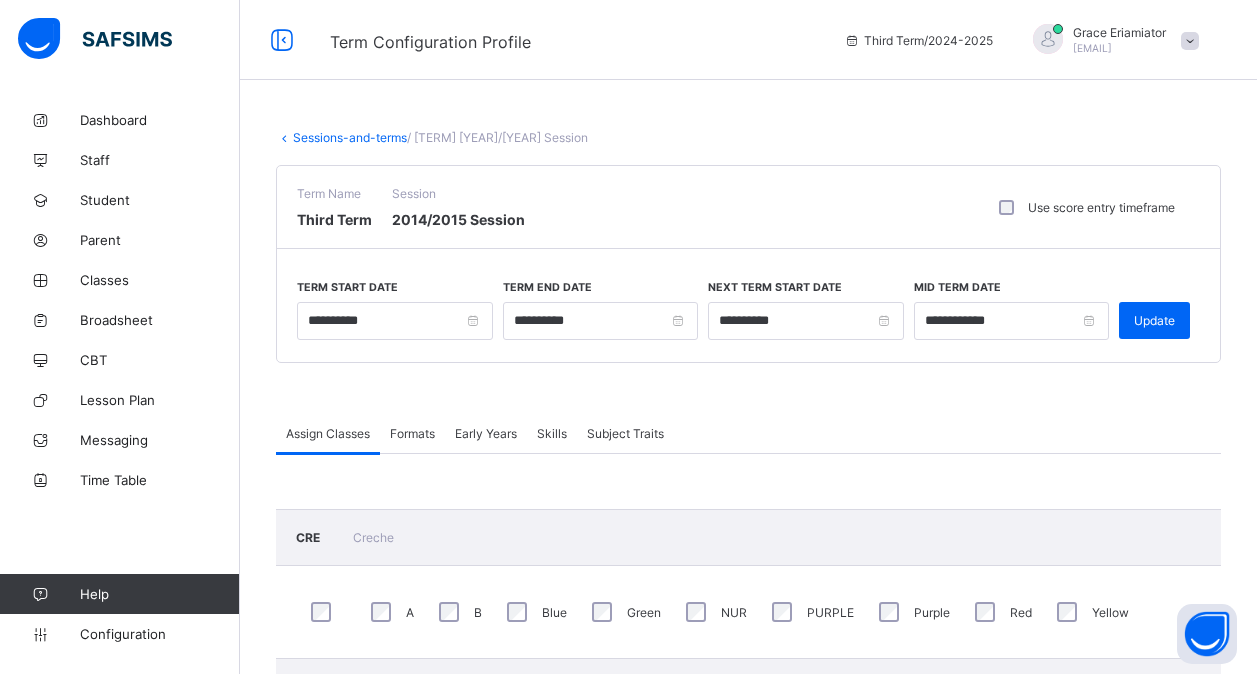 scroll, scrollTop: 0, scrollLeft: 0, axis: both 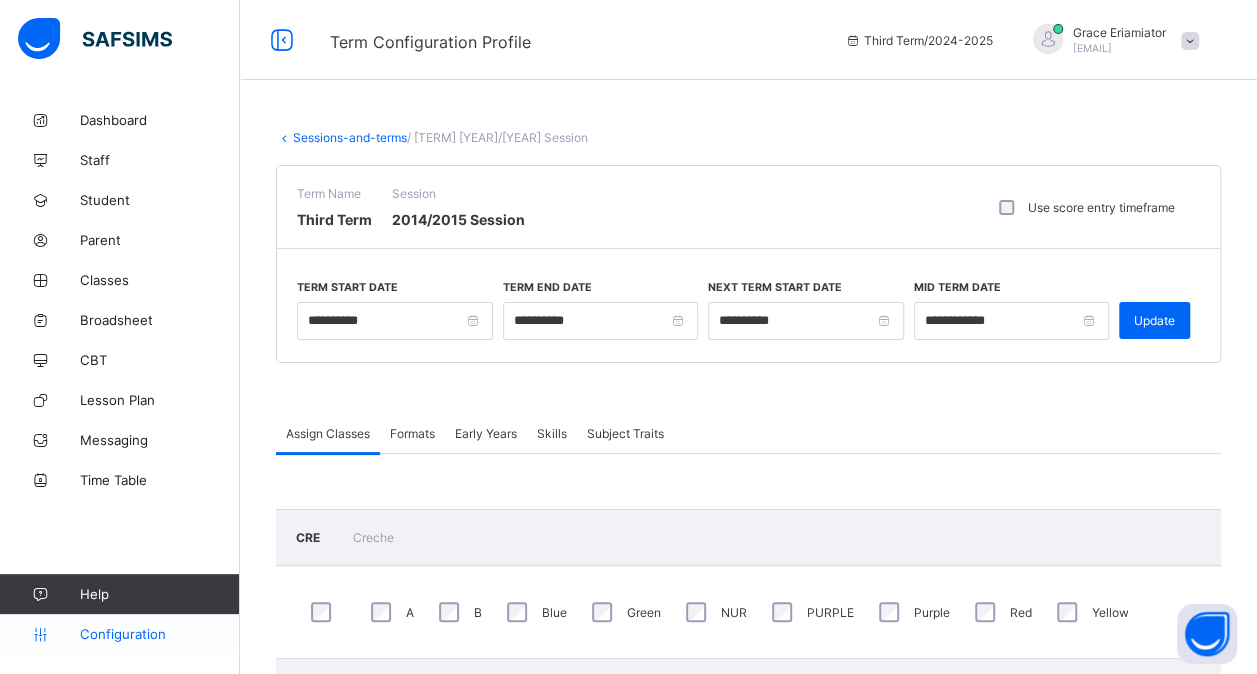 click on "Configuration" at bounding box center (159, 634) 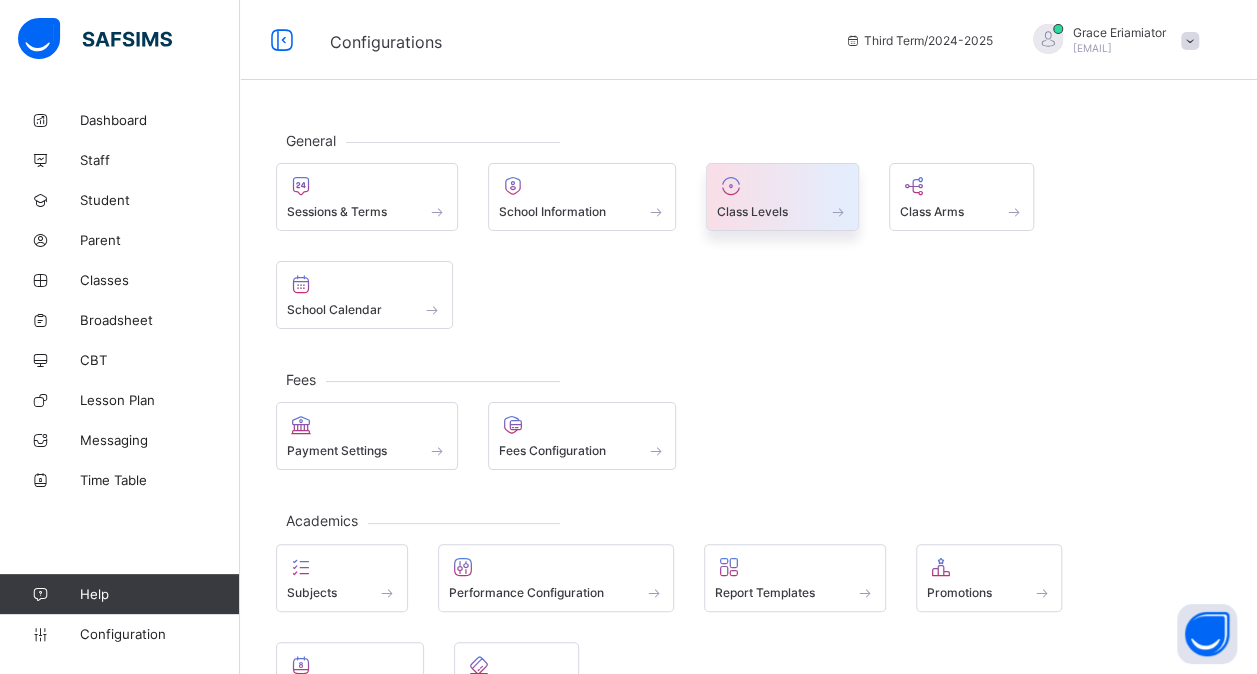 click on "Class Levels" at bounding box center [782, 211] 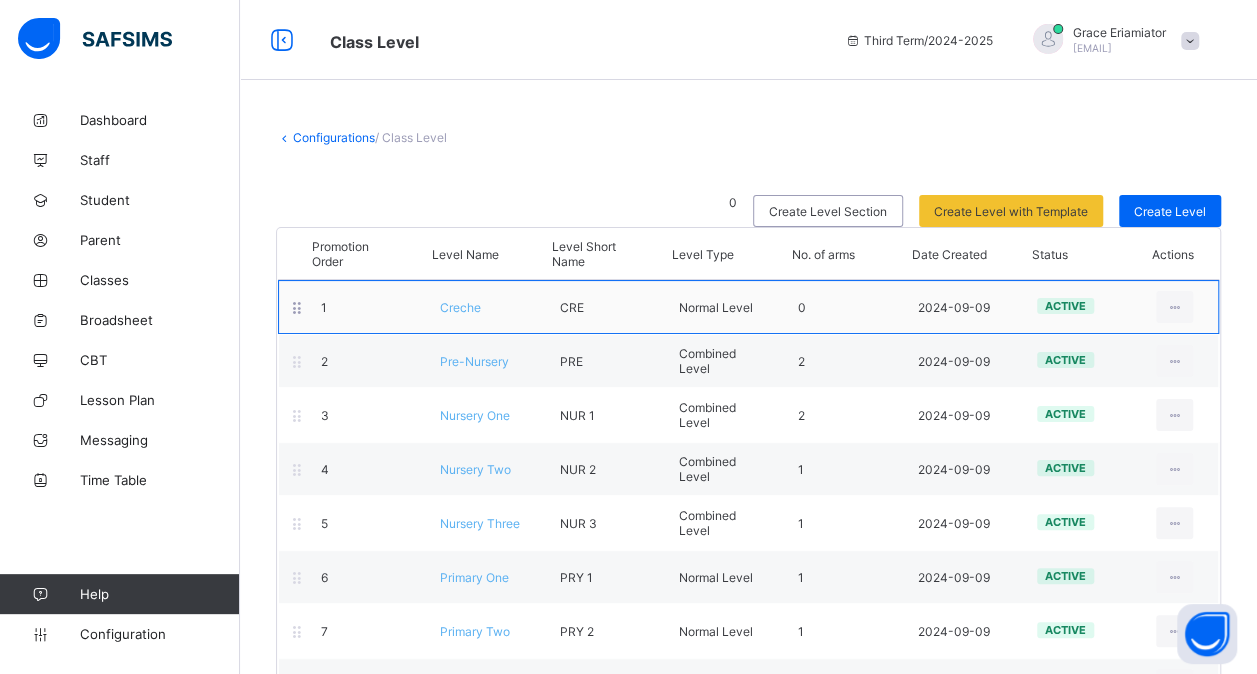click on "Creche" at bounding box center [460, 307] 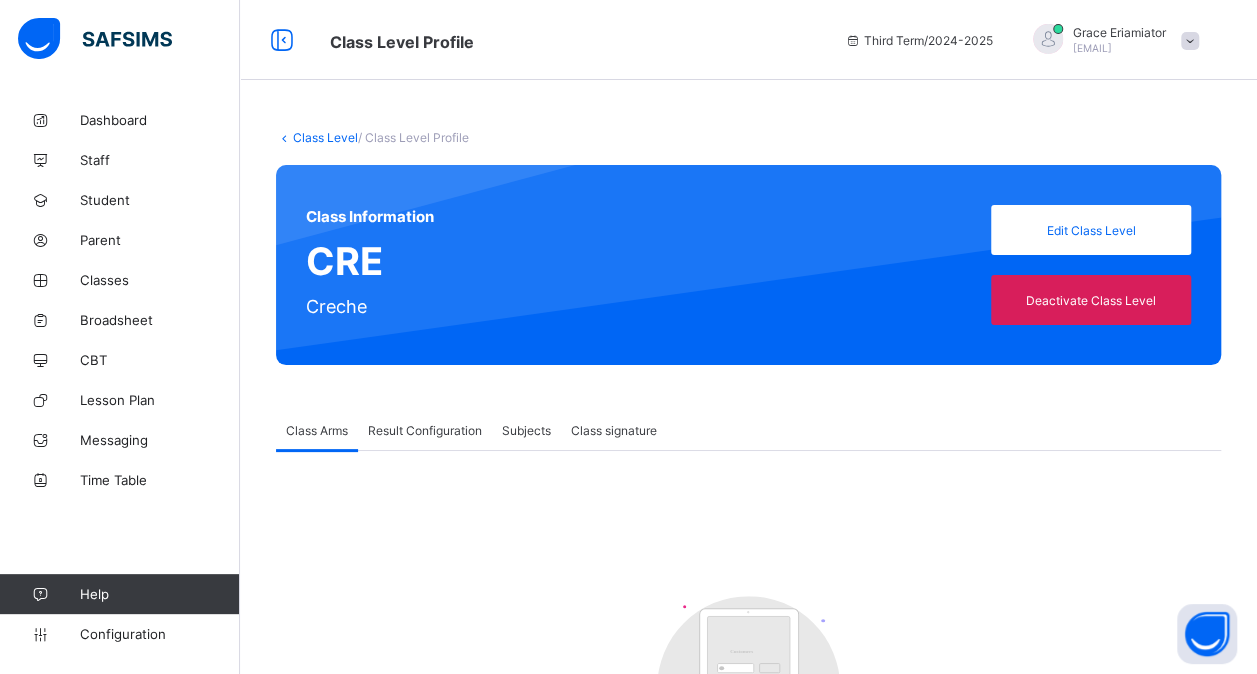 click on "Result Configuration" at bounding box center (425, 430) 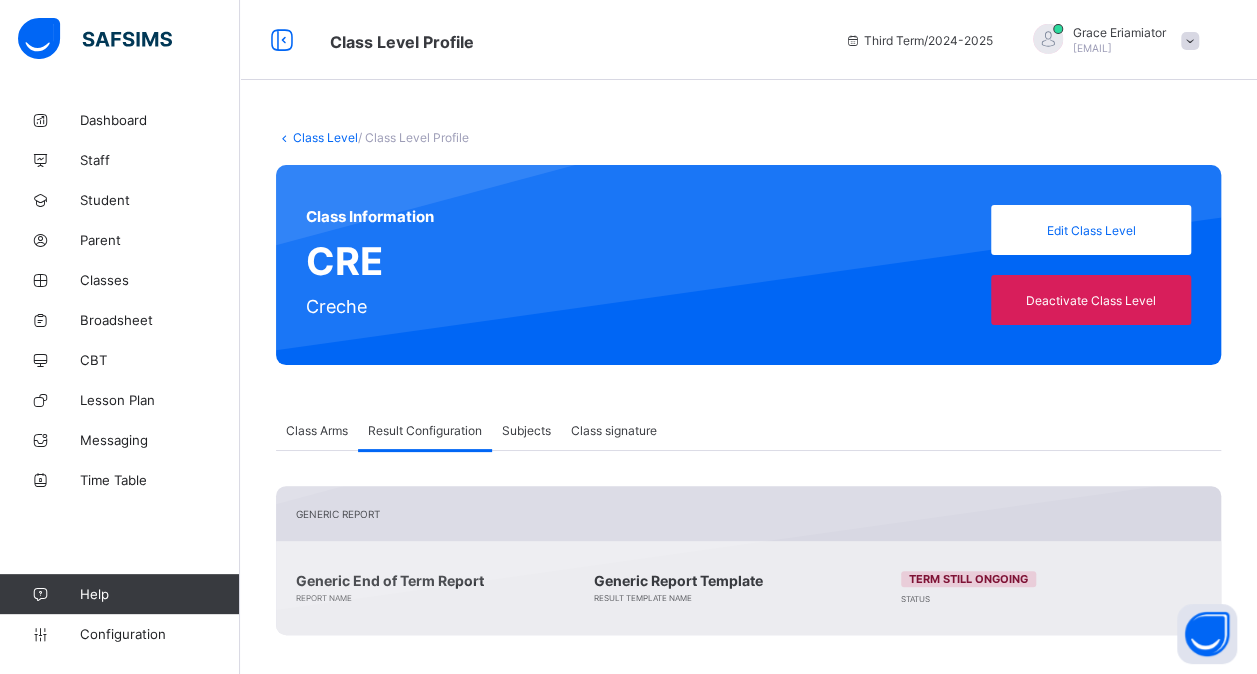 click on "Class Arms" at bounding box center (317, 430) 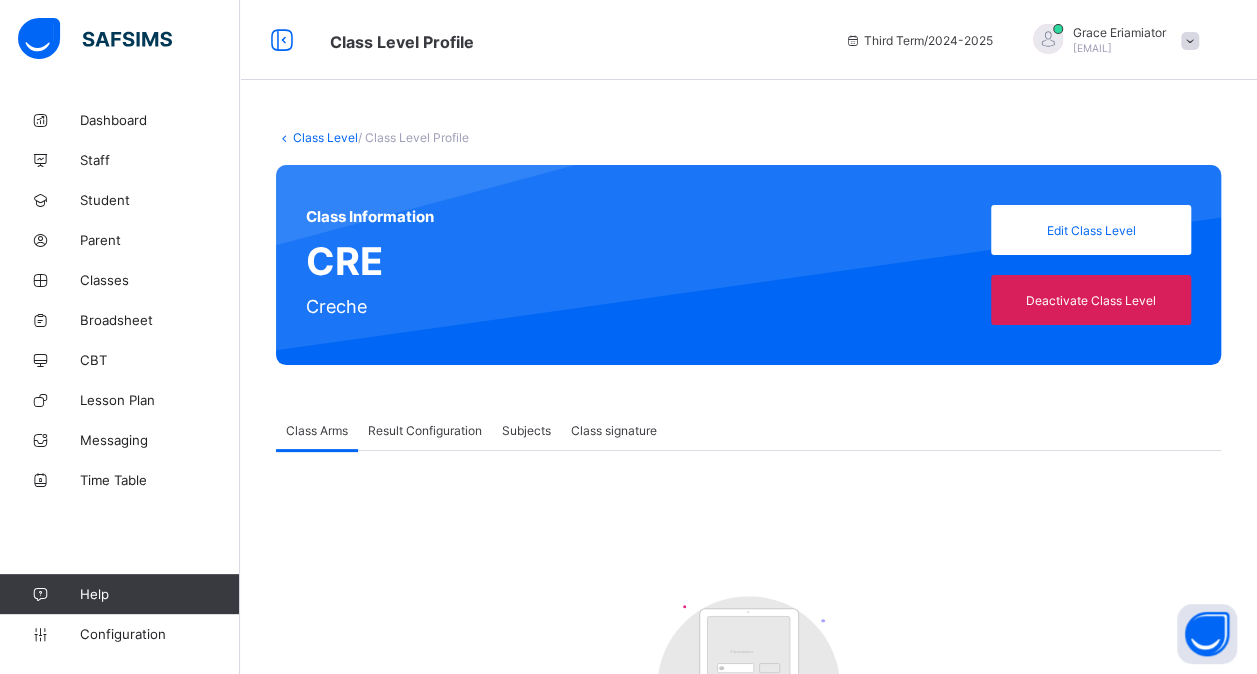 scroll, scrollTop: 221, scrollLeft: 0, axis: vertical 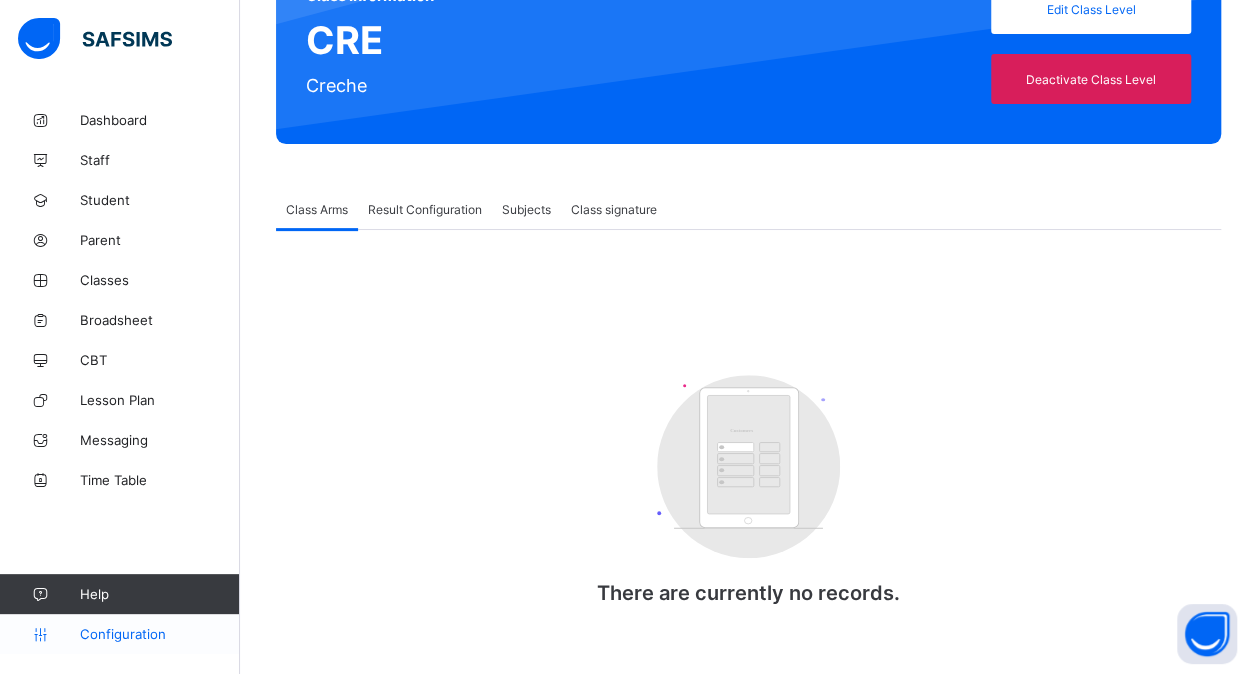 click on "Configuration" at bounding box center (159, 634) 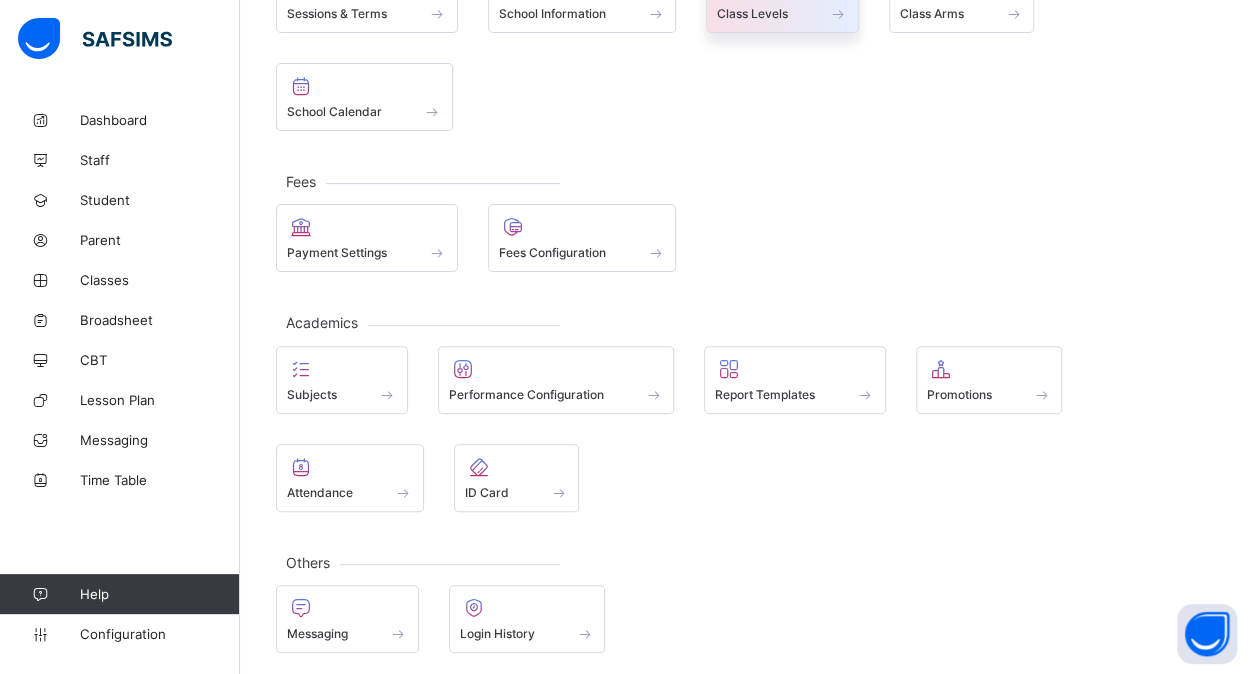 click on "Class Levels" at bounding box center (782, -1) 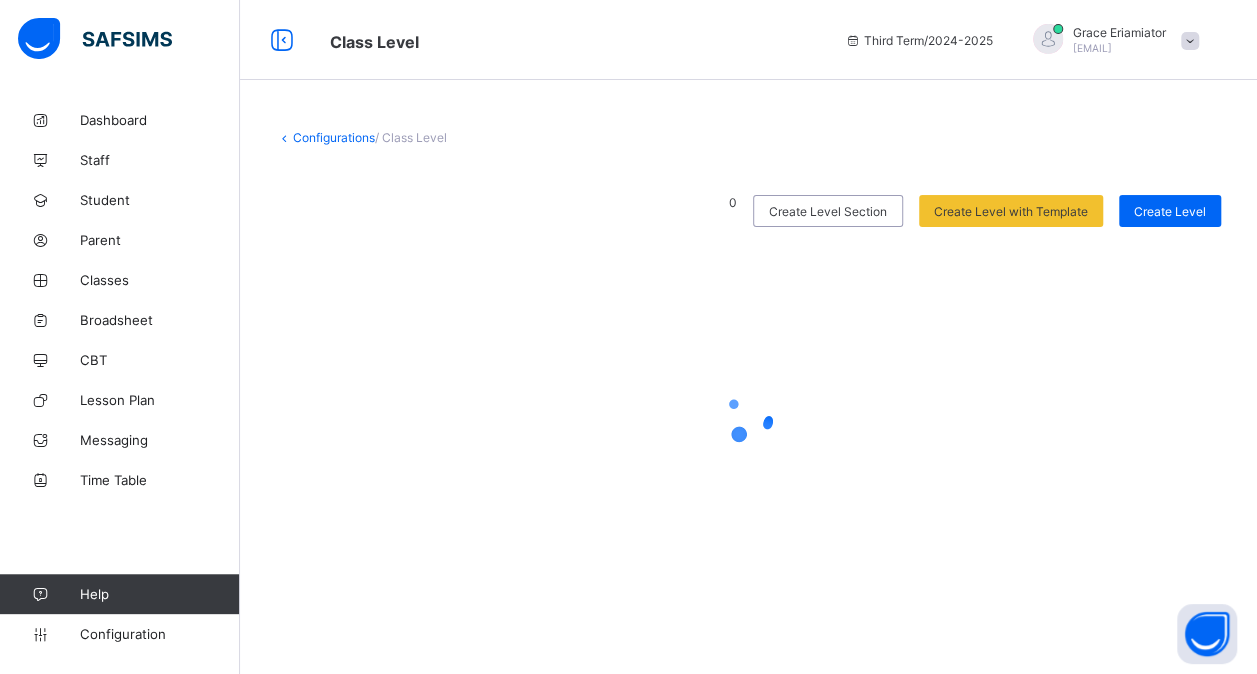 scroll, scrollTop: 0, scrollLeft: 0, axis: both 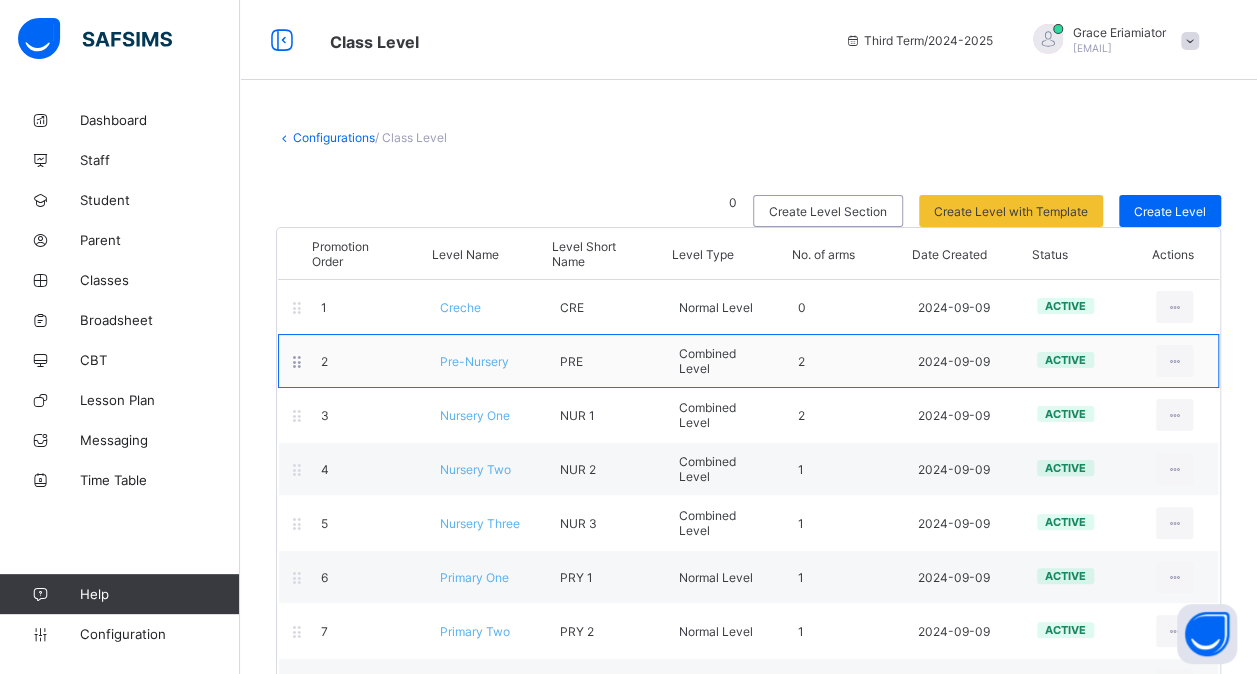 click on "Pre-Nursery" at bounding box center [474, 361] 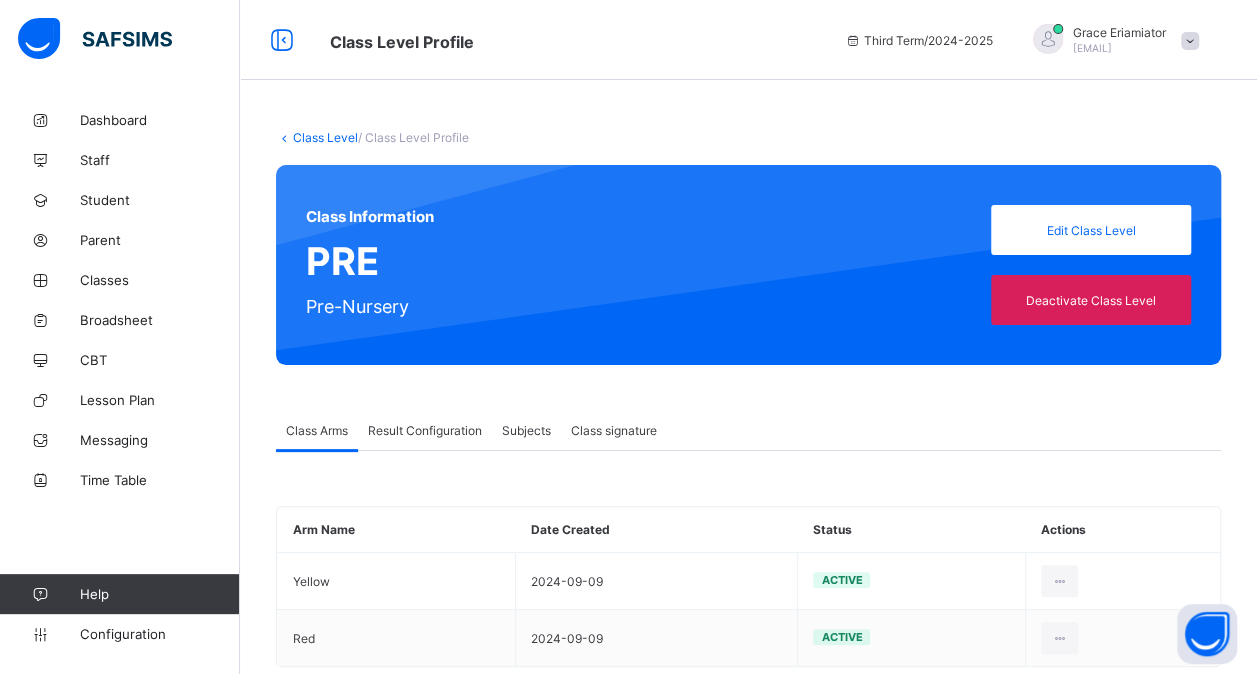 click on "Result Configuration" at bounding box center [425, 430] 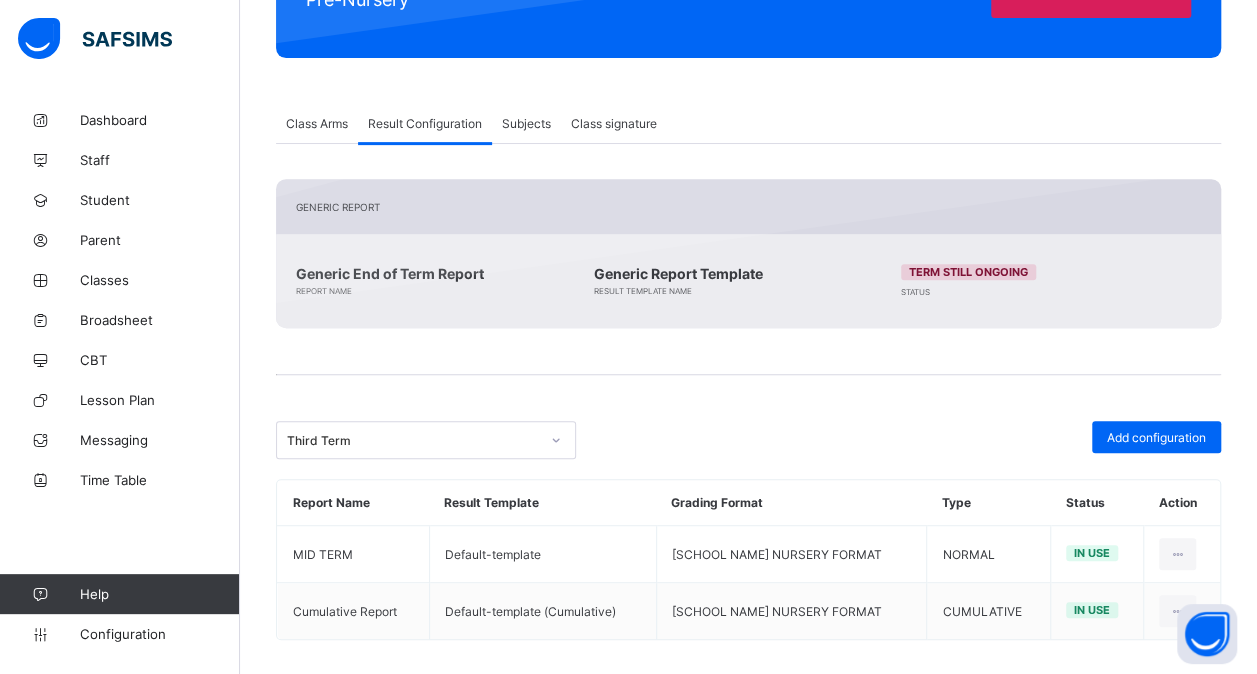scroll, scrollTop: 317, scrollLeft: 0, axis: vertical 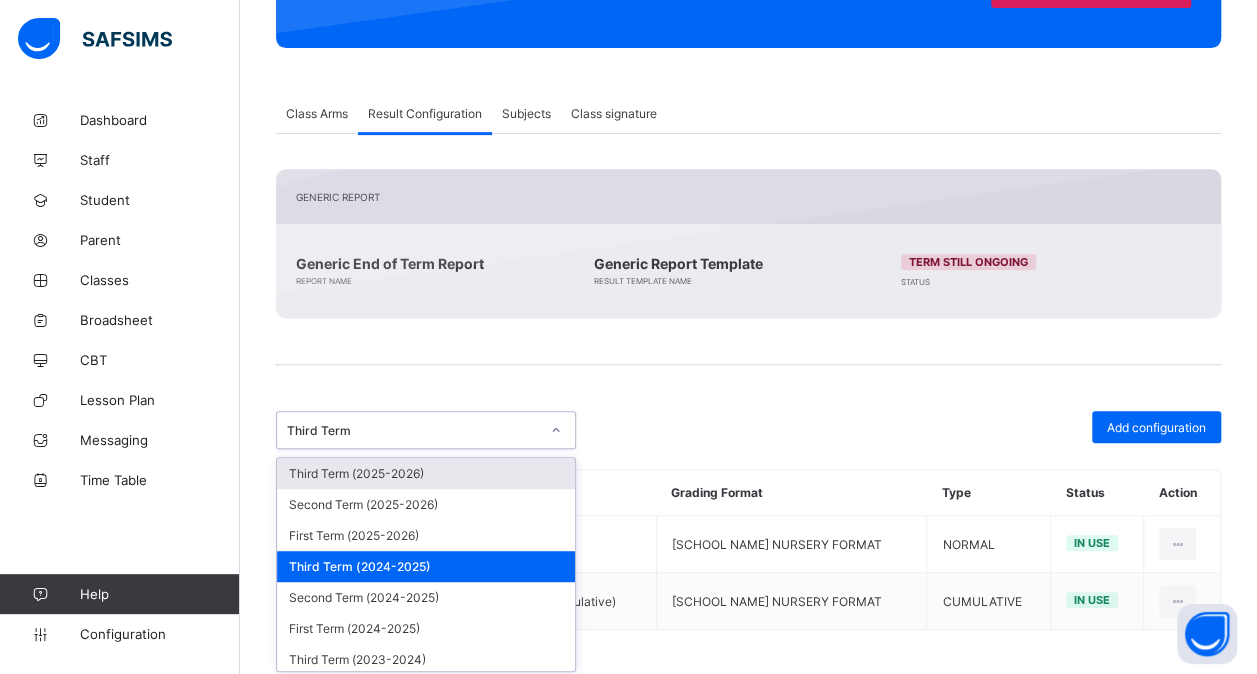click 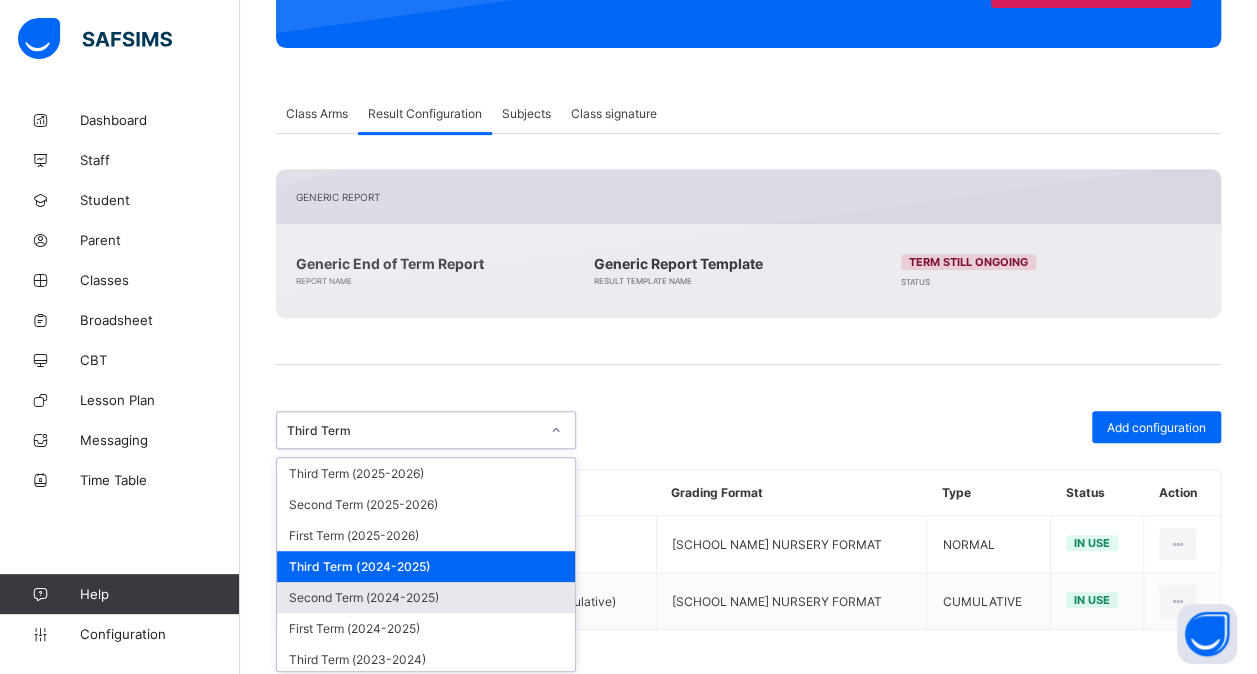 click on "Second Term (2024-2025)" at bounding box center [426, 597] 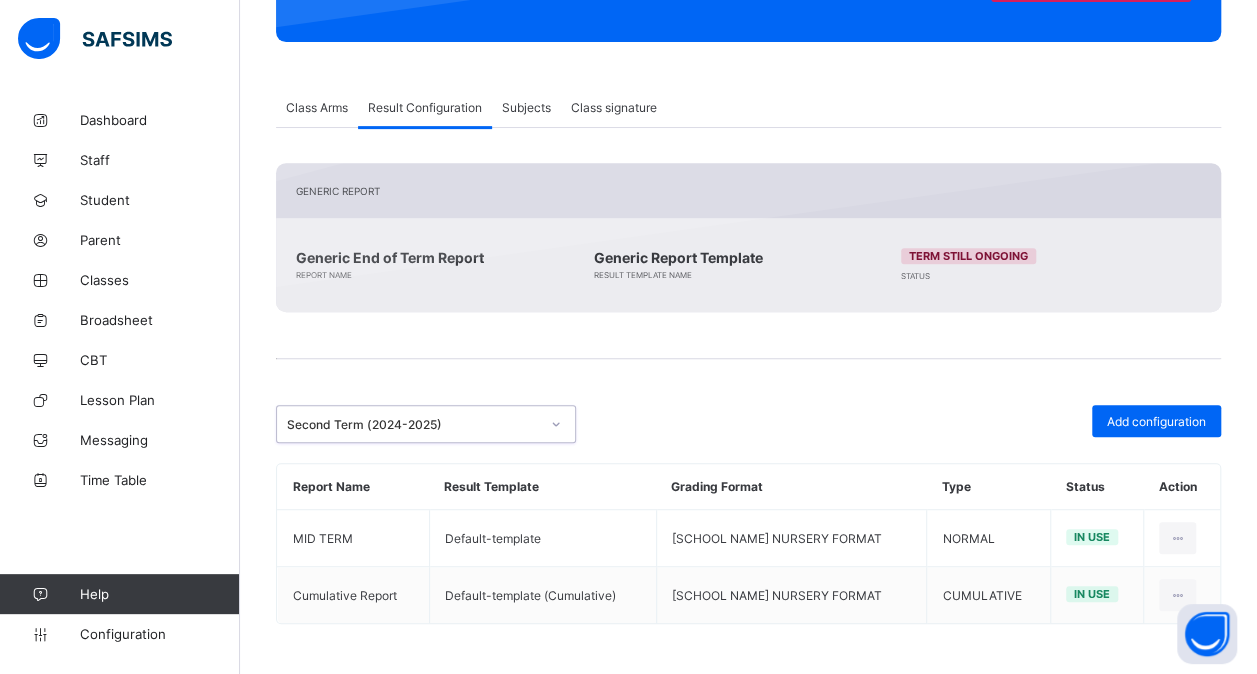 scroll, scrollTop: 317, scrollLeft: 0, axis: vertical 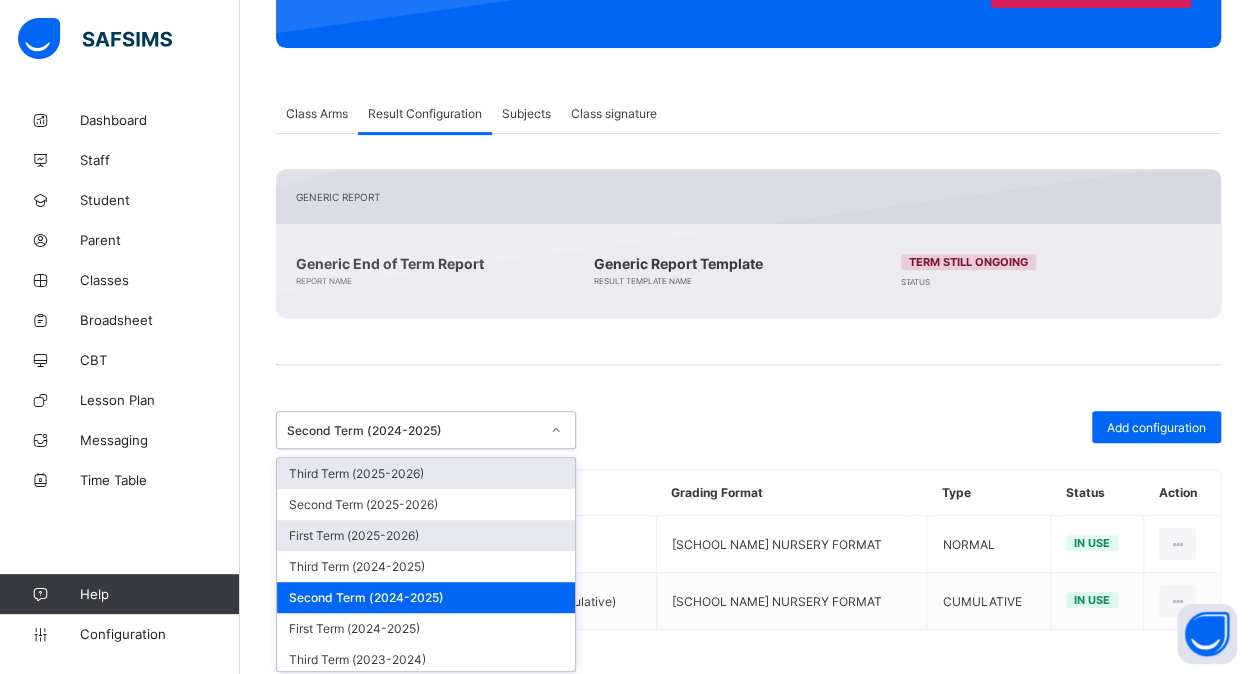 drag, startPoint x: 562, startPoint y: 430, endPoint x: 474, endPoint y: 542, distance: 142.43594 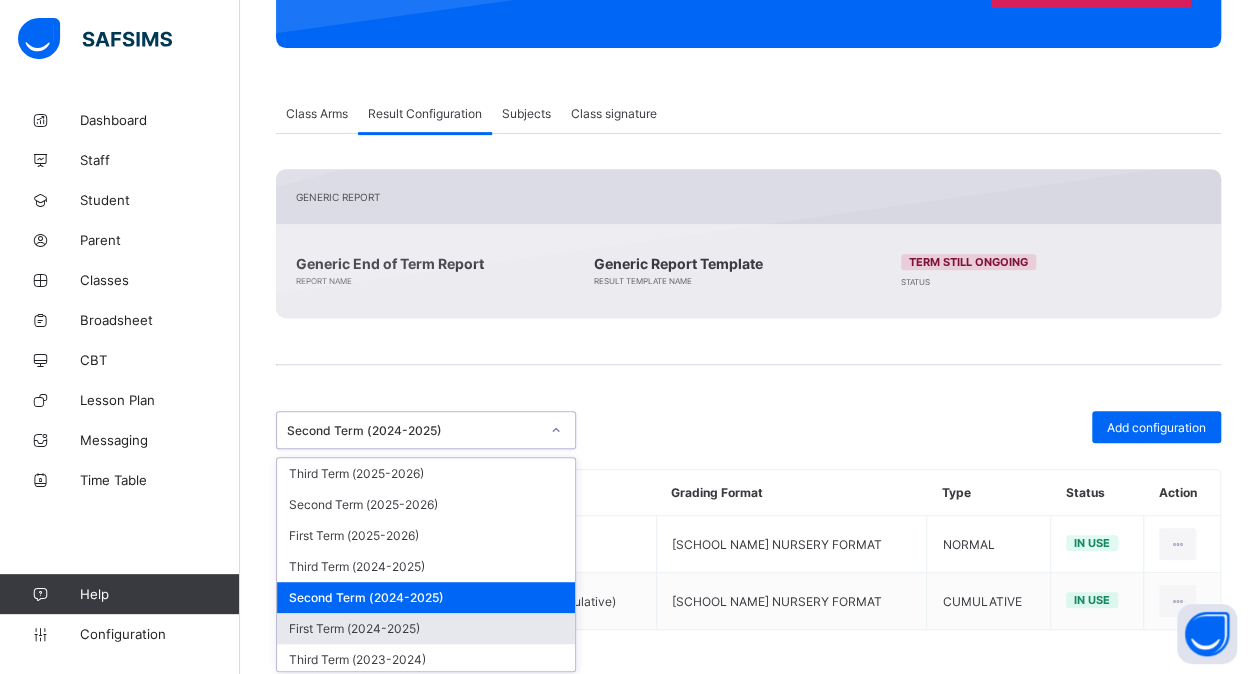 click on "First Term (2024-2025)" at bounding box center (426, 628) 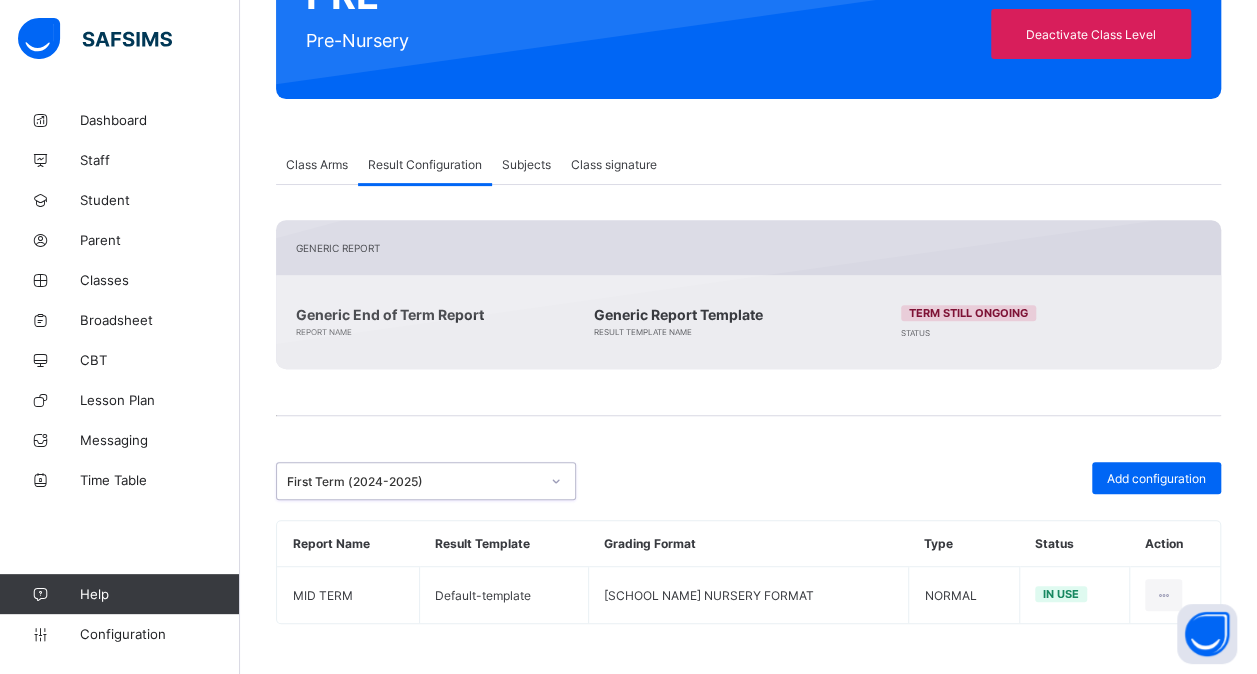 scroll, scrollTop: 260, scrollLeft: 0, axis: vertical 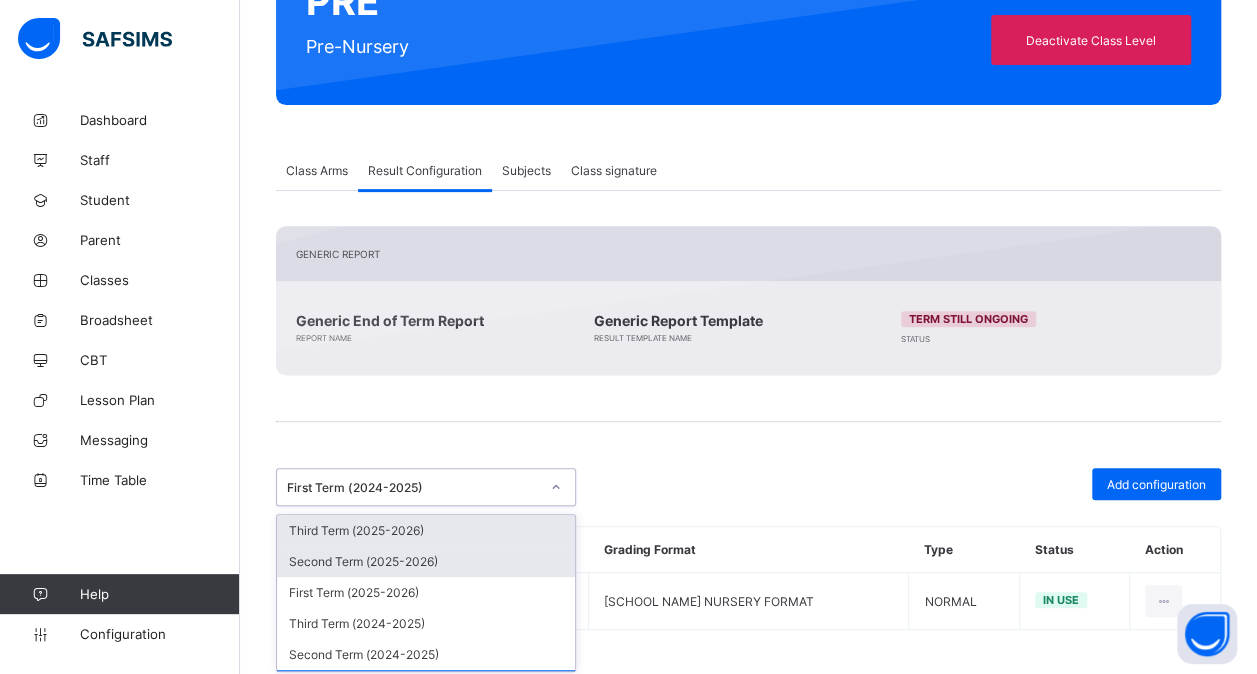 drag, startPoint x: 563, startPoint y: 486, endPoint x: 470, endPoint y: 561, distance: 119.47385 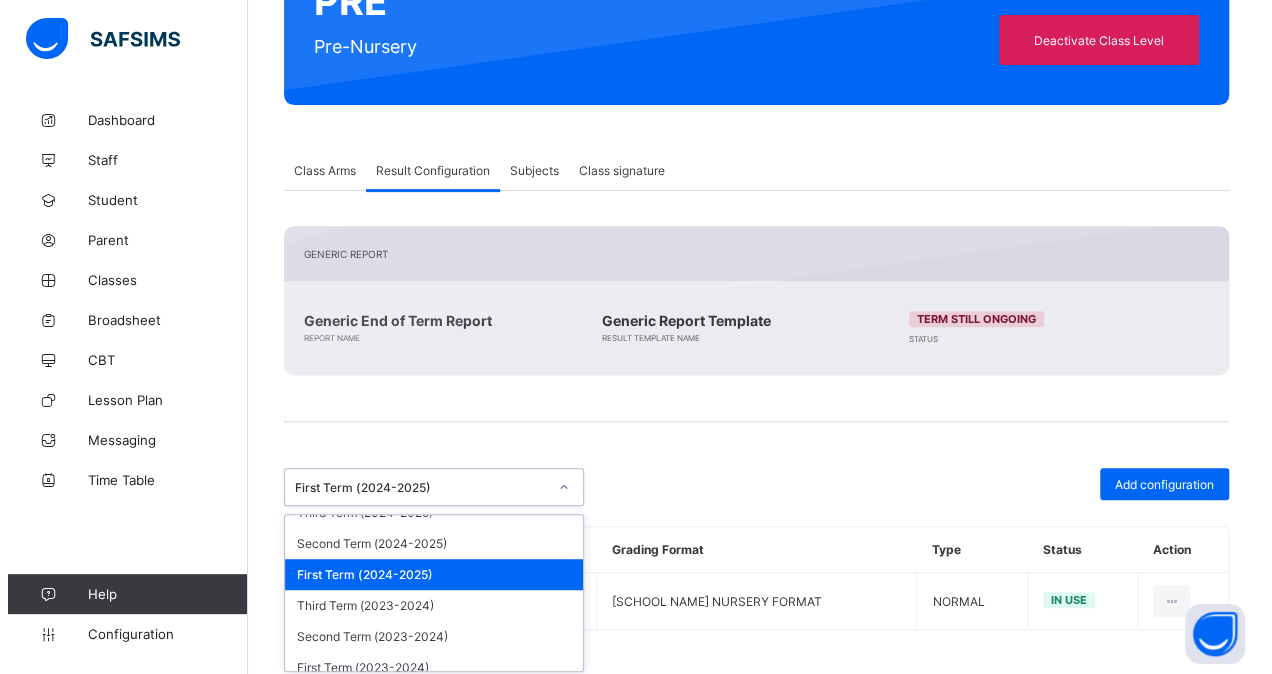 scroll, scrollTop: 112, scrollLeft: 0, axis: vertical 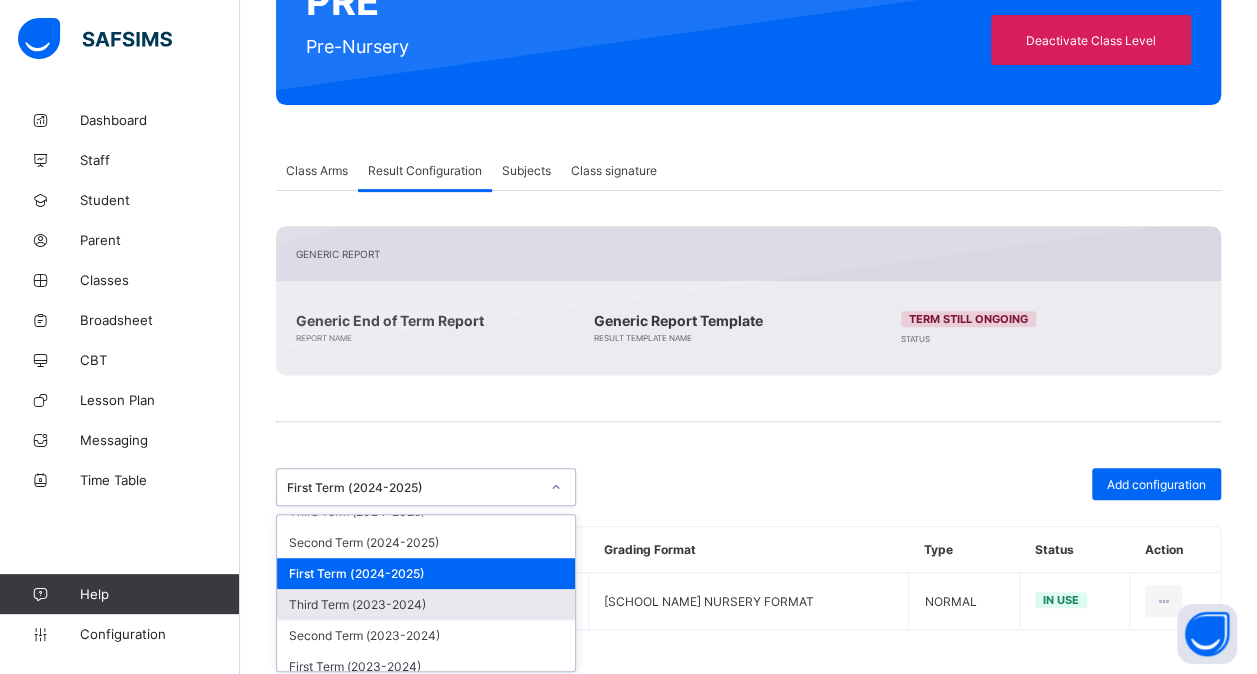 click on "Third Term (2023-2024)" at bounding box center [426, 604] 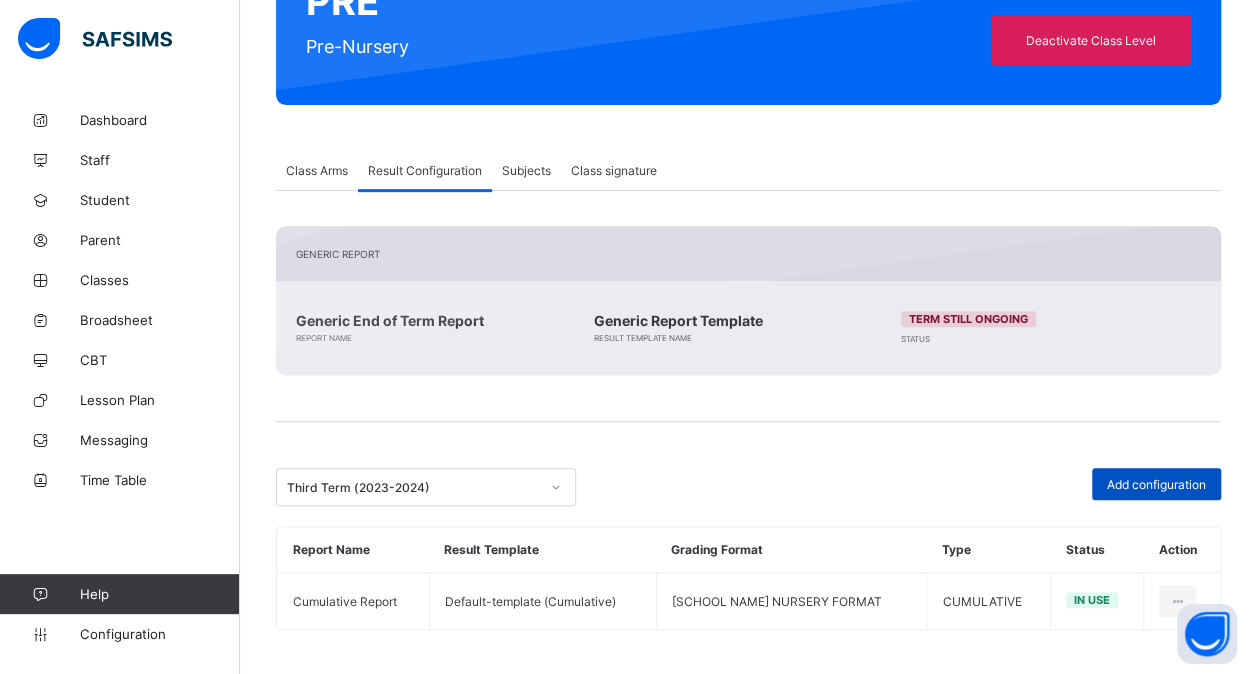 click on "Add configuration" at bounding box center (1156, 484) 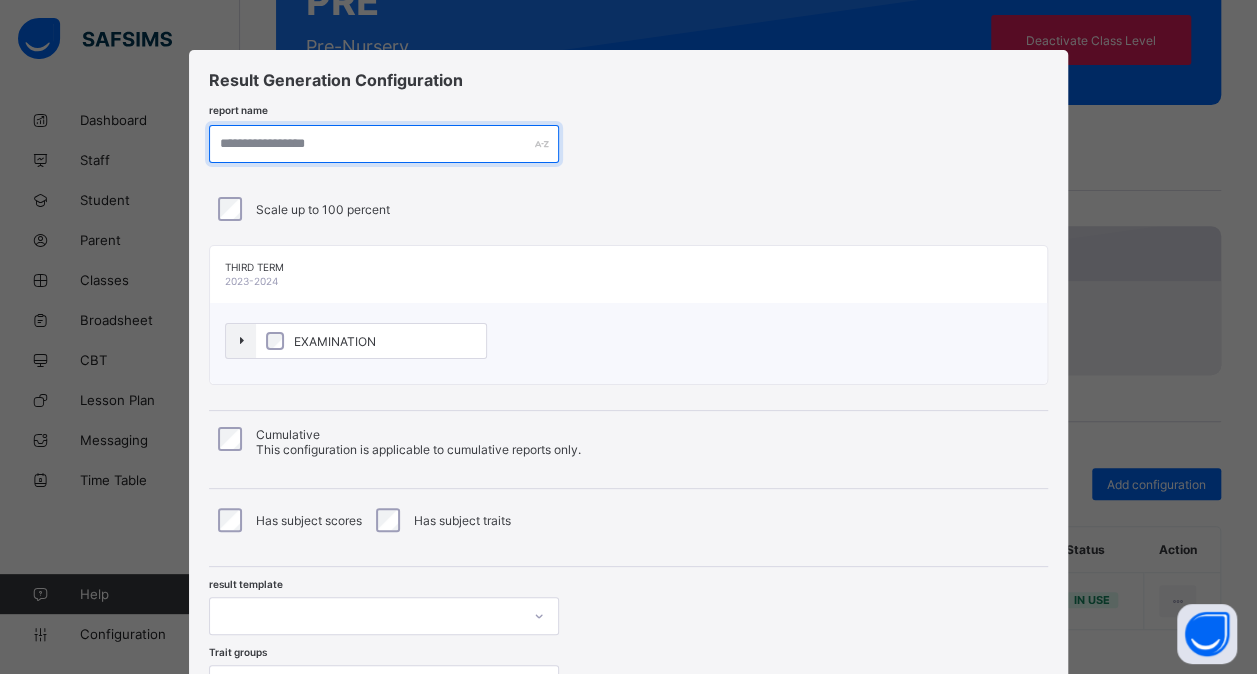 click at bounding box center (384, 144) 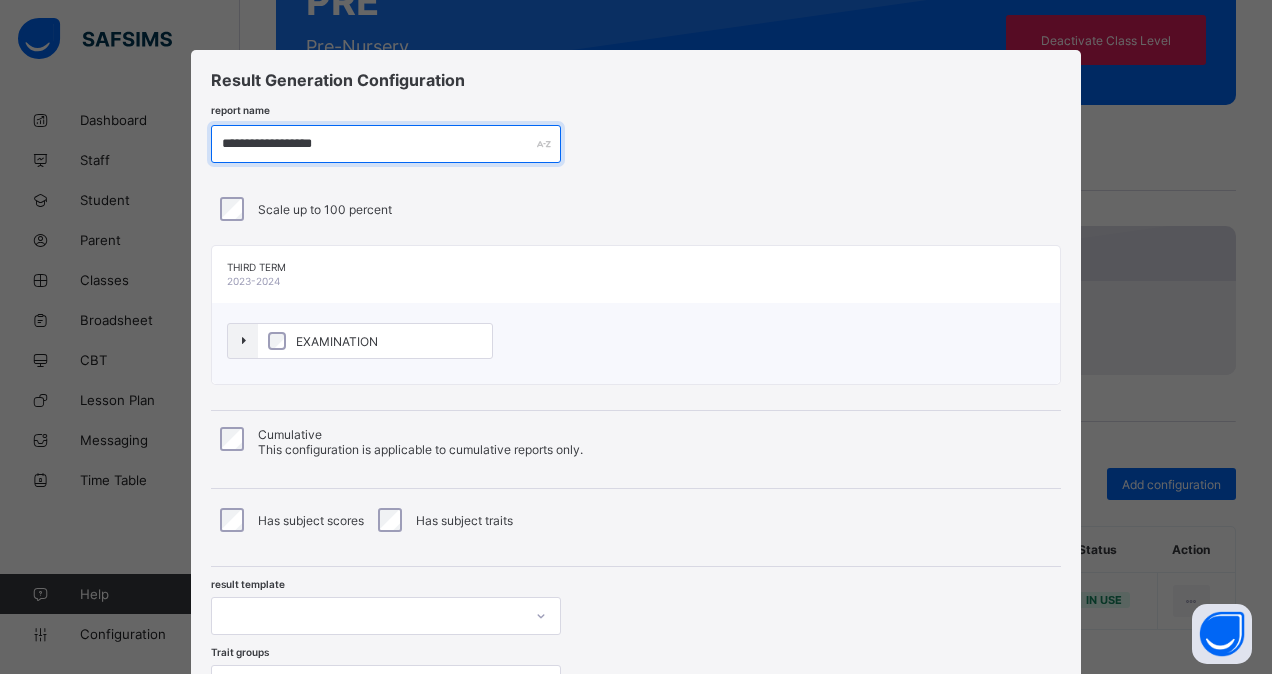 type on "**********" 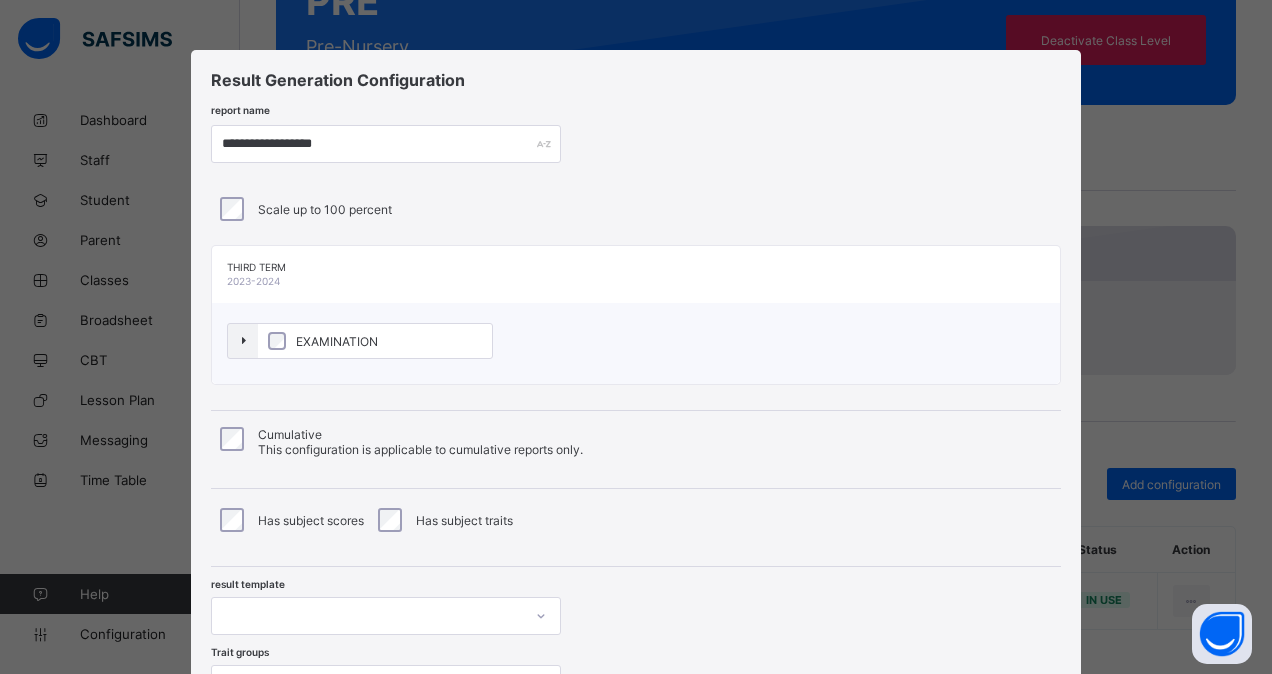 click on "result template" at bounding box center [636, 601] 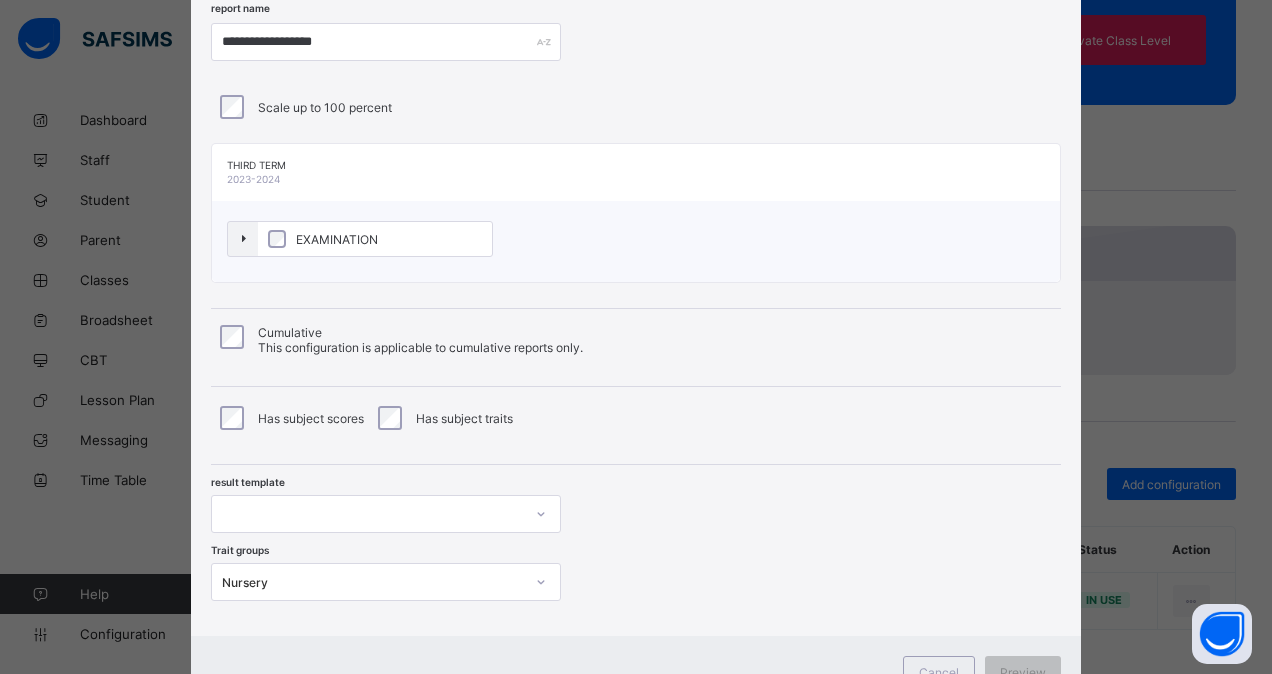 scroll, scrollTop: 103, scrollLeft: 0, axis: vertical 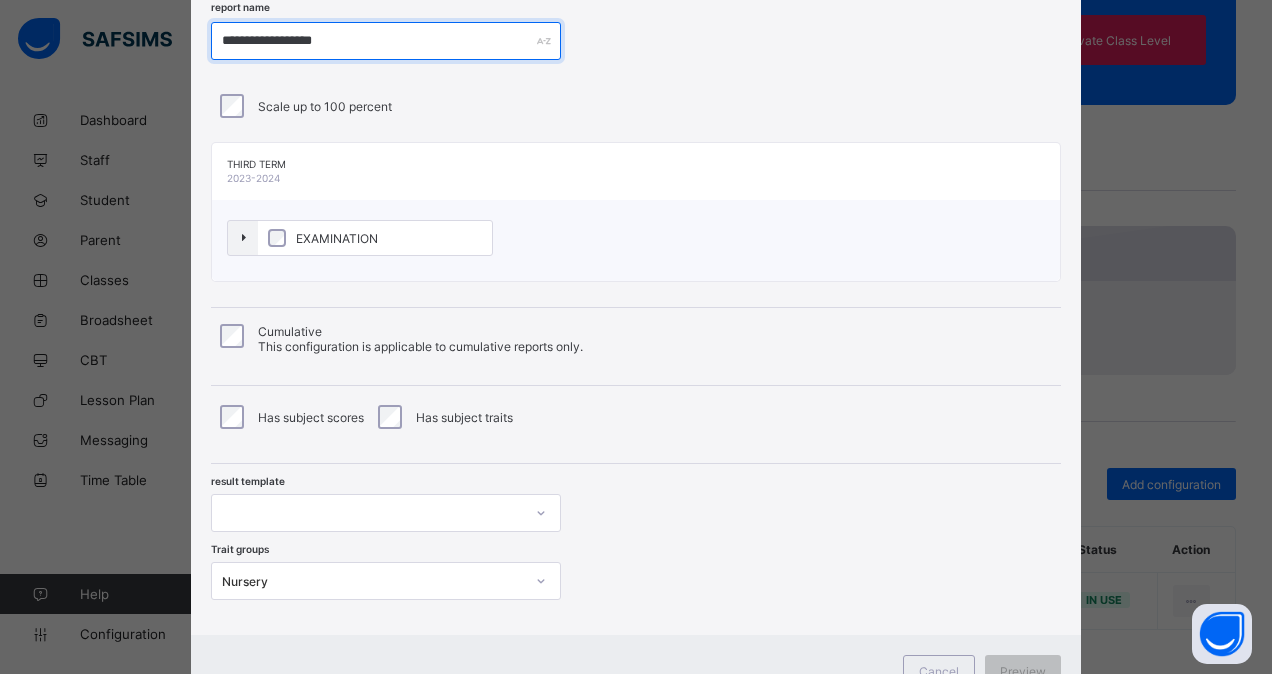 click on "**********" at bounding box center (386, 41) 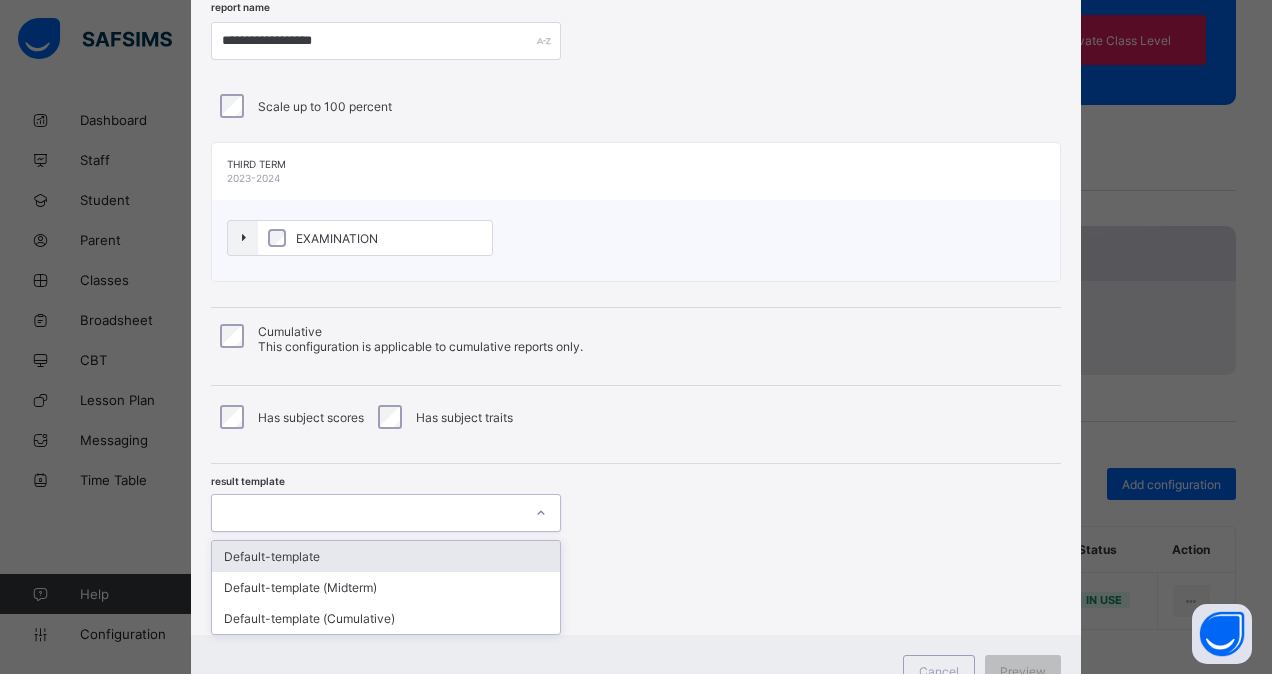 click at bounding box center [367, 513] 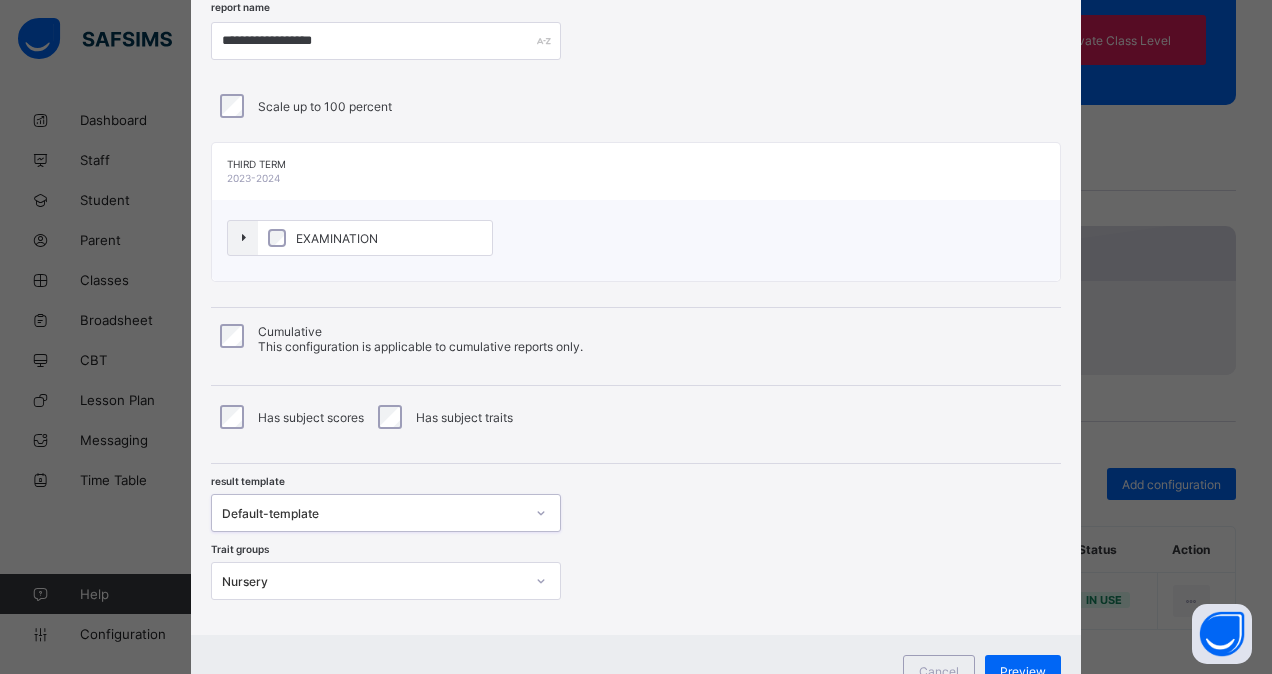 scroll, scrollTop: 182, scrollLeft: 0, axis: vertical 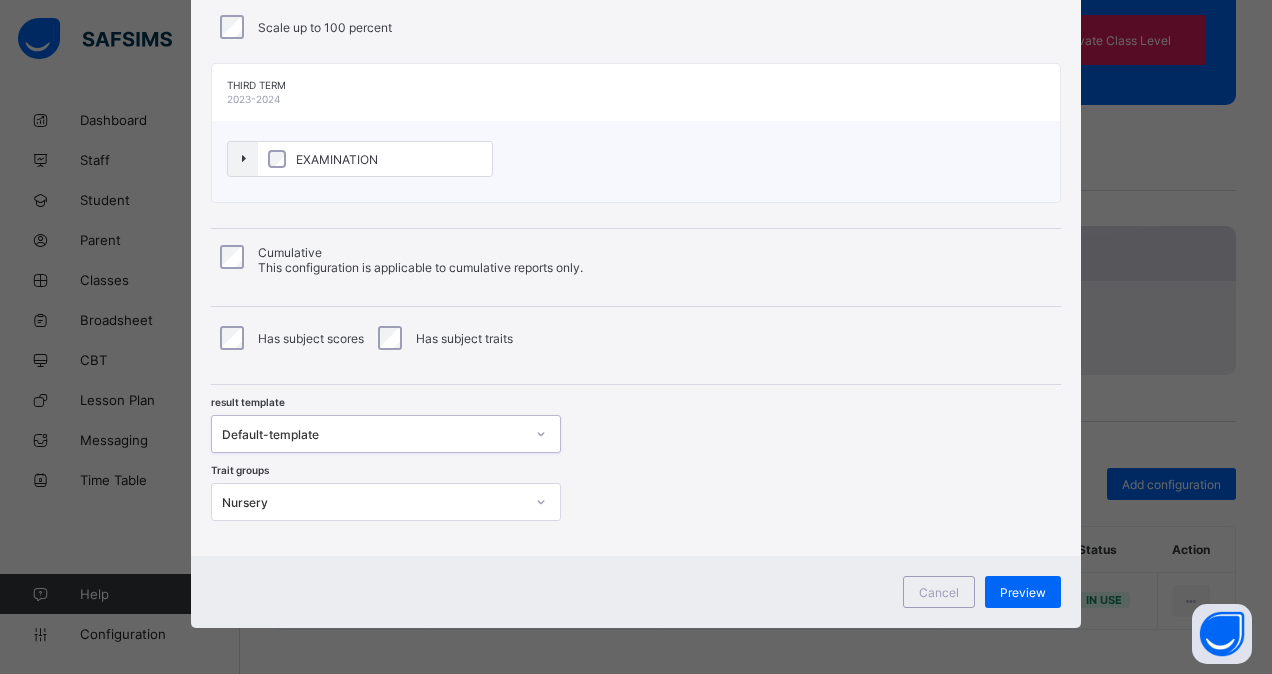 click 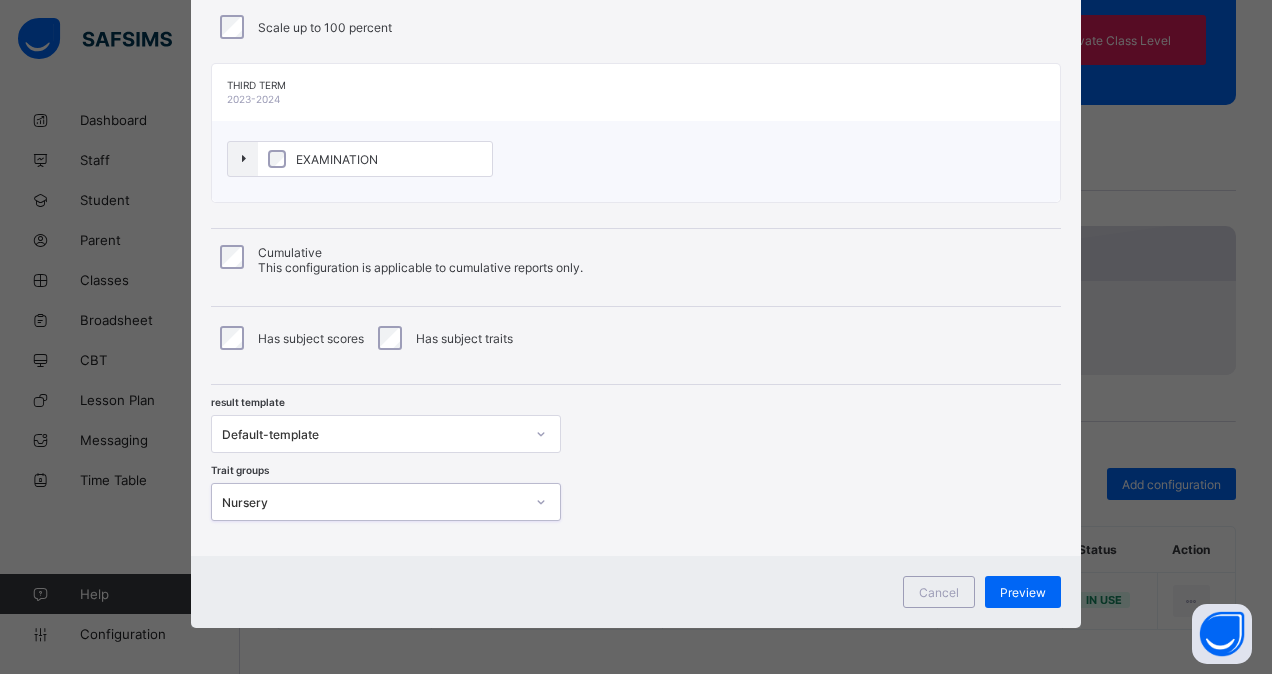 click 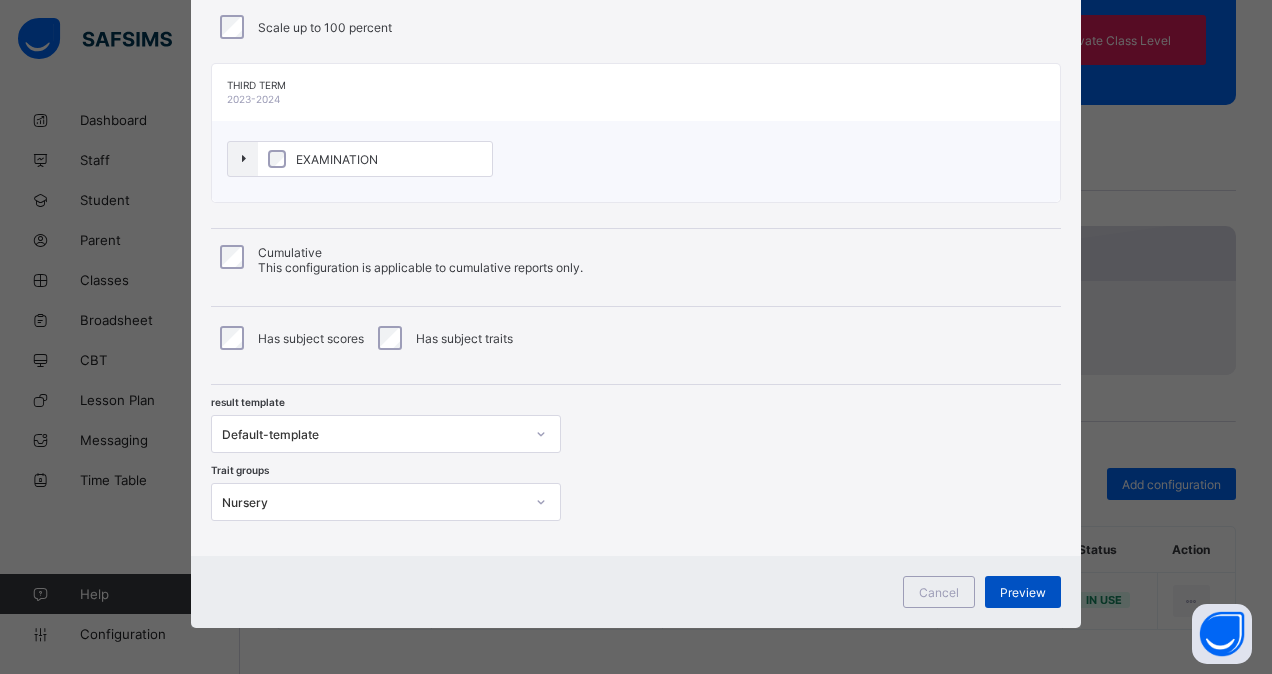 click on "Preview" at bounding box center [1023, 592] 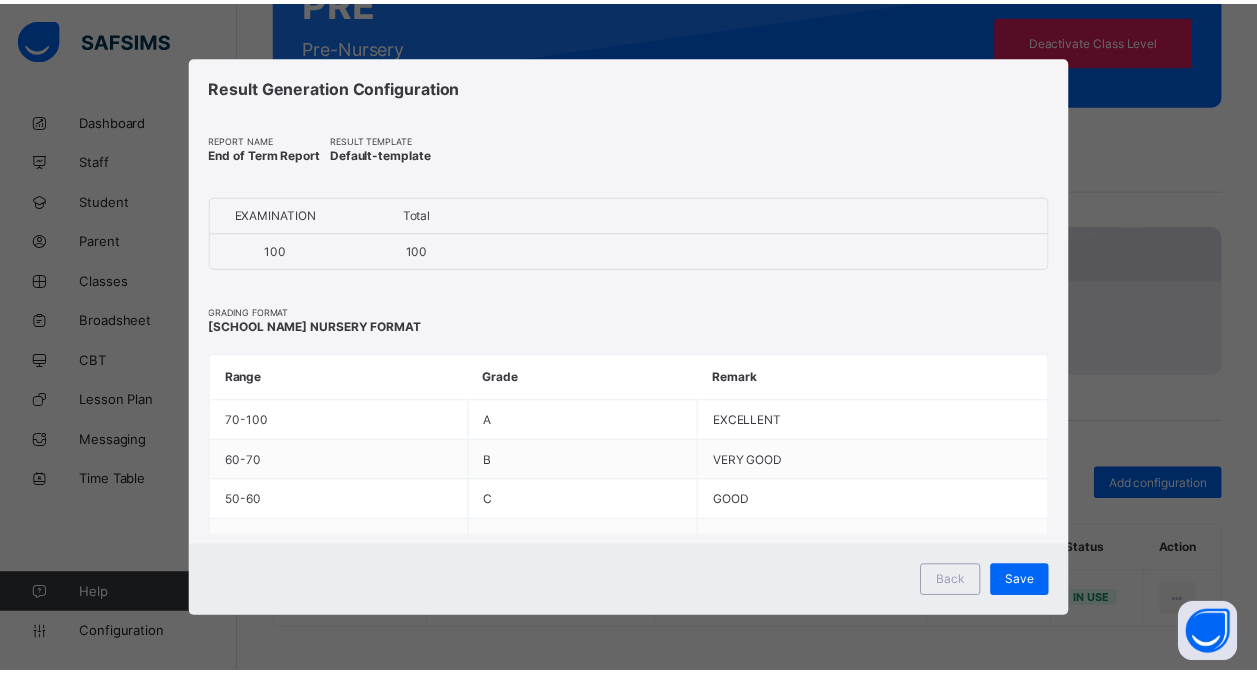 scroll, scrollTop: 0, scrollLeft: 0, axis: both 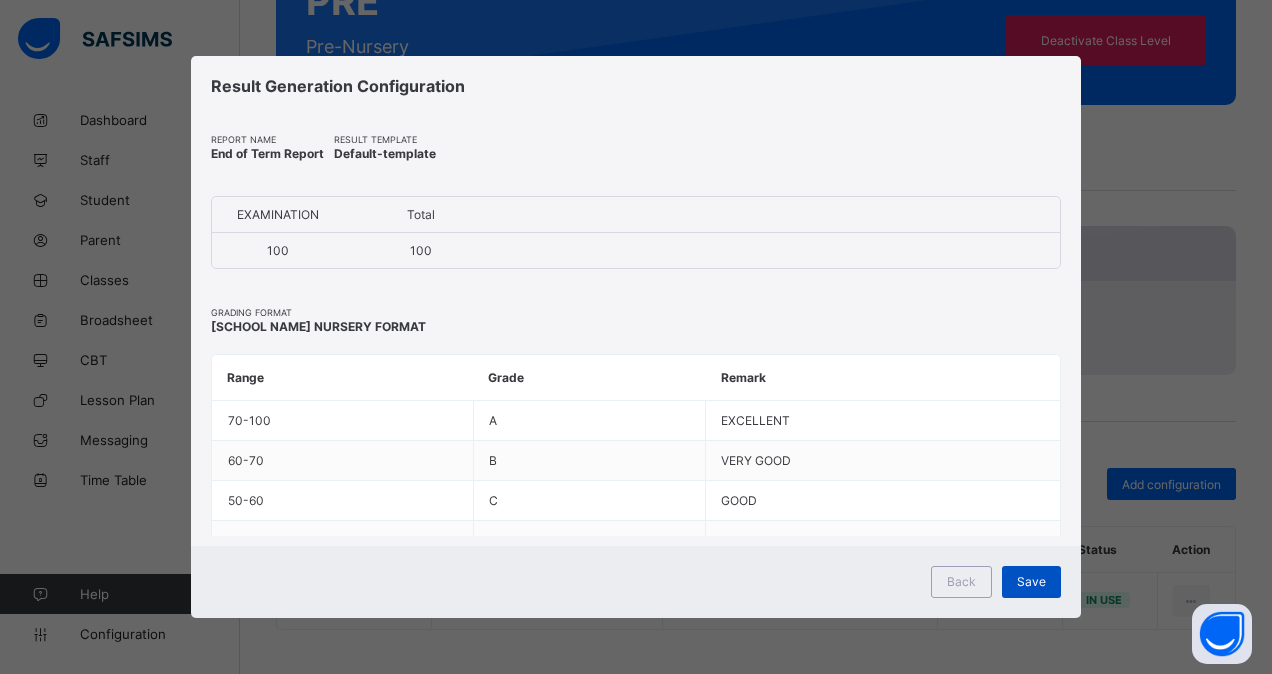 click on "Save" at bounding box center (1031, 581) 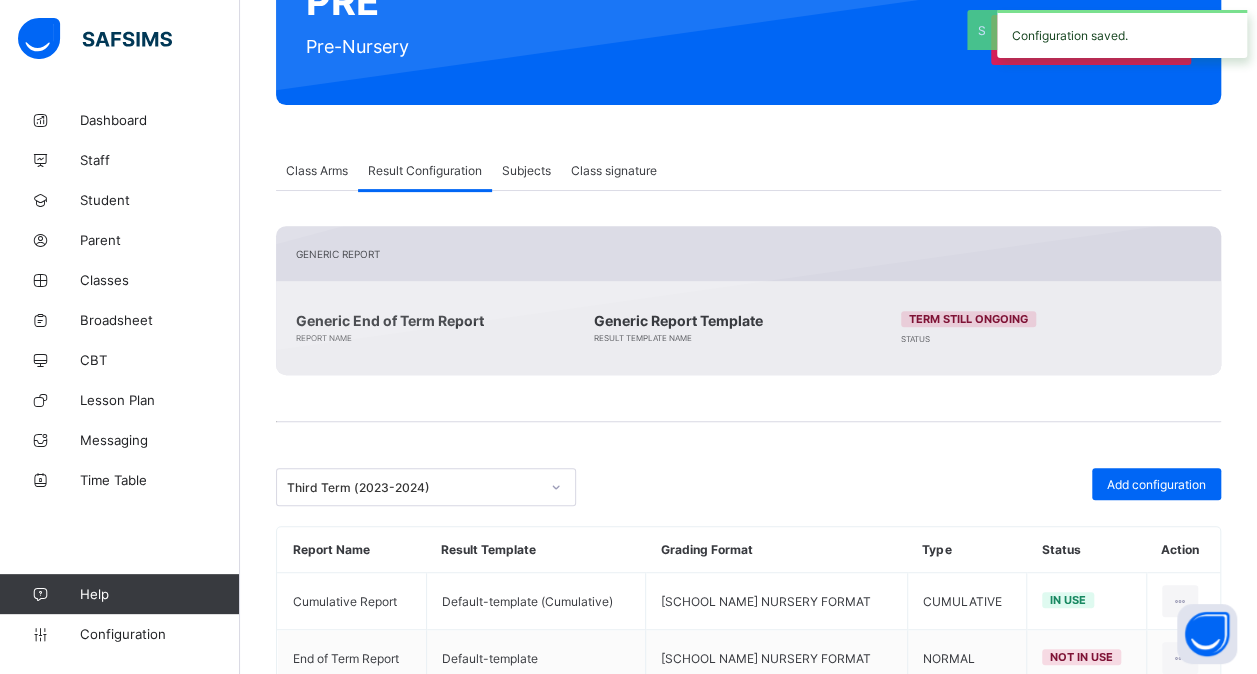 scroll, scrollTop: 317, scrollLeft: 0, axis: vertical 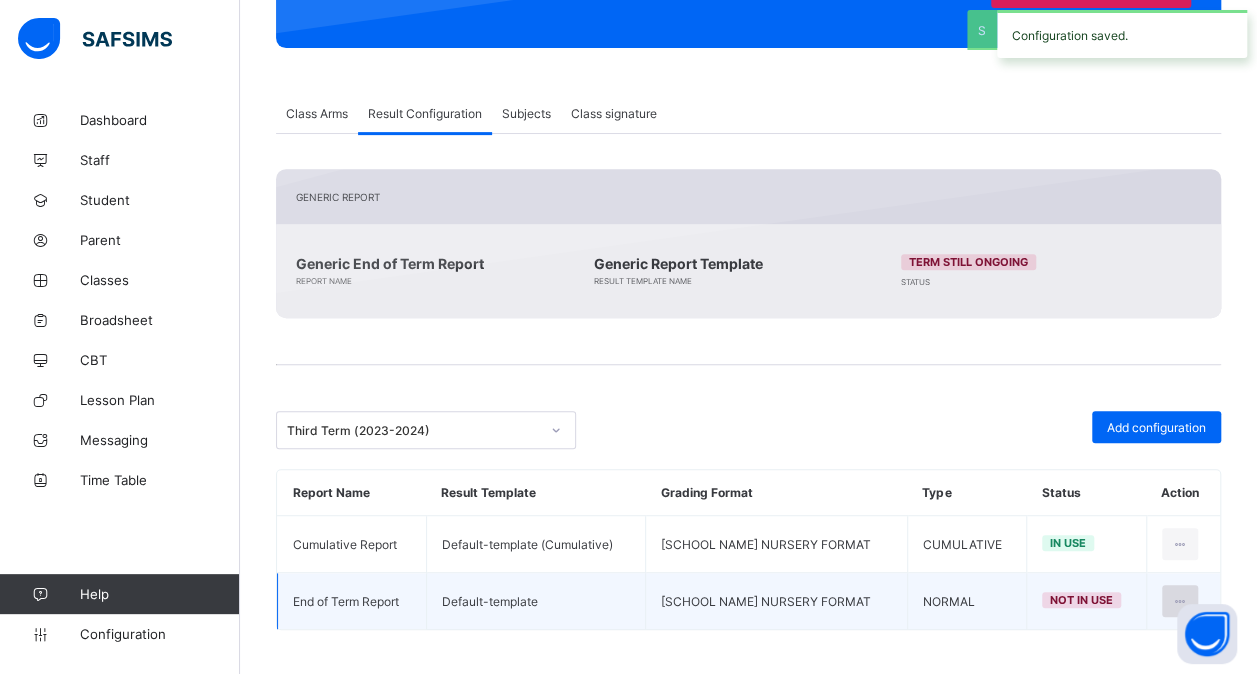 click at bounding box center [1180, 601] 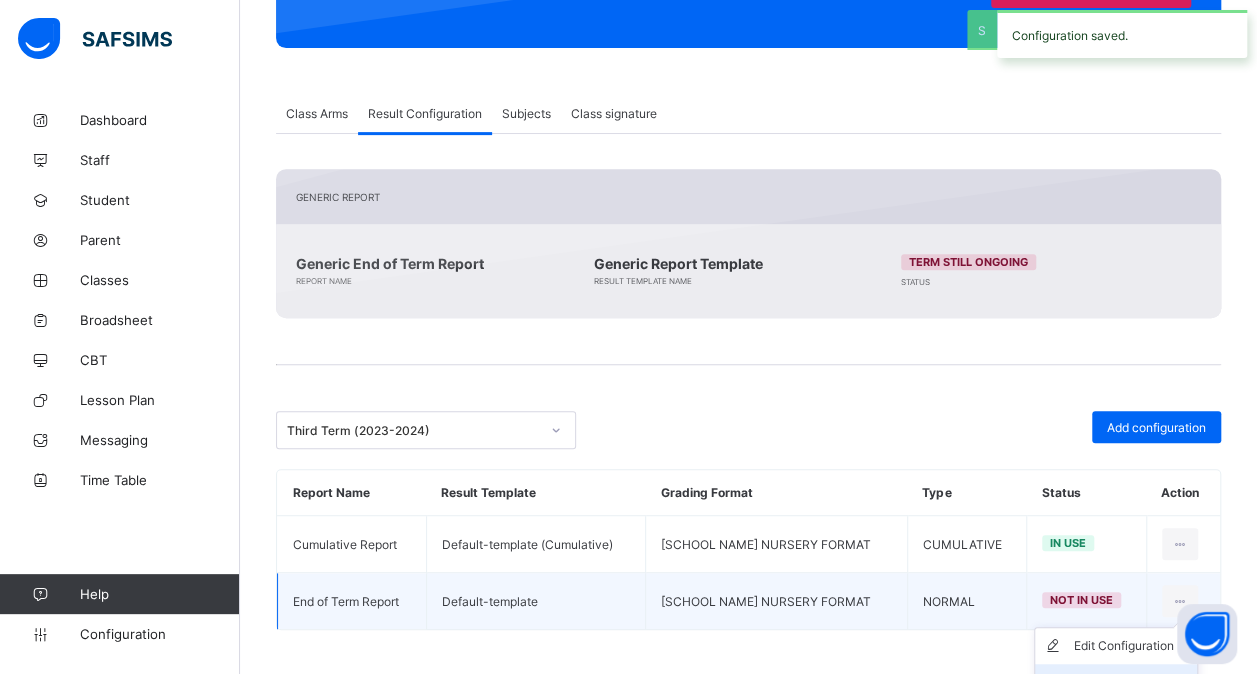 click on "Set in use" at bounding box center (1131, 682) 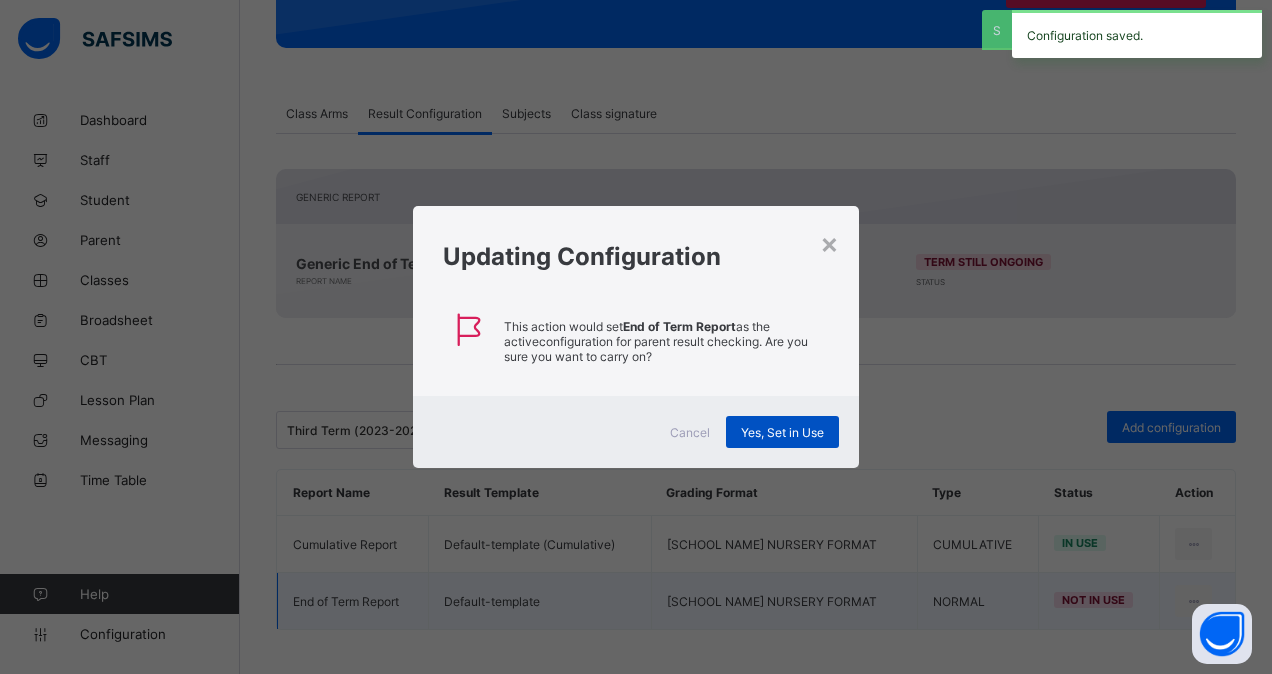 click on "Yes, Set in Use" at bounding box center (782, 432) 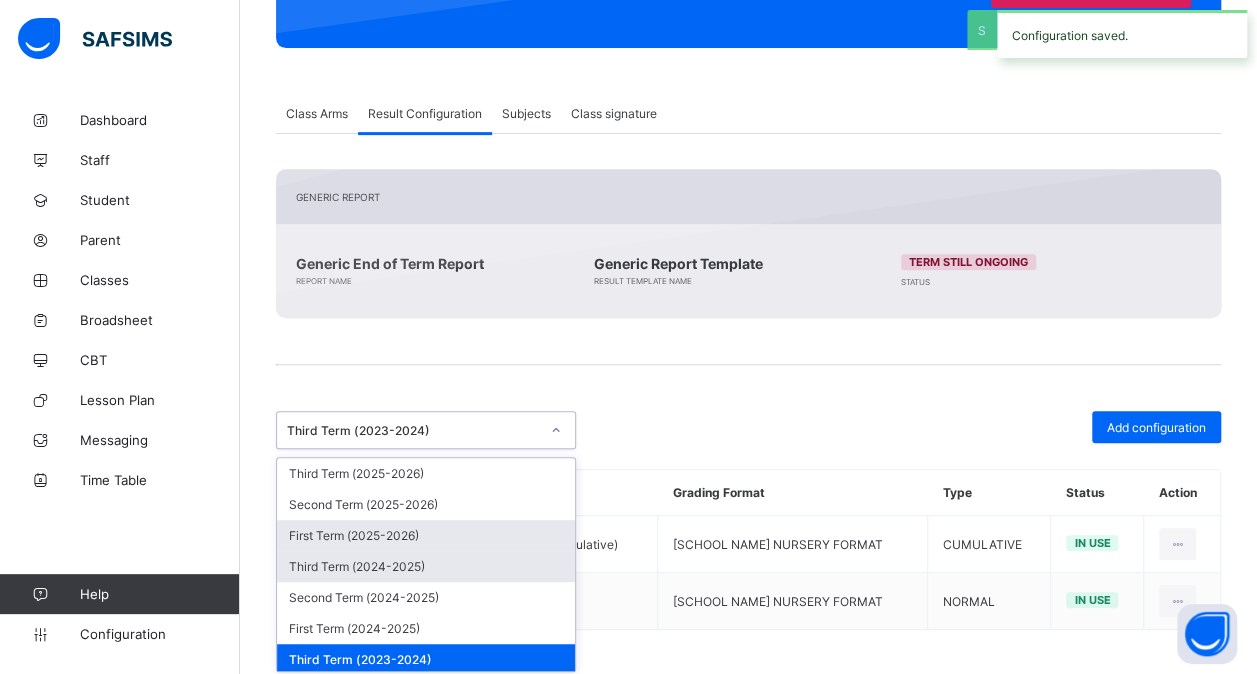 drag, startPoint x: 557, startPoint y: 429, endPoint x: 444, endPoint y: 563, distance: 175.28548 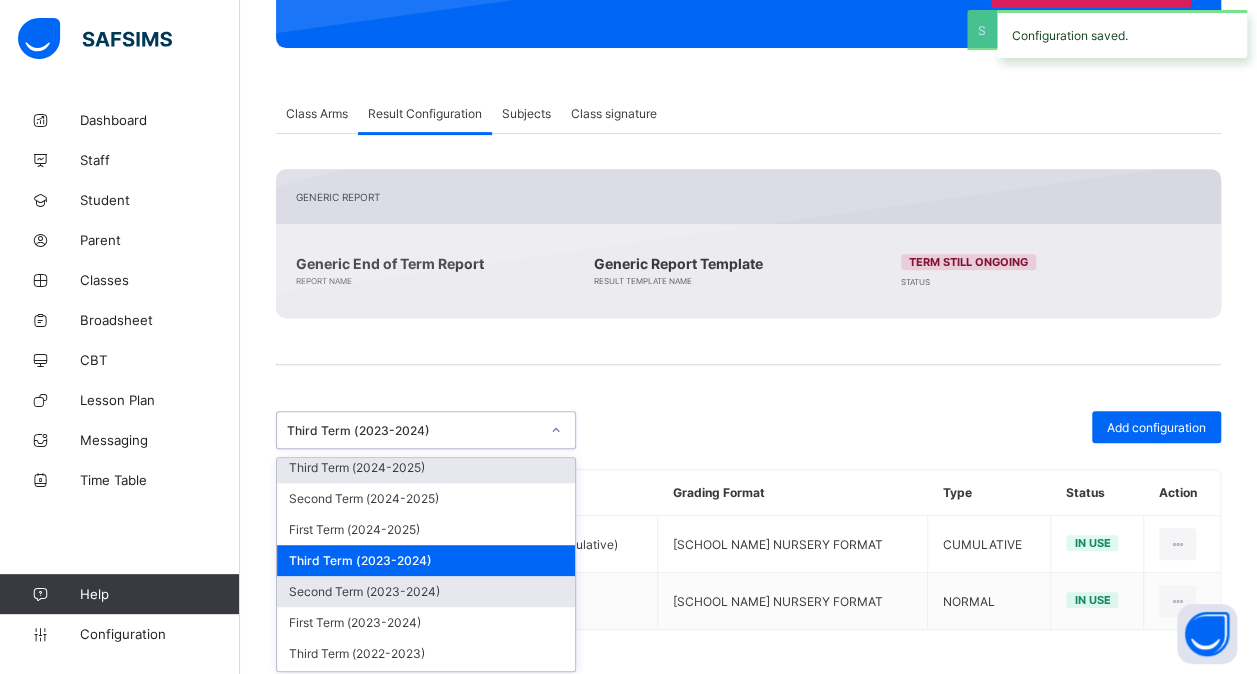 scroll, scrollTop: 135, scrollLeft: 0, axis: vertical 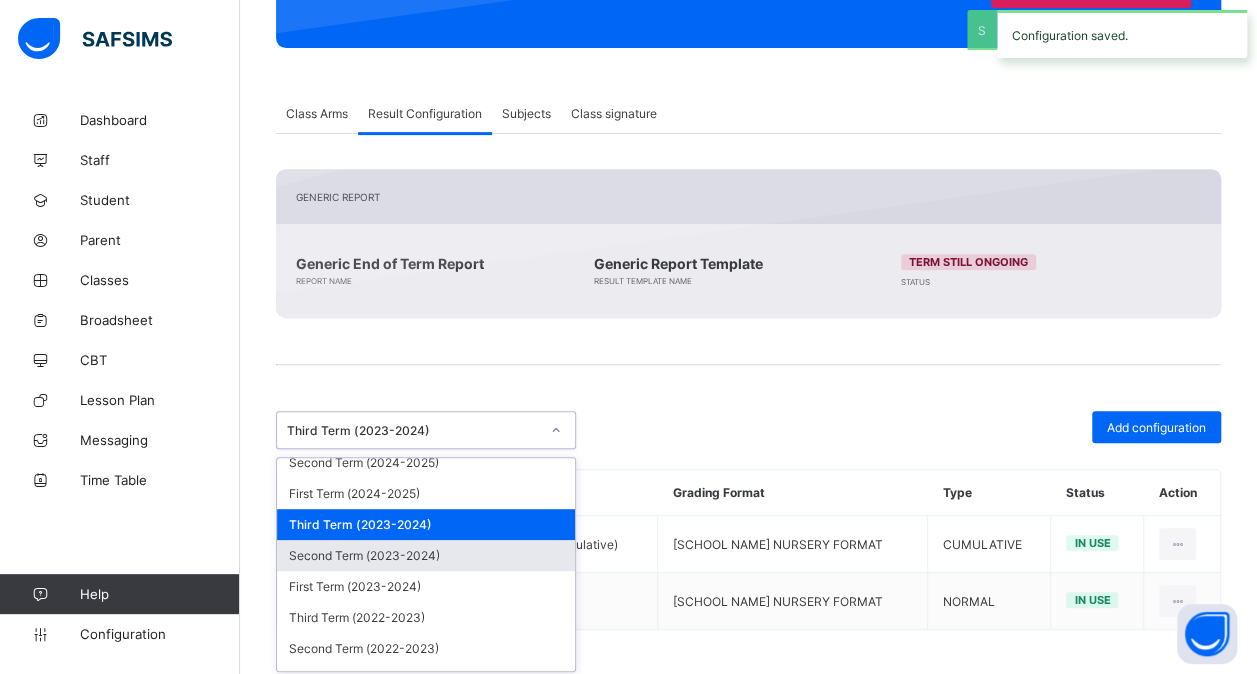 click on "Second Term (2023-2024)" at bounding box center (426, 555) 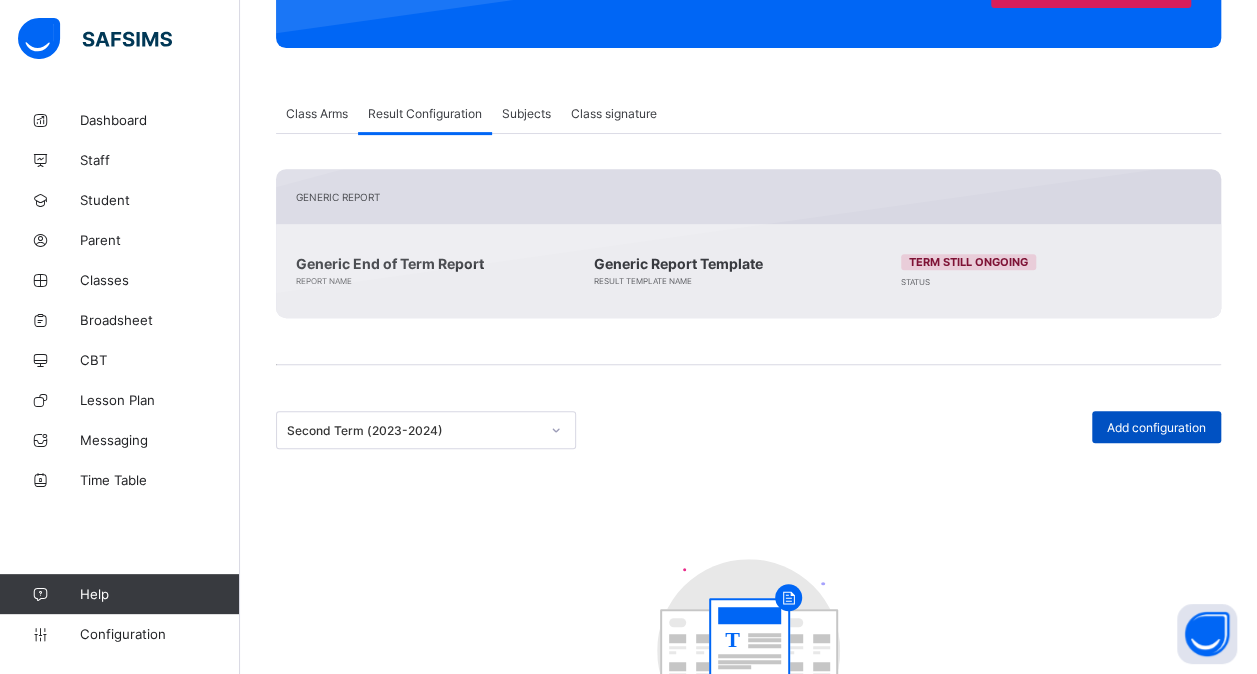 click on "Add configuration" at bounding box center [1156, 427] 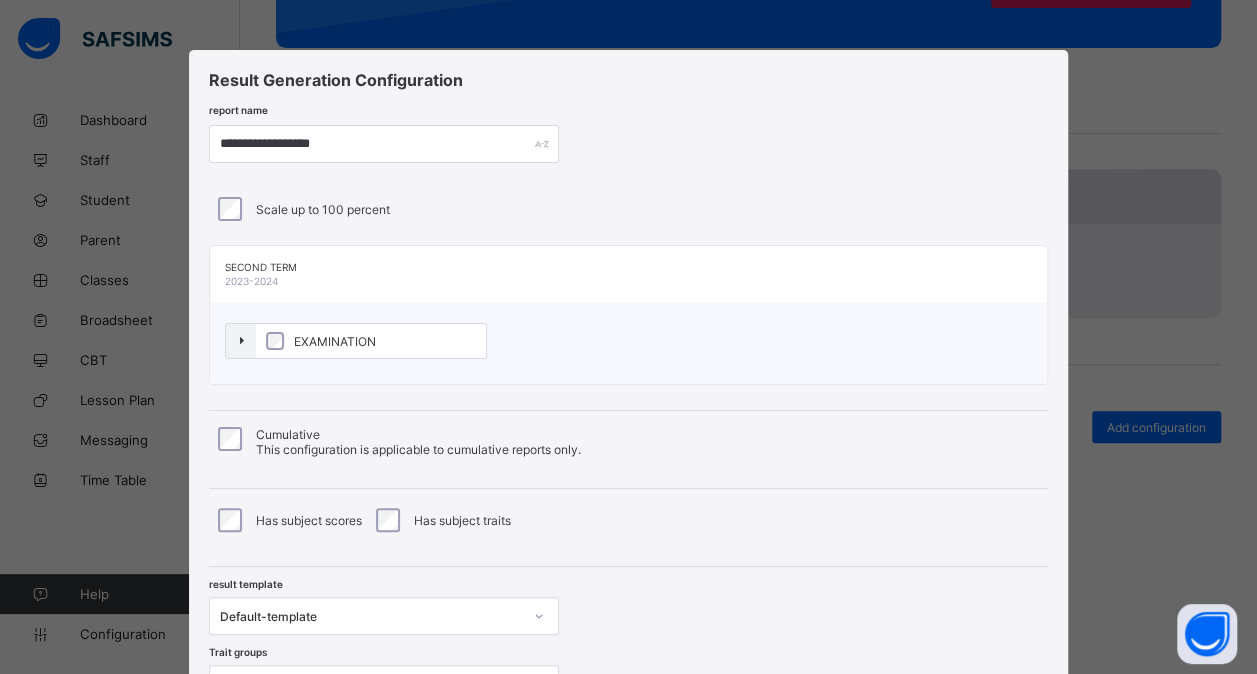 scroll, scrollTop: 182, scrollLeft: 0, axis: vertical 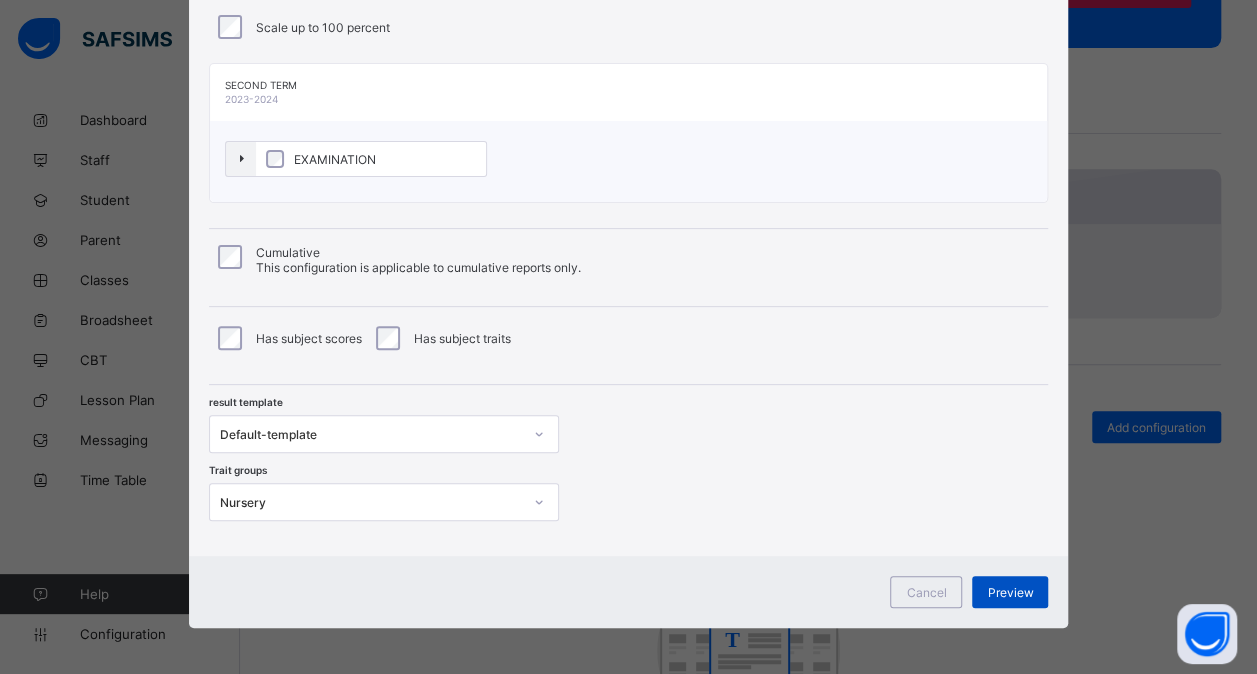 click on "Preview" at bounding box center (1010, 592) 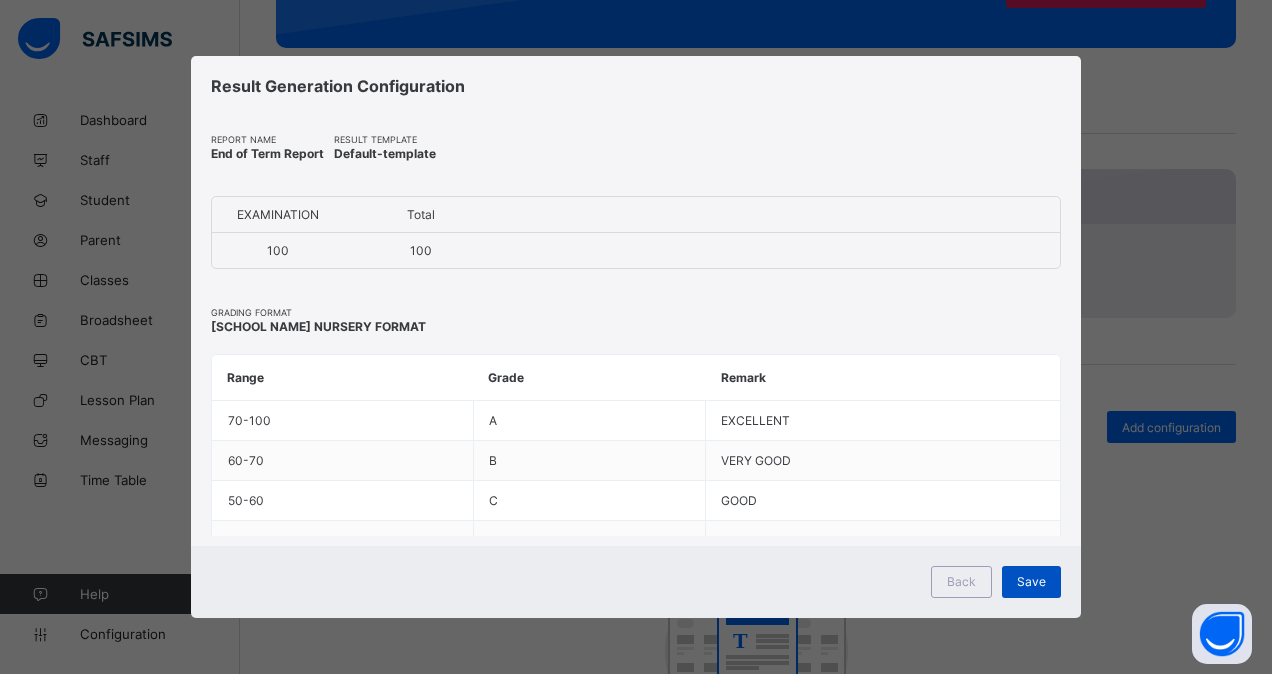 click on "Save" at bounding box center [1031, 581] 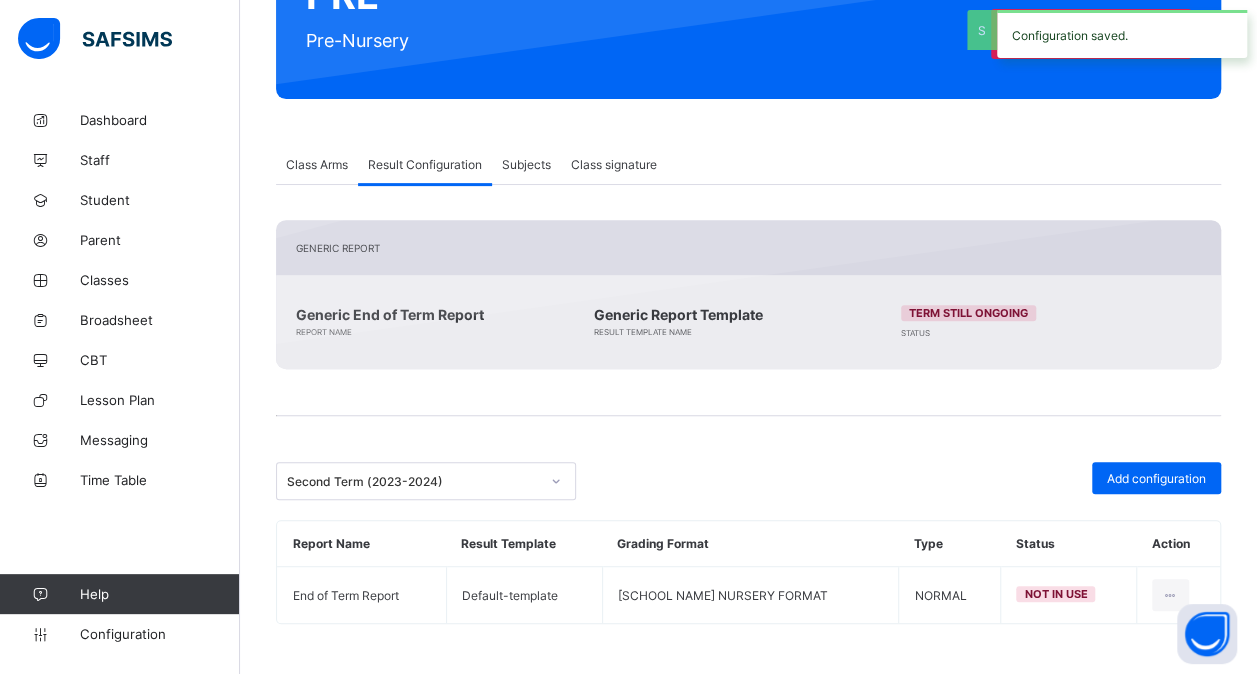 scroll, scrollTop: 260, scrollLeft: 0, axis: vertical 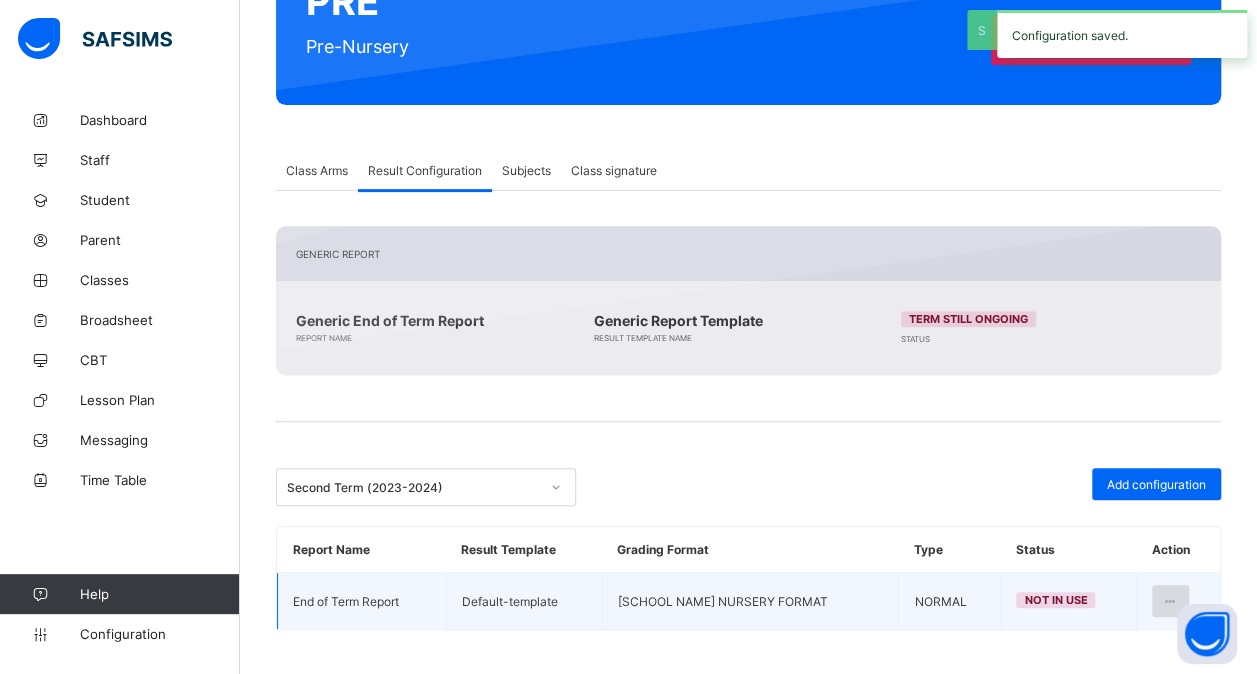 click at bounding box center [1170, 601] 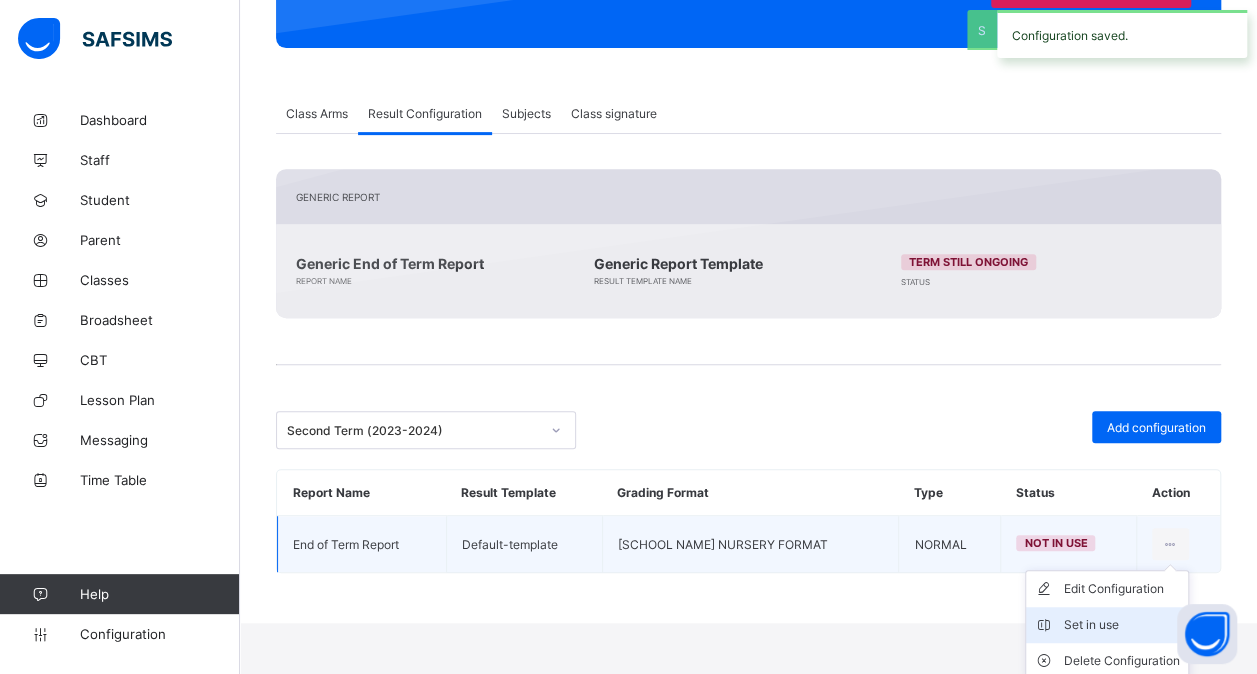 click on "Set in use" at bounding box center [1122, 625] 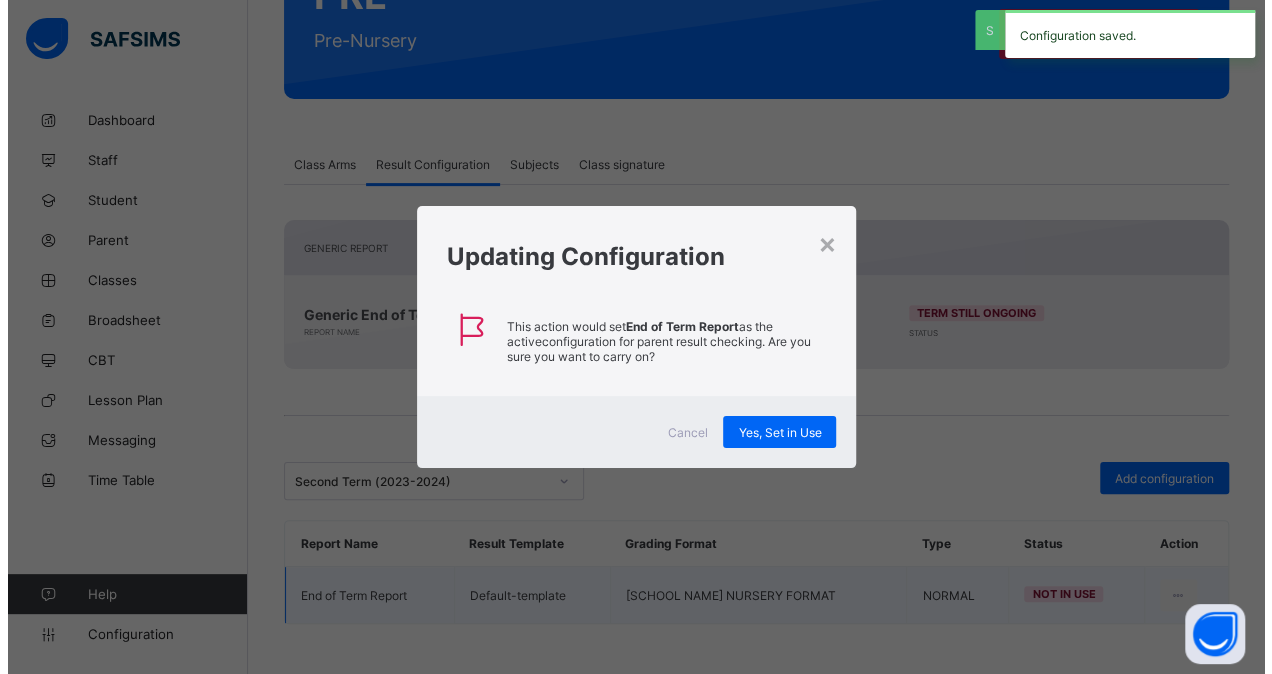scroll, scrollTop: 260, scrollLeft: 0, axis: vertical 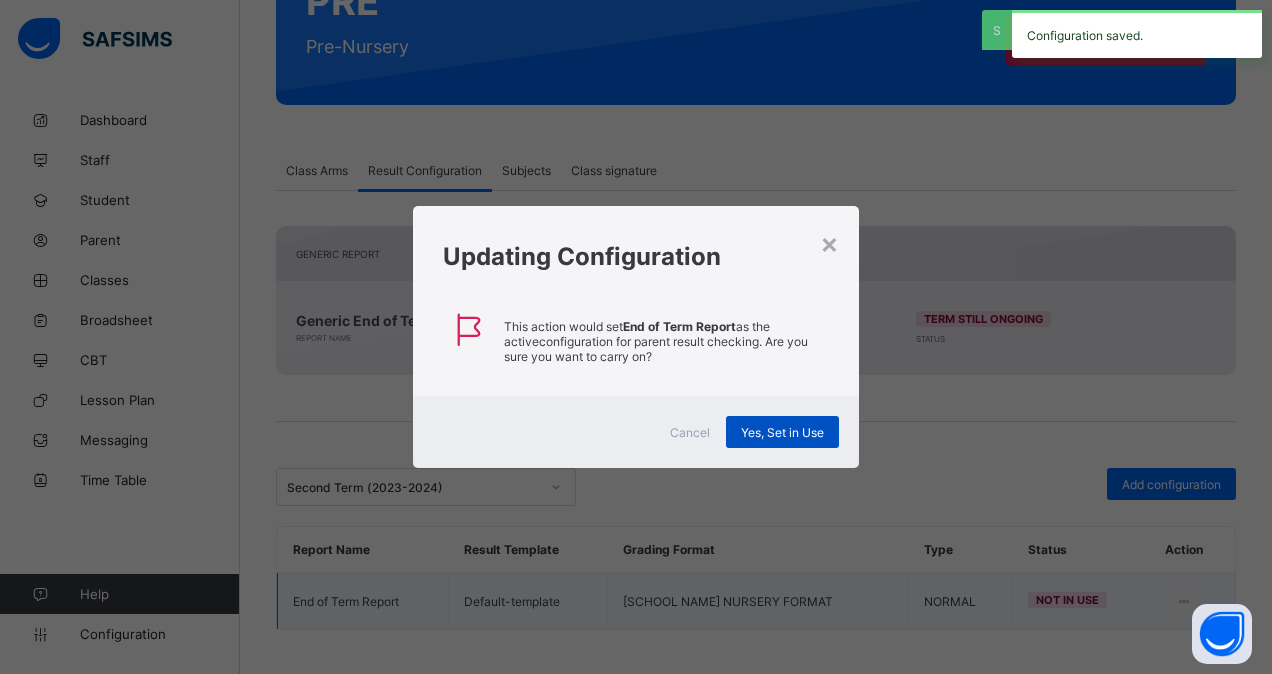 click on "Yes, Set in Use" at bounding box center [782, 432] 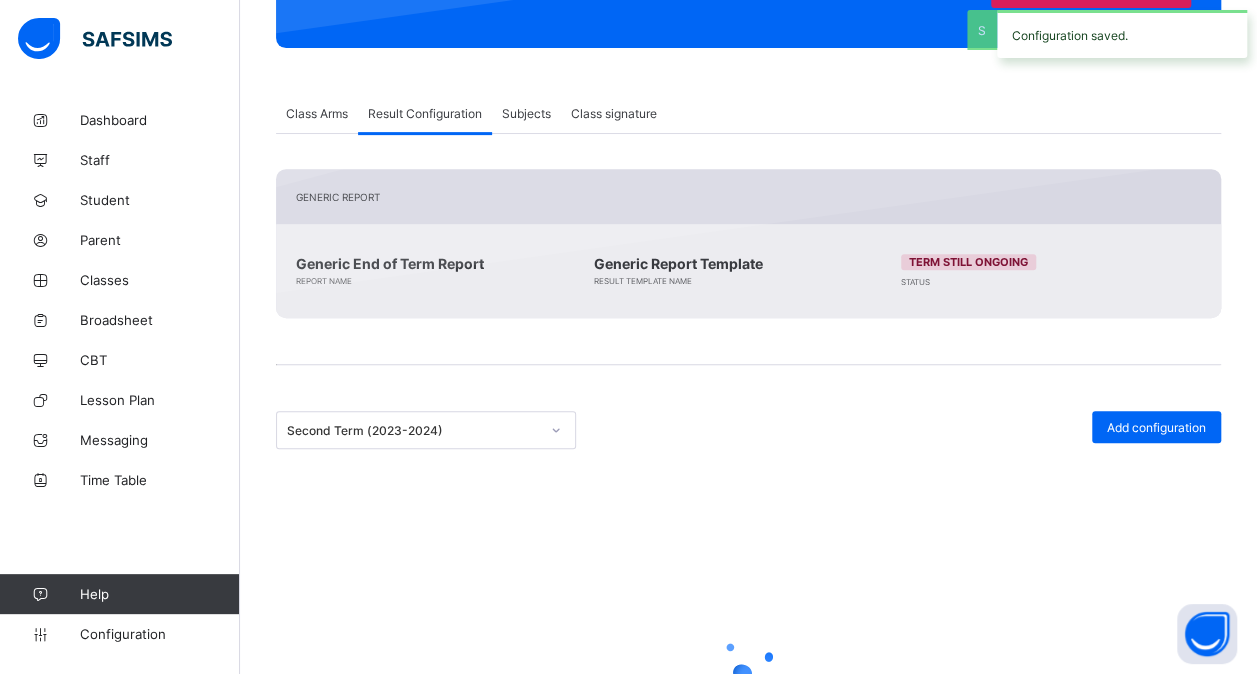 scroll, scrollTop: 260, scrollLeft: 0, axis: vertical 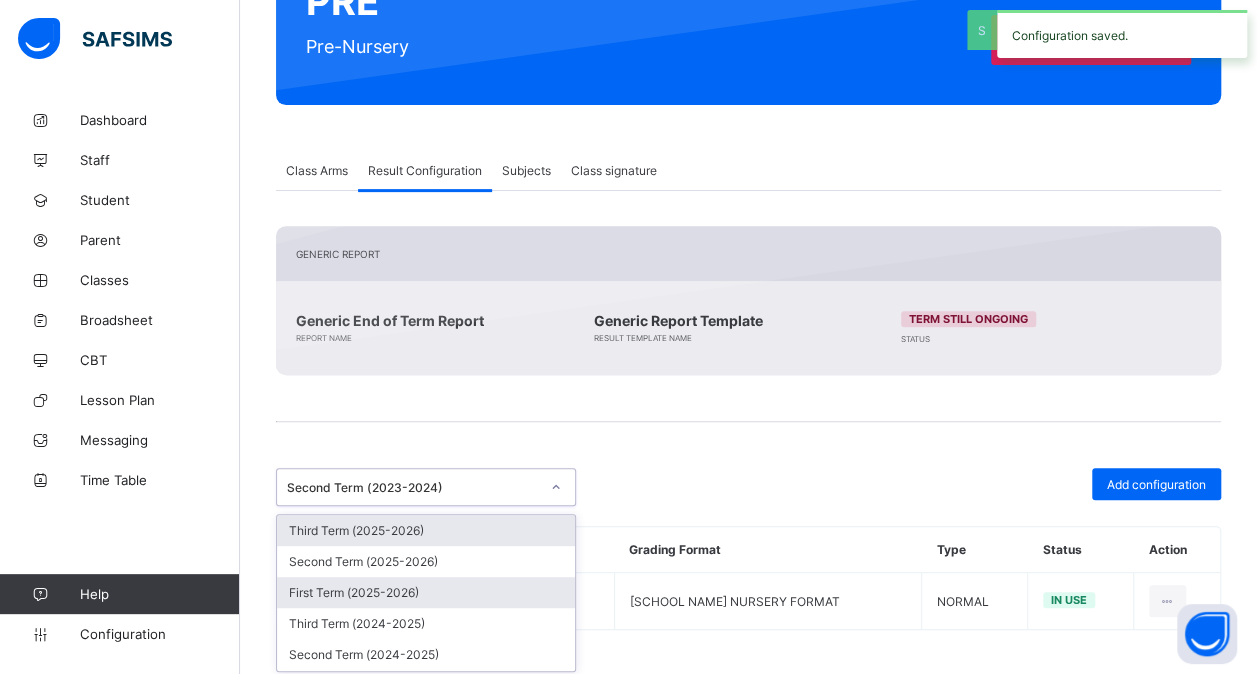 drag, startPoint x: 555, startPoint y: 484, endPoint x: 466, endPoint y: 589, distance: 137.64447 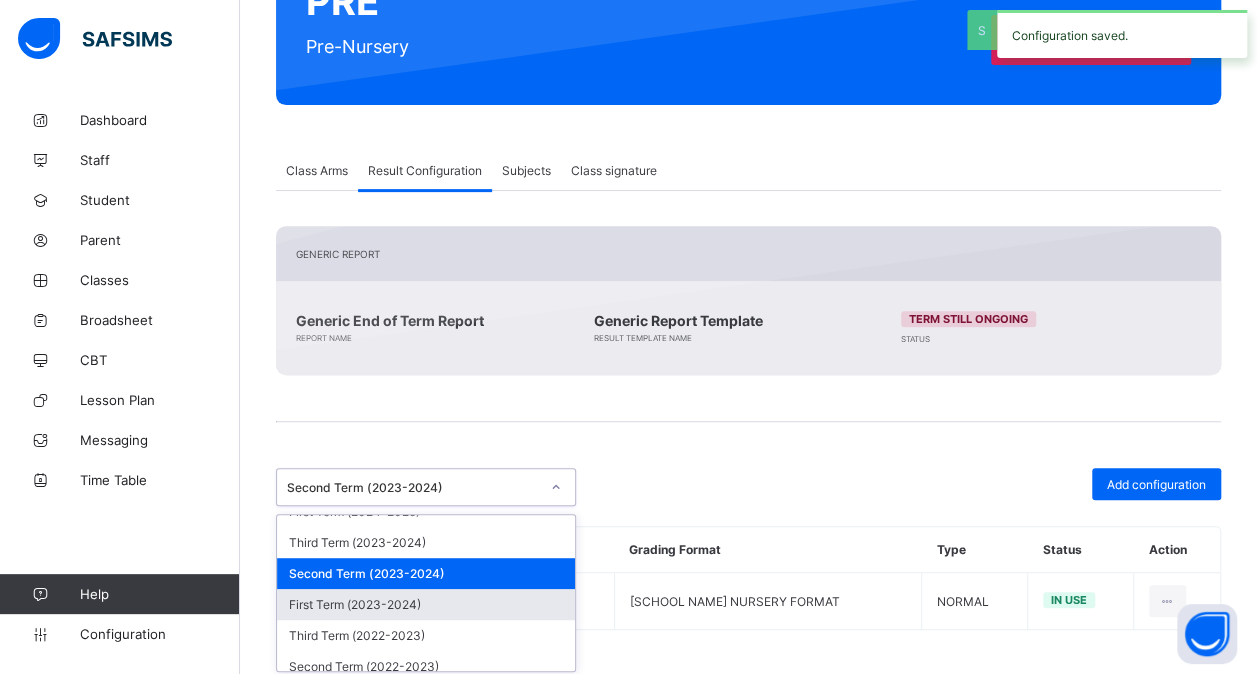 scroll, scrollTop: 191, scrollLeft: 0, axis: vertical 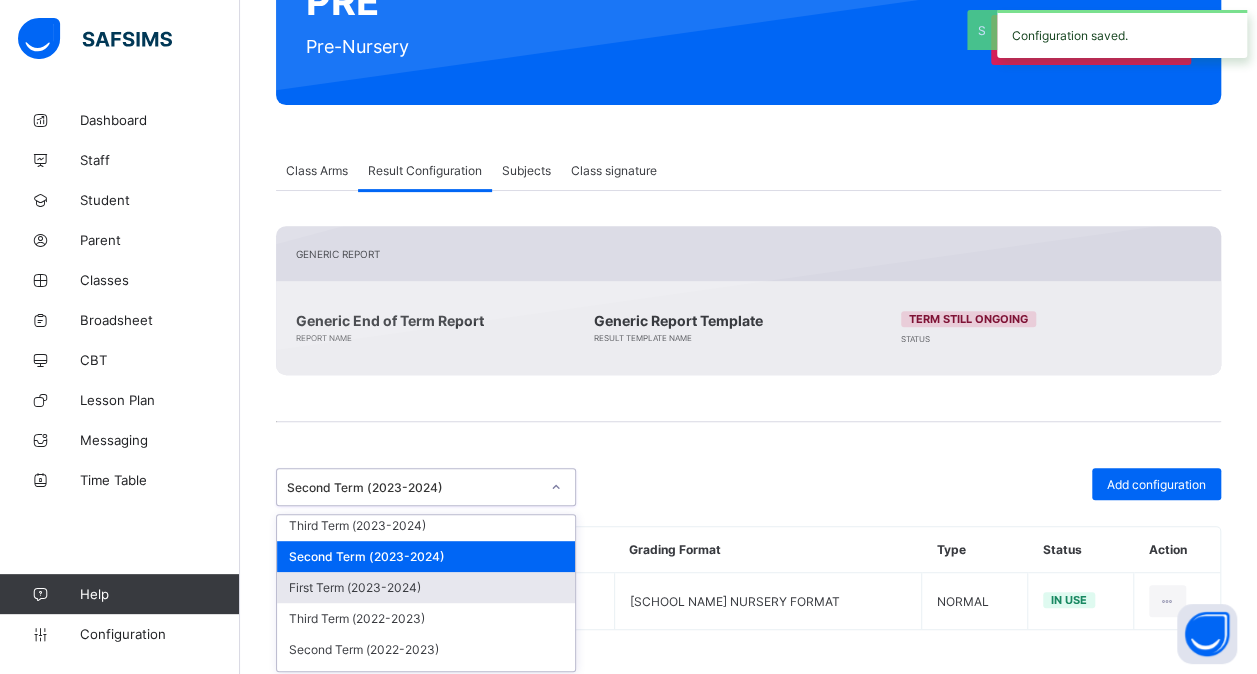 click on "First Term (2023-2024)" at bounding box center (426, 587) 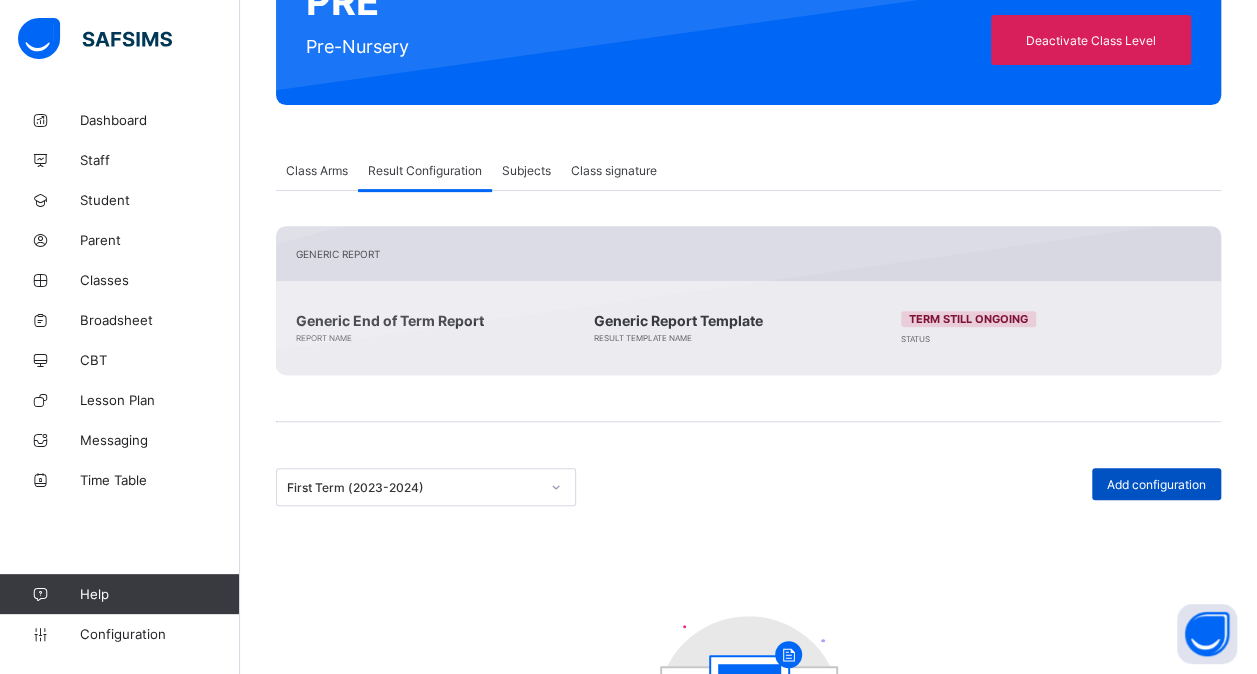 click on "Add configuration" at bounding box center (1156, 484) 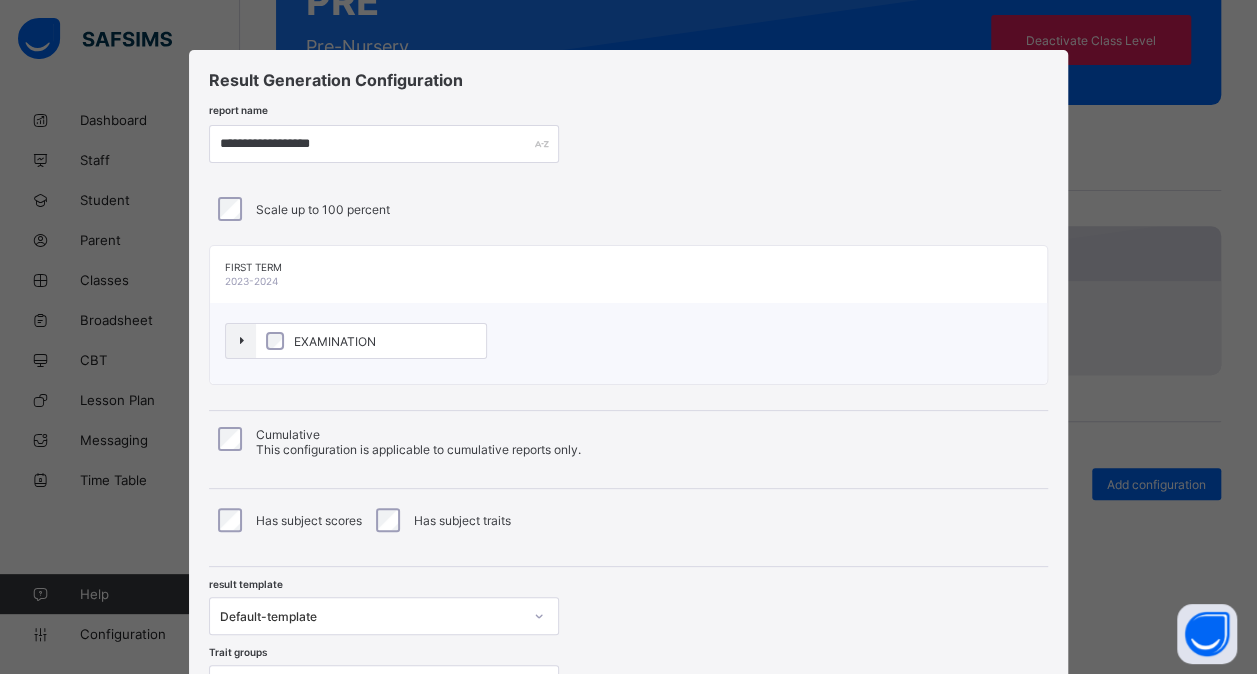 scroll, scrollTop: 182, scrollLeft: 0, axis: vertical 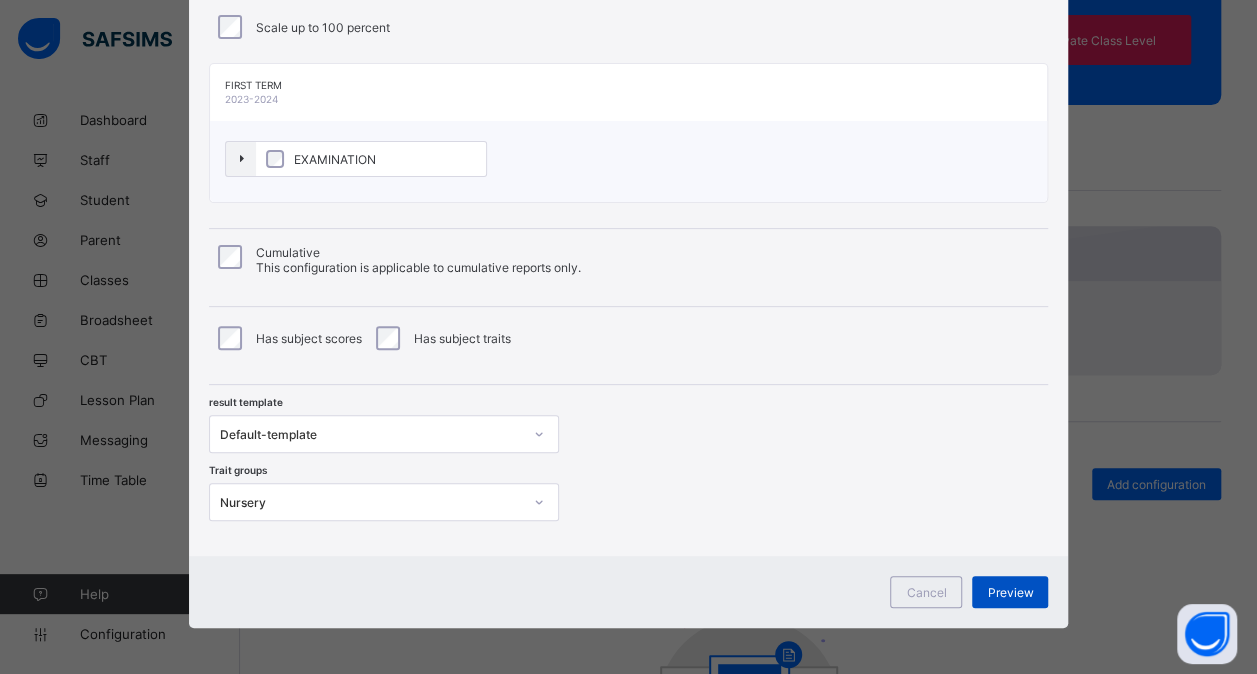 click on "Preview" at bounding box center [1010, 592] 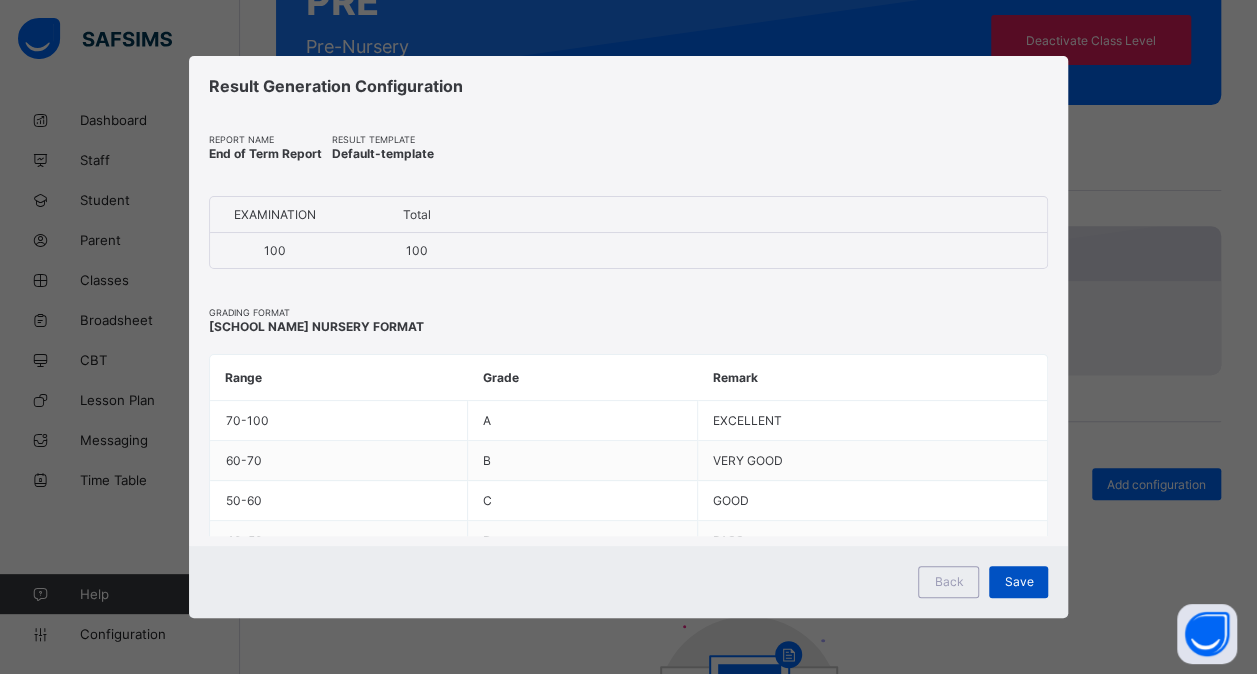 click on "Save" at bounding box center (1018, 581) 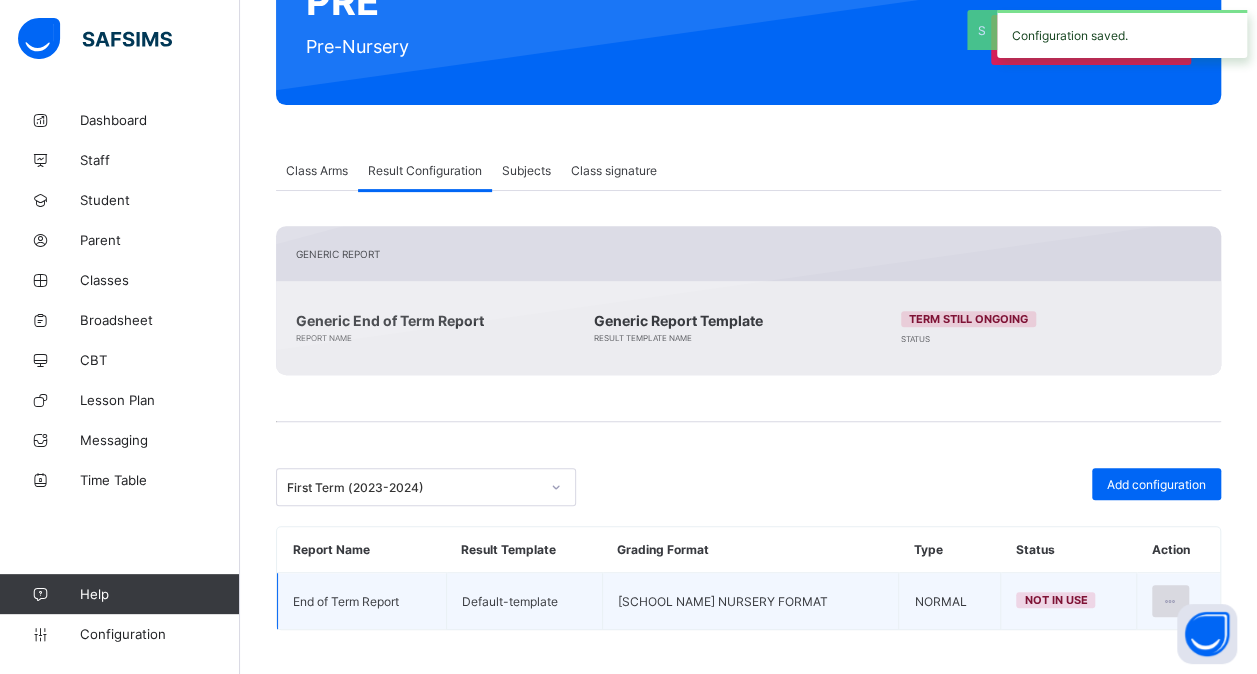 click at bounding box center [1170, 601] 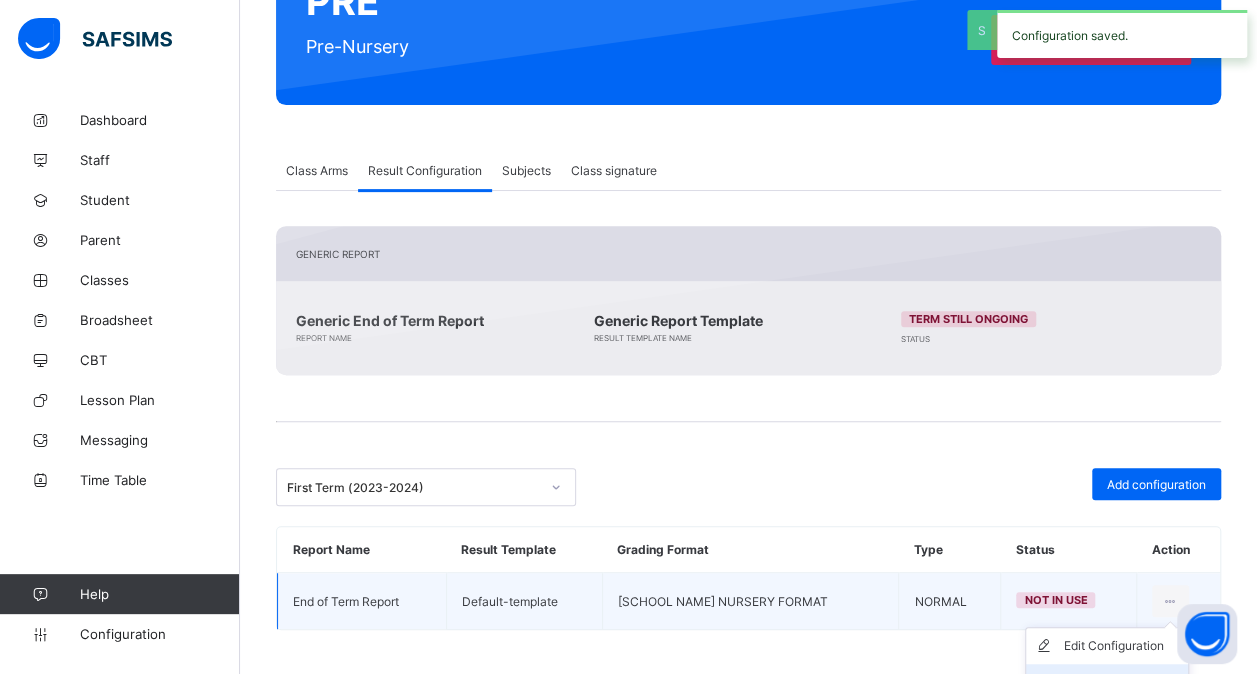 click on "Set in use" at bounding box center [1122, 682] 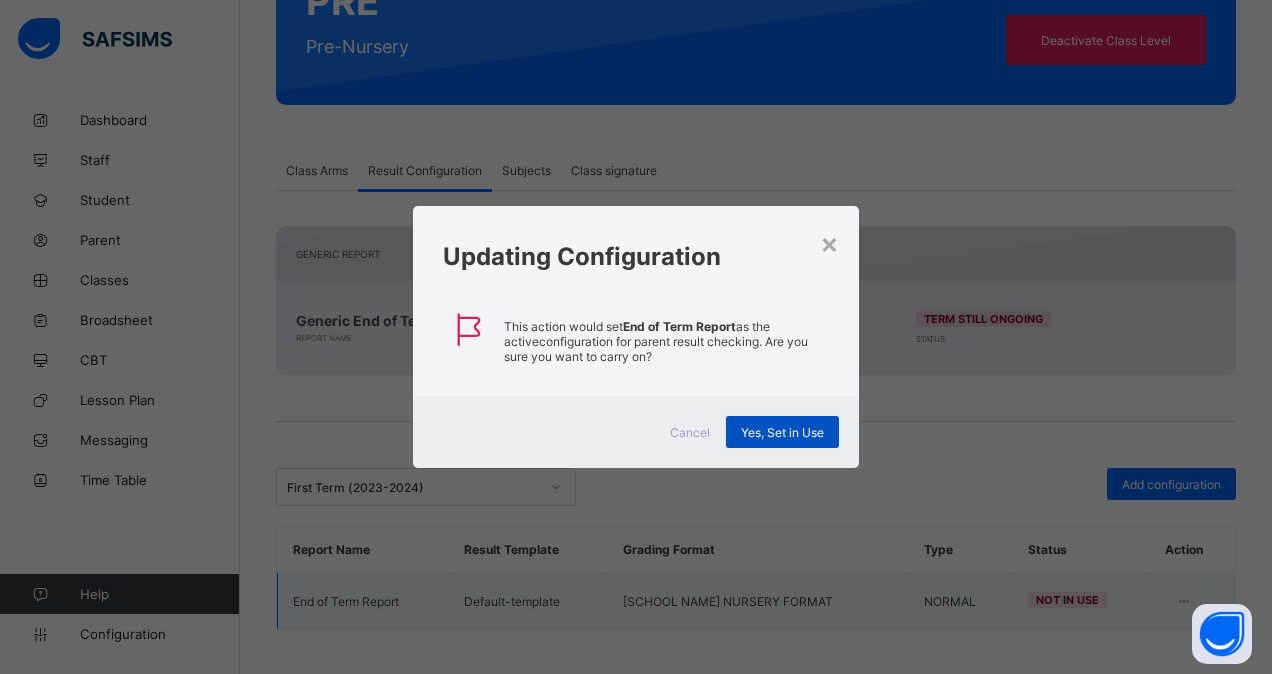 click on "Yes, Set in Use" at bounding box center (782, 432) 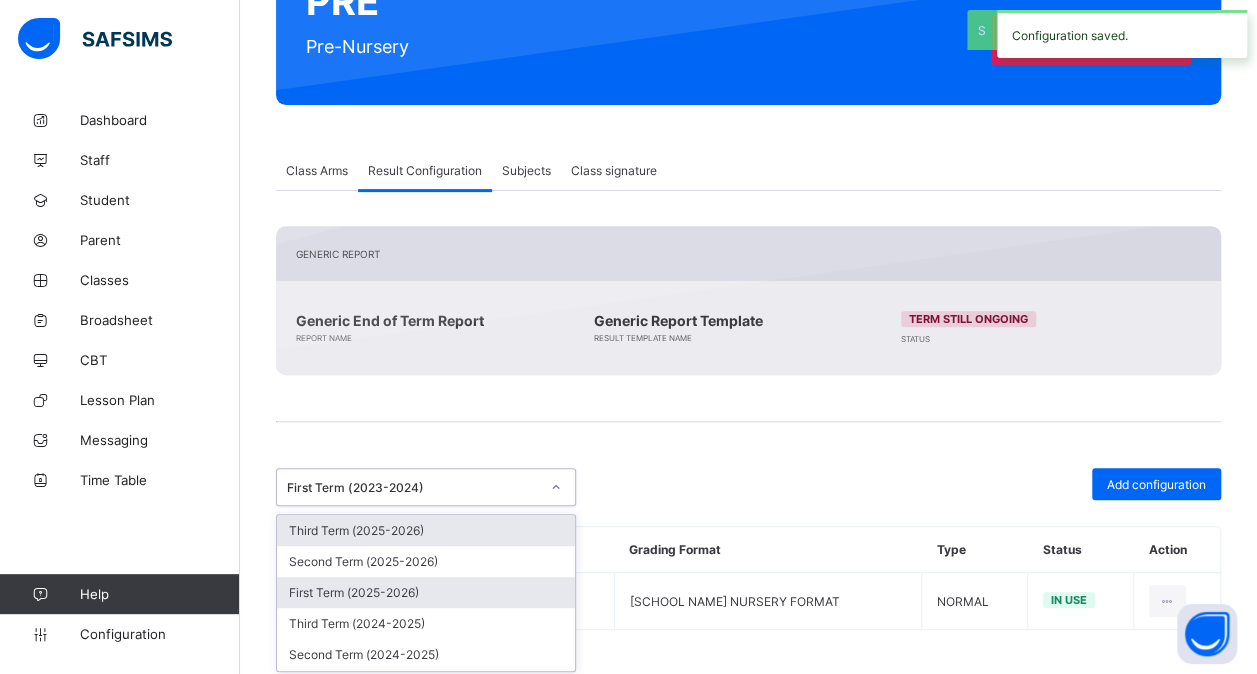 drag, startPoint x: 553, startPoint y: 483, endPoint x: 499, endPoint y: 582, distance: 112.76968 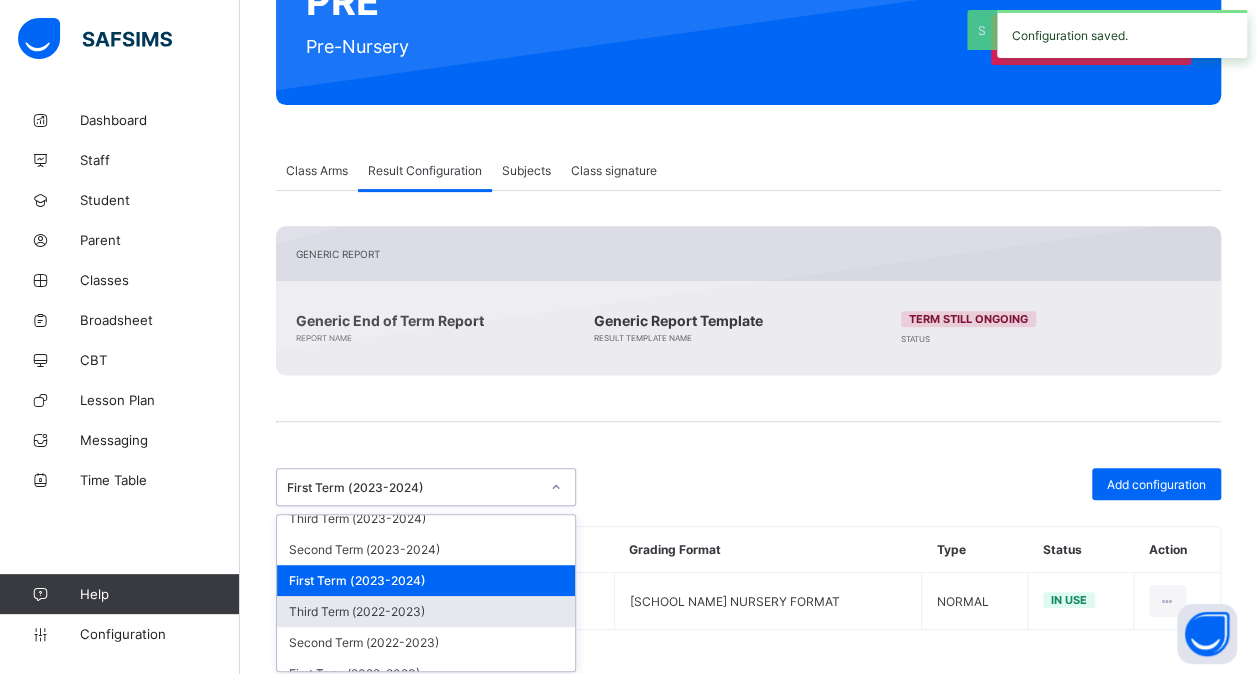 scroll, scrollTop: 222, scrollLeft: 0, axis: vertical 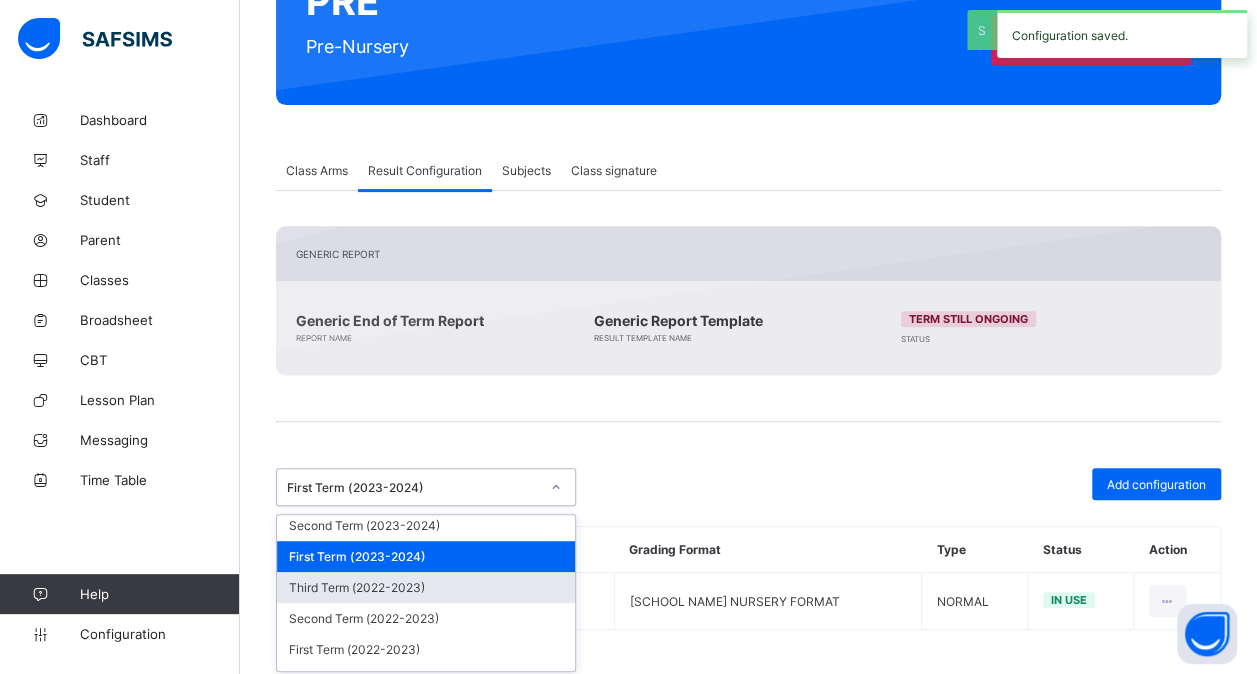 click on "Third Term (2022-2023)" at bounding box center [426, 587] 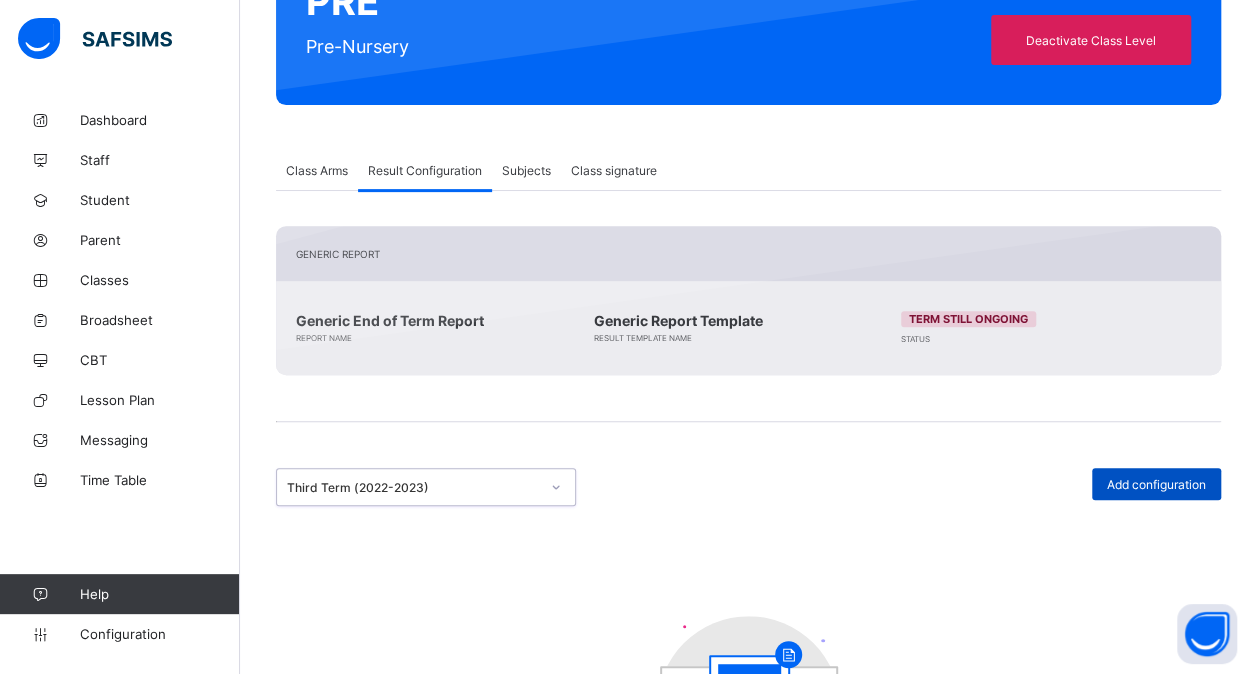 click on "Add configuration" at bounding box center (1156, 484) 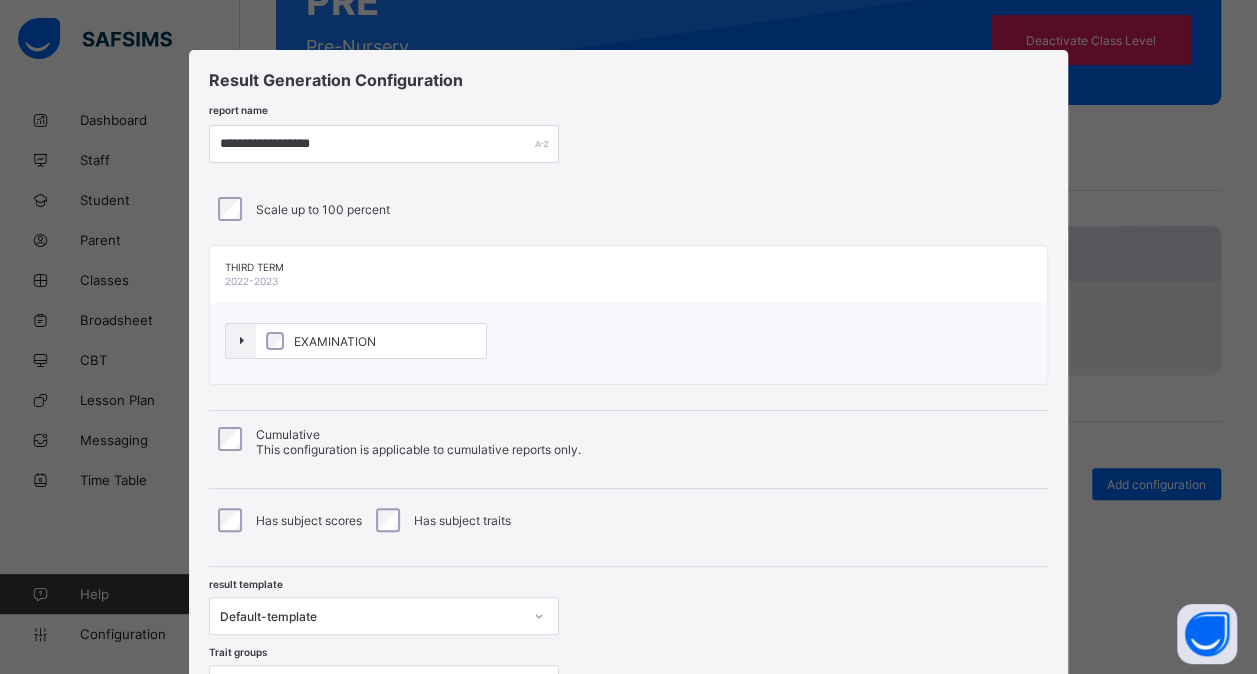 scroll, scrollTop: 182, scrollLeft: 0, axis: vertical 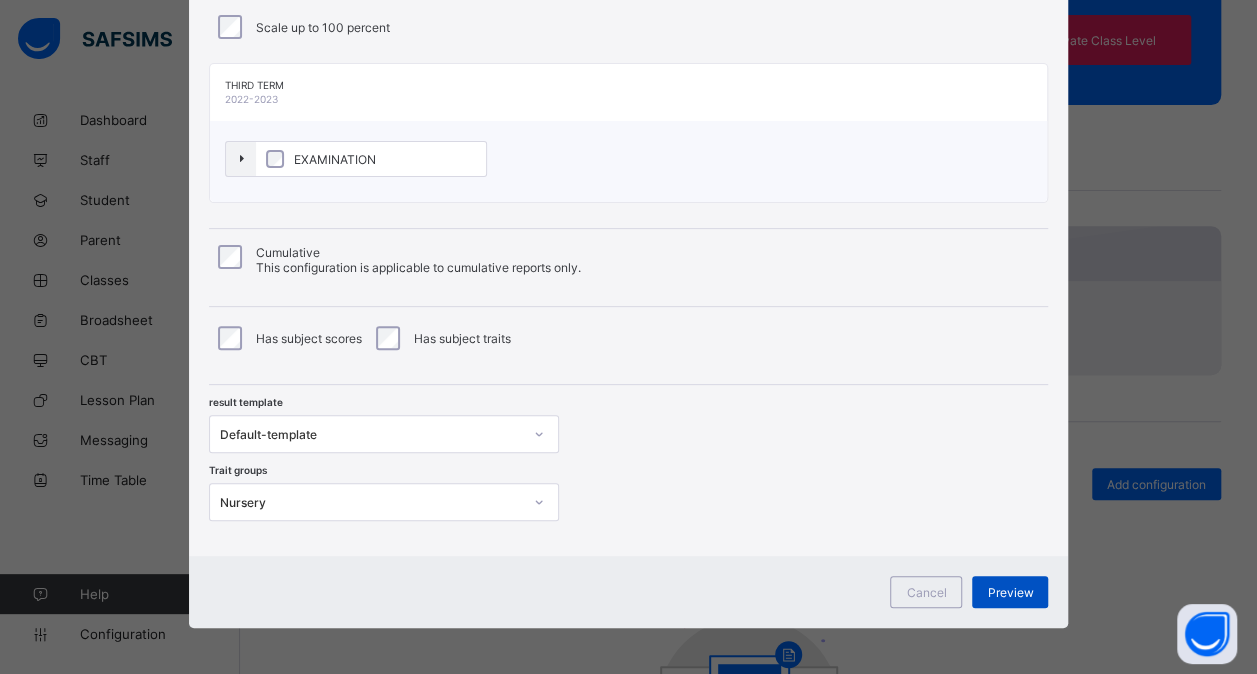 click on "Preview" at bounding box center [1010, 592] 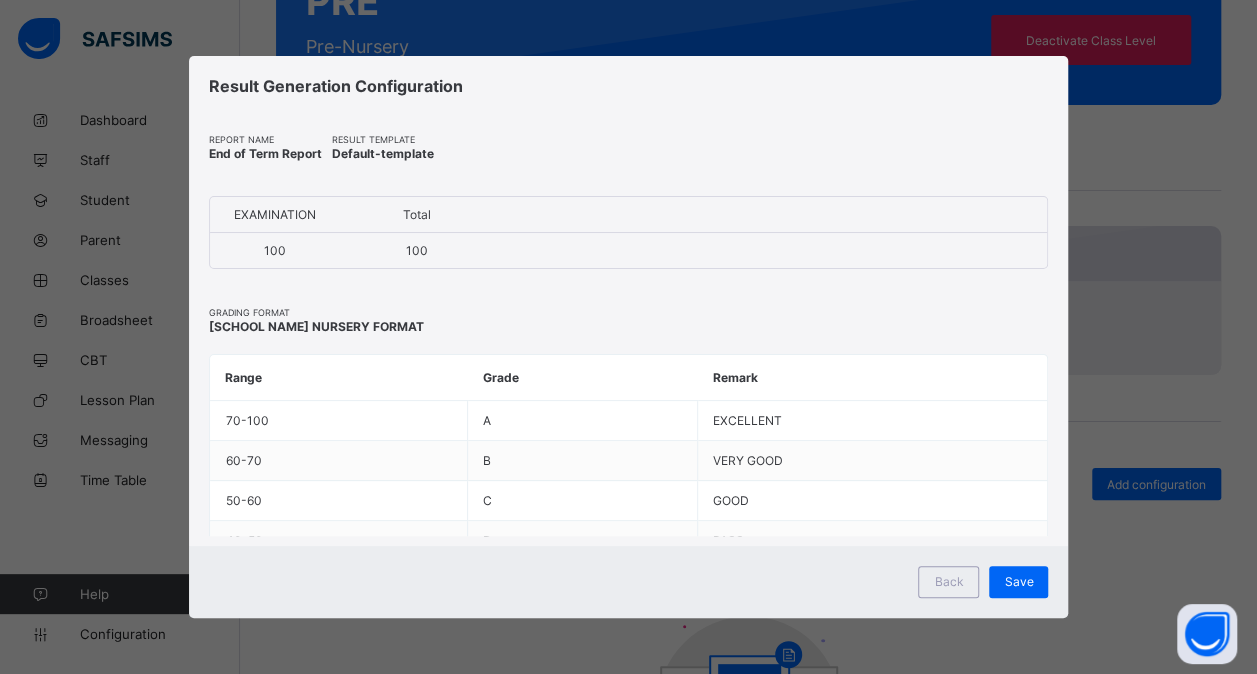 scroll, scrollTop: 0, scrollLeft: 0, axis: both 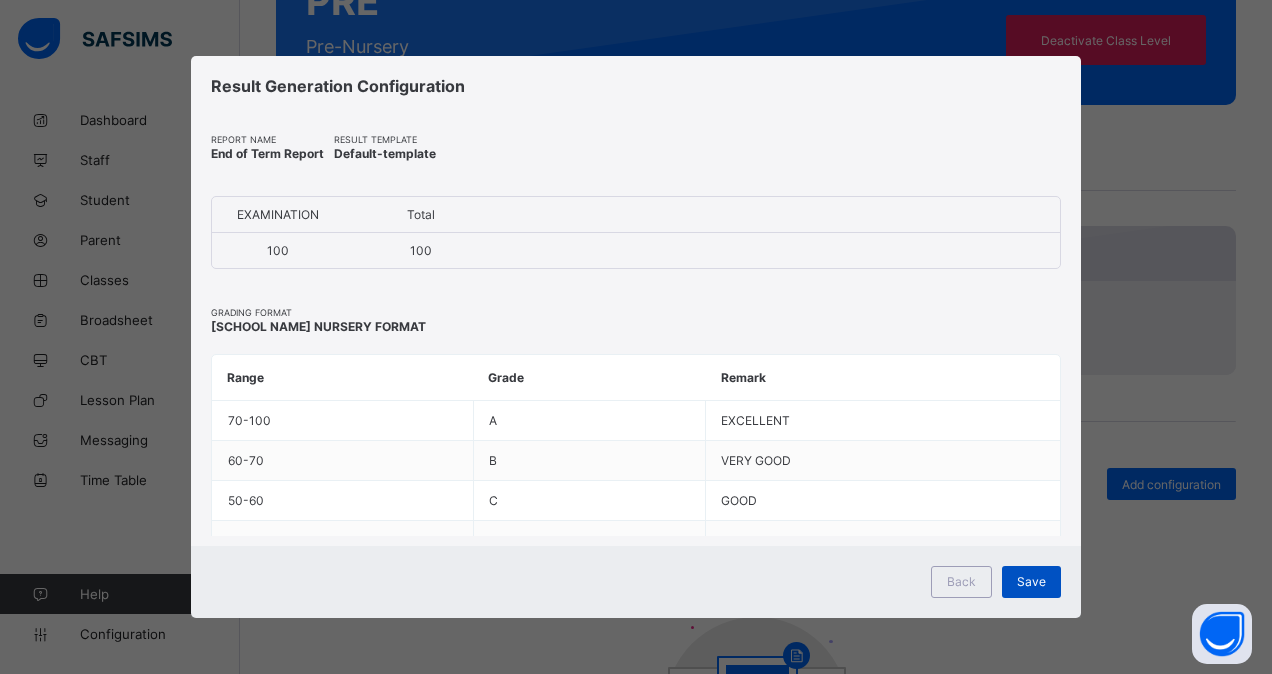 click on "Save" at bounding box center (1031, 581) 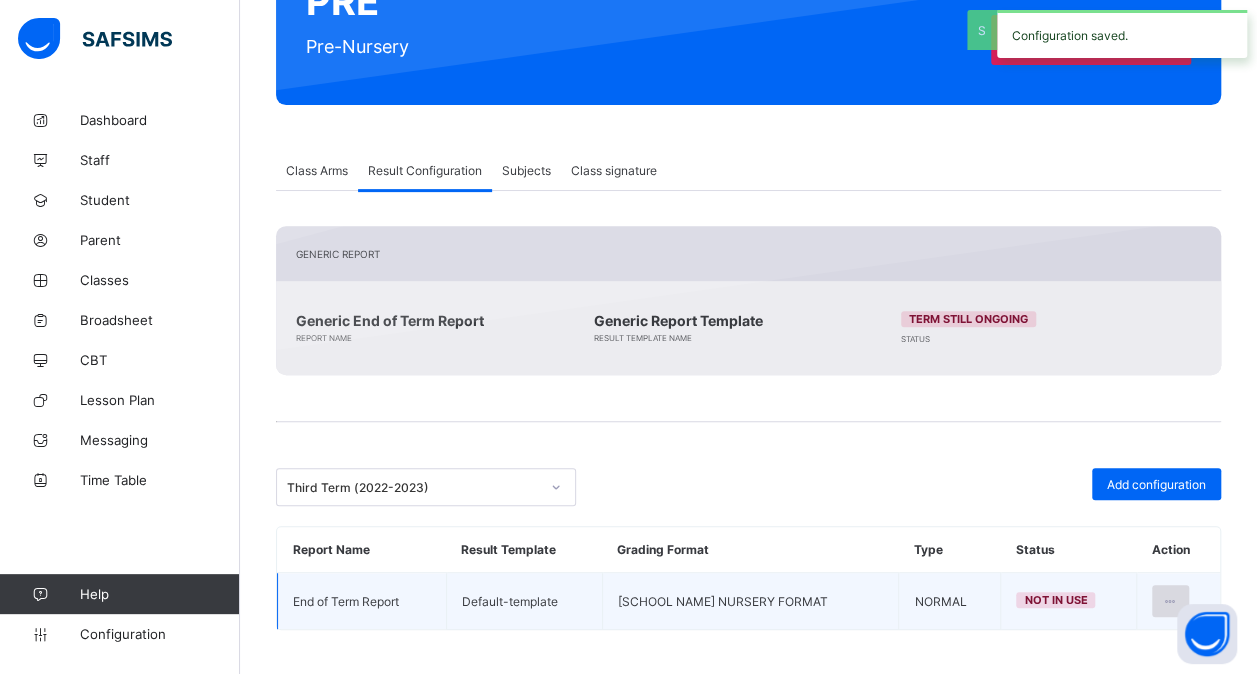 click at bounding box center [1170, 601] 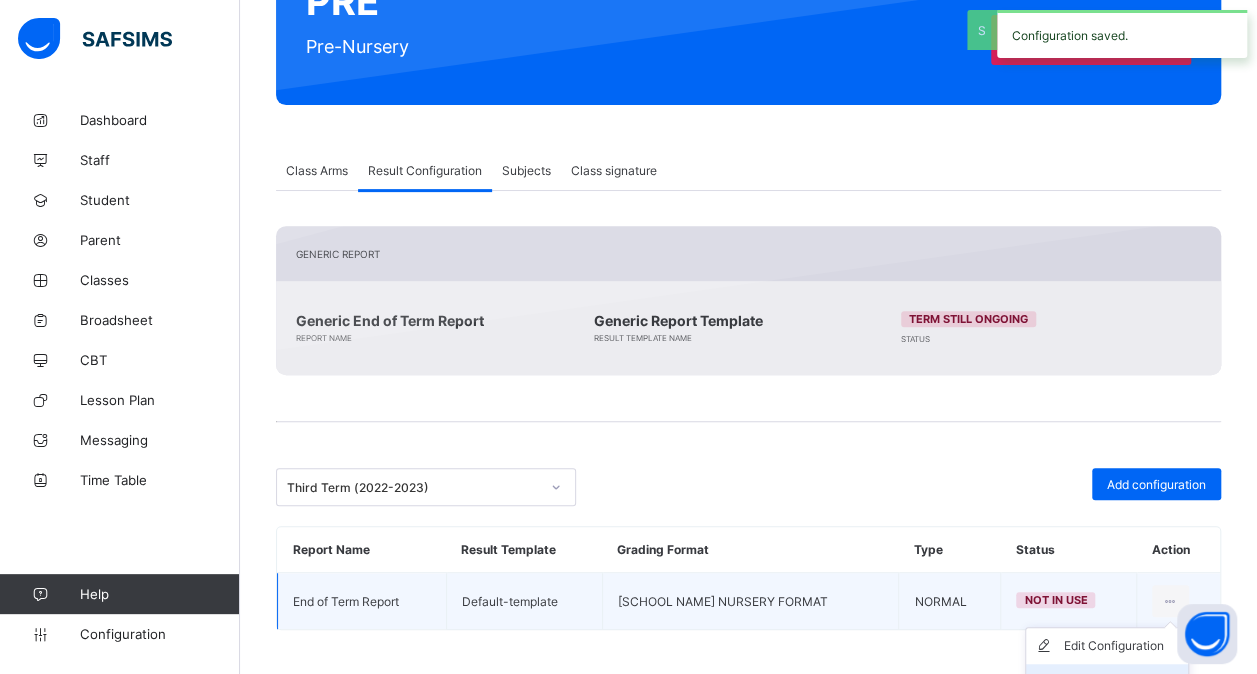click on "Set in use" at bounding box center (1122, 682) 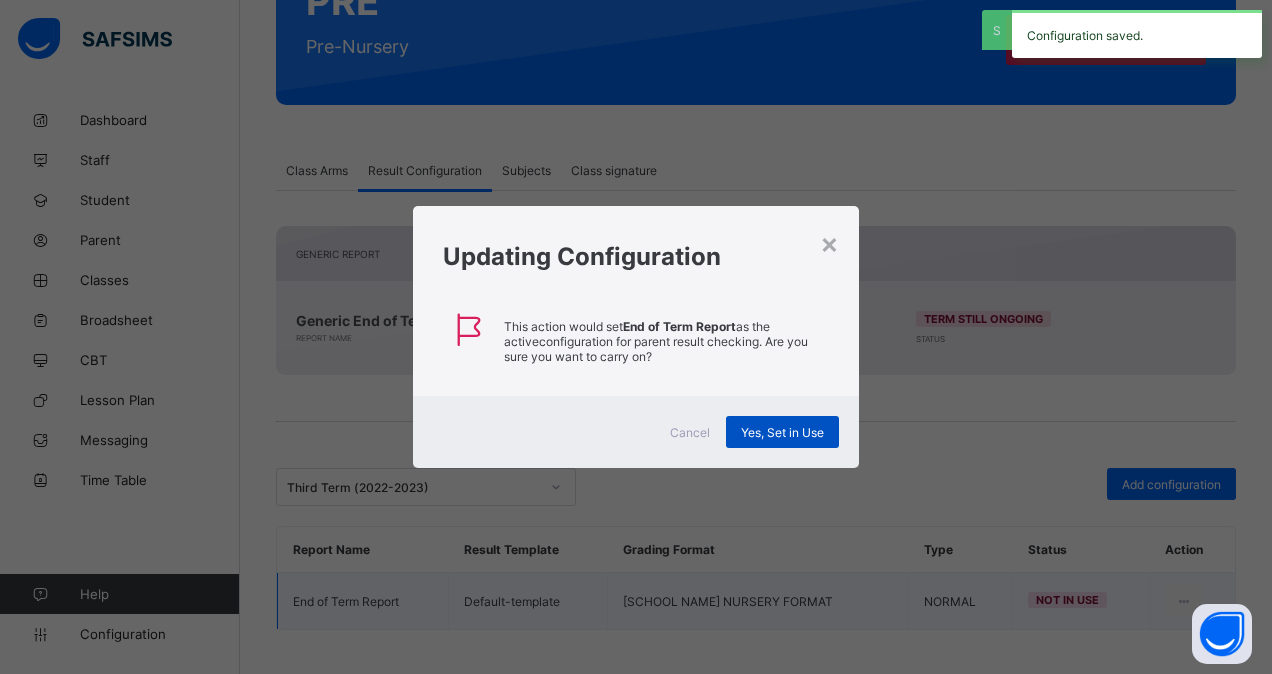 click on "Yes, Set in Use" at bounding box center (782, 432) 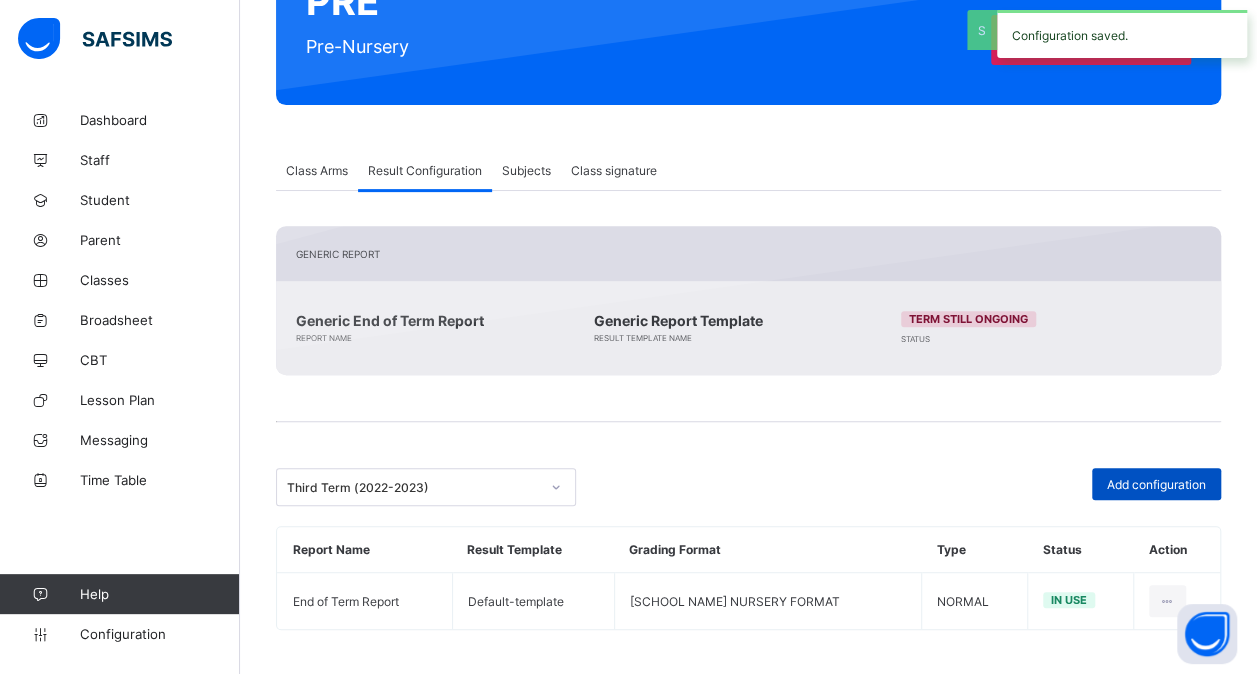 click on "Add configuration" at bounding box center (1156, 484) 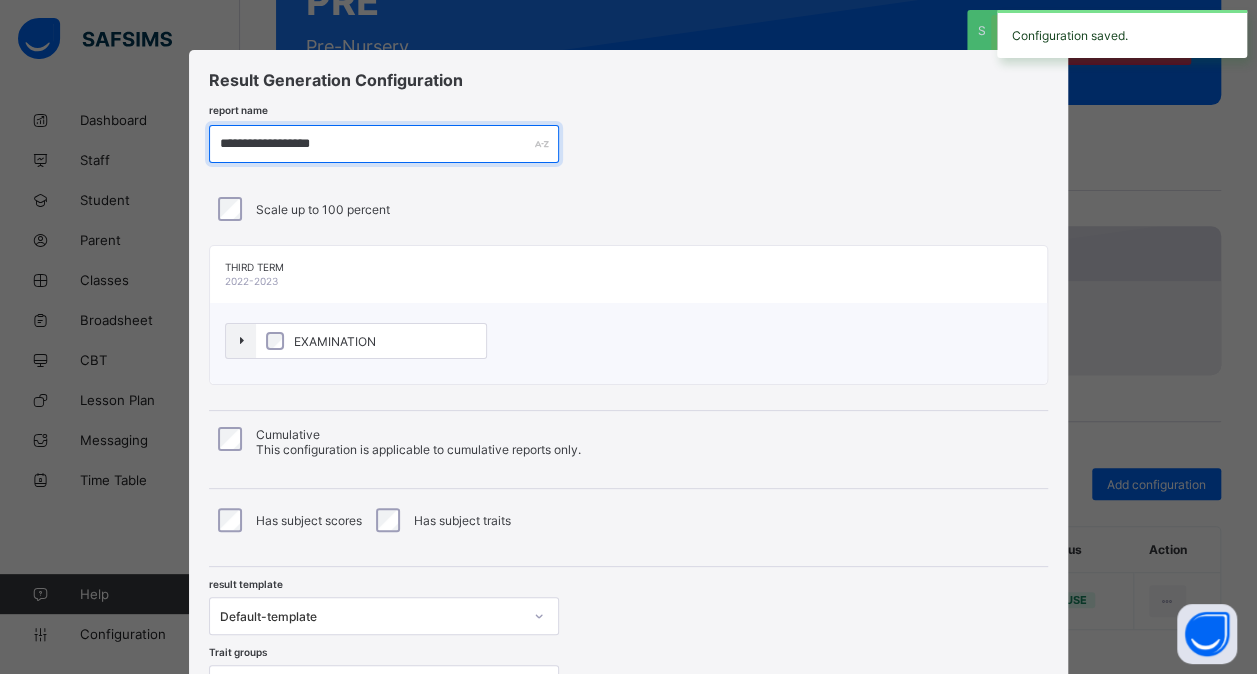 click on "**********" at bounding box center (384, 144) 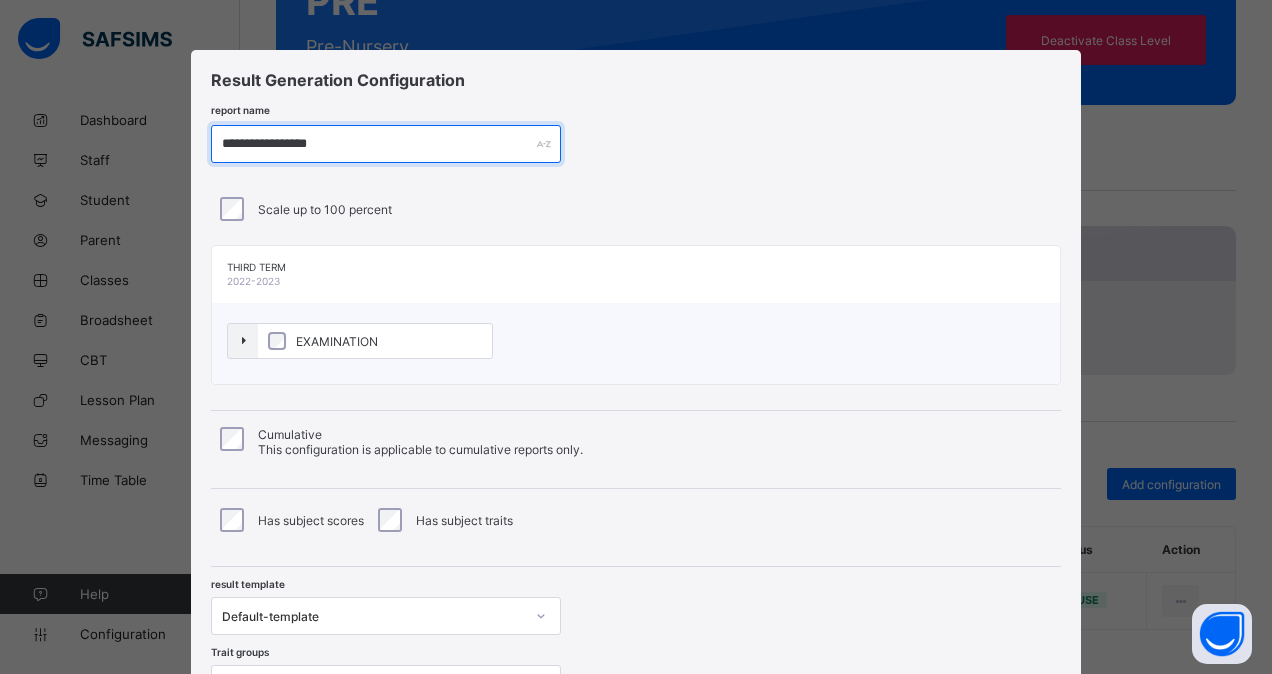 type on "**********" 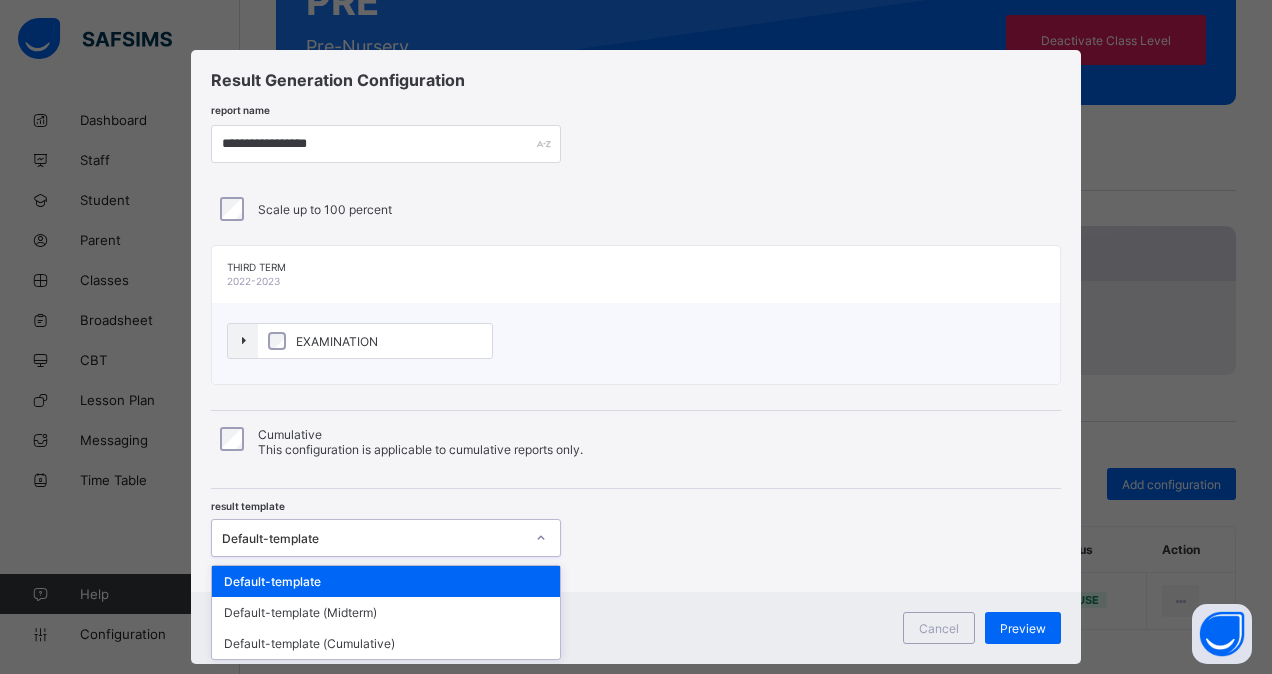click at bounding box center (541, 538) 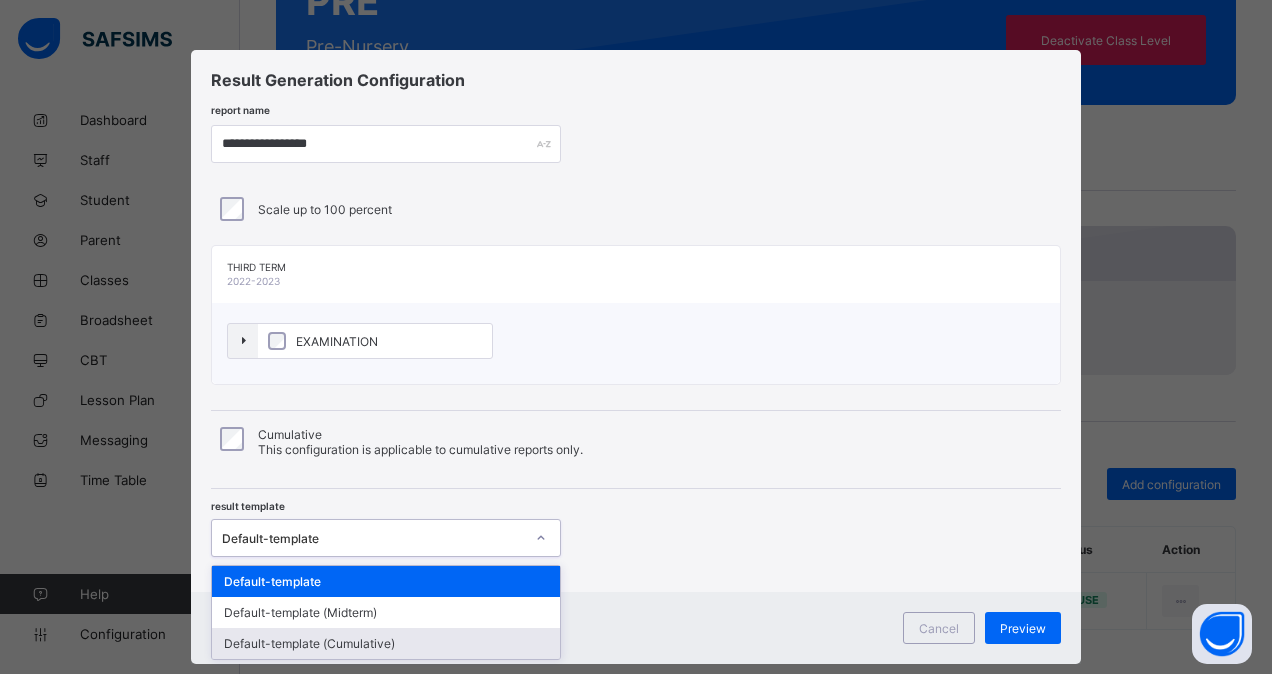 click on "Default-template (Cumulative)" at bounding box center [386, 643] 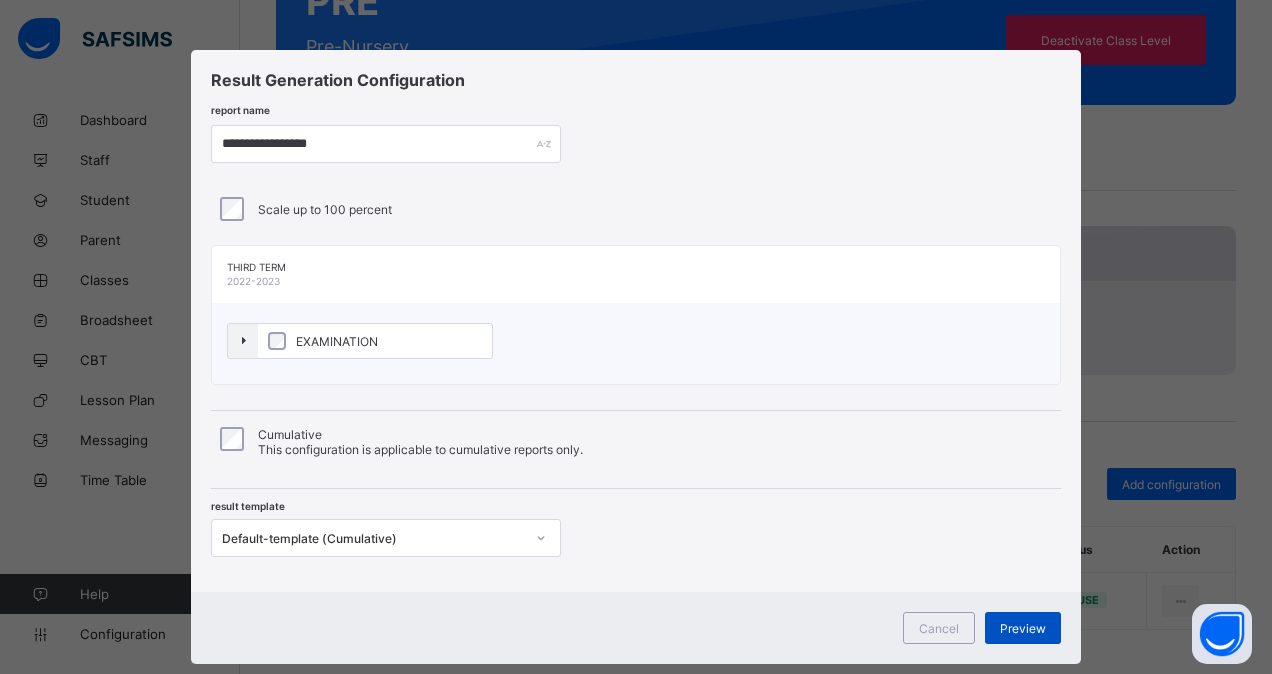 click on "Preview" at bounding box center (1023, 628) 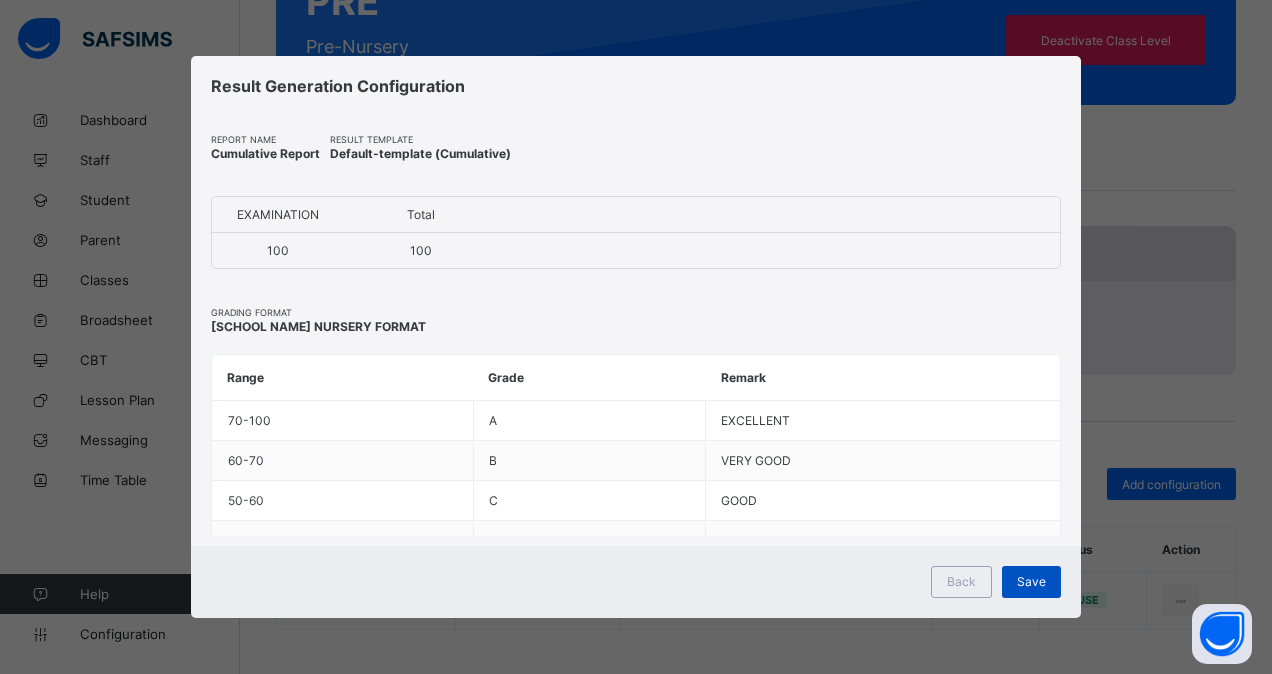 click on "Save" at bounding box center (1031, 581) 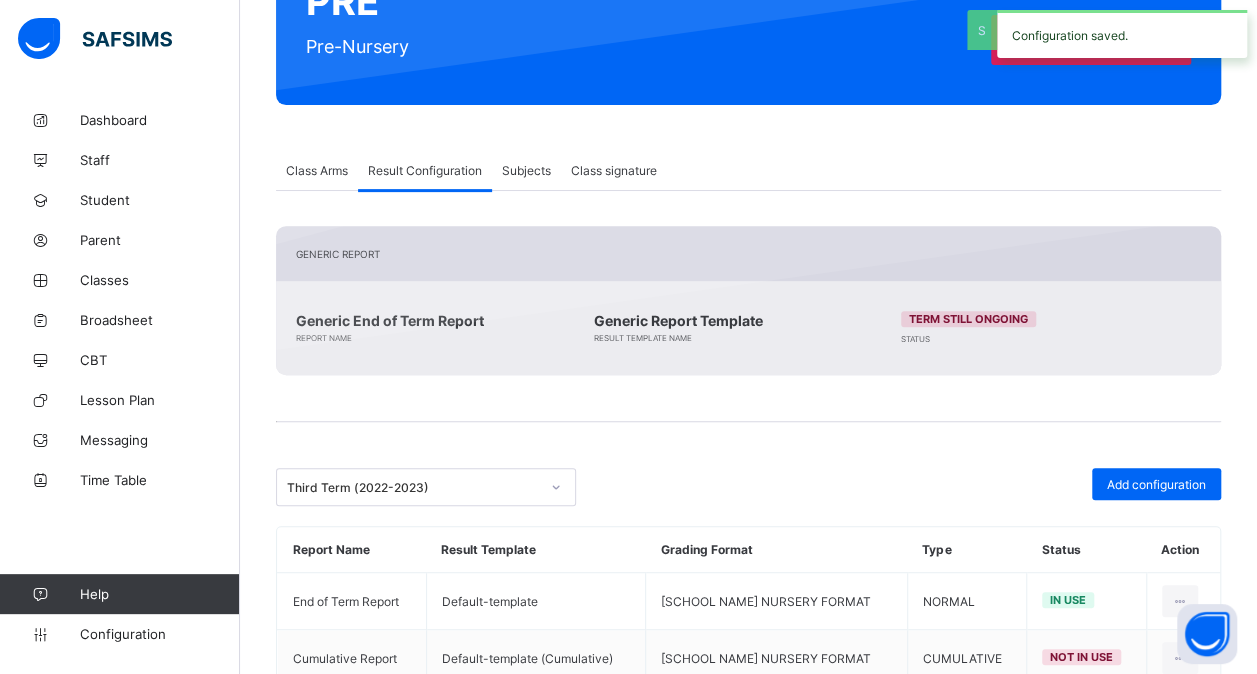 scroll, scrollTop: 317, scrollLeft: 0, axis: vertical 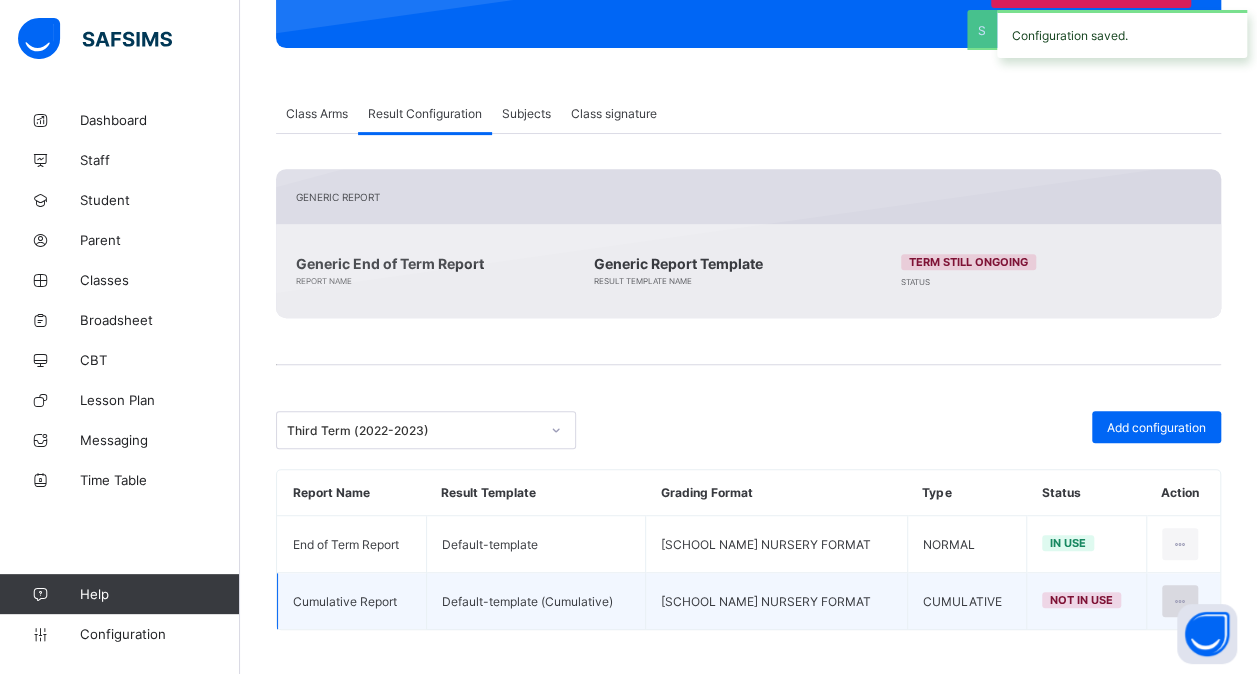 click at bounding box center [1180, 601] 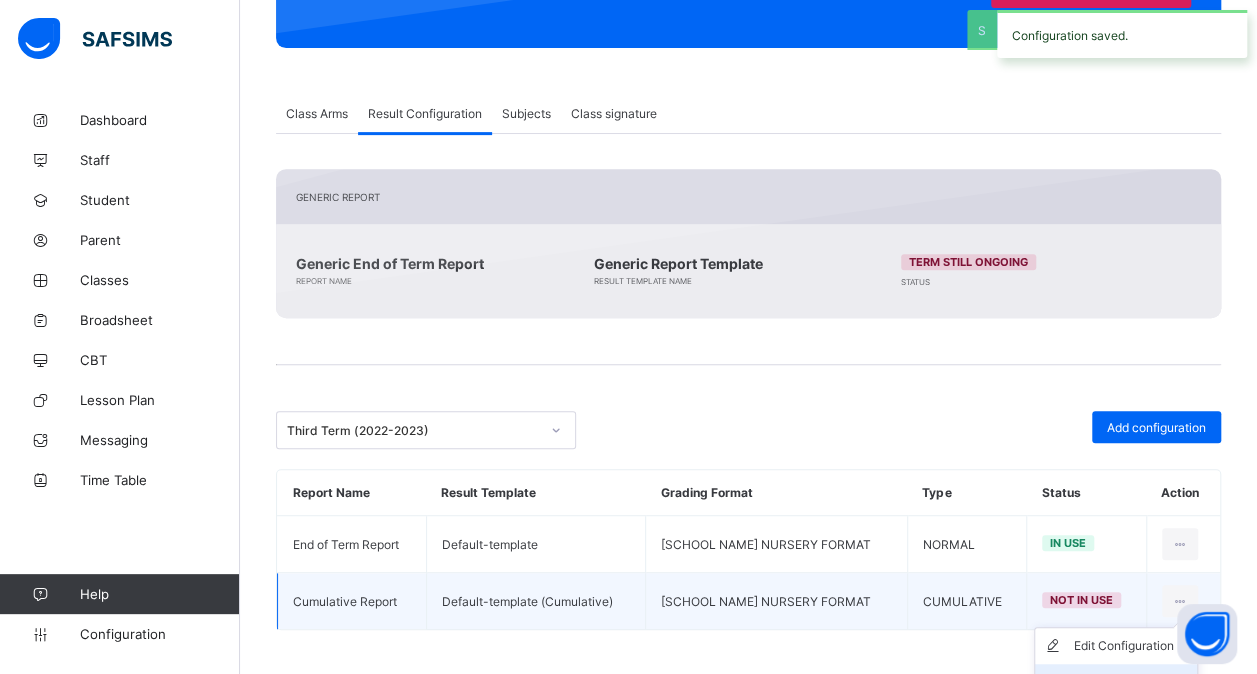click on "Set in use" at bounding box center [1131, 682] 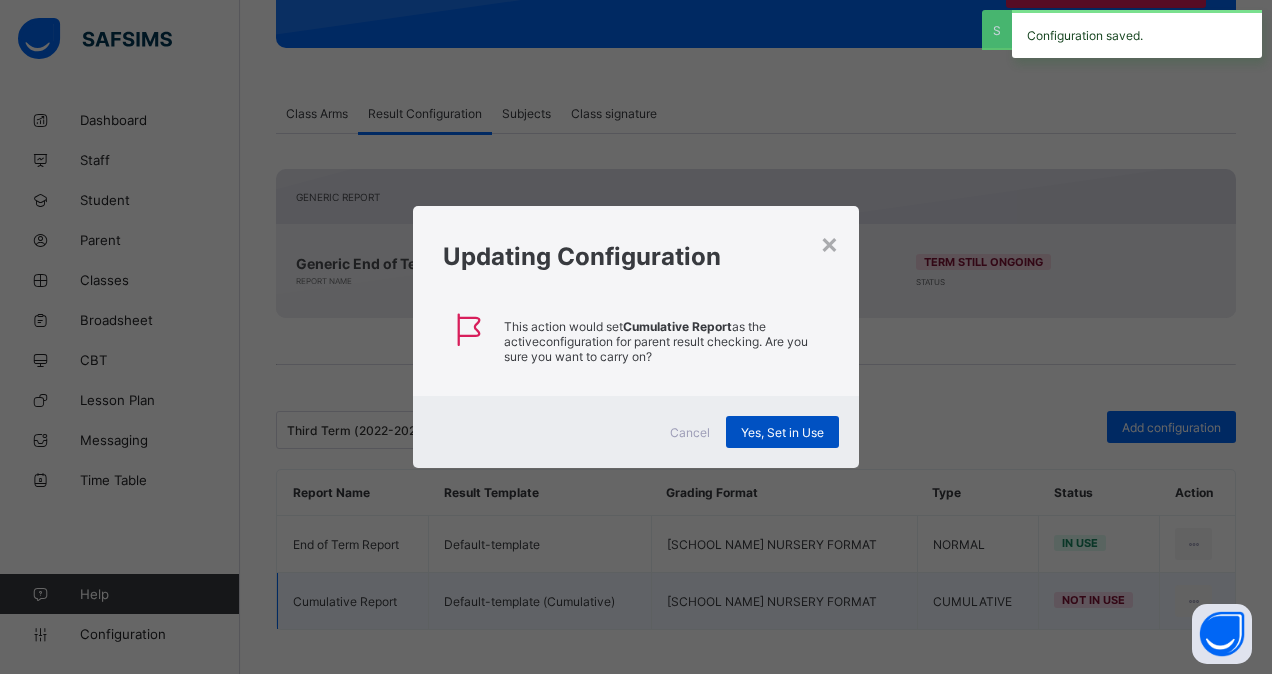 click on "Yes, Set in Use" at bounding box center (782, 432) 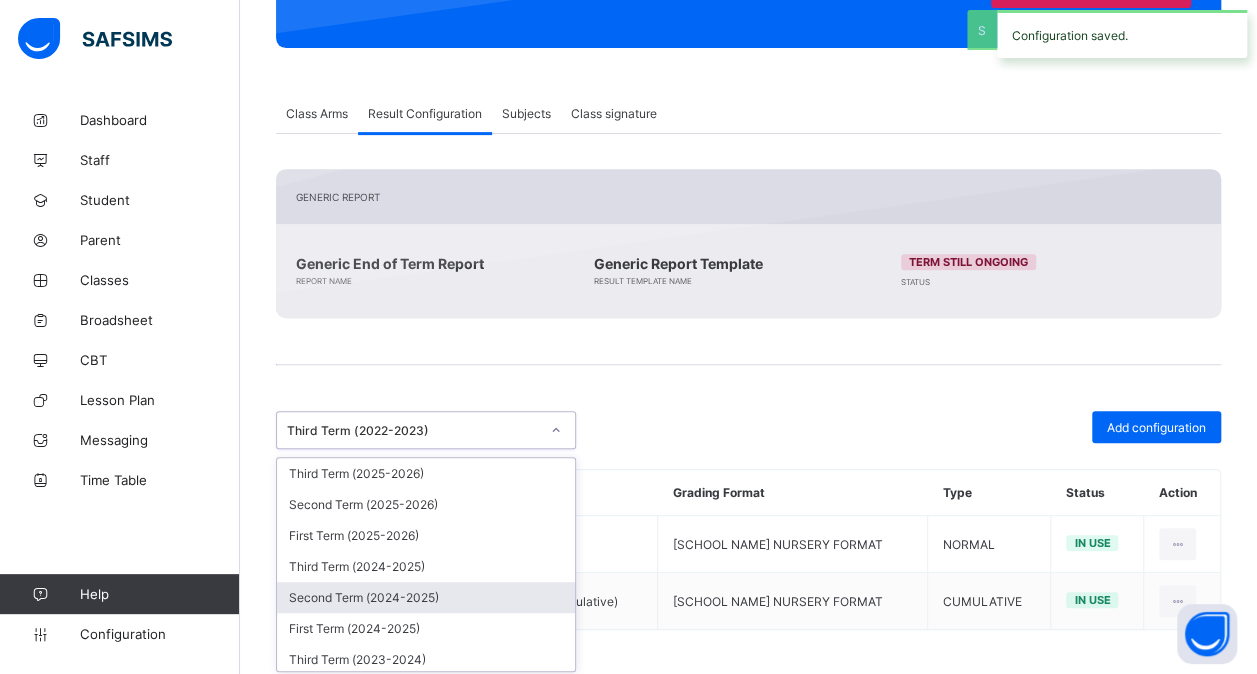 drag, startPoint x: 560, startPoint y: 433, endPoint x: 526, endPoint y: 594, distance: 164.5509 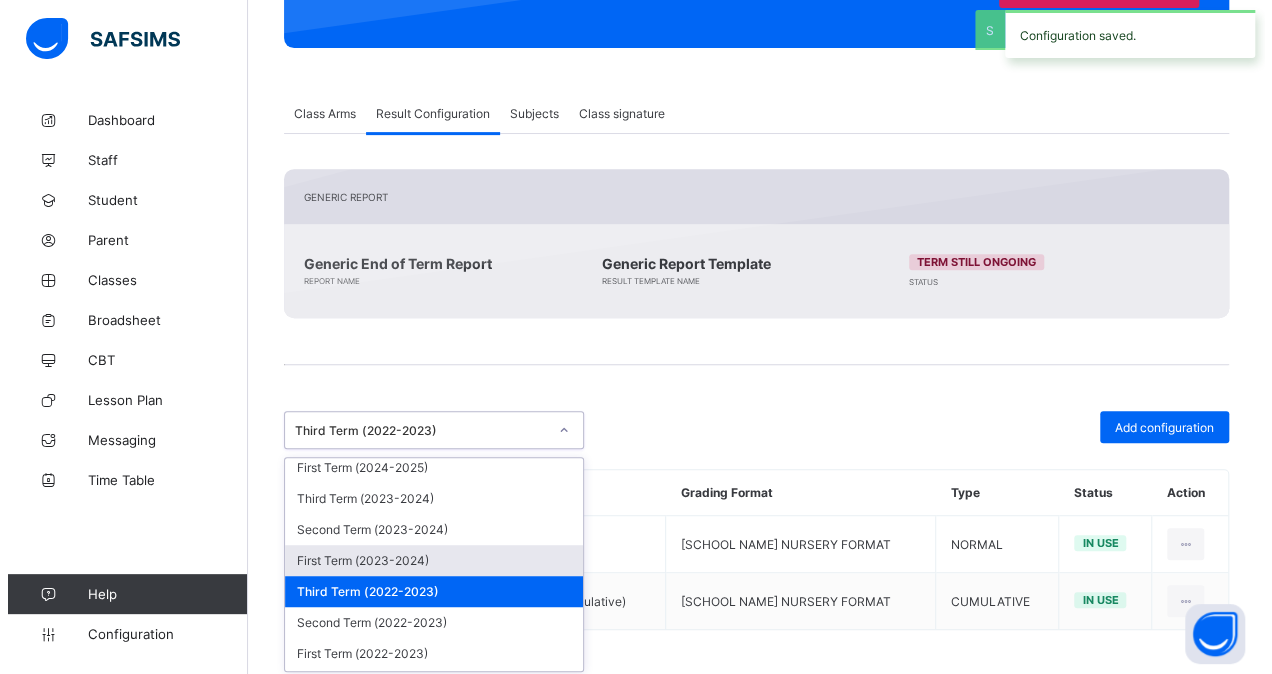 scroll, scrollTop: 196, scrollLeft: 0, axis: vertical 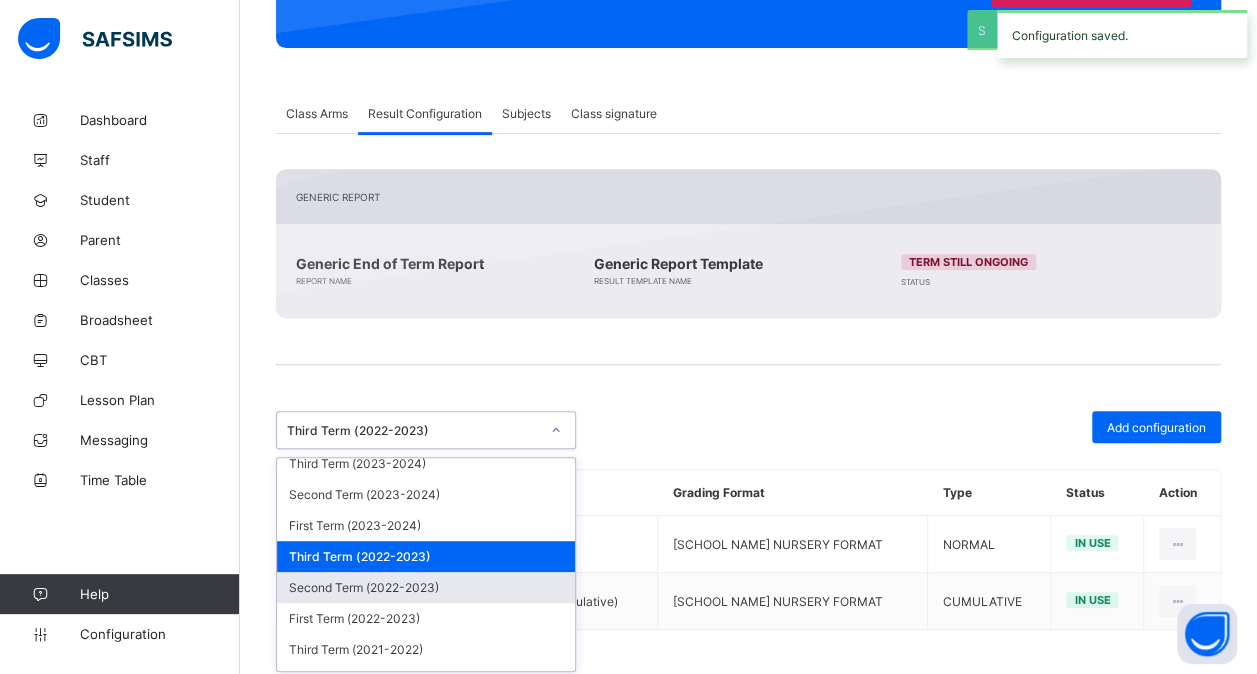 click on "Second Term (2022-2023)" at bounding box center (426, 587) 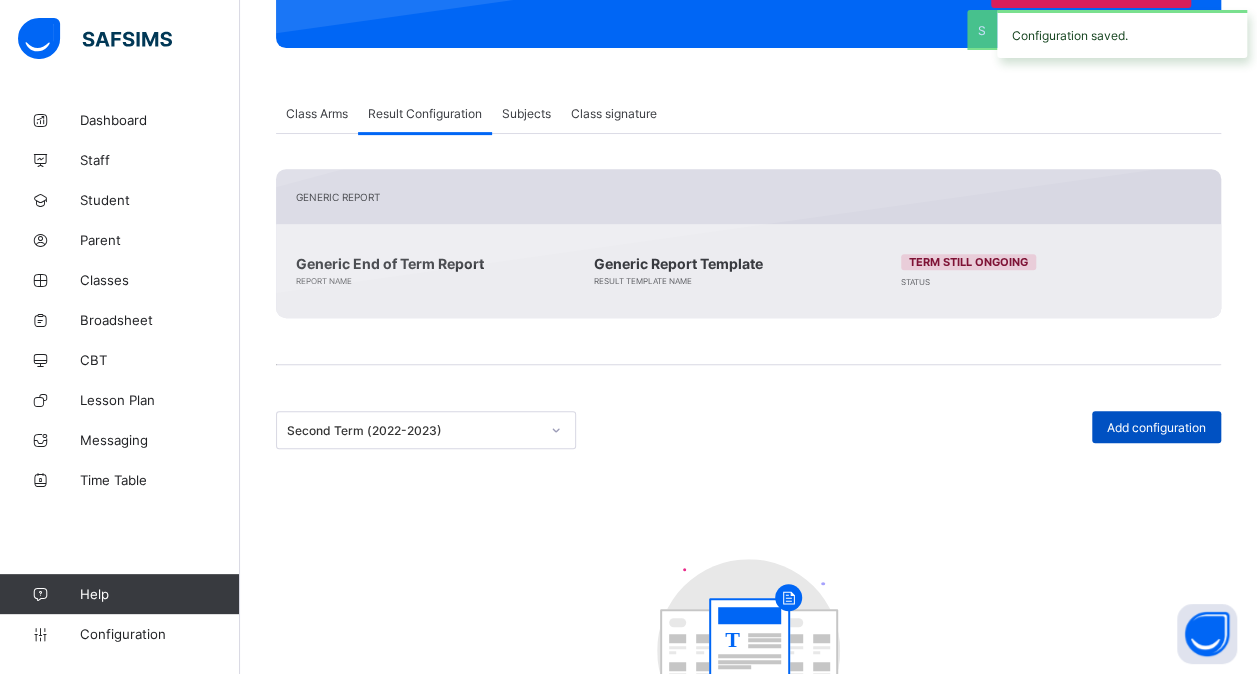 click on "Add configuration" at bounding box center (1156, 427) 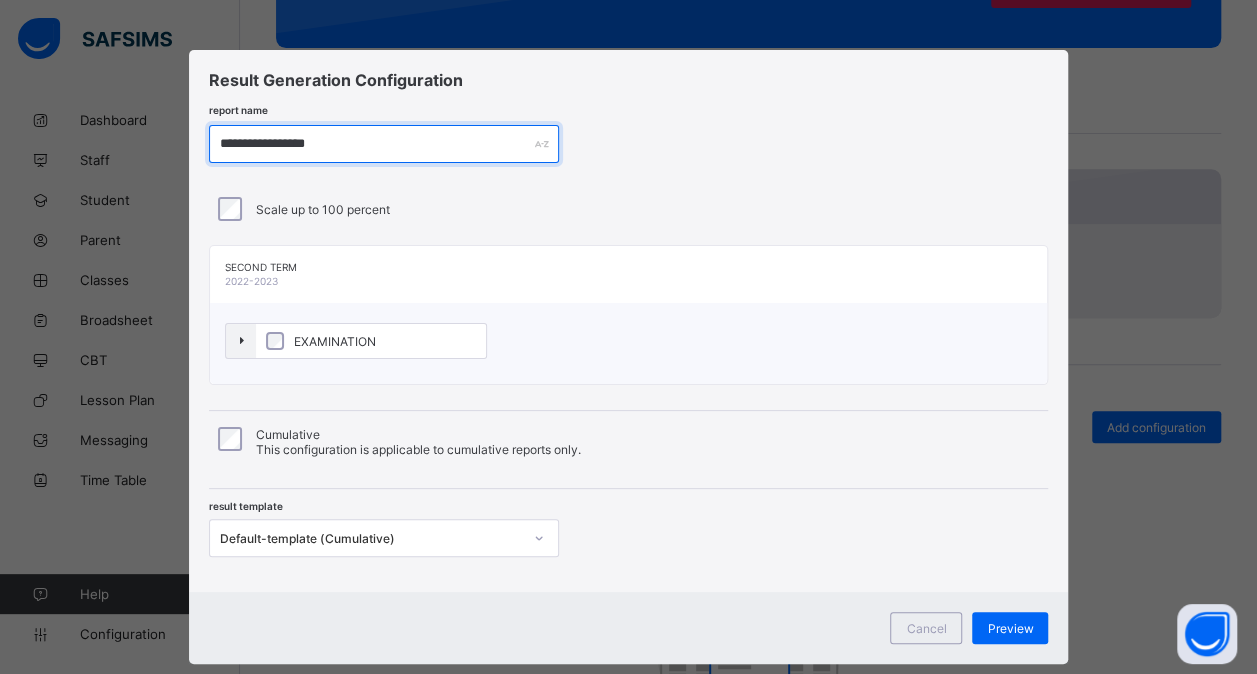 click on "**********" at bounding box center (384, 144) 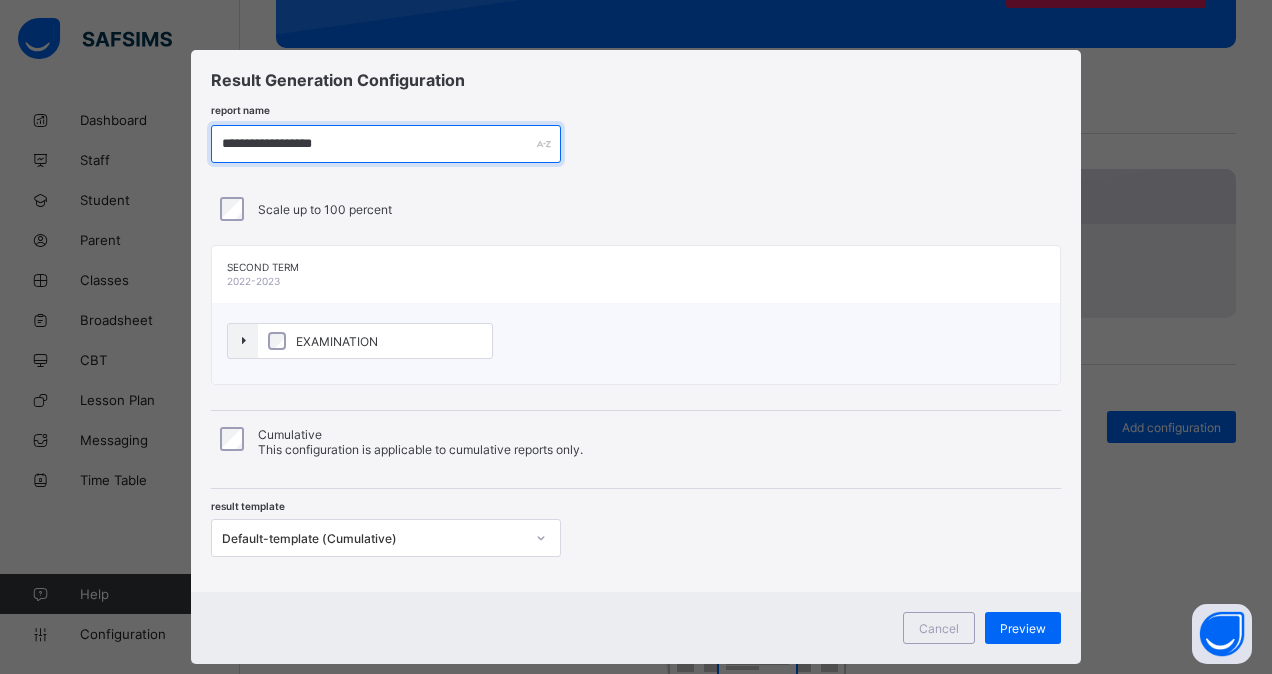 type on "**********" 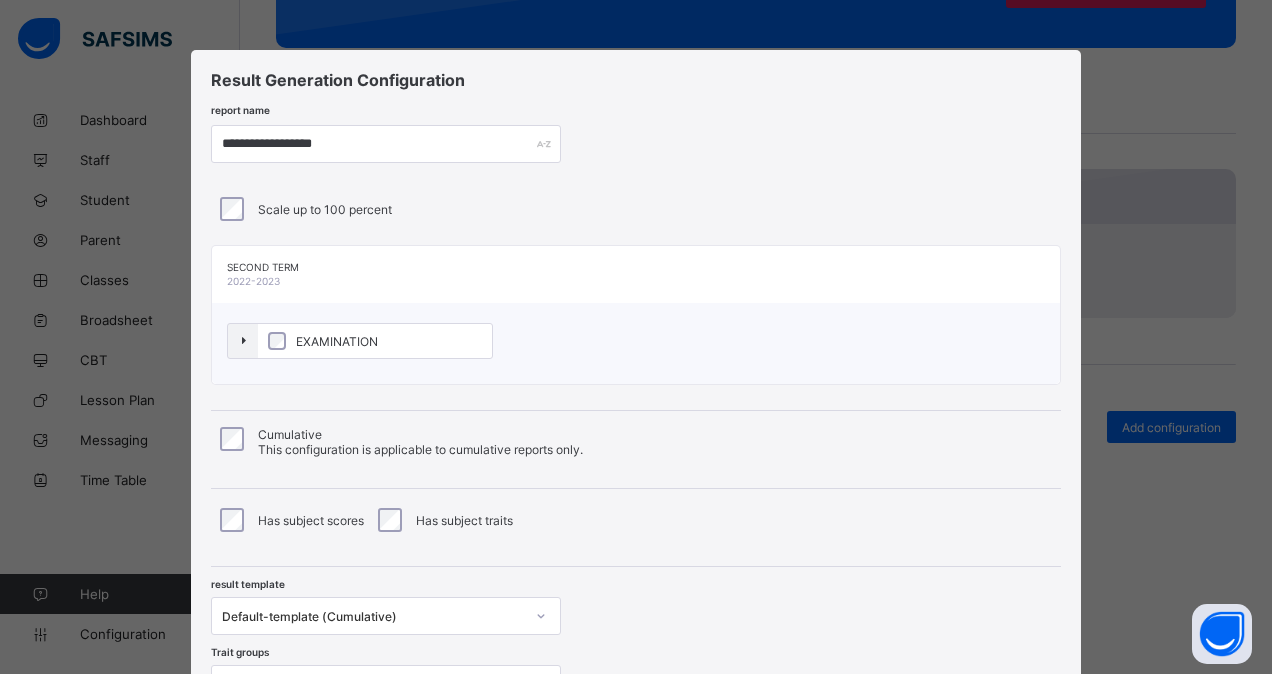 scroll, scrollTop: 65, scrollLeft: 0, axis: vertical 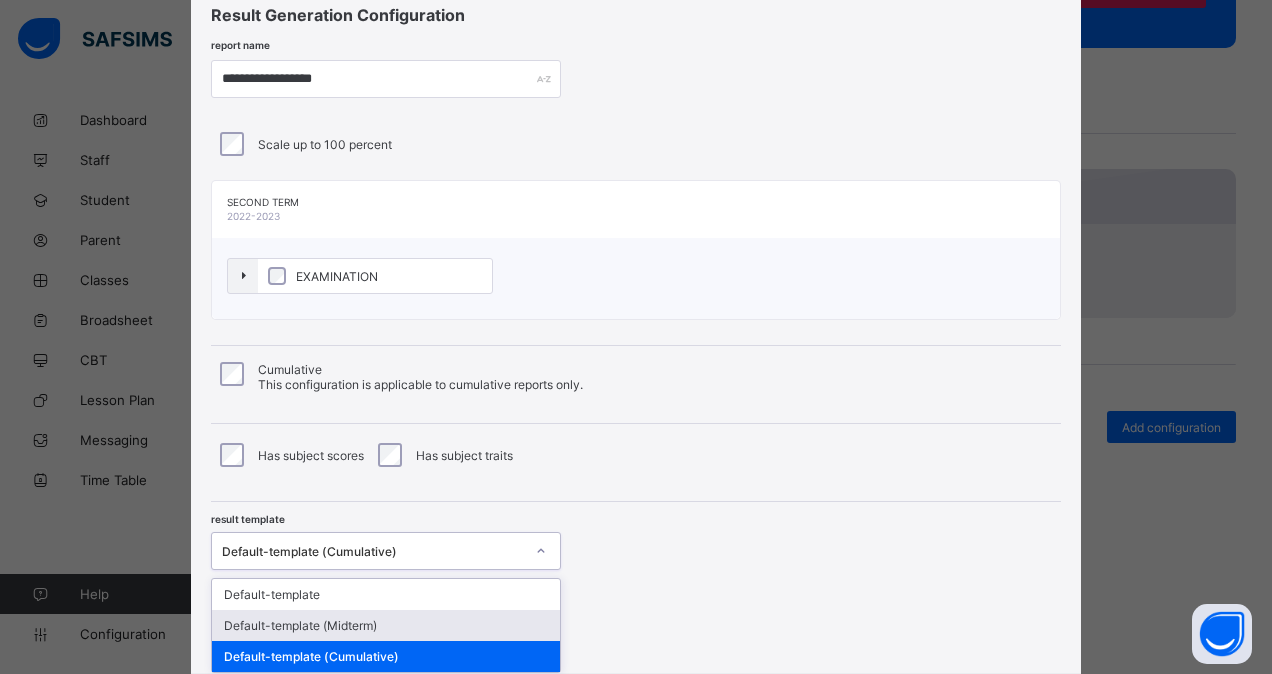 click on "option [TEMPLATE NAME] focused, 2 of 3. 3 results available. Use Up and Down to choose options, press Enter to select the currently focused option, press Escape to exit the menu, press Tab to select the option and exit the menu. [TEMPLATE NAME] (Cumulative) [TEMPLATE NAME] [TEMPLATE NAME] (Midterm) [TEMPLATE NAME] (Cumulative)" at bounding box center (386, 551) 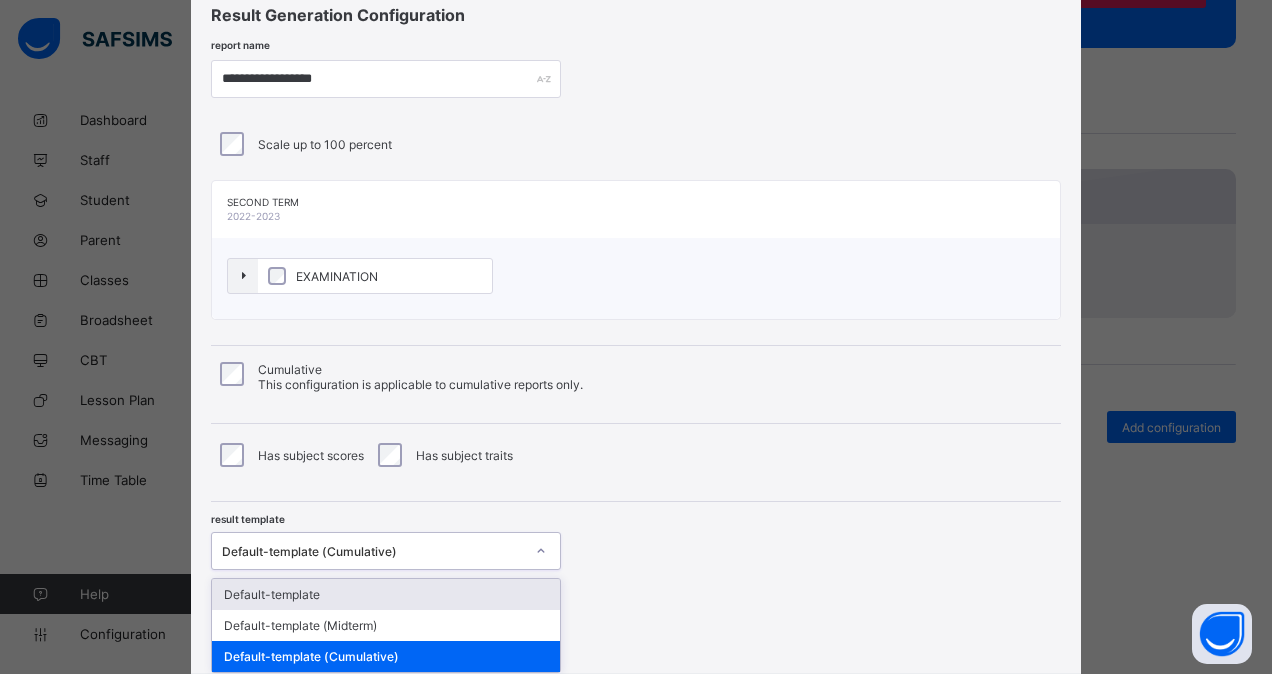 click on "Default-template" at bounding box center [386, 594] 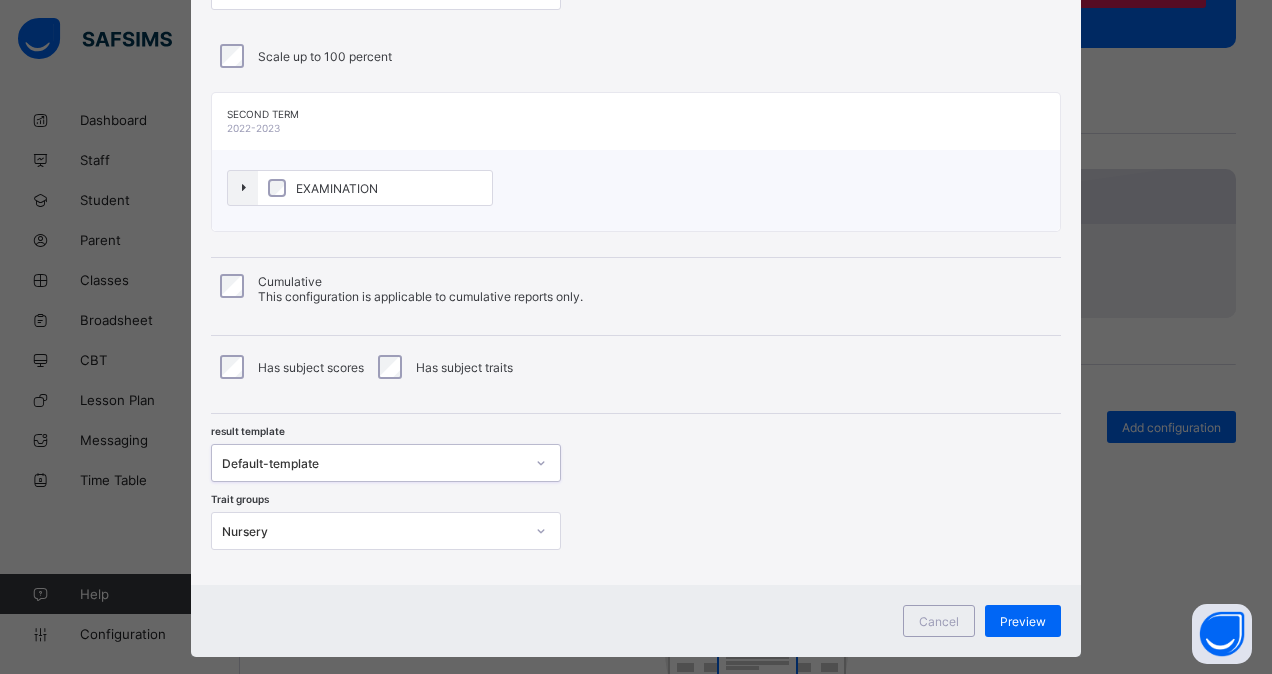 scroll, scrollTop: 182, scrollLeft: 0, axis: vertical 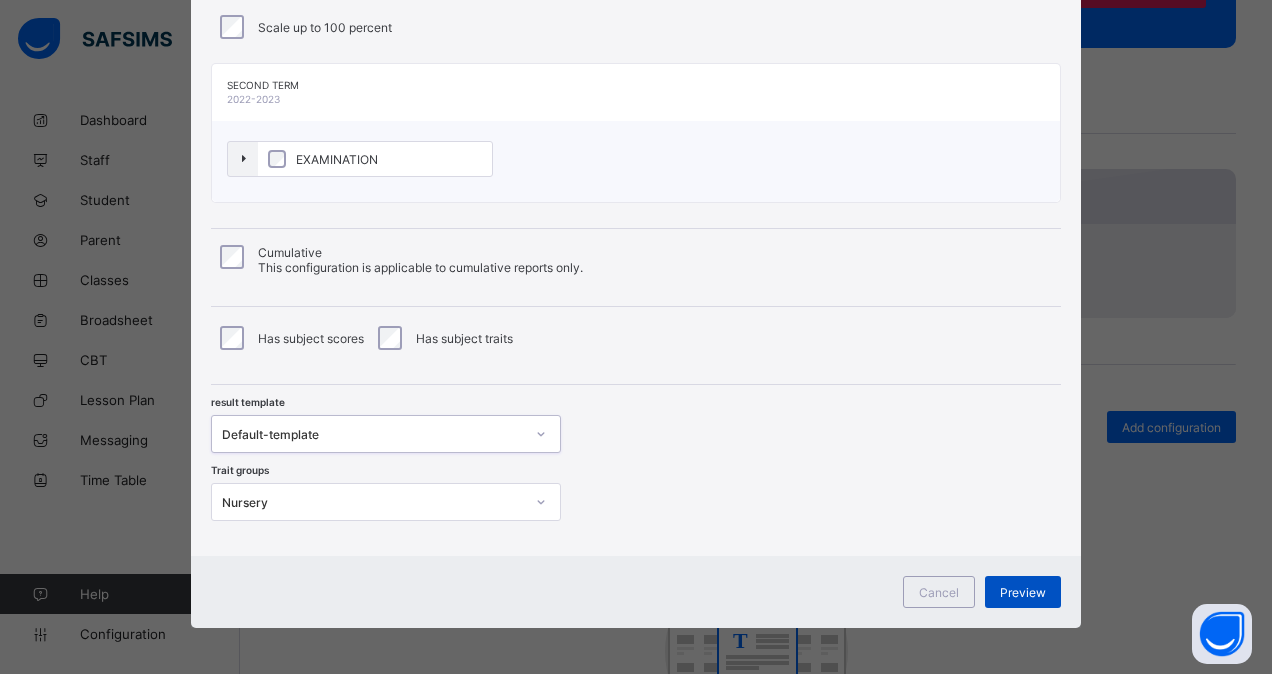 click on "Preview" at bounding box center [1023, 592] 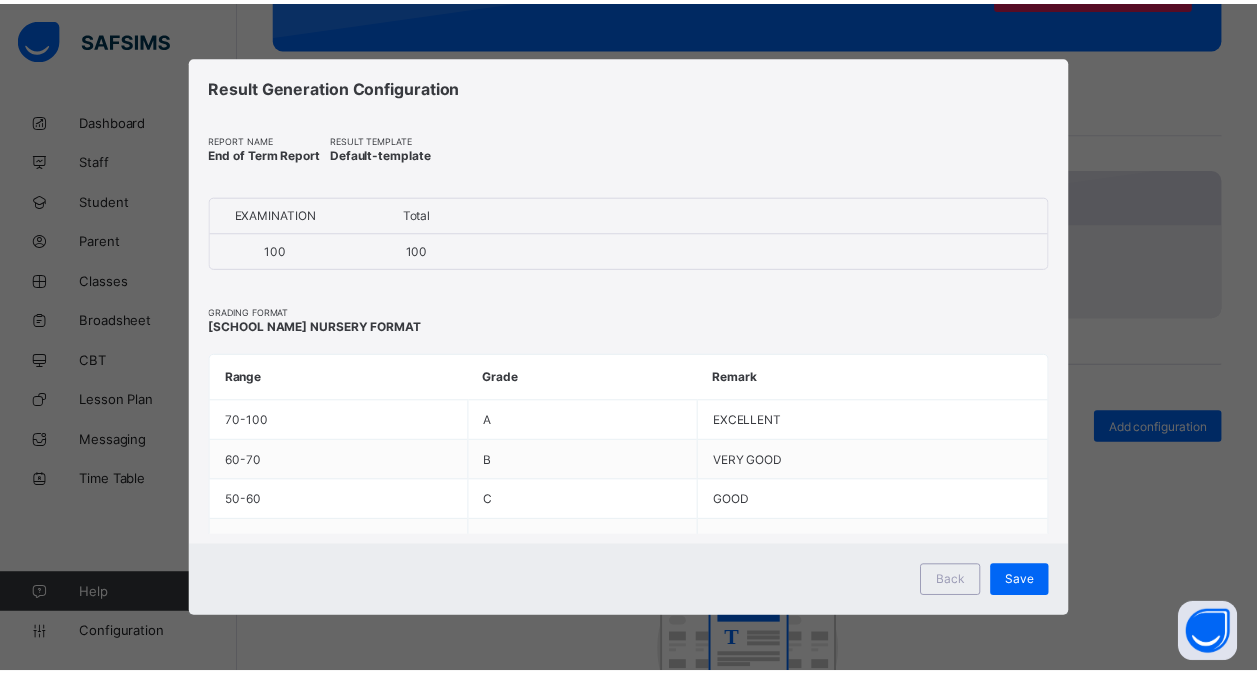 scroll, scrollTop: 0, scrollLeft: 0, axis: both 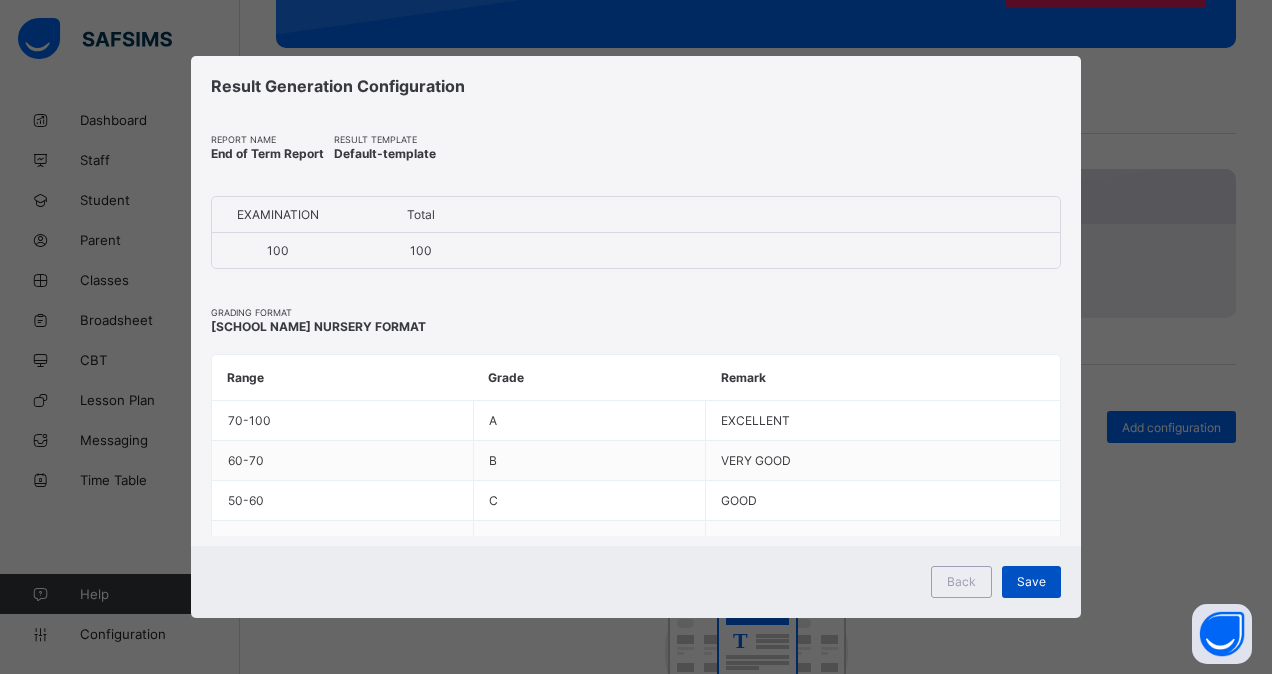click on "Save" at bounding box center (1031, 581) 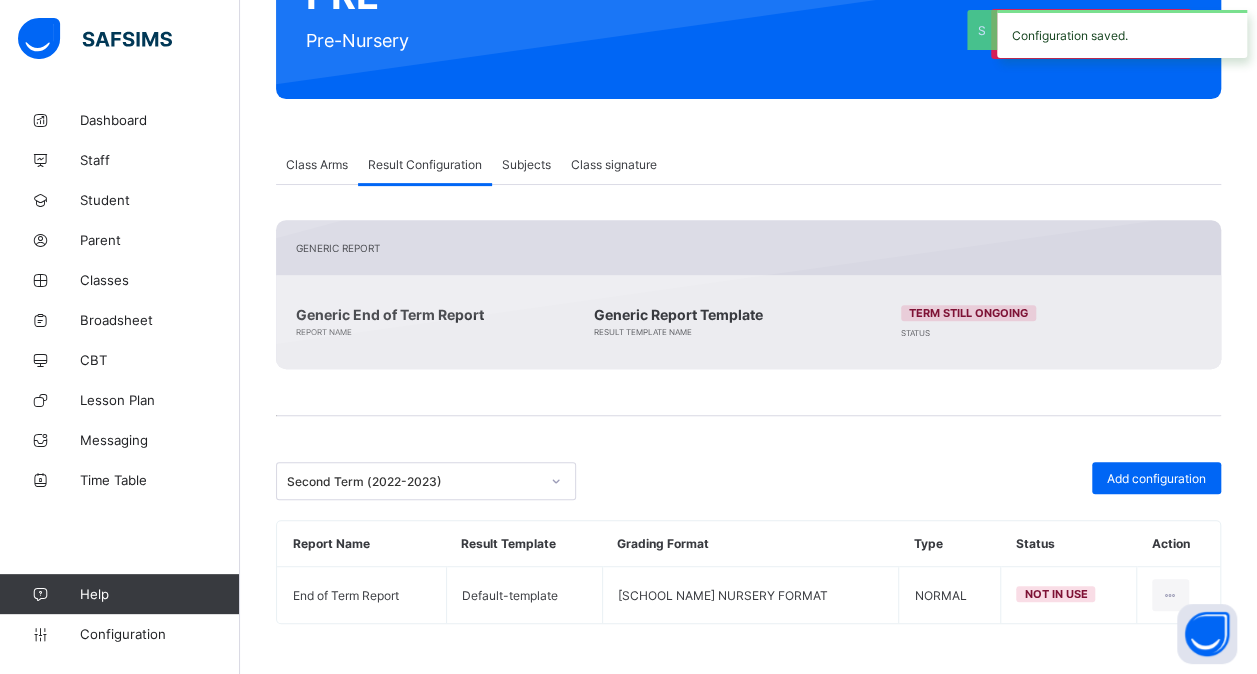scroll, scrollTop: 260, scrollLeft: 0, axis: vertical 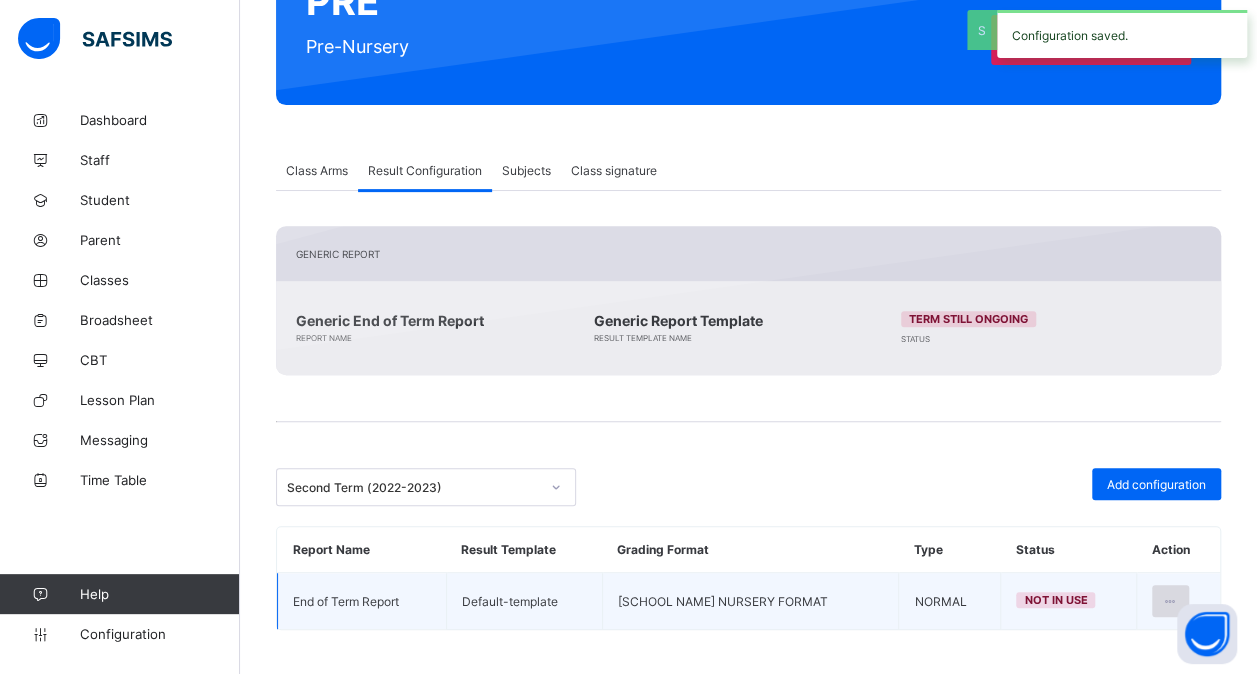 click at bounding box center [1170, 601] 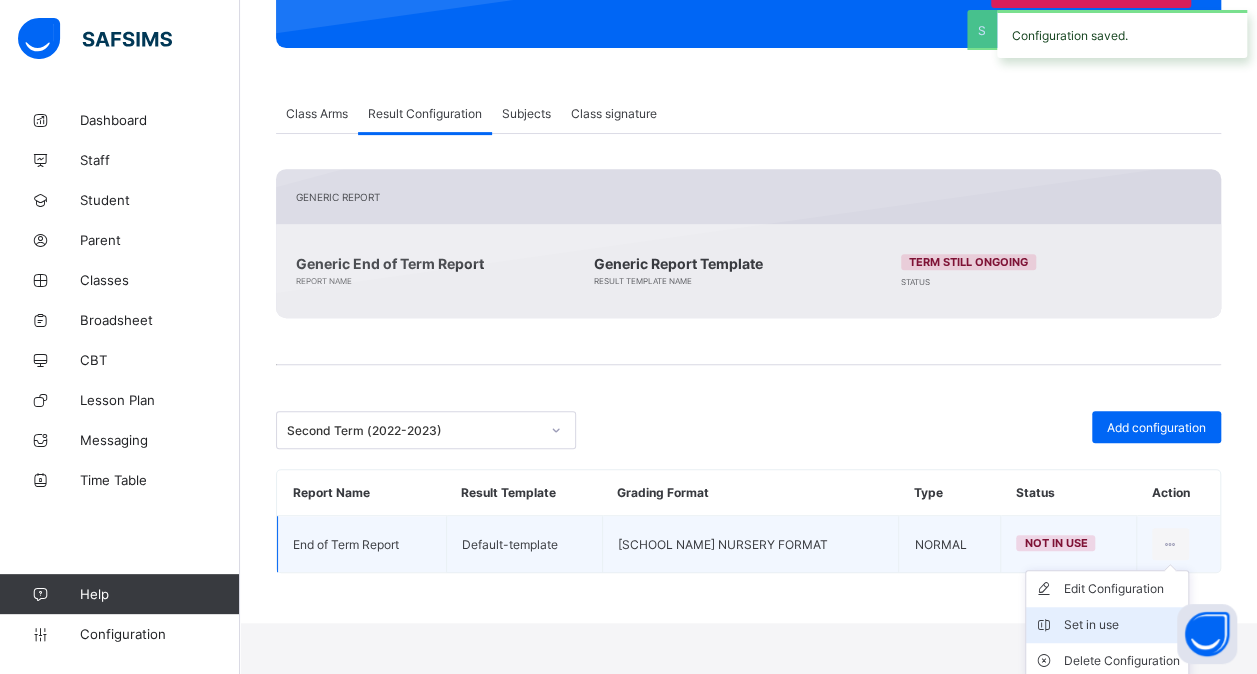 click on "Set in use" at bounding box center (1122, 625) 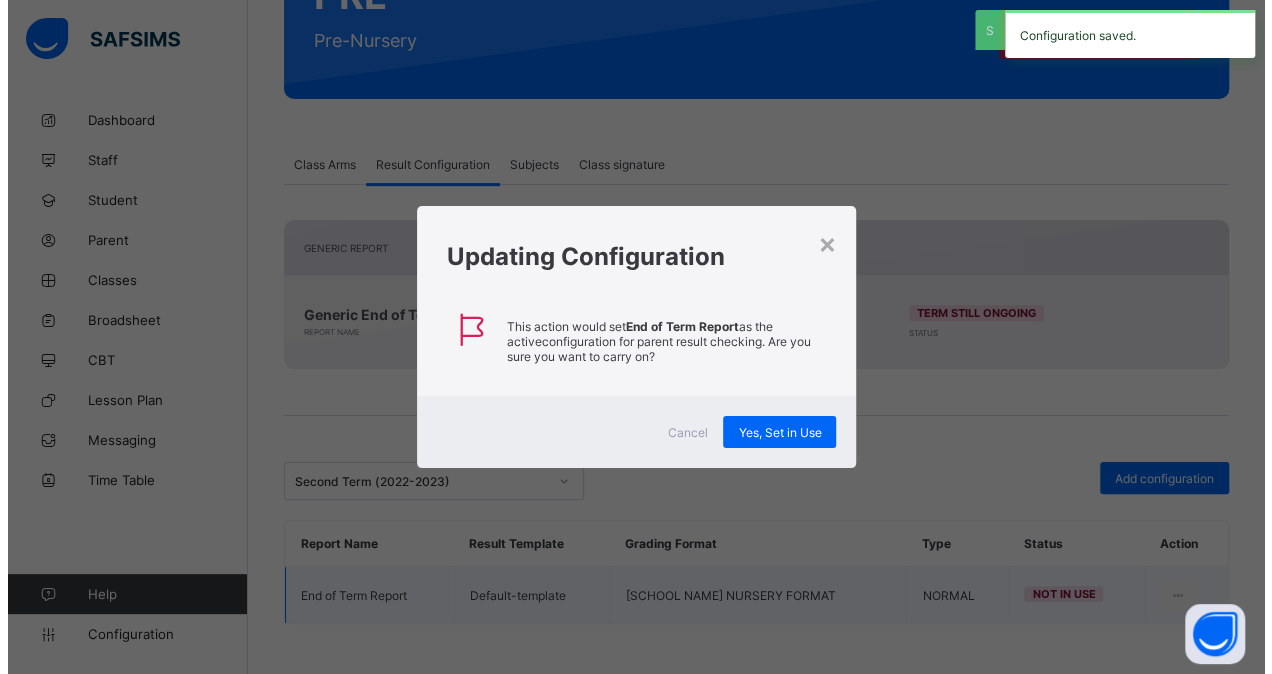 scroll, scrollTop: 260, scrollLeft: 0, axis: vertical 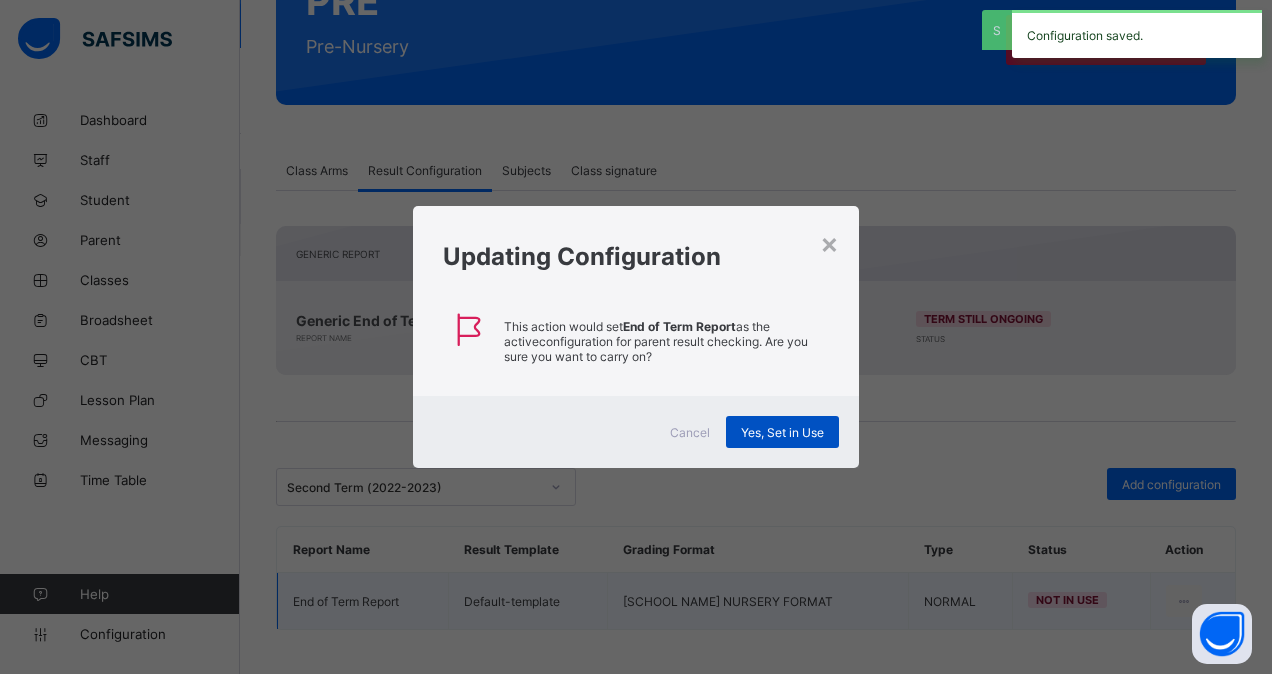 click on "Yes, Set in Use" at bounding box center (782, 432) 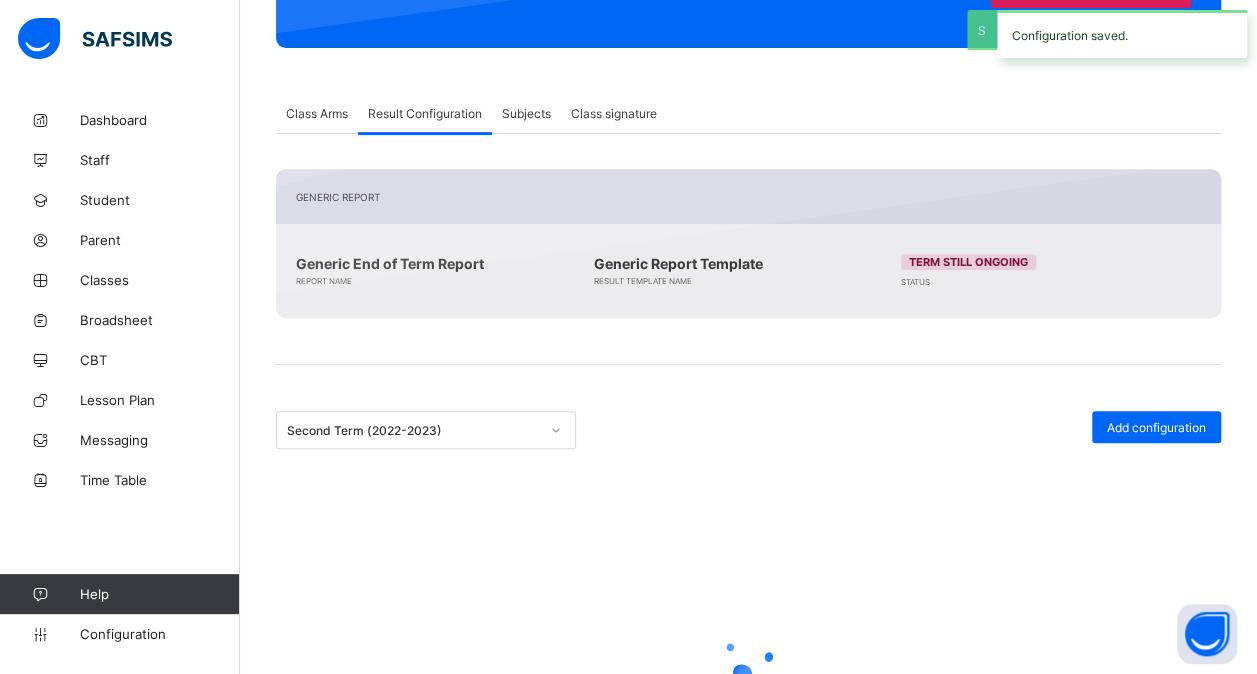scroll, scrollTop: 260, scrollLeft: 0, axis: vertical 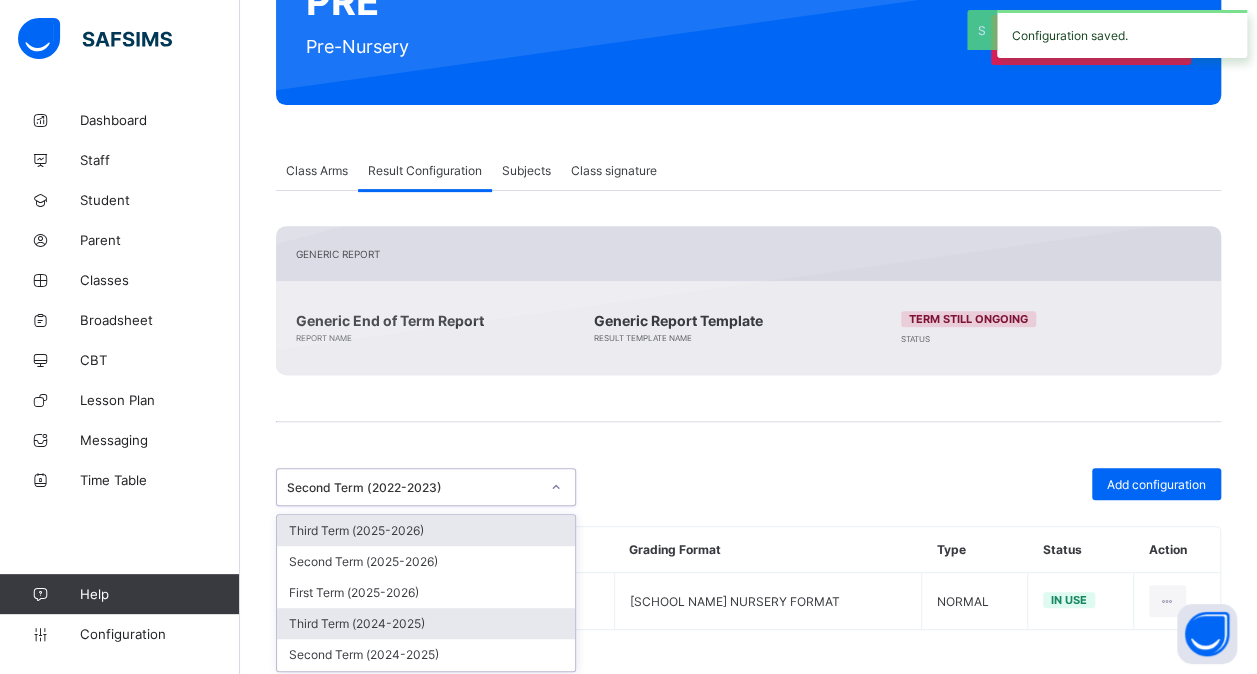 drag, startPoint x: 560, startPoint y: 490, endPoint x: 484, endPoint y: 602, distance: 135.3514 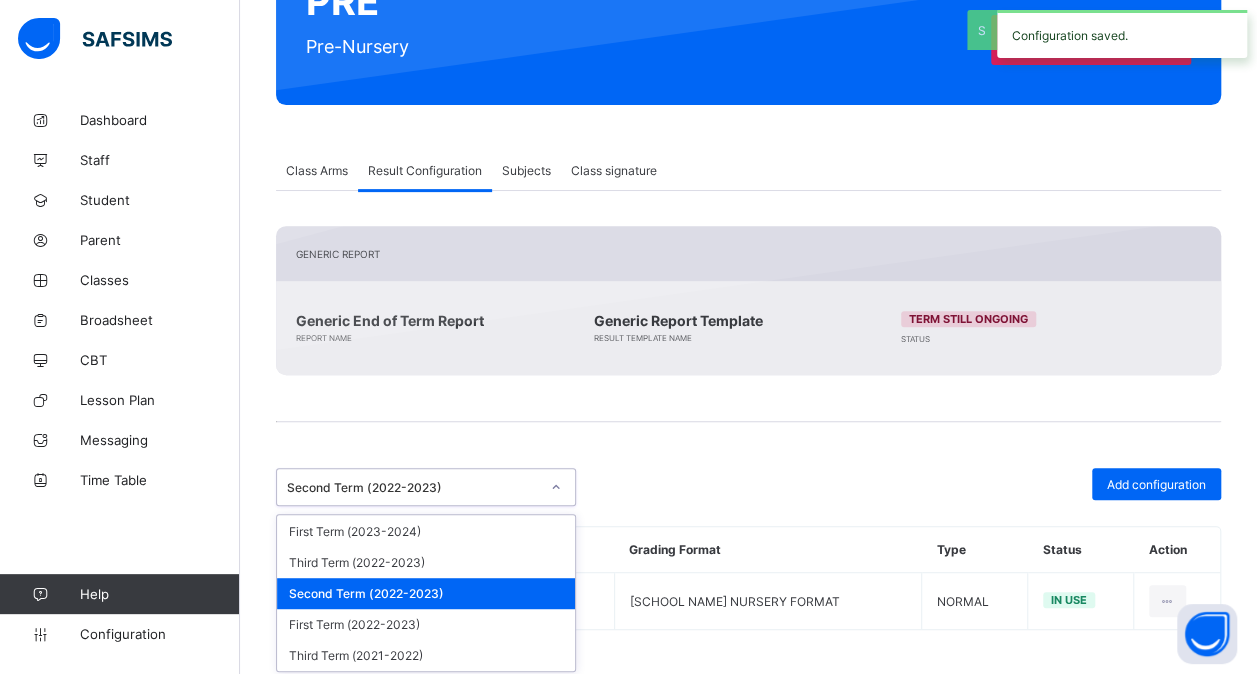 scroll, scrollTop: 248, scrollLeft: 0, axis: vertical 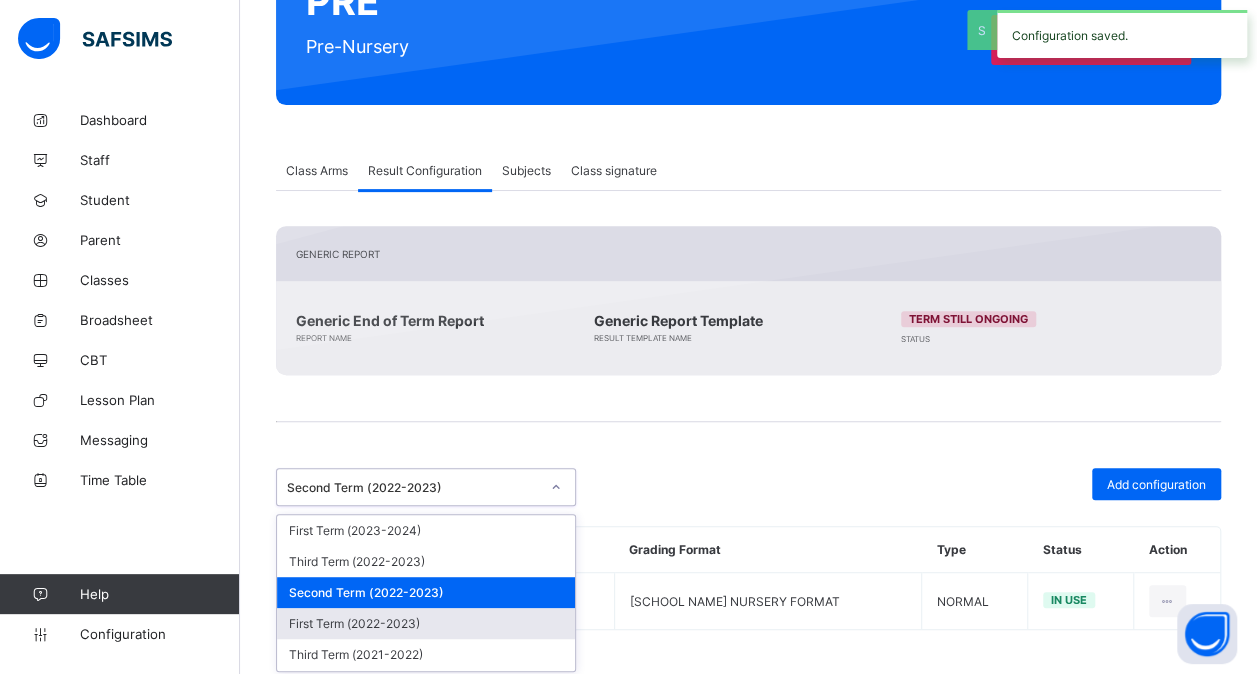 click on "First Term (2022-2023)" at bounding box center [426, 623] 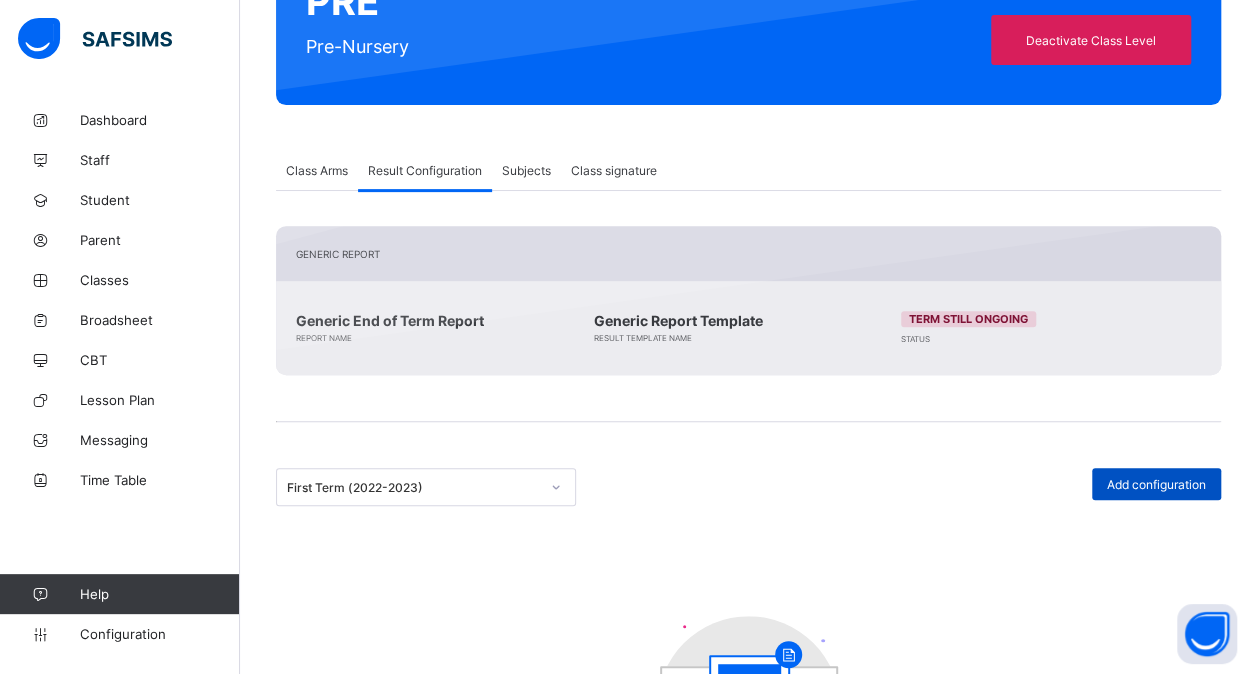 click on "Add configuration" at bounding box center [1156, 484] 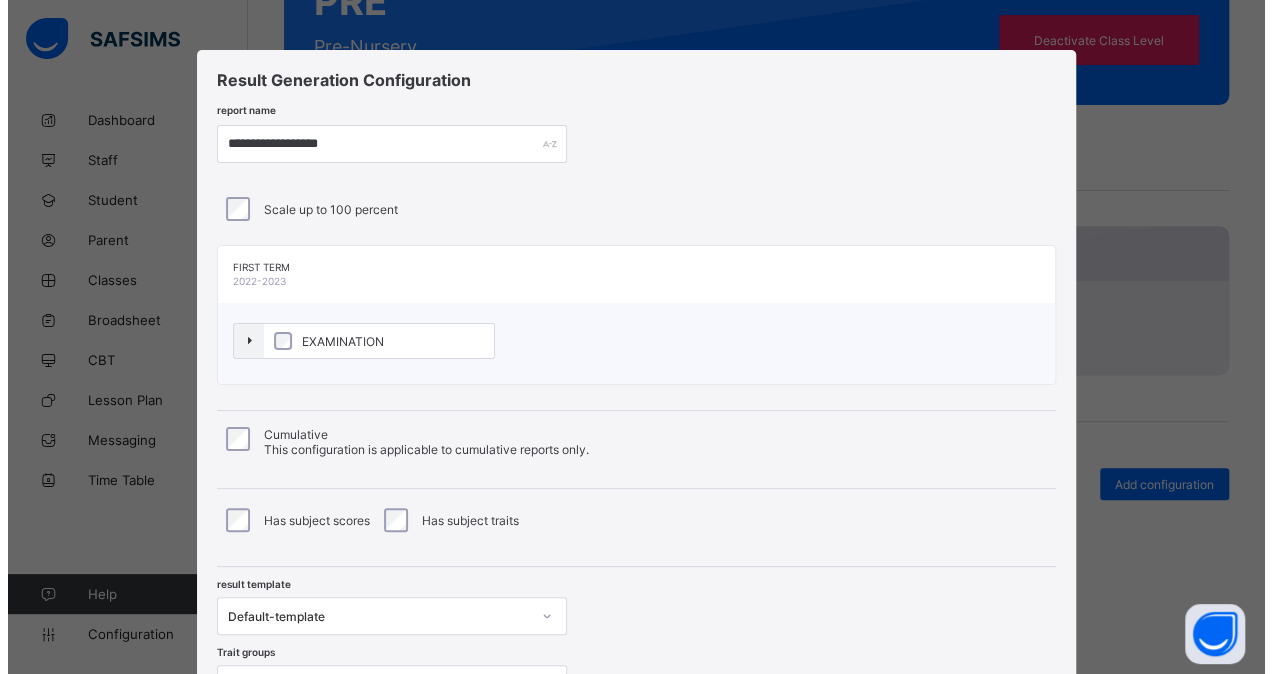 scroll, scrollTop: 182, scrollLeft: 0, axis: vertical 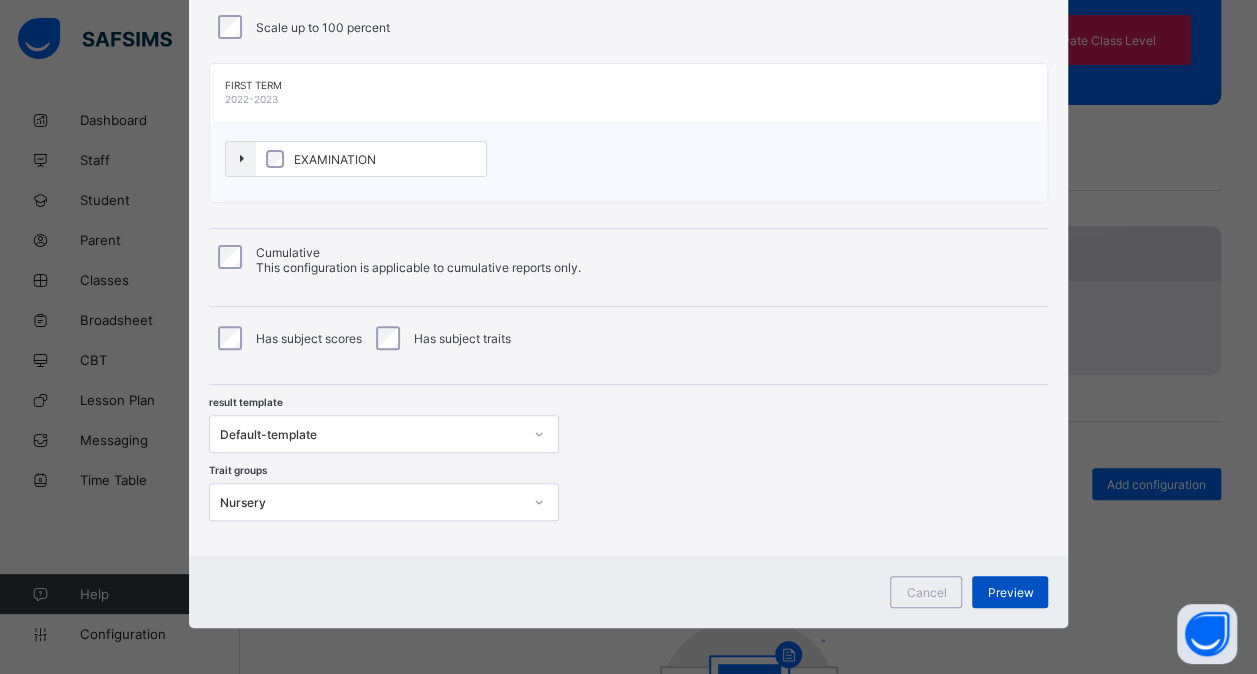 click on "Preview" at bounding box center (1010, 592) 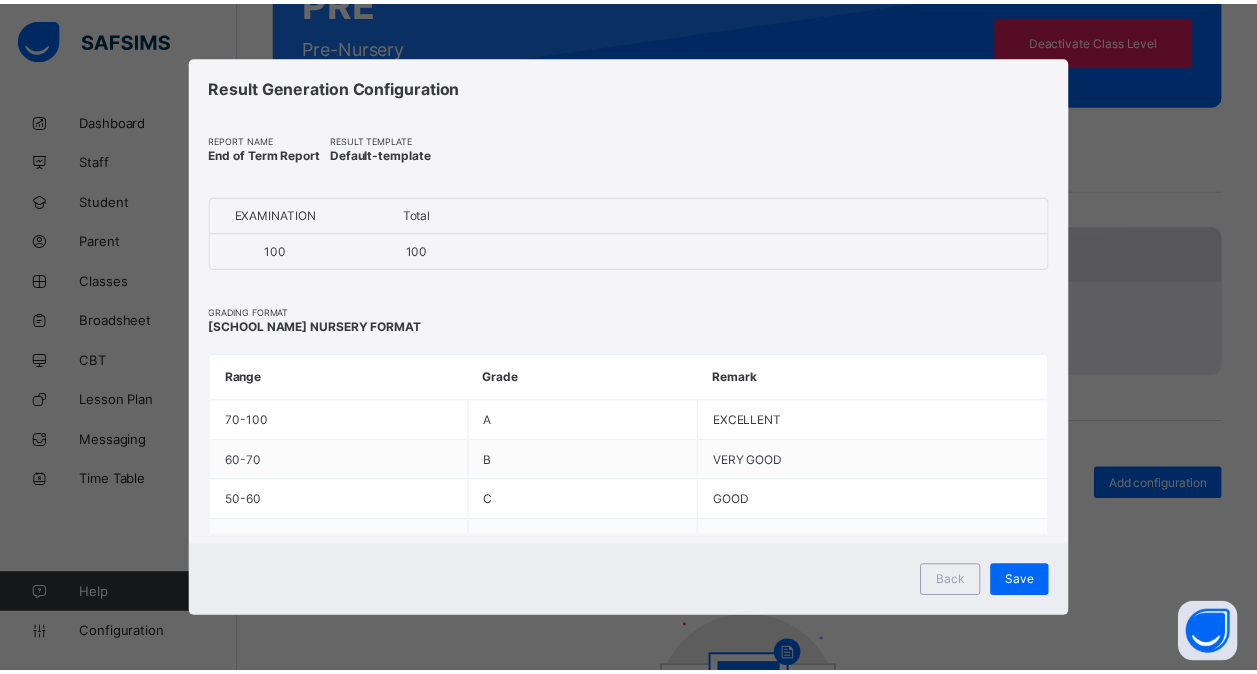 scroll, scrollTop: 0, scrollLeft: 0, axis: both 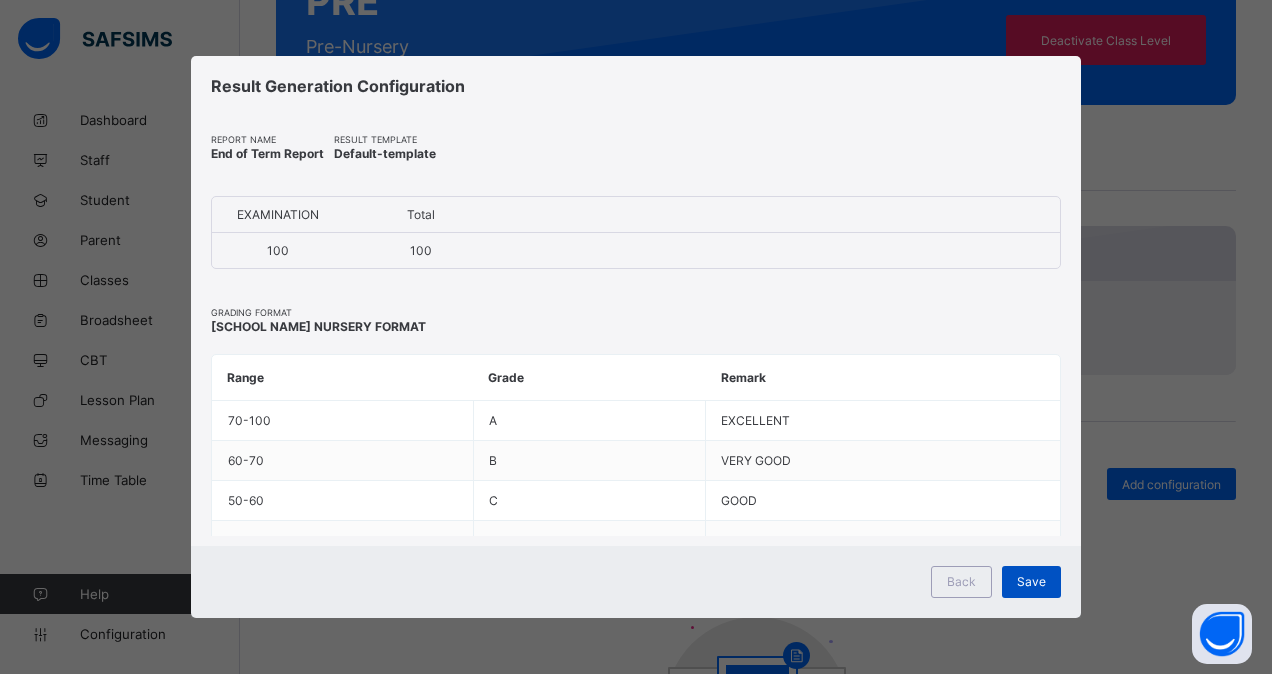 click on "Save" at bounding box center (1031, 581) 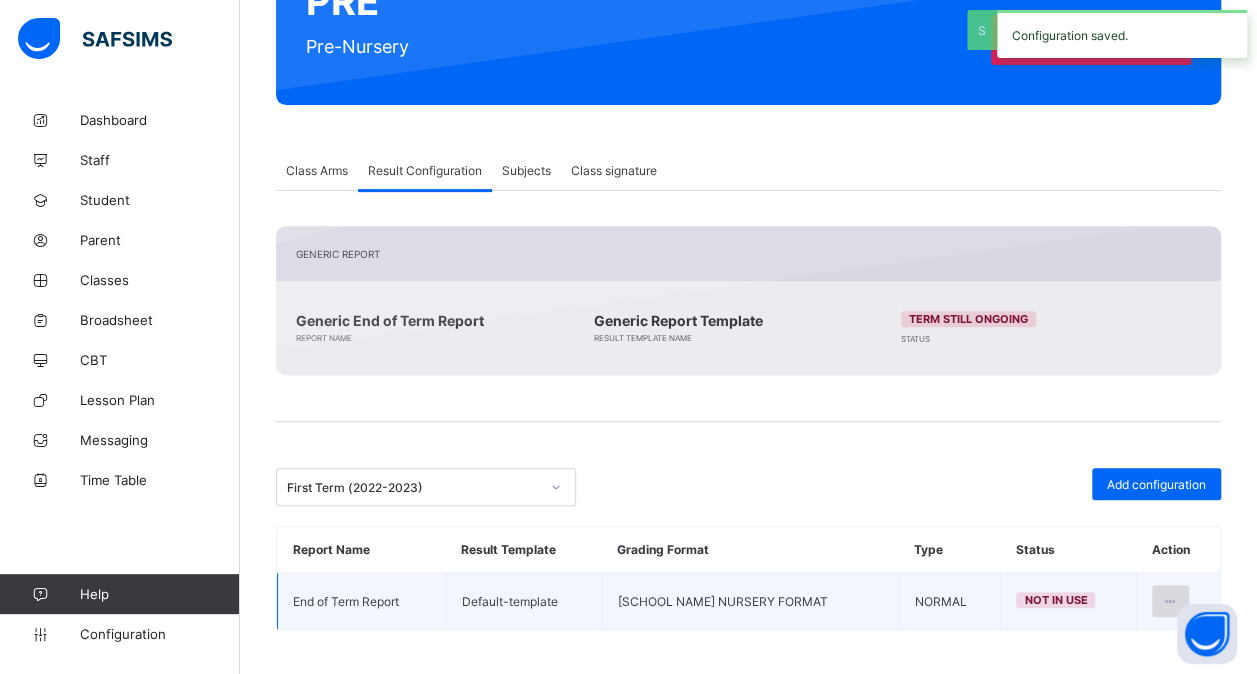 click at bounding box center (1170, 601) 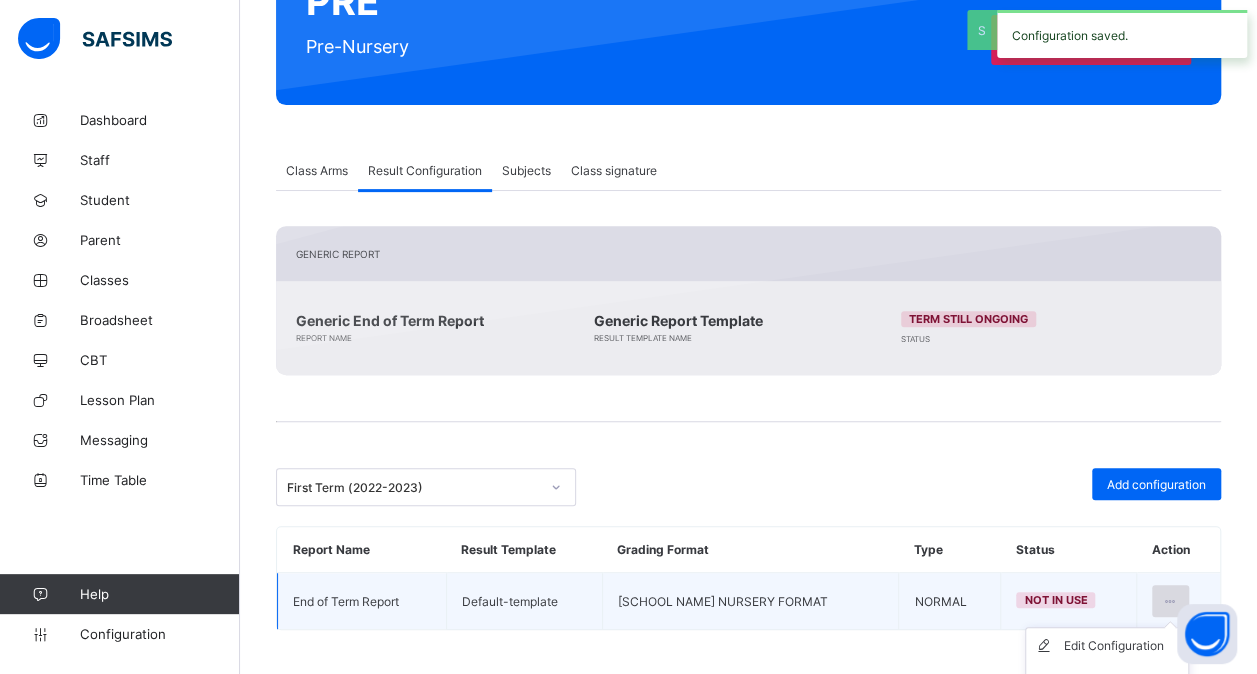 scroll, scrollTop: 317, scrollLeft: 0, axis: vertical 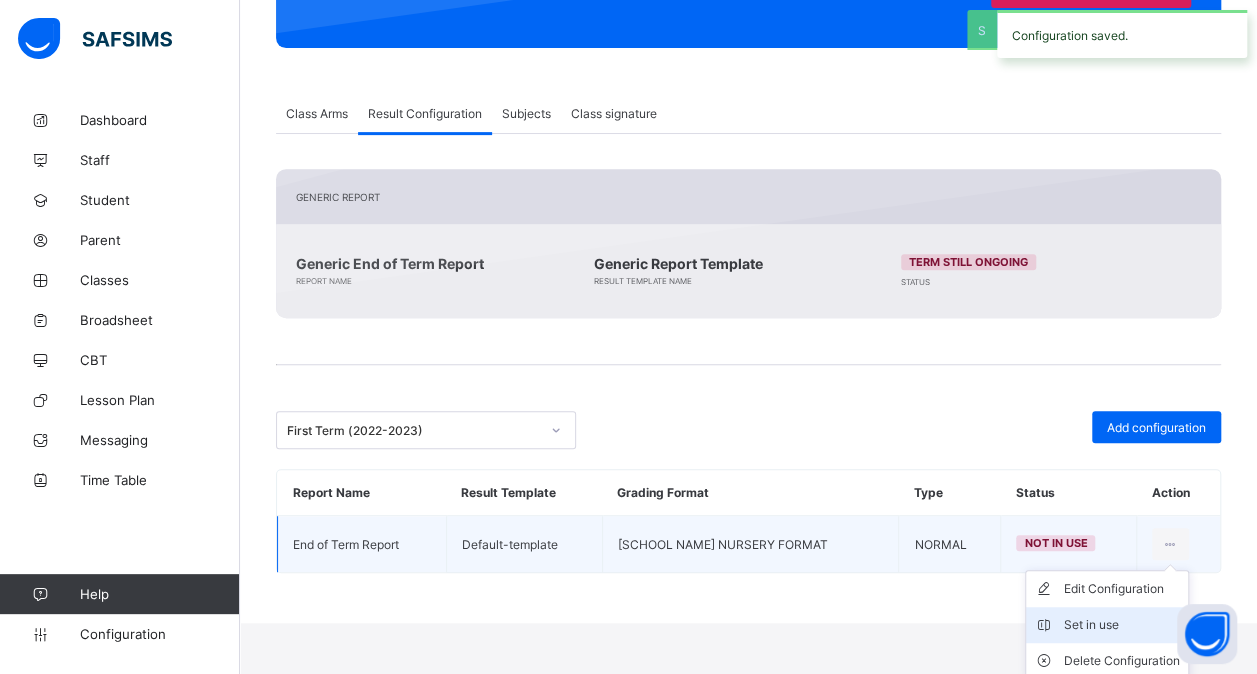 click on "Set in use" at bounding box center [1122, 625] 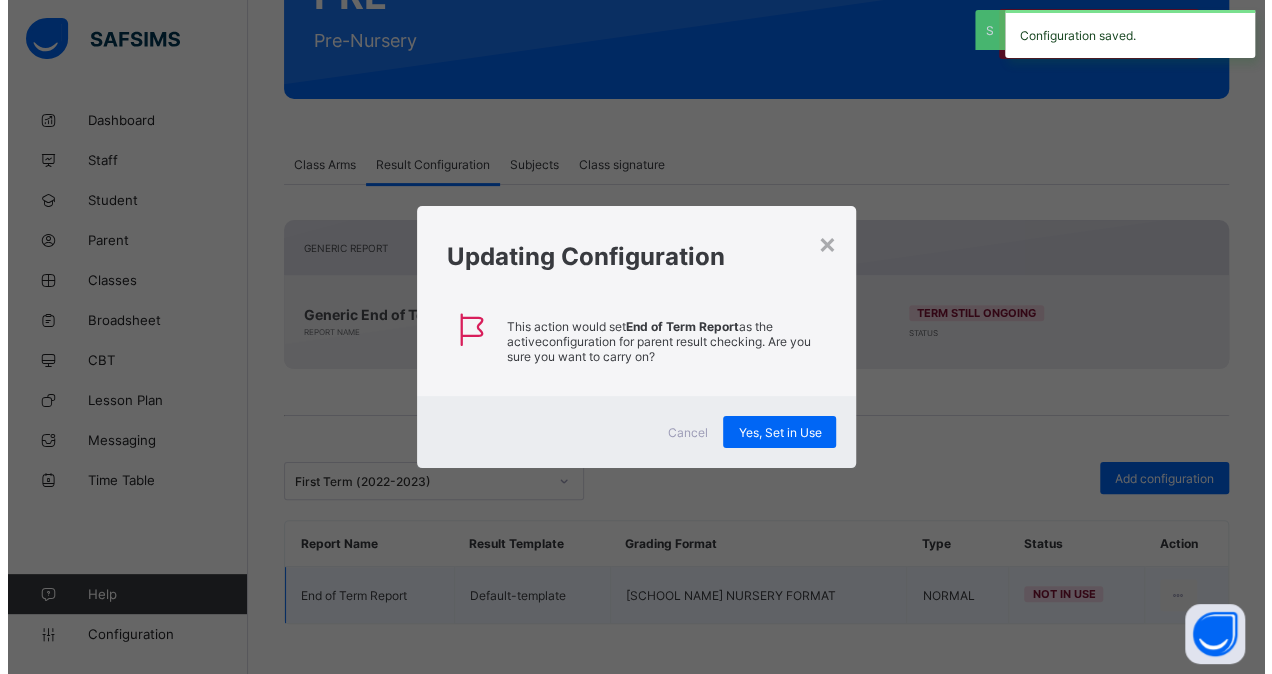 scroll, scrollTop: 260, scrollLeft: 0, axis: vertical 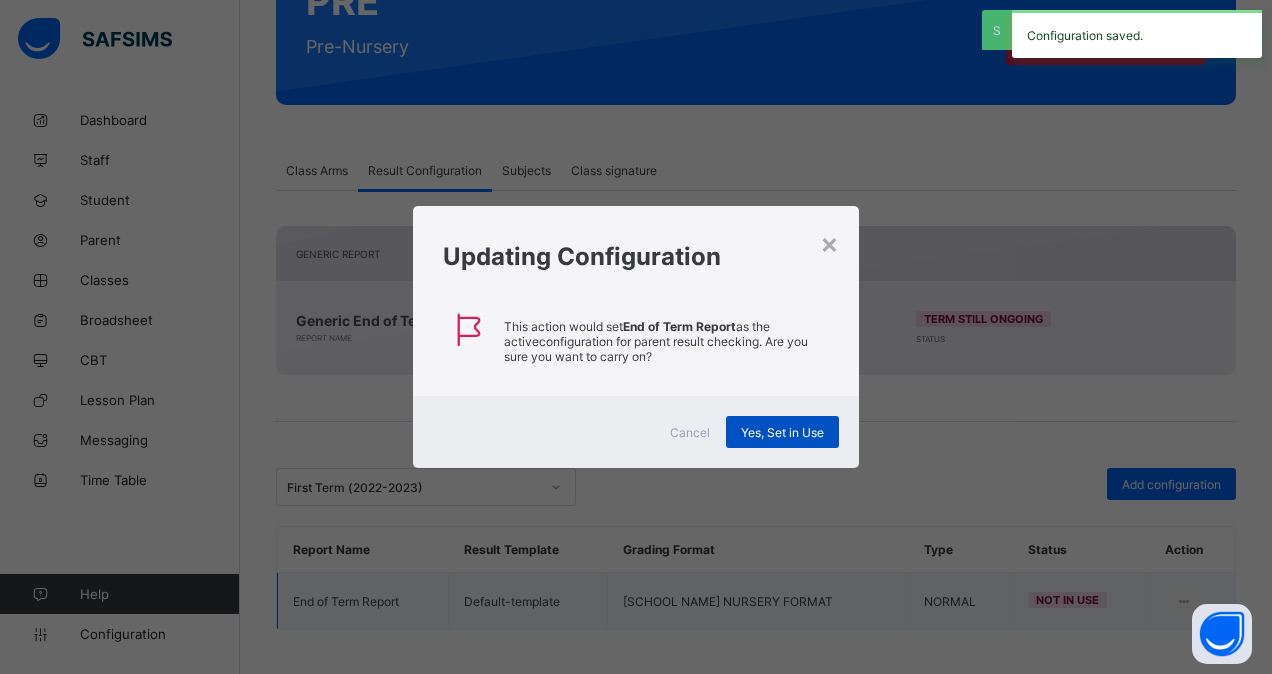 click on "Yes, Set in Use" at bounding box center (782, 432) 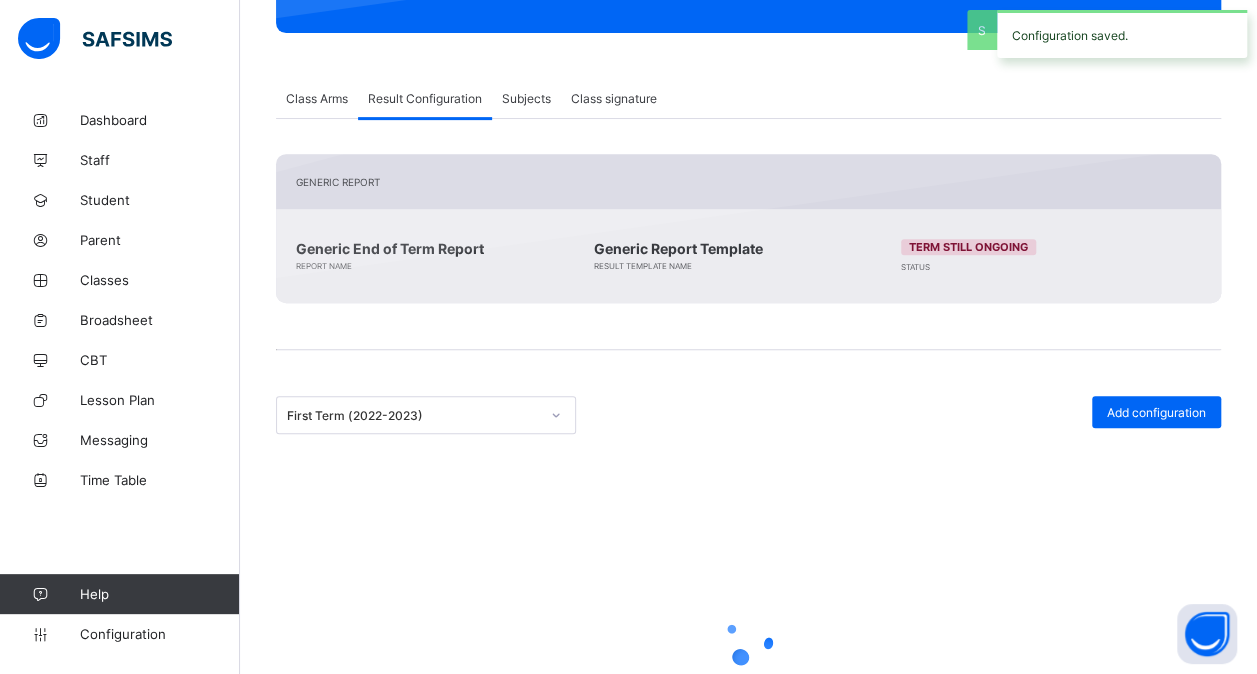scroll, scrollTop: 260, scrollLeft: 0, axis: vertical 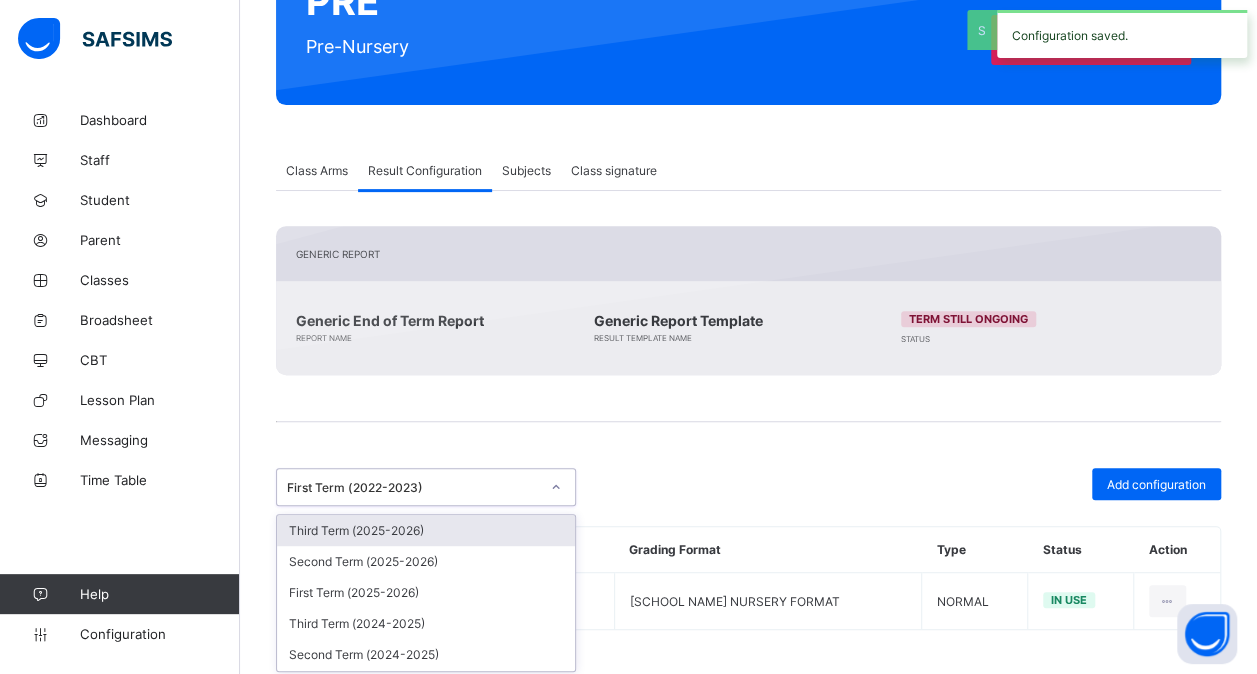 click at bounding box center (556, 487) 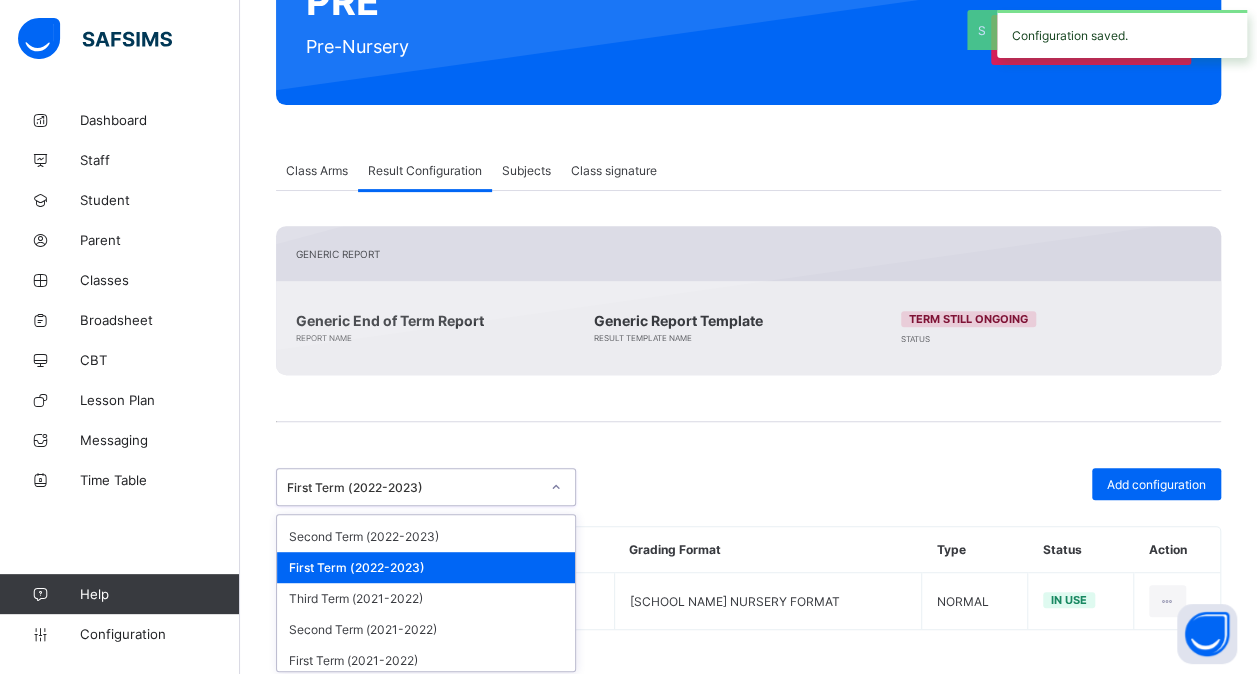 scroll, scrollTop: 303, scrollLeft: 0, axis: vertical 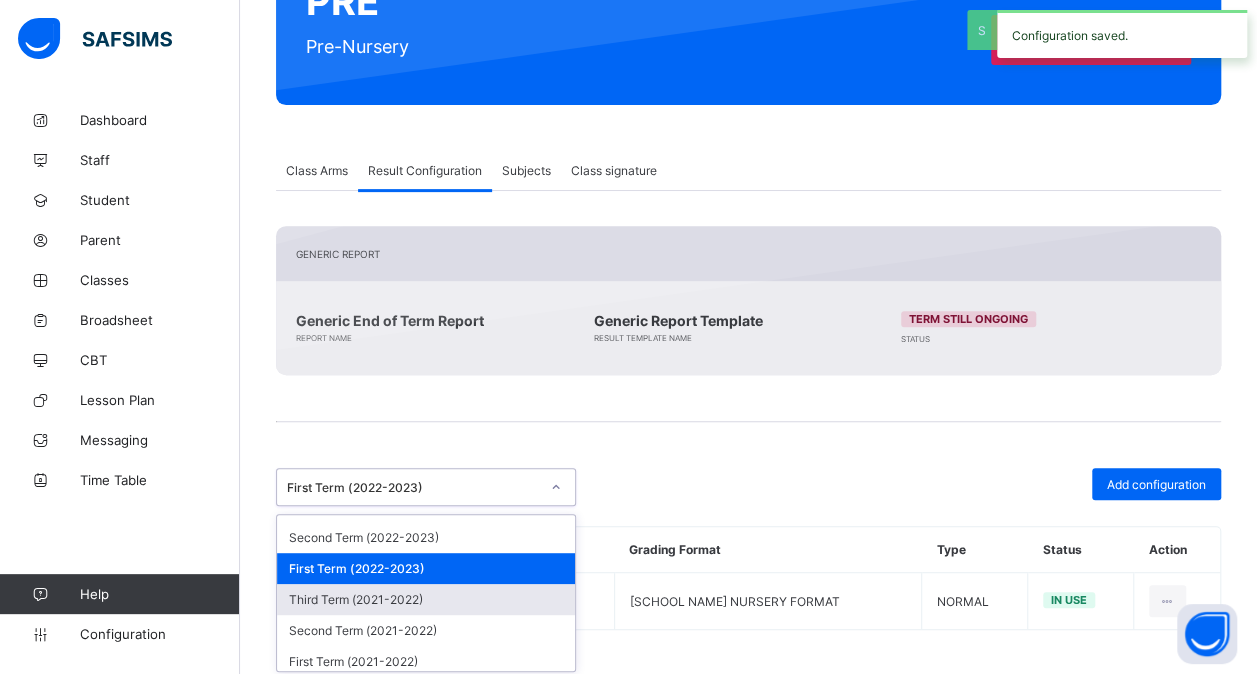 click on "Third Term (2021-2022)" at bounding box center (426, 599) 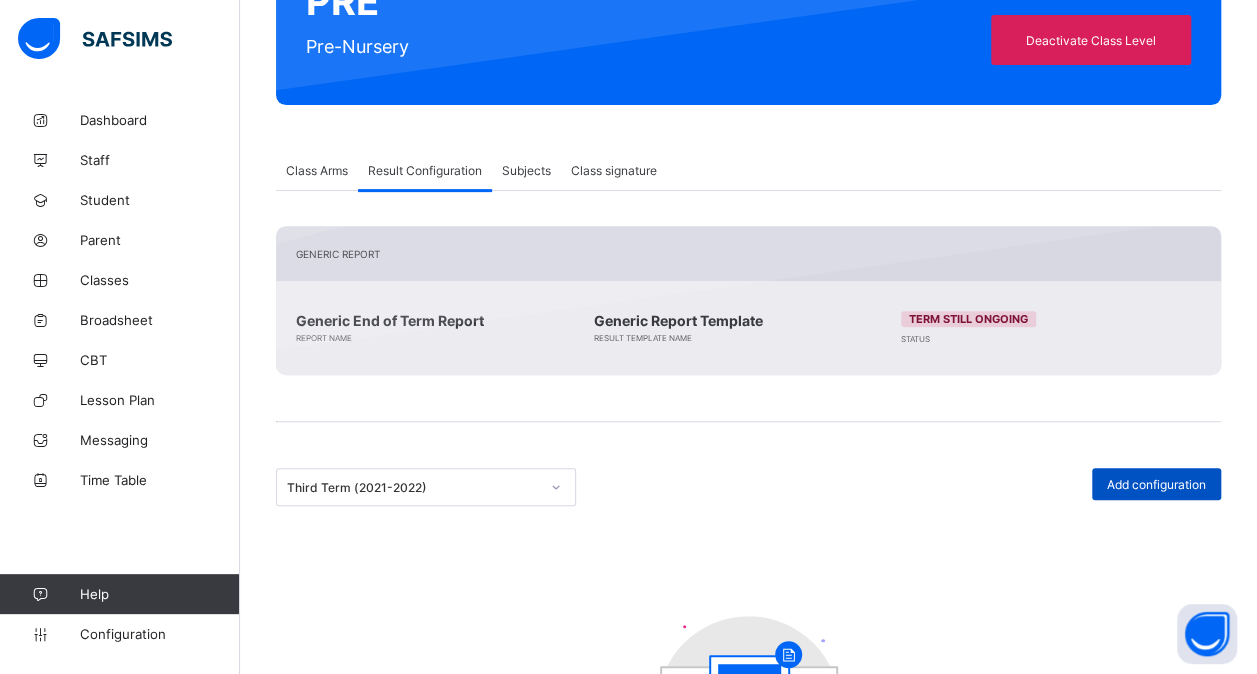 click on "Add configuration" at bounding box center (1156, 484) 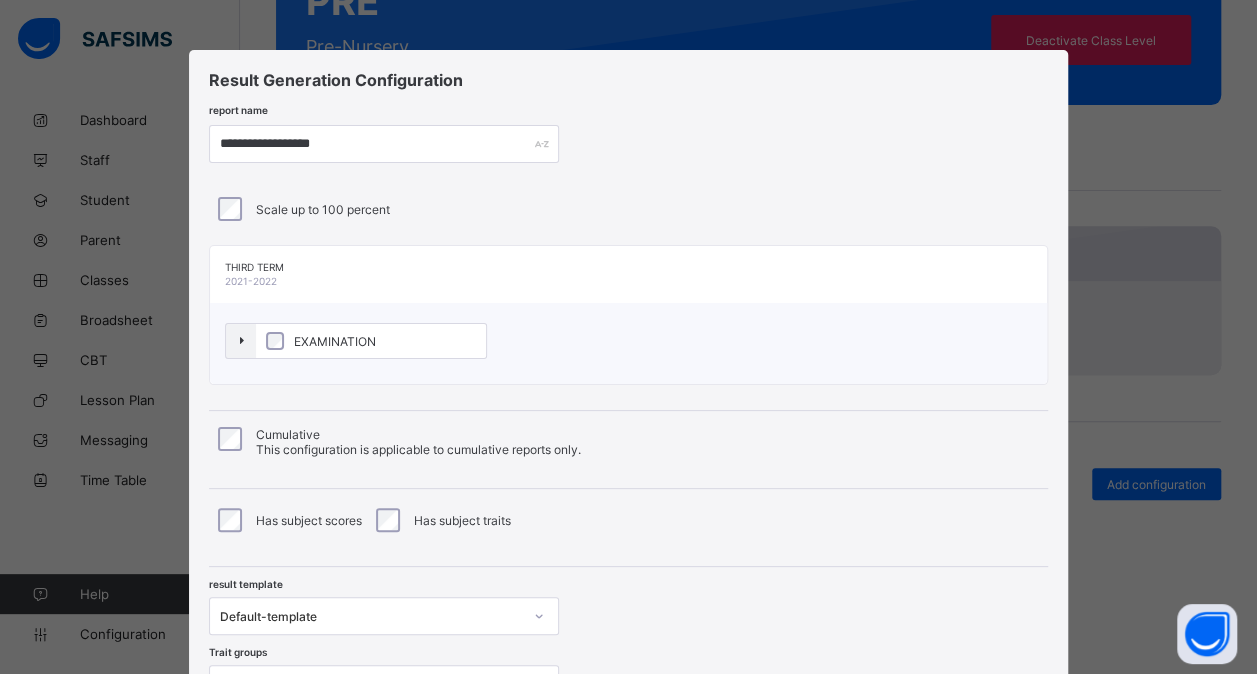 scroll, scrollTop: 182, scrollLeft: 0, axis: vertical 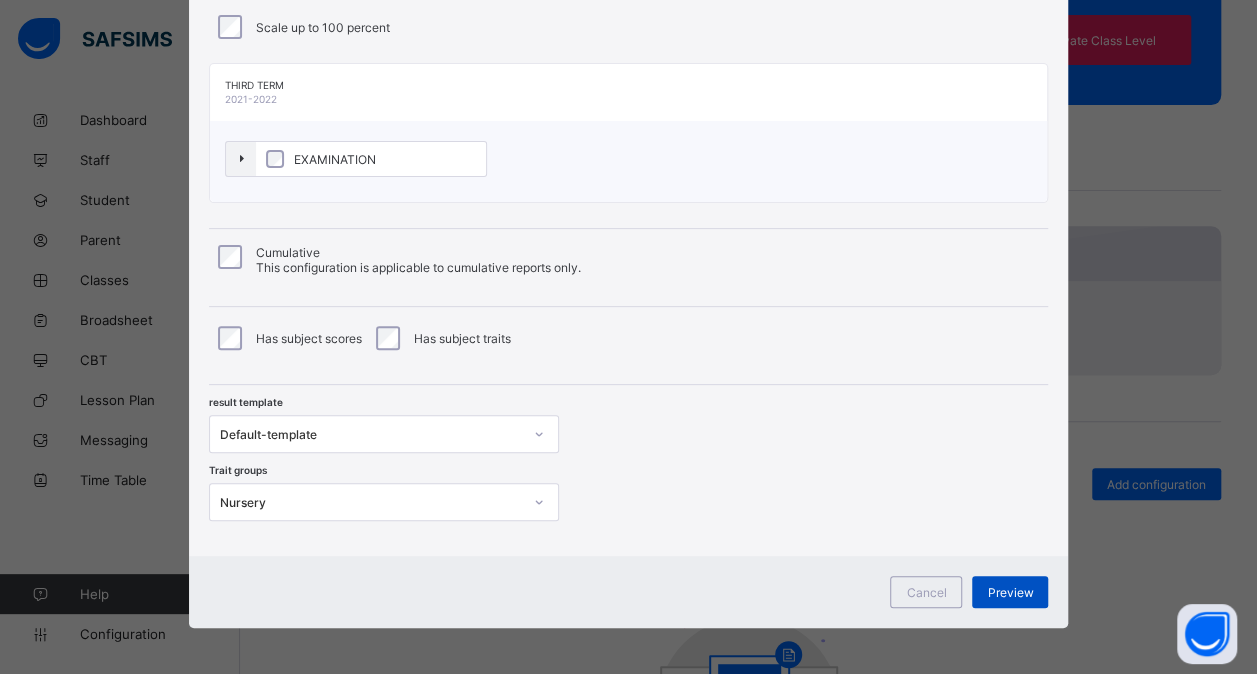 click on "Preview" at bounding box center [1010, 592] 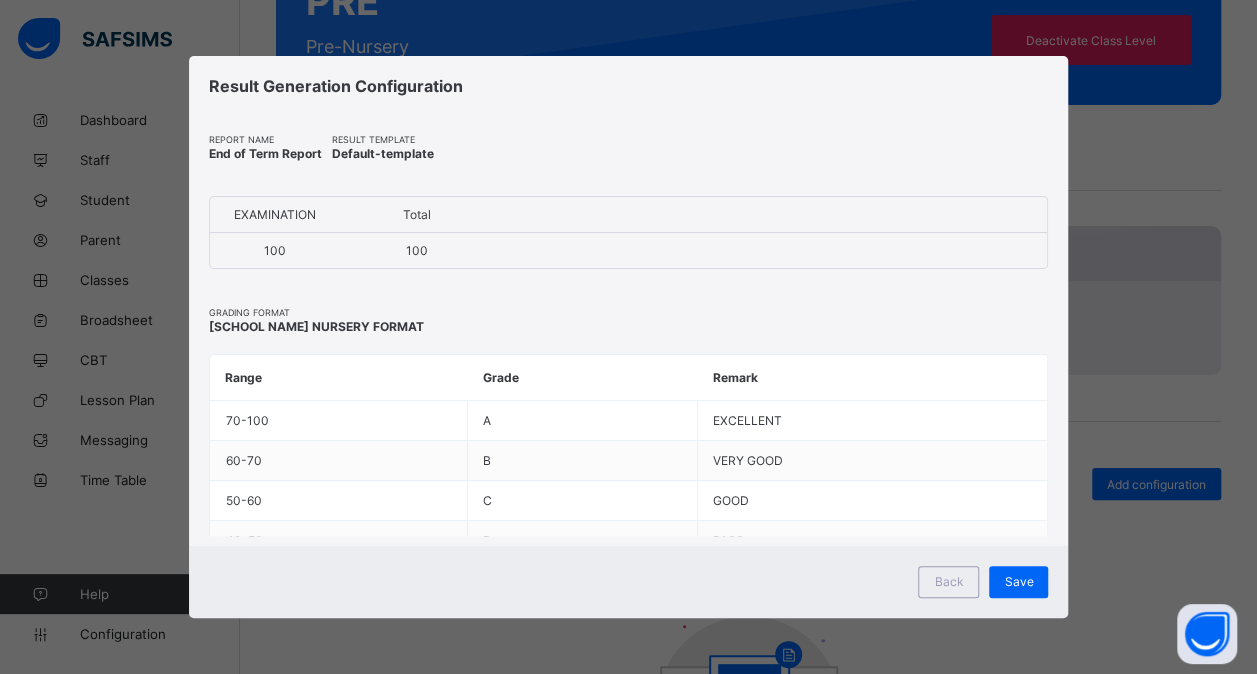 scroll, scrollTop: 0, scrollLeft: 0, axis: both 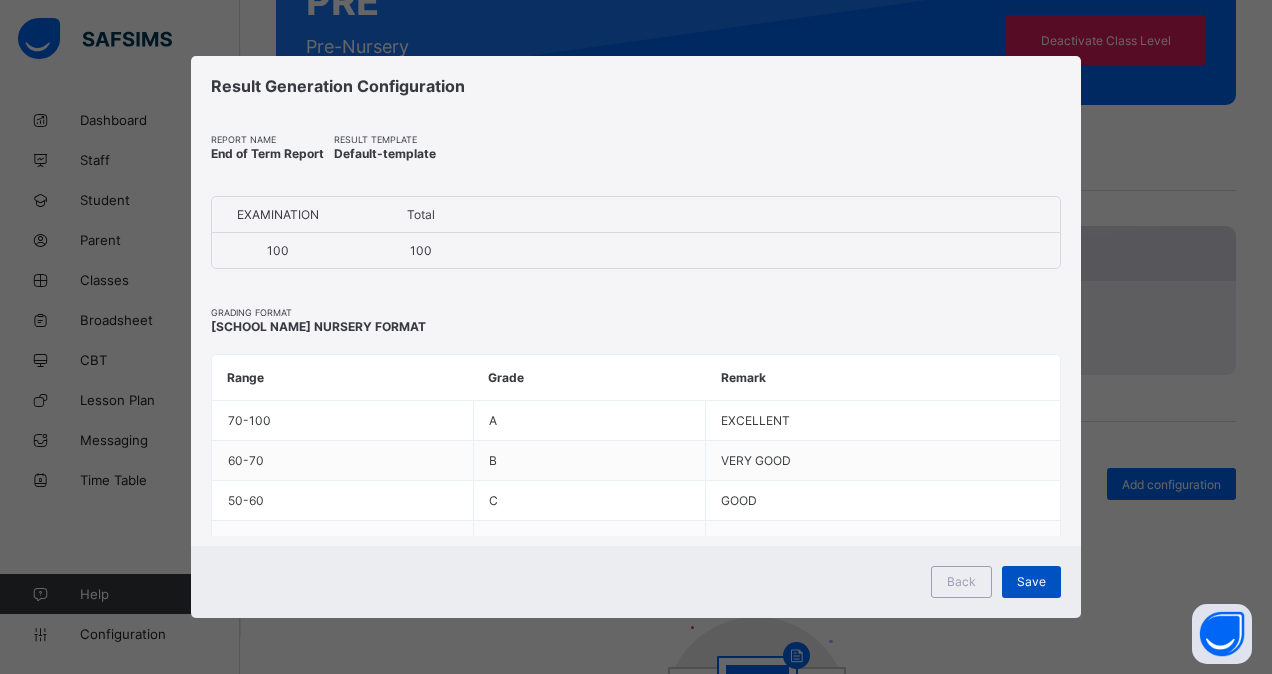 click on "Save" at bounding box center [1031, 581] 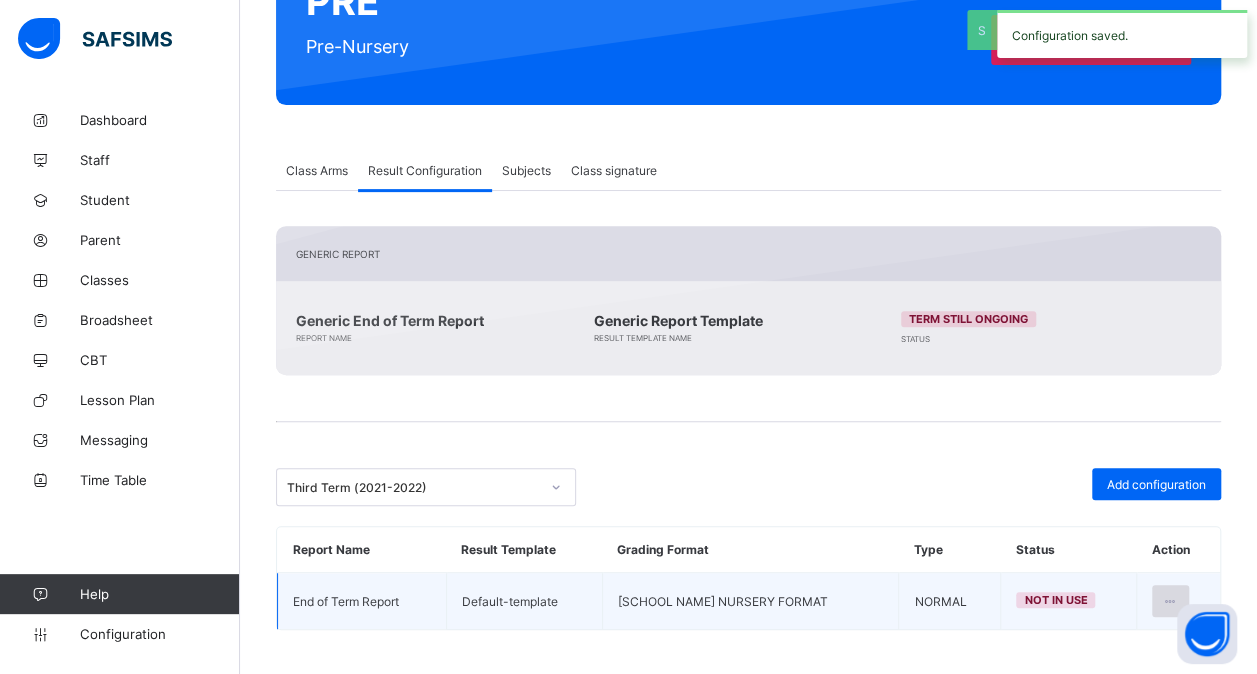 click at bounding box center [1170, 601] 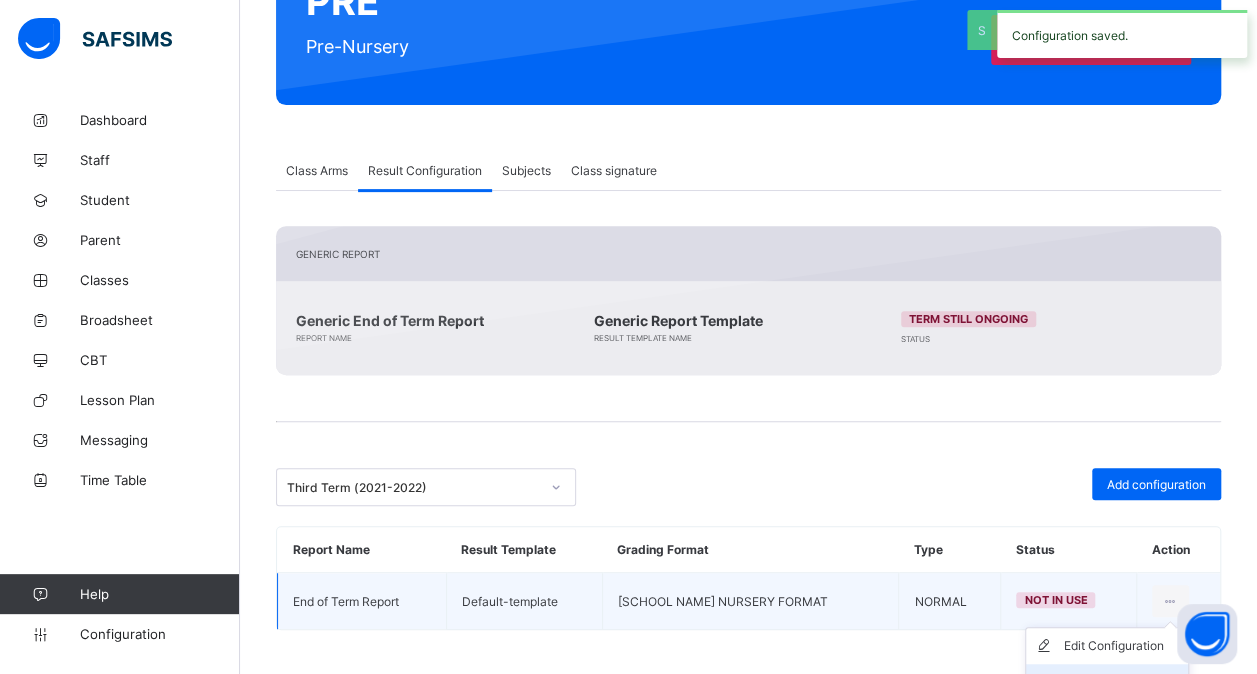 click on "Set in use" at bounding box center [1122, 682] 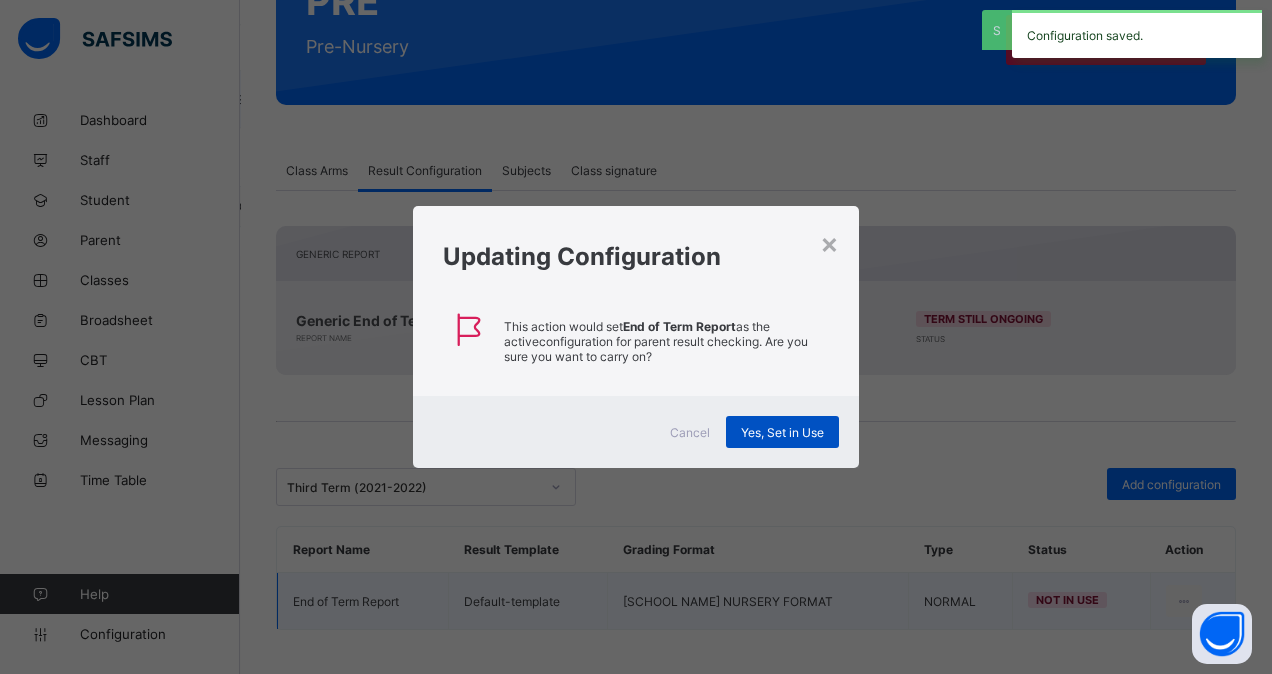 click on "Yes, Set in Use" at bounding box center (782, 432) 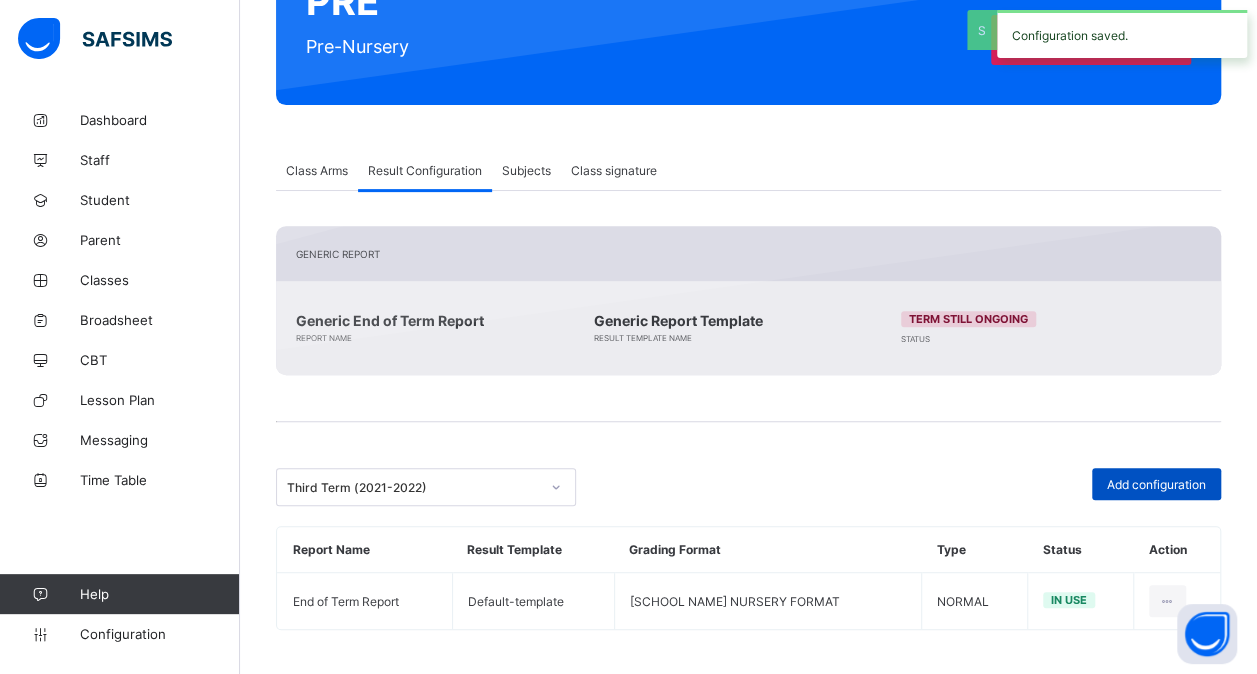 click on "Add configuration" at bounding box center [1156, 484] 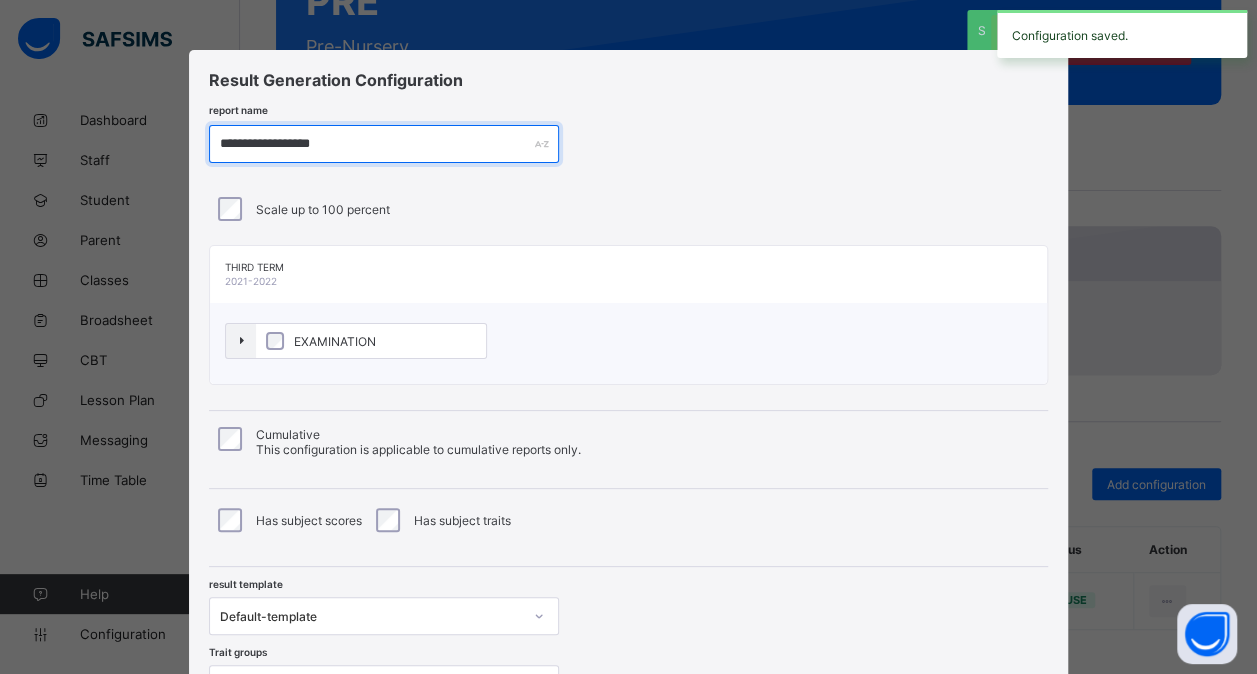 click on "**********" at bounding box center (384, 144) 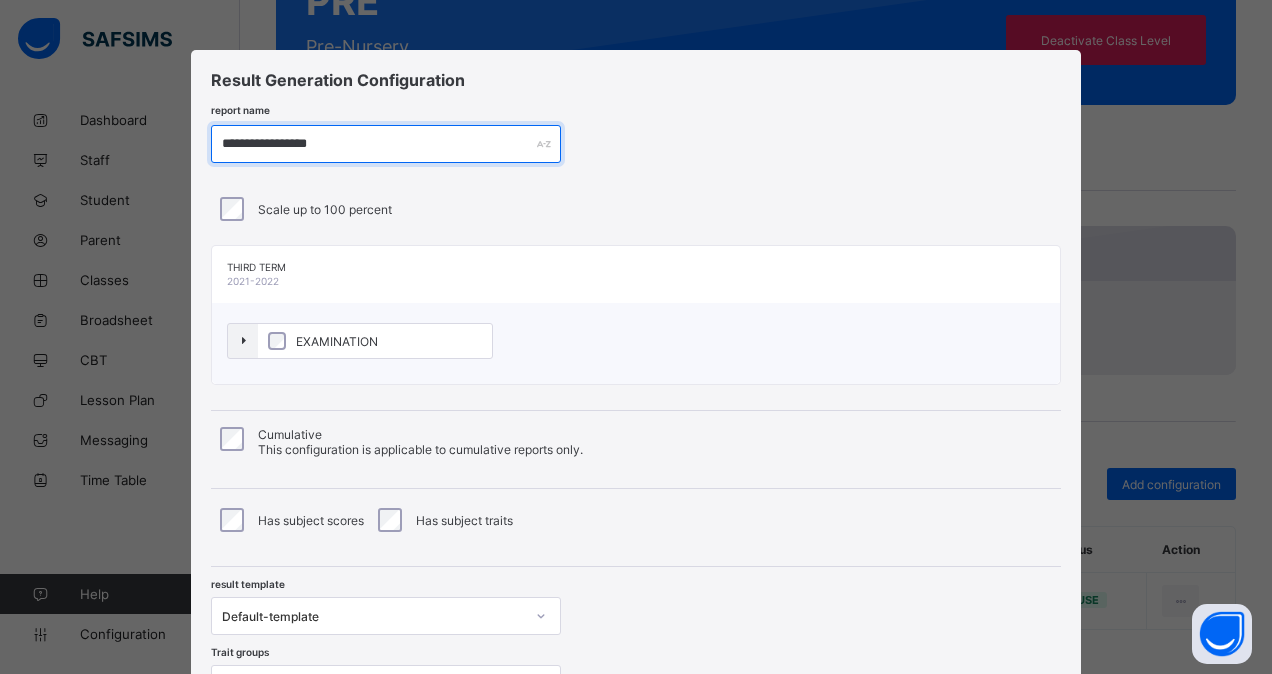 type on "**********" 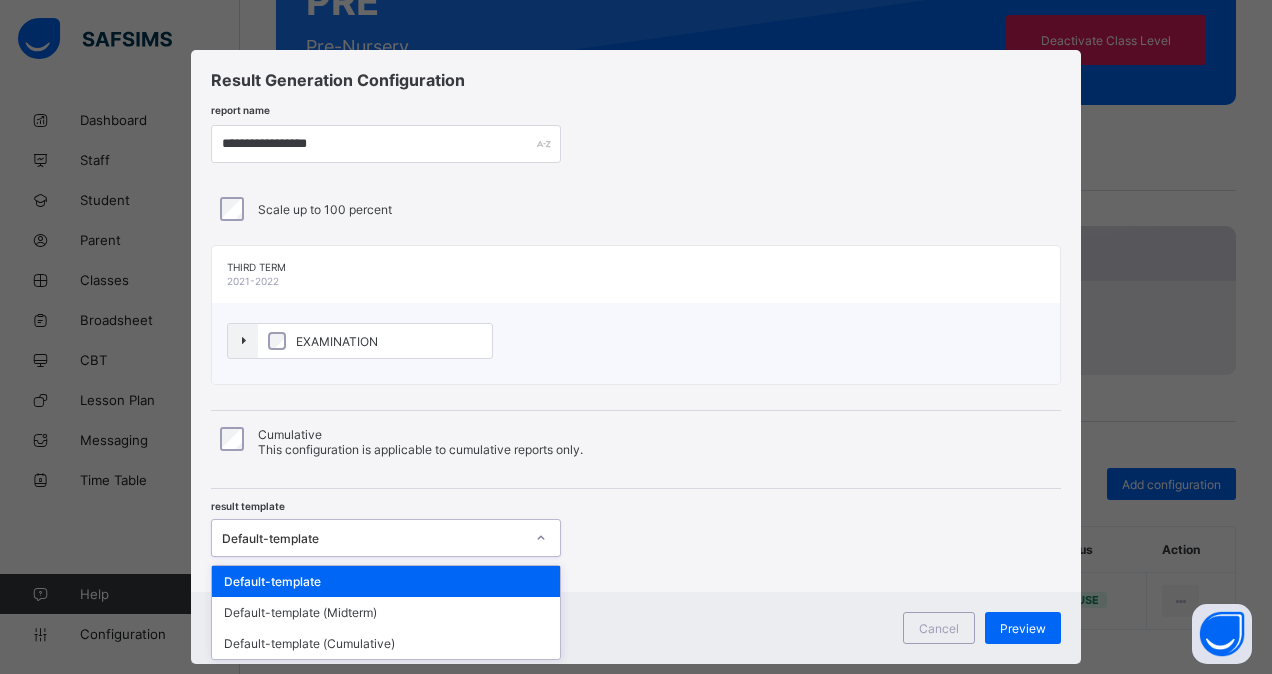 click on "Default-template" at bounding box center (373, 538) 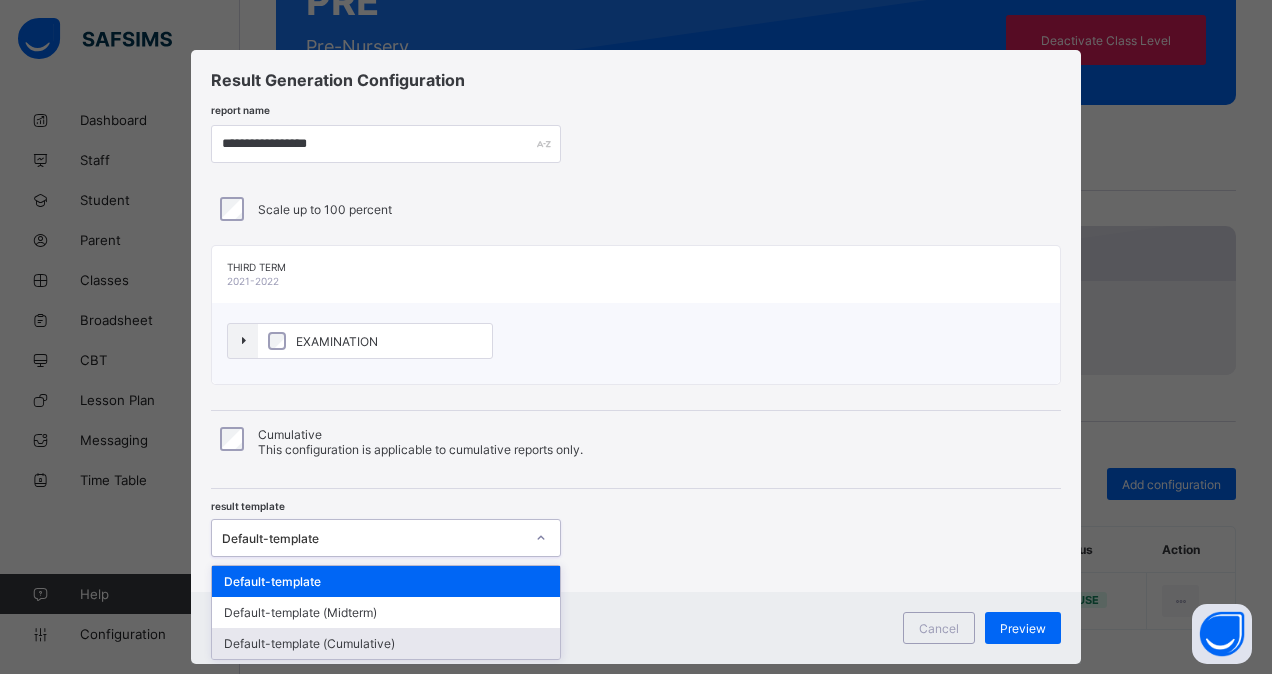 click on "Default-template (Cumulative)" at bounding box center [386, 643] 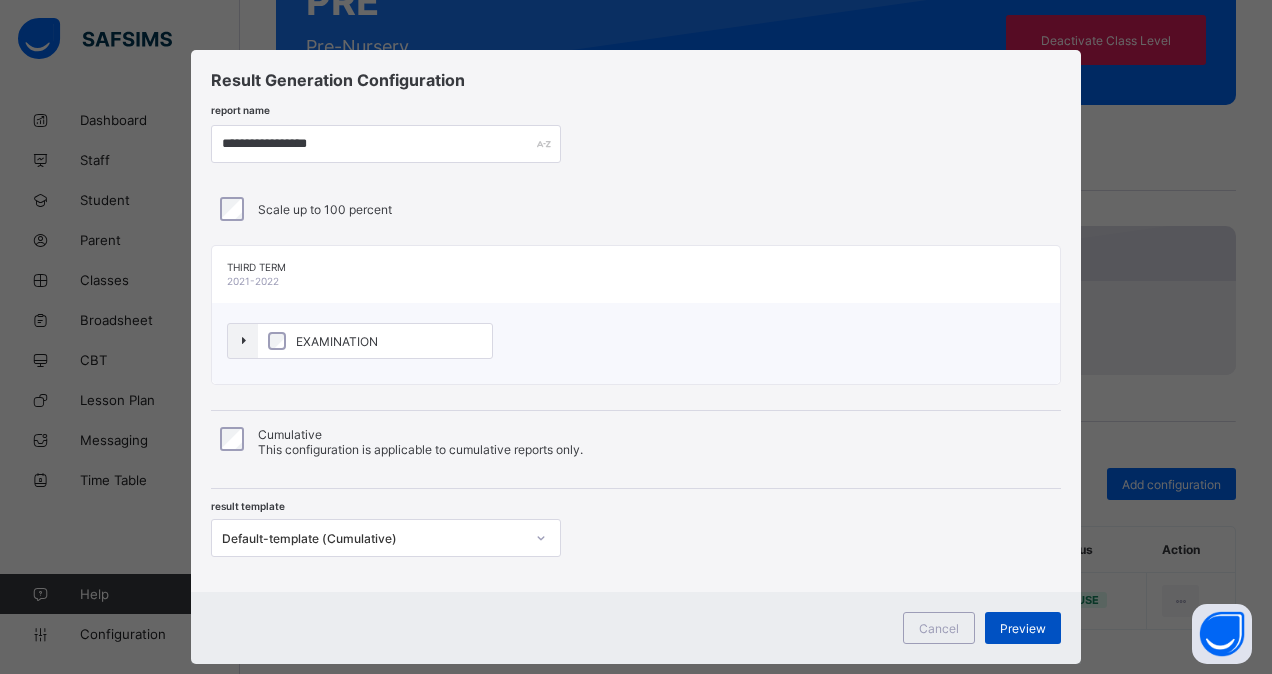 click on "Preview" at bounding box center (1023, 628) 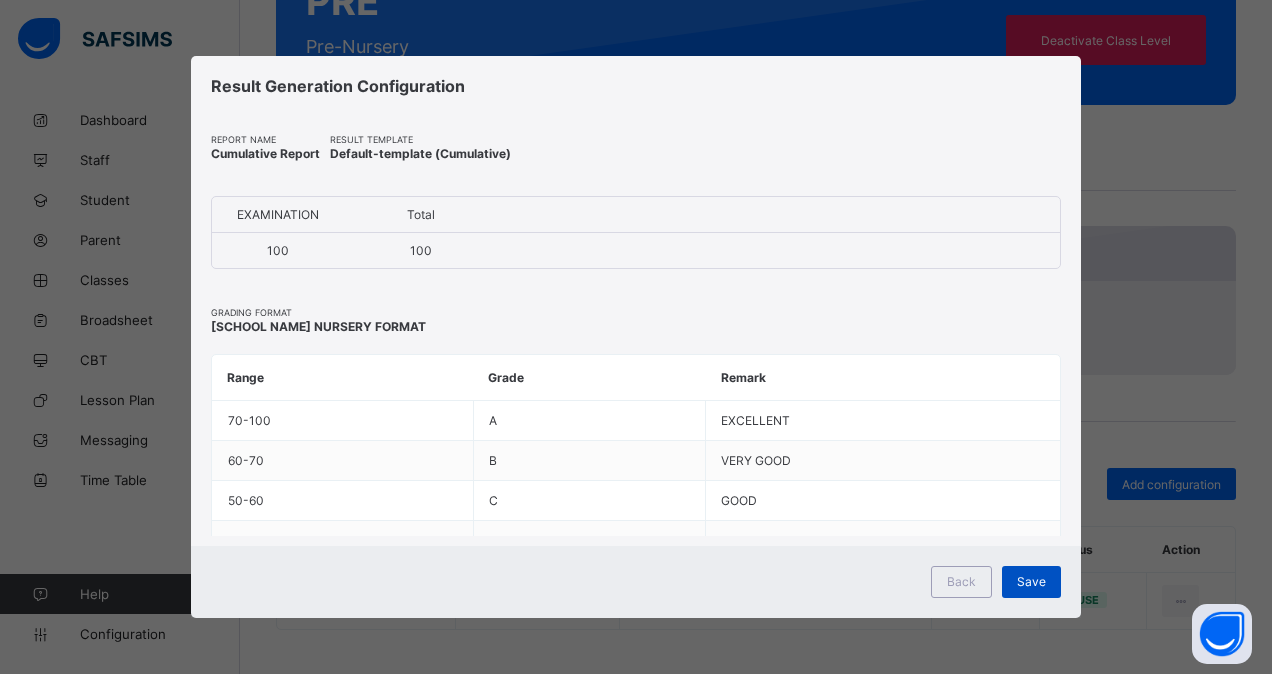 click on "Save" at bounding box center (1031, 581) 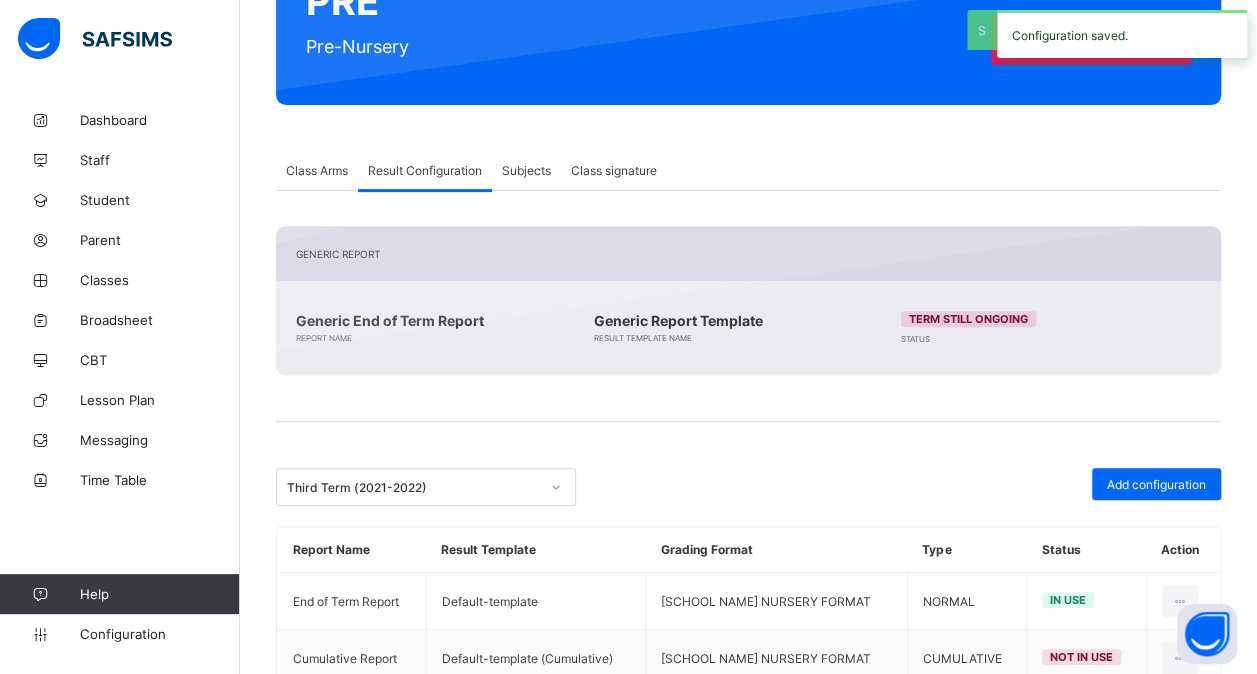 scroll, scrollTop: 317, scrollLeft: 0, axis: vertical 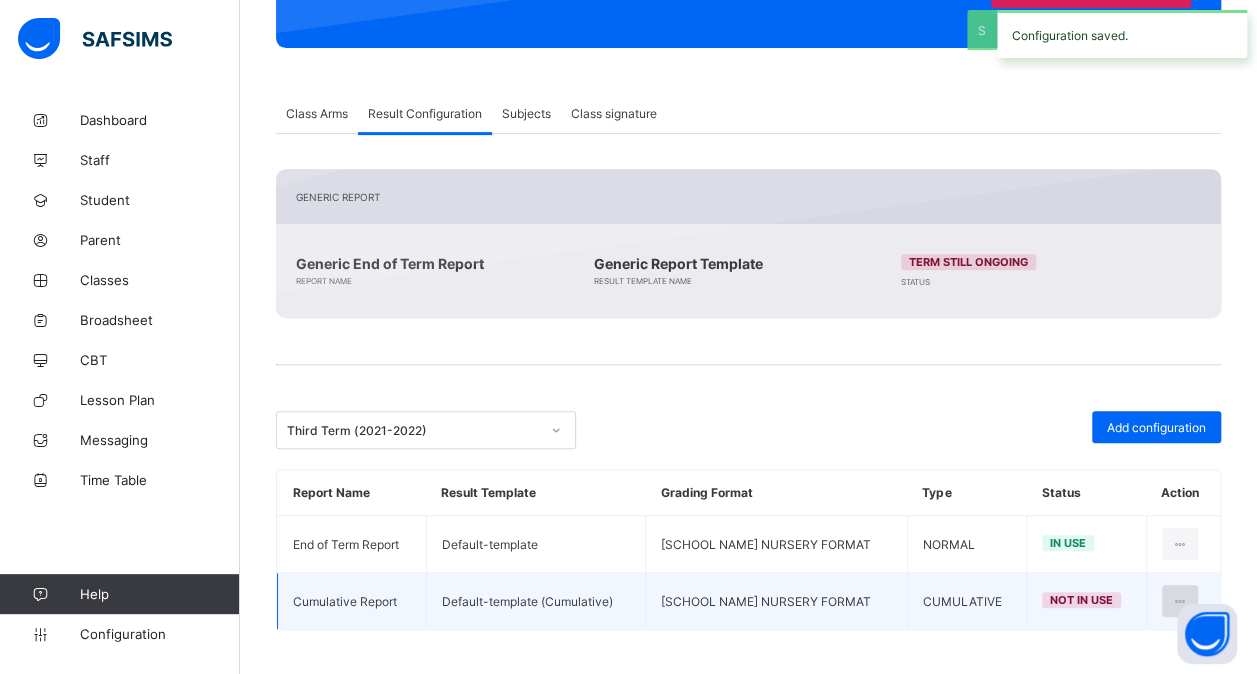 click at bounding box center (1180, 601) 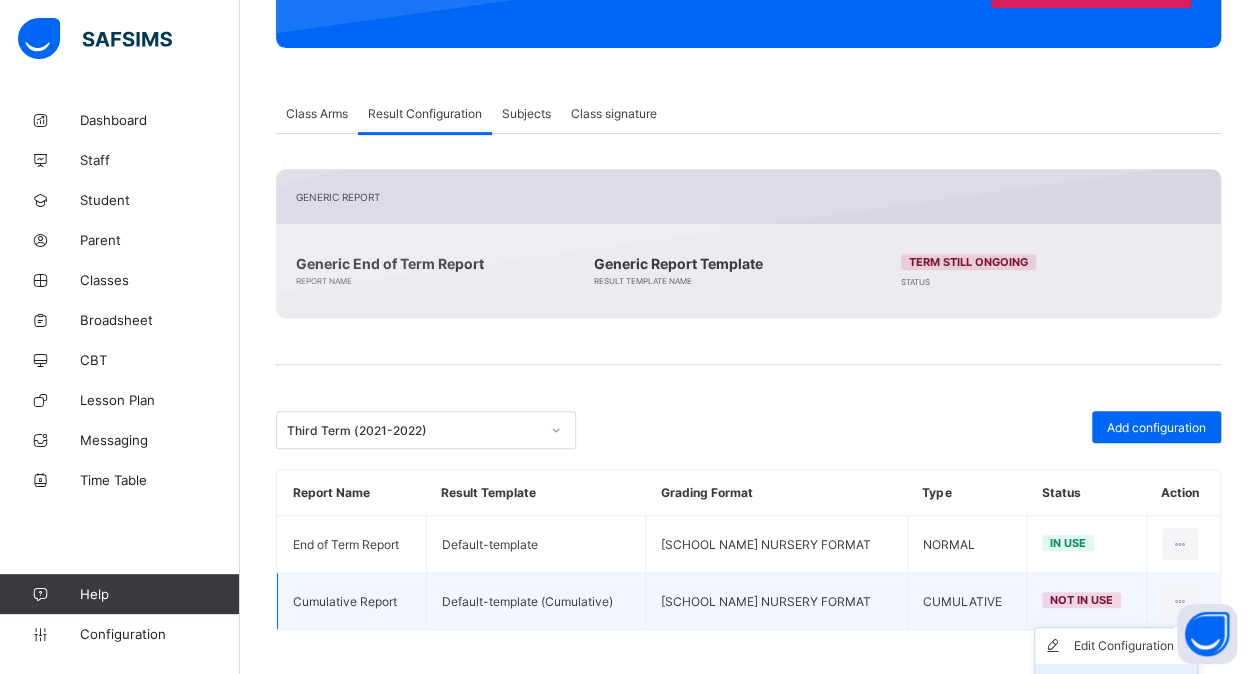click on "Set in use" at bounding box center (1131, 682) 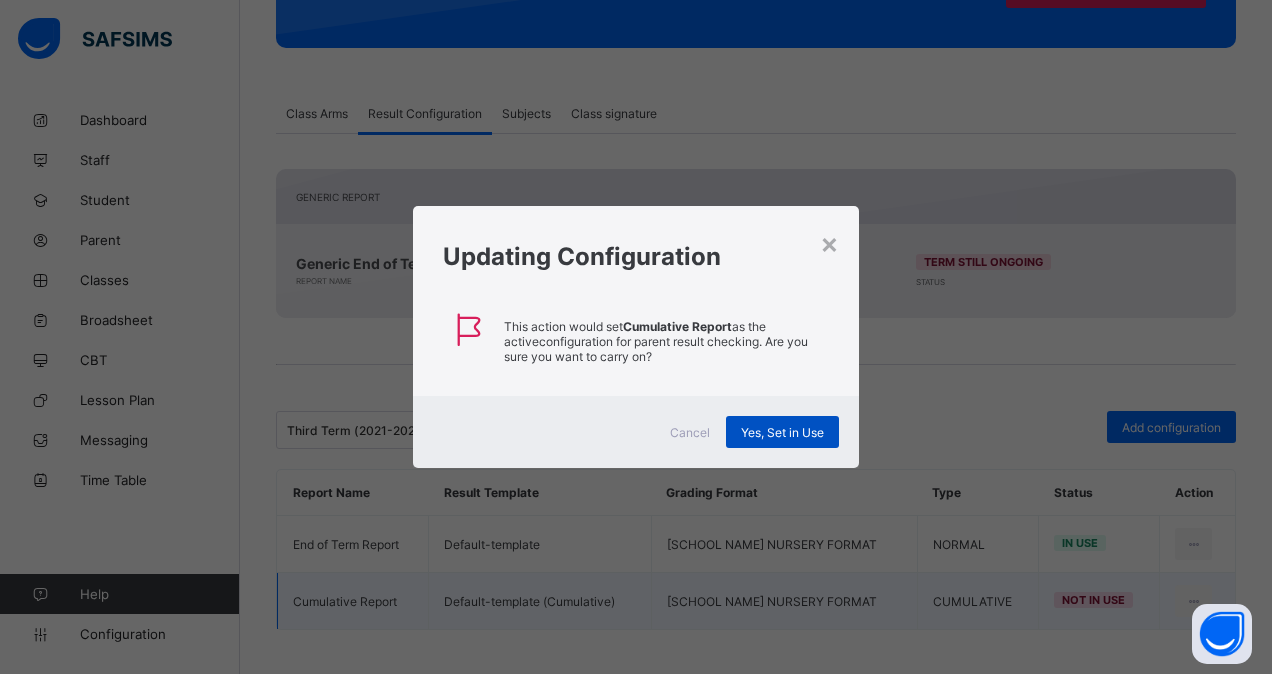 click on "Yes, Set in Use" at bounding box center (782, 432) 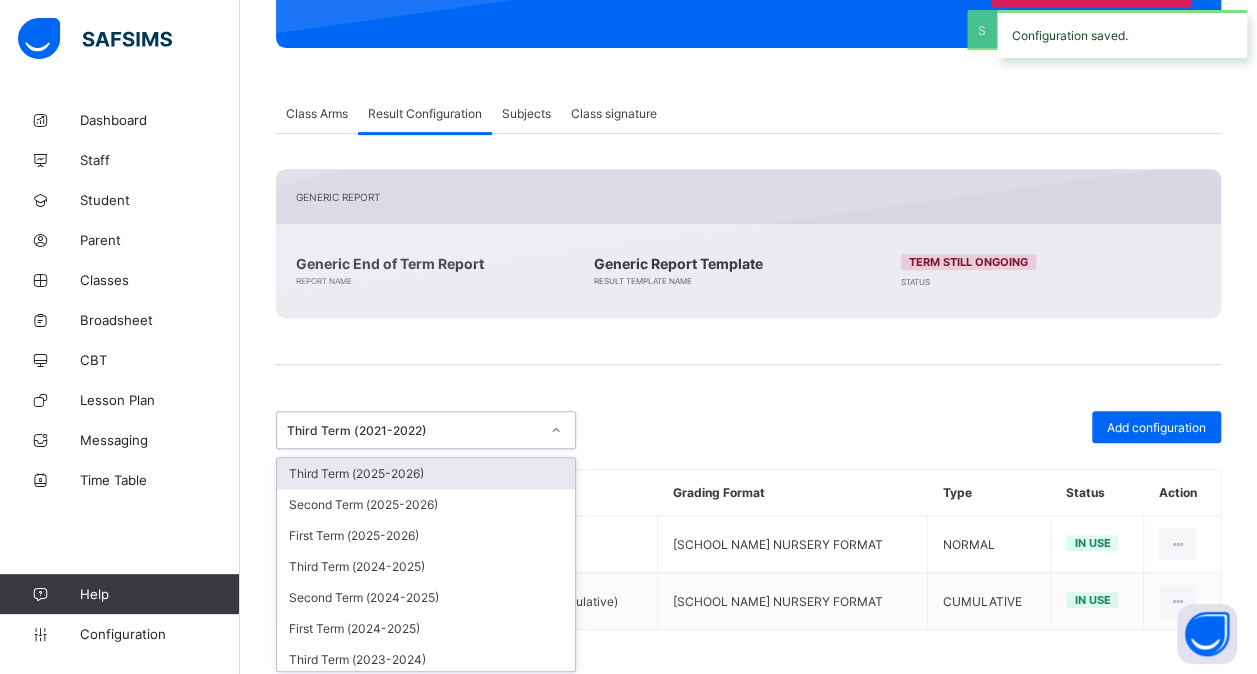 click at bounding box center (556, 430) 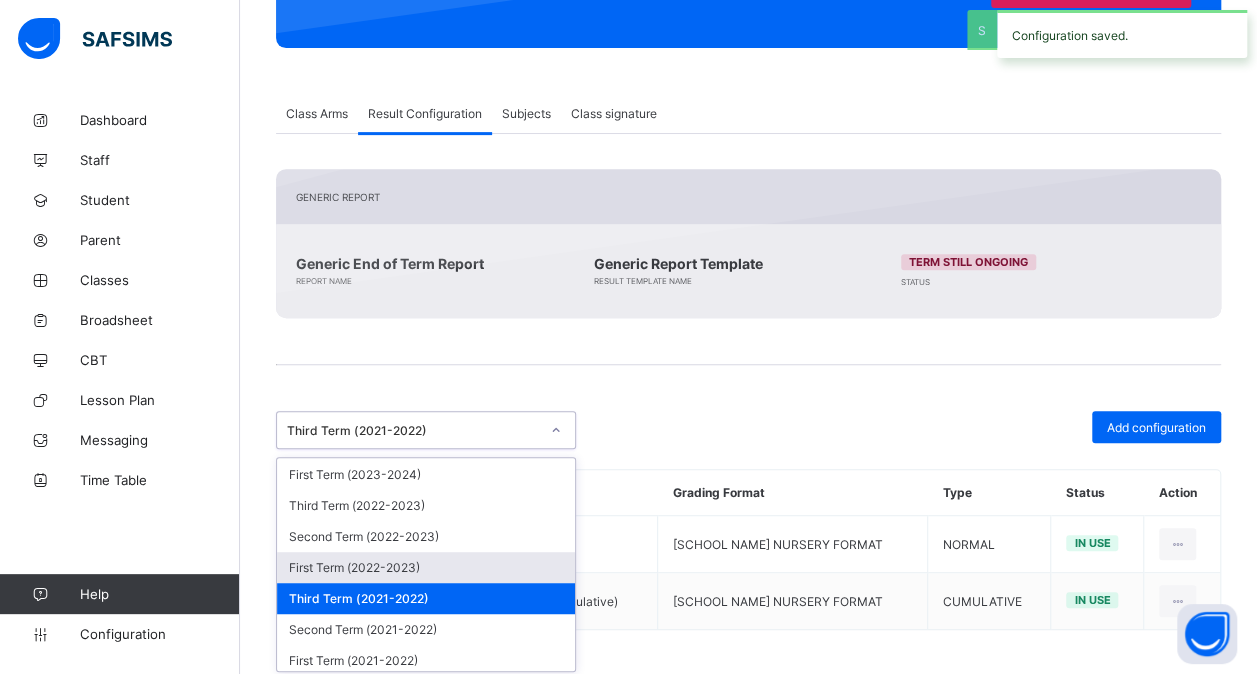 scroll, scrollTop: 261, scrollLeft: 0, axis: vertical 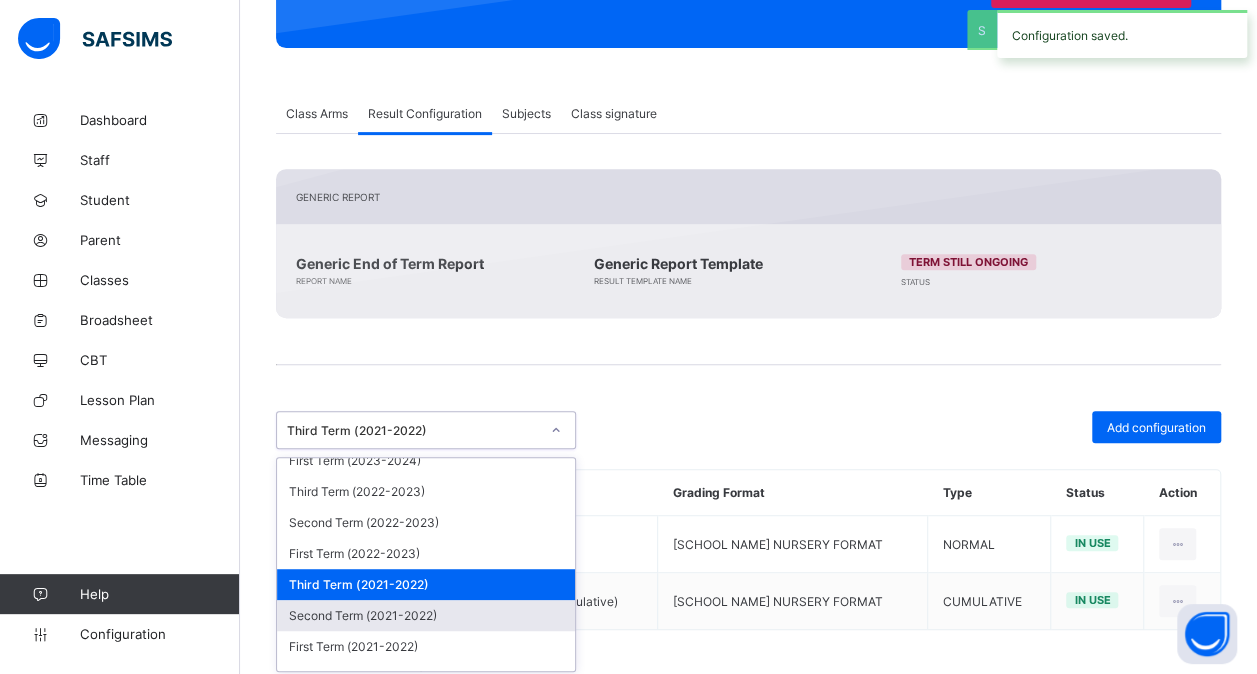 click on "Second Term (2021-2022)" at bounding box center (426, 615) 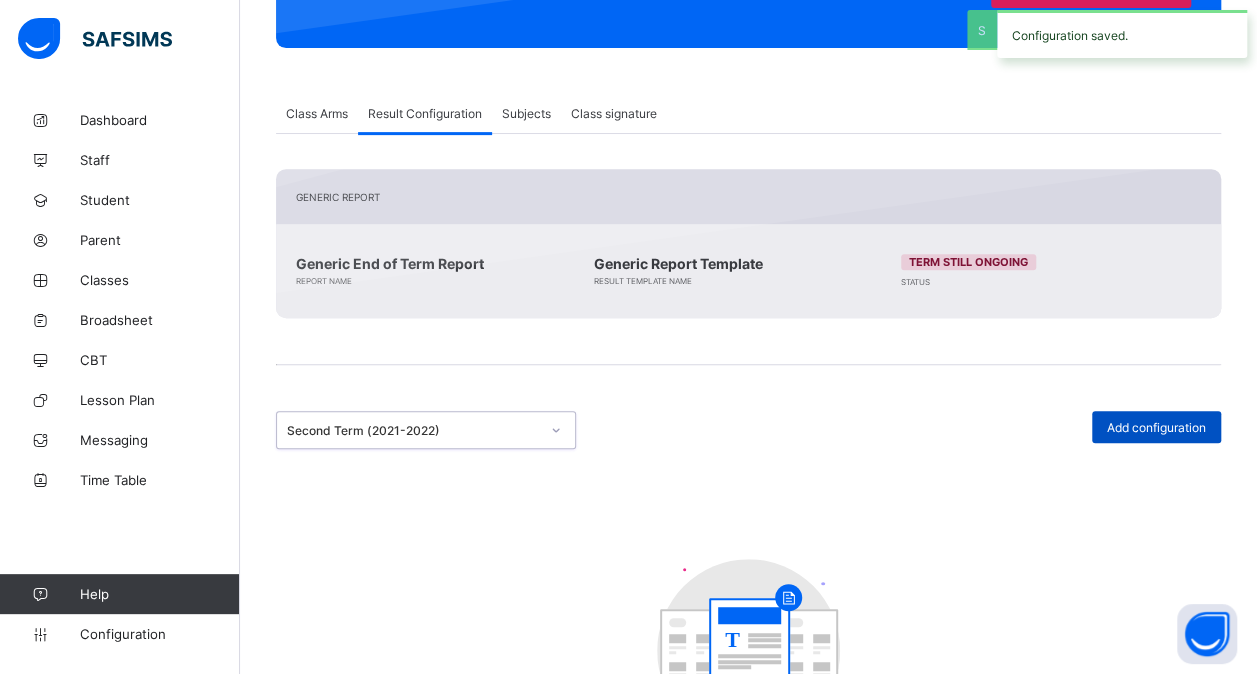 click on "Add configuration" at bounding box center (1156, 427) 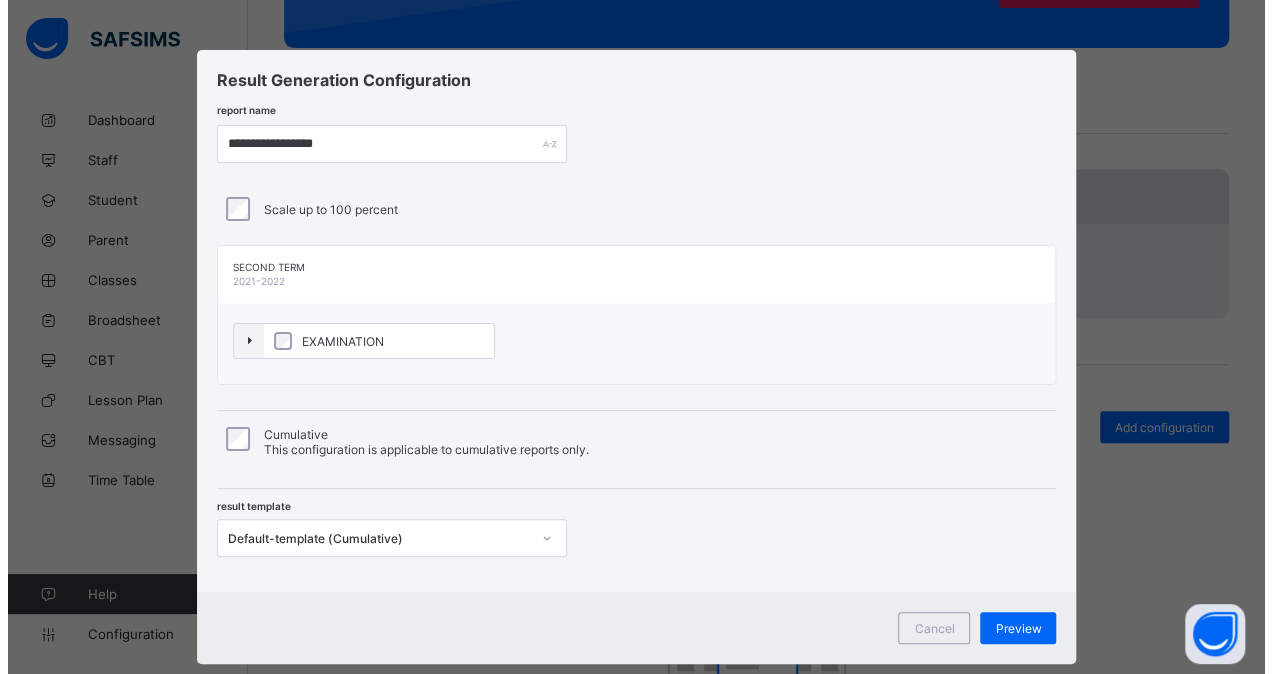 scroll, scrollTop: 37, scrollLeft: 0, axis: vertical 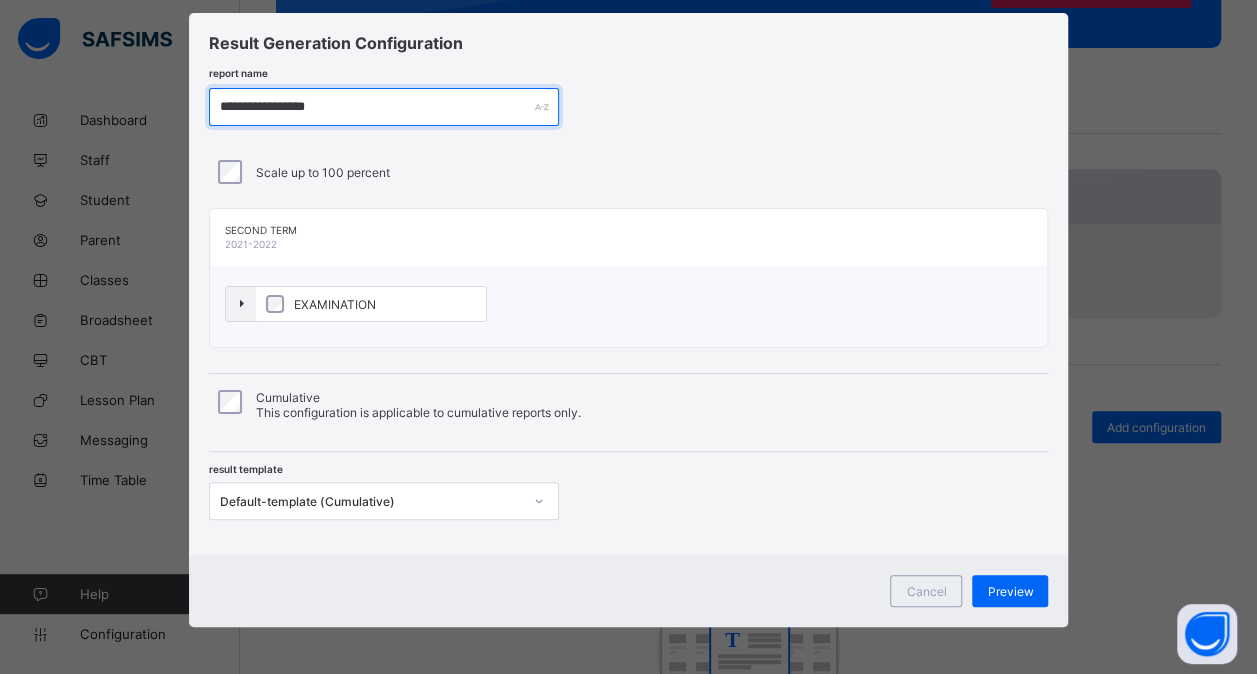 click on "**********" at bounding box center [384, 107] 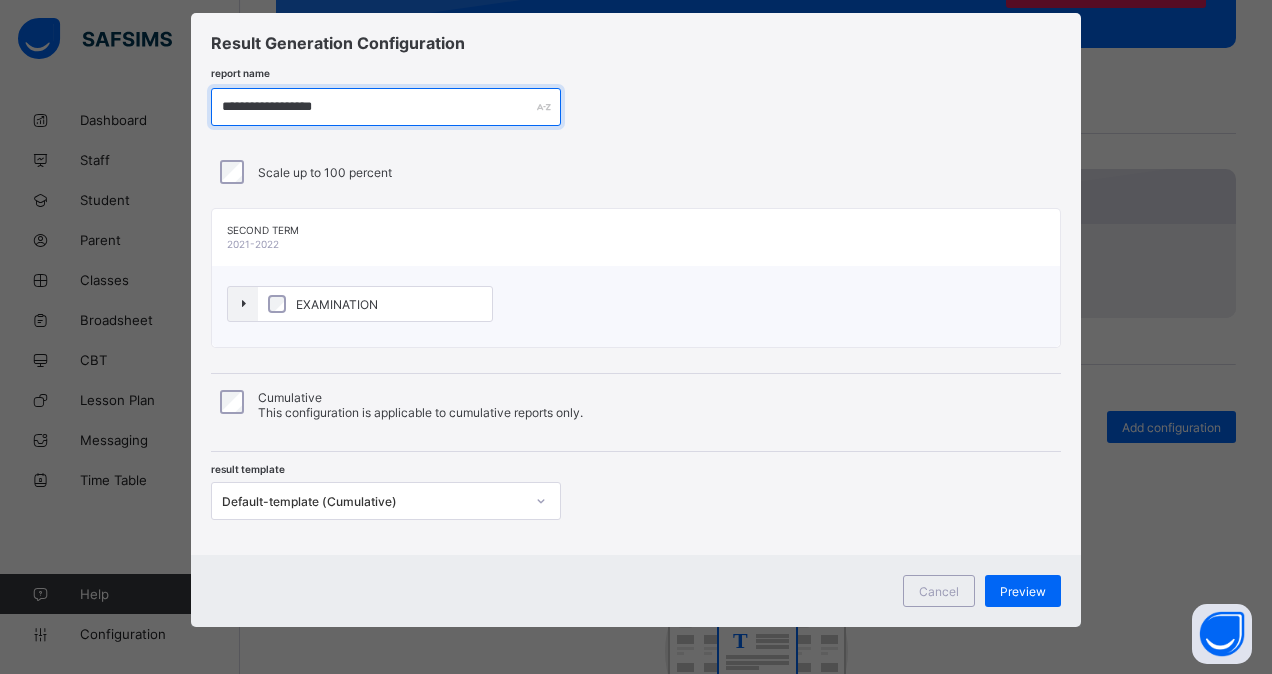 type on "**********" 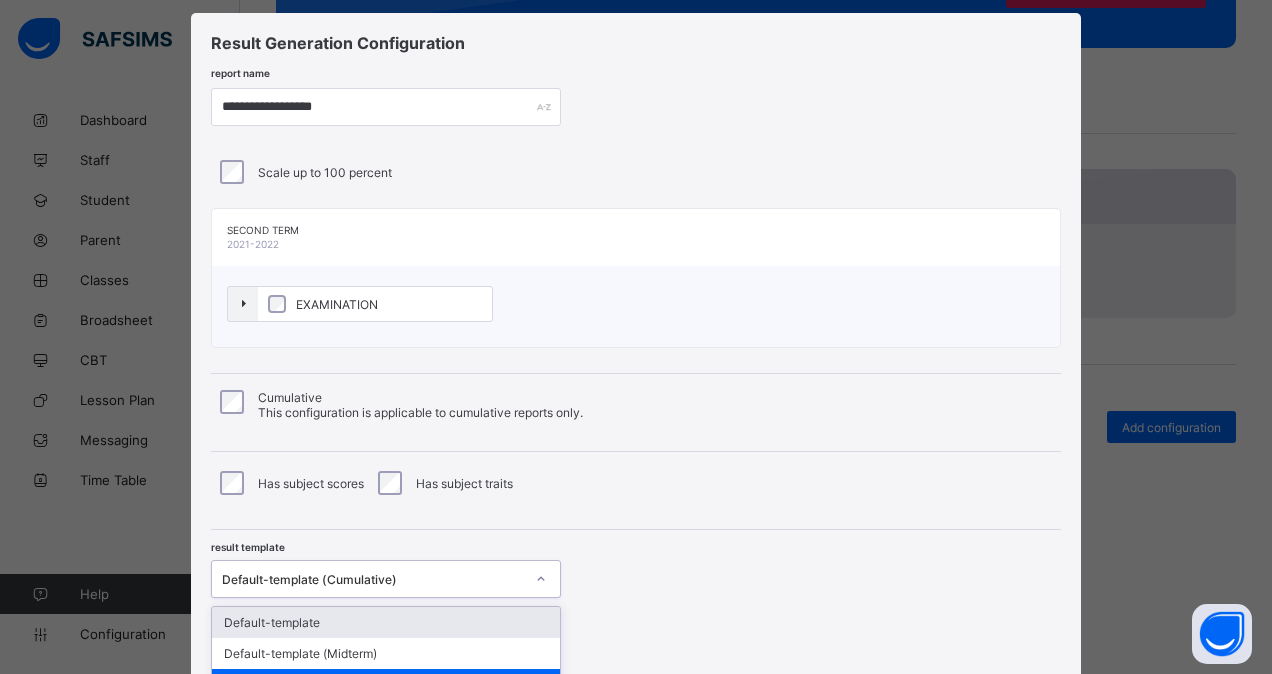 scroll, scrollTop: 65, scrollLeft: 0, axis: vertical 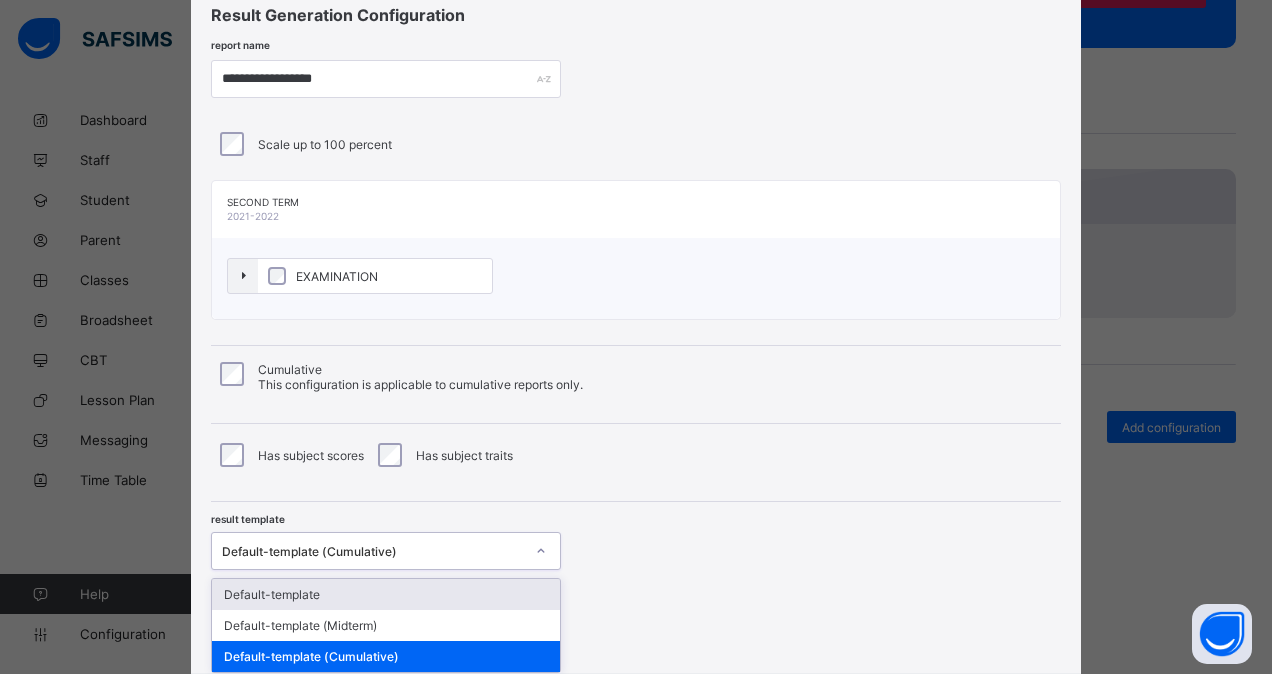 click on "option [TEMPLATE NAME] focused, 1 of 3. 3 results available. Use Up and Down to choose options, press Enter to select the currently focused option, press Escape to exit the menu, press Tab to select the option and exit the menu. [TEMPLATE NAME] (Cumulative) [TEMPLATE NAME] [TEMPLATE NAME] (Midterm) [TEMPLATE NAME] (Cumulative)" at bounding box center [386, 551] 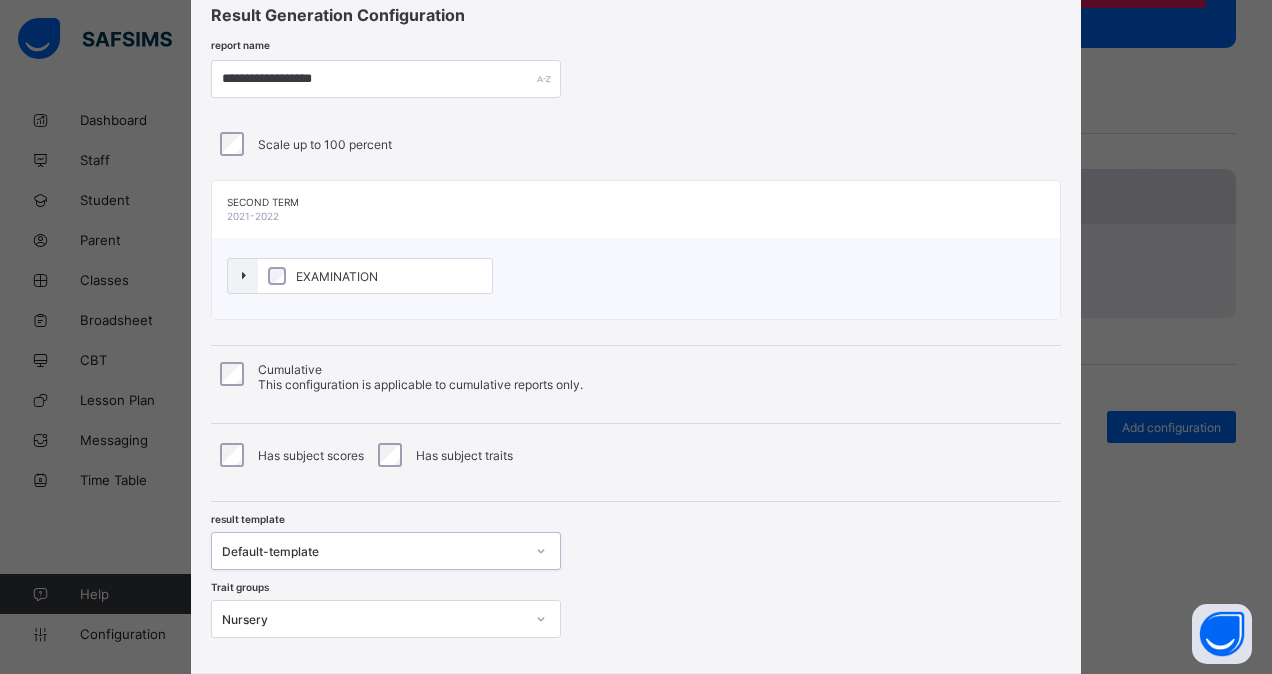 scroll, scrollTop: 182, scrollLeft: 0, axis: vertical 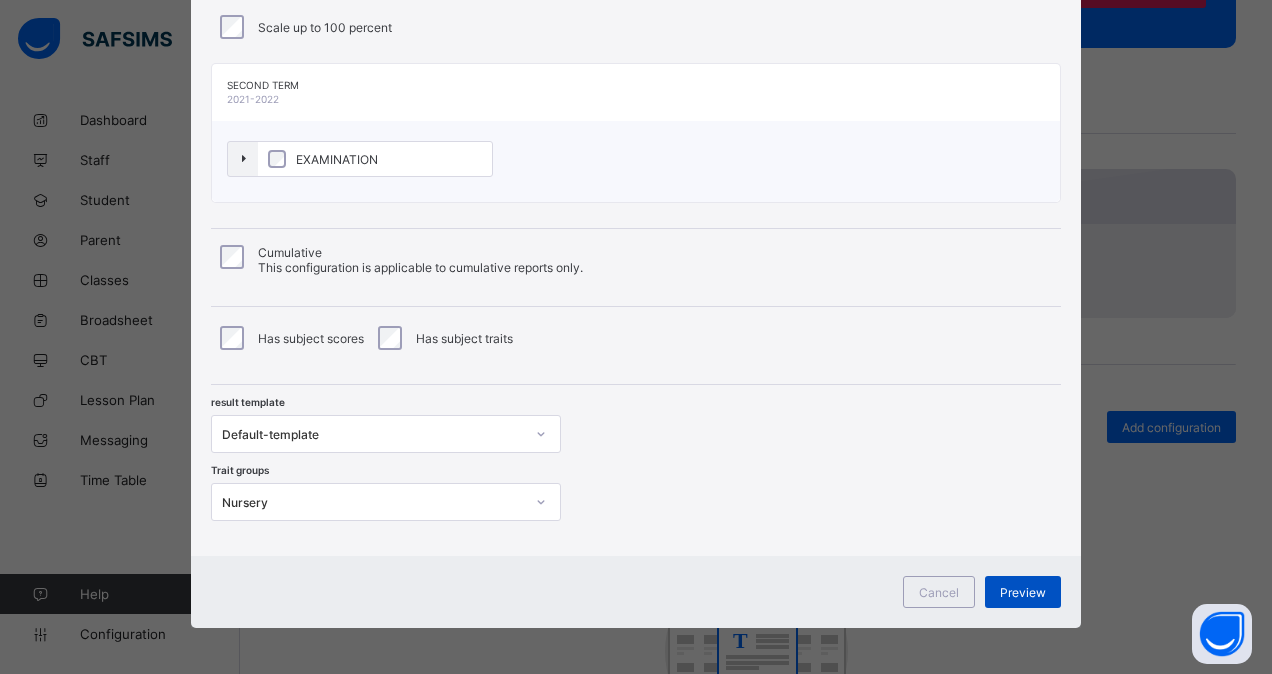 click on "Preview" at bounding box center [1023, 592] 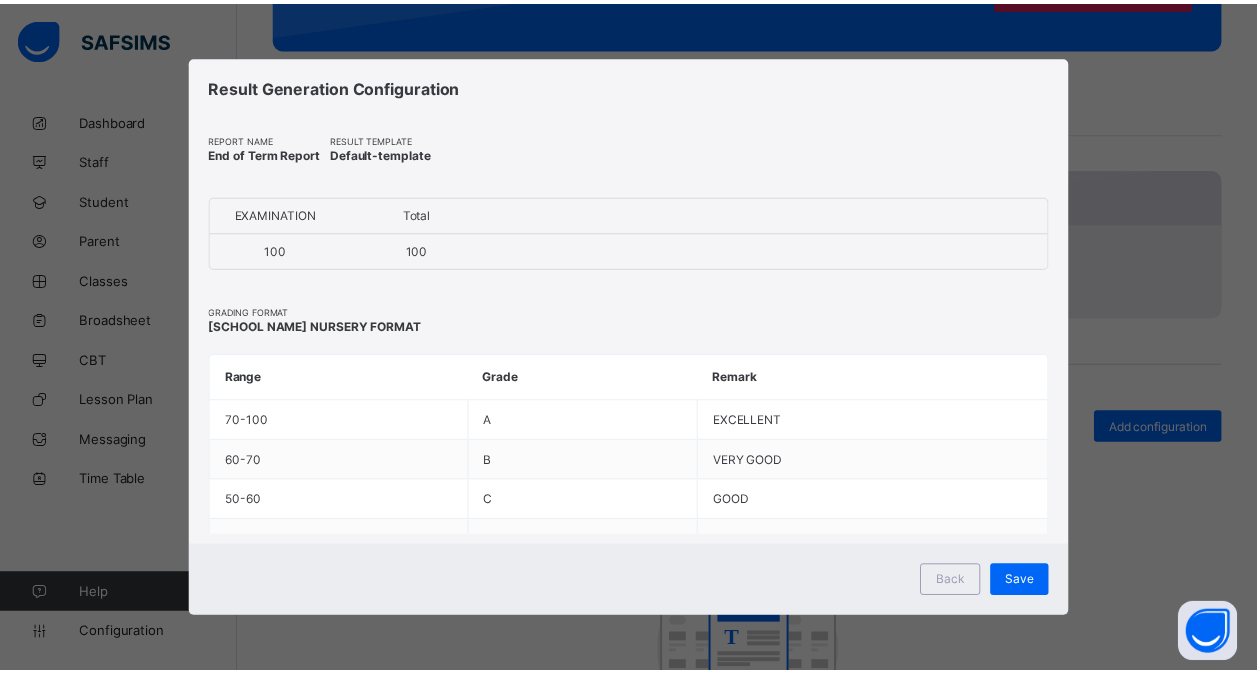 scroll, scrollTop: 0, scrollLeft: 0, axis: both 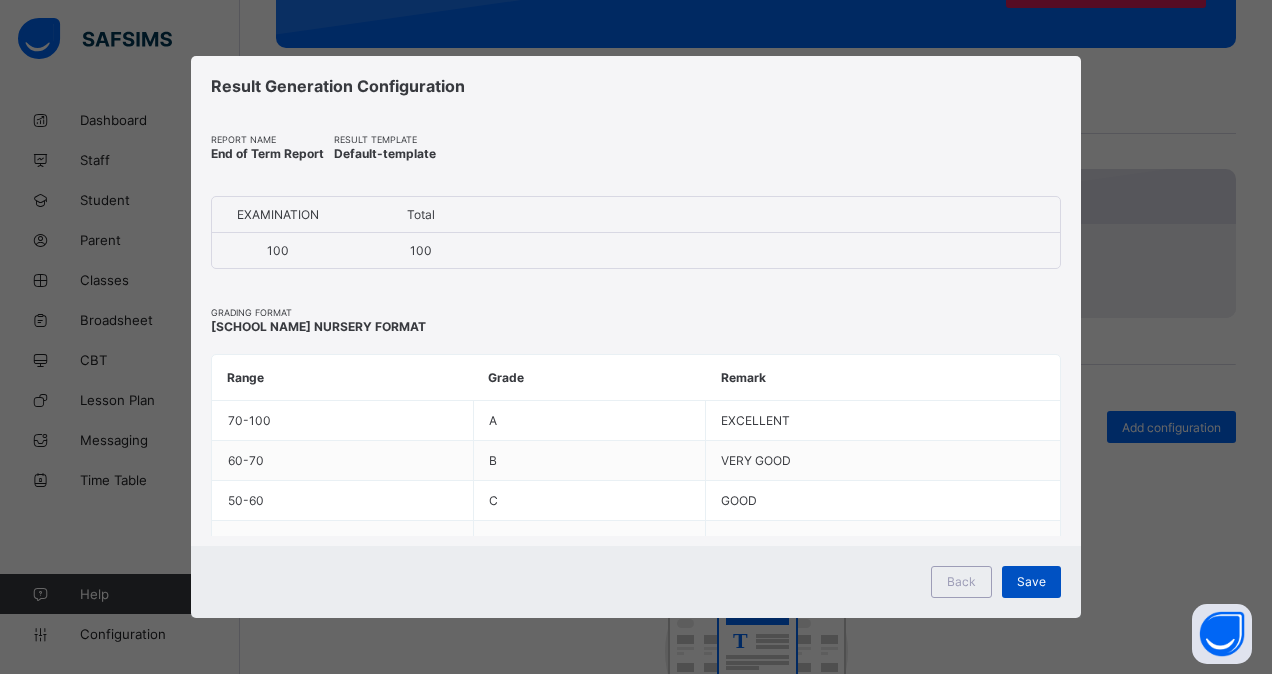 click on "Save" at bounding box center [1031, 582] 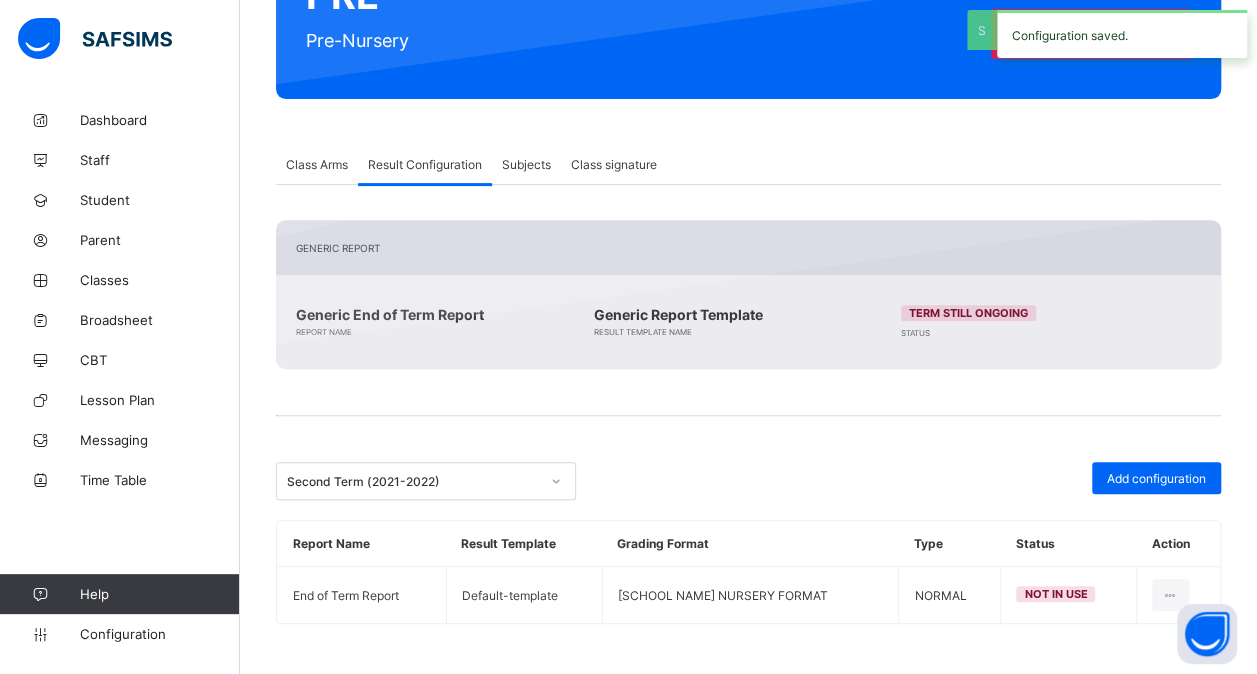 scroll, scrollTop: 260, scrollLeft: 0, axis: vertical 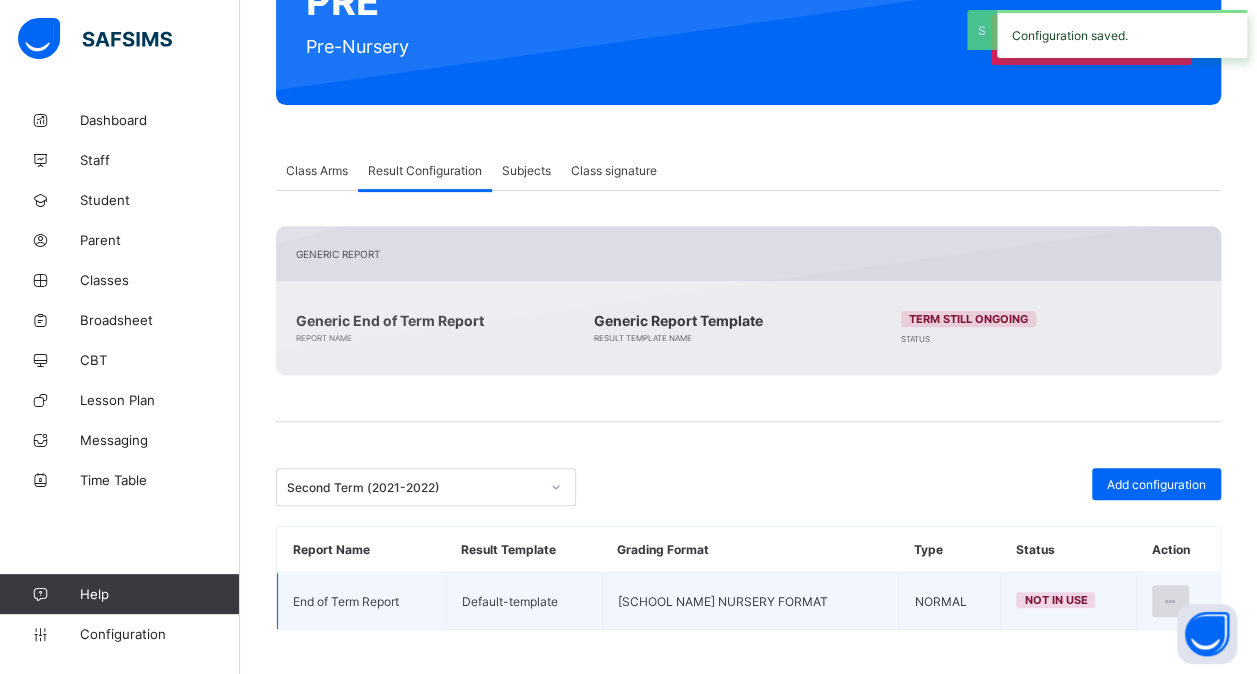 click at bounding box center (1170, 601) 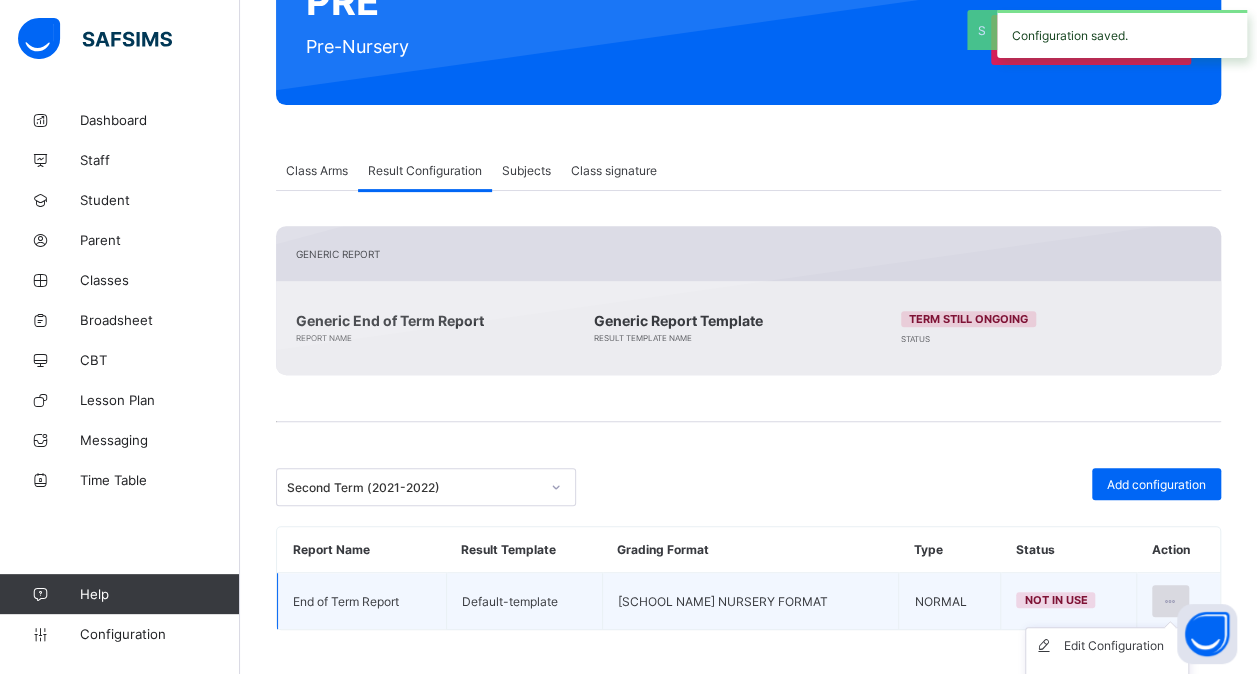 scroll, scrollTop: 317, scrollLeft: 0, axis: vertical 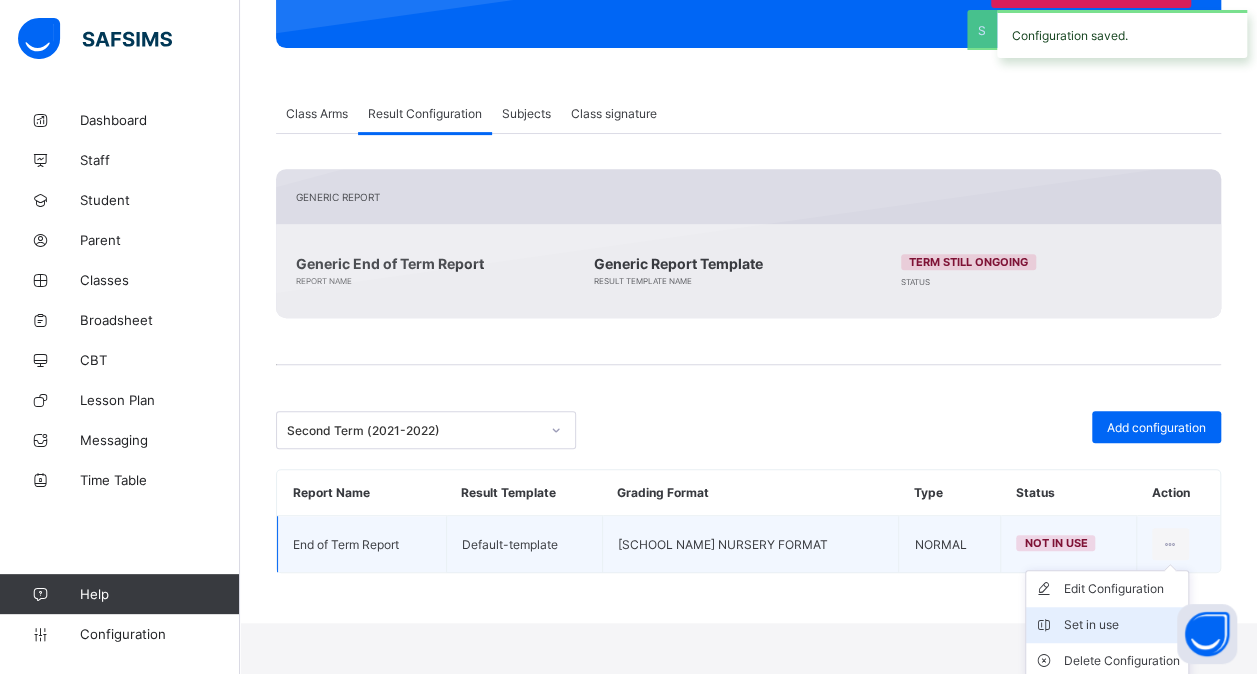 click on "Set in use" at bounding box center (1122, 625) 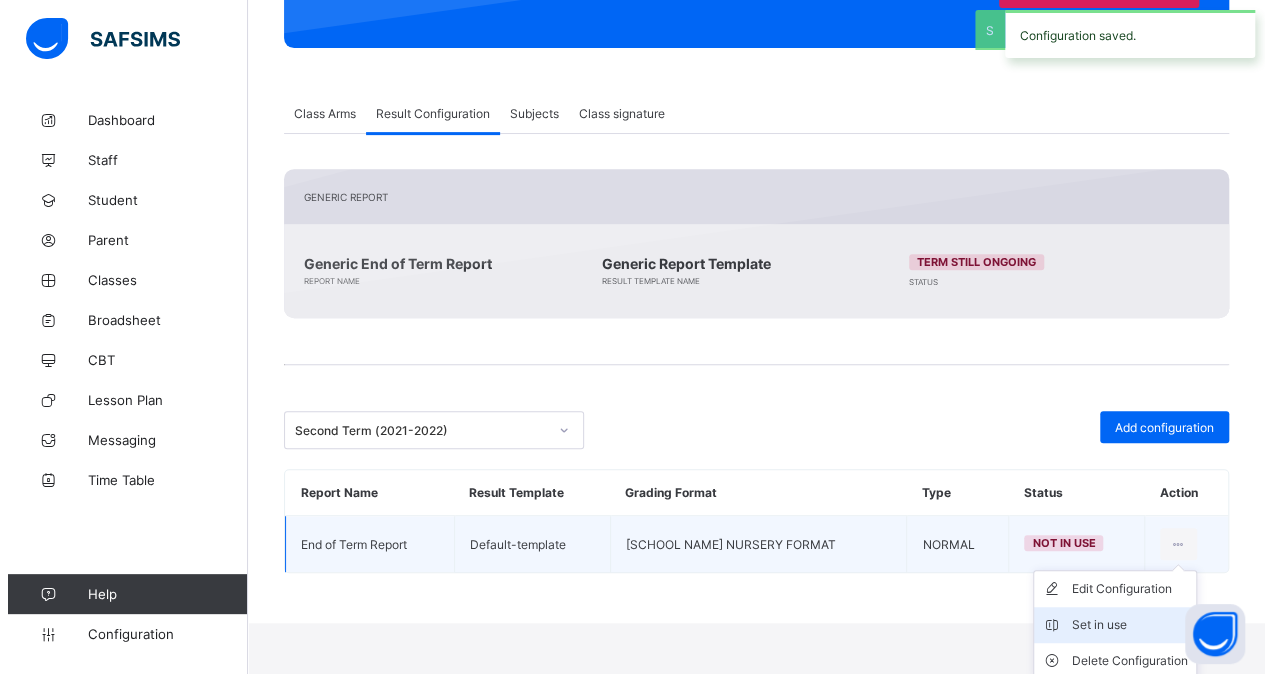 scroll, scrollTop: 260, scrollLeft: 0, axis: vertical 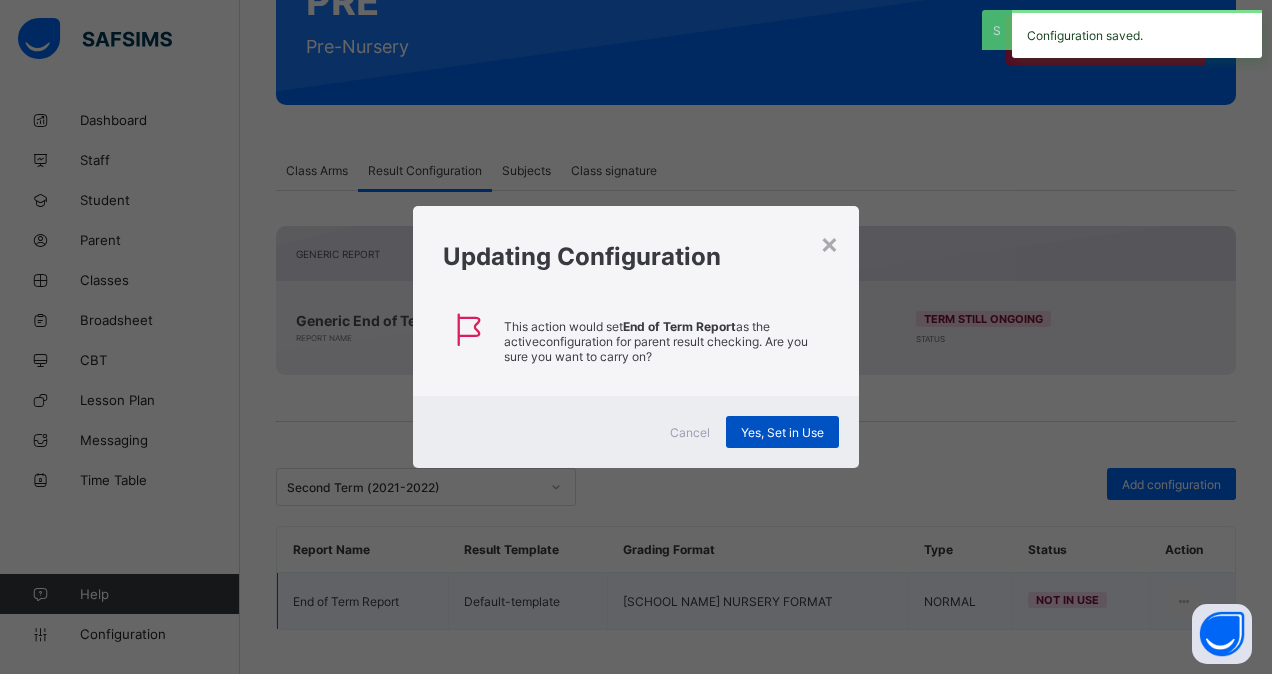click on "Yes, Set in Use" at bounding box center [782, 432] 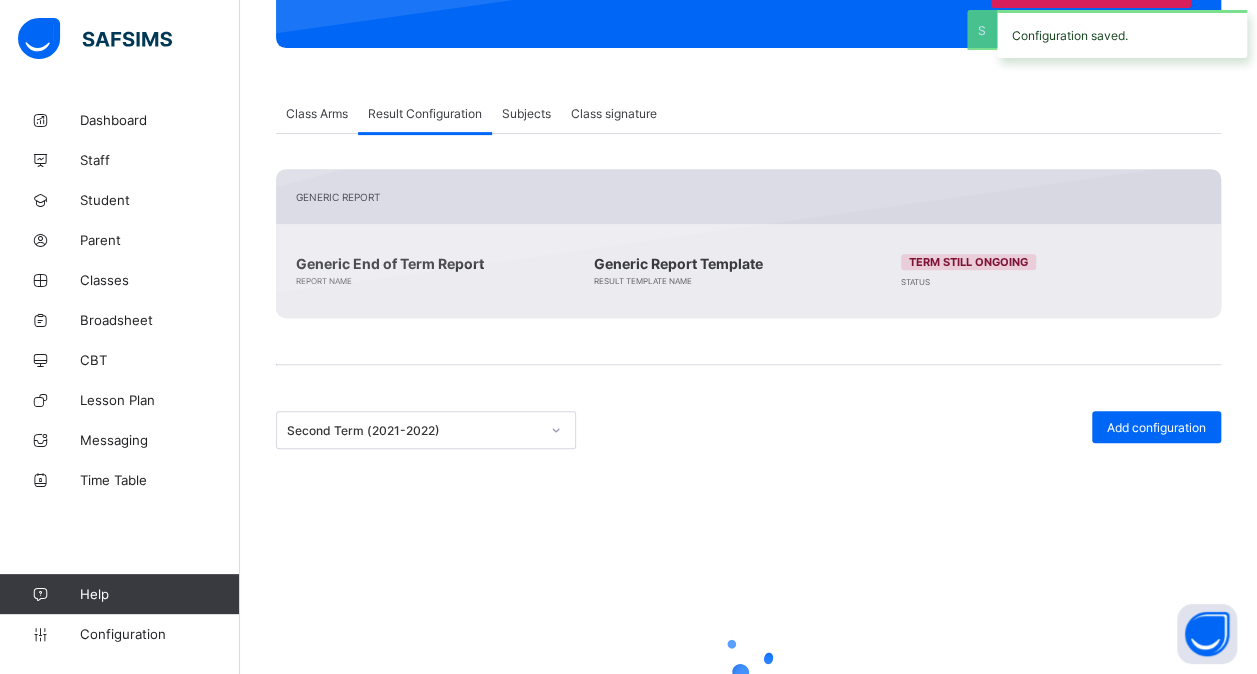 scroll, scrollTop: 260, scrollLeft: 0, axis: vertical 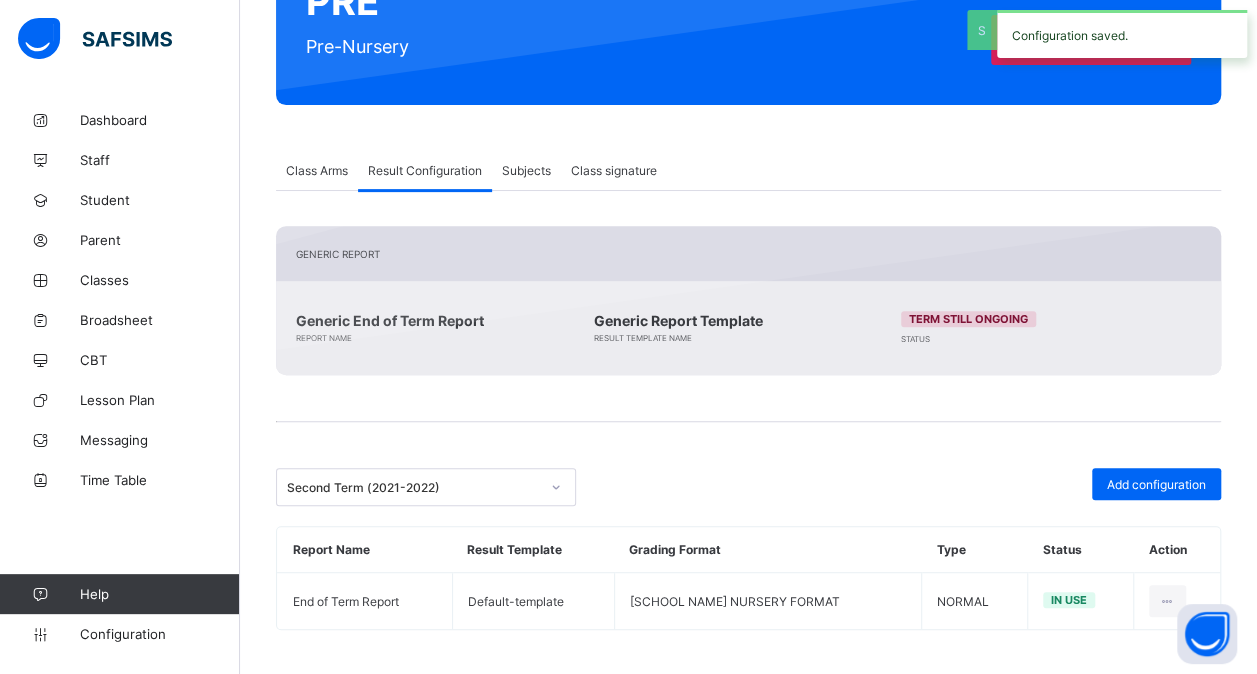click at bounding box center (556, 487) 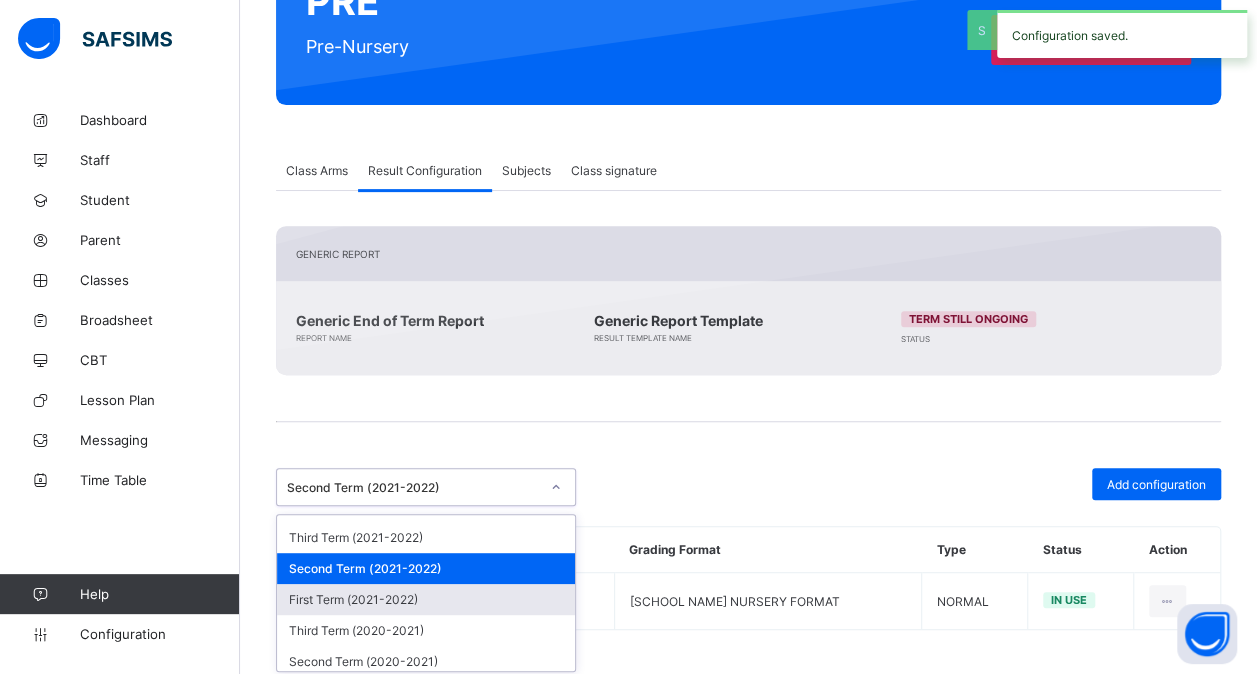 scroll, scrollTop: 383, scrollLeft: 0, axis: vertical 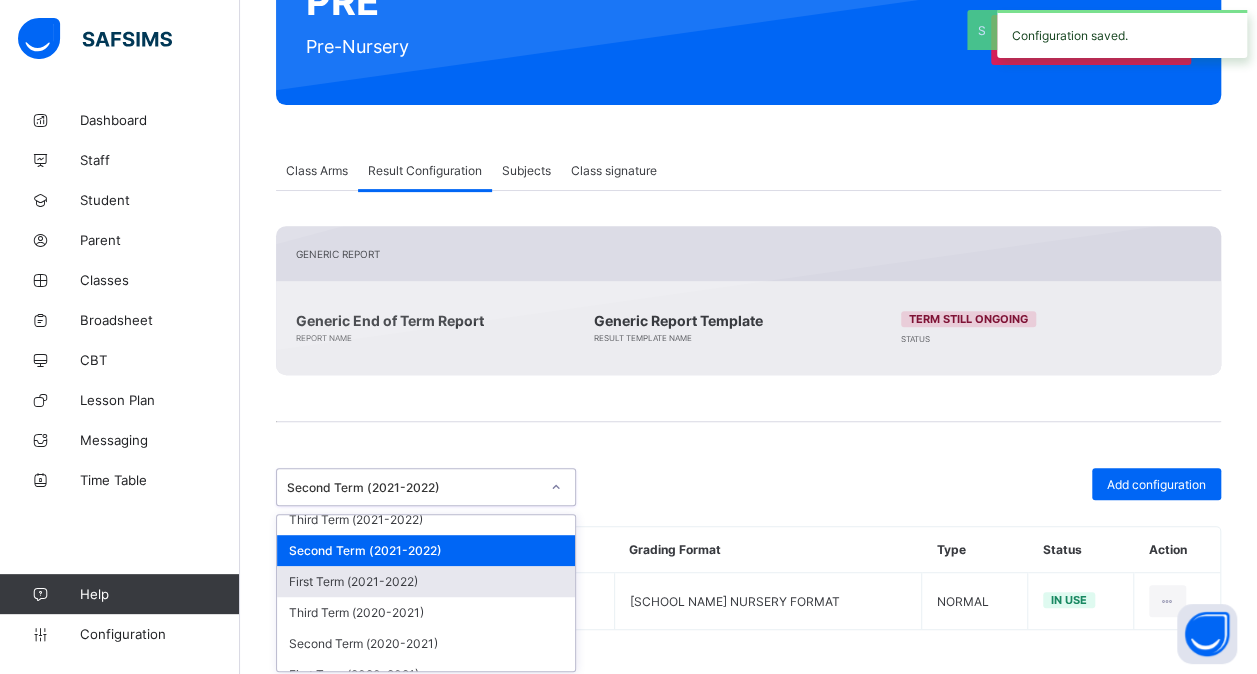 click on "First Term (2021-2022)" at bounding box center [426, 581] 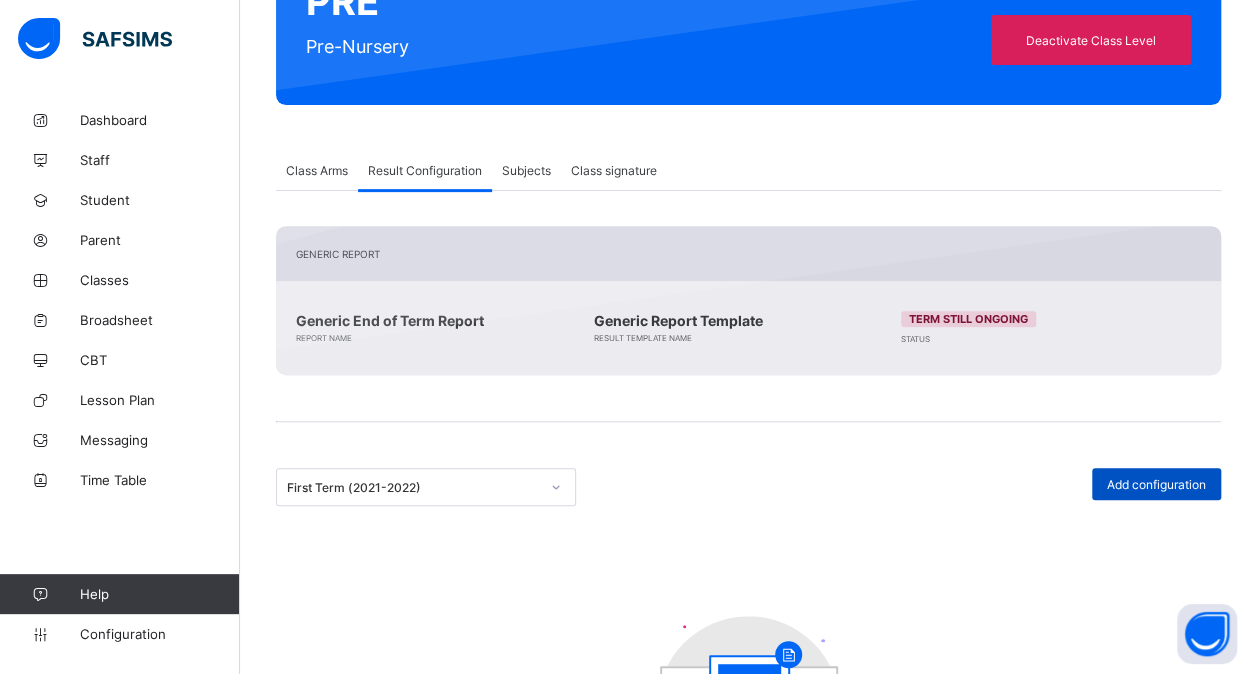 click on "Add configuration" at bounding box center [1156, 484] 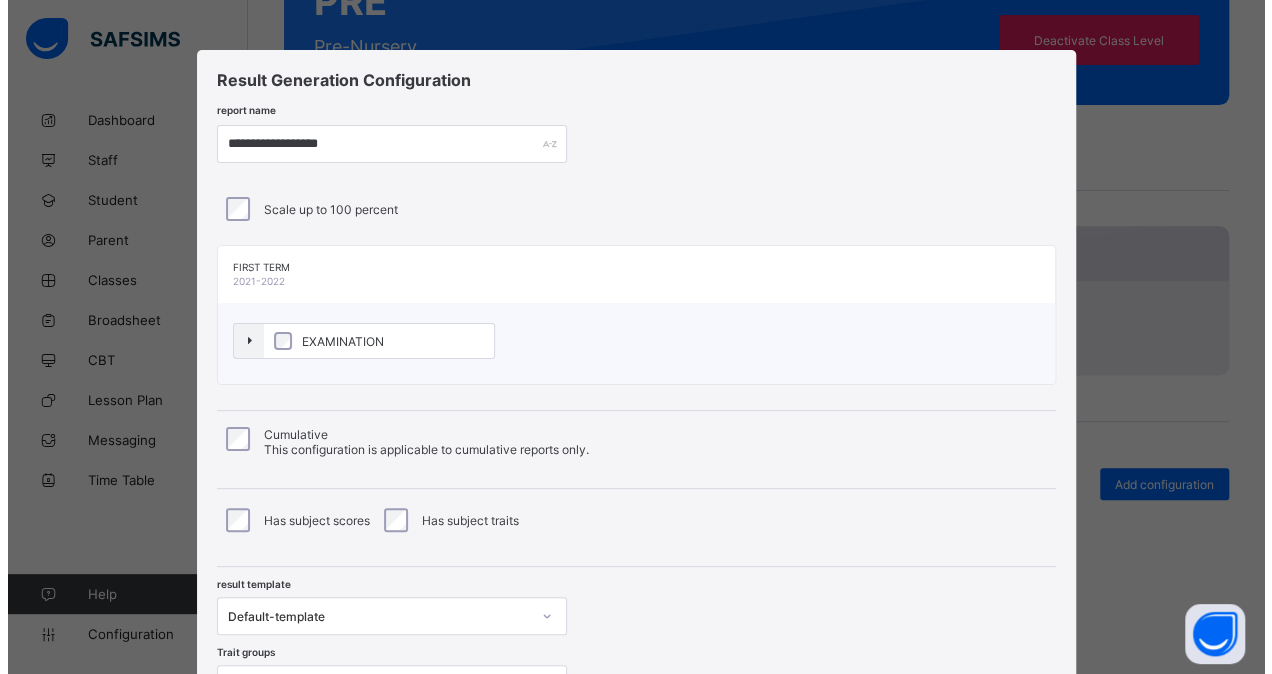 scroll, scrollTop: 182, scrollLeft: 0, axis: vertical 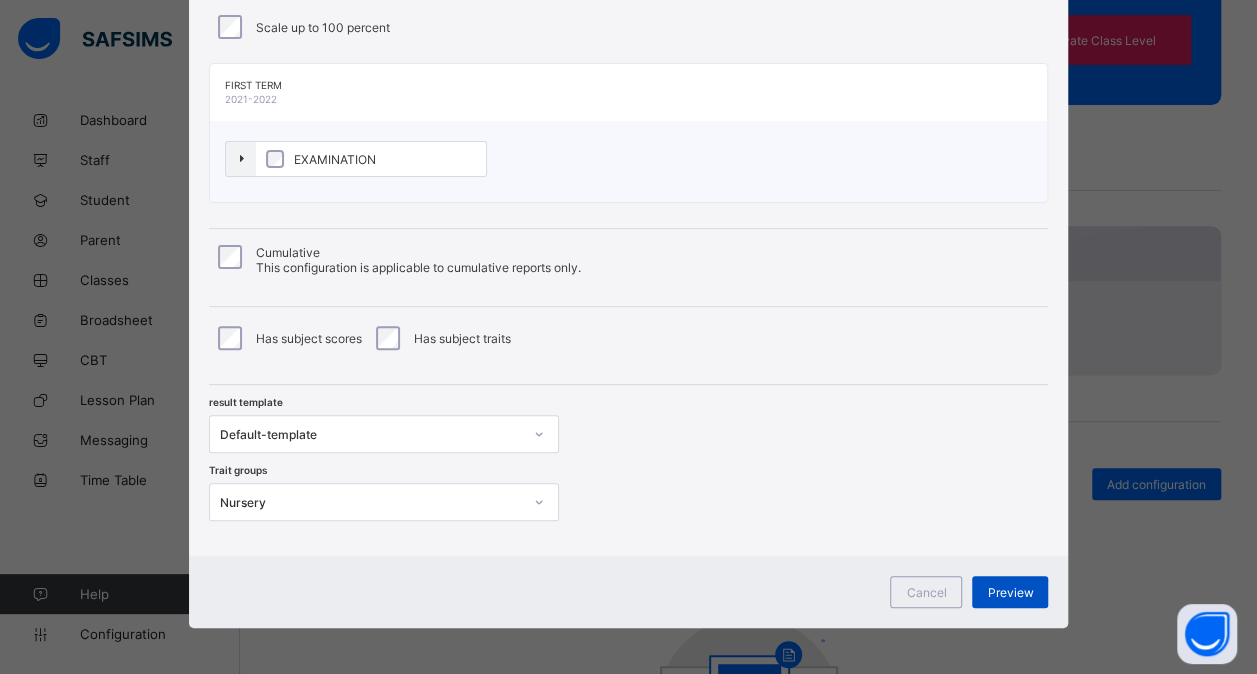 click on "Preview" at bounding box center [1010, 592] 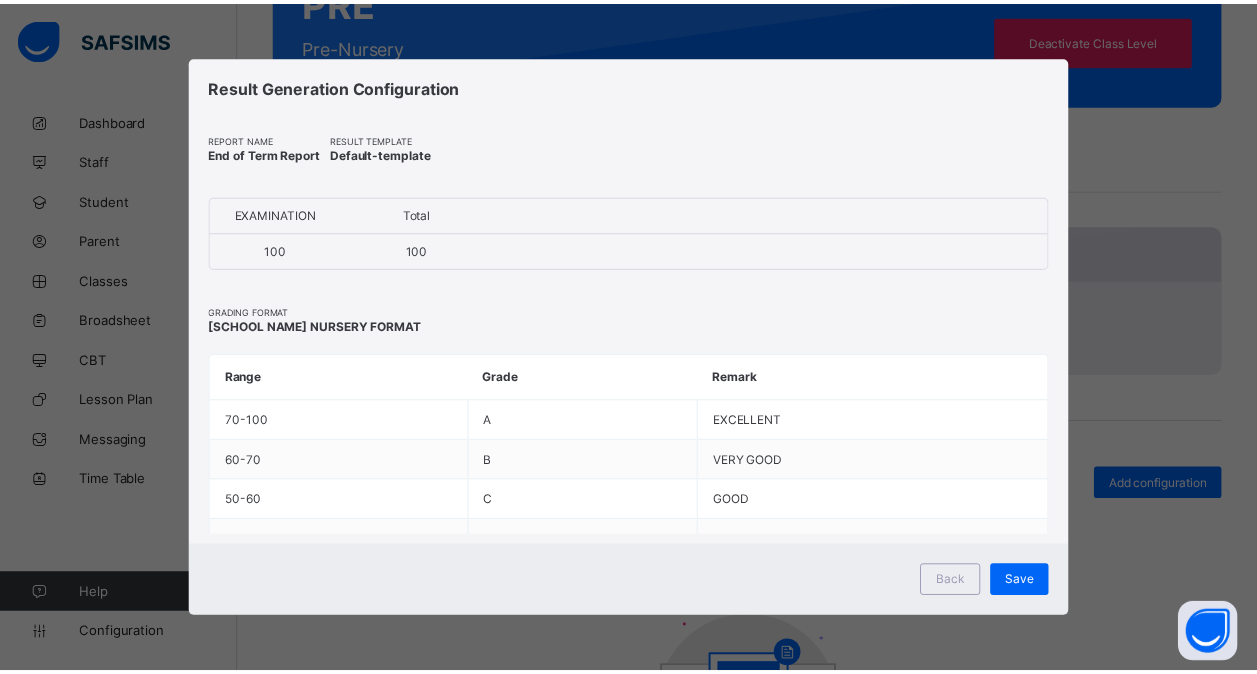 scroll, scrollTop: 0, scrollLeft: 0, axis: both 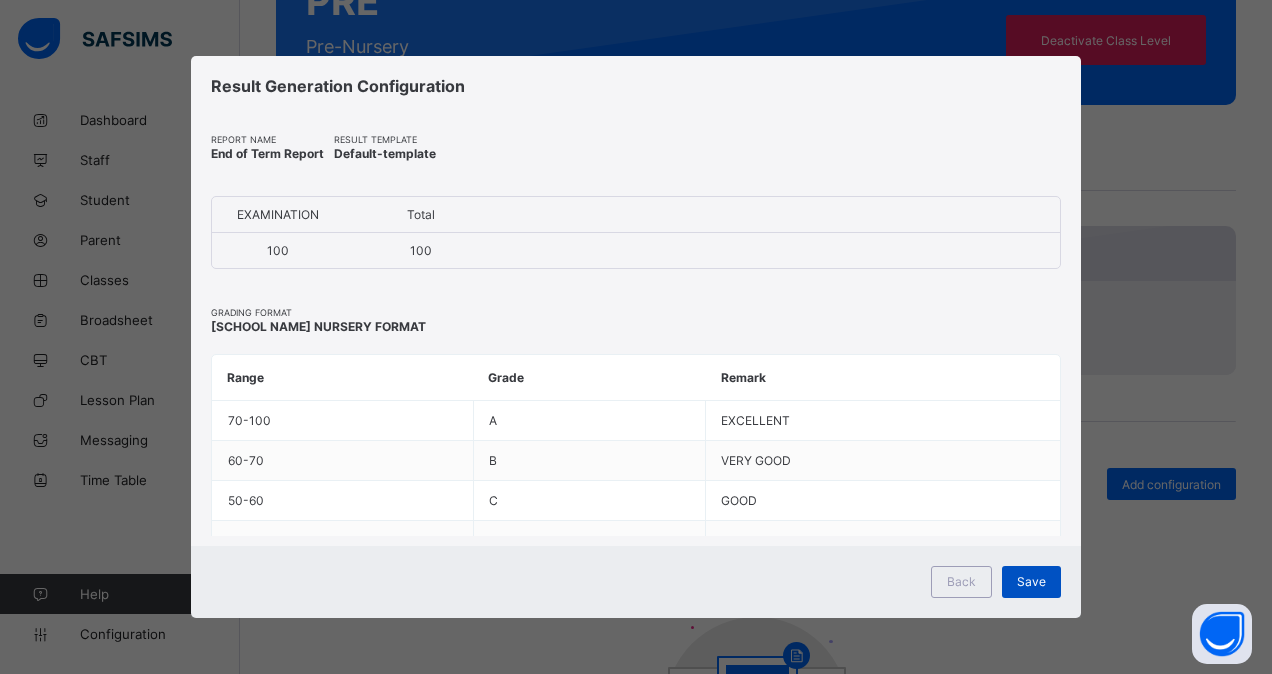 click on "Save" at bounding box center [1031, 581] 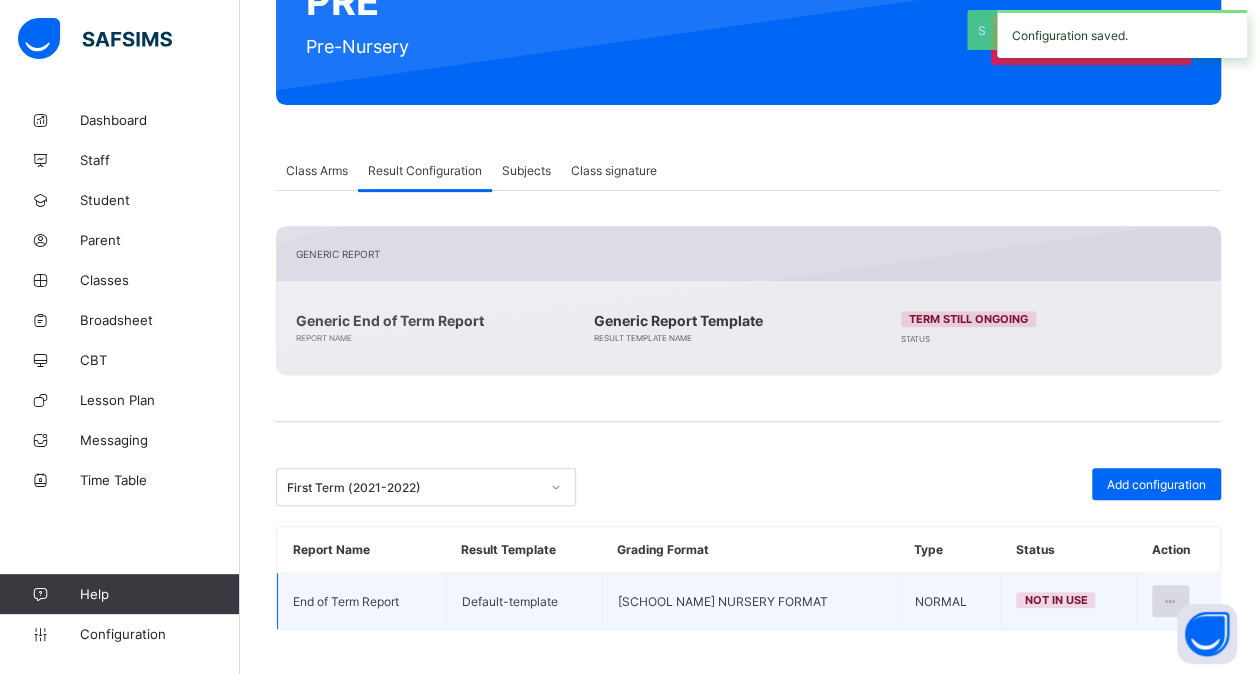 click at bounding box center [1170, 601] 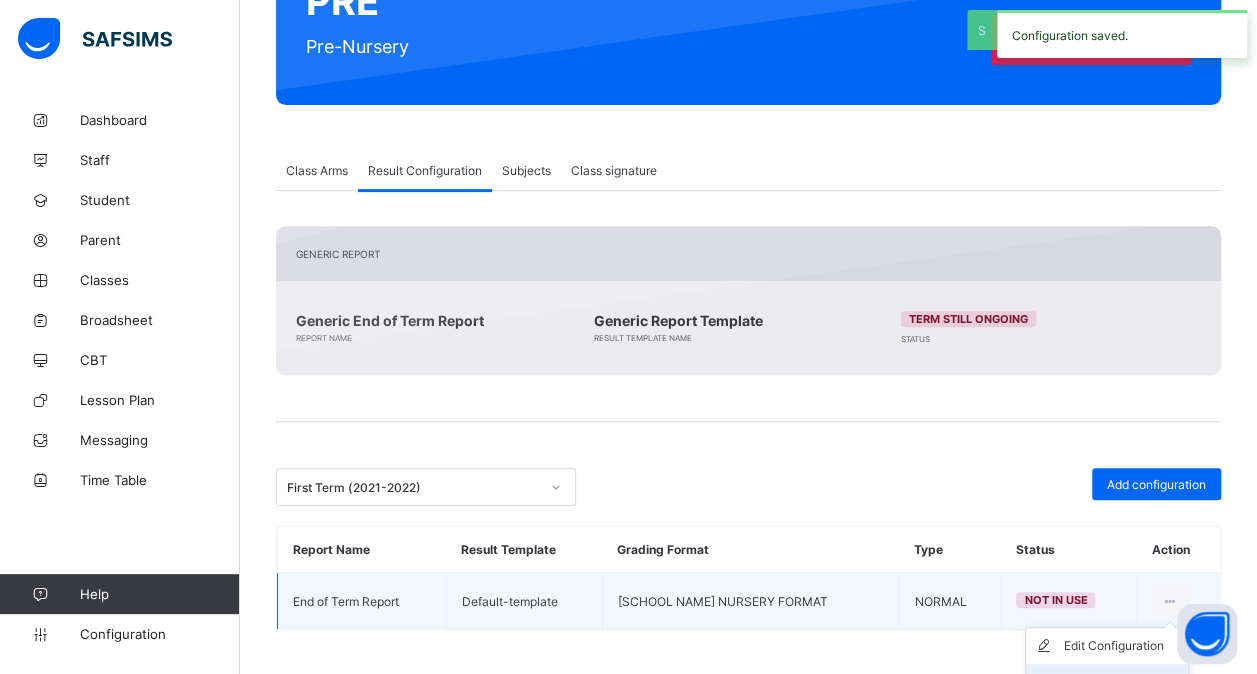click on "Set in use" at bounding box center [1107, 682] 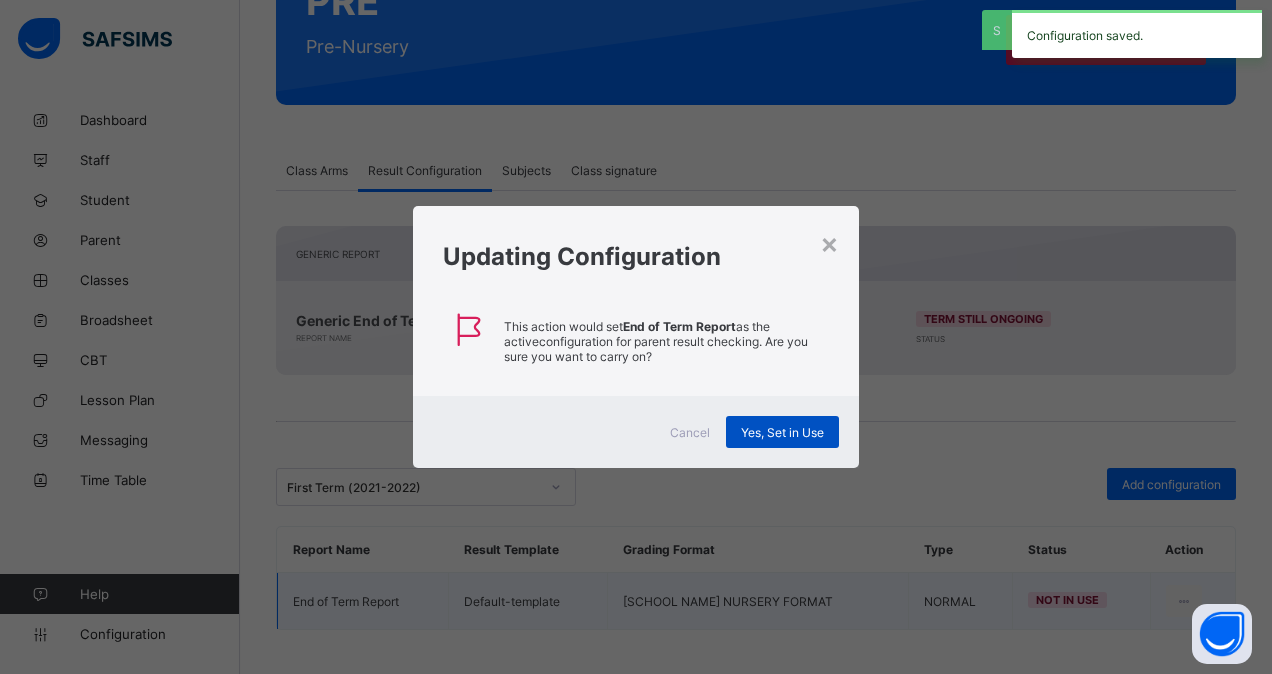 click on "Yes, Set in Use" at bounding box center [782, 432] 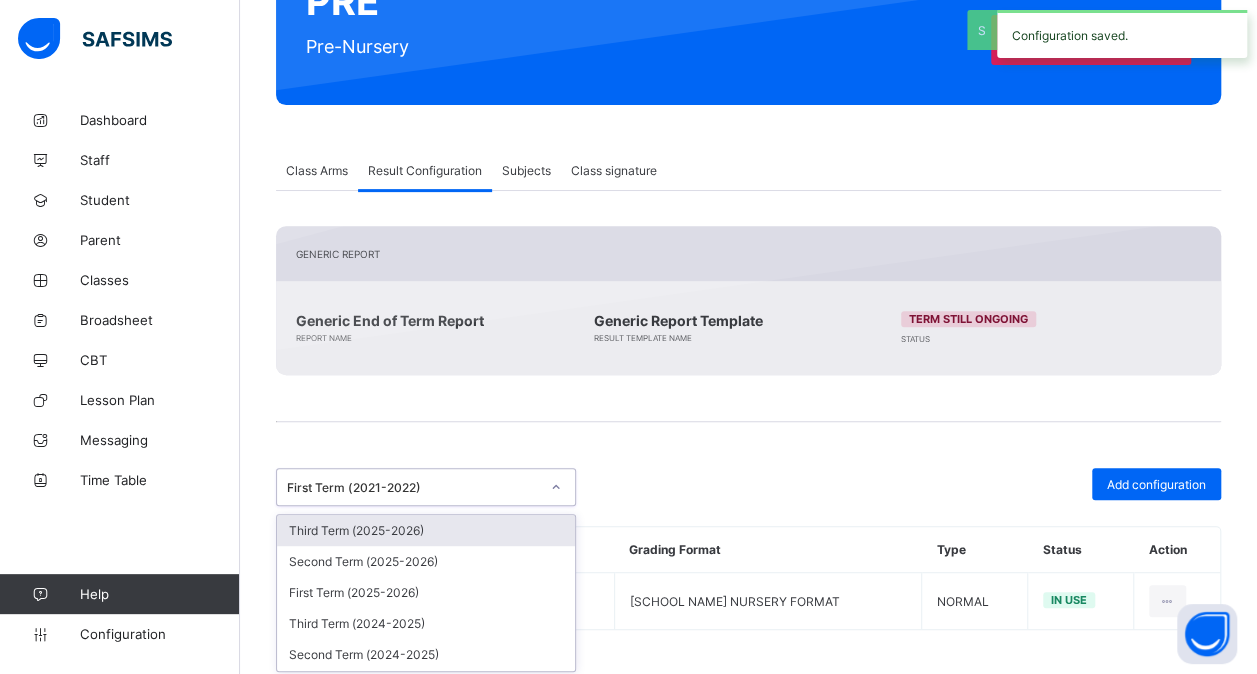 click at bounding box center [556, 487] 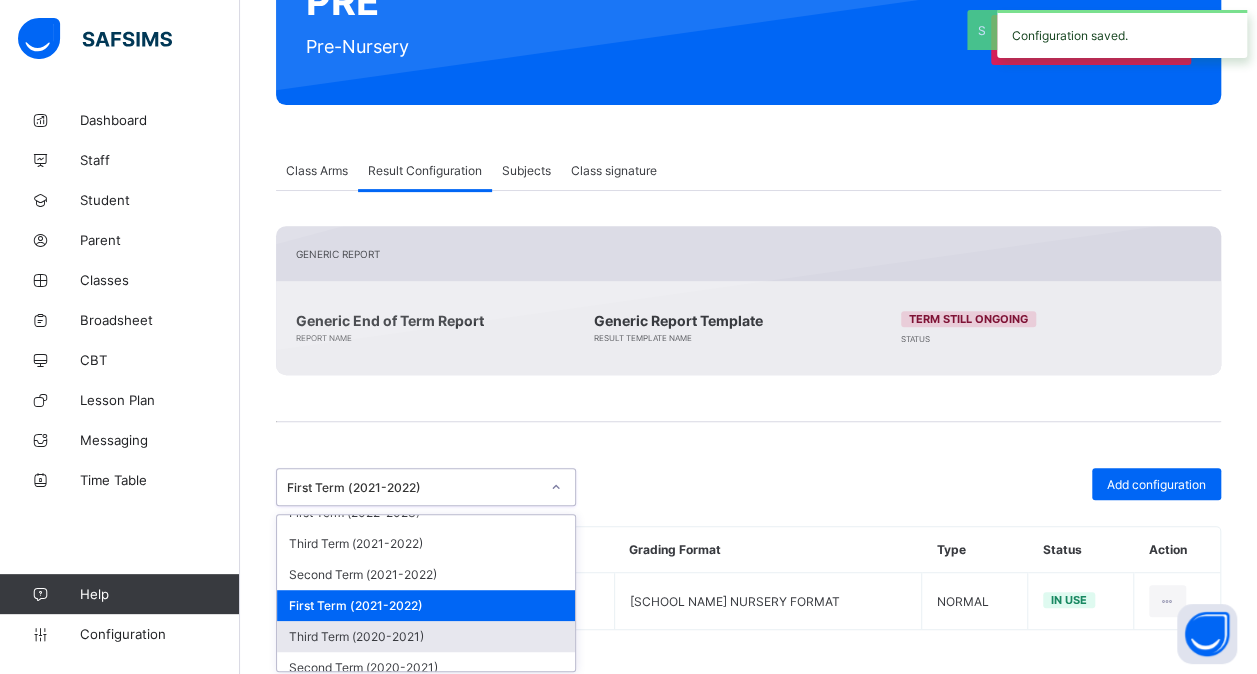 scroll, scrollTop: 360, scrollLeft: 0, axis: vertical 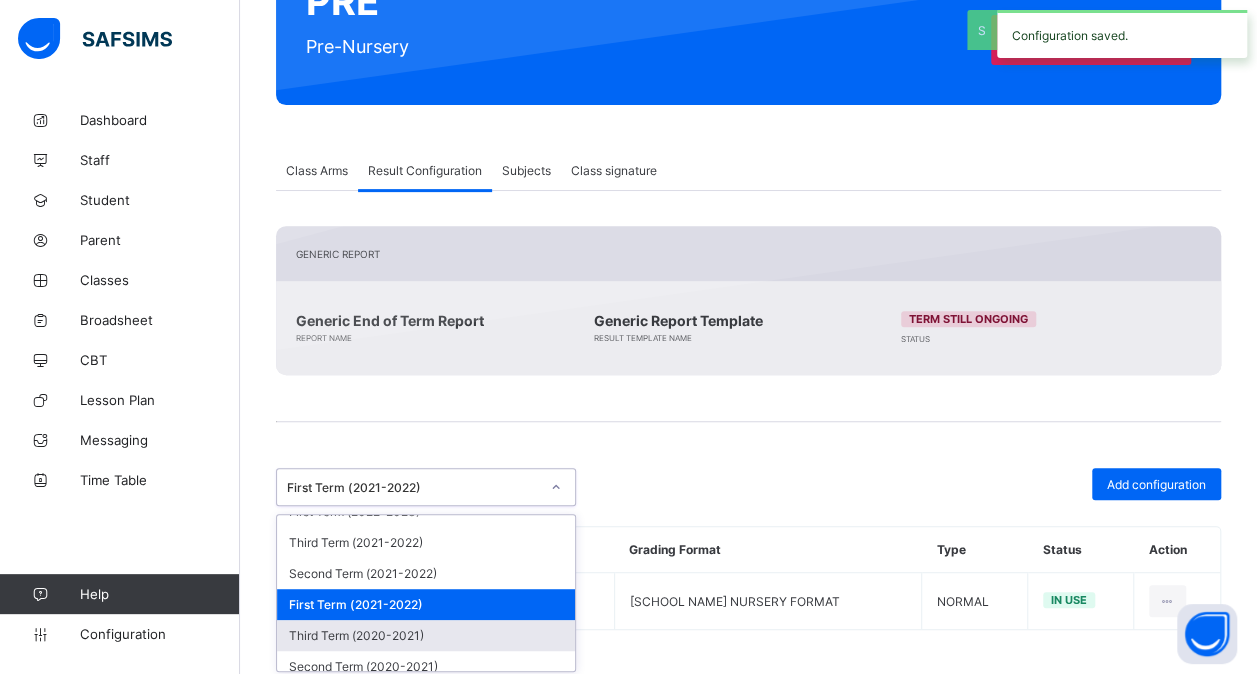 click on "Third Term (2020-2021)" at bounding box center (426, 635) 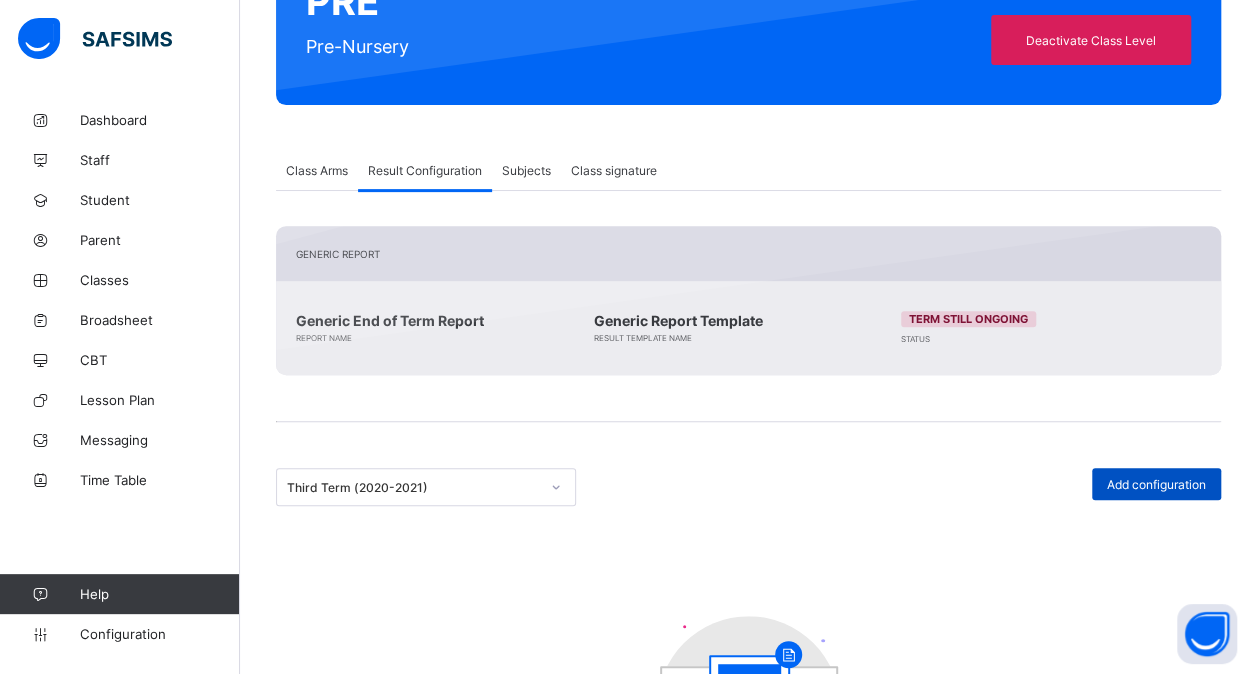 click on "Add configuration" at bounding box center [1156, 484] 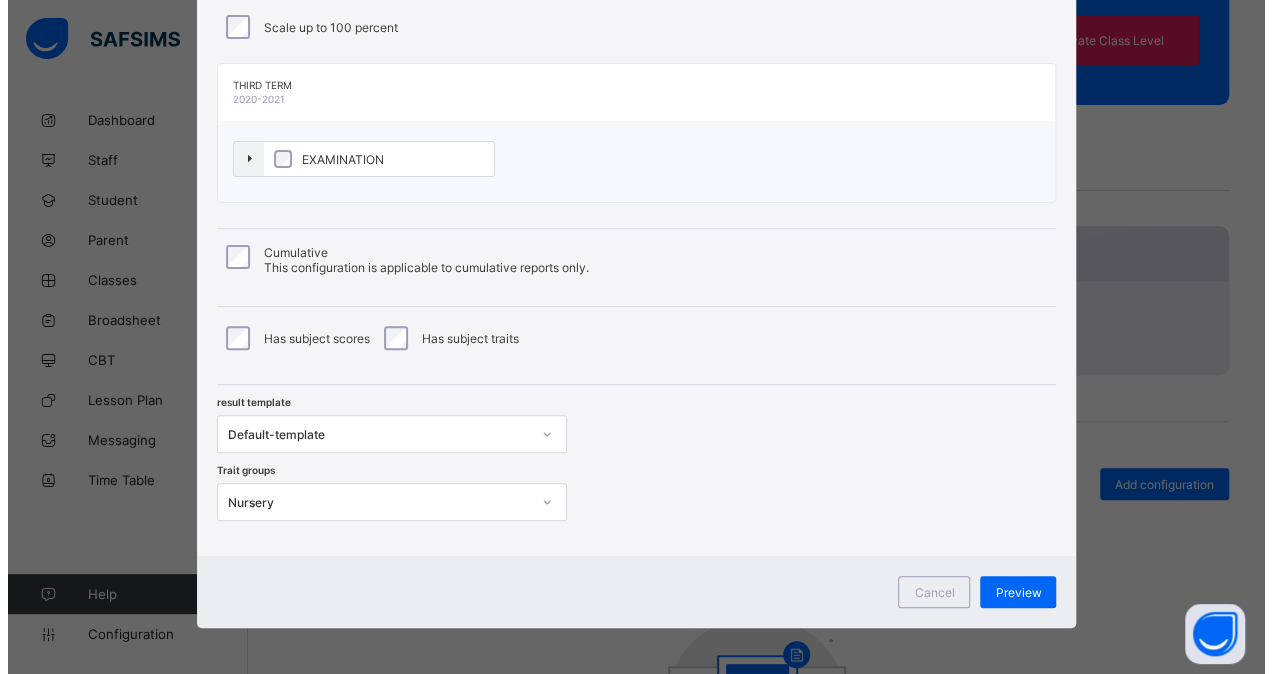 scroll, scrollTop: 182, scrollLeft: 0, axis: vertical 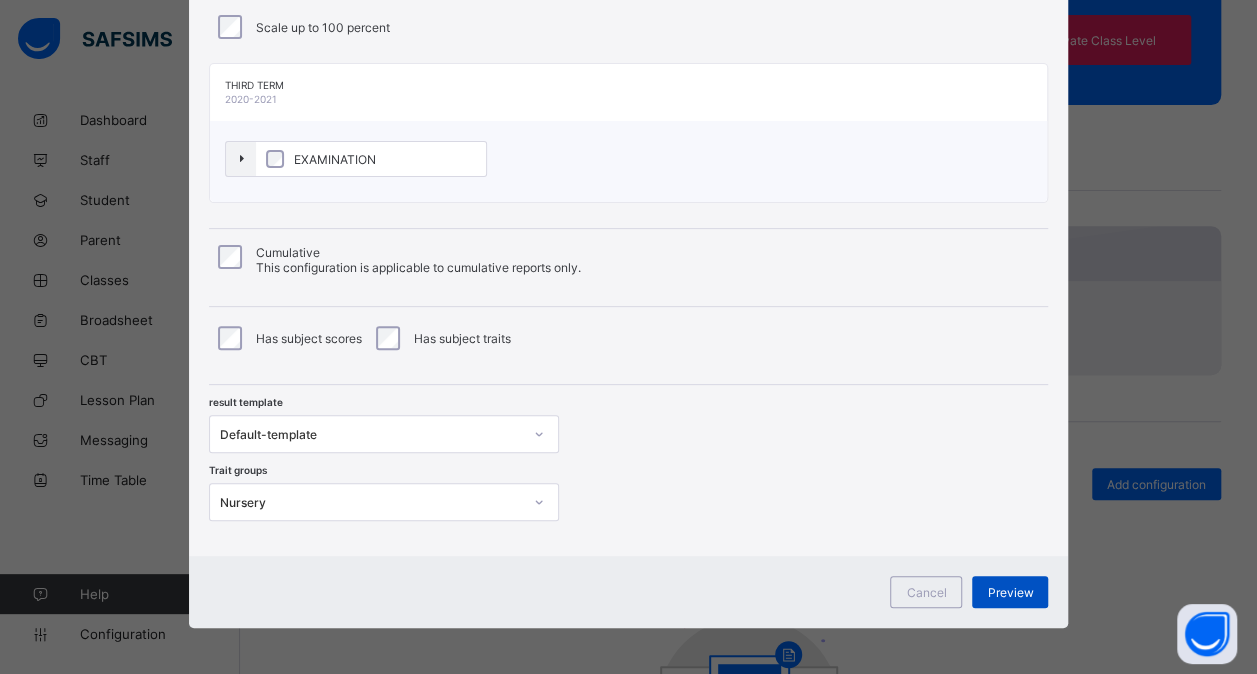 click on "Preview" at bounding box center [1010, 592] 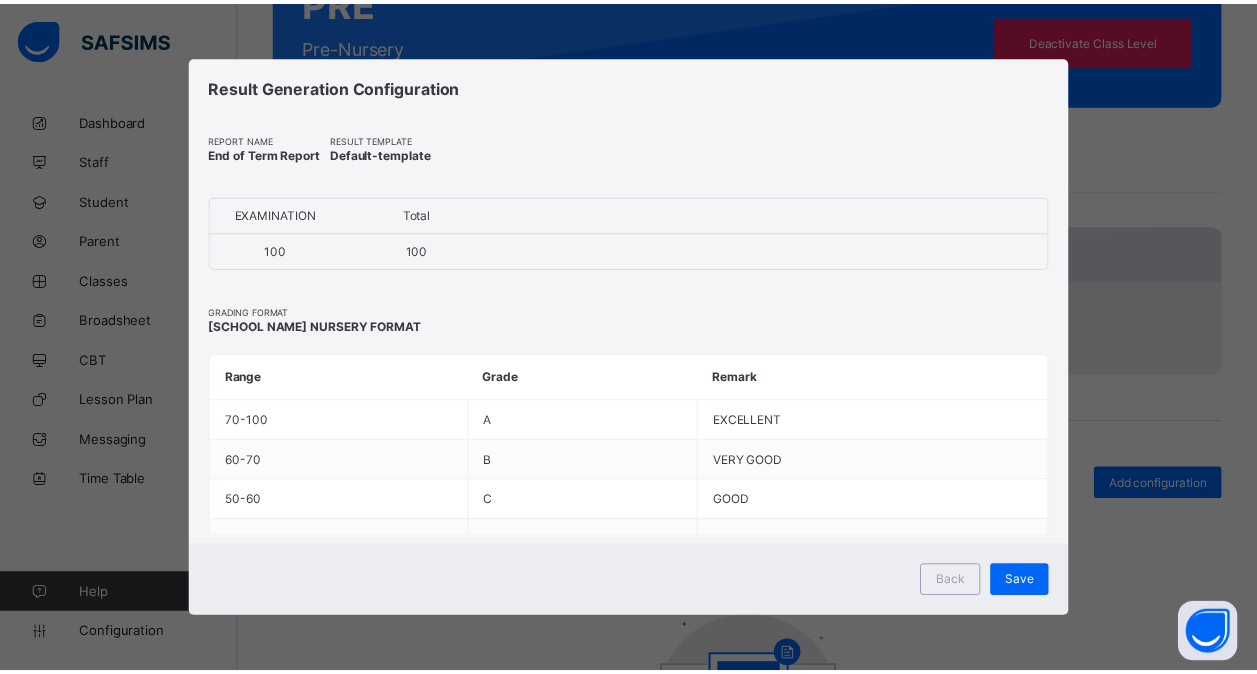 scroll, scrollTop: 0, scrollLeft: 0, axis: both 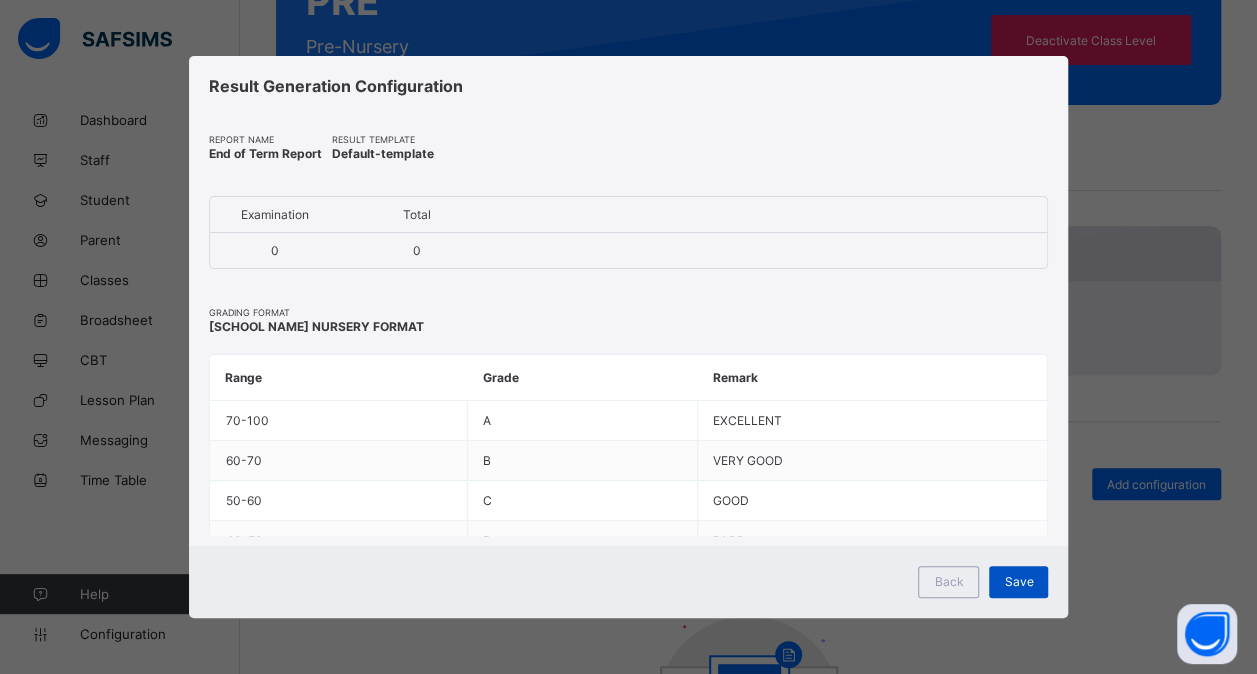click on "Save" at bounding box center [1018, 581] 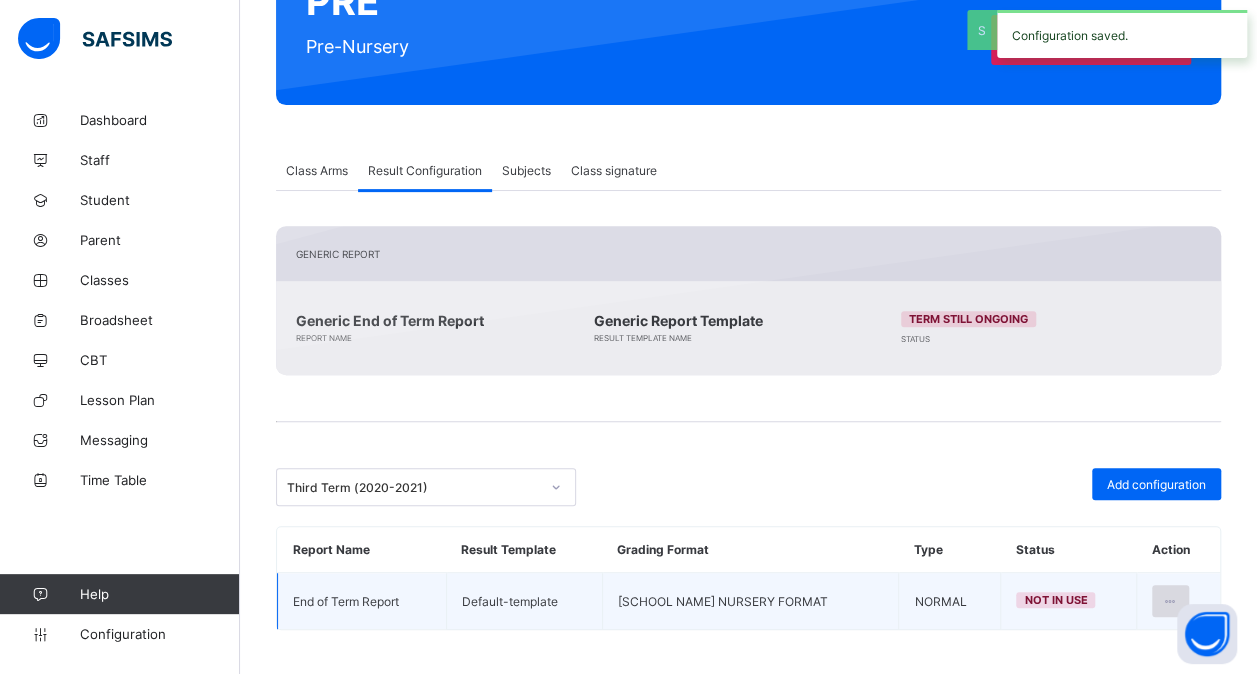 click at bounding box center [1170, 601] 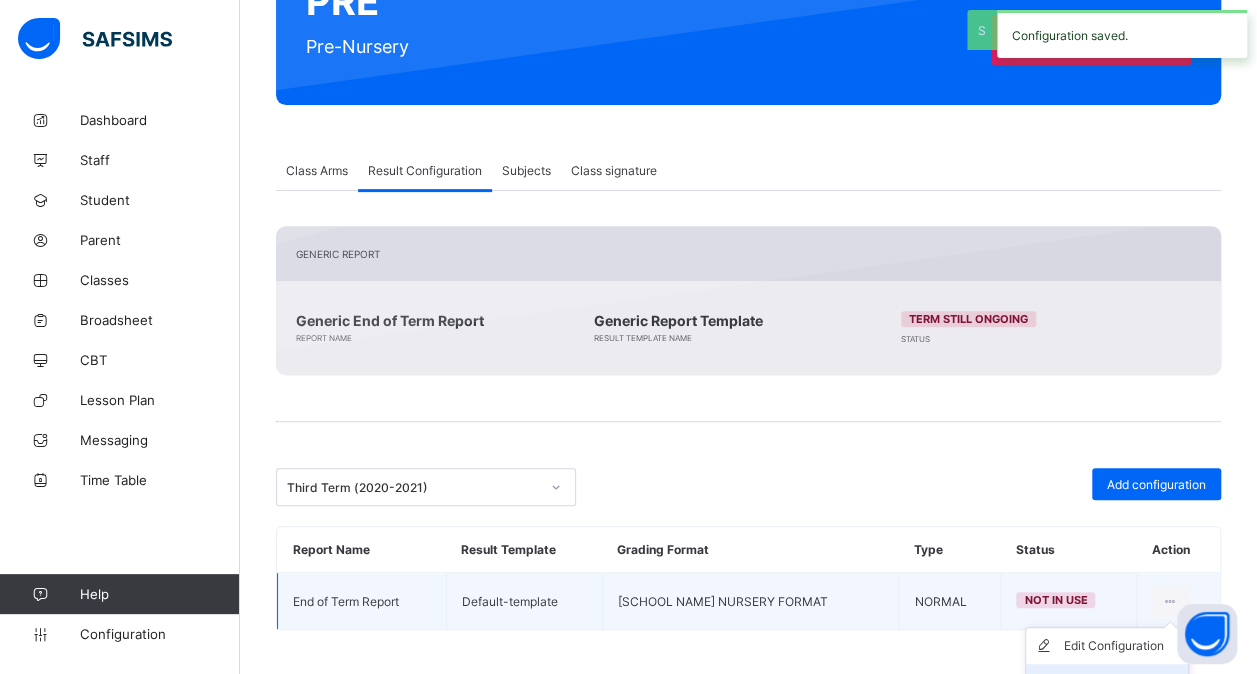 click on "Set in use" at bounding box center (1107, 682) 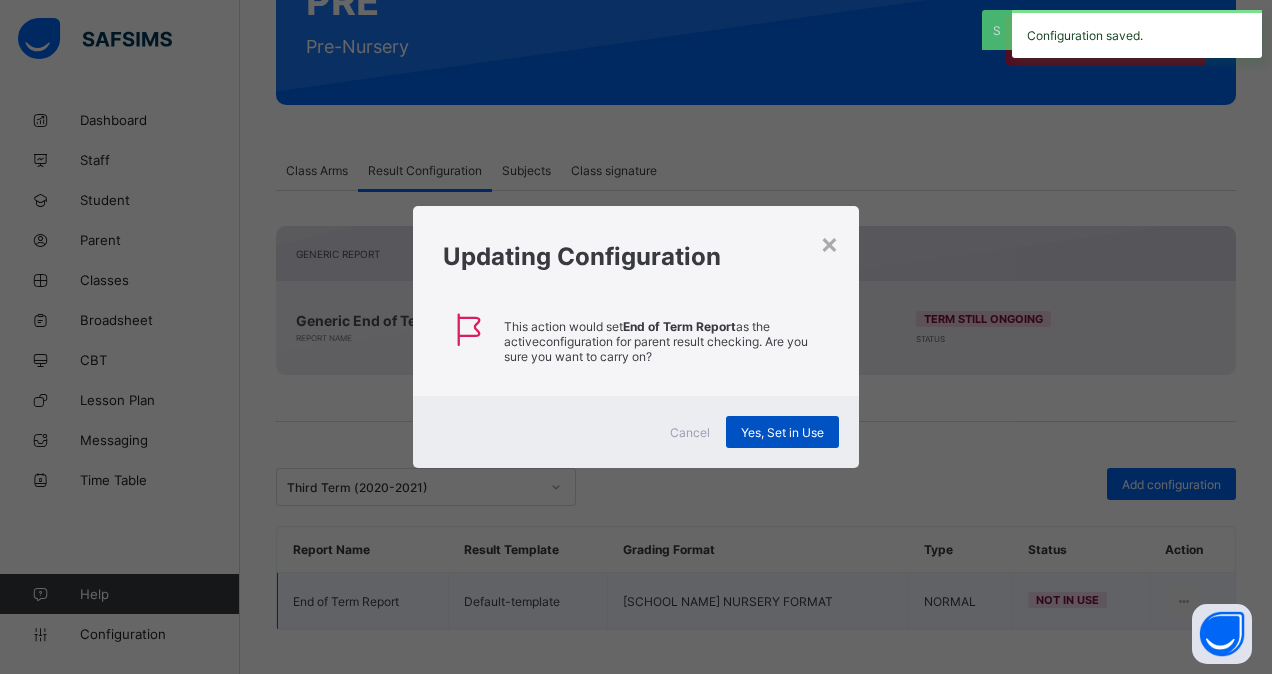 click on "Yes, Set in Use" at bounding box center (782, 432) 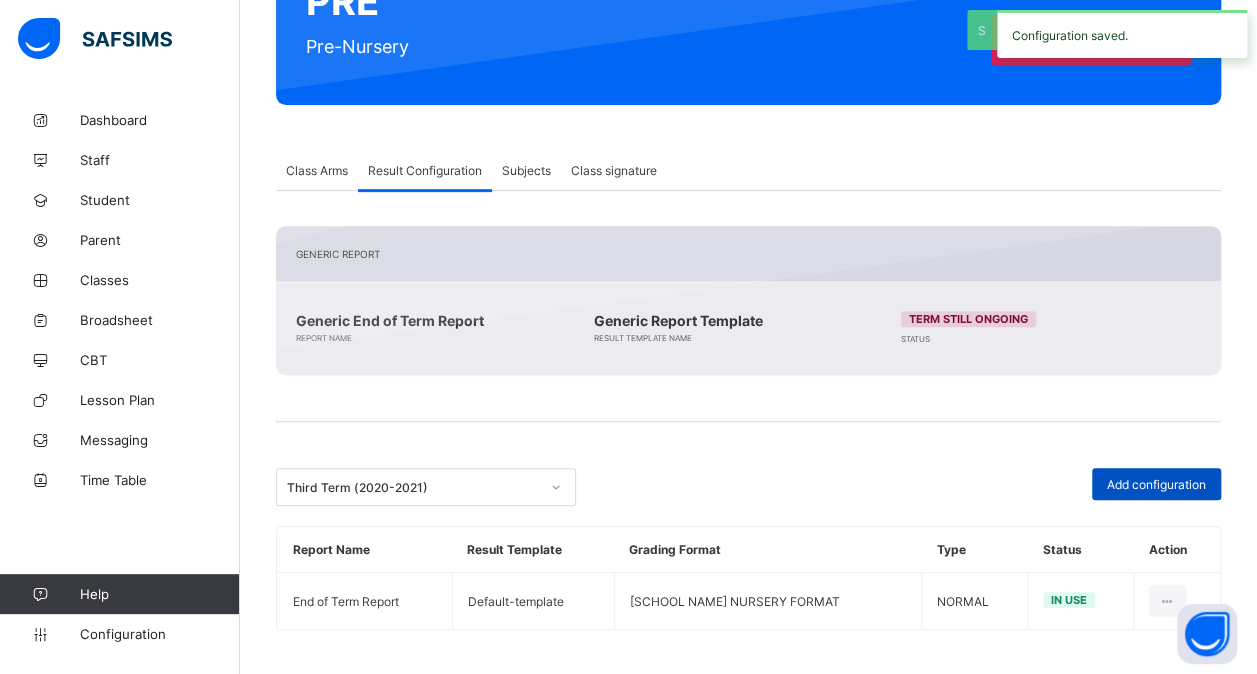 click on "Add configuration" at bounding box center [1156, 484] 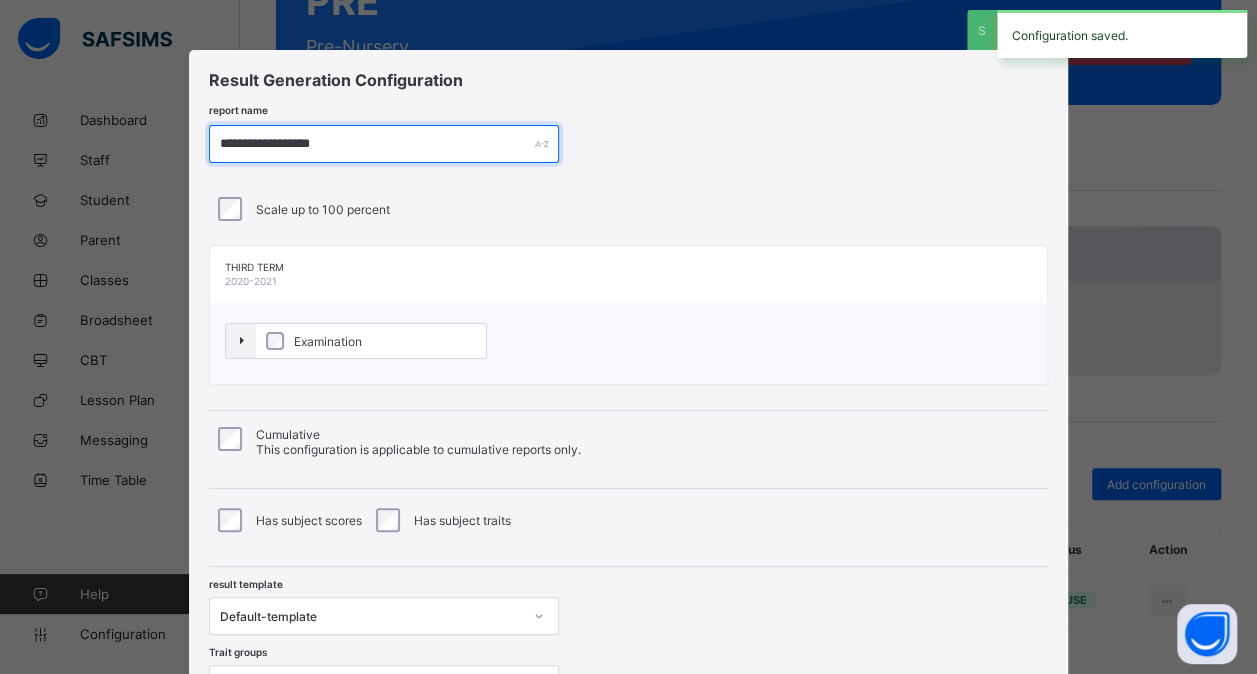 click on "**********" at bounding box center [384, 144] 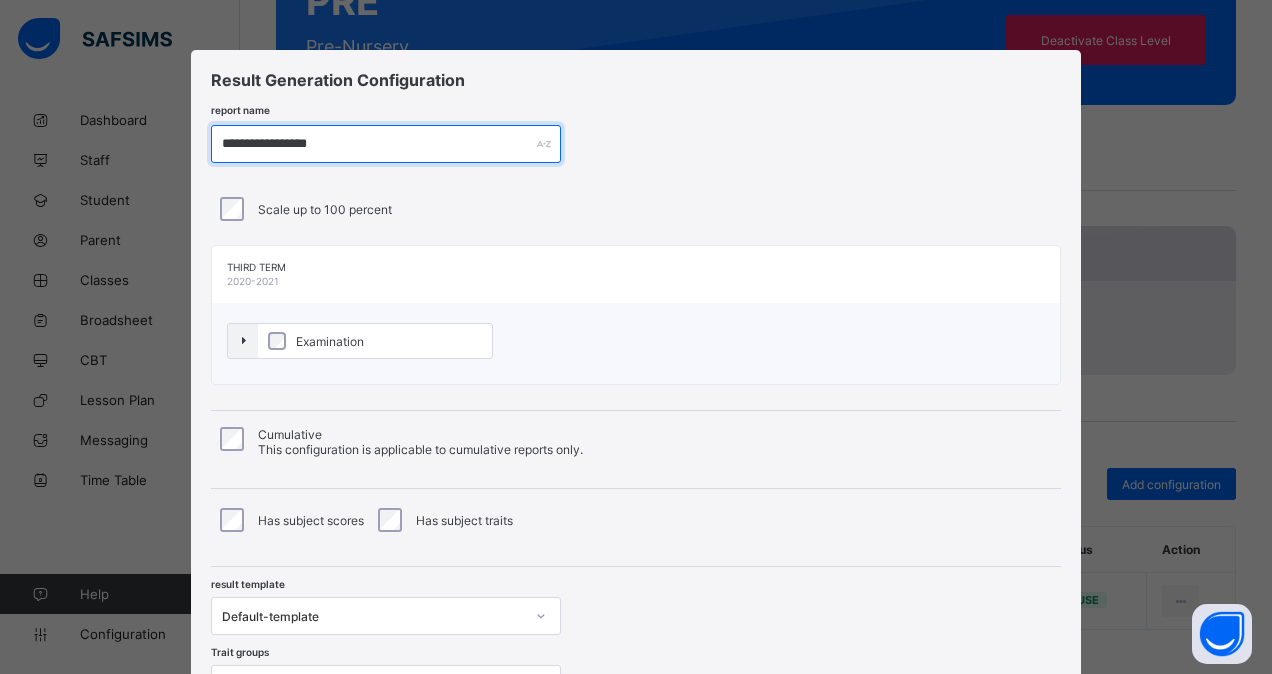 type on "**********" 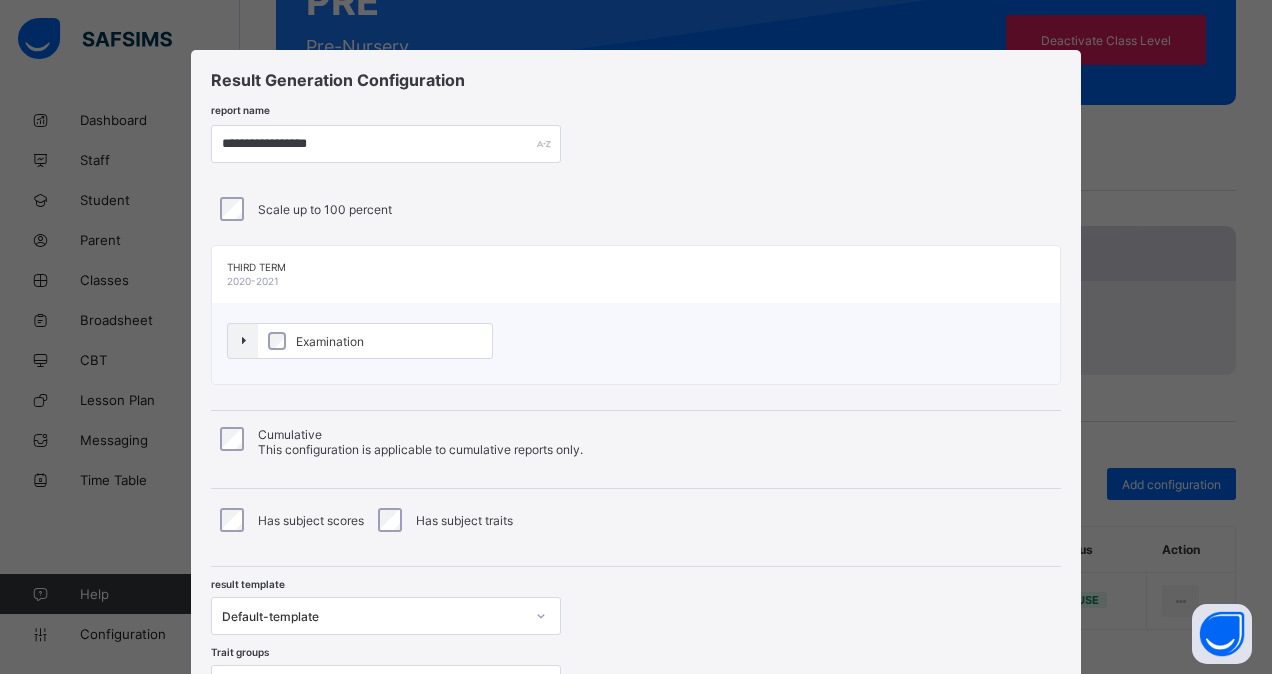 click on "Examination" at bounding box center (330, 341) 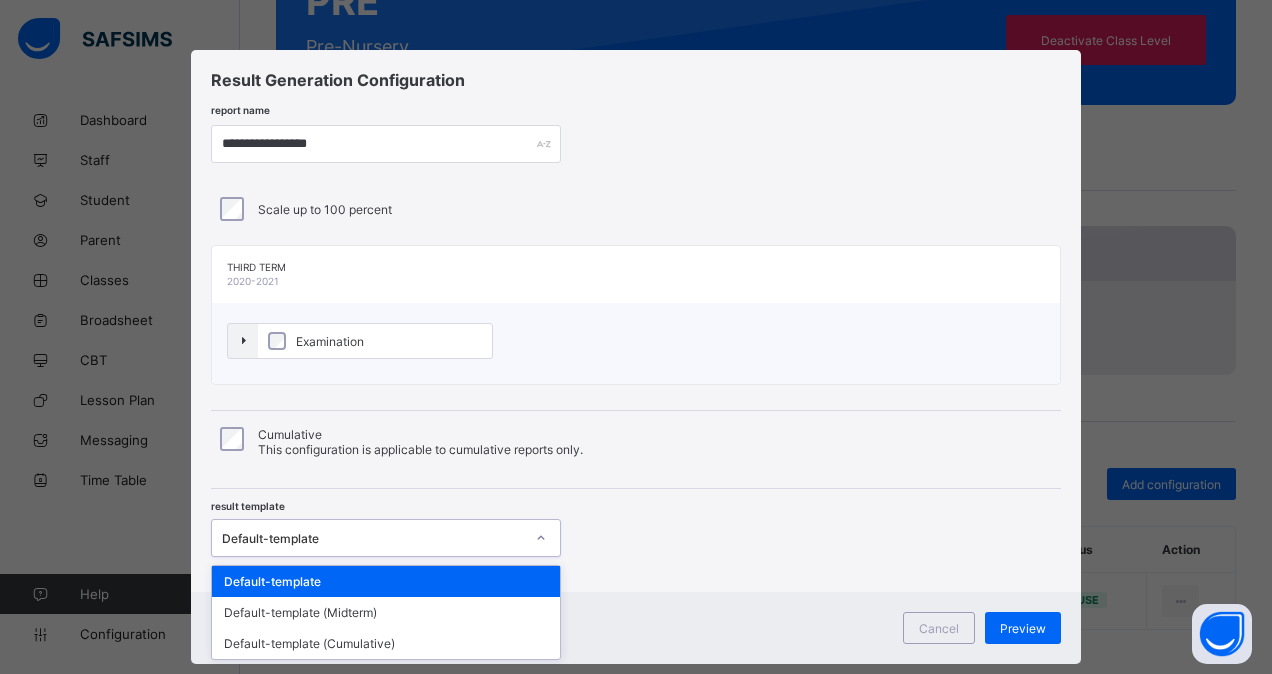 click on "Default-template" at bounding box center [386, 538] 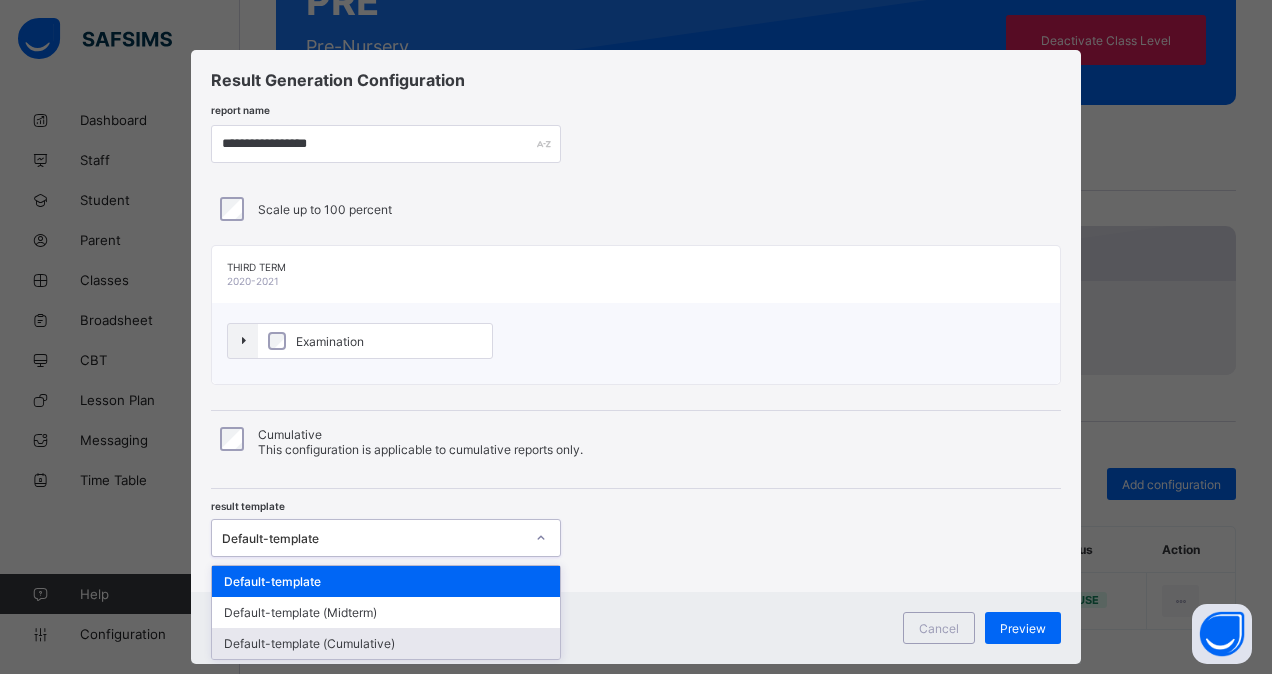 click on "Default-template (Cumulative)" at bounding box center [386, 643] 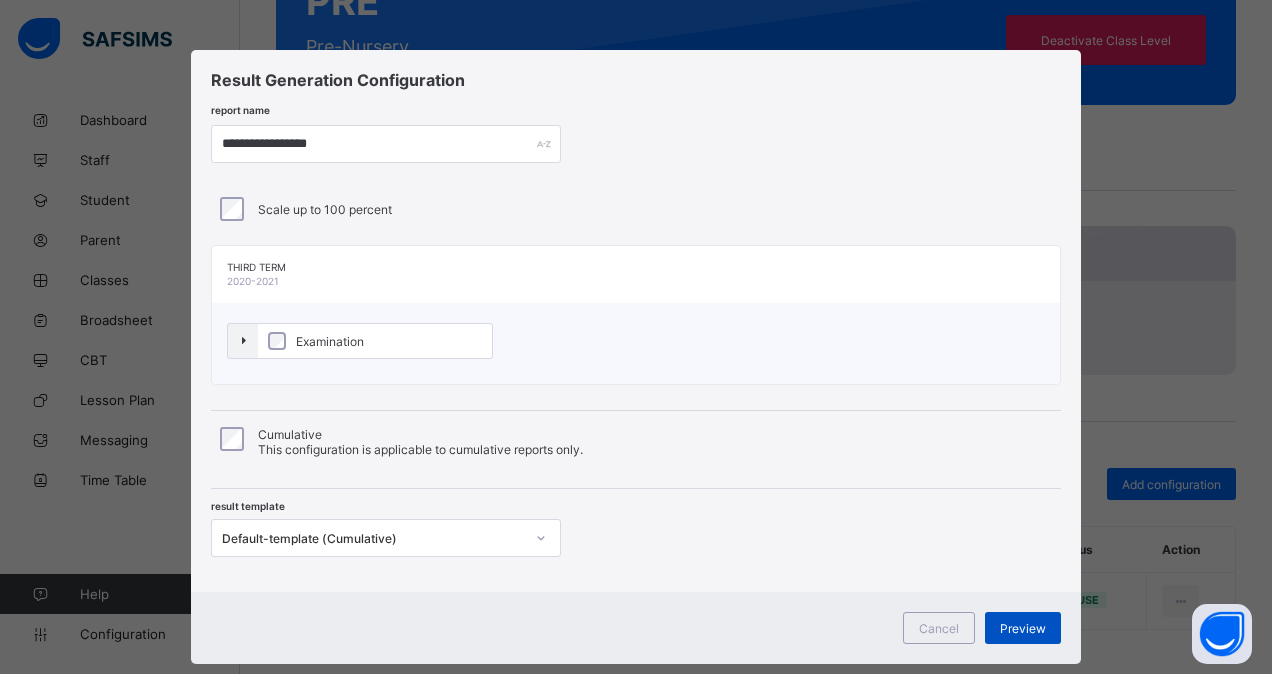 click on "Preview" at bounding box center [1023, 628] 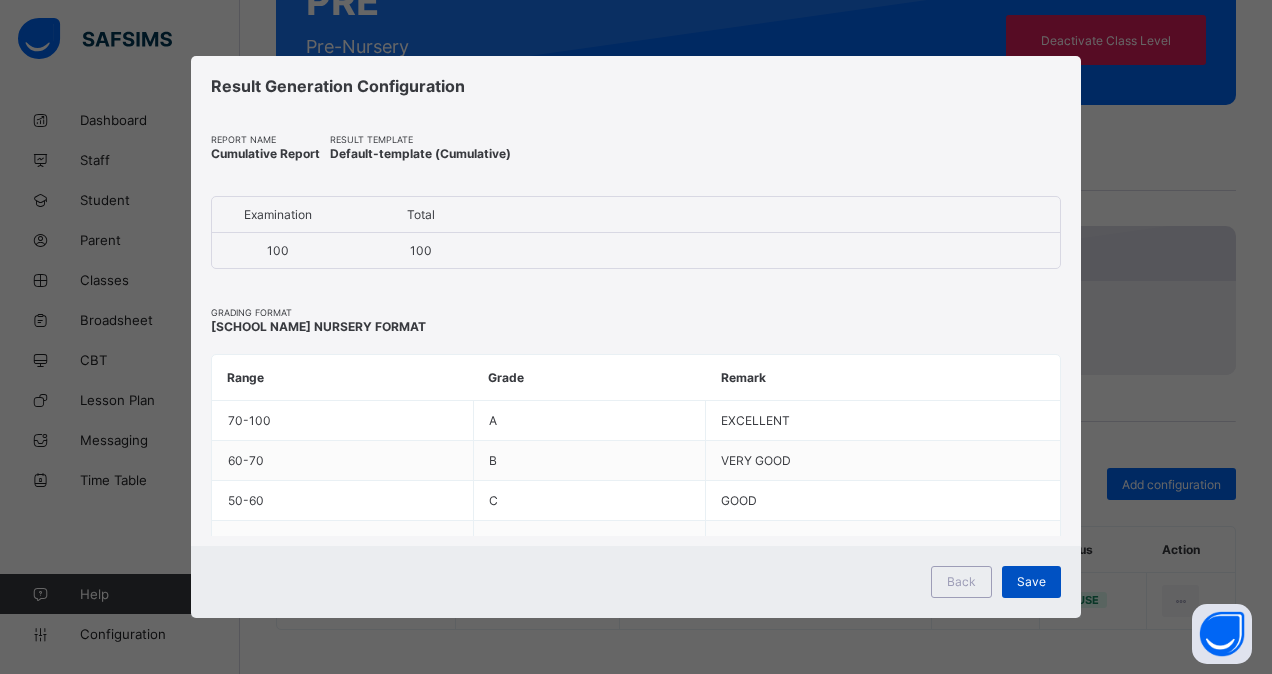 click on "Save" at bounding box center [1031, 582] 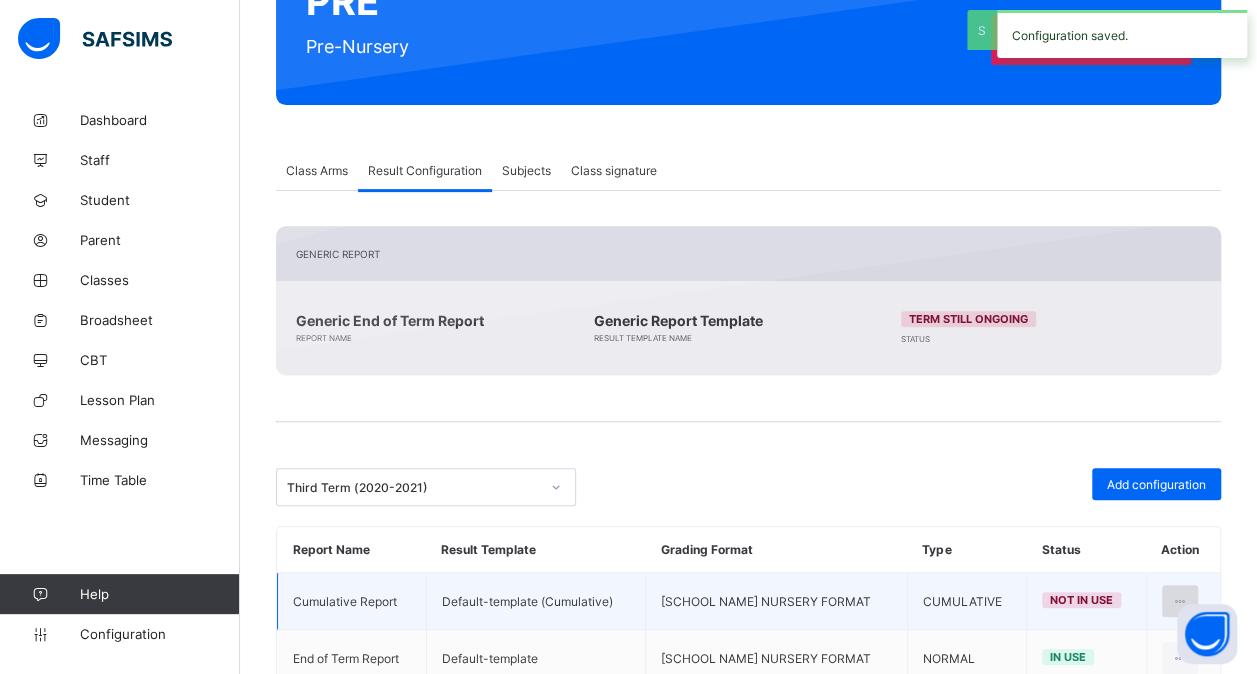 click at bounding box center (1180, 601) 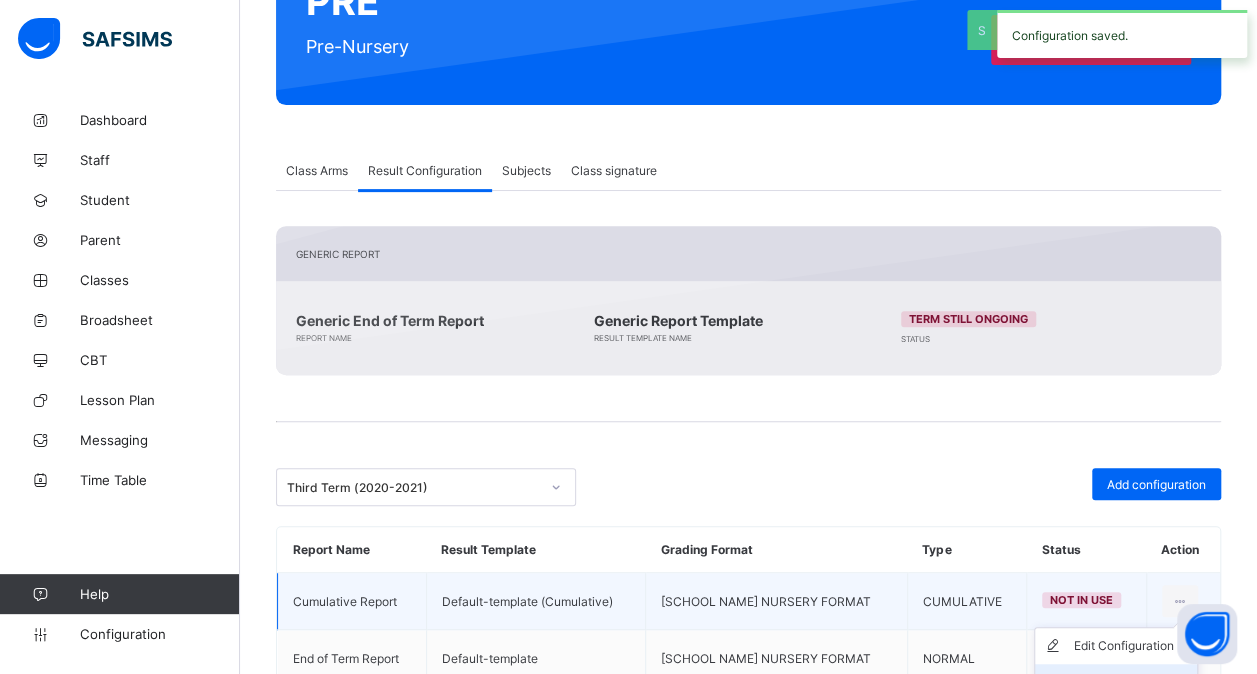 click on "Set in use" at bounding box center [1131, 682] 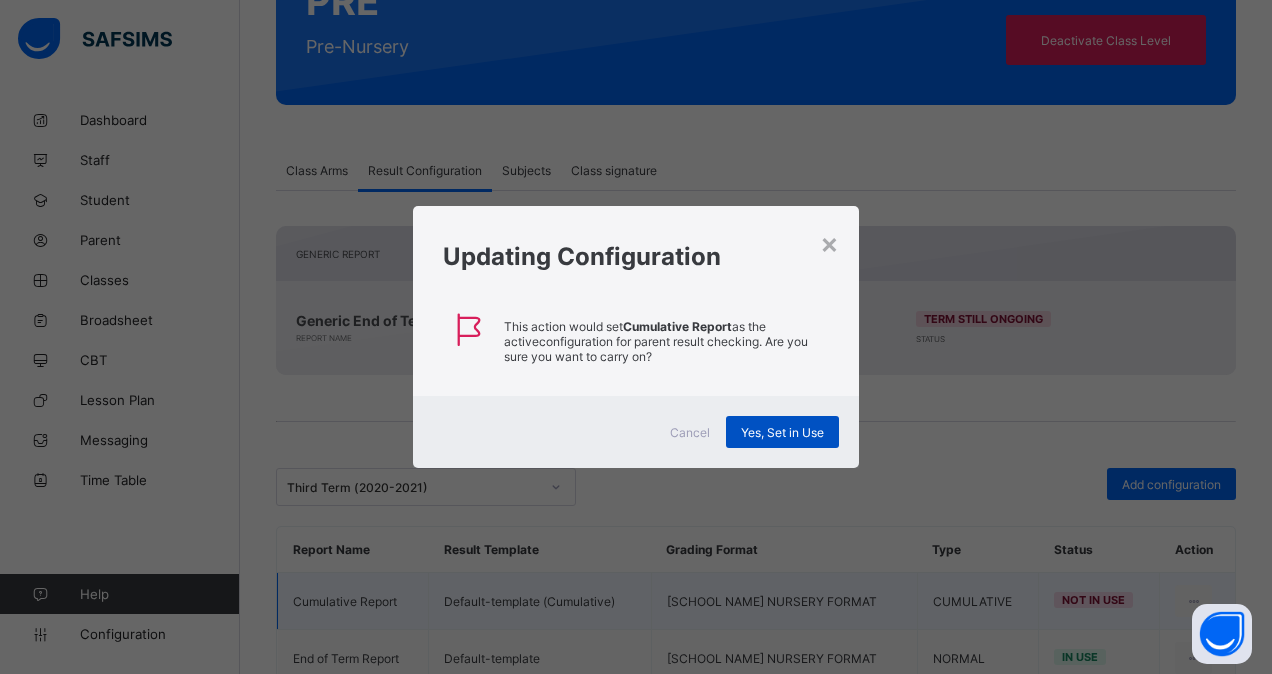 click on "Yes, Set in Use" at bounding box center [782, 432] 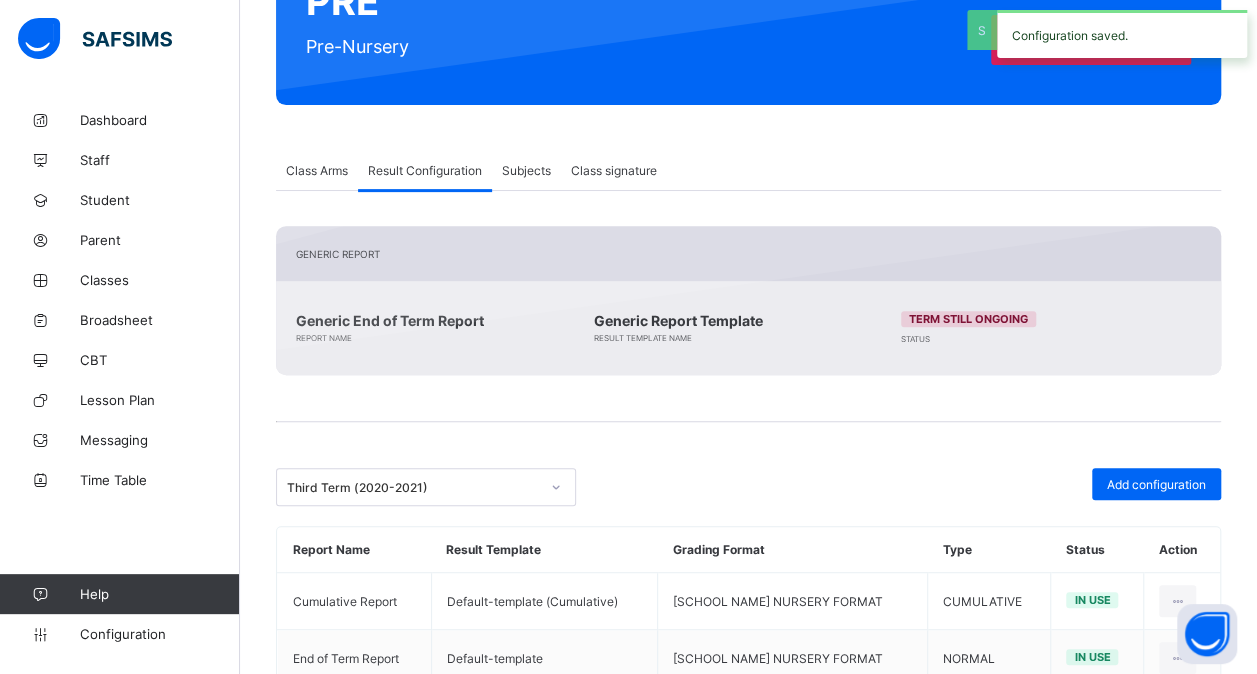 scroll, scrollTop: 317, scrollLeft: 0, axis: vertical 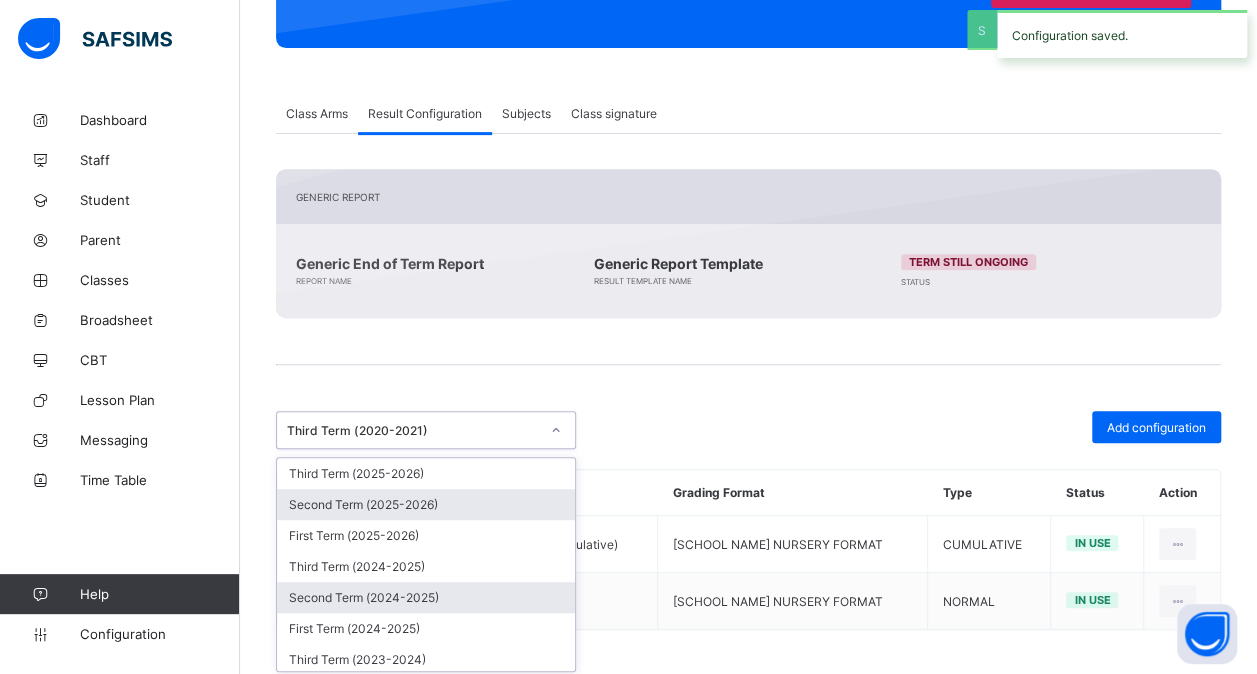 drag, startPoint x: 554, startPoint y: 488, endPoint x: 458, endPoint y: 584, distance: 135.7645 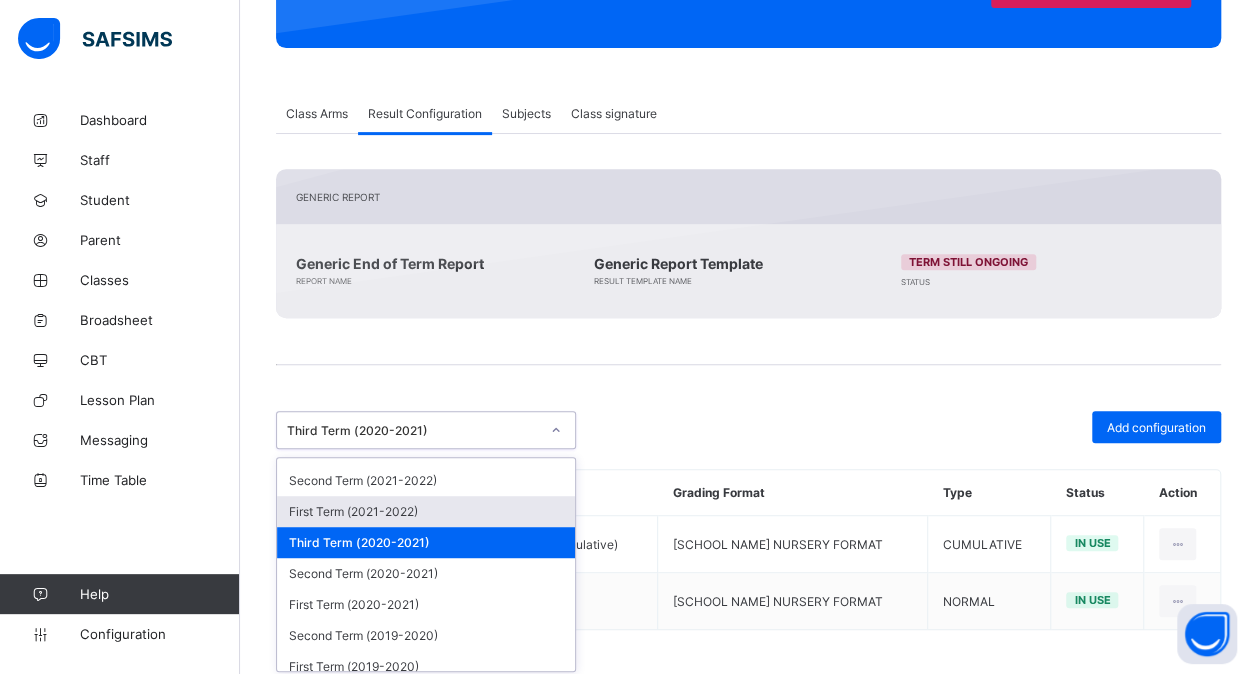 scroll, scrollTop: 401, scrollLeft: 0, axis: vertical 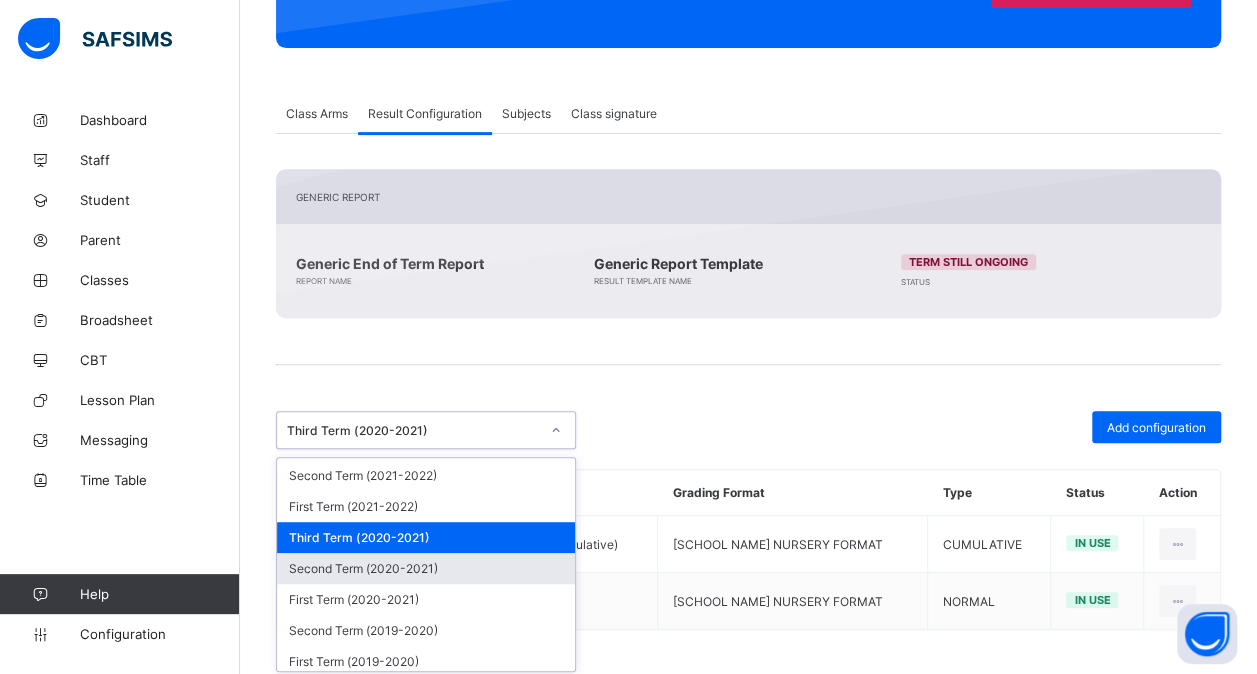 click on "Second Term (2020-2021)" at bounding box center [426, 568] 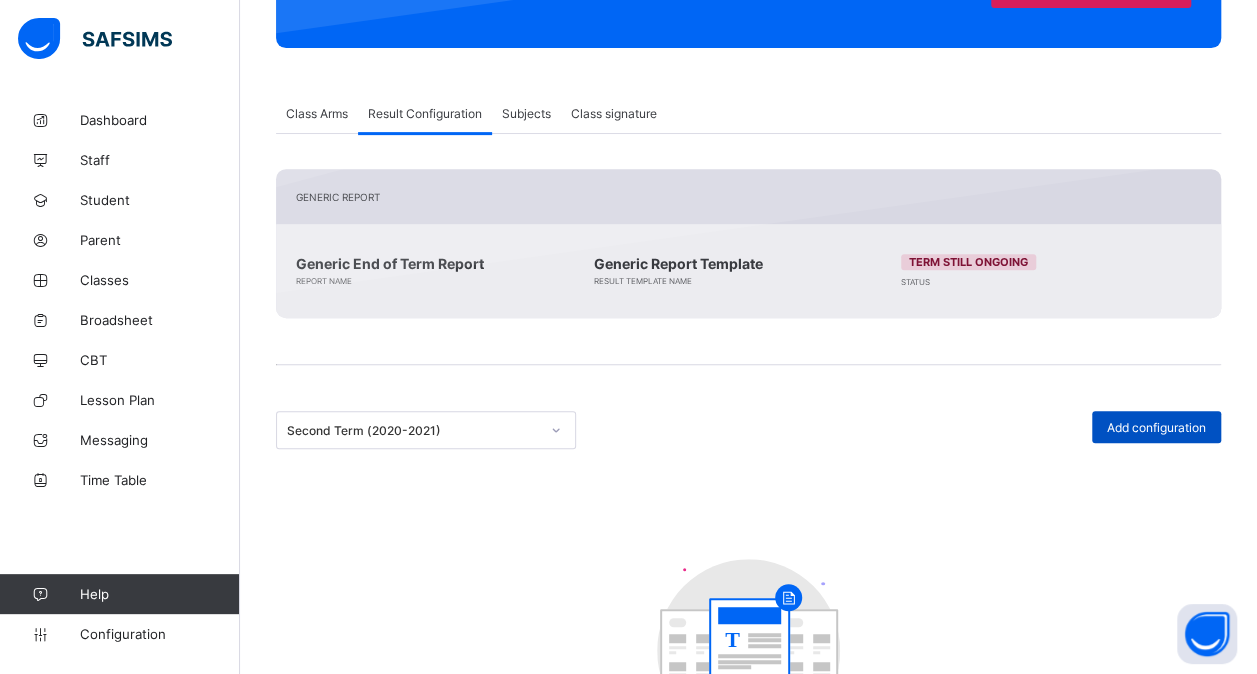 click on "Add configuration" at bounding box center [1156, 427] 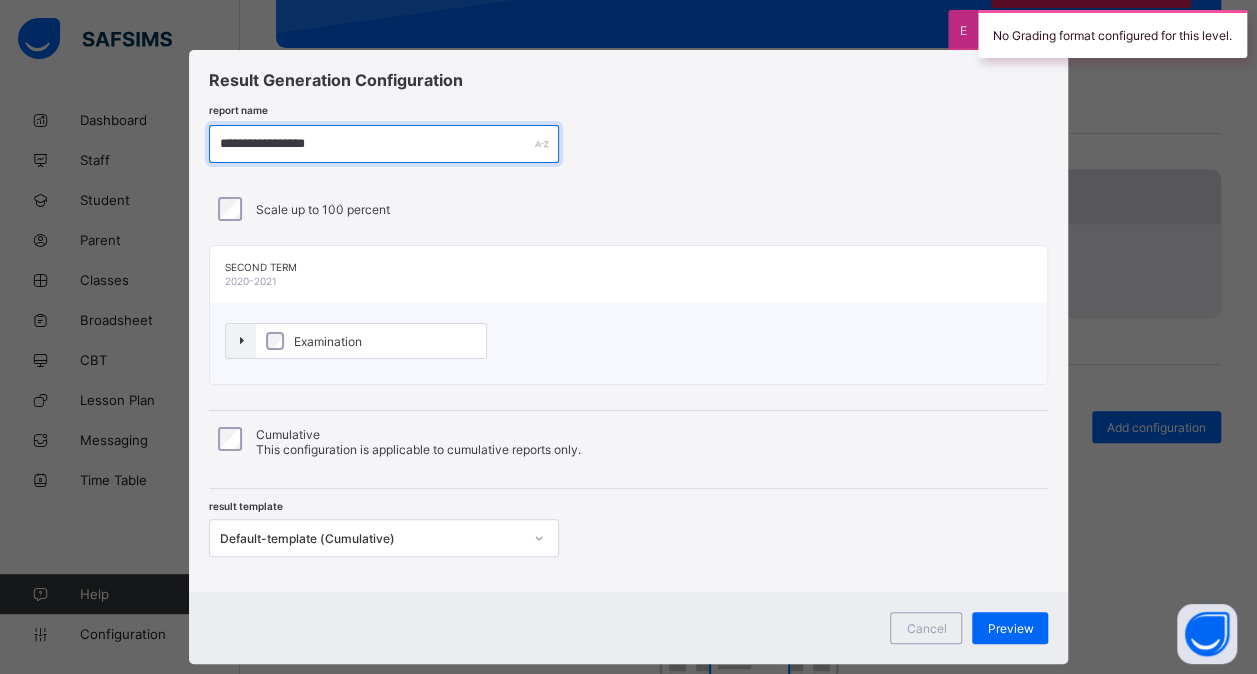click on "**********" at bounding box center (384, 144) 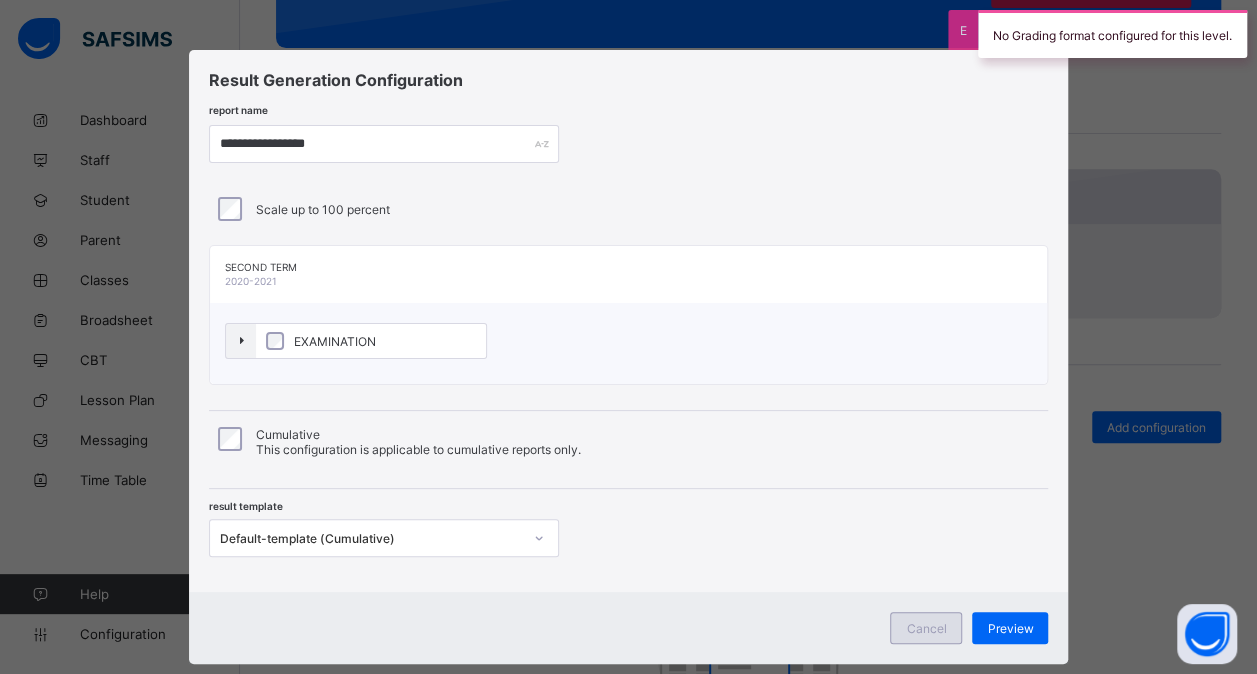 click on "Cancel" at bounding box center (926, 628) 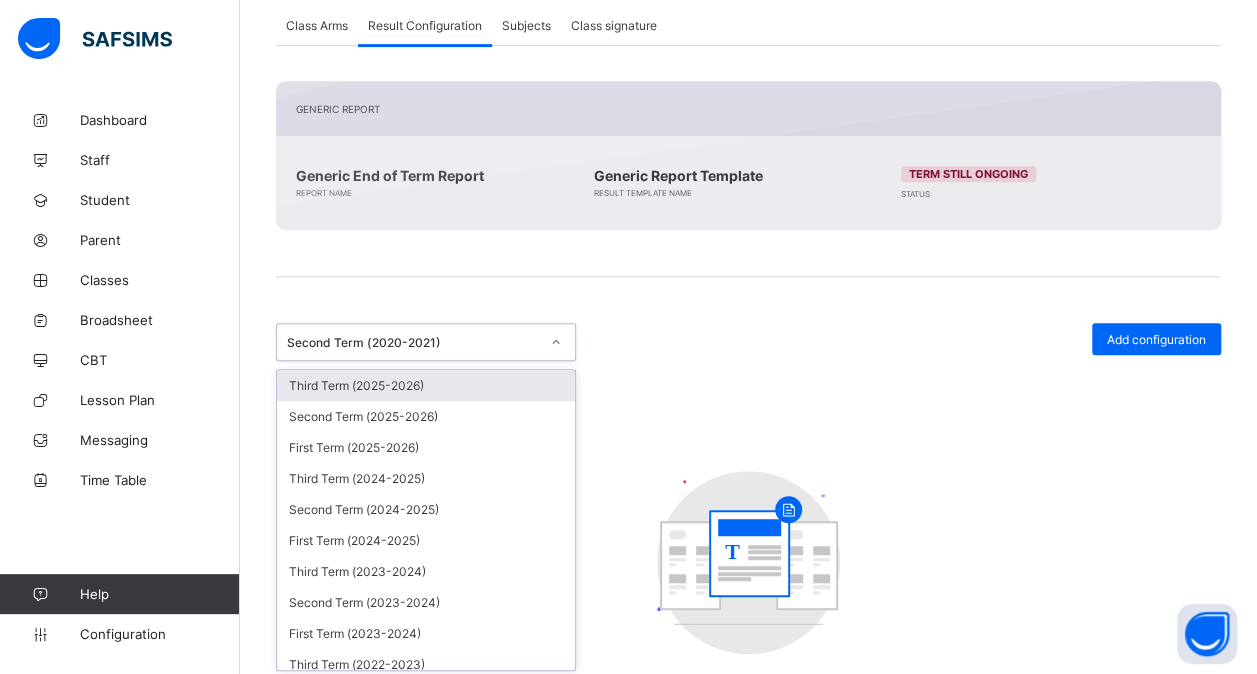 click on "option [TERM] ([YEAR]-[YEAR]), selected.    option [TERM] ([YEAR]-[YEAR]) focused, 1 of 33. 33 results available. Use Up and Down to choose options, press Enter to select the currently focused option, press Escape to exit the menu, press Tab to select the option and exit the menu. [TERM] ([YEAR]-[YEAR]) [TERM] ([YEAR]-[YEAR]) [TERM] ([YEAR]-[YEAR]) [TERM] ([YEAR]-[YEAR]) [TERM] ([YEAR]-[YEAR]) [TERM] ([YEAR]-[YEAR]) [TERM] ([YEAR]-[YEAR]) [TERM] ([YEAR]-[YEAR]) [TERM] ([YEAR]-[YEAR]) [TERM] ([YEAR]-[YEAR]) [TERM] ([YEAR]-[YEAR]) [TERM] ([YEAR]-[YEAR]) [TERM] ([YEAR]-[YEAR]) [TERM] ([YEAR]-[YEAR]) [TERM] ([YEAR]-[YEAR]) [TERM] ([YEAR]-[YEAR]) [TERM] ([YEAR]-[YEAR]) [TERM] ([YEAR]-[YEAR]) [TERM] ([YEAR]-[YEAR]) [TERM] ([YEAR]-[YEAR]) [TERM] ([YEAR]-[YEAR]) [TERM] ([YEAR]-[YEAR]) [TERM] ([YEAR]-[YEAR]) [TERM] ([YEAR]-[YEAR]) [TERM] ([YEAR]-[YEAR]) [TERM] ([YEAR]-[YEAR]) [TERM] ([YEAR]-[YEAR]) [TERM] ([YEAR]-[YEAR]) [TERM] ([YEAR]-[YEAR]) [TERM] ([YEAR]-[YEAR])" at bounding box center (426, 342) 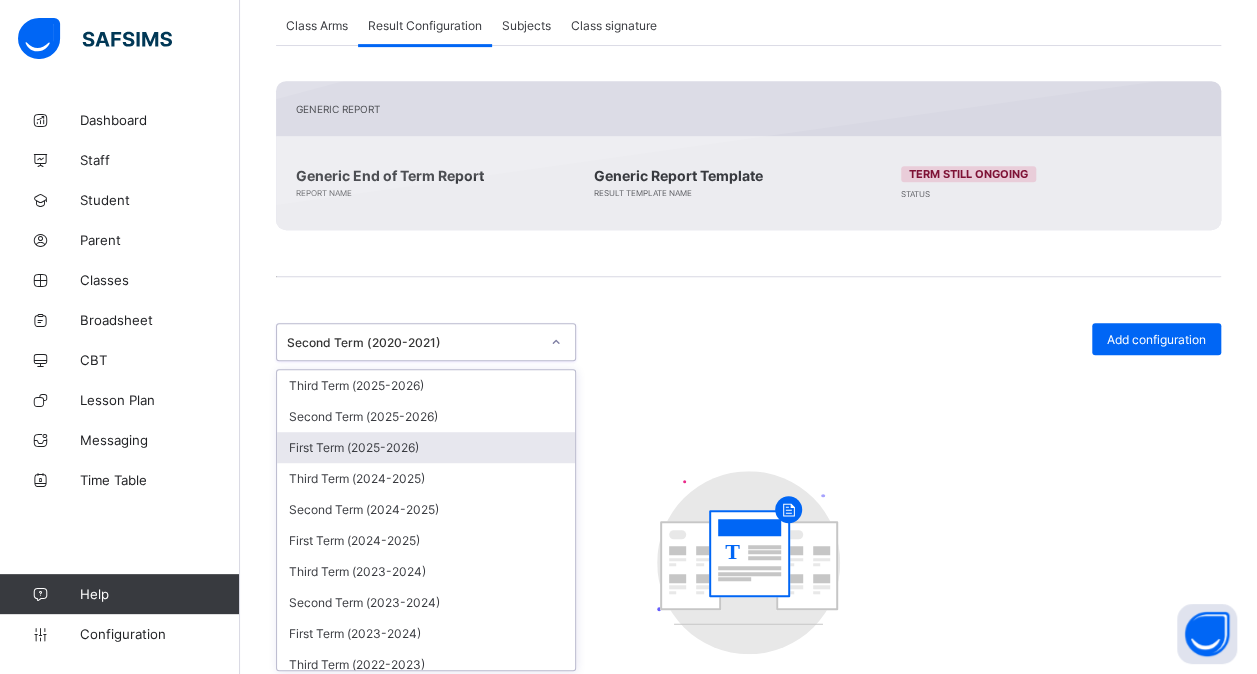 scroll, scrollTop: 406, scrollLeft: 0, axis: vertical 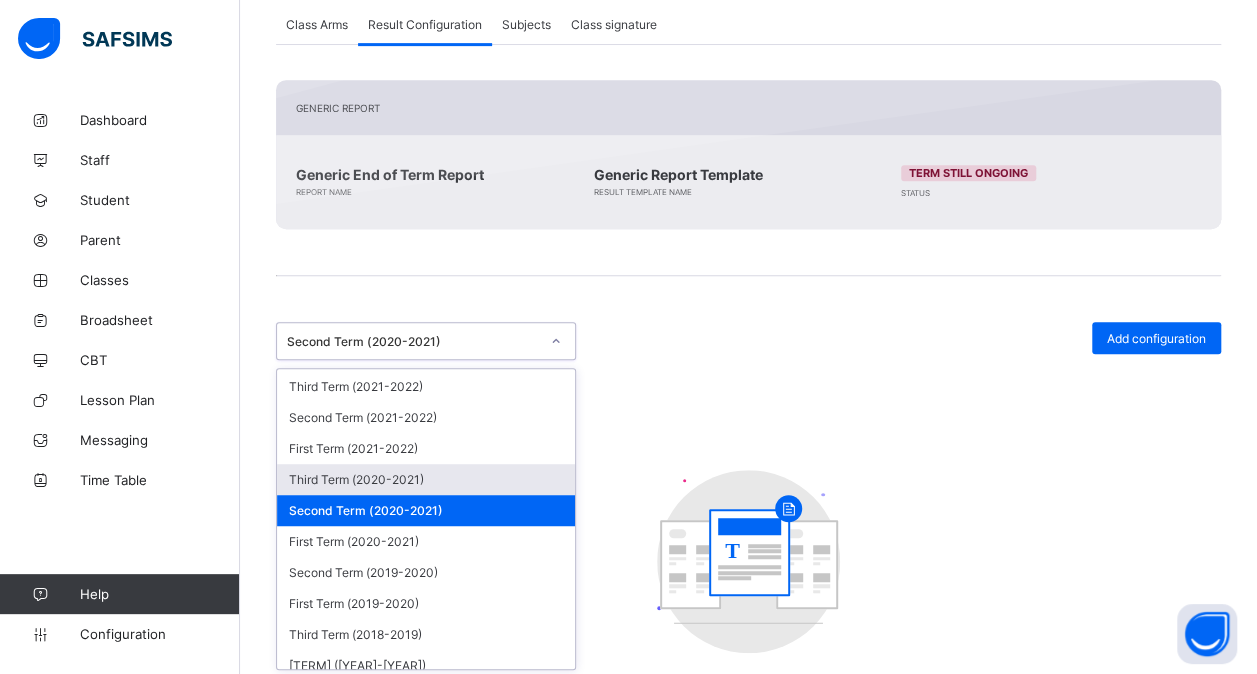 click on "Third Term (2020-2021)" at bounding box center (426, 479) 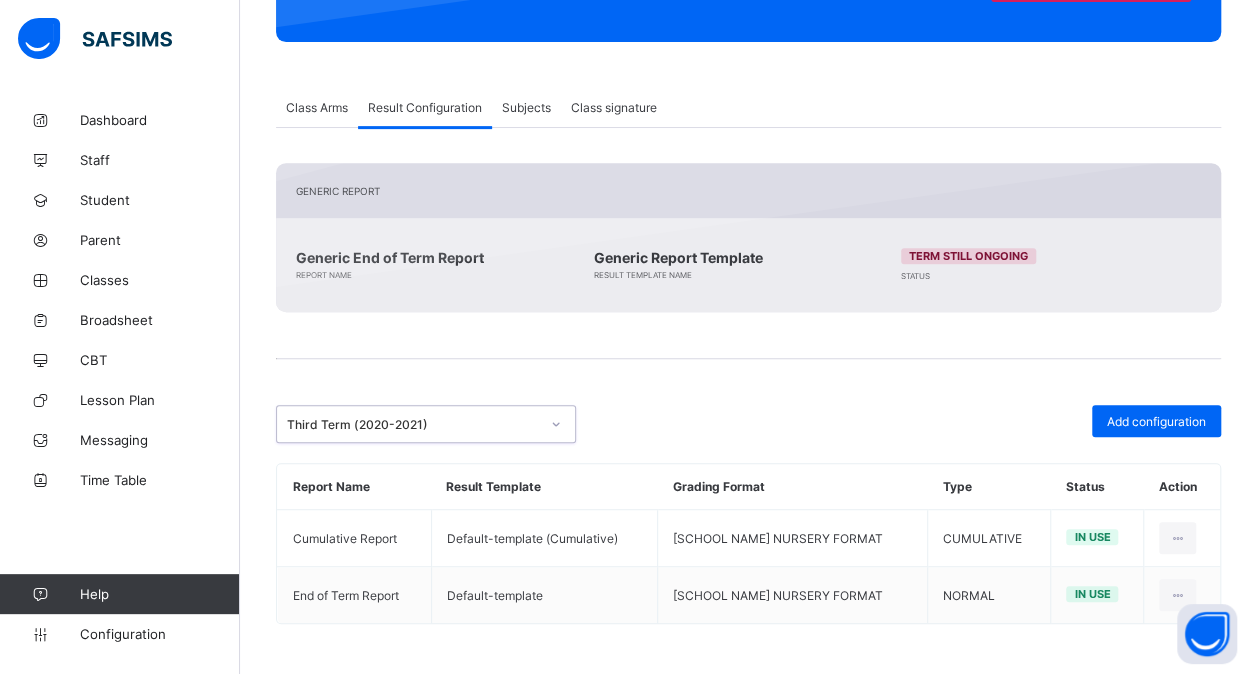 scroll, scrollTop: 317, scrollLeft: 0, axis: vertical 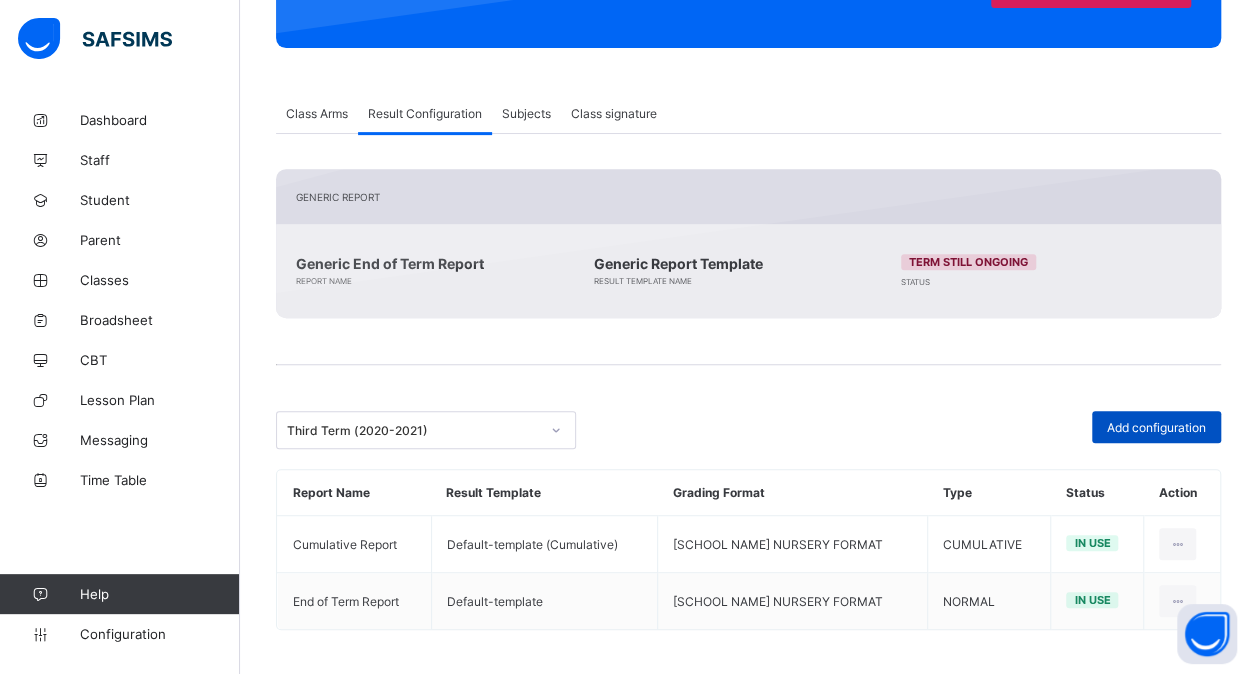 click on "Add configuration" at bounding box center (1156, 427) 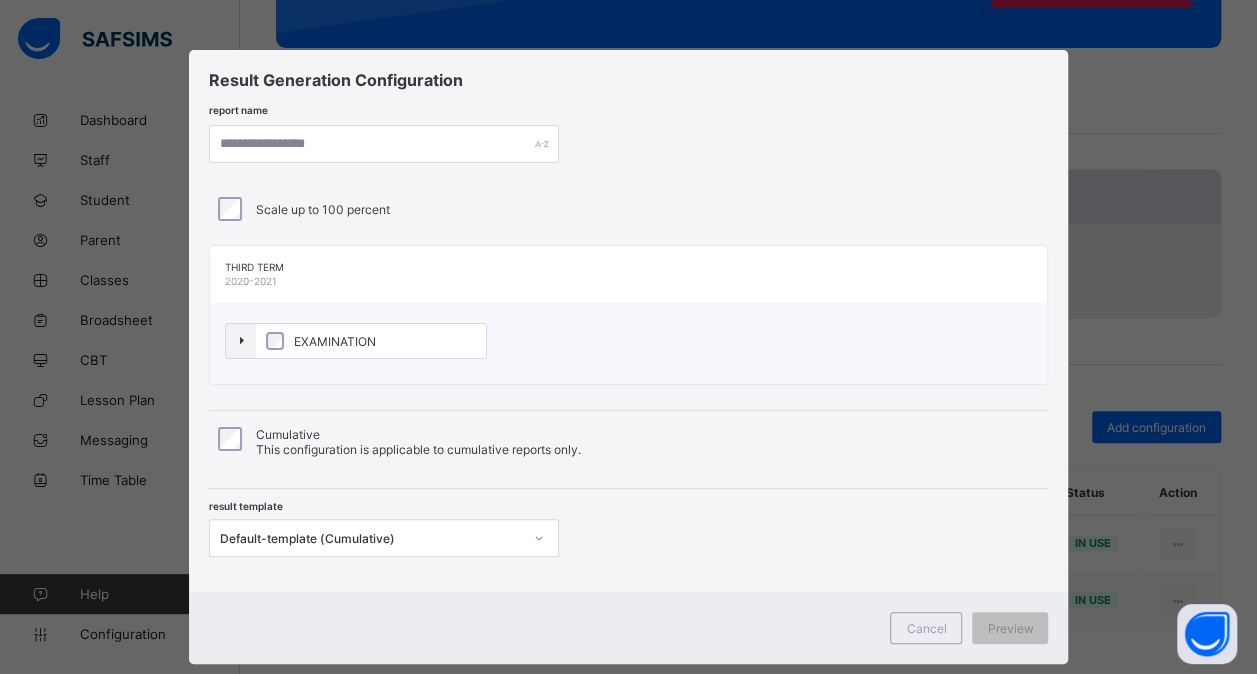 click on "Cancel   Preview" at bounding box center (629, 628) 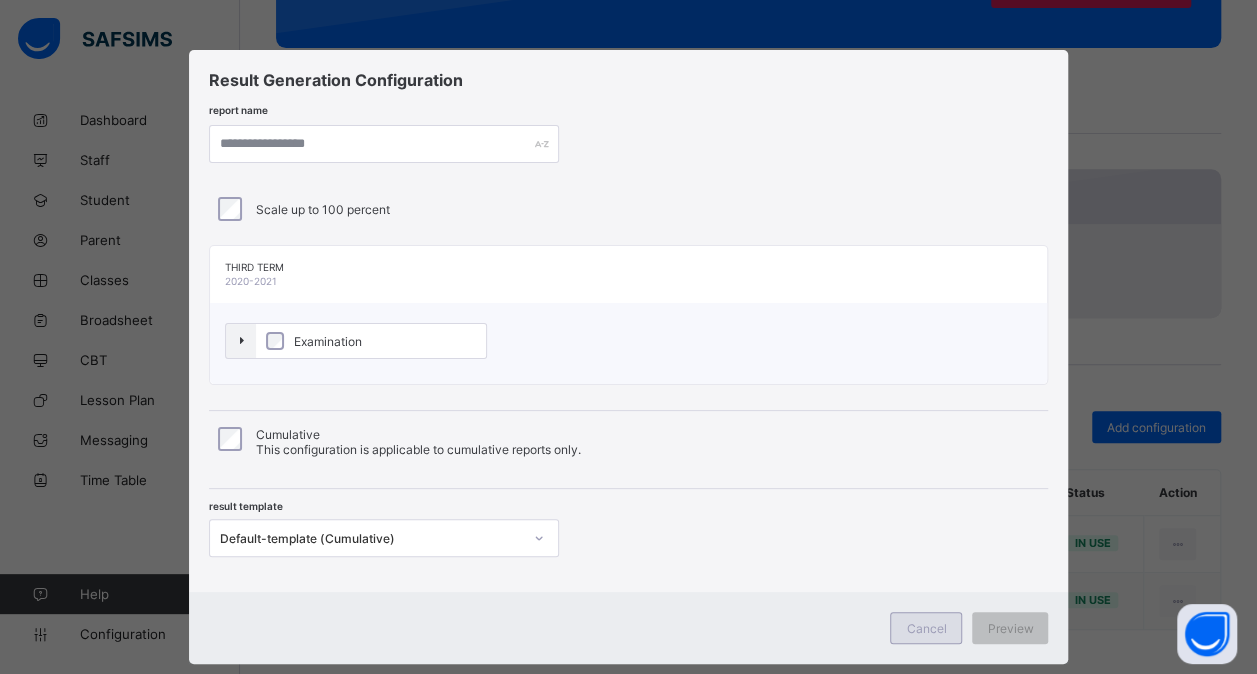 click on "Cancel" at bounding box center (926, 628) 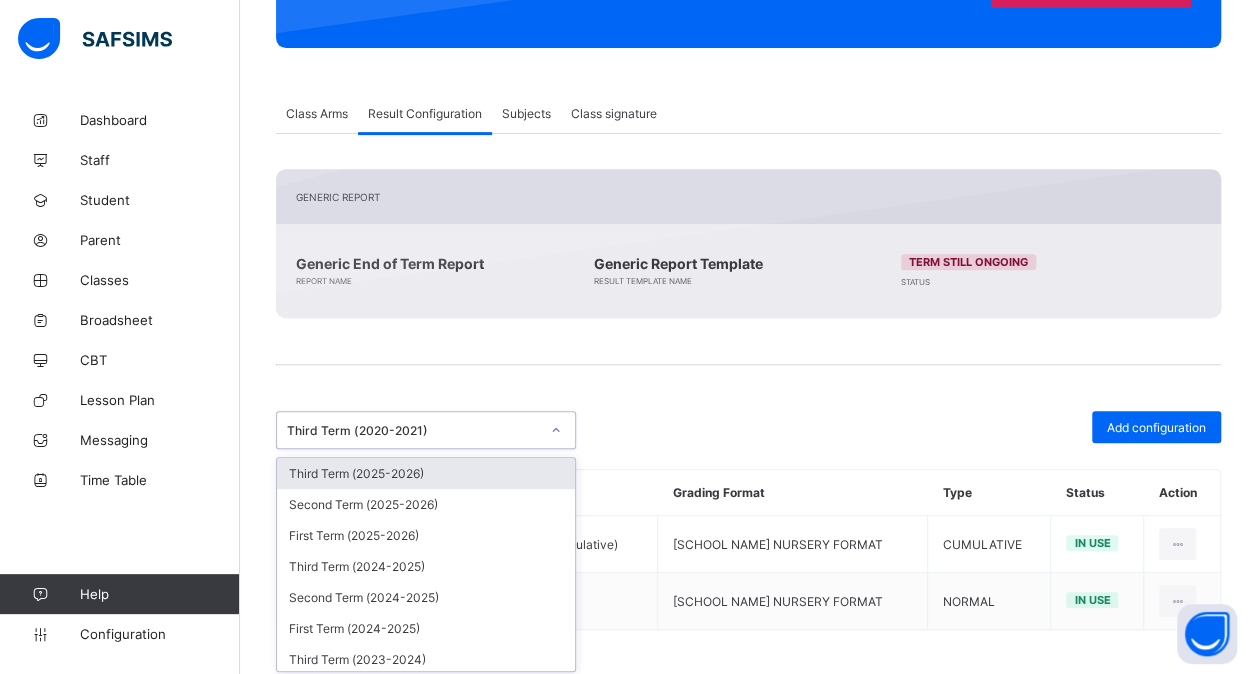 click 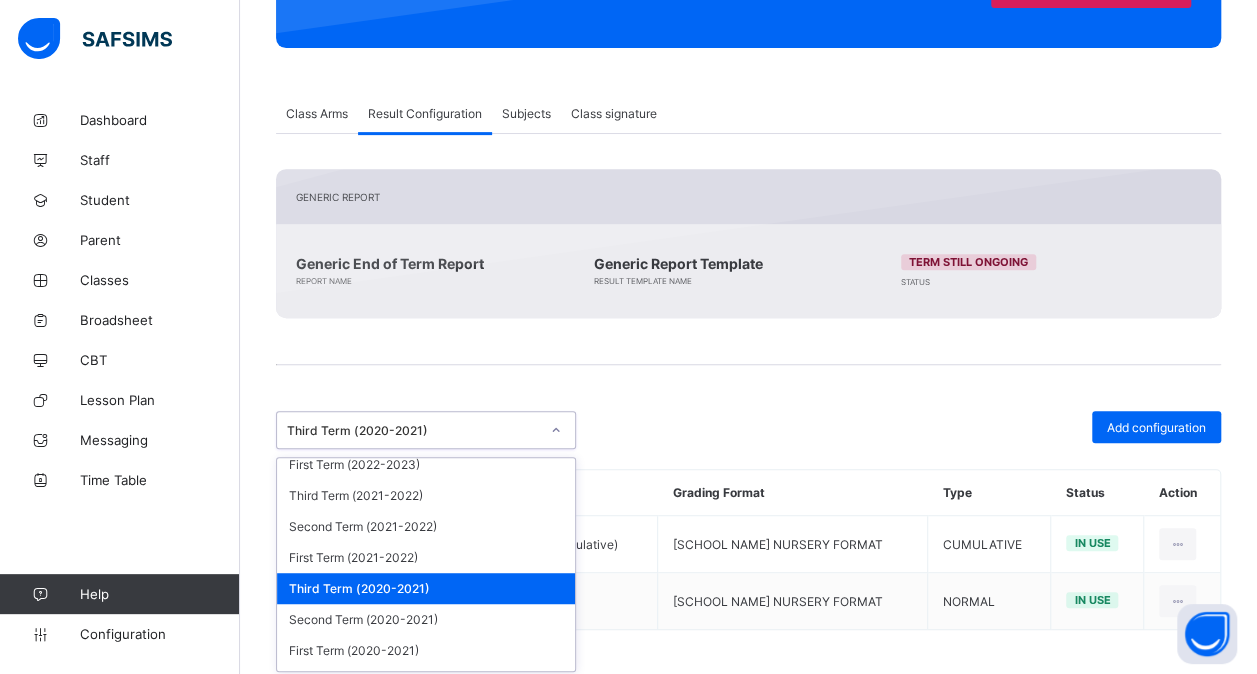 scroll, scrollTop: 352, scrollLeft: 0, axis: vertical 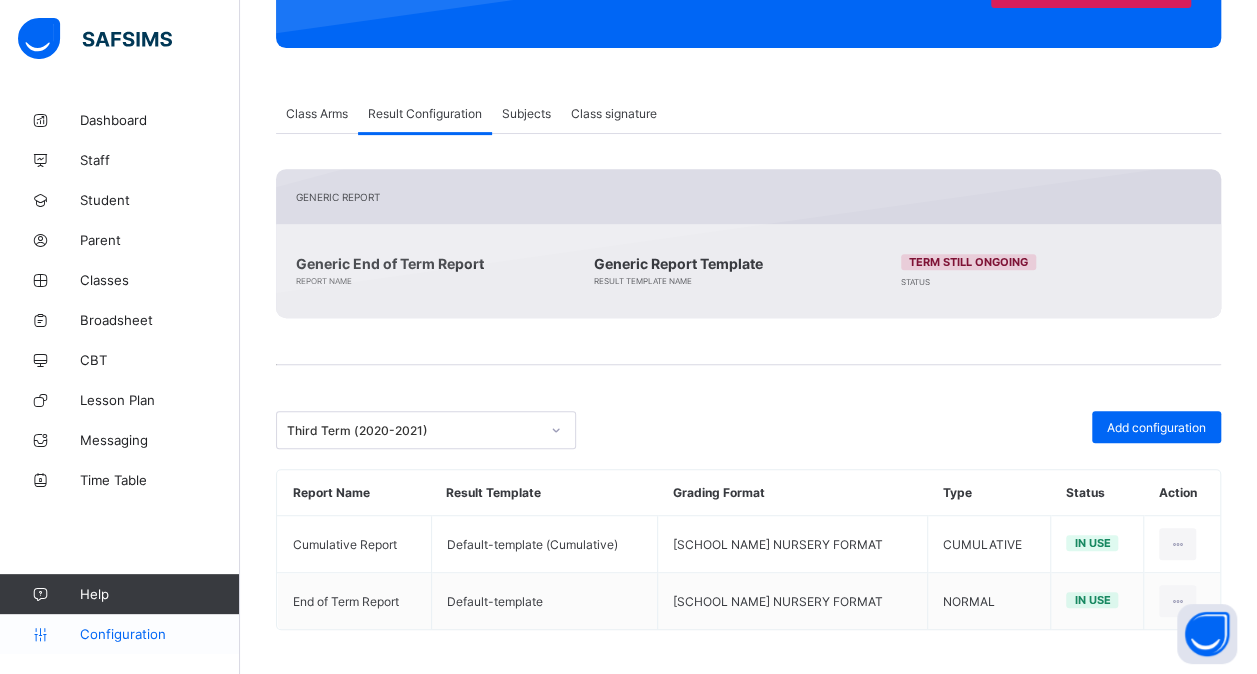 click on "Configuration" at bounding box center [159, 634] 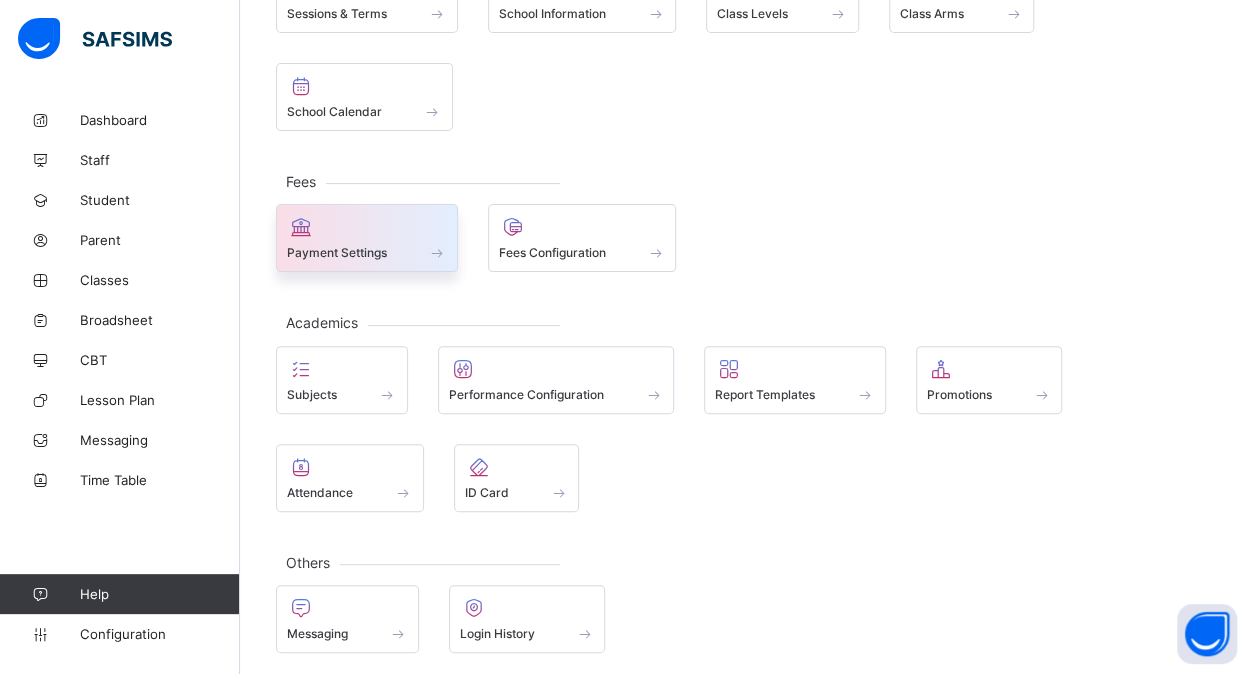 scroll, scrollTop: 0, scrollLeft: 0, axis: both 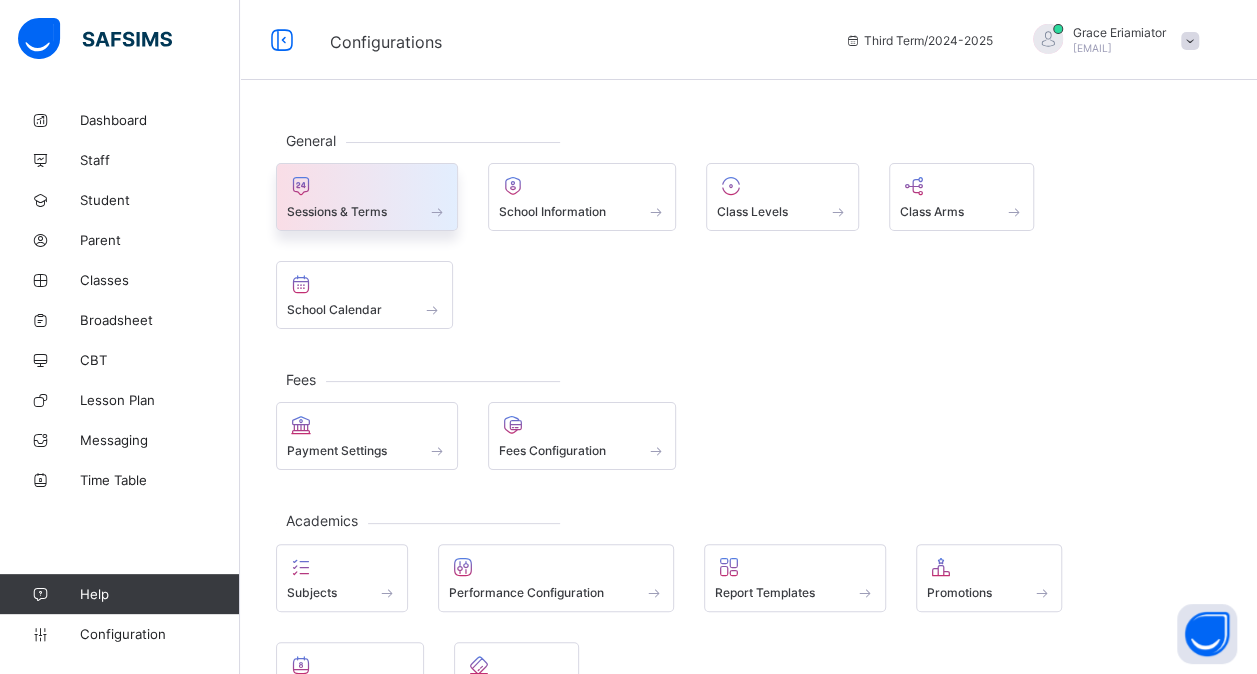 click on "Sessions & Terms" at bounding box center (337, 211) 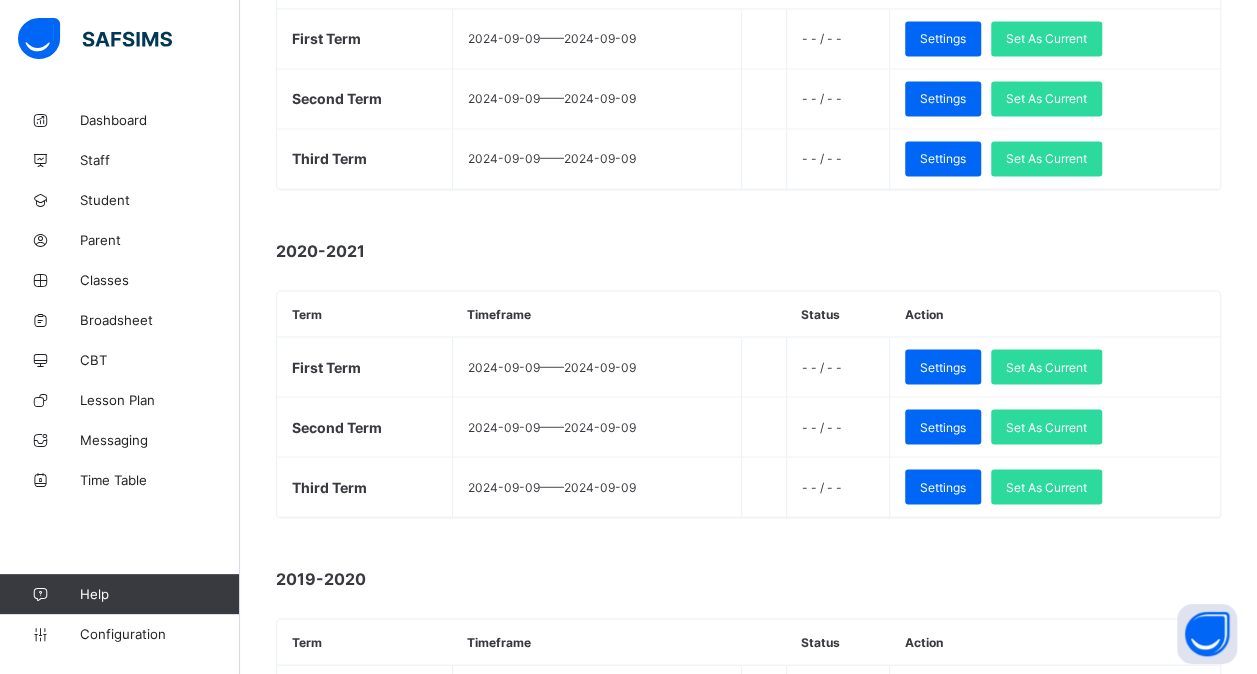 scroll, scrollTop: 1729, scrollLeft: 0, axis: vertical 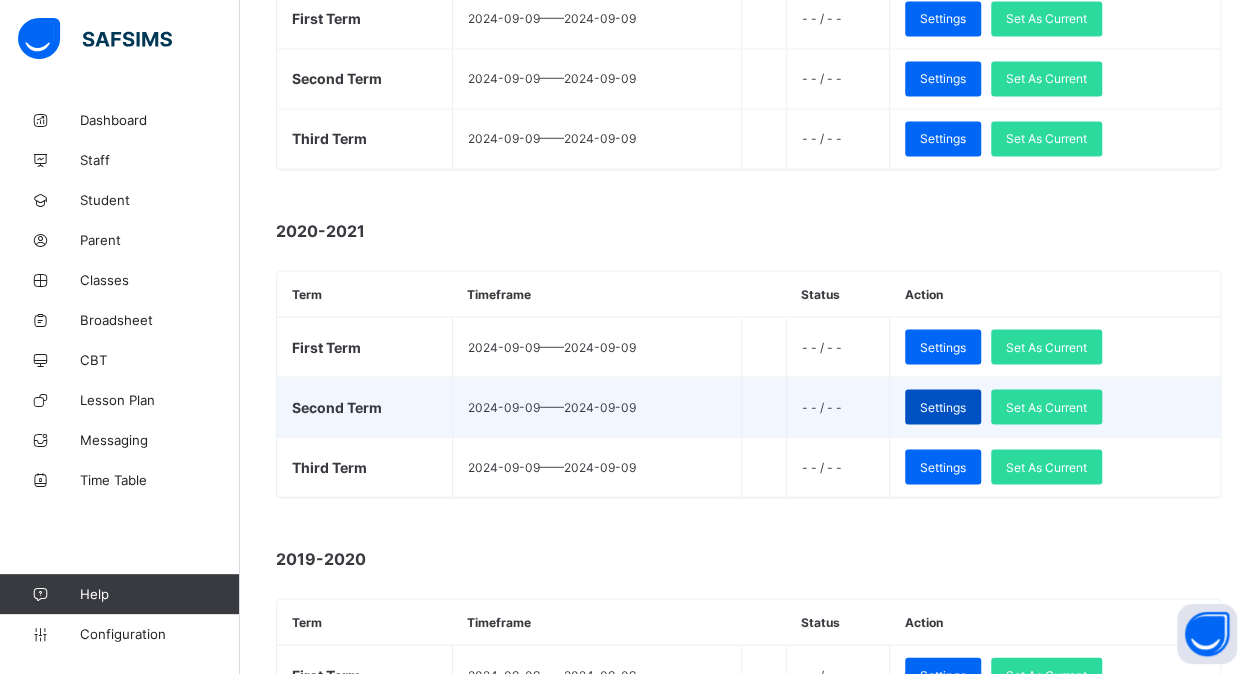 click on "Settings" at bounding box center [943, 406] 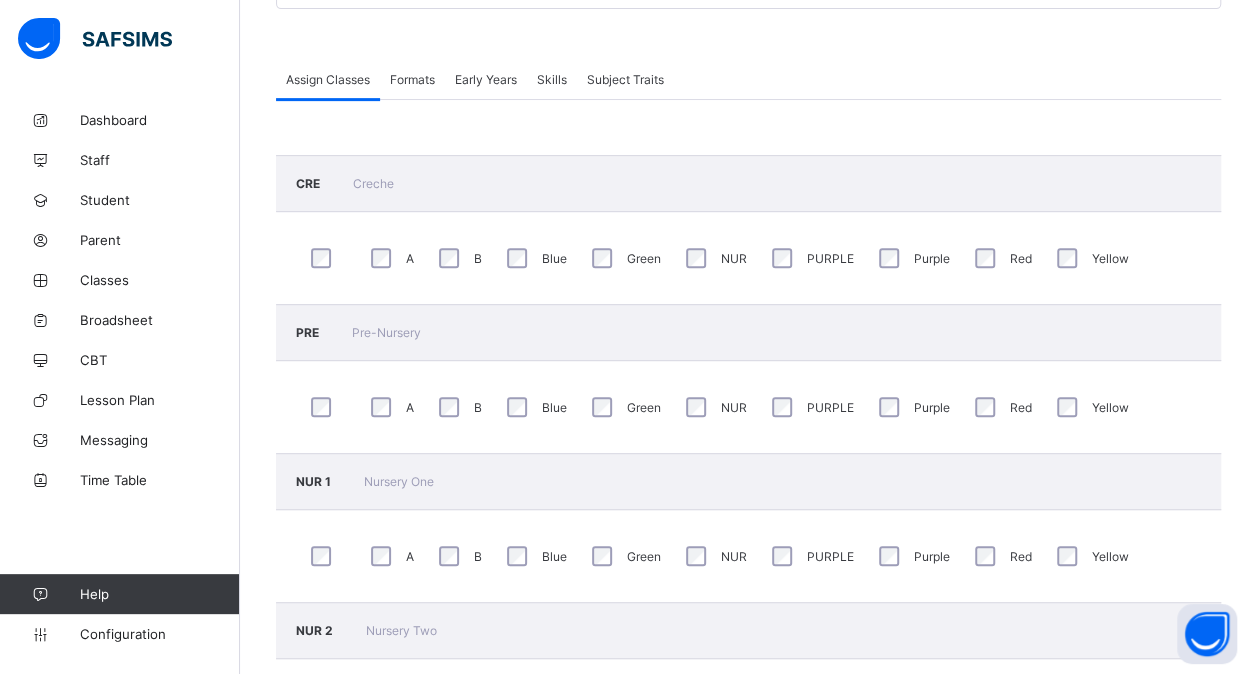 scroll, scrollTop: 0, scrollLeft: 0, axis: both 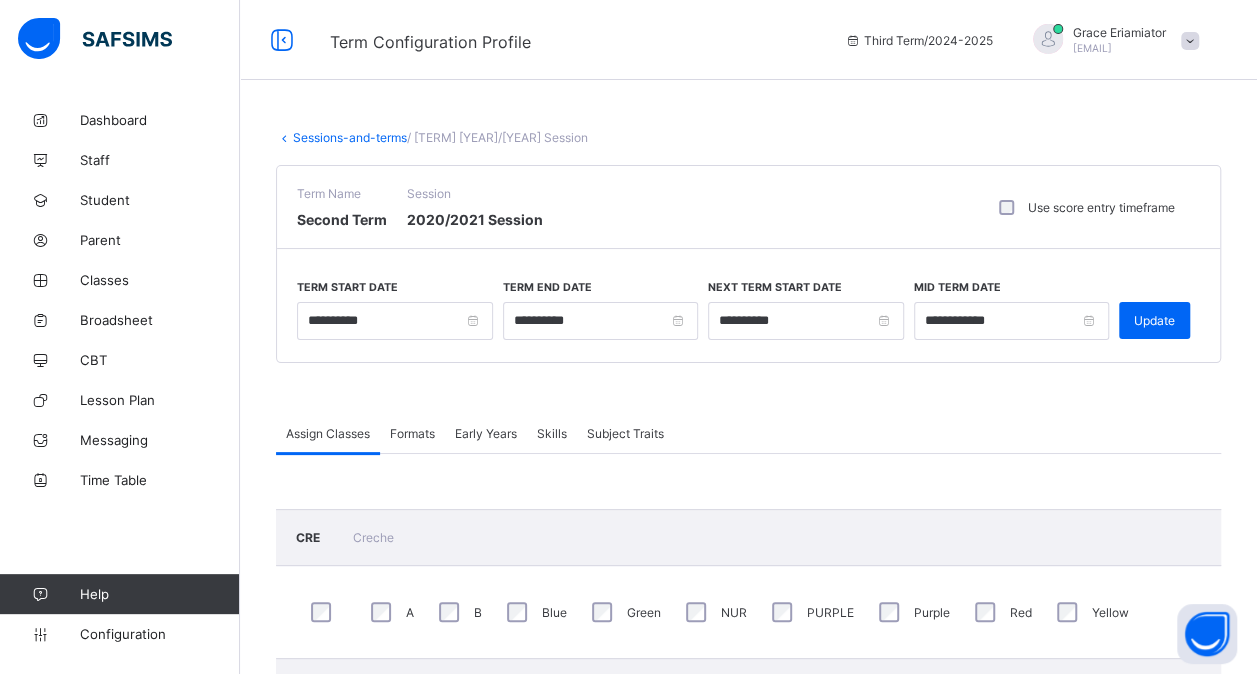 click on "Formats" at bounding box center [412, 433] 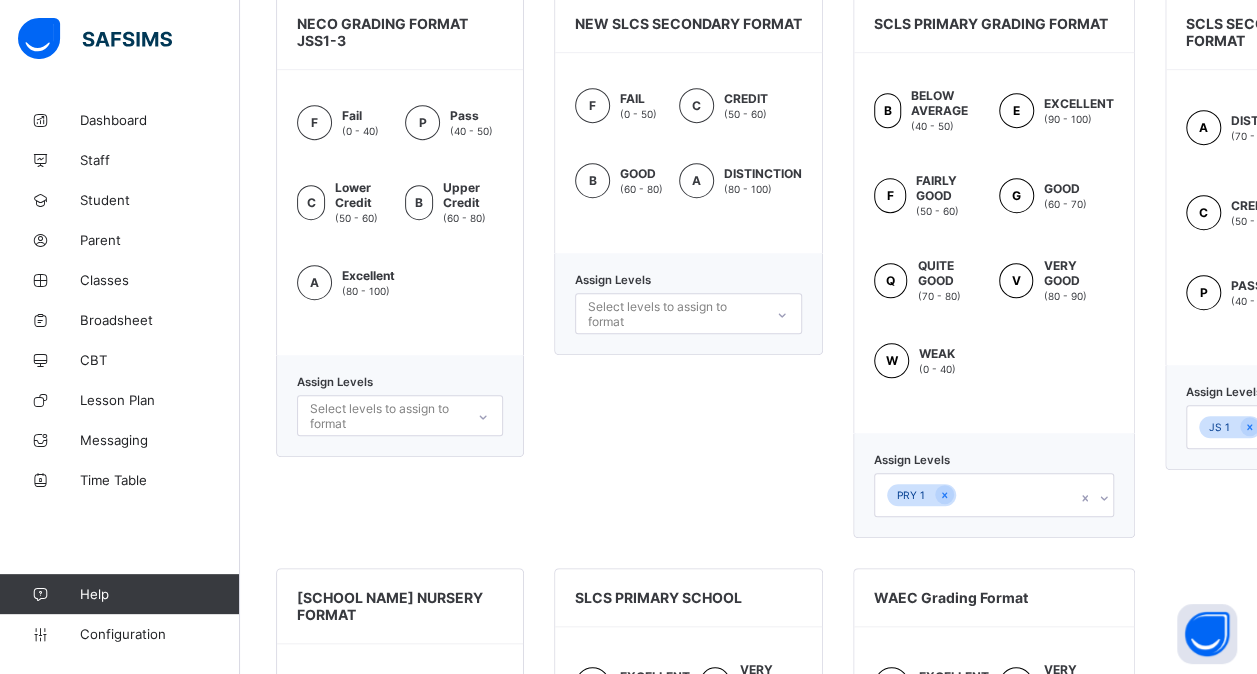 scroll, scrollTop: 624, scrollLeft: 0, axis: vertical 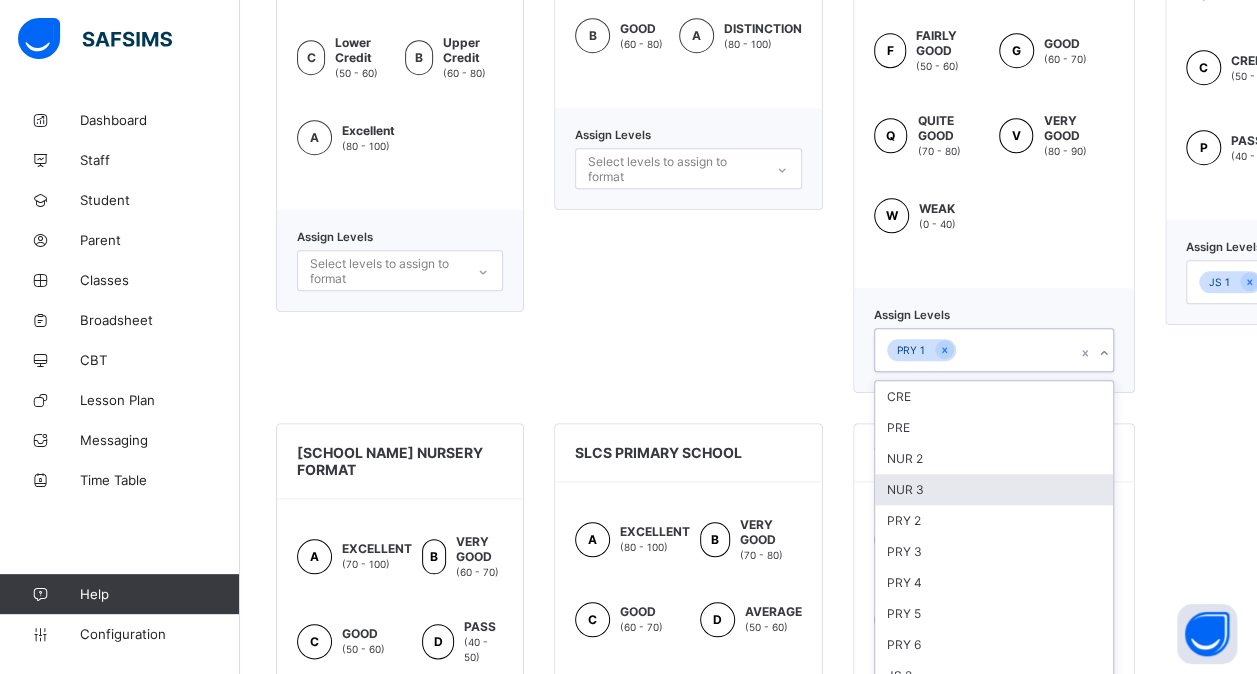 click on "option NUR 3 focused, 4 of 14. 14 results available. Use Up and Down to choose options, press Enter to select the currently focused option, press Escape to exit the menu, press Tab to select the option and exit the menu. PRY 1 CRE PRE NUR 2 NUR 3 PRY 2 PRY 3 PRY 4 PRY 5 PRY 6 JS 2 JS 3 SS 2 SS 3 JSS 3 mock" at bounding box center (994, 350) 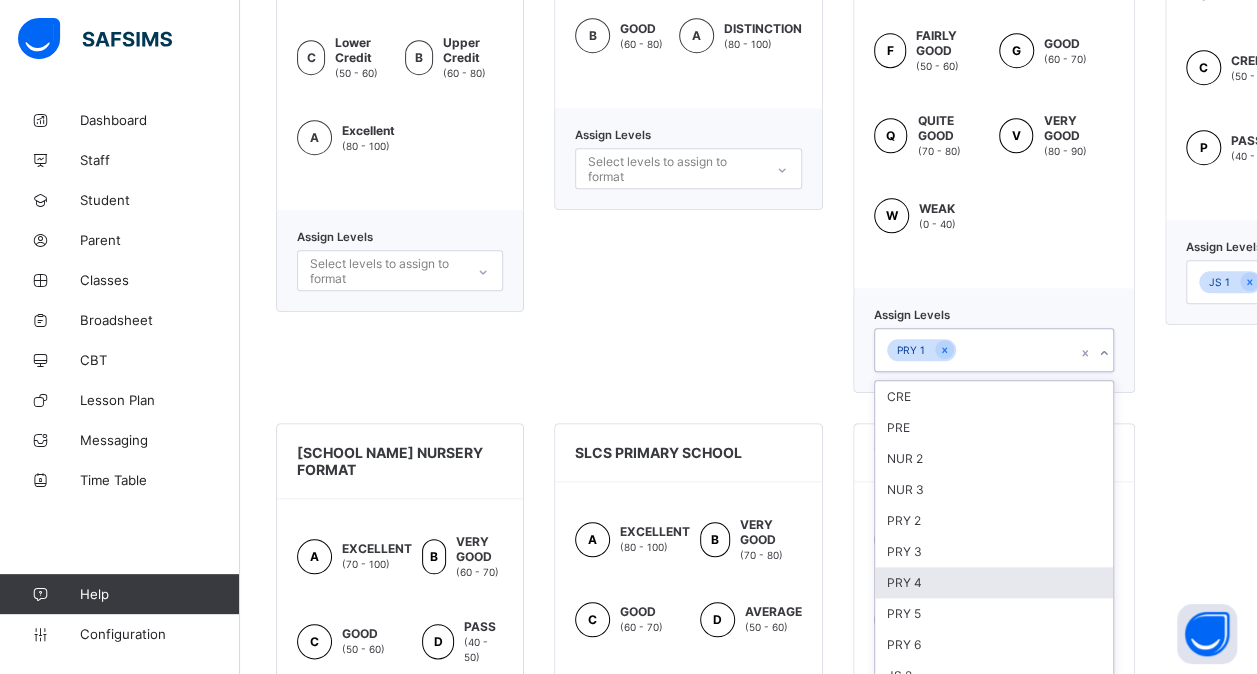 click on "PRY 4" at bounding box center (994, 582) 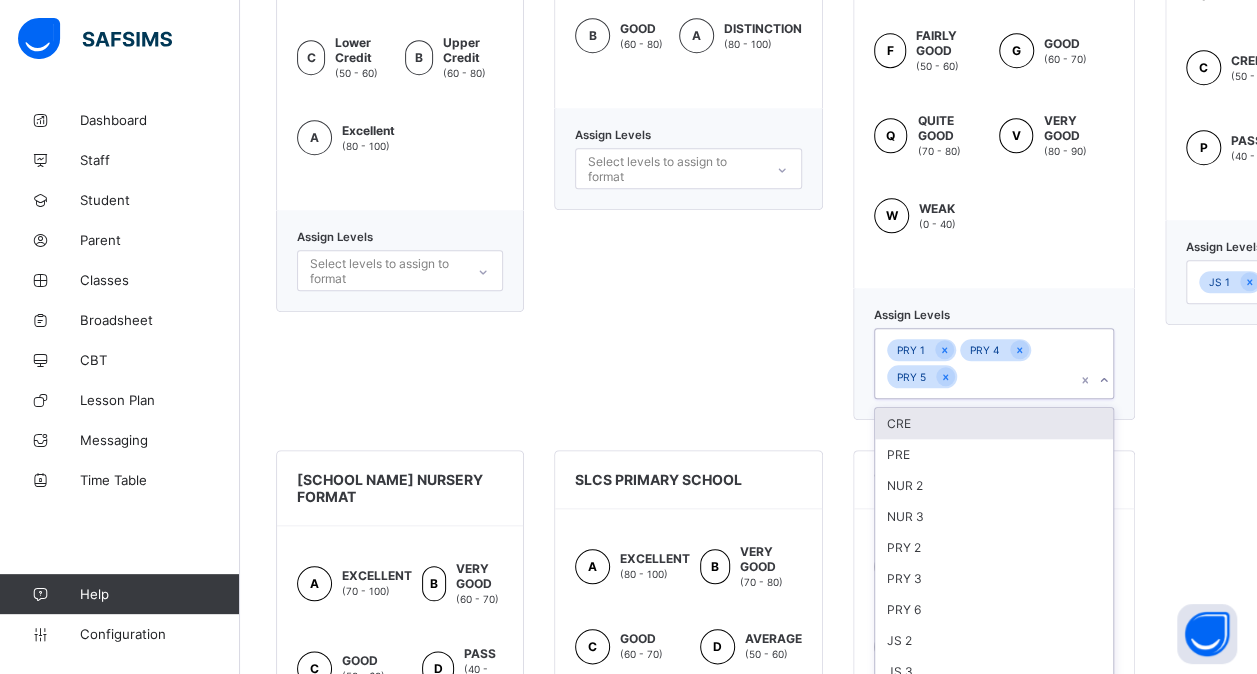 click on "PRY 3" at bounding box center (994, 578) 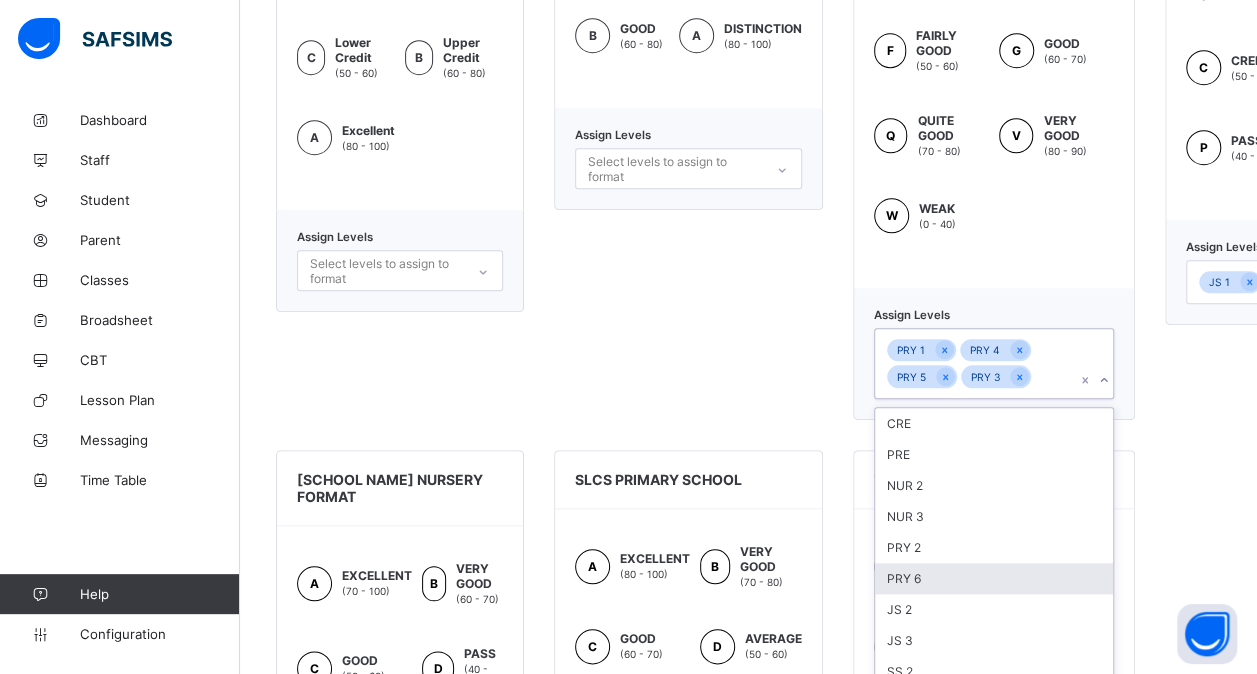 click on "PRY 6" at bounding box center (994, 578) 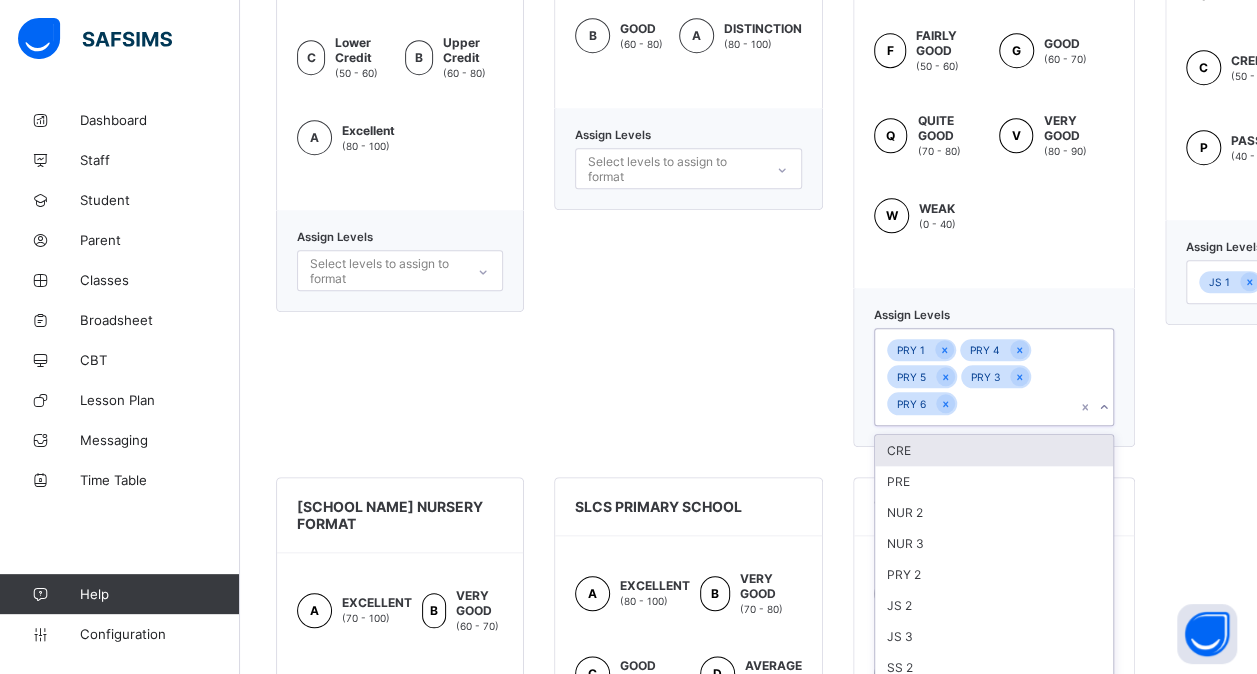 click on "PRY 2" at bounding box center [994, 574] 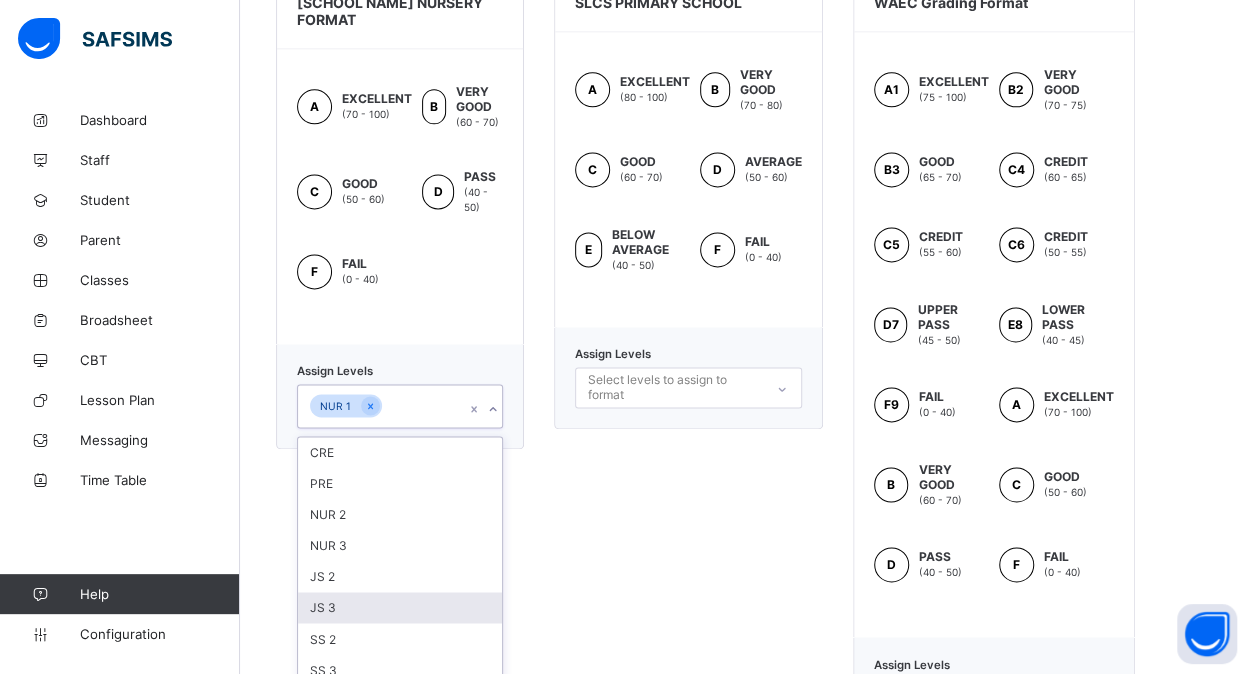 scroll, scrollTop: 1273, scrollLeft: 0, axis: vertical 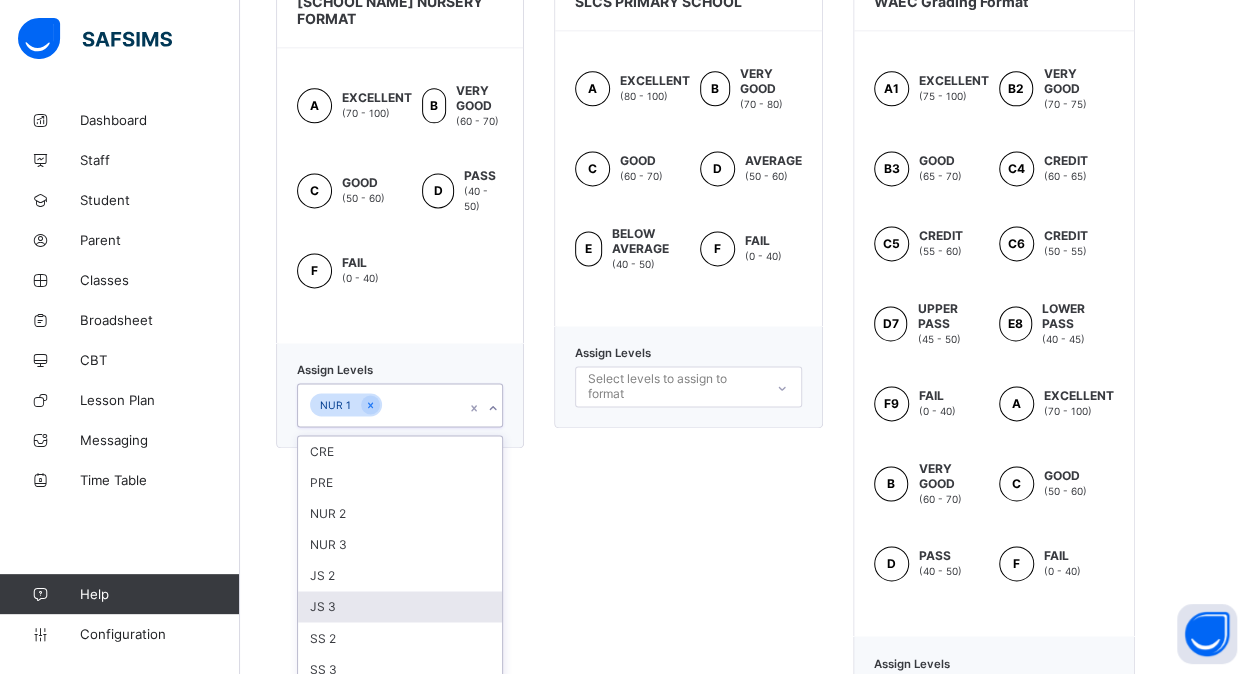 click on "option JS [NUMBER] focused, [NUMBER] of [NUMBER]. [NUMBER] results available. Use Up and Down to choose options, press Enter to select the currently focused option, press Escape to exit the menu, press Tab to select the option and exit the menu. NUR [NUMBER] CRE PRE NUR [NUMBER] NUR [NUMBER] JS [NUMBER] JS [NUMBER] SS [NUMBER] SS [NUMBER] JSS [NUMBER] mock" at bounding box center [400, 405] 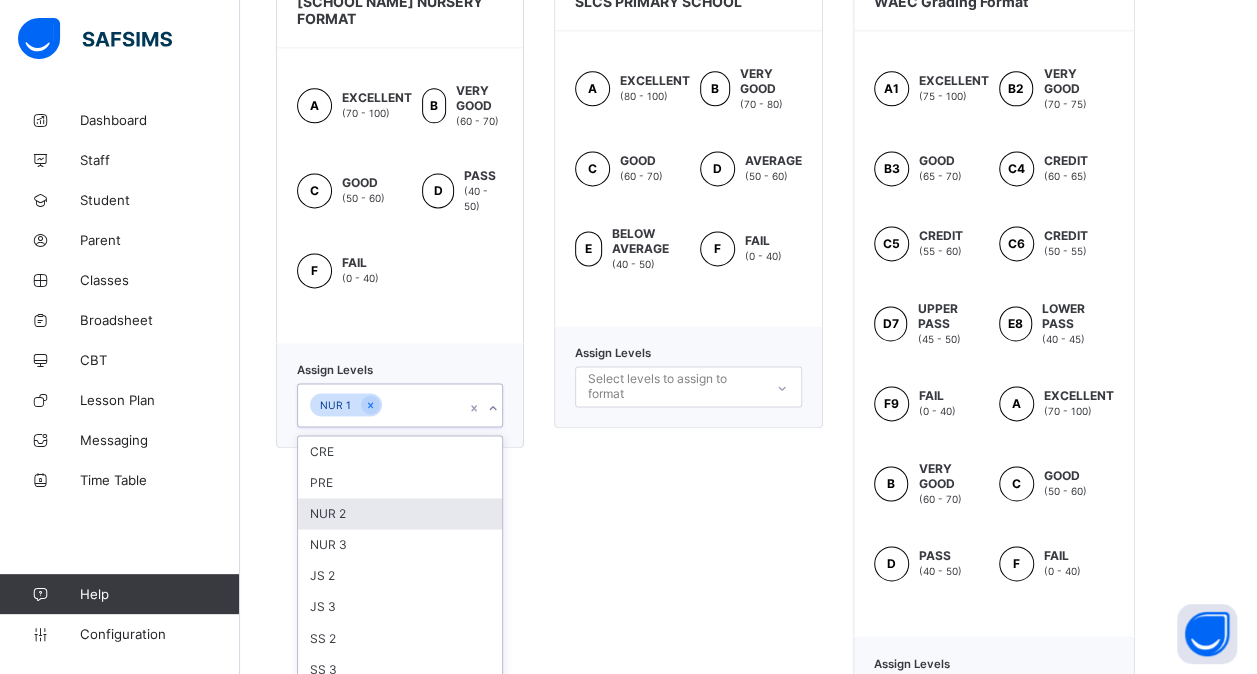 click on "NUR 2" at bounding box center [400, 513] 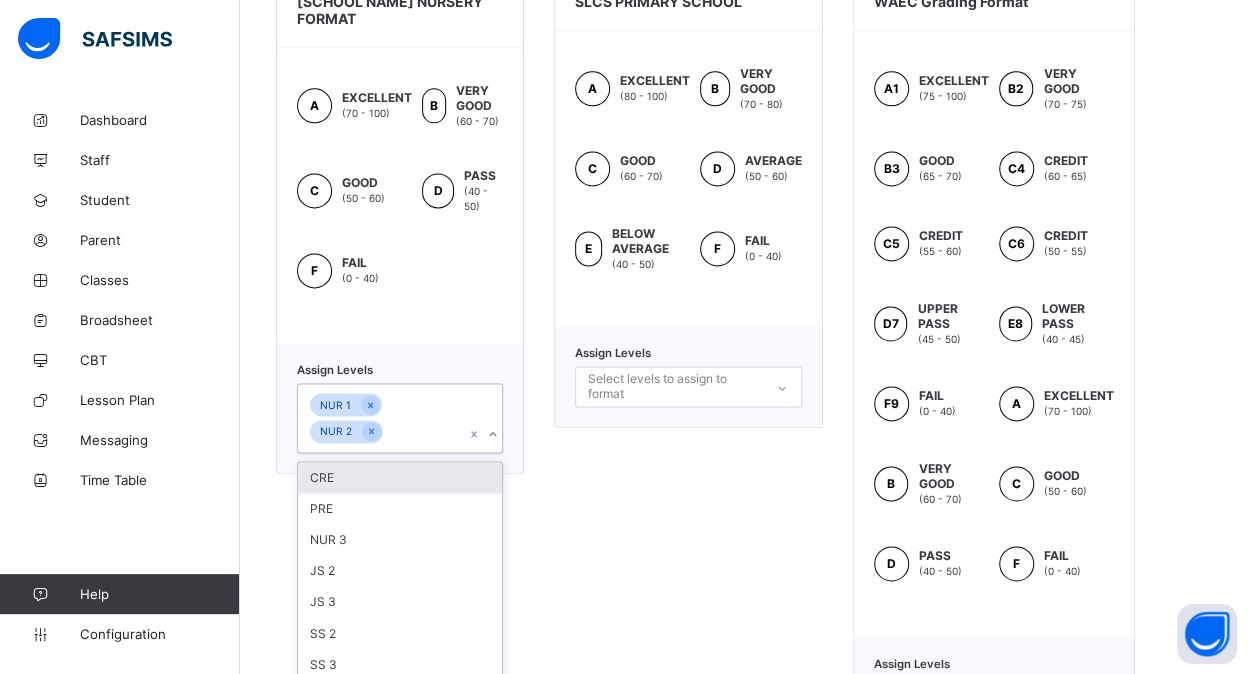 click on "PRE" at bounding box center (400, 508) 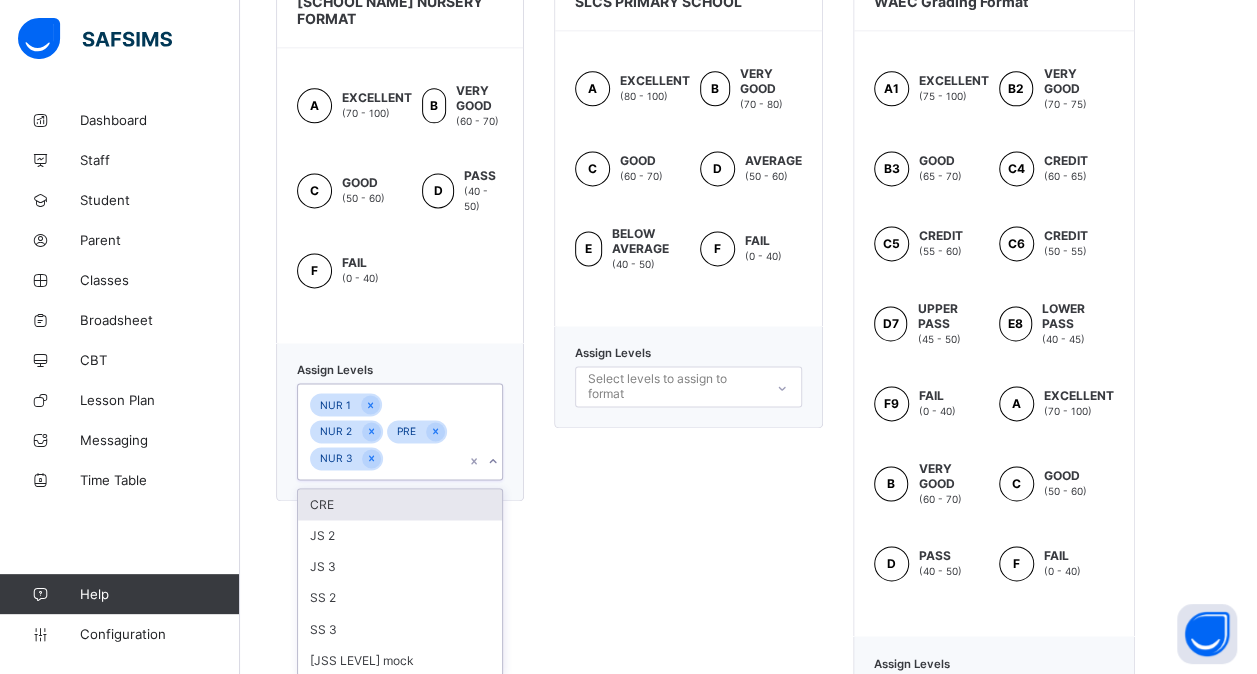 click on "CRE" at bounding box center (400, 504) 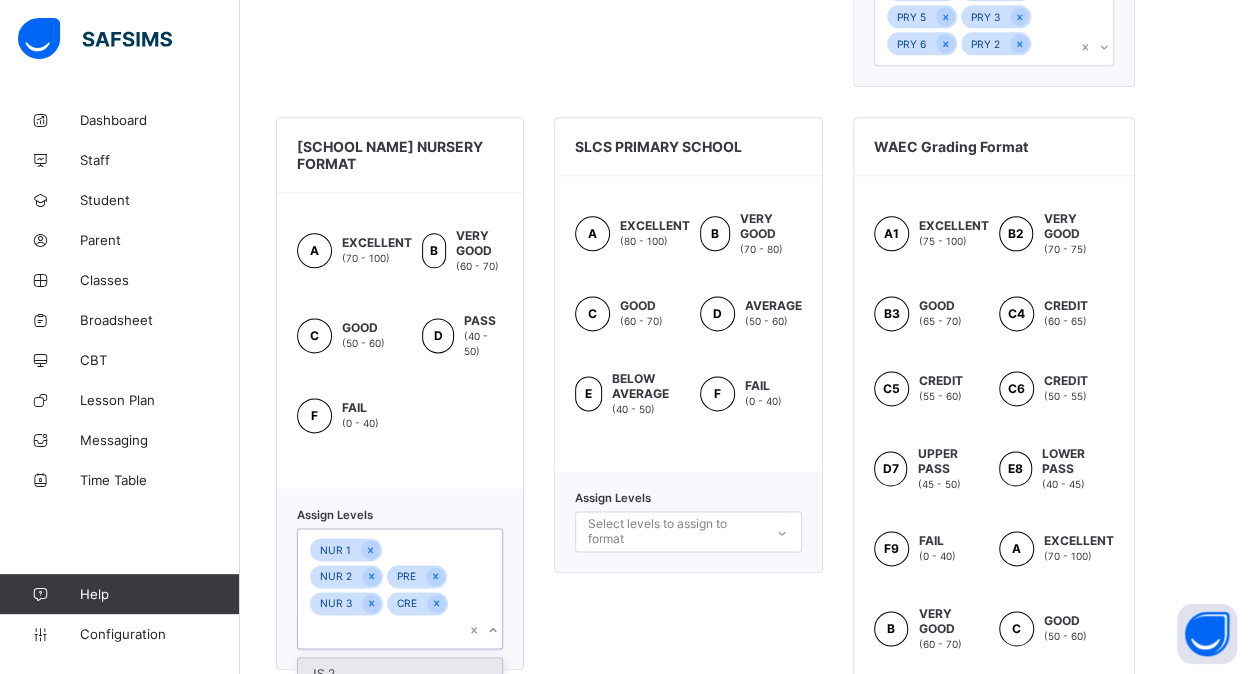 scroll, scrollTop: 890, scrollLeft: 0, axis: vertical 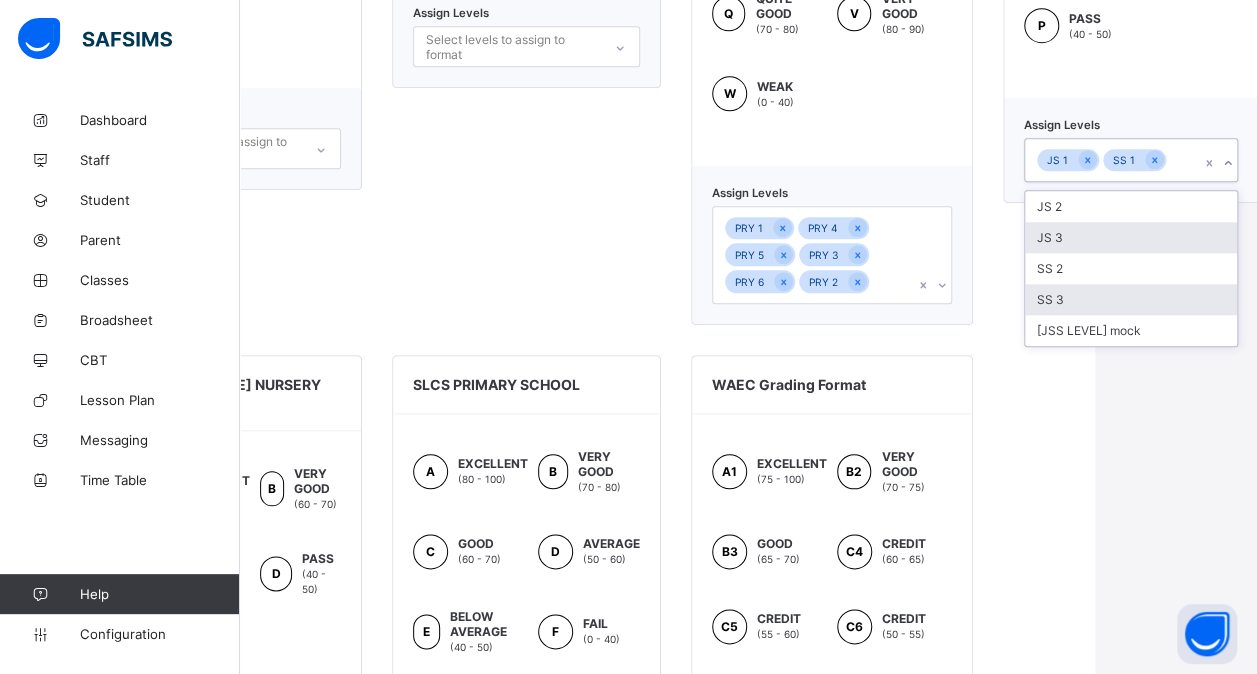 drag, startPoint x: 1198, startPoint y: 156, endPoint x: 1128, endPoint y: 266, distance: 130.38405 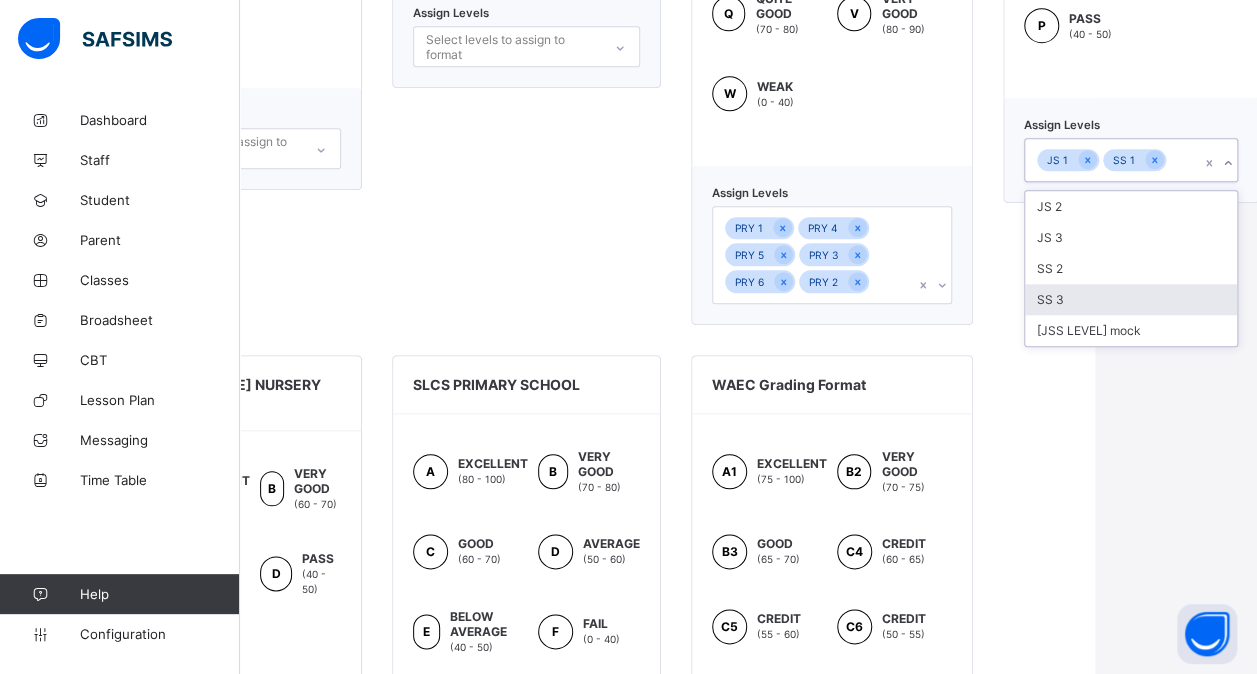 click on "SS 3" at bounding box center [1131, 299] 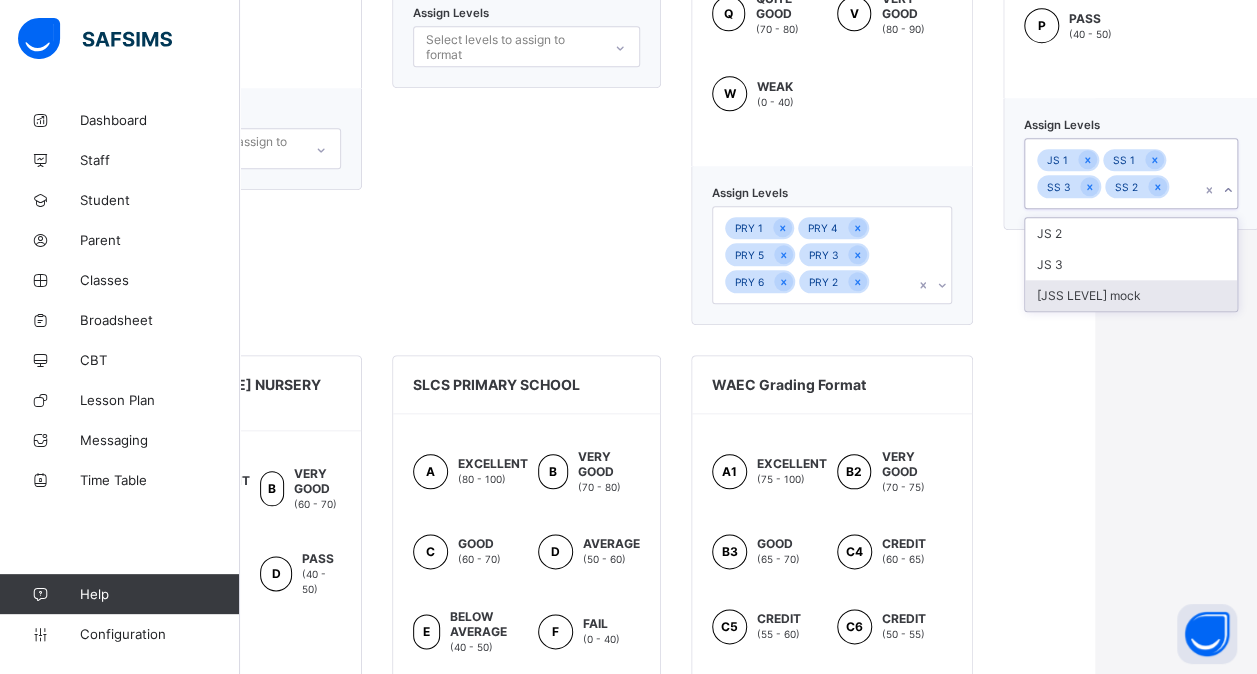 click on "[JSS LEVEL] mock" at bounding box center (1131, 295) 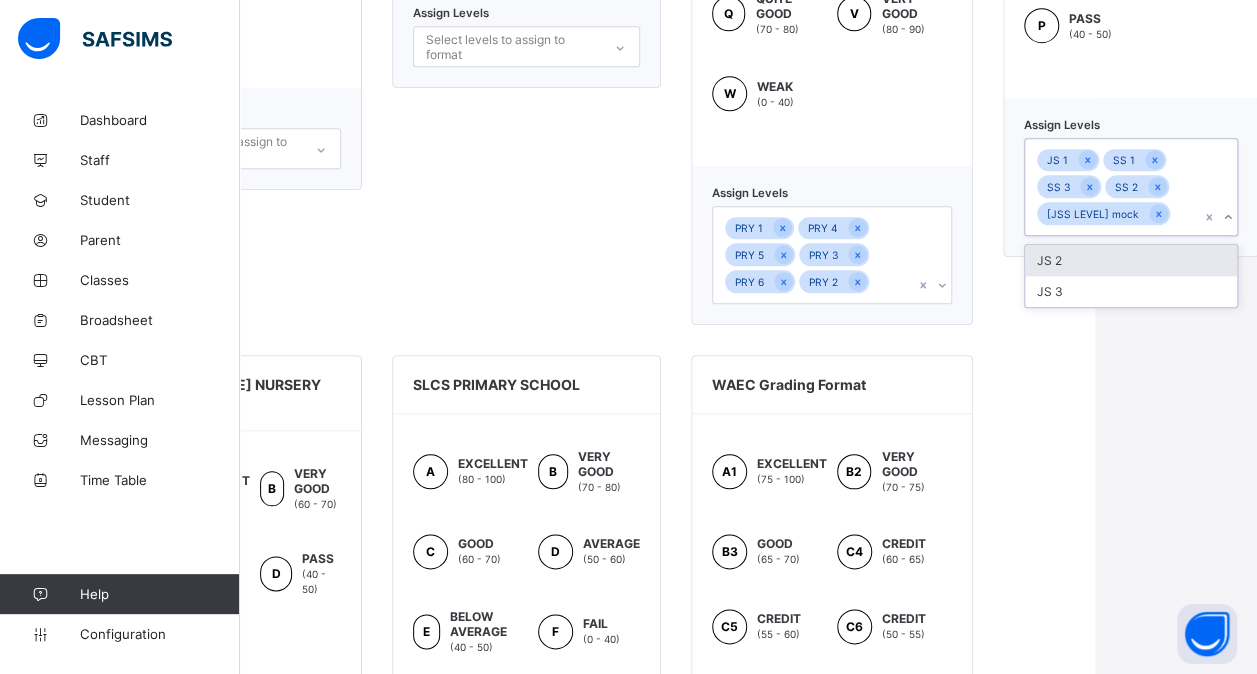 click on "JS 3" at bounding box center (1131, 291) 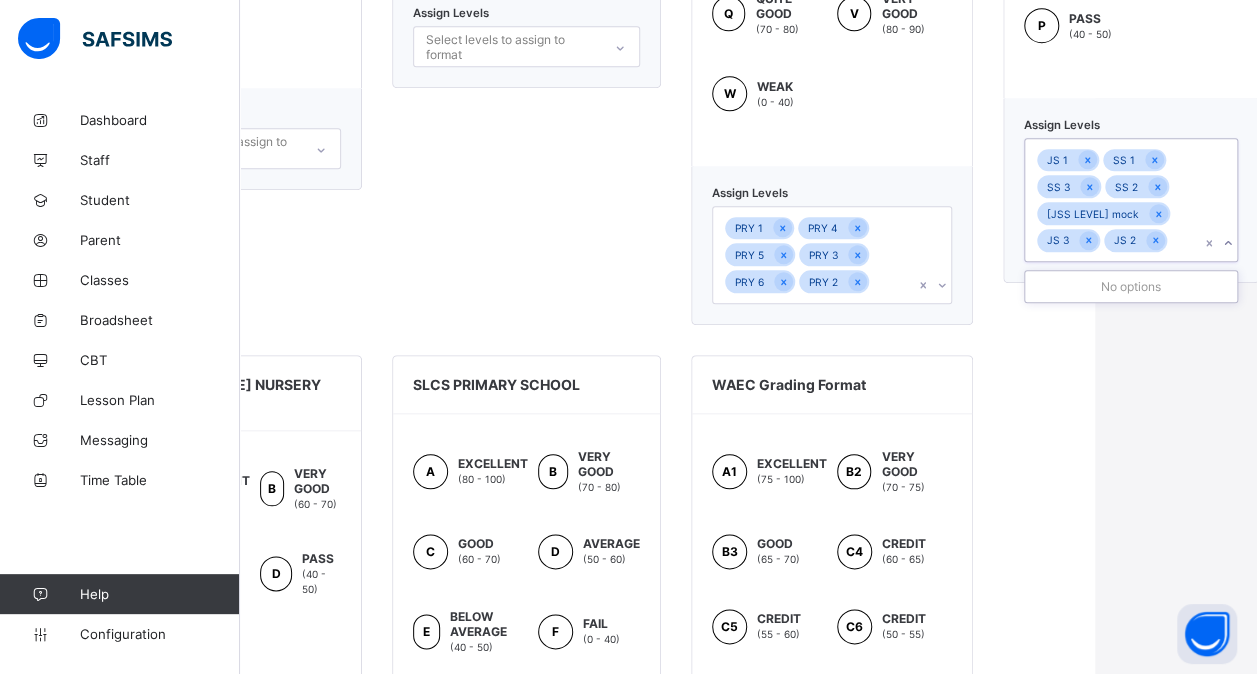 click on "No options" at bounding box center (1131, 286) 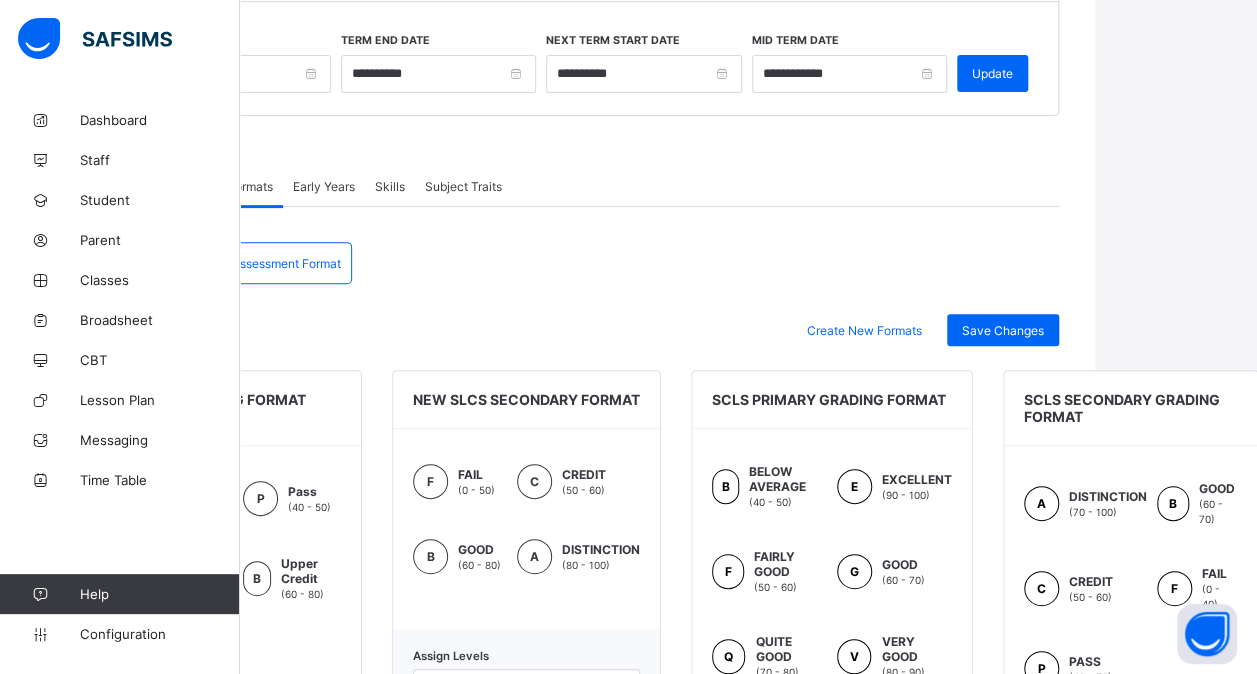 scroll, scrollTop: 246, scrollLeft: 162, axis: both 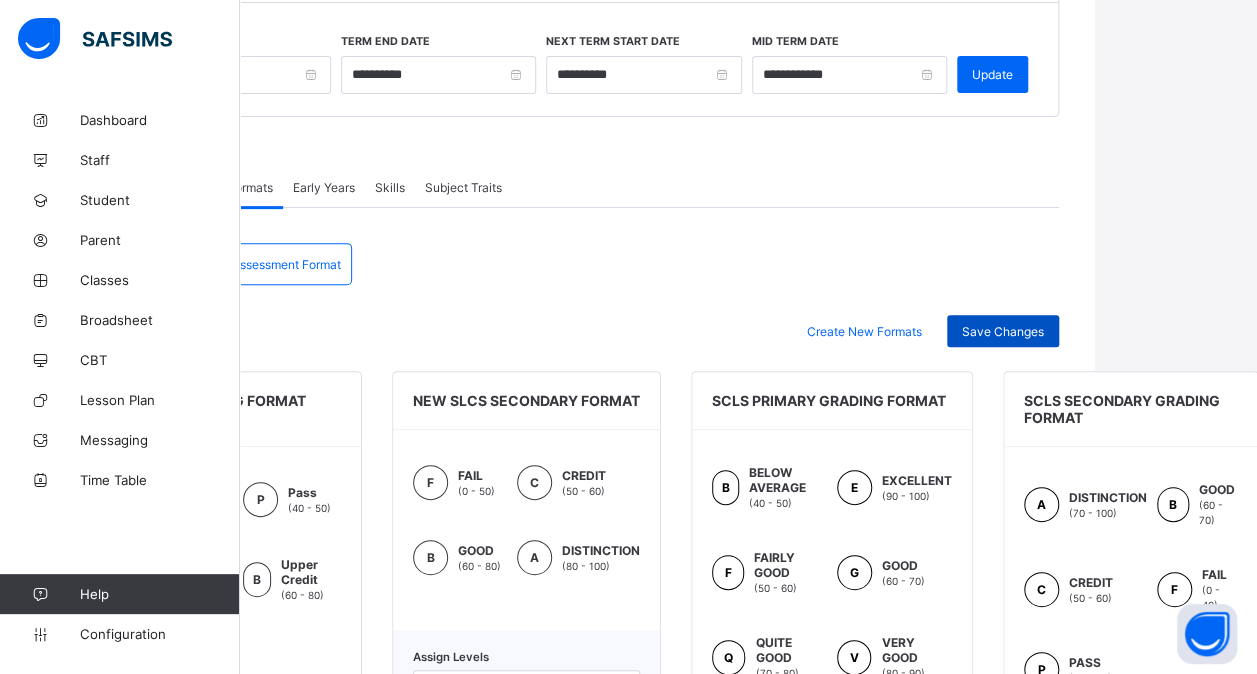 click on "Save Changes" at bounding box center [1003, 331] 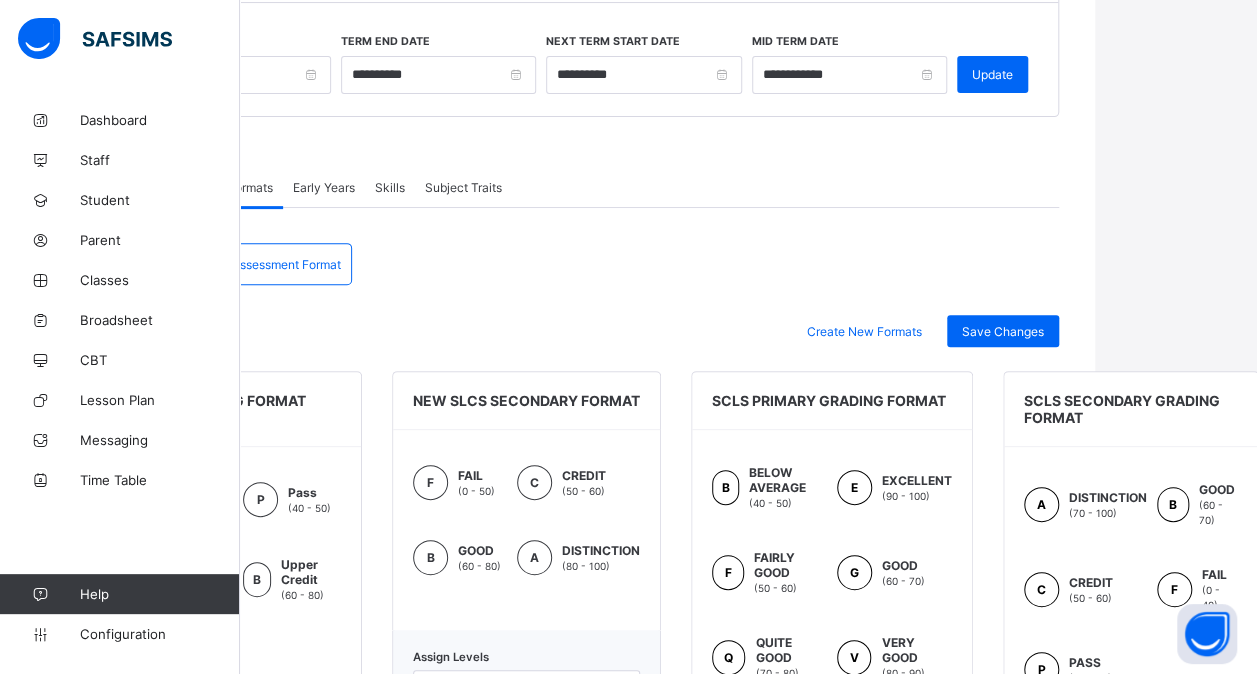 click on "Assessment Format" at bounding box center (286, 264) 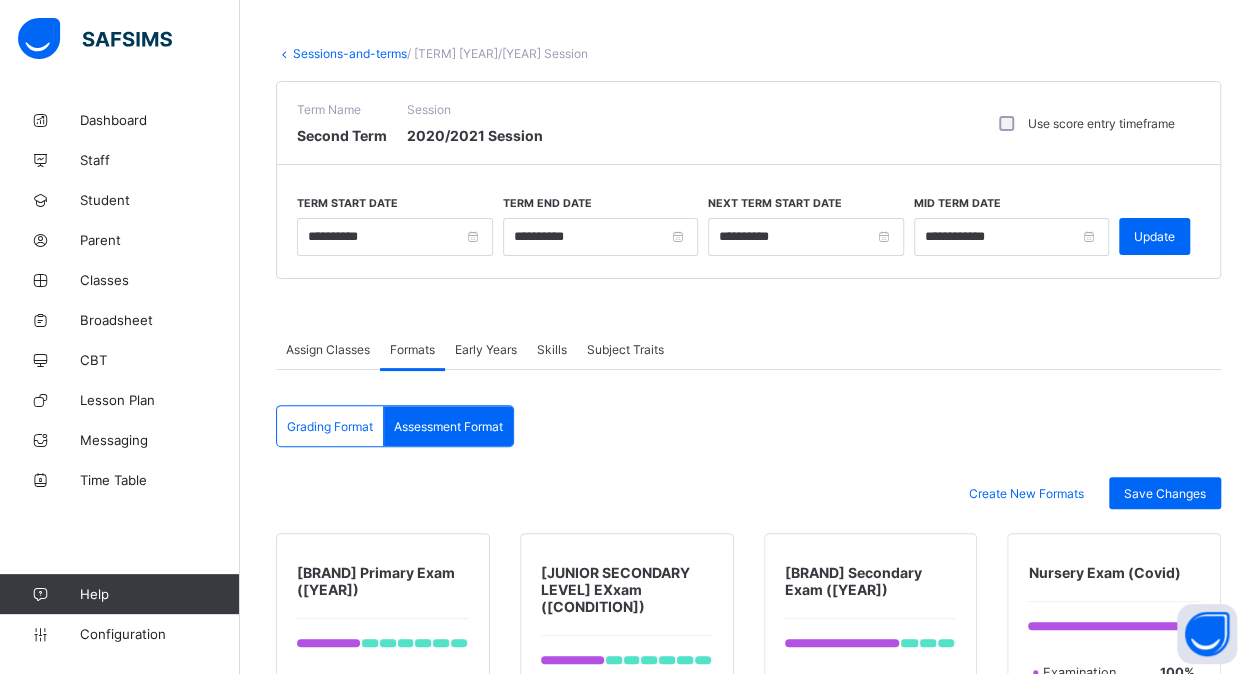 scroll, scrollTop: 82, scrollLeft: 15, axis: both 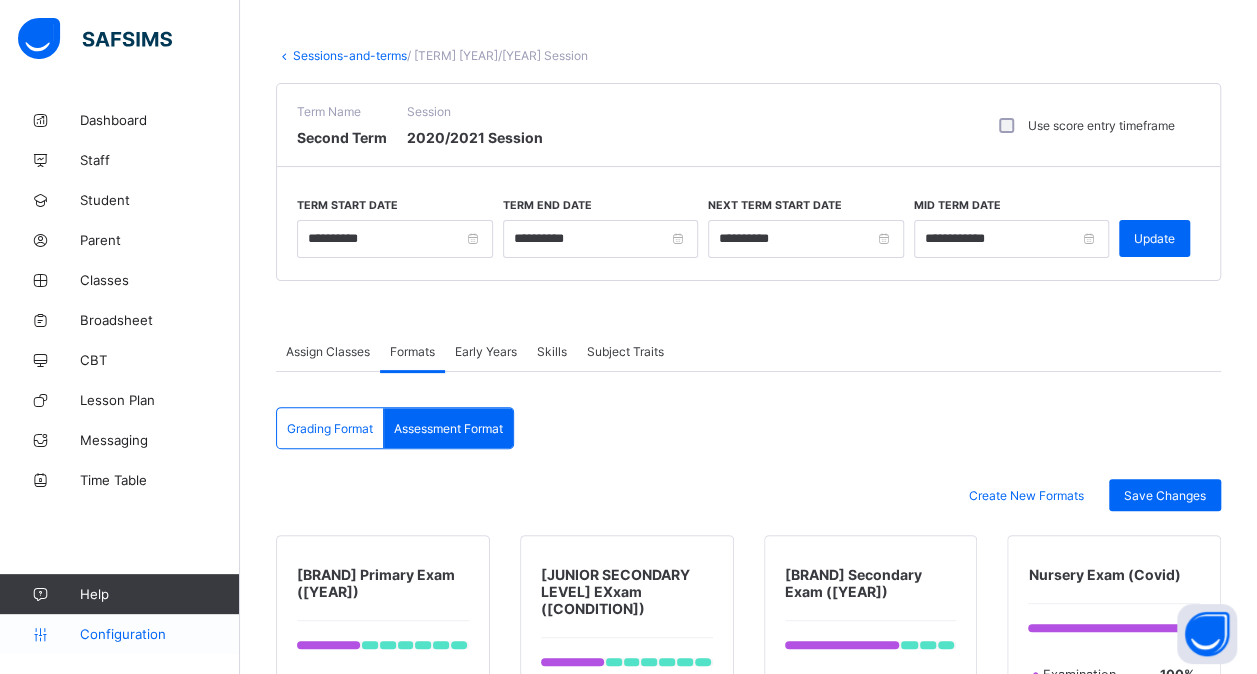 click on "Configuration" at bounding box center (159, 634) 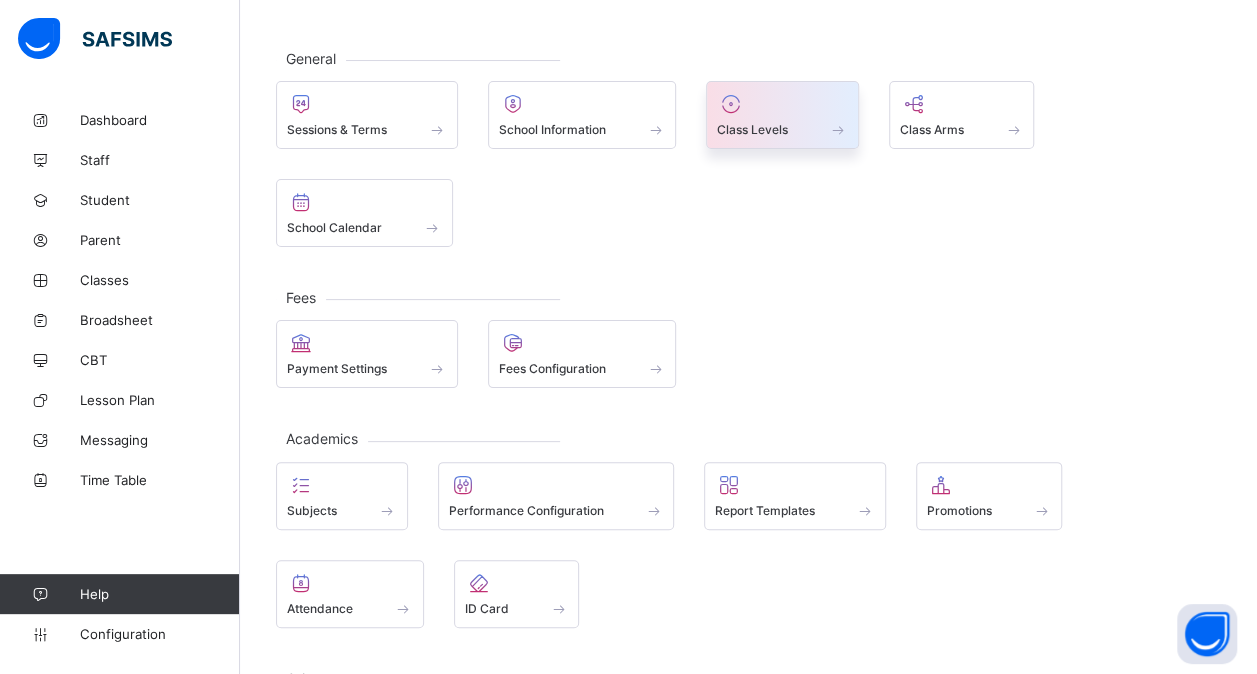 click on "Class Levels" at bounding box center [752, 129] 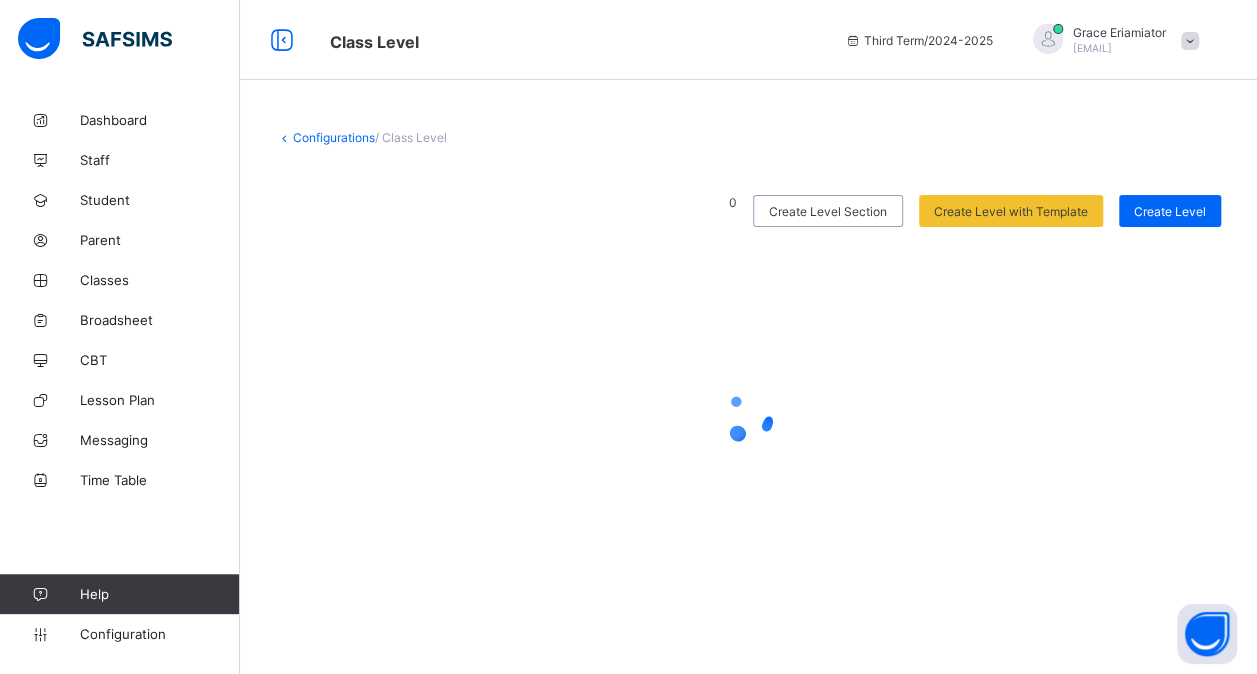 scroll, scrollTop: 0, scrollLeft: 0, axis: both 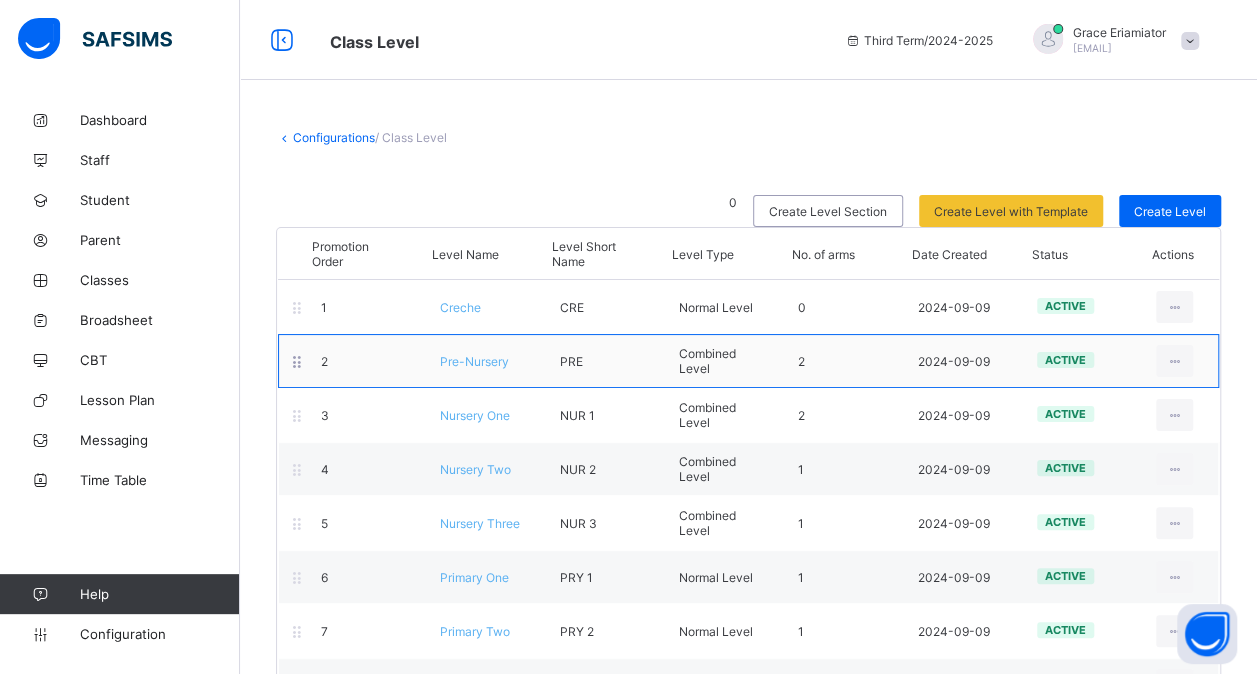 click on "Pre-Nursery" at bounding box center (474, 361) 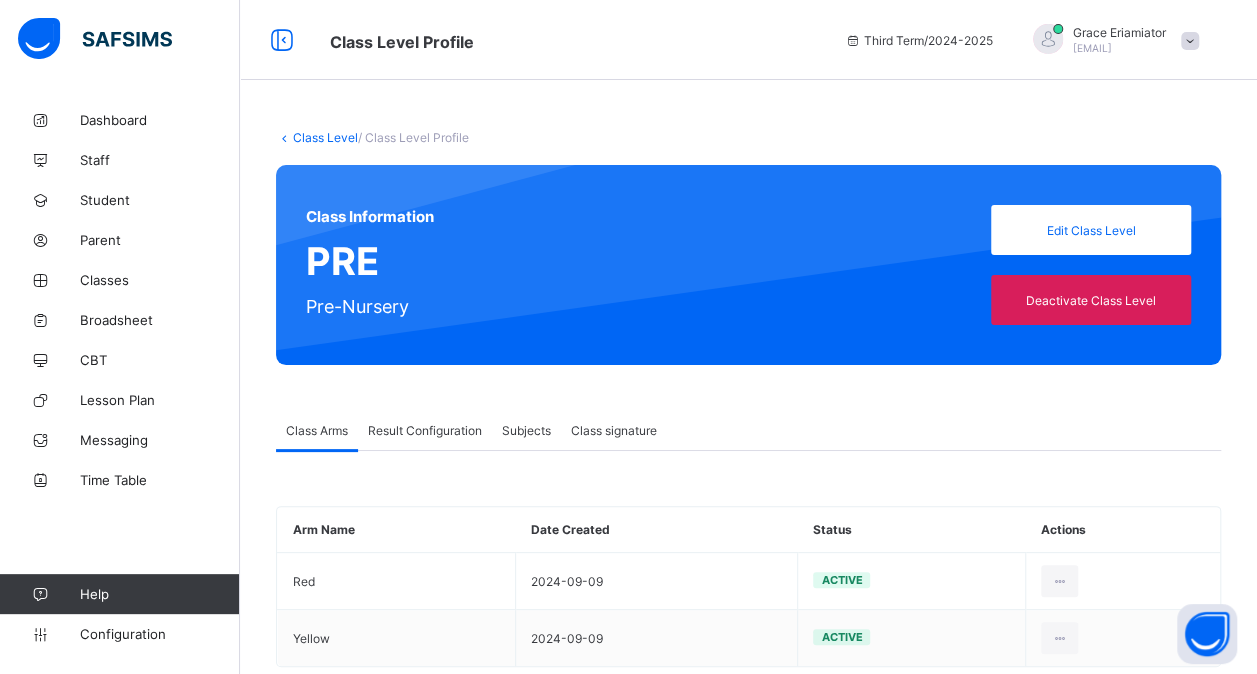 click on "Result Configuration" at bounding box center (425, 430) 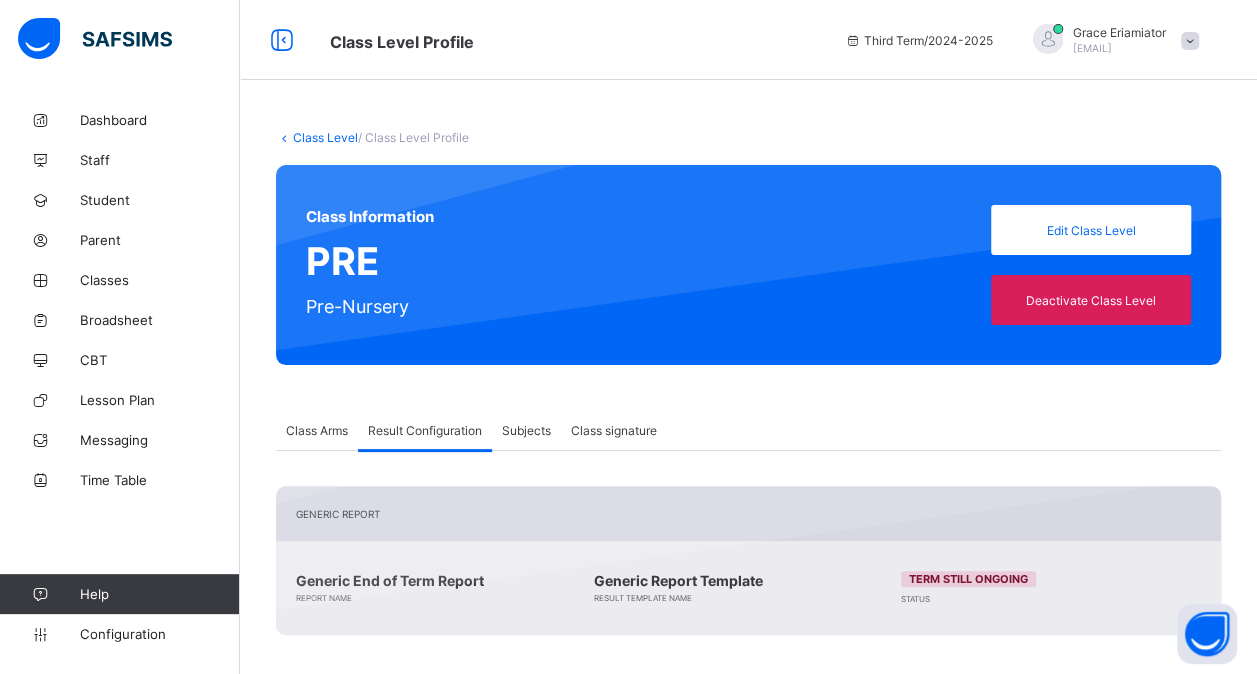 scroll, scrollTop: 317, scrollLeft: 0, axis: vertical 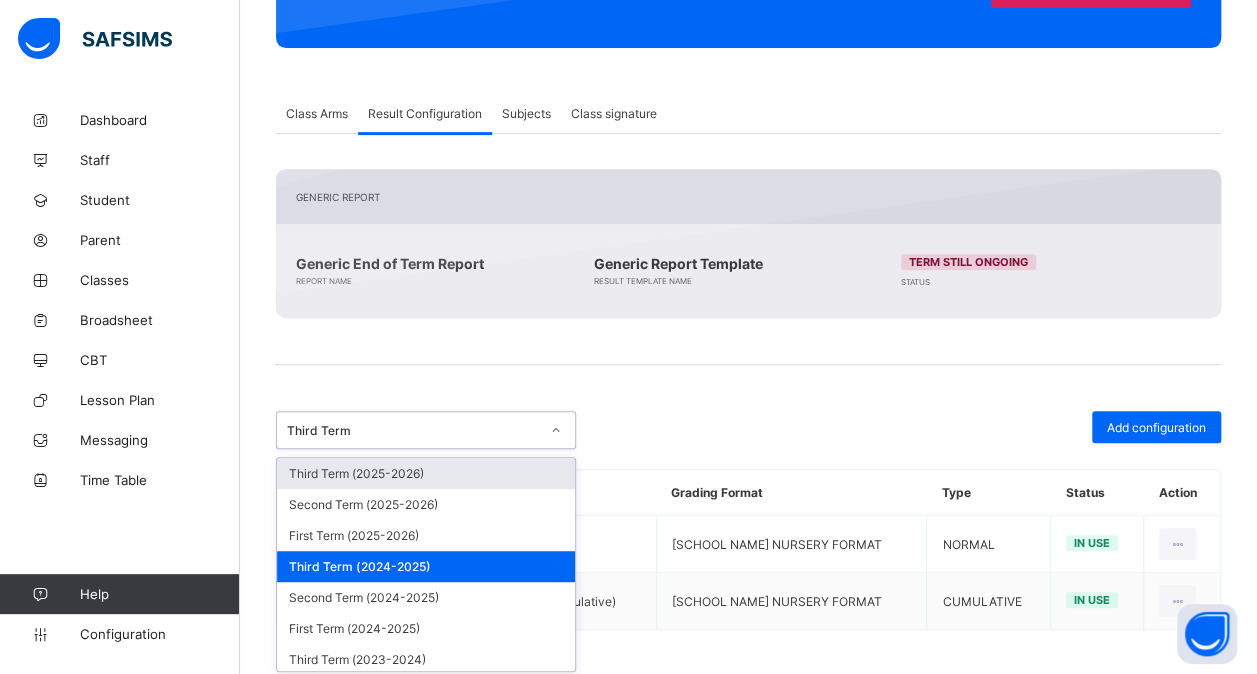 click at bounding box center [556, 430] 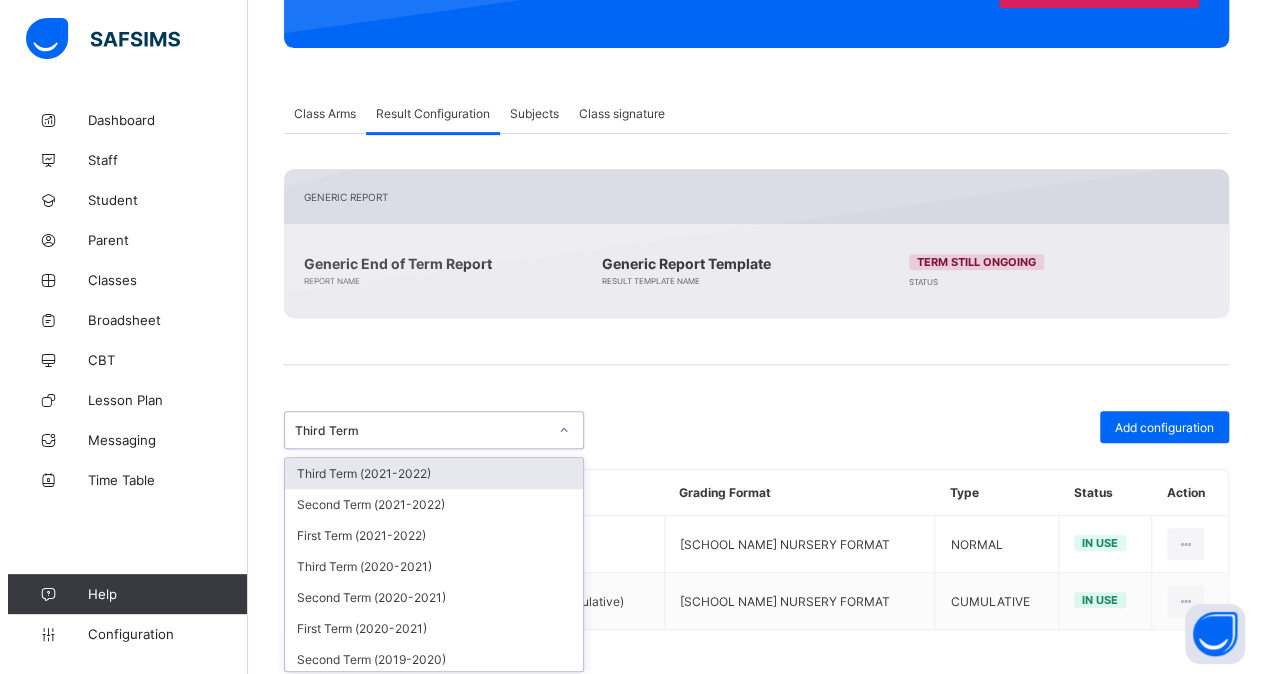 scroll, scrollTop: 377, scrollLeft: 0, axis: vertical 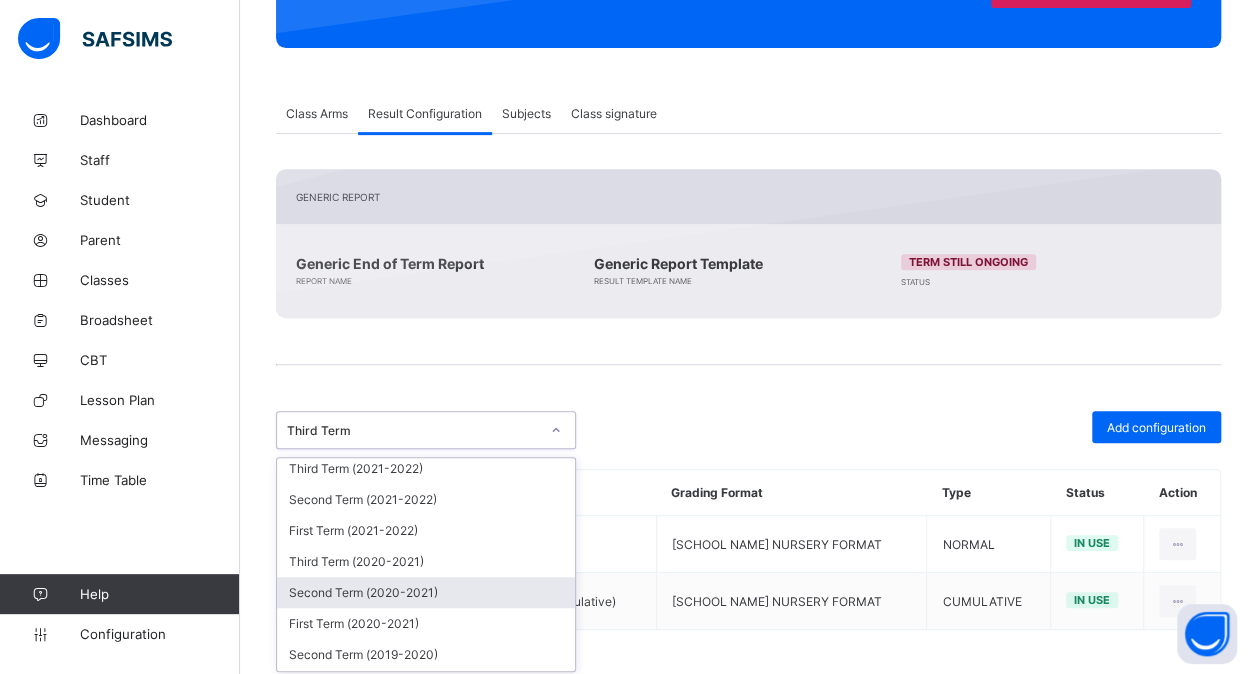 click on "Second Term (2020-2021)" at bounding box center [426, 592] 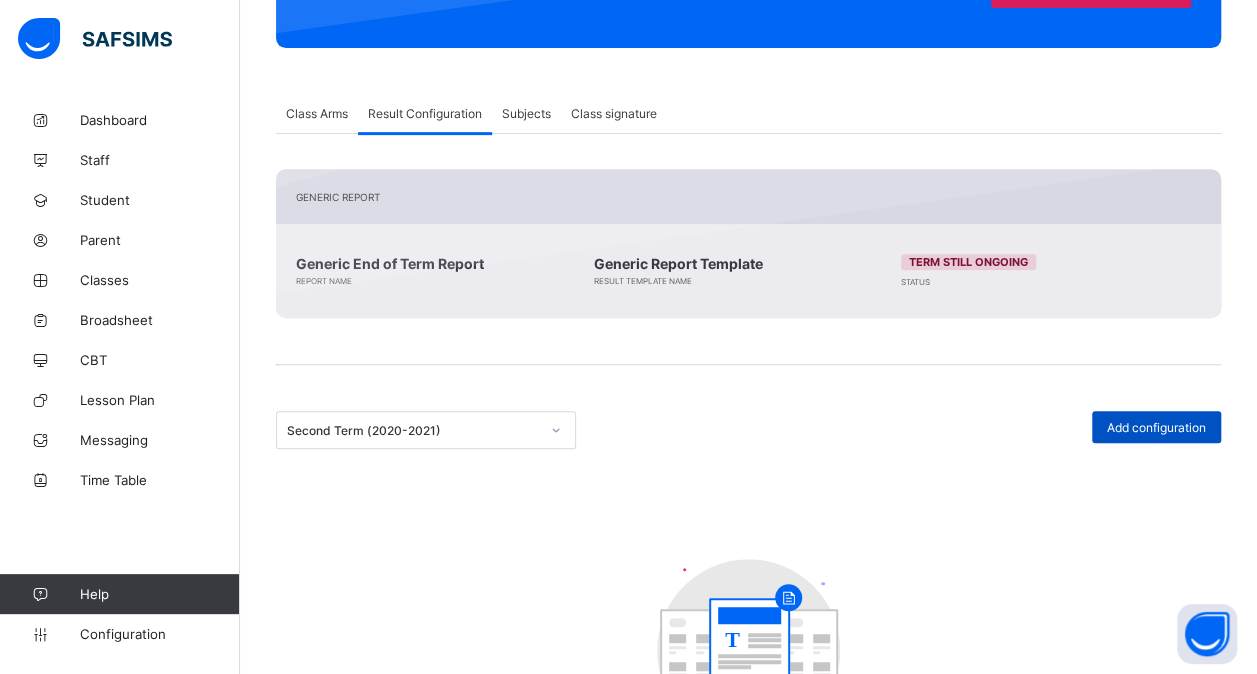 click on "Add configuration" at bounding box center [1156, 427] 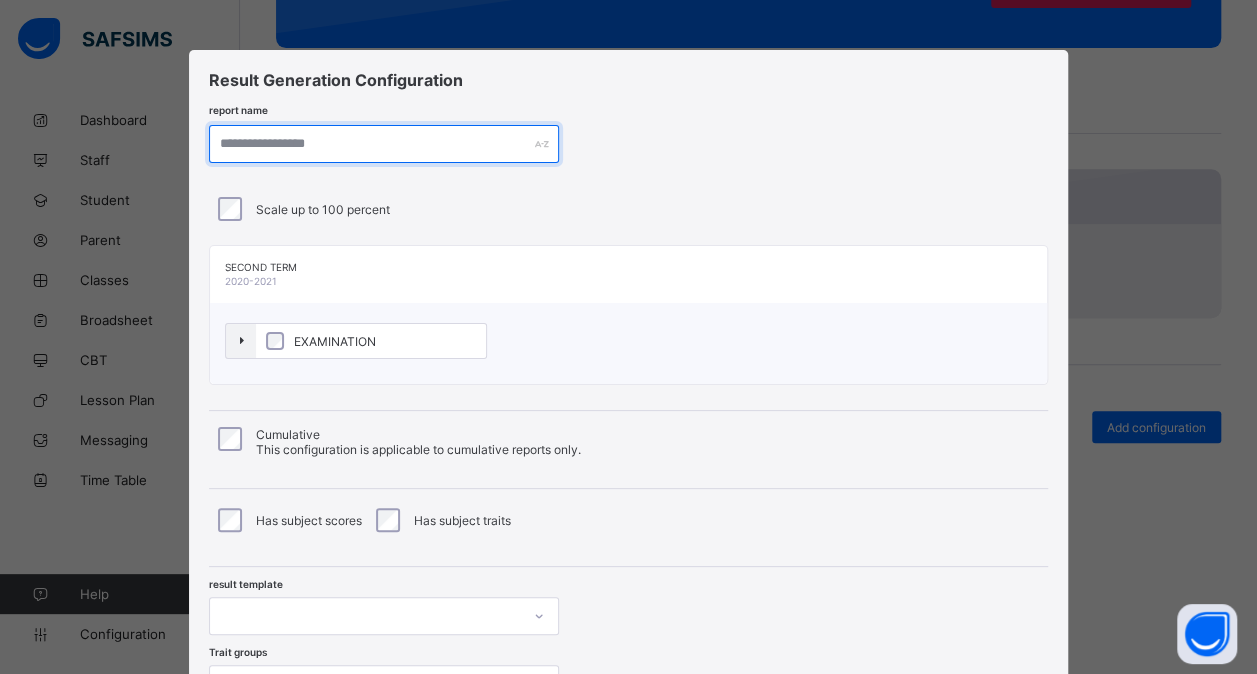 click at bounding box center (384, 144) 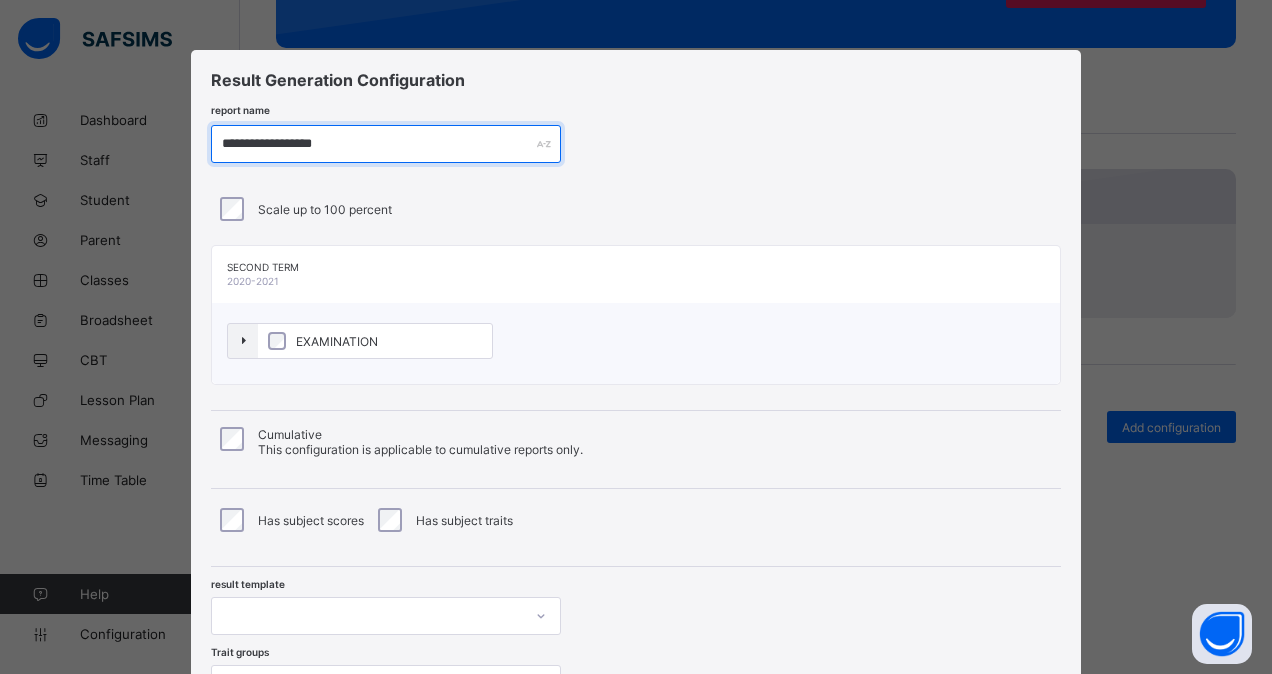 type on "**********" 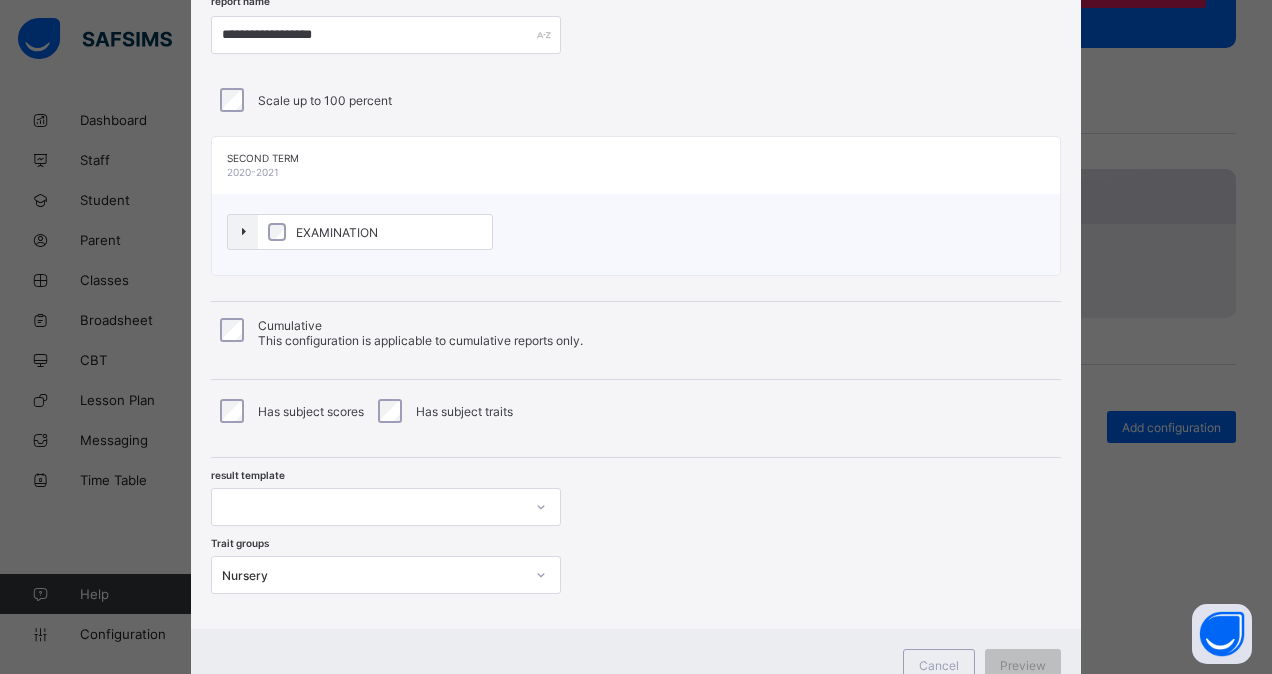 scroll, scrollTop: 110, scrollLeft: 0, axis: vertical 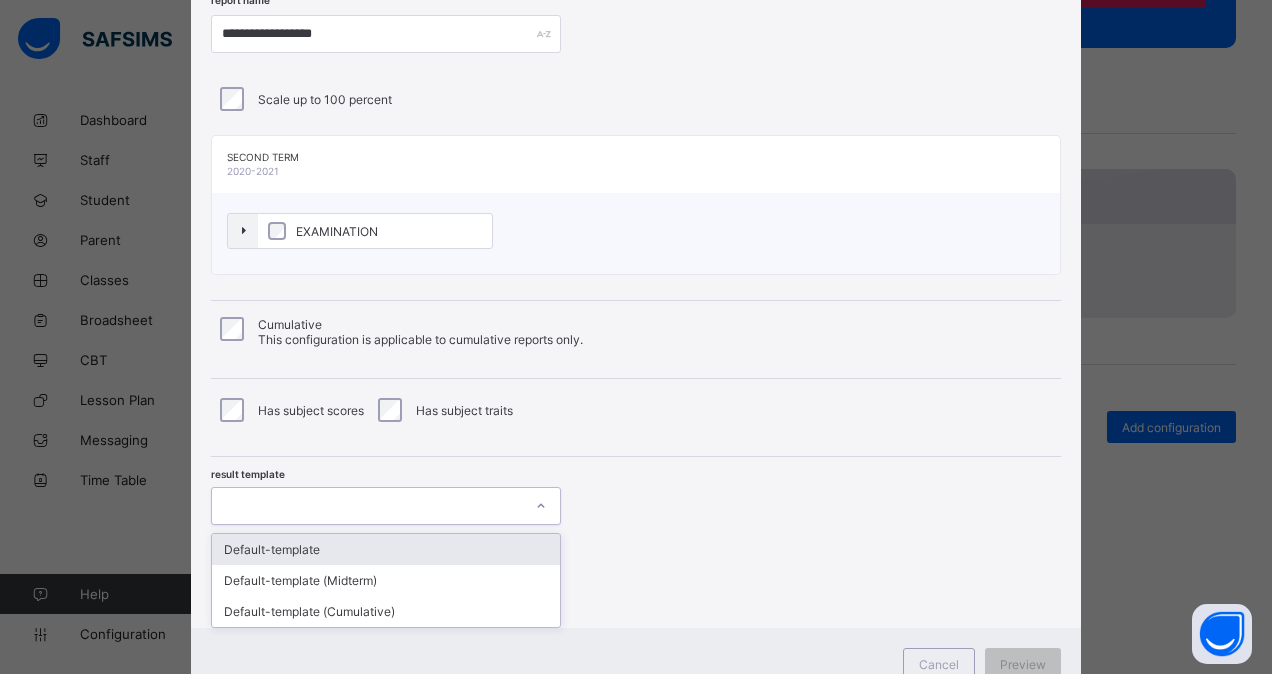 click at bounding box center [367, 506] 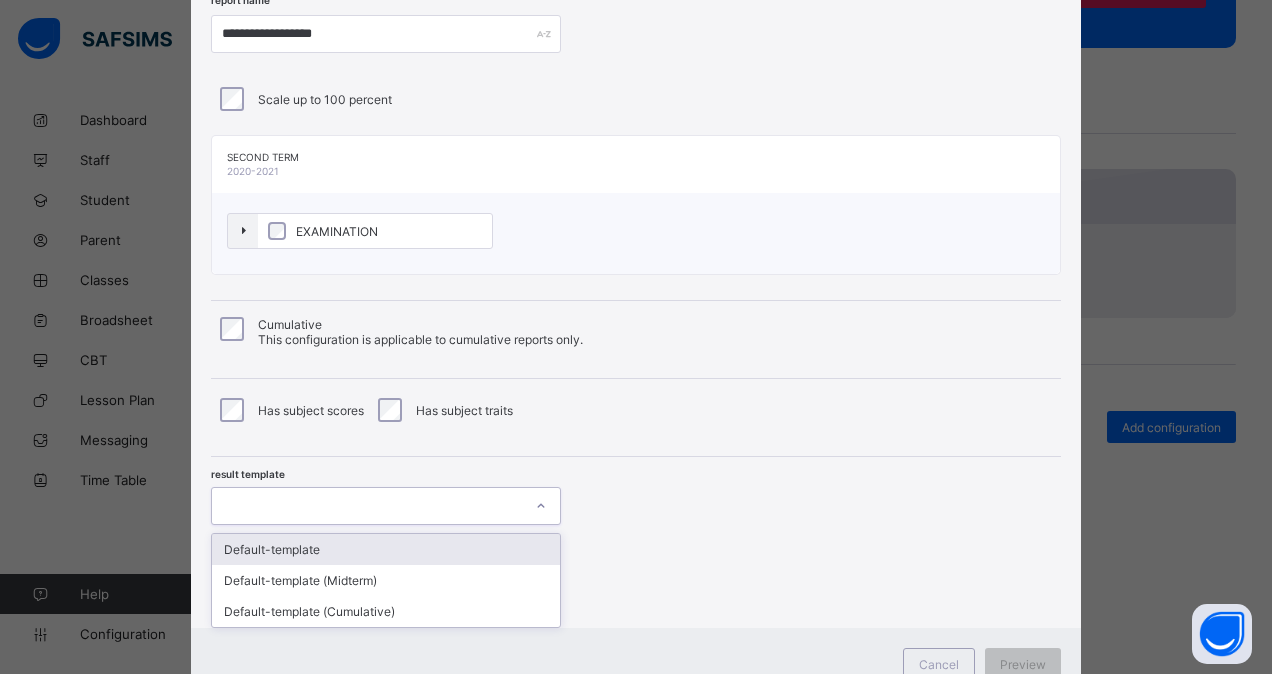click on "Default-template" at bounding box center (386, 549) 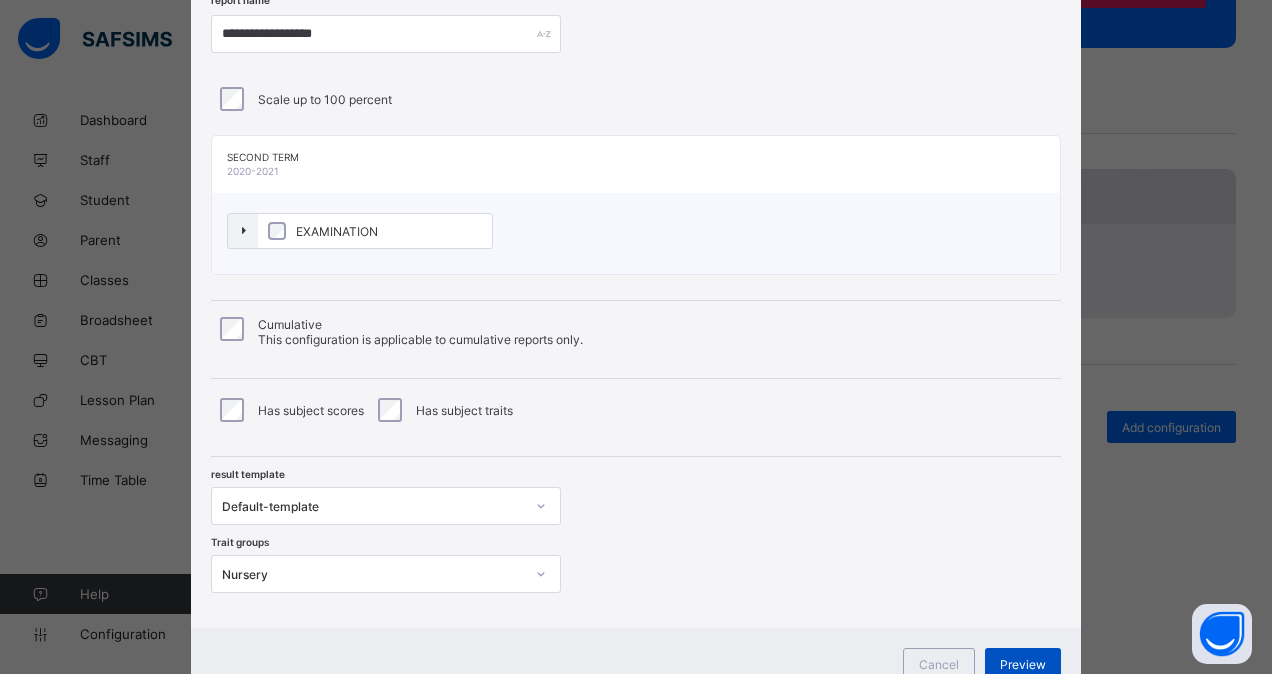 click on "Preview" at bounding box center (1023, 664) 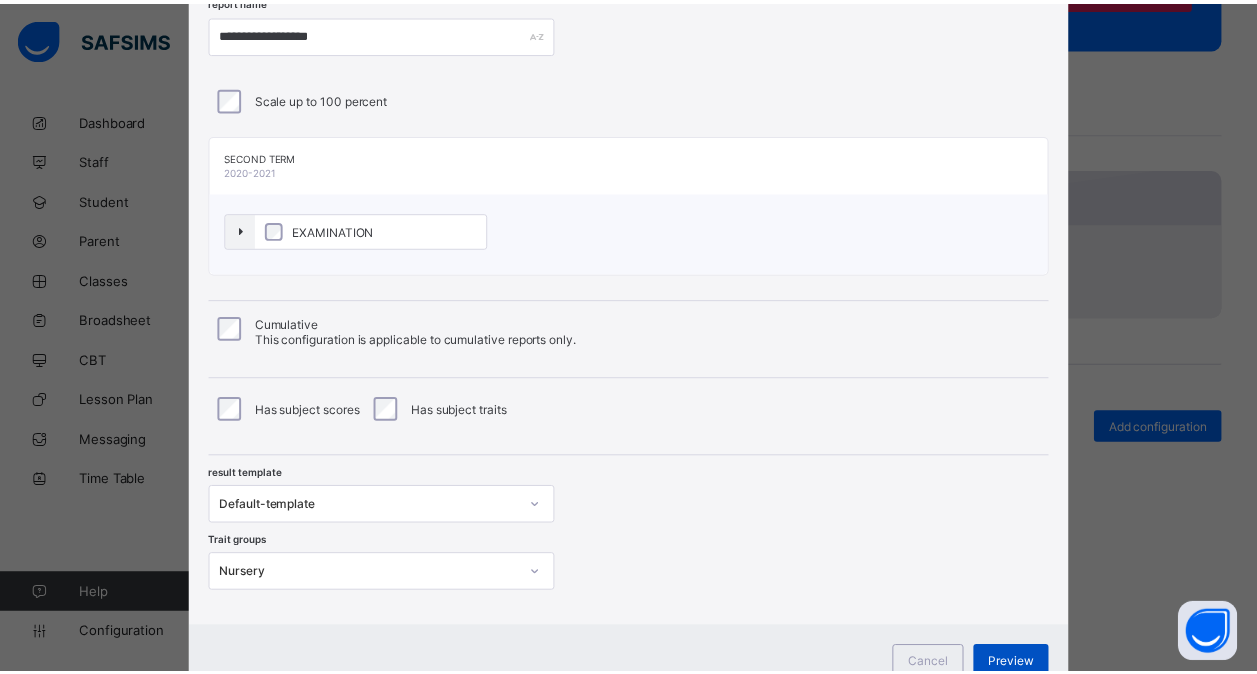 scroll, scrollTop: 0, scrollLeft: 0, axis: both 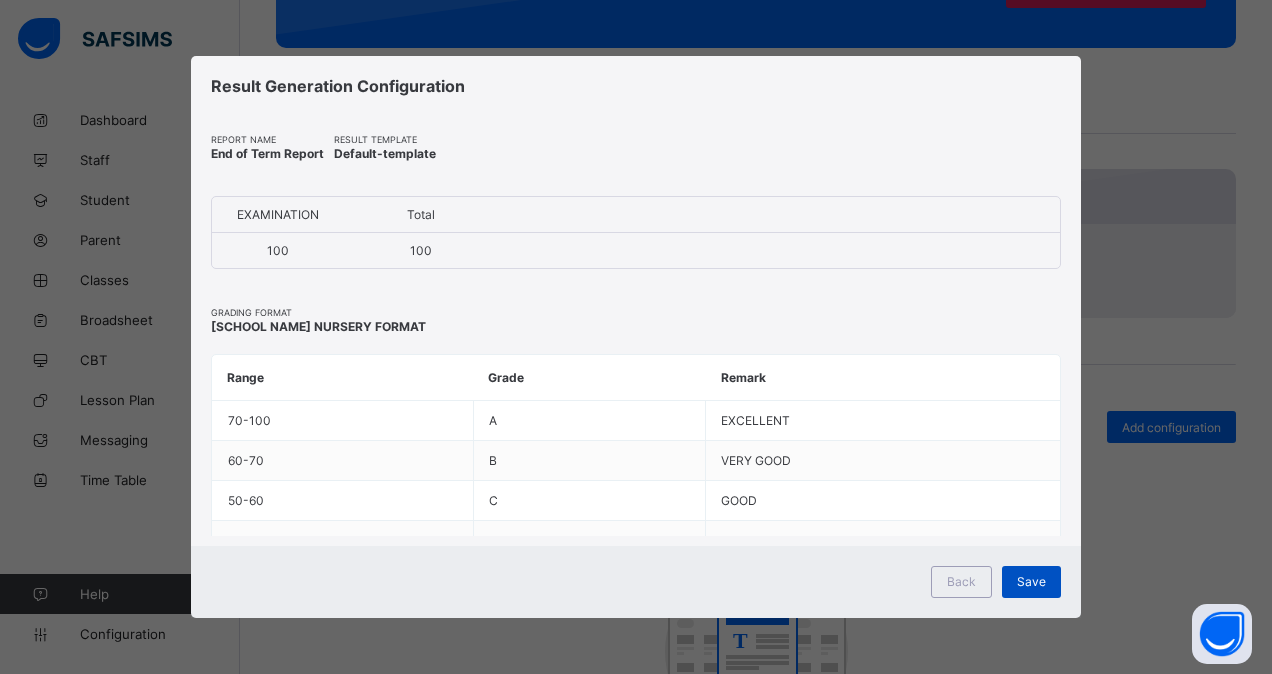 click on "Save" at bounding box center [1031, 581] 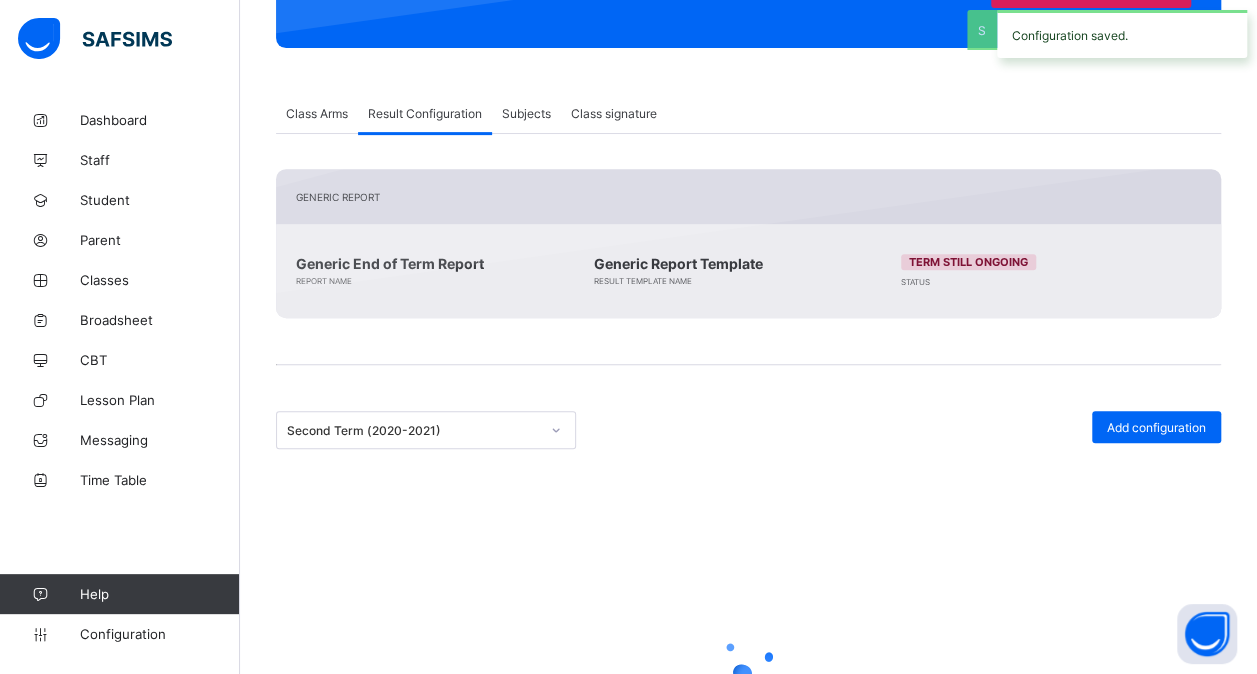 scroll, scrollTop: 260, scrollLeft: 0, axis: vertical 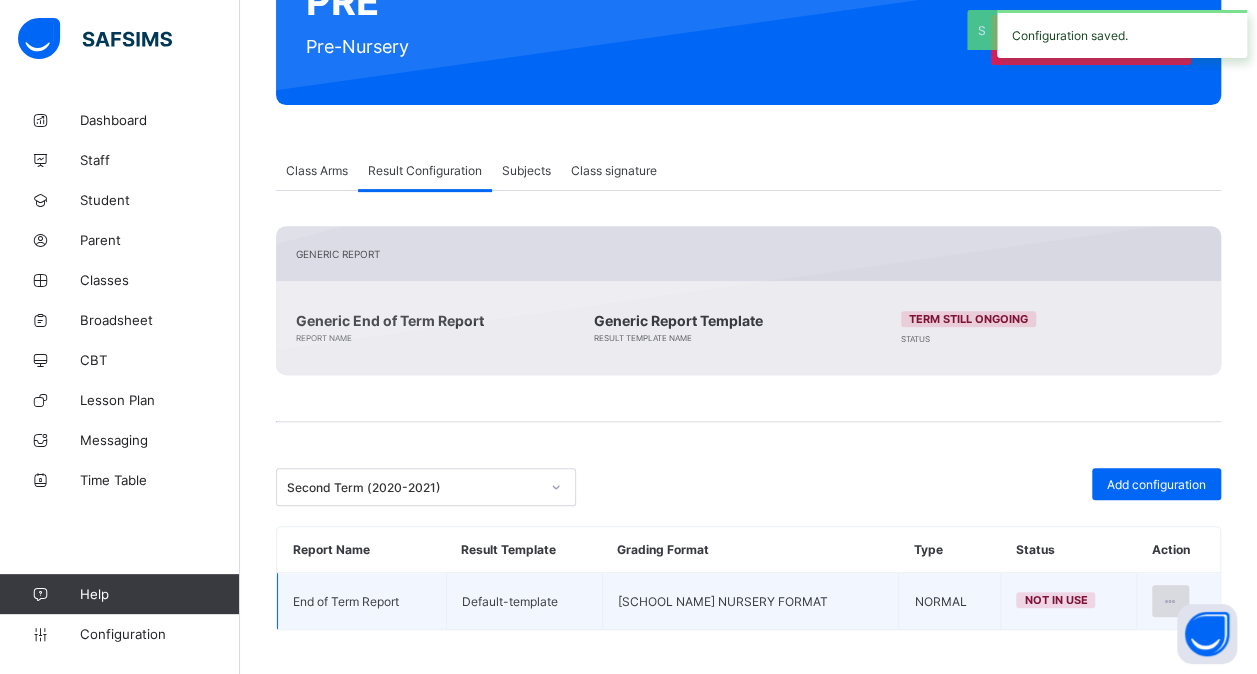 click at bounding box center (1170, 601) 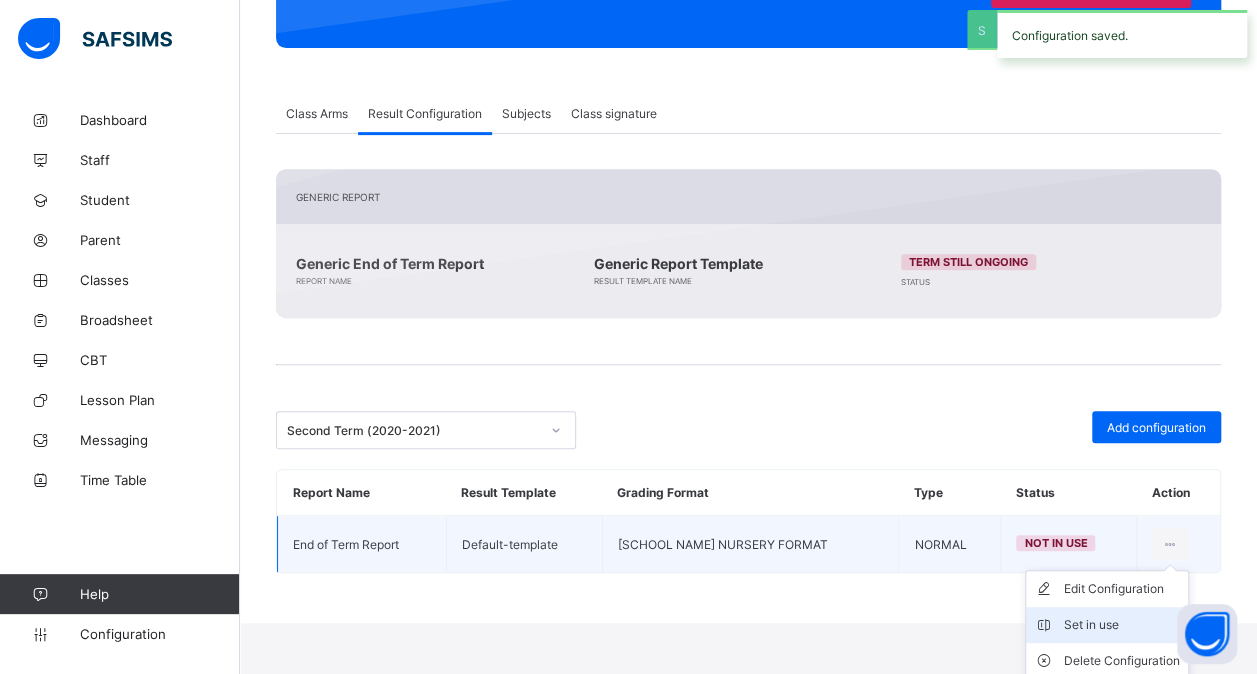 click on "Set in use" at bounding box center (1107, 625) 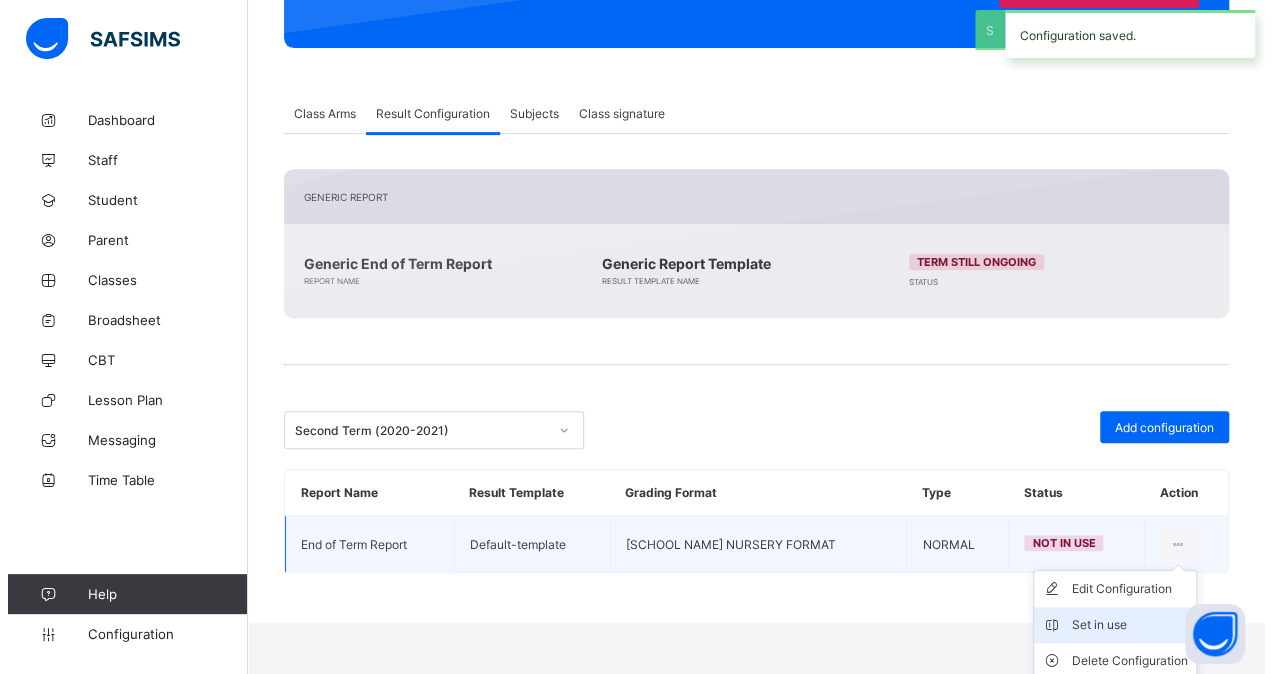 scroll, scrollTop: 260, scrollLeft: 0, axis: vertical 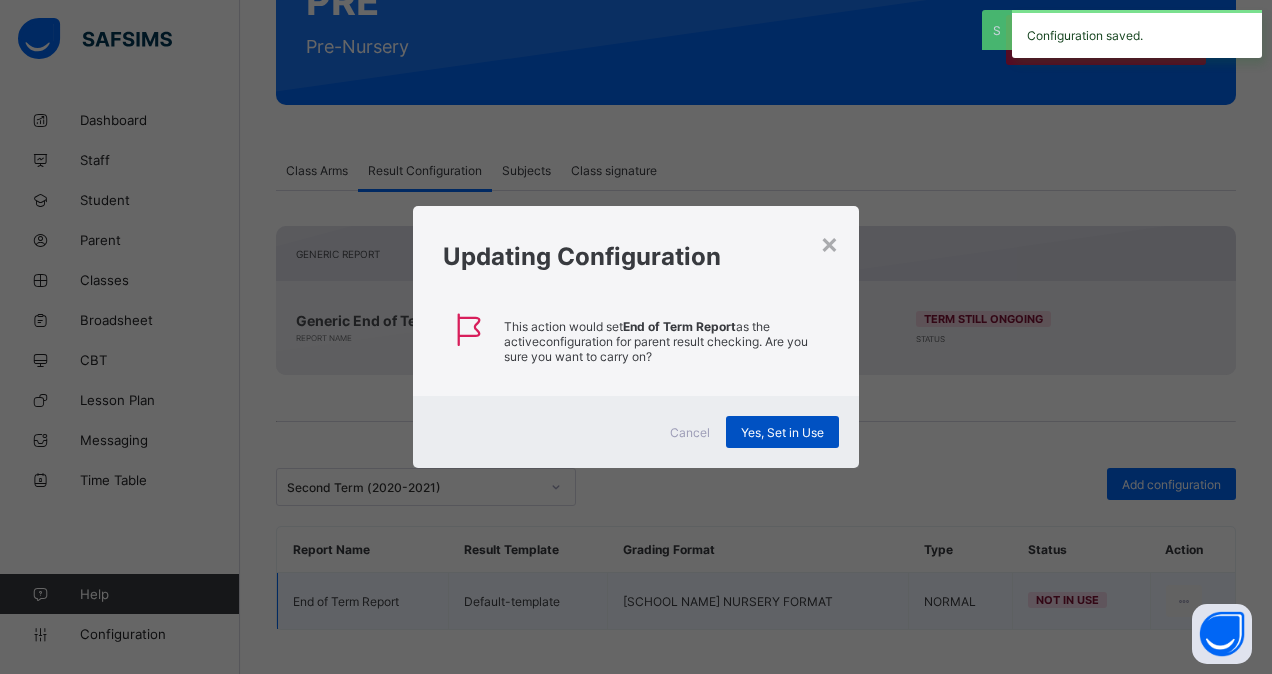 click on "Yes, Set in Use" at bounding box center [782, 432] 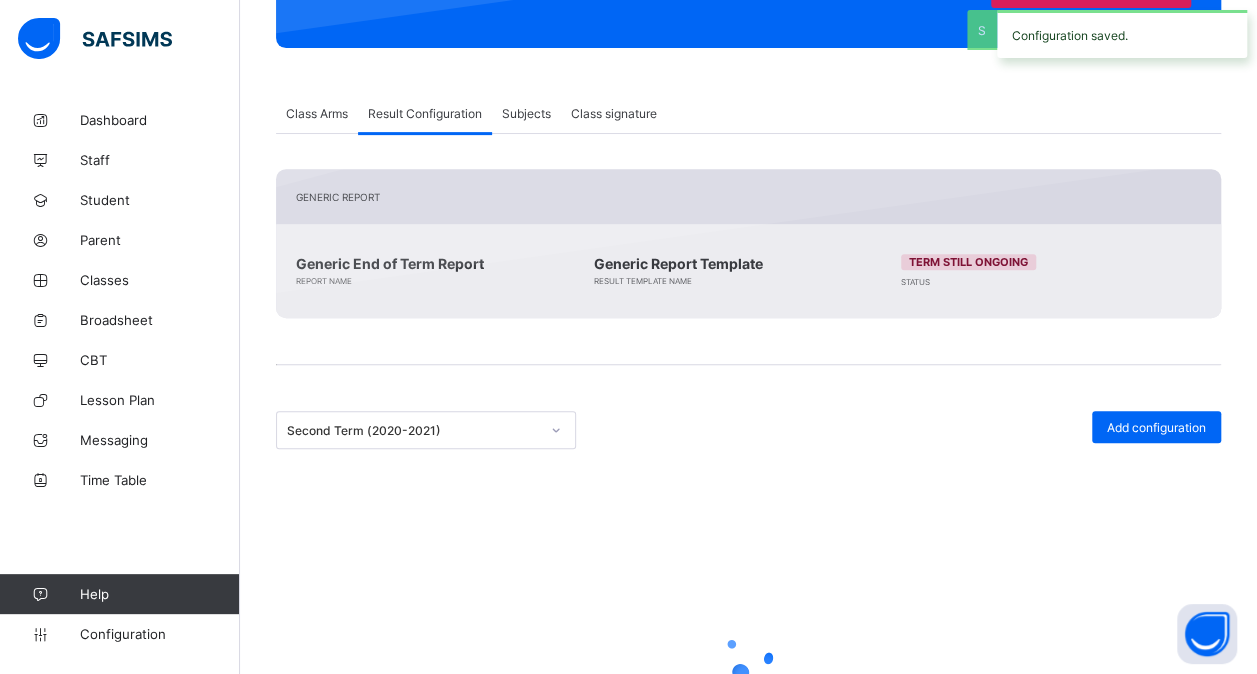 scroll, scrollTop: 260, scrollLeft: 0, axis: vertical 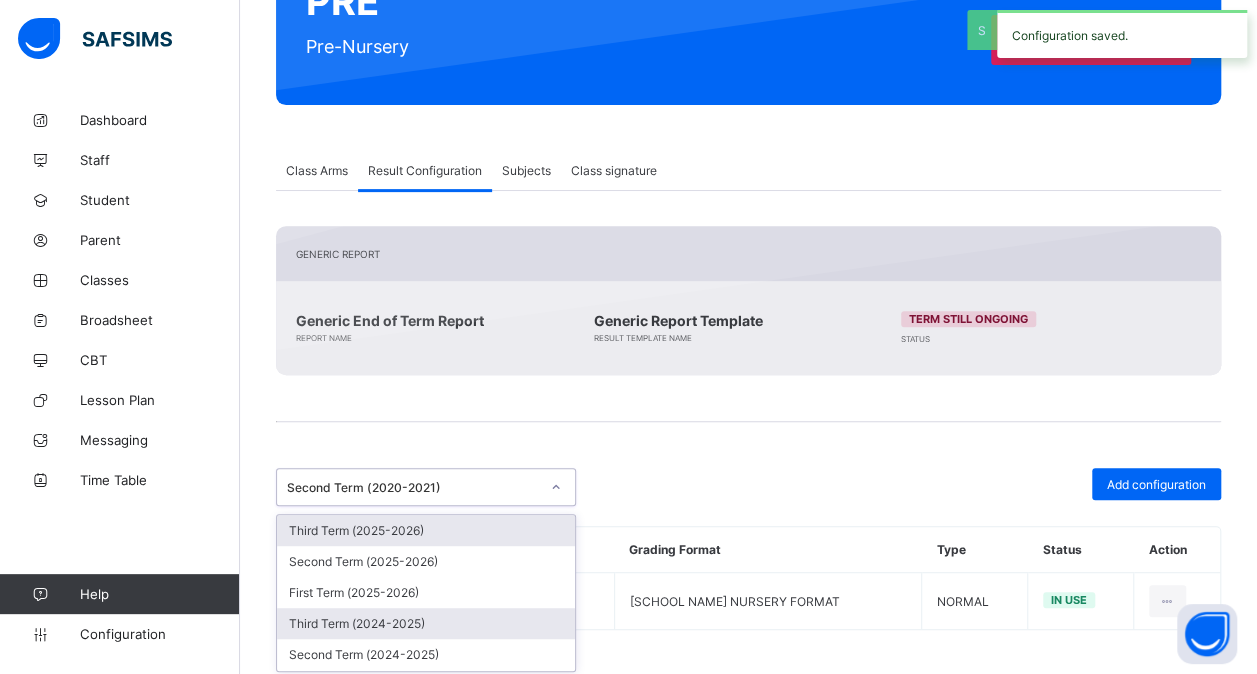 drag, startPoint x: 546, startPoint y: 473, endPoint x: 482, endPoint y: 601, distance: 143.10835 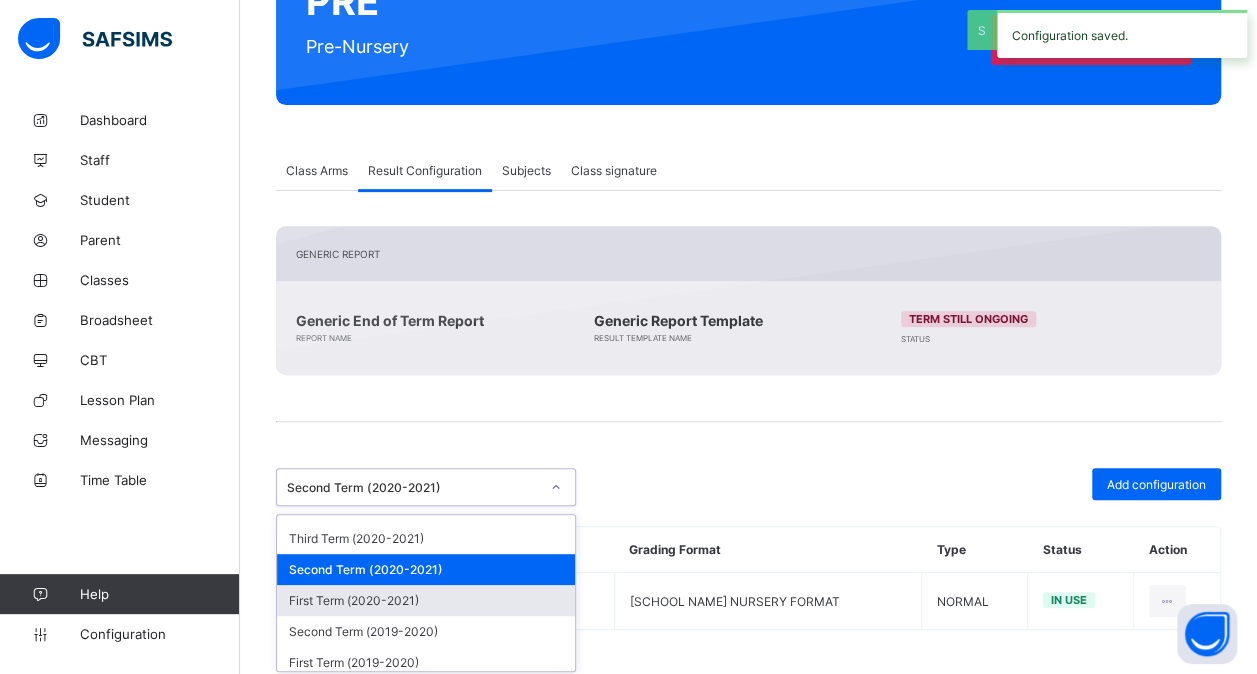 scroll, scrollTop: 463, scrollLeft: 0, axis: vertical 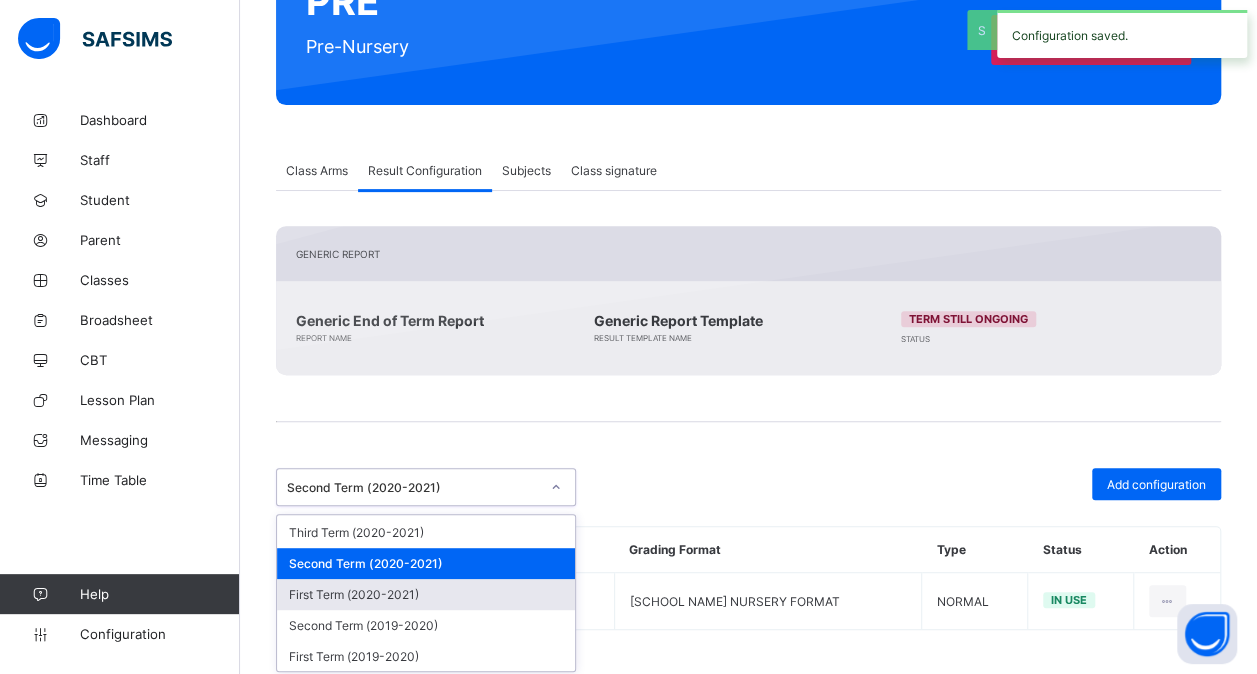 click on "First Term (2020-2021)" at bounding box center (426, 594) 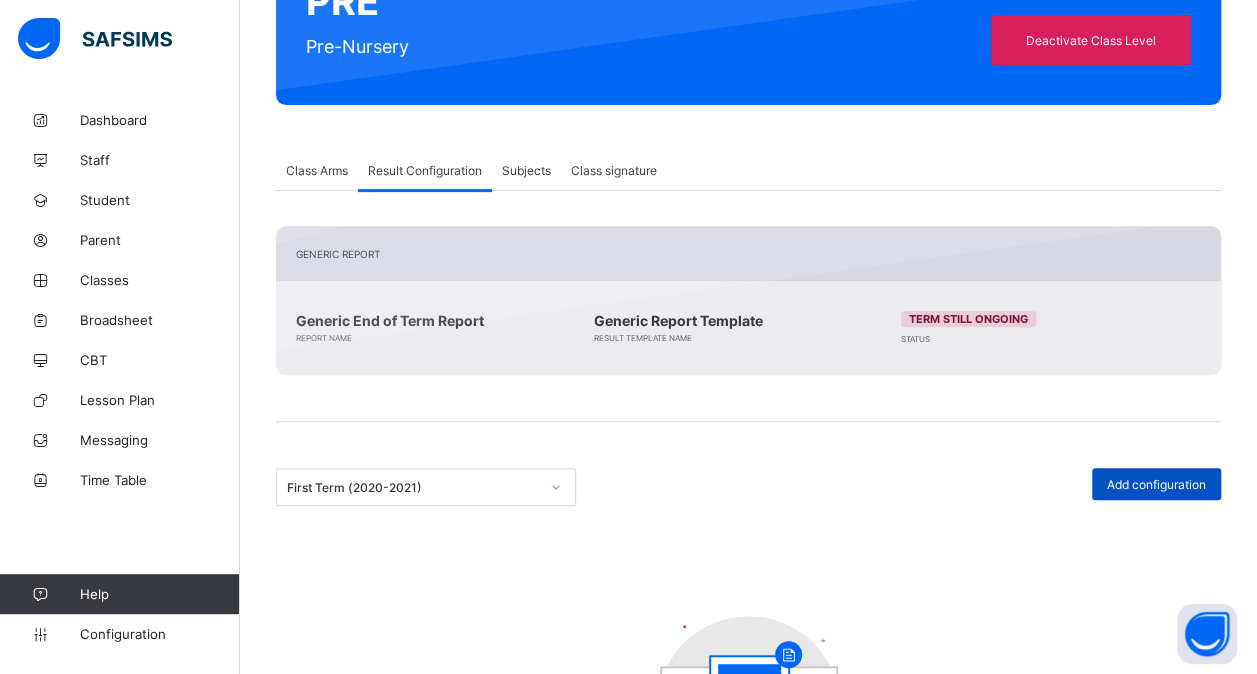 click on "Add configuration" at bounding box center [1156, 484] 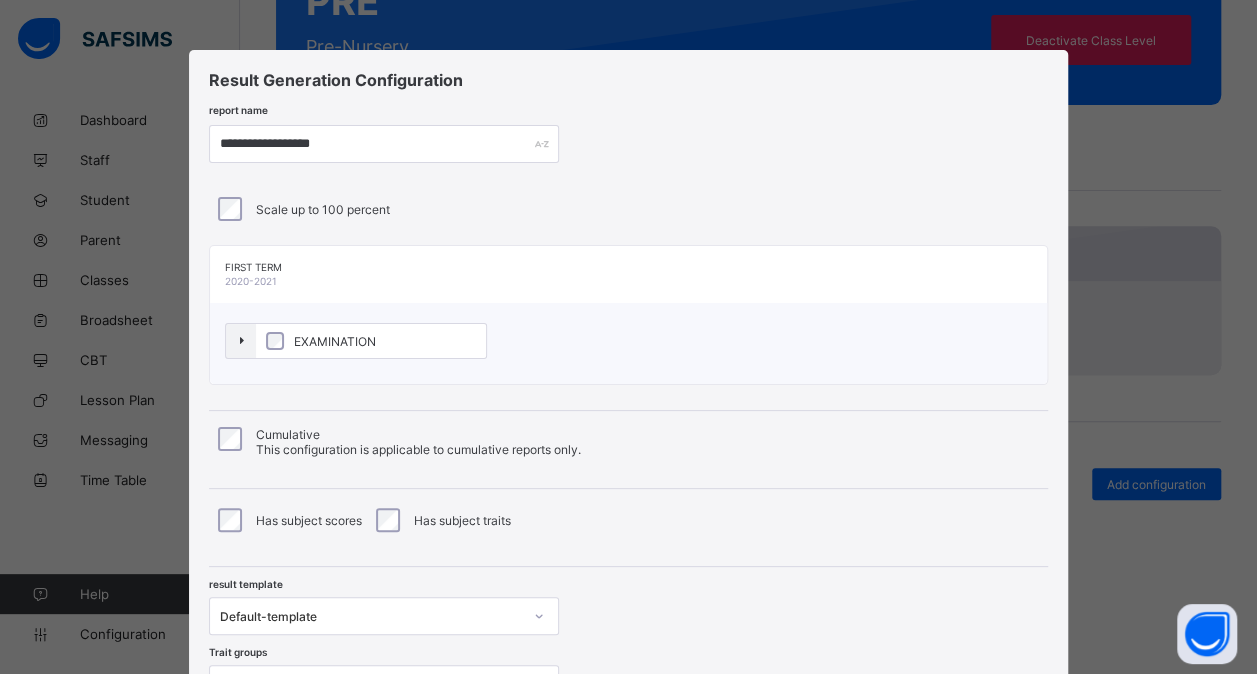 scroll, scrollTop: 182, scrollLeft: 0, axis: vertical 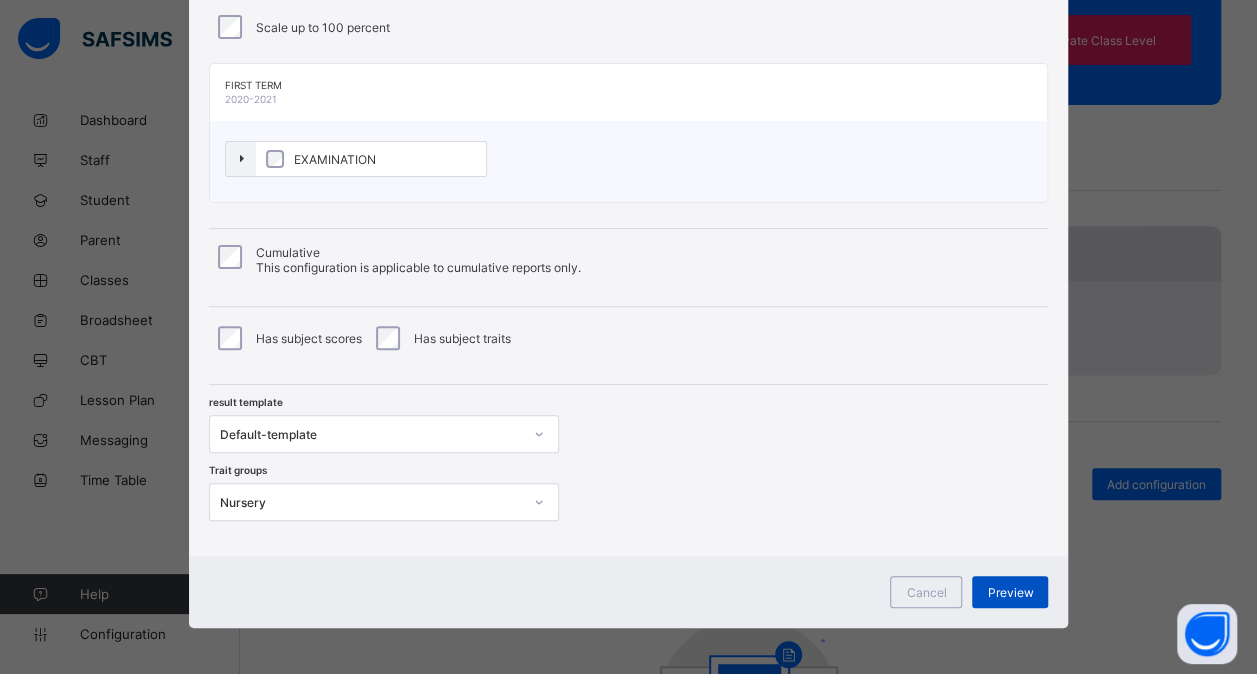 click on "Preview" at bounding box center [1010, 592] 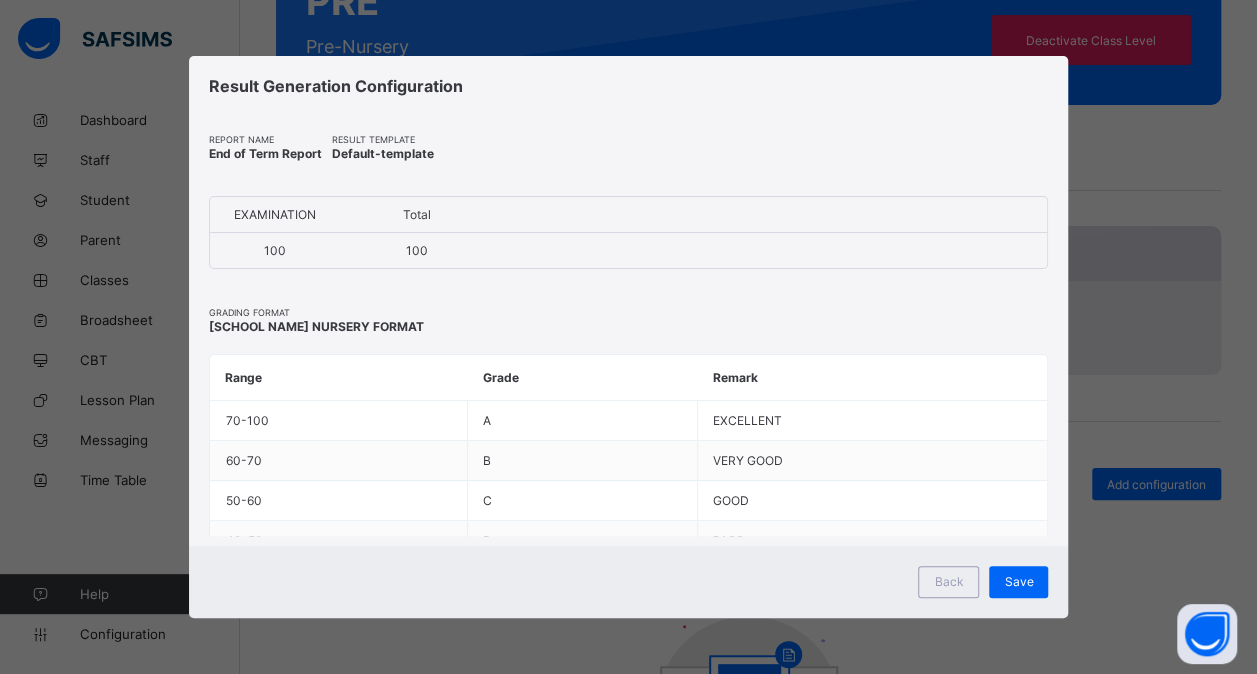 scroll, scrollTop: 0, scrollLeft: 0, axis: both 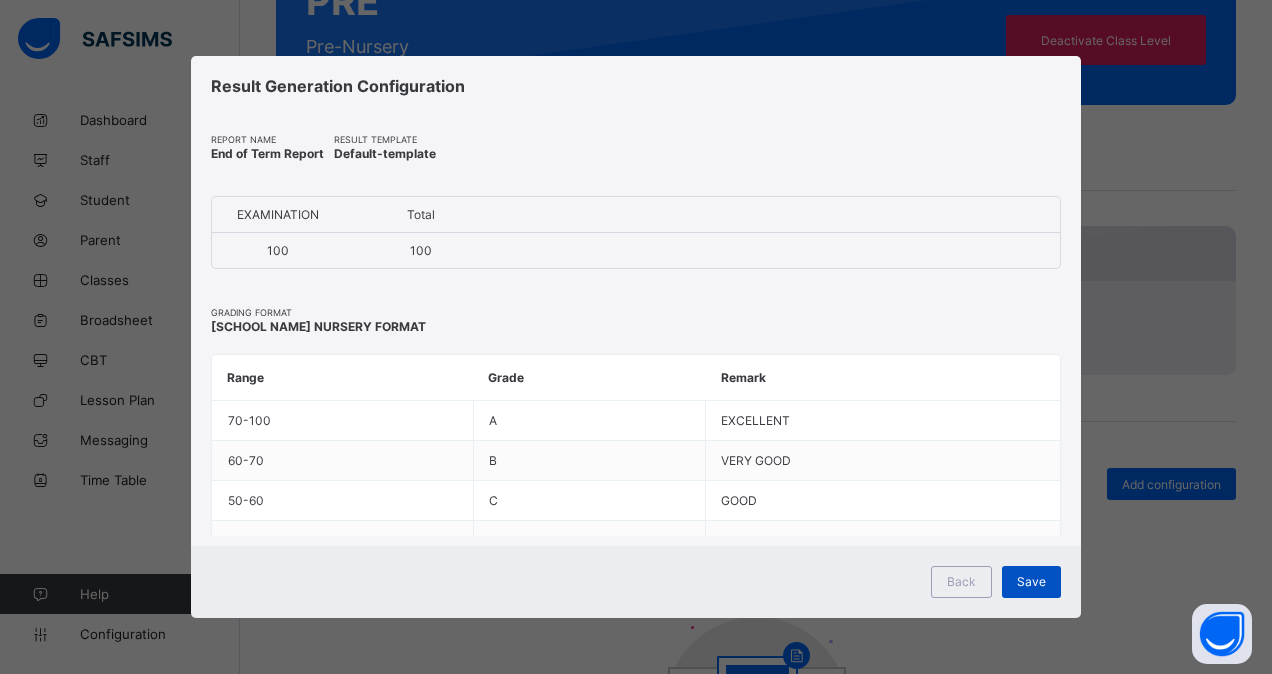 click on "Save" at bounding box center [1031, 581] 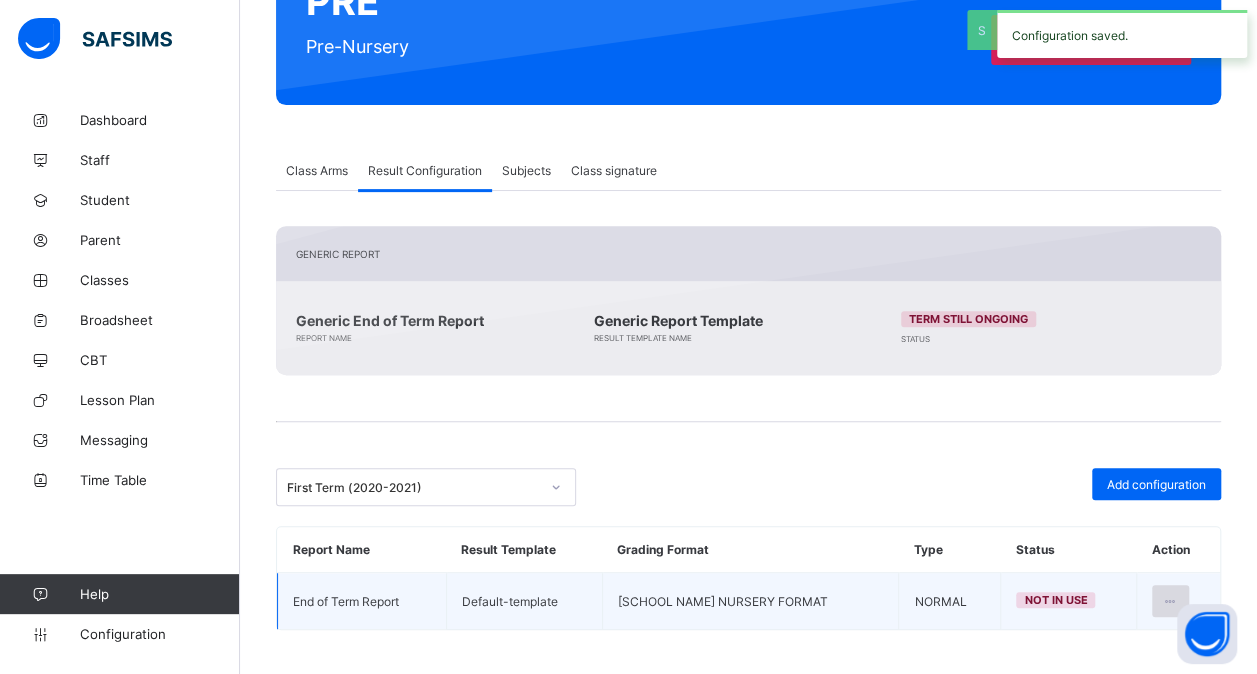 click at bounding box center (1170, 601) 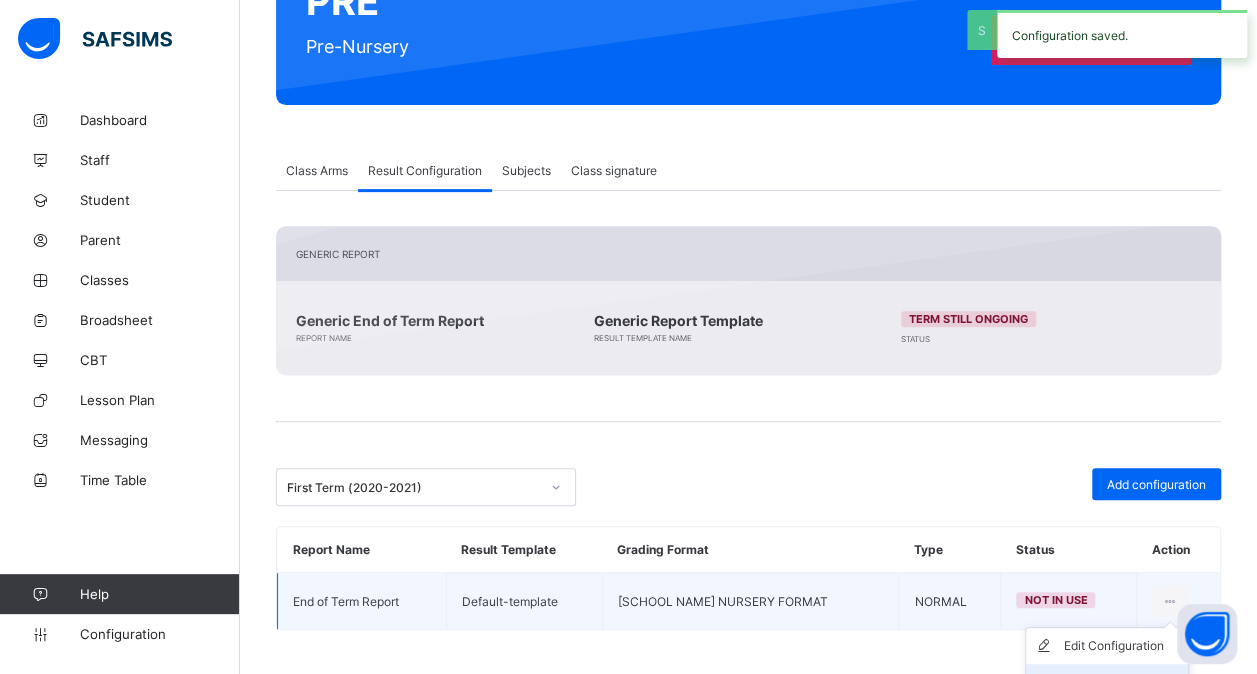 click on "Set in use" at bounding box center (1122, 682) 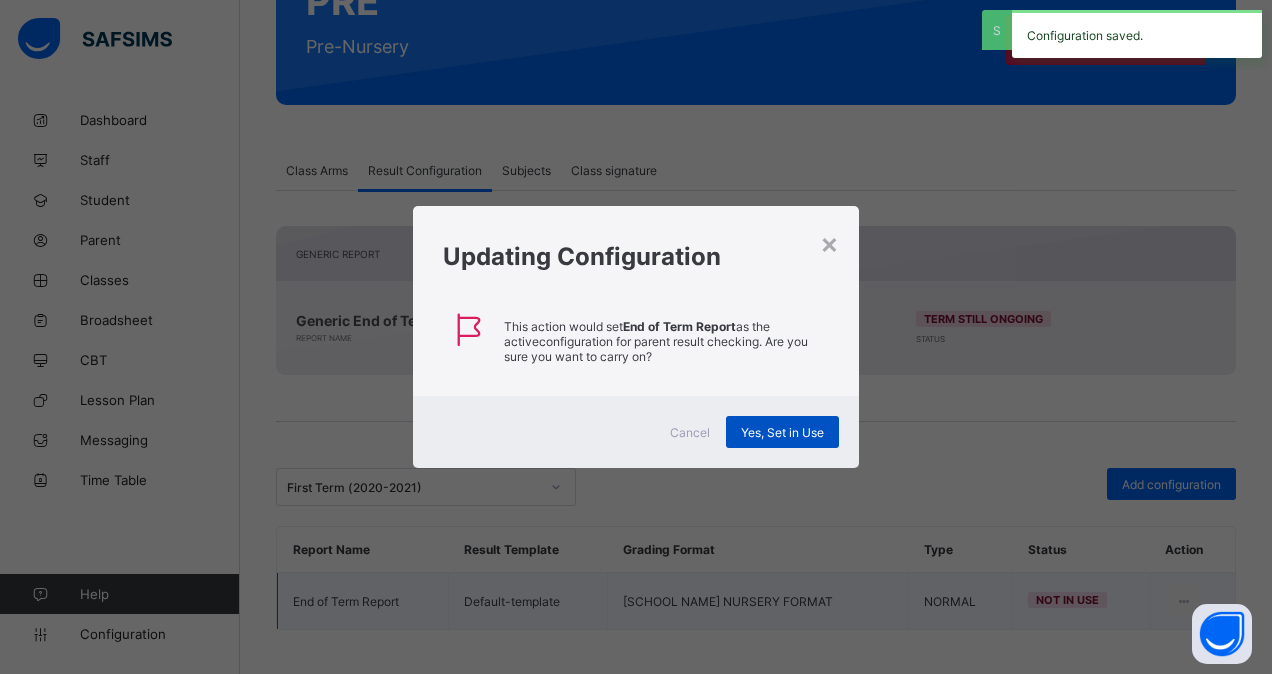 click on "Yes, Set in Use" at bounding box center (782, 432) 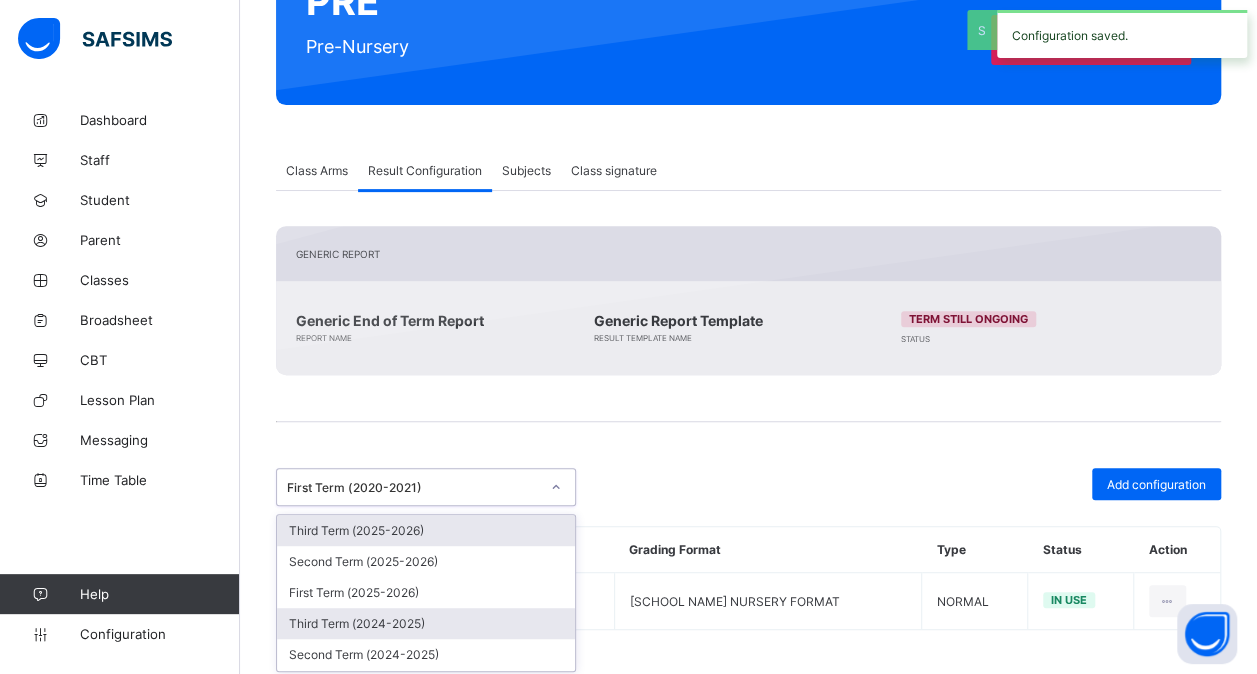drag, startPoint x: 558, startPoint y: 476, endPoint x: 473, endPoint y: 610, distance: 158.68523 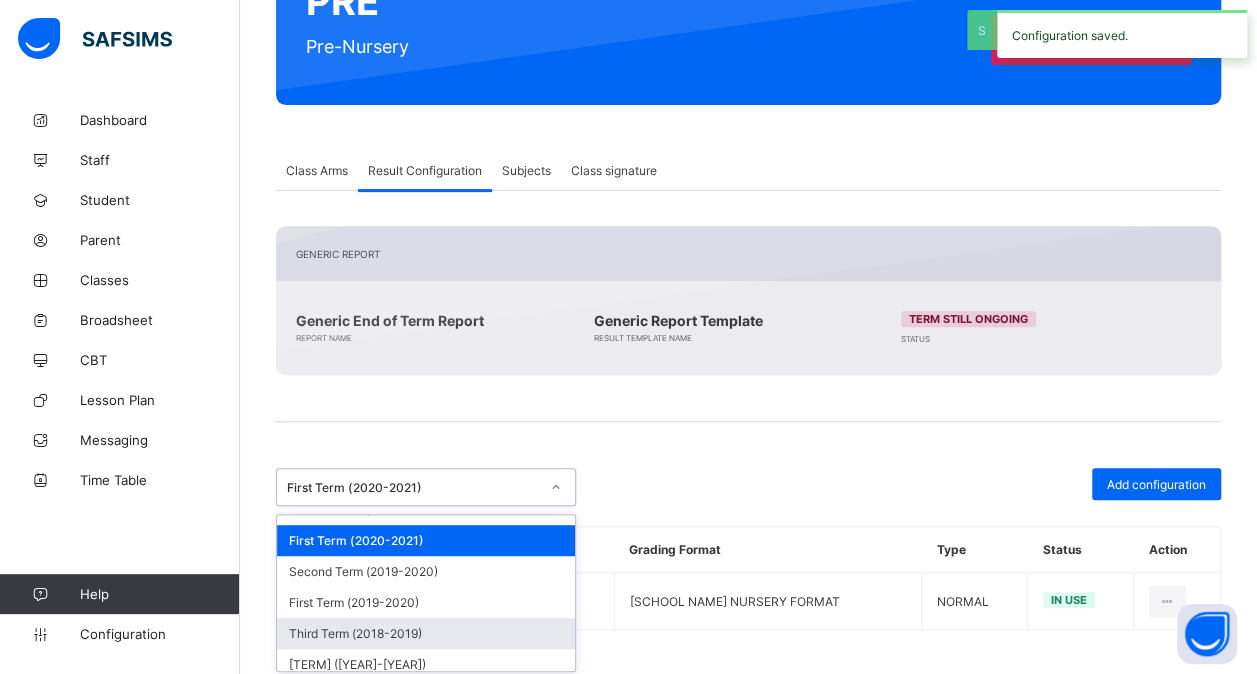 scroll, scrollTop: 518, scrollLeft: 0, axis: vertical 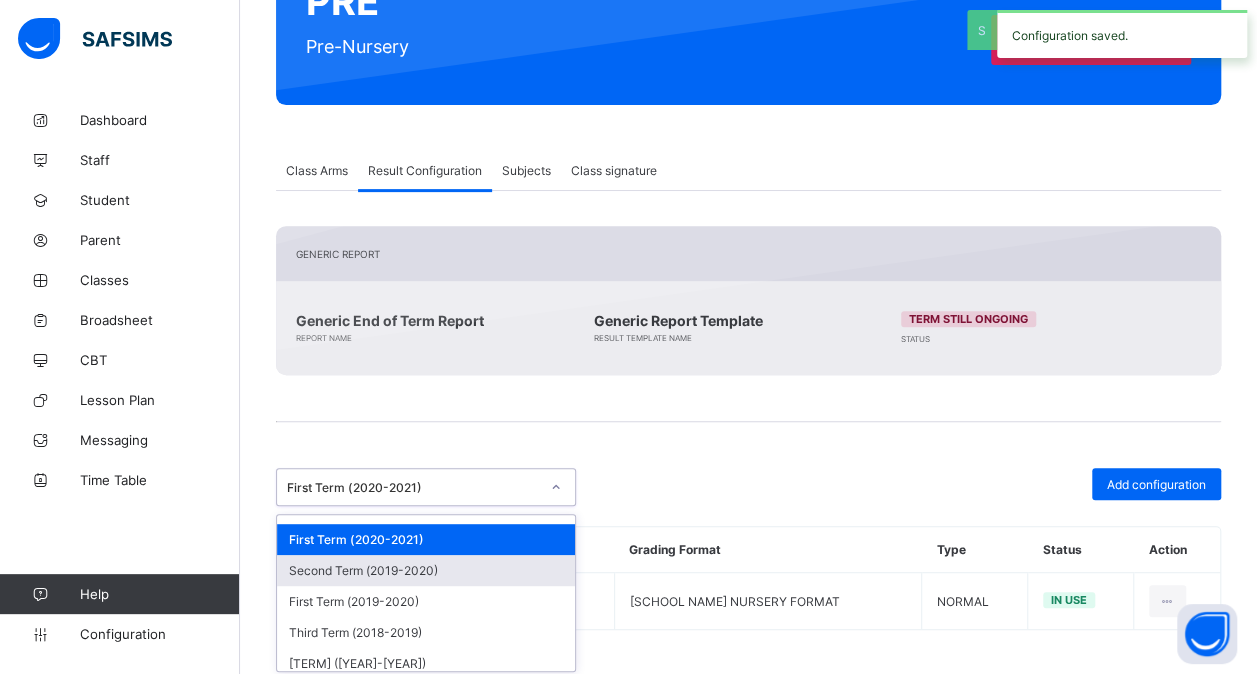 click on "Second Term (2019-2020)" at bounding box center (426, 570) 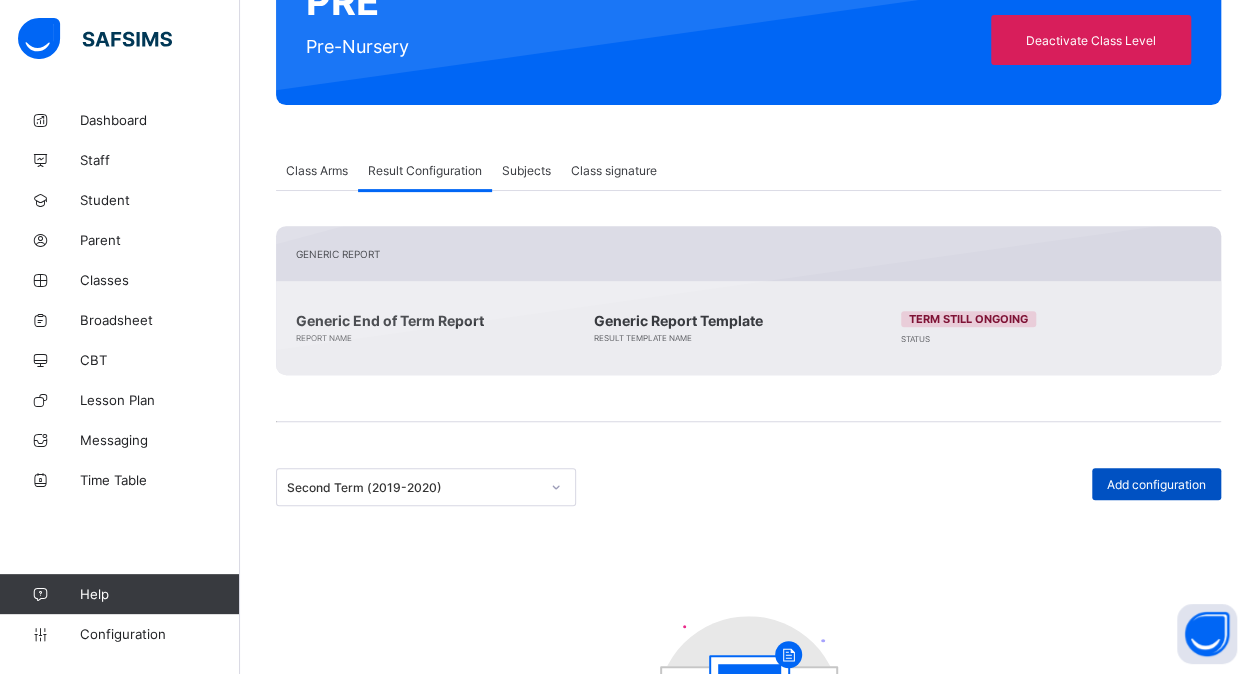 click on "Add configuration" at bounding box center (1156, 484) 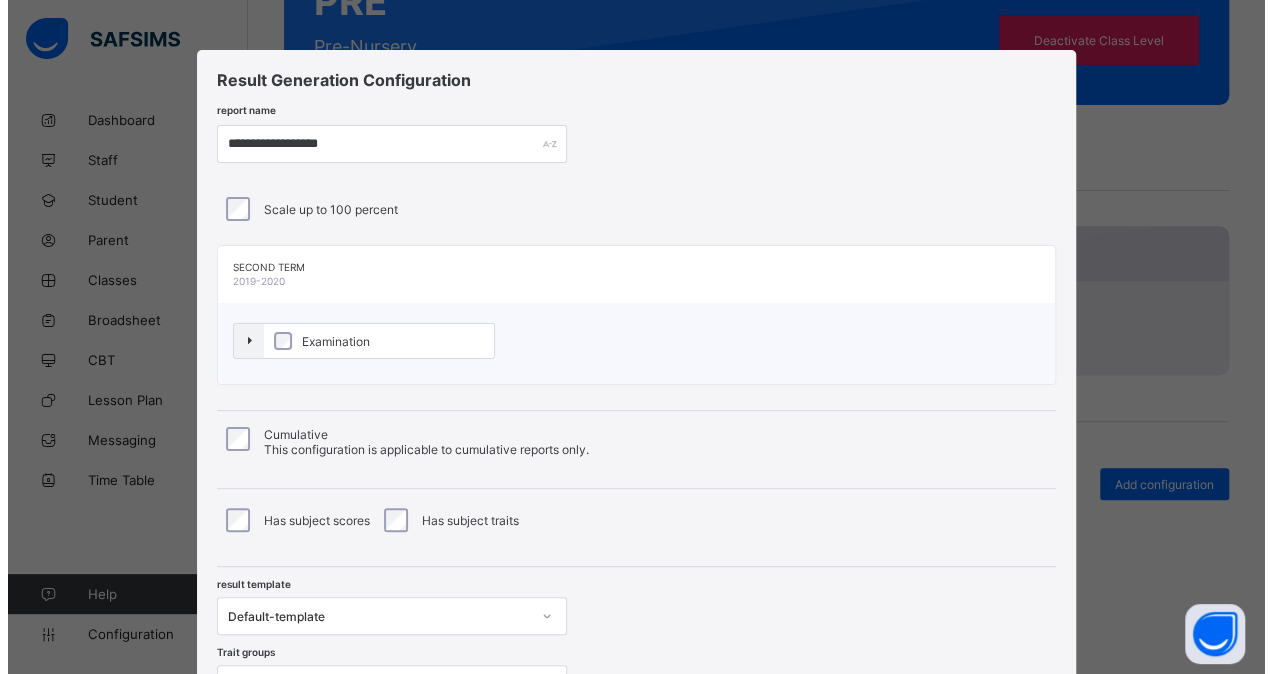 scroll, scrollTop: 182, scrollLeft: 0, axis: vertical 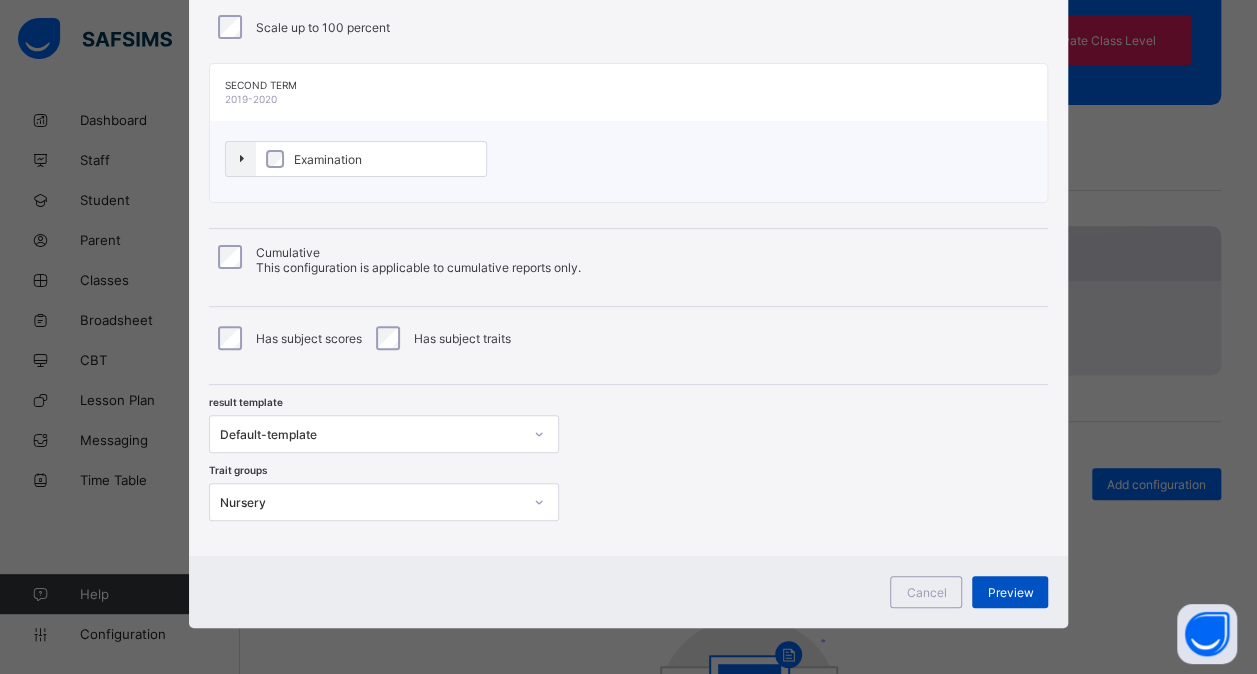click on "Preview" at bounding box center [1010, 592] 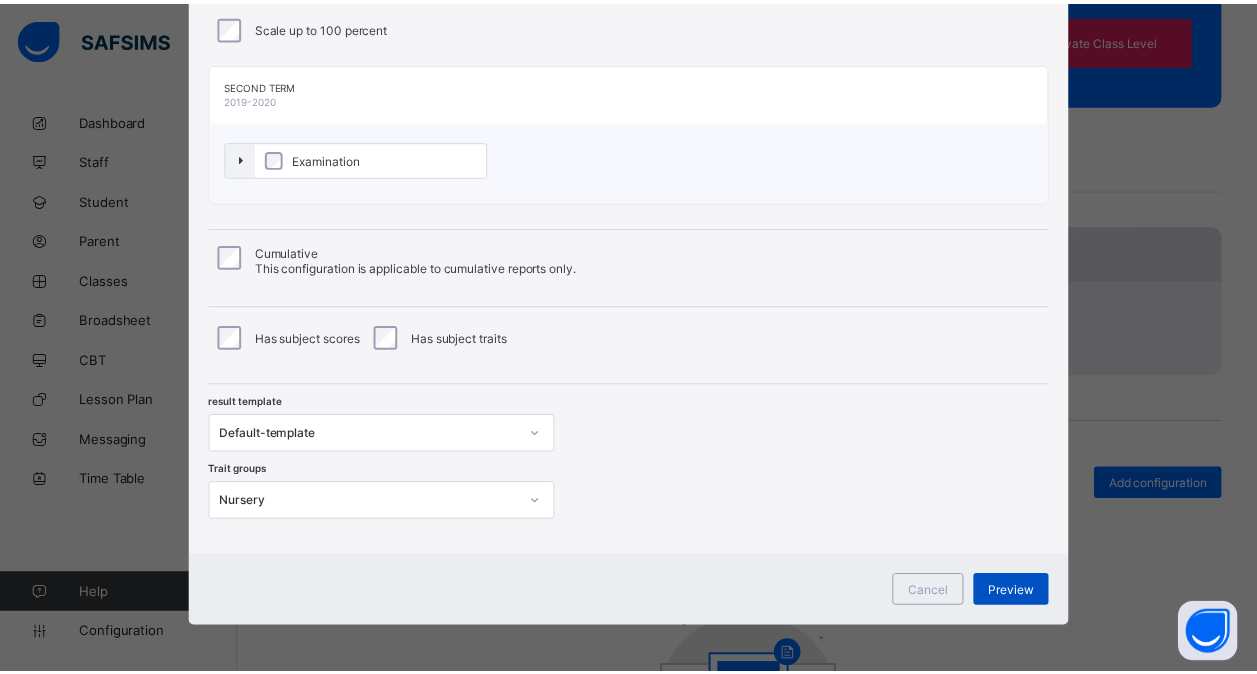 scroll, scrollTop: 0, scrollLeft: 0, axis: both 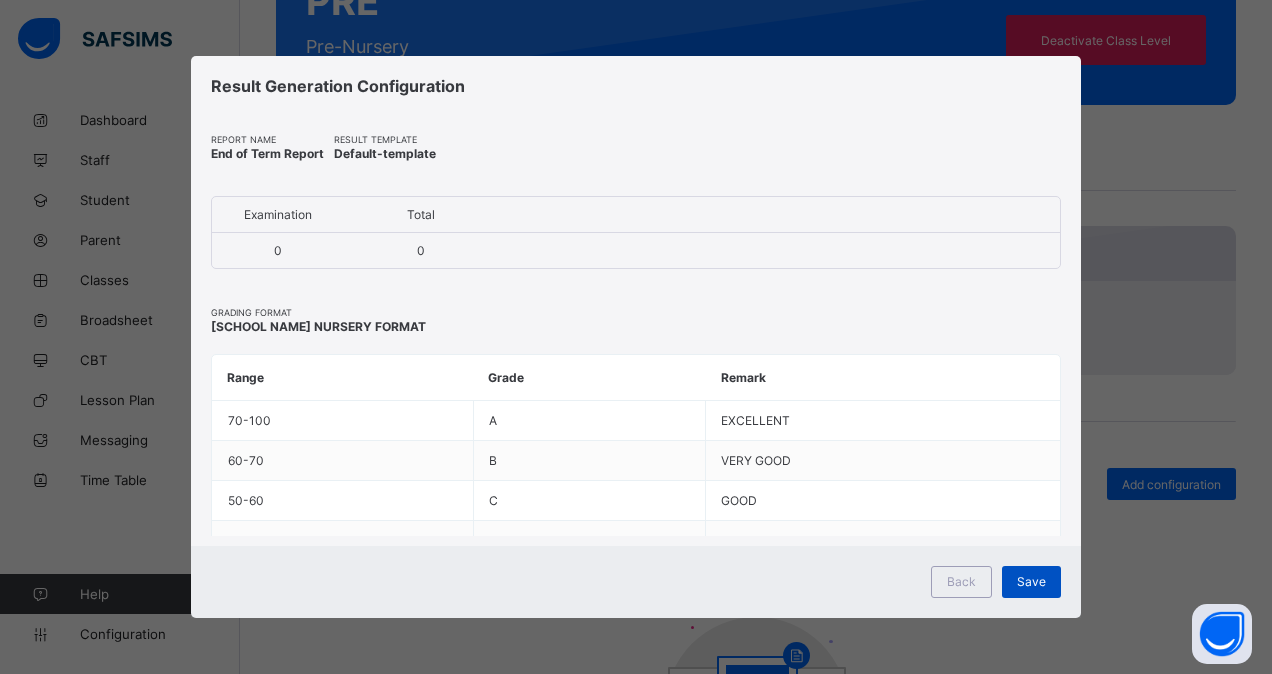 click on "Save" at bounding box center [1031, 581] 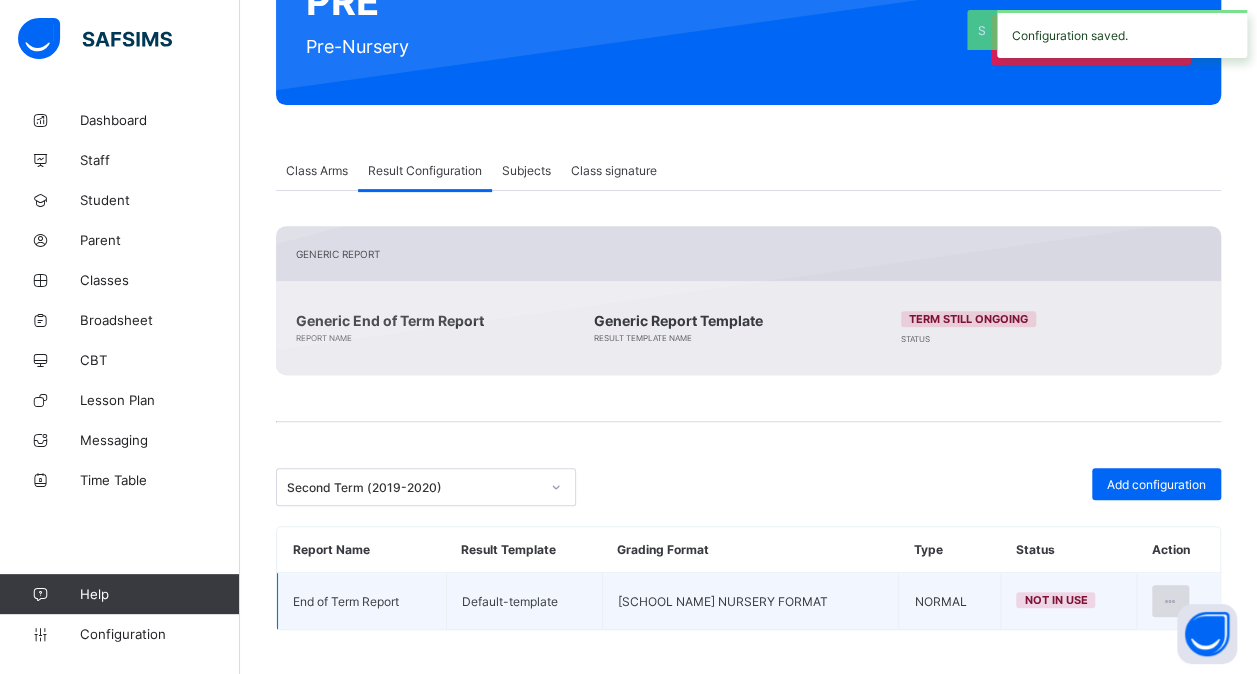 click at bounding box center (1170, 601) 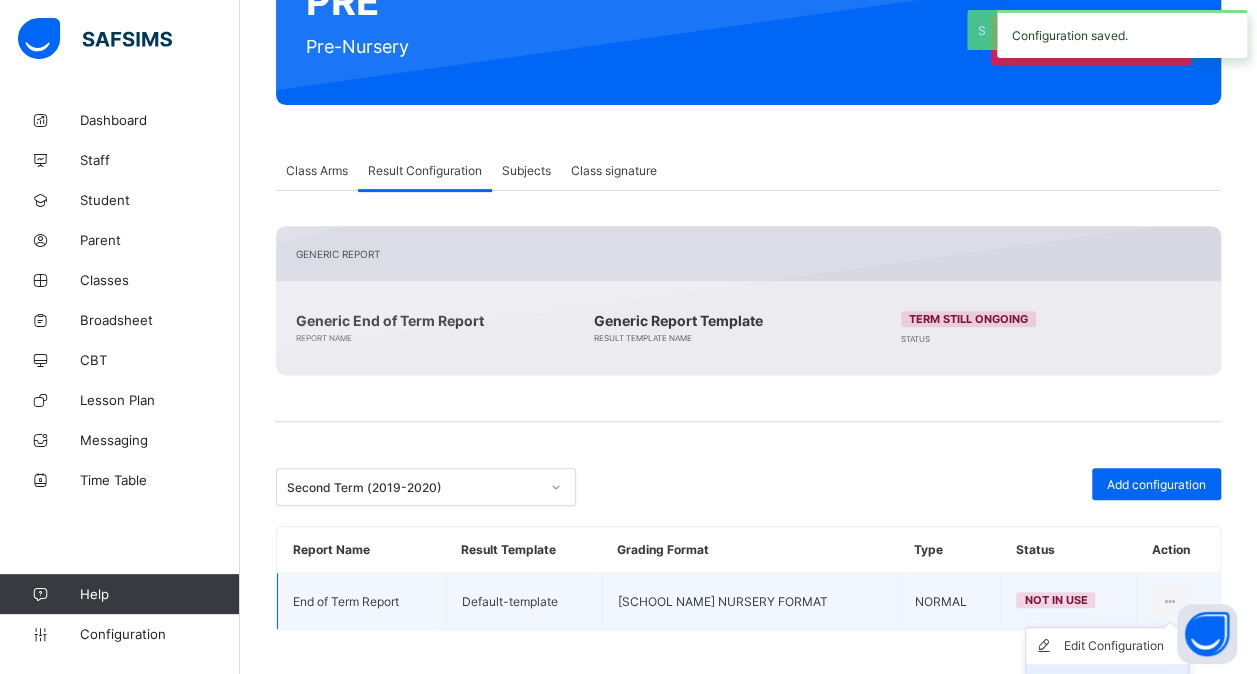 click on "Set in use" at bounding box center [1107, 682] 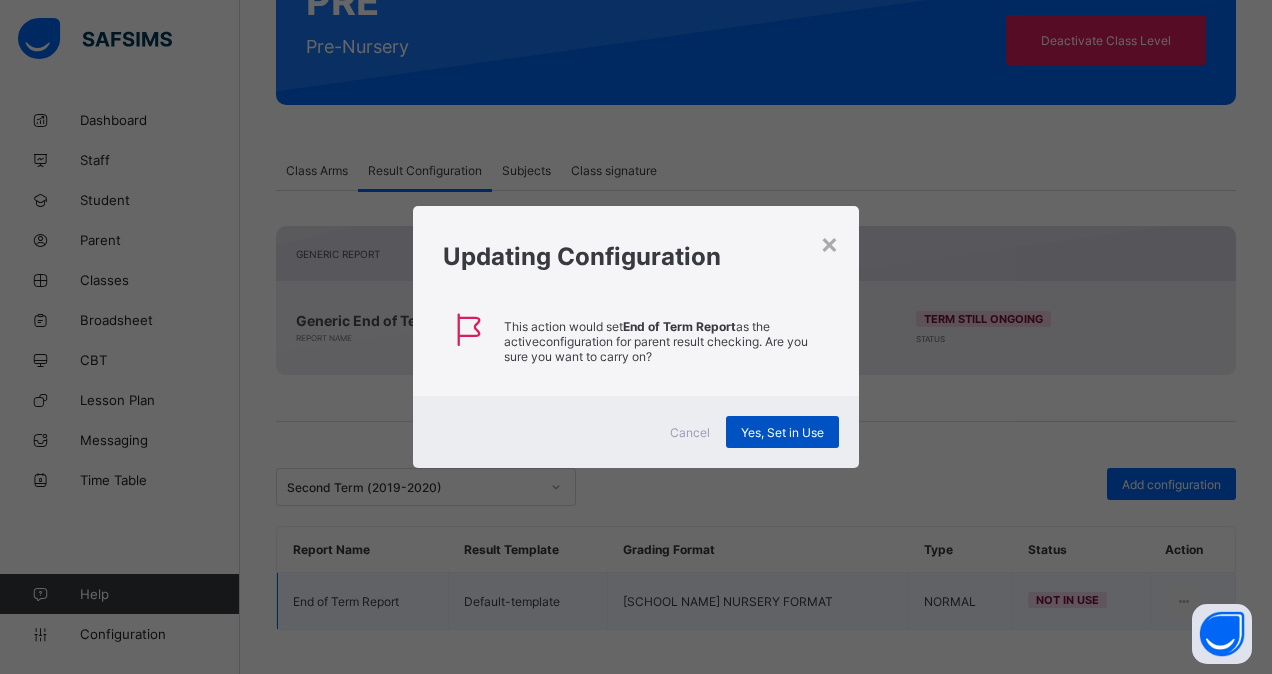 click on "Yes, Set in Use" at bounding box center (782, 432) 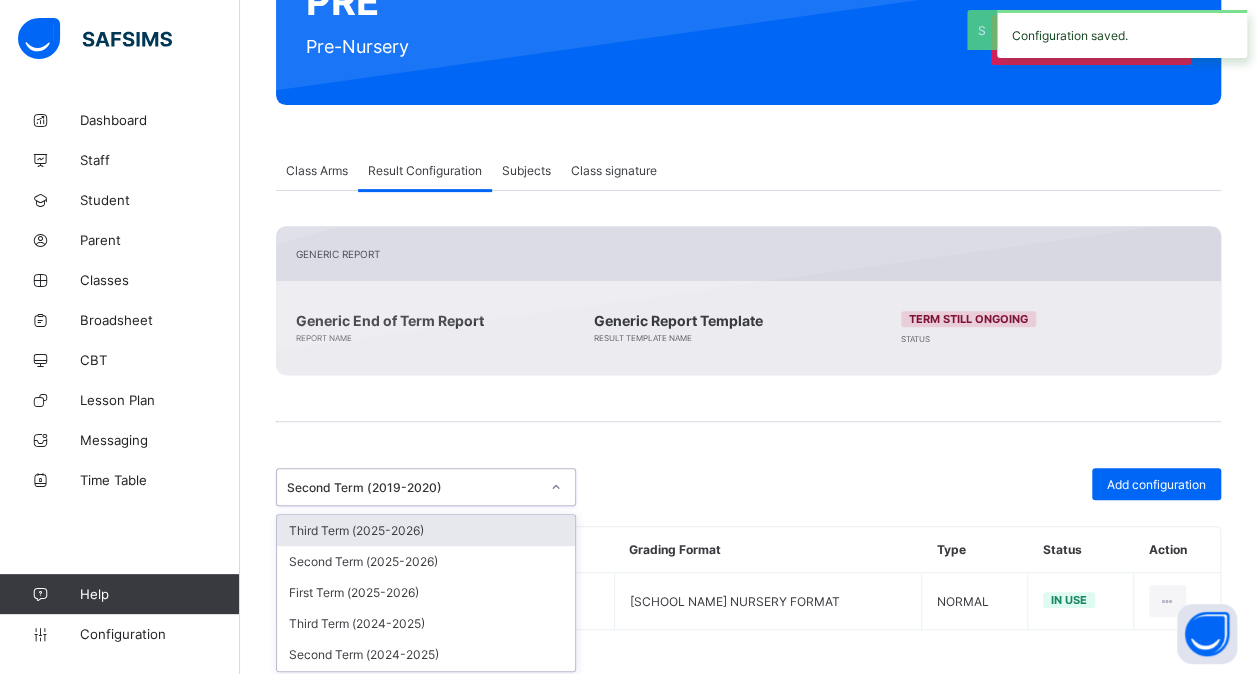 click at bounding box center [556, 487] 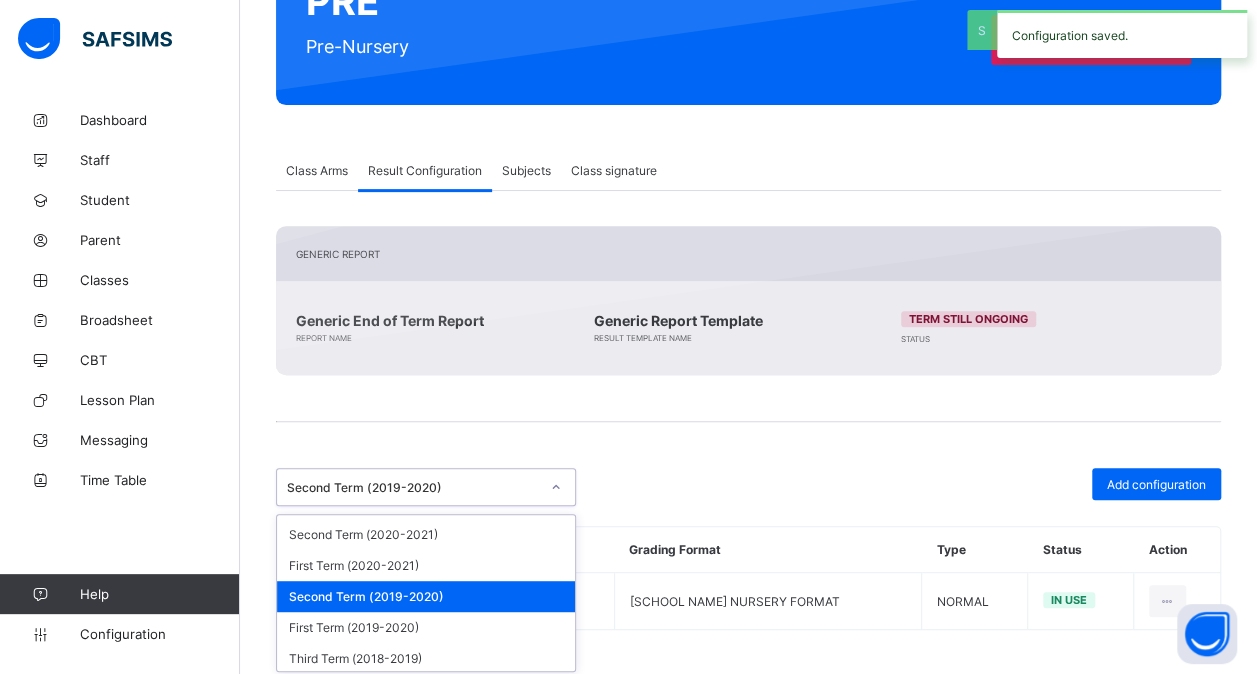 scroll, scrollTop: 498, scrollLeft: 0, axis: vertical 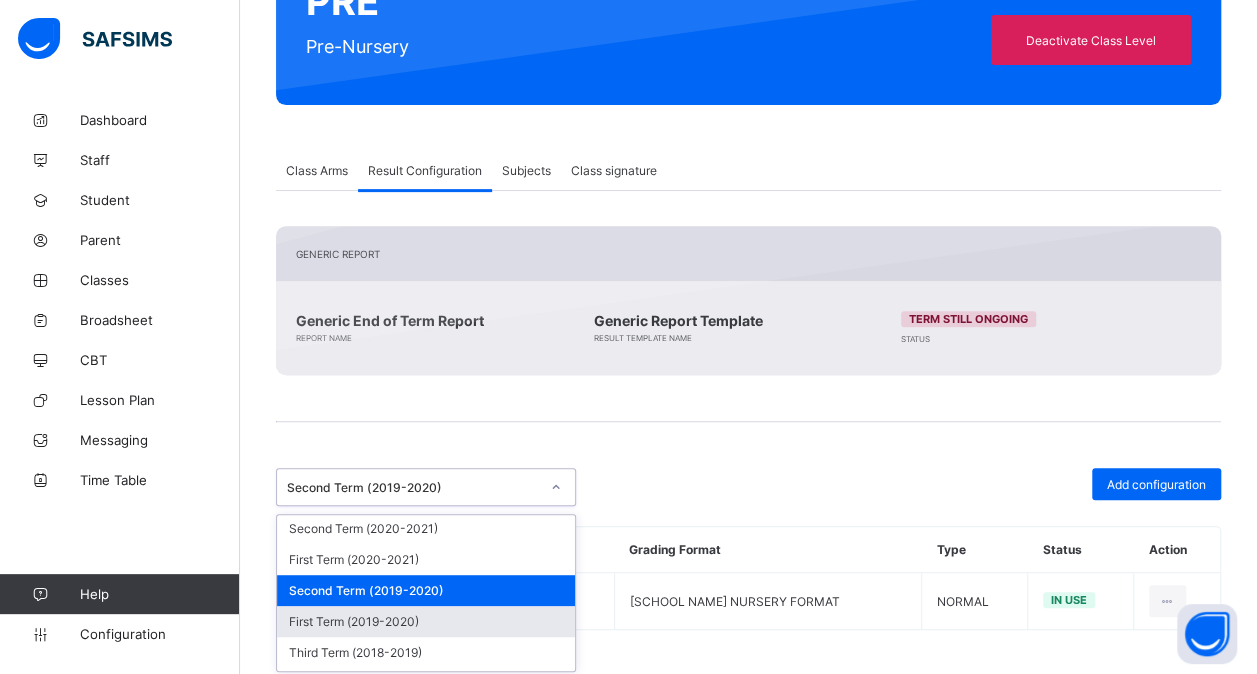 click on "First Term (2019-2020)" at bounding box center (426, 621) 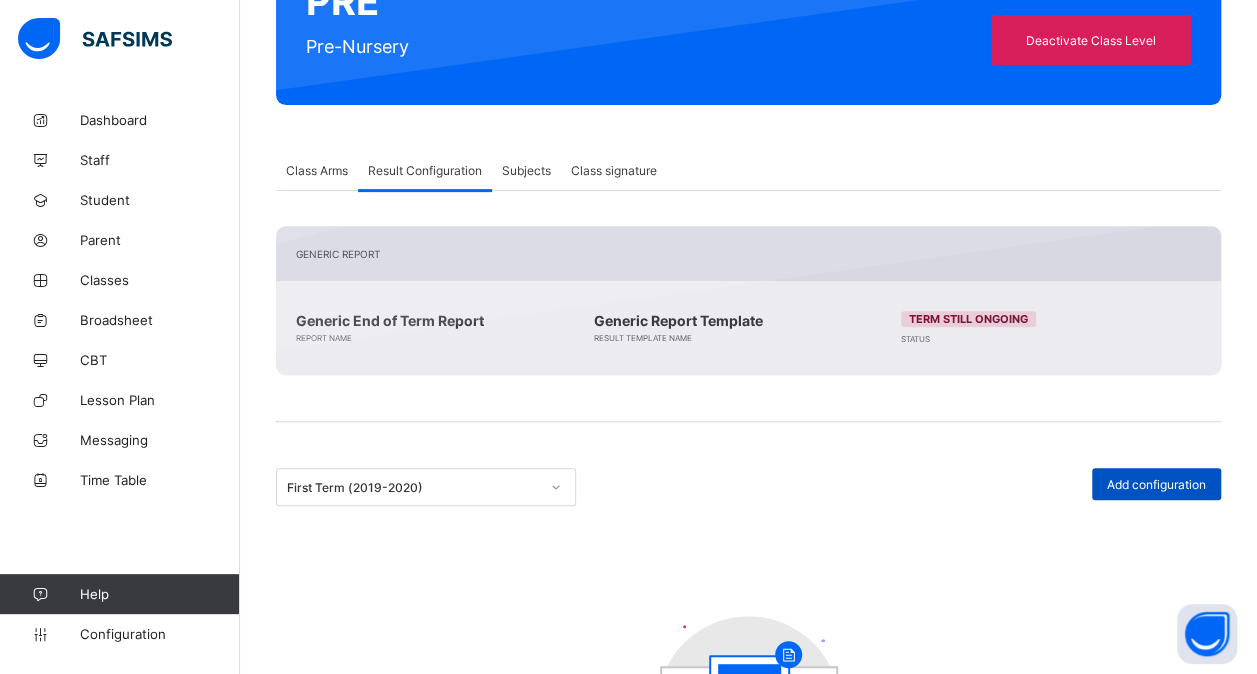 click on "Add configuration" at bounding box center (1156, 484) 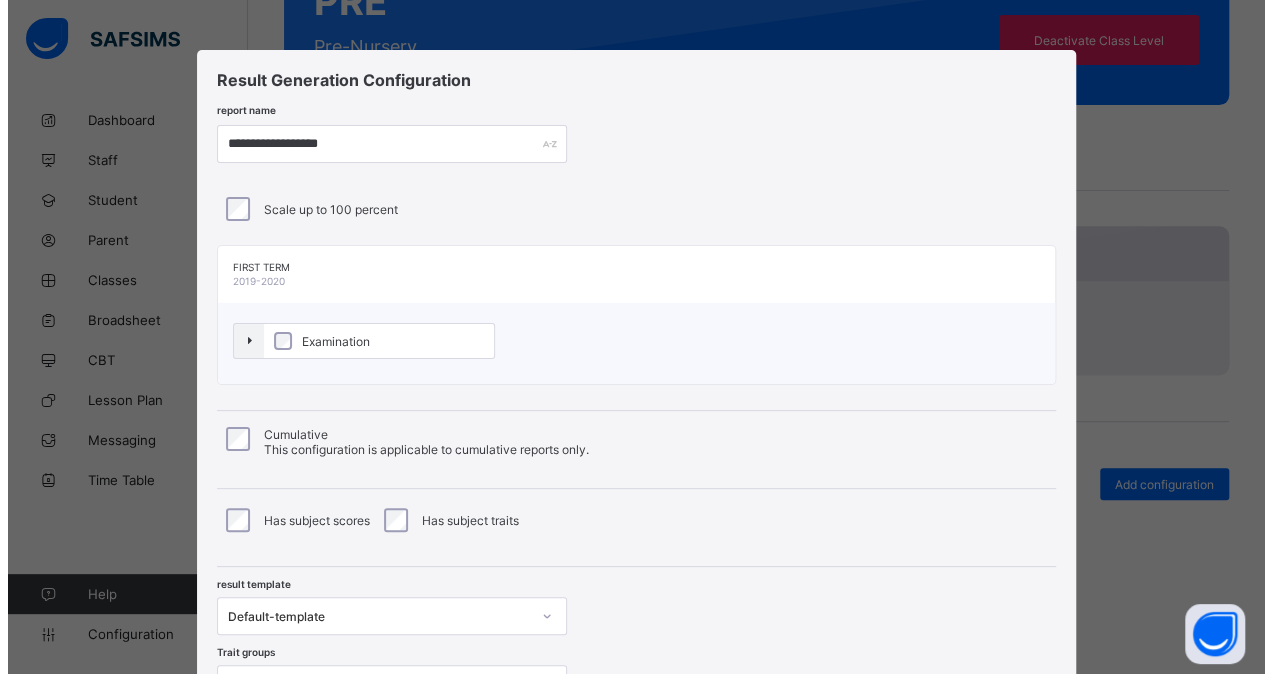 scroll, scrollTop: 182, scrollLeft: 0, axis: vertical 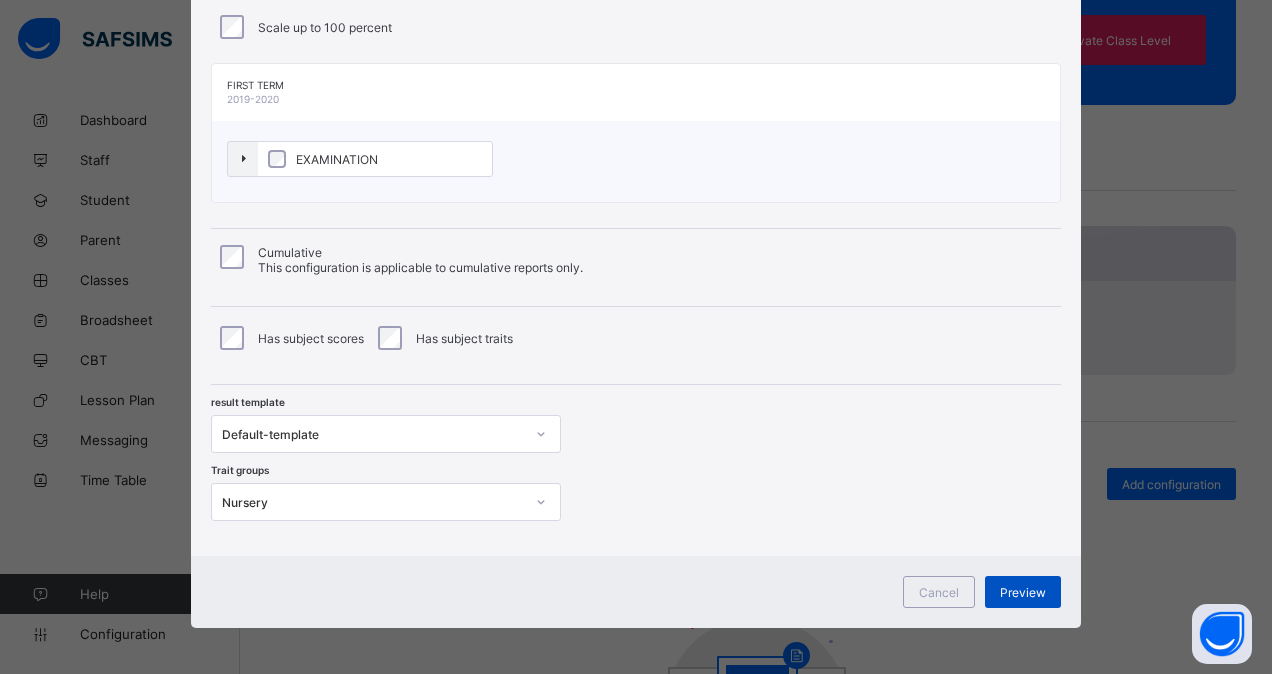 click on "Preview" at bounding box center (1023, 592) 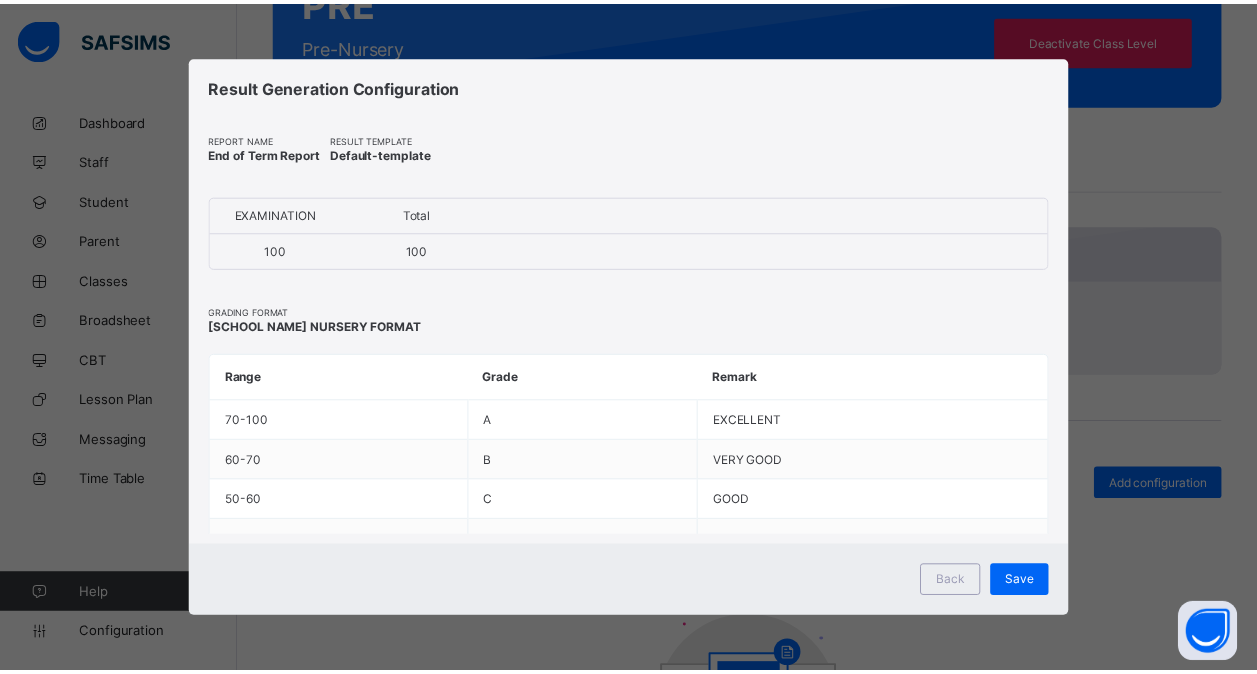 scroll, scrollTop: 0, scrollLeft: 0, axis: both 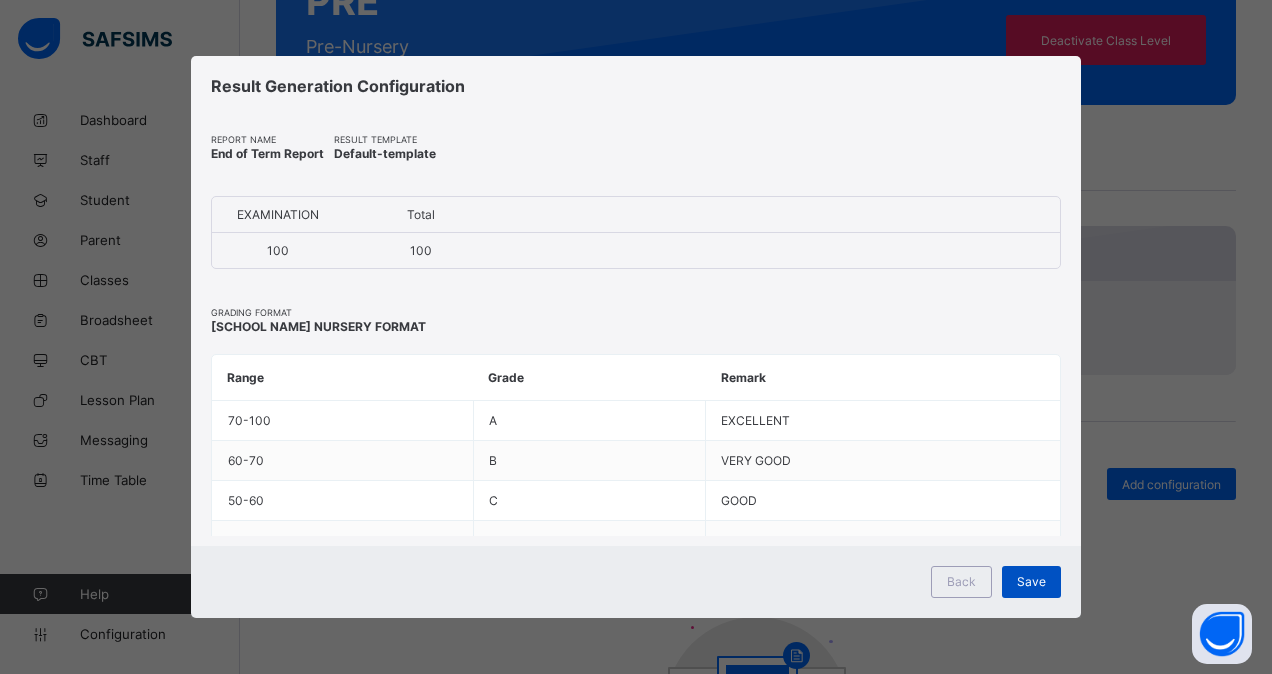 click on "Save" at bounding box center [1031, 581] 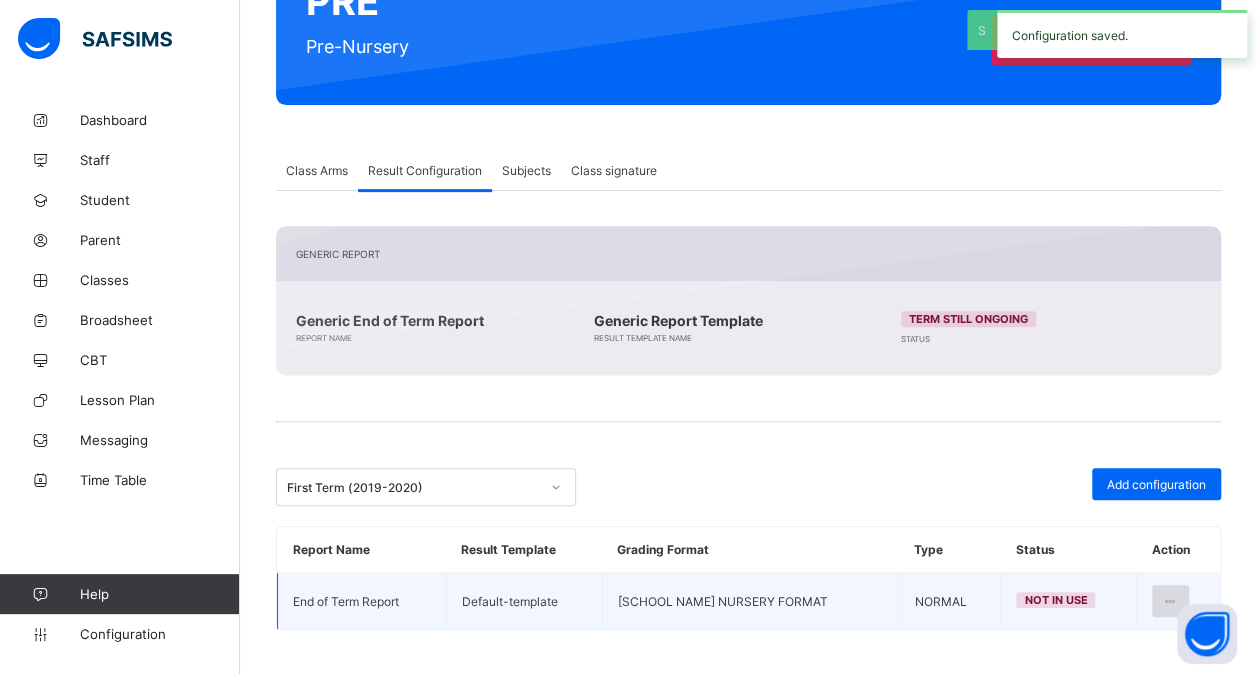 click at bounding box center [1170, 601] 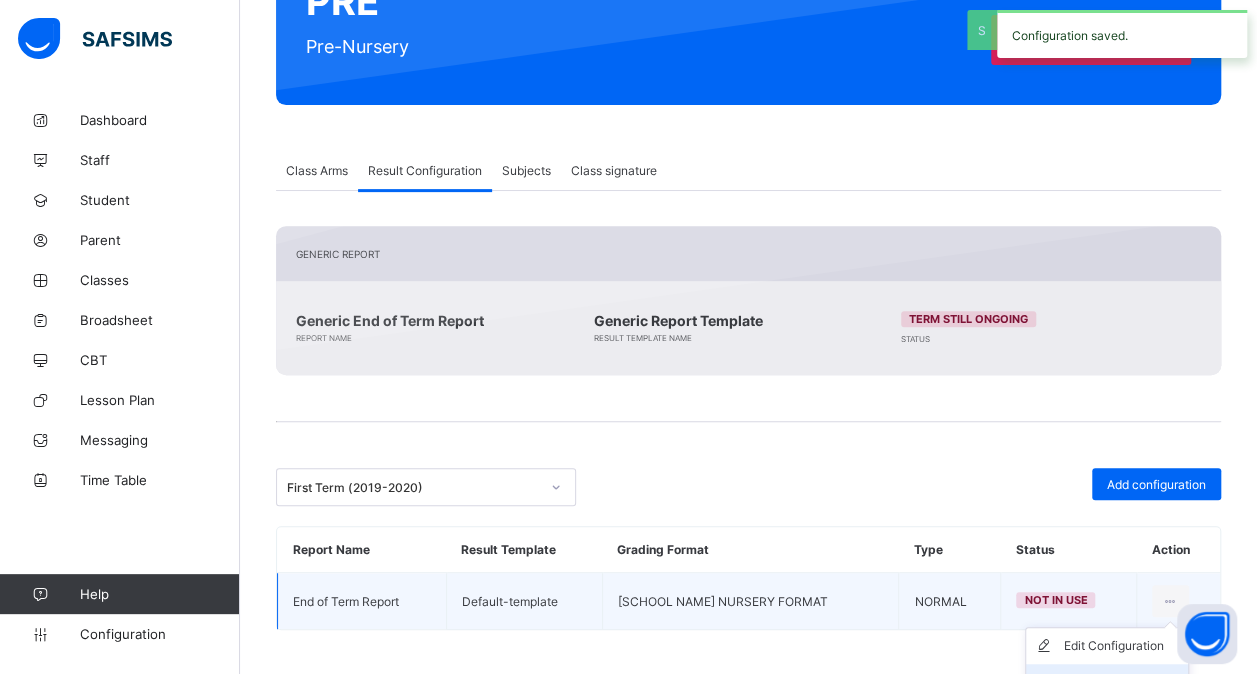 click on "Set in use" at bounding box center [1107, 682] 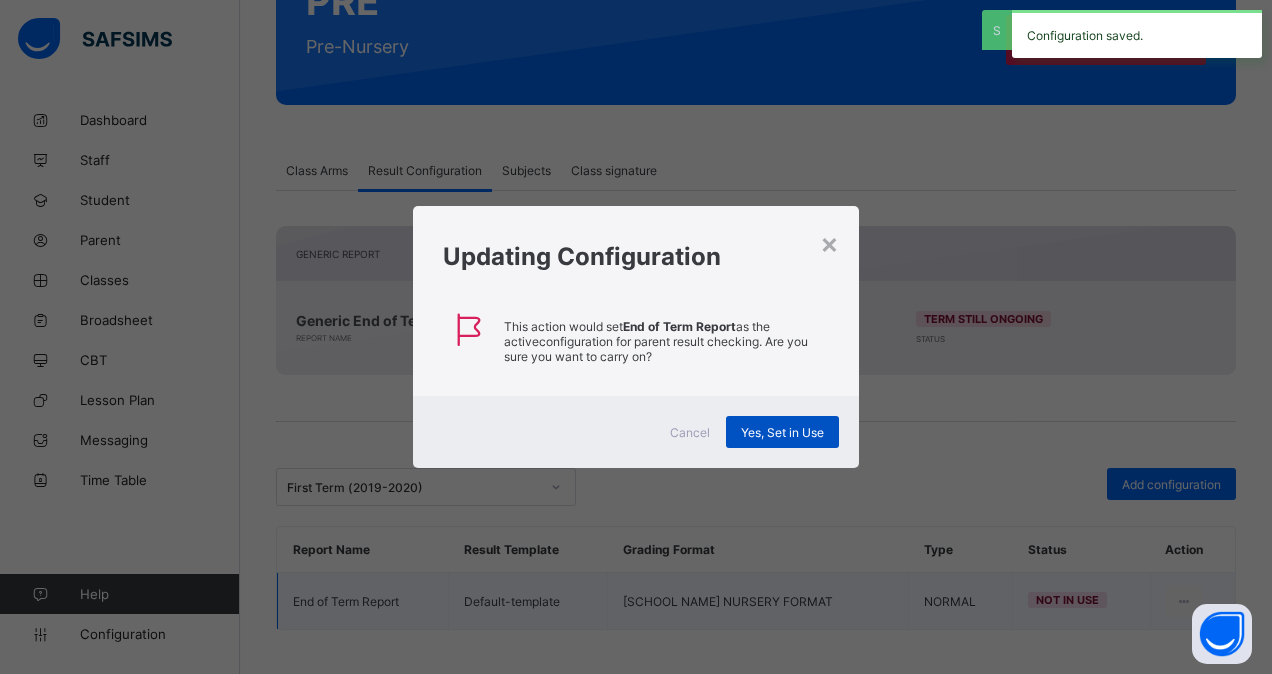 click on "Yes, Set in Use" at bounding box center (782, 432) 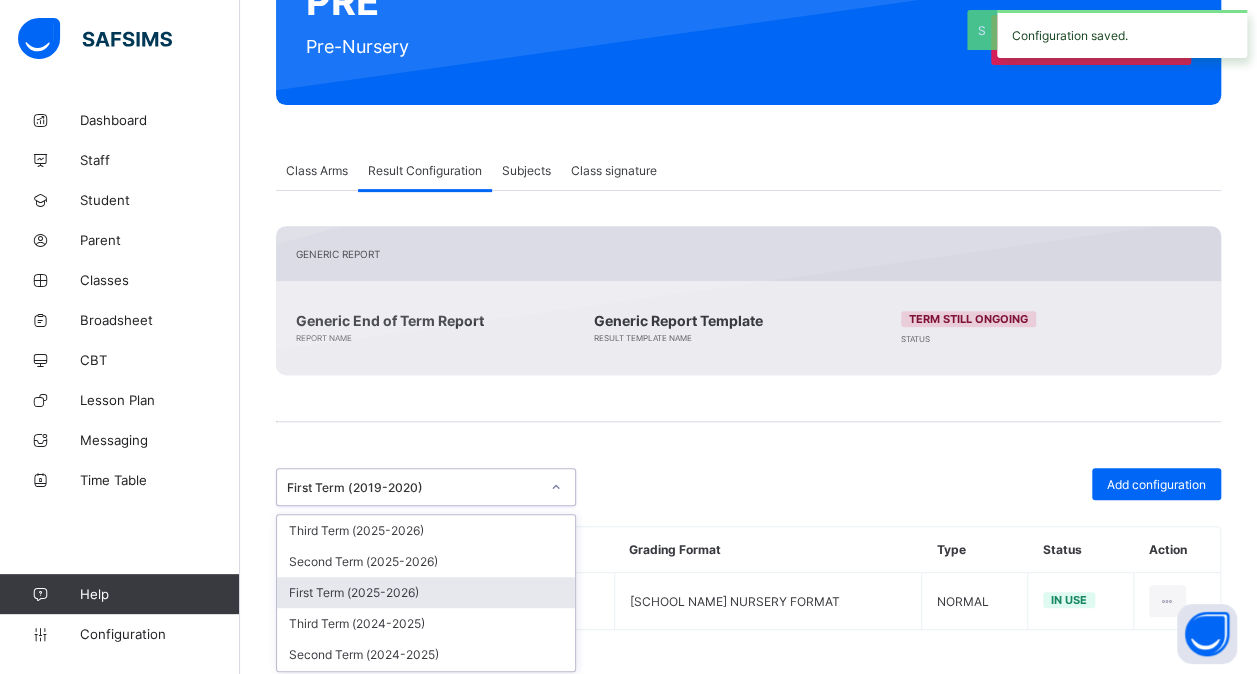 drag, startPoint x: 562, startPoint y: 475, endPoint x: 482, endPoint y: 594, distance: 143.39107 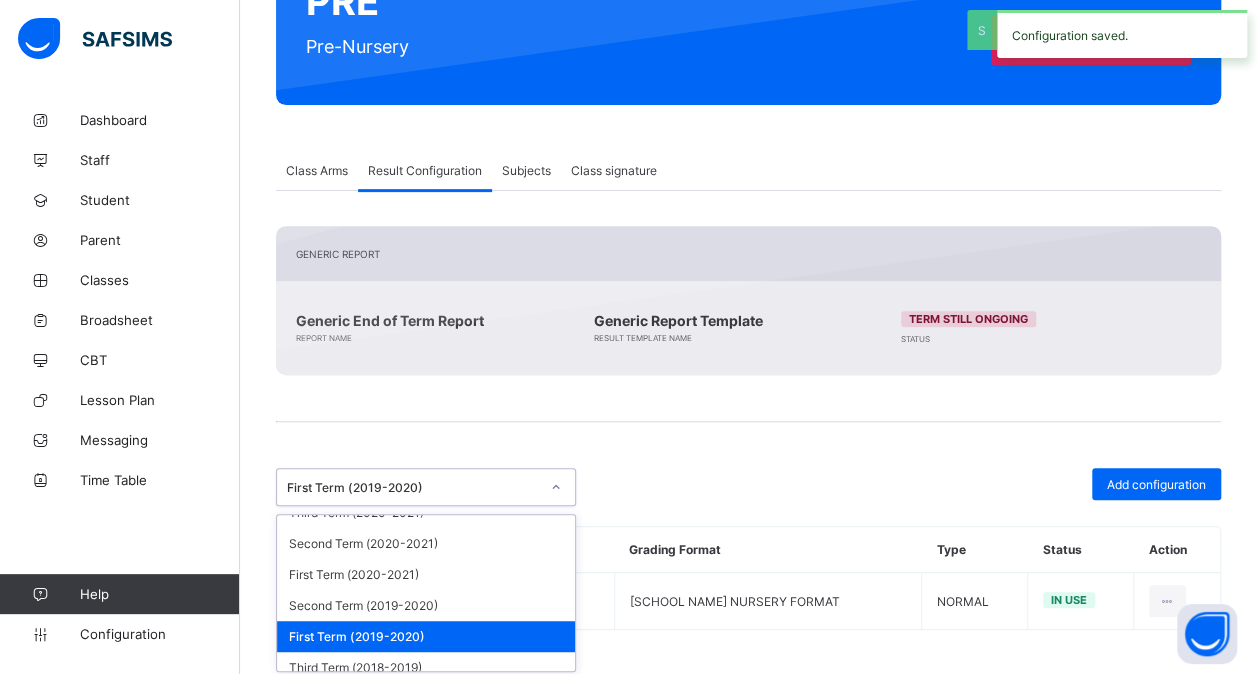 scroll, scrollTop: 516, scrollLeft: 0, axis: vertical 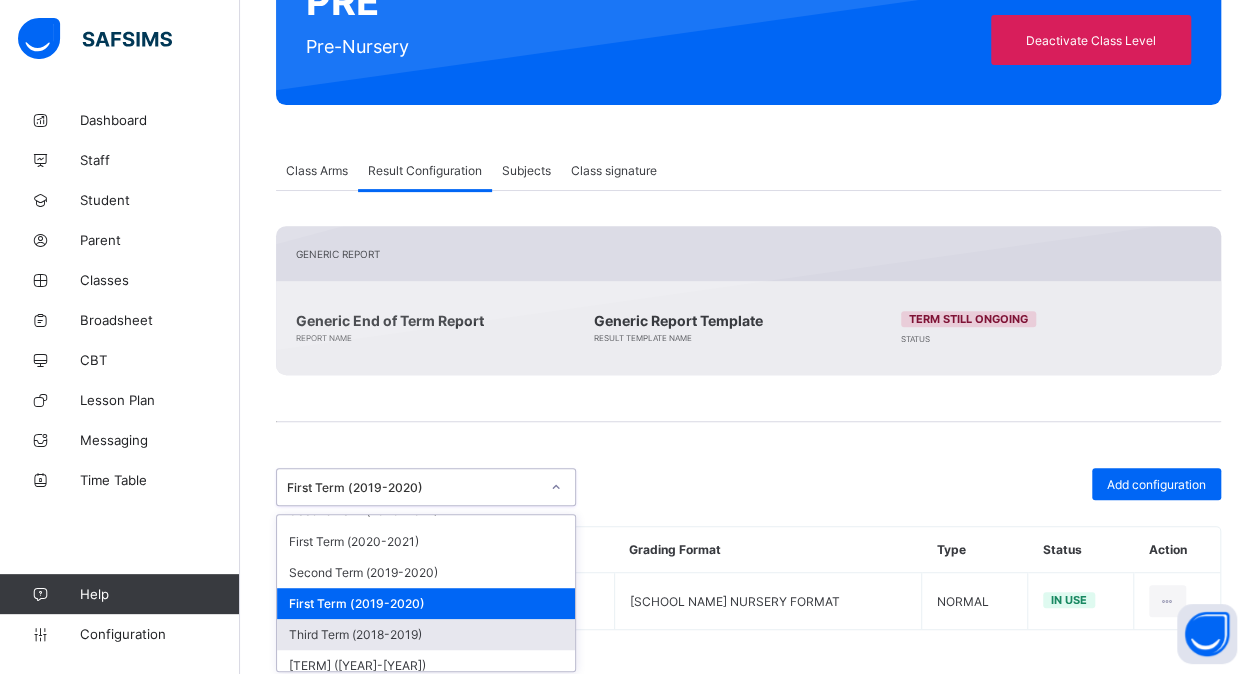 click on "Third Term (2018-2019)" at bounding box center (426, 634) 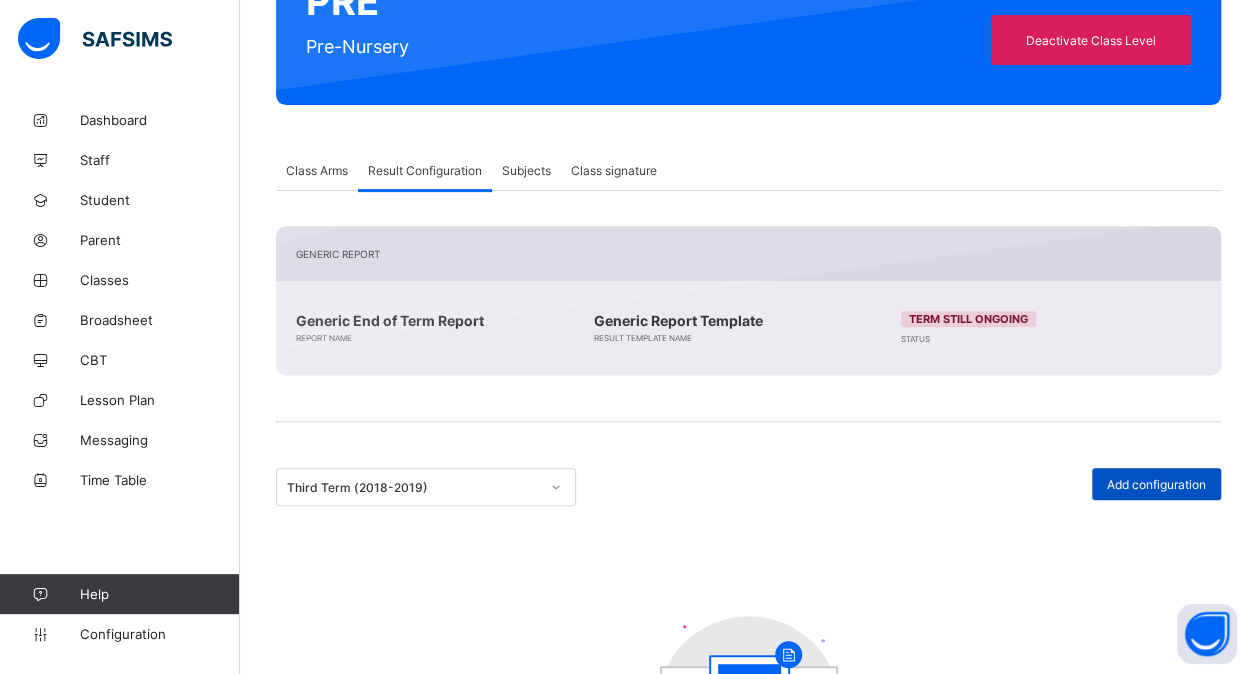 click on "Add configuration" at bounding box center (1156, 484) 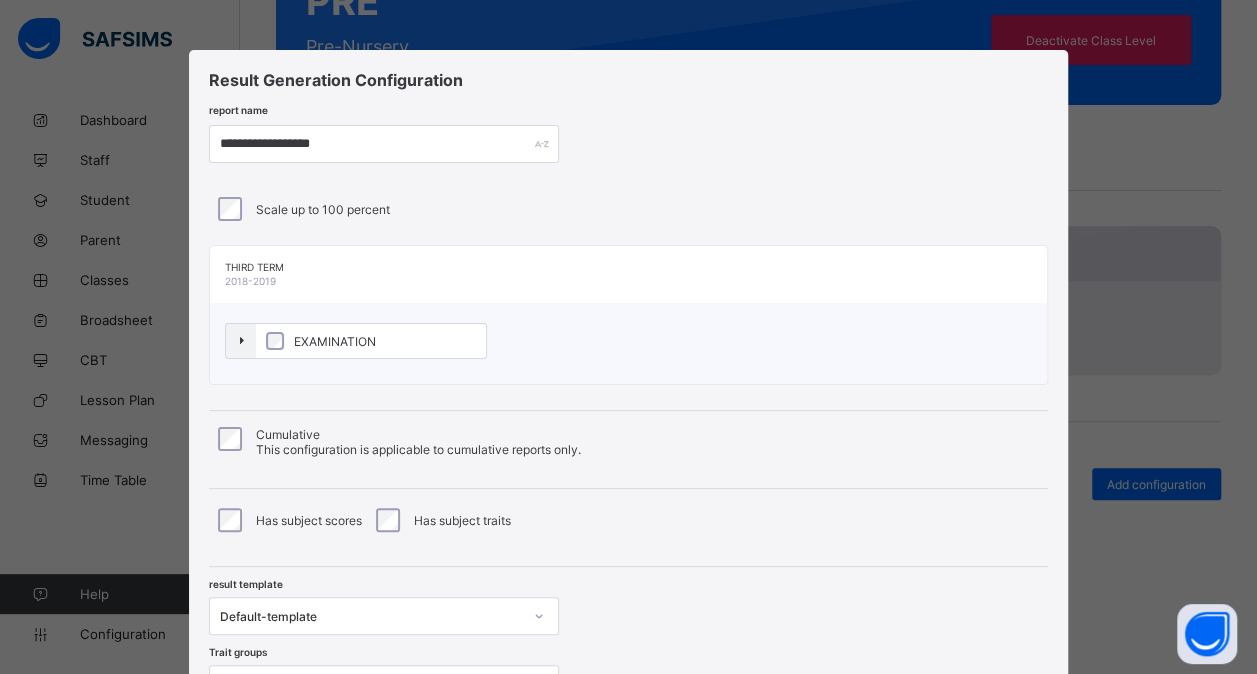 scroll, scrollTop: 182, scrollLeft: 0, axis: vertical 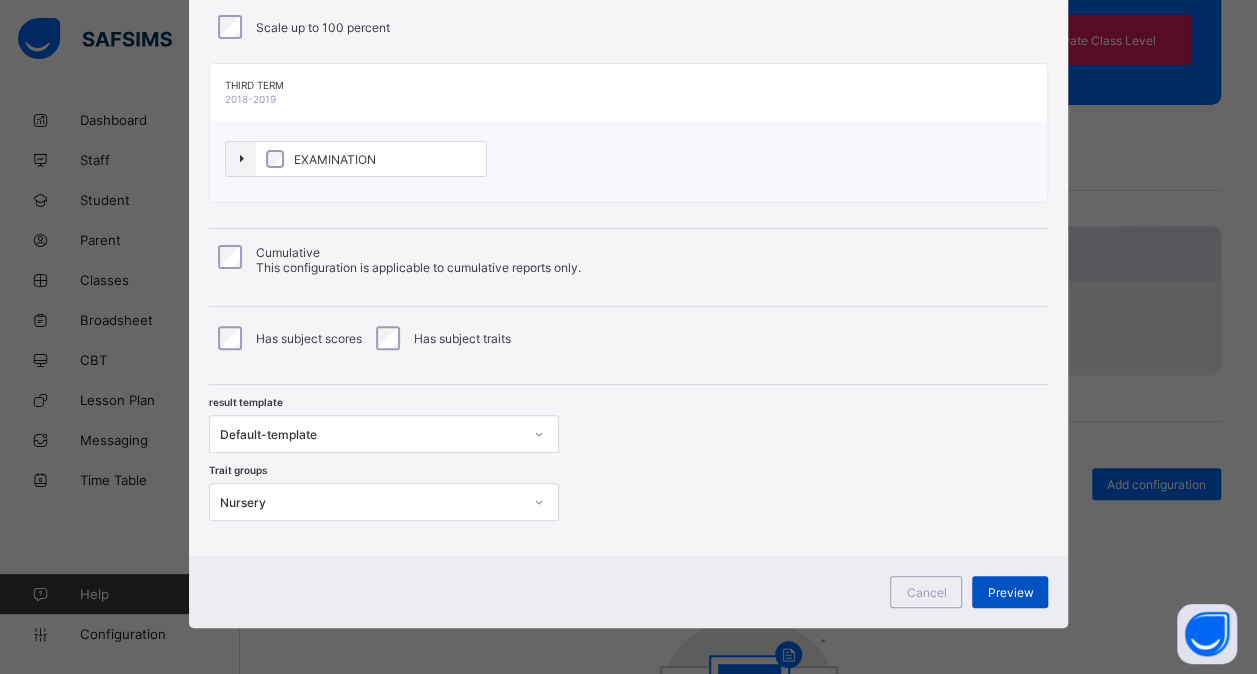 click on "Preview" at bounding box center [1010, 592] 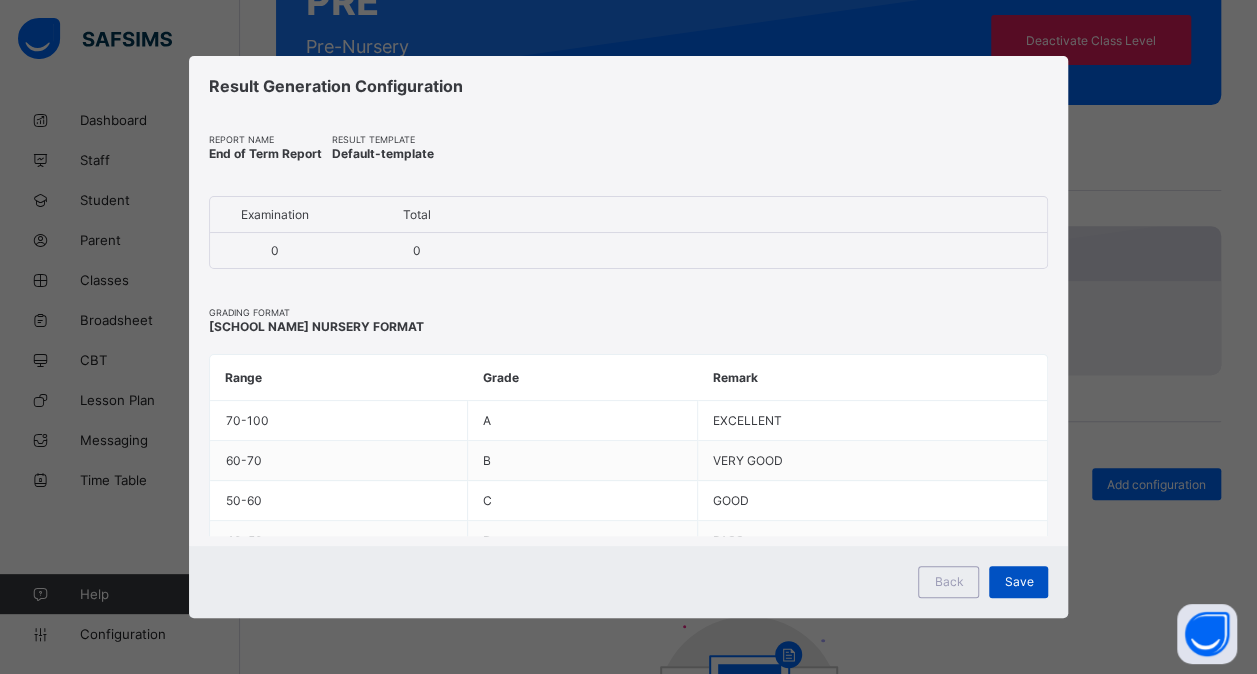 click on "Save" at bounding box center (1018, 581) 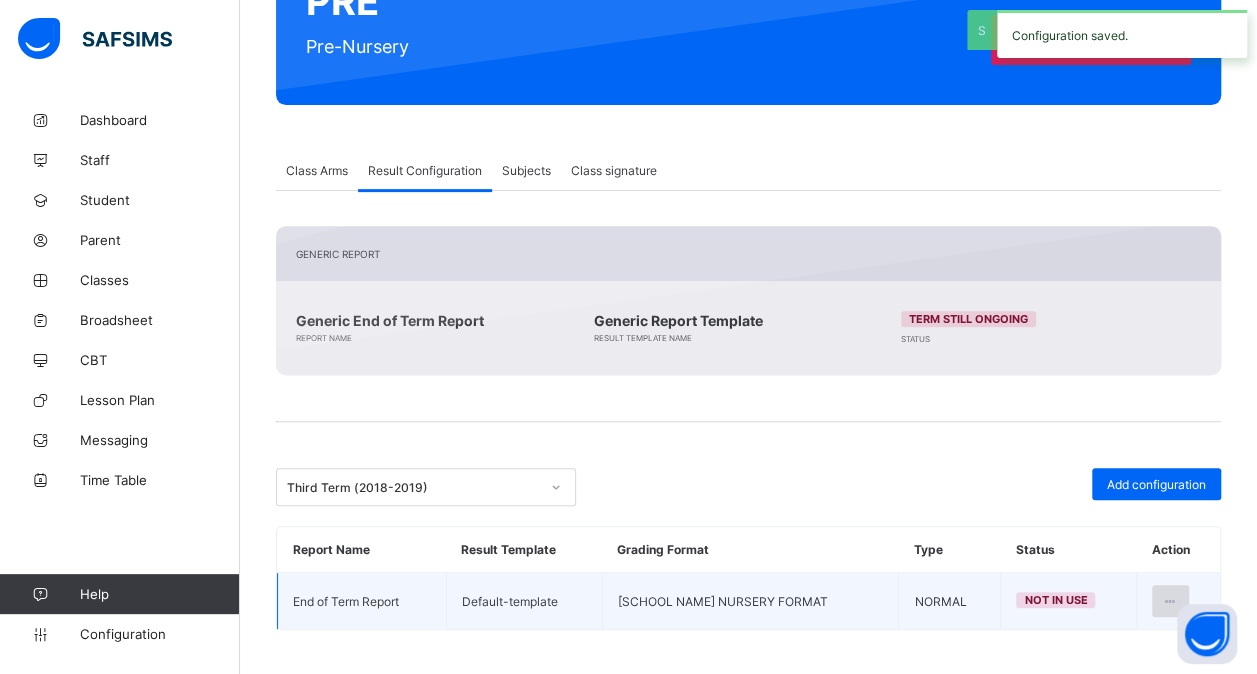 click at bounding box center [1170, 601] 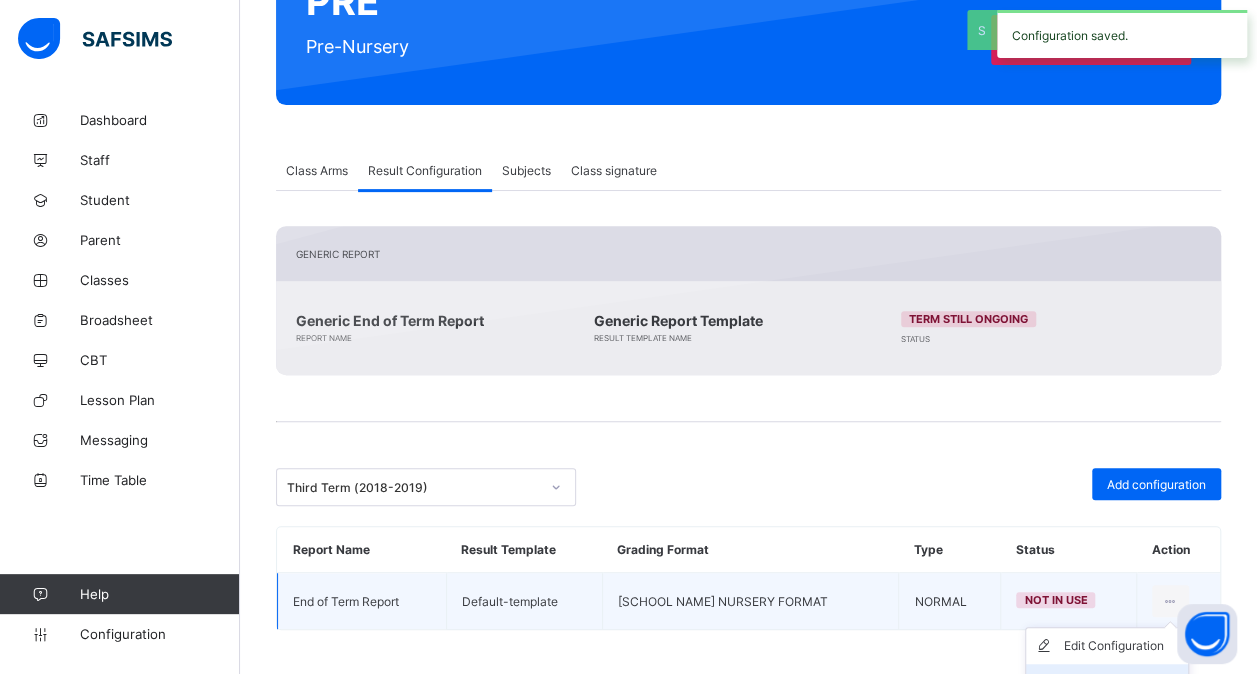 click on "Set in use" at bounding box center [1122, 682] 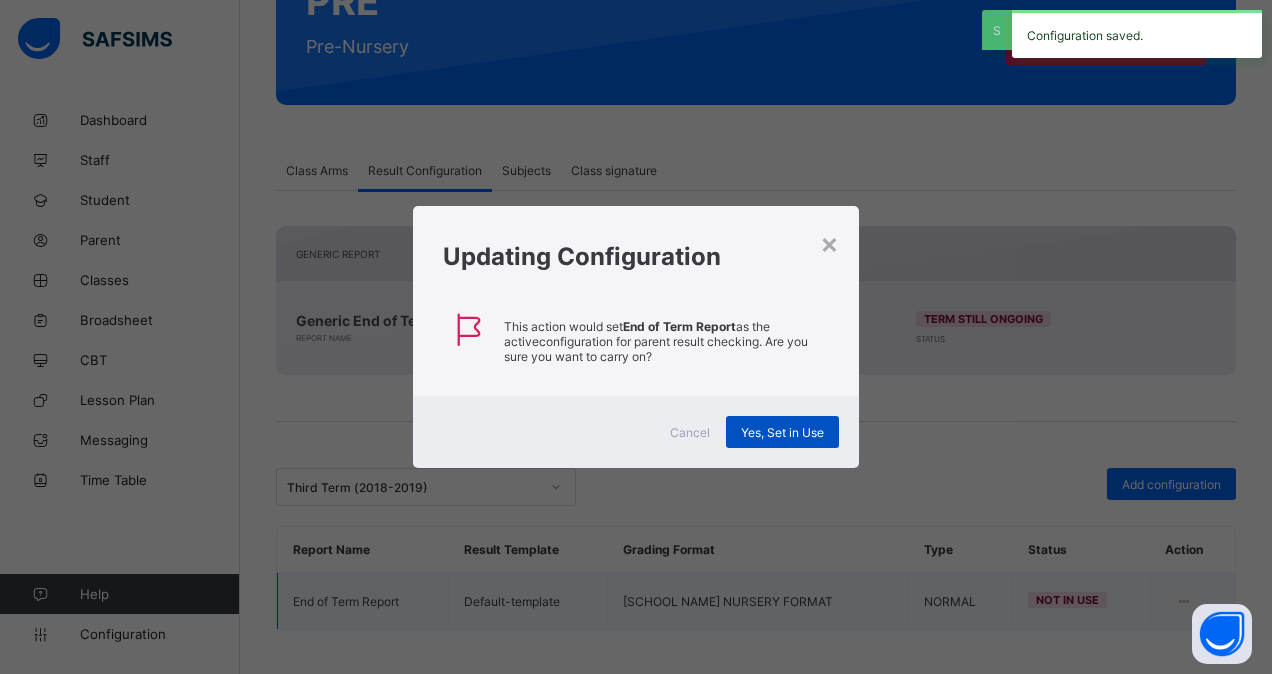 click on "Yes, Set in Use" at bounding box center [782, 432] 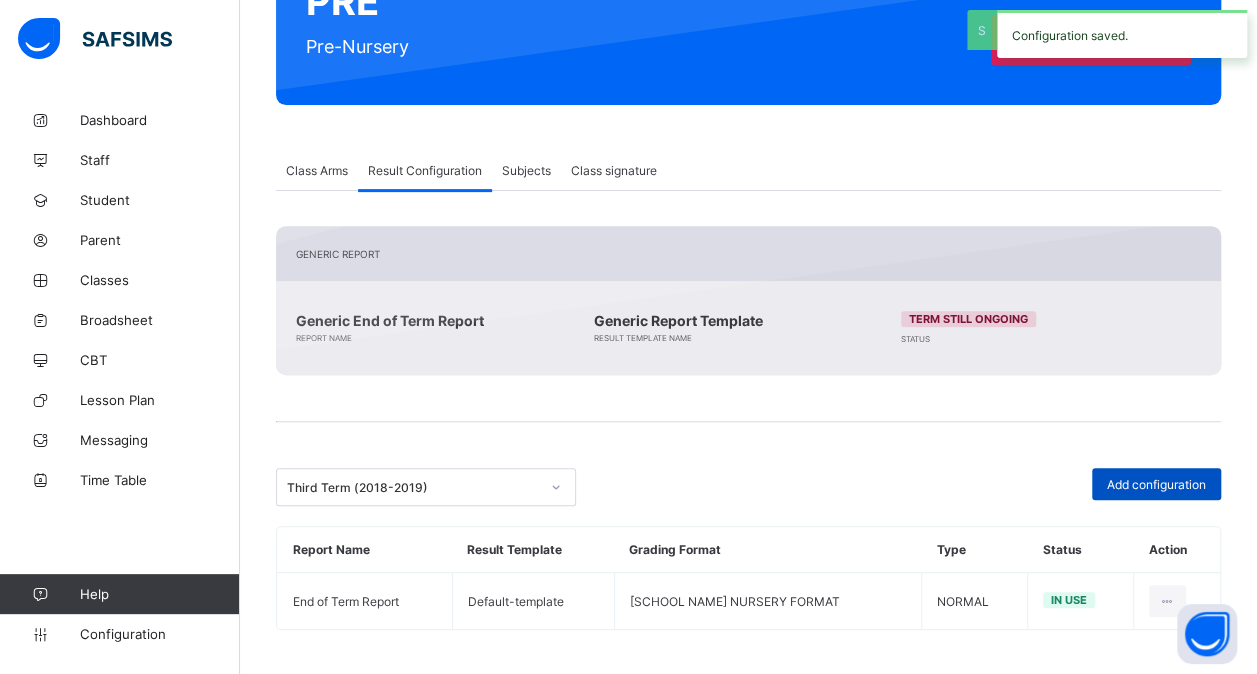 click on "Add configuration" at bounding box center (1156, 484) 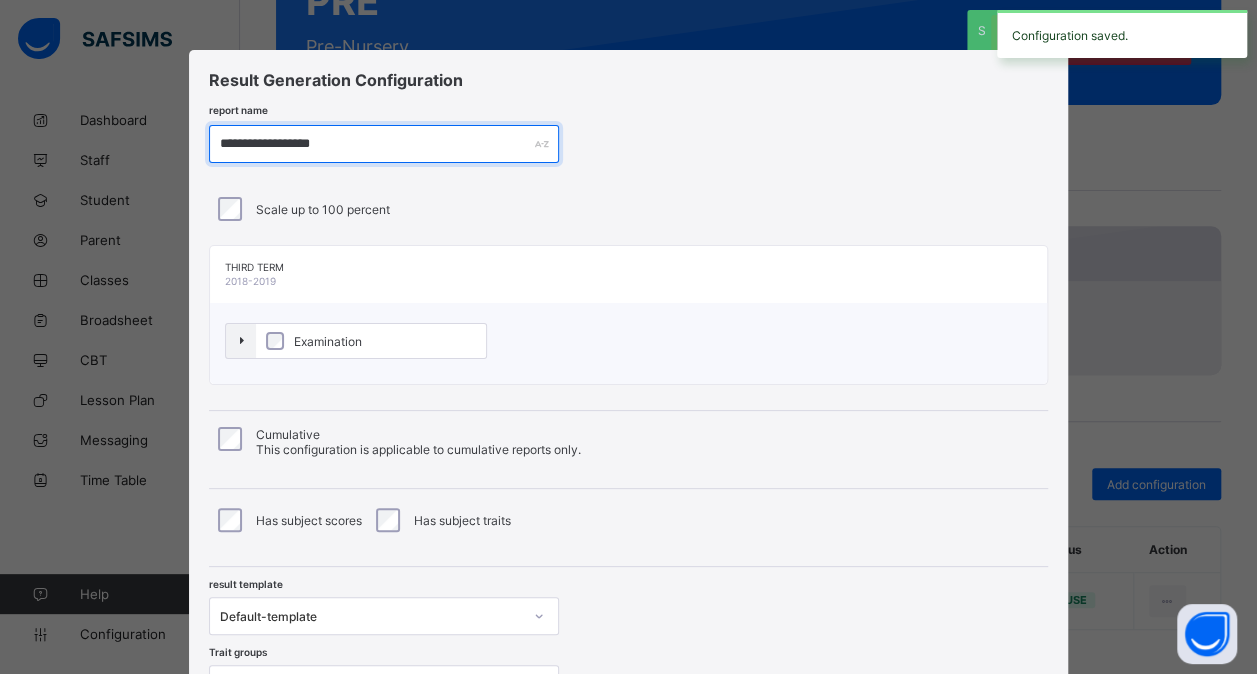 click on "**********" at bounding box center [384, 144] 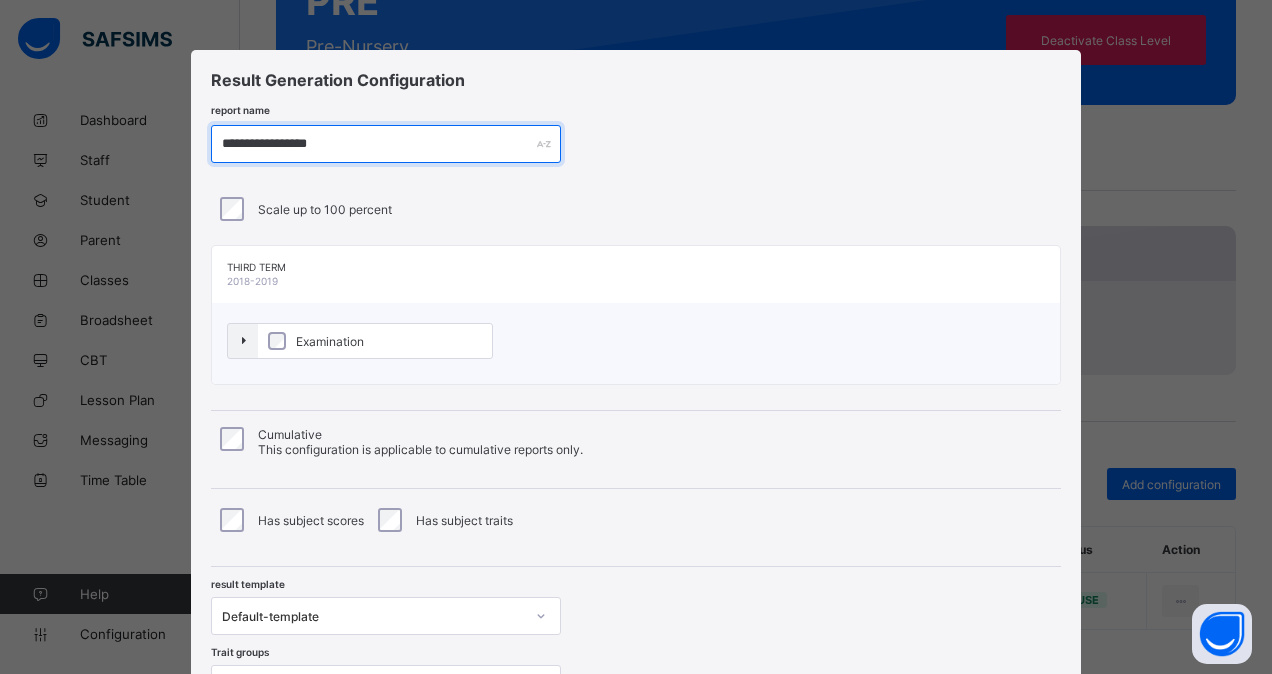 type on "**********" 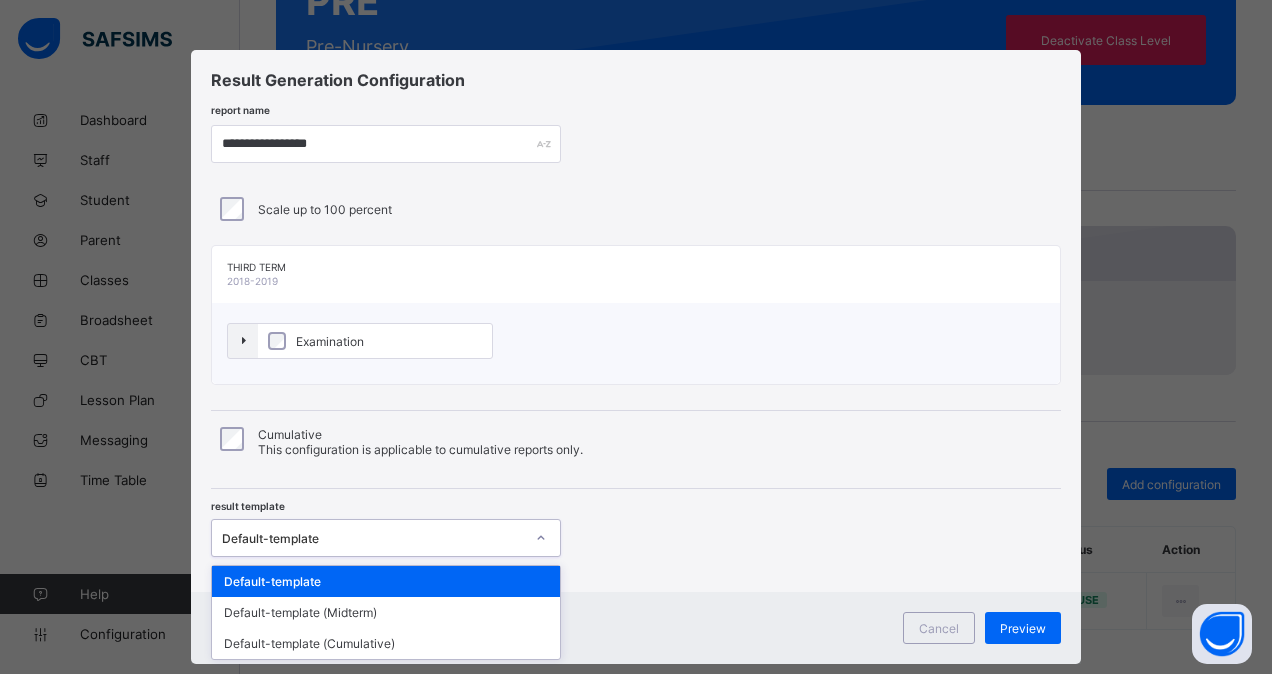 click on "Default-template" at bounding box center [373, 538] 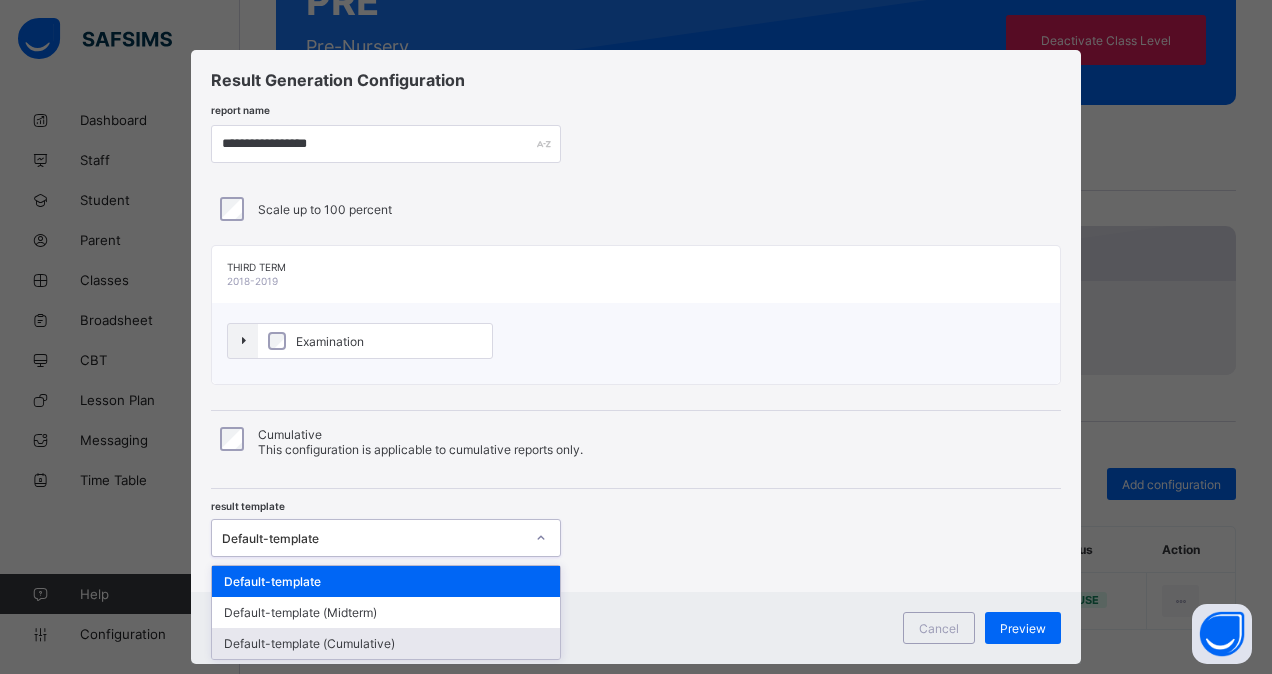 click on "Default-template (Cumulative)" at bounding box center [386, 643] 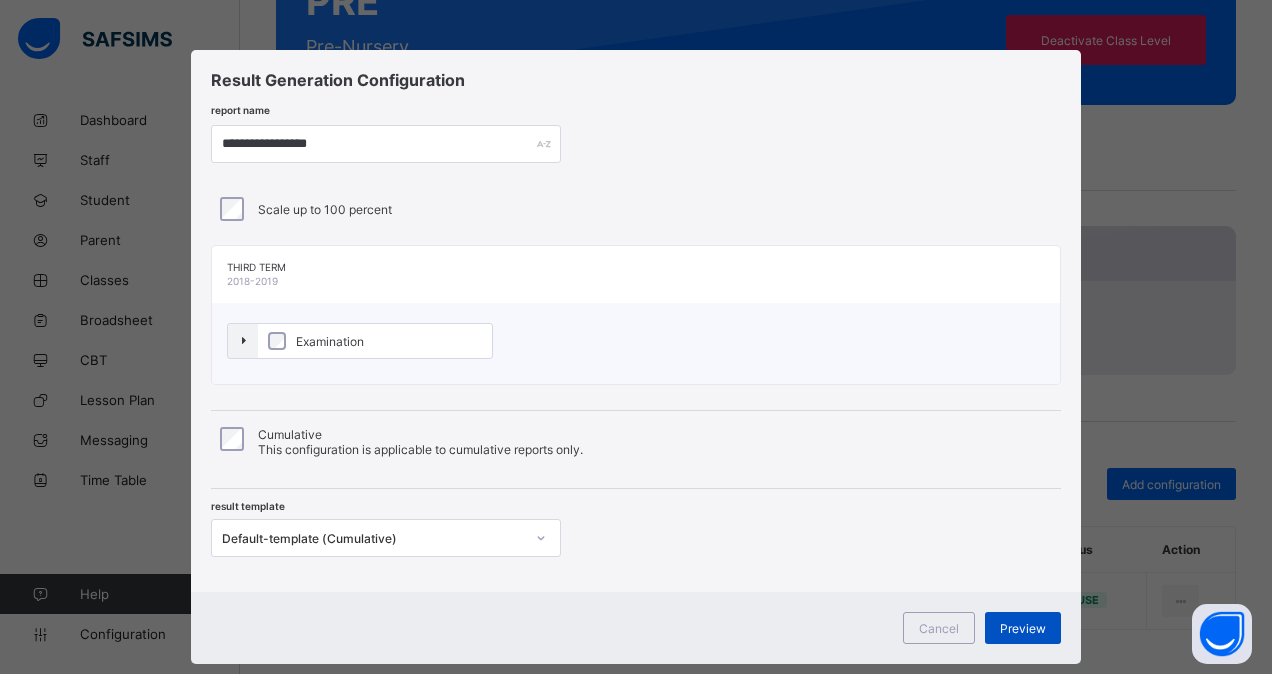 click on "Preview" at bounding box center [1023, 628] 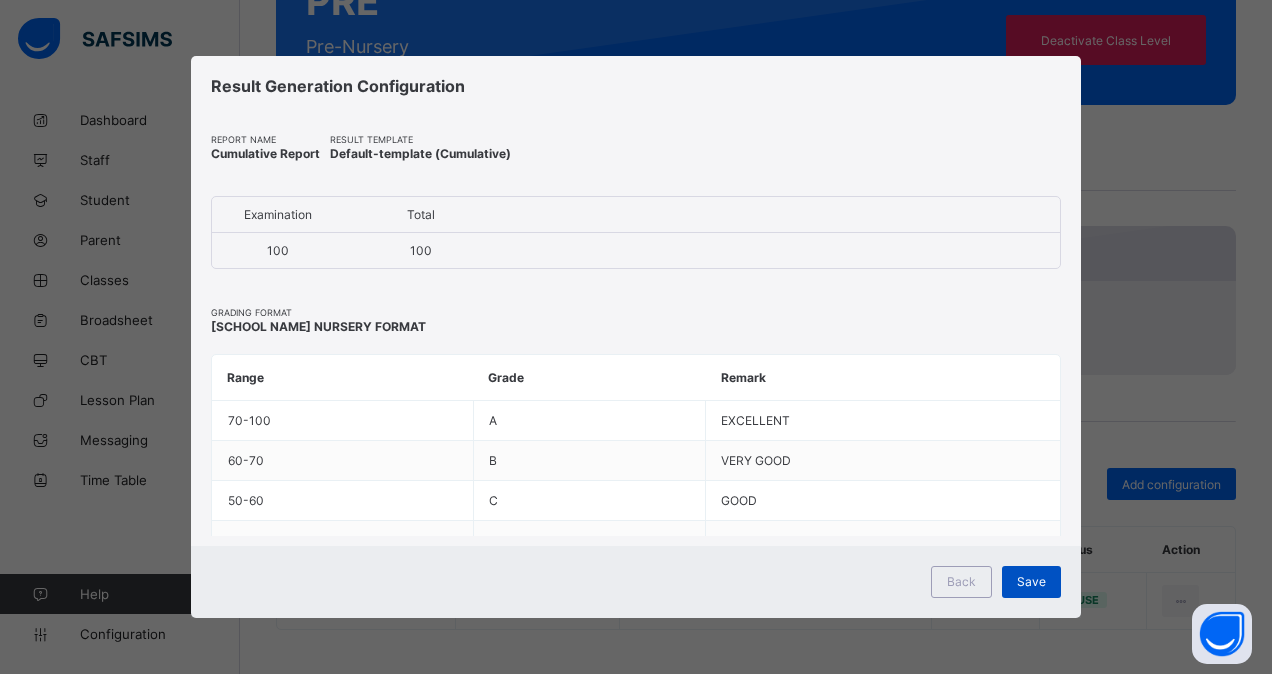 click on "Save" at bounding box center [1031, 581] 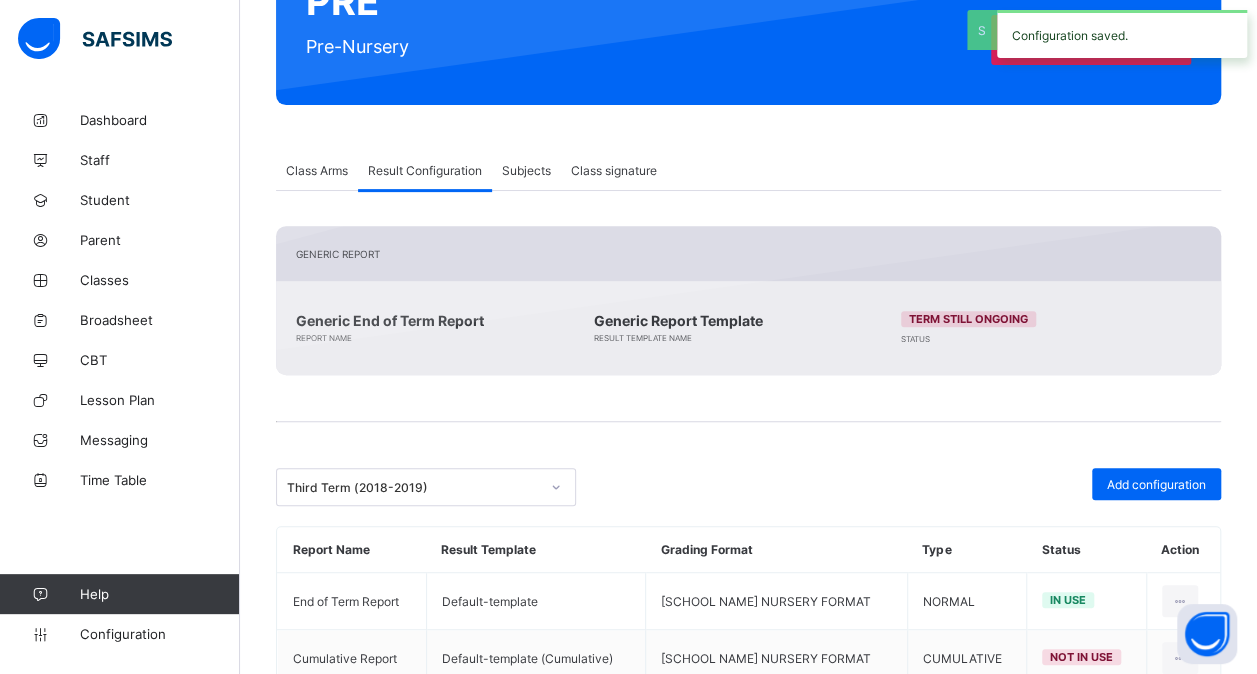 scroll, scrollTop: 317, scrollLeft: 0, axis: vertical 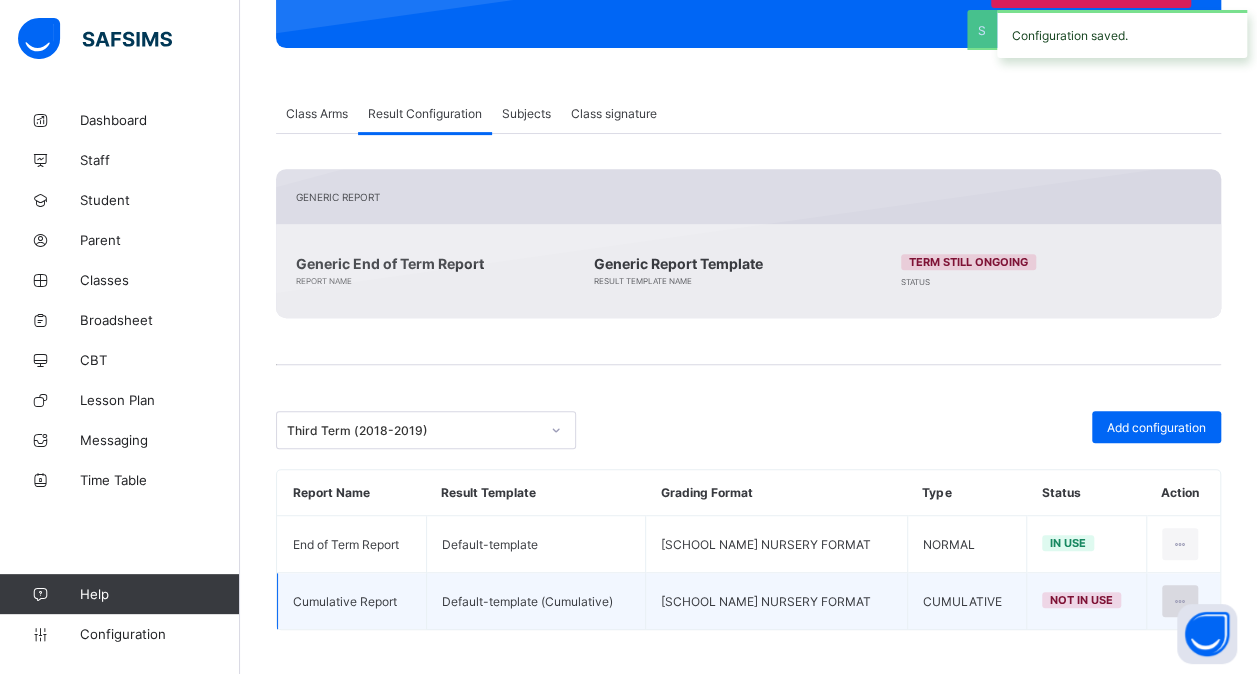 click at bounding box center [1180, 601] 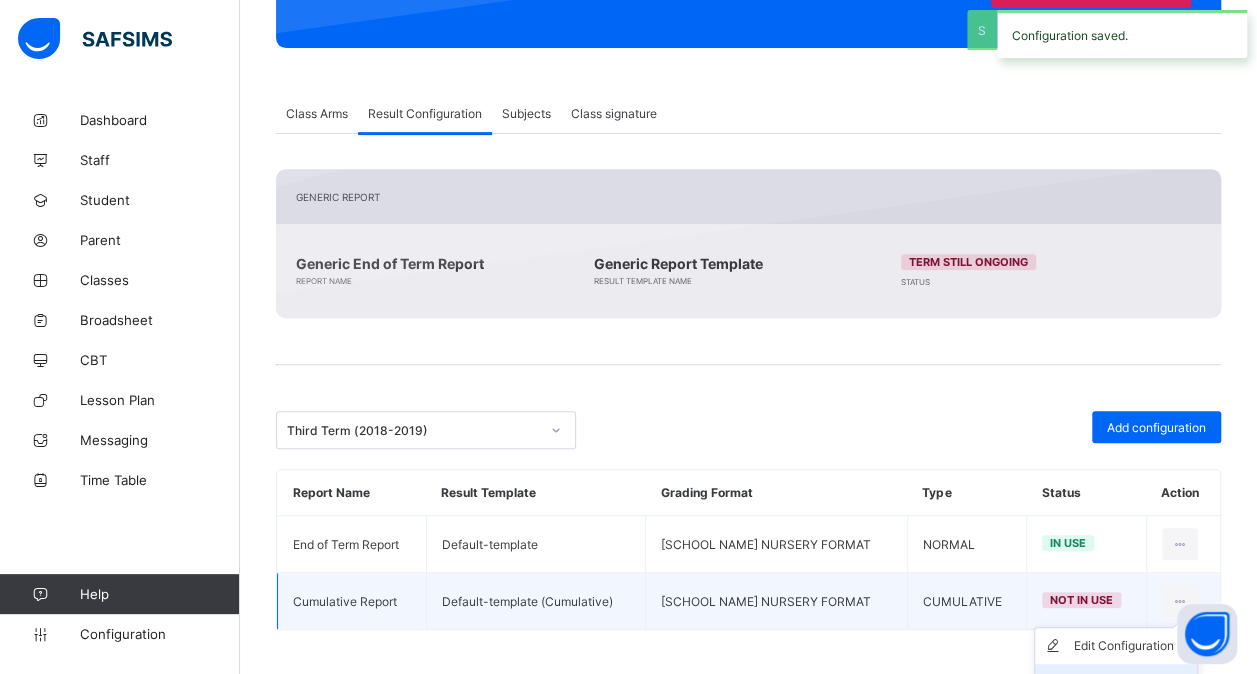 click on "Set in use" at bounding box center (1116, 682) 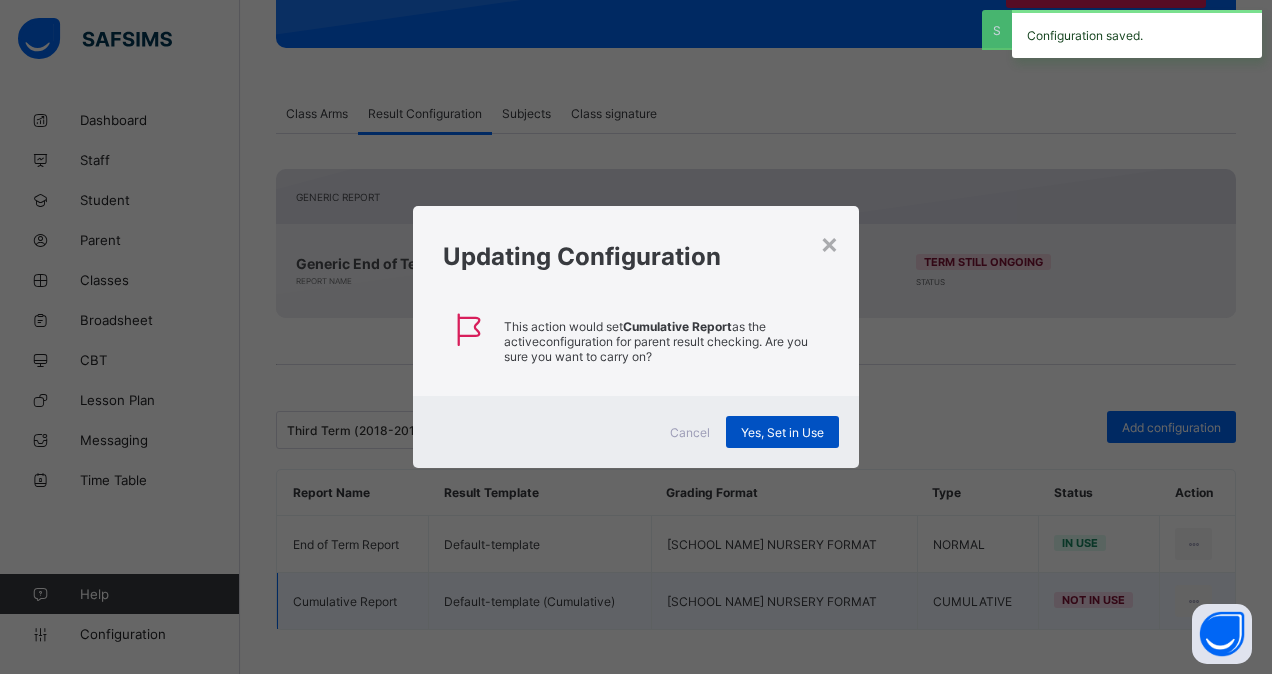 click on "Yes, Set in Use" at bounding box center [782, 432] 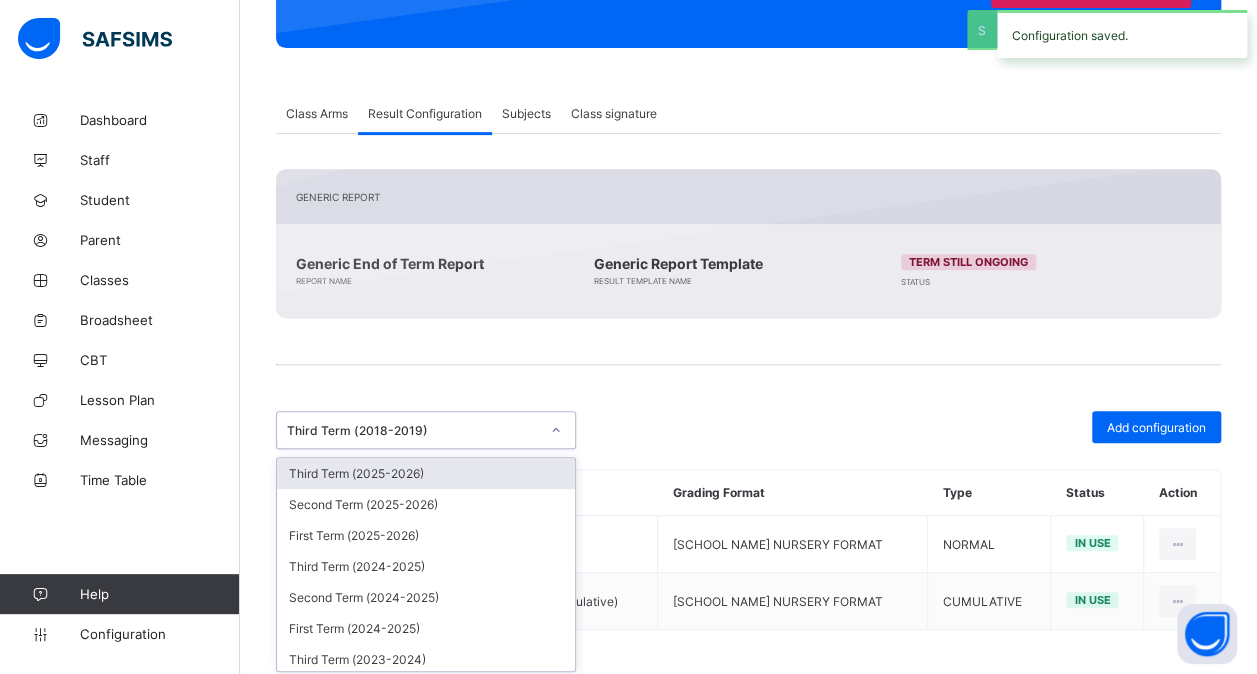 click 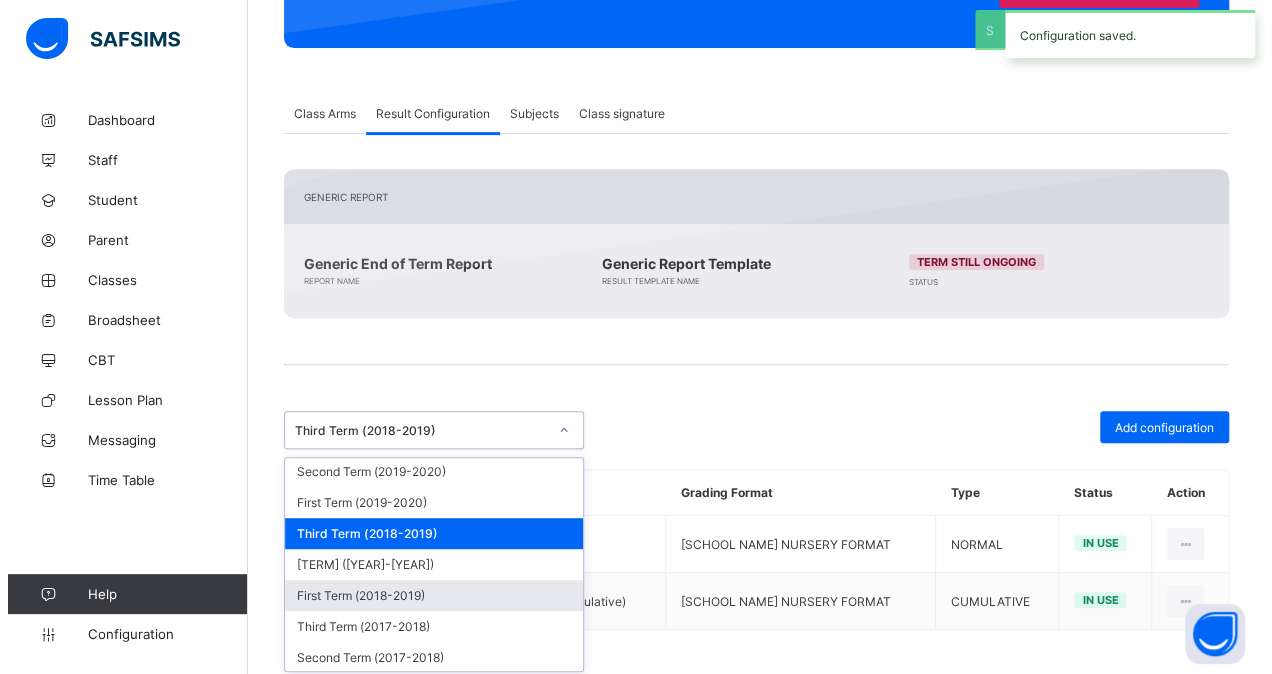 scroll, scrollTop: 586, scrollLeft: 0, axis: vertical 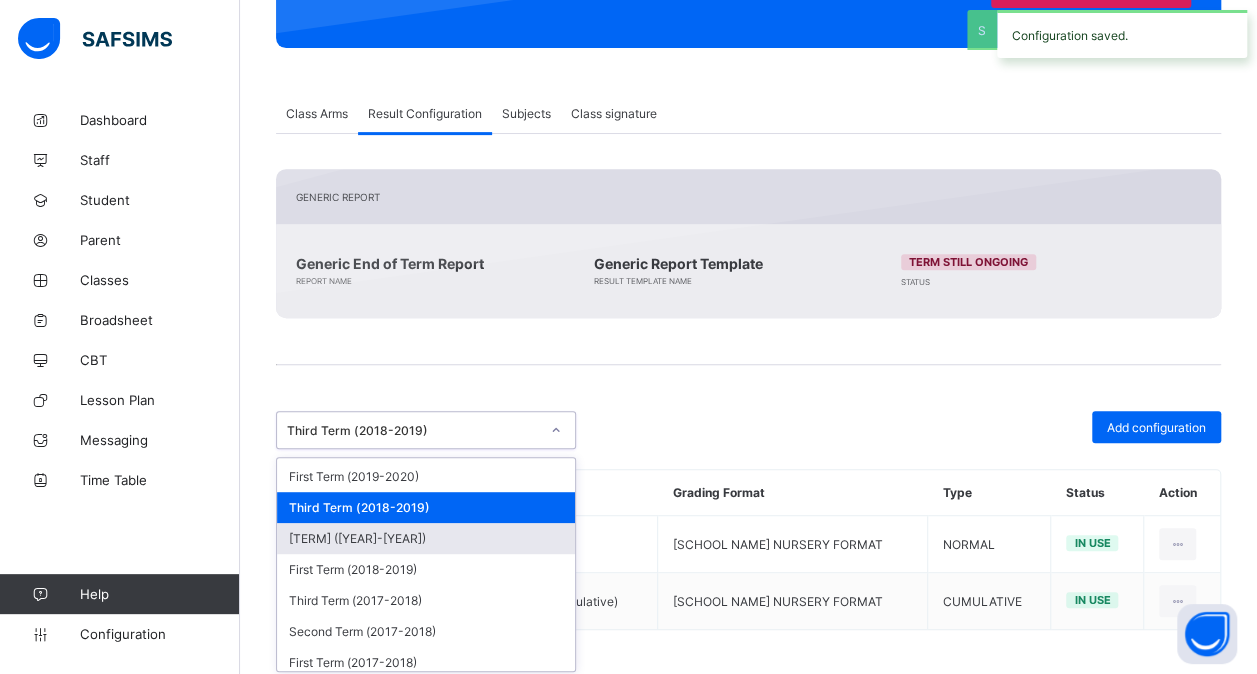 click on "[TERM] ([YEAR]-[YEAR])" at bounding box center [426, 538] 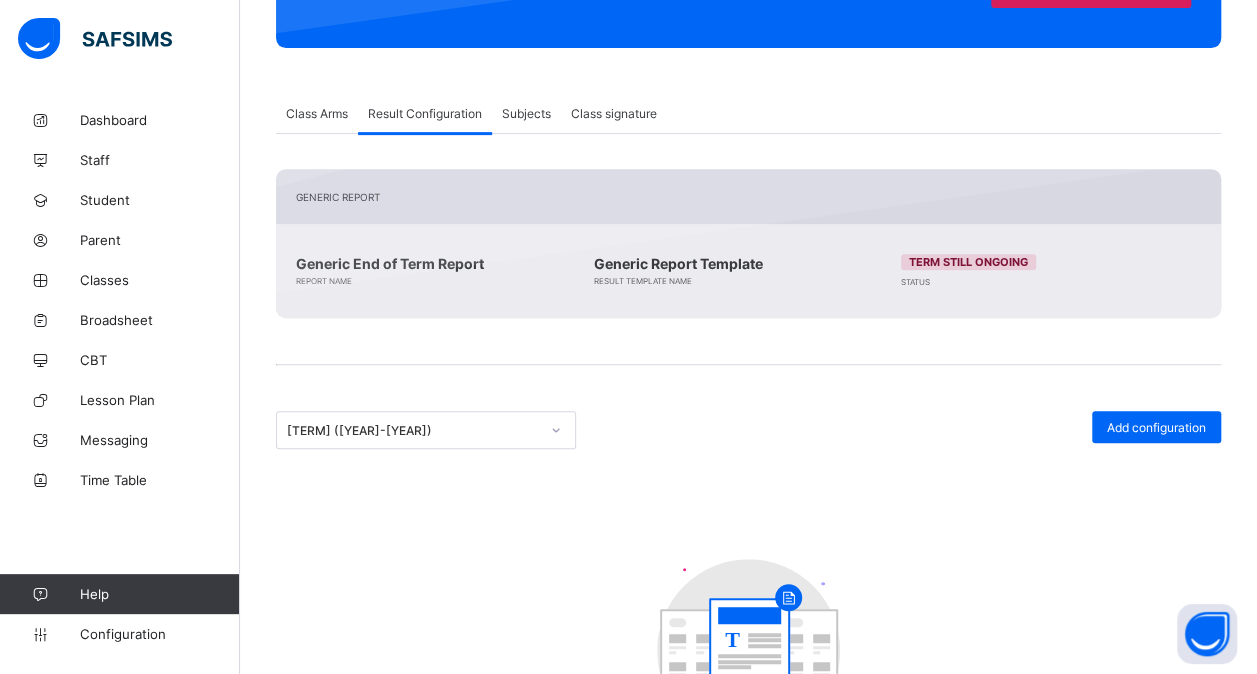 click at bounding box center [748, 391] 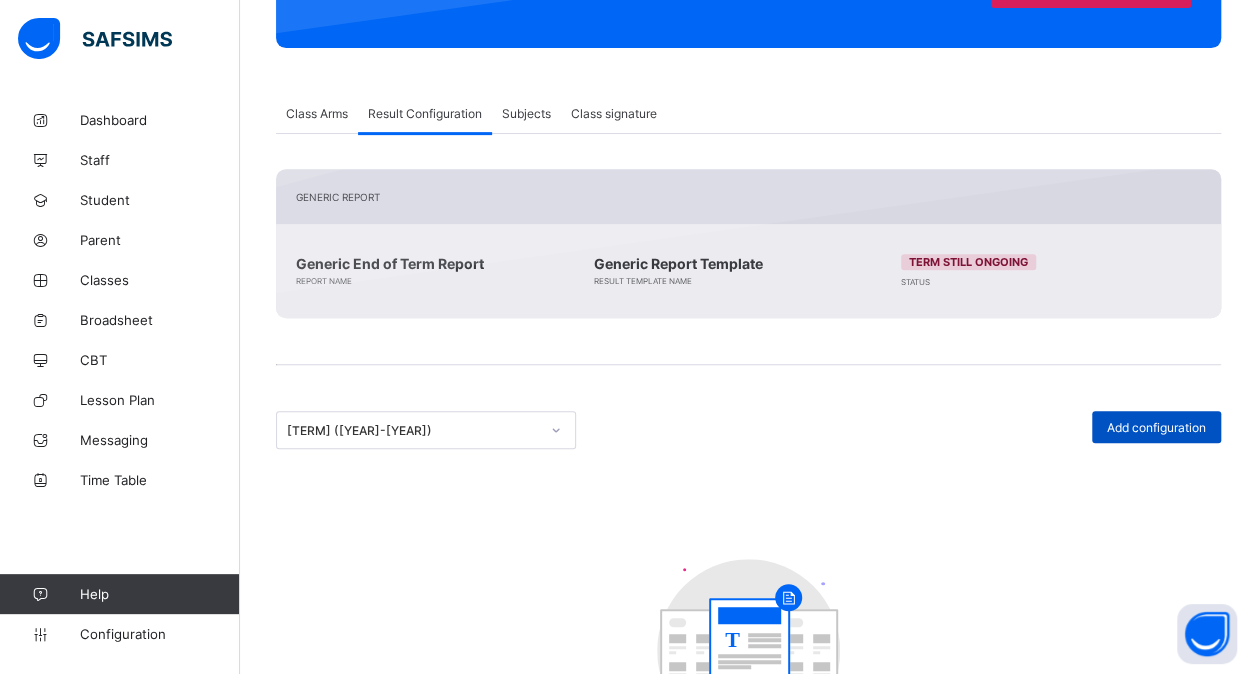 click on "Add configuration" at bounding box center [1156, 427] 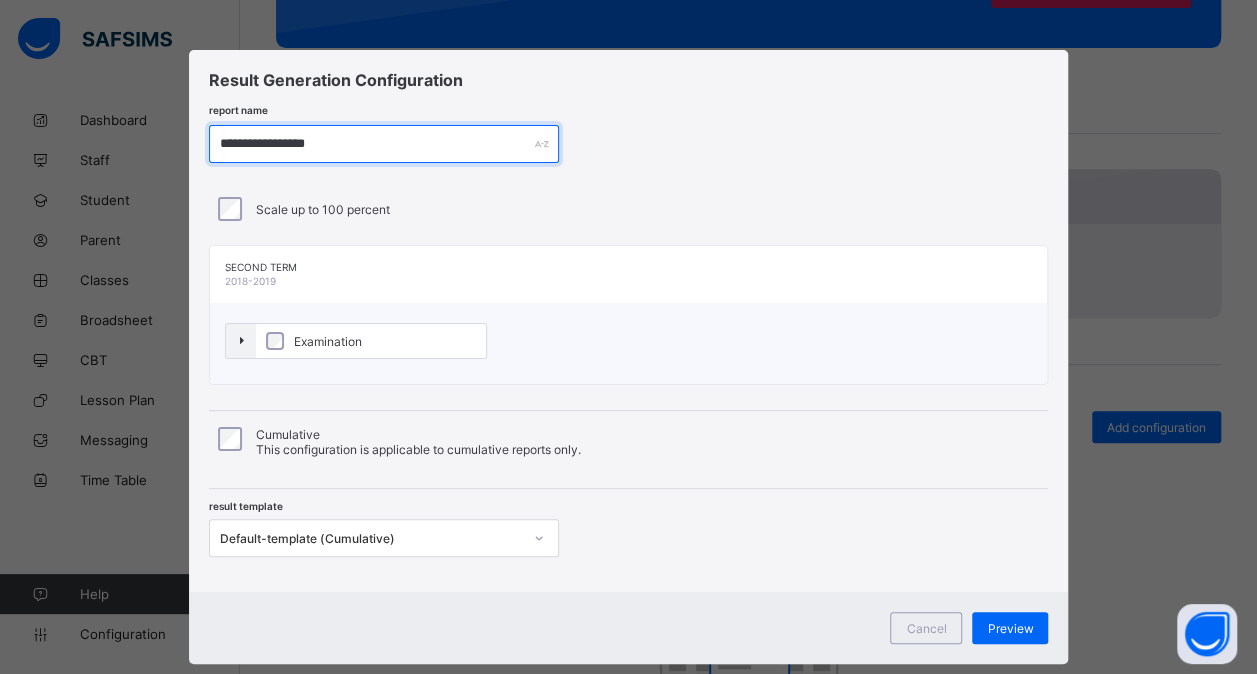 click on "**********" at bounding box center (384, 144) 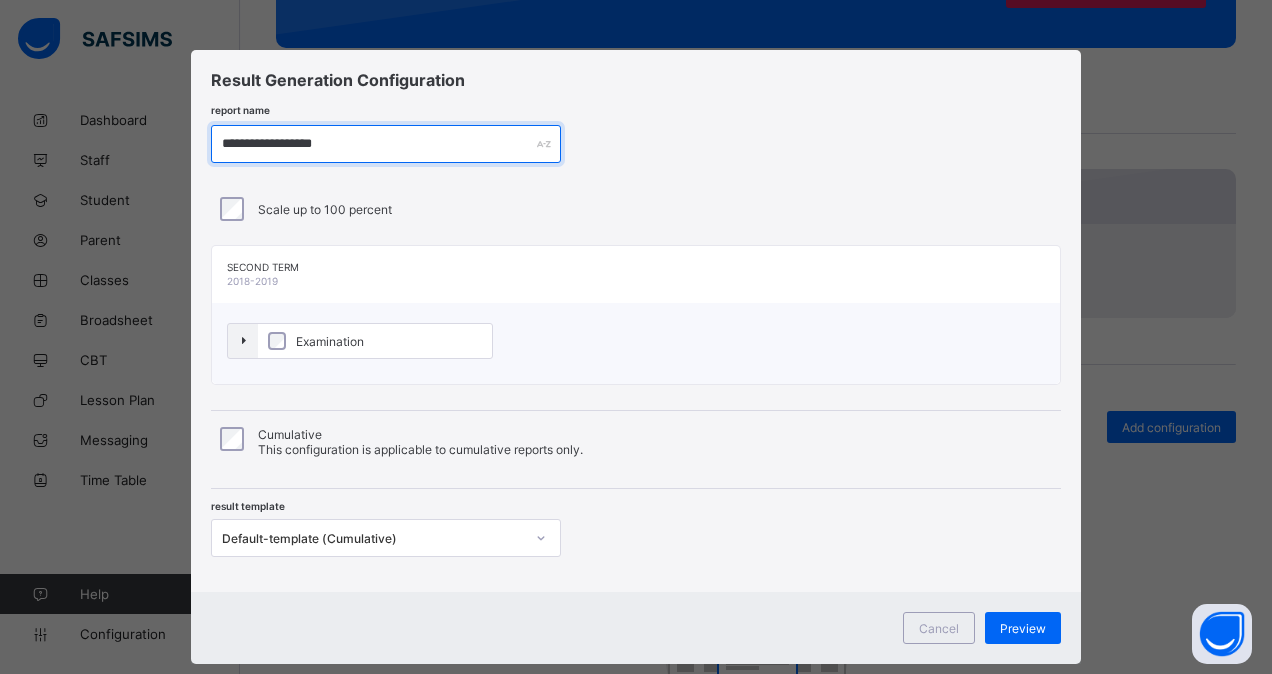 type on "**********" 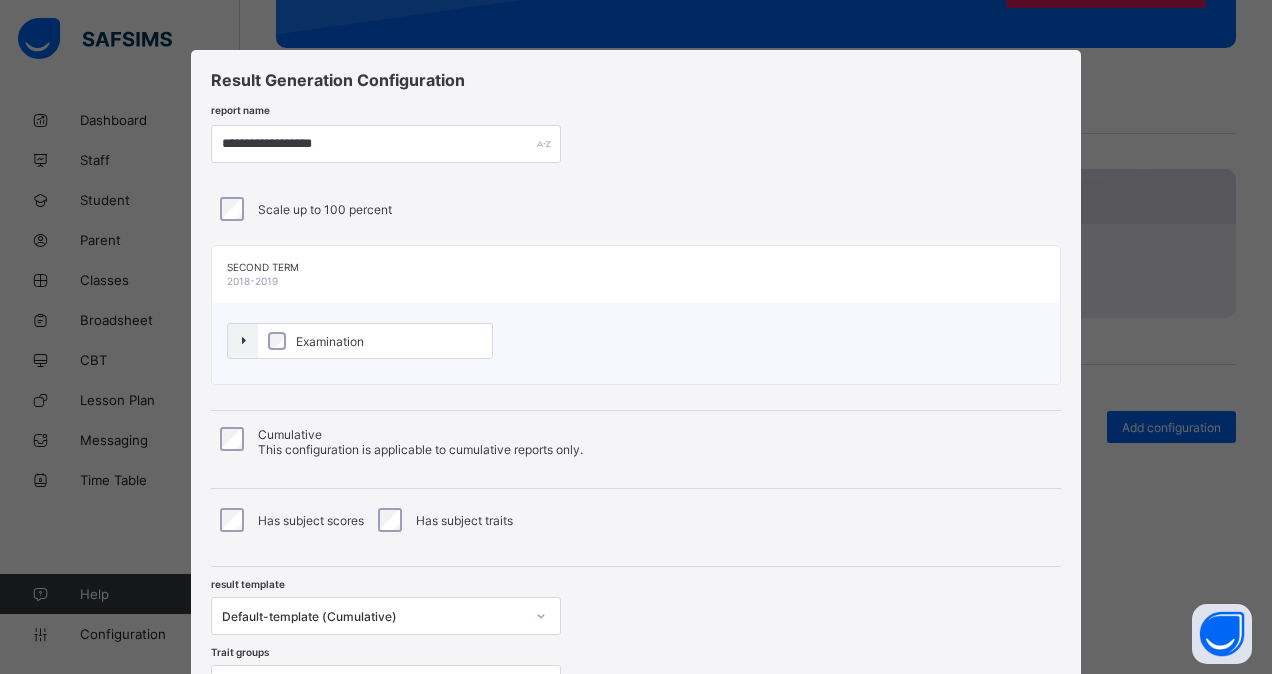 scroll, scrollTop: 65, scrollLeft: 0, axis: vertical 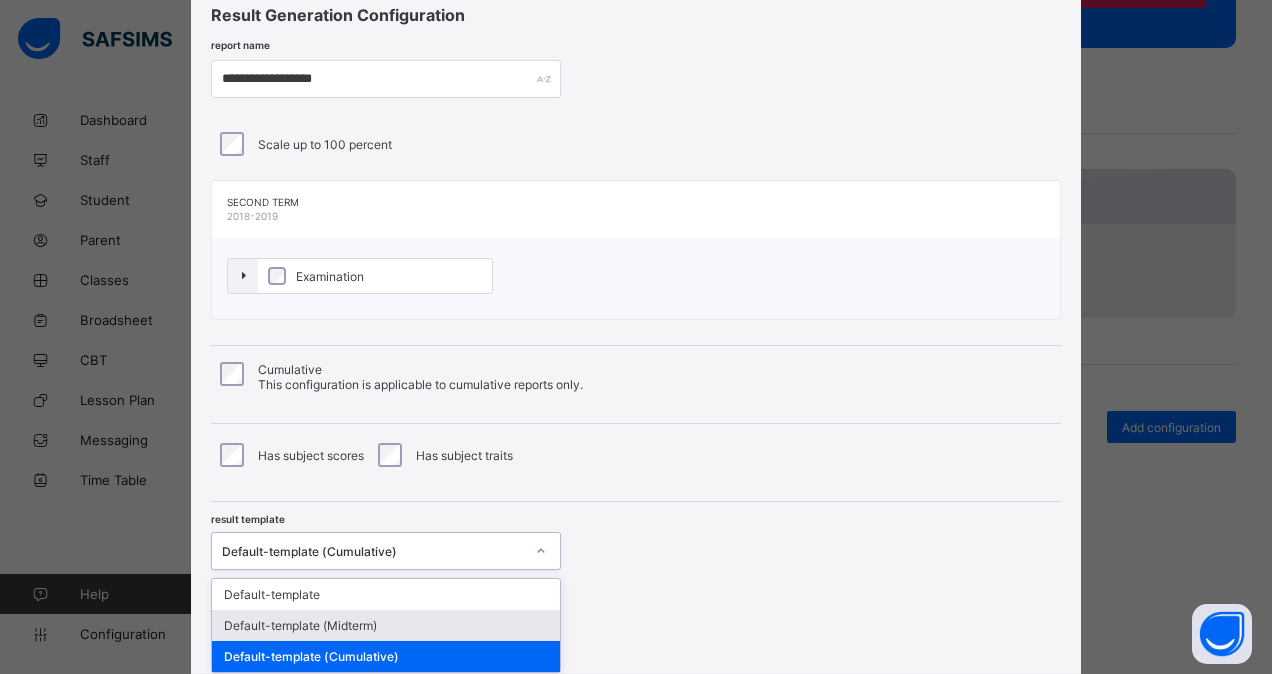 click on "option [TEMPLATE NAME] focused, 2 of 3. 3 results available. Use Up and Down to choose options, press Enter to select the currently focused option, press Escape to exit the menu, press Tab to select the option and exit the menu. [TEMPLATE NAME] (Cumulative) [TEMPLATE NAME] [TEMPLATE NAME] (Midterm) [TEMPLATE NAME] (Cumulative)" at bounding box center [386, 551] 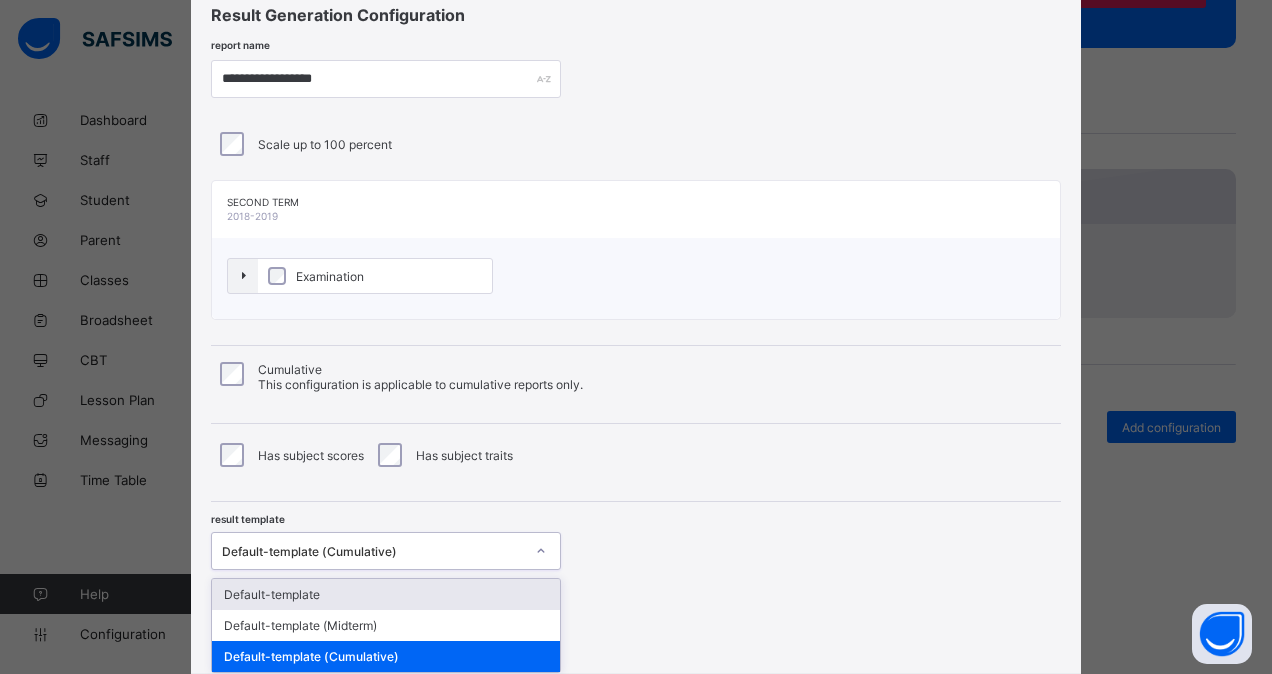 click on "Default-template" at bounding box center [386, 594] 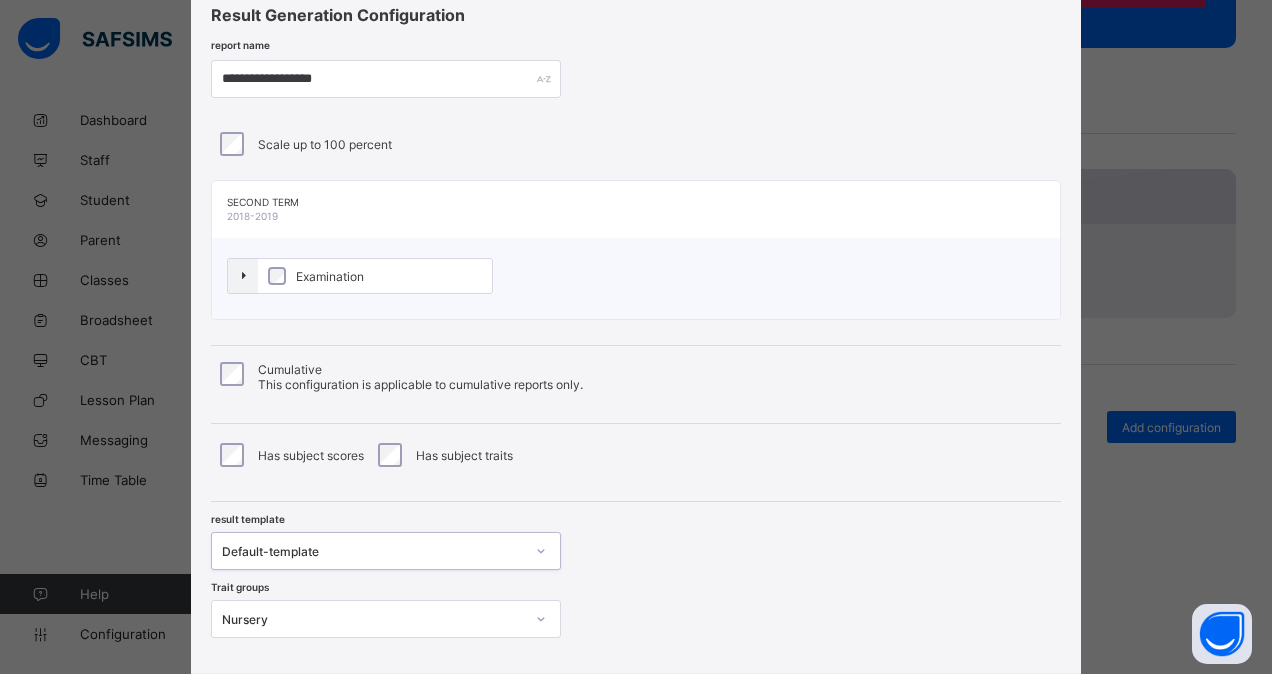 scroll, scrollTop: 182, scrollLeft: 0, axis: vertical 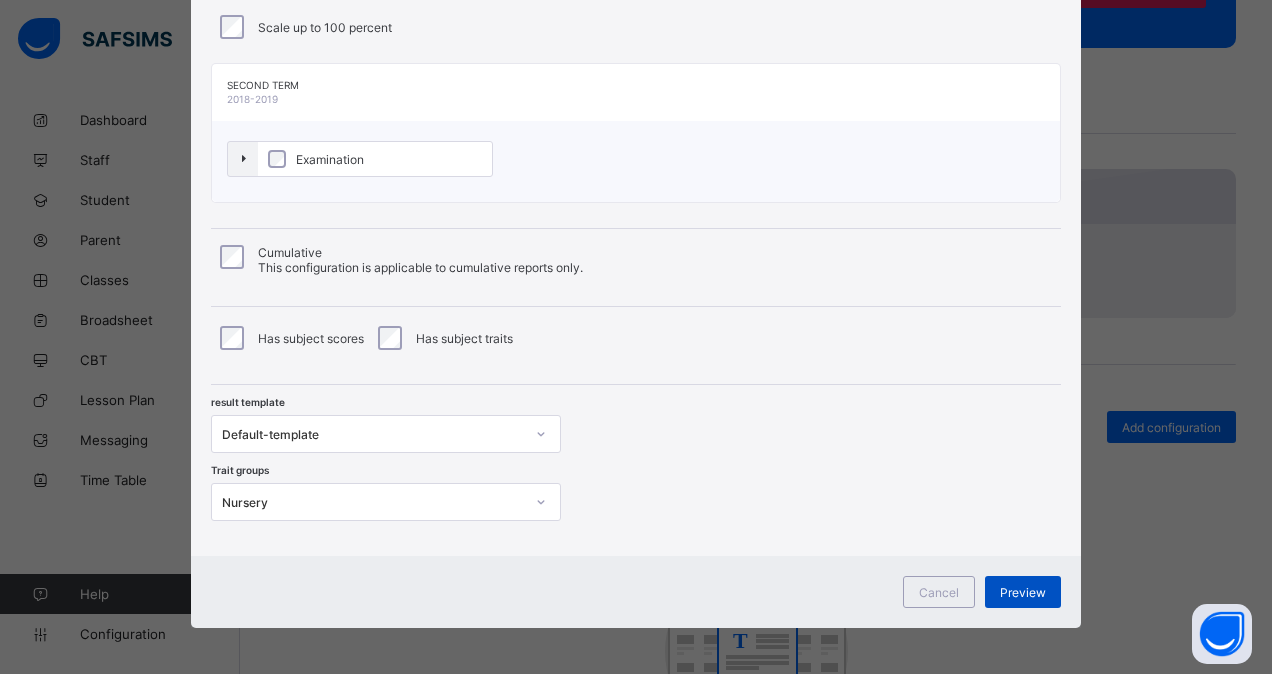 click on "Preview" at bounding box center (1023, 592) 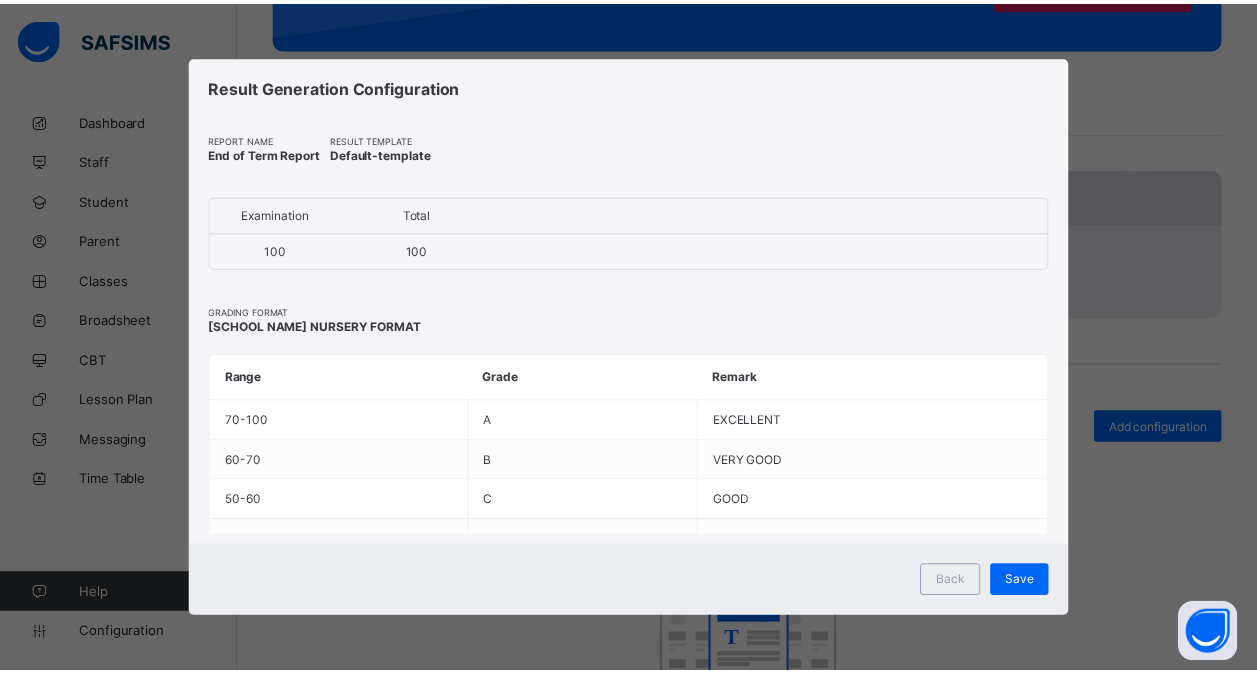 scroll, scrollTop: 0, scrollLeft: 0, axis: both 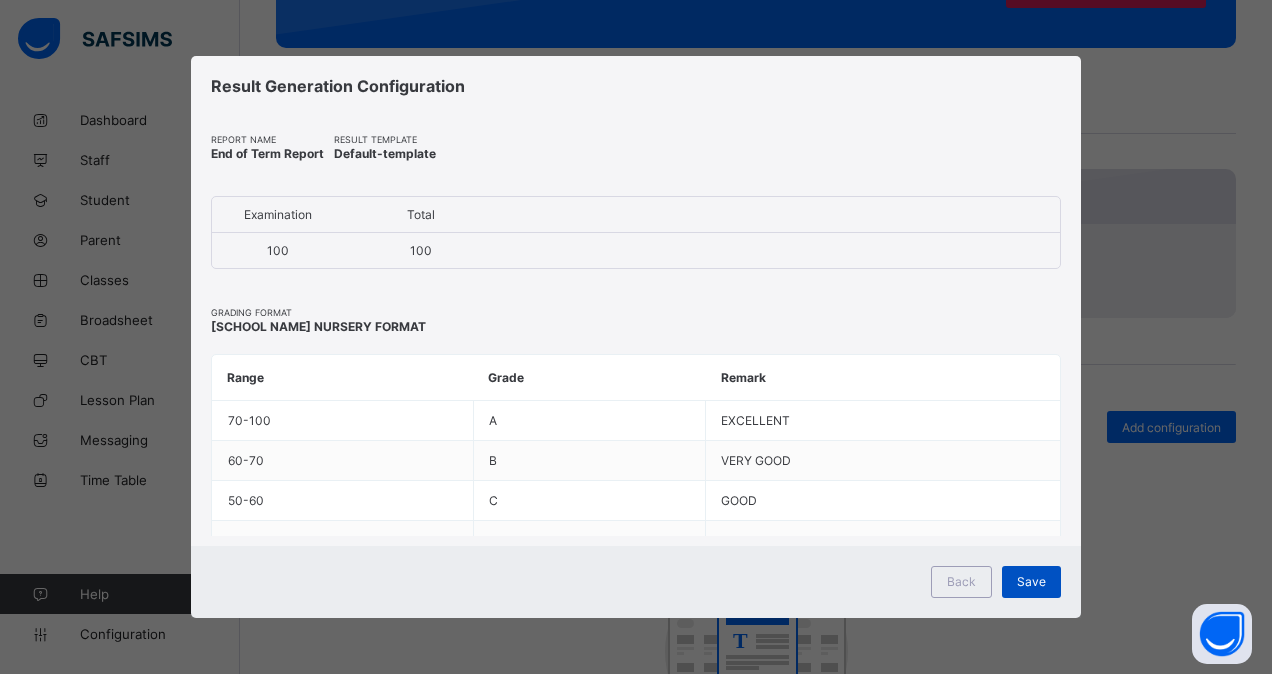 click on "Save" at bounding box center [1031, 581] 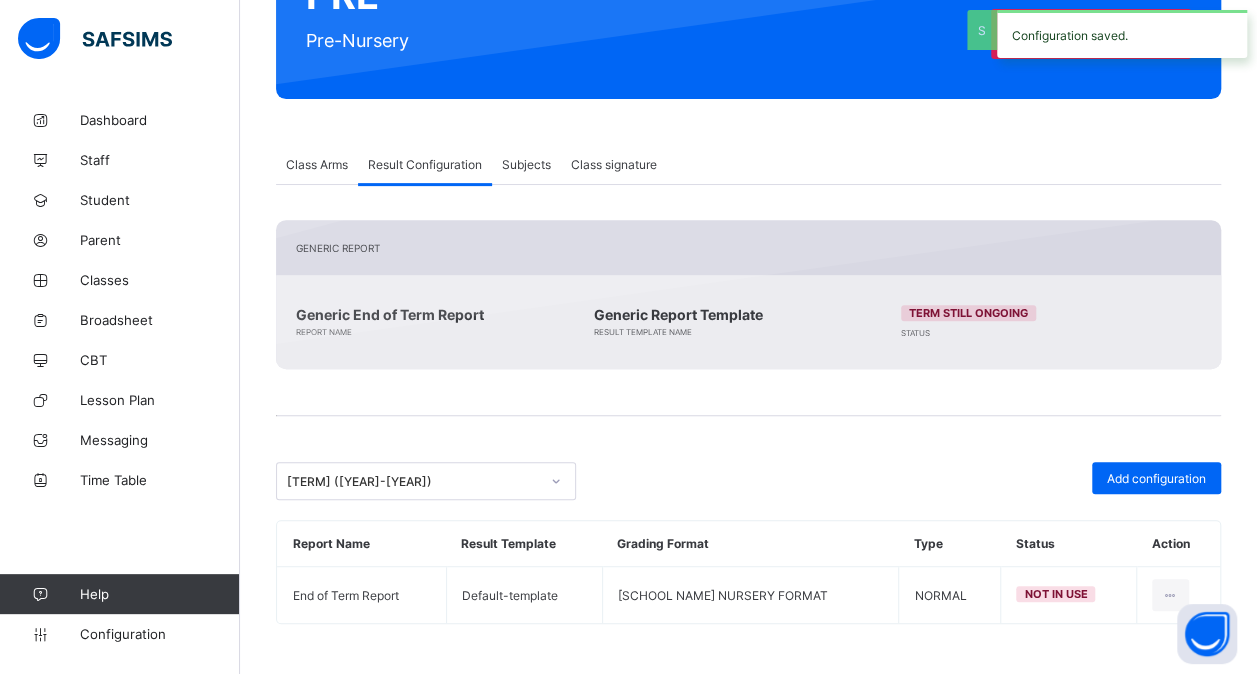 scroll, scrollTop: 260, scrollLeft: 0, axis: vertical 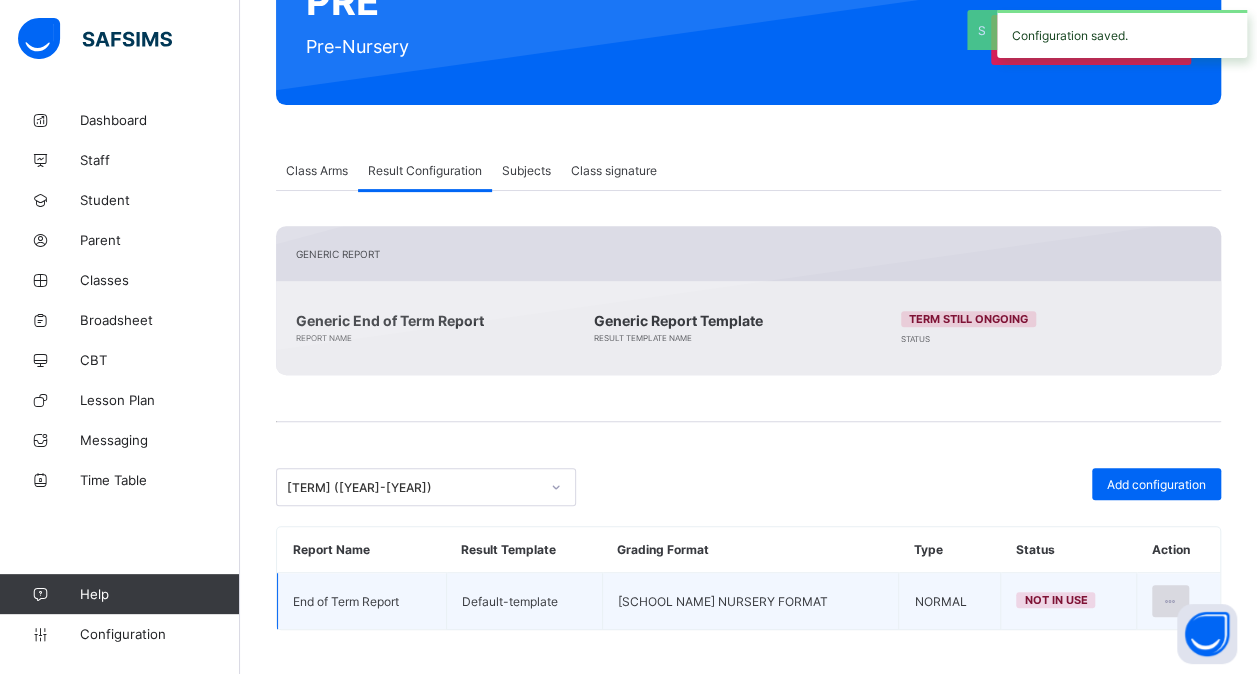 click at bounding box center [1170, 601] 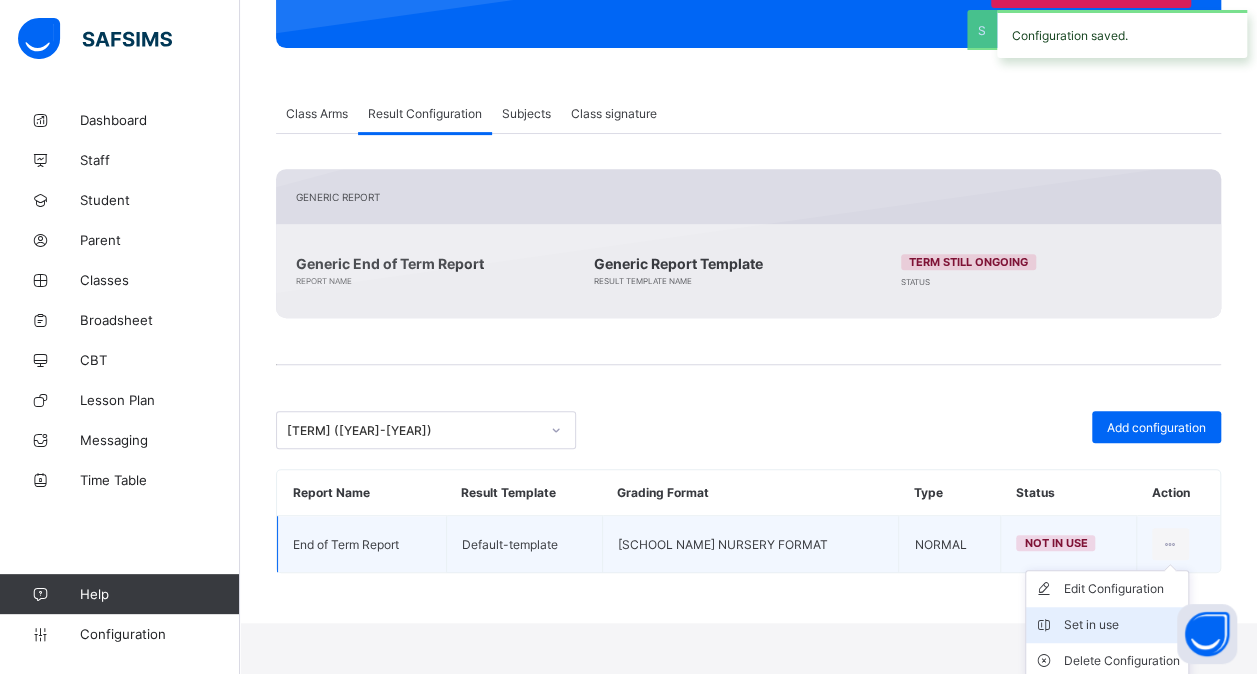 click on "Set in use" at bounding box center [1122, 625] 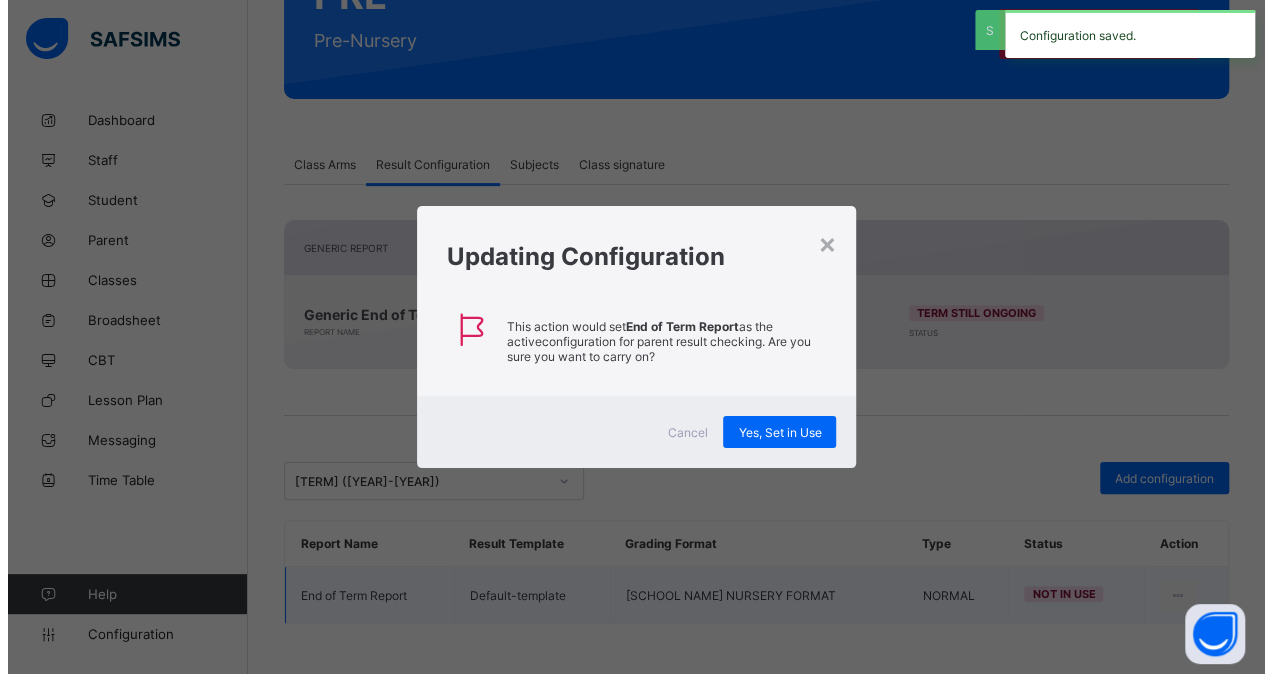 scroll, scrollTop: 260, scrollLeft: 0, axis: vertical 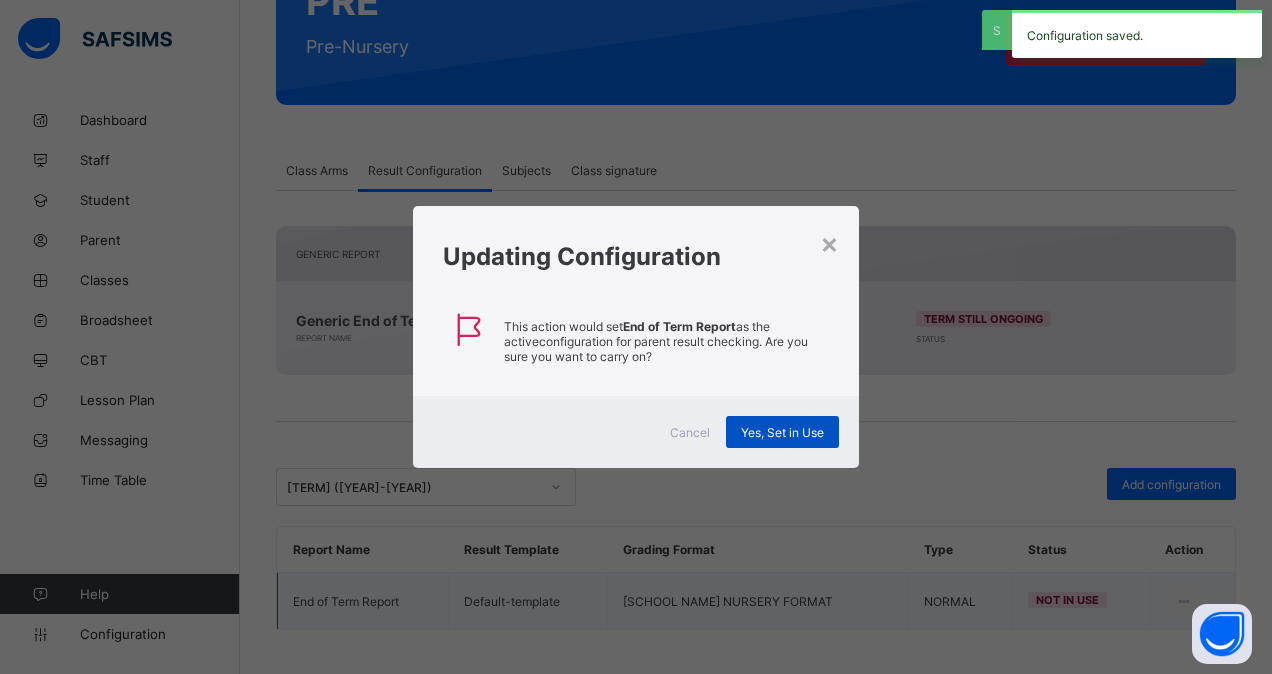 click on "Yes, Set in Use" at bounding box center [782, 432] 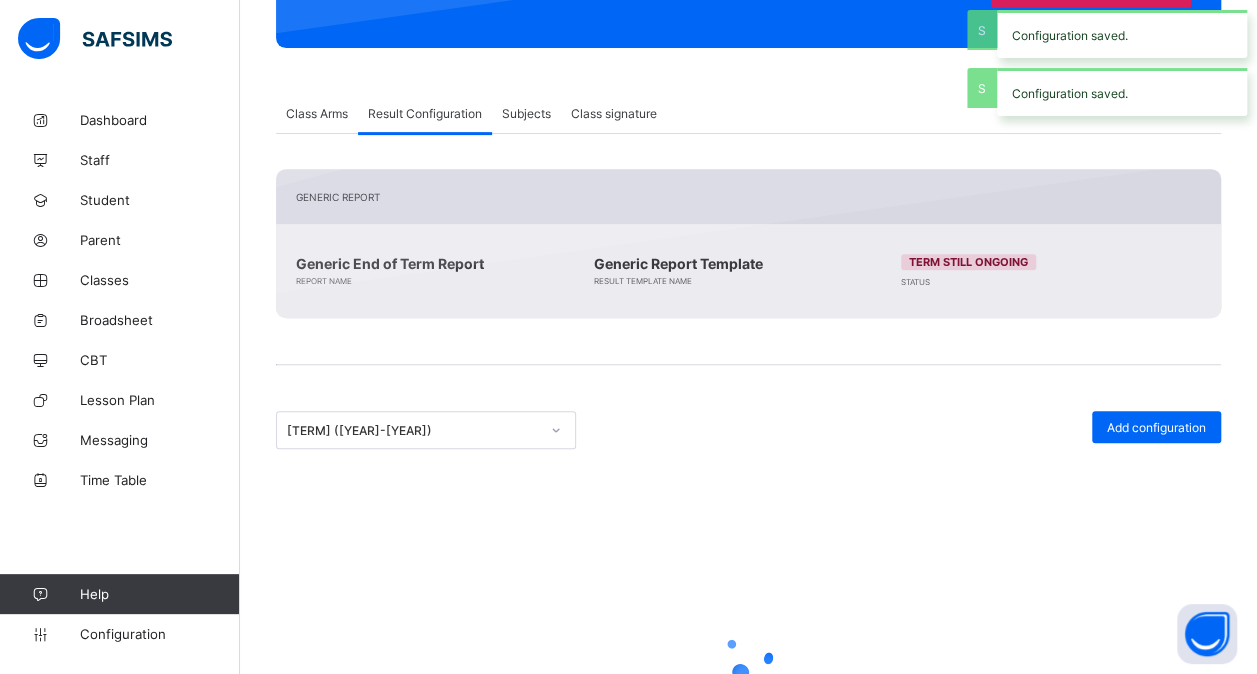 scroll, scrollTop: 260, scrollLeft: 0, axis: vertical 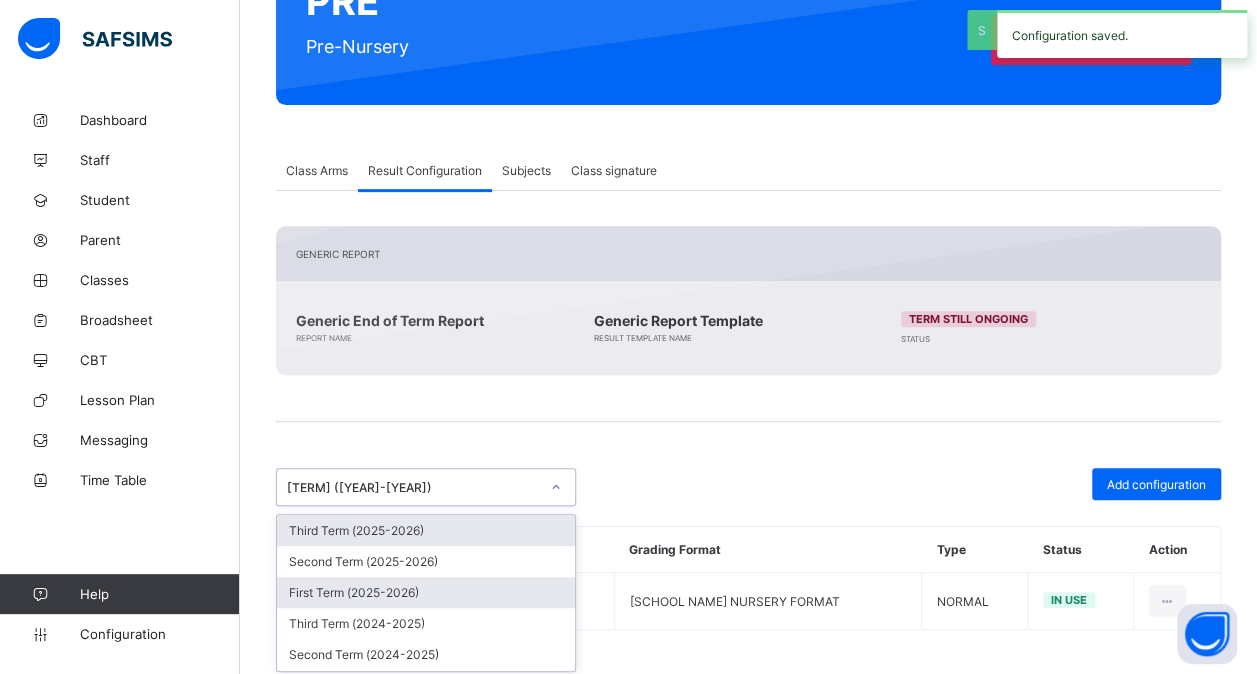 drag, startPoint x: 478, startPoint y: 484, endPoint x: 393, endPoint y: 570, distance: 120.91733 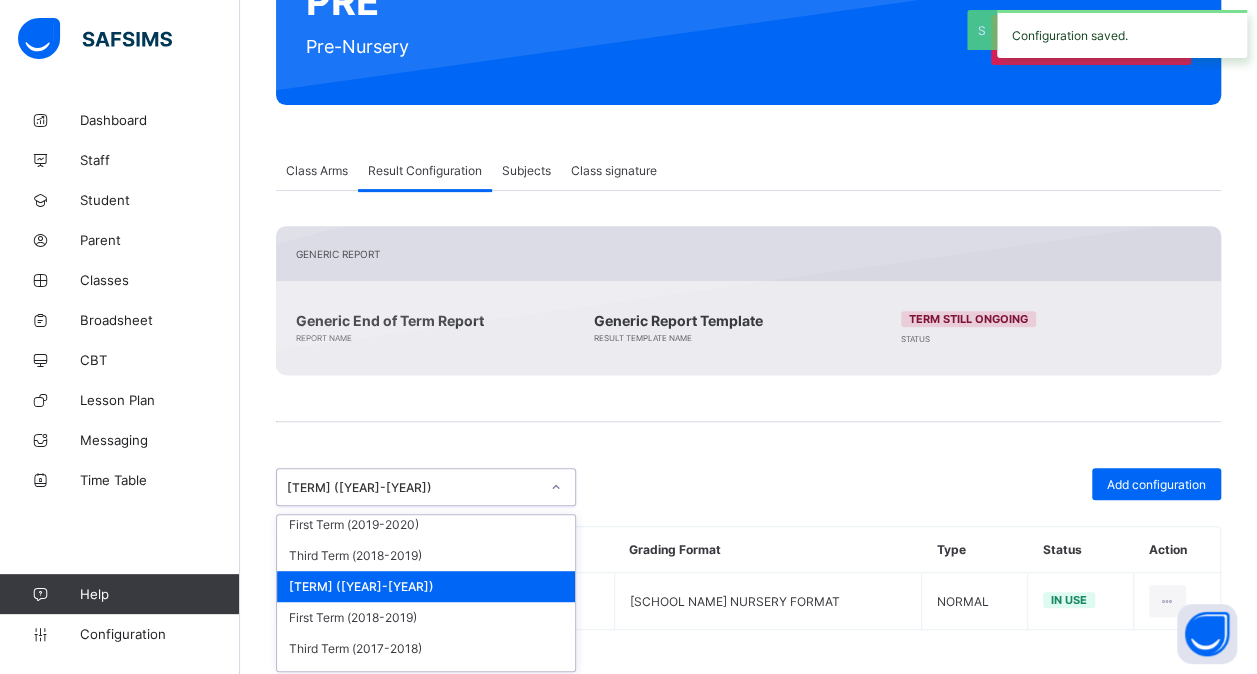 scroll, scrollTop: 602, scrollLeft: 0, axis: vertical 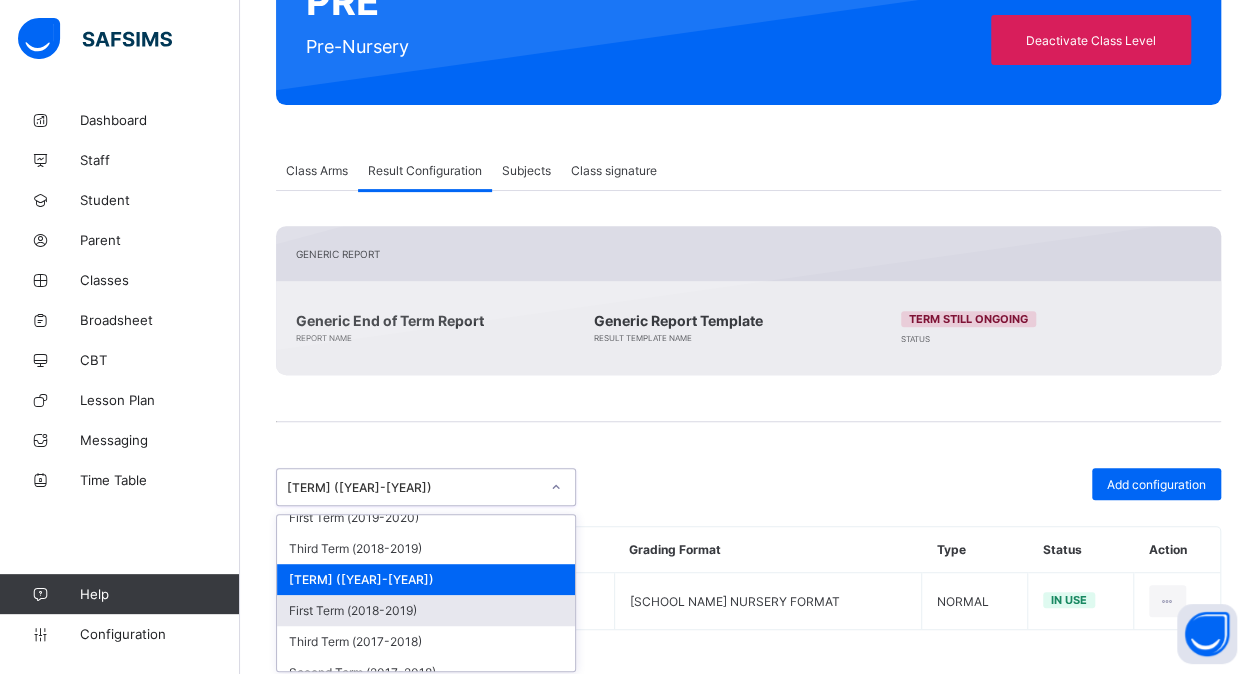 click on "First Term (2018-2019)" at bounding box center (426, 610) 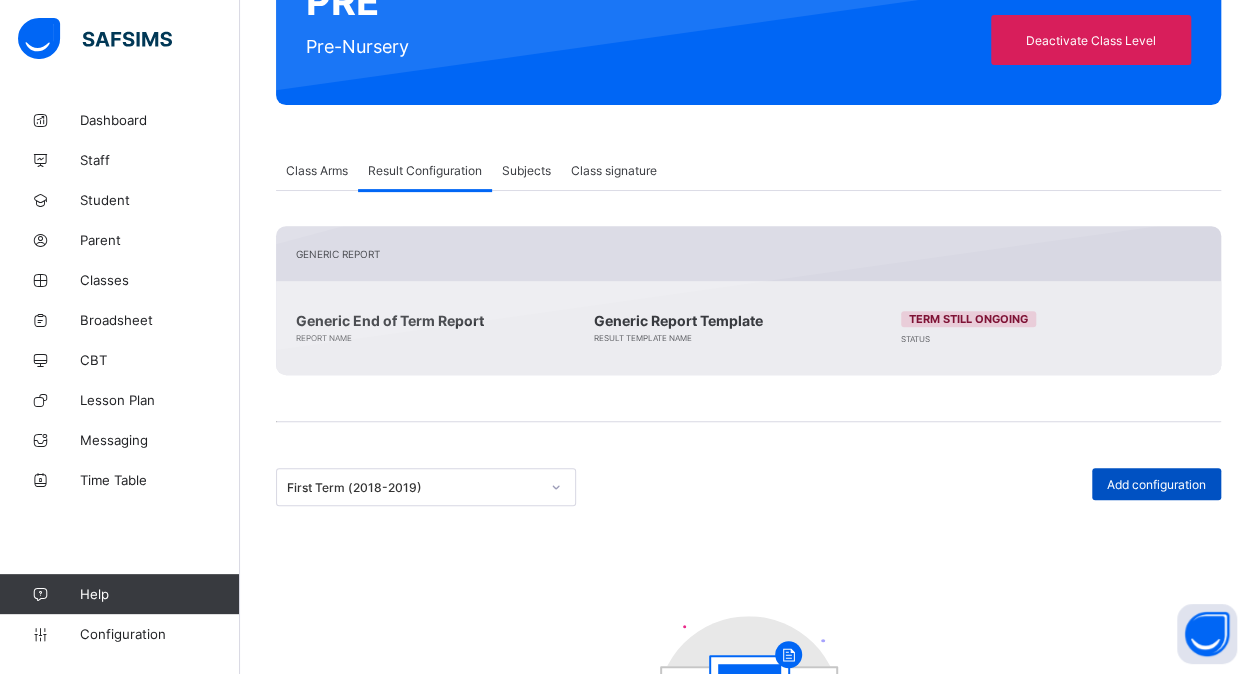 click on "Add configuration" at bounding box center [1156, 484] 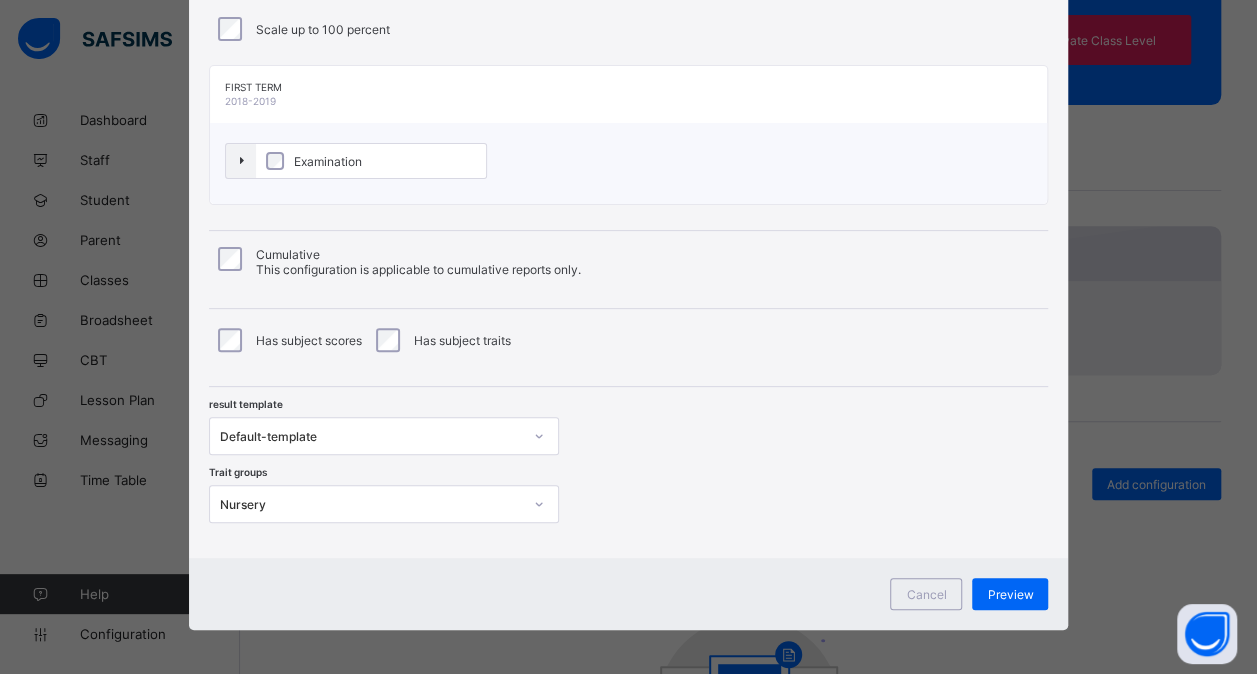 scroll, scrollTop: 182, scrollLeft: 0, axis: vertical 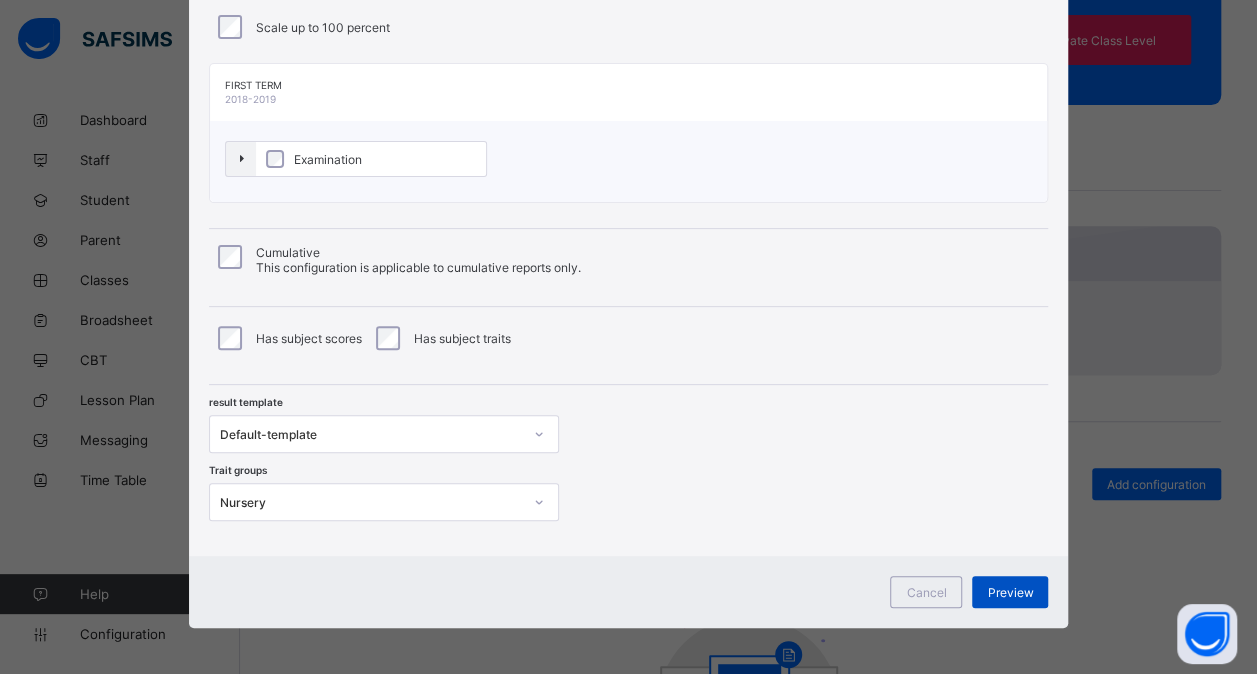 click on "Preview" at bounding box center [1010, 592] 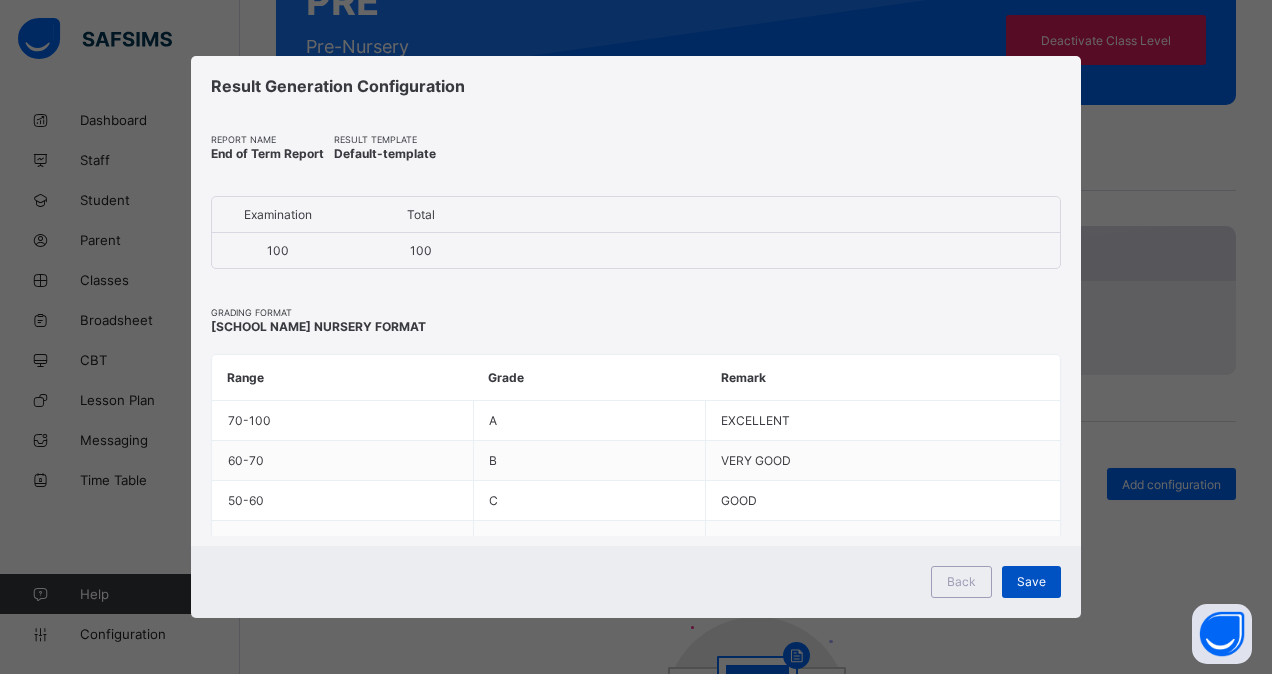 click on "Save" at bounding box center [1031, 582] 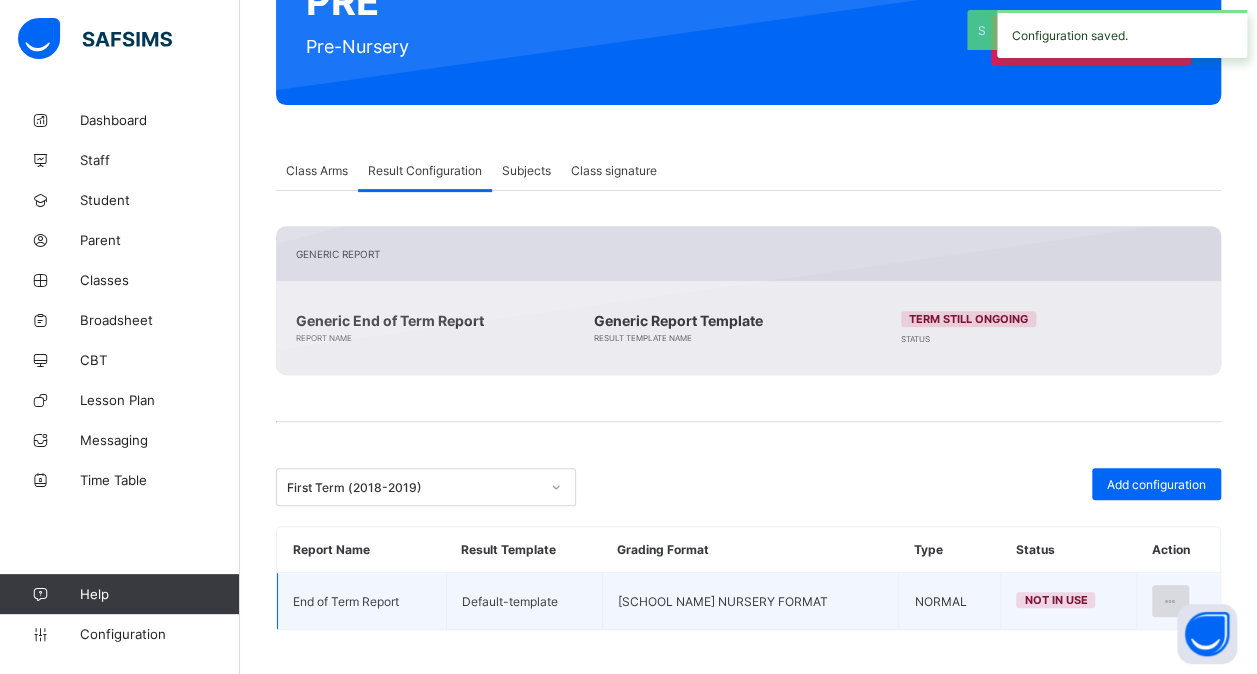 click at bounding box center (1170, 601) 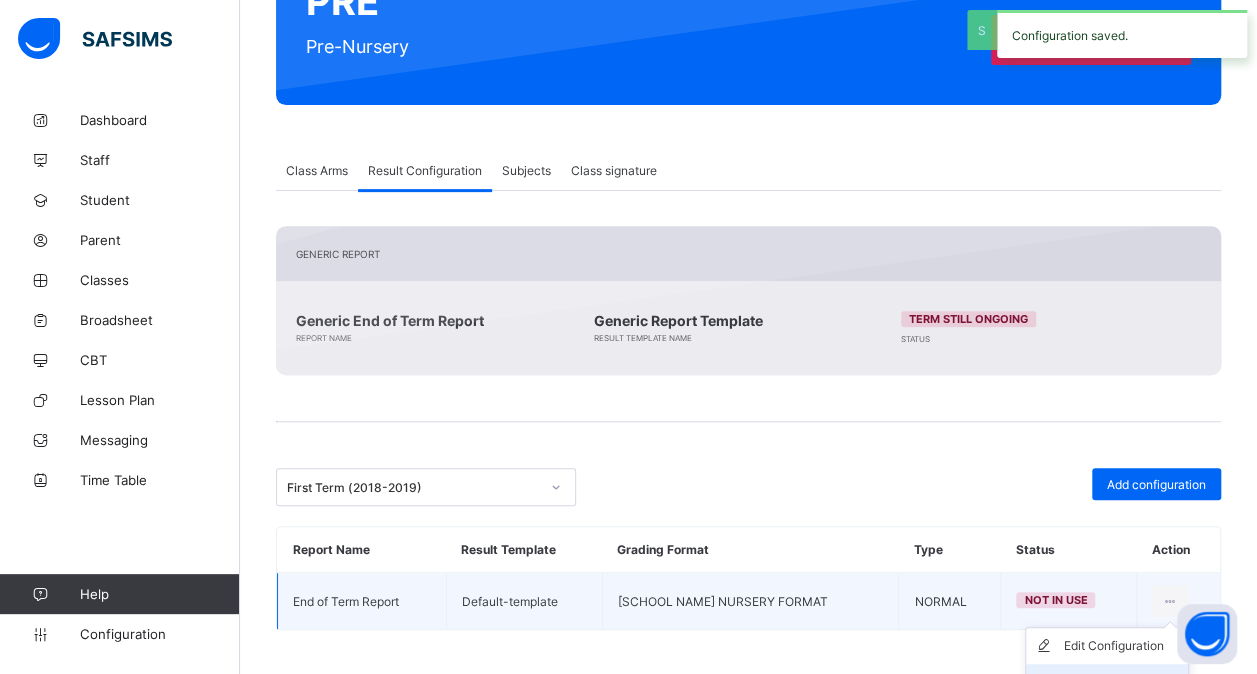 click on "Set in use" at bounding box center (1107, 682) 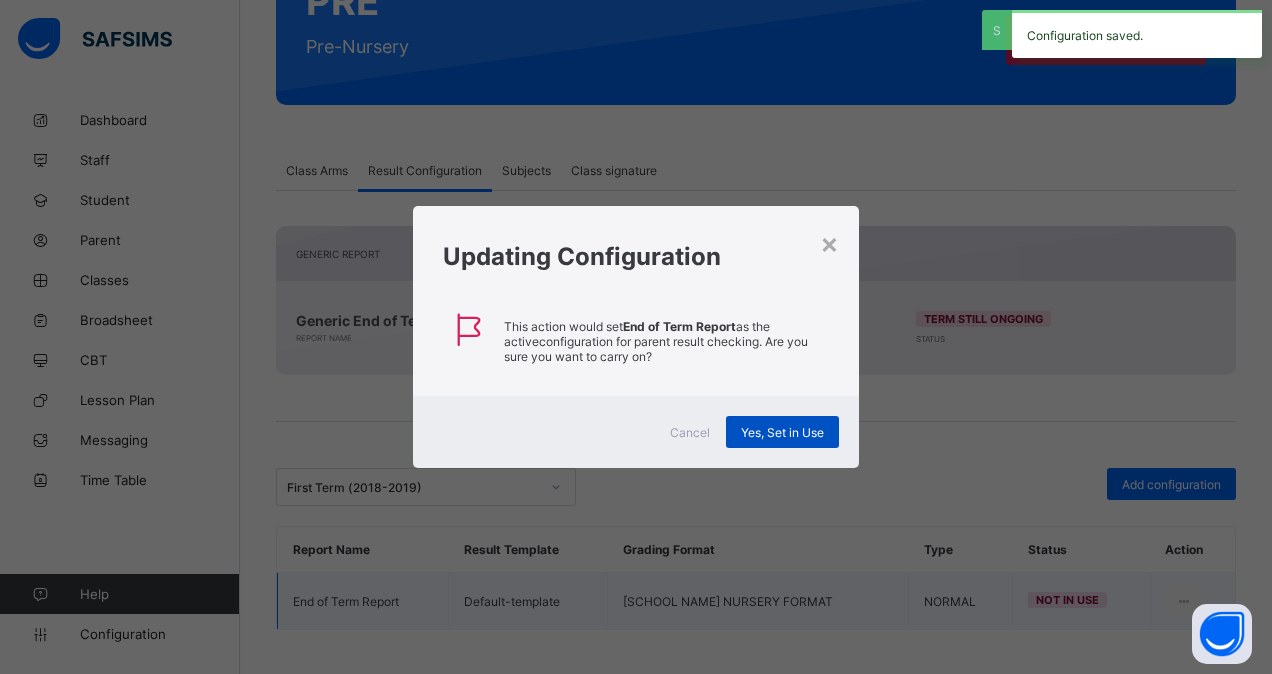 click on "Yes, Set in Use" at bounding box center [782, 432] 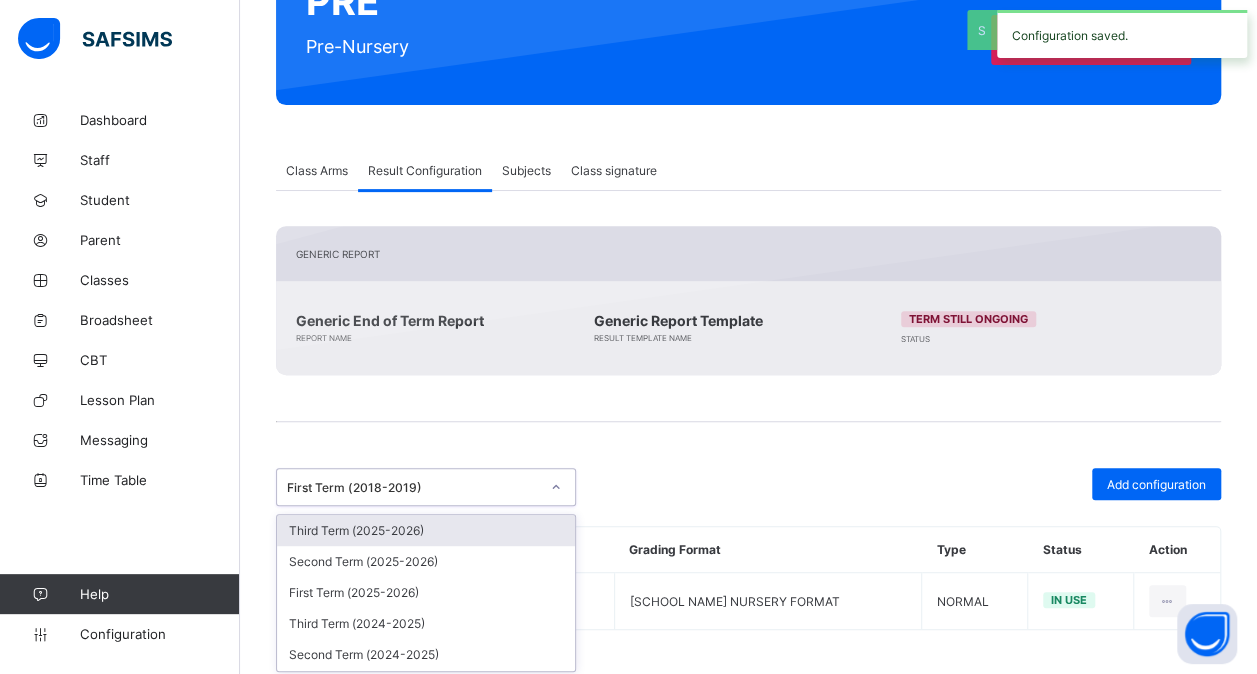 click 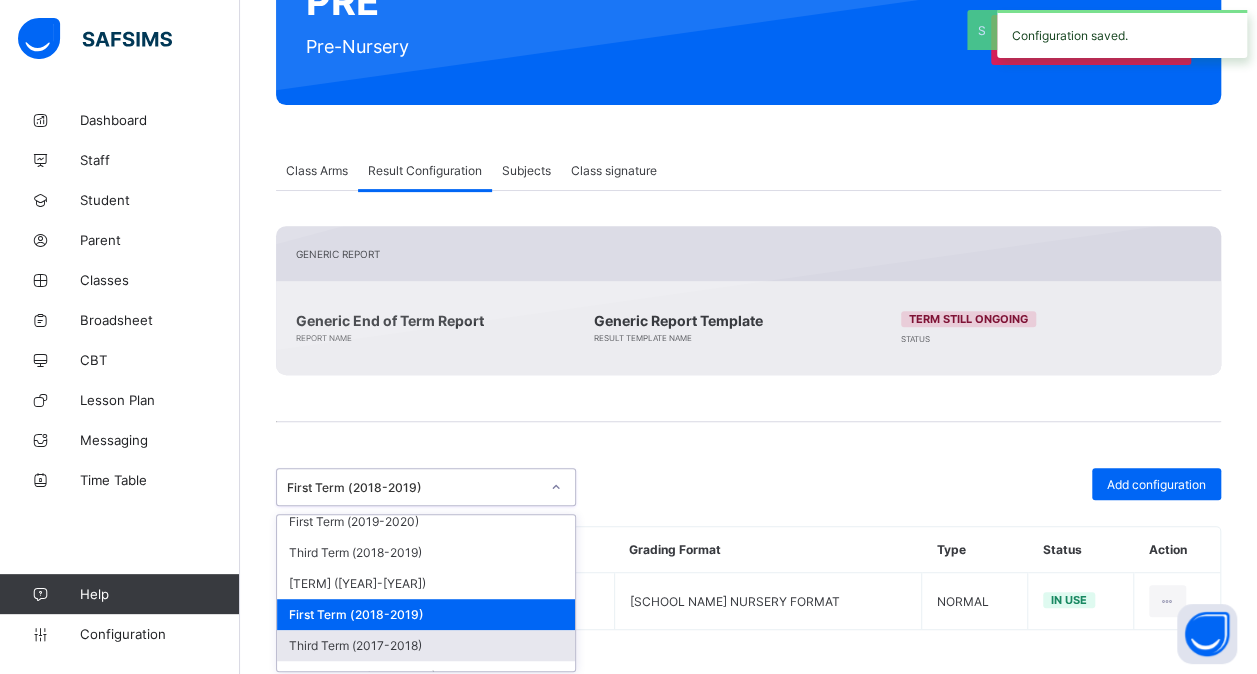 scroll, scrollTop: 600, scrollLeft: 0, axis: vertical 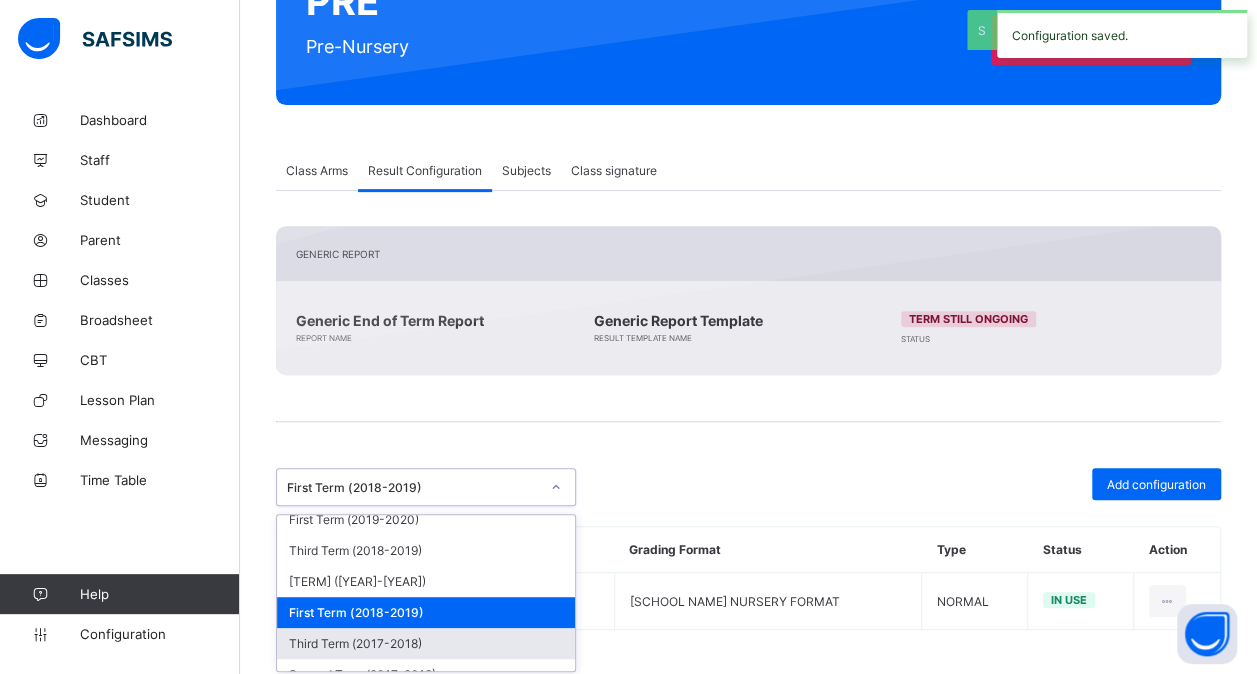 click on "Third Term (2017-2018)" at bounding box center [426, 643] 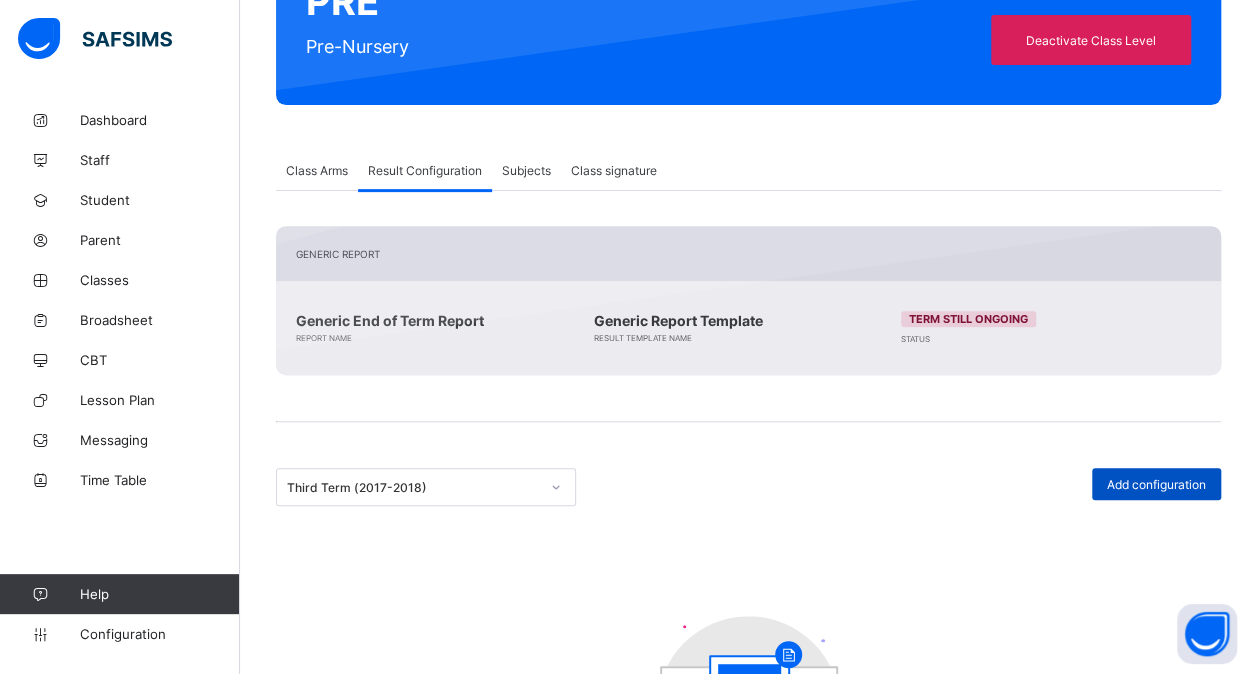 click on "Add configuration" at bounding box center [1156, 484] 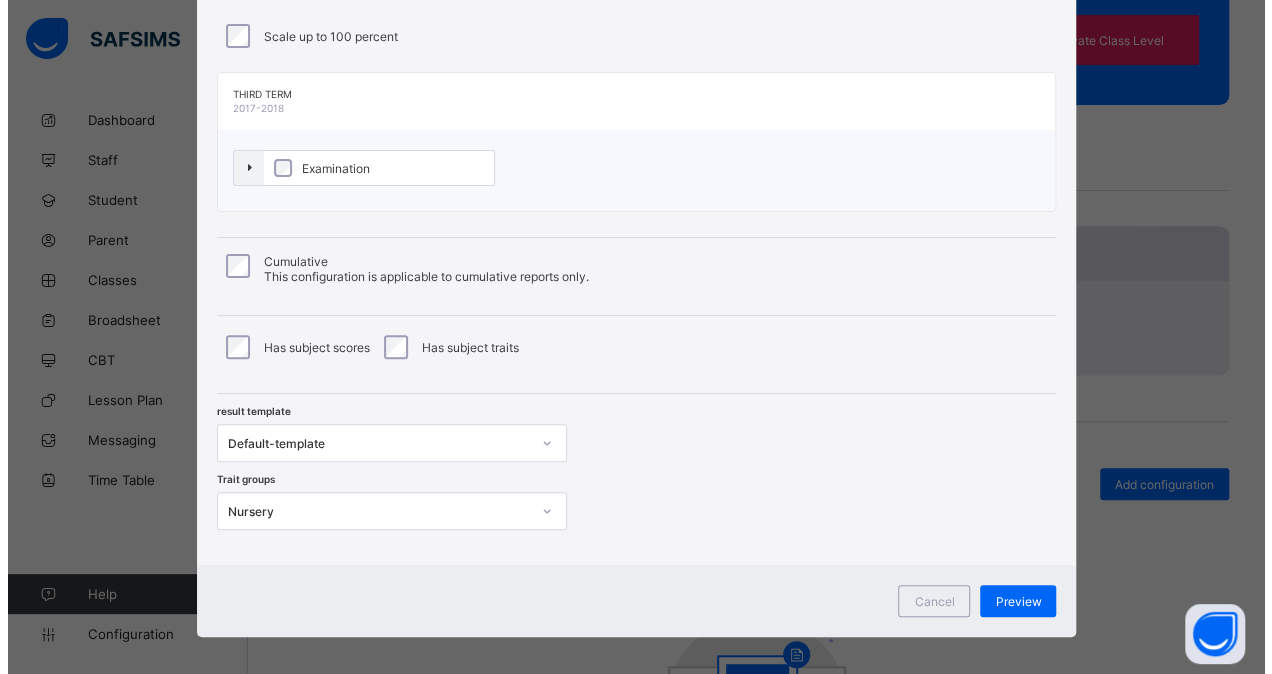 scroll, scrollTop: 182, scrollLeft: 0, axis: vertical 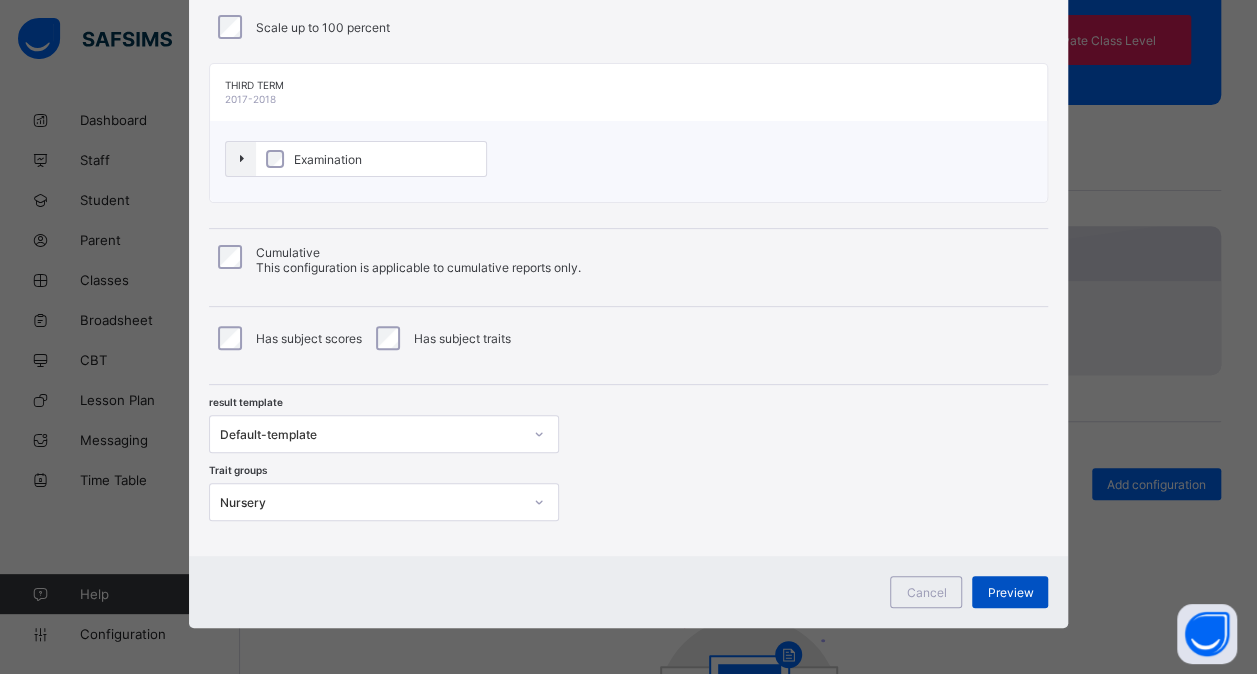 click on "Preview" at bounding box center (1010, 592) 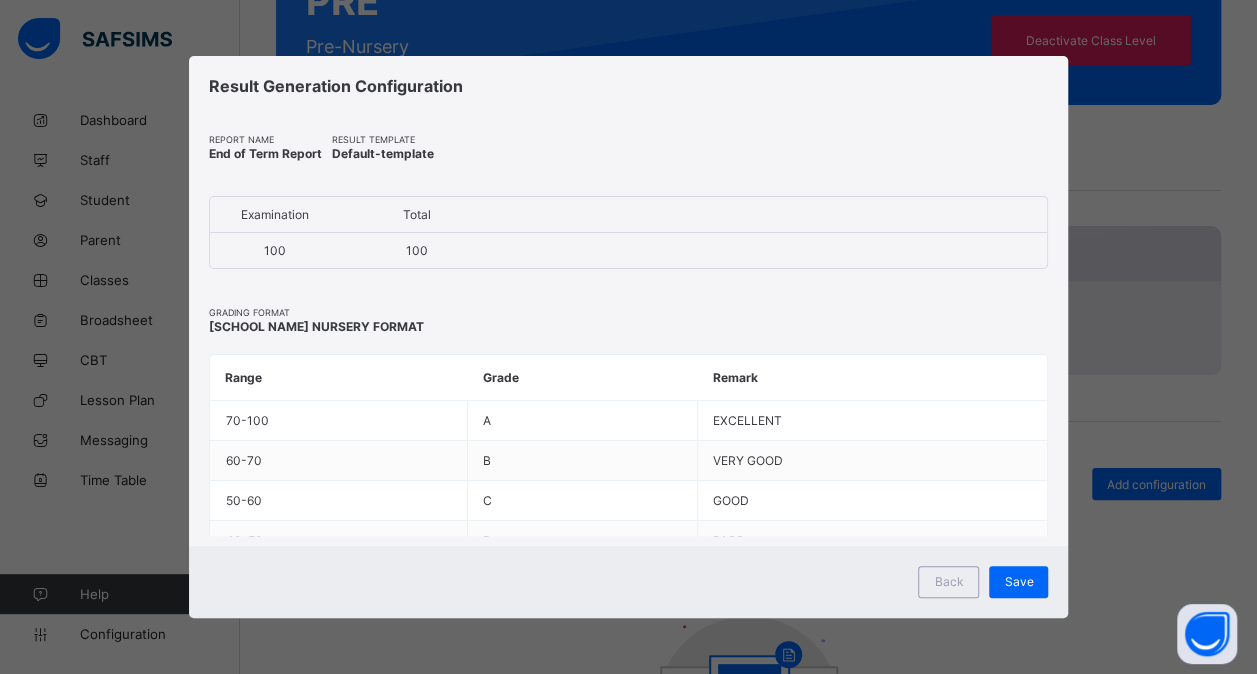 scroll, scrollTop: 0, scrollLeft: 0, axis: both 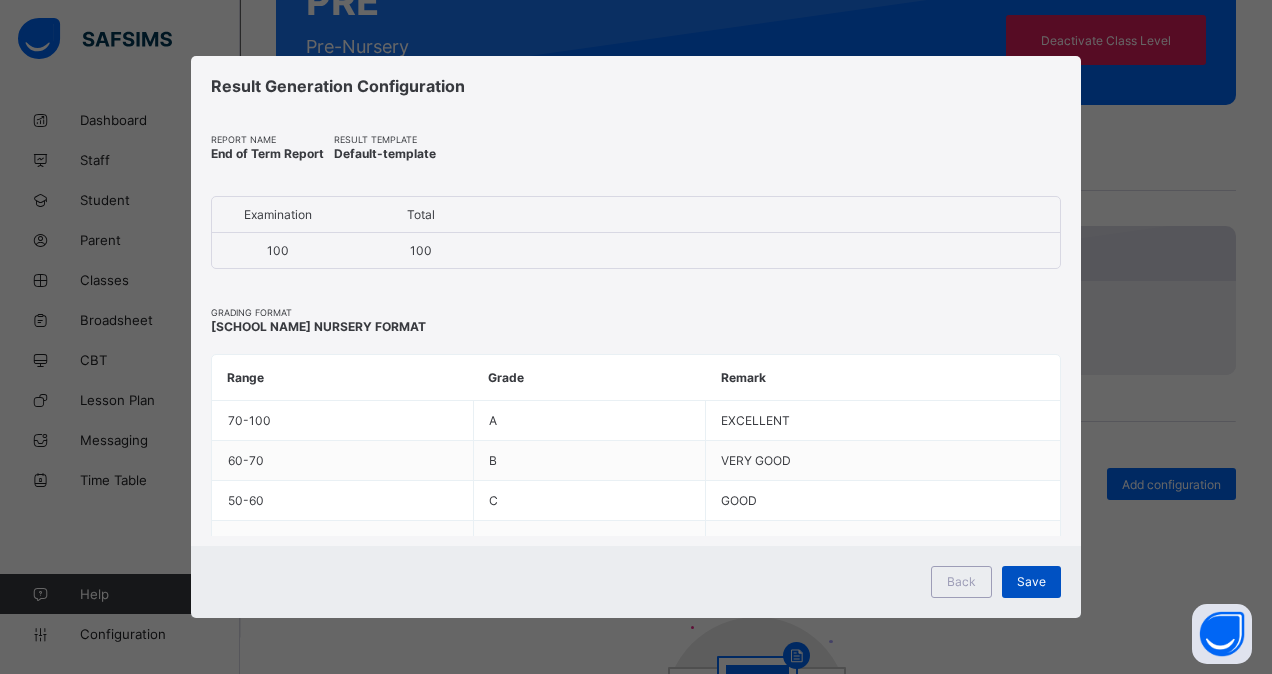 click on "Save" at bounding box center (1031, 581) 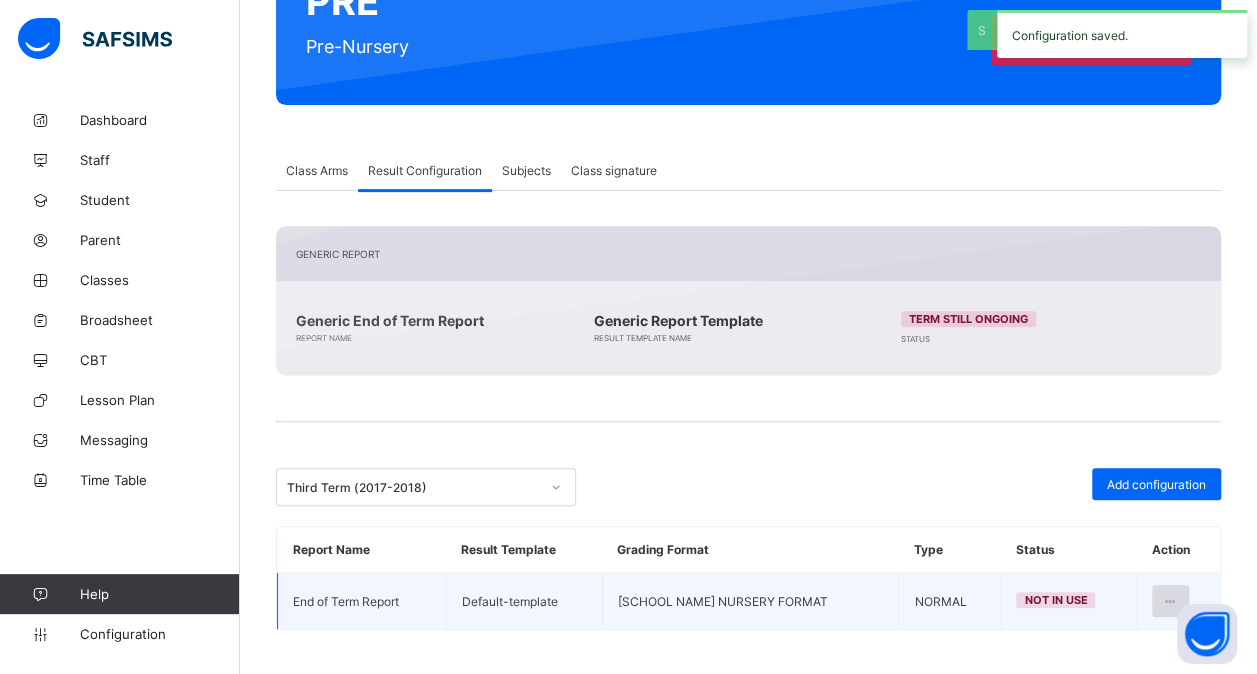 click at bounding box center (1170, 601) 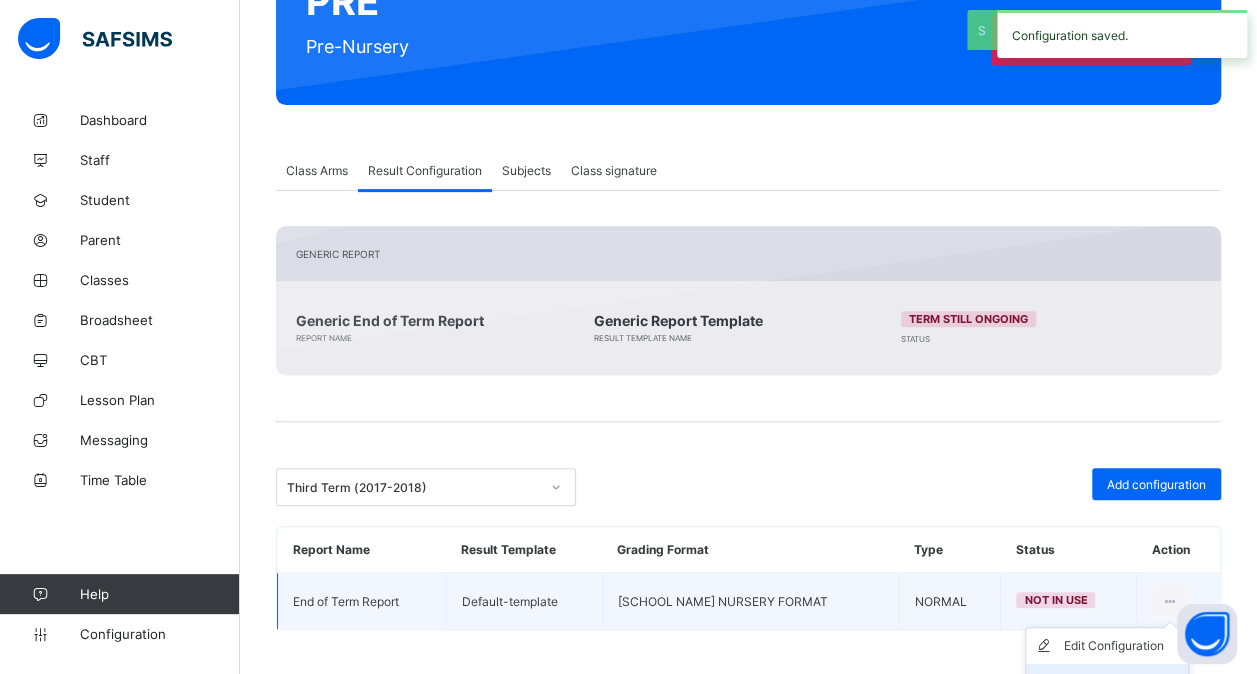 click on "Set in use" at bounding box center (1107, 682) 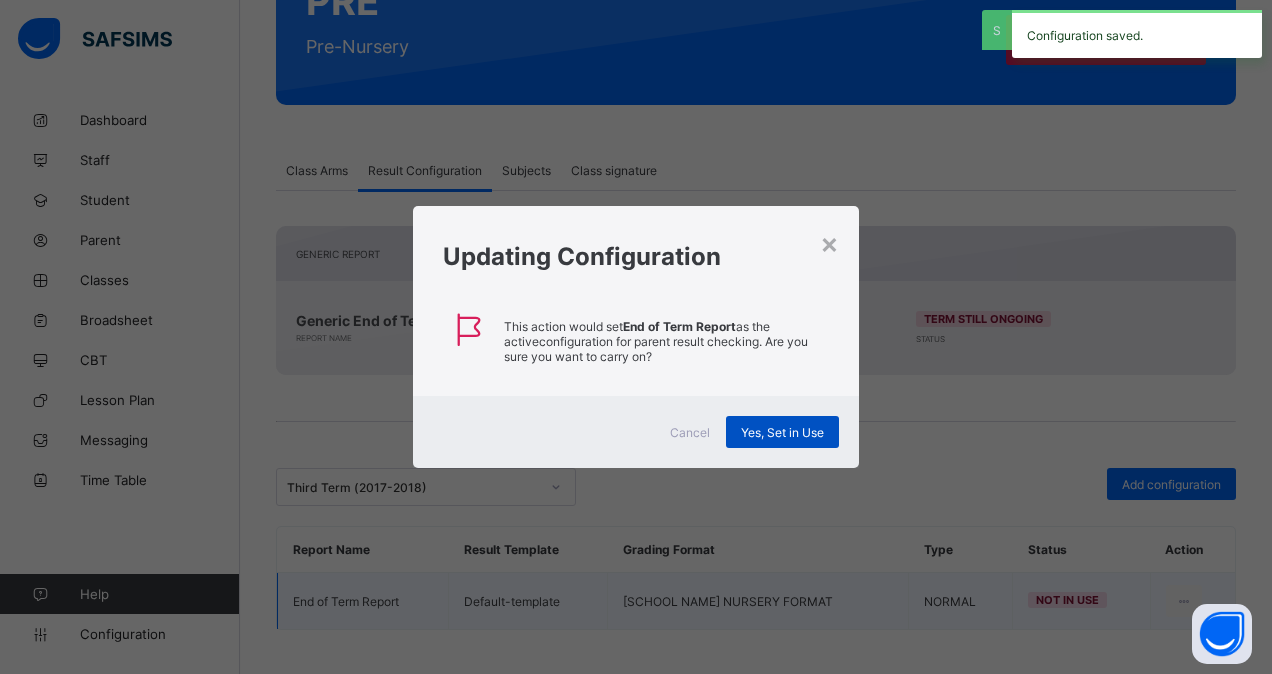 click on "Yes, Set in Use" at bounding box center (782, 432) 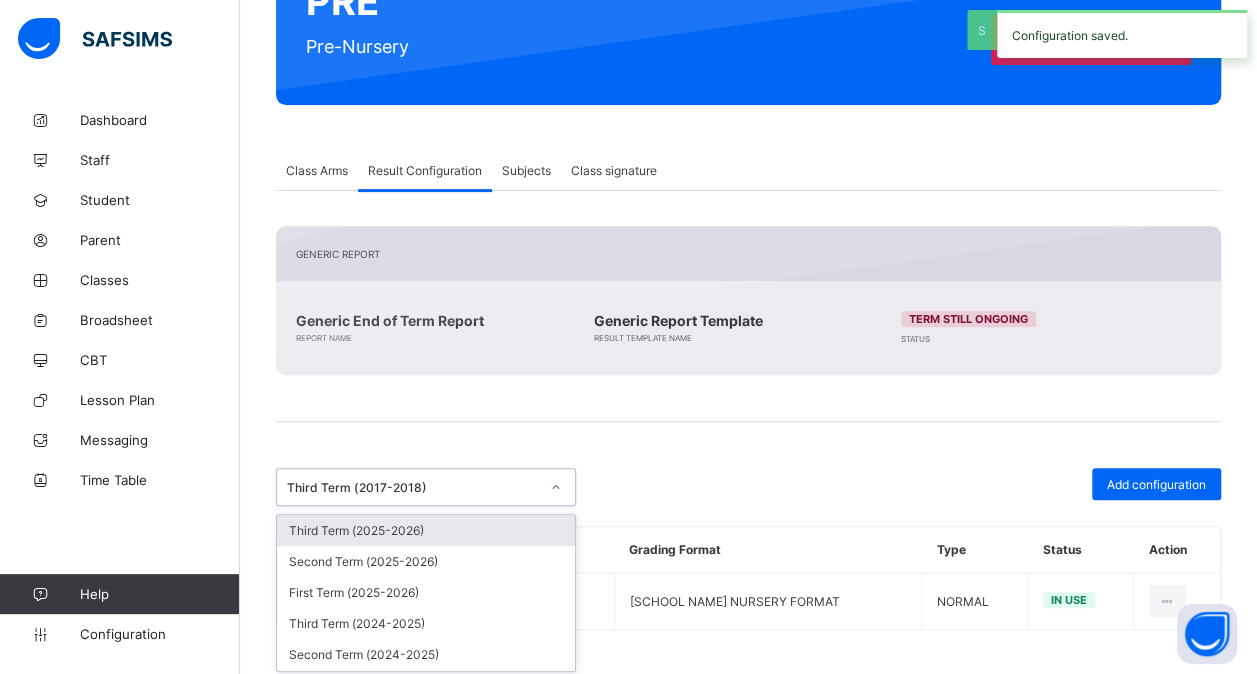click 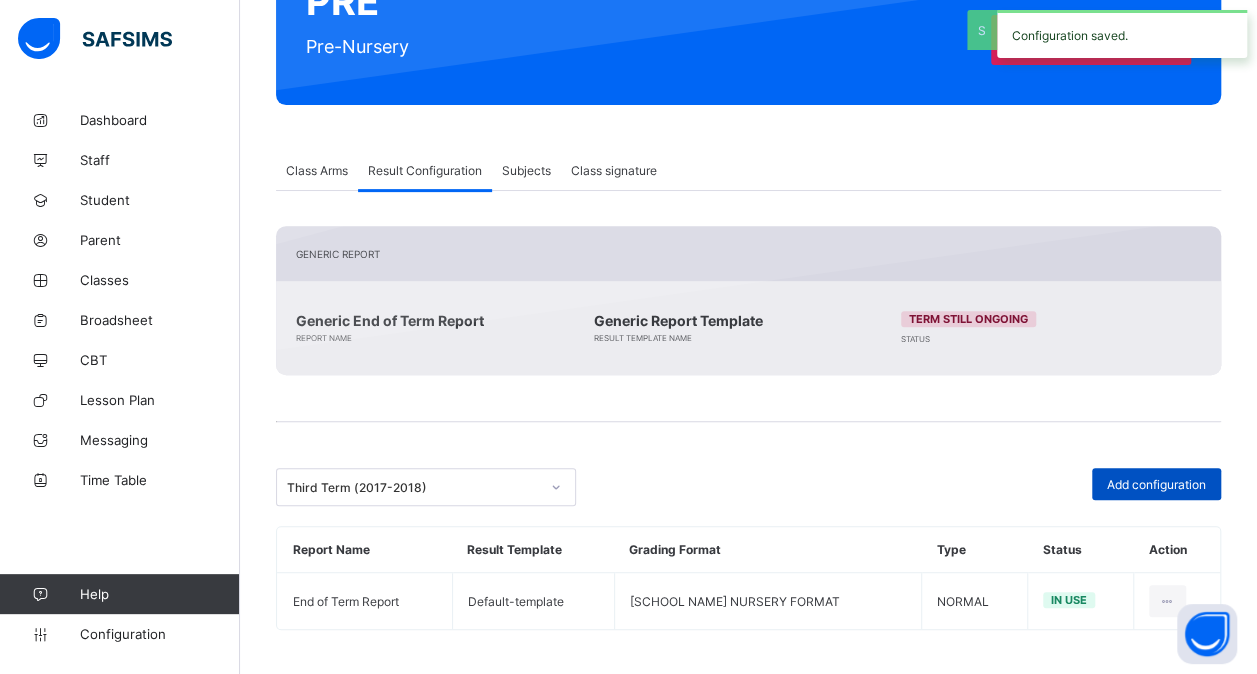 click on "Add configuration" at bounding box center [1156, 484] 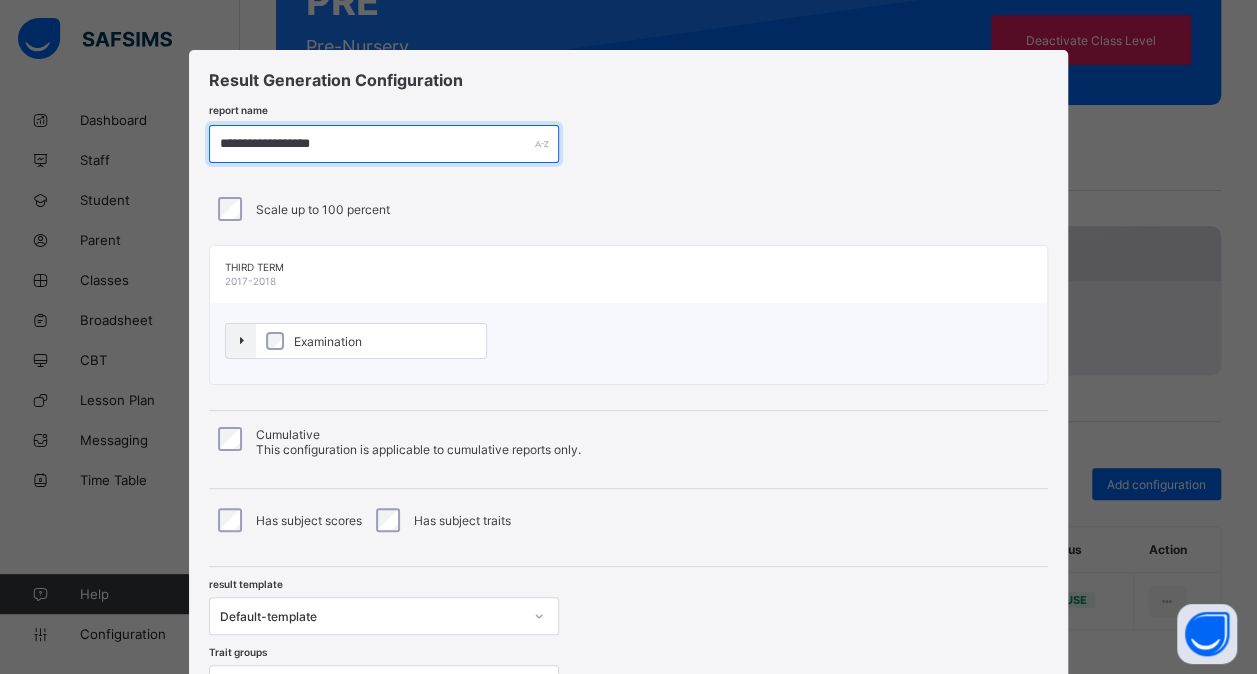 click on "**********" at bounding box center [384, 144] 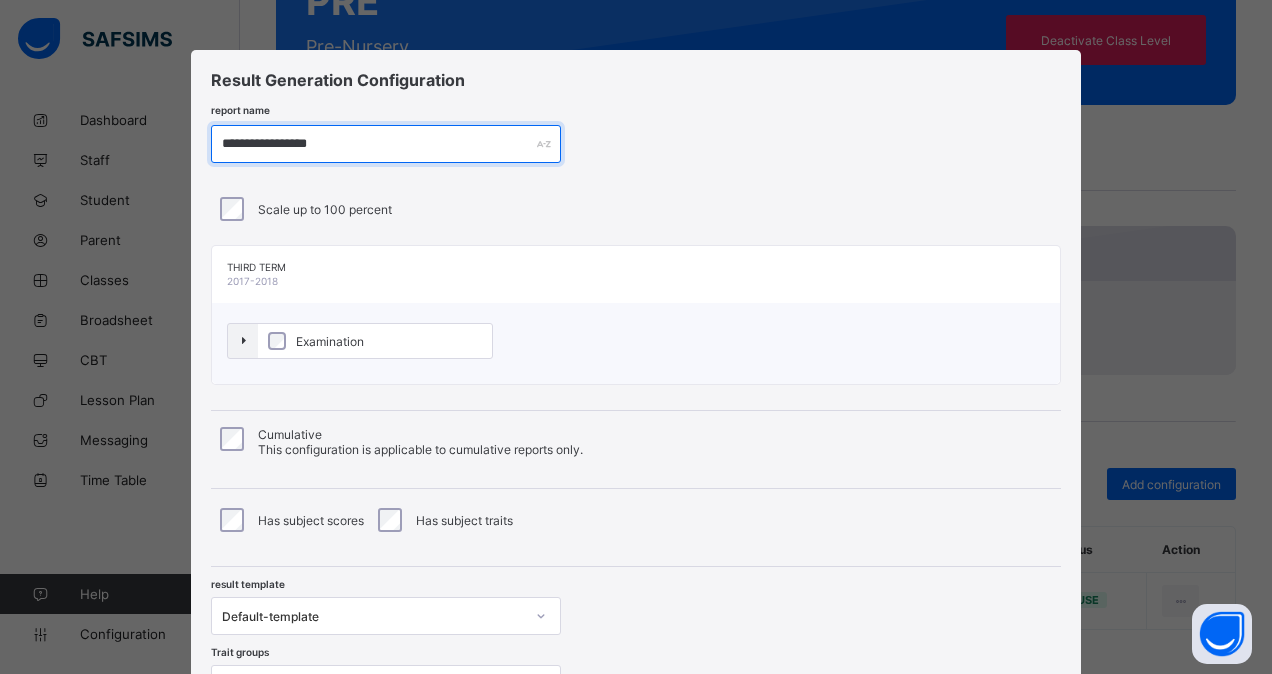 type on "**********" 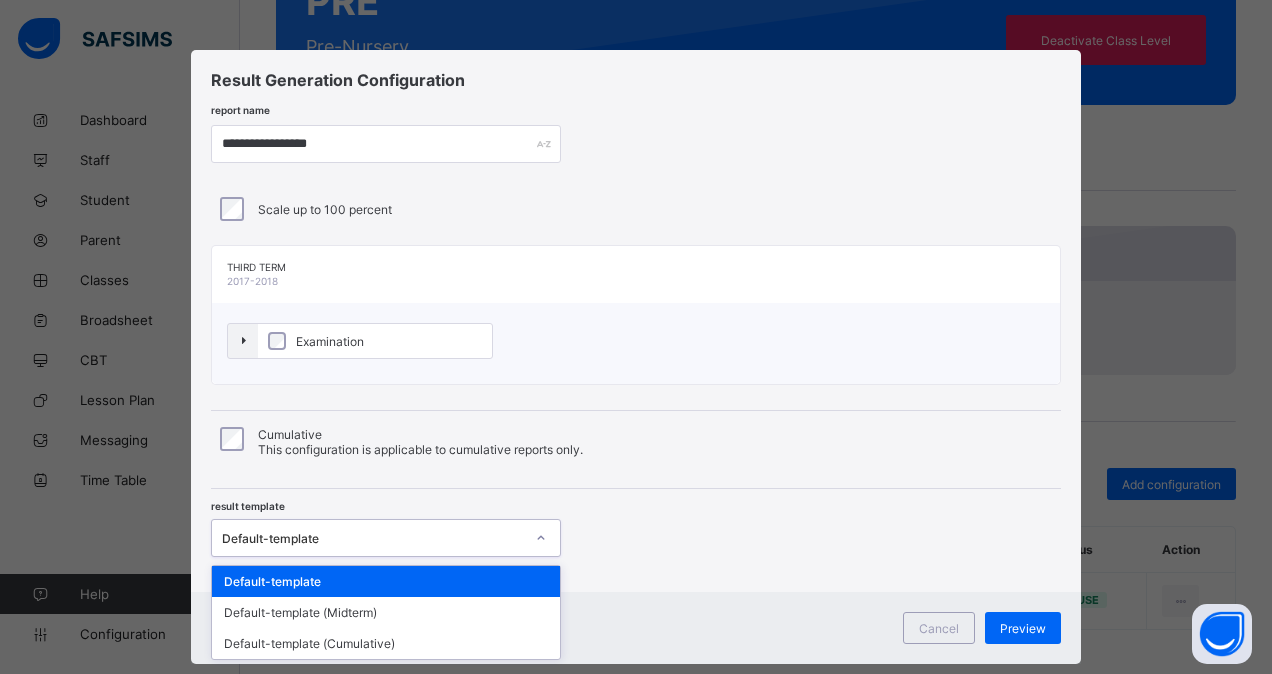 click on "Default-template" at bounding box center [367, 538] 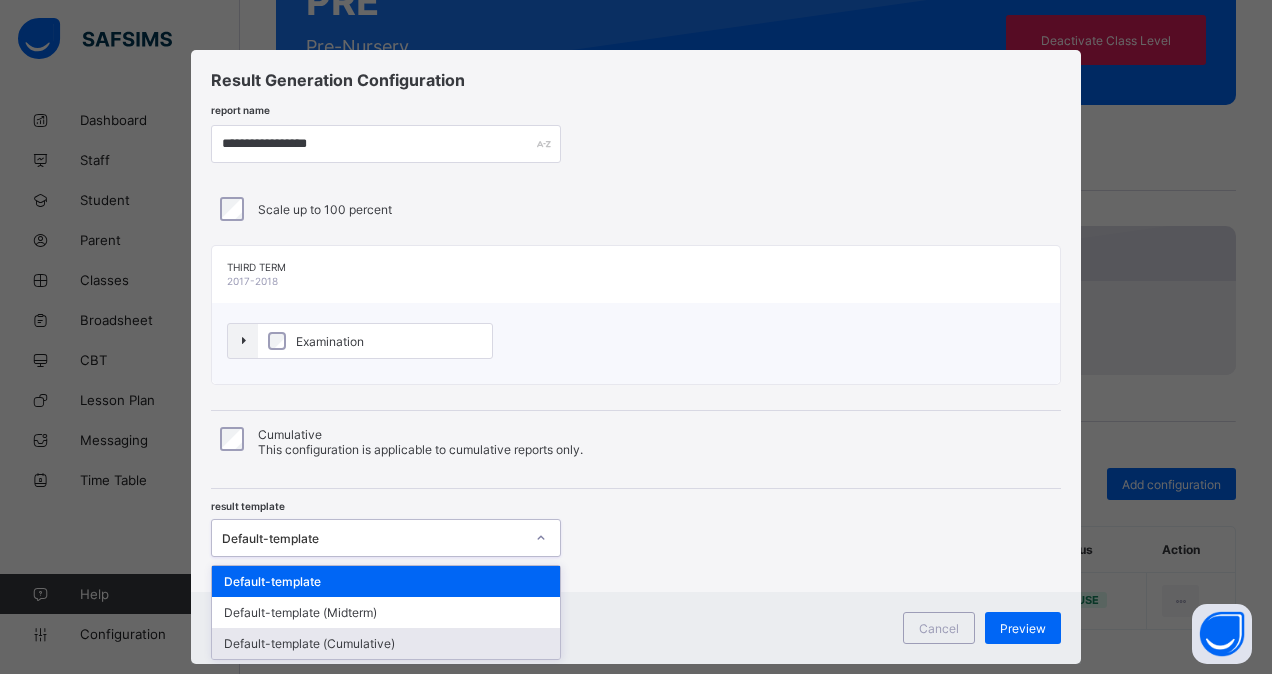 click on "Default-template (Cumulative)" at bounding box center (386, 643) 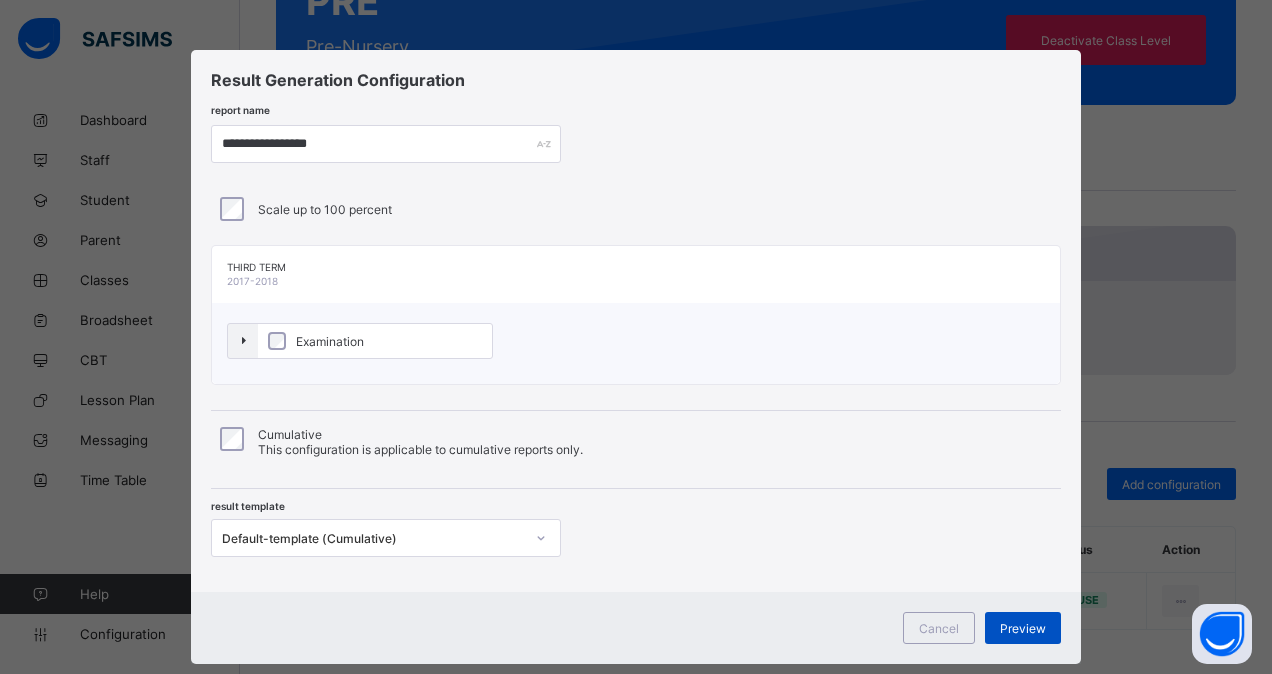 click on "Preview" at bounding box center [1023, 628] 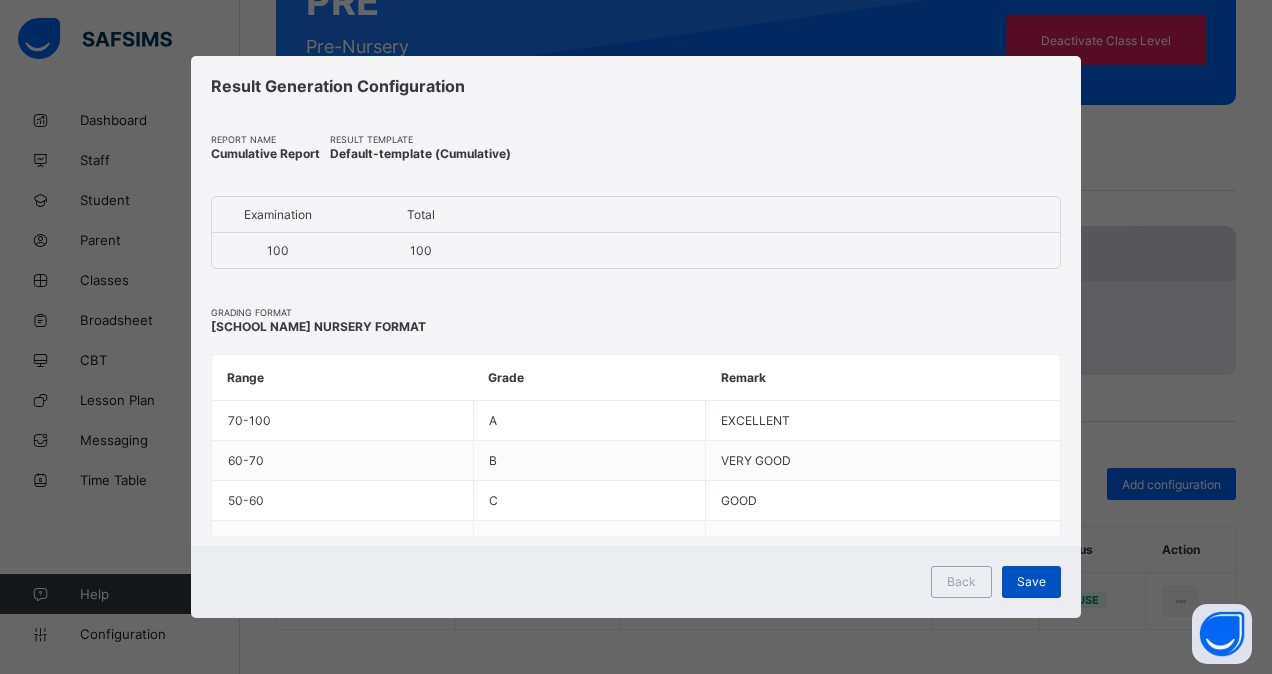 click on "Save" at bounding box center [1031, 581] 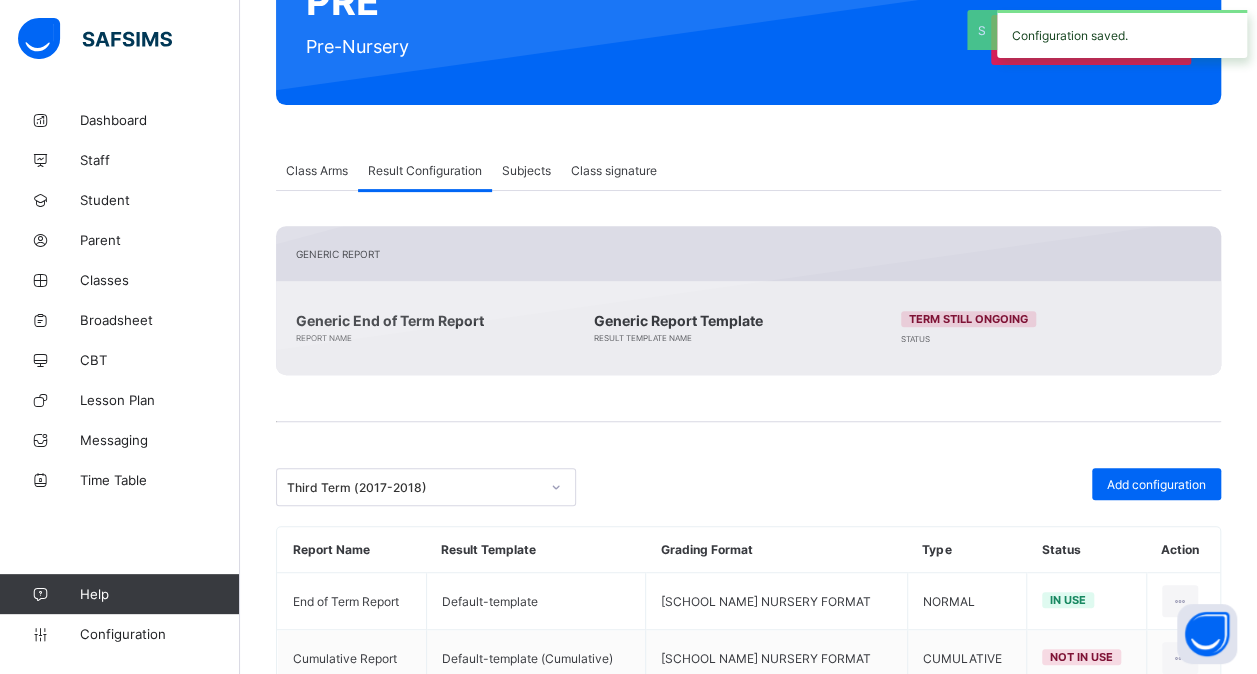 scroll, scrollTop: 317, scrollLeft: 0, axis: vertical 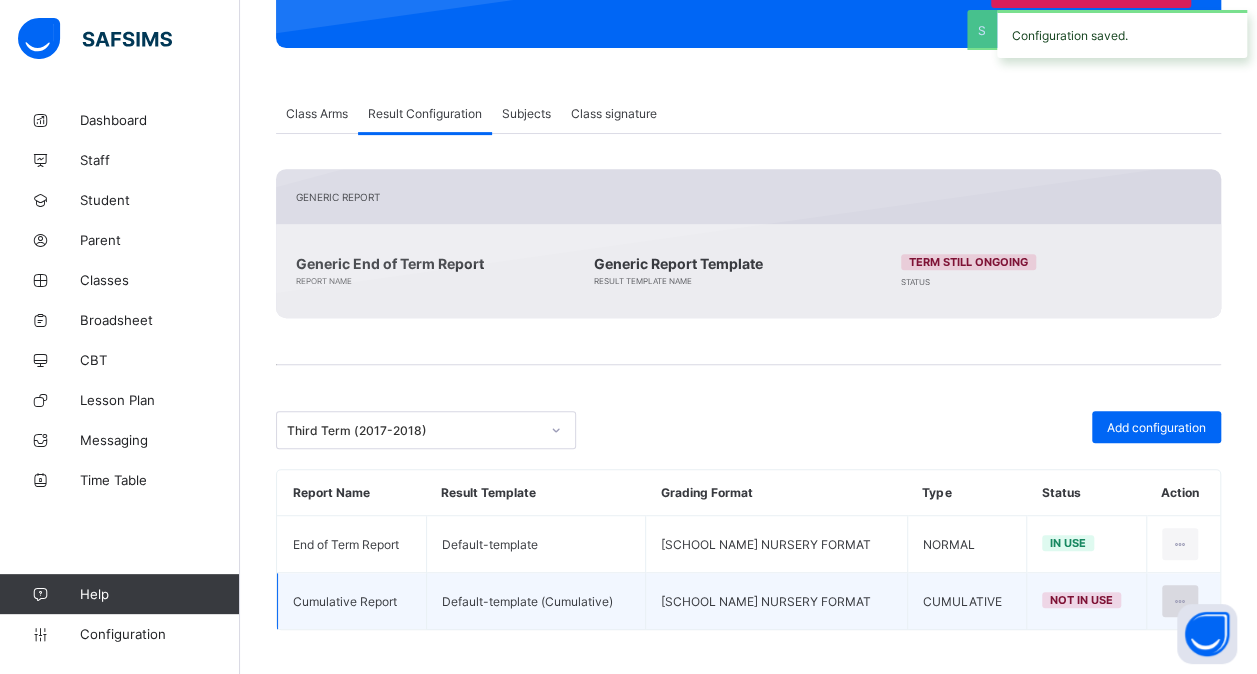 click at bounding box center (1180, 601) 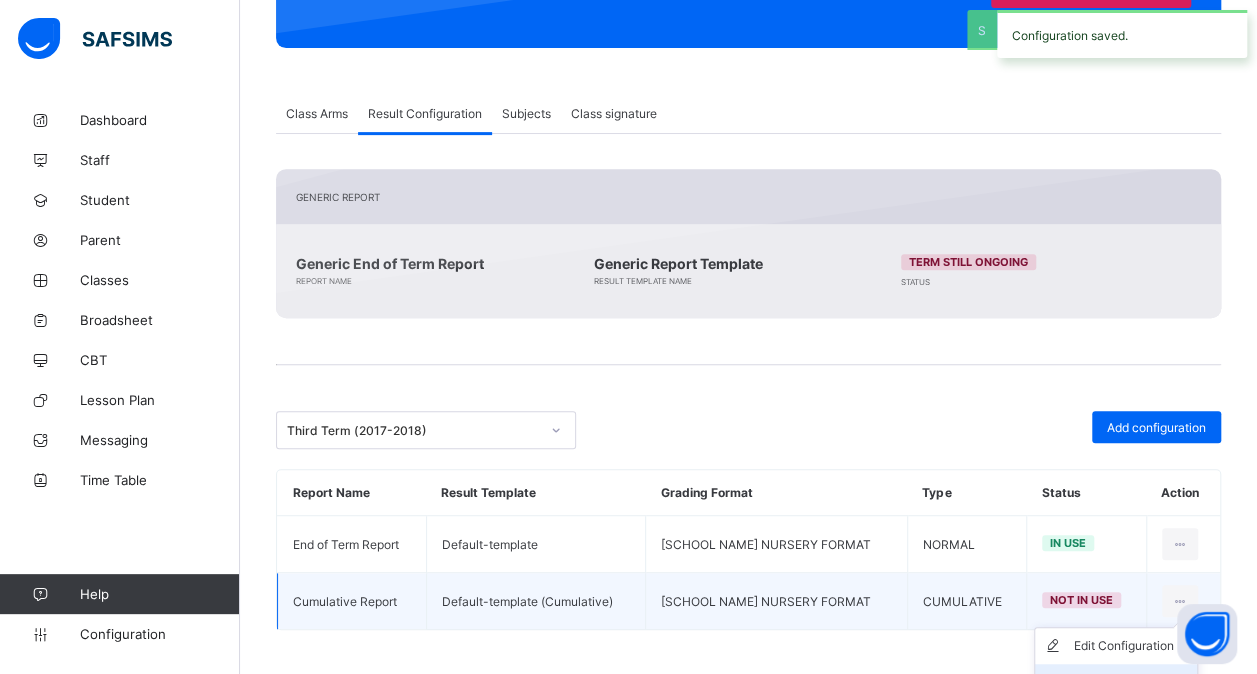 click on "Set in use" at bounding box center (1131, 682) 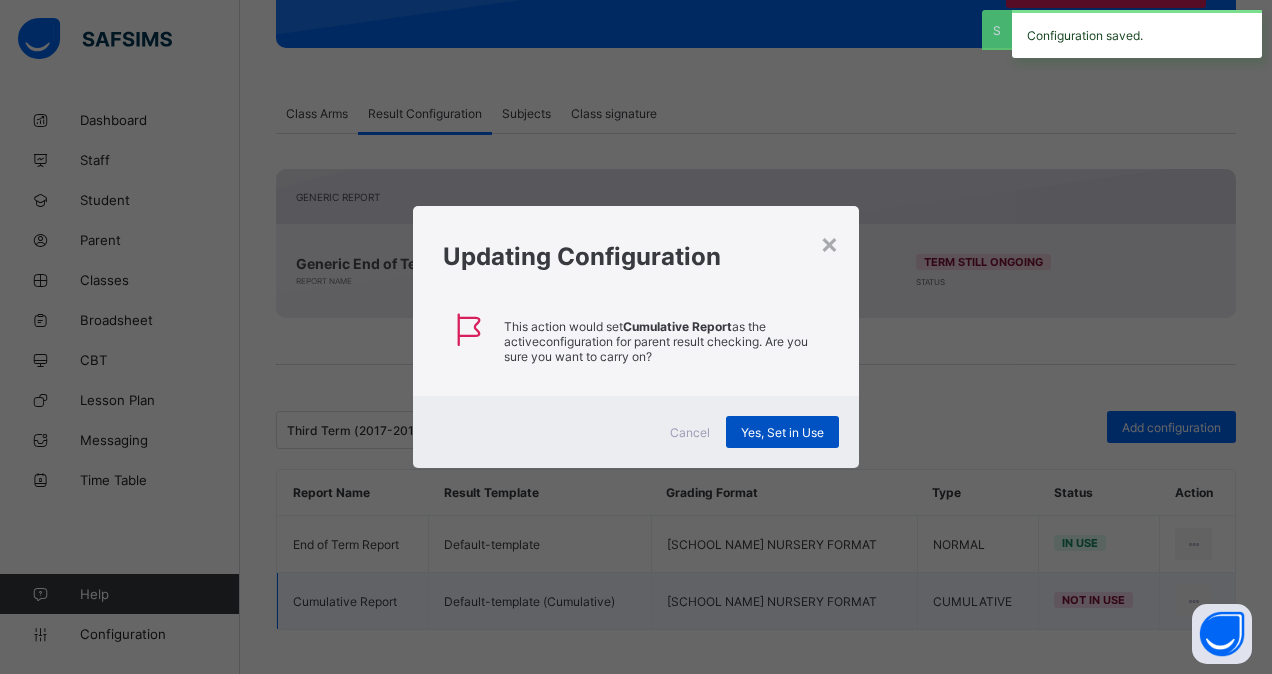 click on "Yes, Set in Use" at bounding box center (782, 432) 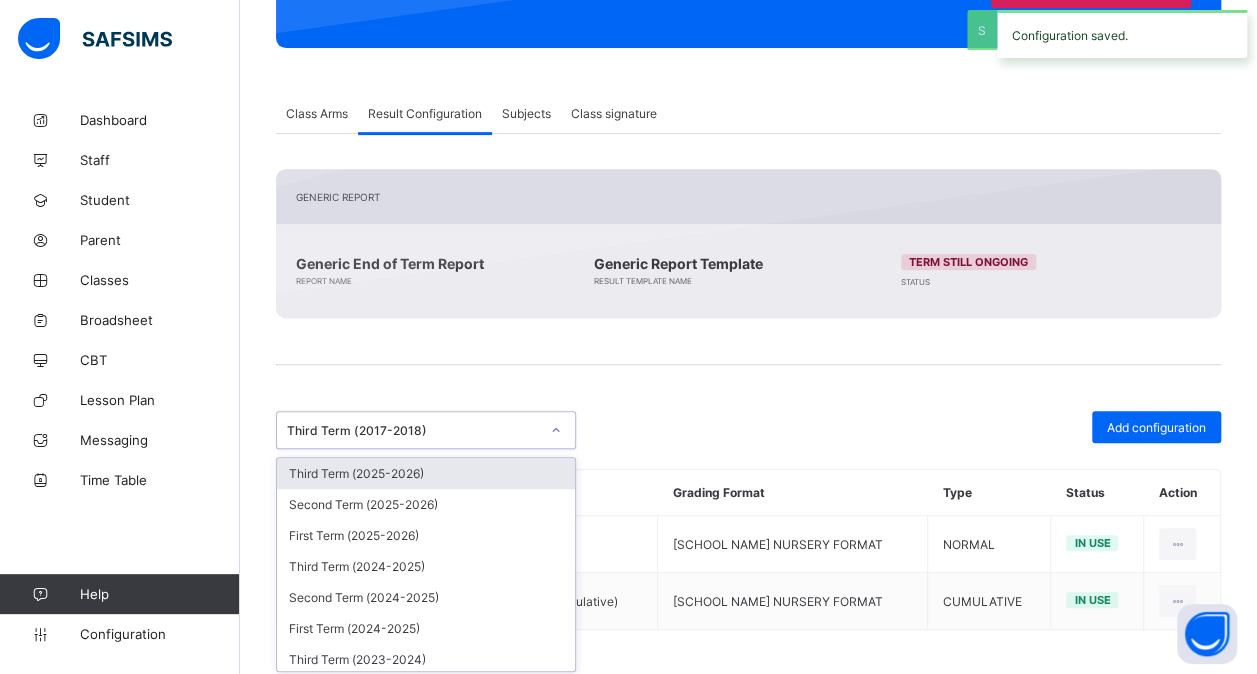 click at bounding box center (556, 430) 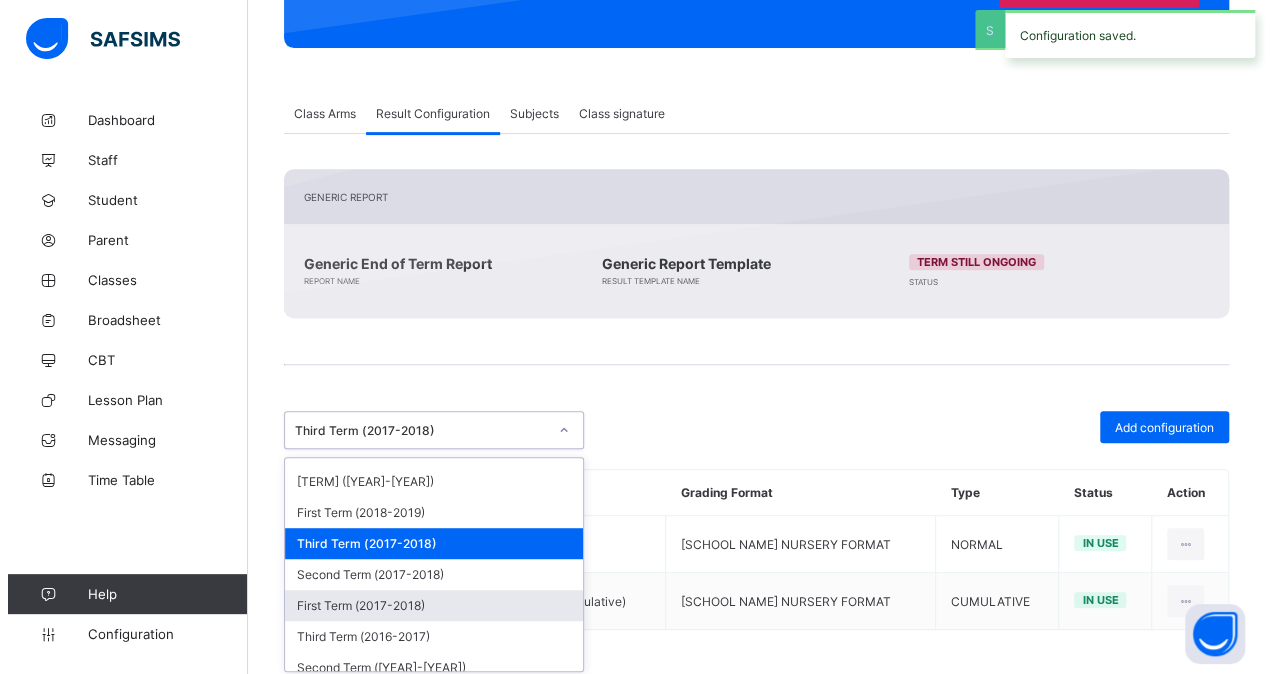 scroll, scrollTop: 649, scrollLeft: 0, axis: vertical 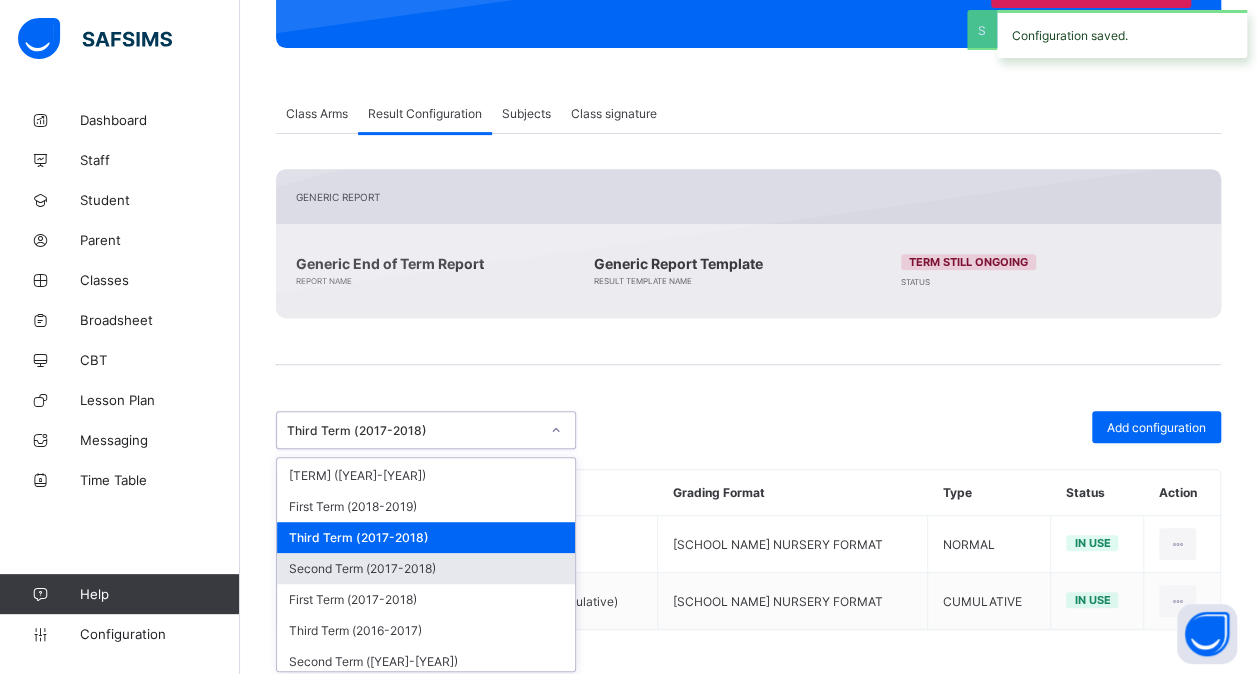 click on "Second Term (2017-2018)" at bounding box center [426, 568] 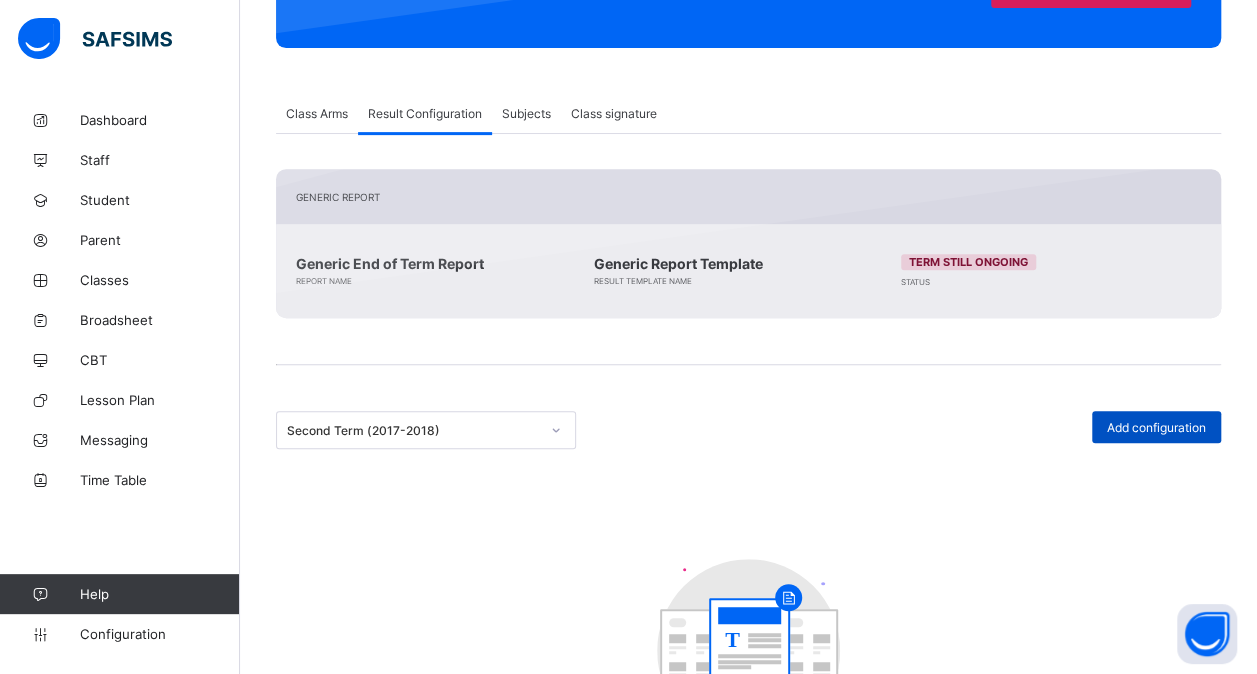 click on "Add configuration" at bounding box center [1156, 427] 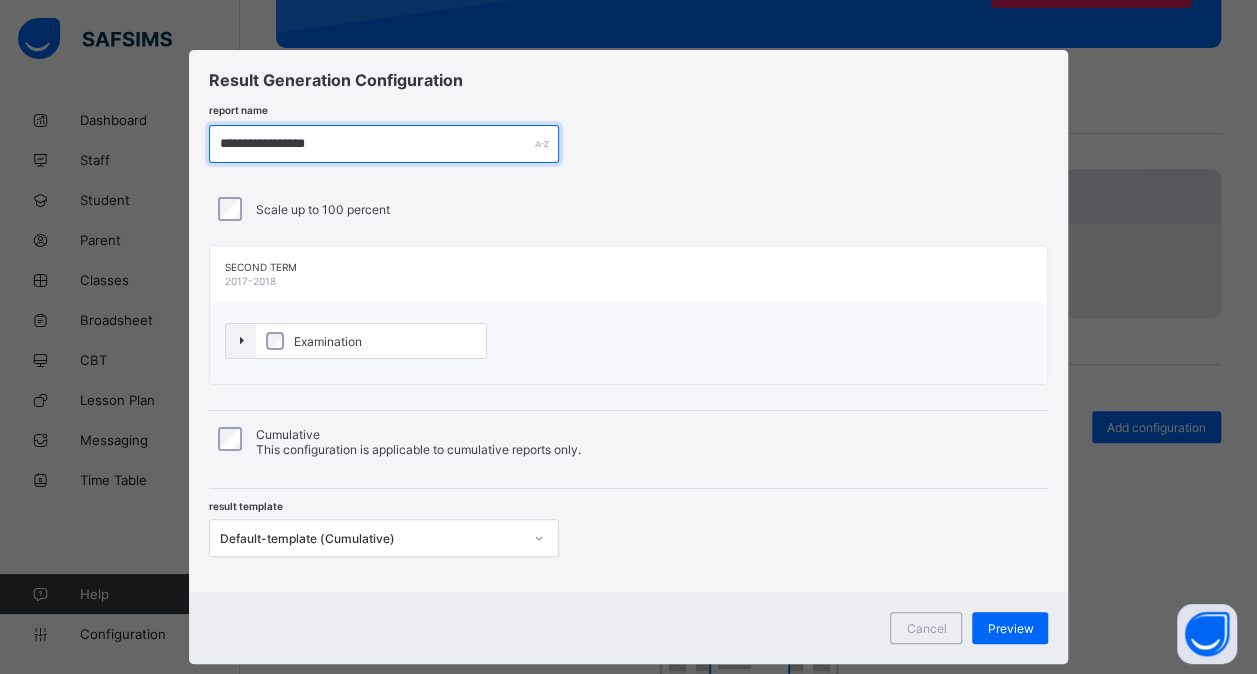 click on "**********" at bounding box center [384, 144] 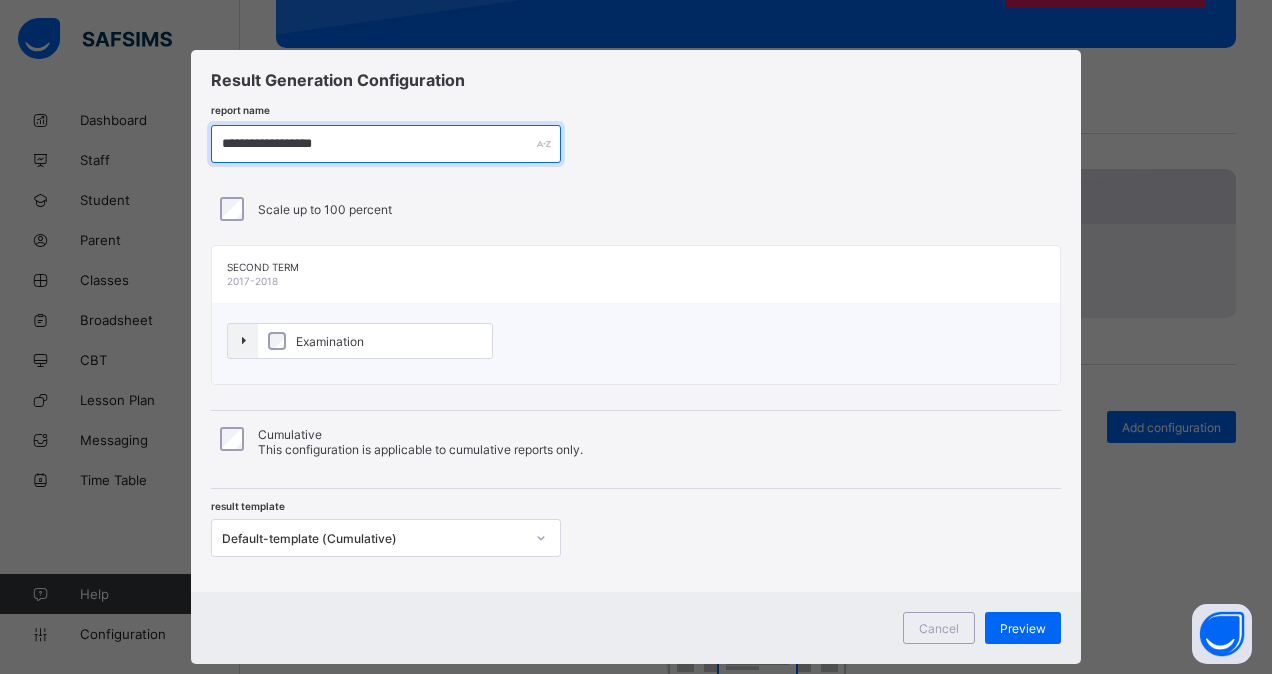 type on "**********" 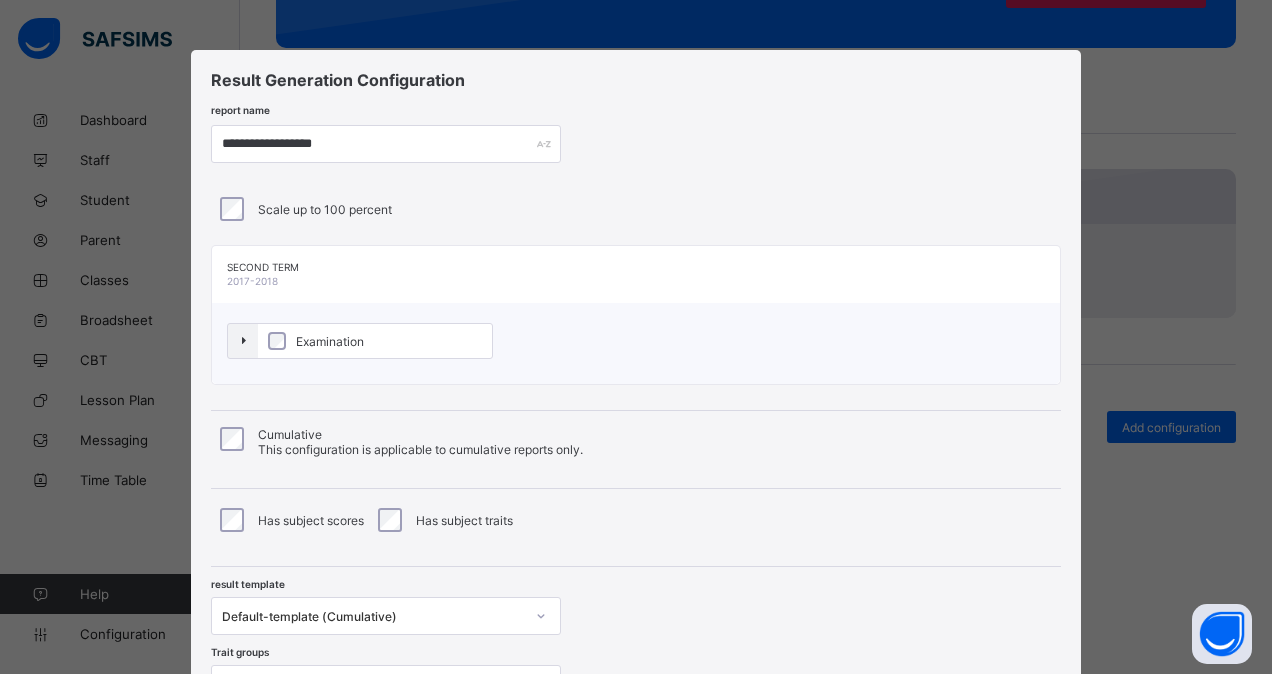 scroll, scrollTop: 65, scrollLeft: 0, axis: vertical 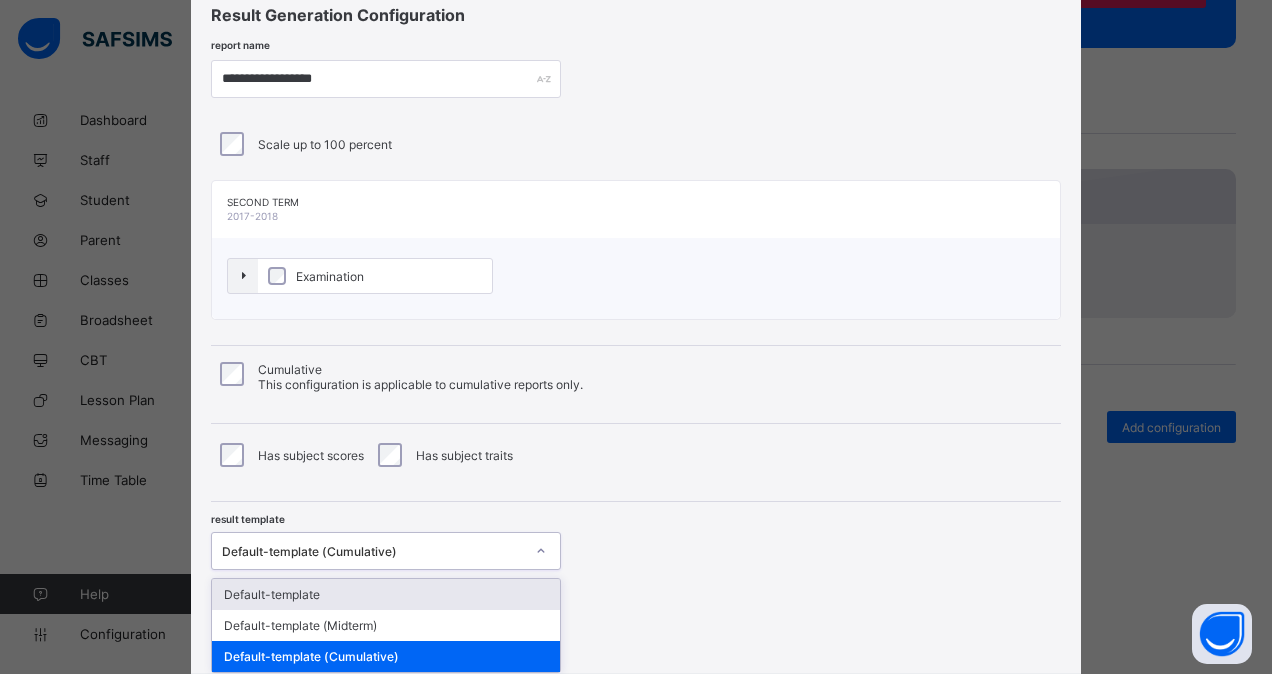 click on "option [TEMPLATE NAME] focused, 1 of 3. 3 results available. Use Up and Down to choose options, press Enter to select the currently focused option, press Escape to exit the menu, press Tab to select the option and exit the menu. [TEMPLATE NAME] (Cumulative) [TEMPLATE NAME] [TEMPLATE NAME] (Midterm) [TEMPLATE NAME] (Cumulative)" at bounding box center [386, 551] 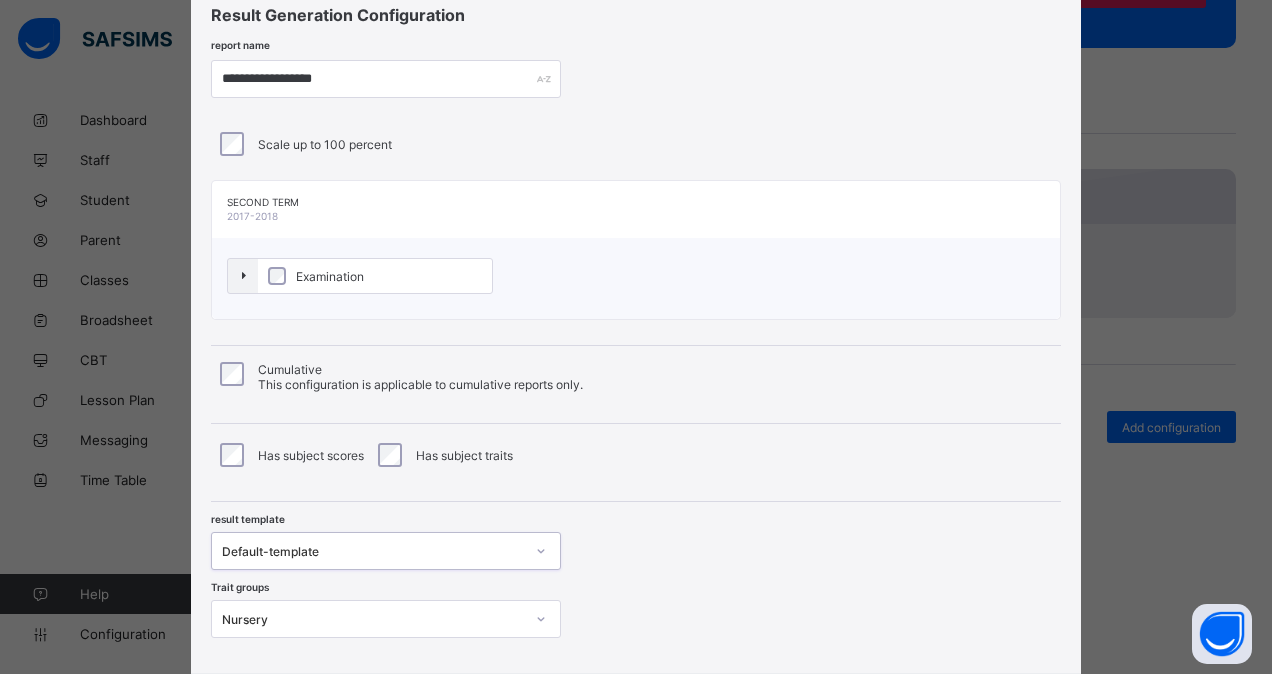 scroll, scrollTop: 182, scrollLeft: 0, axis: vertical 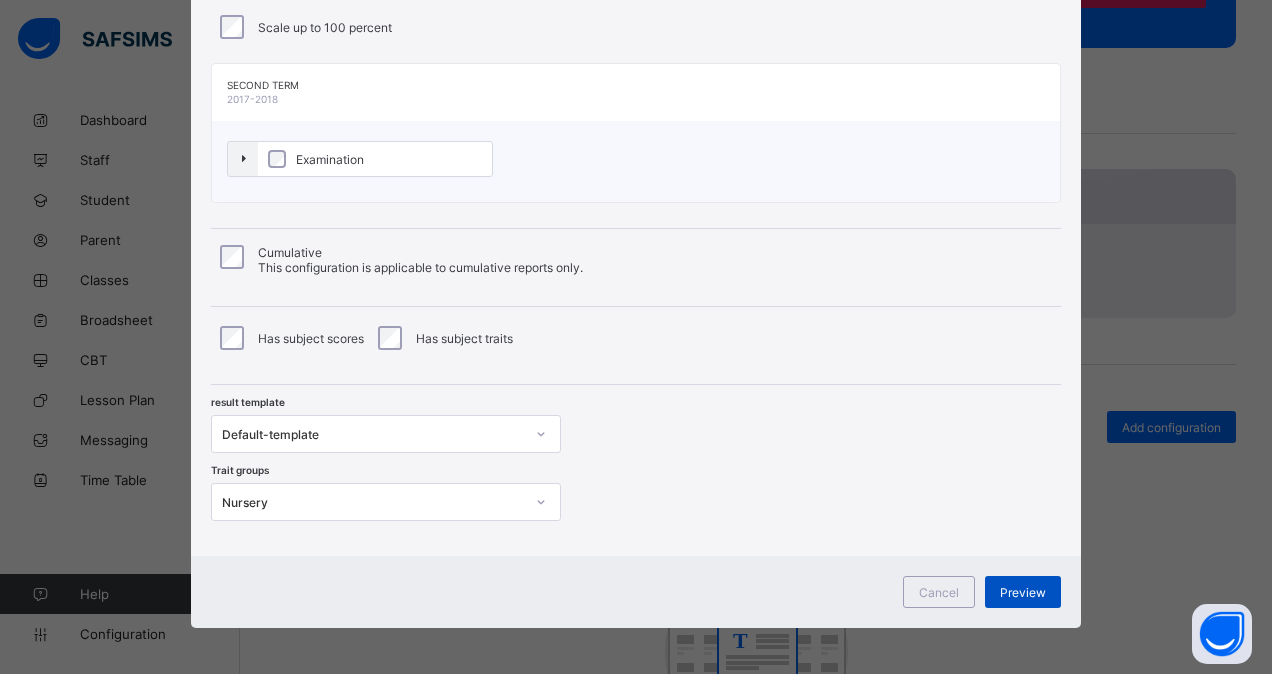 click on "Preview" at bounding box center [1023, 592] 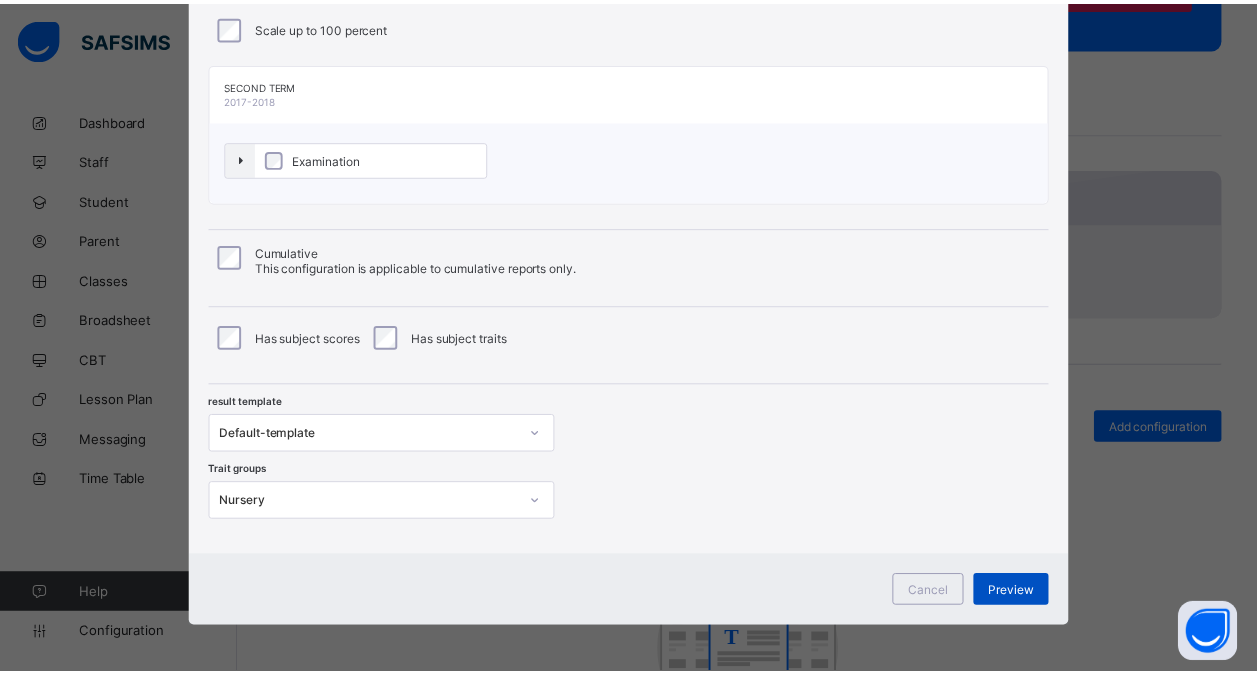scroll, scrollTop: 0, scrollLeft: 0, axis: both 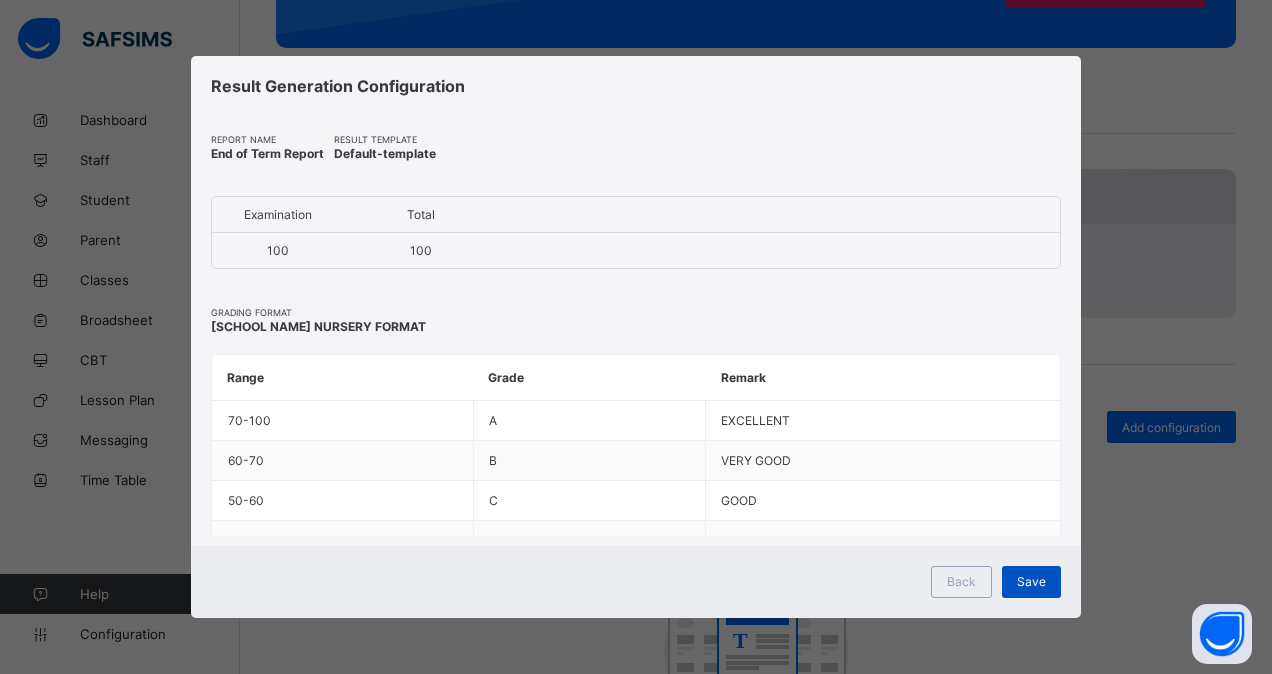 click on "Save" at bounding box center (1031, 581) 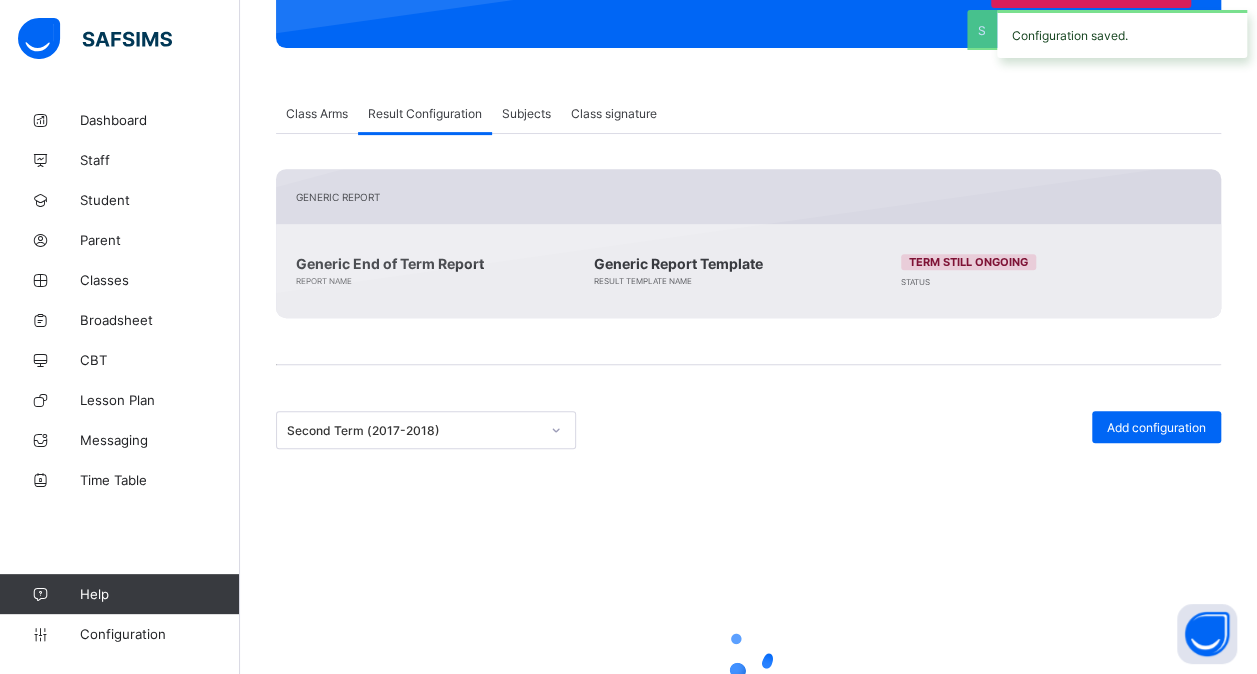 scroll, scrollTop: 260, scrollLeft: 0, axis: vertical 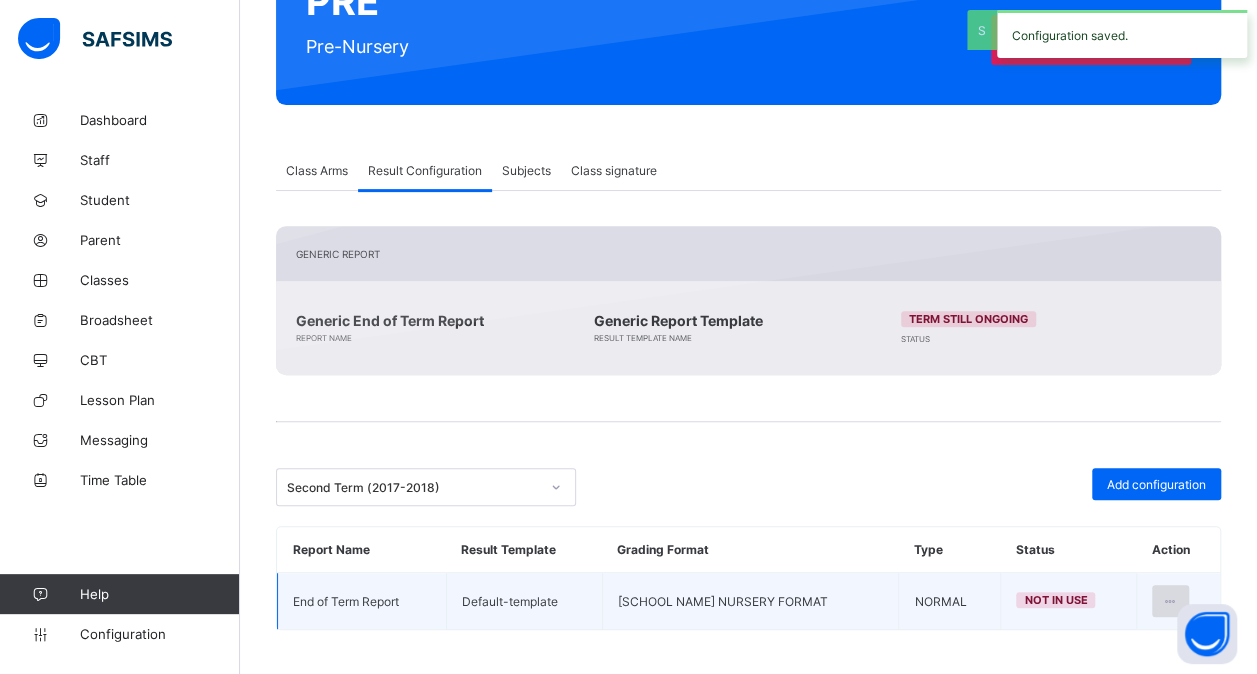 click at bounding box center (1170, 601) 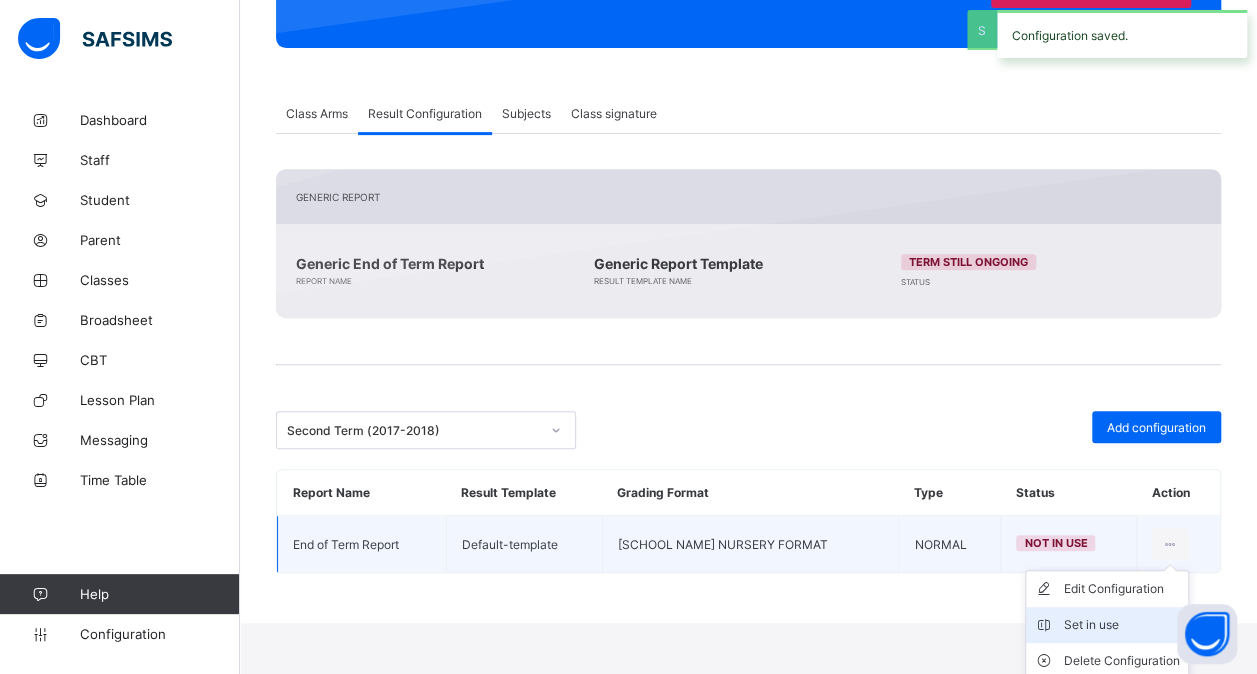 click on "Set in use" at bounding box center [1122, 625] 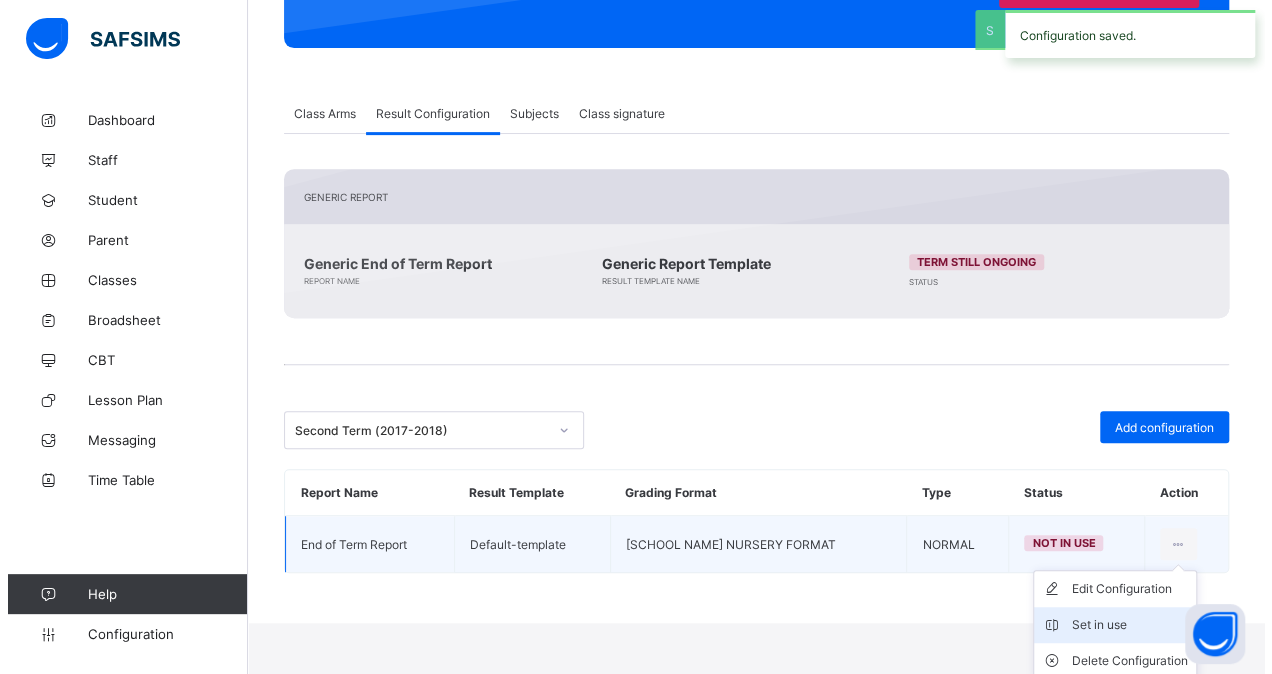 scroll, scrollTop: 260, scrollLeft: 0, axis: vertical 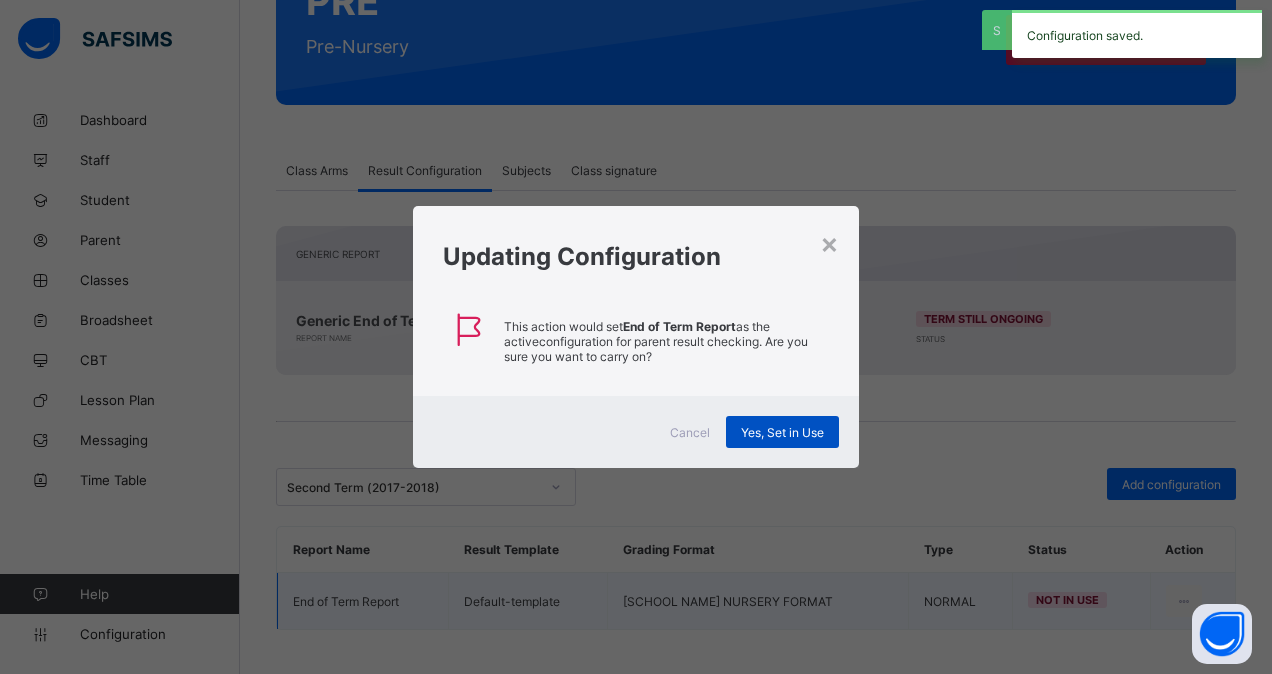 click on "Yes, Set in Use" at bounding box center [782, 432] 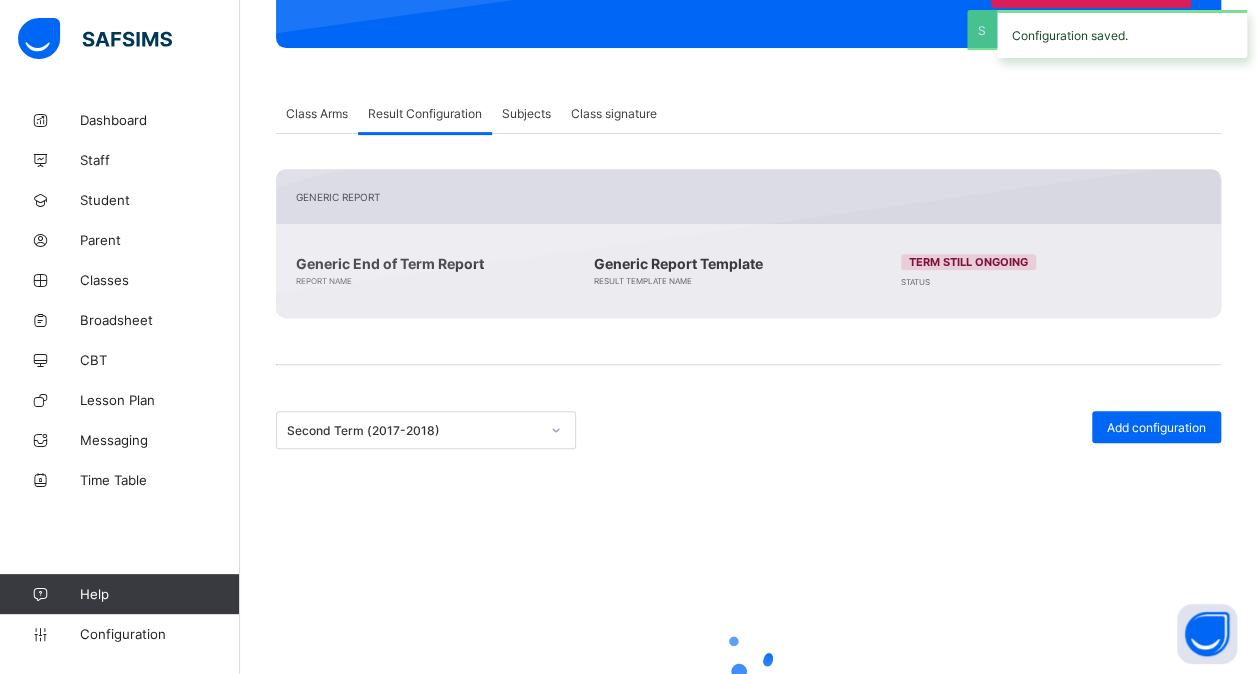 scroll, scrollTop: 260, scrollLeft: 0, axis: vertical 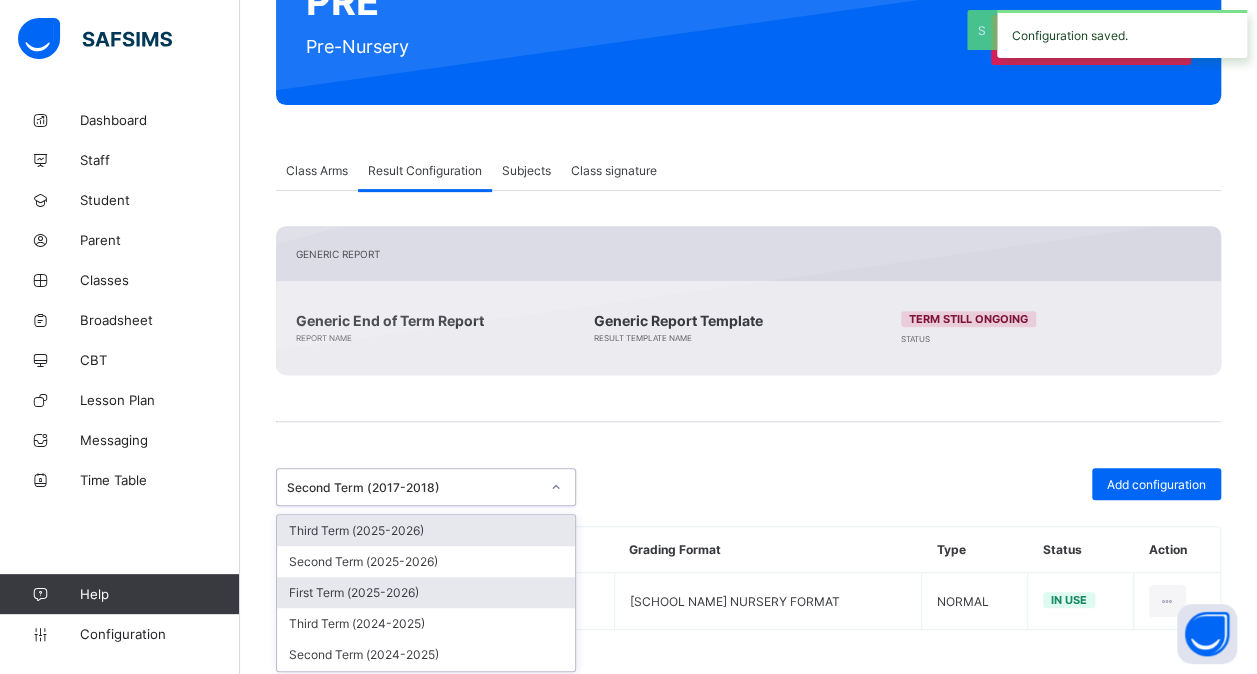 drag, startPoint x: 552, startPoint y: 485, endPoint x: 462, endPoint y: 580, distance: 130.86252 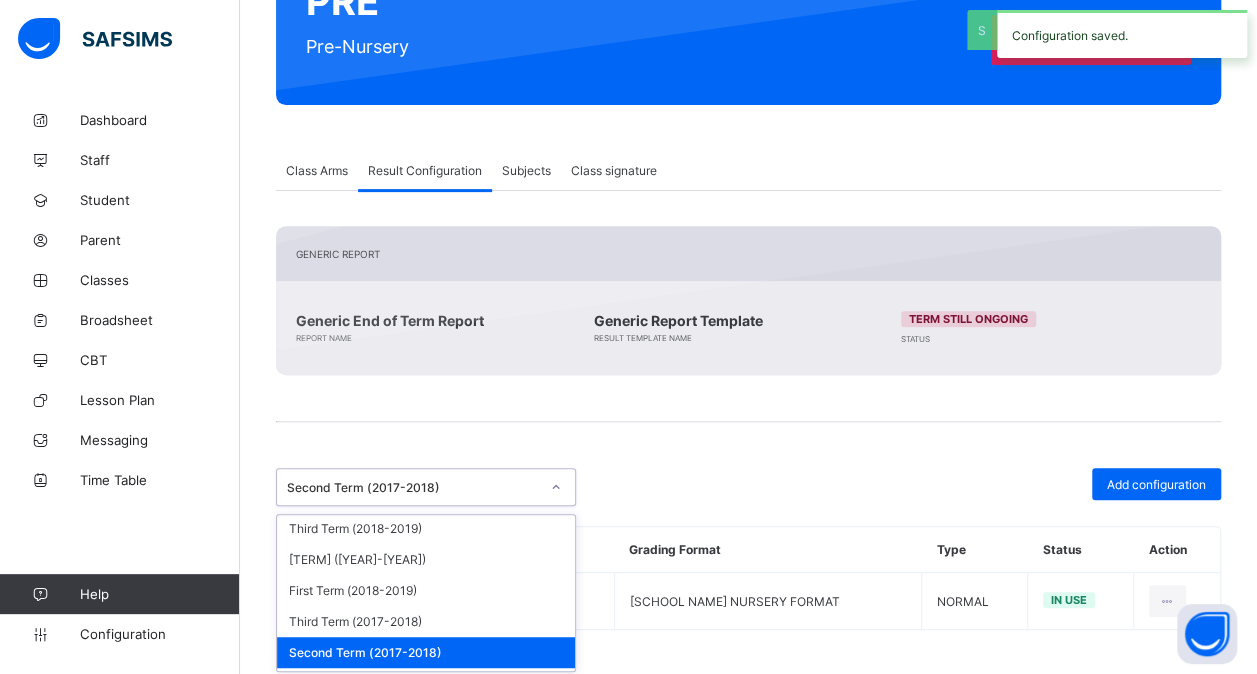 scroll, scrollTop: 679, scrollLeft: 0, axis: vertical 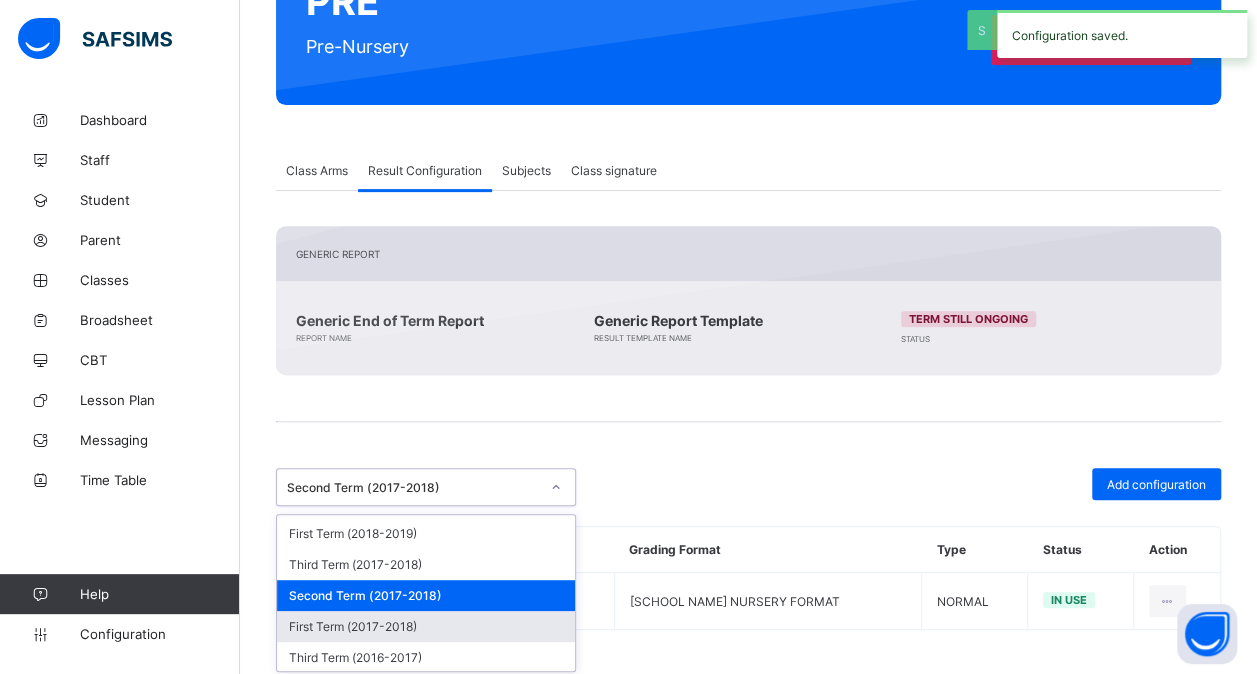 click on "First Term (2017-2018)" at bounding box center (426, 626) 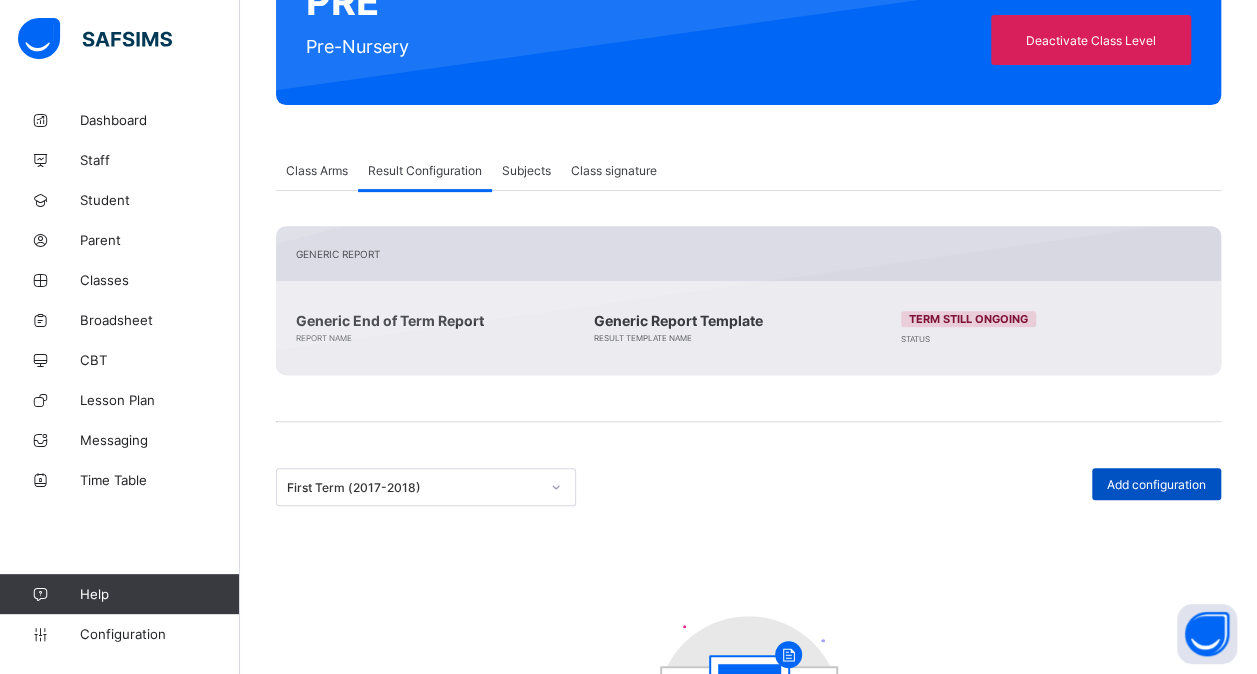 click on "Add configuration" at bounding box center (1156, 484) 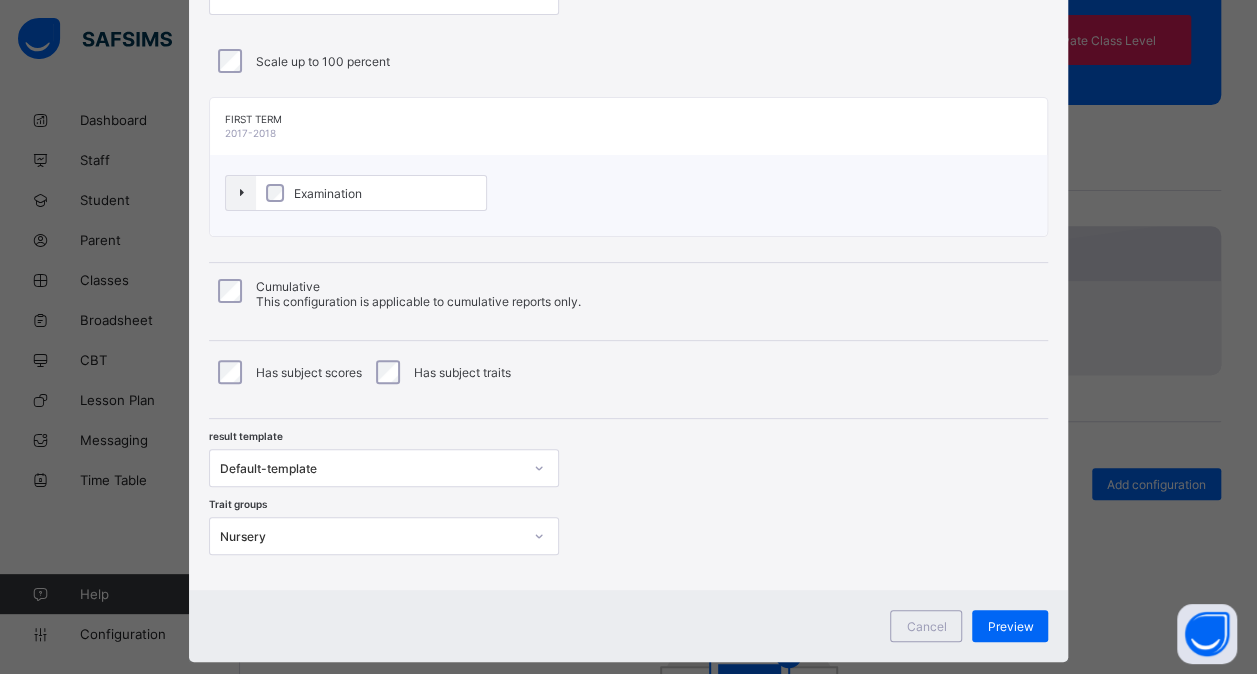 scroll, scrollTop: 181, scrollLeft: 0, axis: vertical 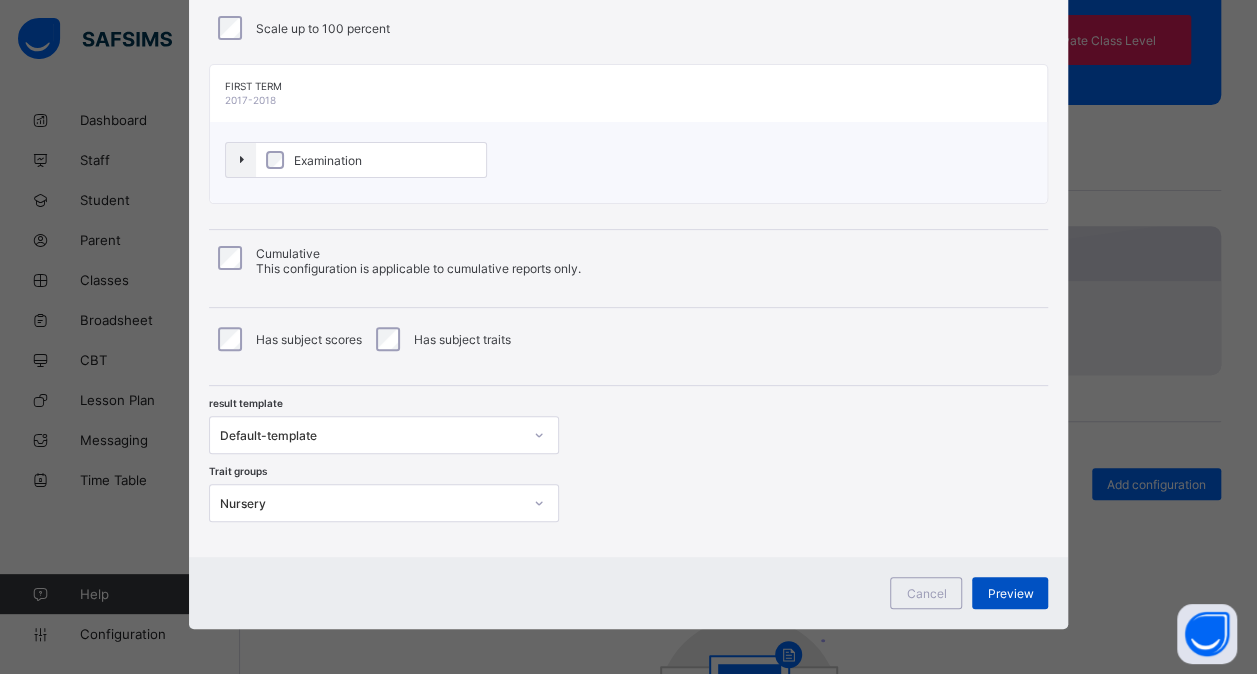 click on "Preview" at bounding box center (1010, 593) 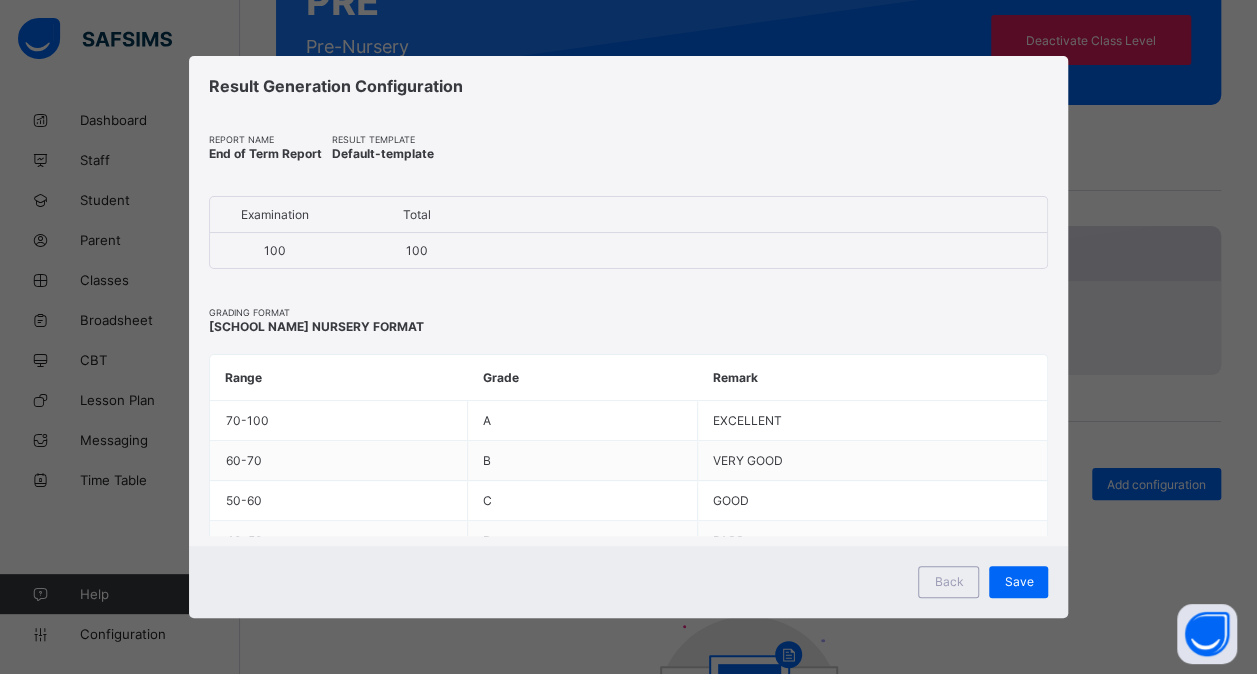 scroll, scrollTop: 0, scrollLeft: 0, axis: both 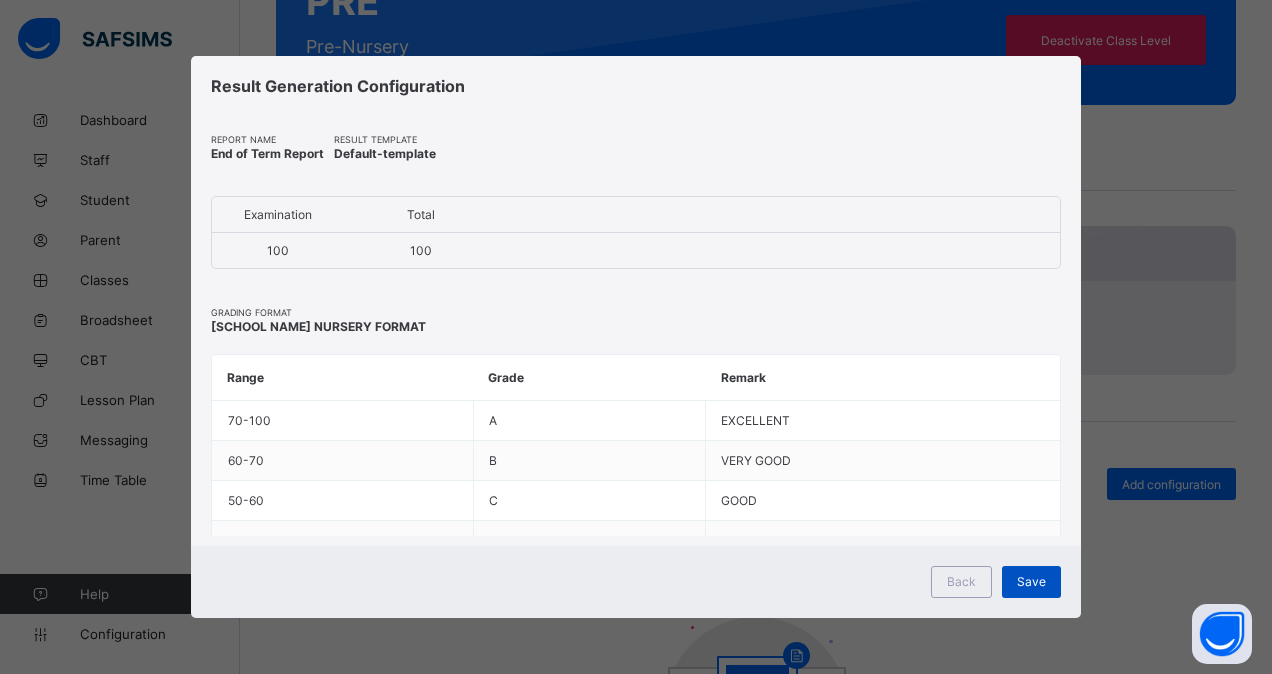 click on "Save" at bounding box center (1031, 581) 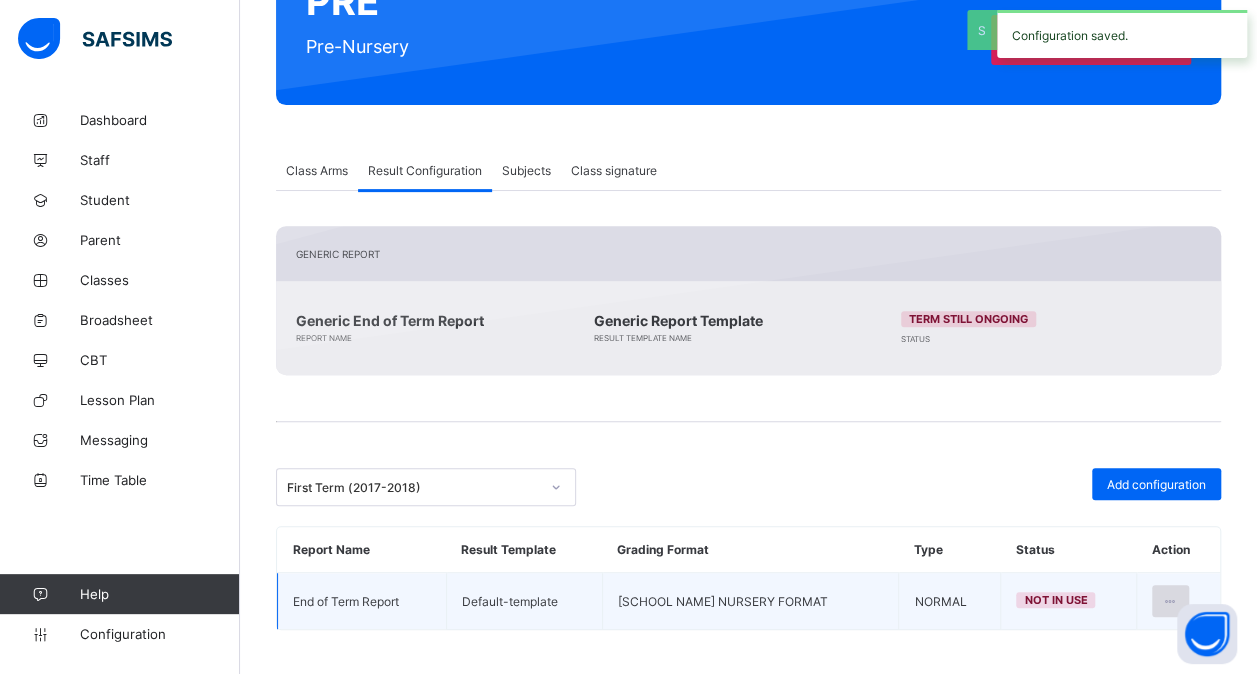 click at bounding box center (1170, 601) 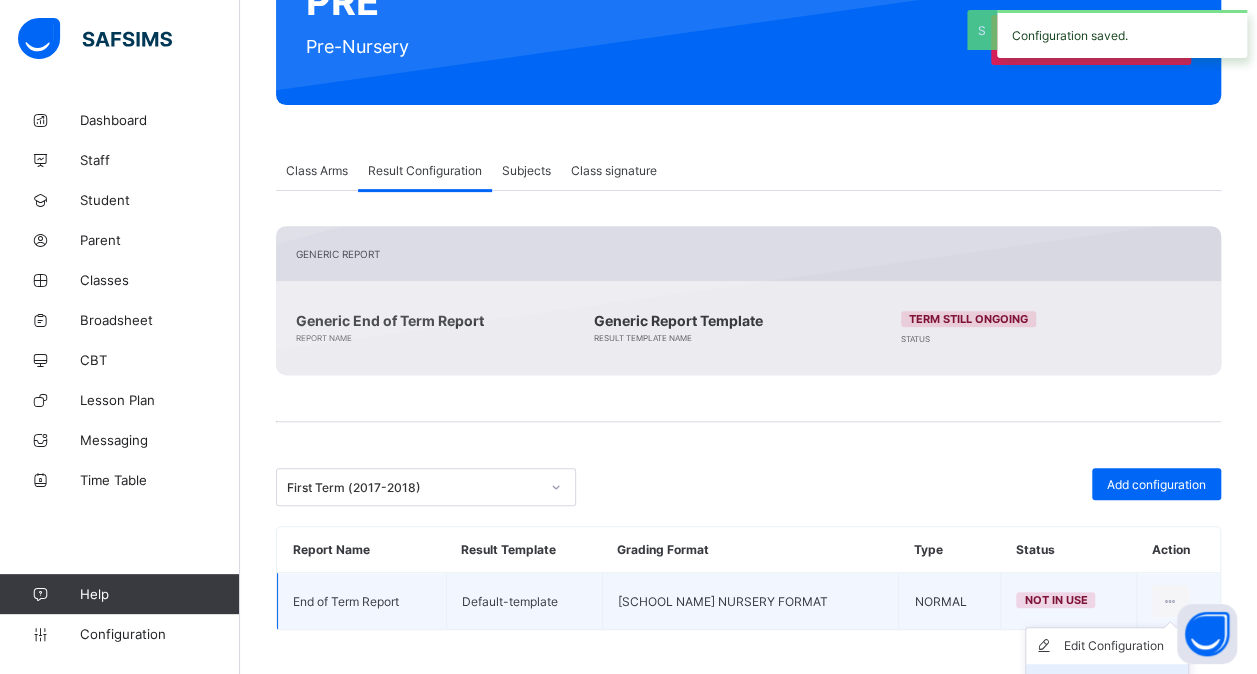 click on "Set in use" at bounding box center (1107, 682) 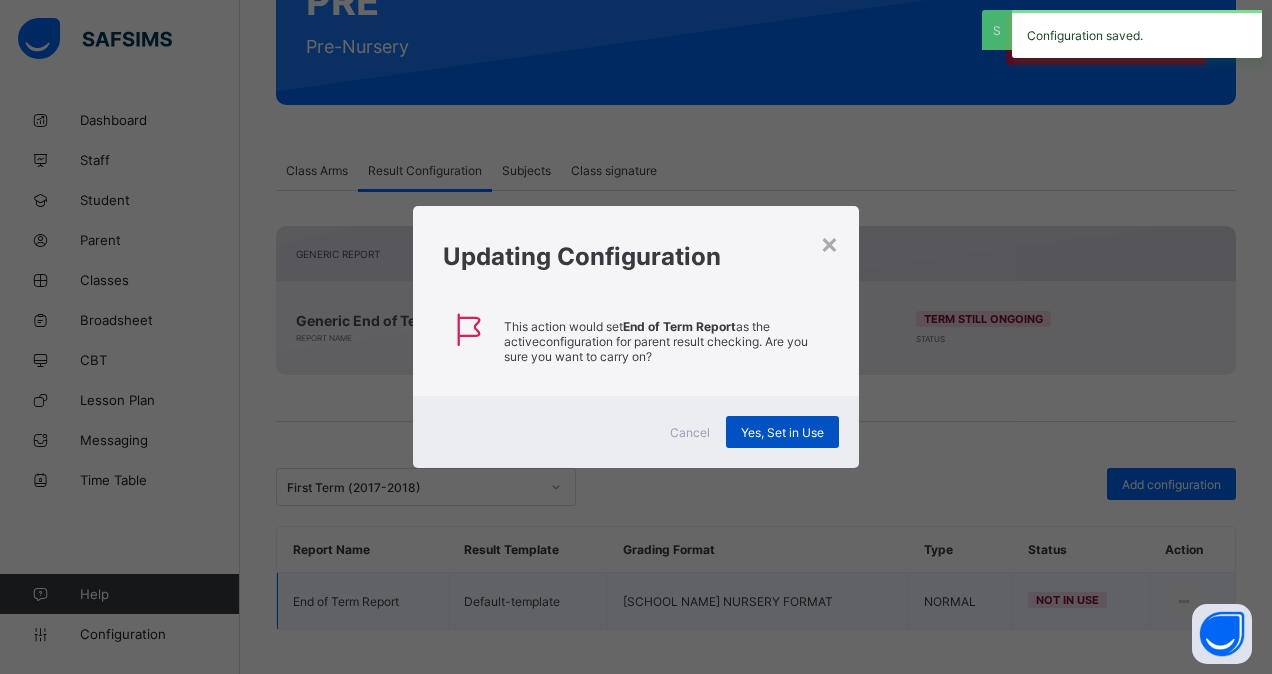 click on "Yes, Set in Use" at bounding box center (782, 432) 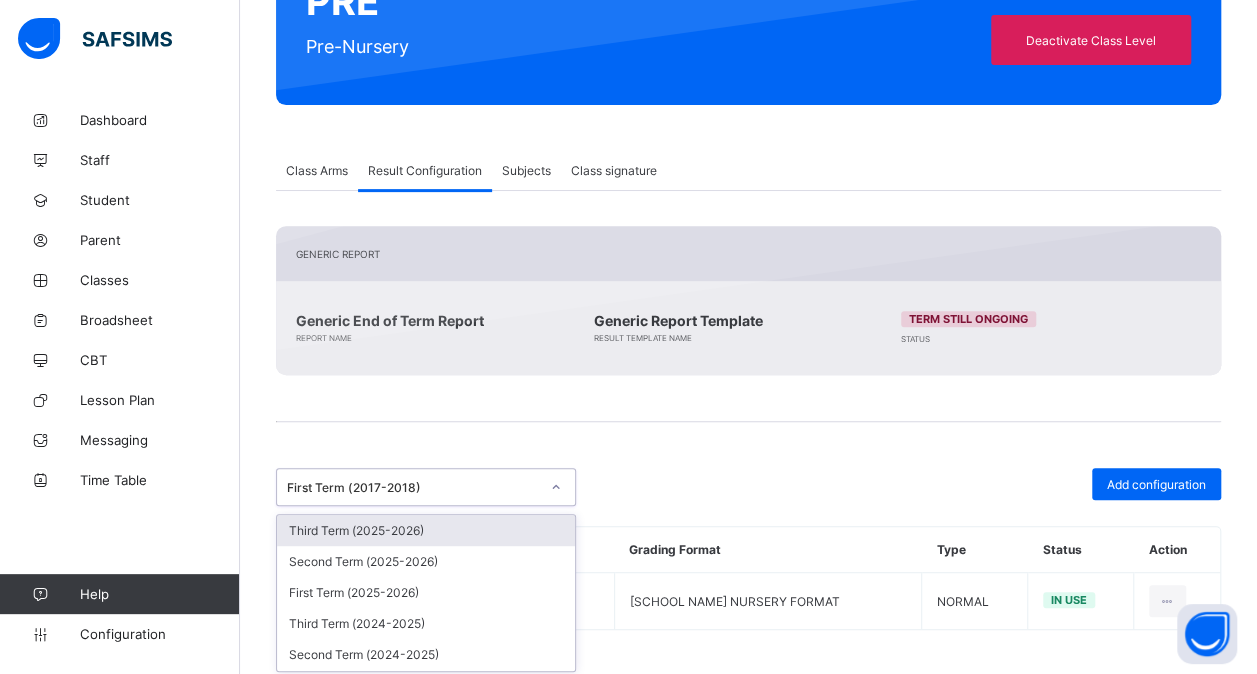 click 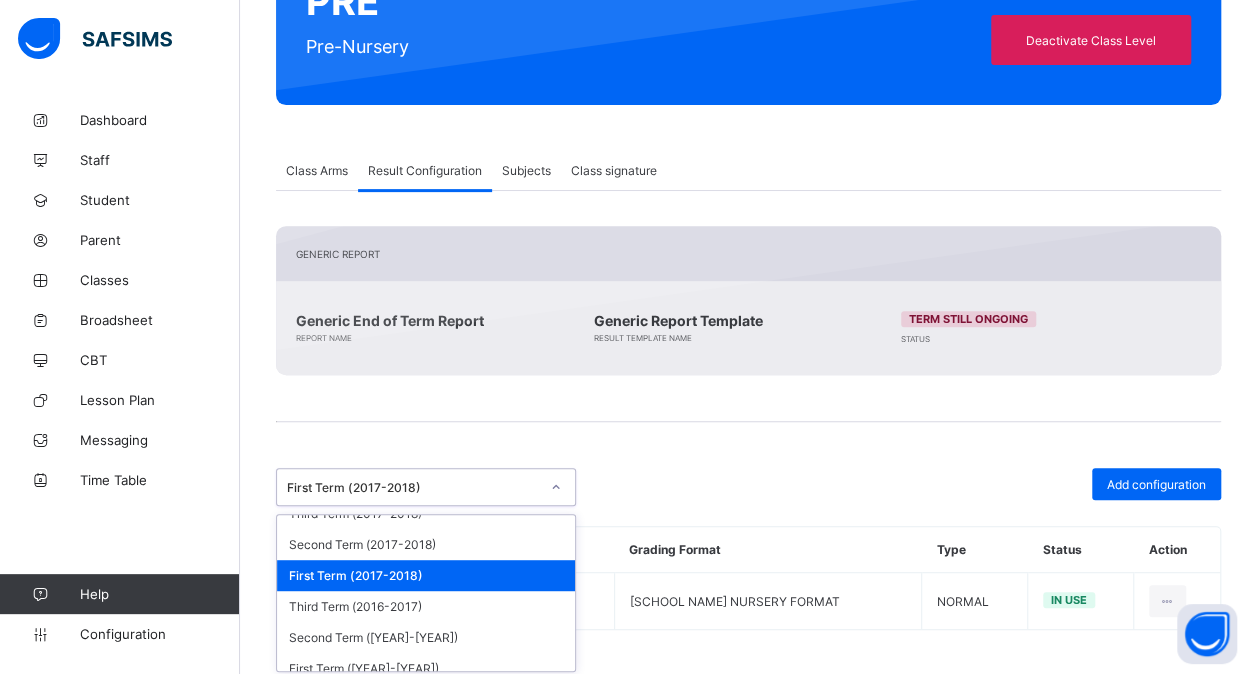 scroll, scrollTop: 735, scrollLeft: 0, axis: vertical 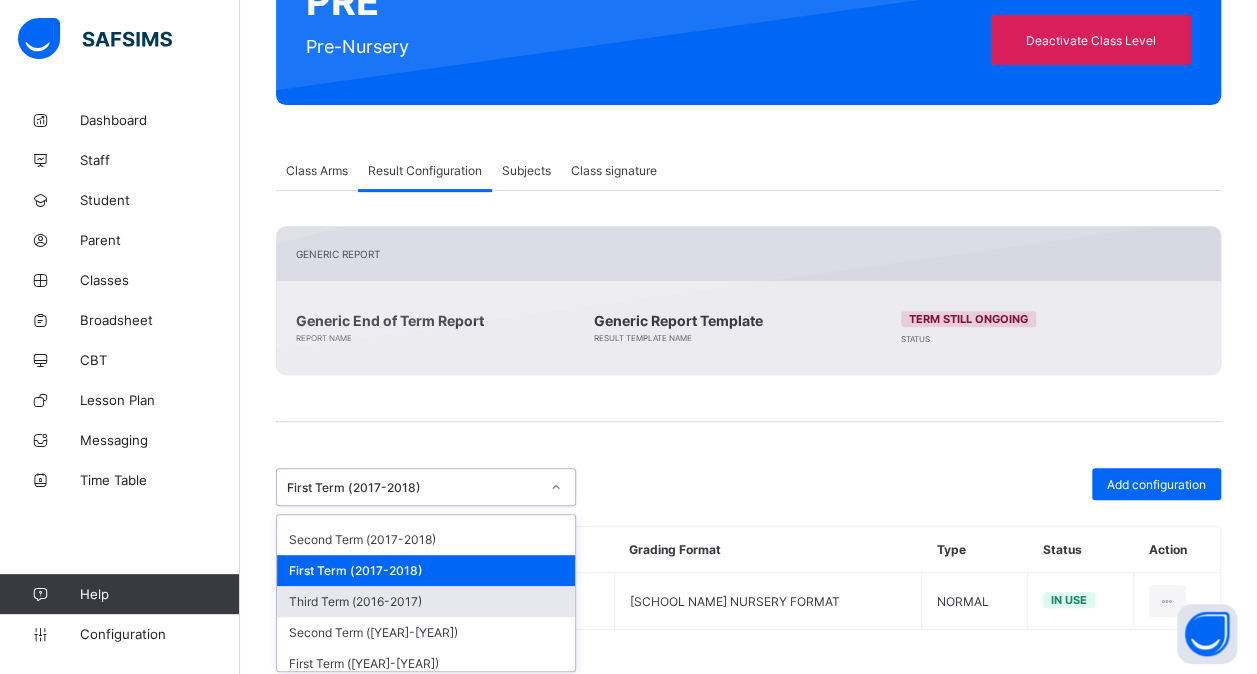 click on "Third Term (2016-2017)" at bounding box center [426, 601] 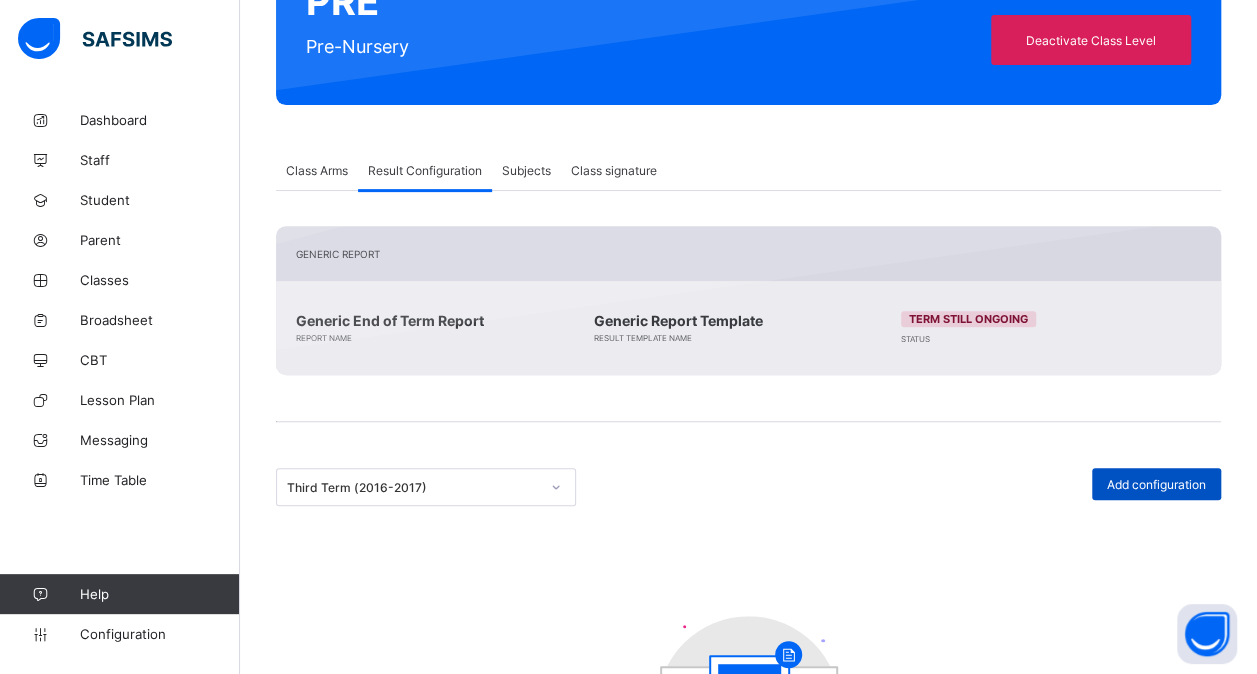 click on "Add configuration" at bounding box center [1156, 484] 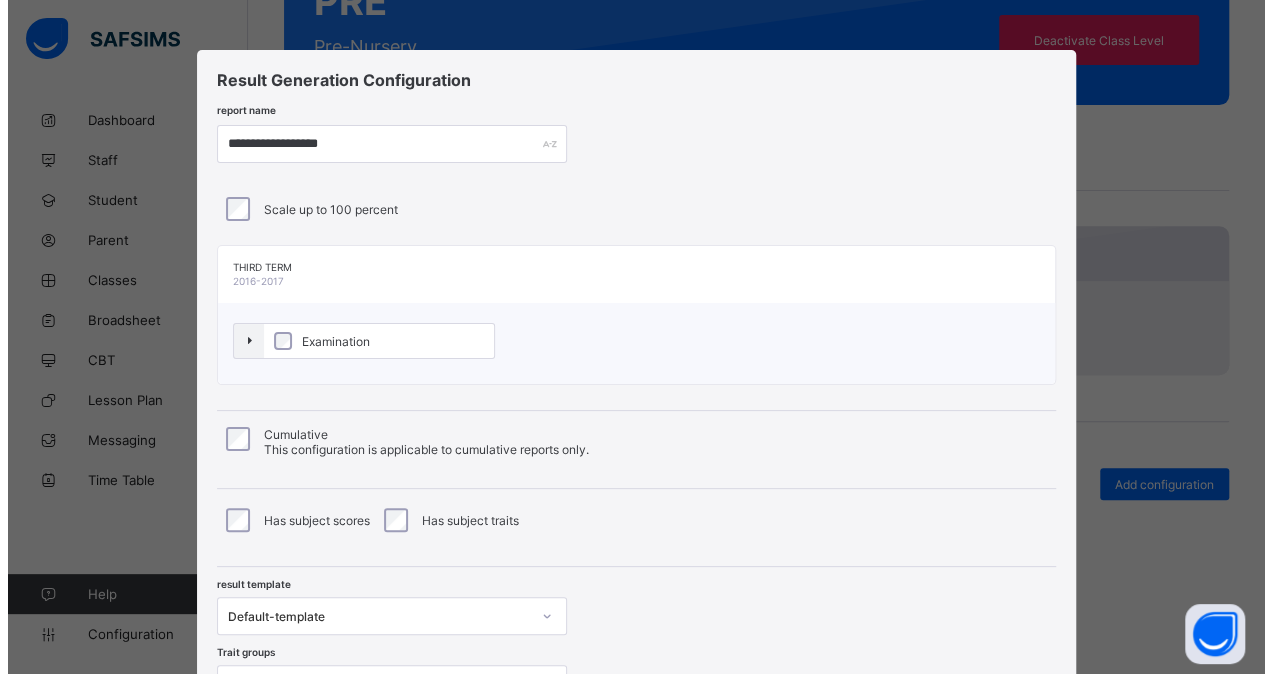 scroll, scrollTop: 182, scrollLeft: 0, axis: vertical 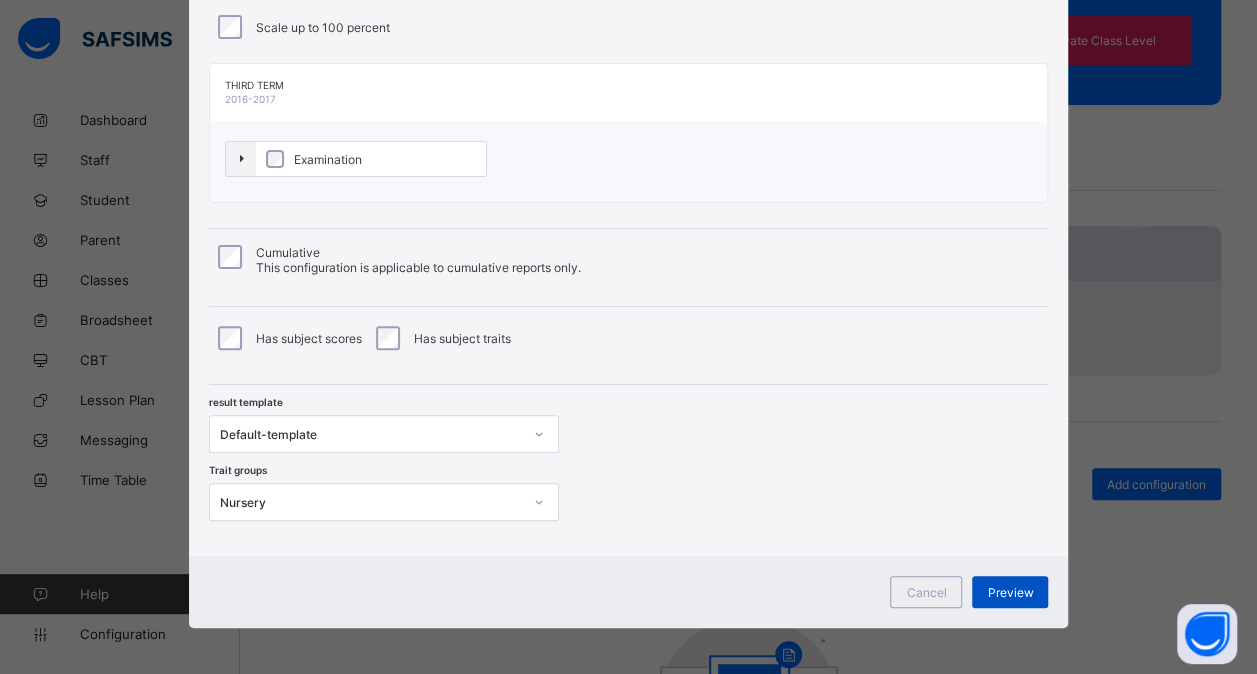 click on "Preview" at bounding box center (1010, 592) 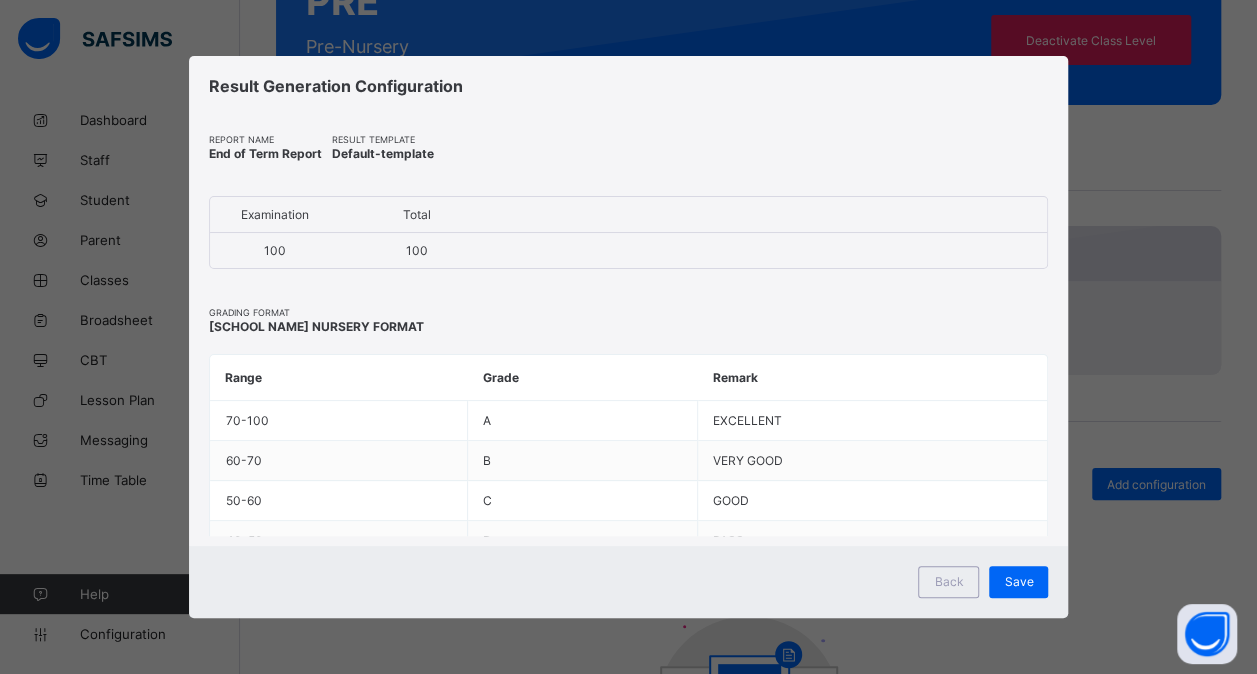 scroll, scrollTop: 0, scrollLeft: 0, axis: both 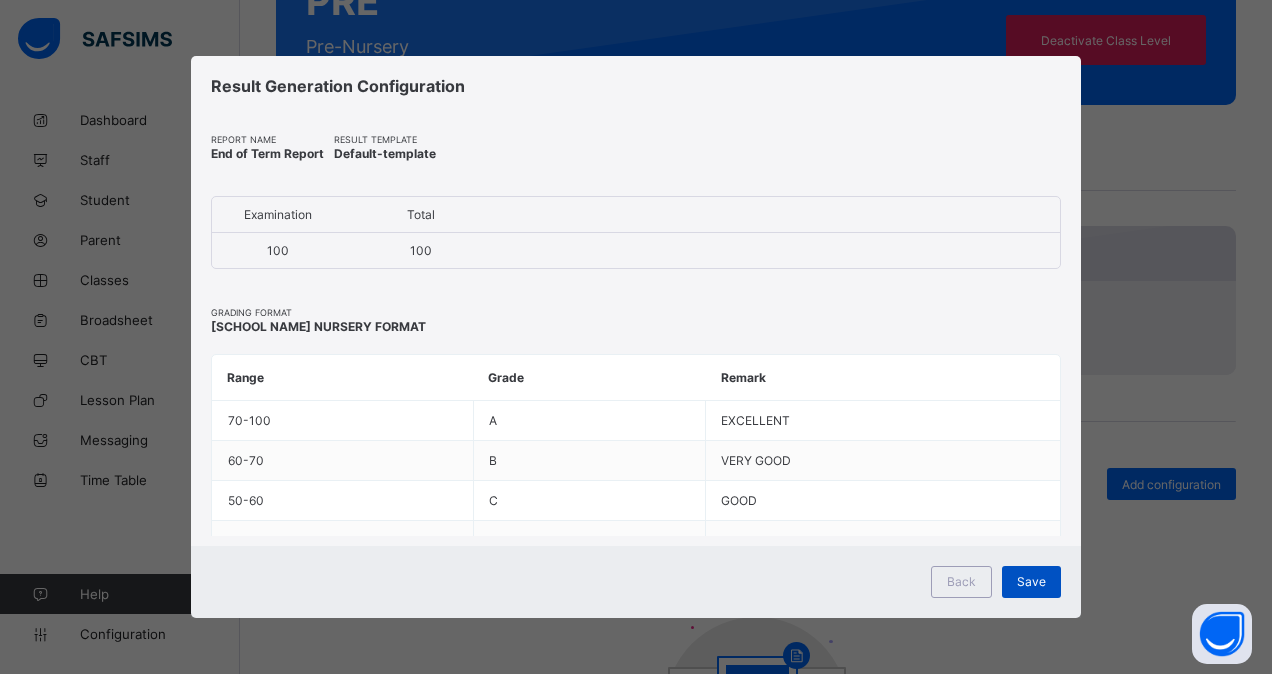 click on "Save" at bounding box center (1031, 581) 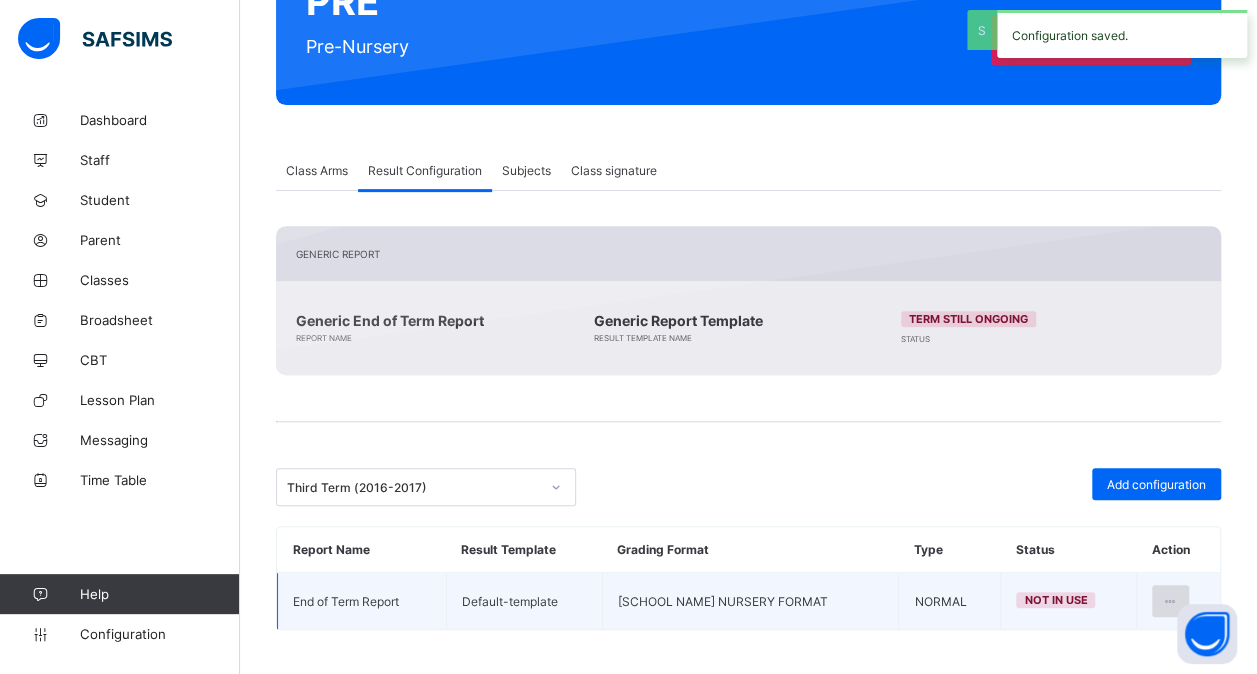 click at bounding box center [1170, 601] 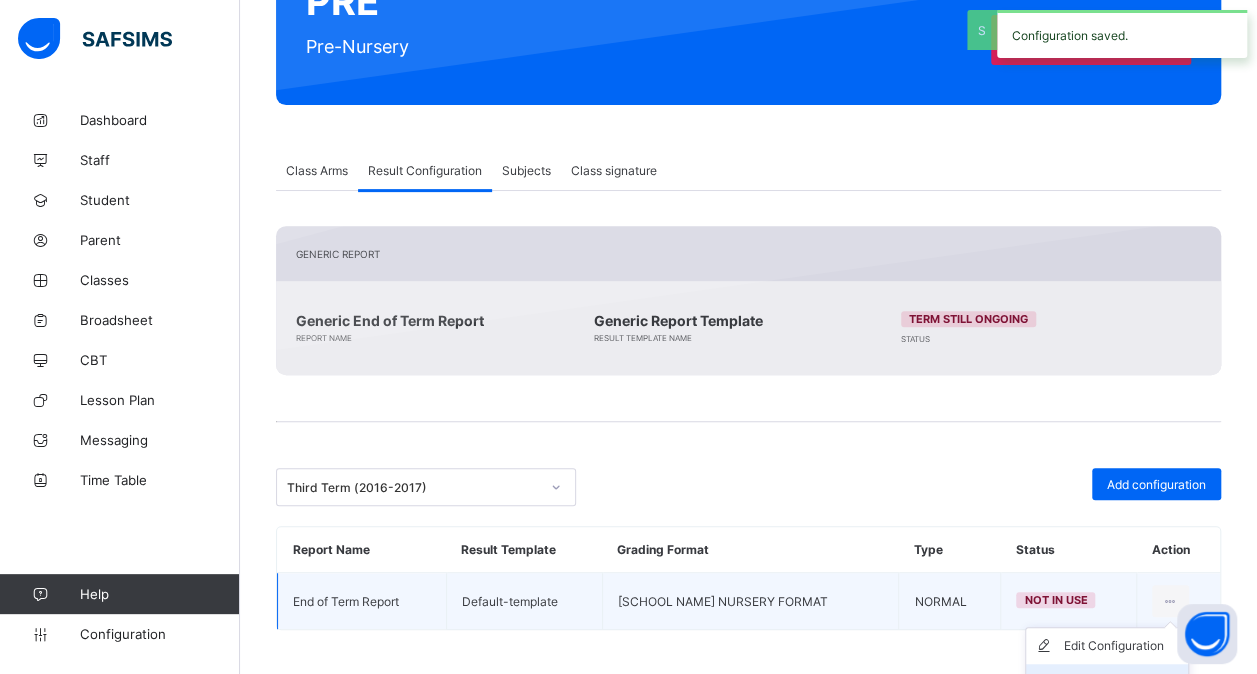 click on "Set in use" at bounding box center [1122, 682] 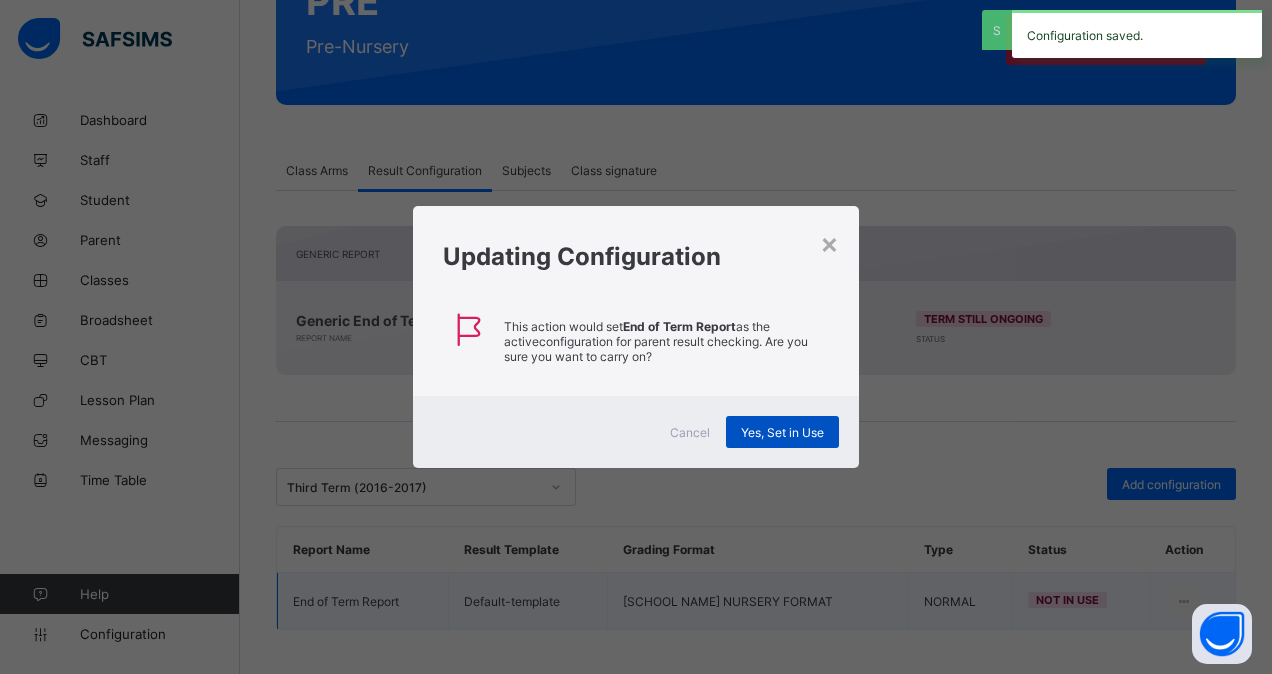 click on "Yes, Set in Use" at bounding box center (782, 432) 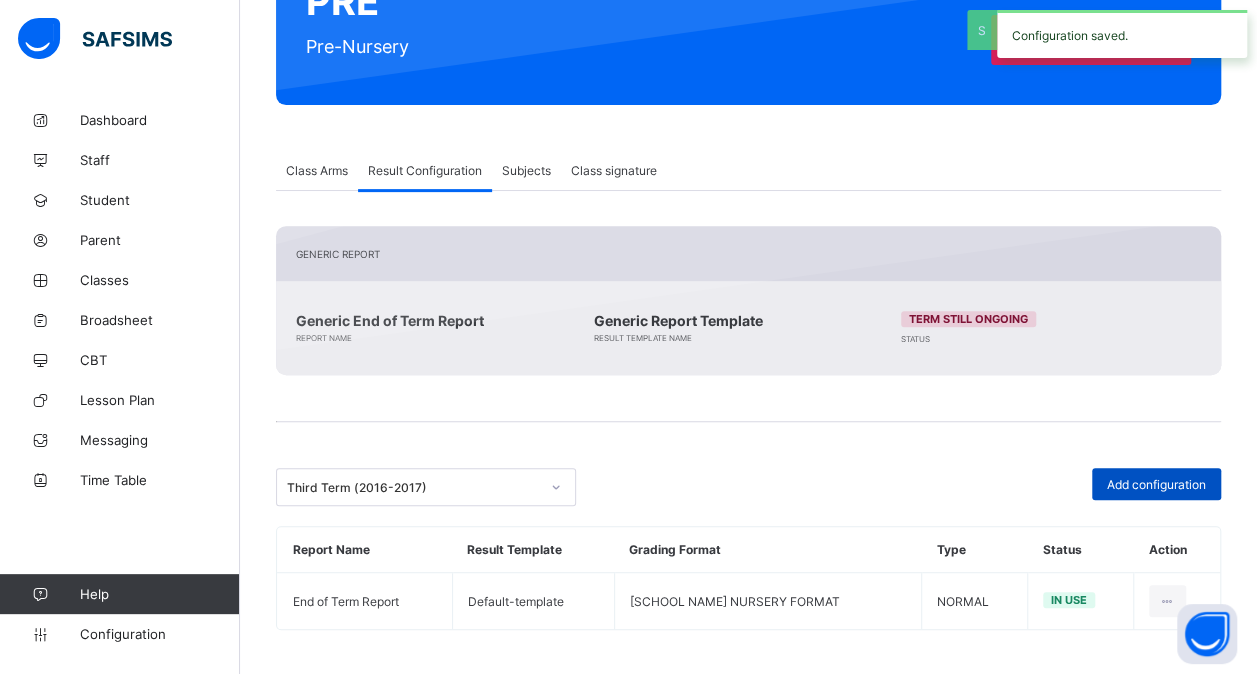 click on "Add configuration" at bounding box center [1156, 484] 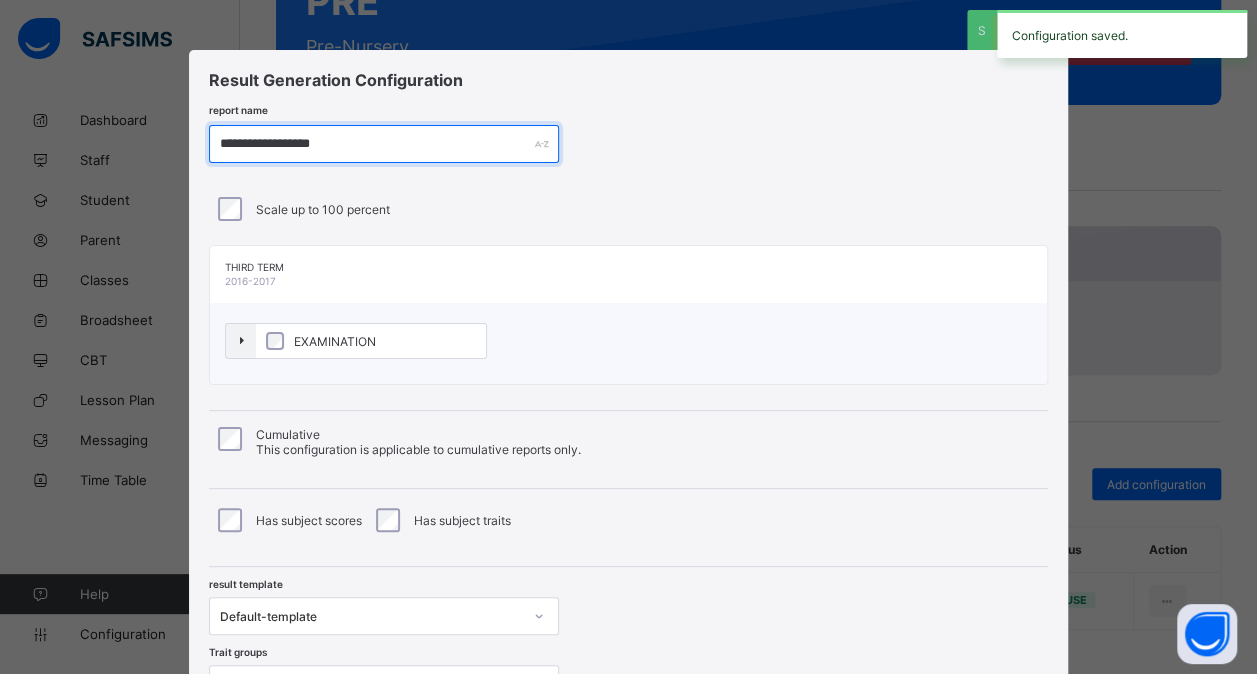 click on "**********" at bounding box center [384, 144] 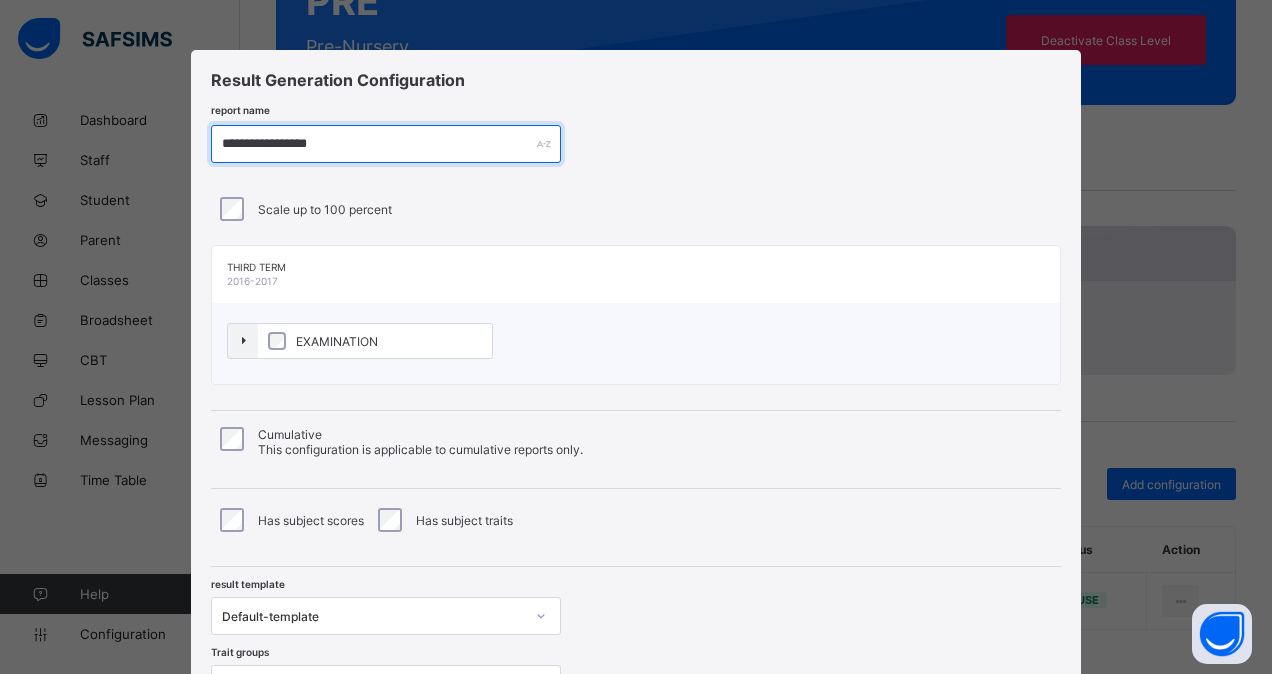 type on "**********" 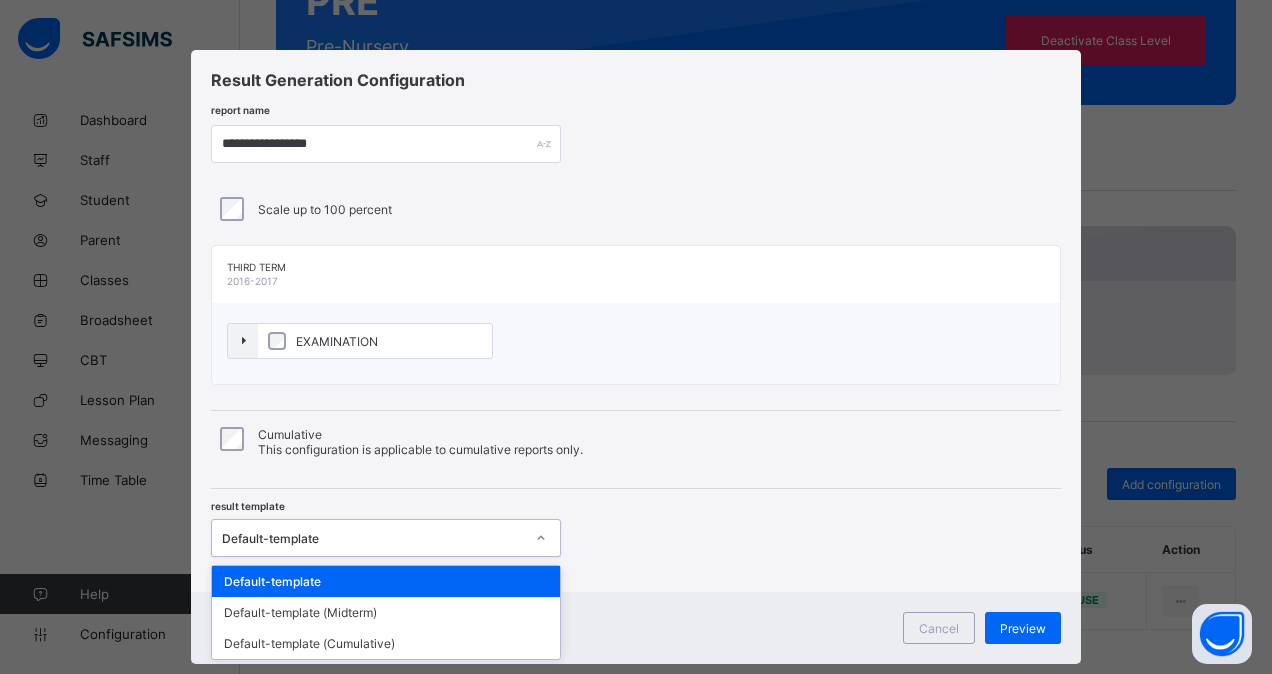 click on "Default-template" at bounding box center (373, 538) 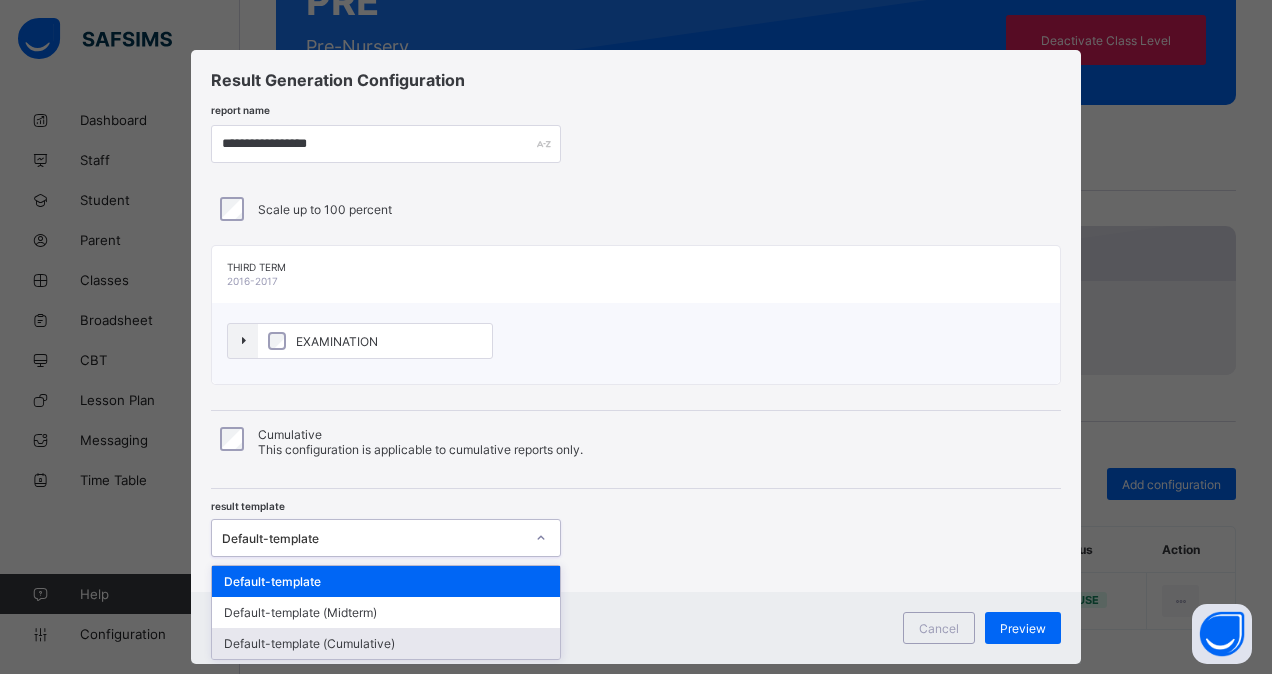 click on "Default-template (Cumulative)" at bounding box center (386, 643) 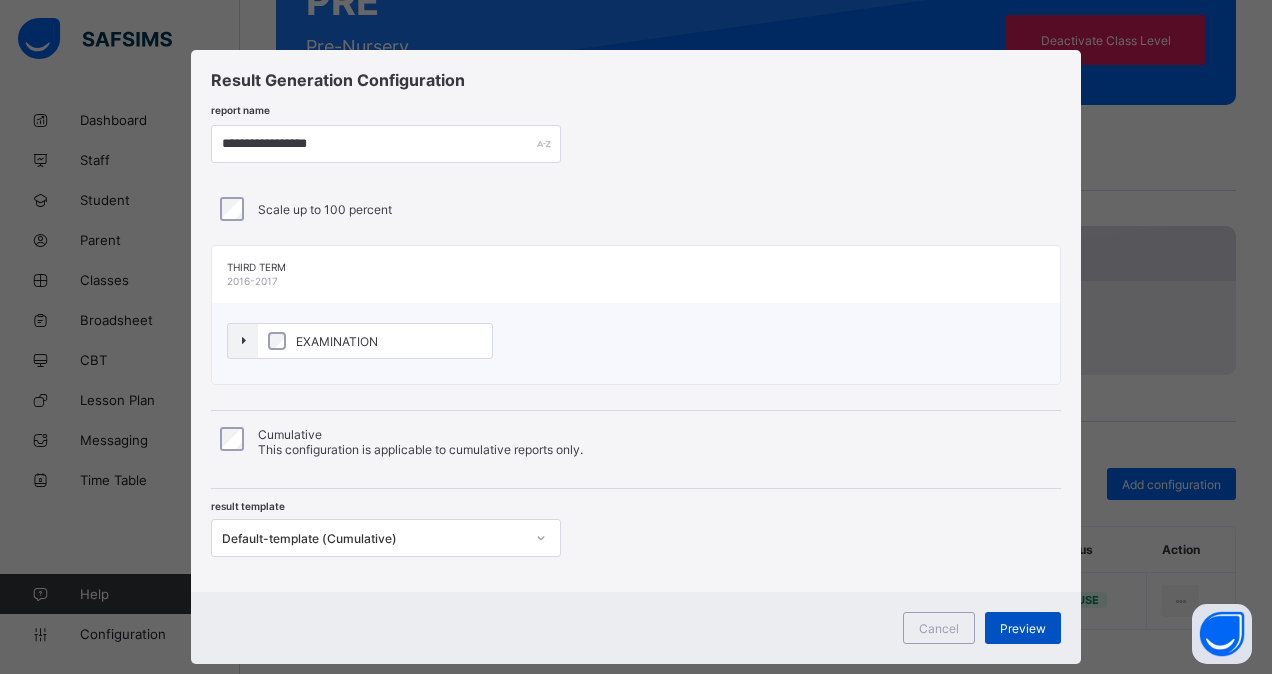 click on "Preview" at bounding box center [1023, 628] 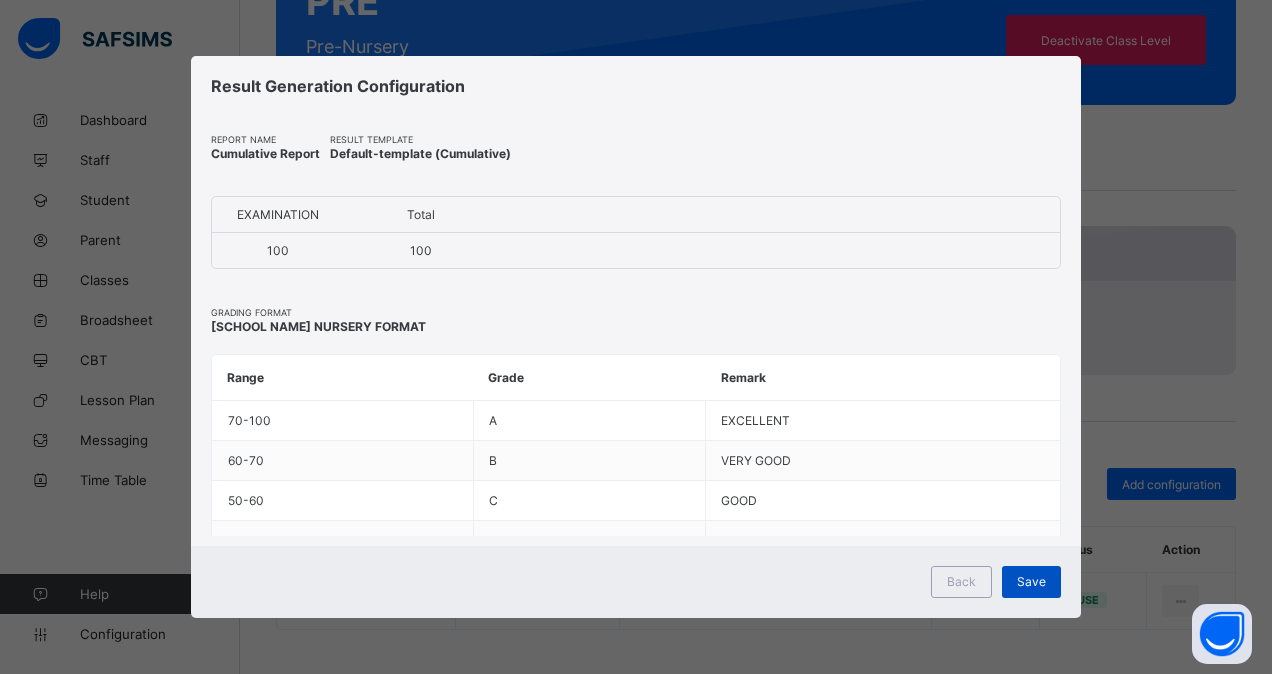 click on "Save" at bounding box center [1031, 581] 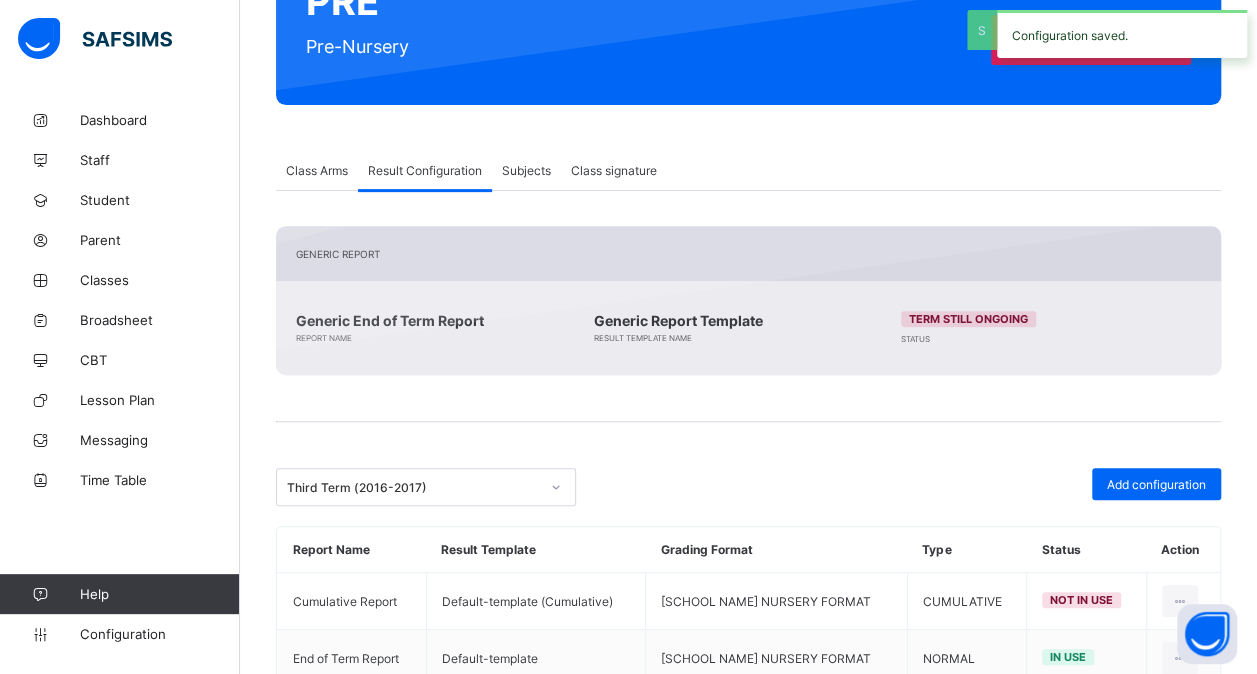 scroll, scrollTop: 317, scrollLeft: 0, axis: vertical 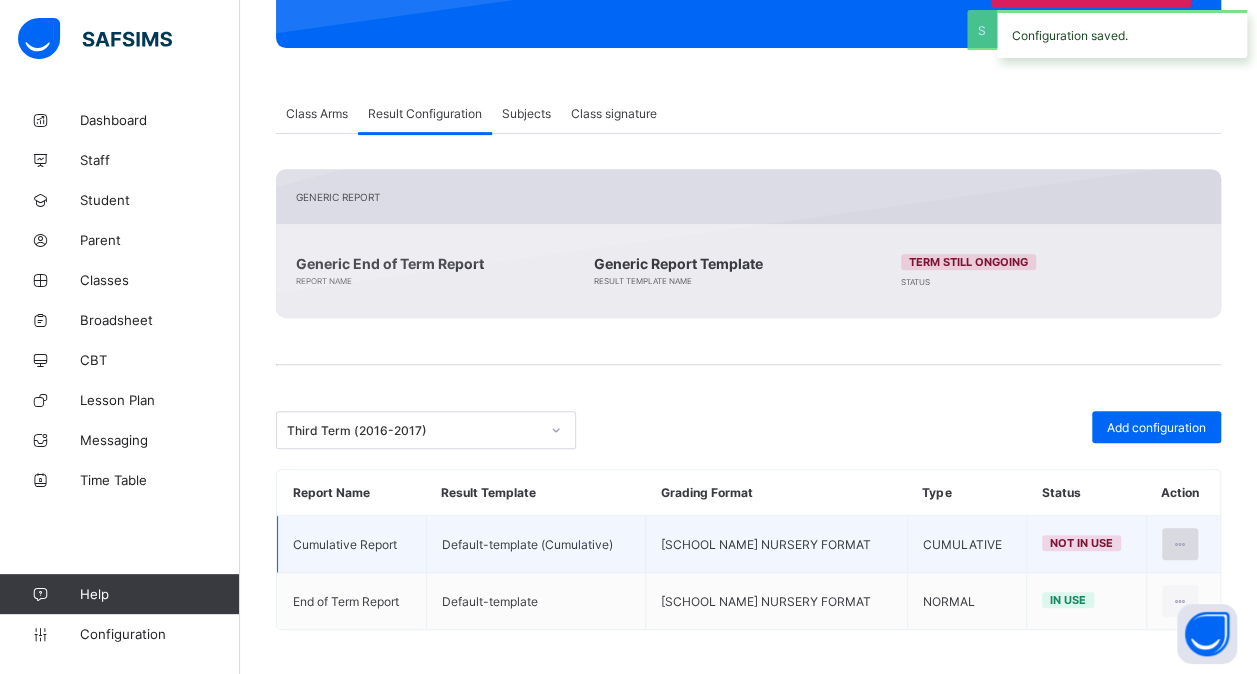 click at bounding box center (1180, 544) 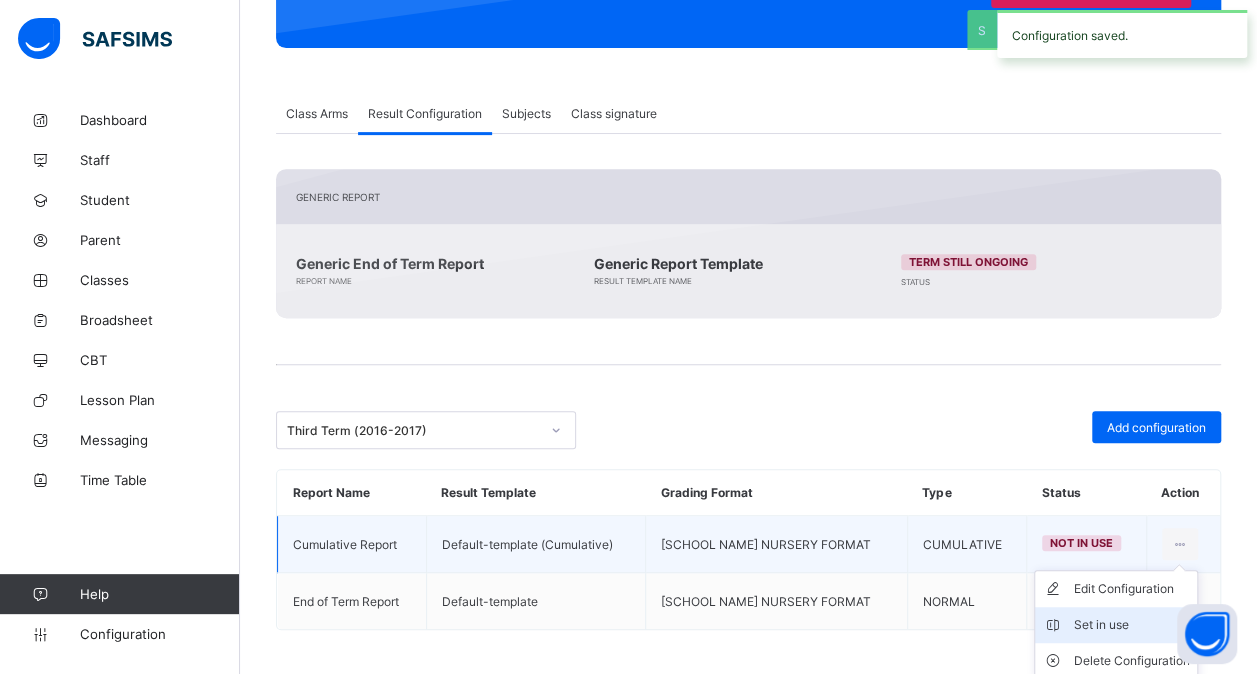 click on "Set in use" at bounding box center [1131, 625] 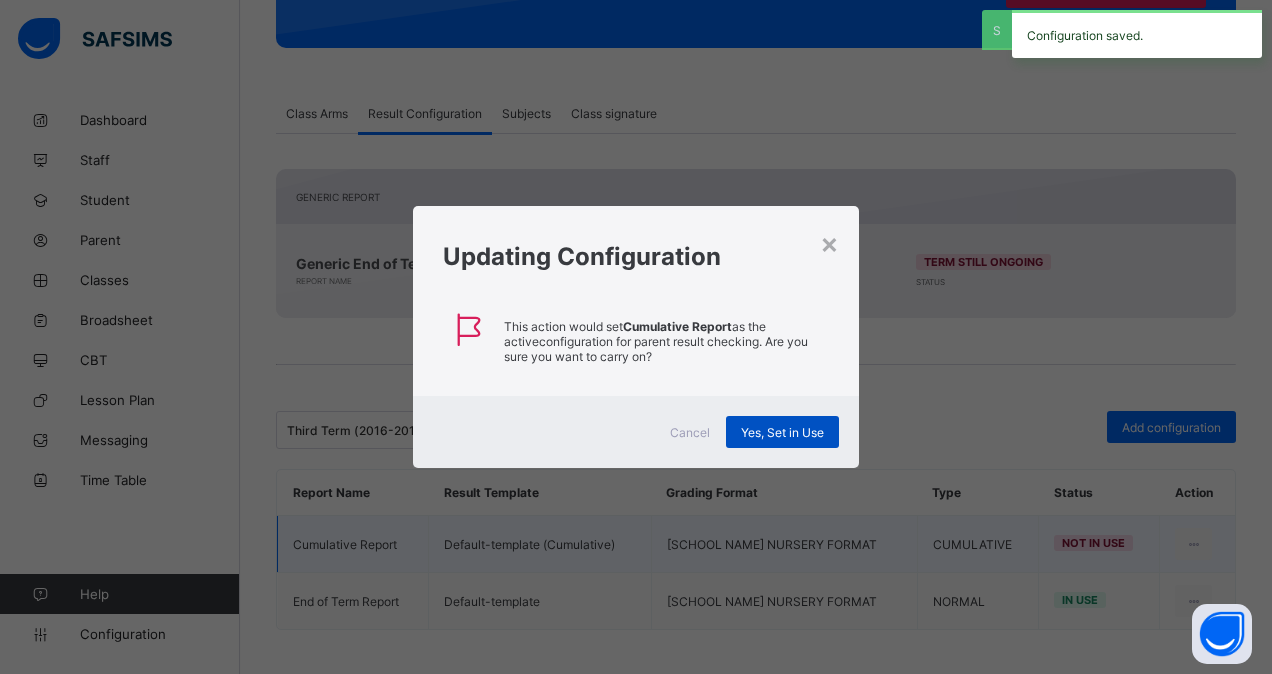 click on "Yes, Set in Use" at bounding box center [782, 432] 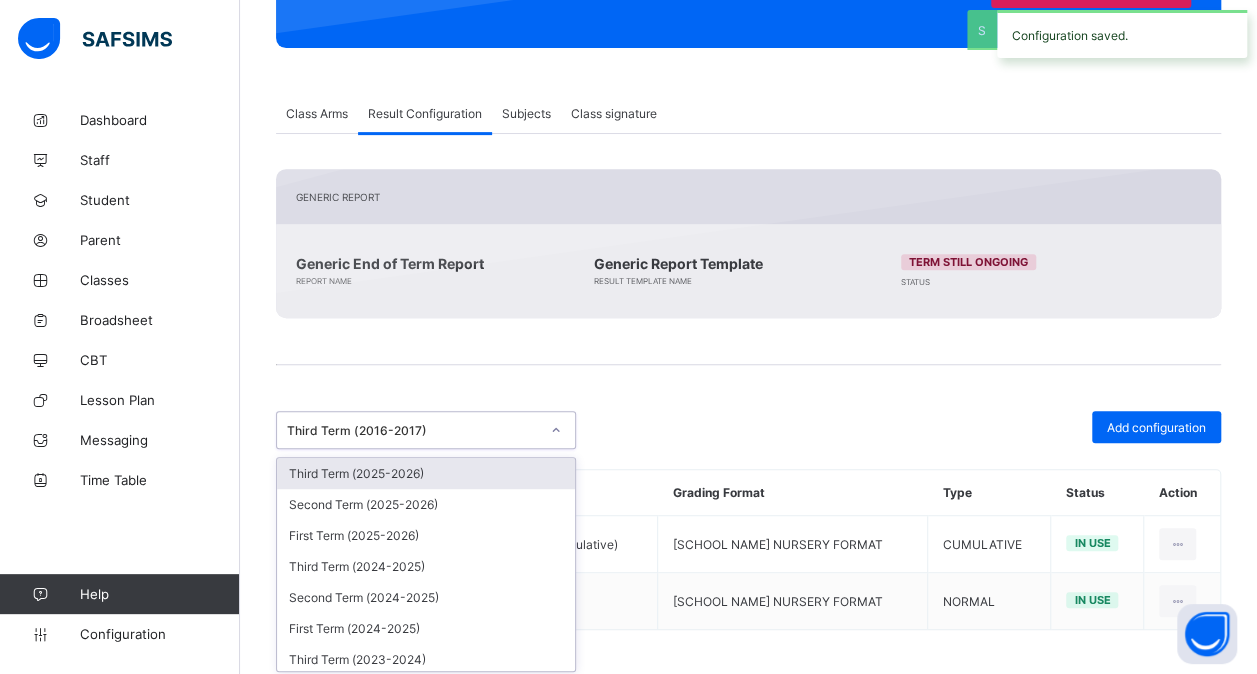 click at bounding box center (556, 430) 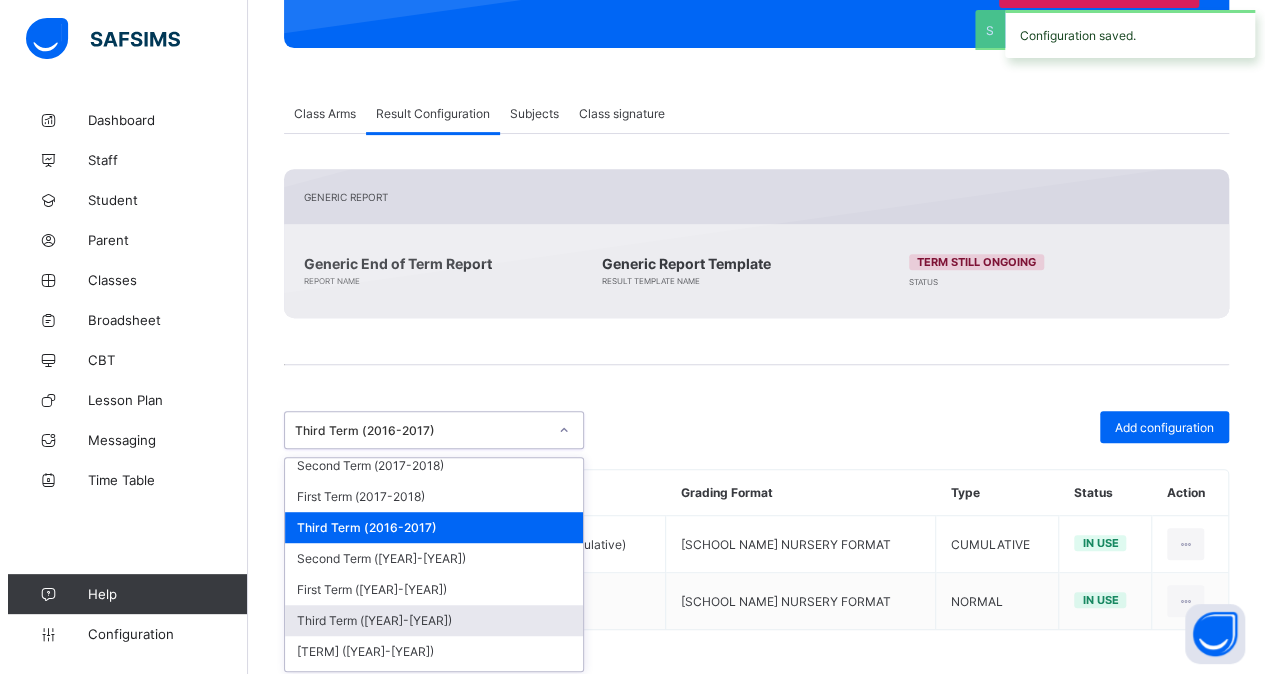 scroll, scrollTop: 757, scrollLeft: 0, axis: vertical 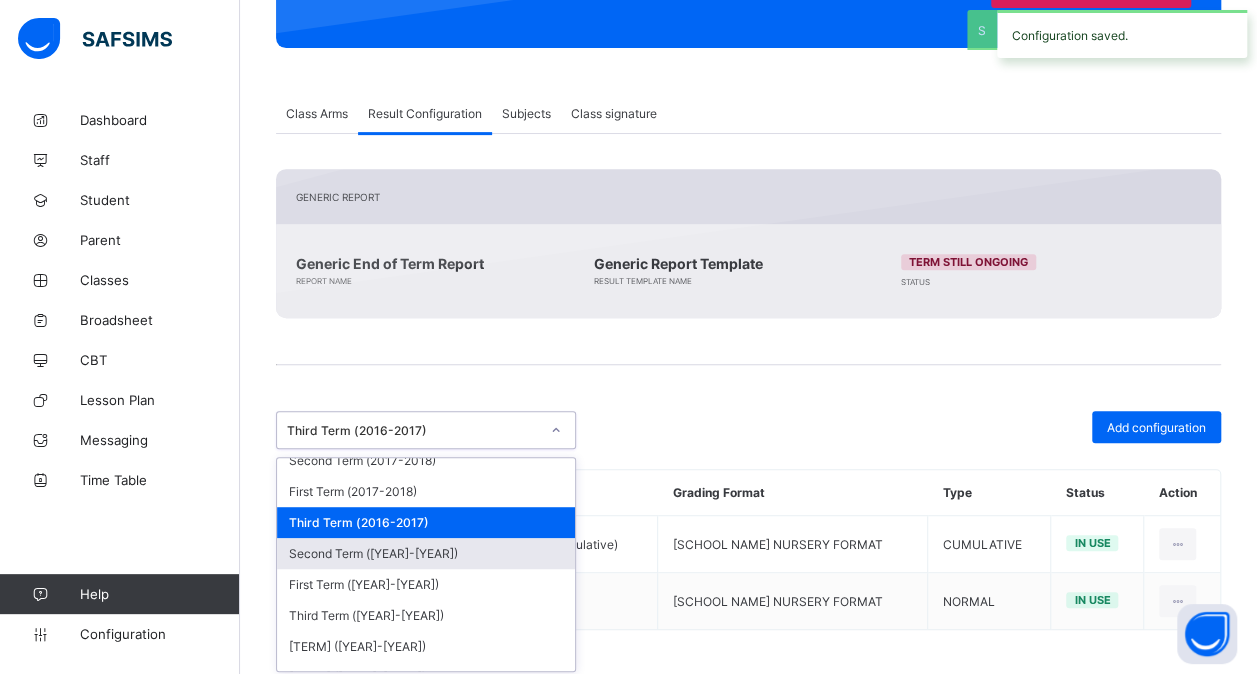 click on "Second Term ([YEAR]-[YEAR])" at bounding box center [426, 553] 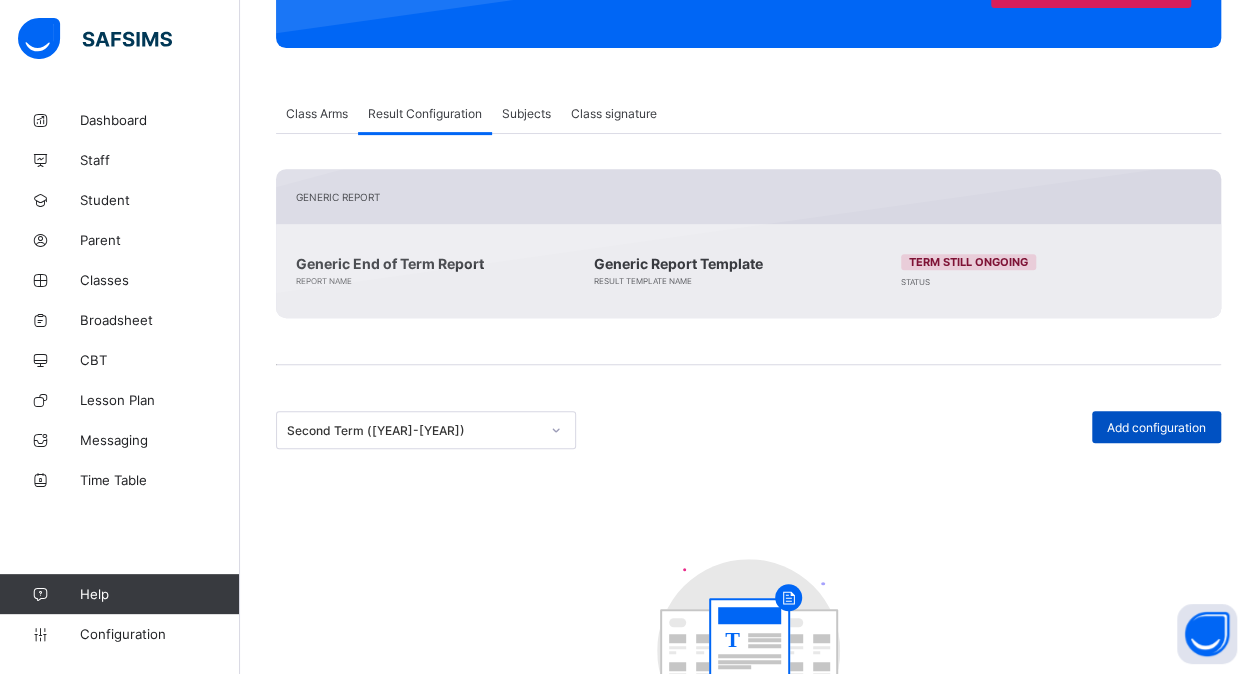 click on "Add configuration" at bounding box center (1156, 427) 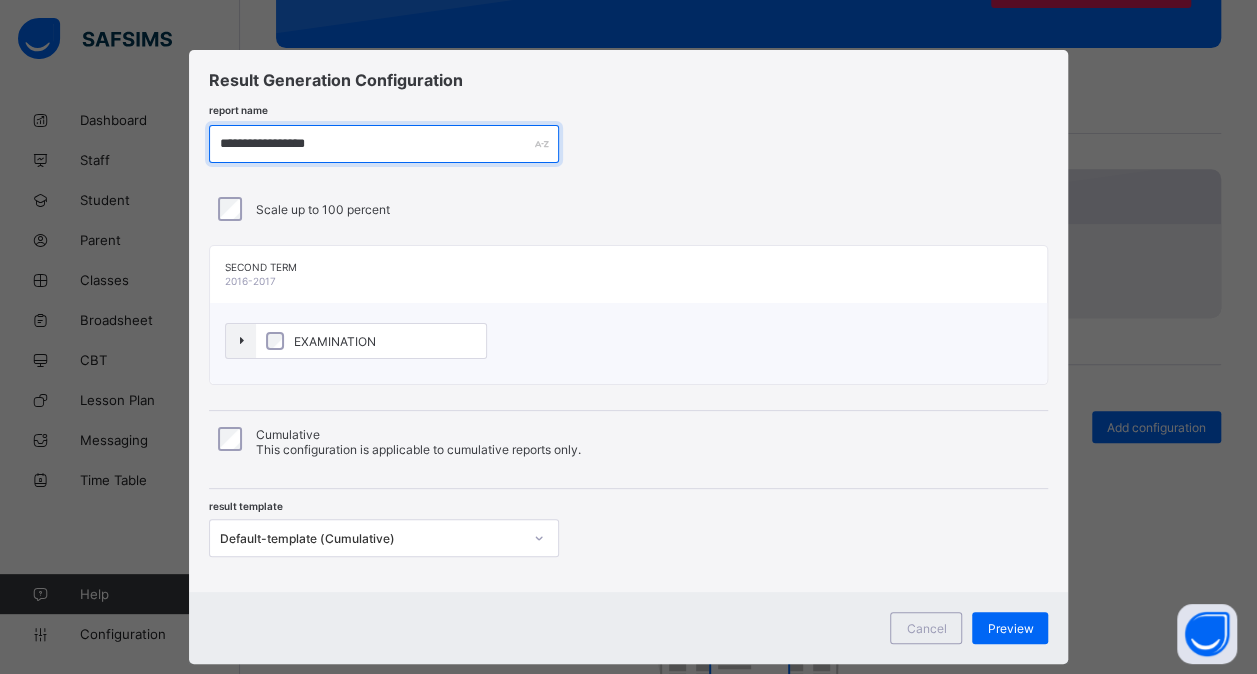 click on "**********" at bounding box center (384, 144) 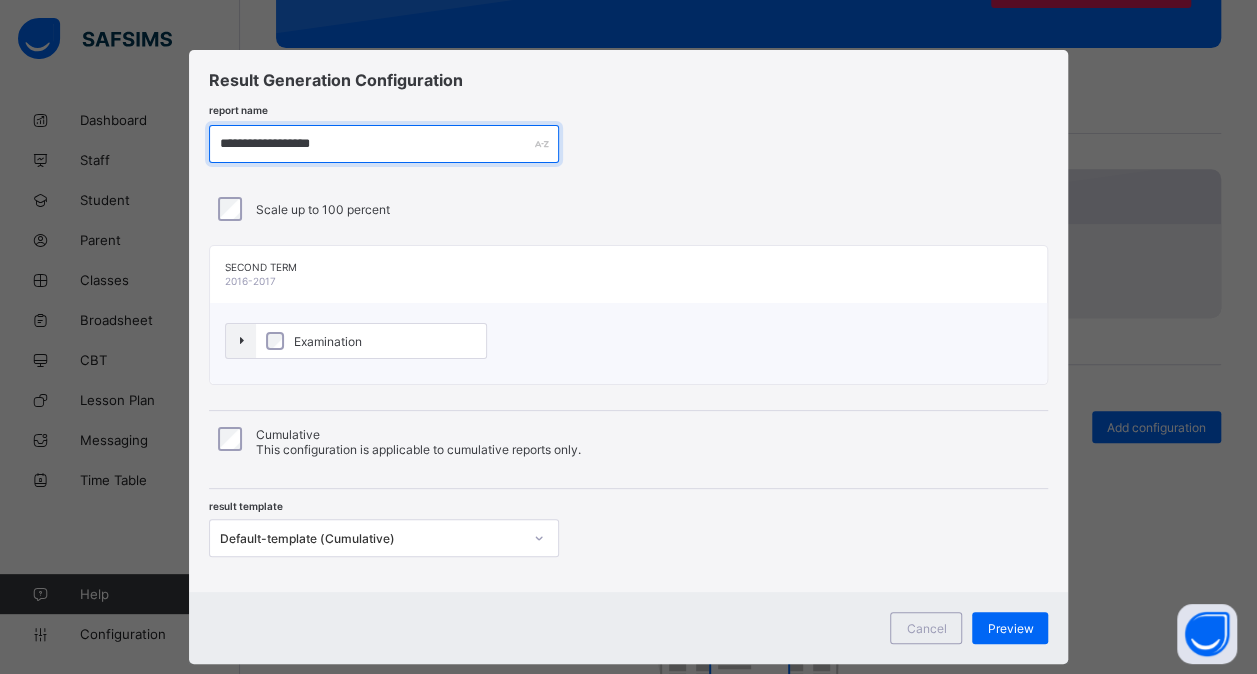 type on "**********" 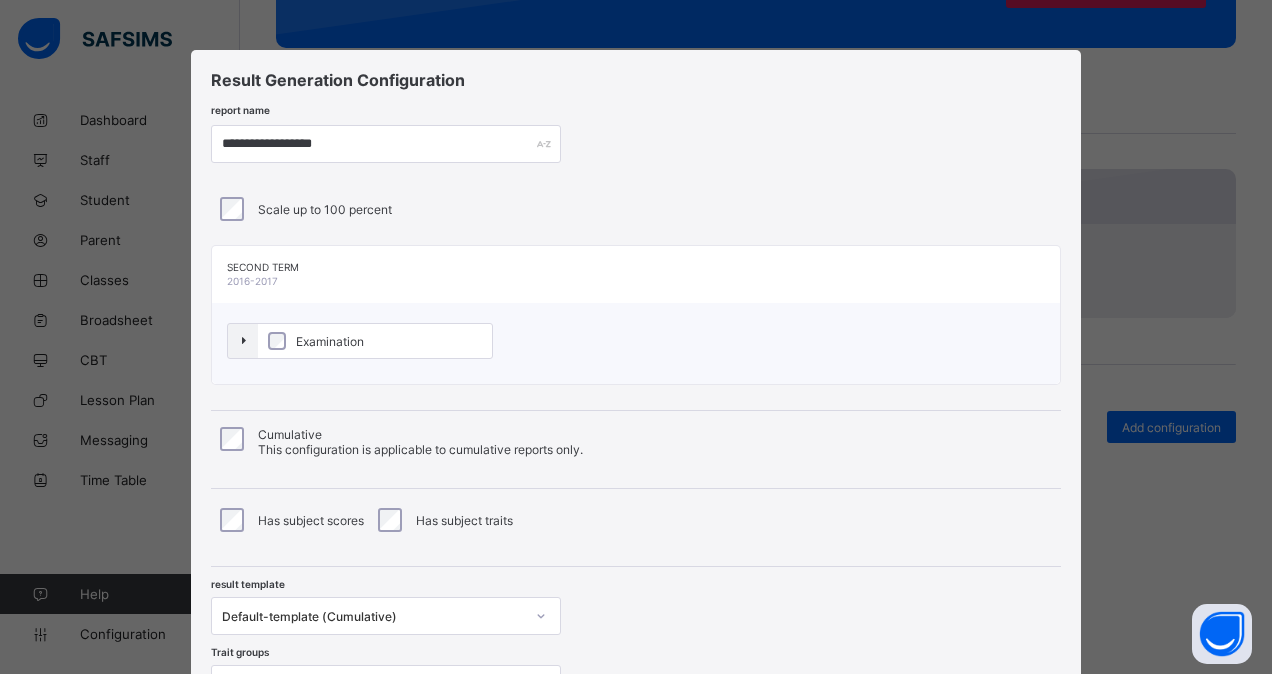 click on "Examination" at bounding box center (375, 341) 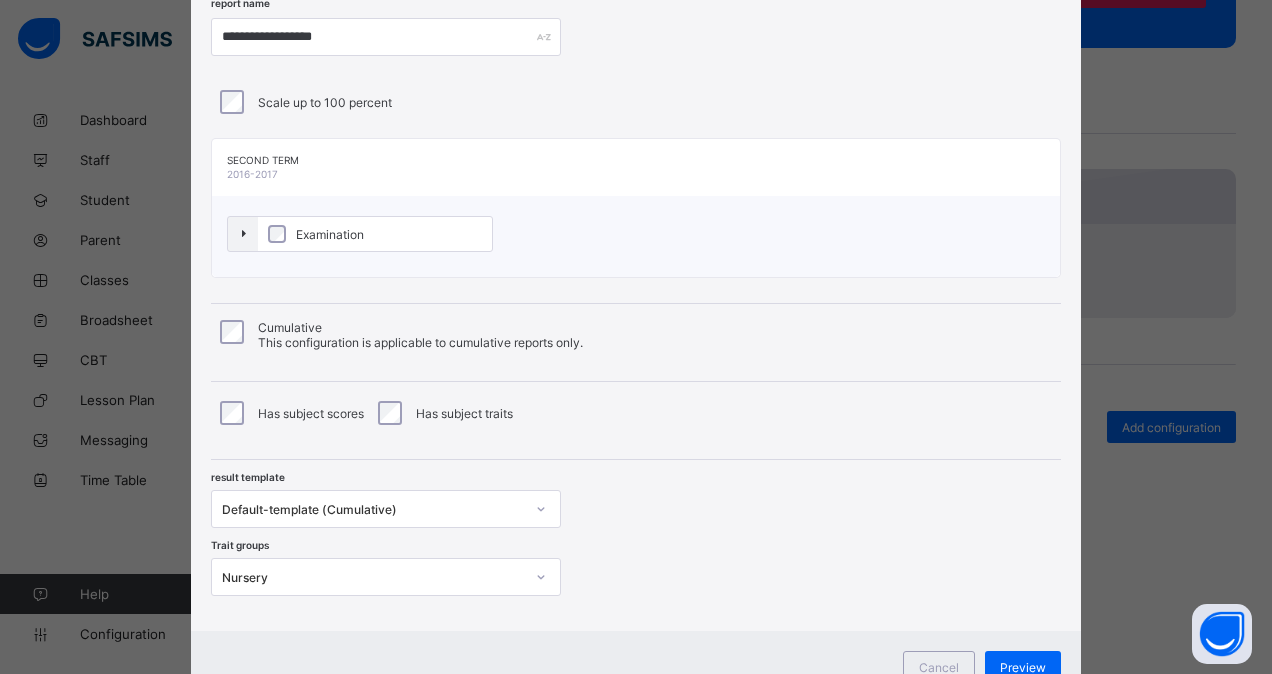 scroll, scrollTop: 108, scrollLeft: 0, axis: vertical 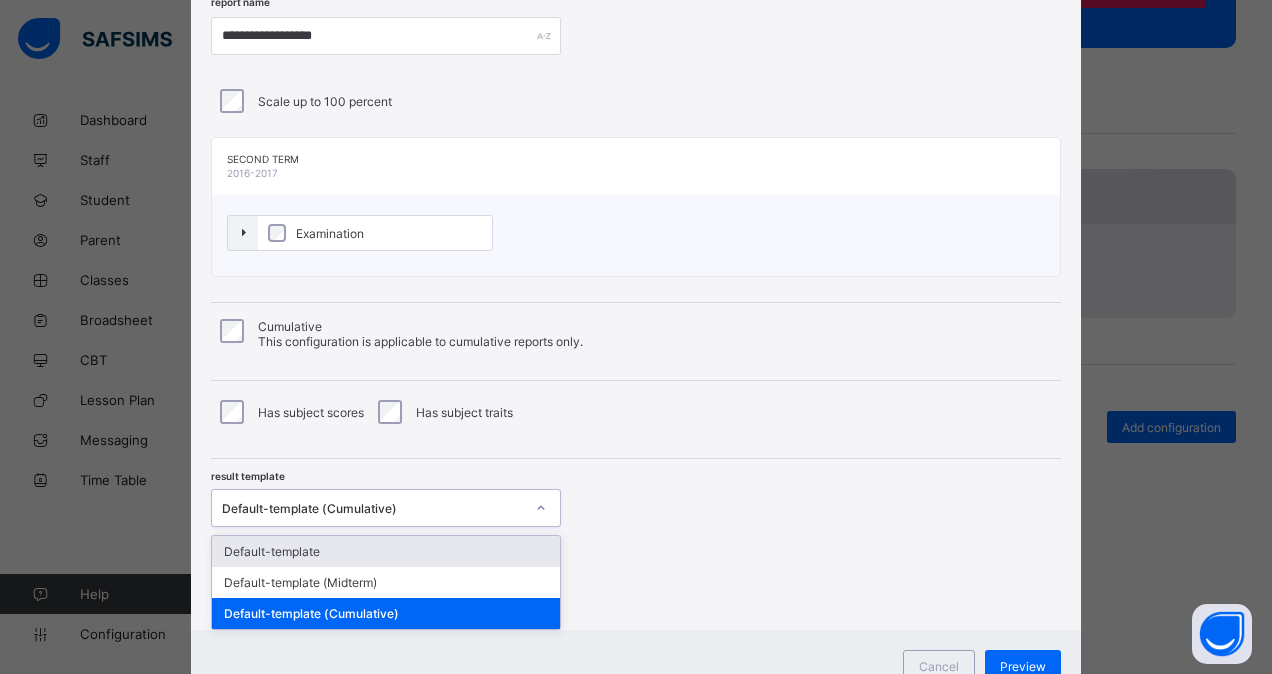click on "Default-template (Cumulative)" at bounding box center (373, 508) 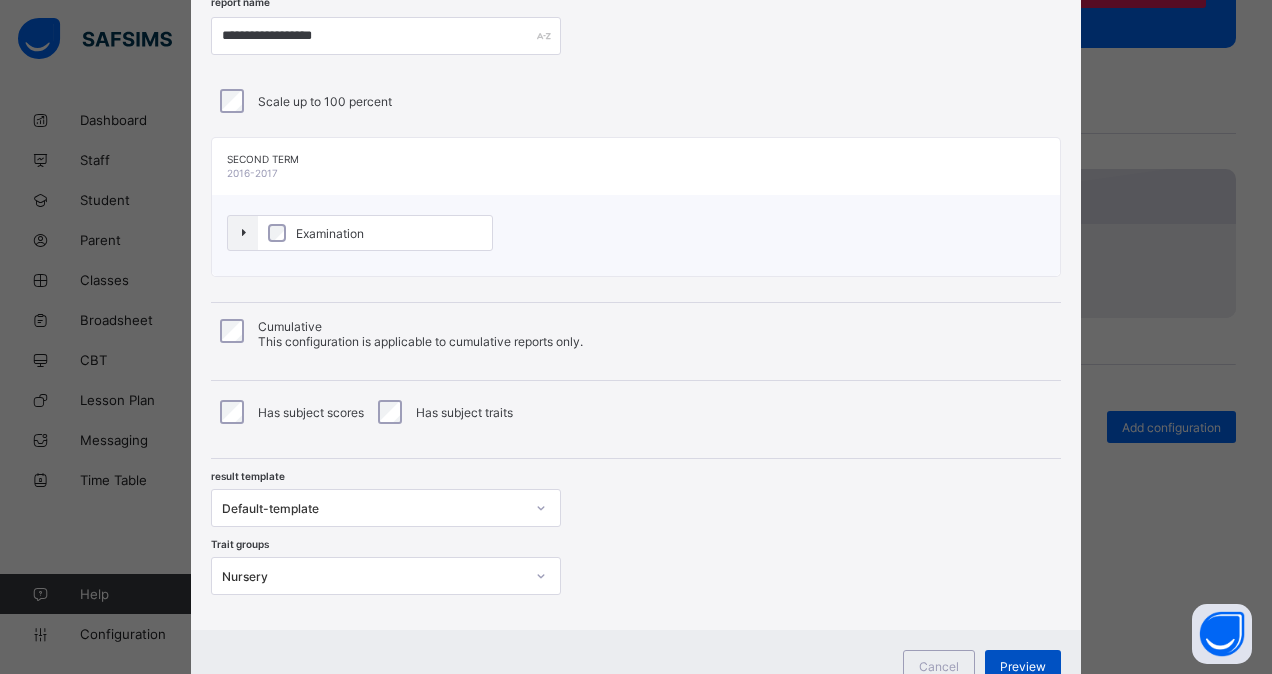 click on "Preview" at bounding box center [1023, 666] 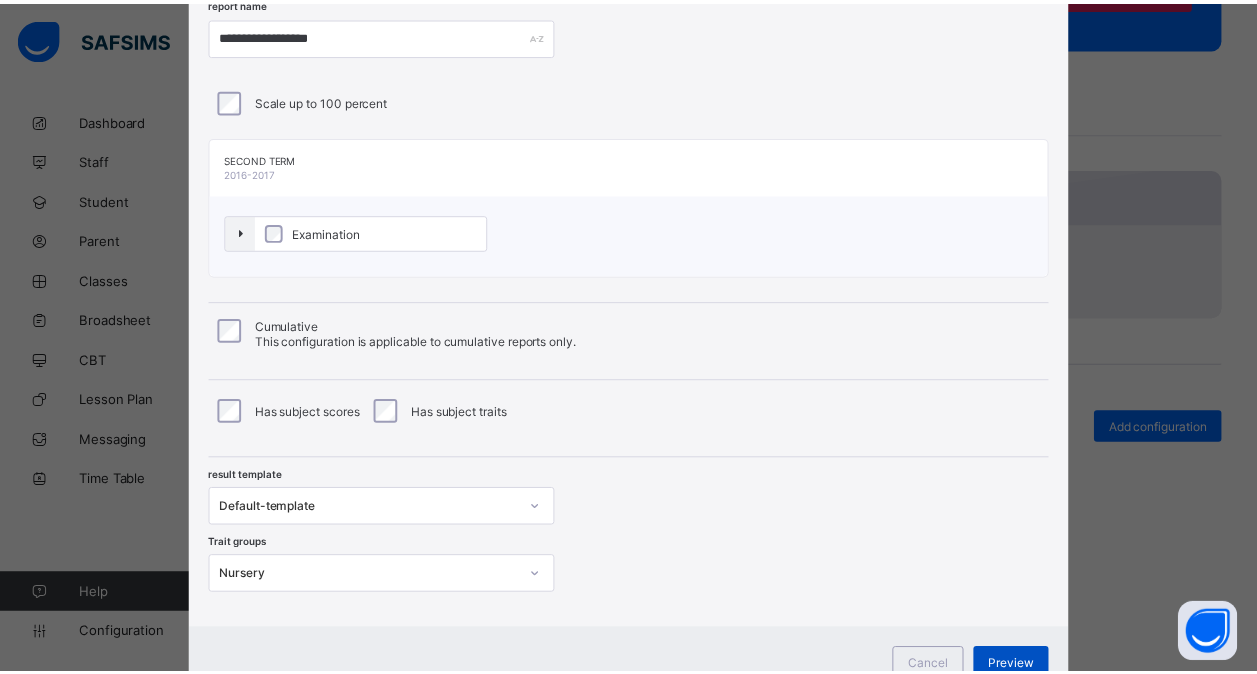 scroll, scrollTop: 0, scrollLeft: 0, axis: both 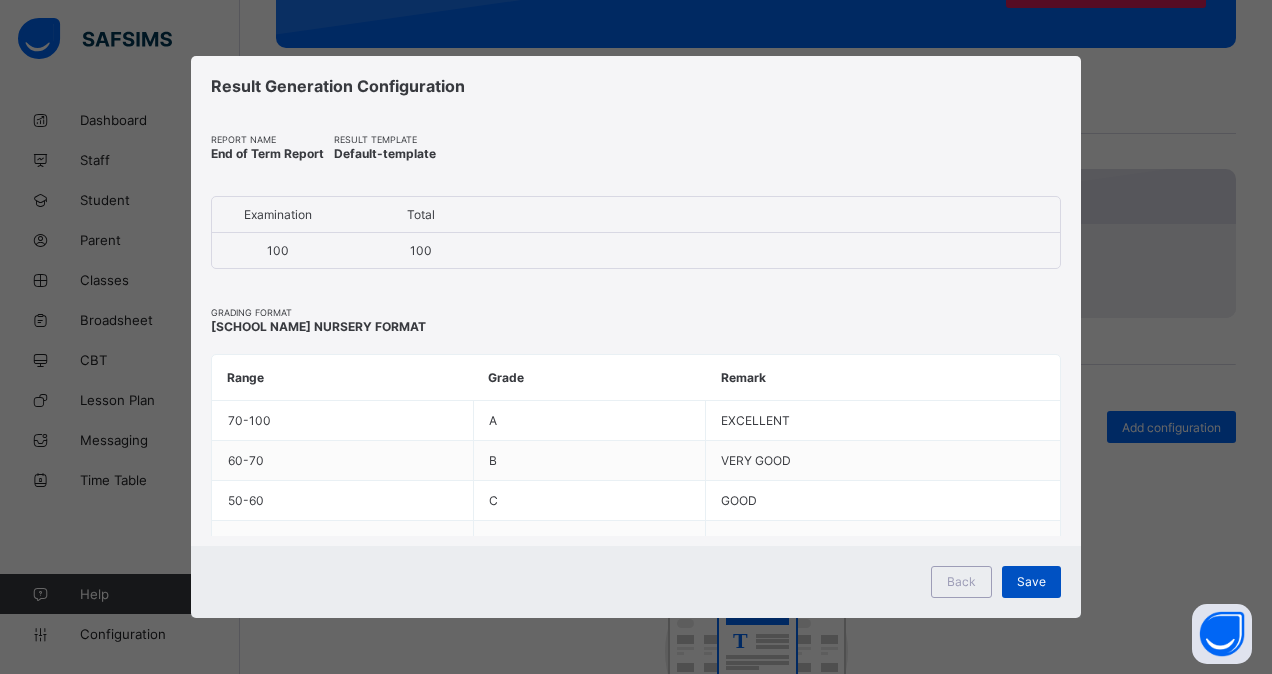 click on "Save" at bounding box center (1031, 582) 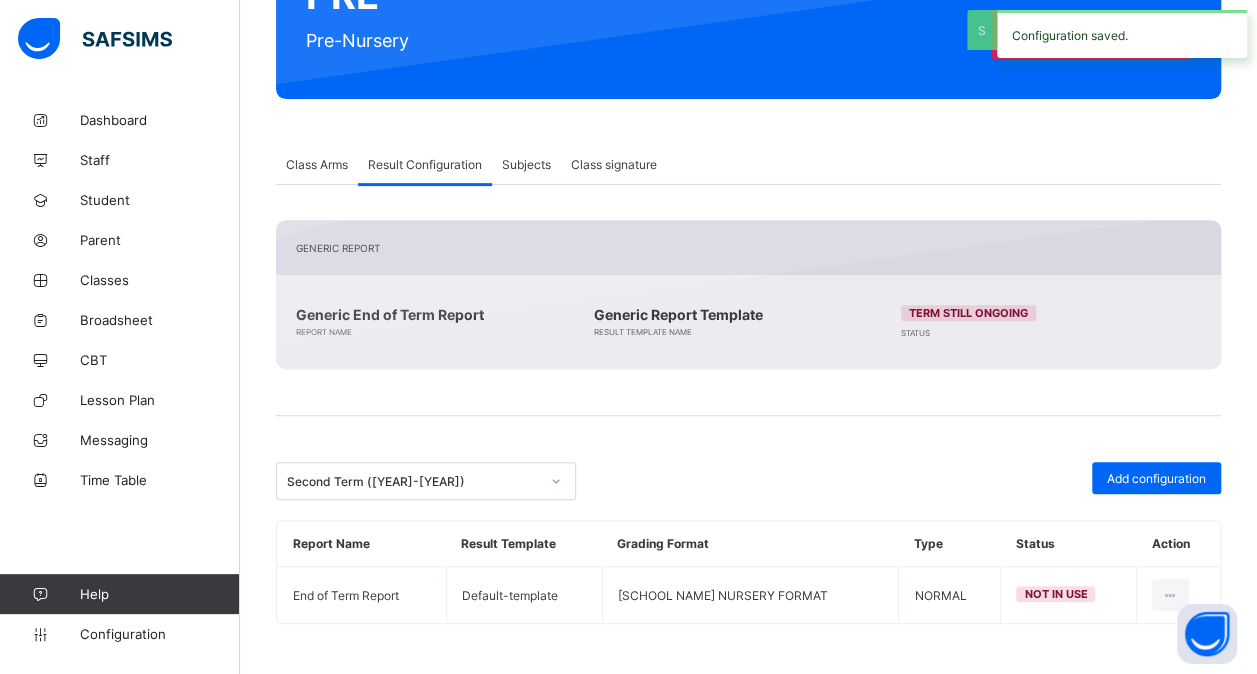 scroll, scrollTop: 260, scrollLeft: 0, axis: vertical 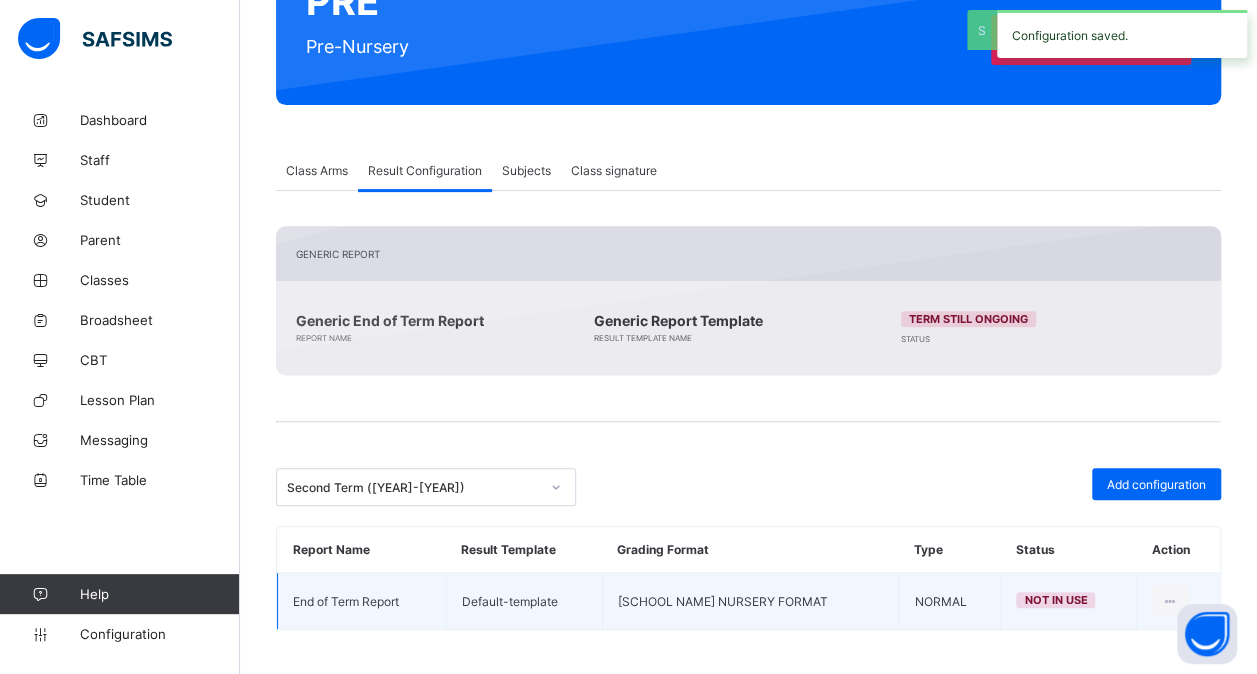 click at bounding box center (1170, 601) 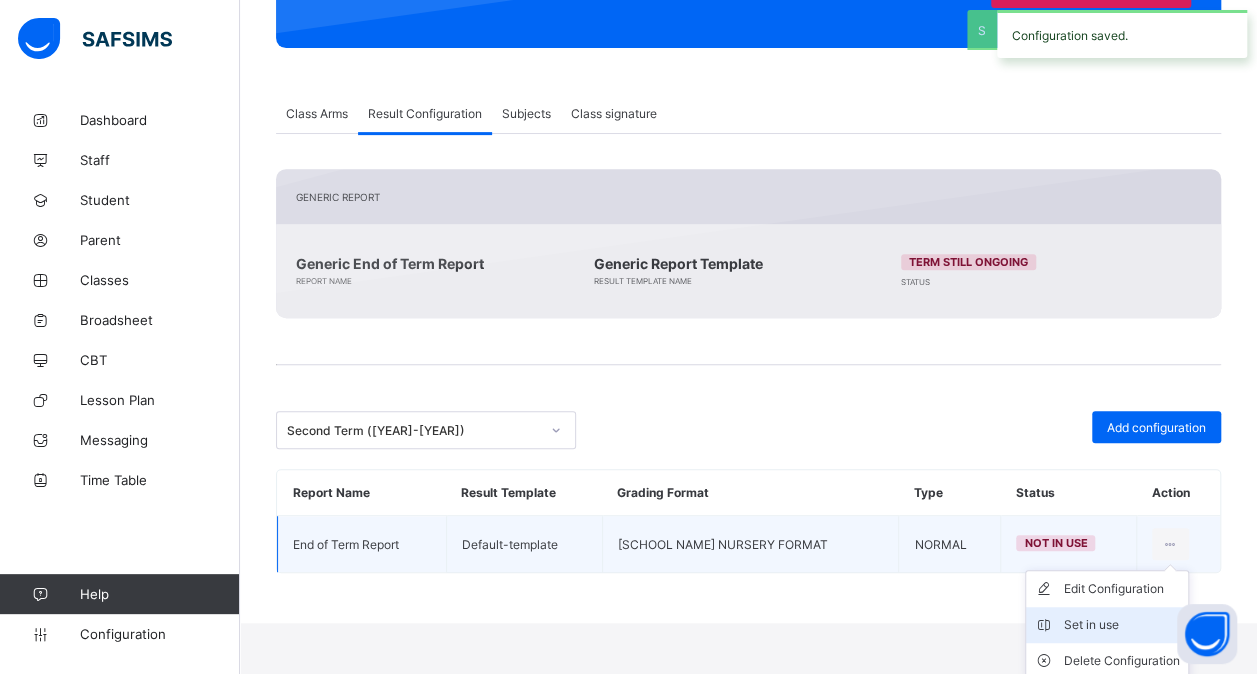 click on "Set in use" at bounding box center (1122, 625) 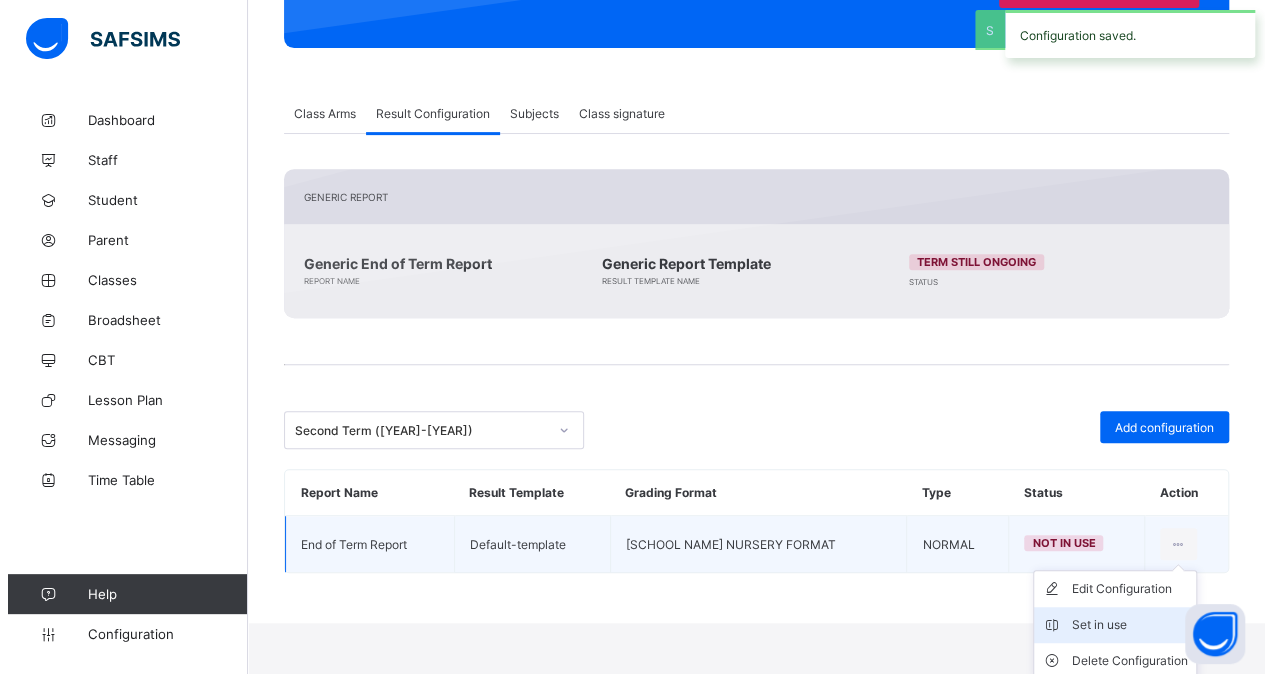 scroll, scrollTop: 260, scrollLeft: 0, axis: vertical 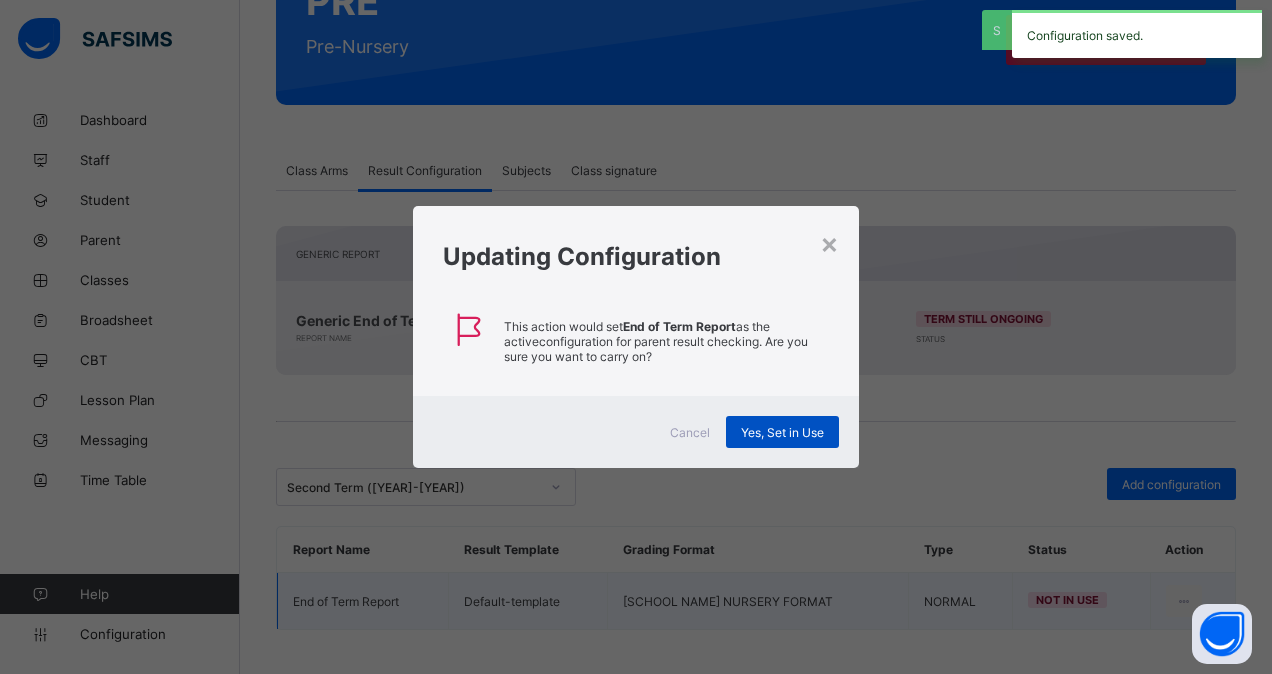 click on "Yes, Set in Use" at bounding box center [782, 432] 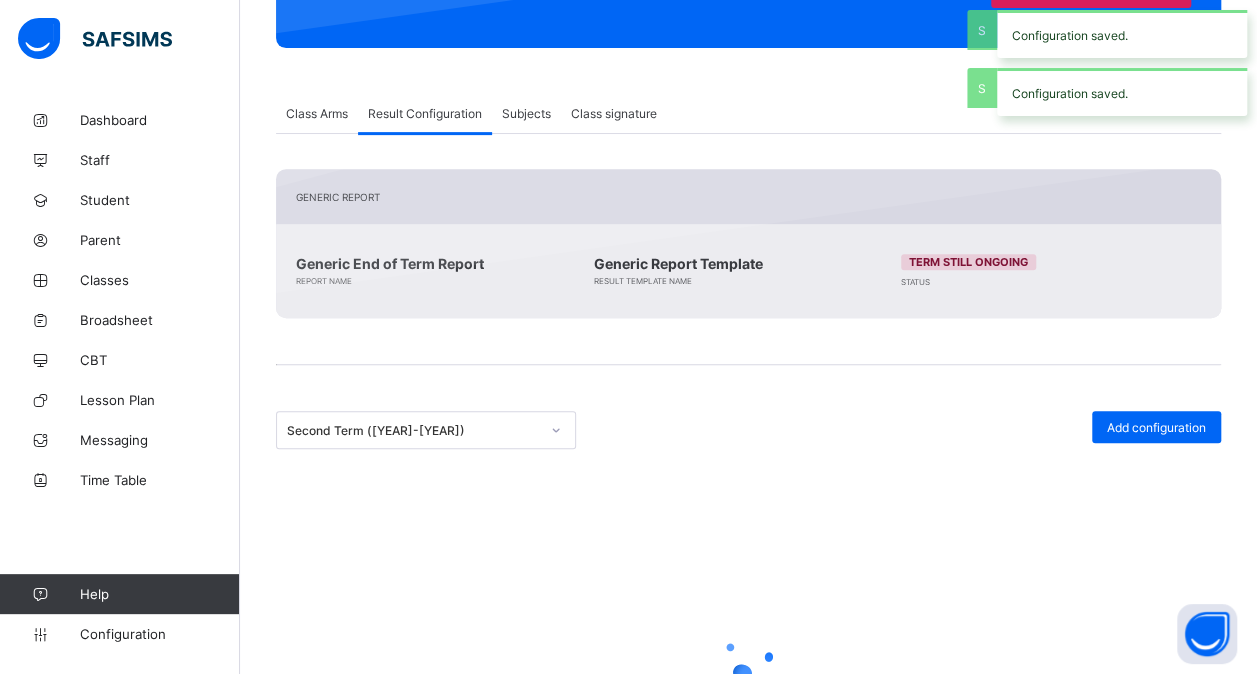 scroll, scrollTop: 260, scrollLeft: 0, axis: vertical 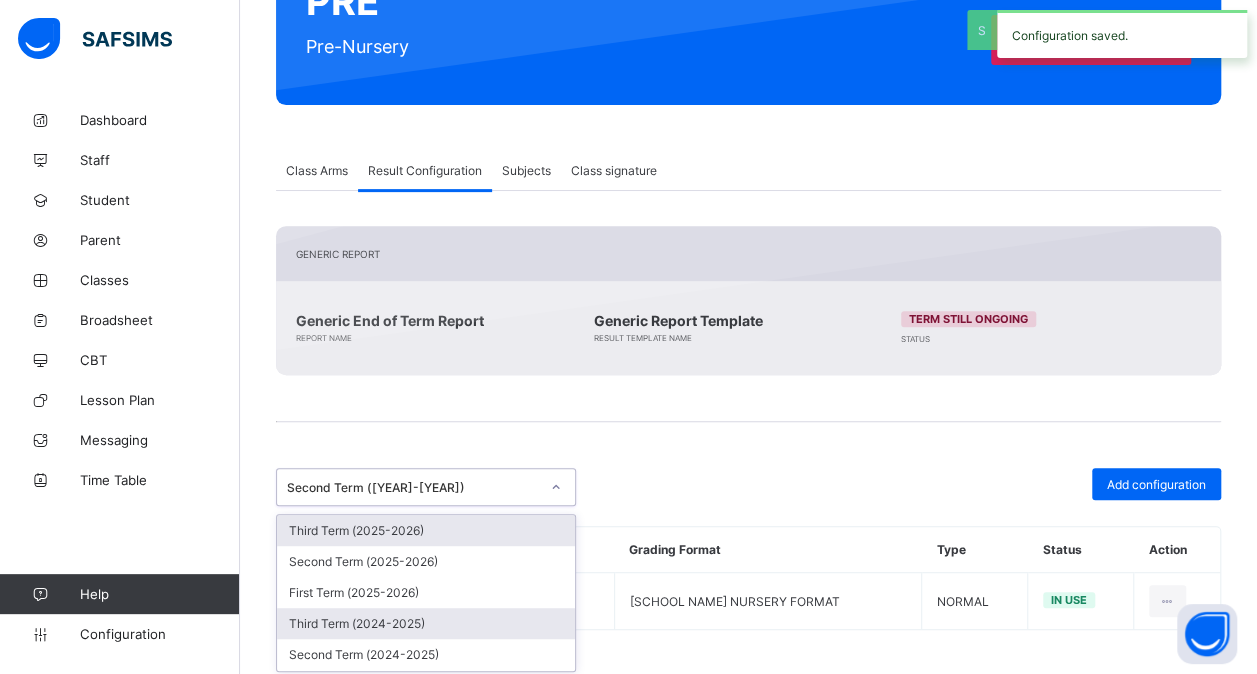 drag, startPoint x: 557, startPoint y: 475, endPoint x: 471, endPoint y: 600, distance: 151.72673 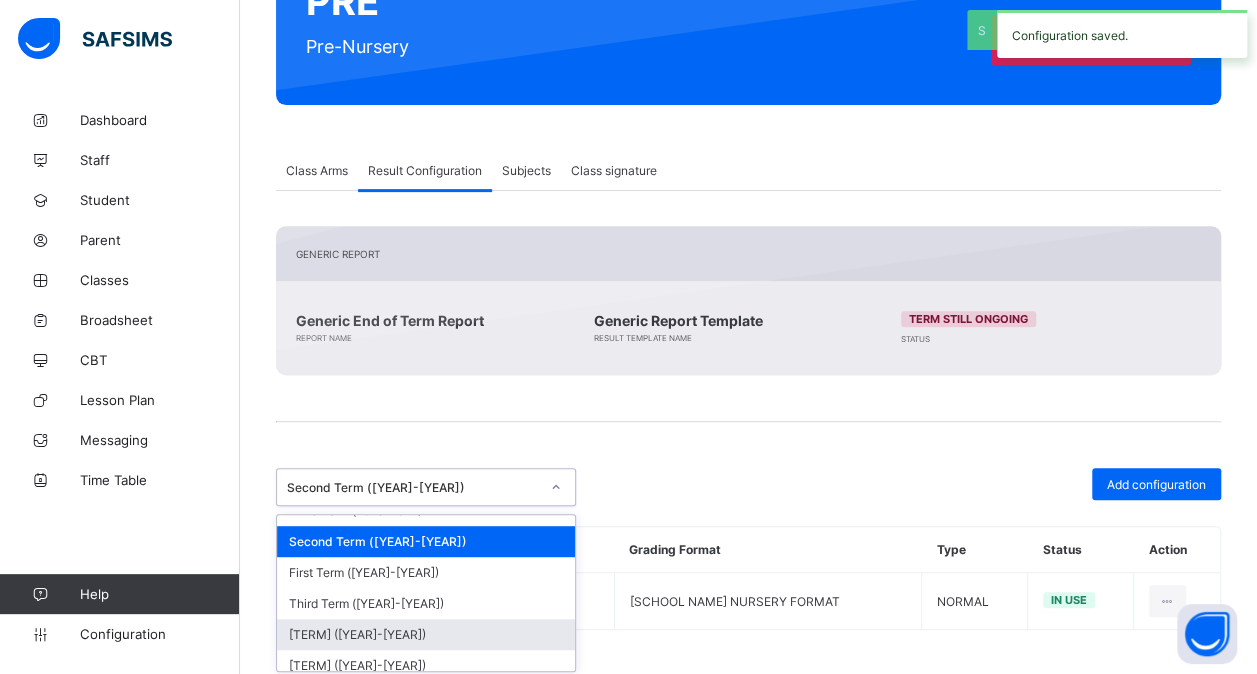 scroll, scrollTop: 834, scrollLeft: 0, axis: vertical 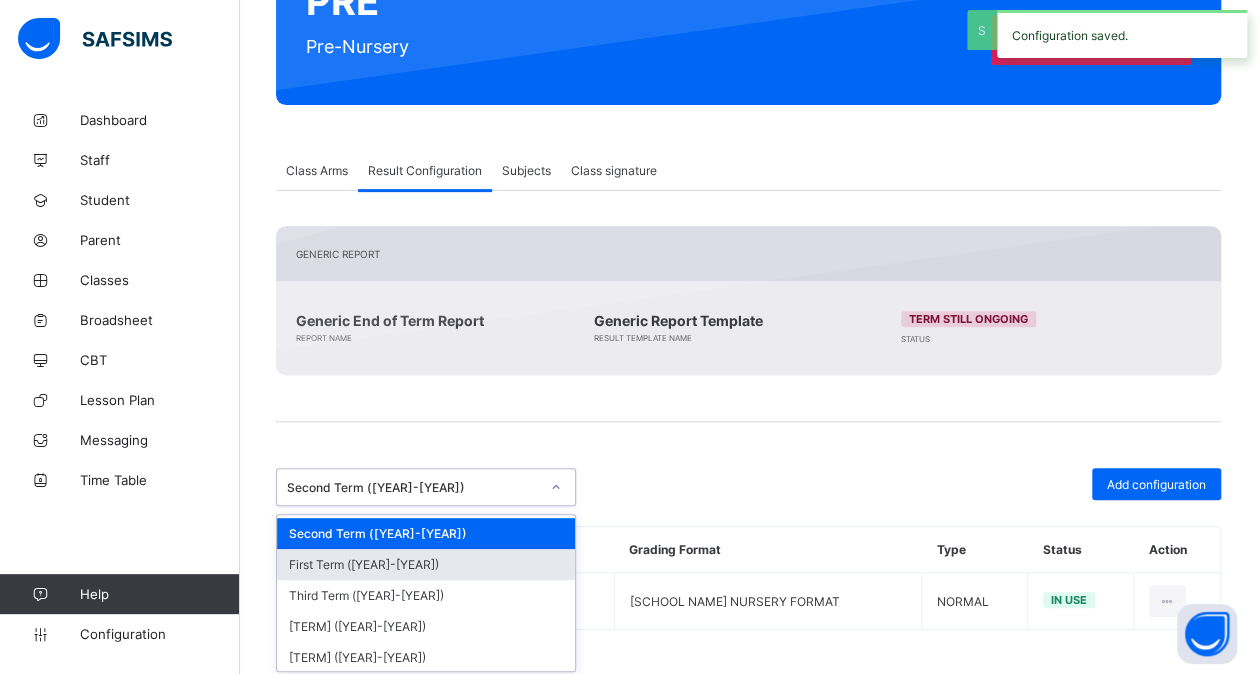 click on "First Term ([YEAR]-[YEAR])" at bounding box center (426, 564) 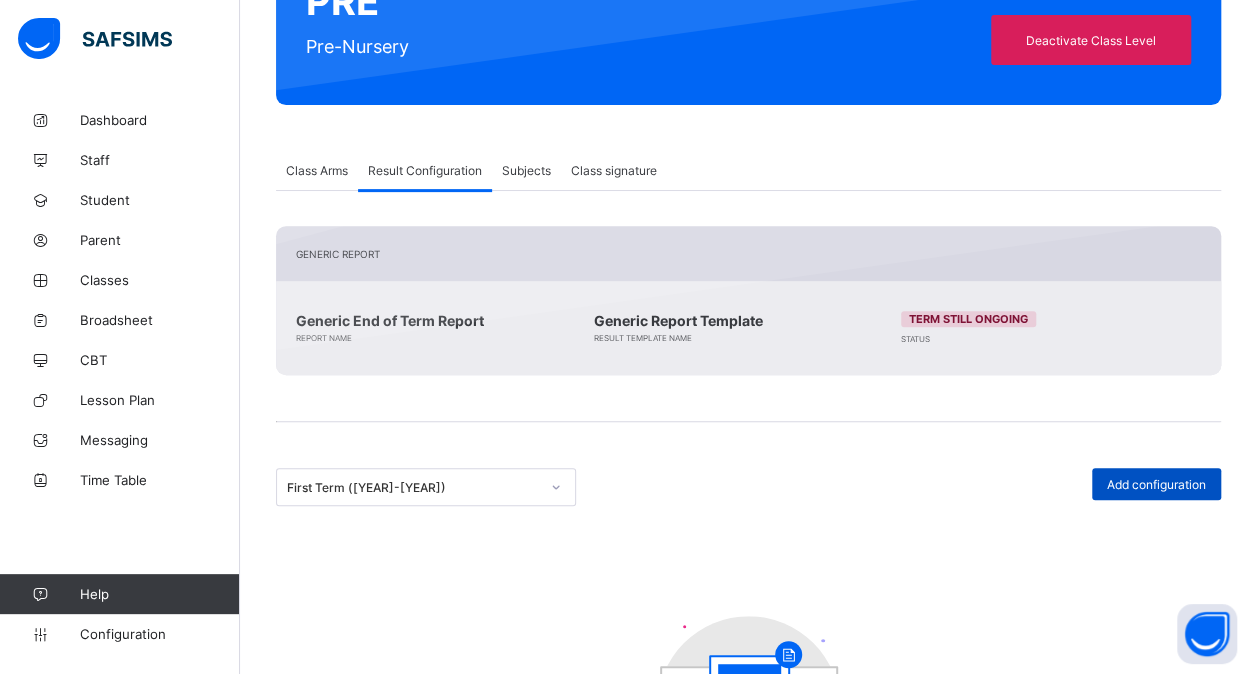 click on "Add configuration" at bounding box center (1156, 484) 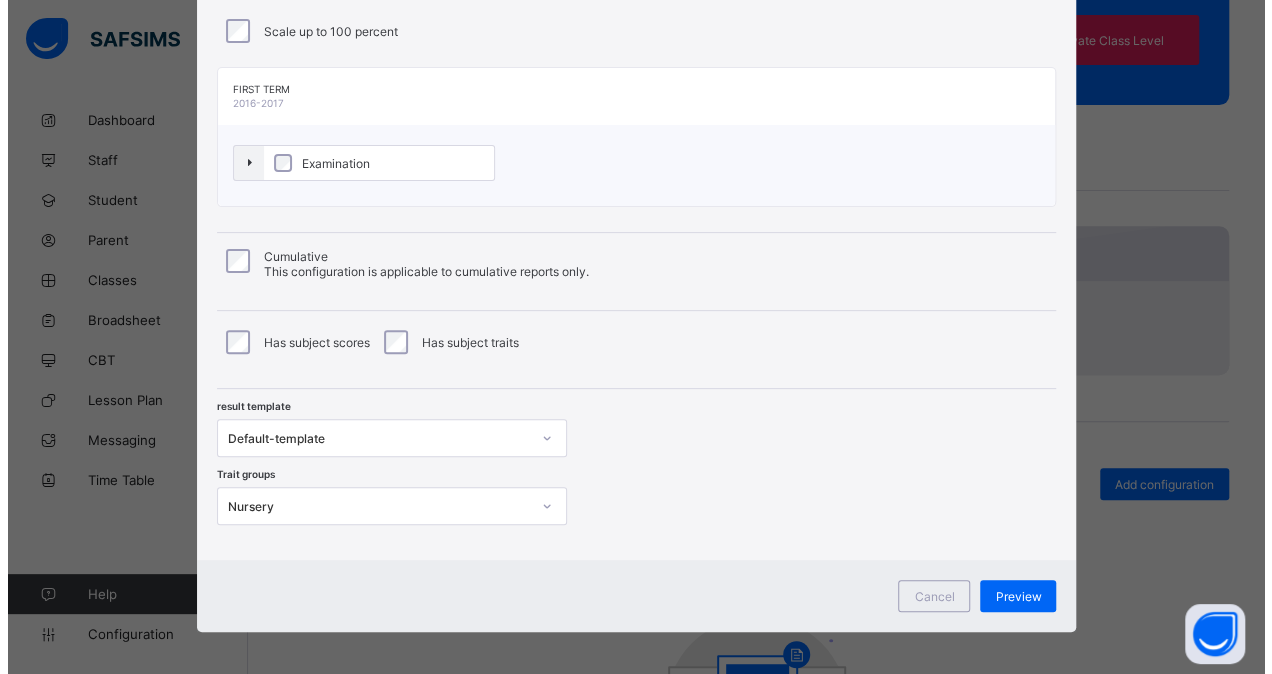 scroll, scrollTop: 182, scrollLeft: 0, axis: vertical 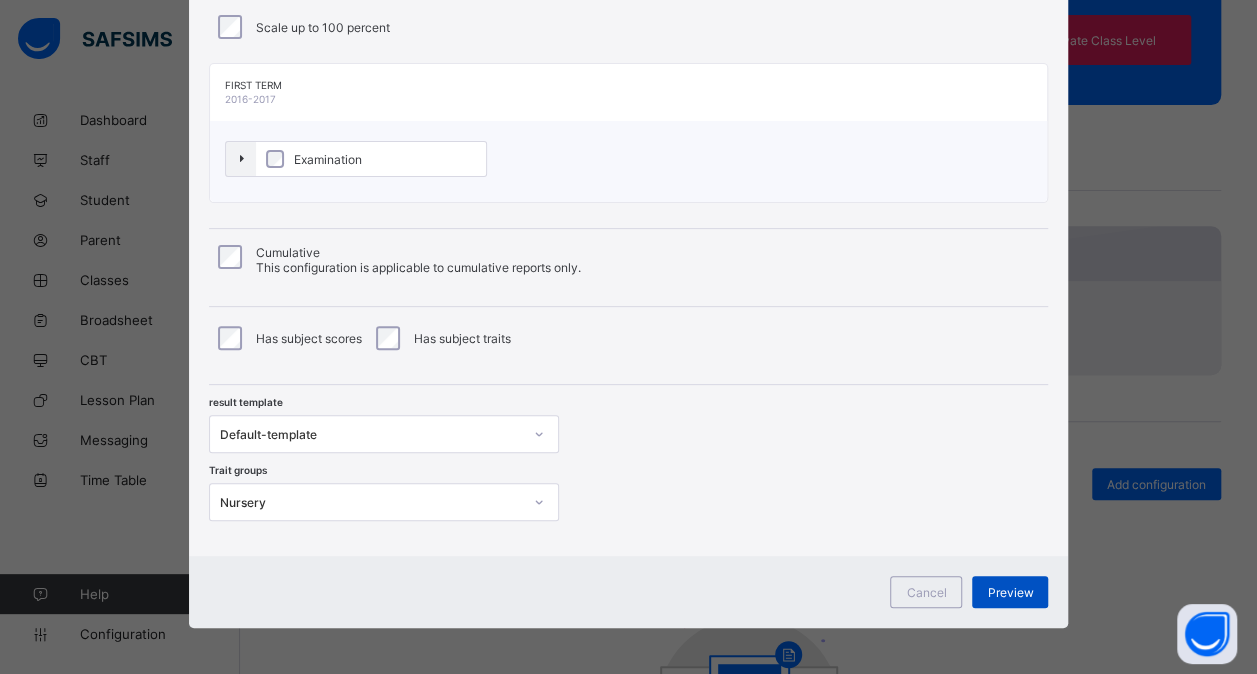click on "Preview" at bounding box center [1010, 592] 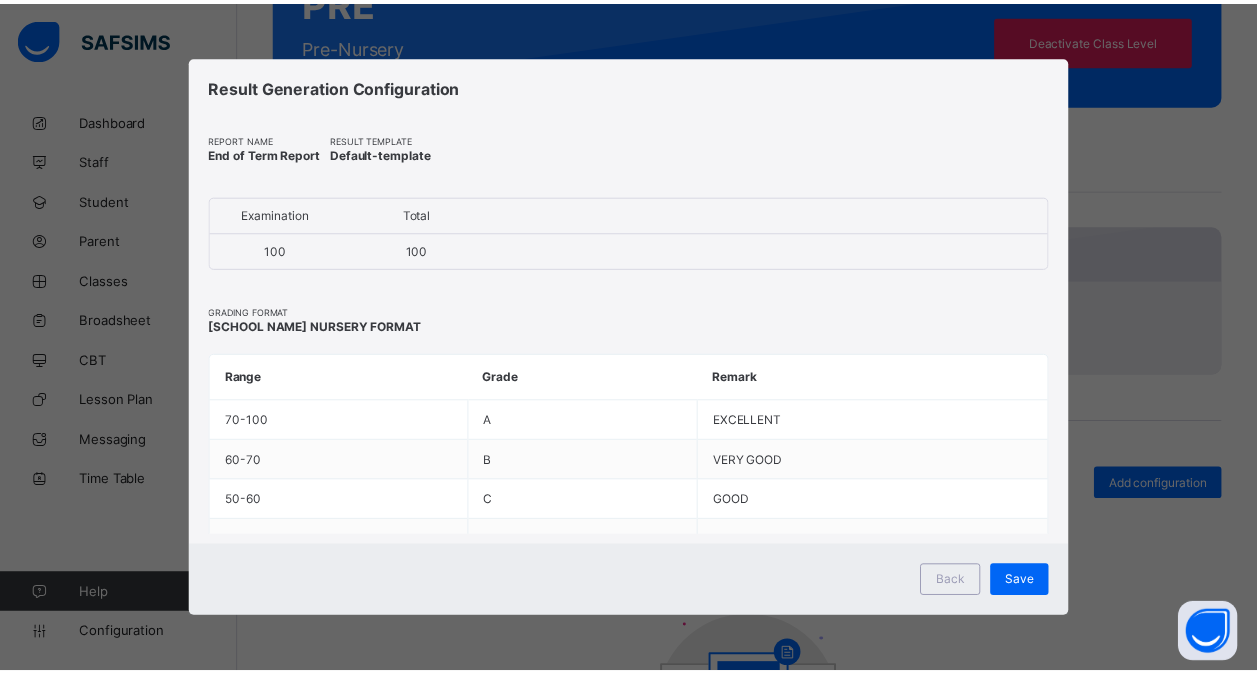 scroll, scrollTop: 0, scrollLeft: 0, axis: both 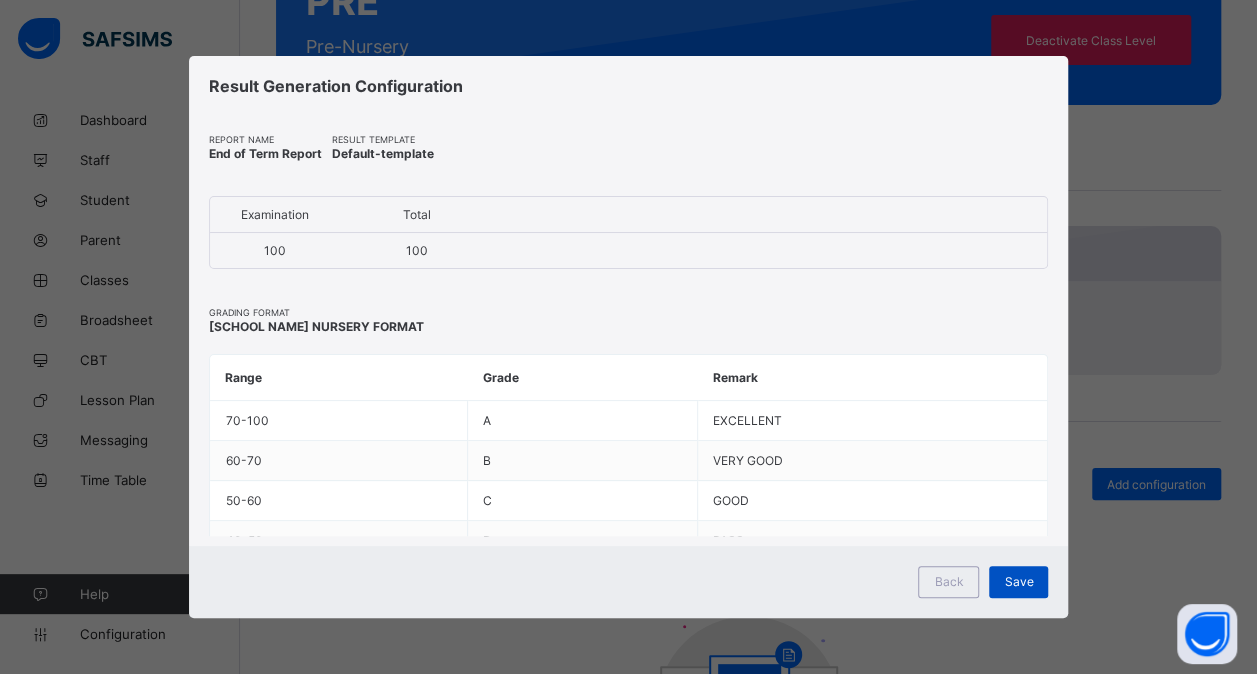 click on "Save" at bounding box center [1018, 582] 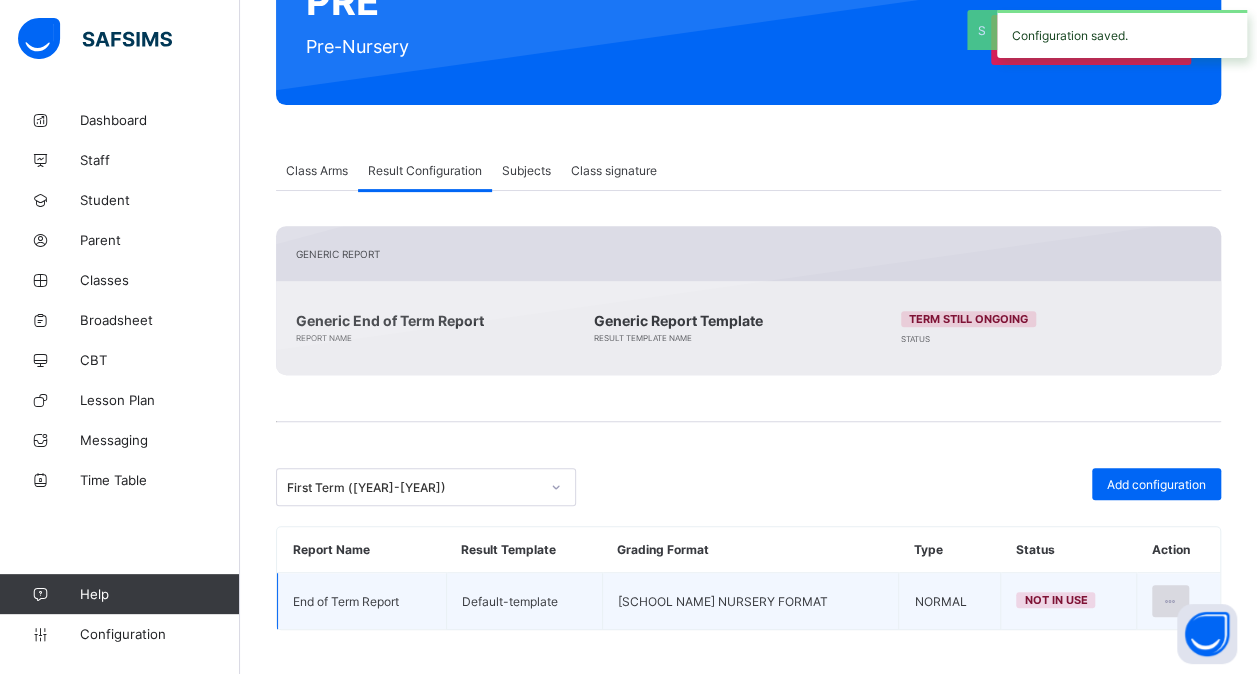 click at bounding box center (1170, 601) 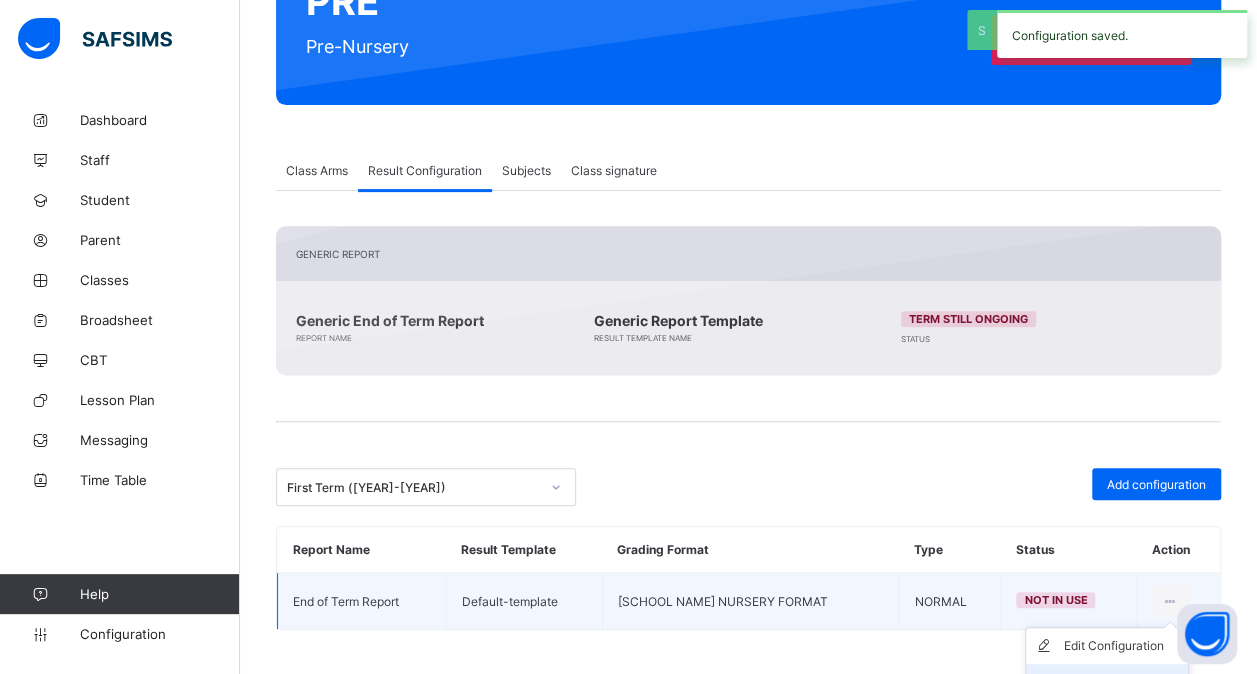 click on "Set in use" at bounding box center (1122, 682) 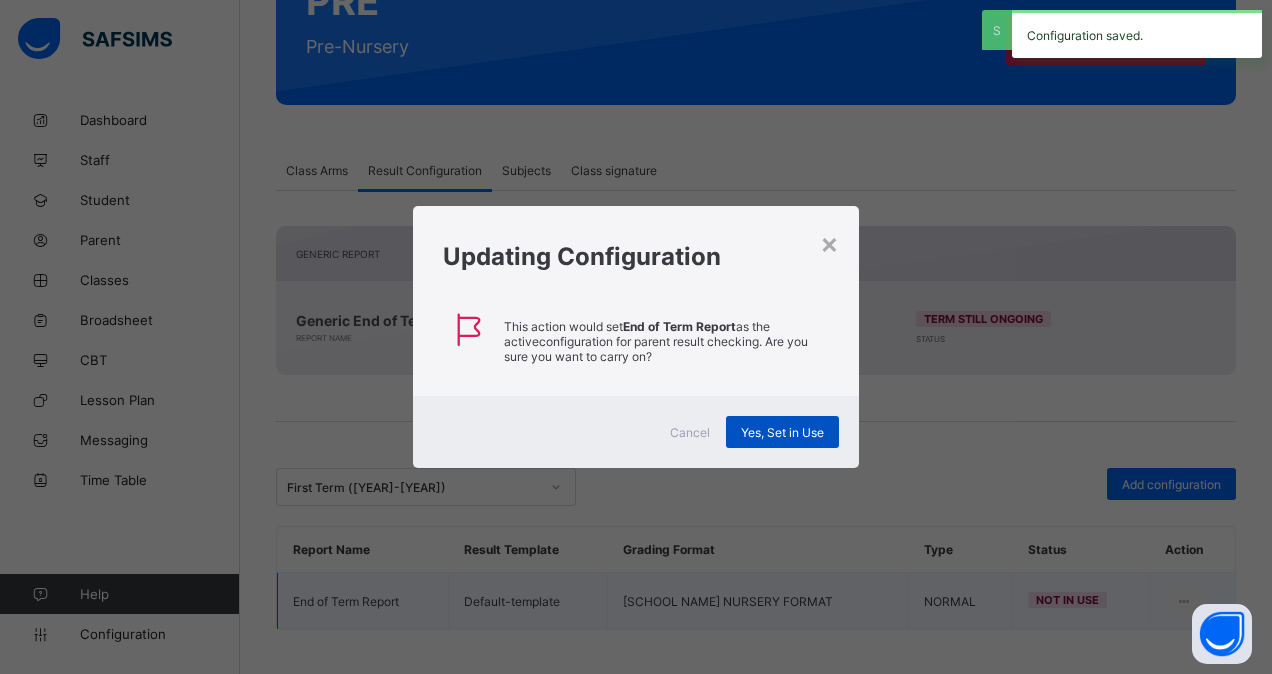 click on "Yes, Set in Use" at bounding box center [782, 432] 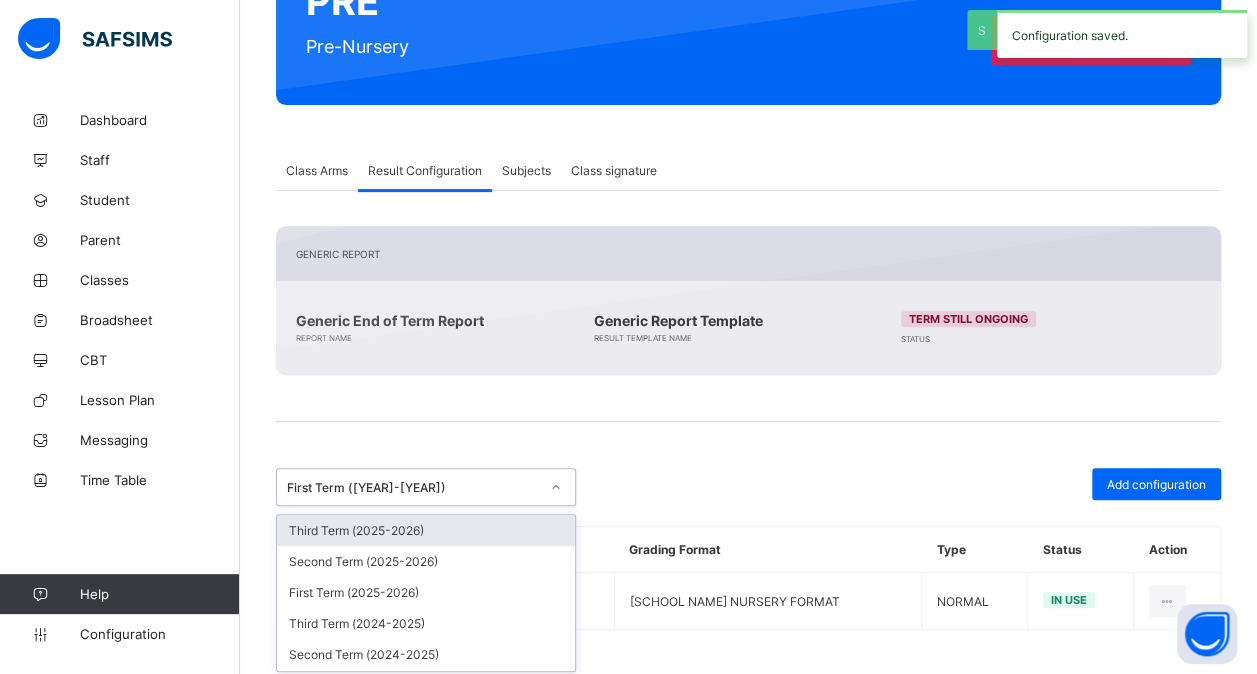 click 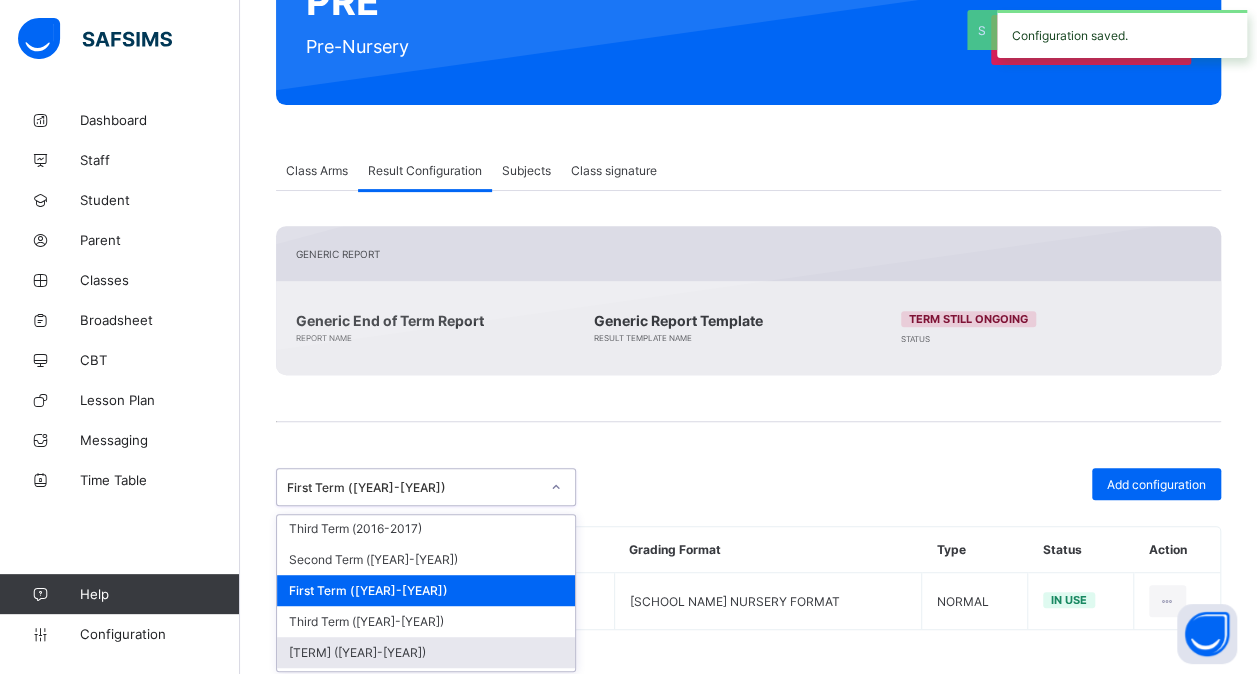 scroll, scrollTop: 809, scrollLeft: 0, axis: vertical 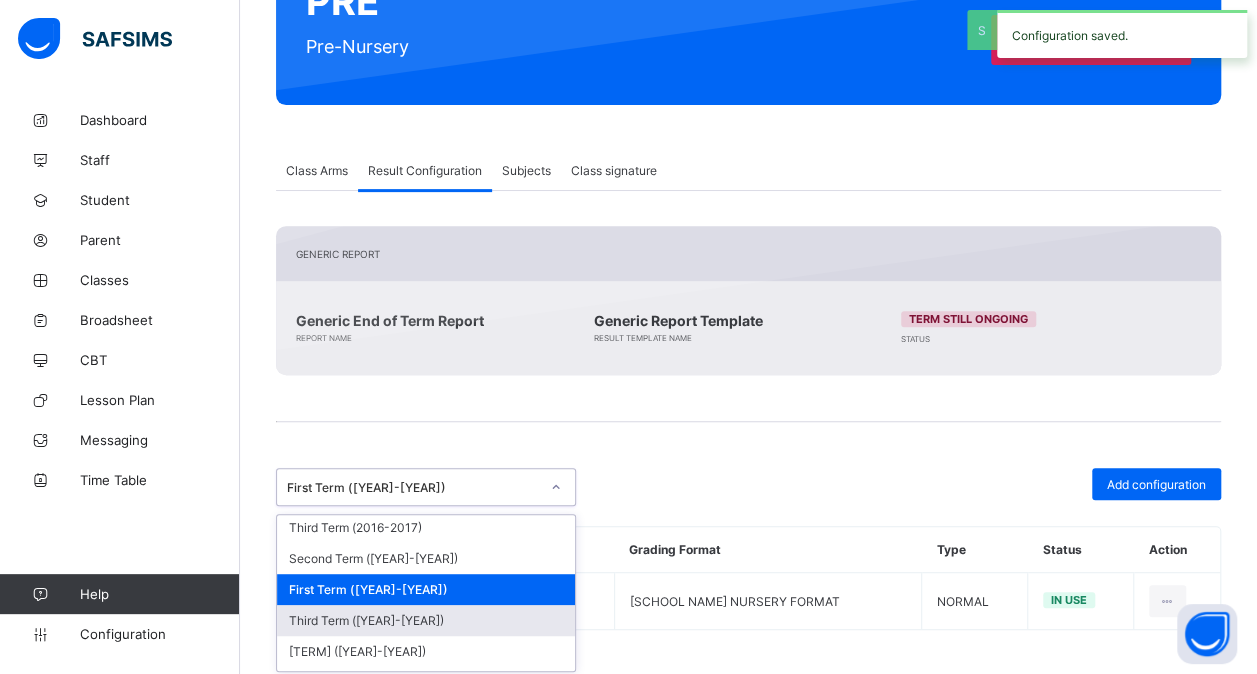 click on "Third Term ([YEAR]-[YEAR])" at bounding box center [426, 620] 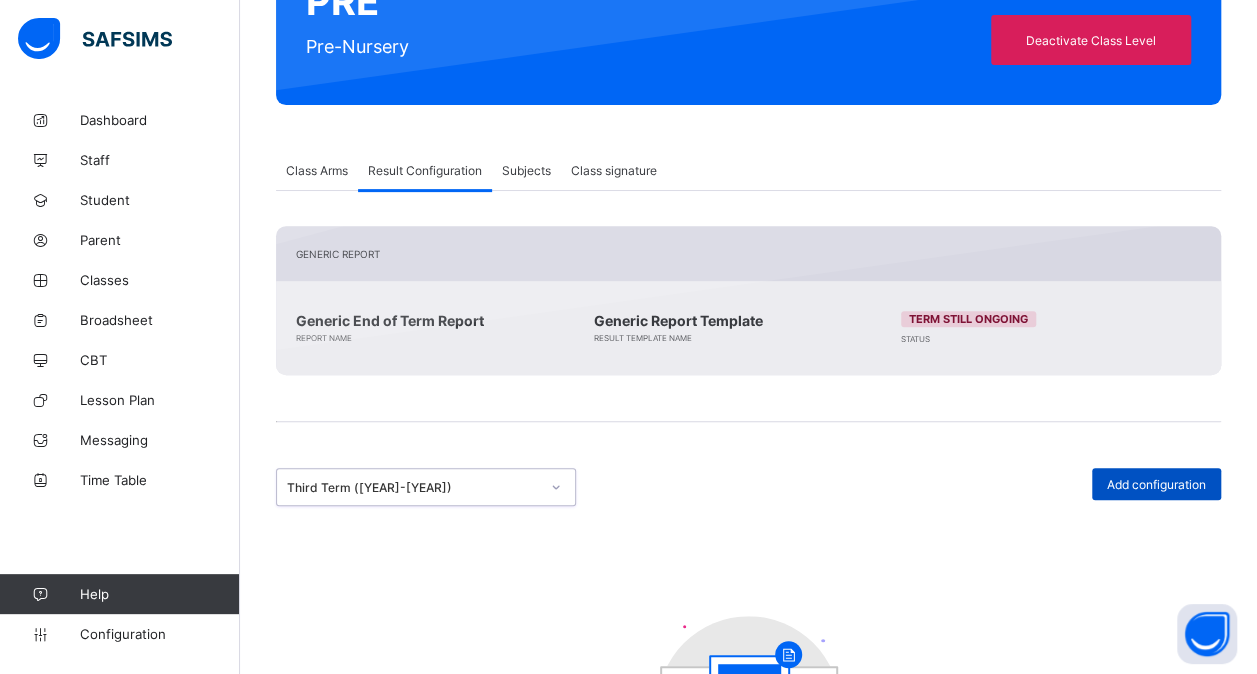click on "Add configuration" at bounding box center (1156, 484) 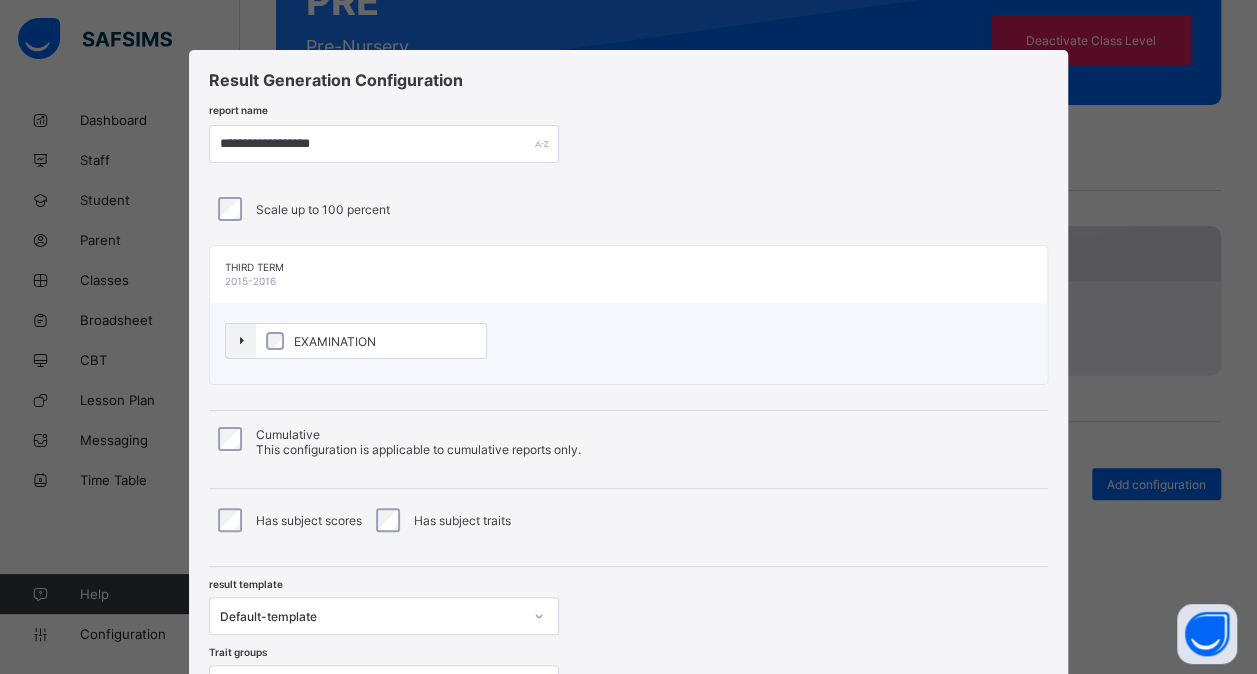scroll, scrollTop: 182, scrollLeft: 0, axis: vertical 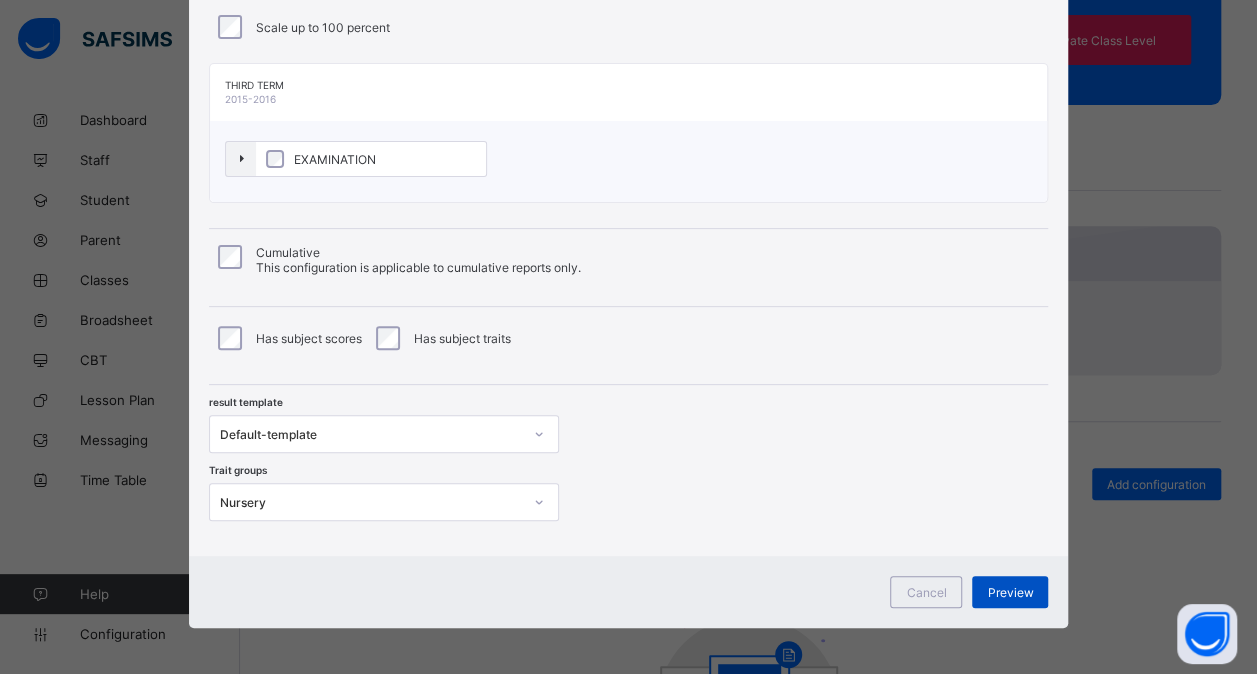 click on "Preview" at bounding box center [1010, 592] 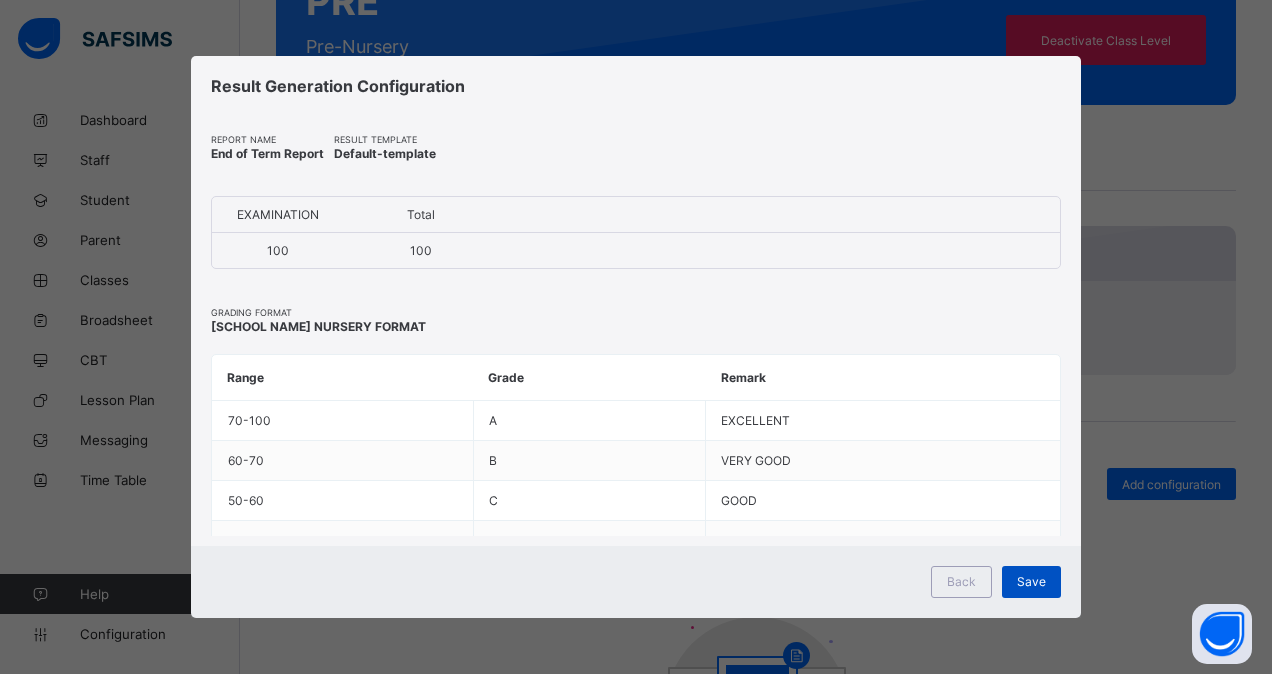 click on "Save" at bounding box center [1031, 581] 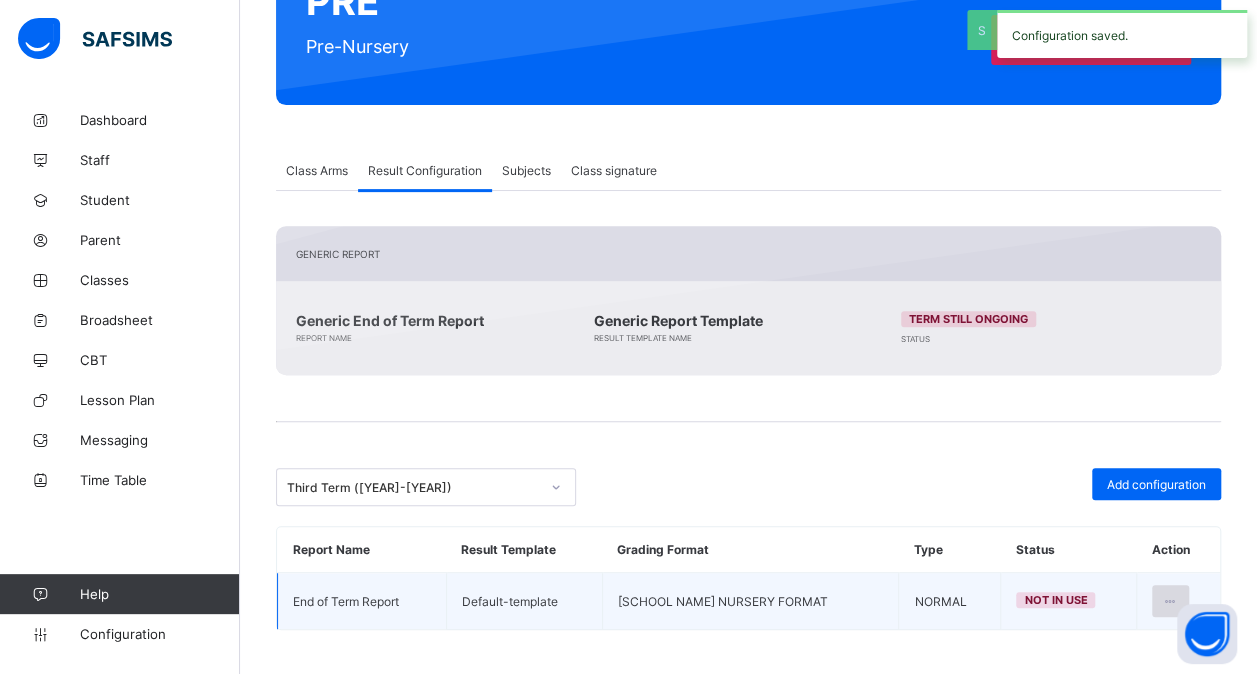 click at bounding box center [1170, 601] 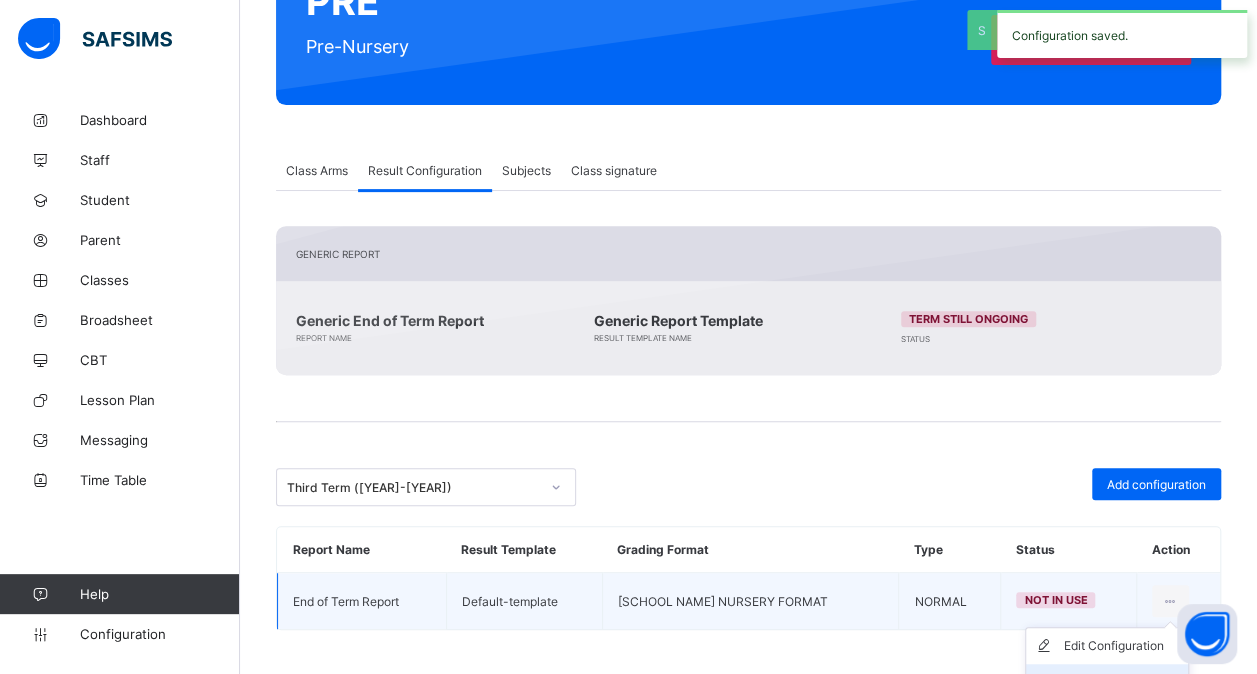 click on "Set in use" at bounding box center (1122, 682) 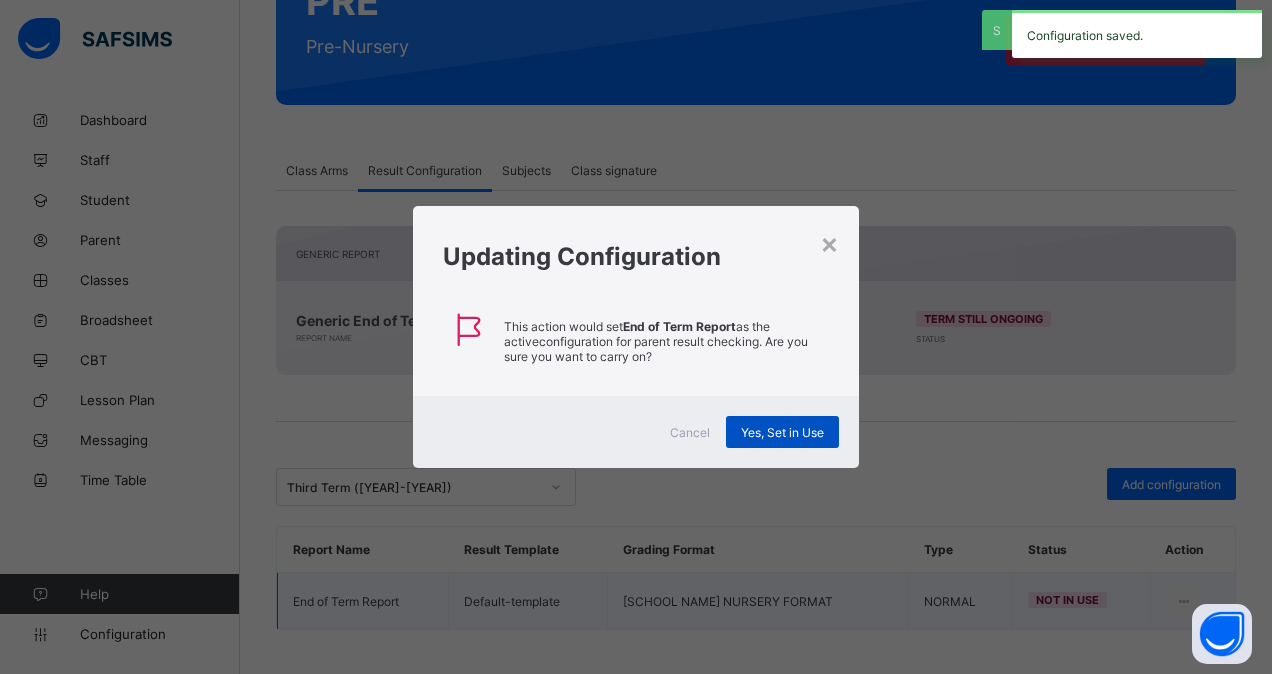 click on "Yes, Set in Use" at bounding box center [782, 432] 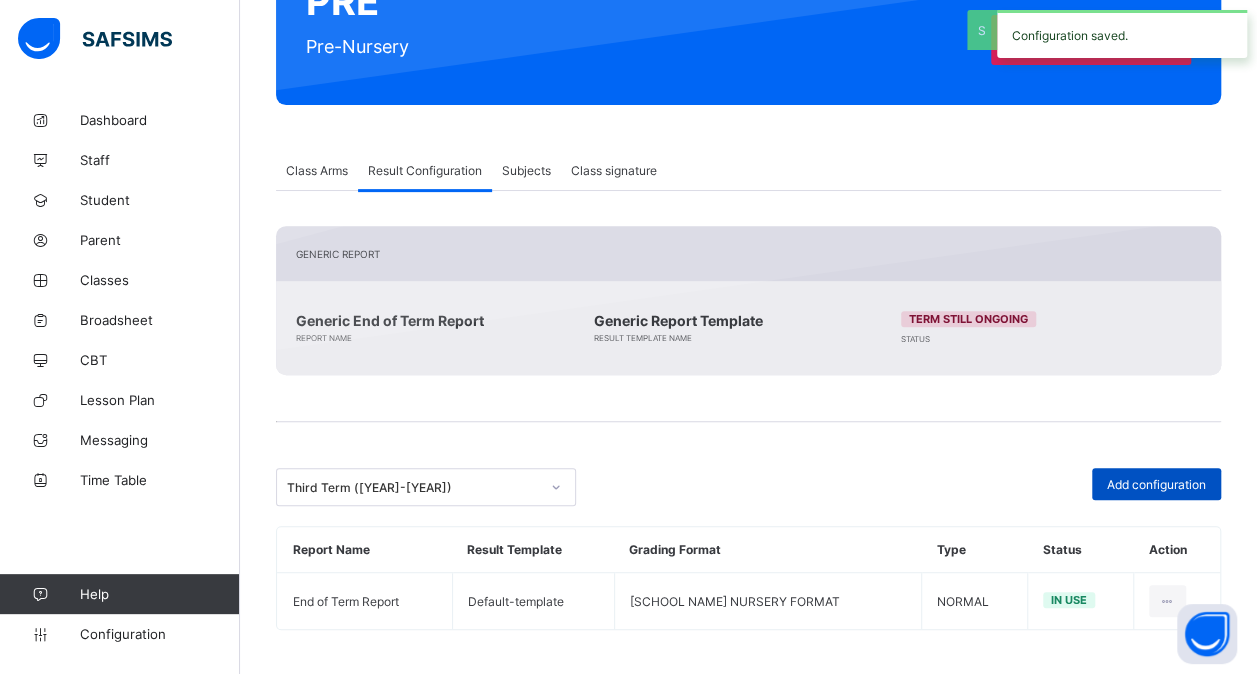 click on "Add configuration" at bounding box center [1156, 484] 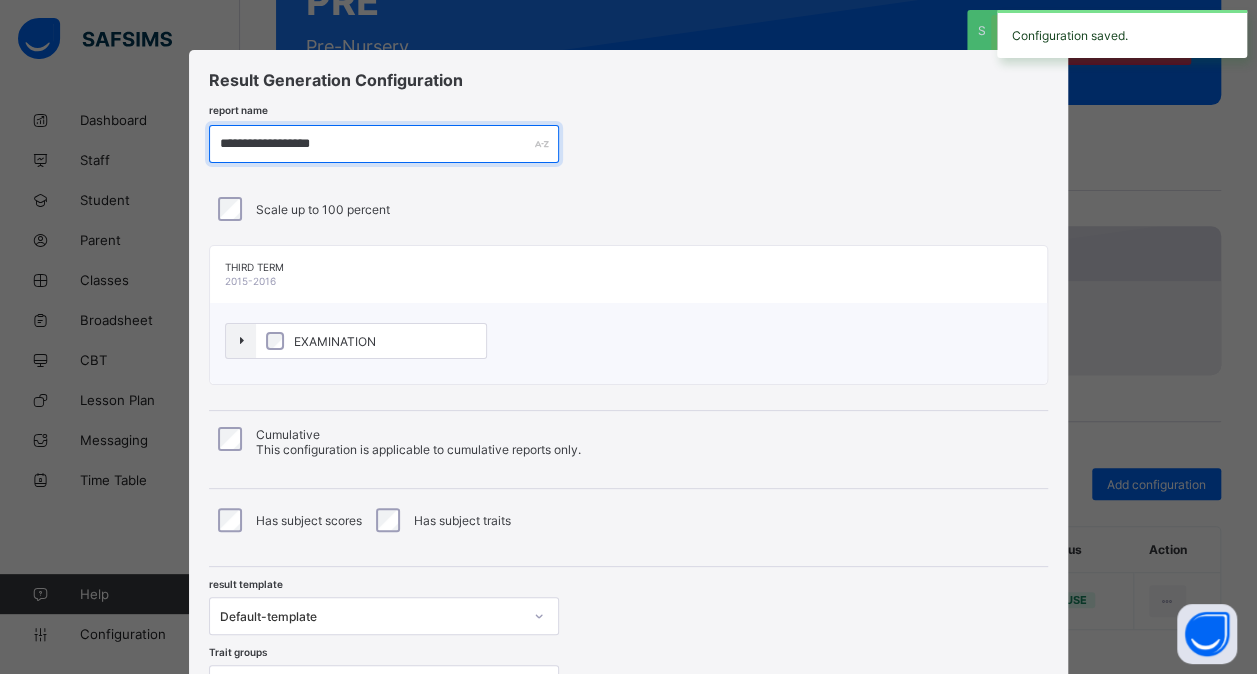 click on "**********" at bounding box center [384, 144] 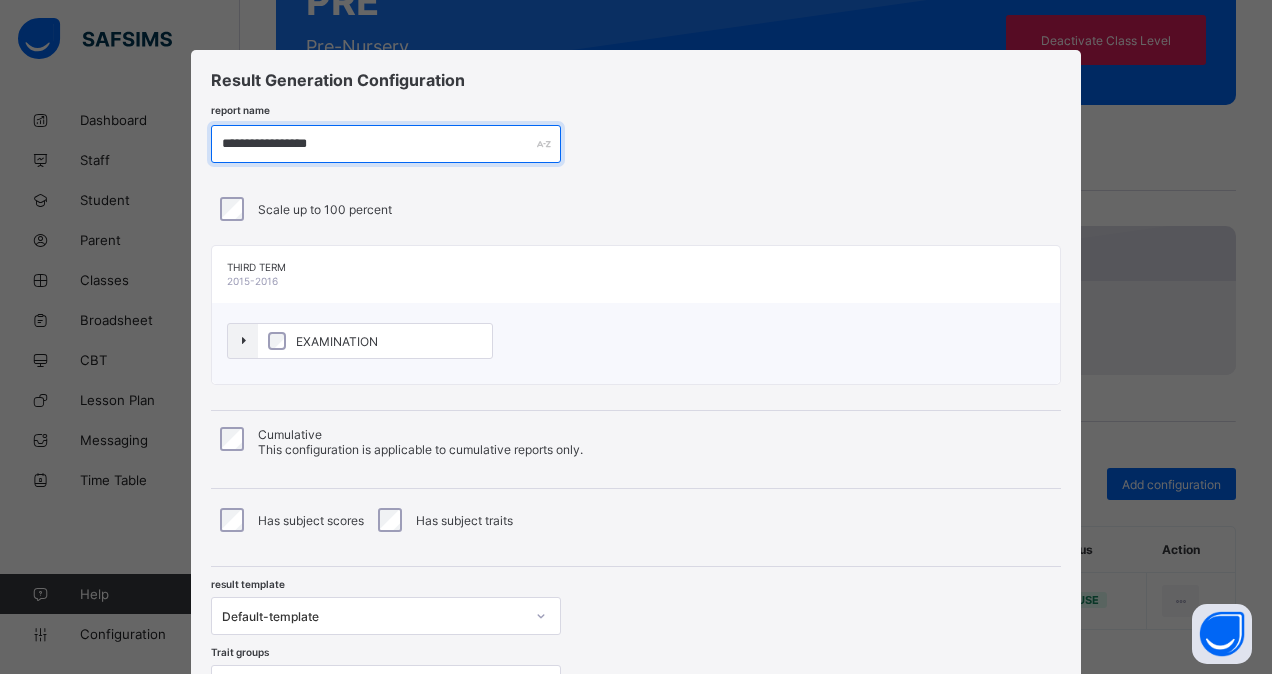 type on "**********" 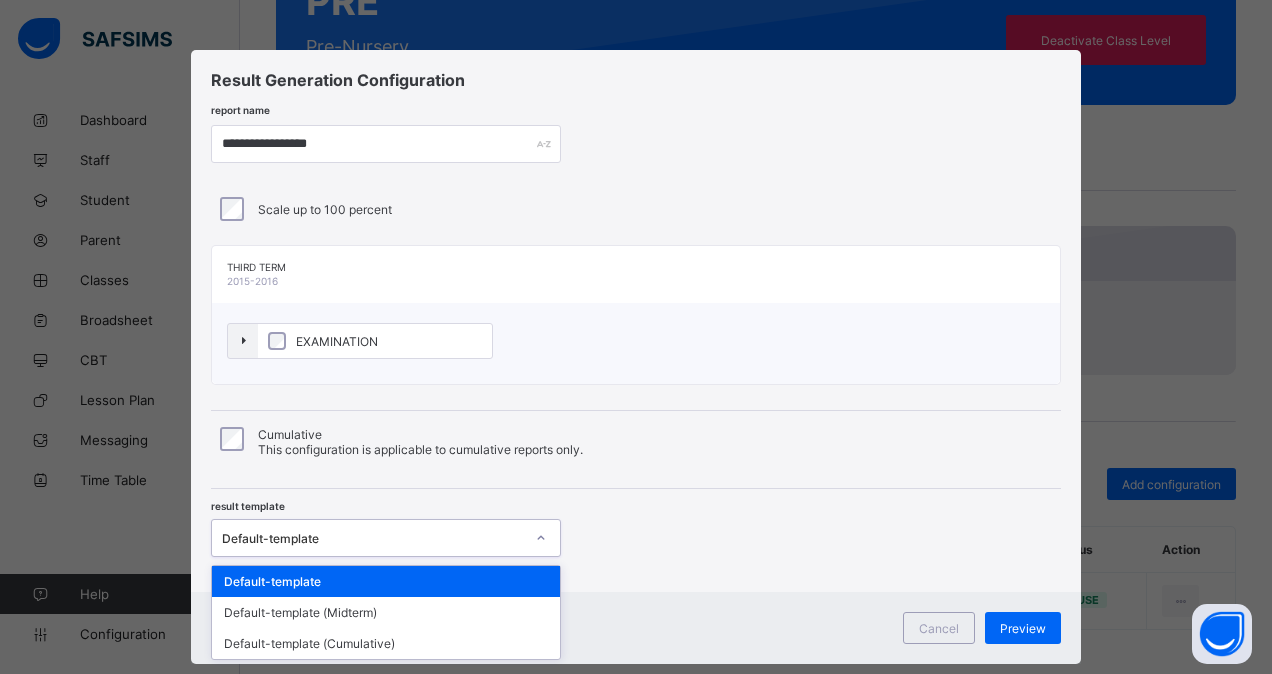 click on "Default-template" at bounding box center [373, 538] 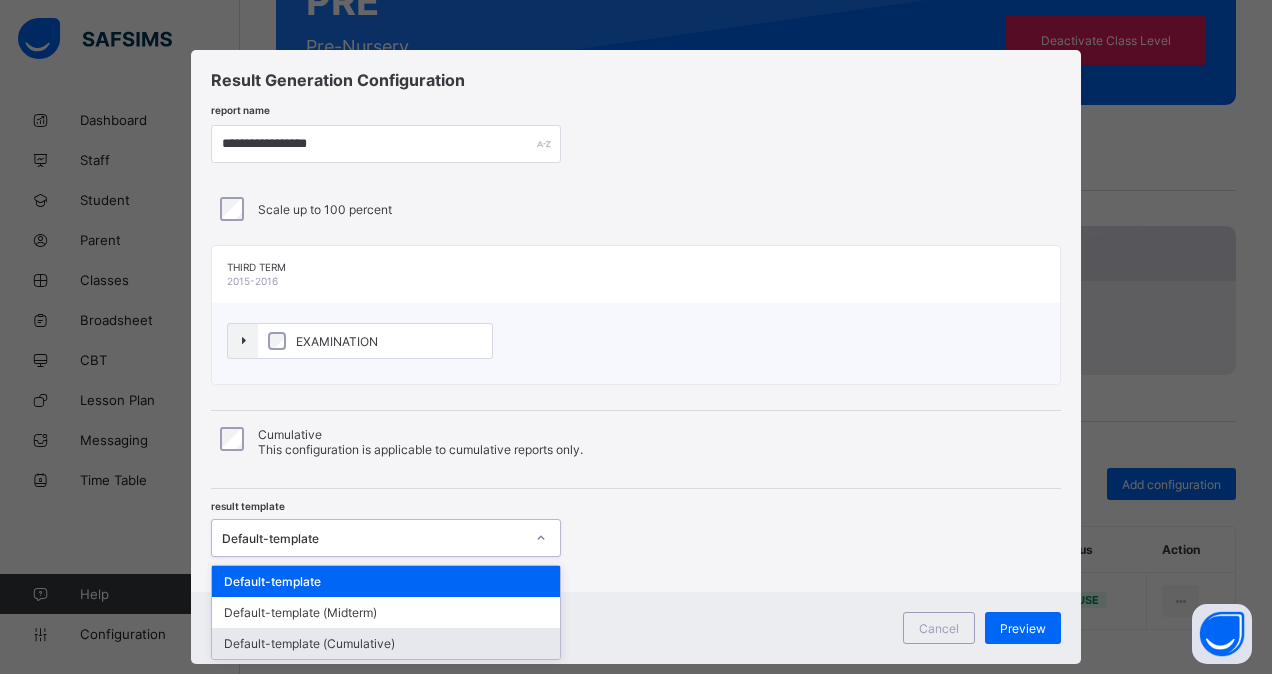 click on "Default-template (Cumulative)" at bounding box center (386, 643) 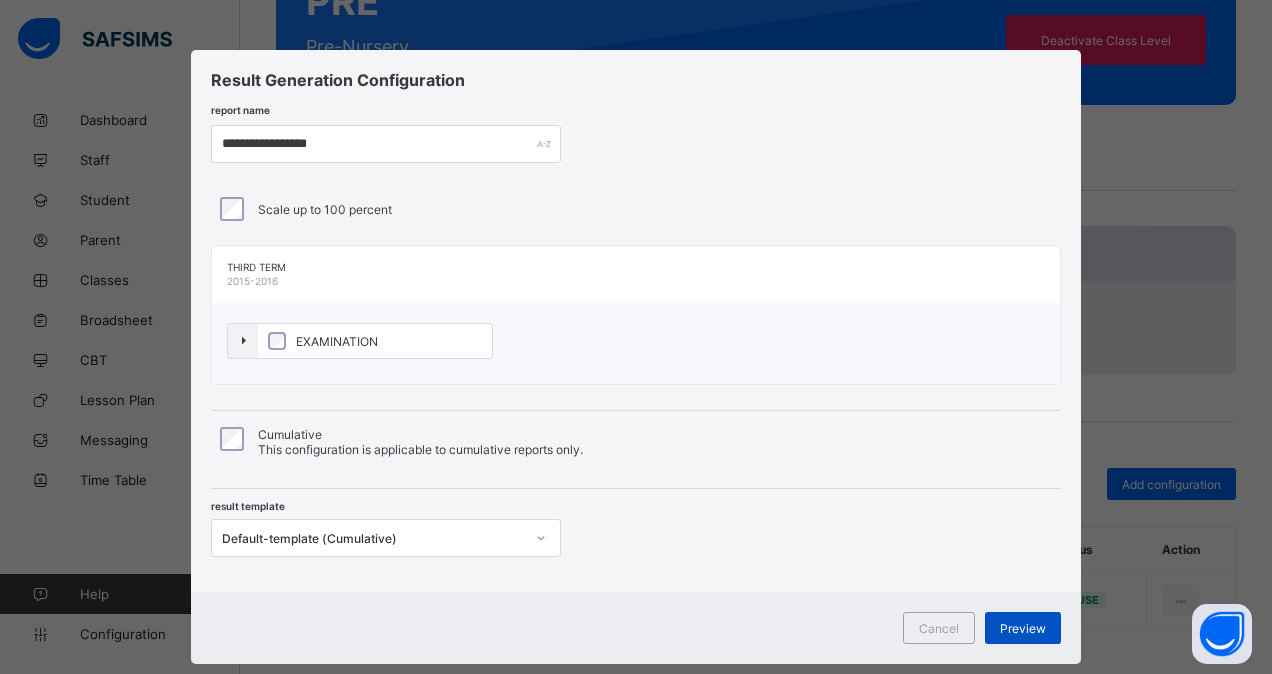 click on "Preview" at bounding box center (1023, 628) 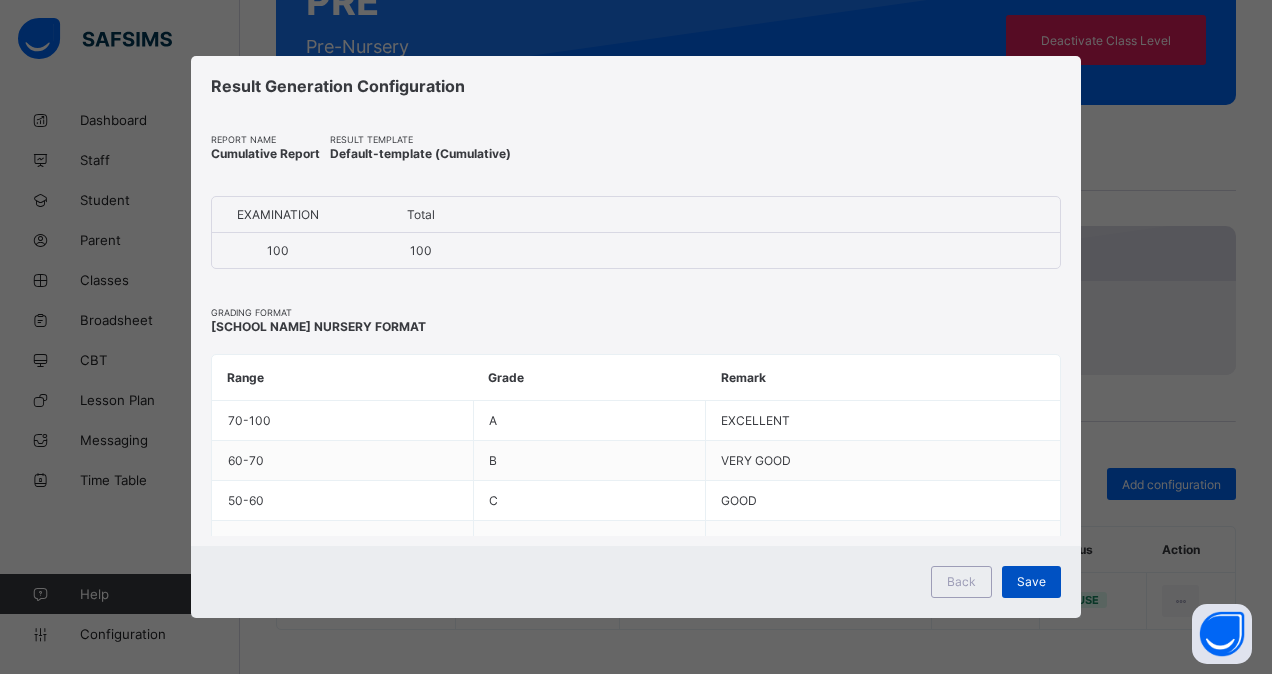 click on "Save" at bounding box center [1031, 581] 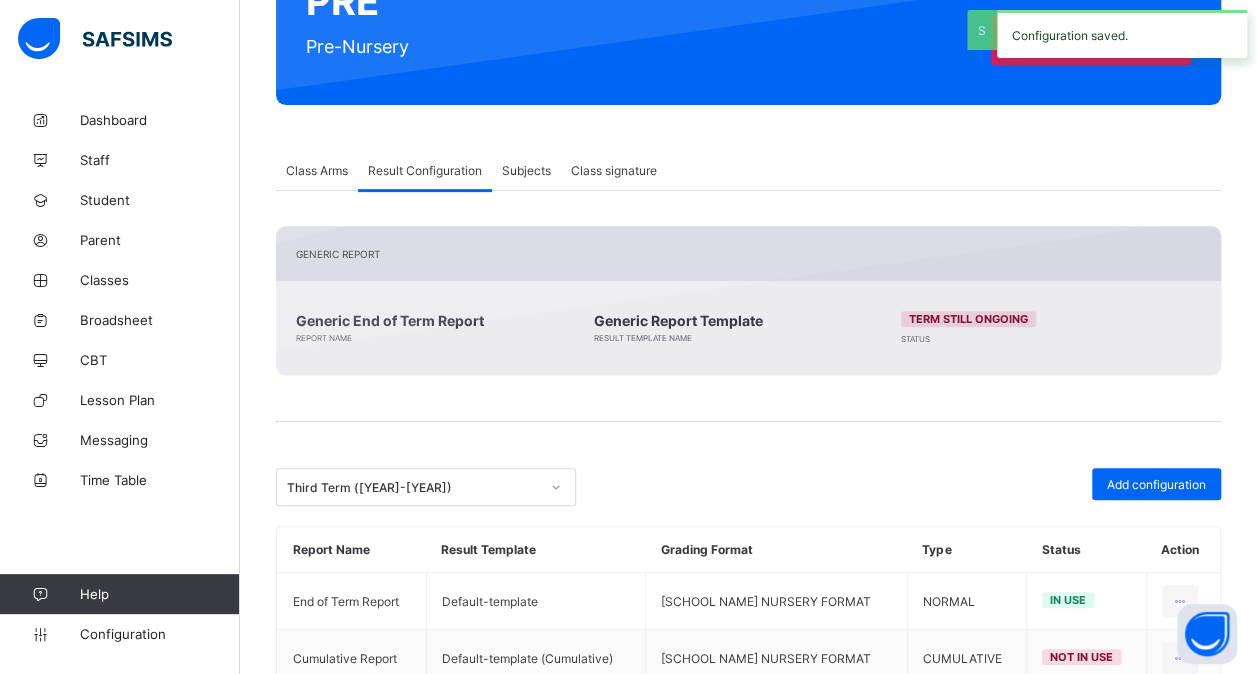 scroll, scrollTop: 317, scrollLeft: 0, axis: vertical 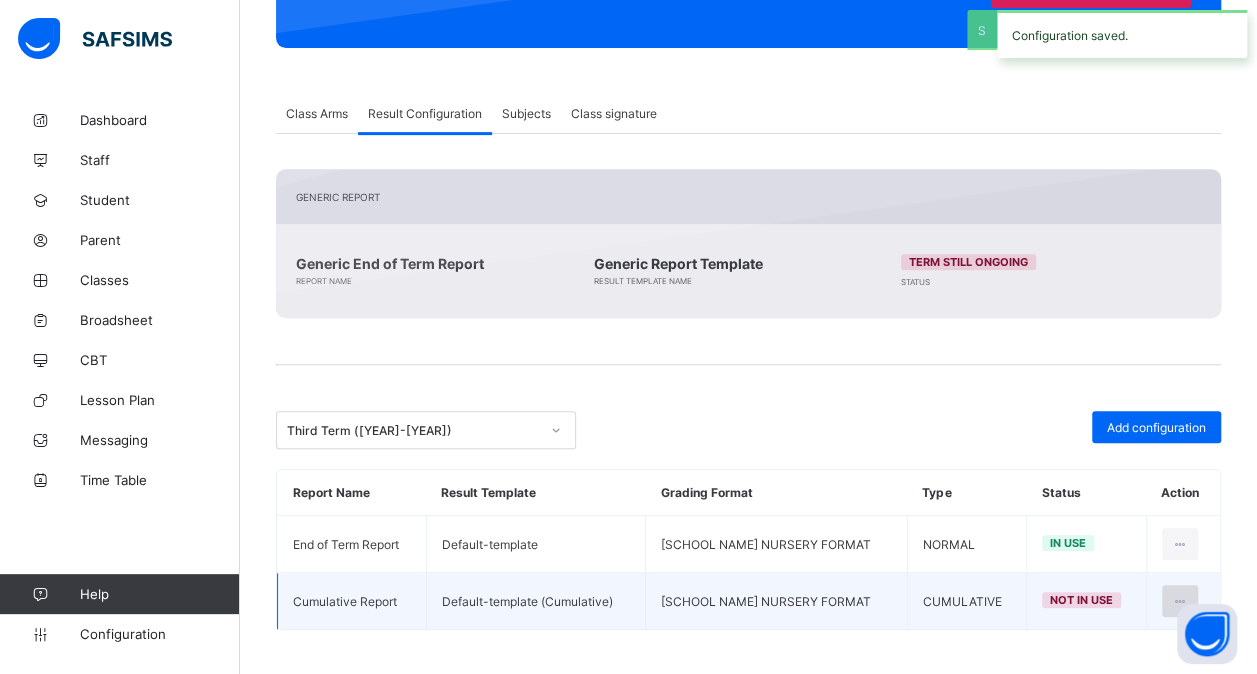click at bounding box center [1180, 601] 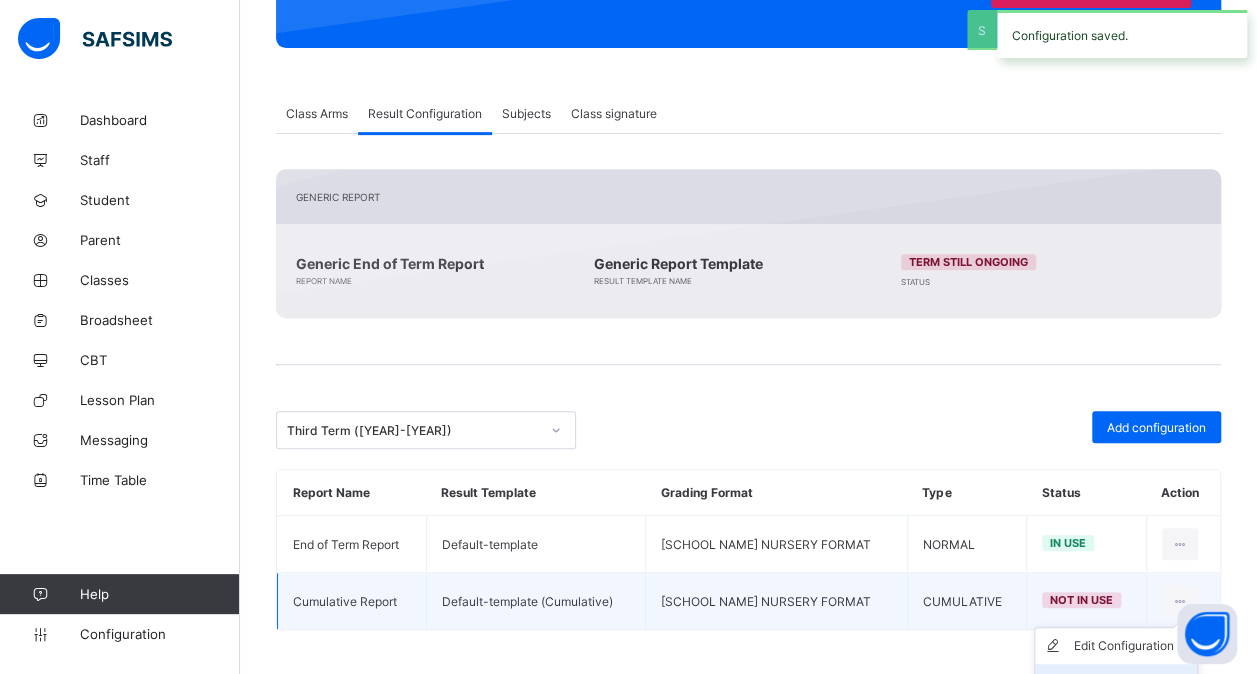 click on "Set in use" at bounding box center [1116, 682] 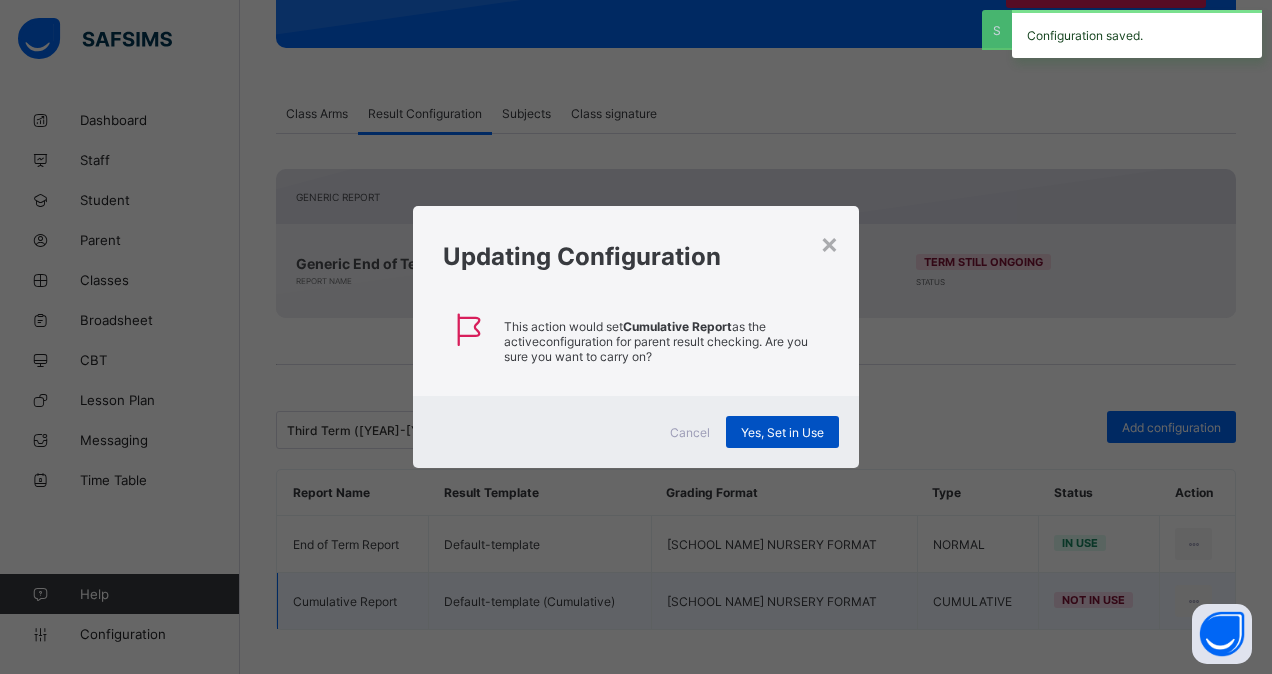 click on "Yes, Set in Use" at bounding box center (782, 432) 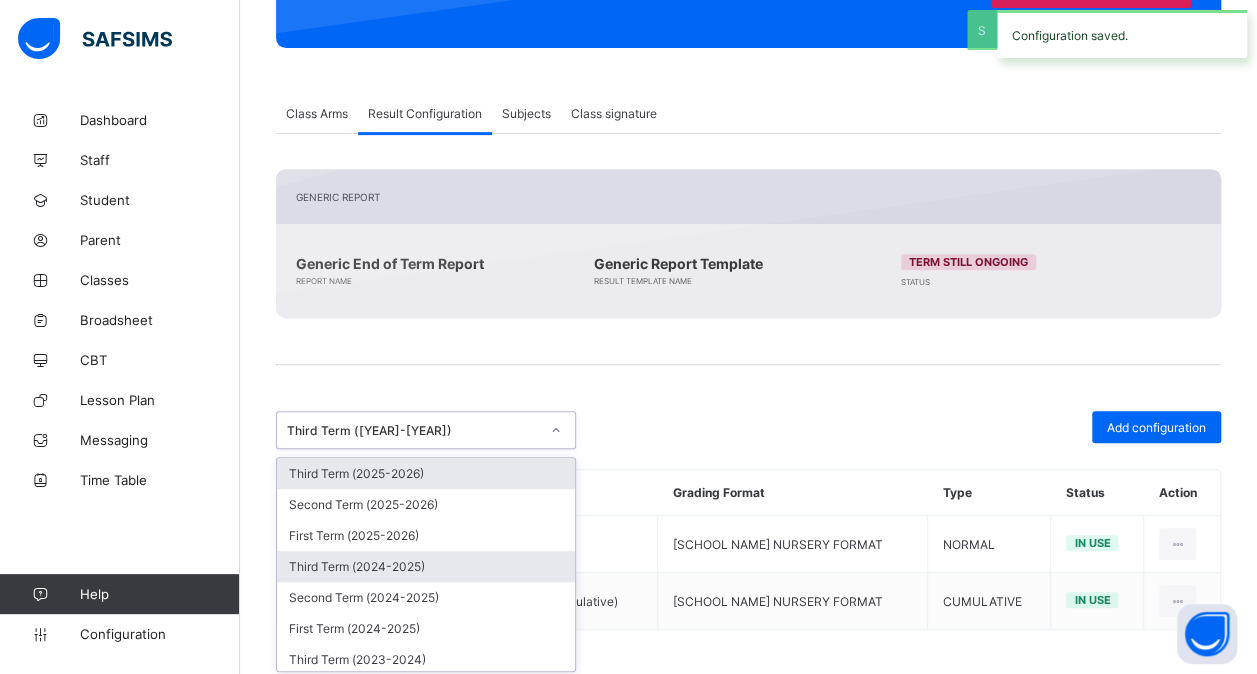 drag, startPoint x: 554, startPoint y: 422, endPoint x: 468, endPoint y: 550, distance: 154.20766 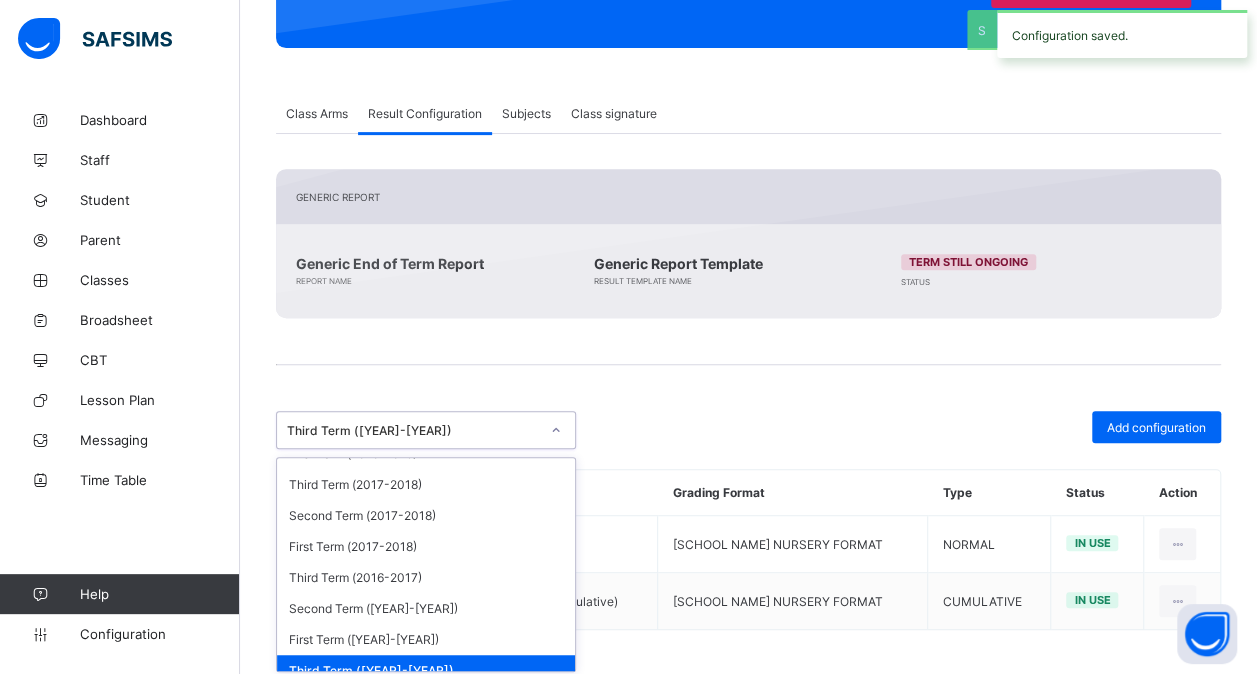 scroll, scrollTop: 777, scrollLeft: 0, axis: vertical 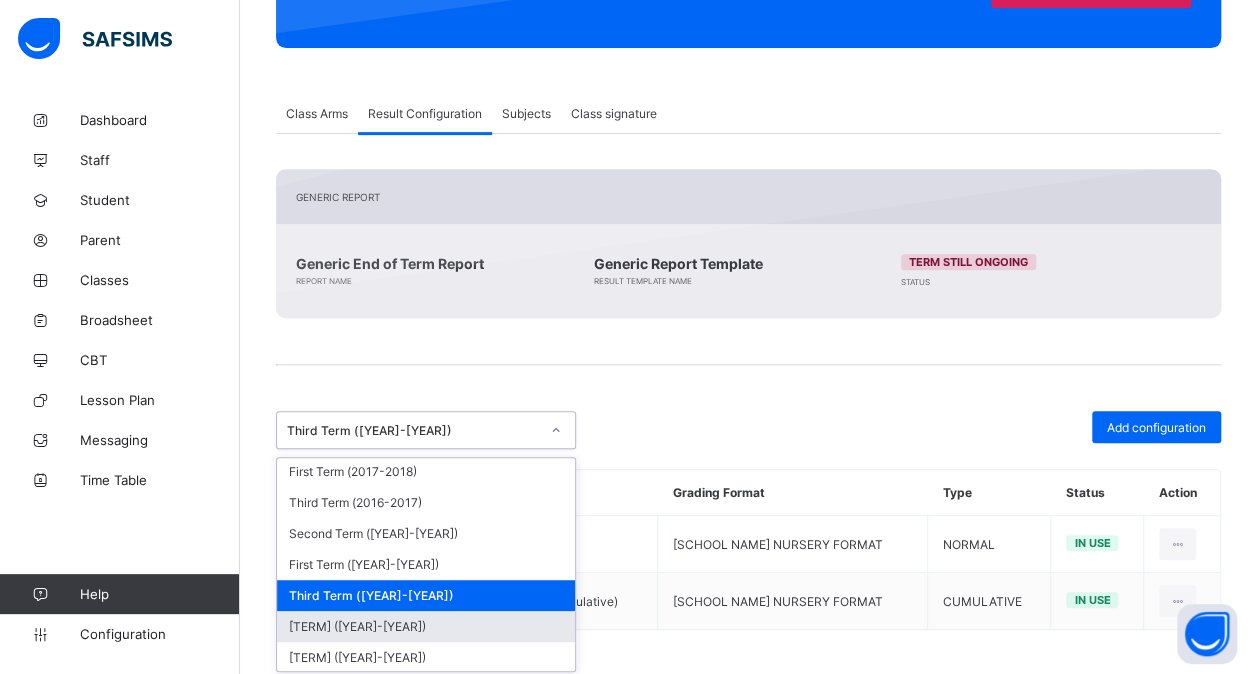 click on "[TERM] ([YEAR]-[YEAR])" at bounding box center [426, 626] 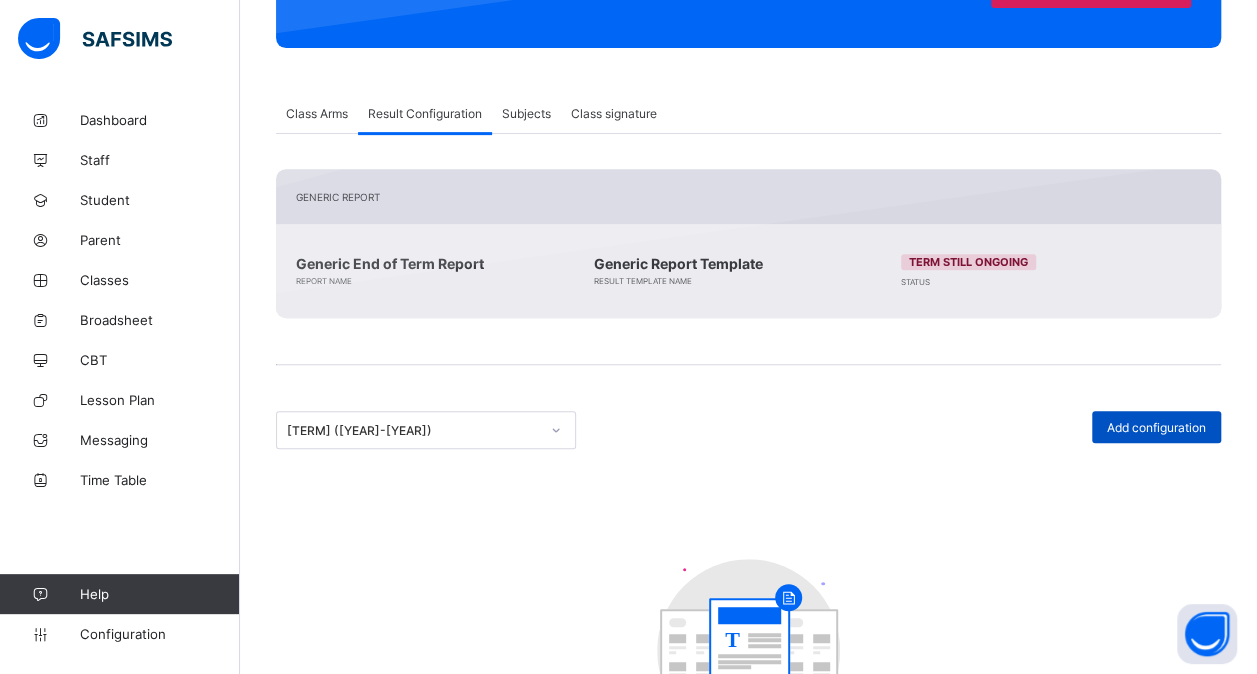 click on "Add configuration" at bounding box center (1156, 427) 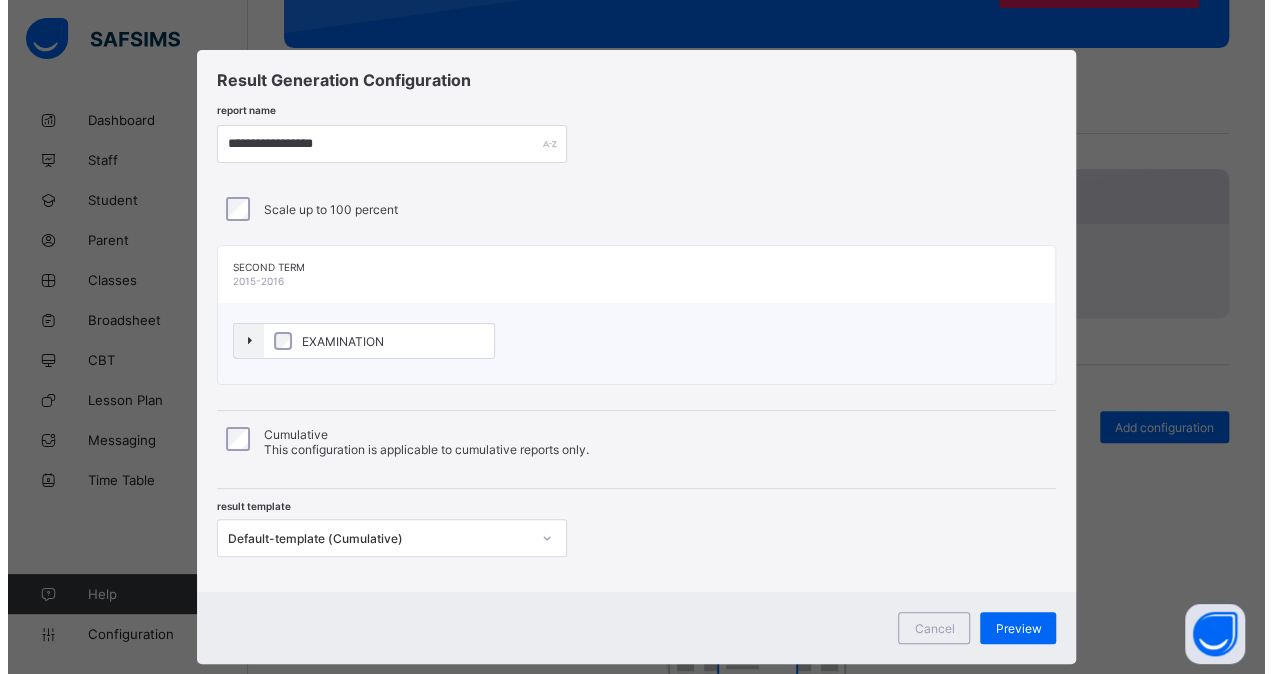 scroll, scrollTop: 37, scrollLeft: 0, axis: vertical 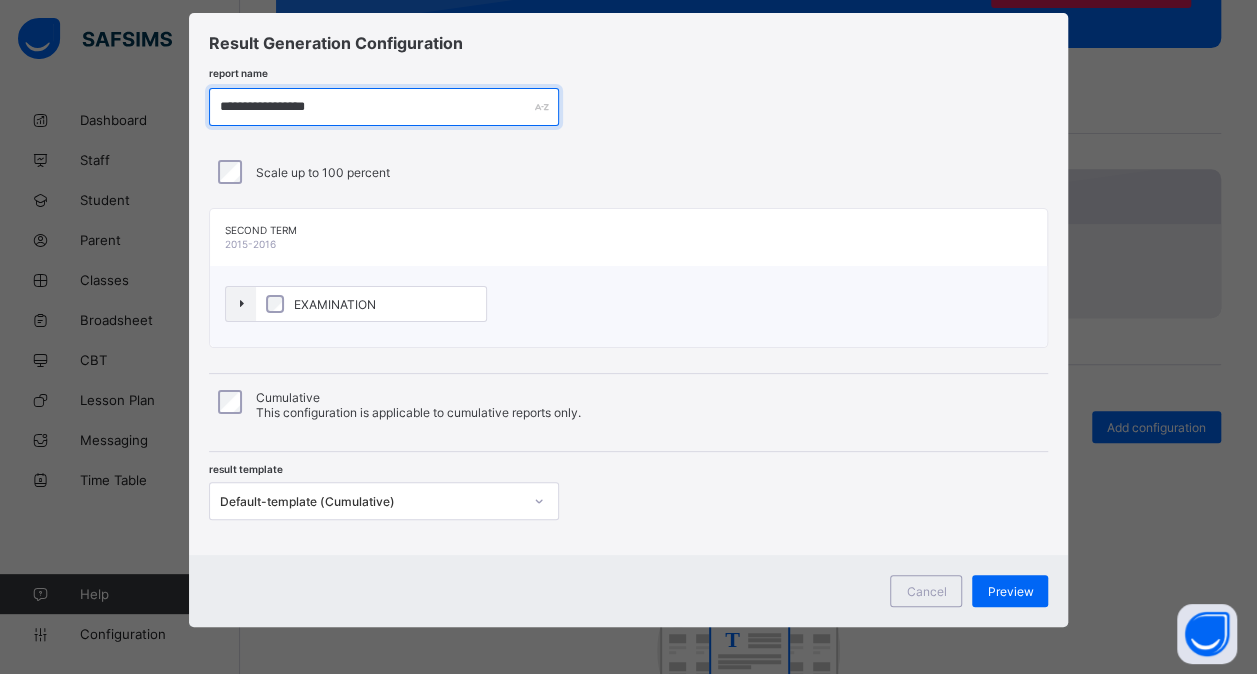 click on "**********" at bounding box center (384, 107) 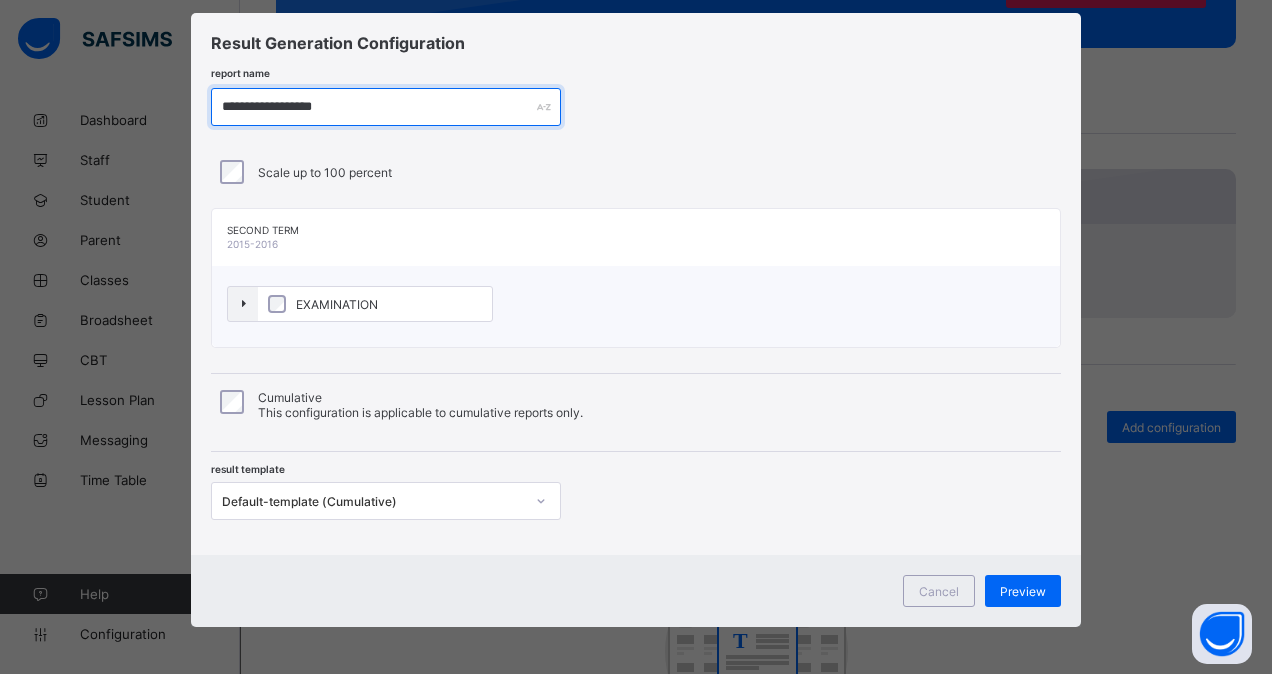 type on "**********" 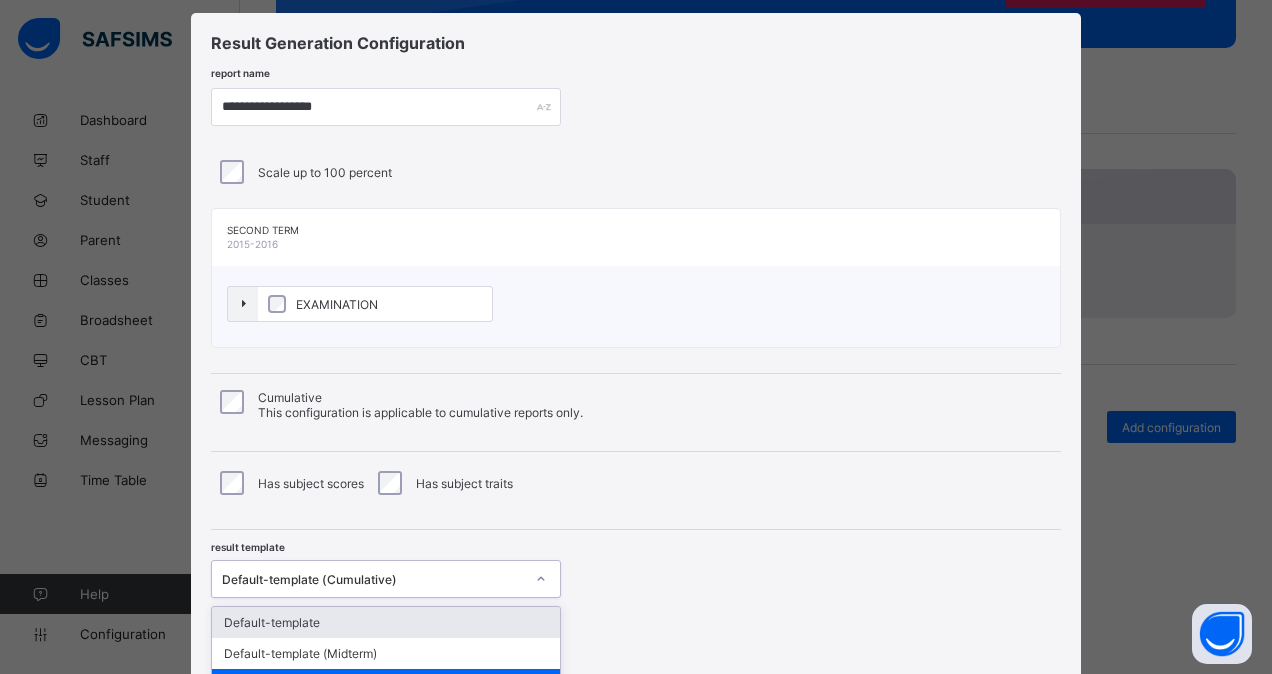 scroll, scrollTop: 65, scrollLeft: 0, axis: vertical 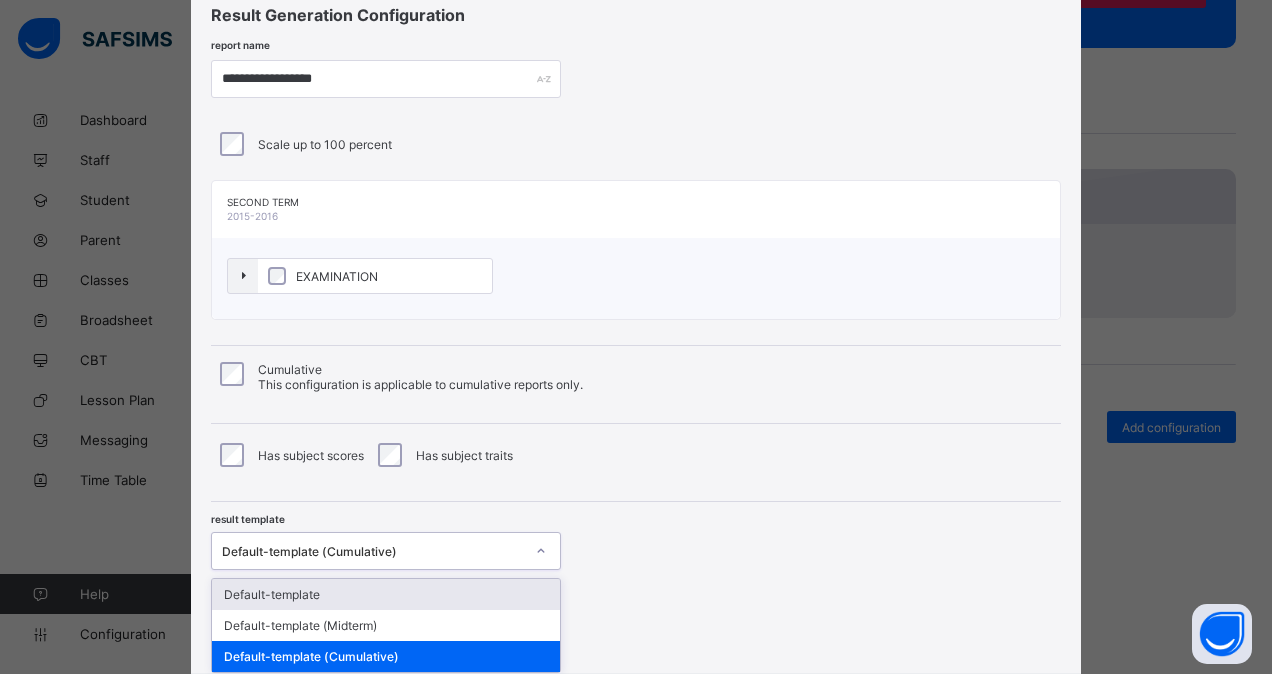click on "option [TEMPLATE NAME] focused, 1 of 3. 3 results available. Use Up and Down to choose options, press Enter to select the currently focused option, press Escape to exit the menu, press Tab to select the option and exit the menu. [TEMPLATE NAME] (Cumulative) [TEMPLATE NAME] [TEMPLATE NAME] (Midterm) [TEMPLATE NAME] (Cumulative)" at bounding box center (386, 551) 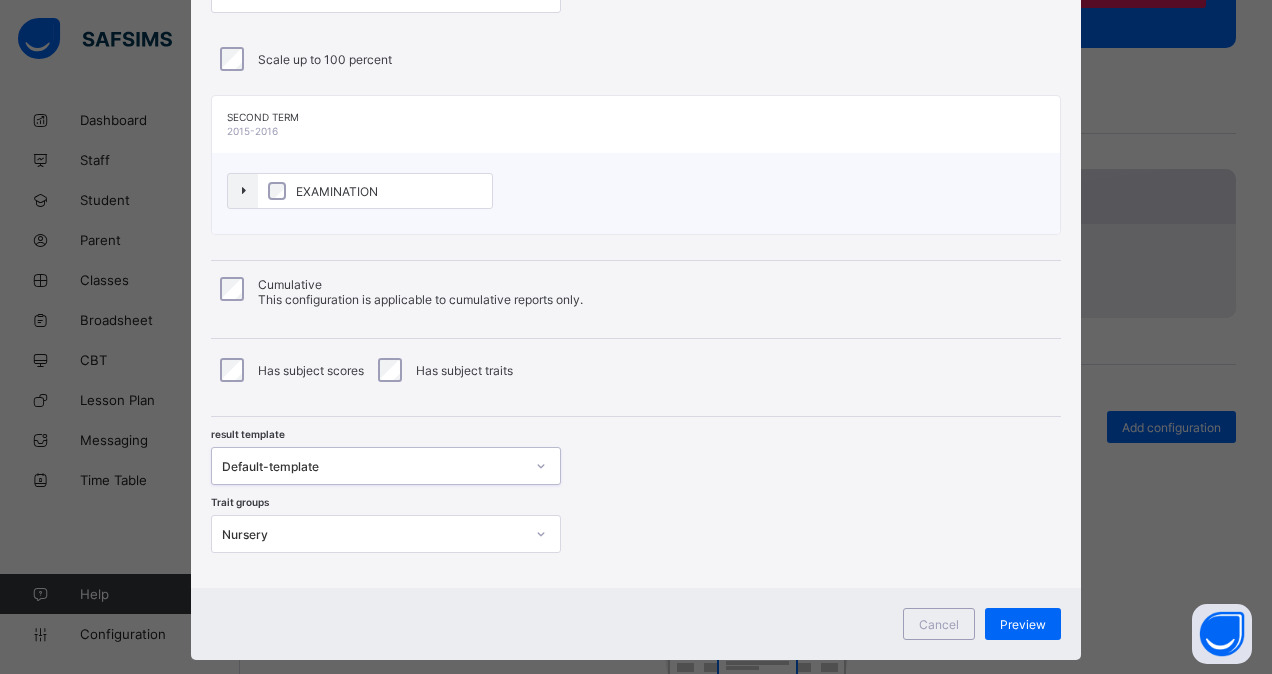 scroll, scrollTop: 182, scrollLeft: 0, axis: vertical 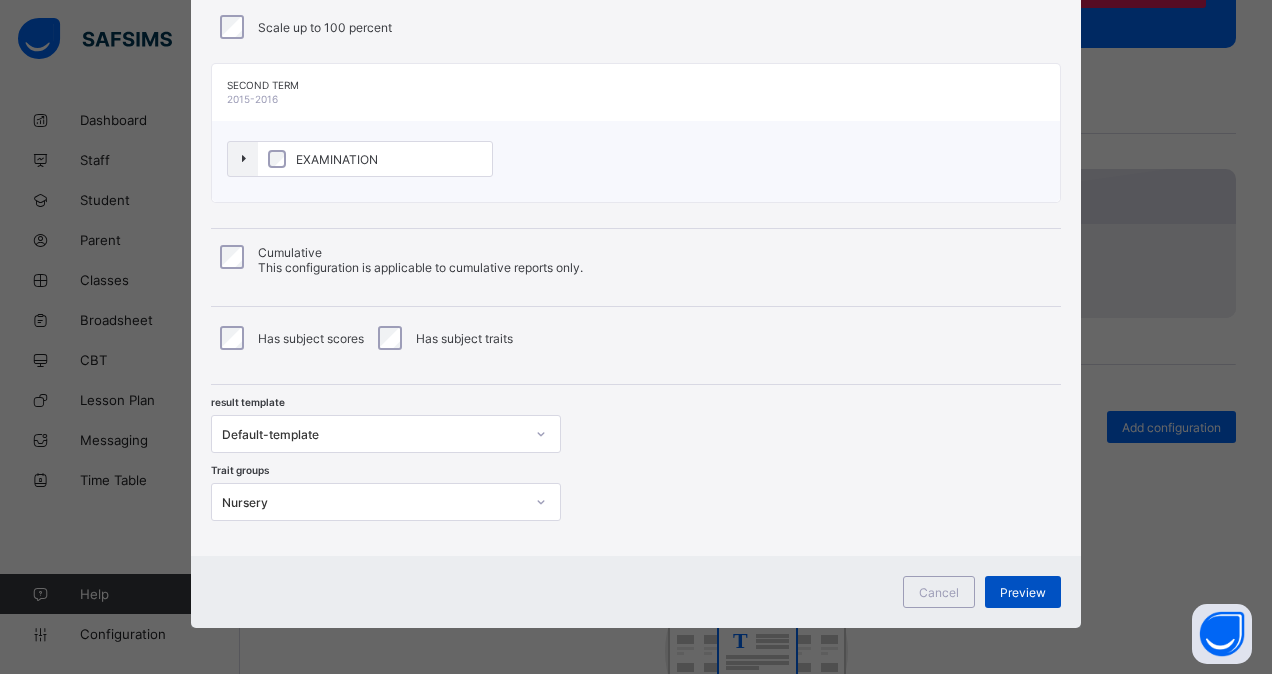 click on "Preview" at bounding box center (1023, 592) 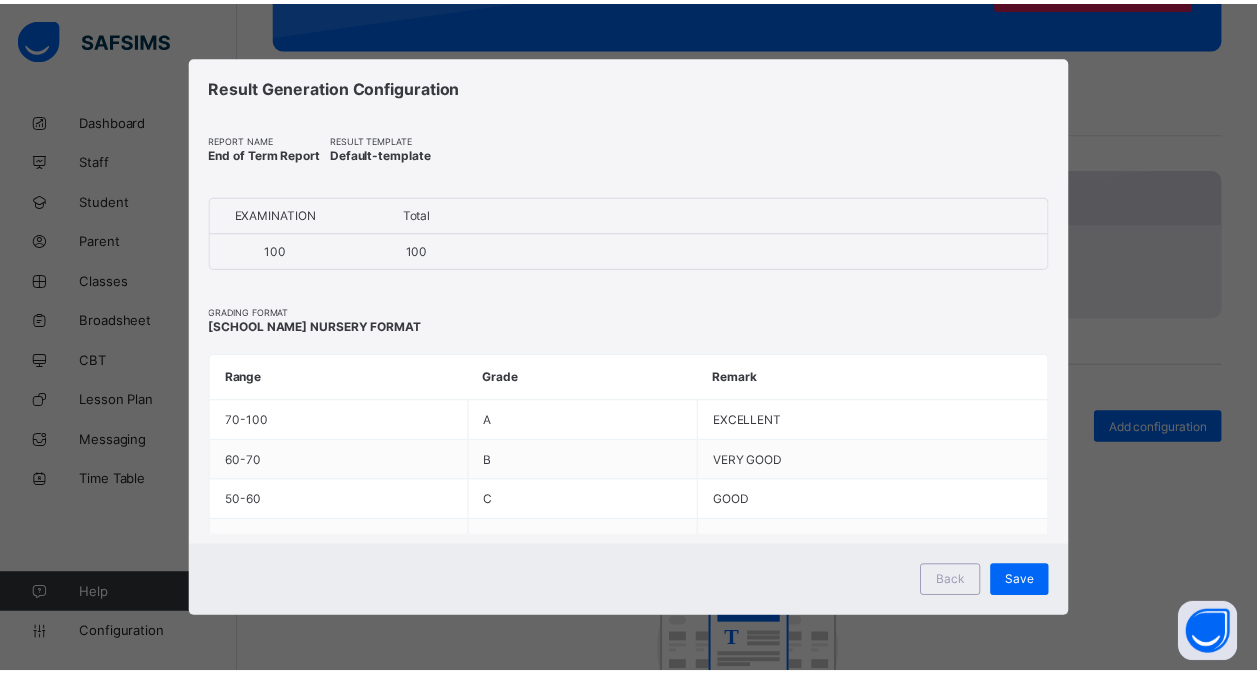 scroll, scrollTop: 0, scrollLeft: 0, axis: both 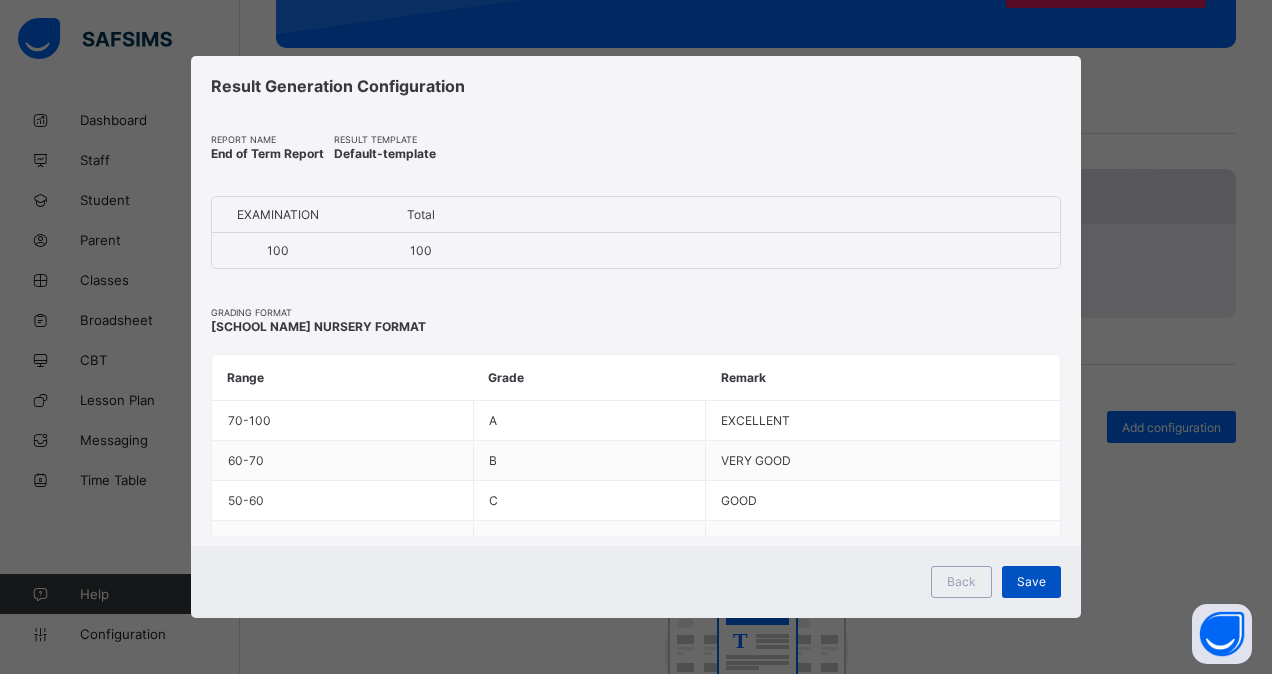 click on "Save" at bounding box center (1031, 581) 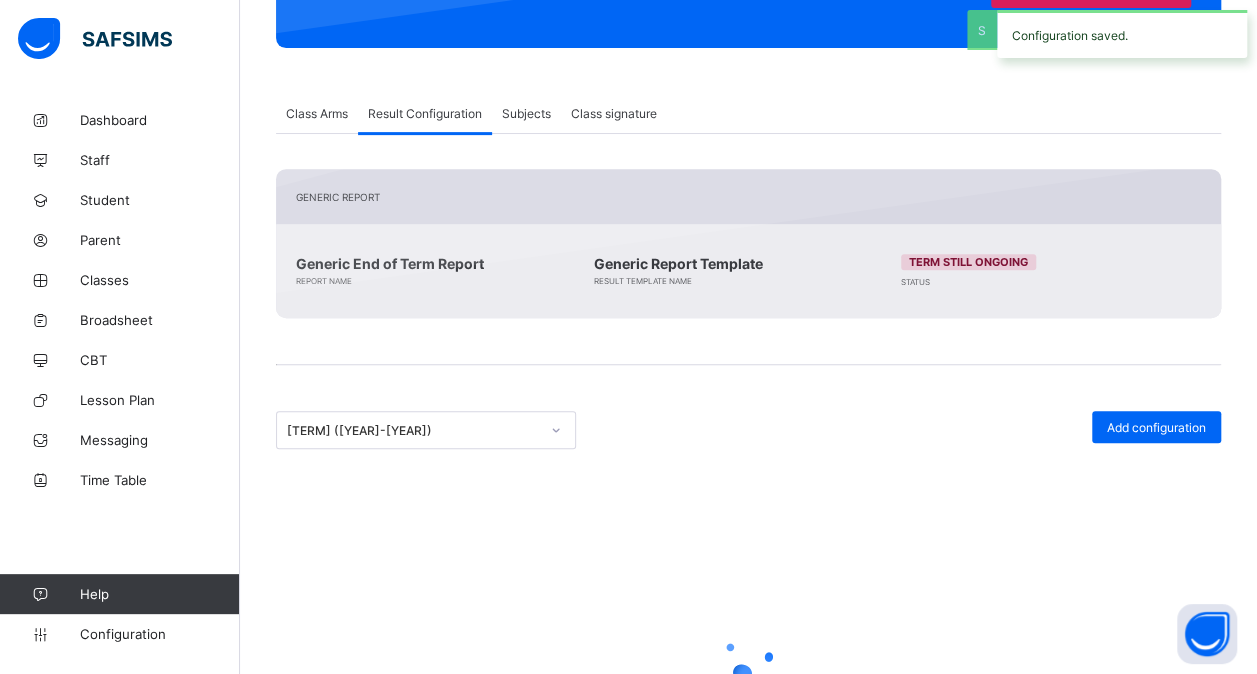 scroll, scrollTop: 260, scrollLeft: 0, axis: vertical 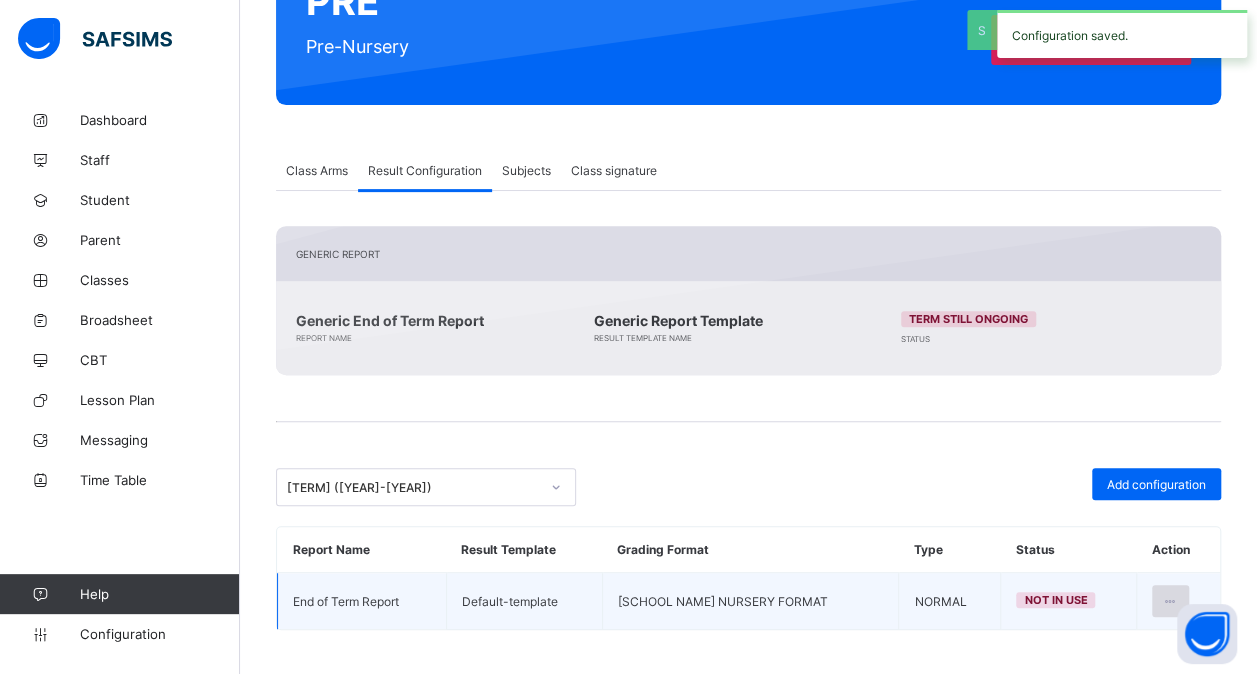 click at bounding box center [1170, 601] 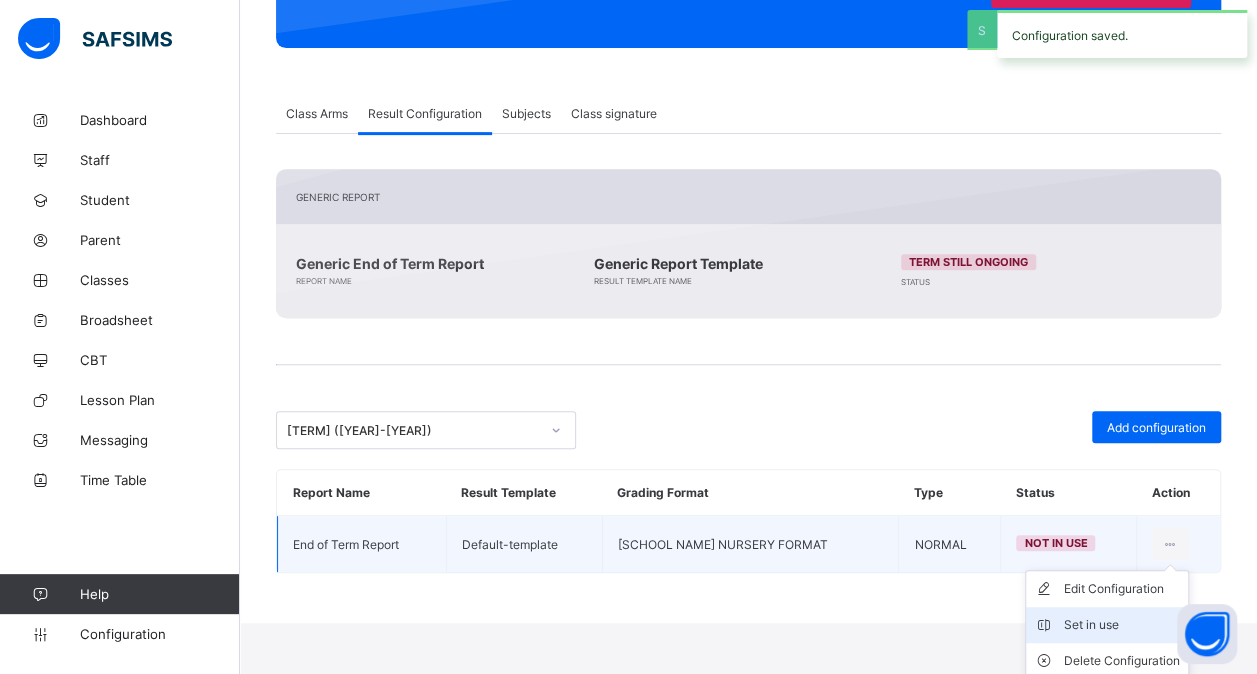 click on "Set in use" at bounding box center (1122, 625) 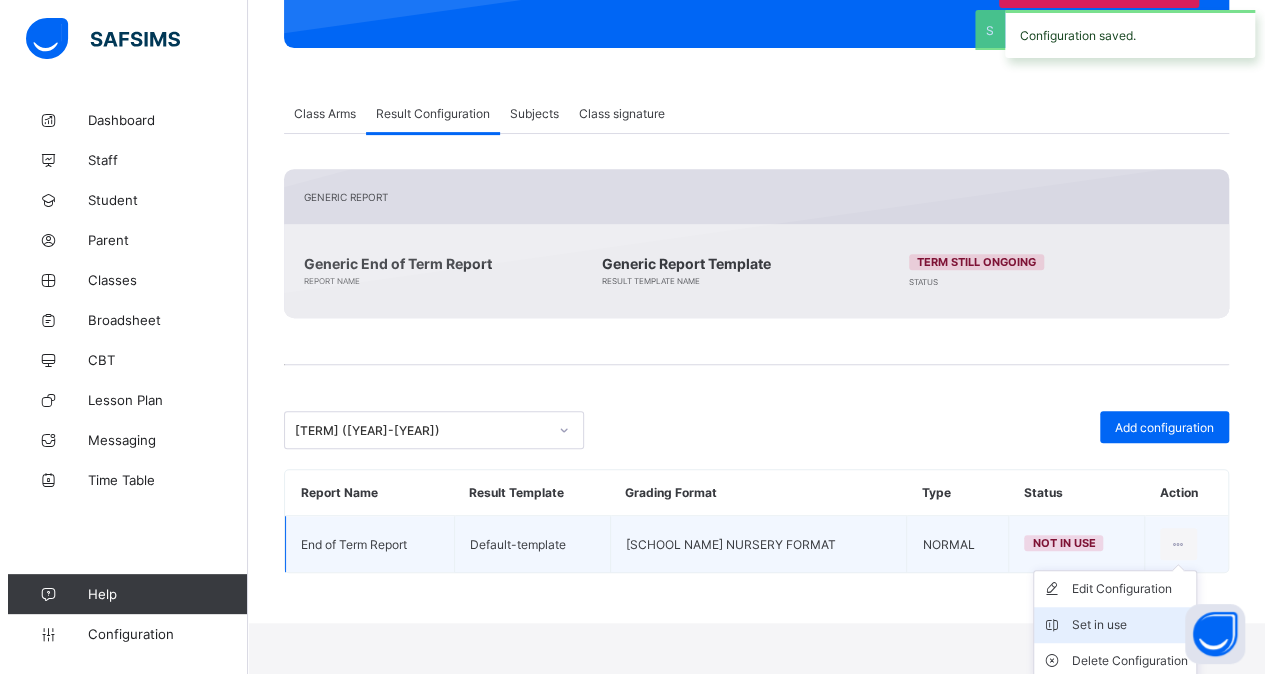 scroll, scrollTop: 260, scrollLeft: 0, axis: vertical 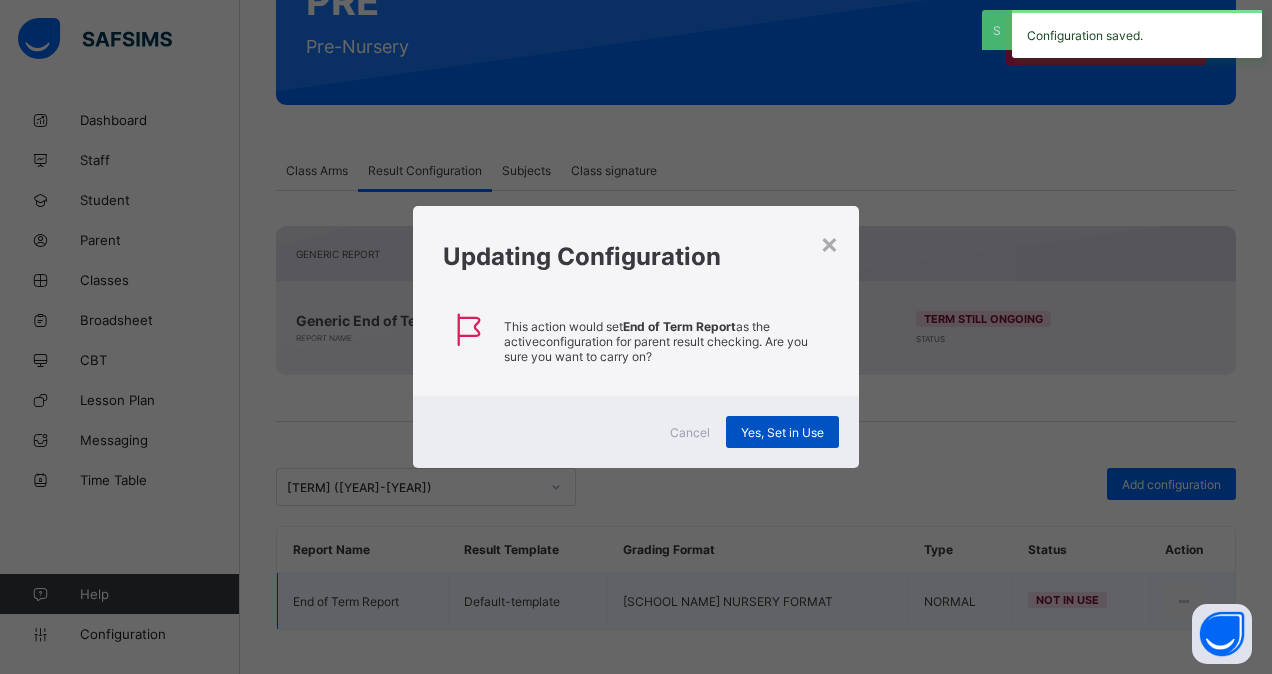 click on "Yes, Set in Use" at bounding box center (782, 432) 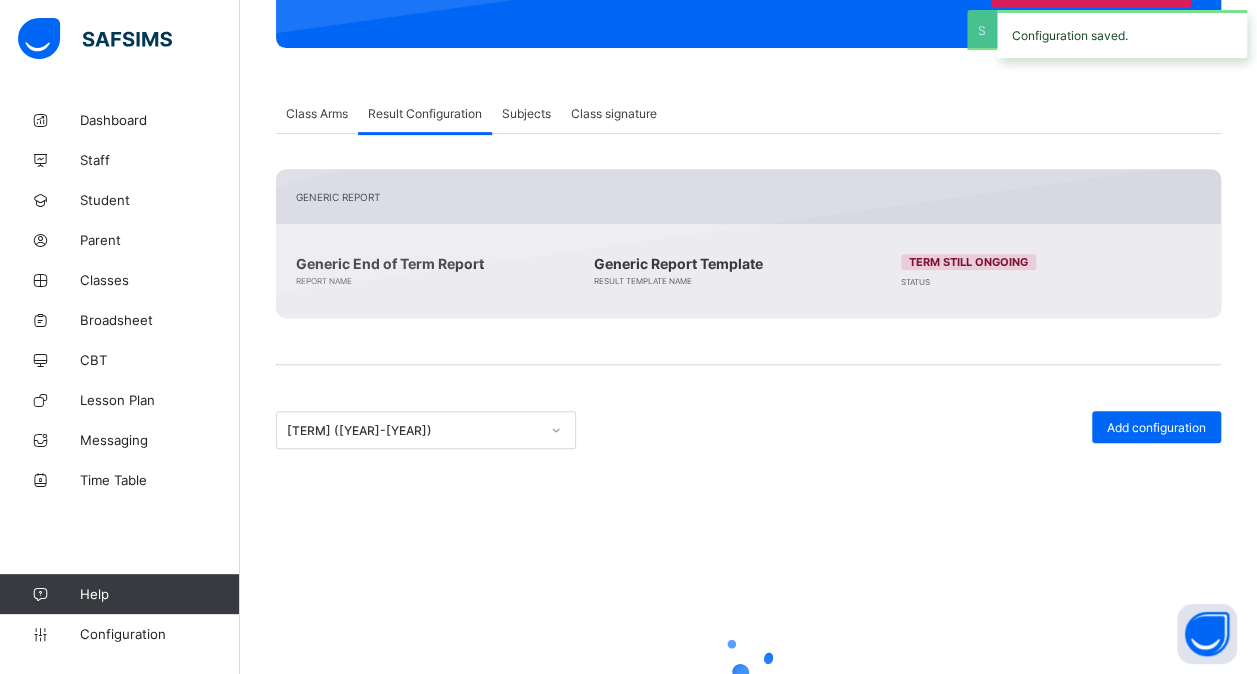 scroll, scrollTop: 260, scrollLeft: 0, axis: vertical 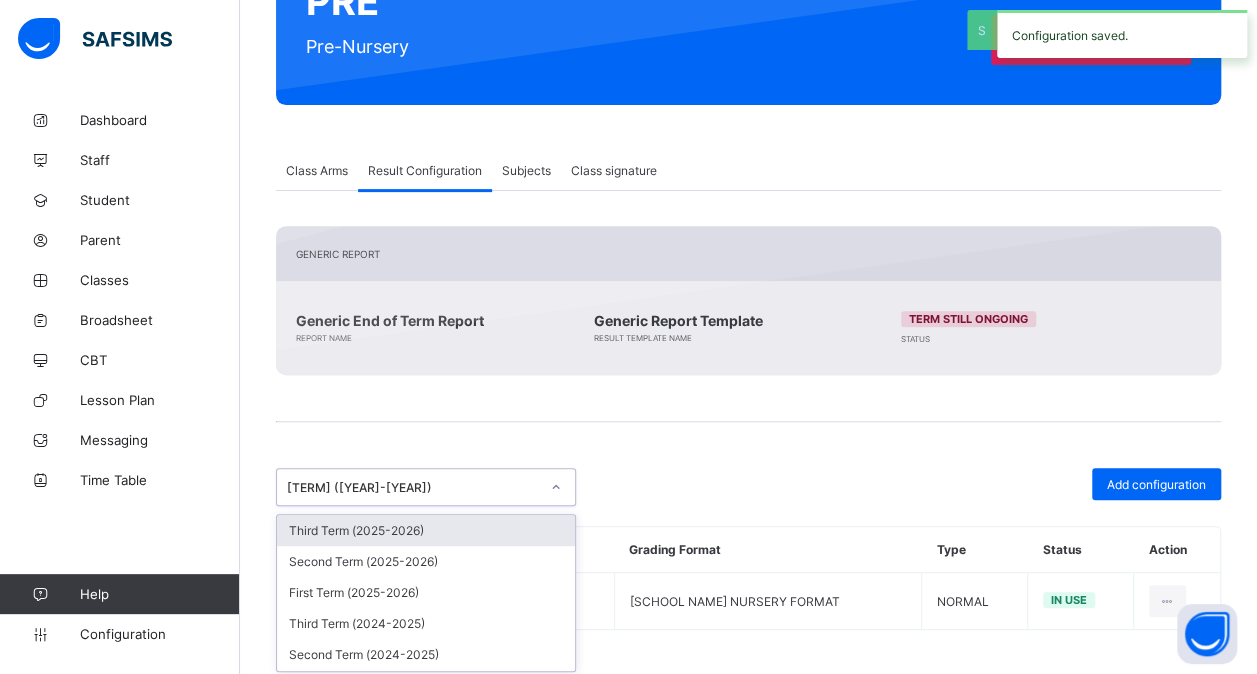 click 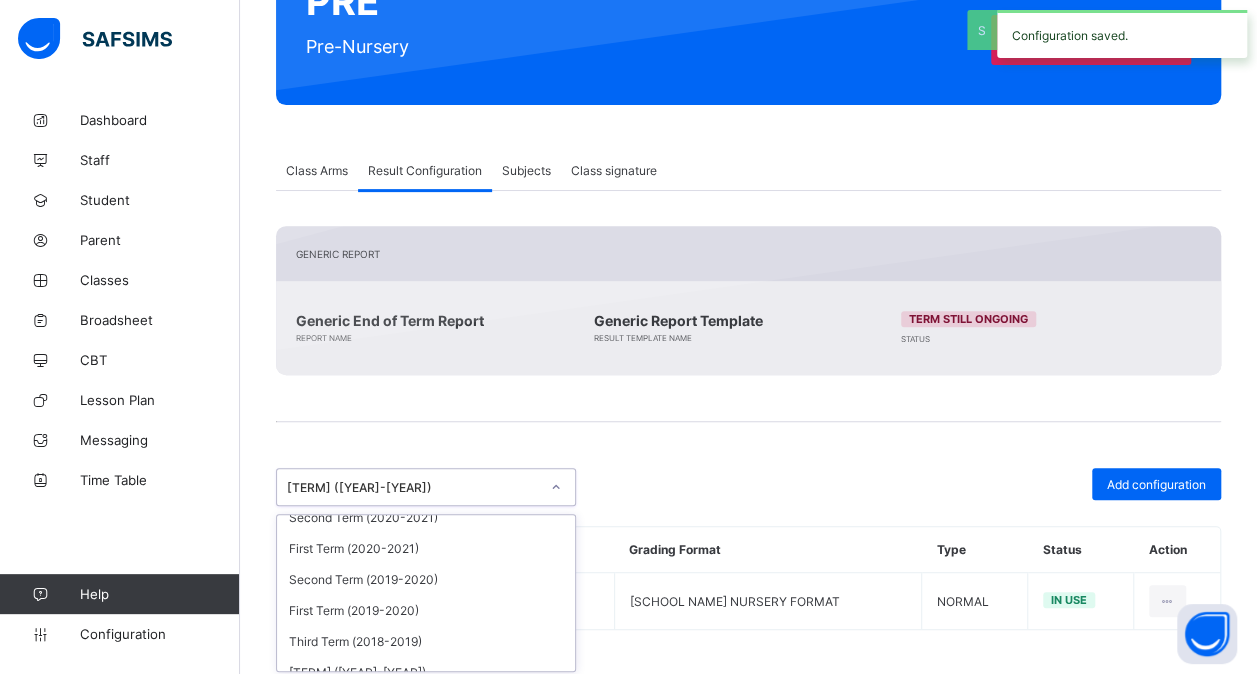scroll, scrollTop: 834, scrollLeft: 0, axis: vertical 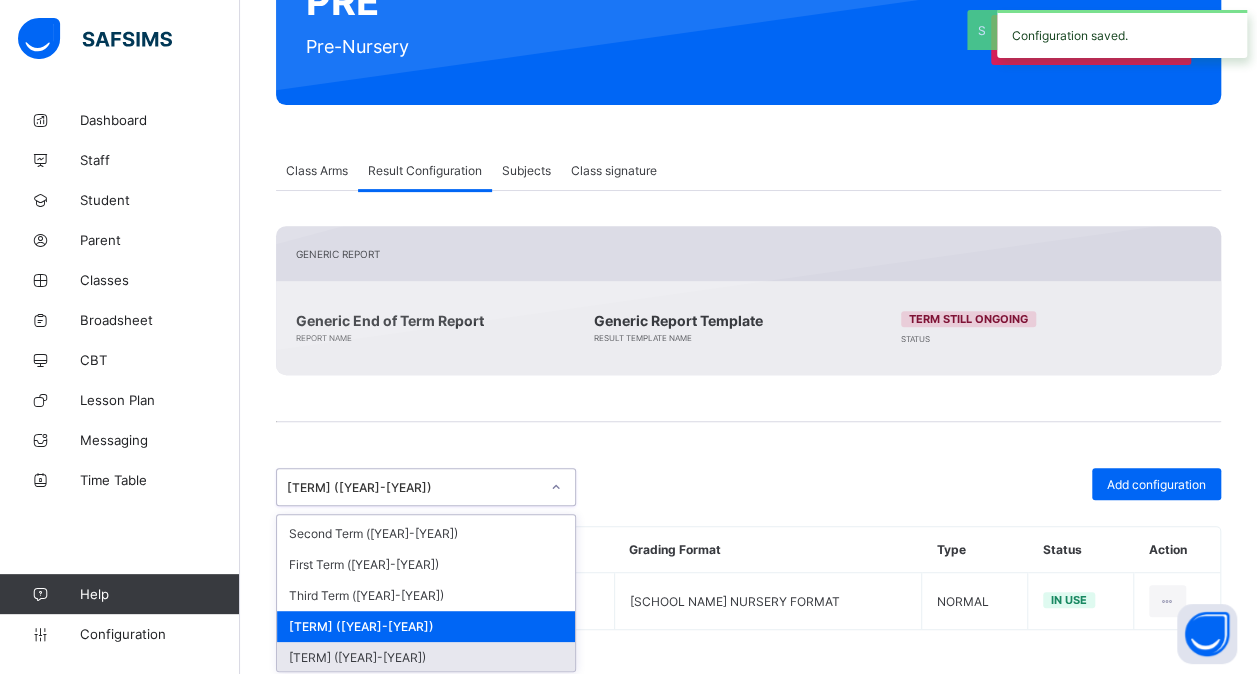 click on "[TERM] ([YEAR]-[YEAR])" at bounding box center [426, 657] 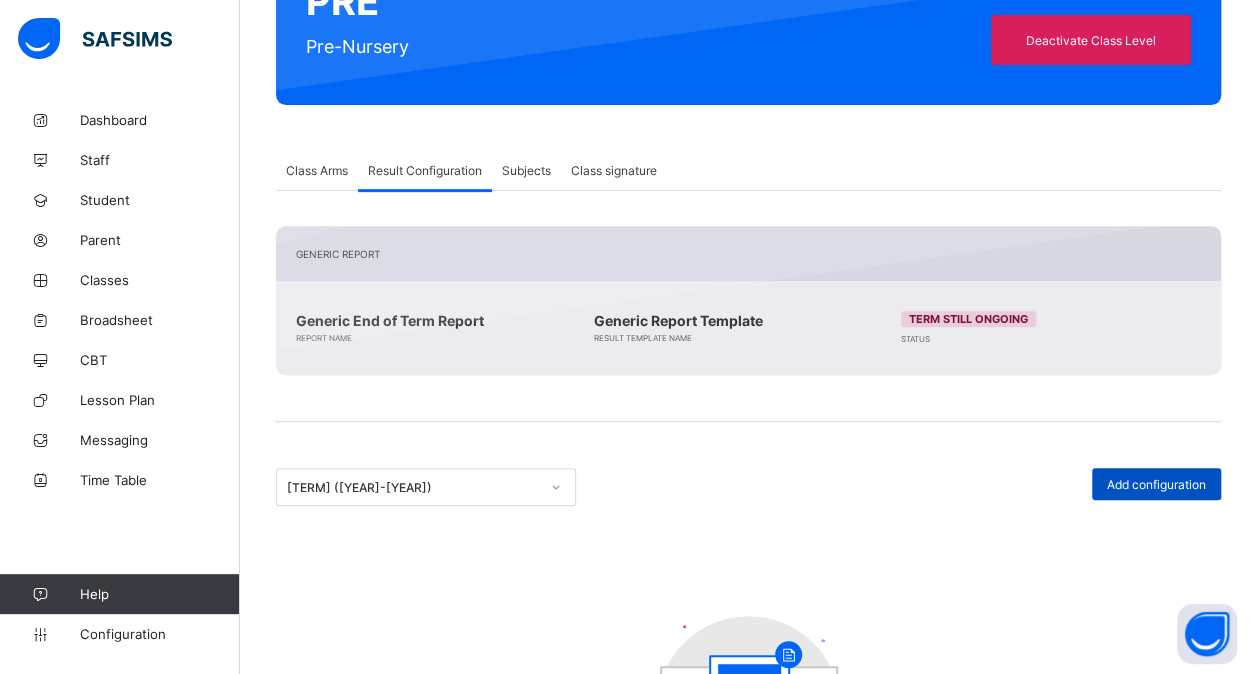 click on "Add configuration" at bounding box center (1156, 484) 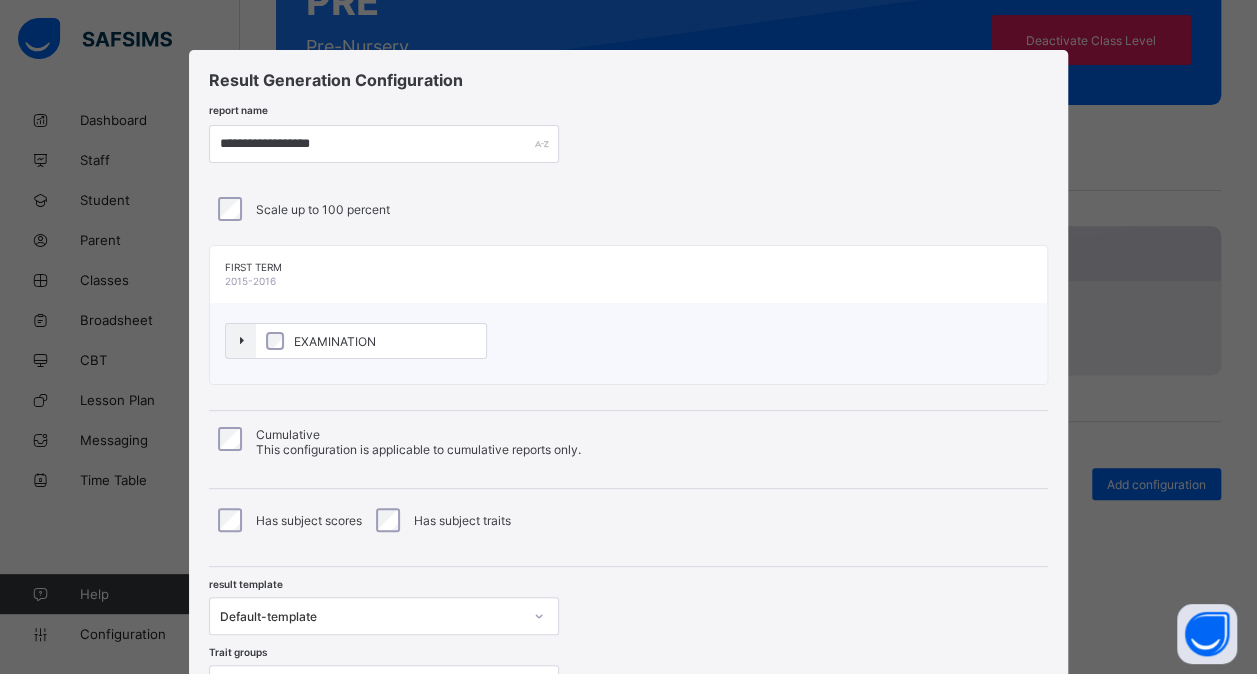 scroll, scrollTop: 182, scrollLeft: 0, axis: vertical 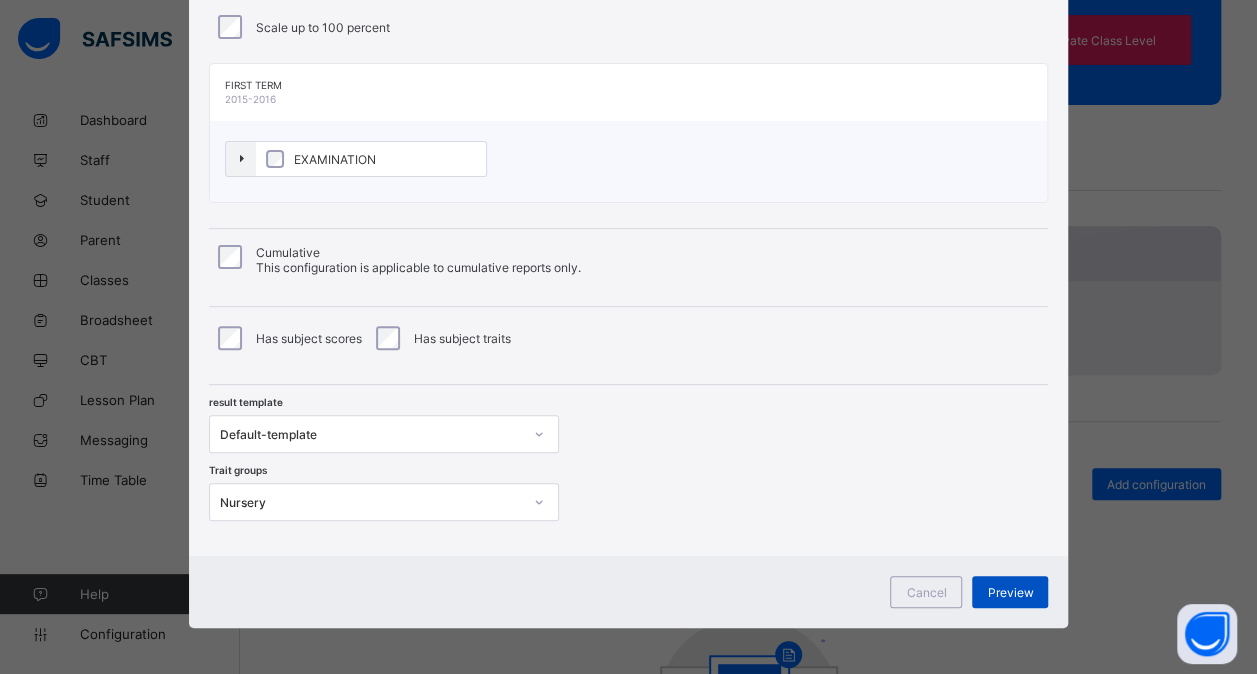 click on "Preview" at bounding box center [1010, 592] 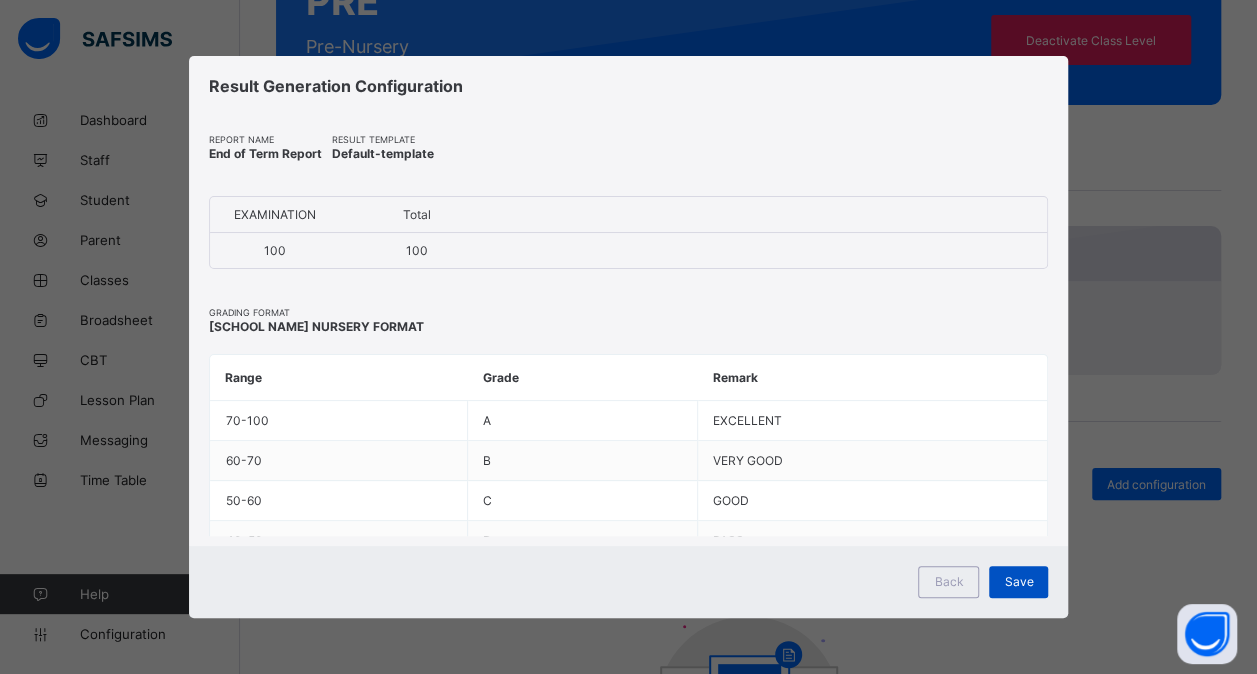 click on "Save" at bounding box center [1018, 581] 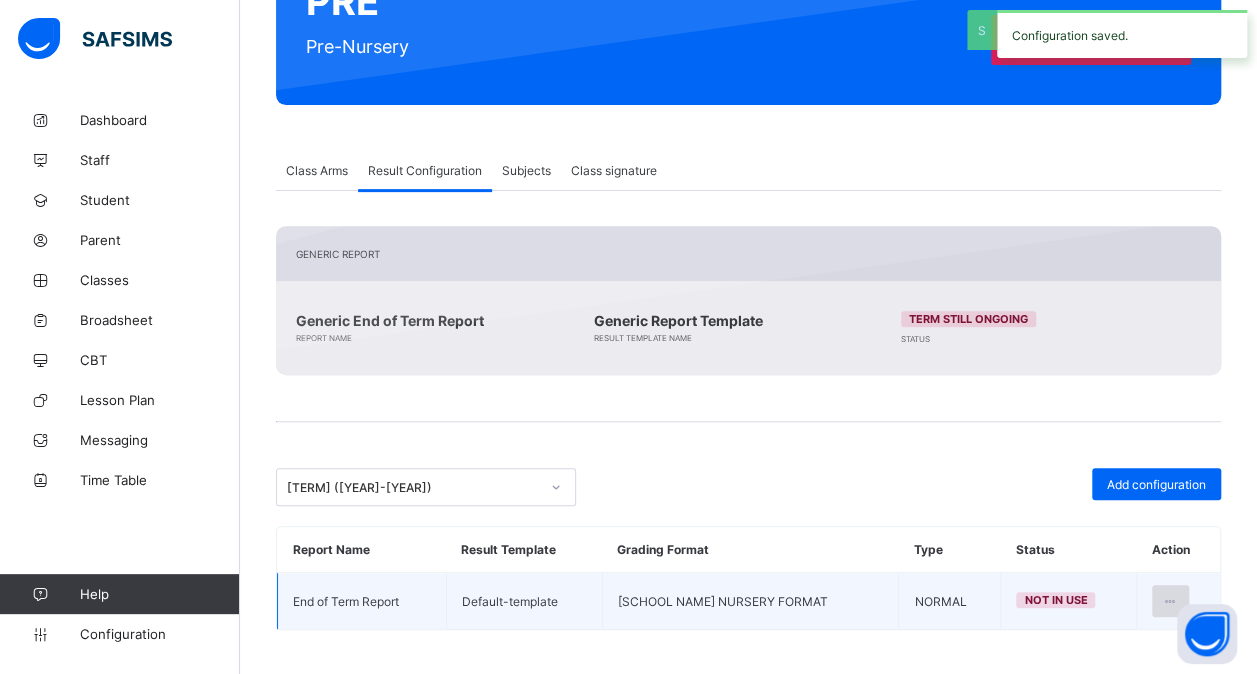 click at bounding box center (1170, 601) 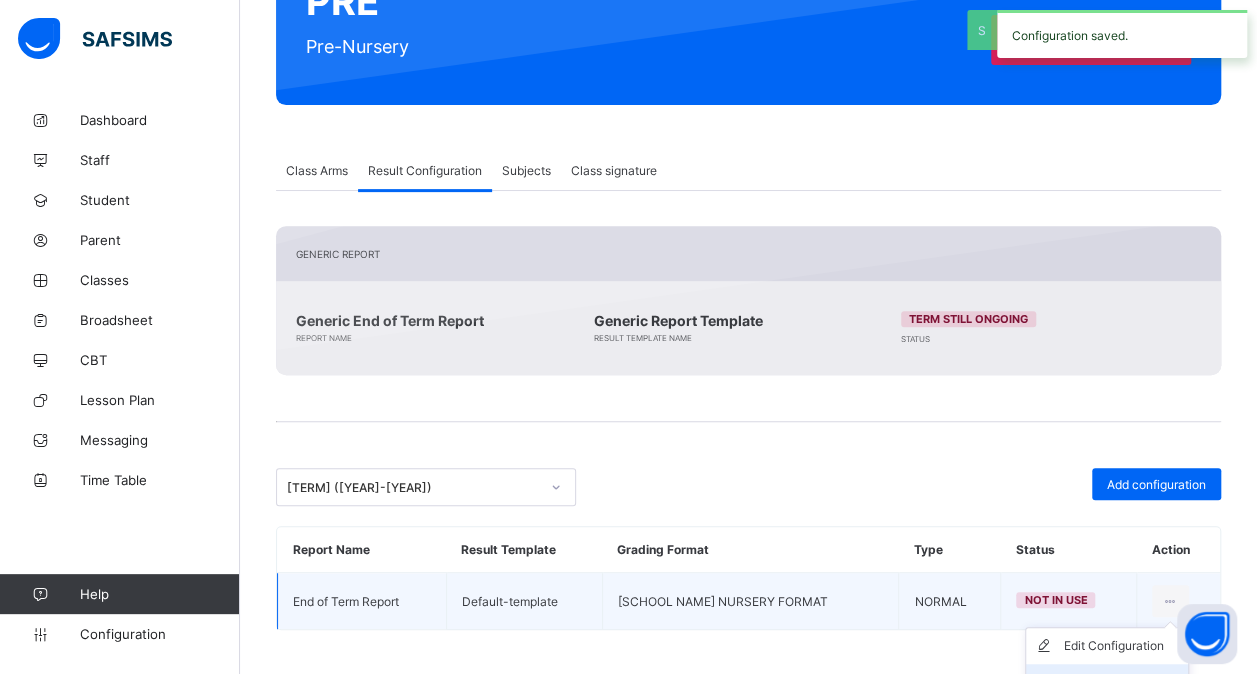 click on "Set in use" at bounding box center [1107, 682] 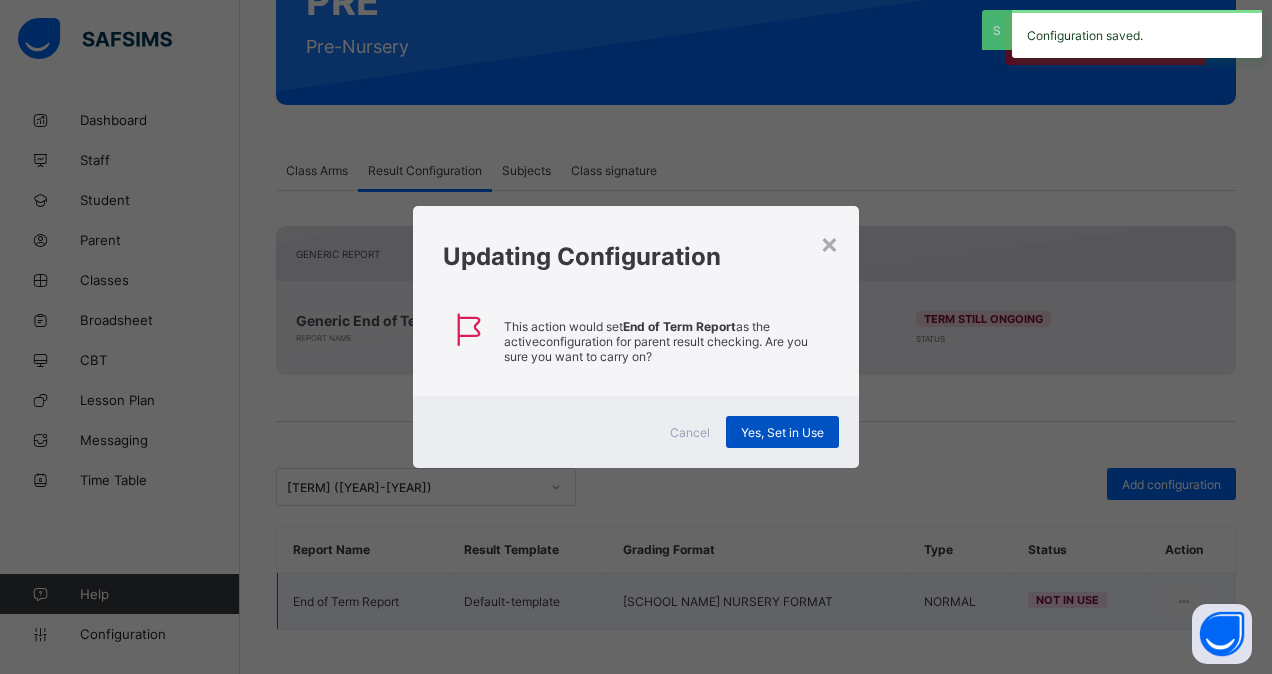 click on "Yes, Set in Use" at bounding box center (782, 432) 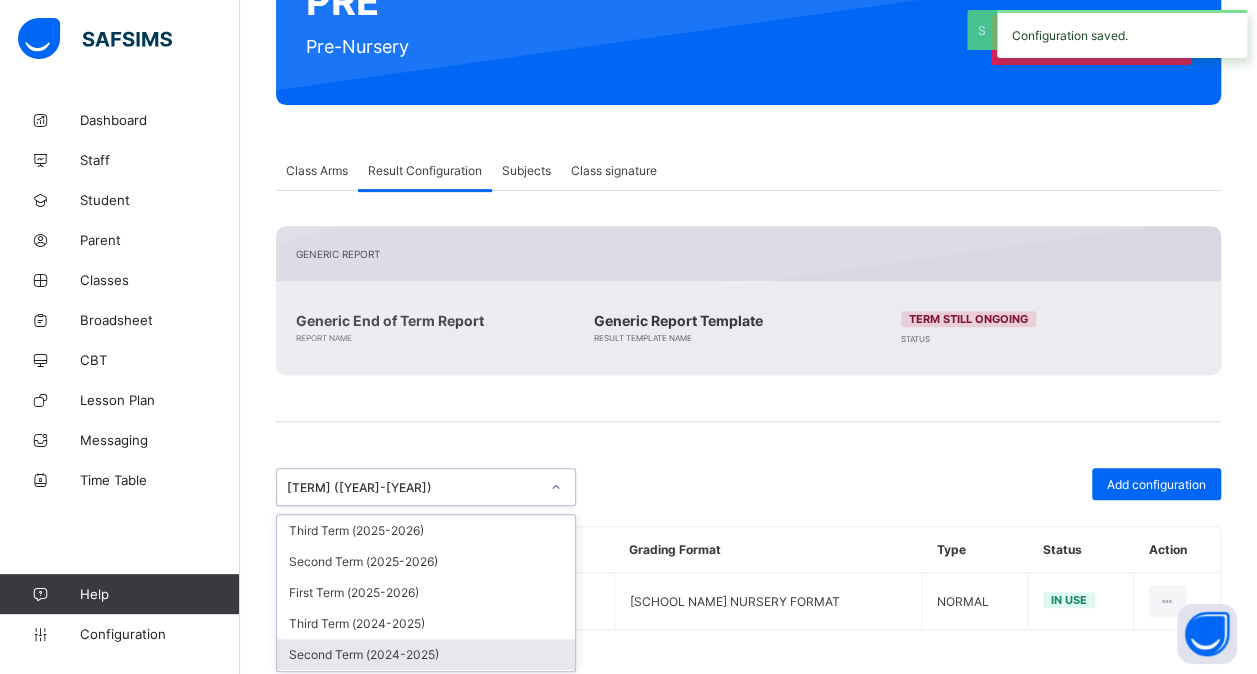drag, startPoint x: 556, startPoint y: 486, endPoint x: 473, endPoint y: 639, distance: 174.0632 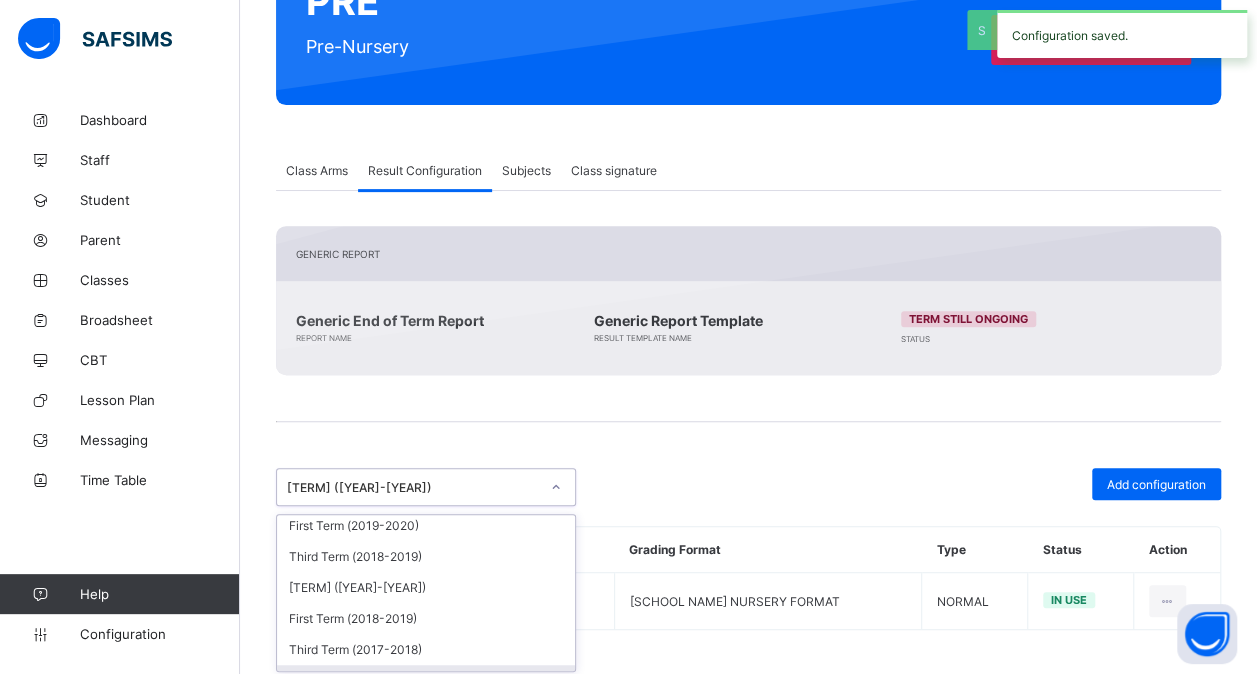 scroll, scrollTop: 834, scrollLeft: 0, axis: vertical 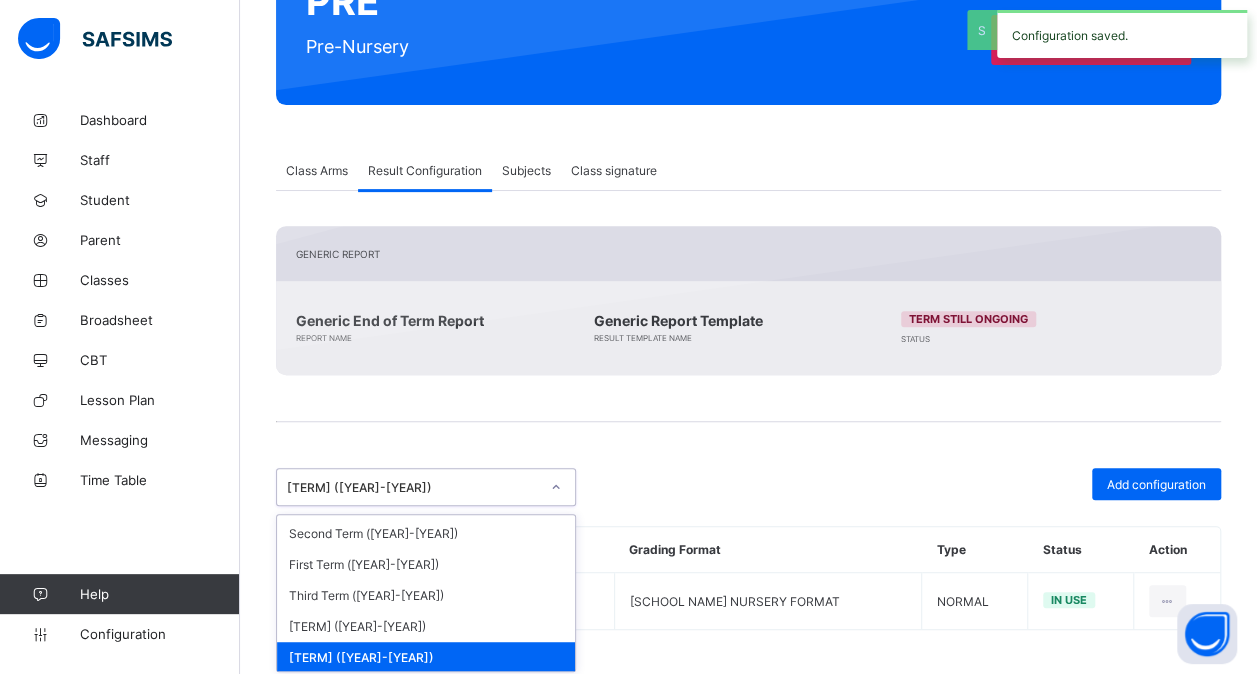 click on "[TERM] ([YEAR]-[YEAR])" at bounding box center [426, 688] 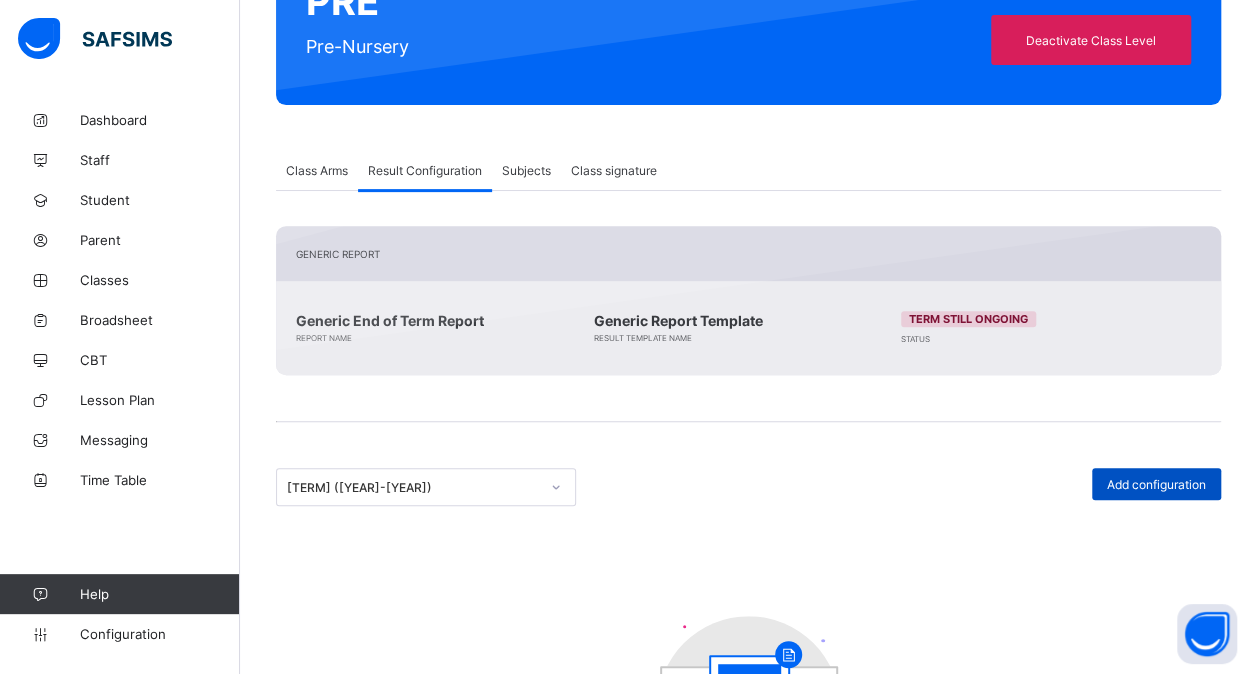 click on "Add configuration" at bounding box center [1156, 484] 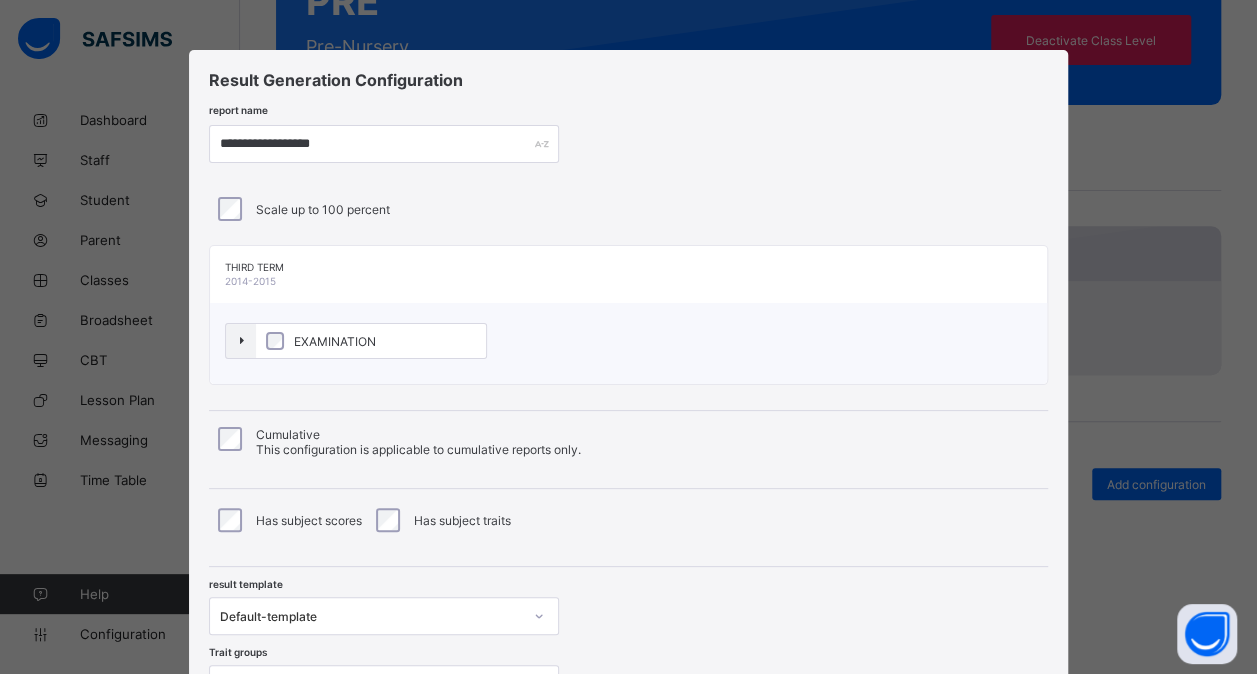 scroll, scrollTop: 182, scrollLeft: 0, axis: vertical 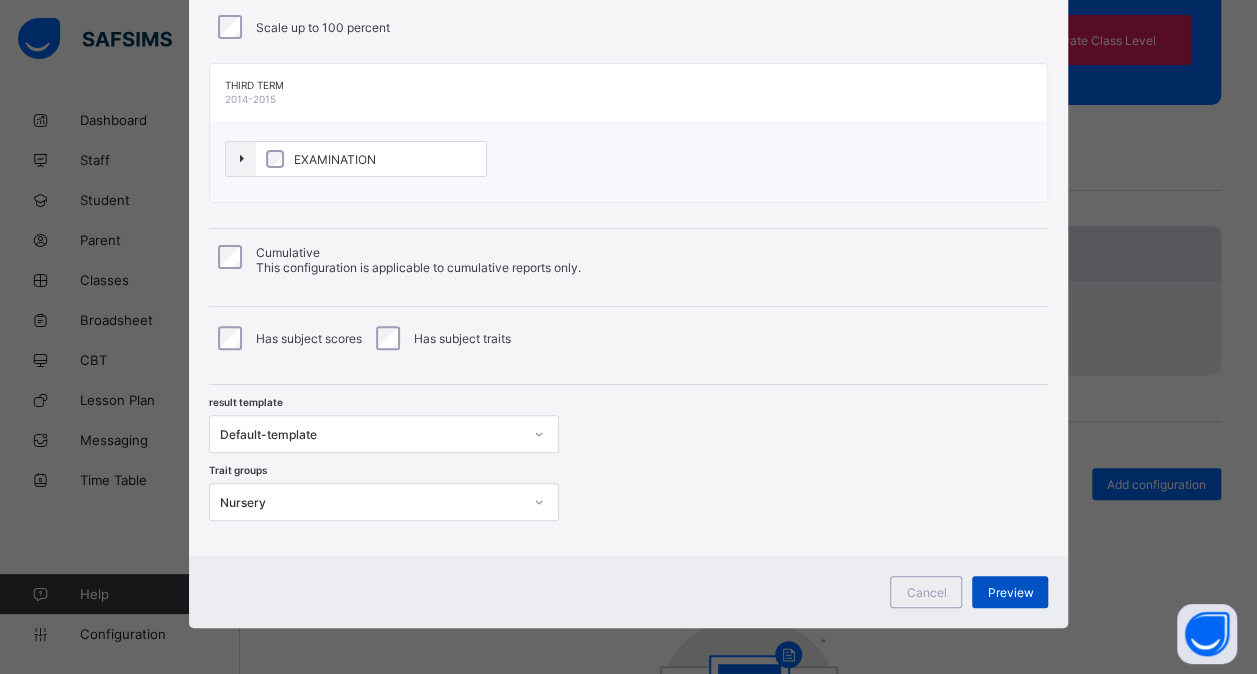 click on "Preview" at bounding box center [1010, 592] 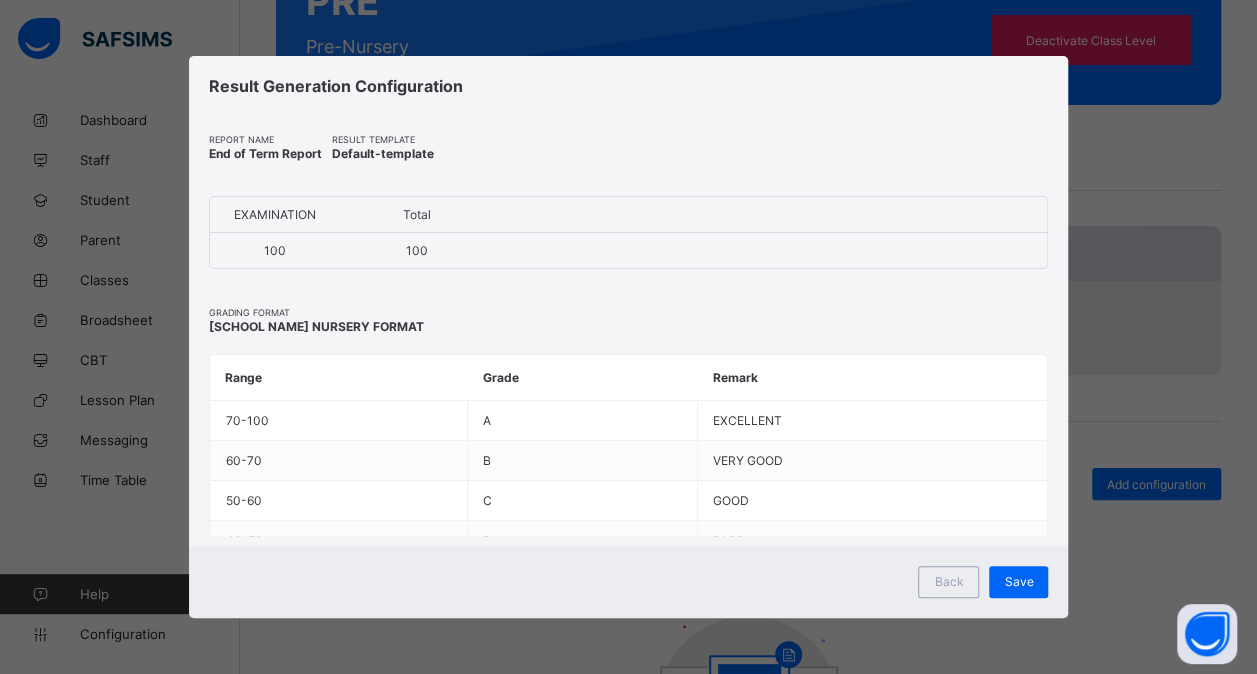 scroll, scrollTop: 0, scrollLeft: 0, axis: both 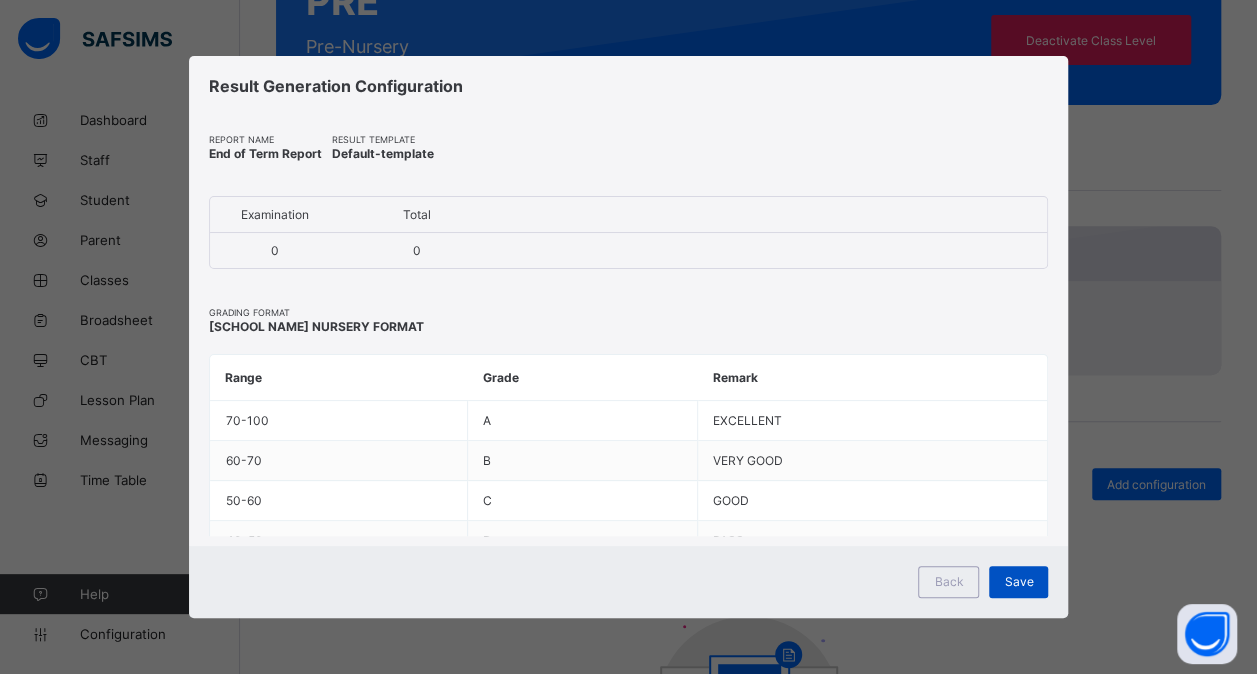 click on "Save" at bounding box center (1018, 581) 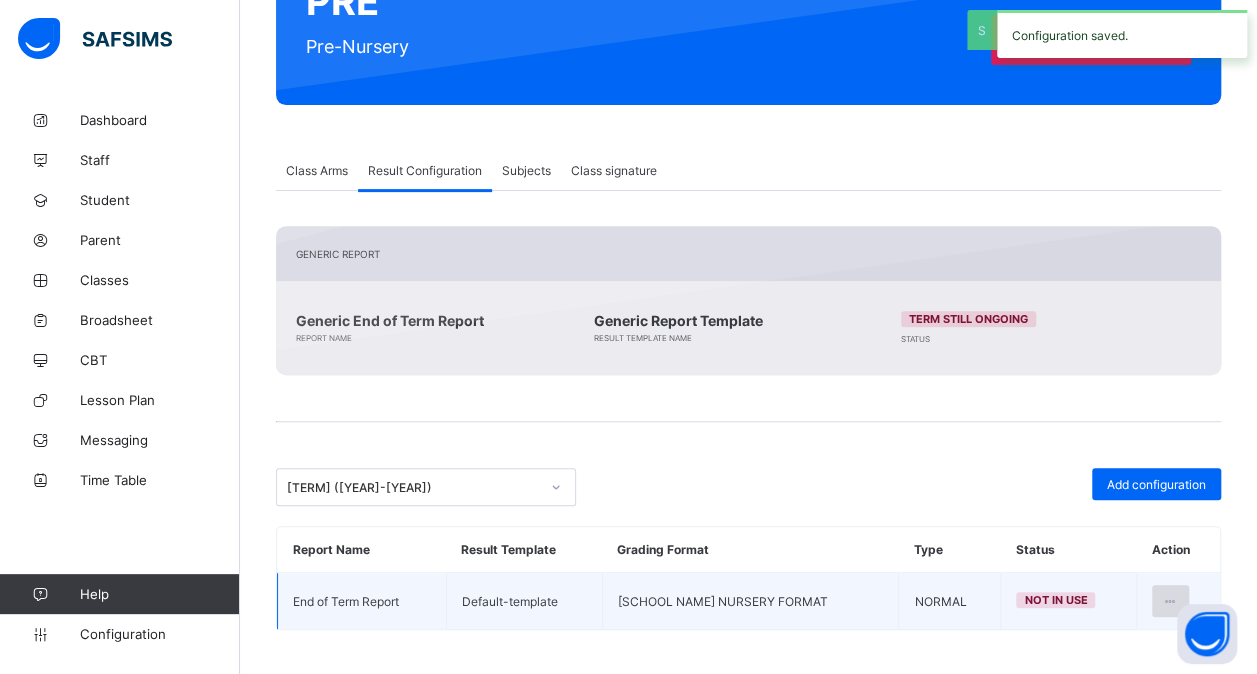 click at bounding box center (1170, 601) 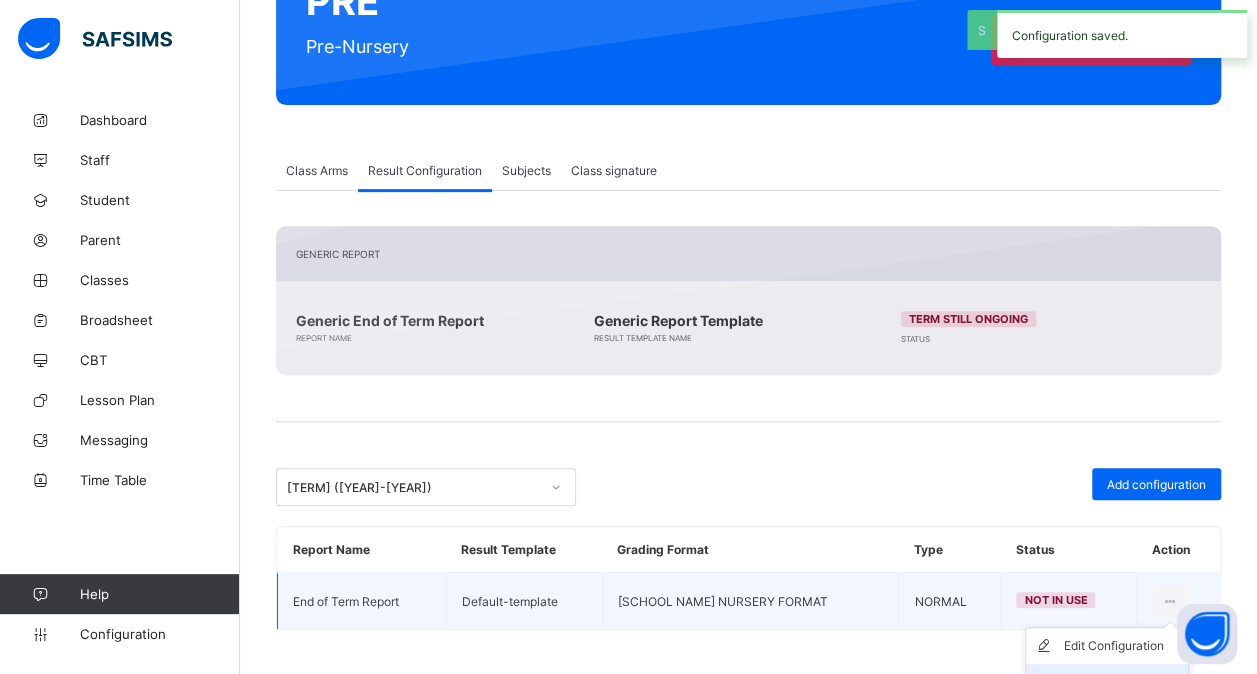 click on "Set in use" at bounding box center (1107, 682) 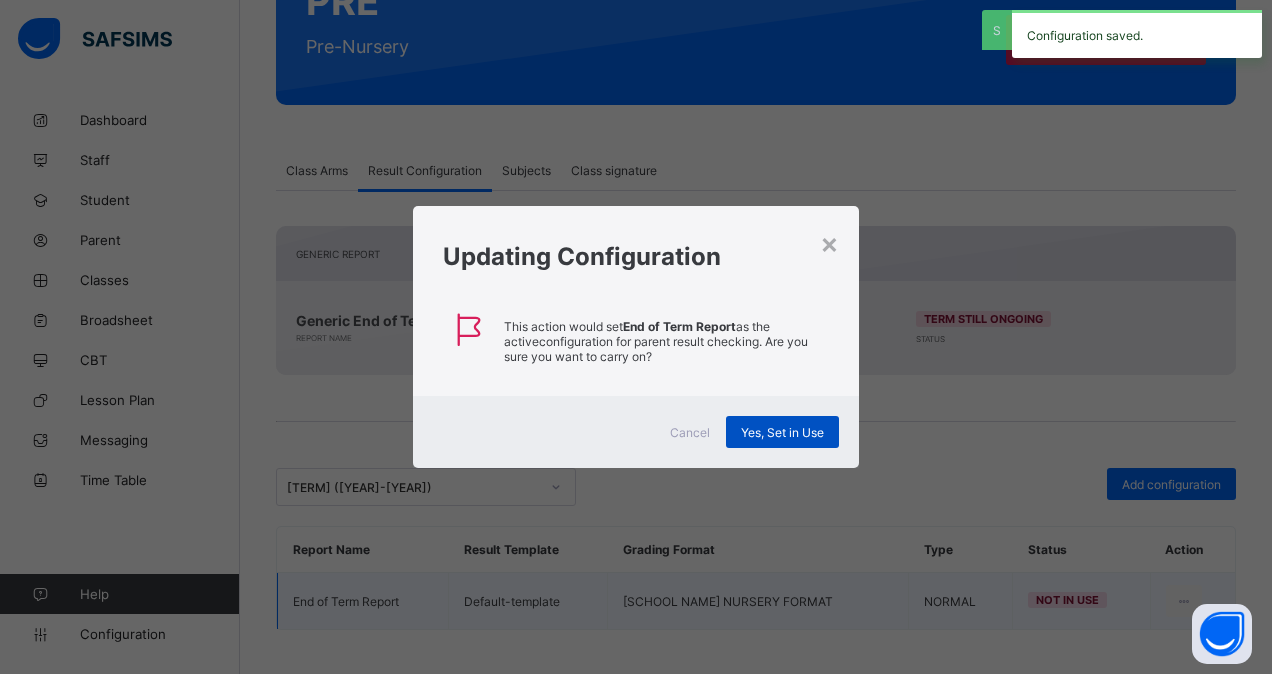 click on "Yes, Set in Use" at bounding box center [782, 432] 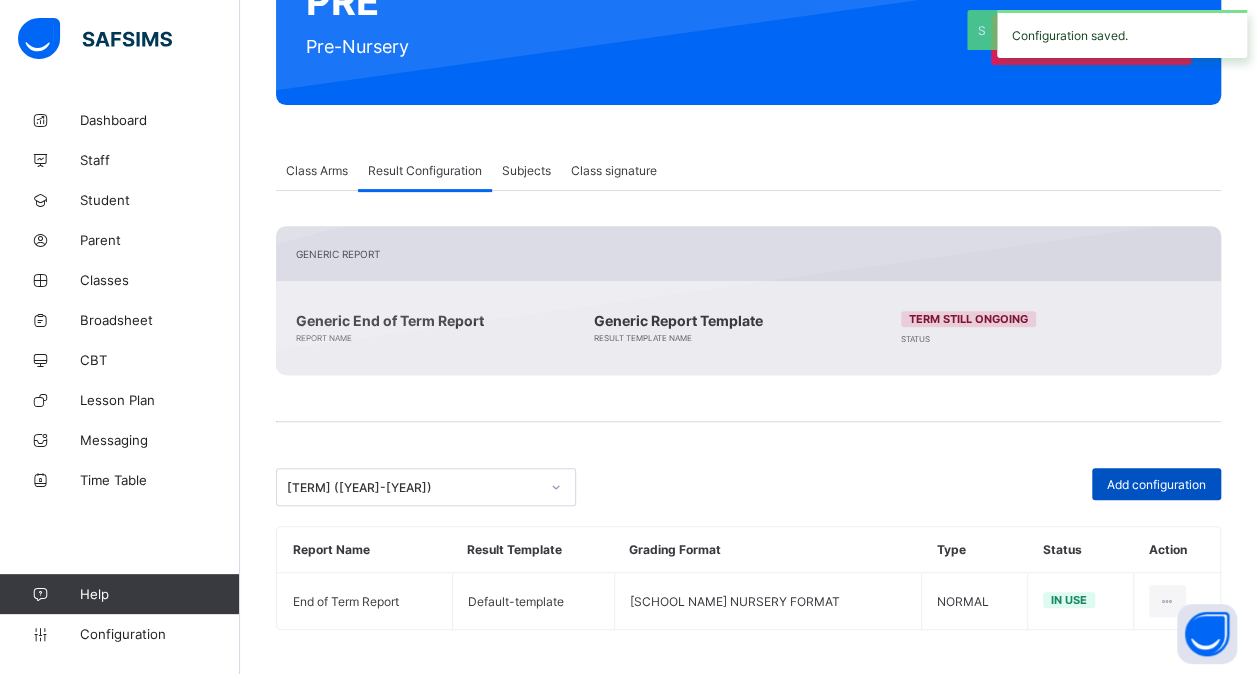 click on "Add configuration" at bounding box center (1156, 484) 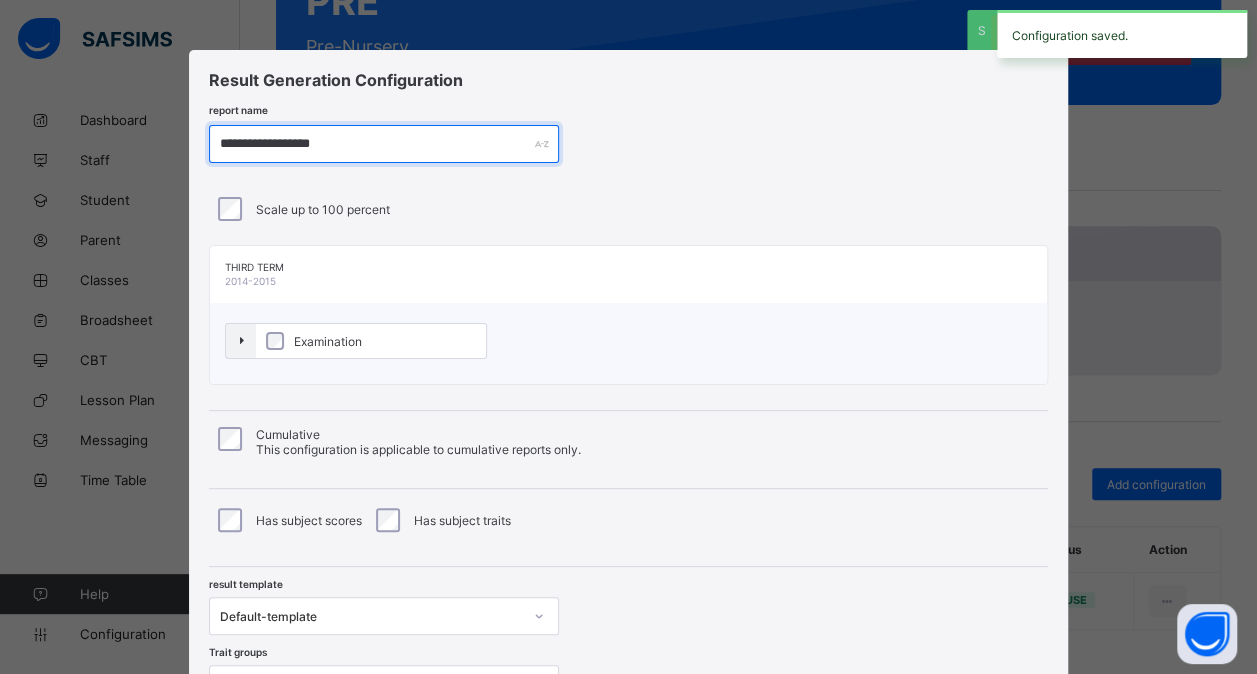 click on "**********" at bounding box center [384, 144] 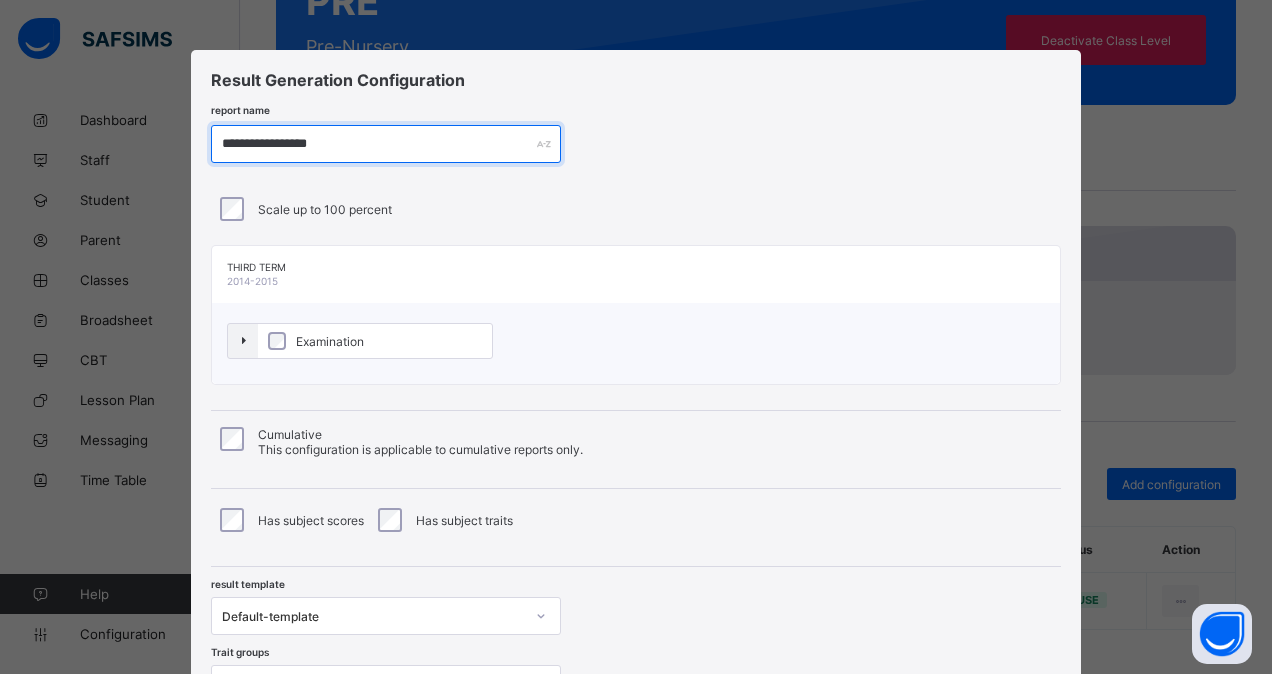 type on "**********" 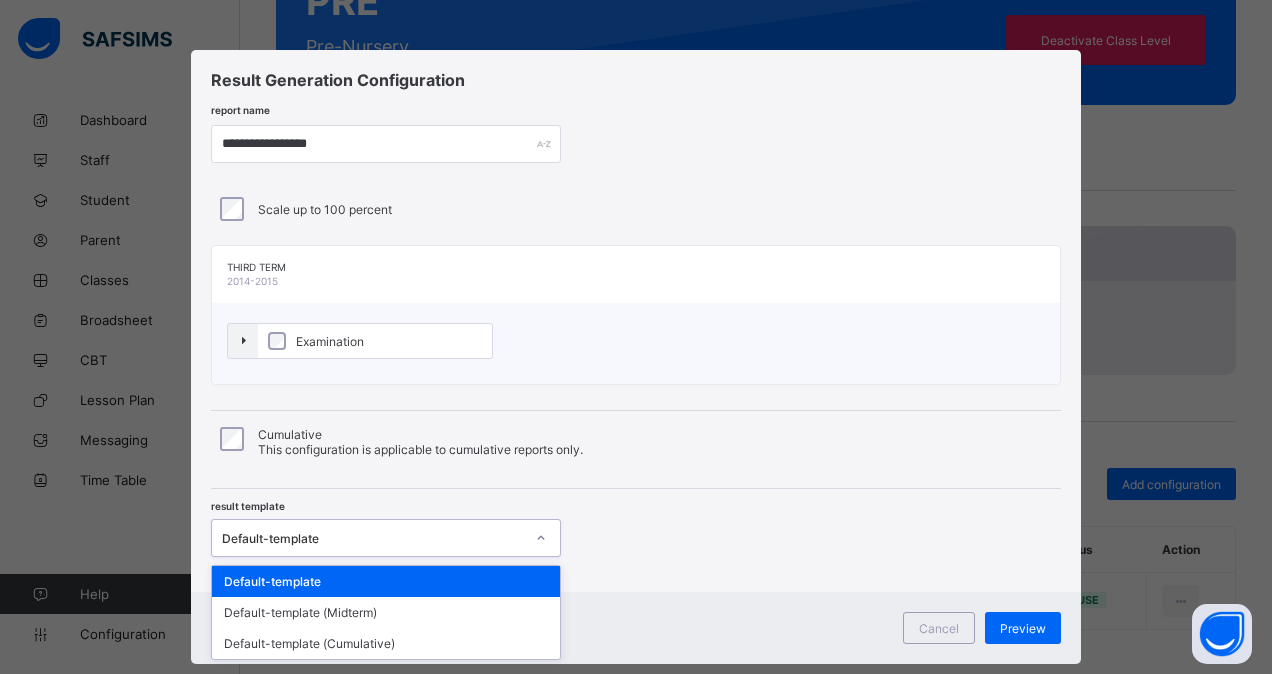 click on "Default-template" at bounding box center (373, 538) 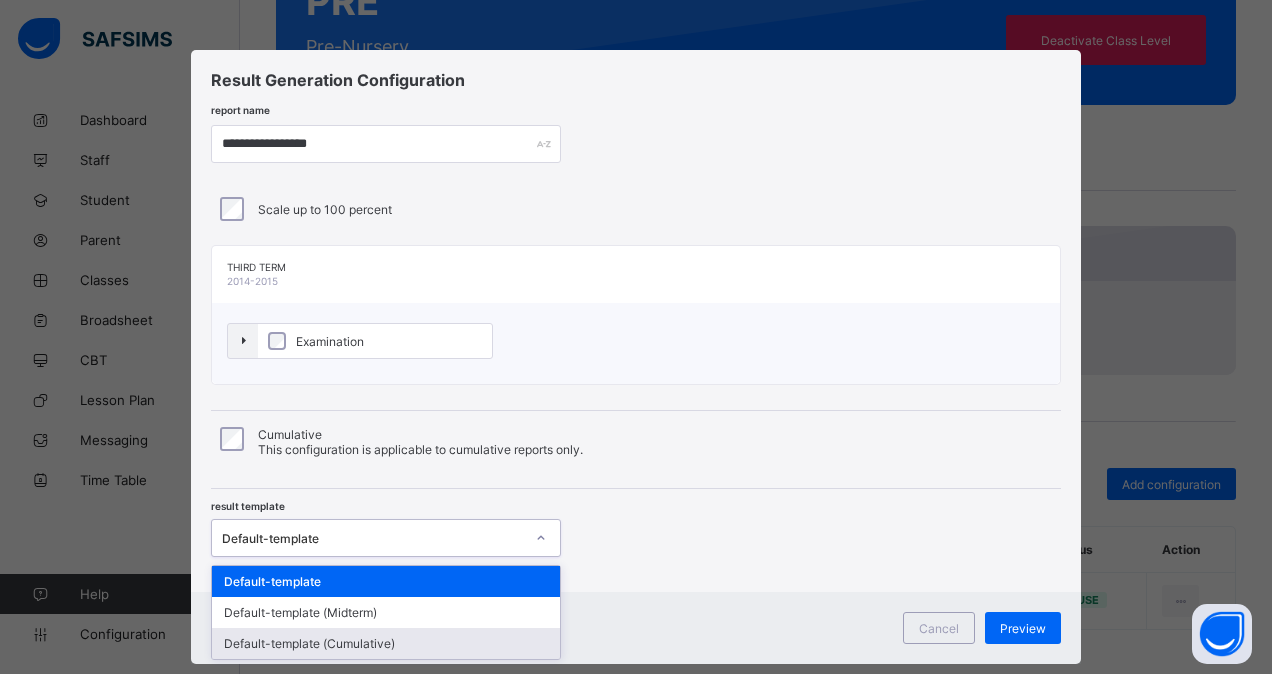 click on "Default-template (Cumulative)" at bounding box center (386, 643) 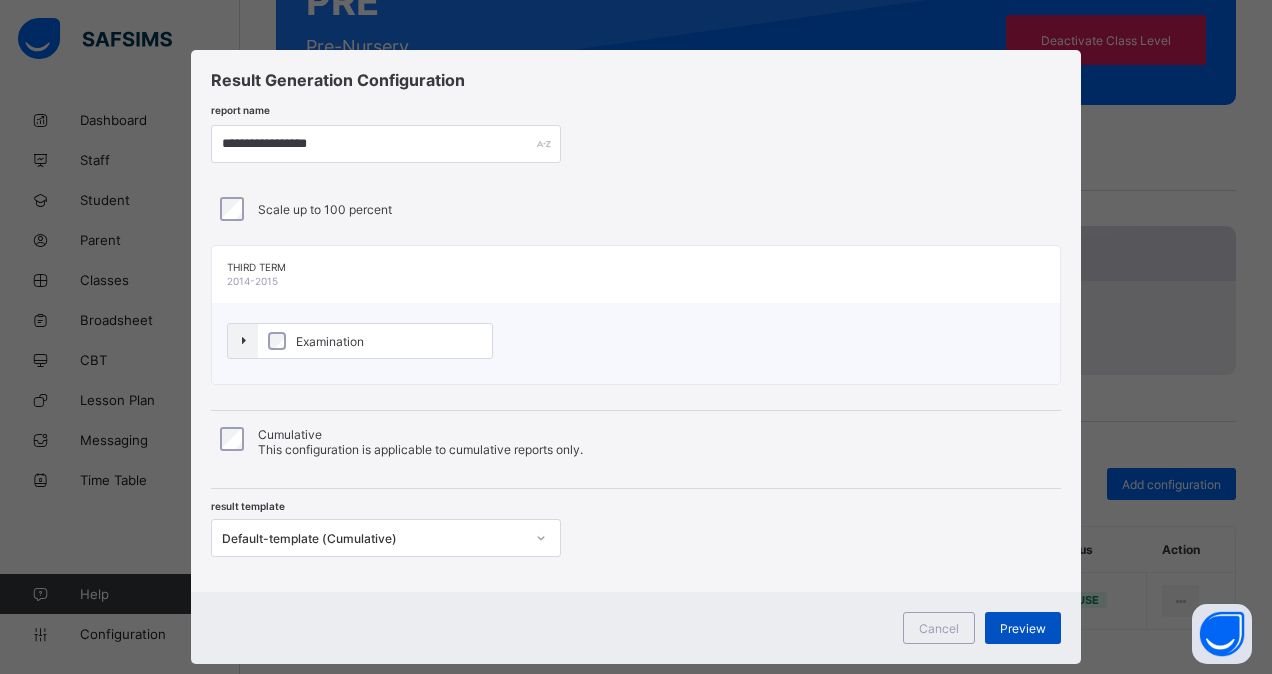 click on "Preview" at bounding box center (1023, 628) 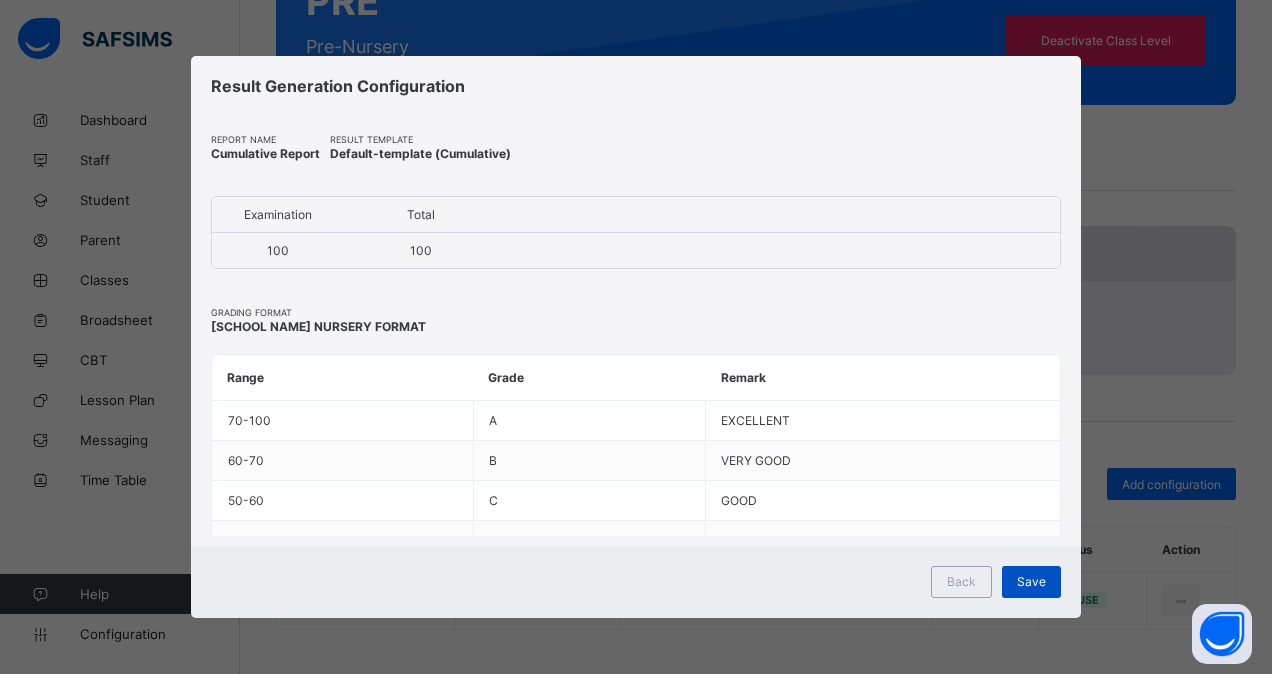 click on "Save" at bounding box center [1031, 581] 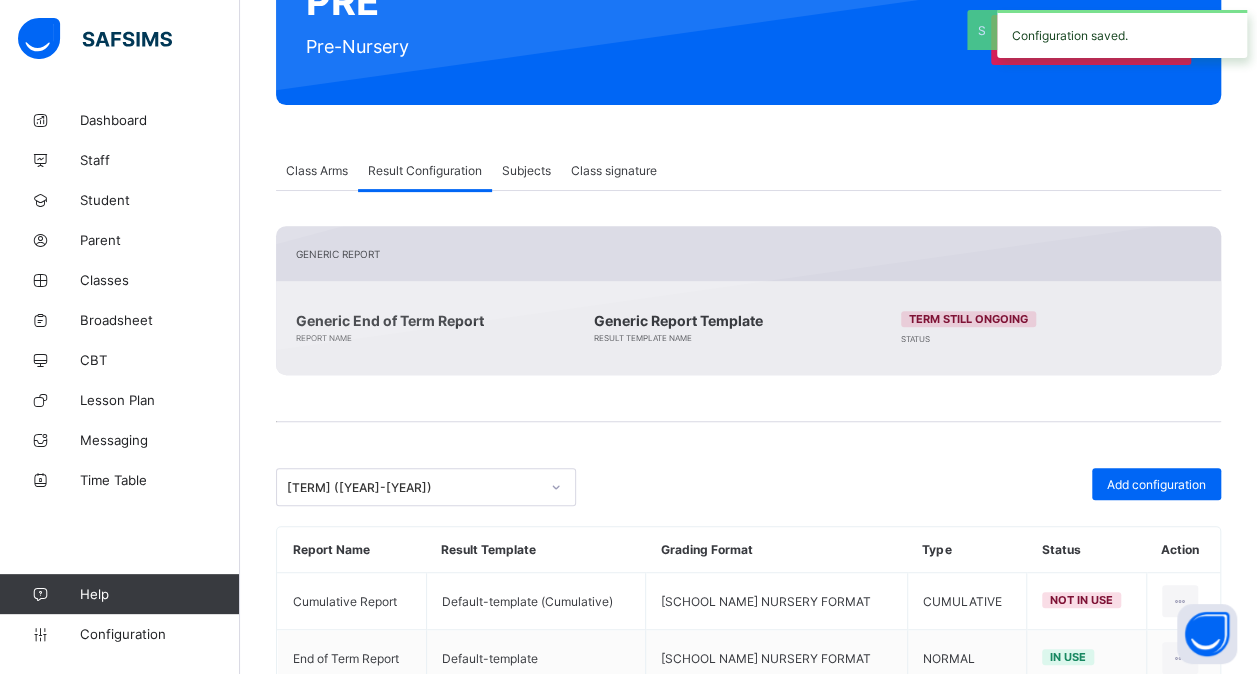 scroll, scrollTop: 317, scrollLeft: 0, axis: vertical 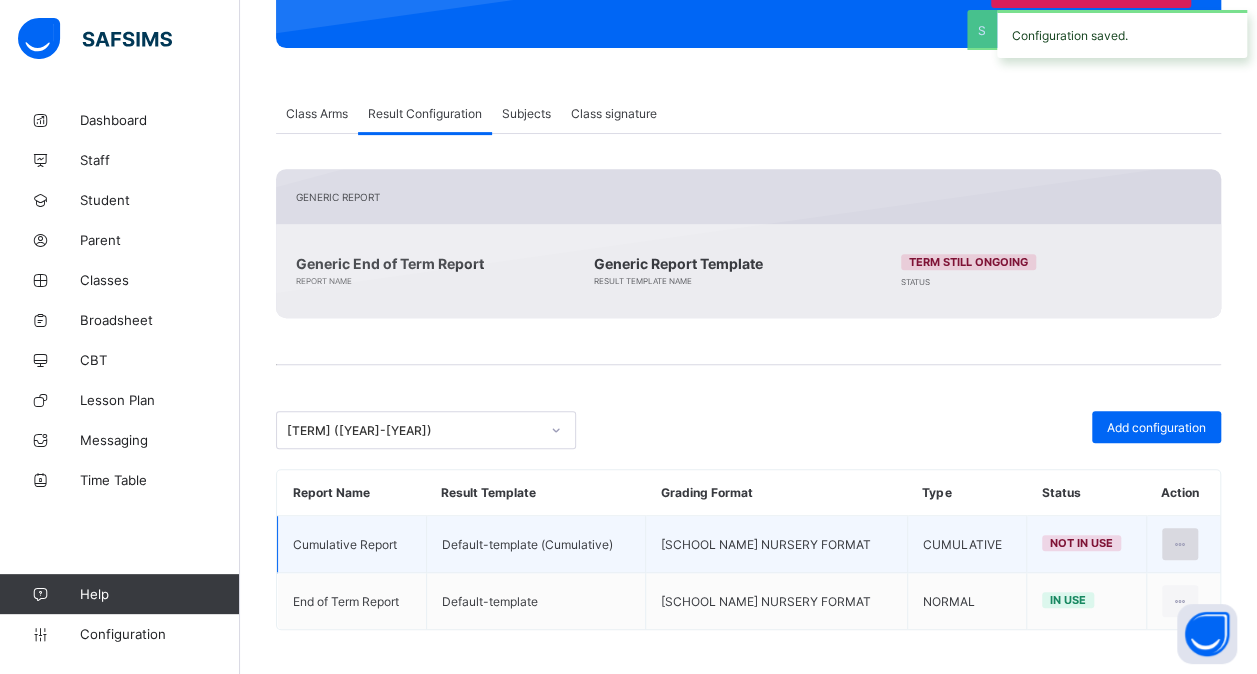 click at bounding box center (1180, 544) 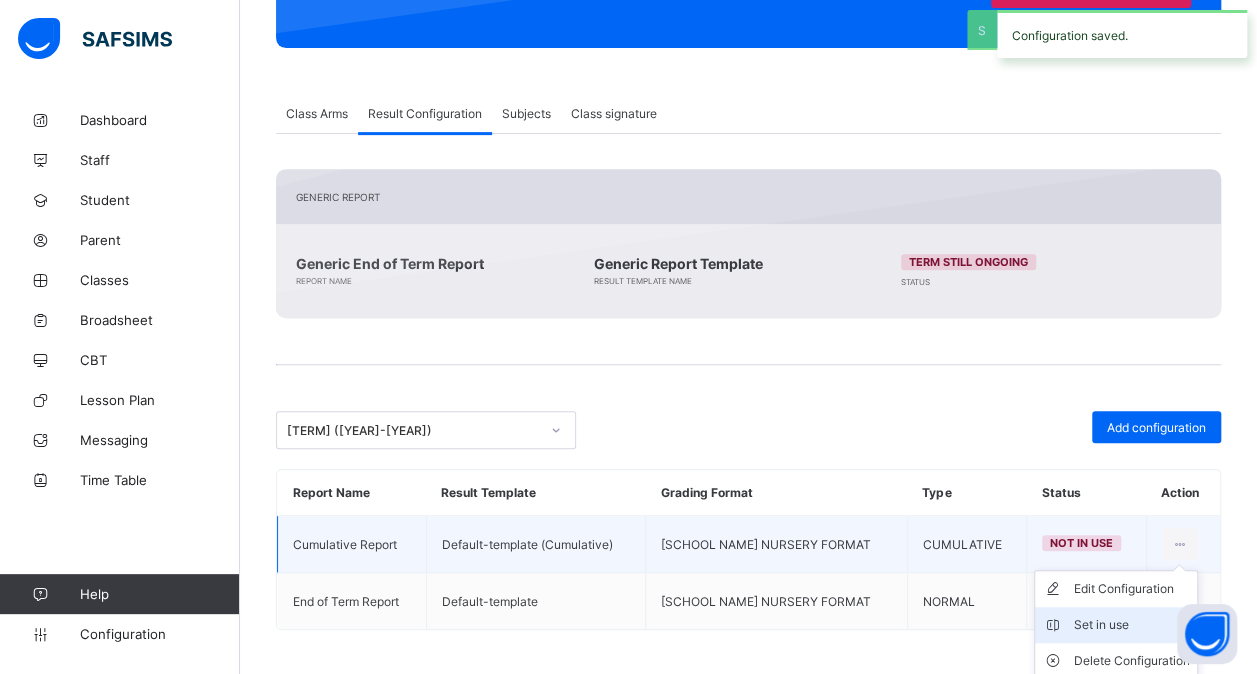 click on "Set in use" at bounding box center (1131, 625) 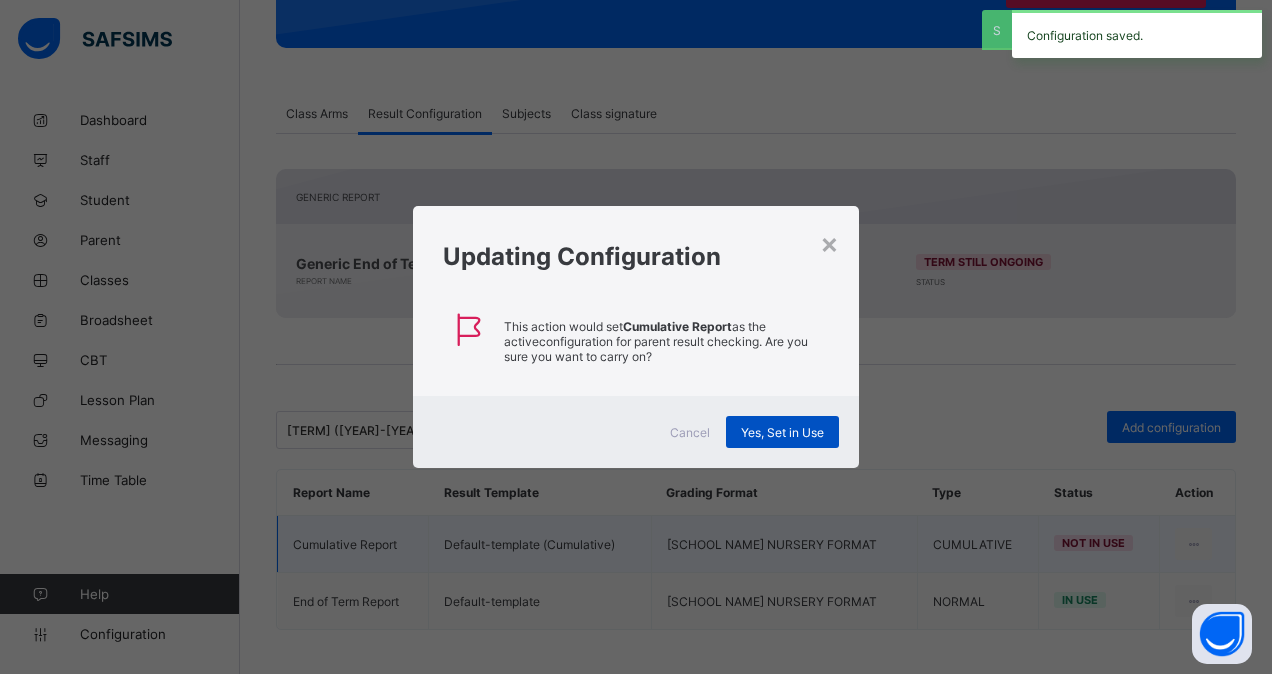 click on "Yes, Set in Use" at bounding box center (782, 432) 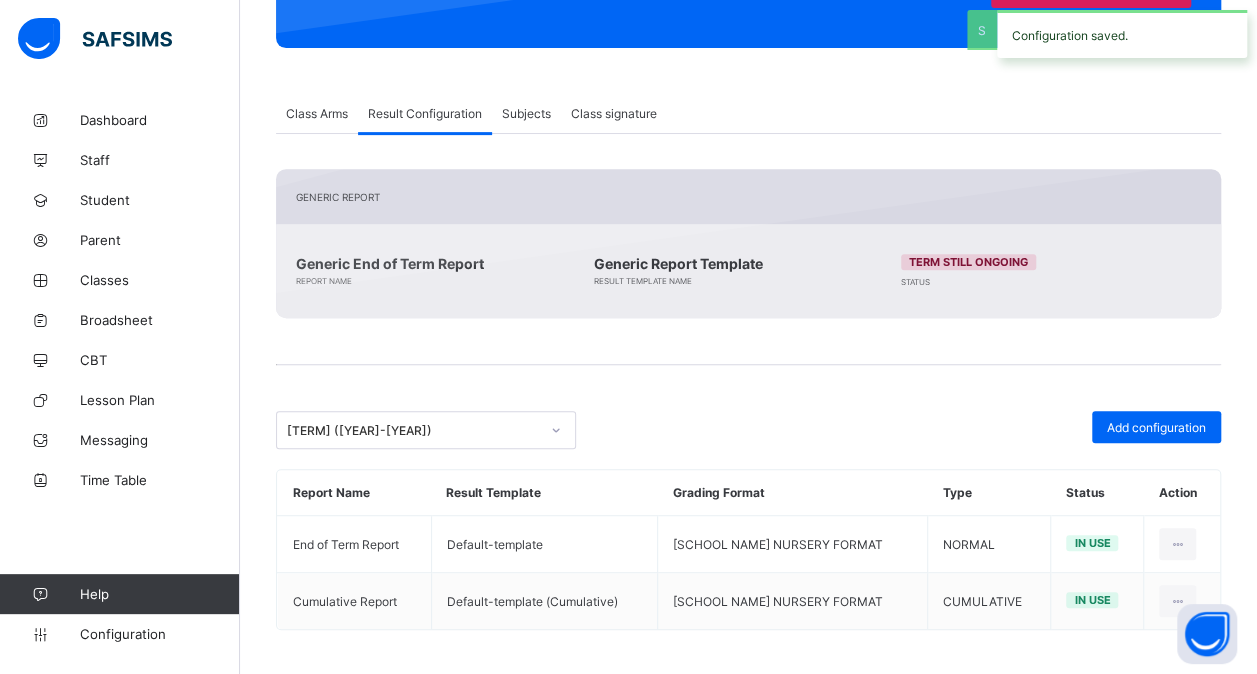 scroll, scrollTop: 0, scrollLeft: 0, axis: both 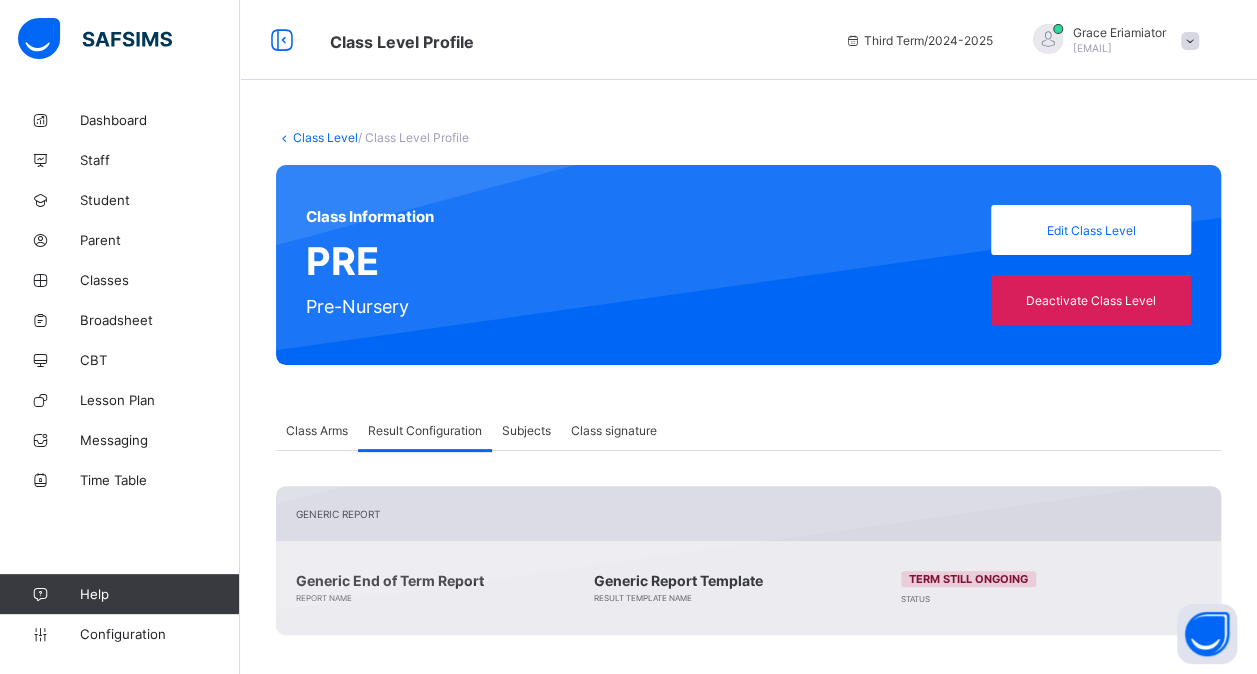 click on "Class Level" at bounding box center (325, 137) 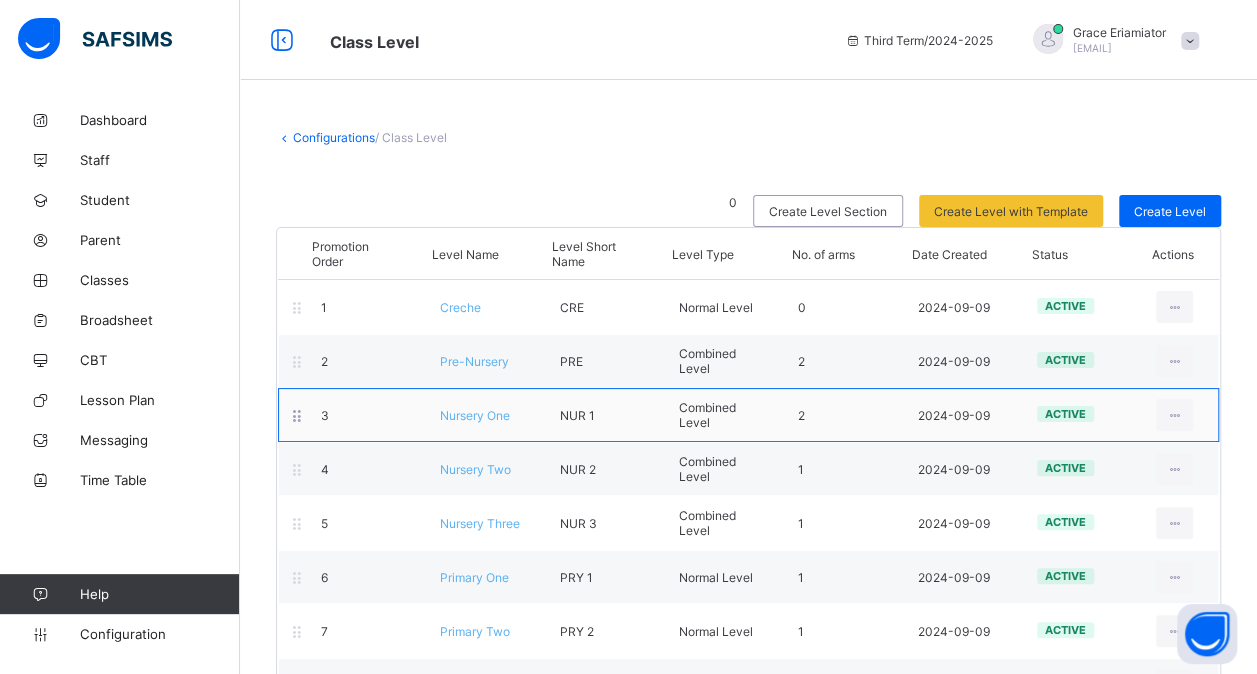 click on "Nursery One" at bounding box center [475, 415] 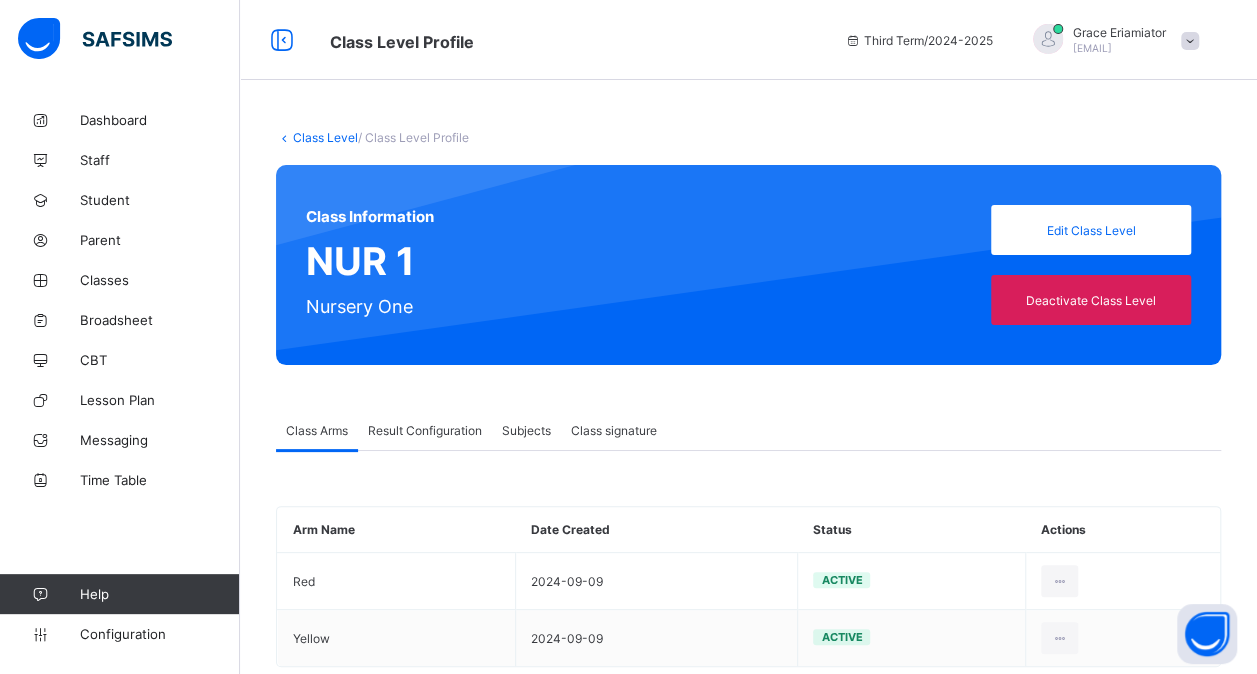 click on "Result Configuration" at bounding box center (425, 430) 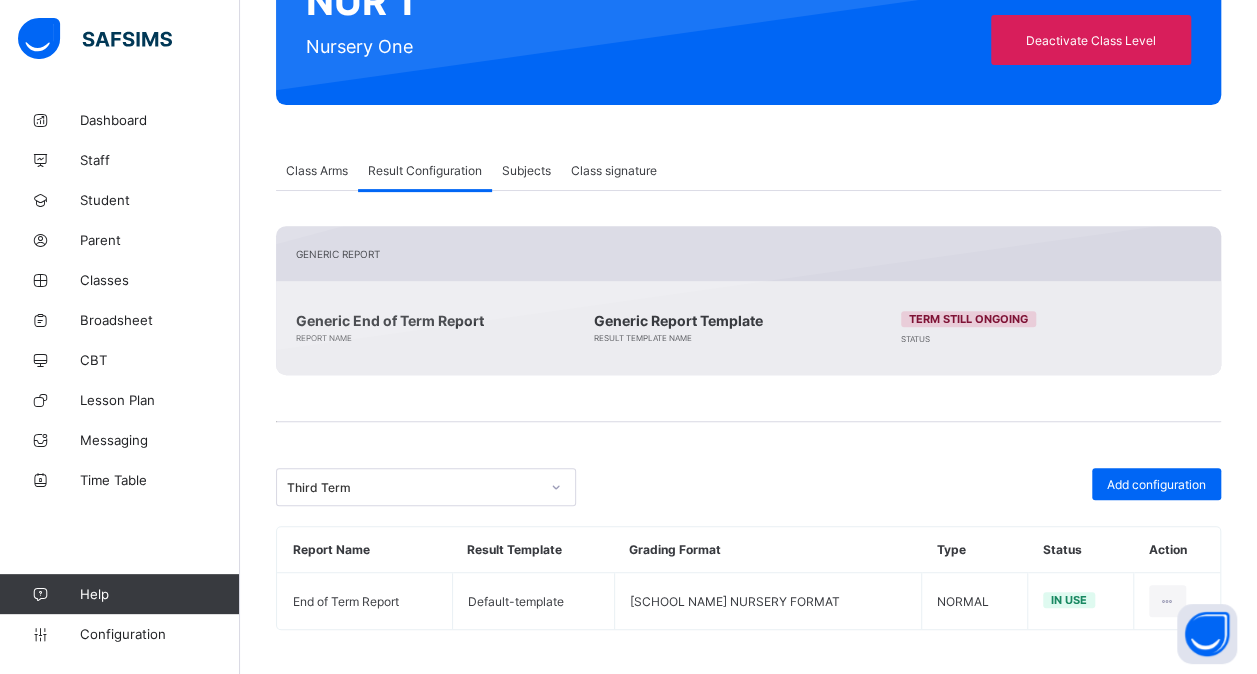 scroll, scrollTop: 260, scrollLeft: 0, axis: vertical 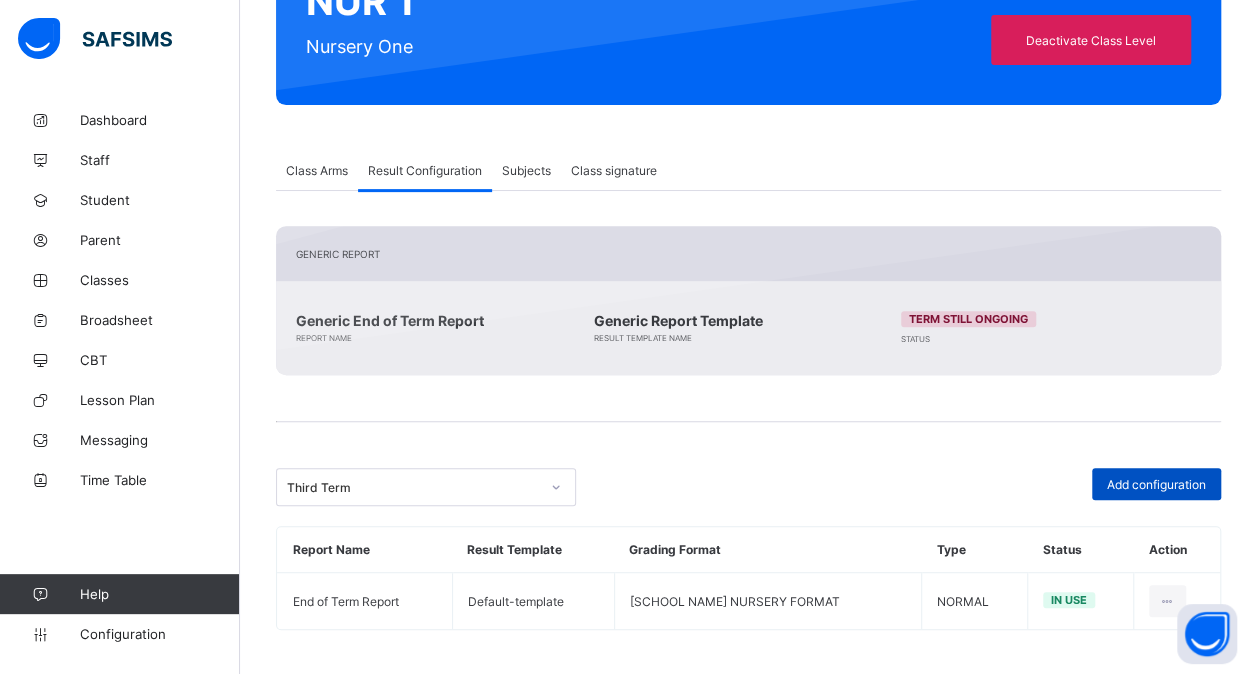 click on "Add configuration" at bounding box center (1156, 484) 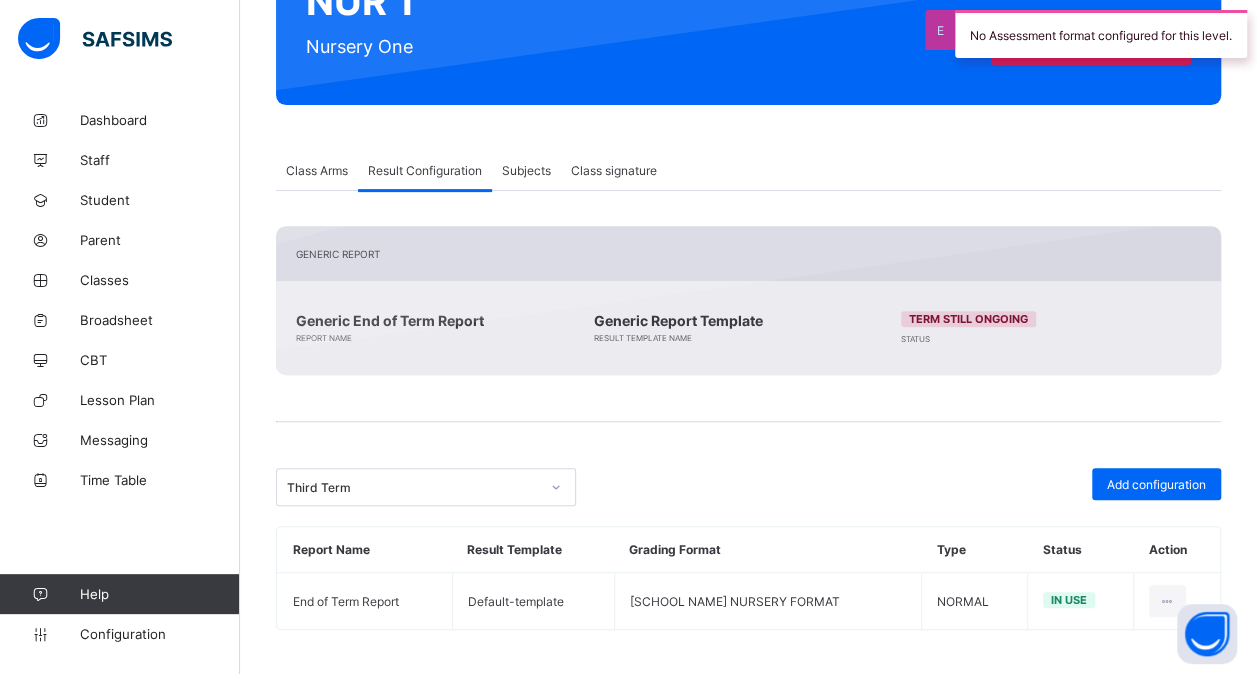 click at bounding box center (556, 487) 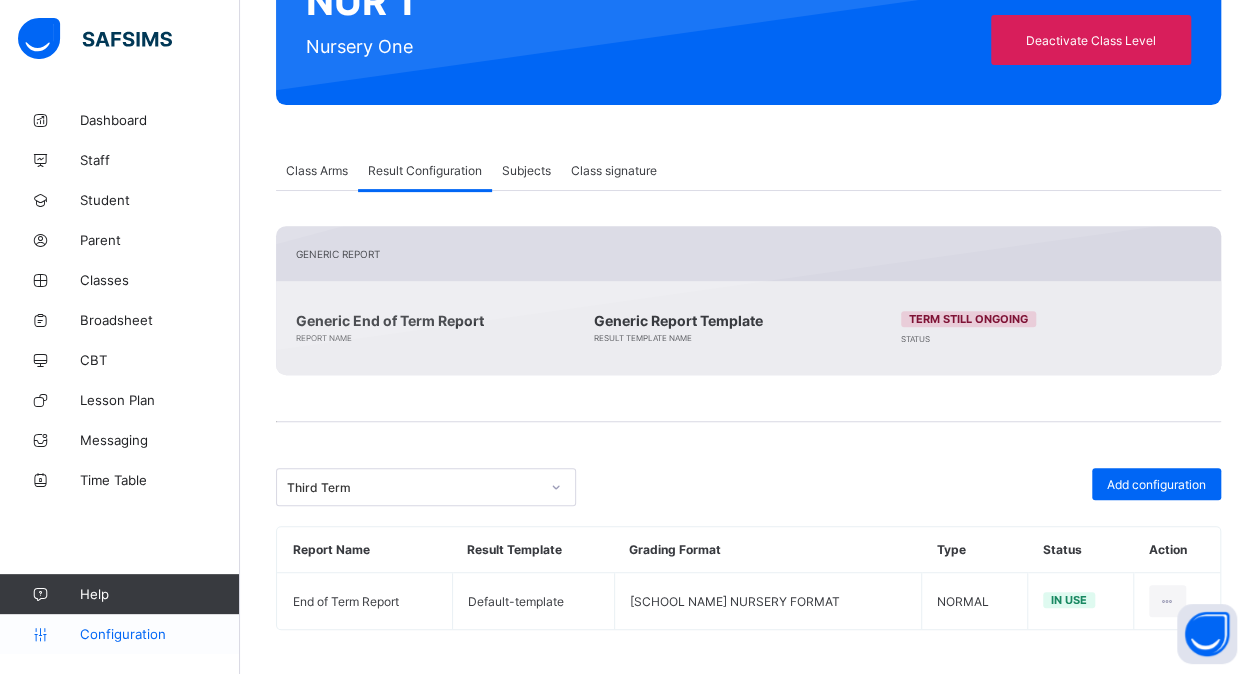 click on "Configuration" at bounding box center [159, 634] 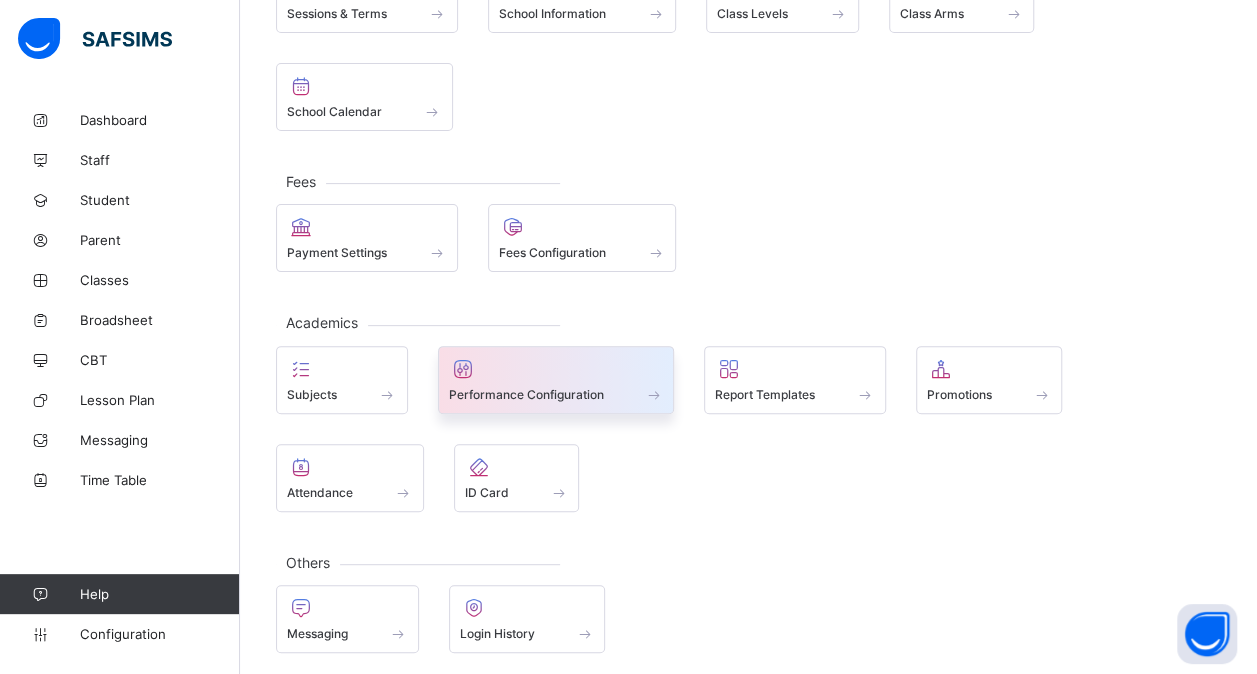 scroll, scrollTop: 0, scrollLeft: 0, axis: both 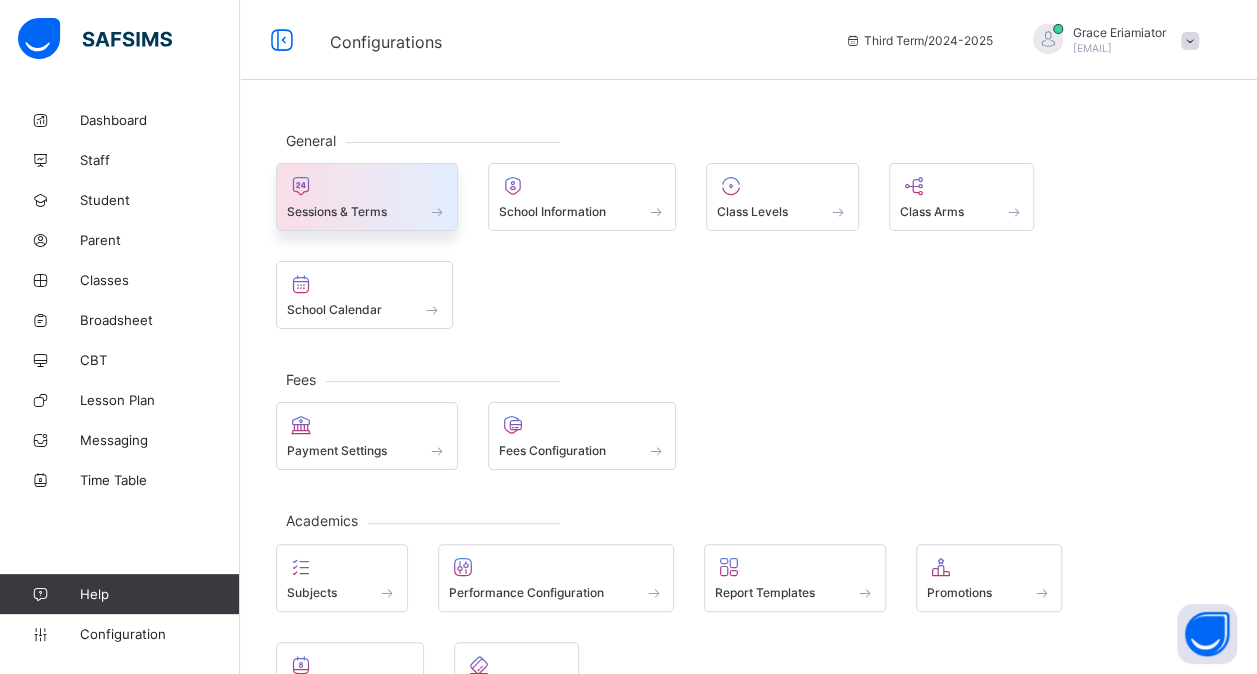 click on "Sessions & Terms" at bounding box center (367, 211) 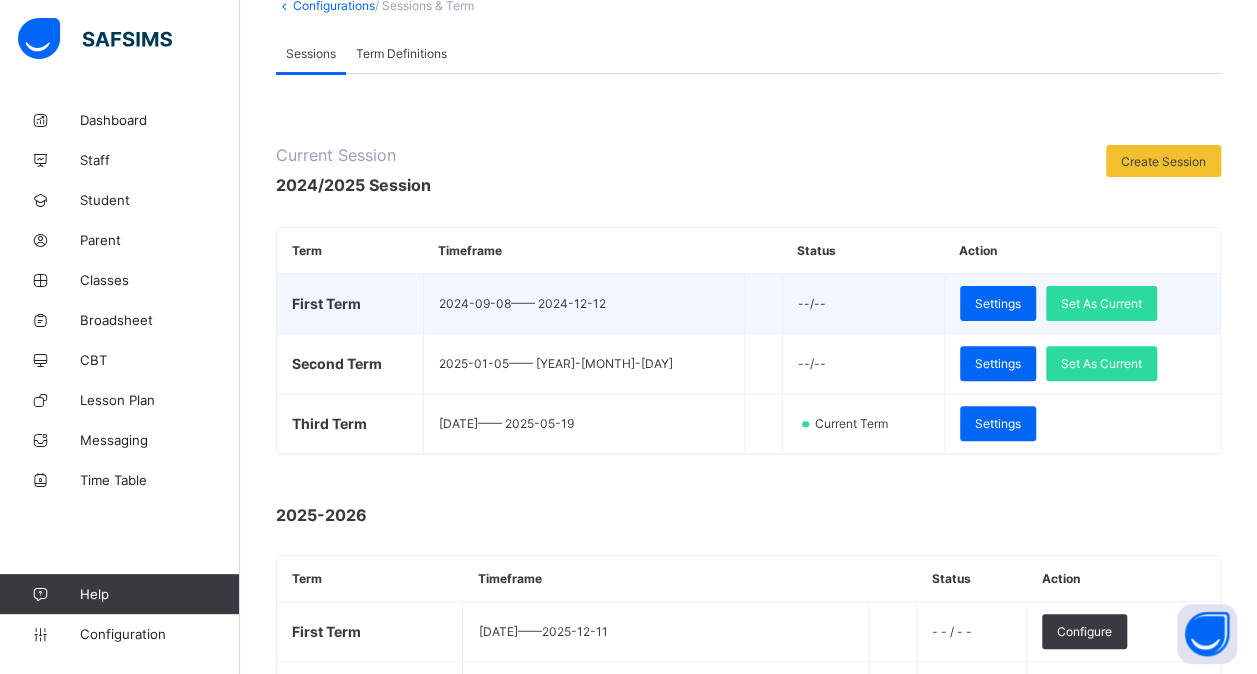 scroll, scrollTop: 131, scrollLeft: 0, axis: vertical 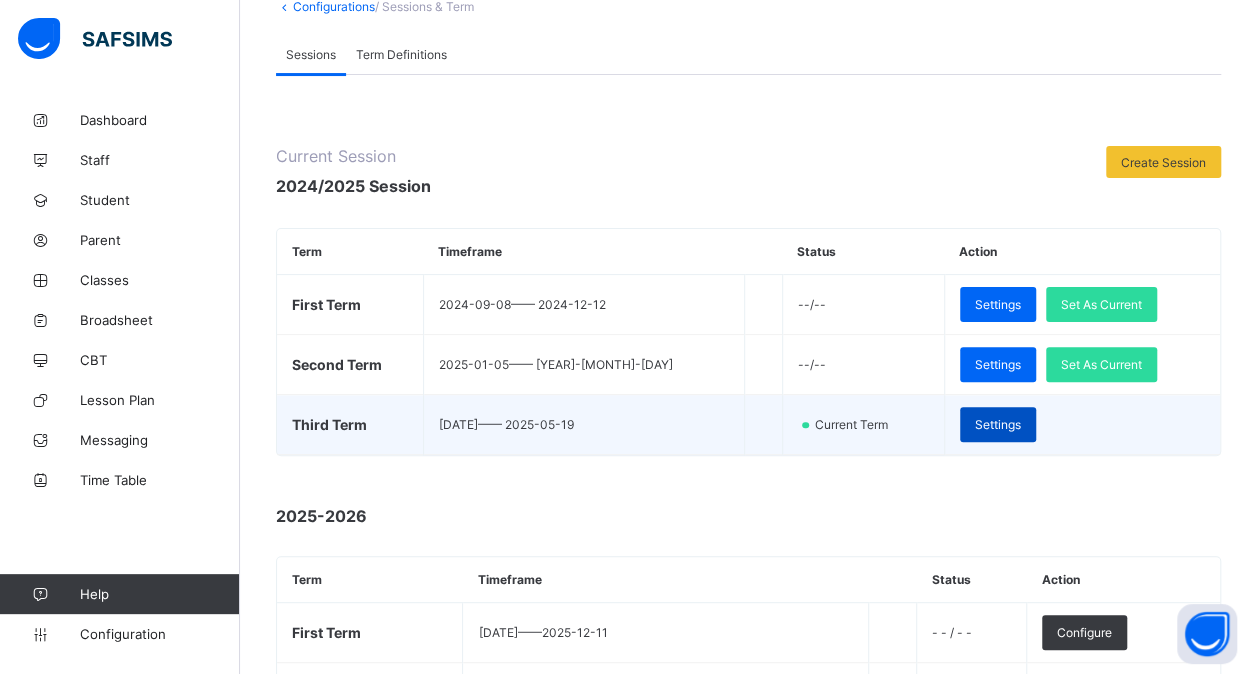 click on "Settings" at bounding box center [998, 424] 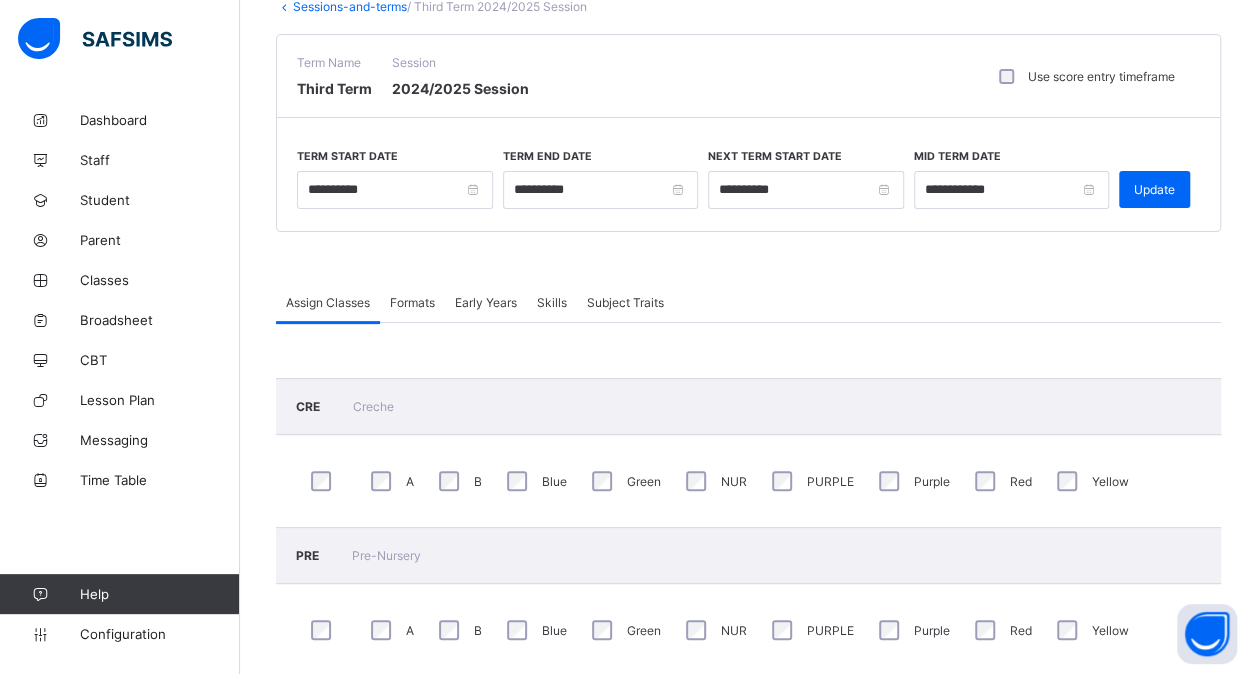 scroll, scrollTop: 0, scrollLeft: 0, axis: both 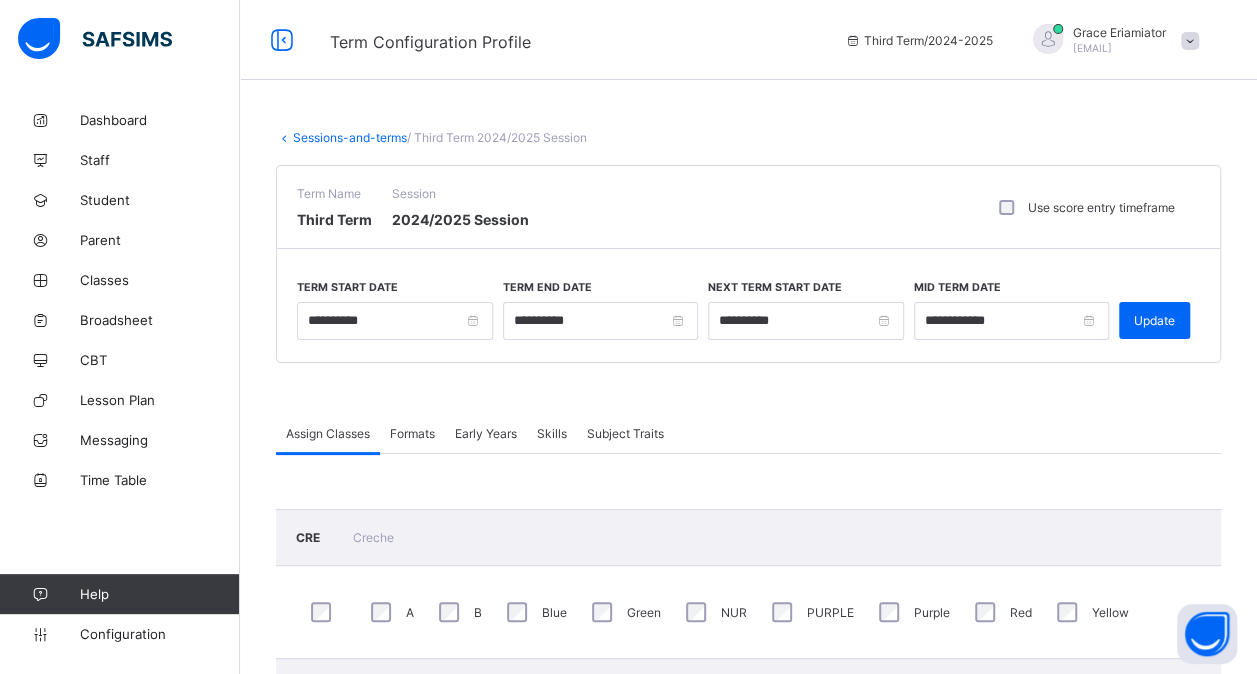 click on "Formats" at bounding box center (412, 433) 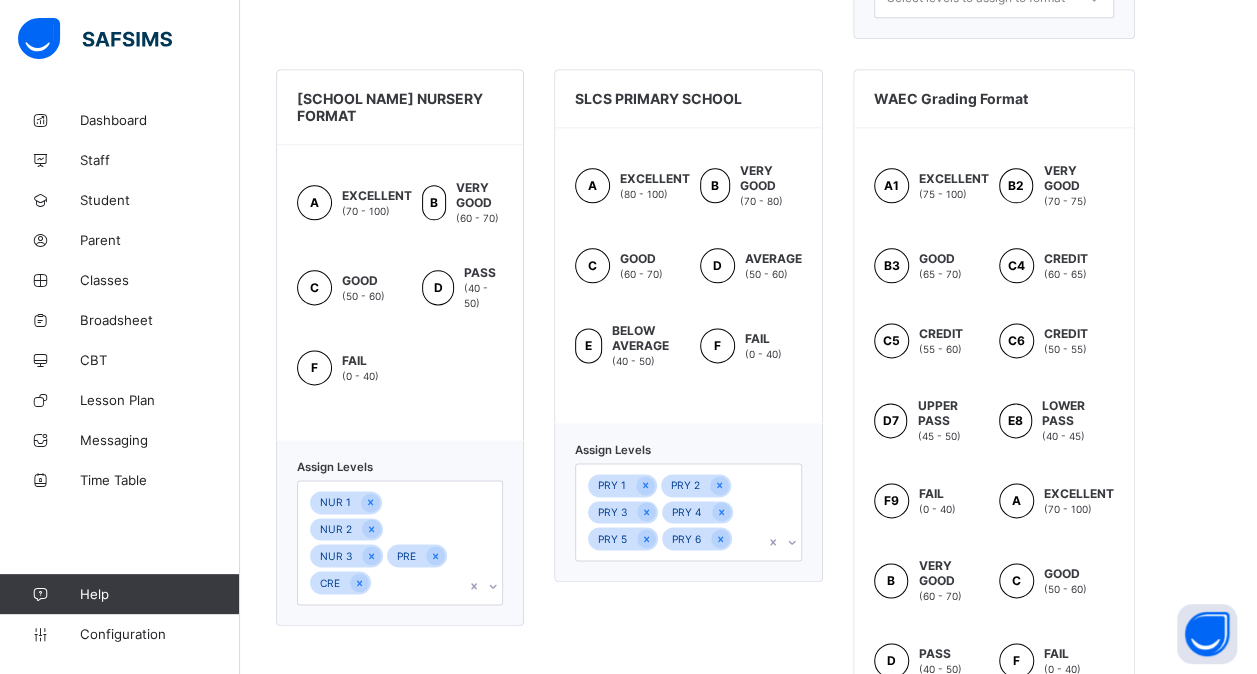 scroll, scrollTop: 1127, scrollLeft: 0, axis: vertical 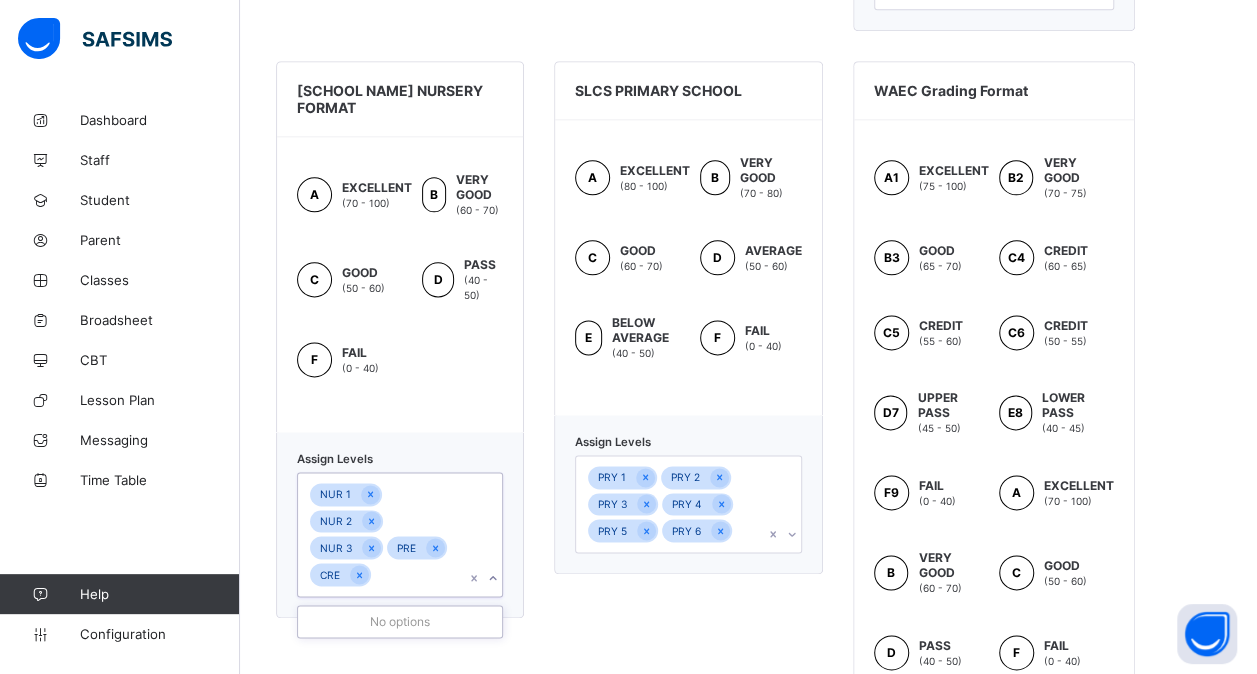 click on "NUR 1 NUR 2 NUR 3 PRE CRE" at bounding box center (381, 534) 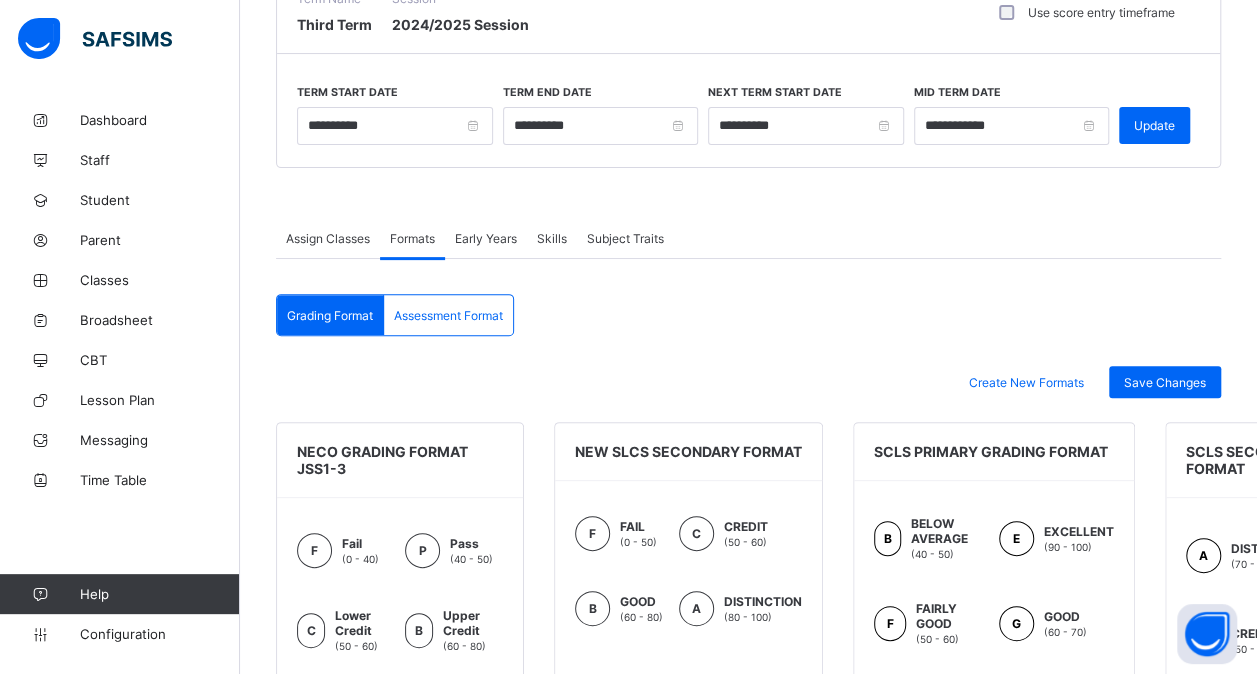 scroll, scrollTop: 185, scrollLeft: 0, axis: vertical 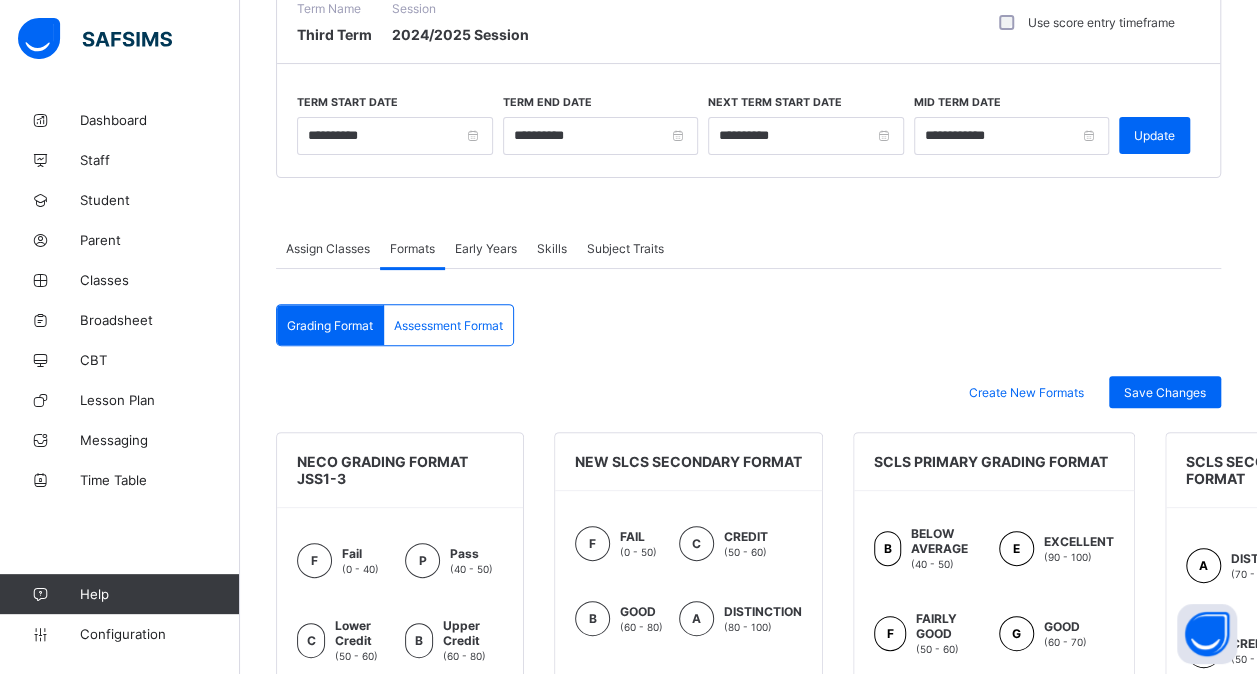 click on "Assessment Format" at bounding box center [448, 325] 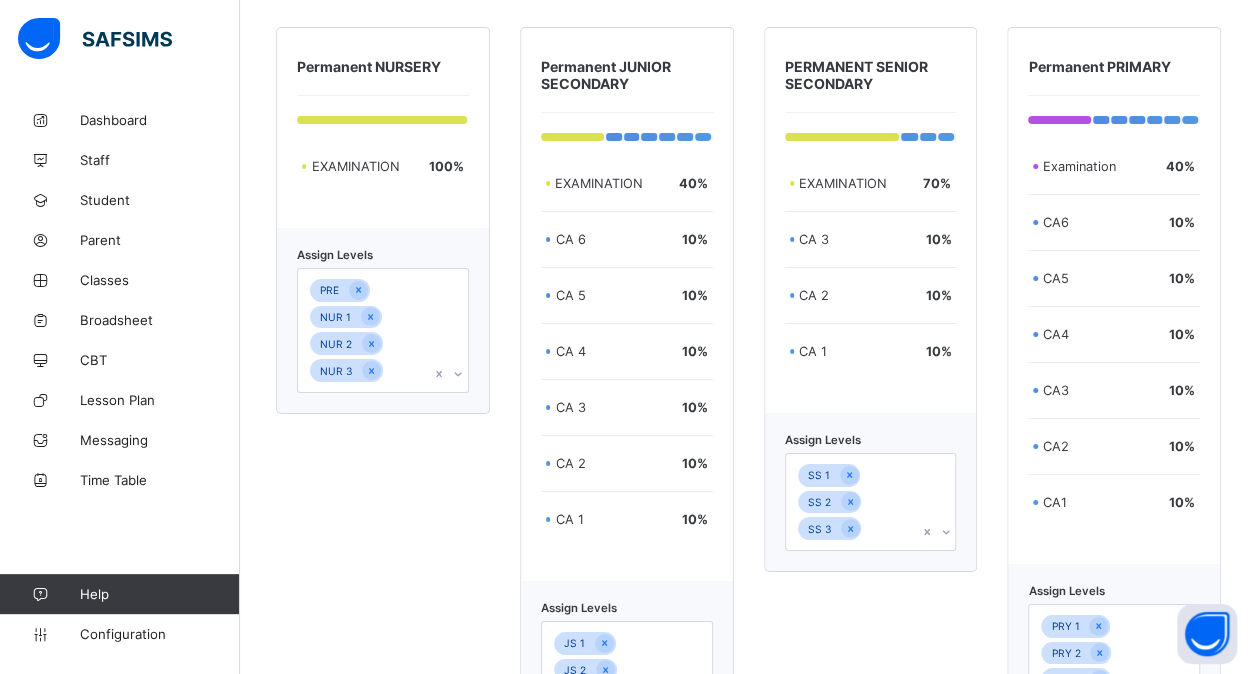 scroll, scrollTop: 3500, scrollLeft: 0, axis: vertical 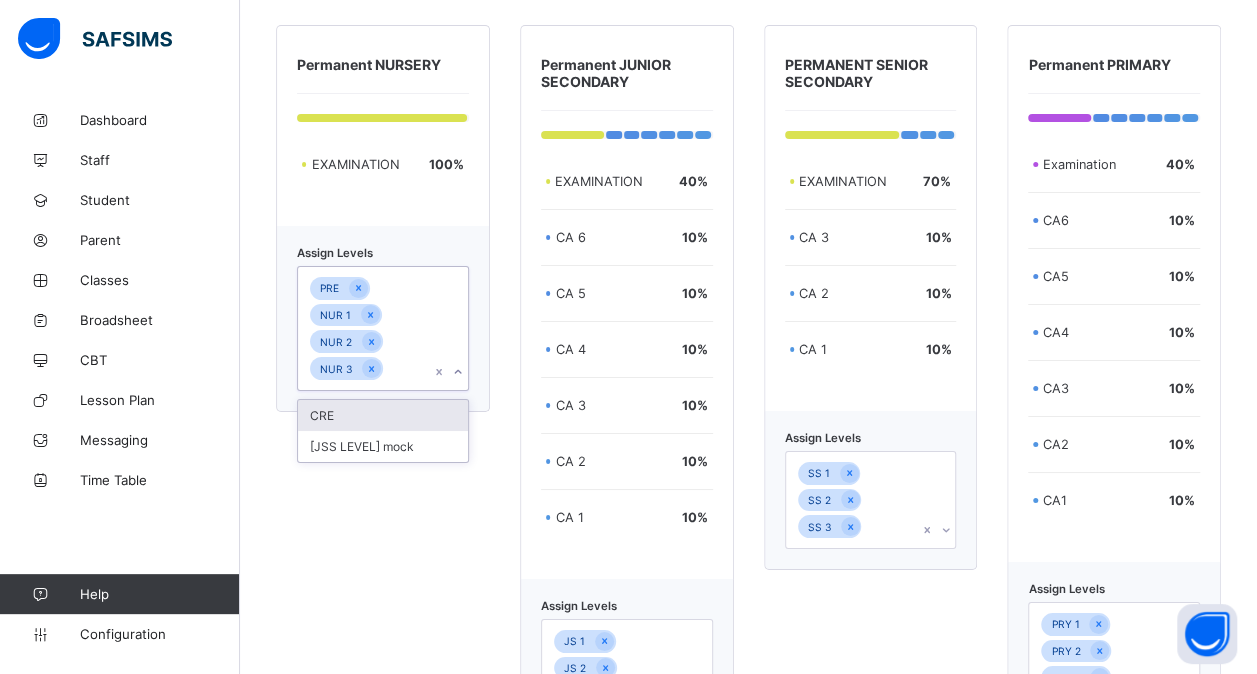 click on "[PRE LEVEL] [NURSERY LEVEL] [NURSERY LEVEL] [NURSERY LEVEL]" at bounding box center (364, 328) 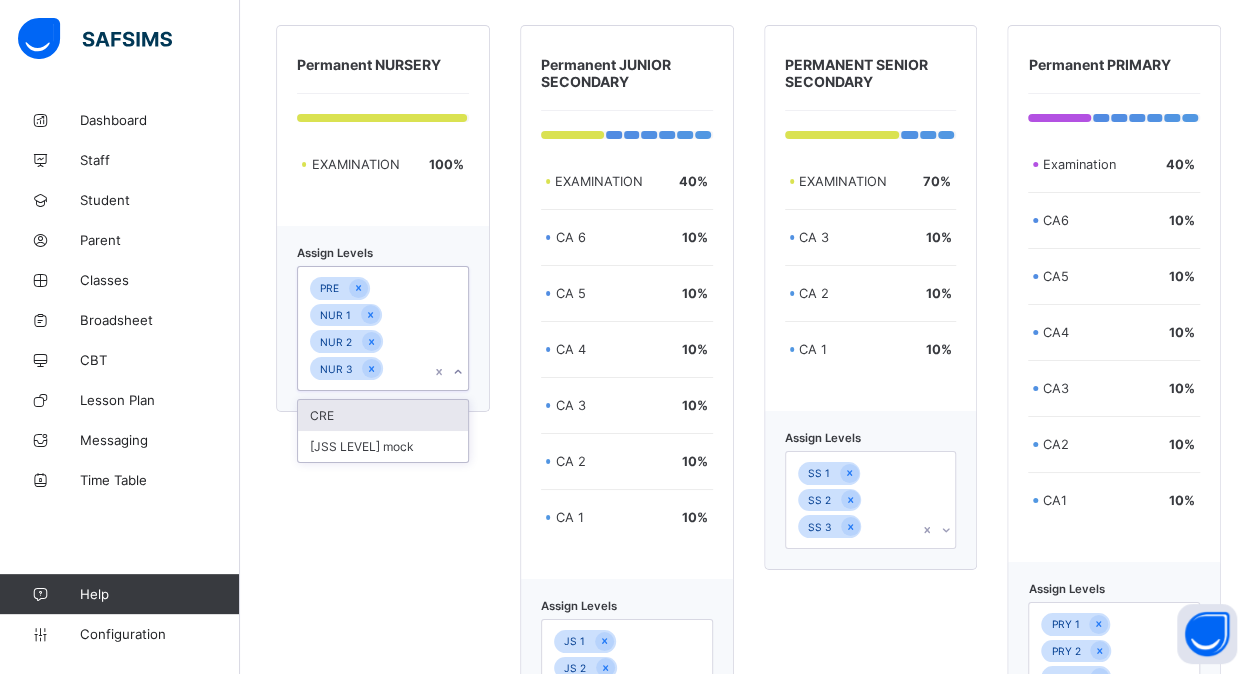 click on "CRE" at bounding box center (383, 415) 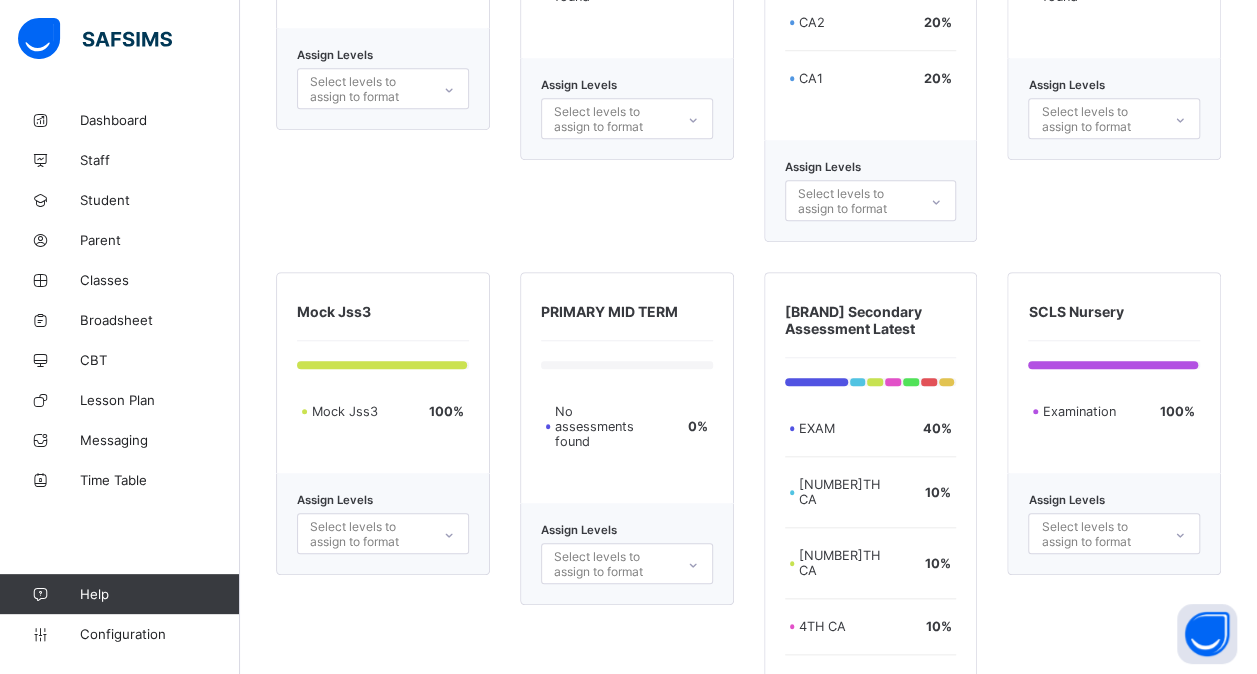 scroll, scrollTop: 4476, scrollLeft: 0, axis: vertical 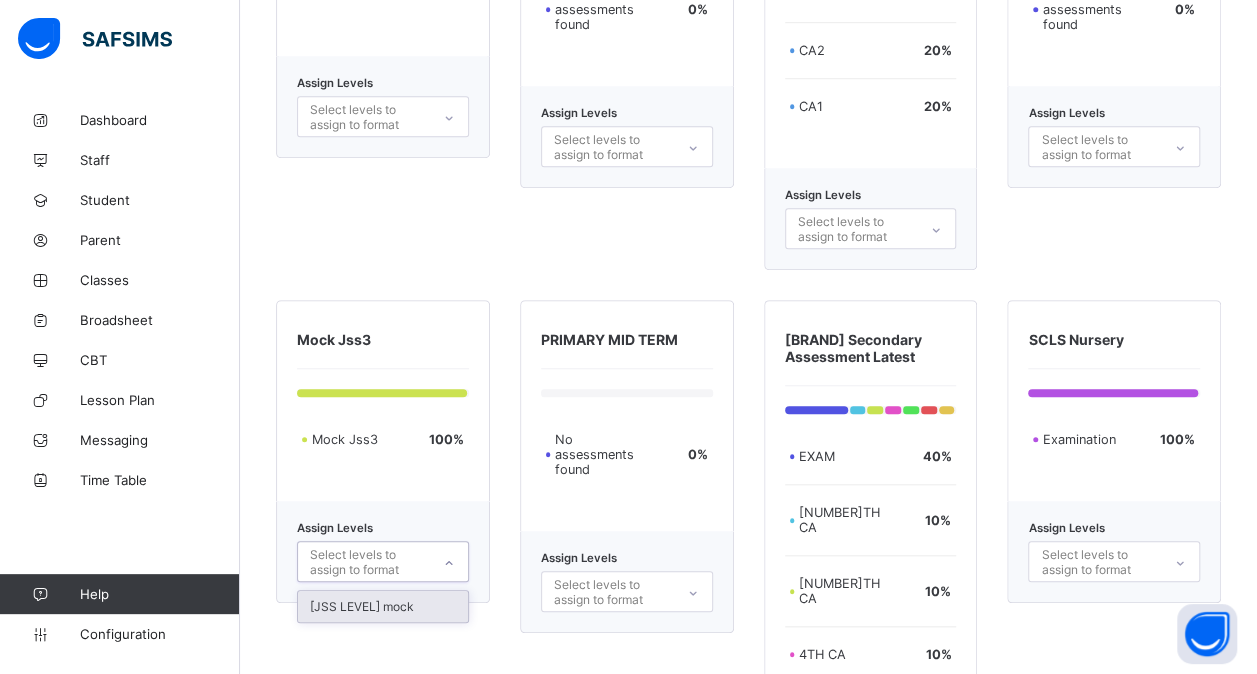 click on "Select levels to assign to format" at bounding box center (364, 561) 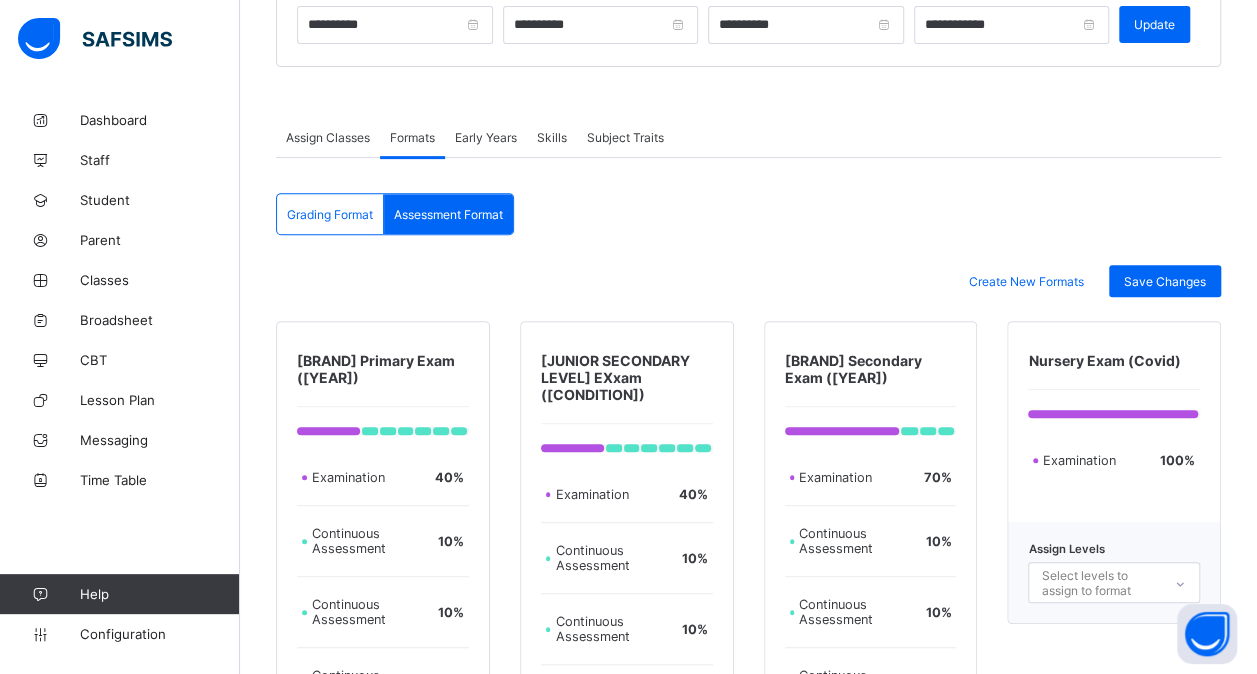 scroll, scrollTop: 294, scrollLeft: 0, axis: vertical 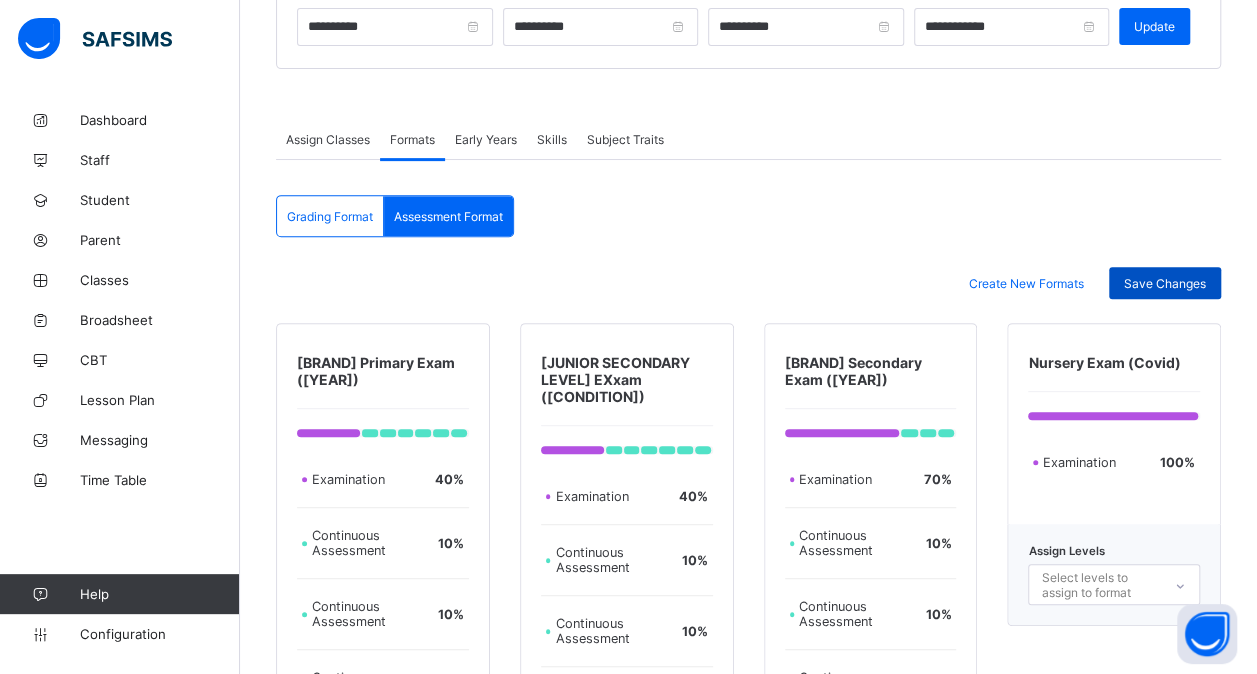click on "Save Changes" at bounding box center (1165, 283) 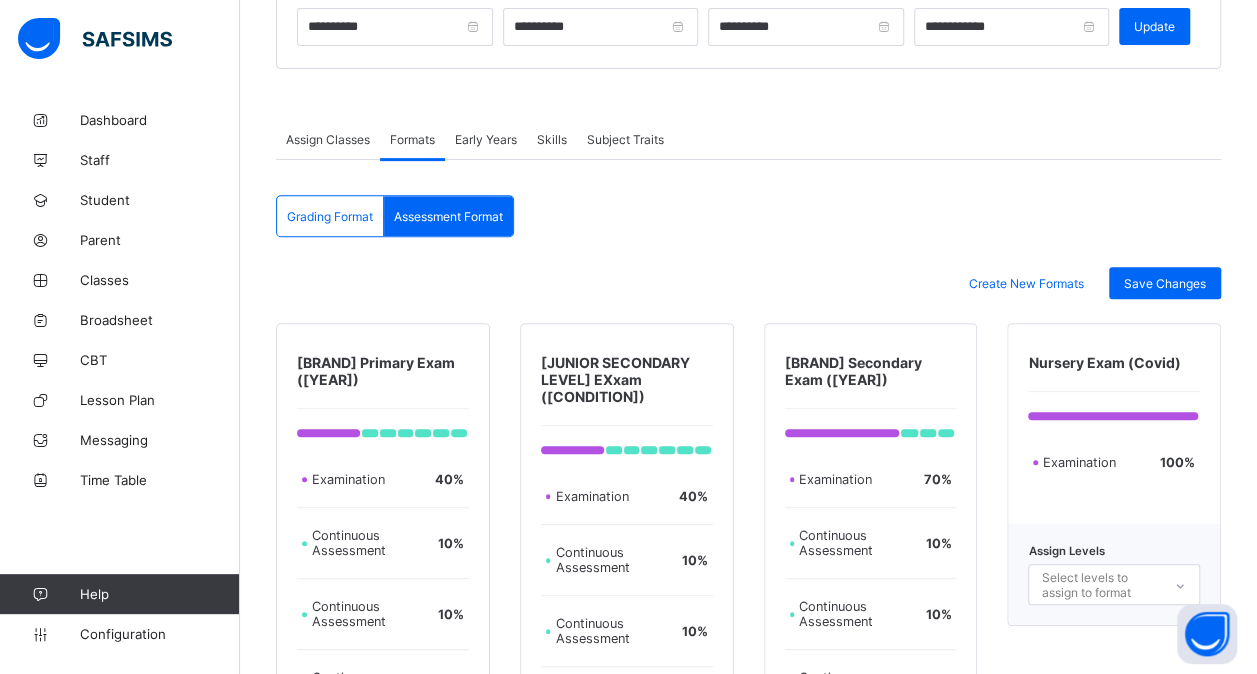 click on "Grading Format" at bounding box center (330, 216) 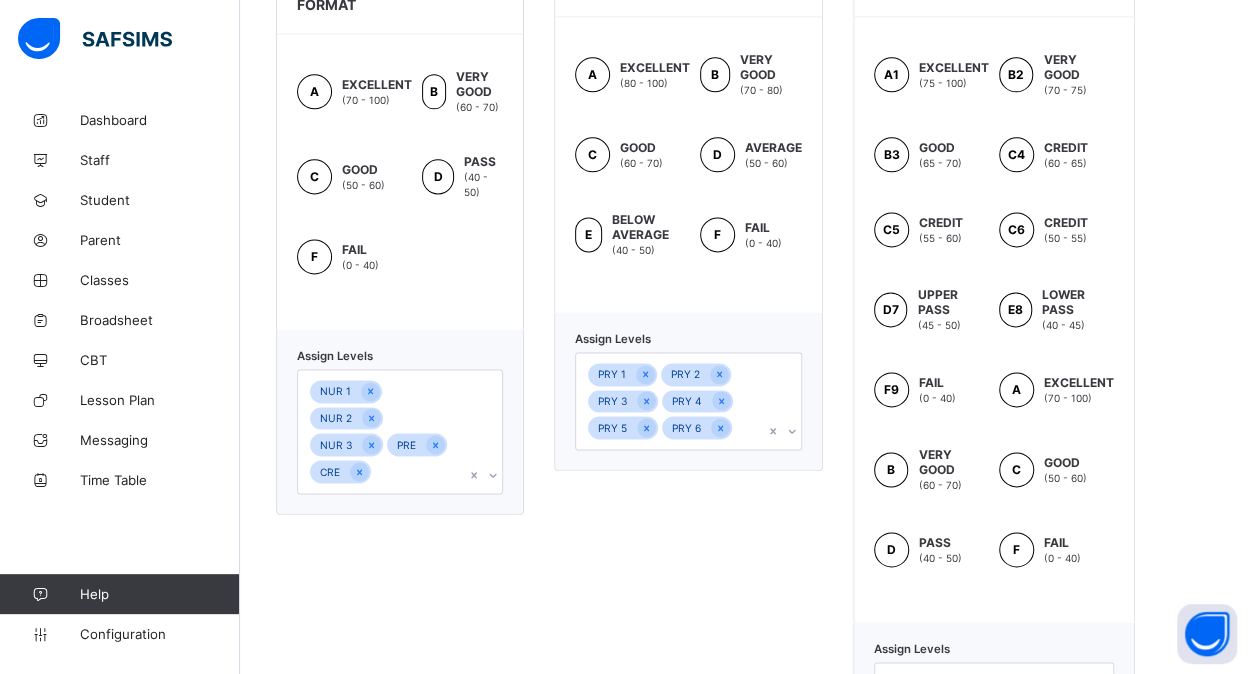 scroll, scrollTop: 1234, scrollLeft: 0, axis: vertical 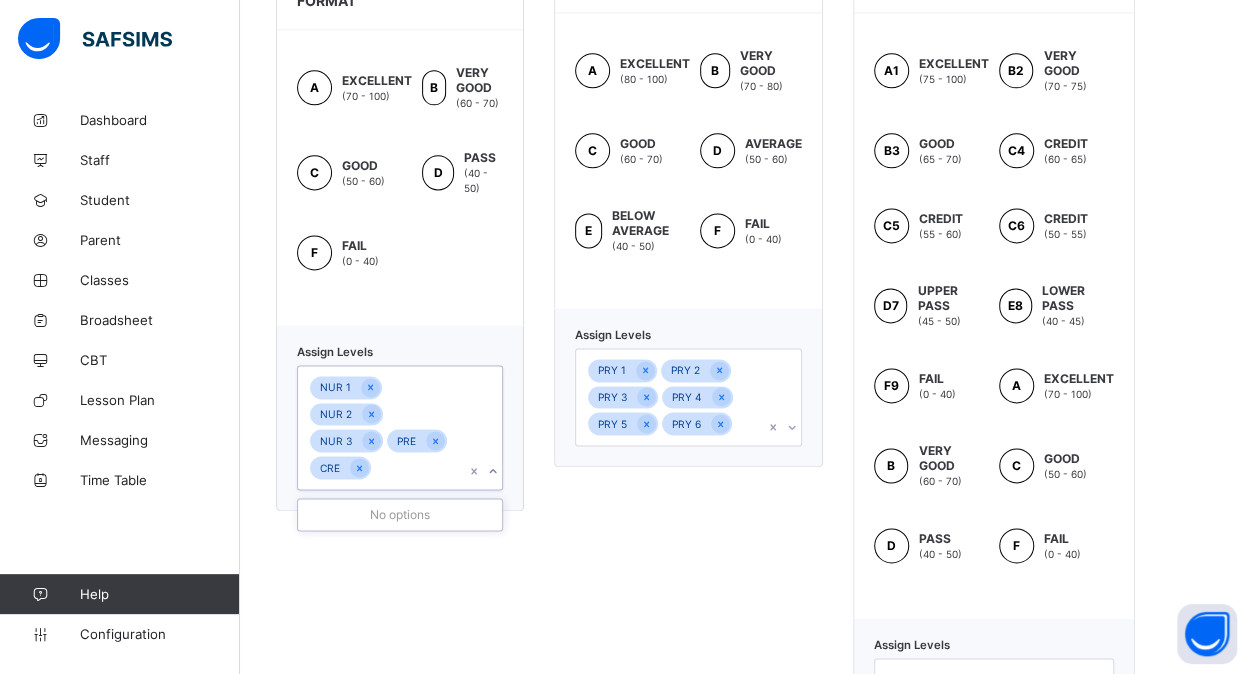 click on "NUR 1 NUR 2 NUR 3 PRE CRE" at bounding box center [381, 427] 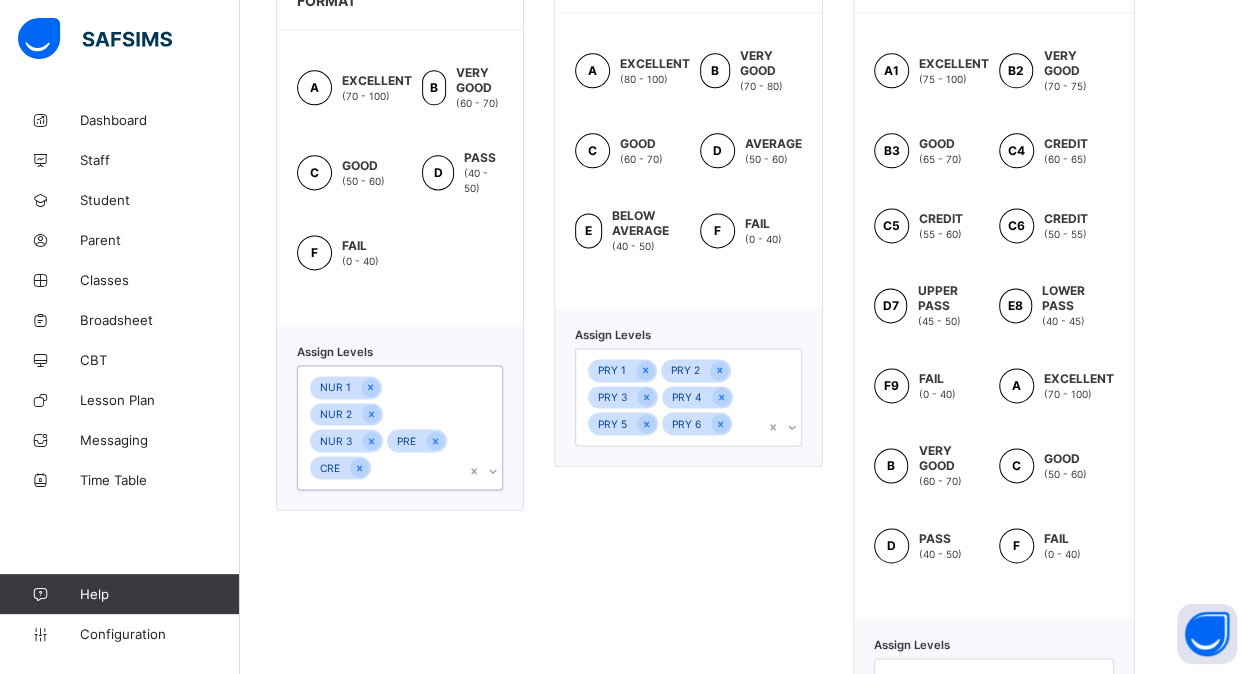 click on "NUR 1 NUR 2 NUR 3 PRE CRE" at bounding box center [381, 427] 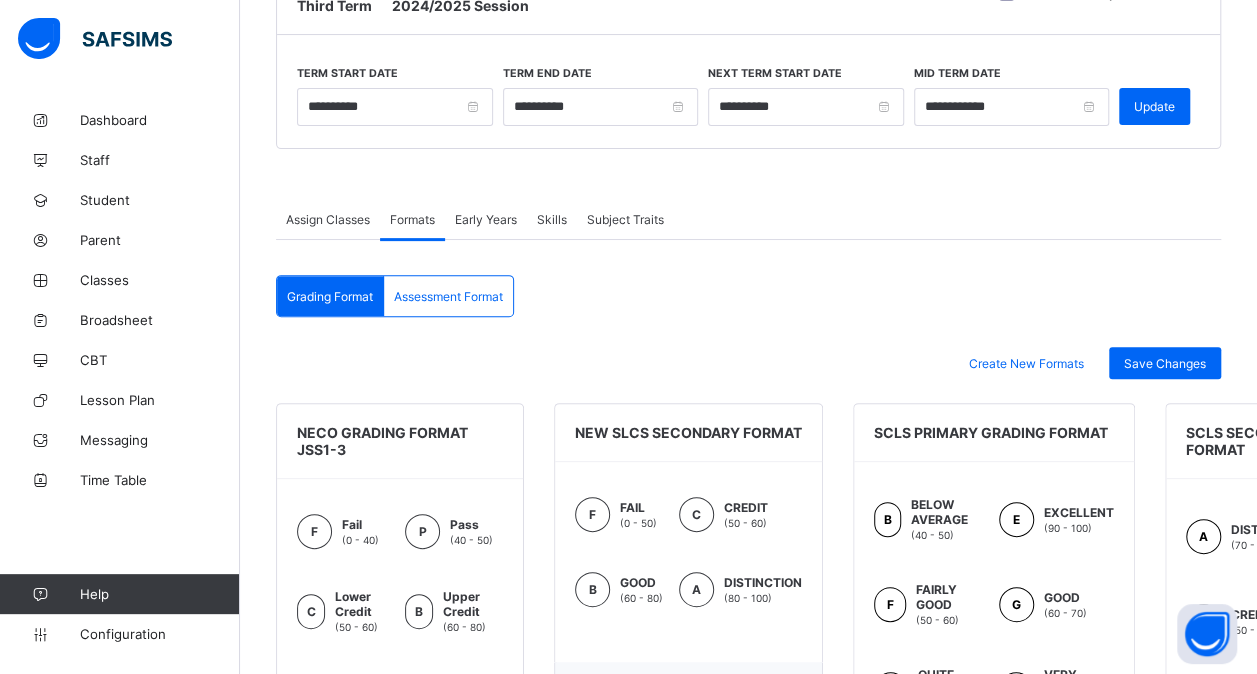 scroll, scrollTop: 96, scrollLeft: 0, axis: vertical 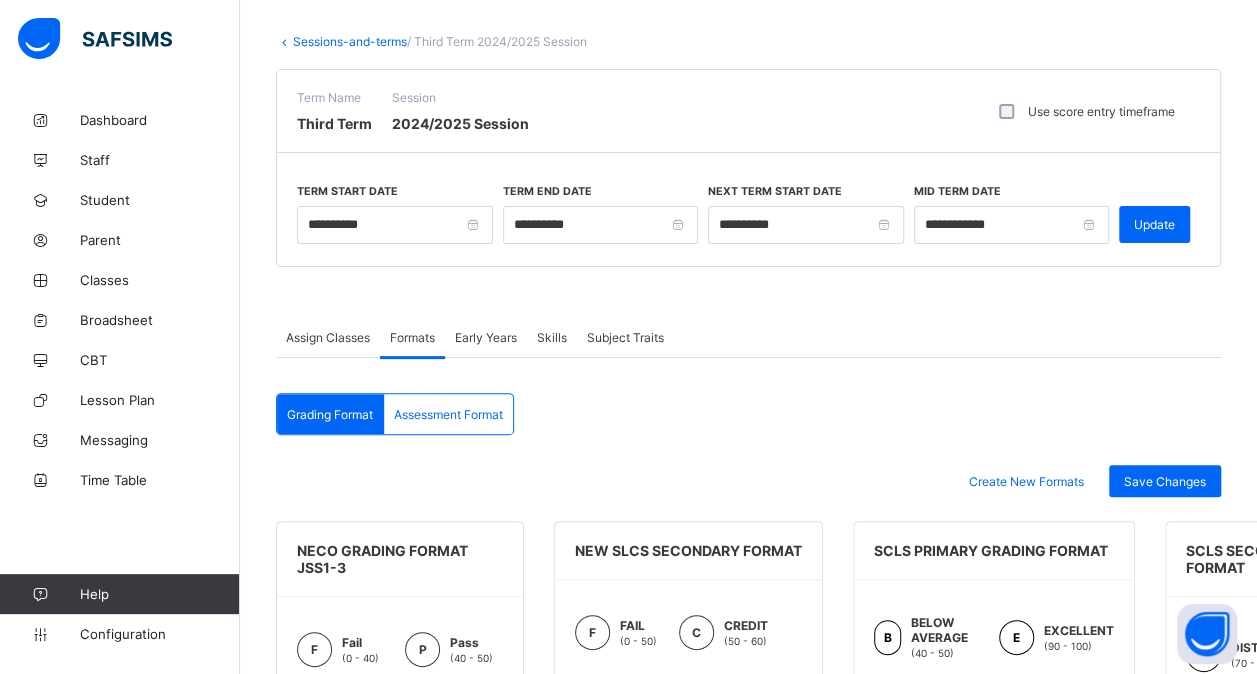click on "Sessions-and-terms" at bounding box center (350, 41) 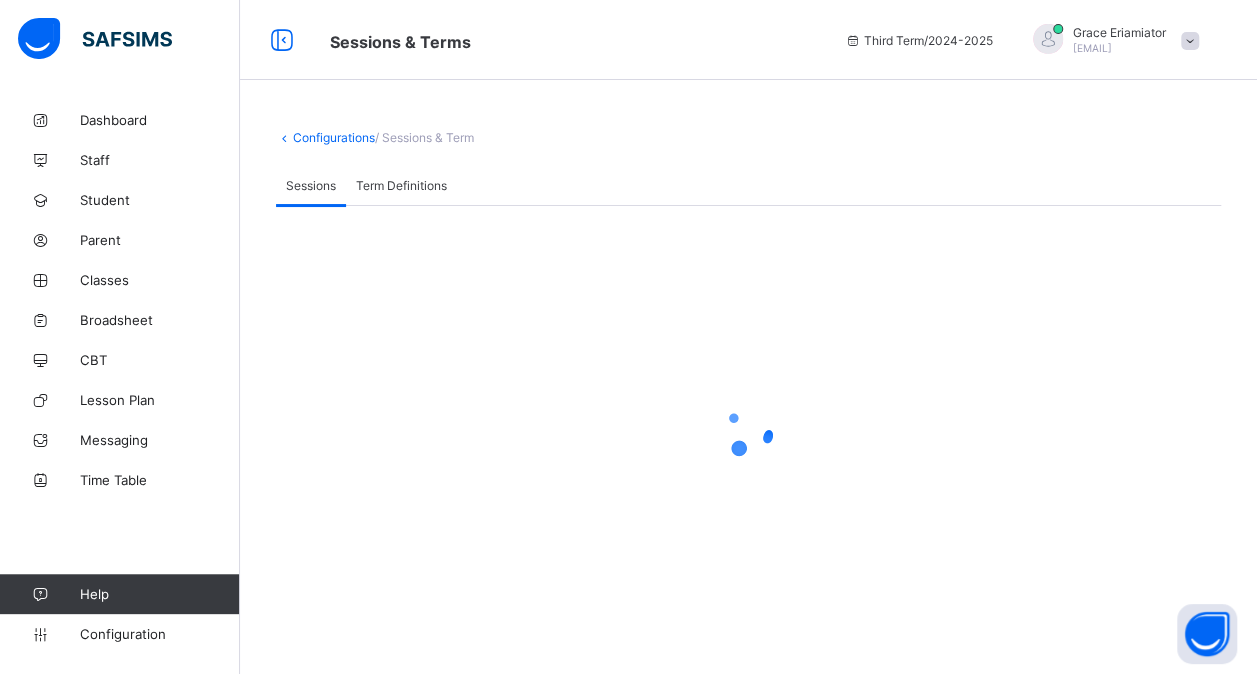 scroll, scrollTop: 0, scrollLeft: 0, axis: both 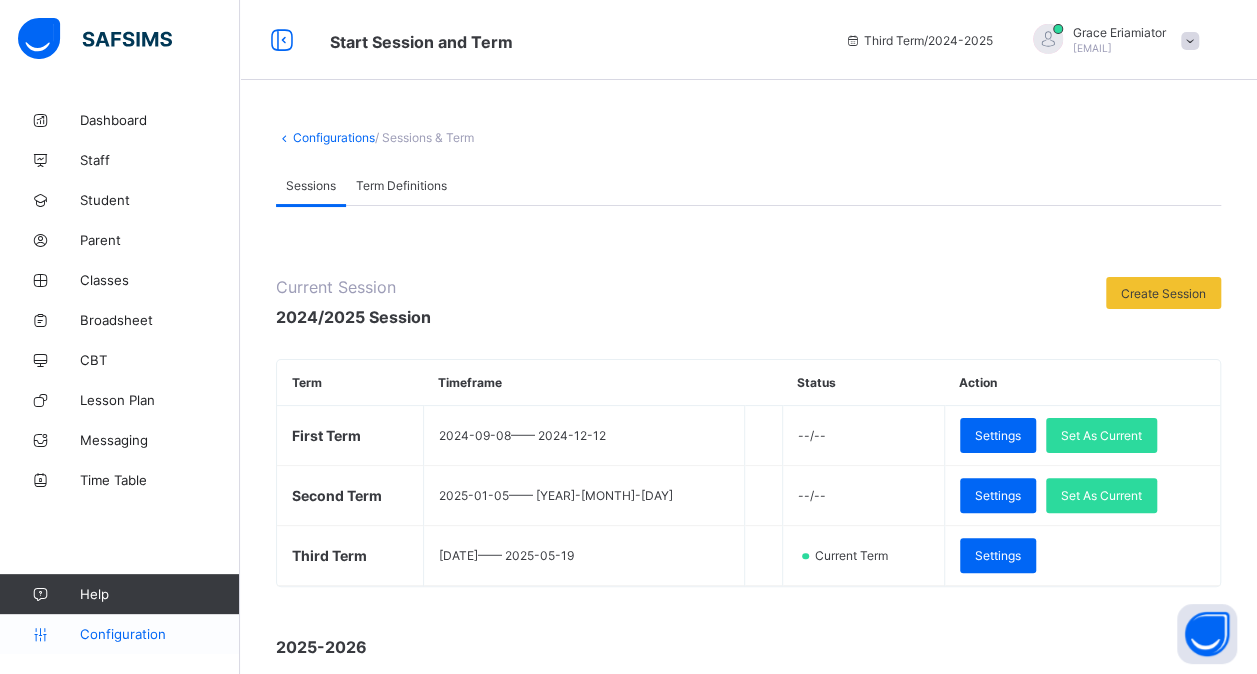click on "Configuration" at bounding box center [119, 634] 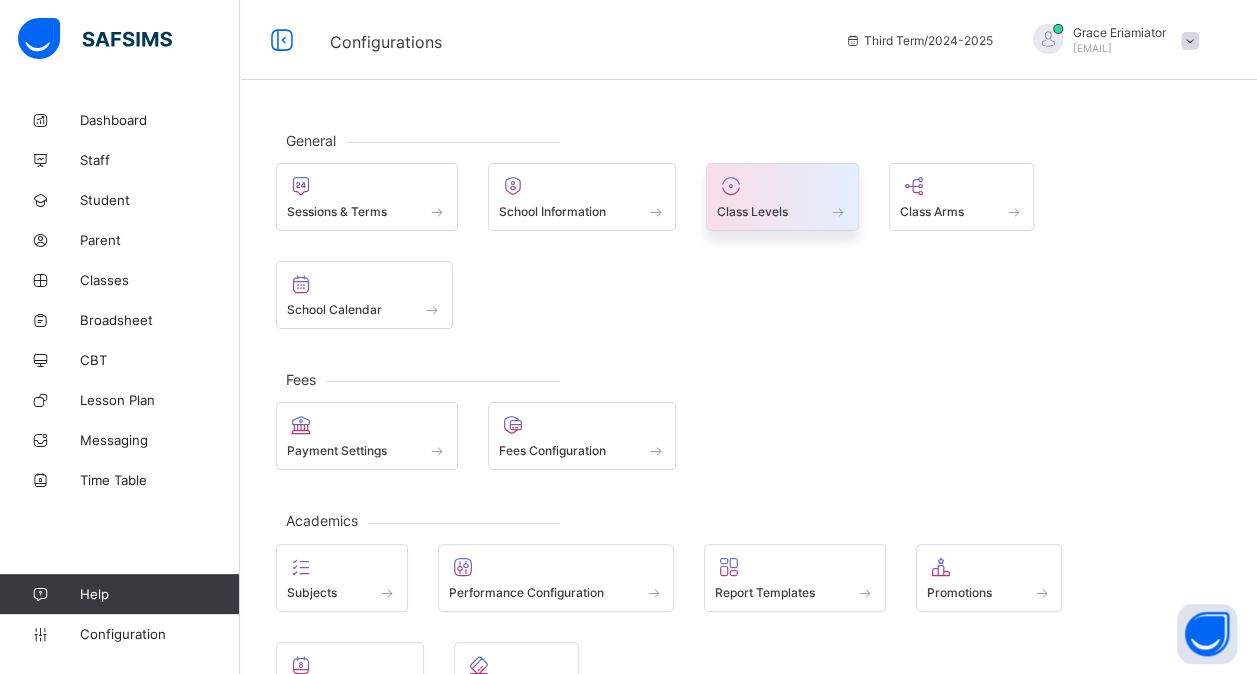 click at bounding box center (782, 186) 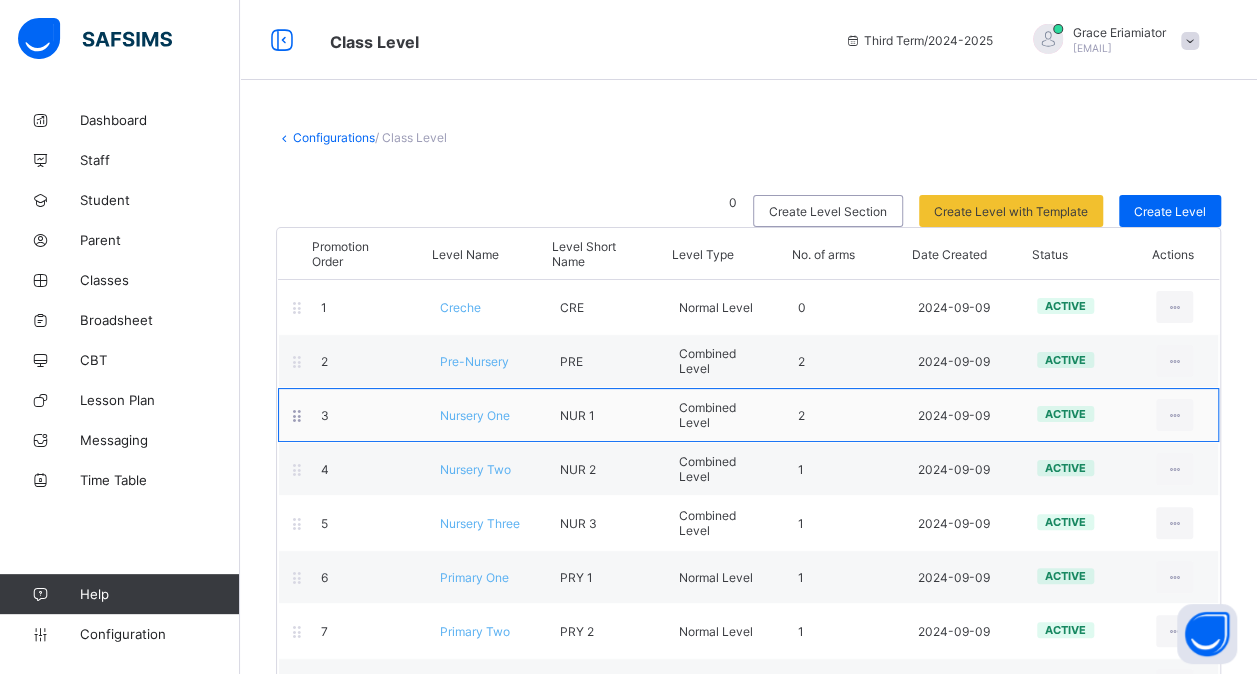 click on "Nursery One" at bounding box center [475, 415] 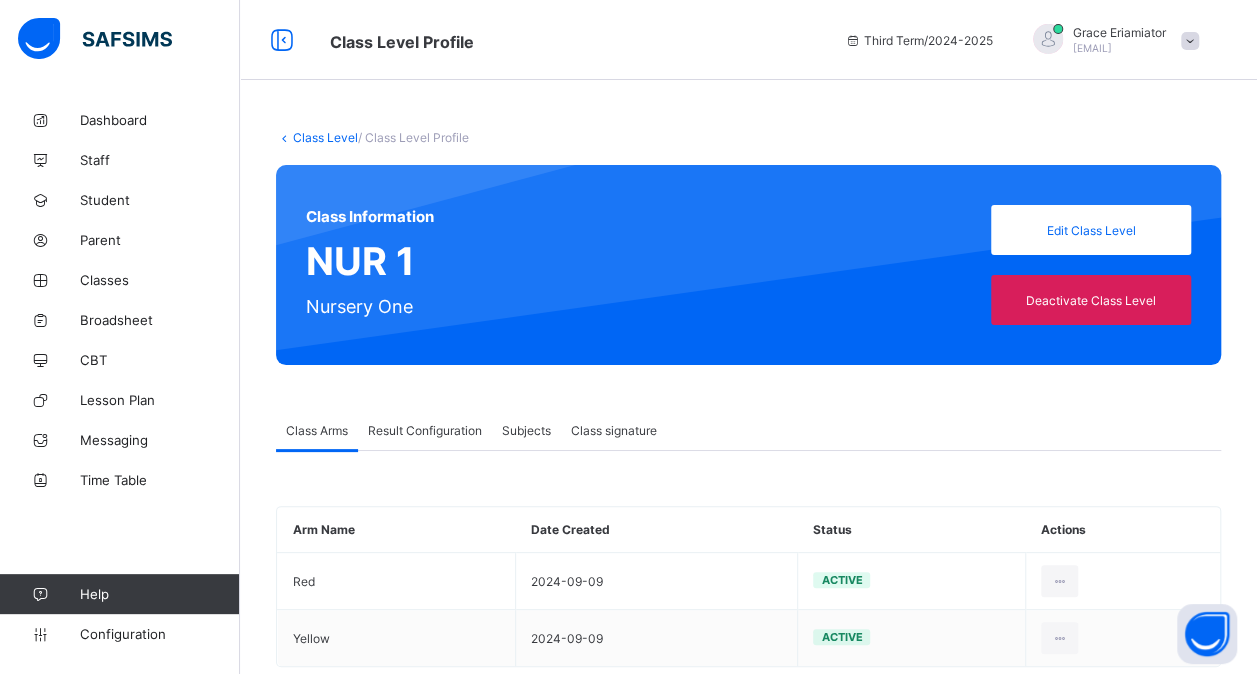click on "Result Configuration" at bounding box center [425, 430] 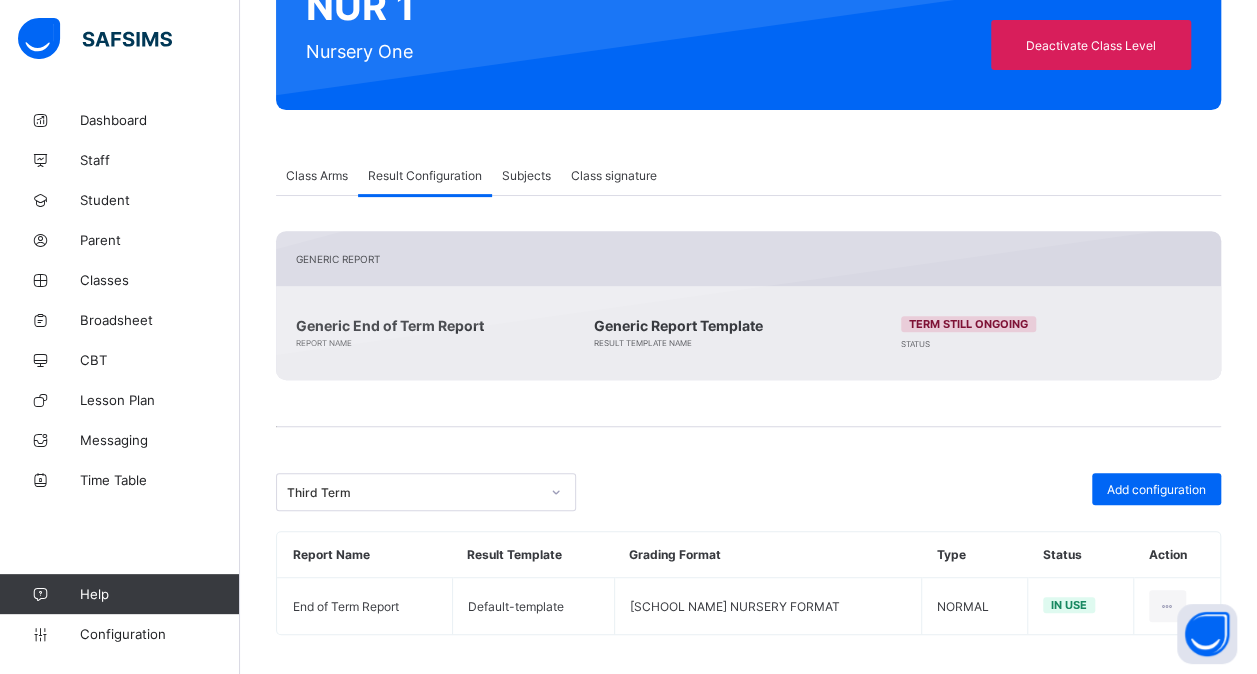 scroll, scrollTop: 260, scrollLeft: 0, axis: vertical 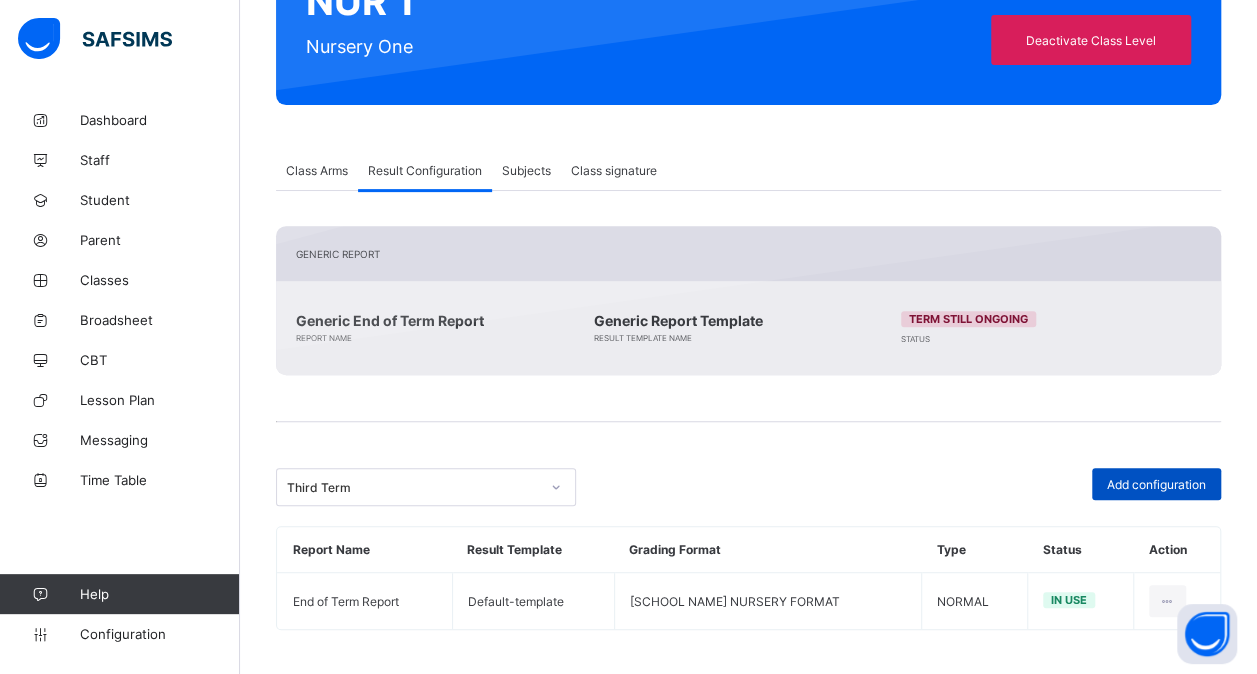 click on "Add configuration" at bounding box center (1156, 484) 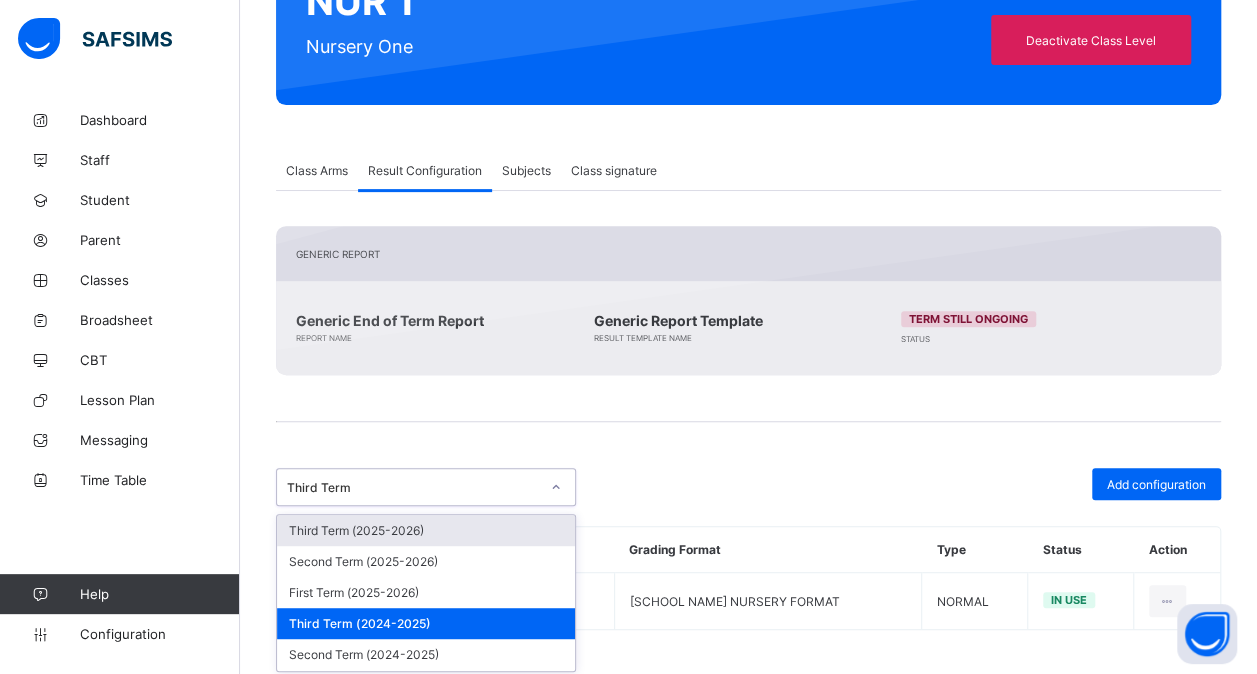 click at bounding box center (556, 487) 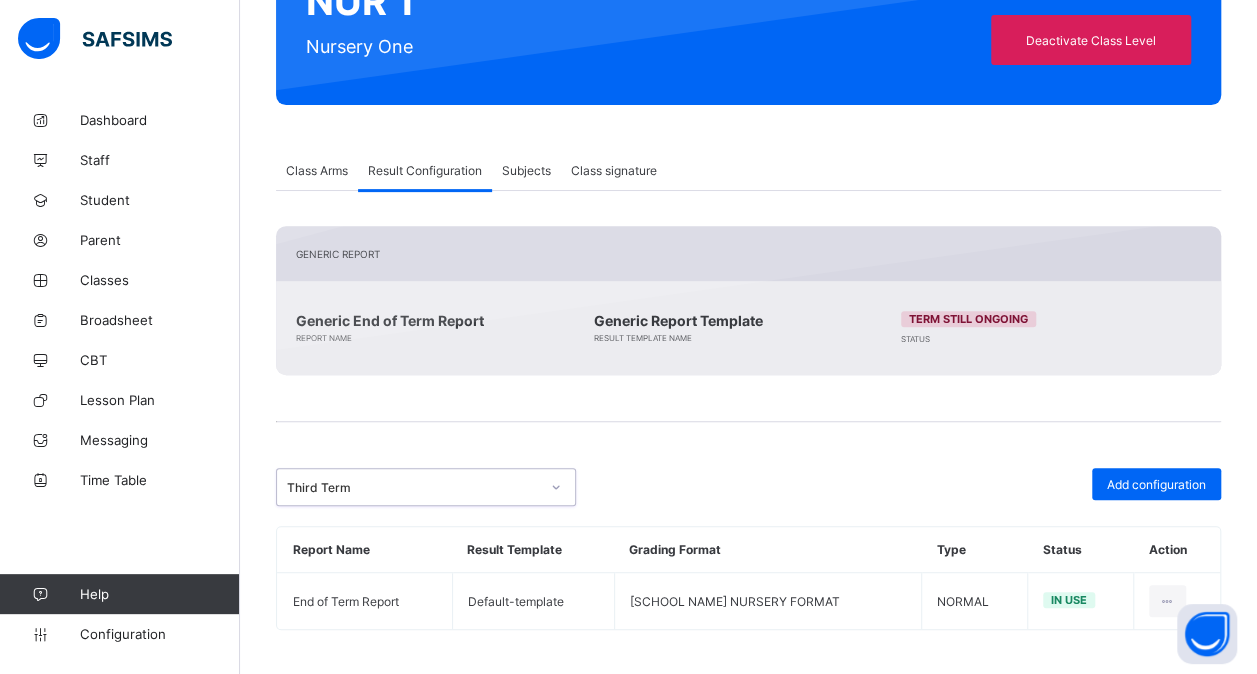 click at bounding box center [556, 487] 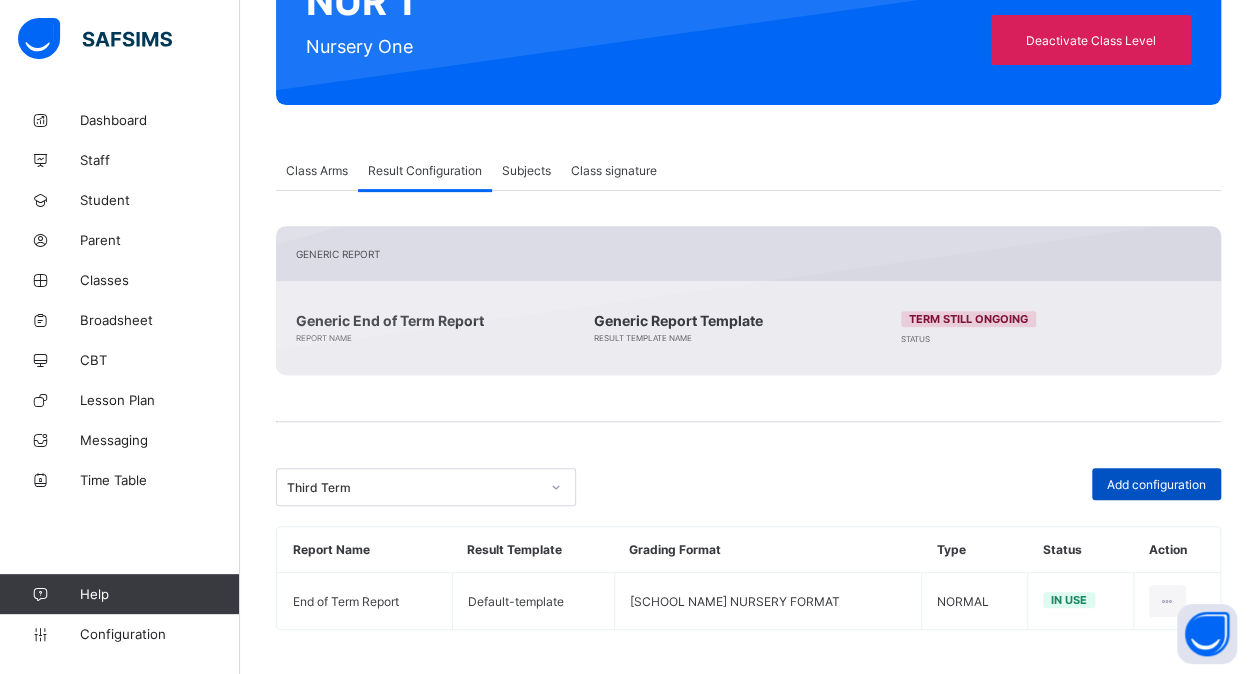 click on "Add configuration" at bounding box center [1156, 484] 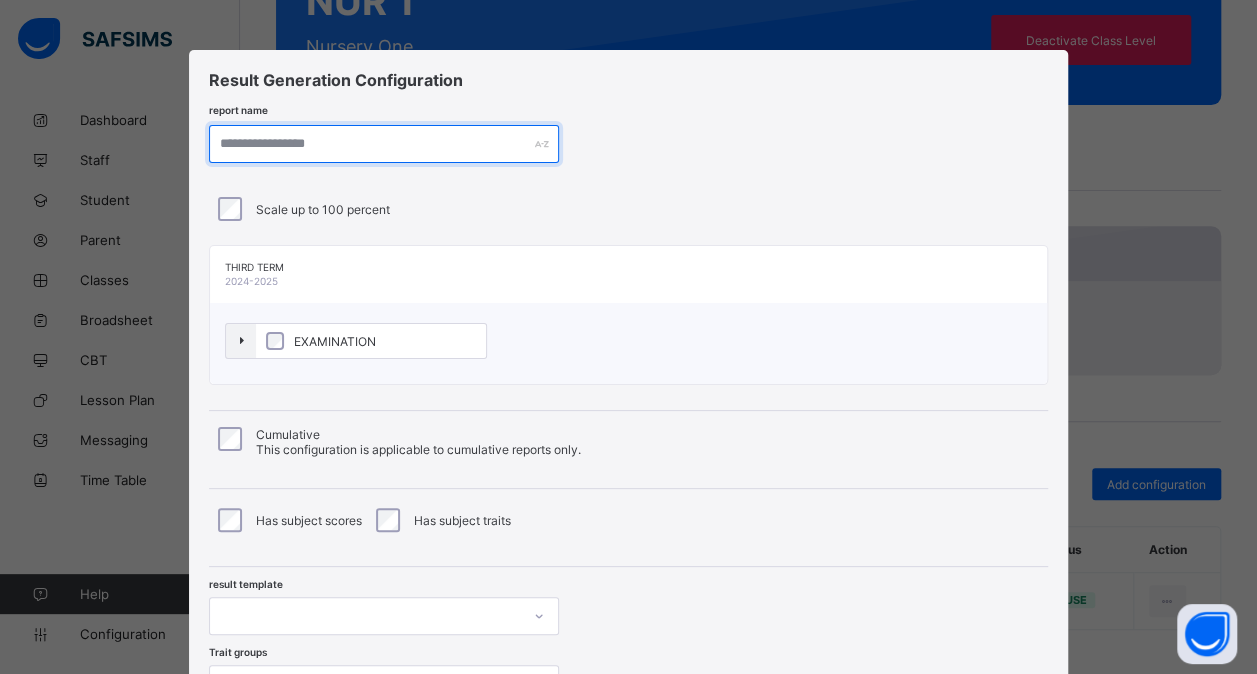 click at bounding box center [384, 144] 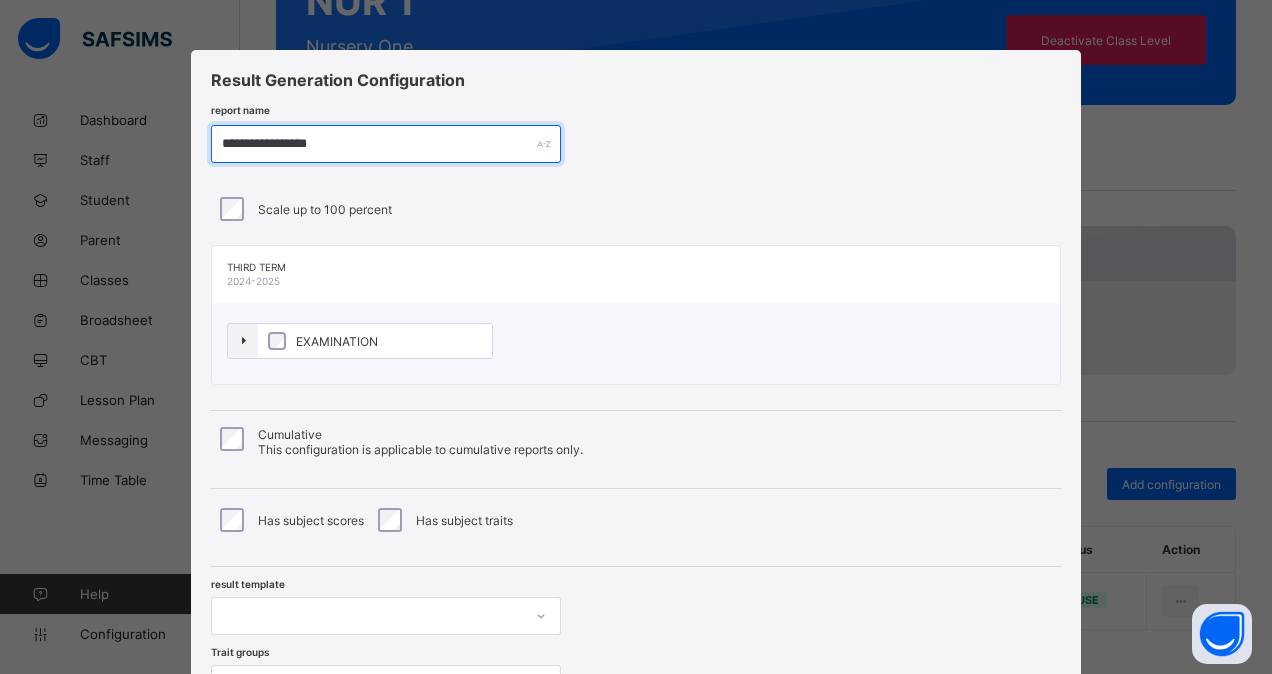type on "**********" 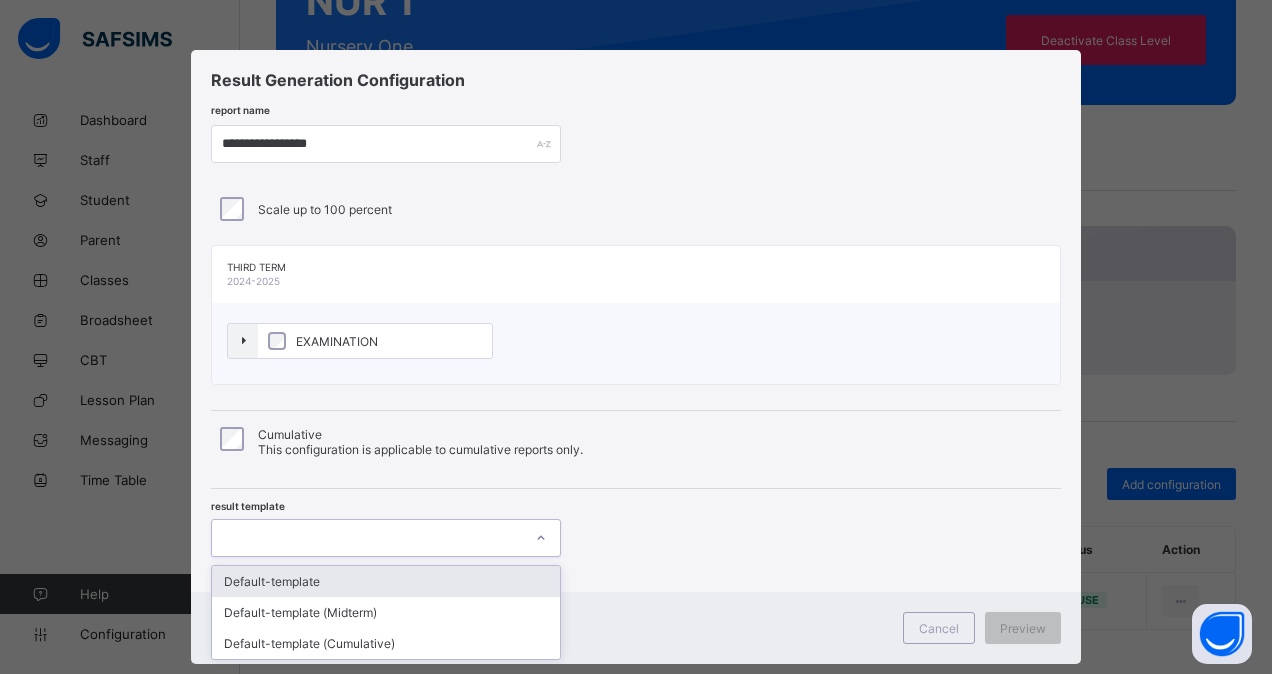 click at bounding box center [367, 538] 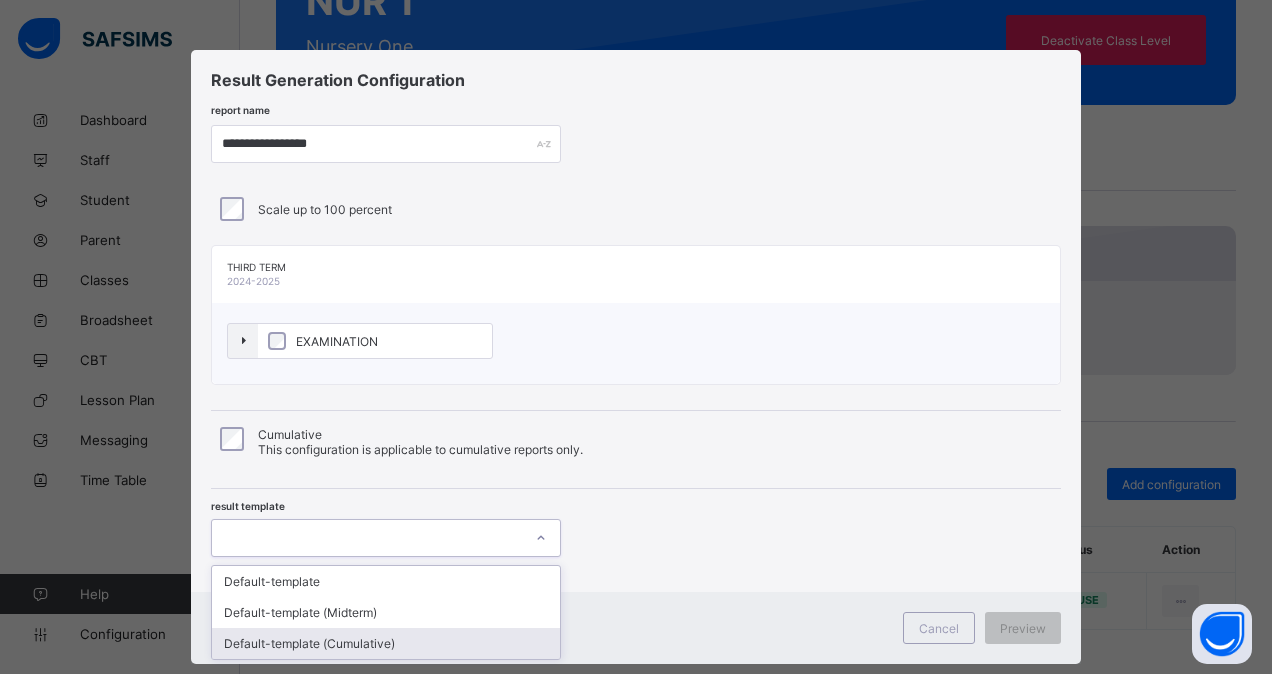 click on "Default-template (Cumulative)" at bounding box center [386, 643] 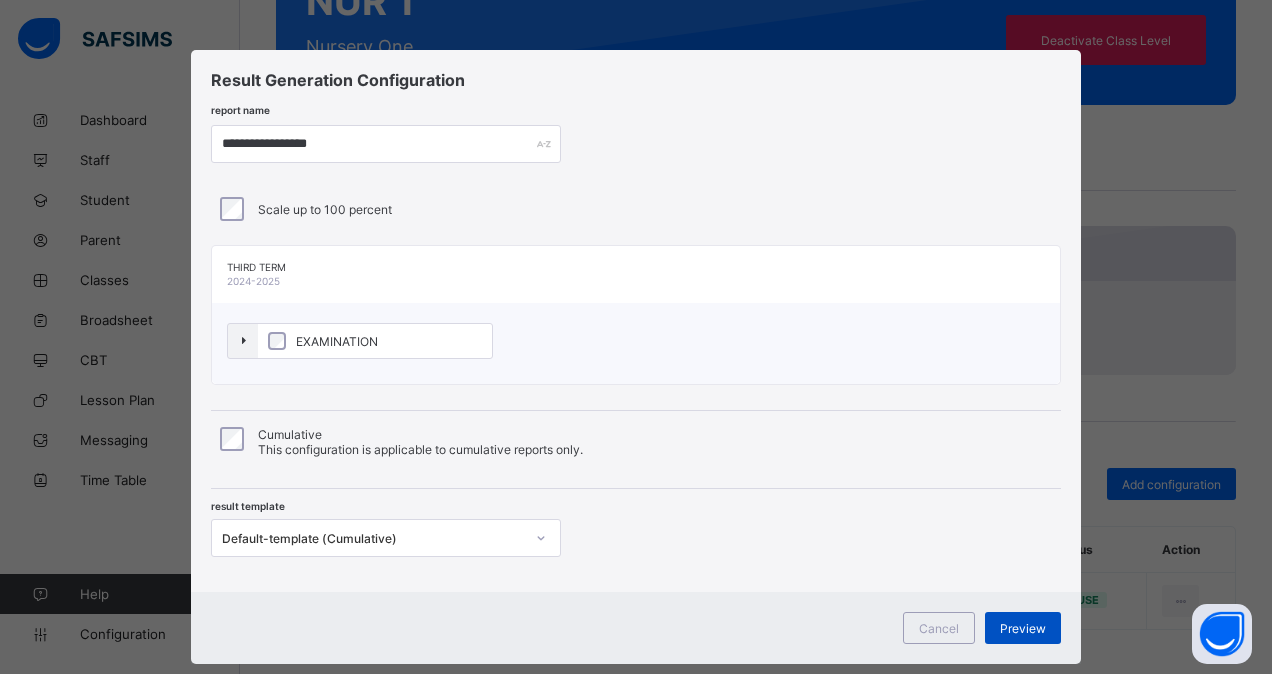 click on "Preview" at bounding box center (1023, 628) 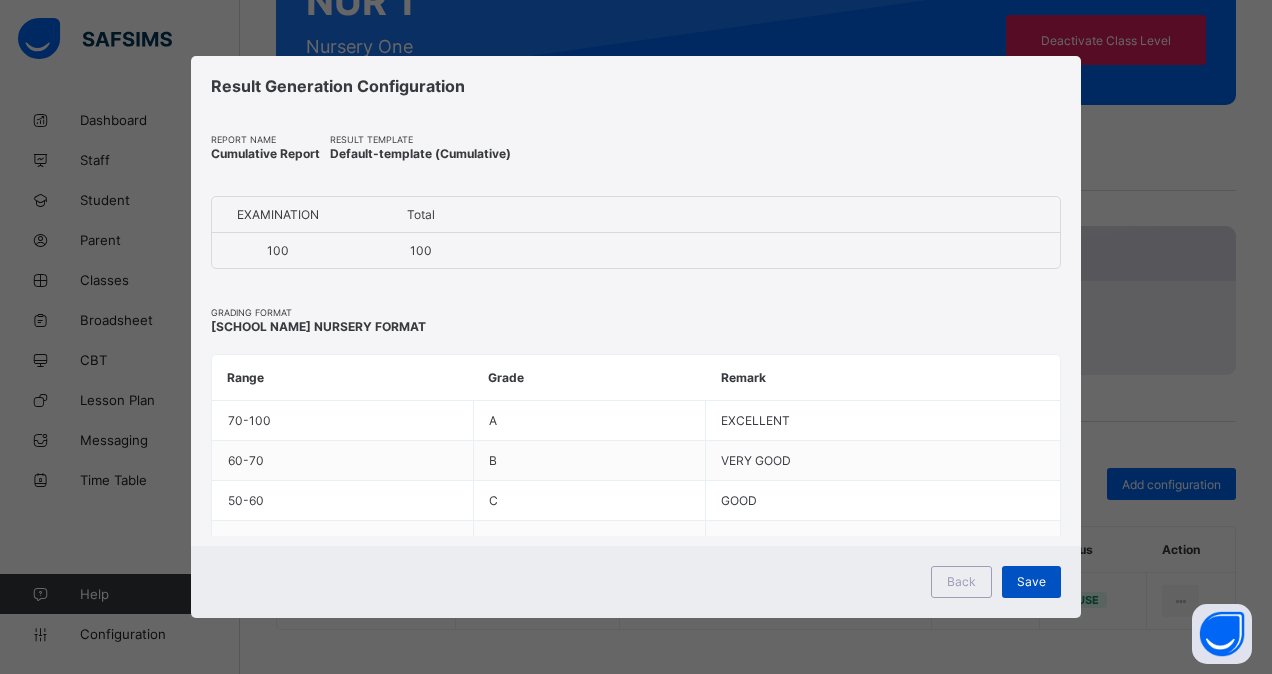 click on "Save" at bounding box center (1031, 581) 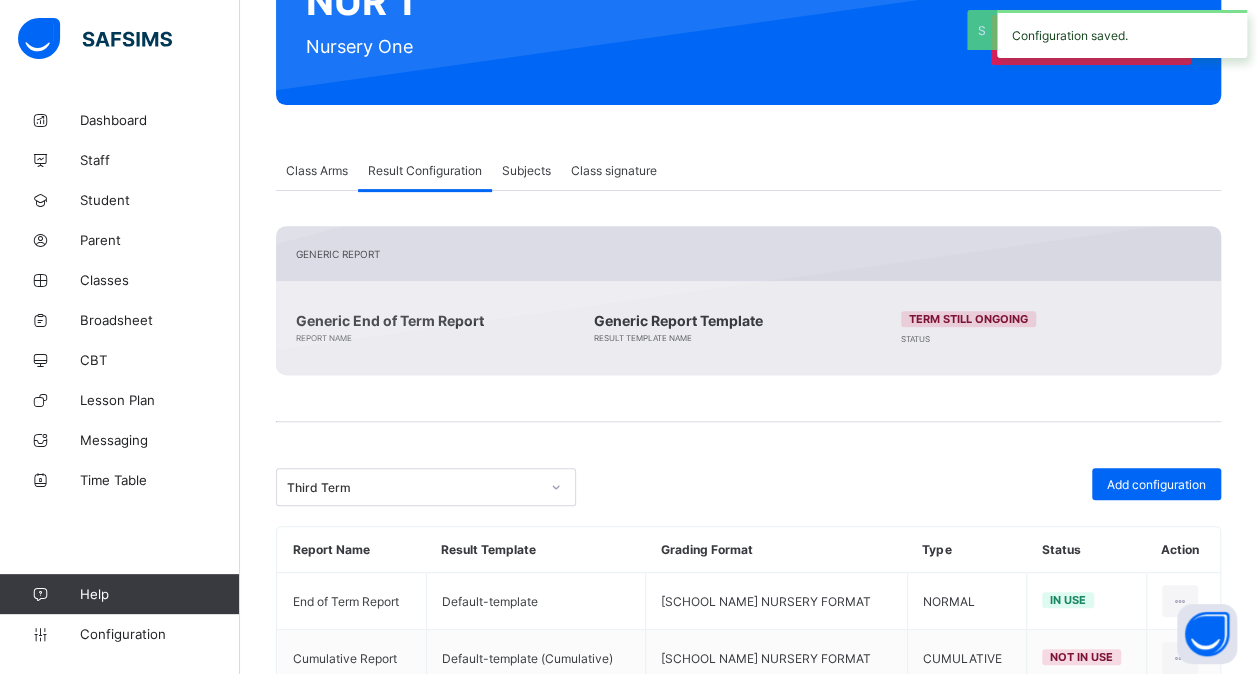 scroll, scrollTop: 317, scrollLeft: 0, axis: vertical 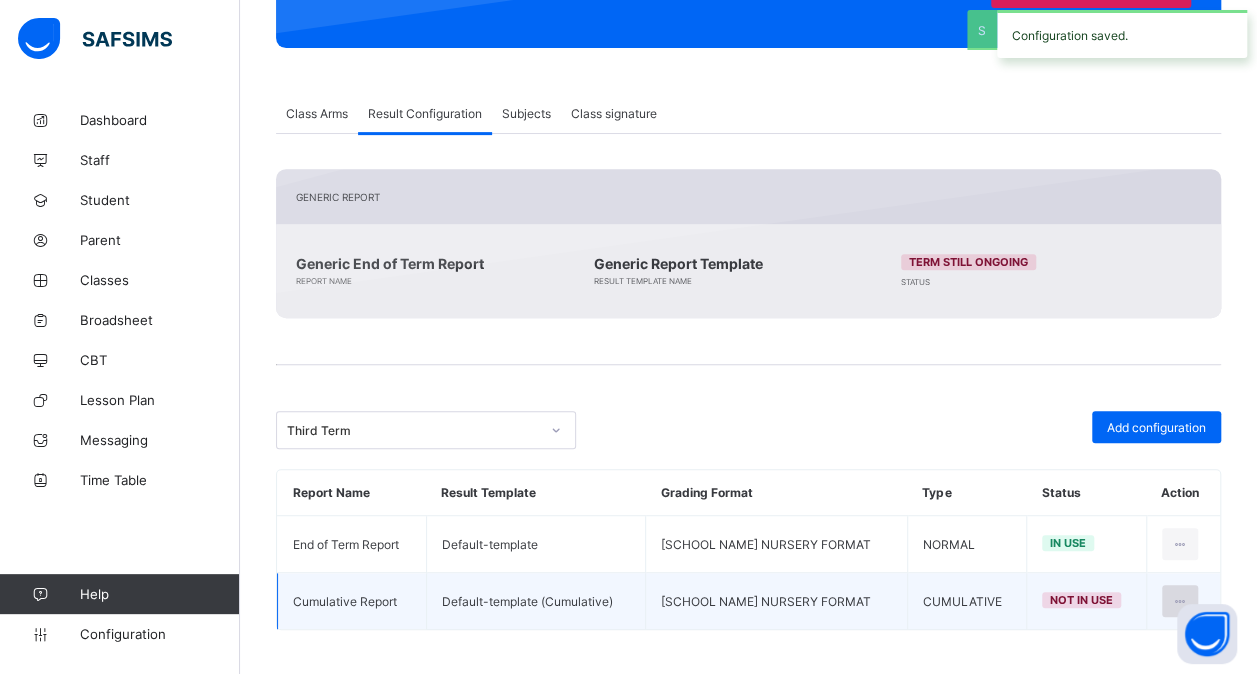 click at bounding box center [1180, 601] 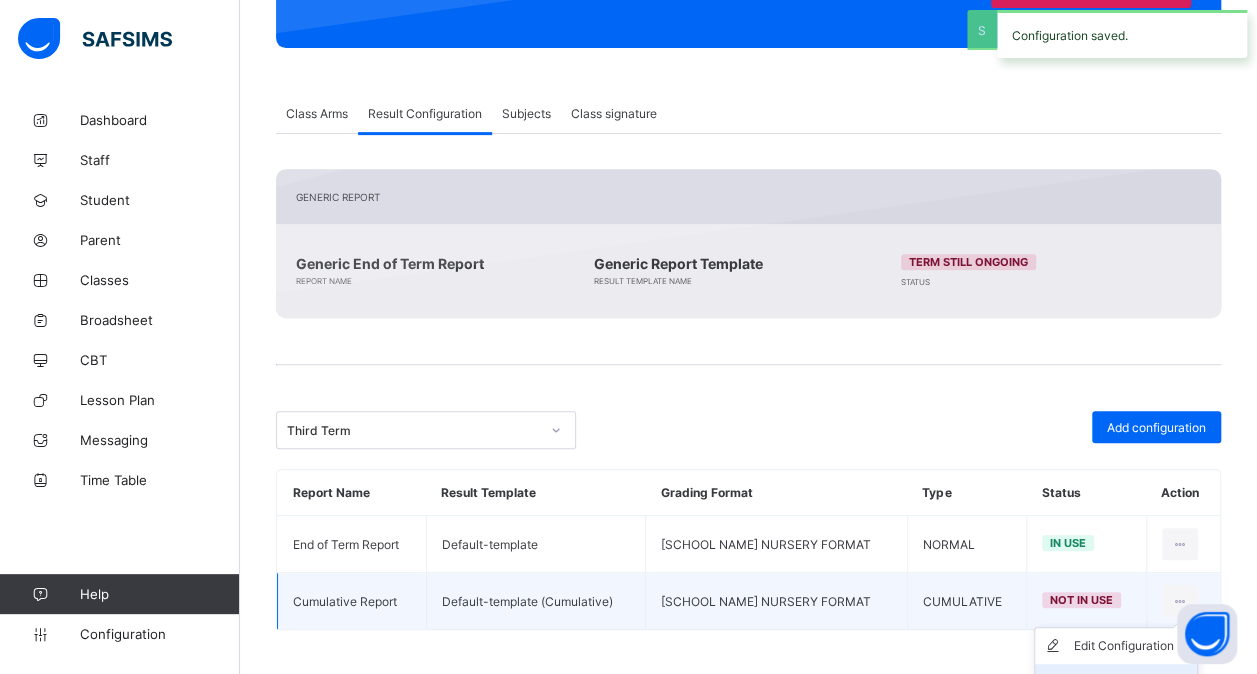 click on "Set in use" at bounding box center (1116, 682) 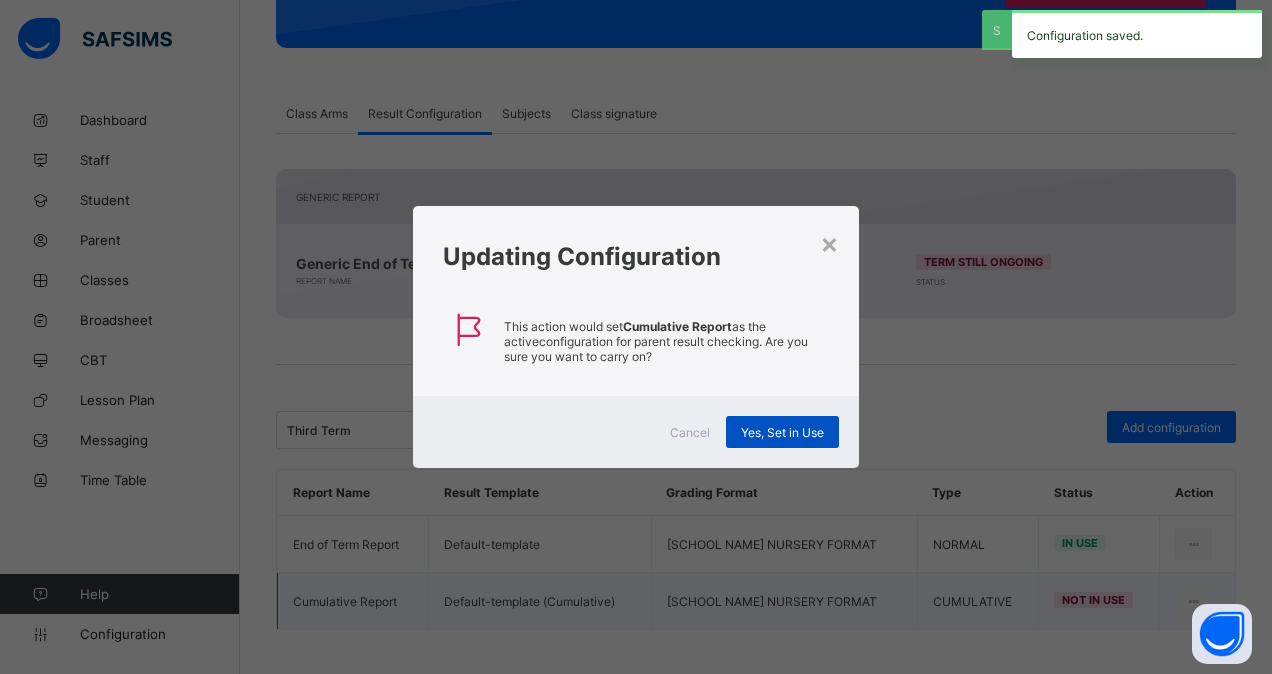 click on "Yes, Set in Use" at bounding box center (782, 432) 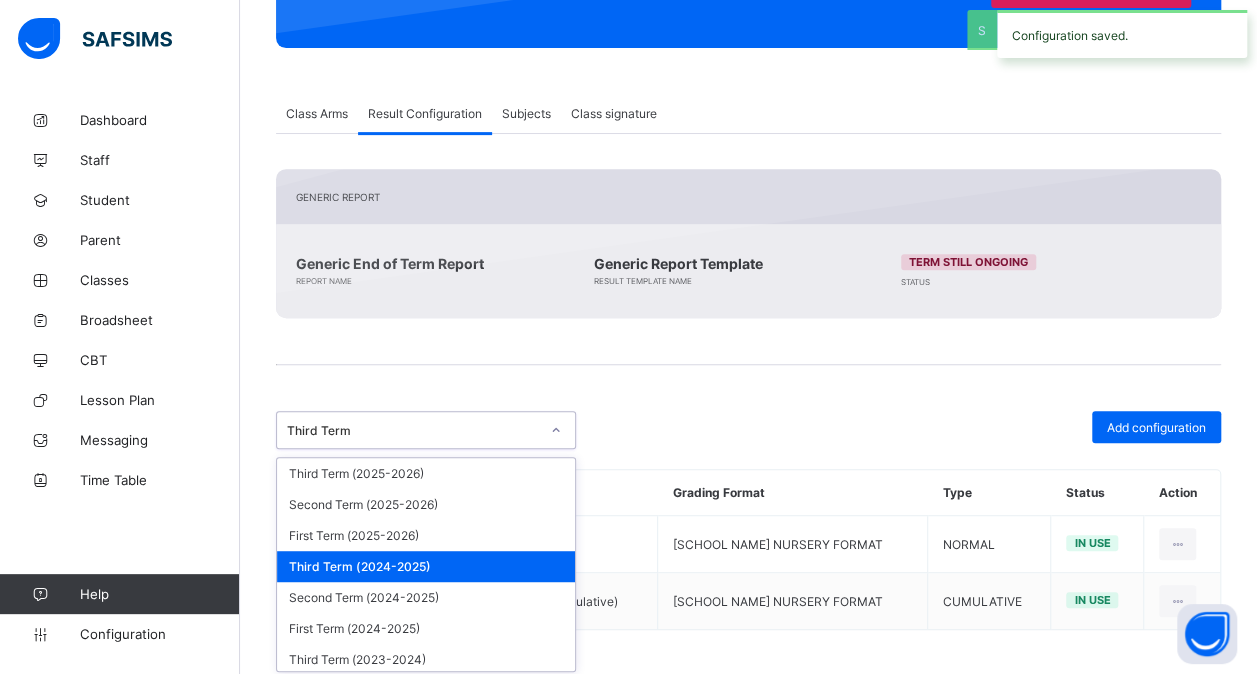 drag, startPoint x: 563, startPoint y: 425, endPoint x: 474, endPoint y: 562, distance: 163.37074 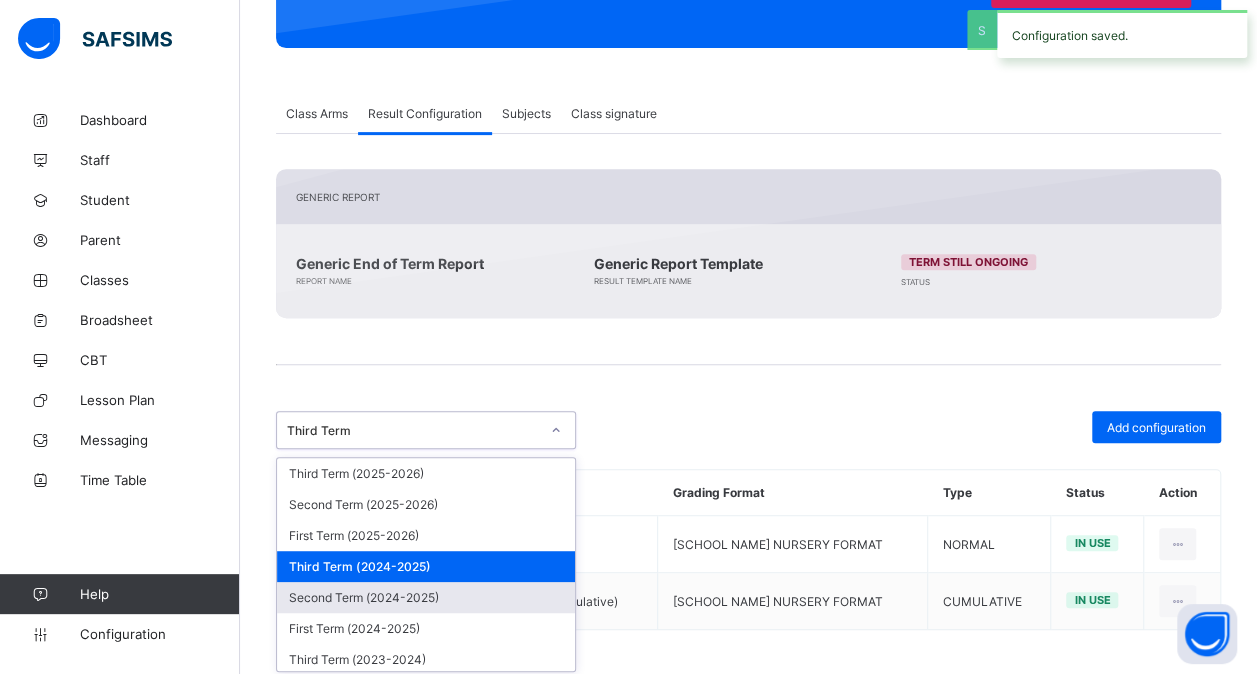 click on "Second Term (2024-2025)" at bounding box center [426, 597] 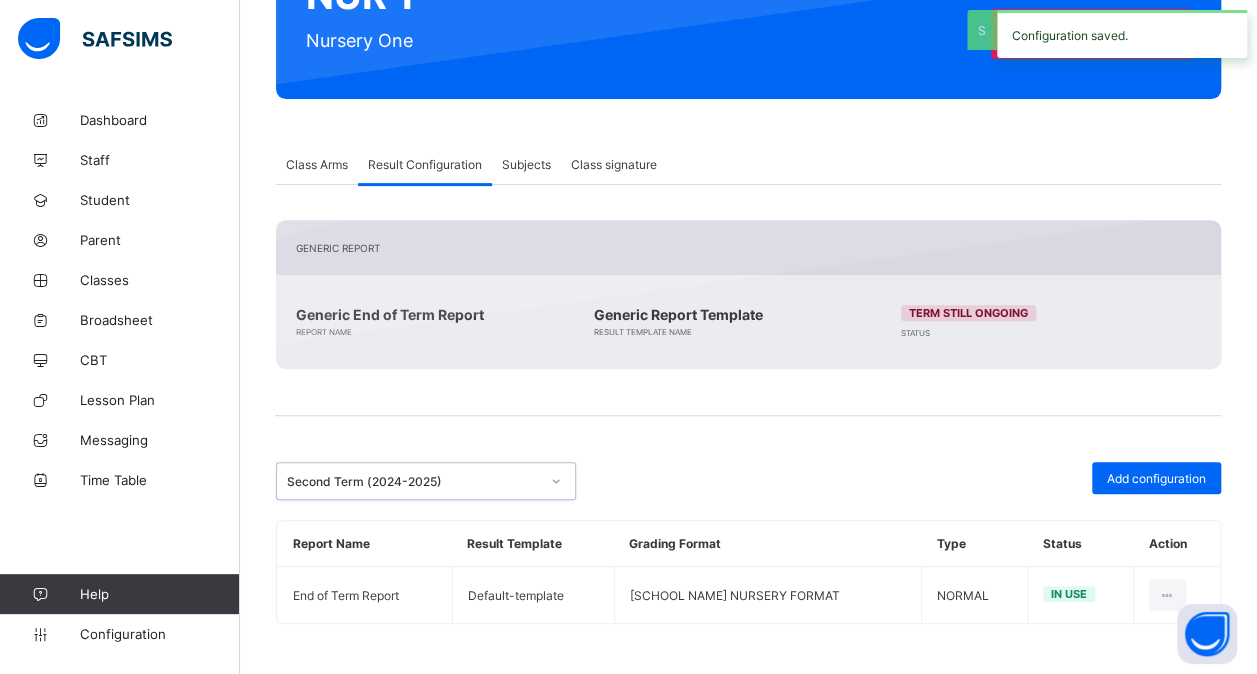 scroll, scrollTop: 260, scrollLeft: 0, axis: vertical 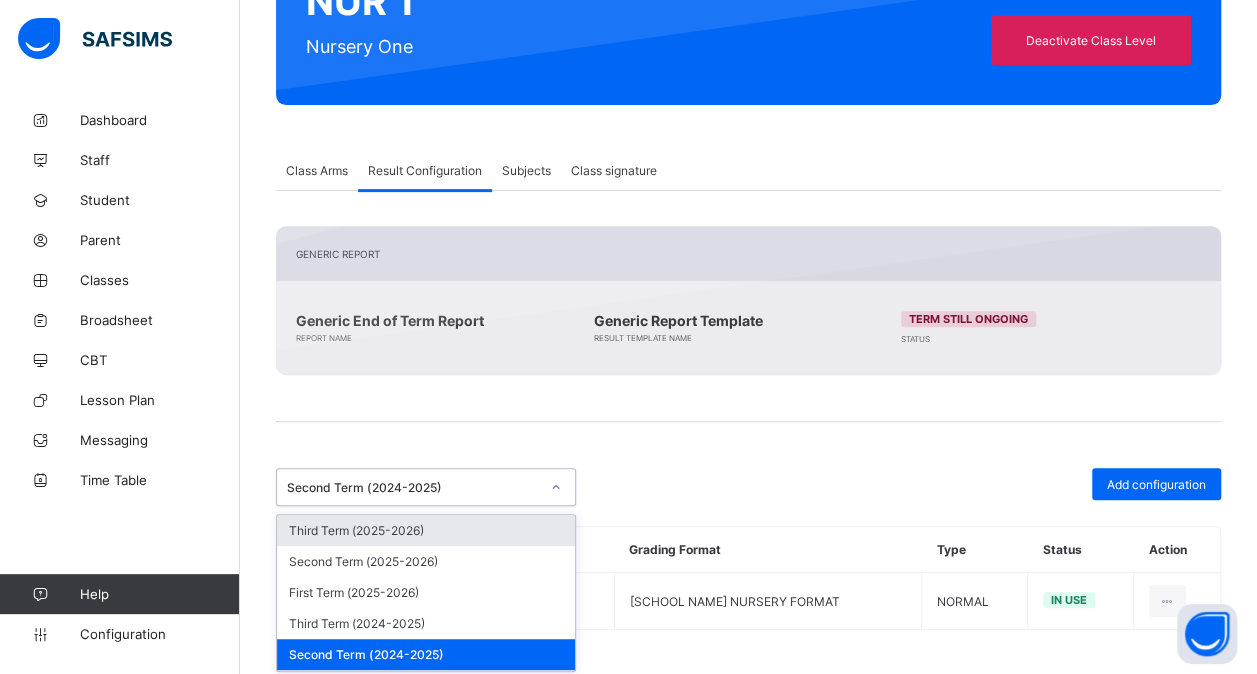 click 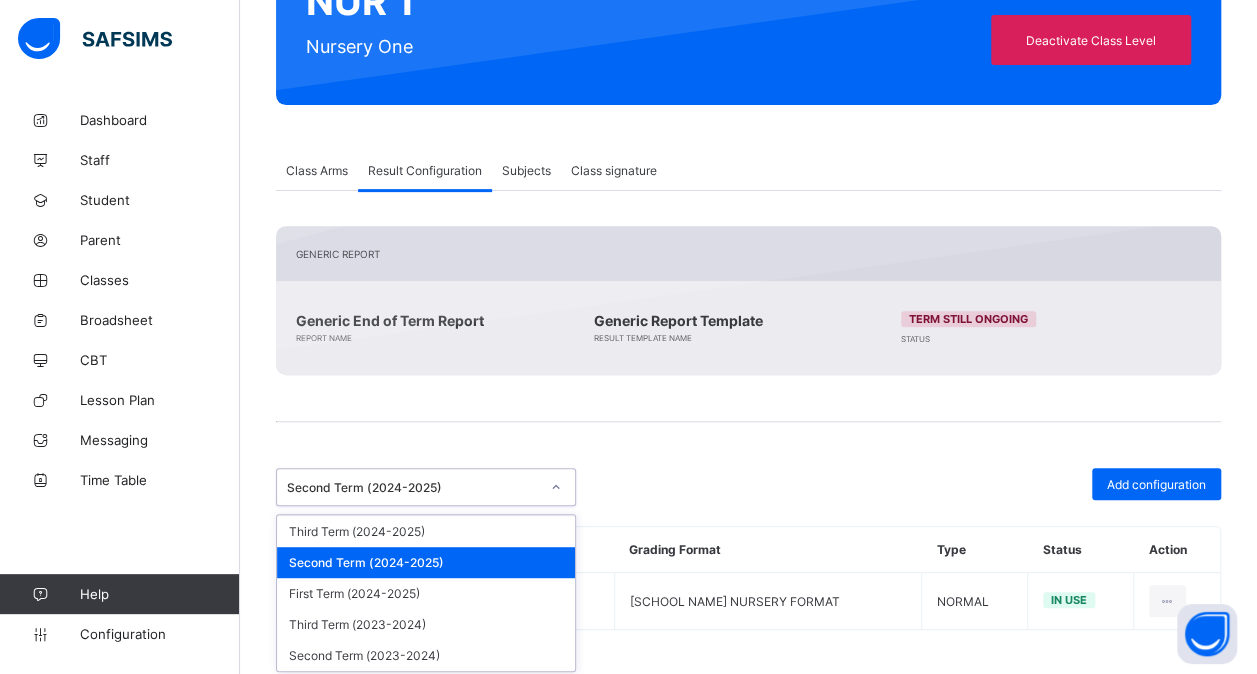 scroll, scrollTop: 93, scrollLeft: 0, axis: vertical 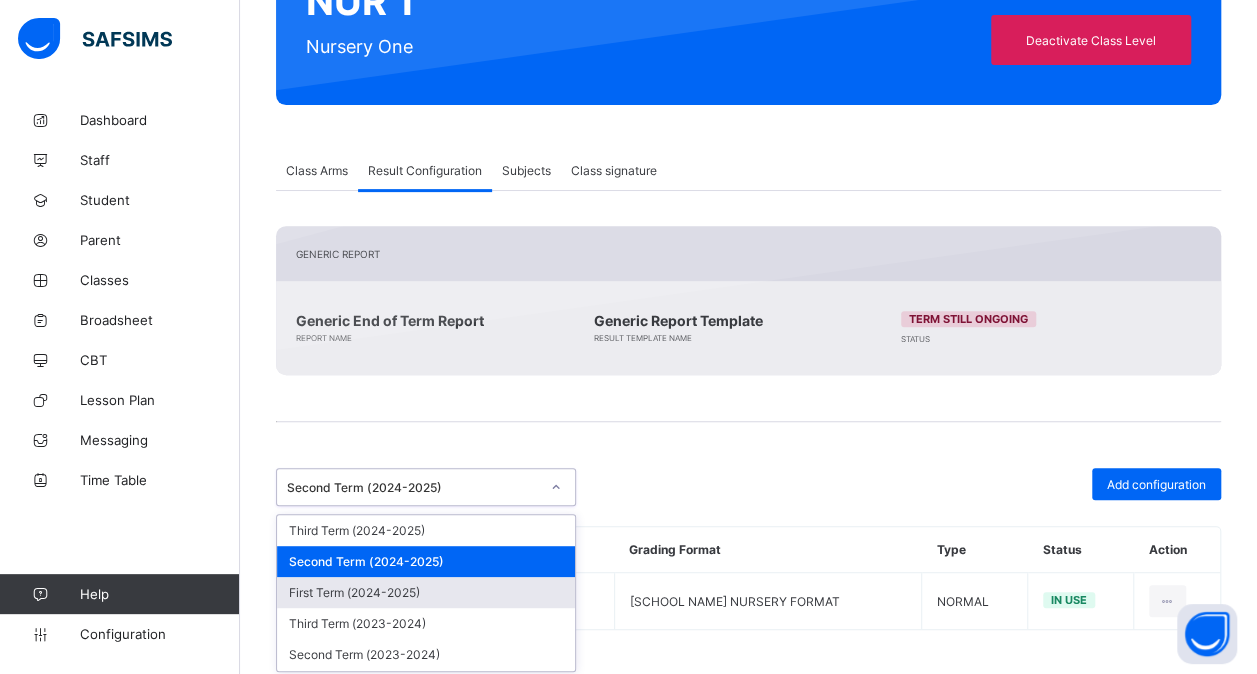 click on "First Term (2024-2025)" at bounding box center (426, 592) 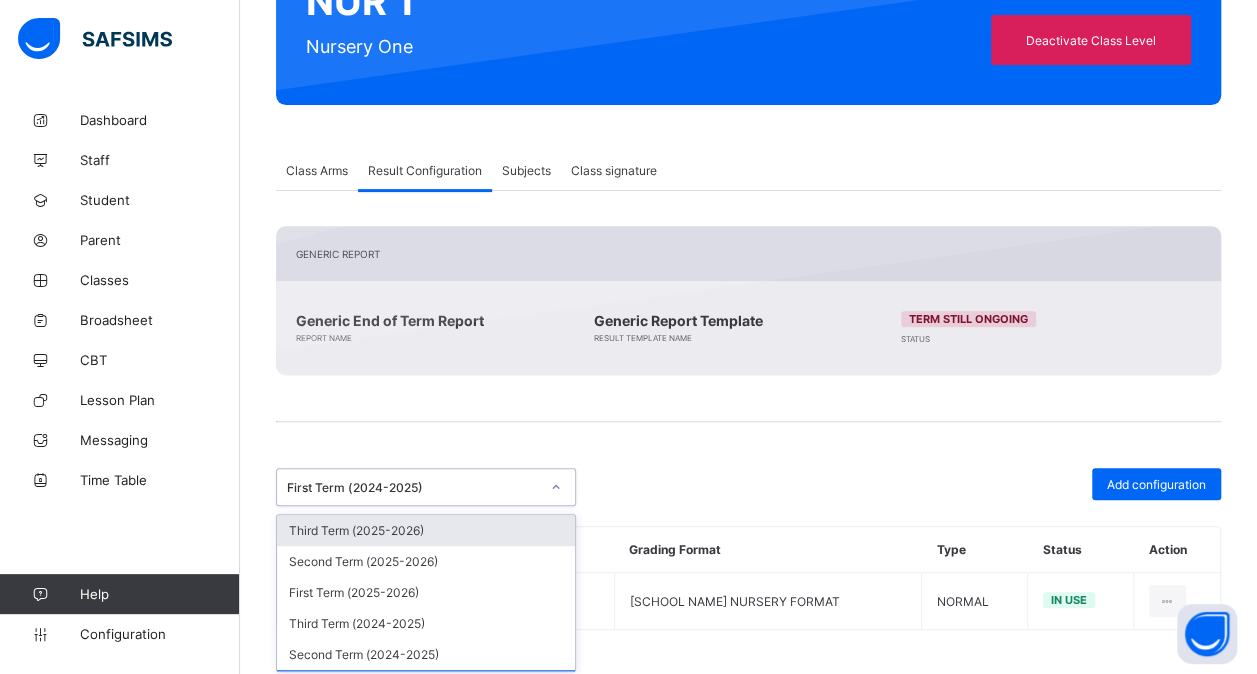click at bounding box center [556, 487] 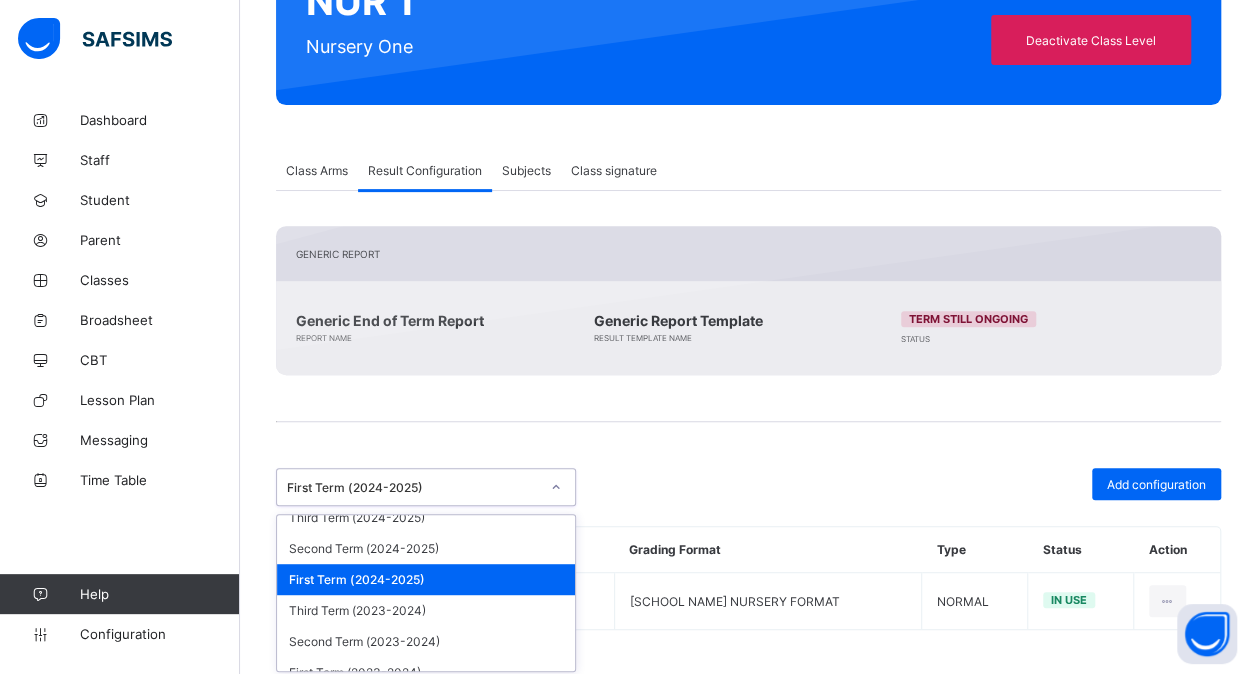 scroll, scrollTop: 107, scrollLeft: 0, axis: vertical 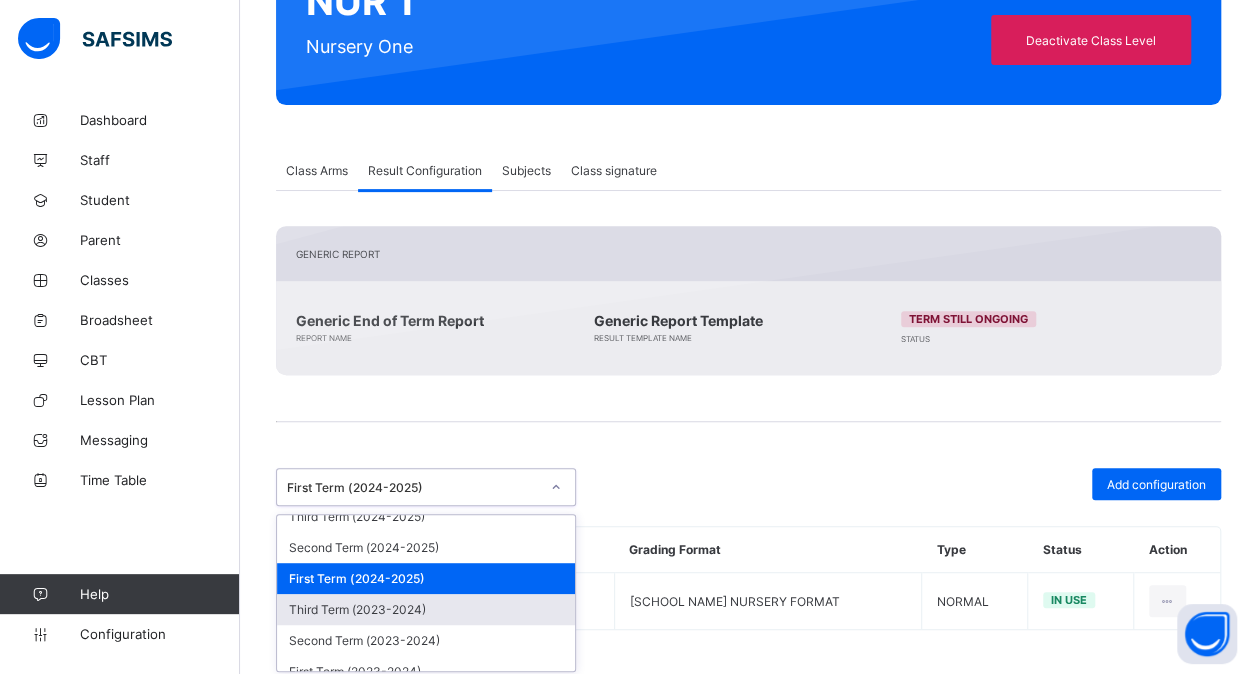 click on "Third Term (2023-2024)" at bounding box center (426, 609) 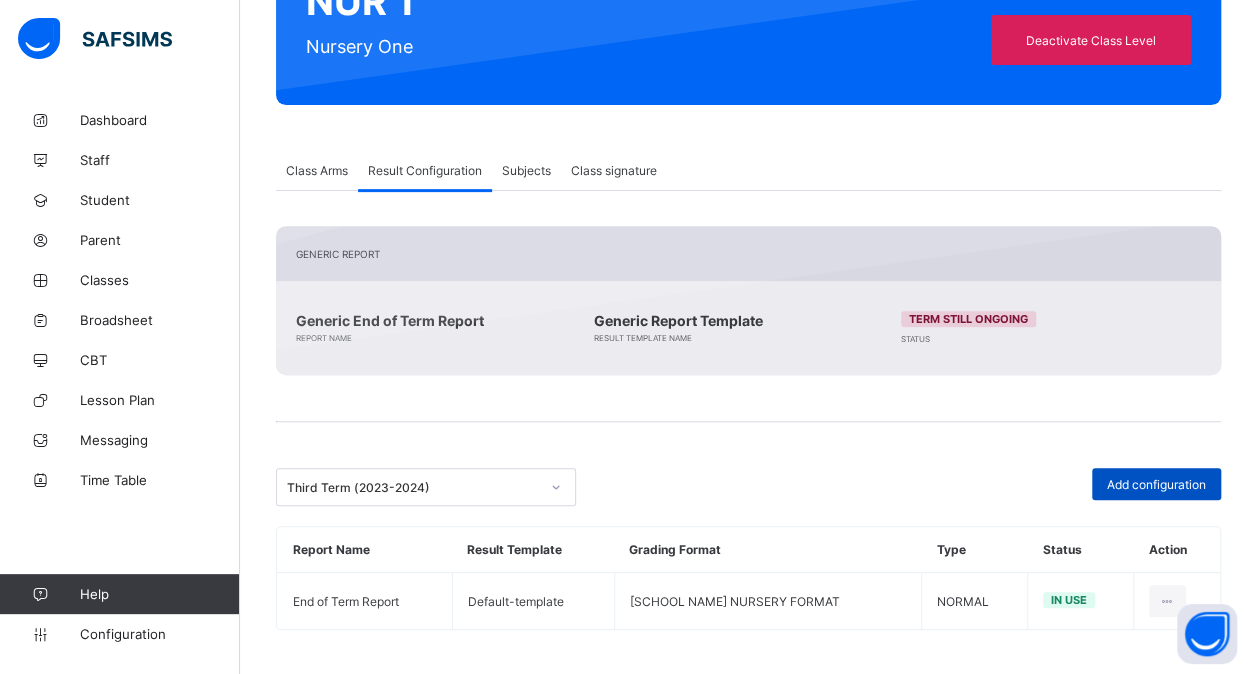 click on "Add configuration" at bounding box center [1156, 484] 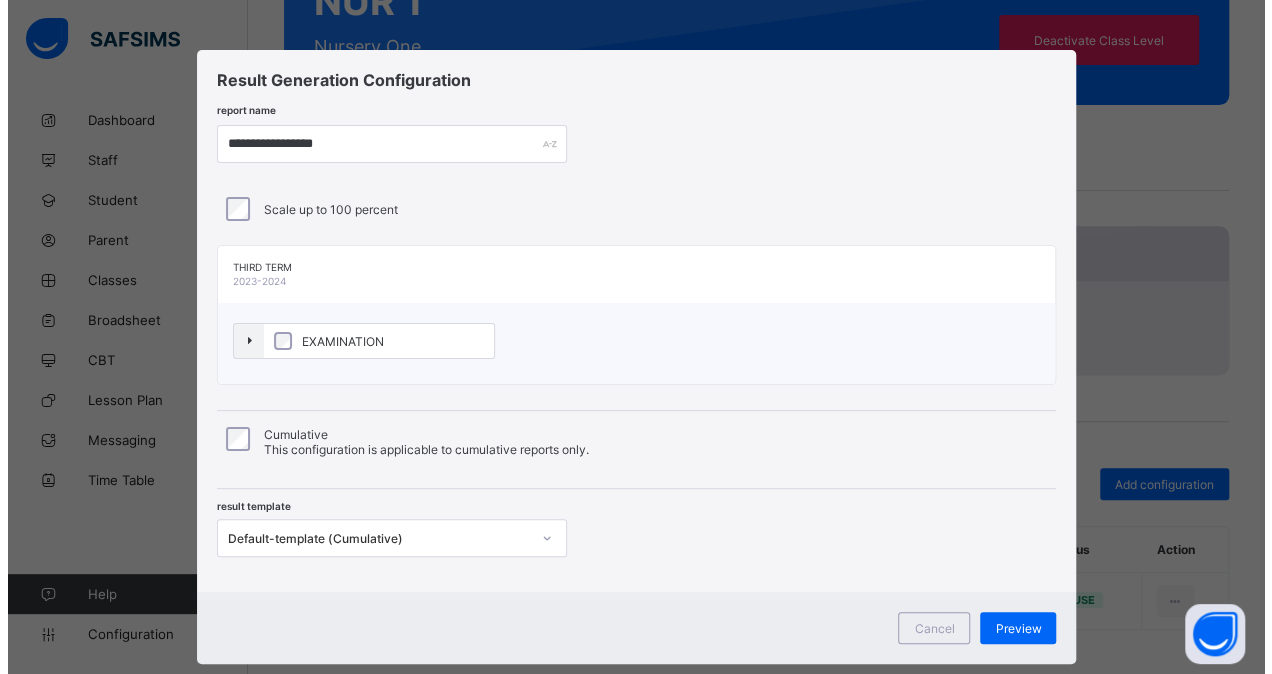 scroll, scrollTop: 37, scrollLeft: 0, axis: vertical 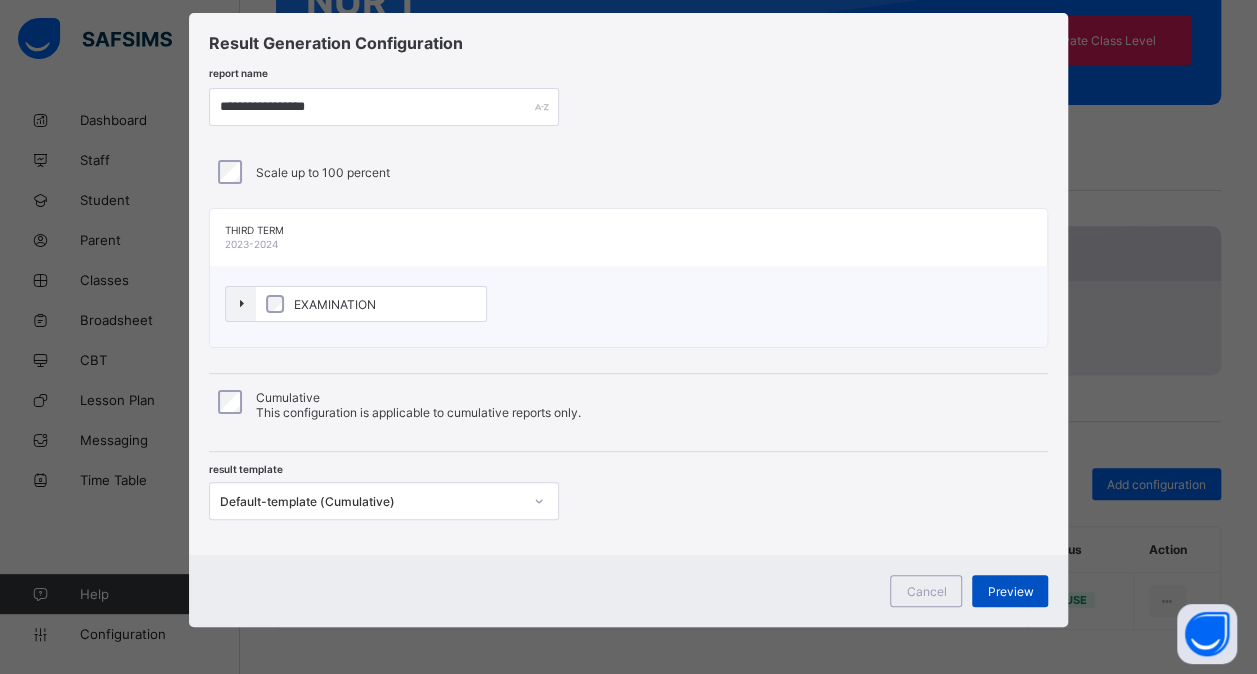 click on "Preview" at bounding box center (1010, 591) 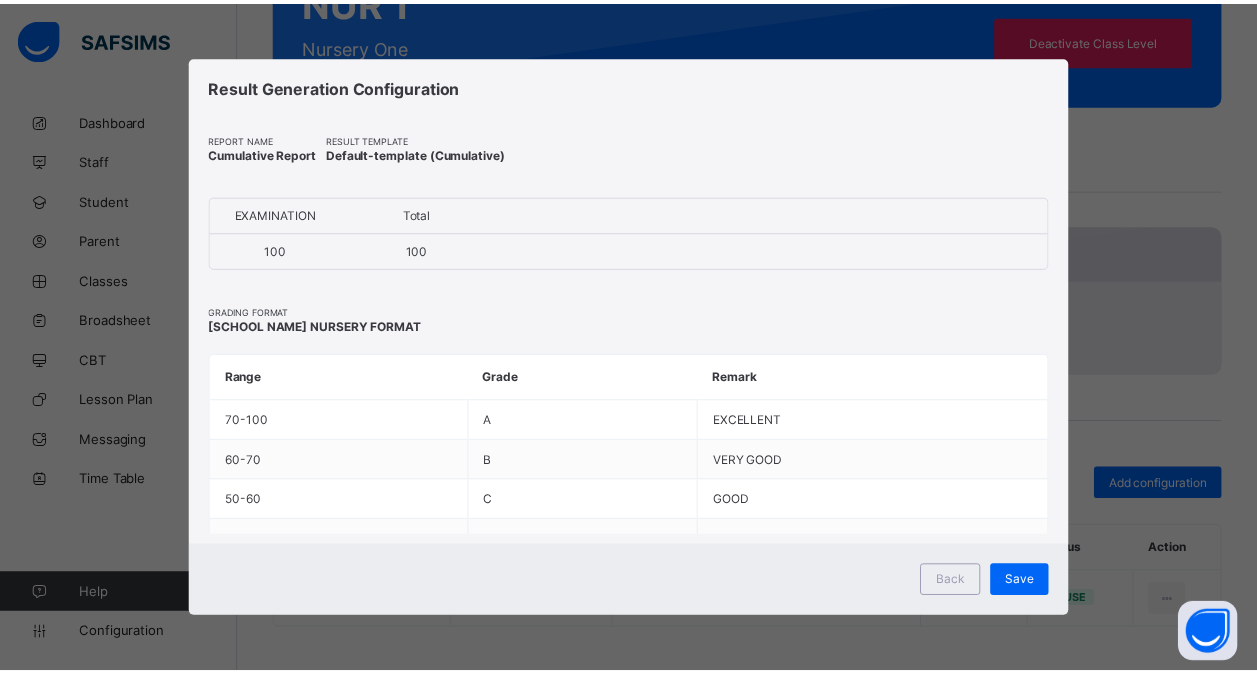 scroll, scrollTop: 0, scrollLeft: 0, axis: both 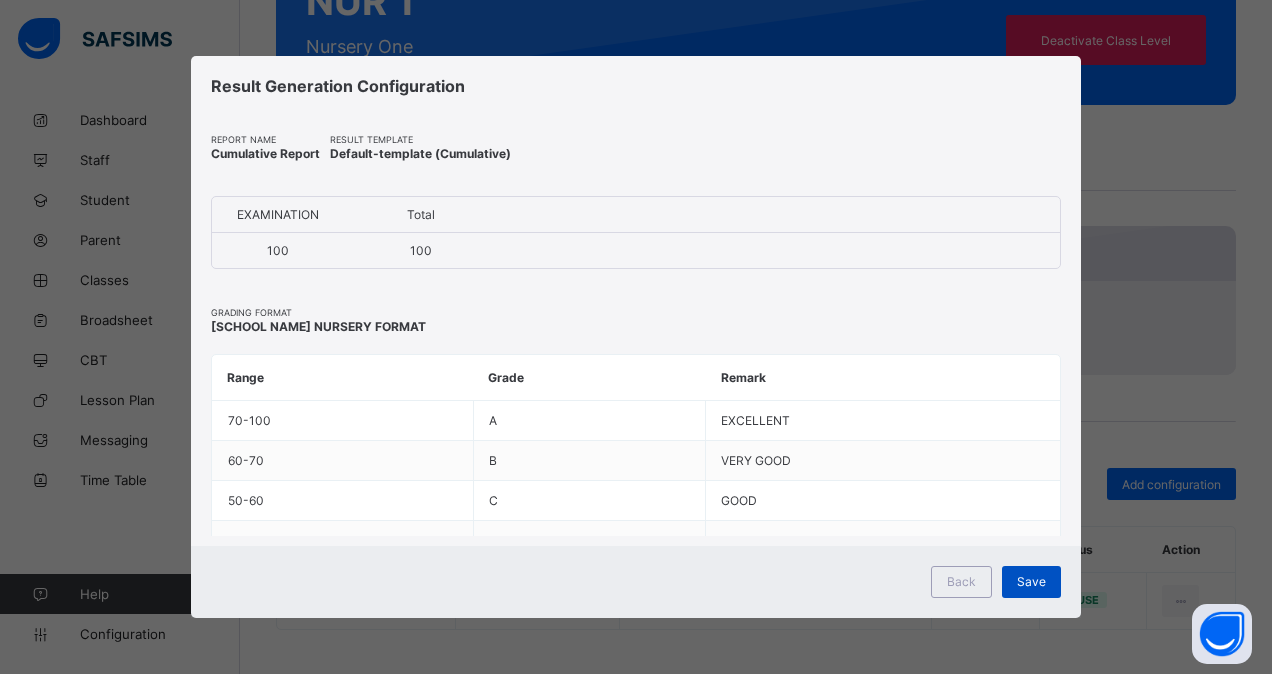 click on "Save" at bounding box center (1031, 581) 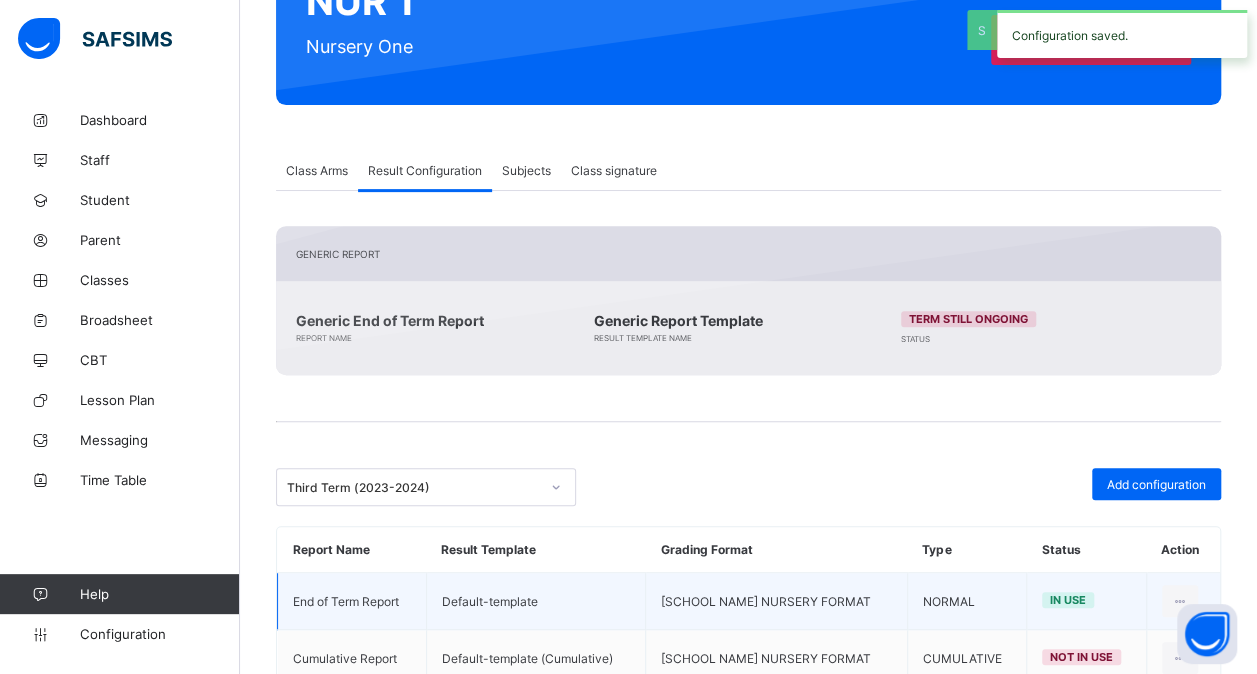 scroll, scrollTop: 317, scrollLeft: 0, axis: vertical 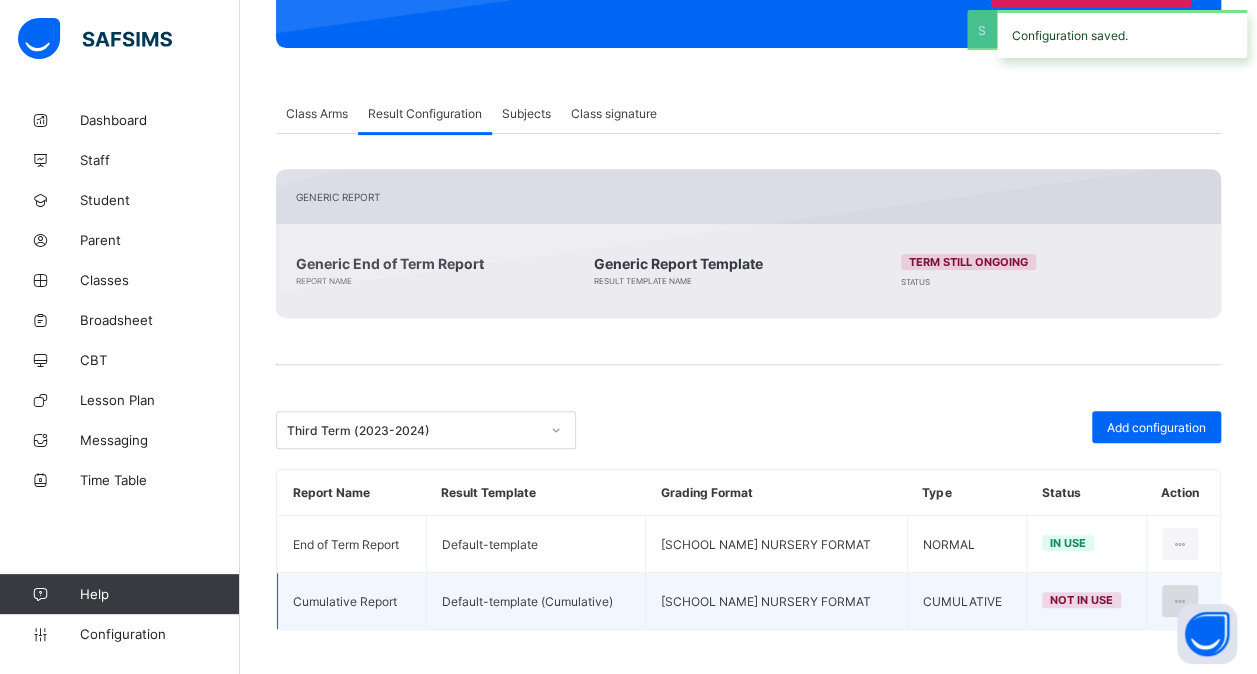 click at bounding box center [1180, 601] 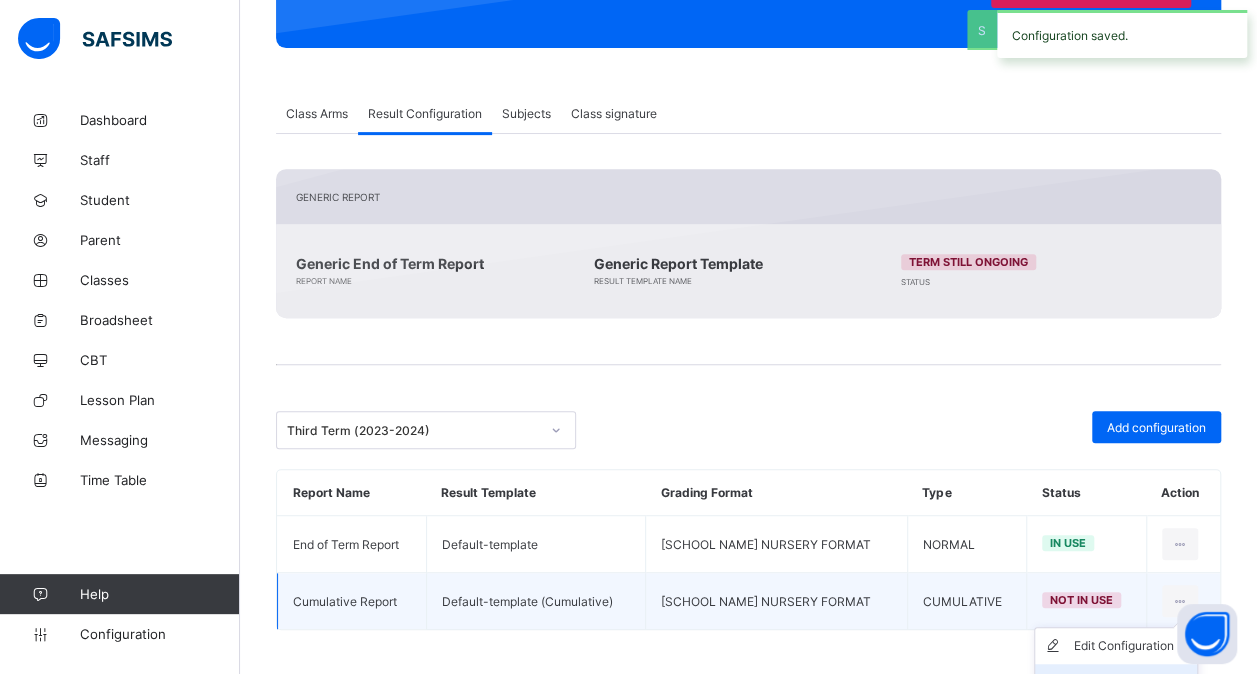 click on "Set in use" at bounding box center (1131, 682) 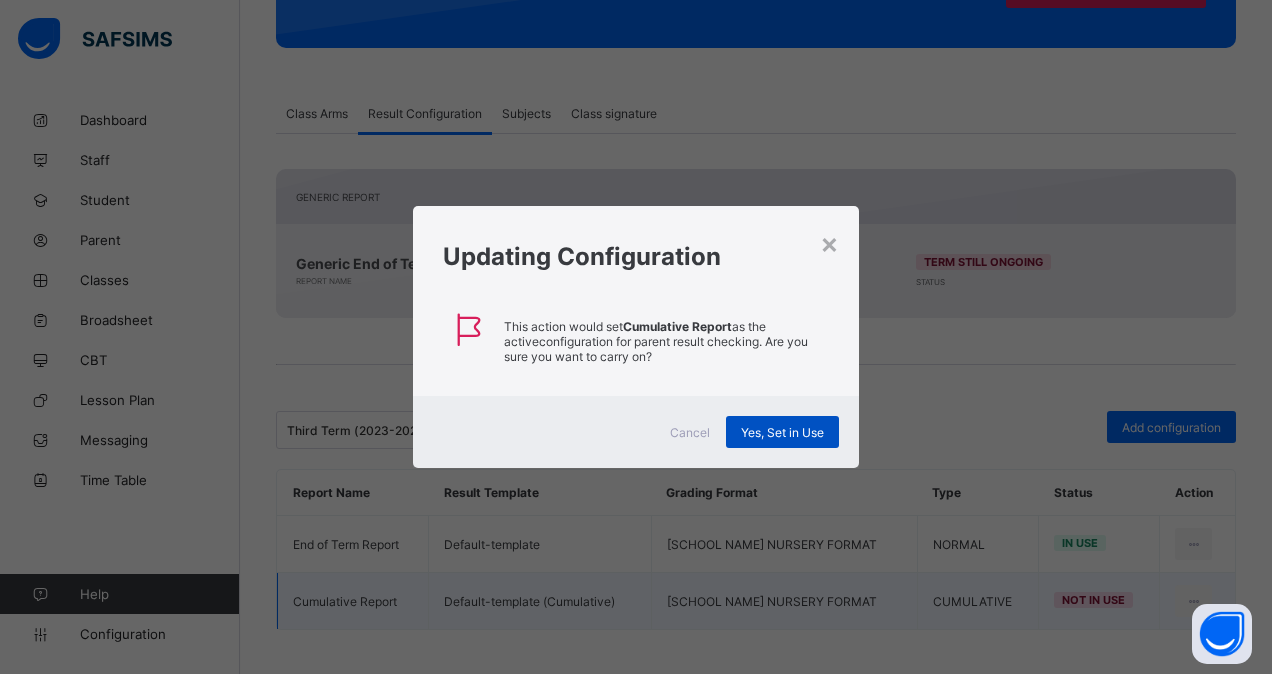 click on "Yes, Set in Use" at bounding box center (782, 432) 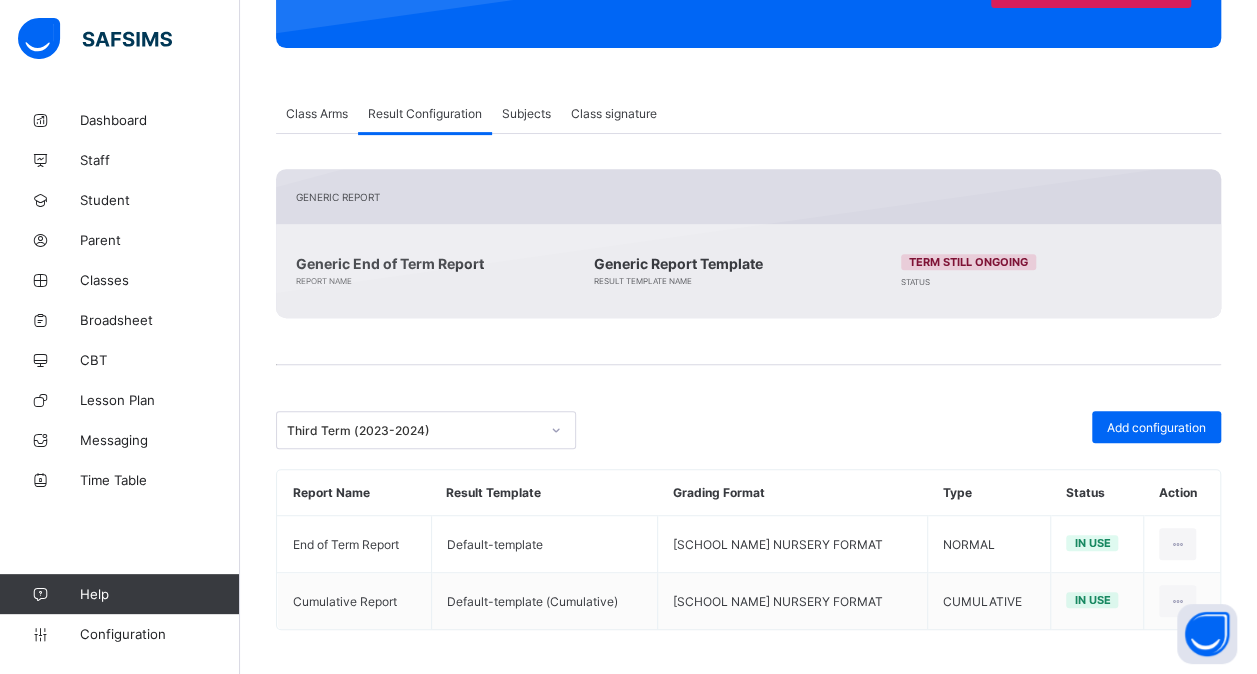 click at bounding box center (556, 430) 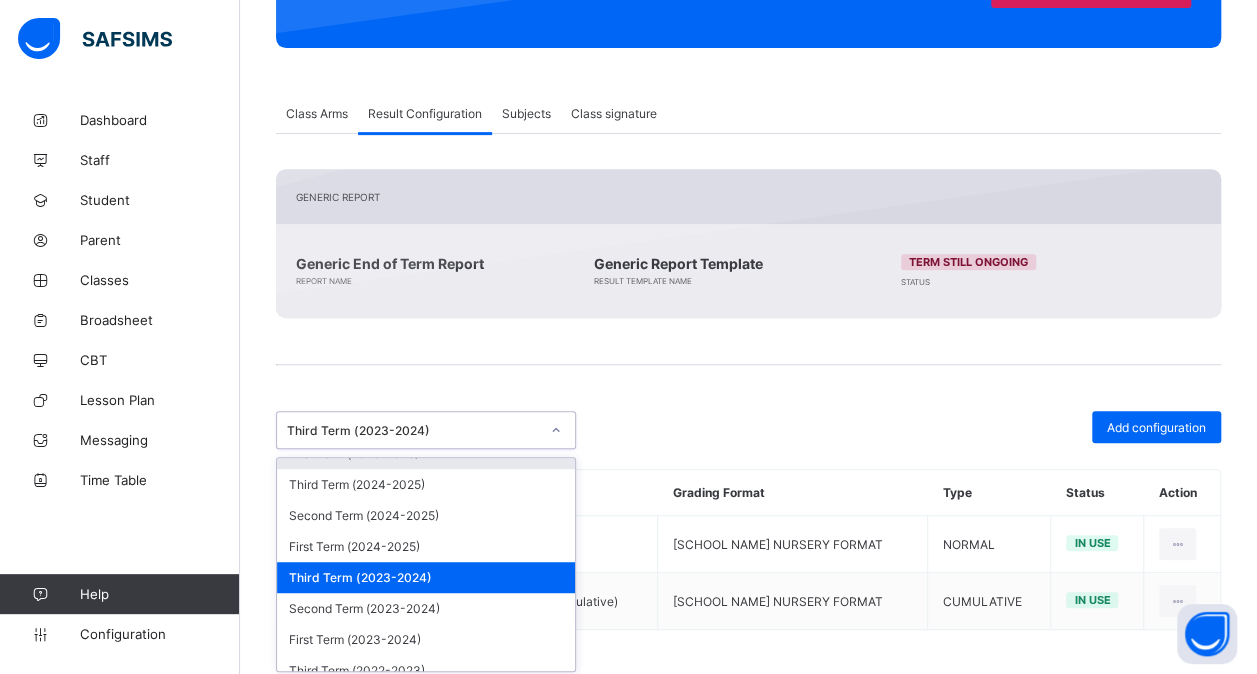 scroll, scrollTop: 118, scrollLeft: 0, axis: vertical 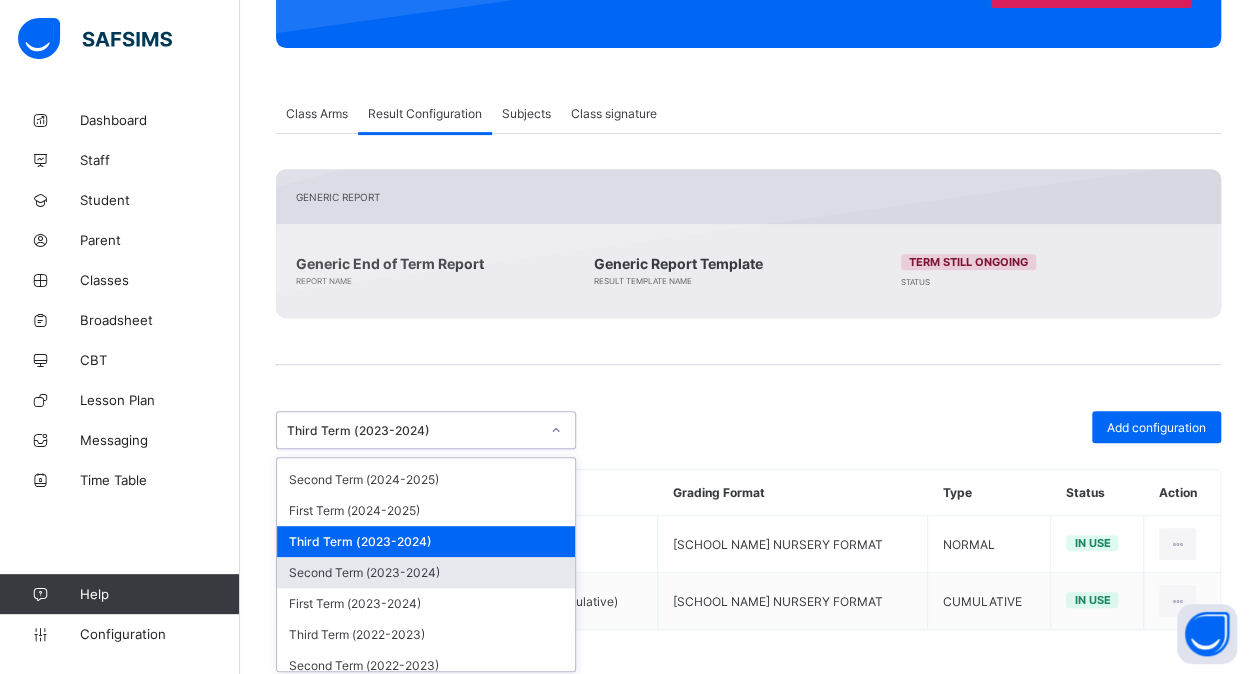 click on "Second Term (2023-2024)" at bounding box center (426, 572) 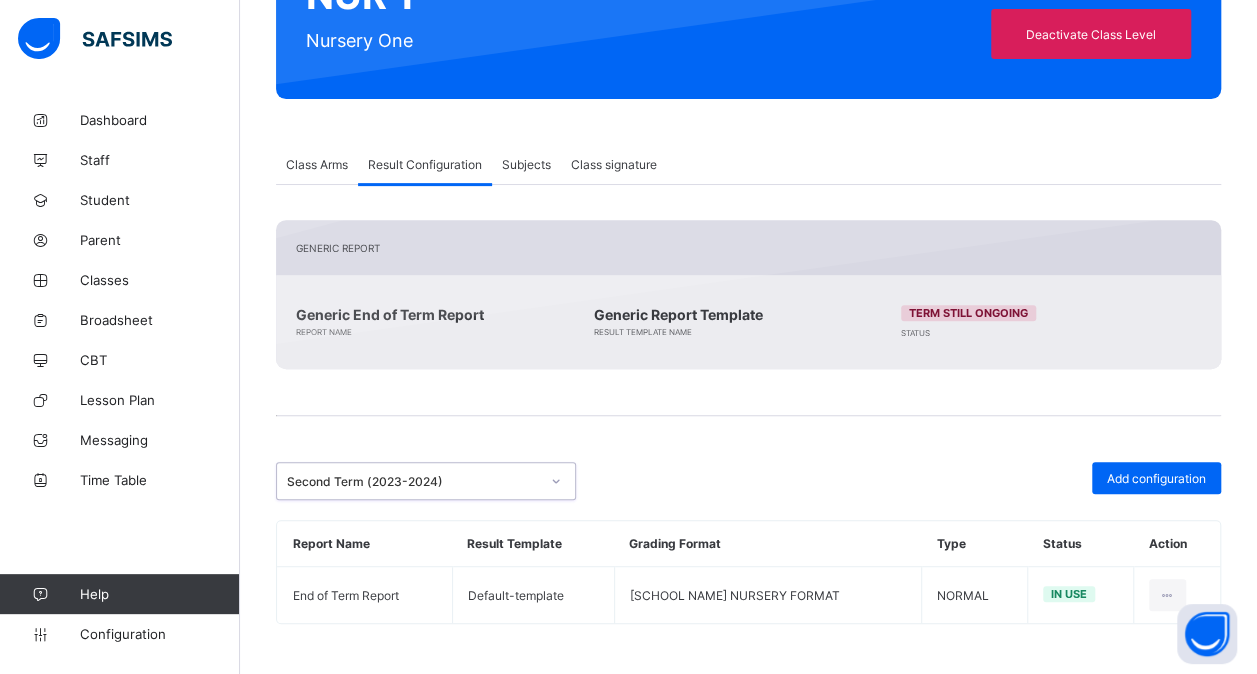 scroll, scrollTop: 260, scrollLeft: 0, axis: vertical 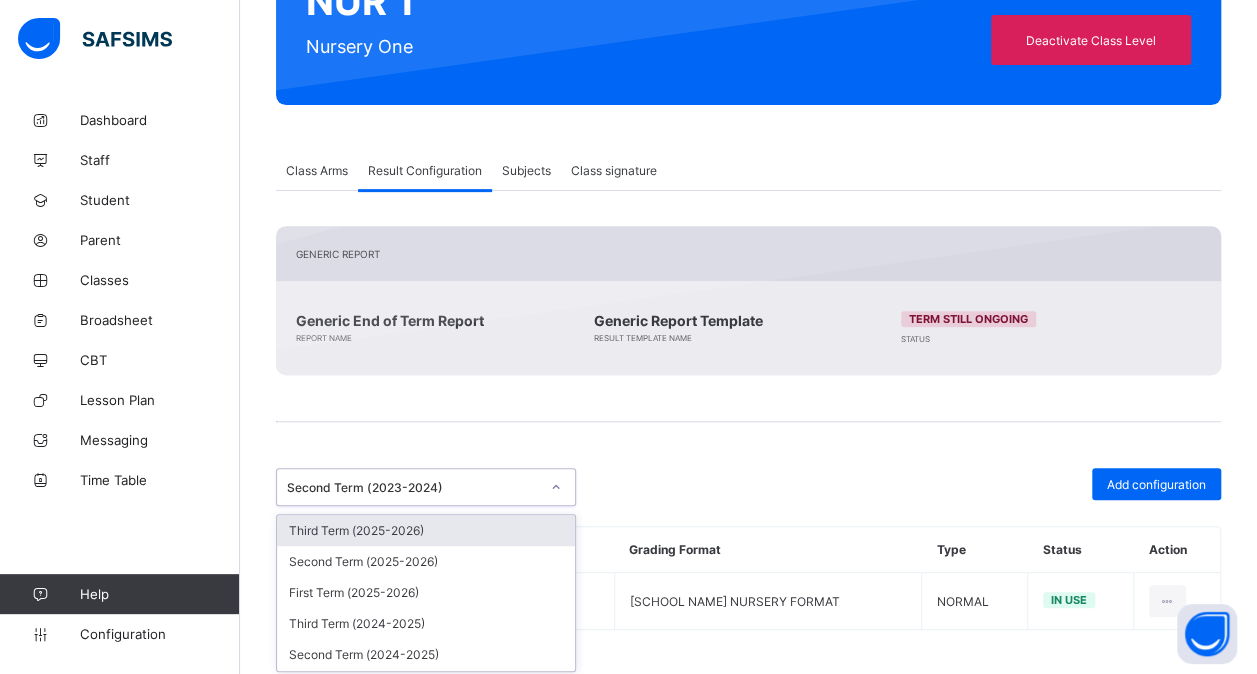 click 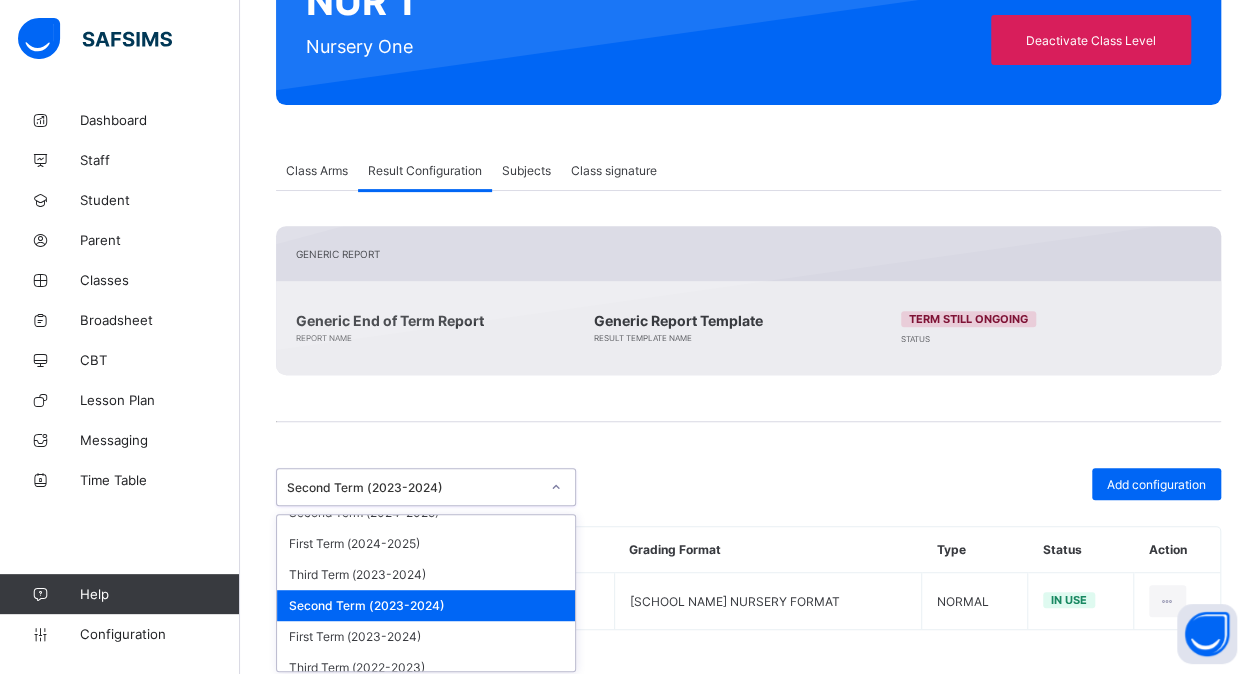 scroll, scrollTop: 170, scrollLeft: 0, axis: vertical 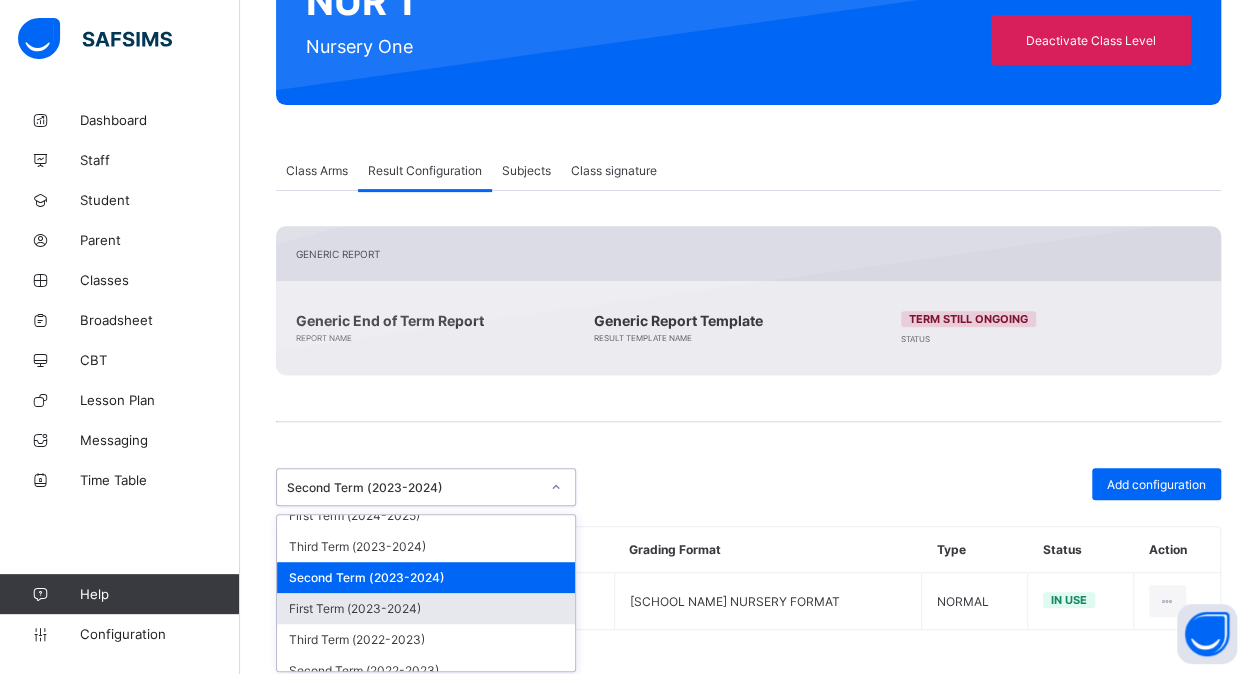 click on "First Term (2023-2024)" at bounding box center [426, 608] 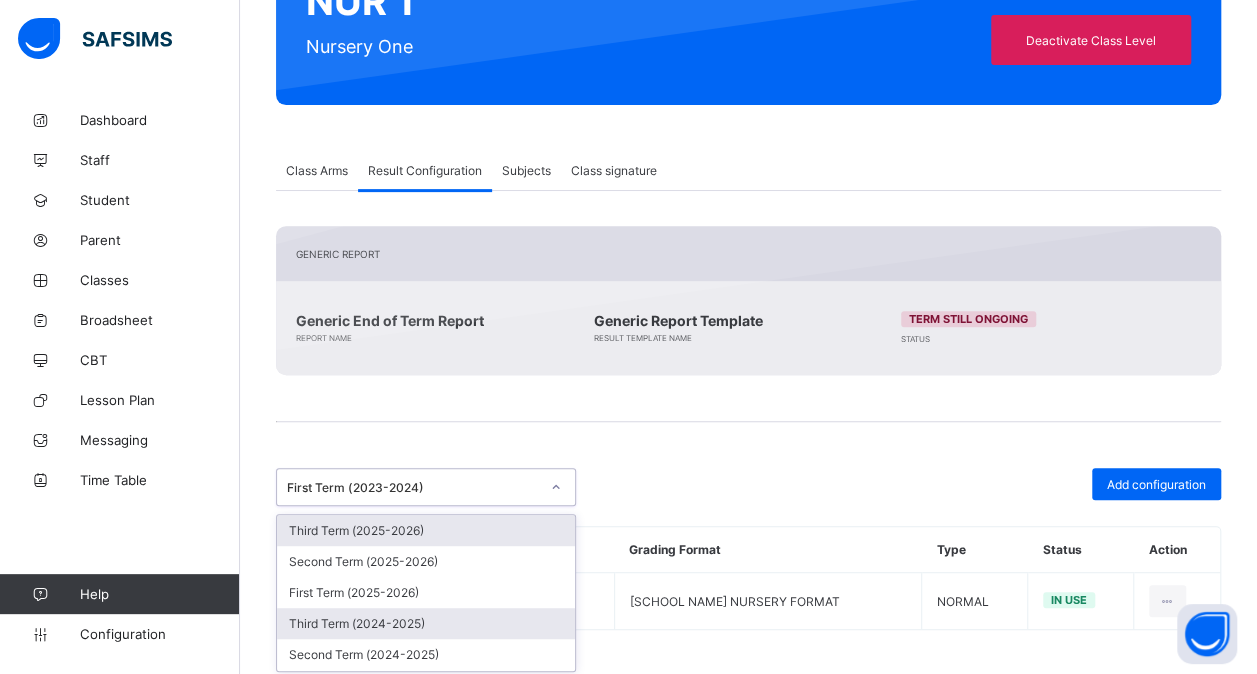 drag, startPoint x: 555, startPoint y: 486, endPoint x: 449, endPoint y: 602, distance: 157.13689 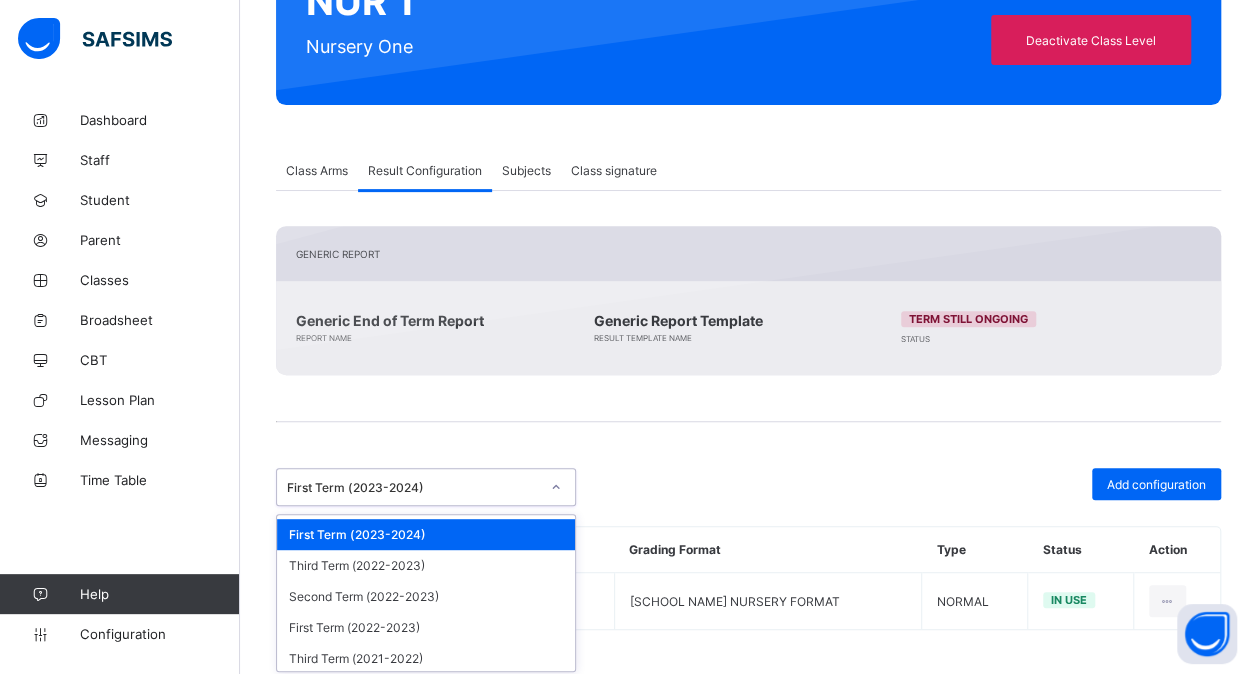 scroll, scrollTop: 225, scrollLeft: 0, axis: vertical 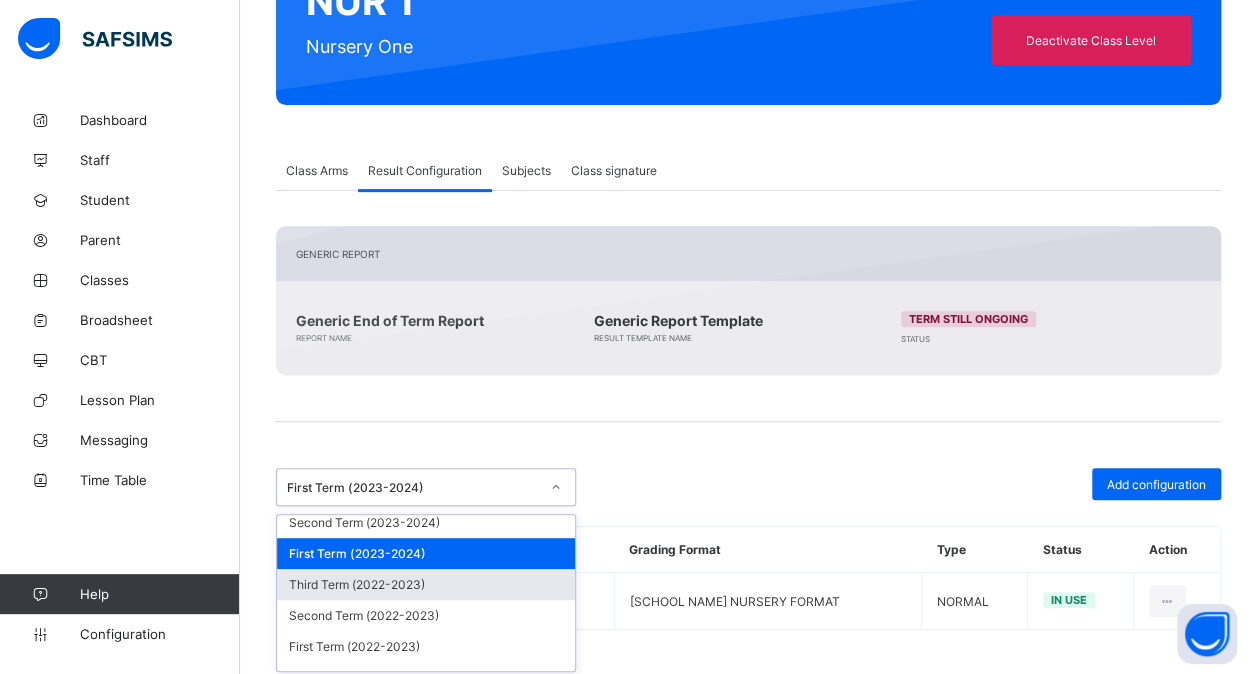 click on "Third Term (2022-2023)" at bounding box center [426, 584] 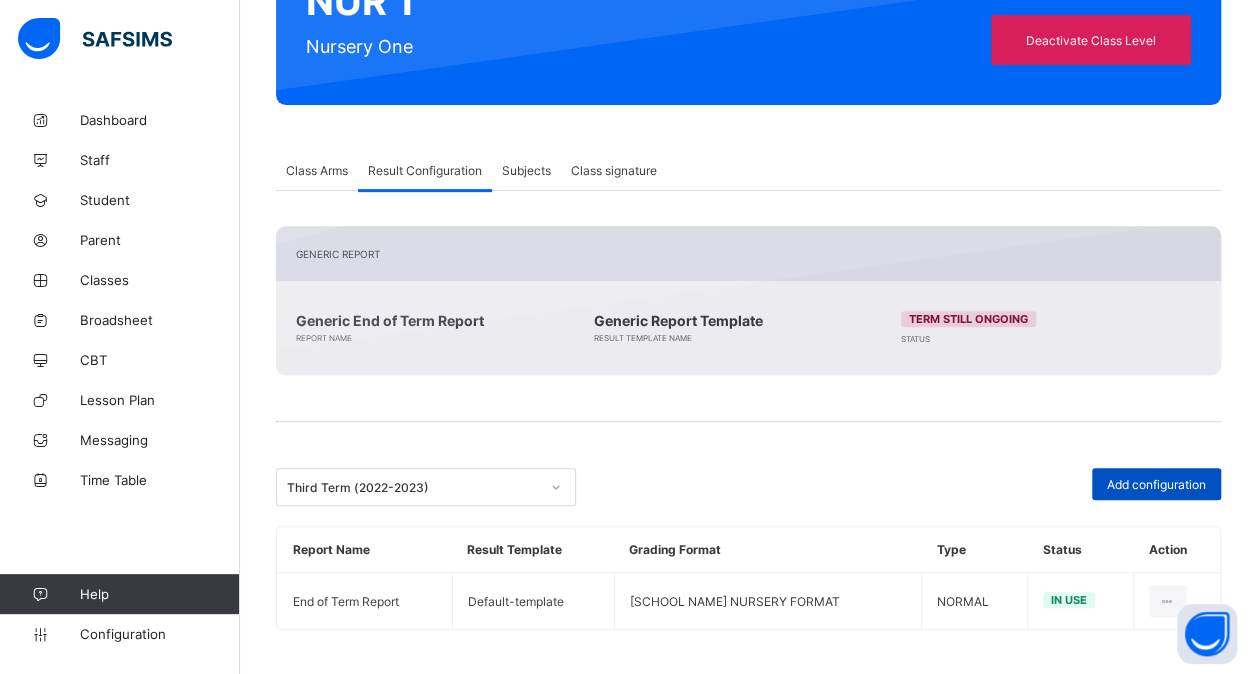 click on "Add configuration" at bounding box center (1156, 484) 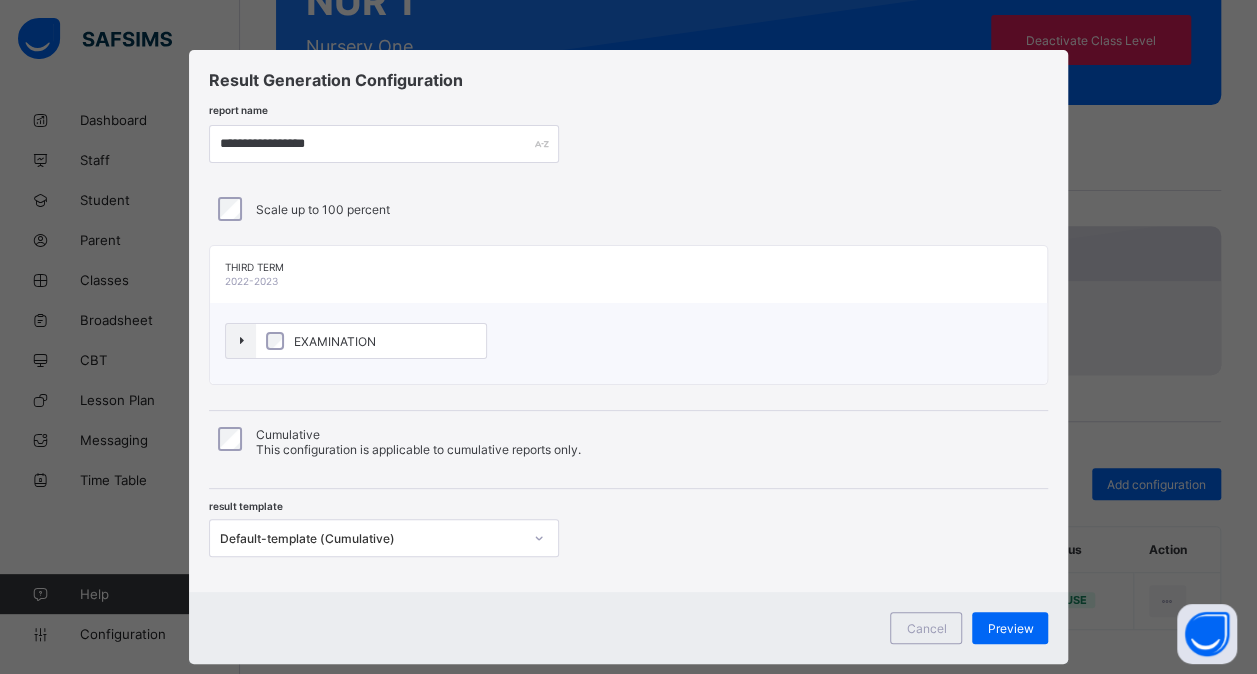 scroll, scrollTop: 37, scrollLeft: 0, axis: vertical 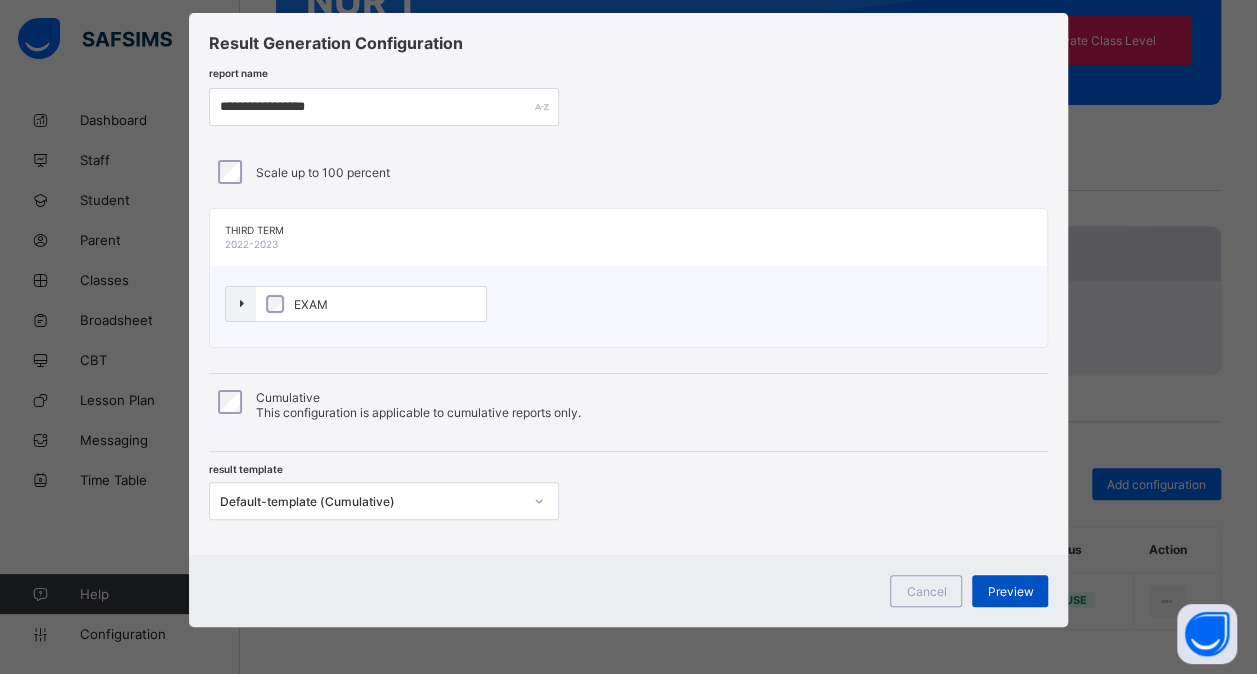 click on "Preview" at bounding box center [1010, 591] 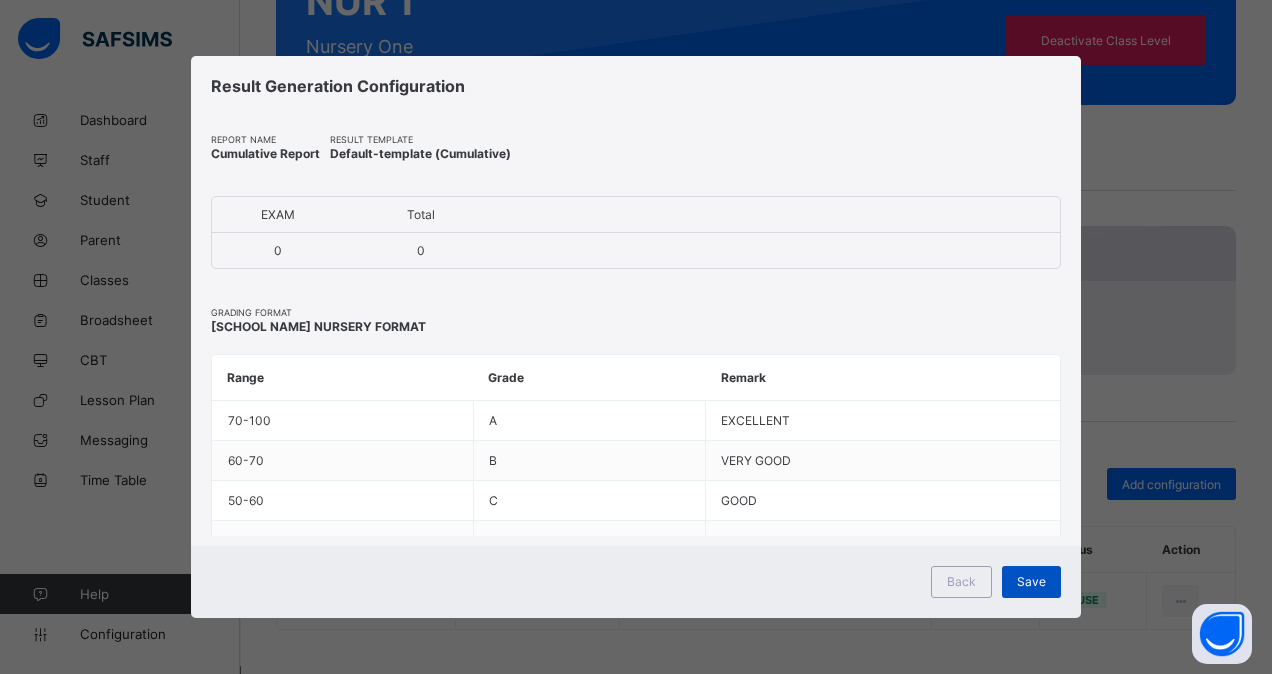 click on "Save" at bounding box center (1031, 581) 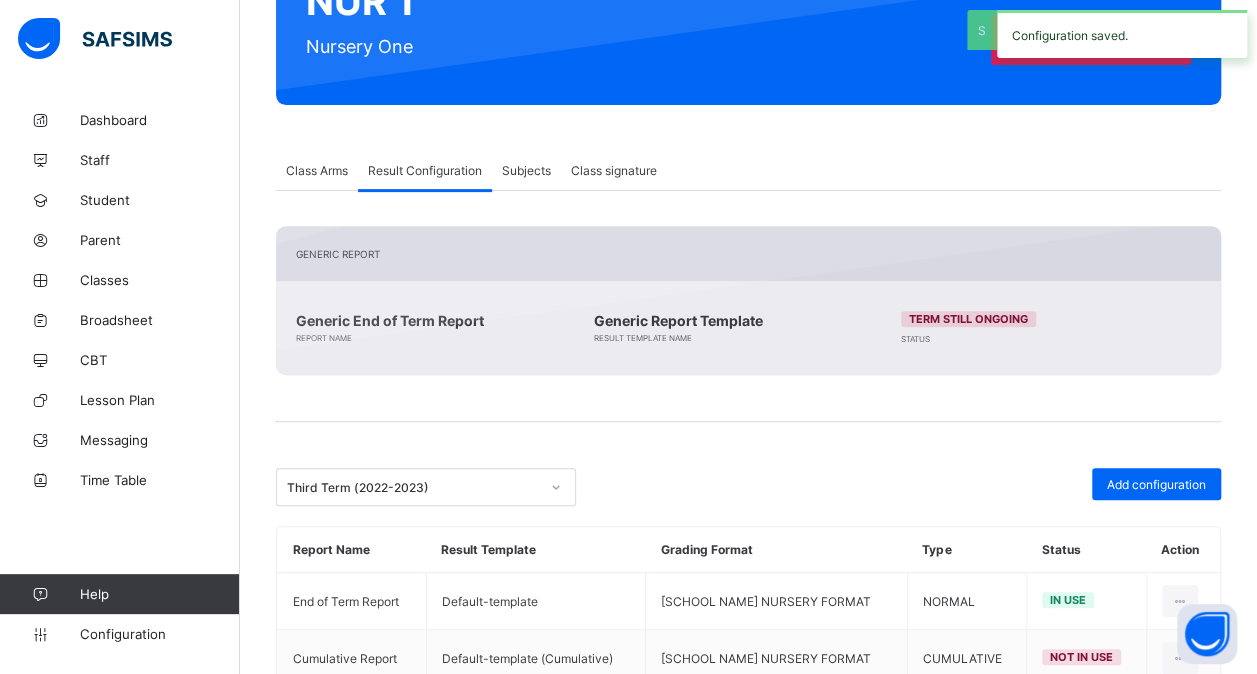 scroll, scrollTop: 317, scrollLeft: 0, axis: vertical 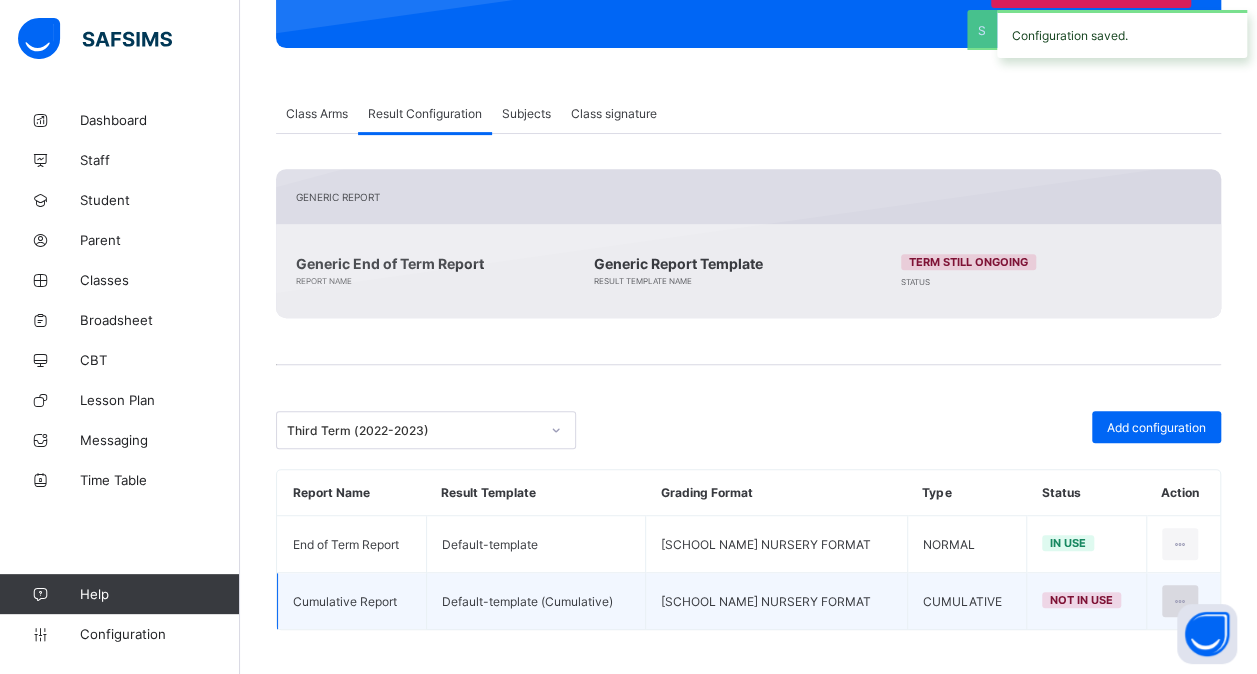 click at bounding box center [1180, 601] 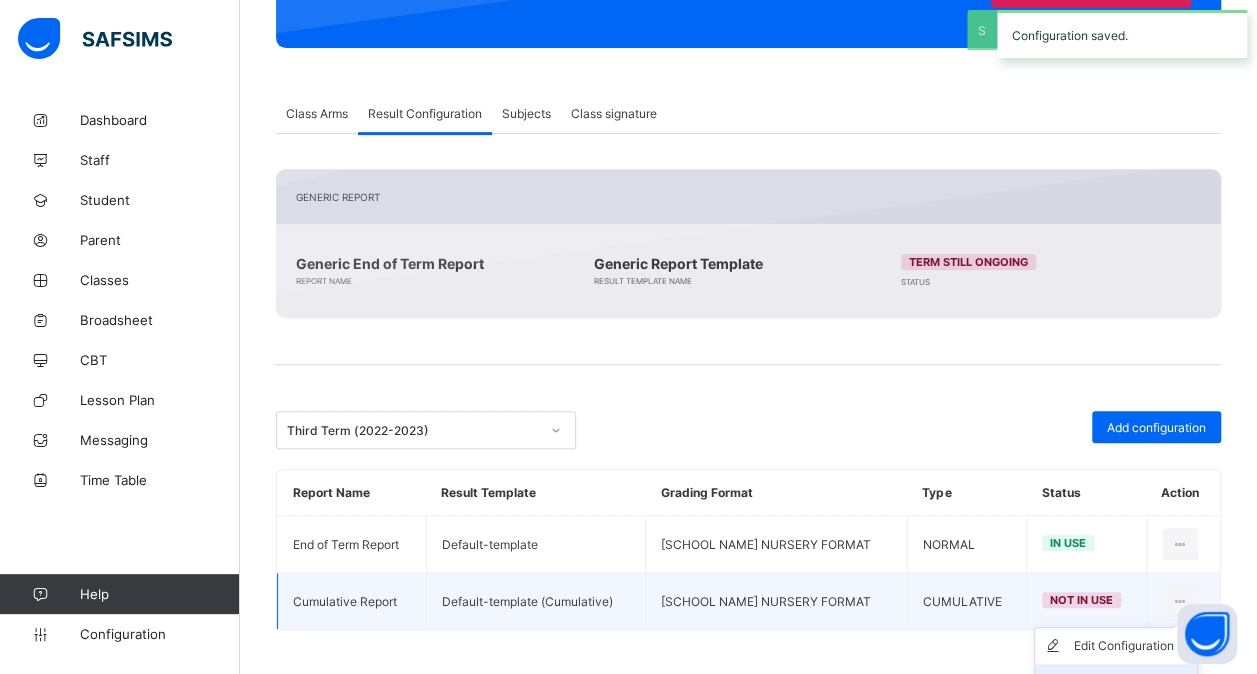 click on "Set in use" at bounding box center (1116, 682) 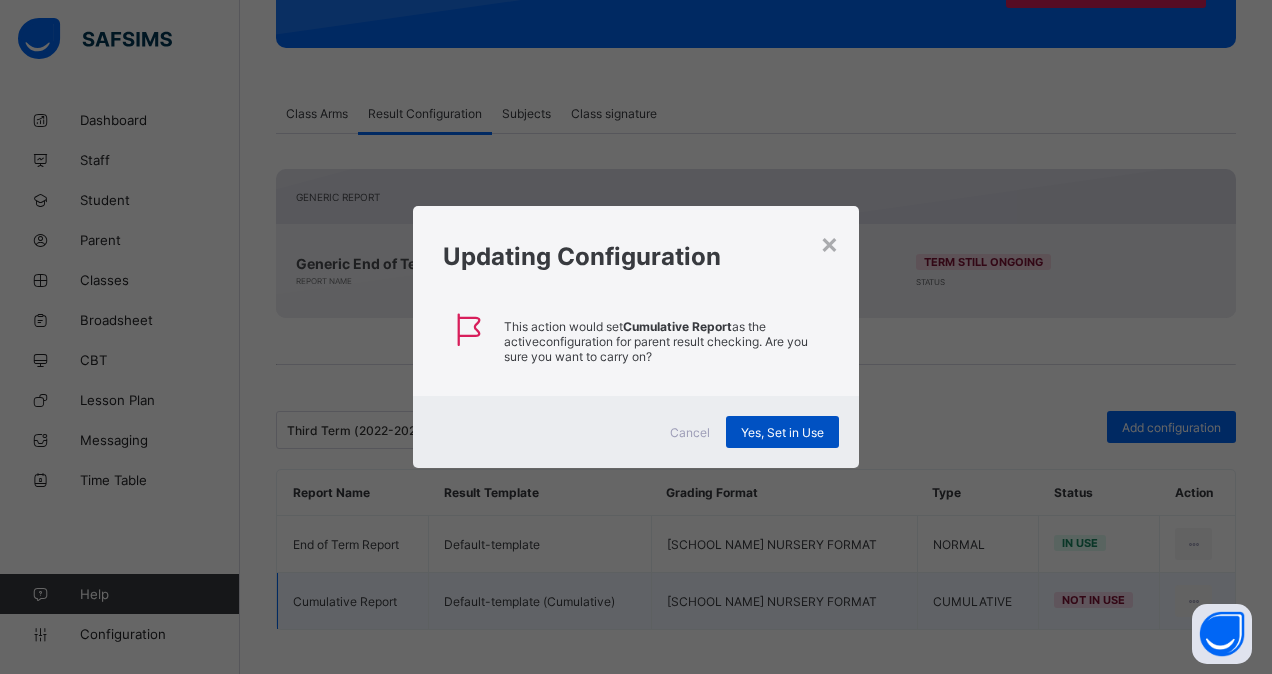 click on "Yes, Set in Use" at bounding box center (782, 432) 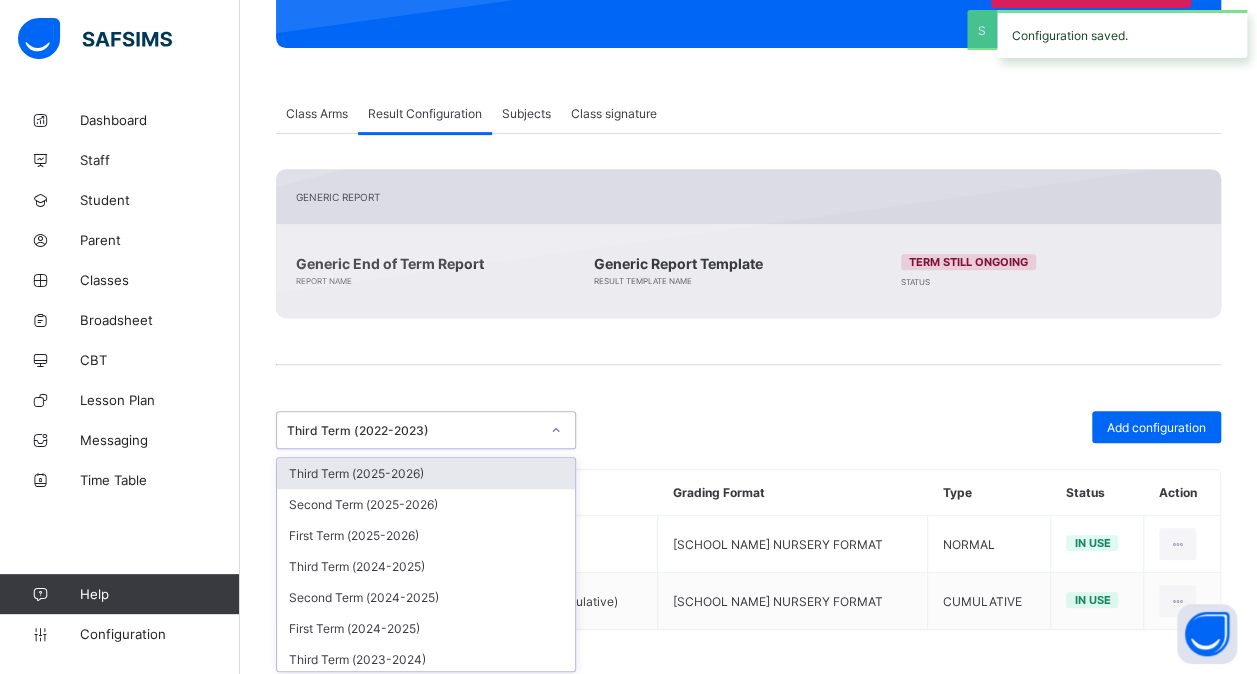 click 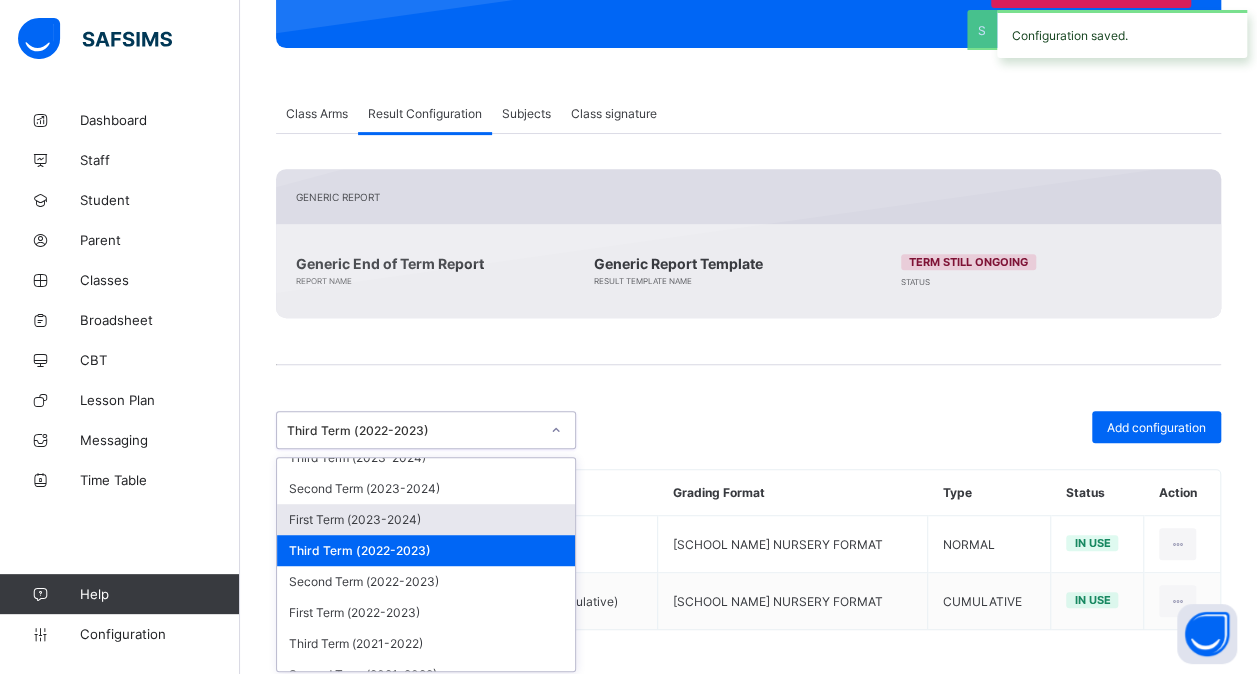 scroll, scrollTop: 210, scrollLeft: 0, axis: vertical 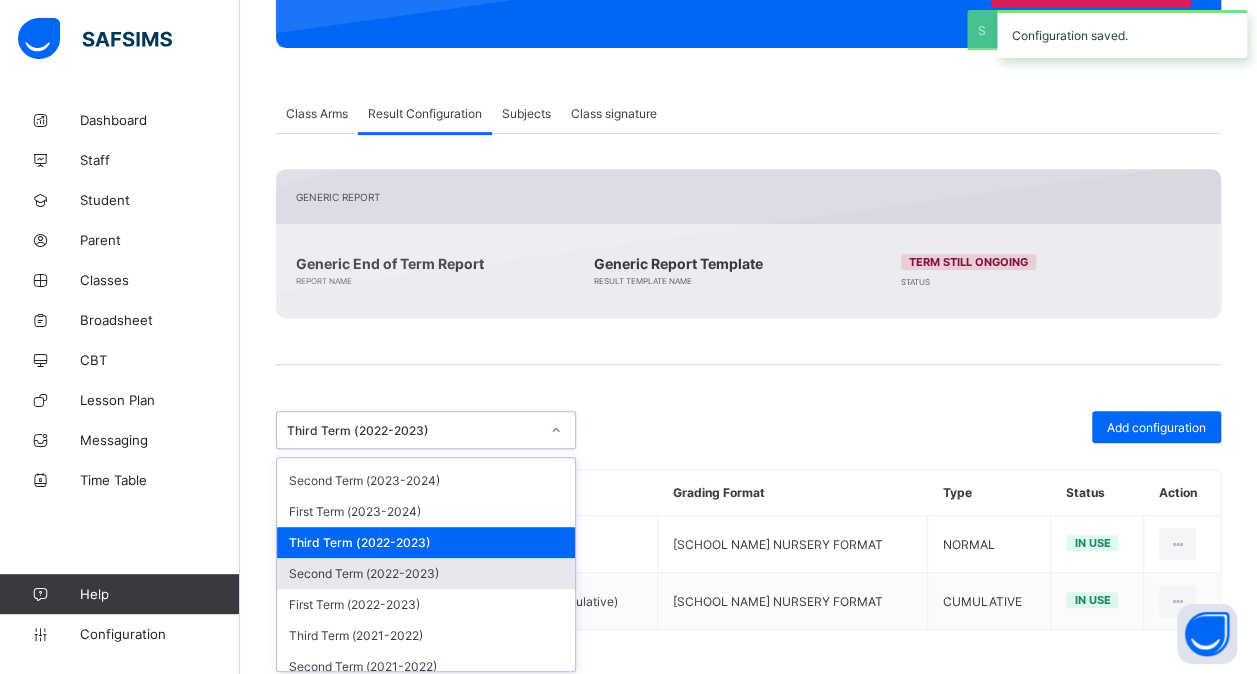 click on "Second Term (2022-2023)" at bounding box center (426, 573) 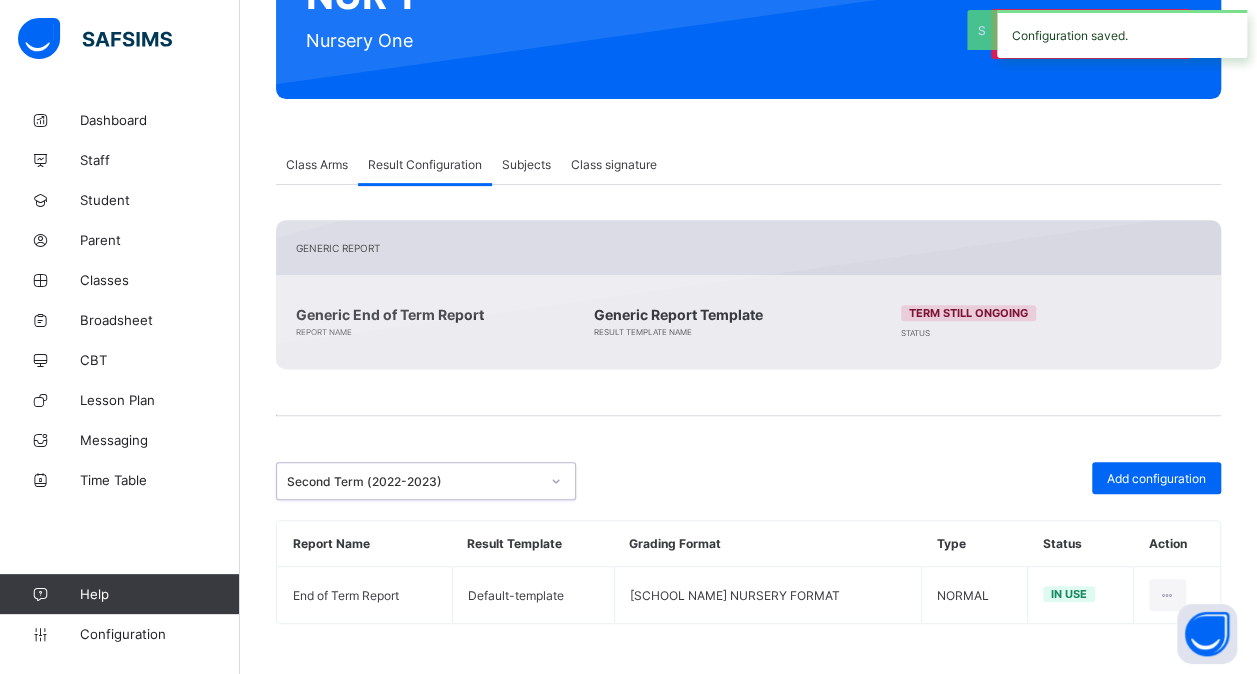 scroll, scrollTop: 260, scrollLeft: 0, axis: vertical 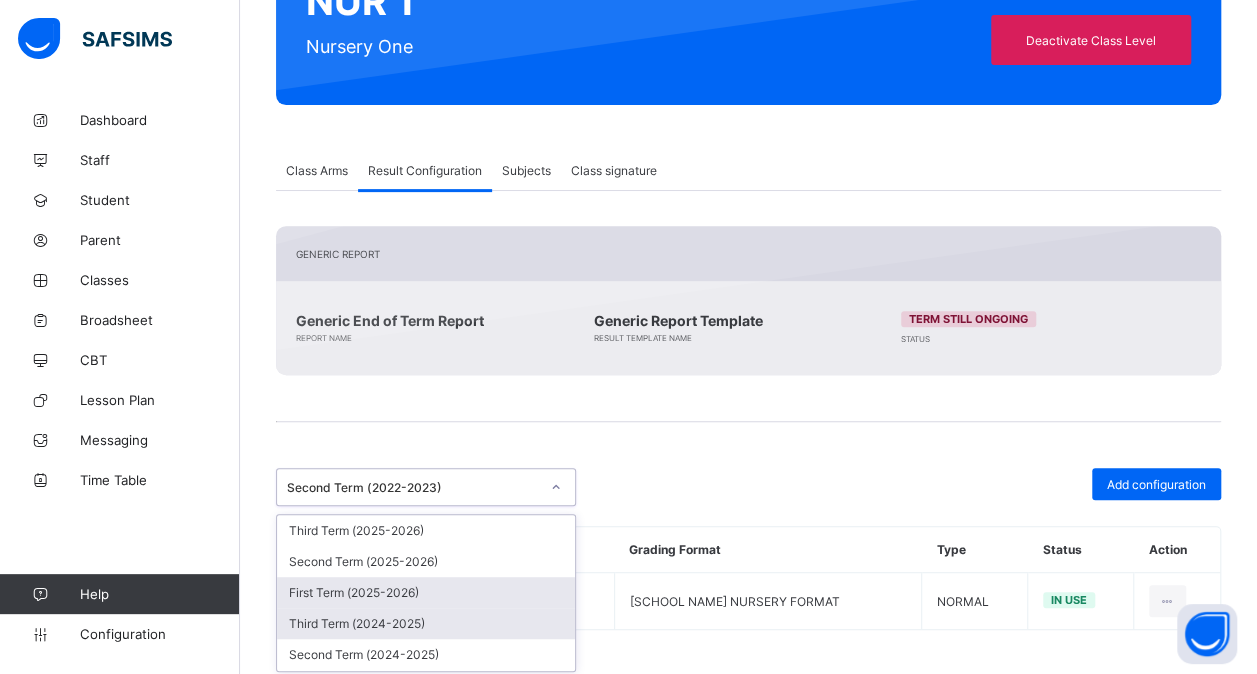 drag, startPoint x: 556, startPoint y: 482, endPoint x: 490, endPoint y: 608, distance: 142.23924 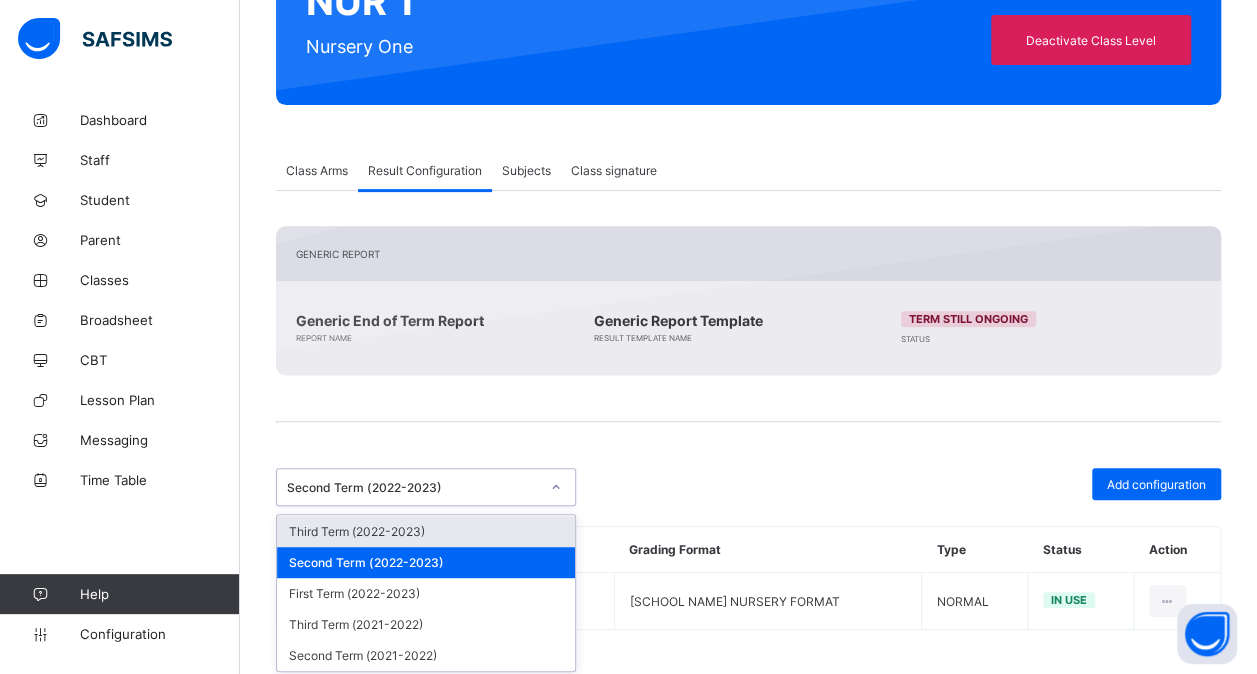 scroll, scrollTop: 279, scrollLeft: 0, axis: vertical 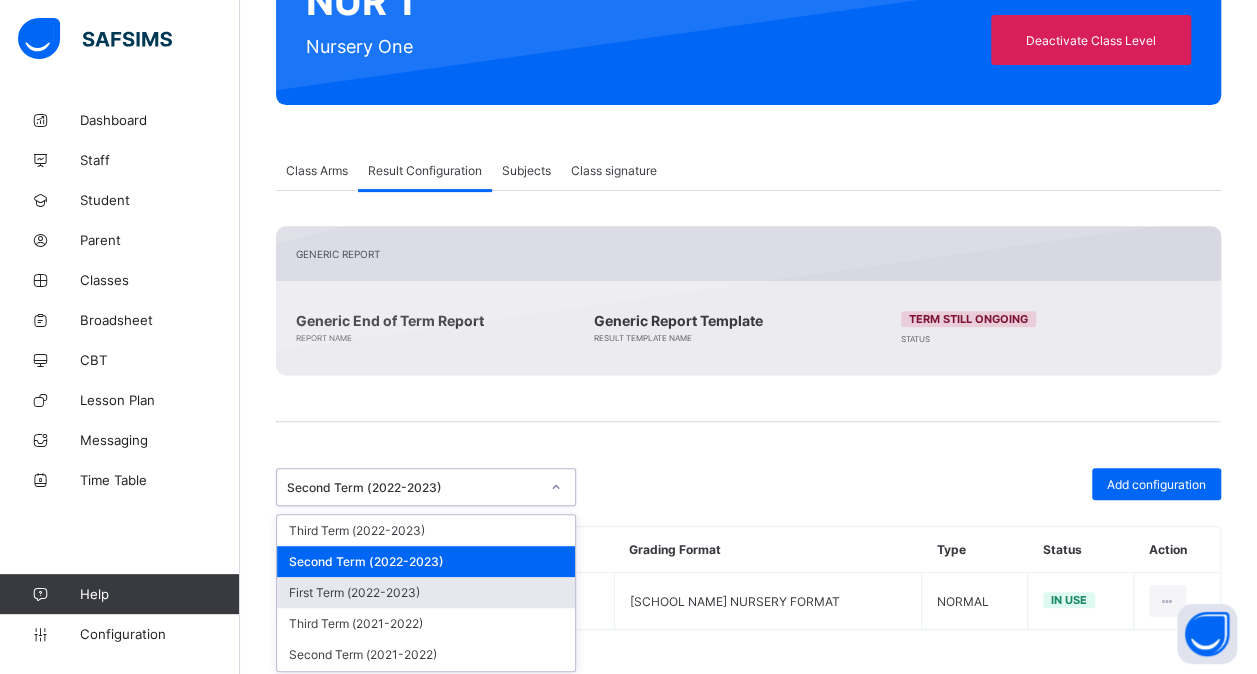 click on "First Term (2022-2023)" at bounding box center [426, 592] 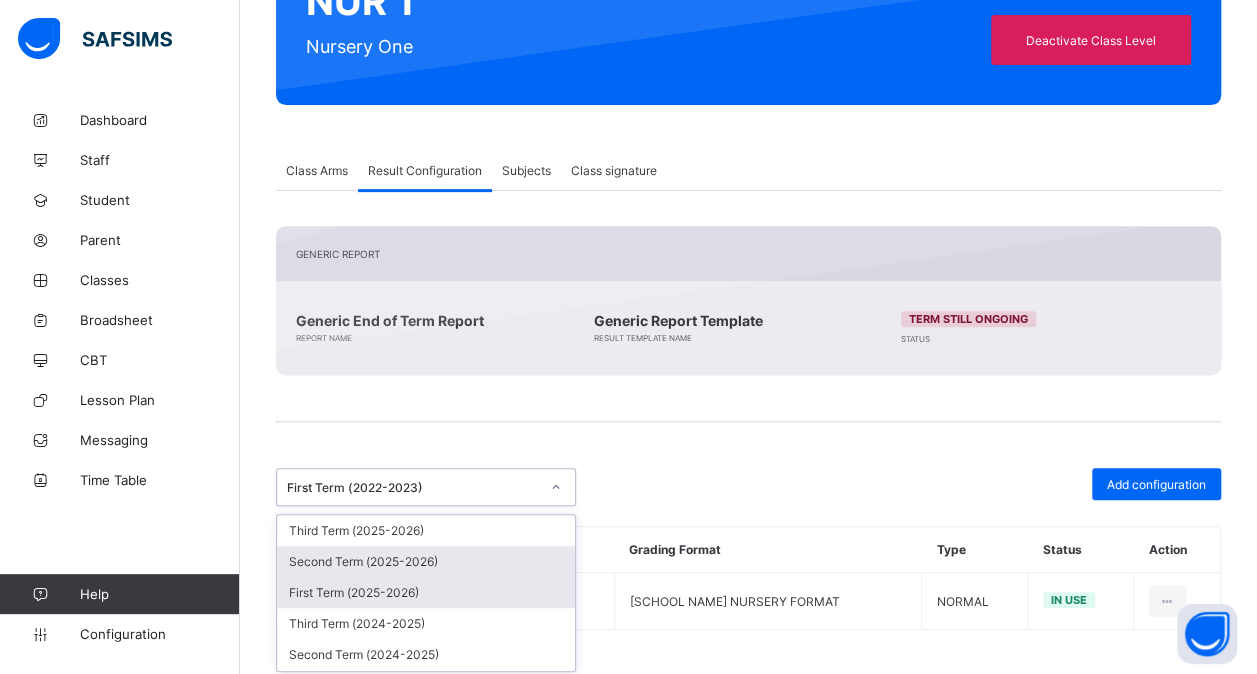 drag, startPoint x: 559, startPoint y: 487, endPoint x: 484, endPoint y: 592, distance: 129.03488 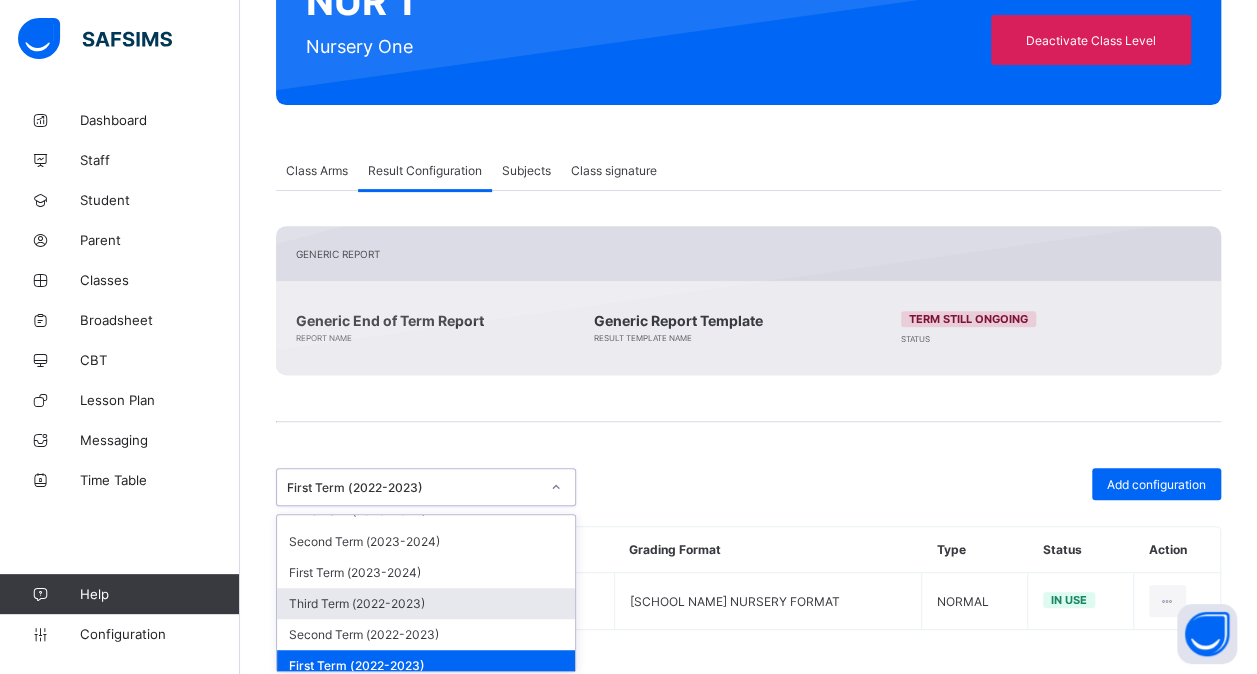 scroll, scrollTop: 296, scrollLeft: 0, axis: vertical 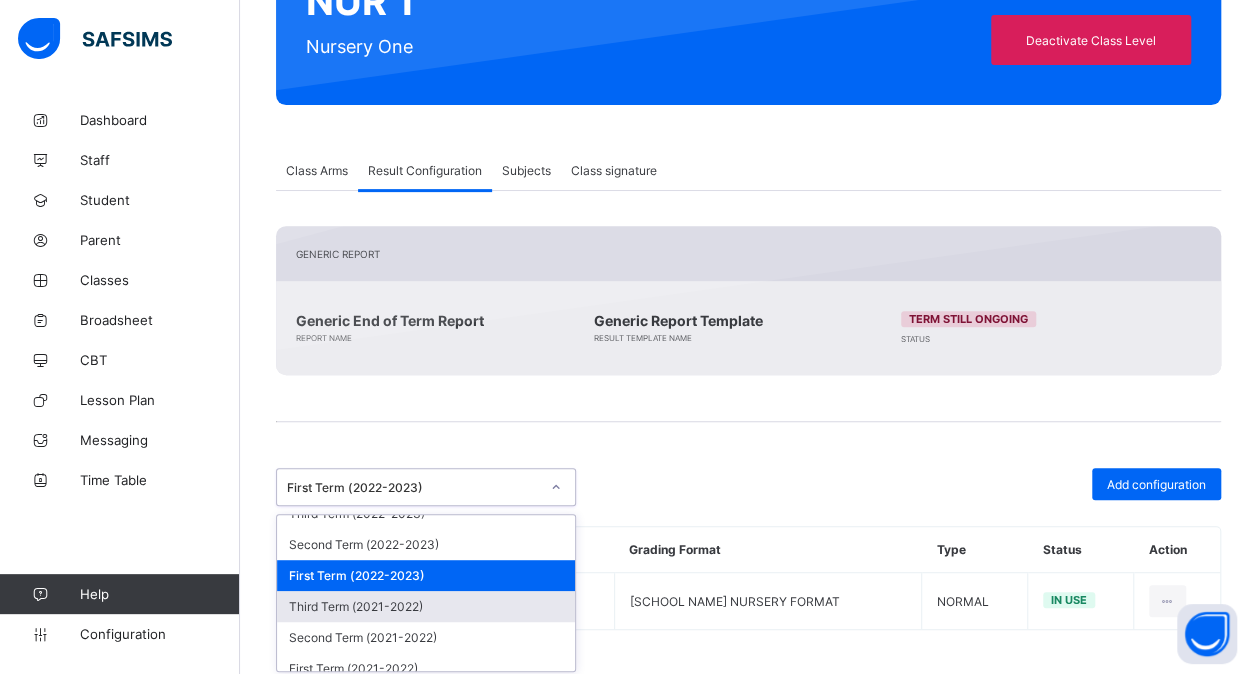 click on "Third Term (2021-2022)" at bounding box center (426, 606) 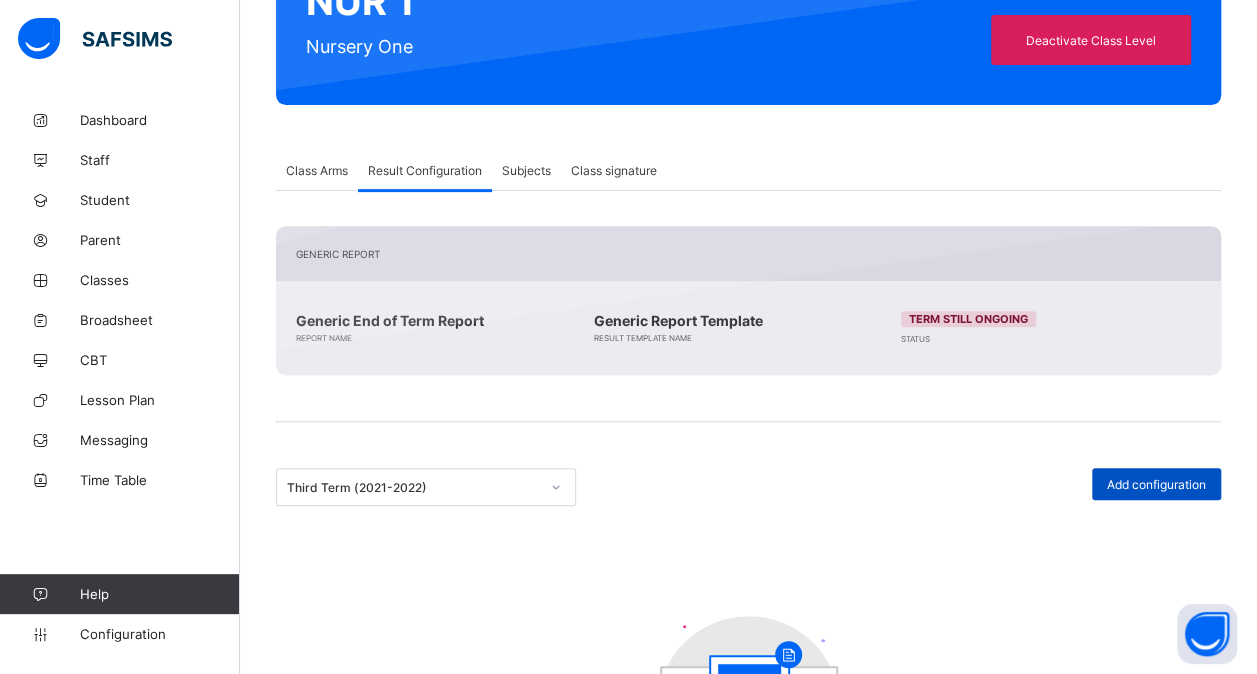 click on "Add configuration" at bounding box center [1156, 484] 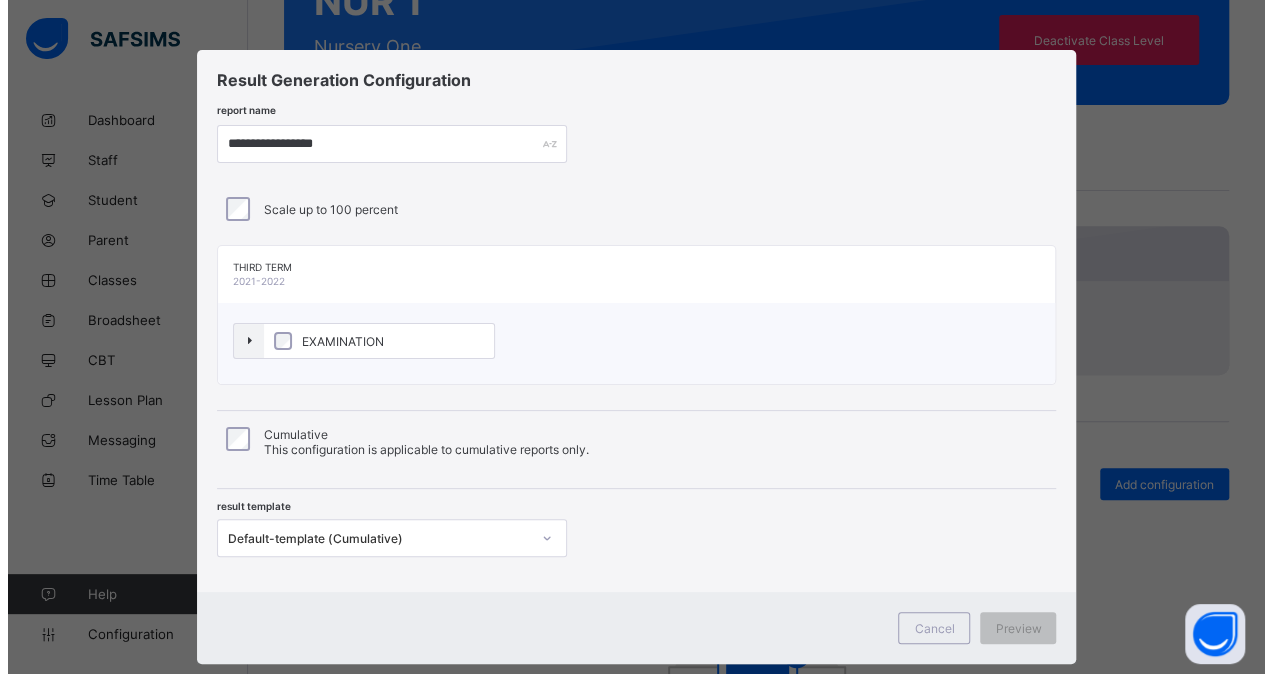 scroll, scrollTop: 37, scrollLeft: 0, axis: vertical 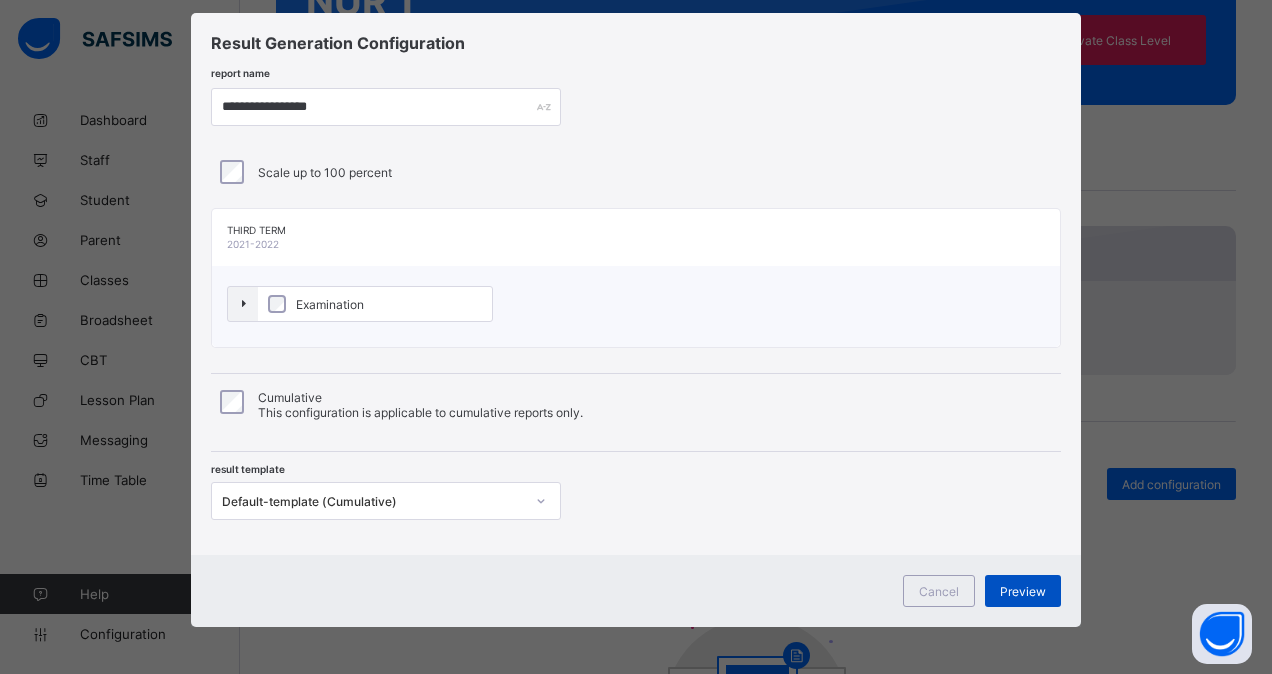 click on "Preview" at bounding box center [1023, 591] 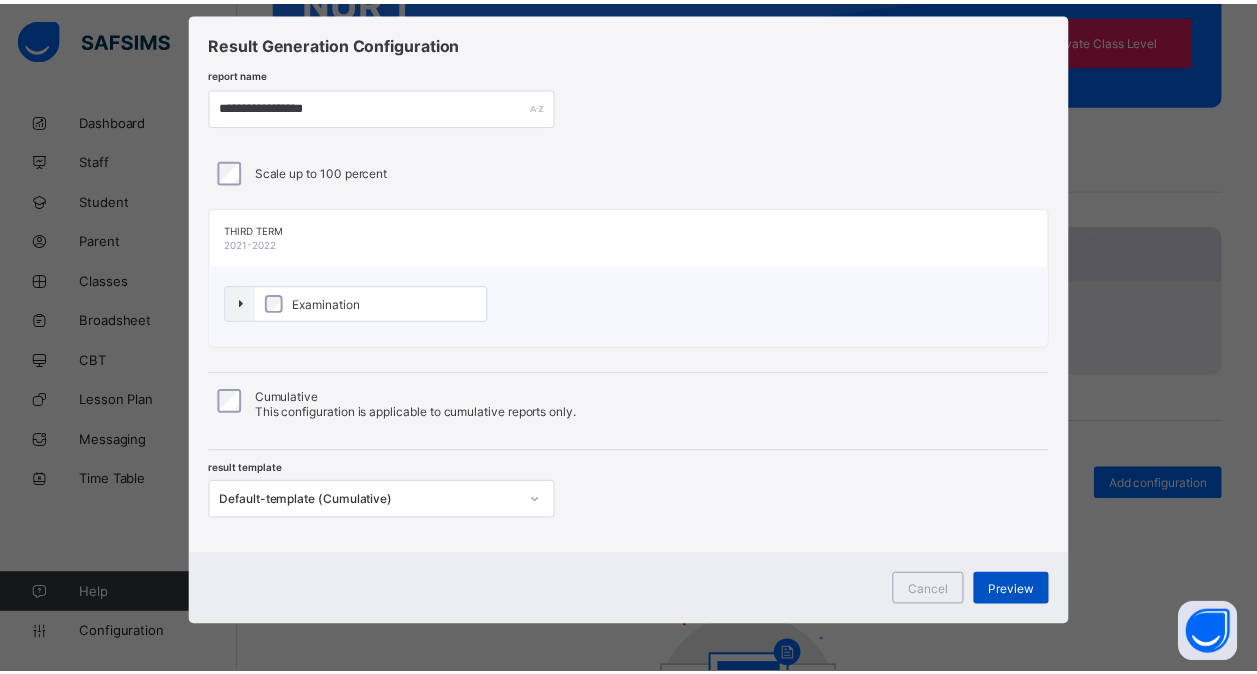 scroll, scrollTop: 0, scrollLeft: 0, axis: both 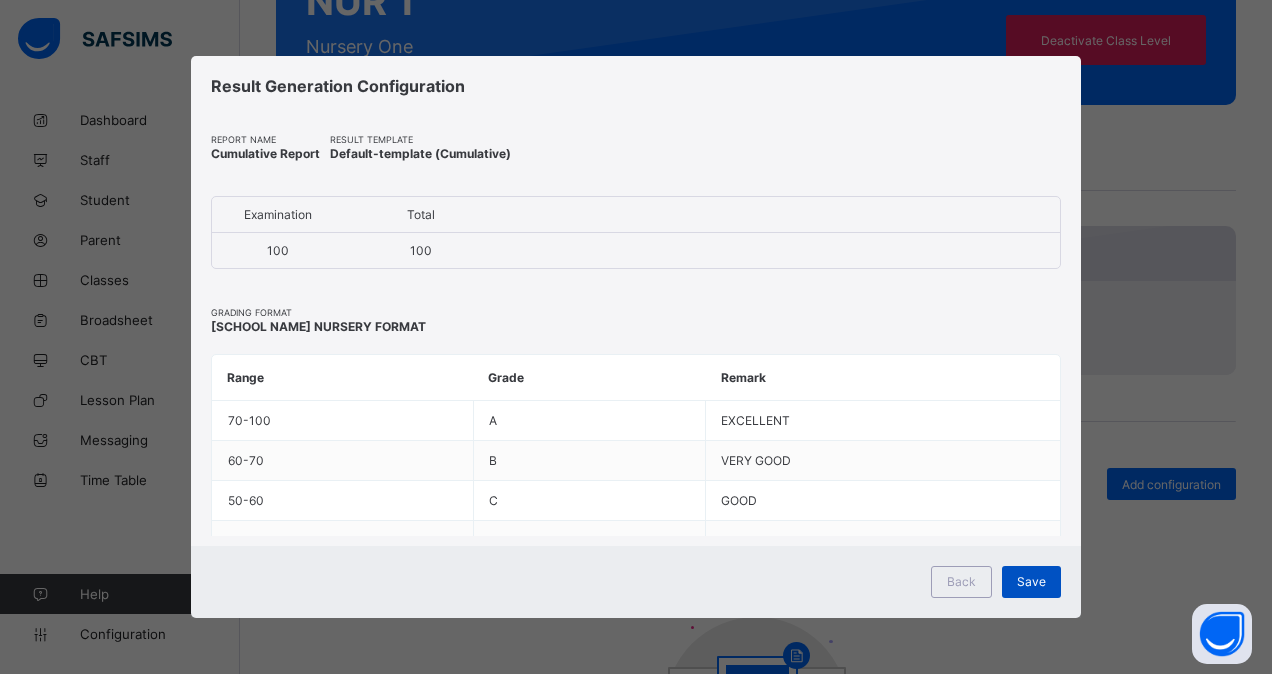 click on "Save" at bounding box center (1031, 582) 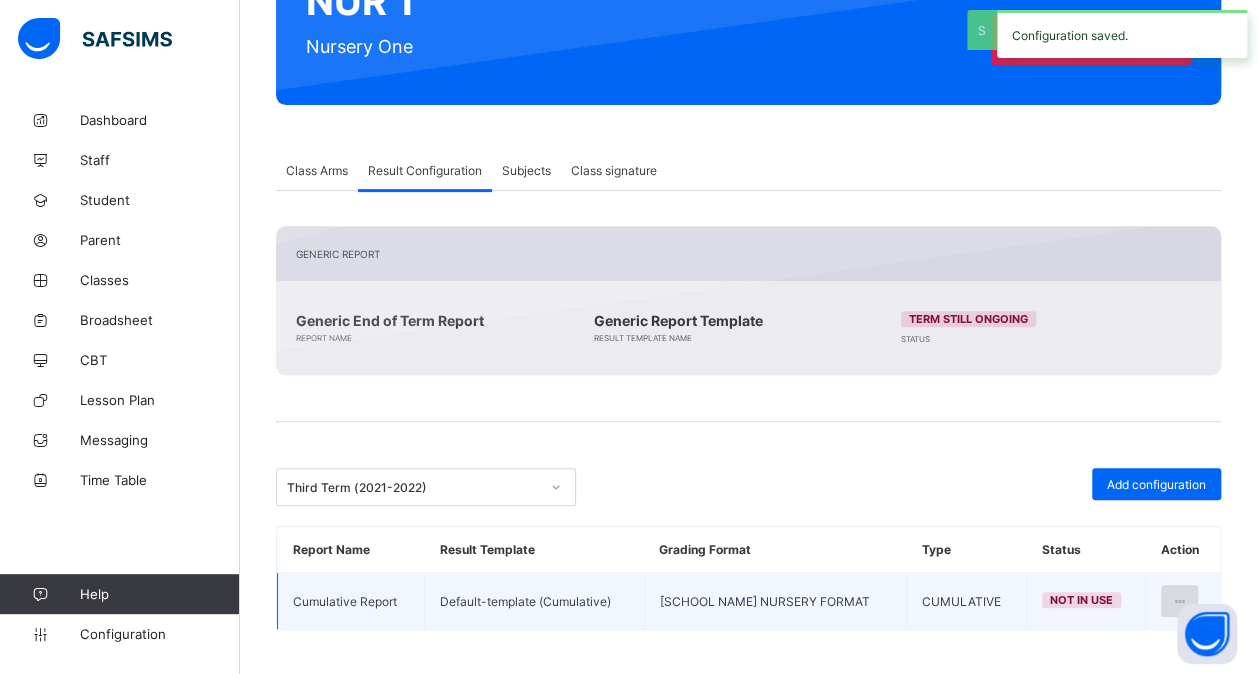click at bounding box center (1179, 601) 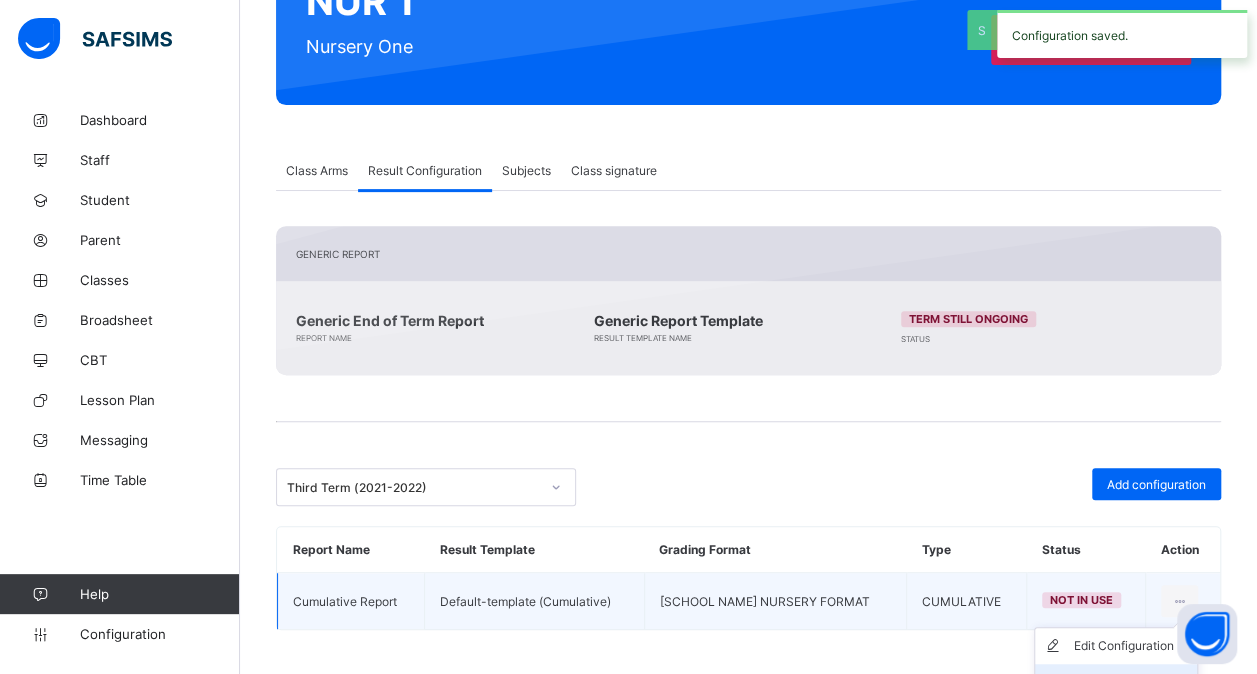 click on "Set in use" at bounding box center (1116, 682) 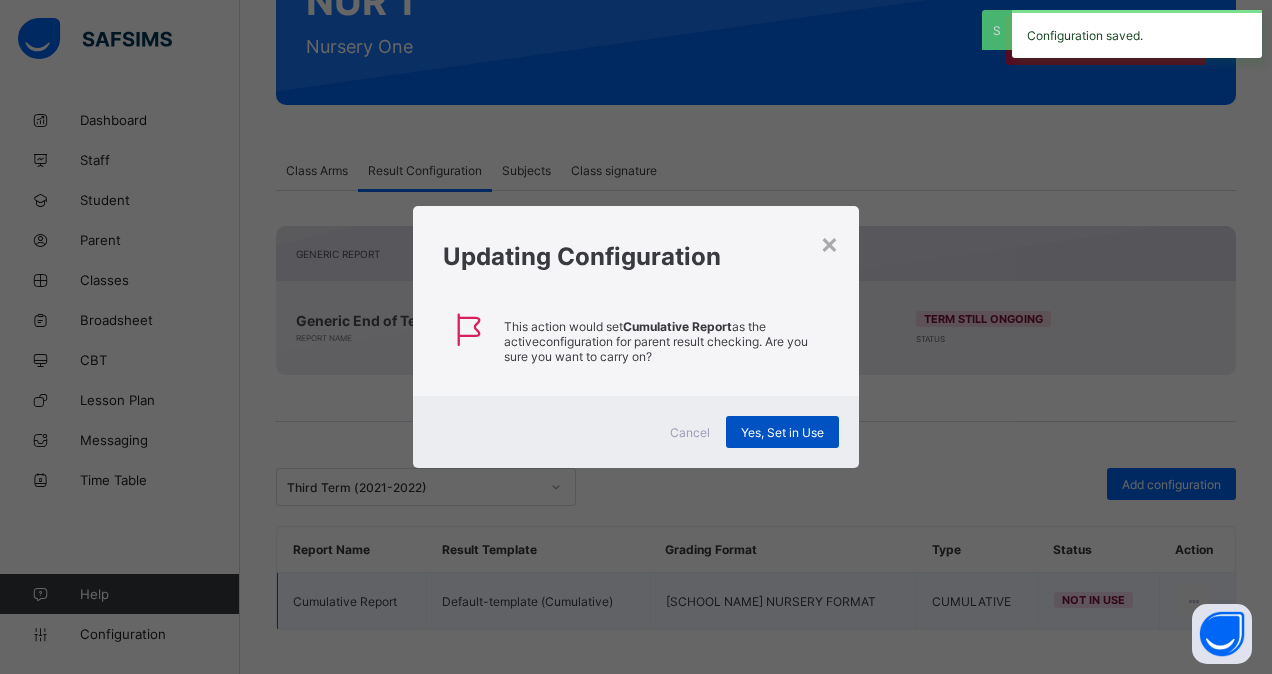 click on "Yes, Set in Use" at bounding box center [782, 432] 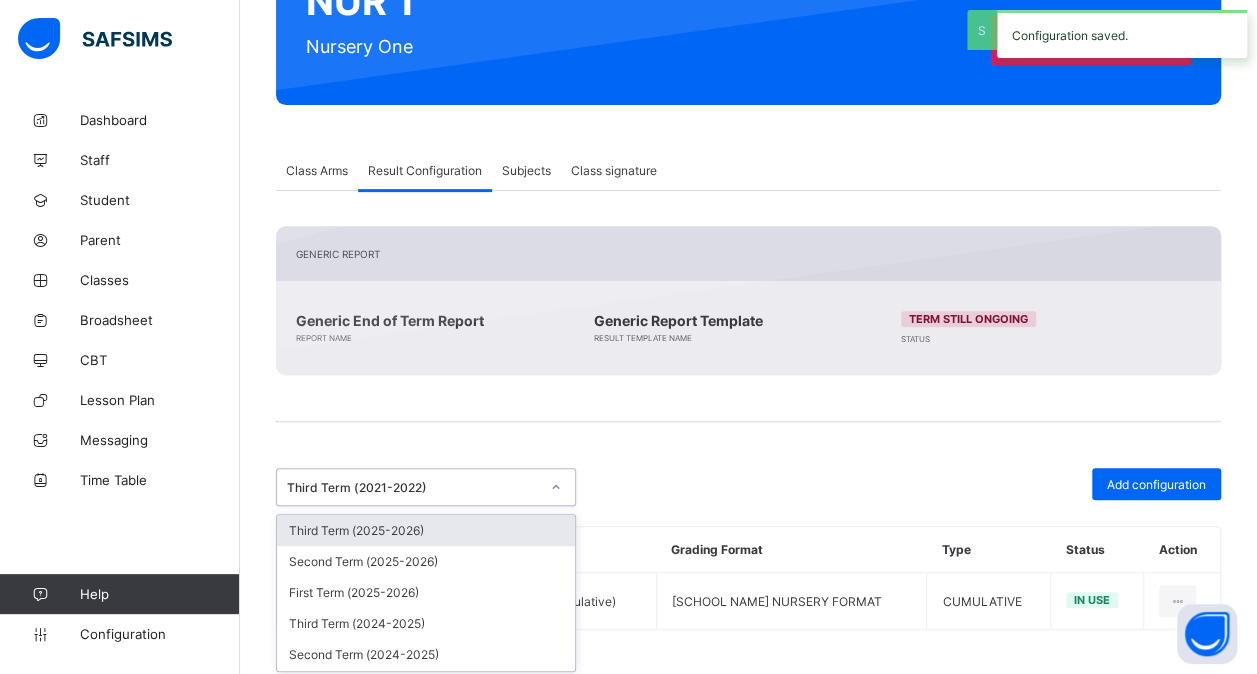 click 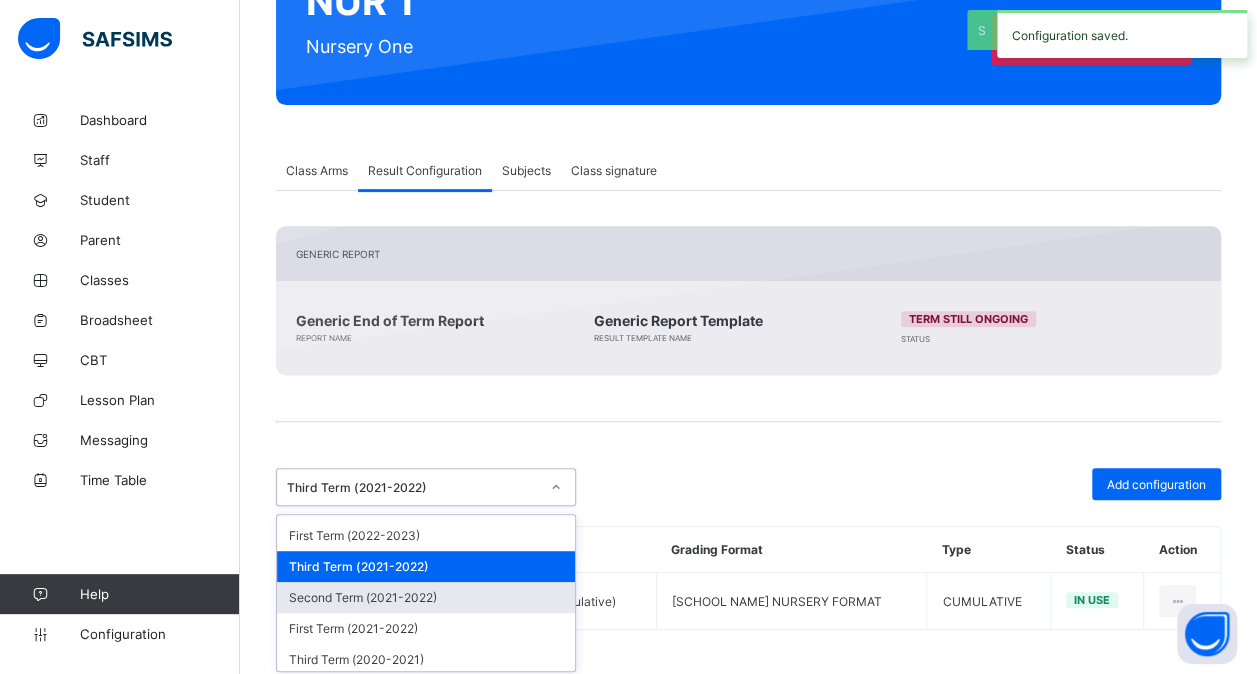 scroll, scrollTop: 353, scrollLeft: 0, axis: vertical 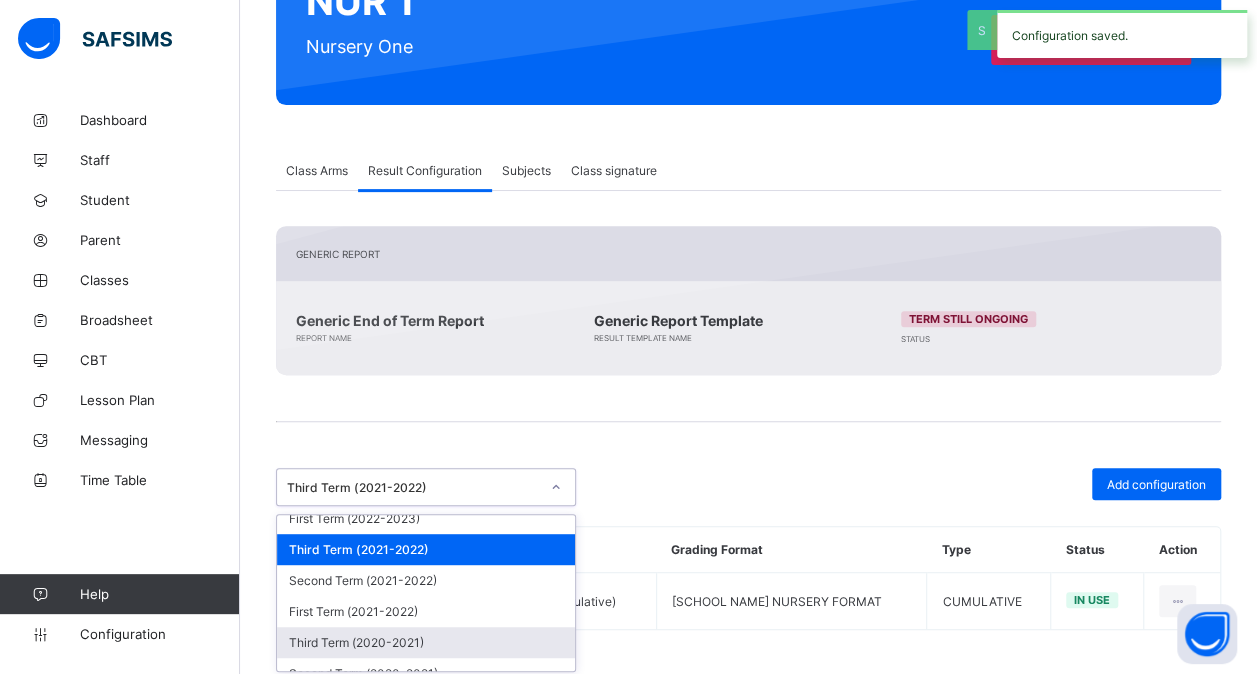 click on "Third Term (2020-2021)" at bounding box center [426, 642] 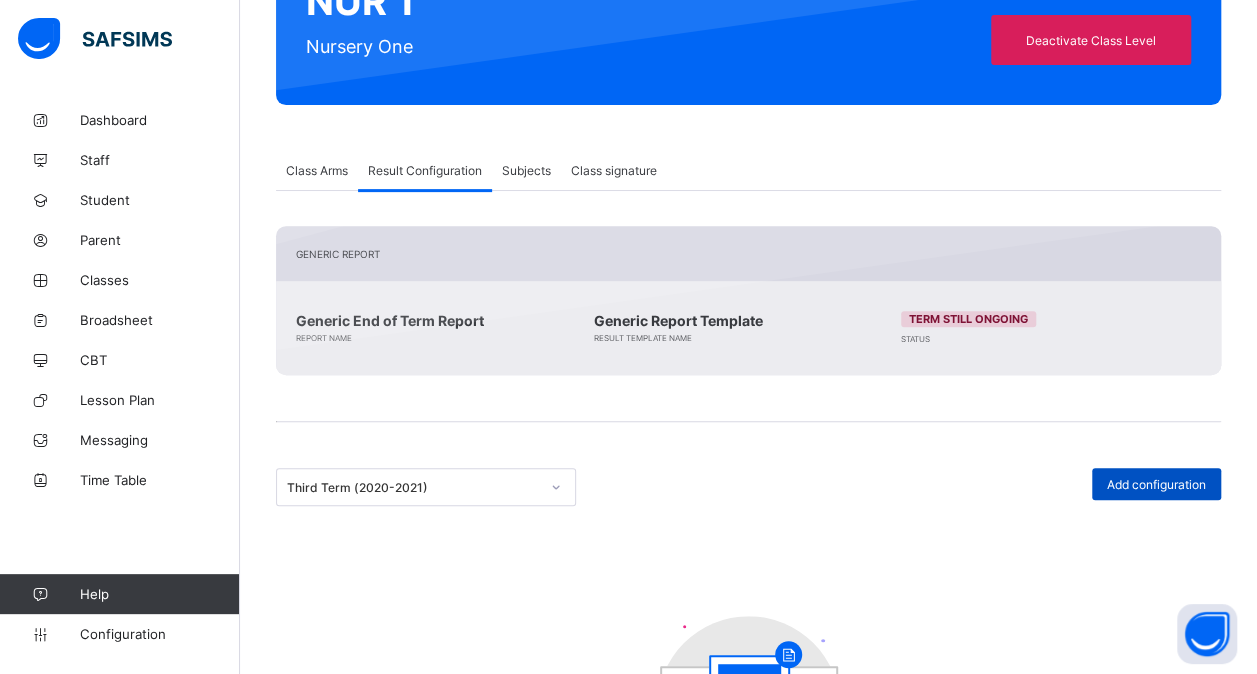 click on "Add configuration" at bounding box center [1156, 484] 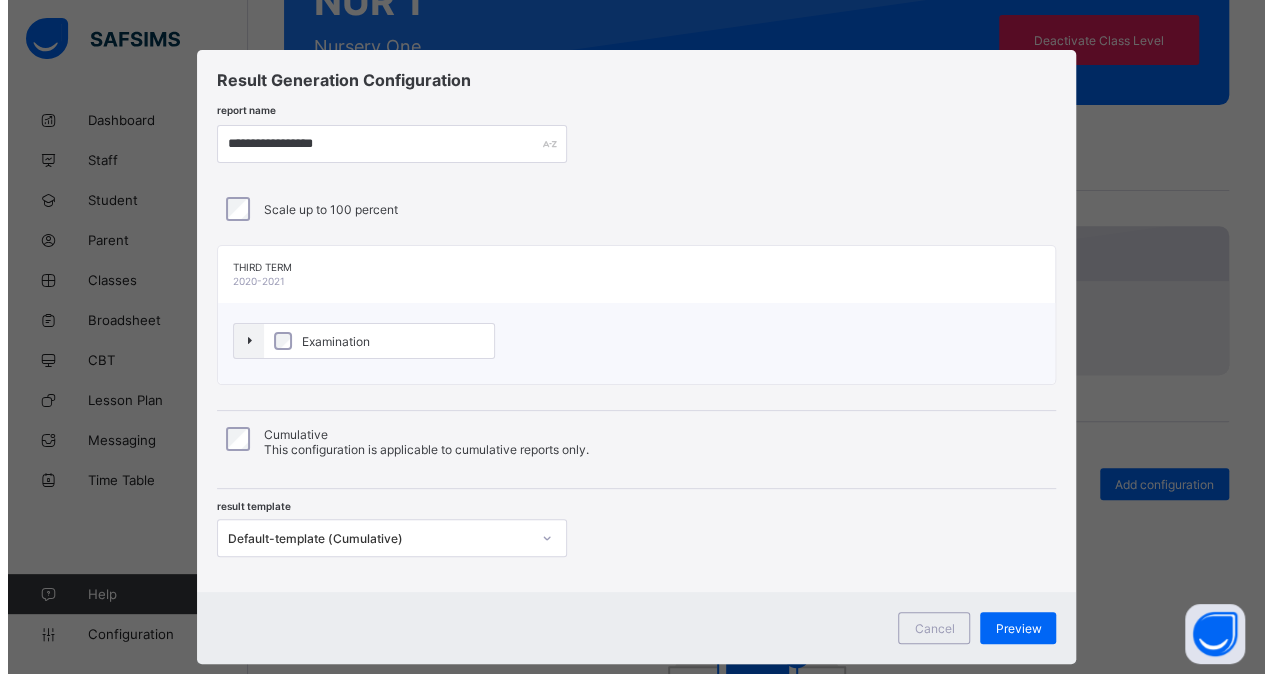 scroll, scrollTop: 37, scrollLeft: 0, axis: vertical 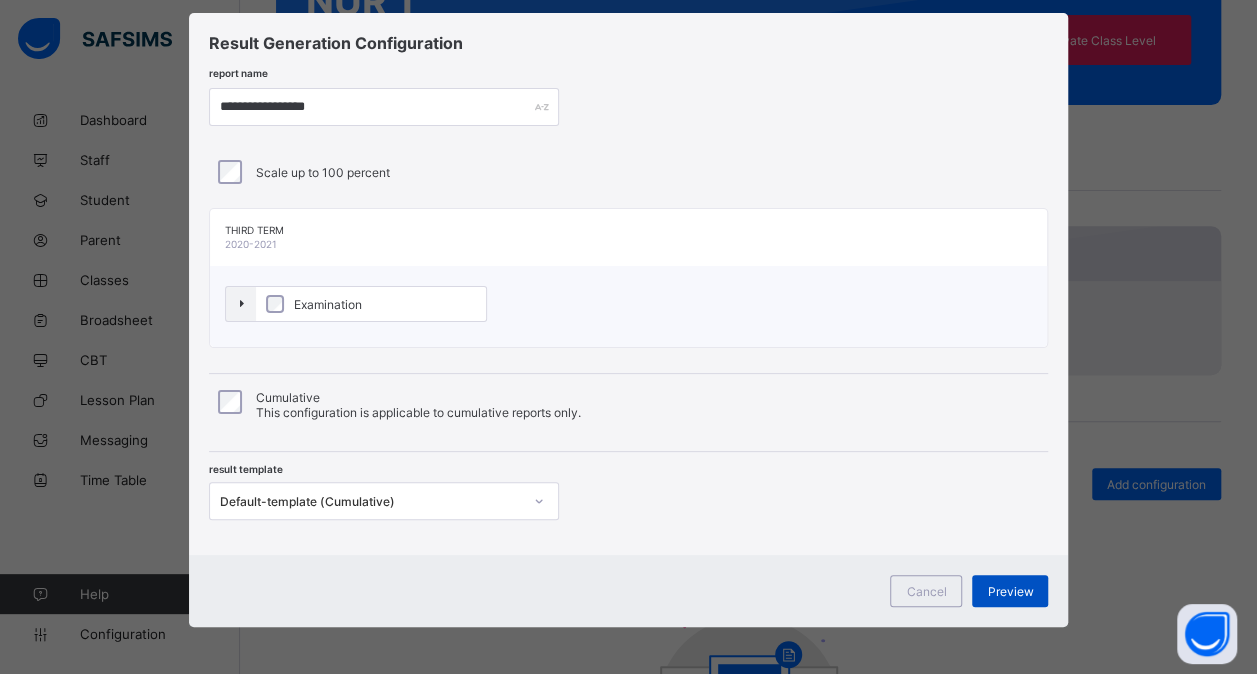 click on "Preview" at bounding box center (1010, 591) 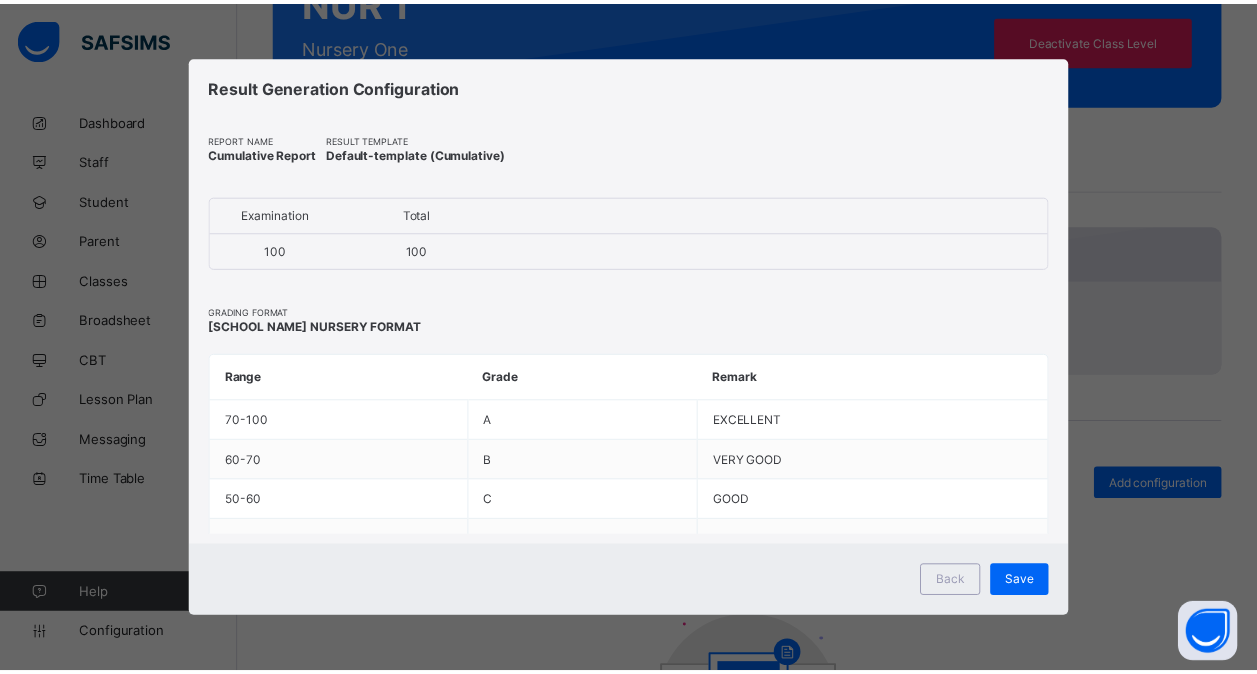scroll, scrollTop: 0, scrollLeft: 0, axis: both 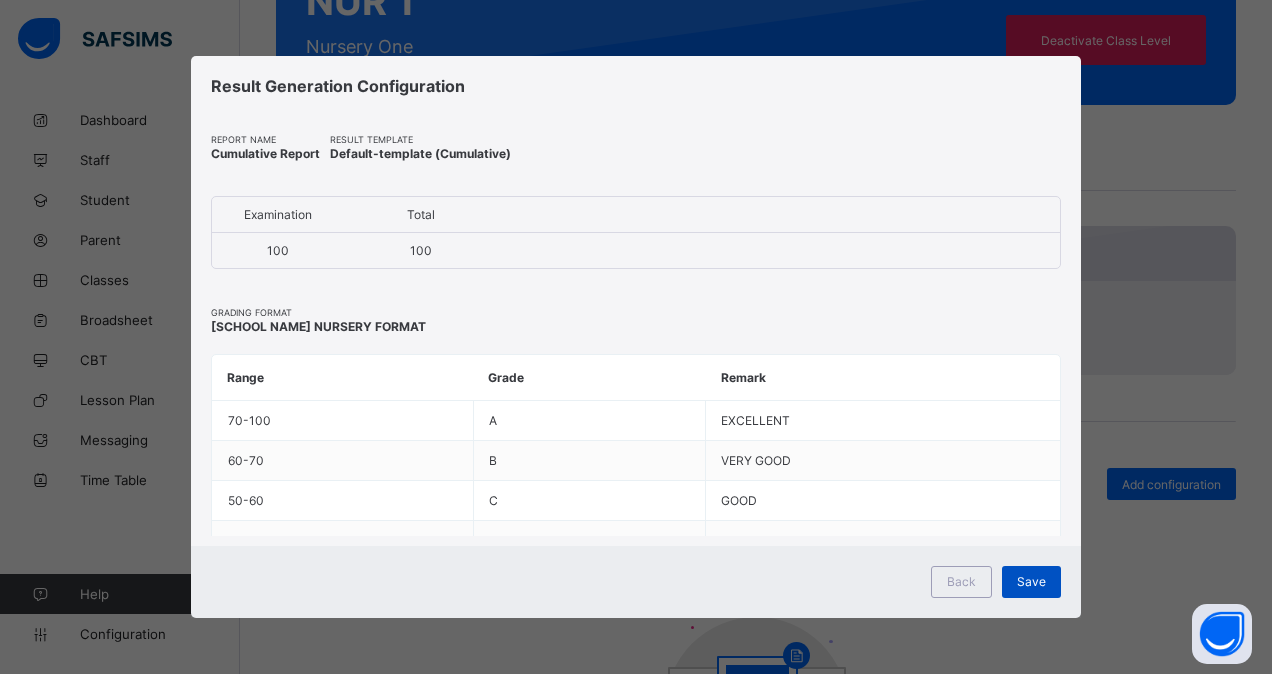 click on "Save" at bounding box center (1031, 581) 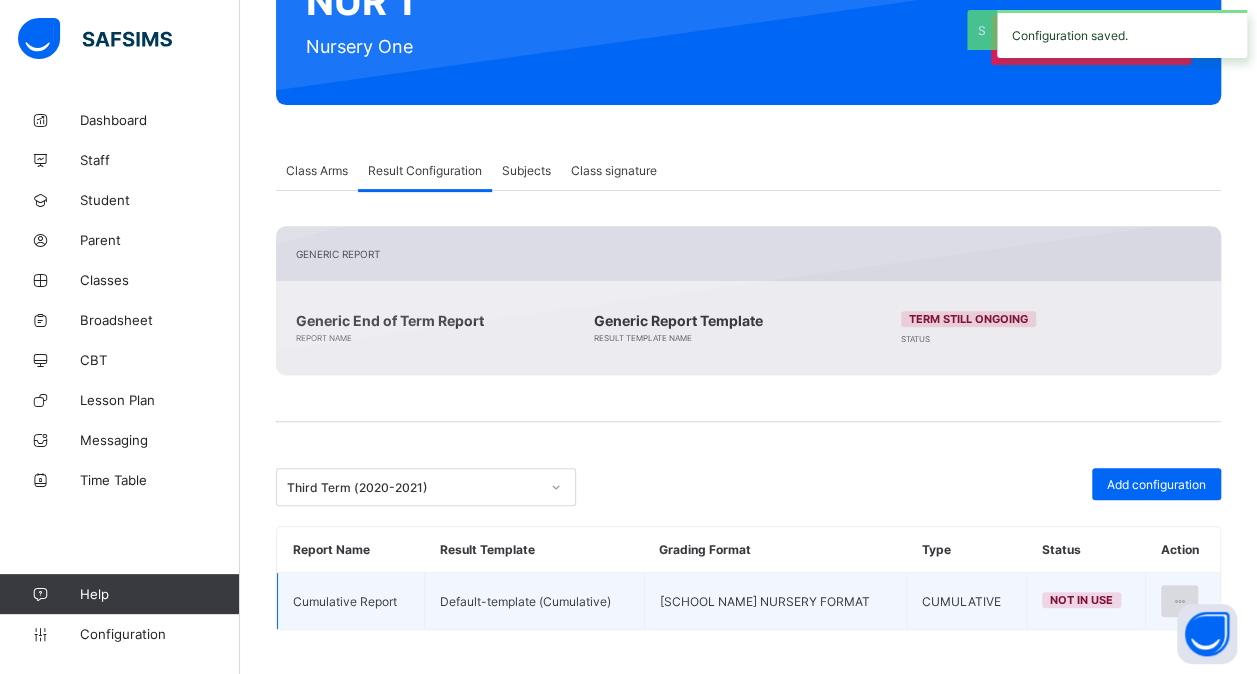 click at bounding box center (1179, 601) 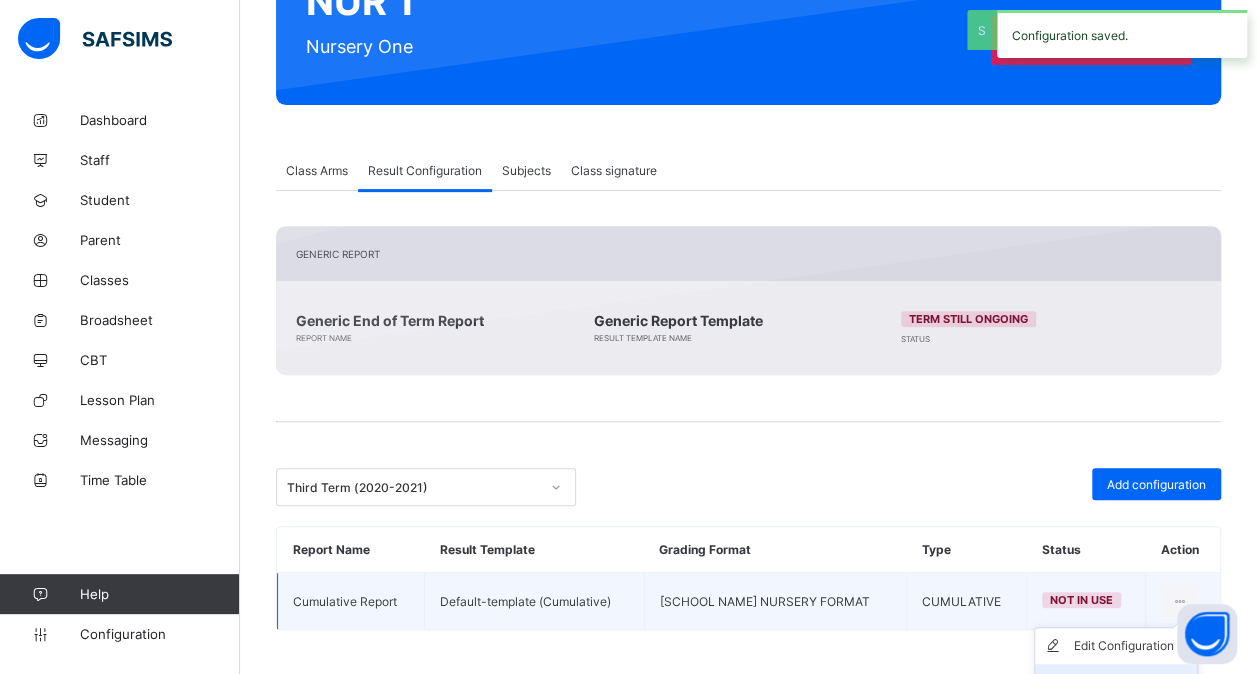 click on "Set in use" at bounding box center [1116, 682] 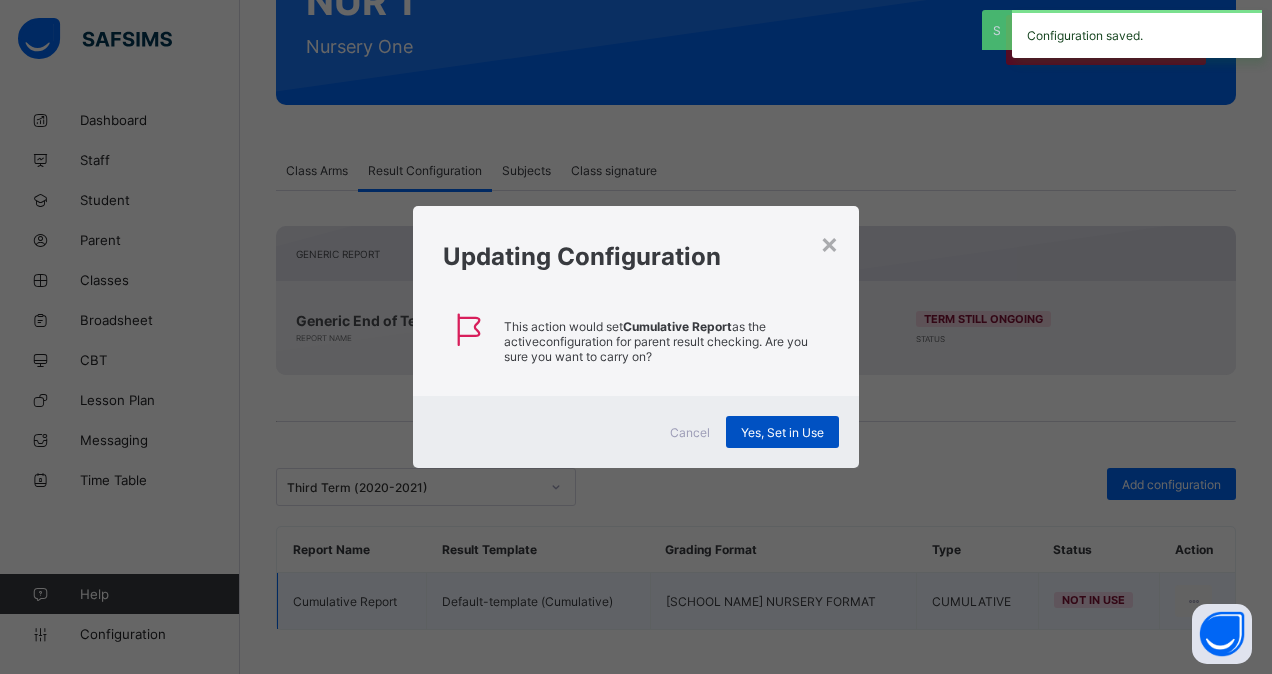 click on "Yes, Set in Use" at bounding box center (782, 432) 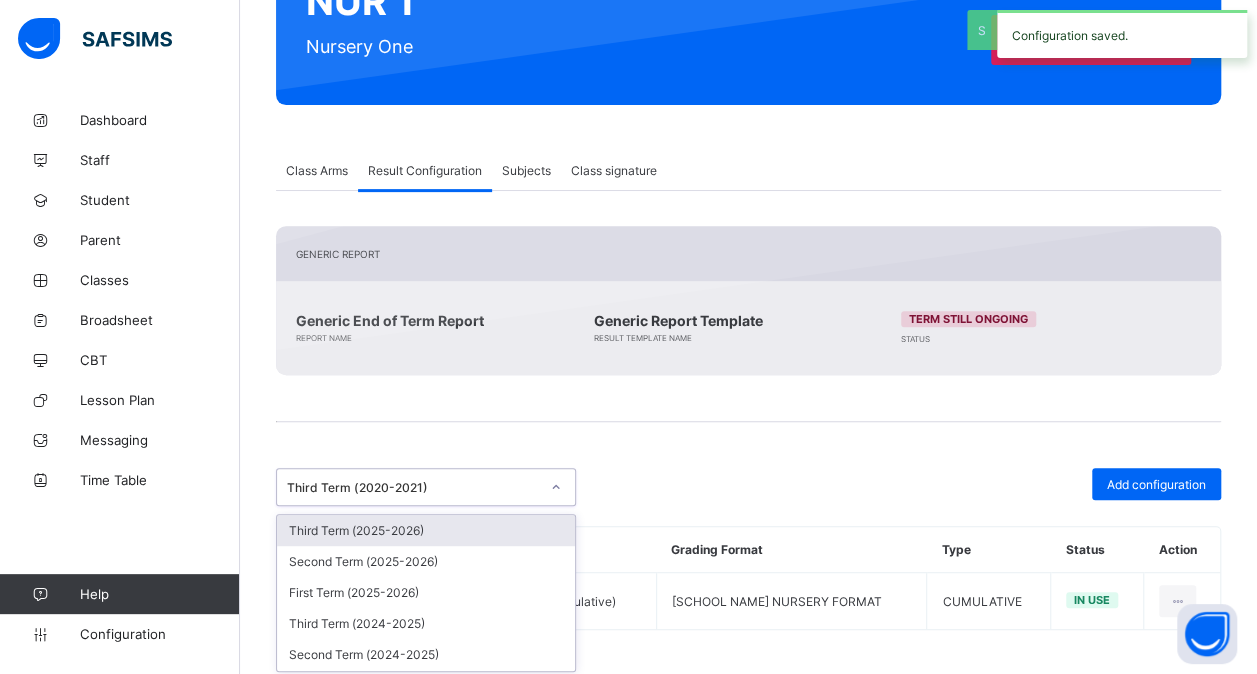 click 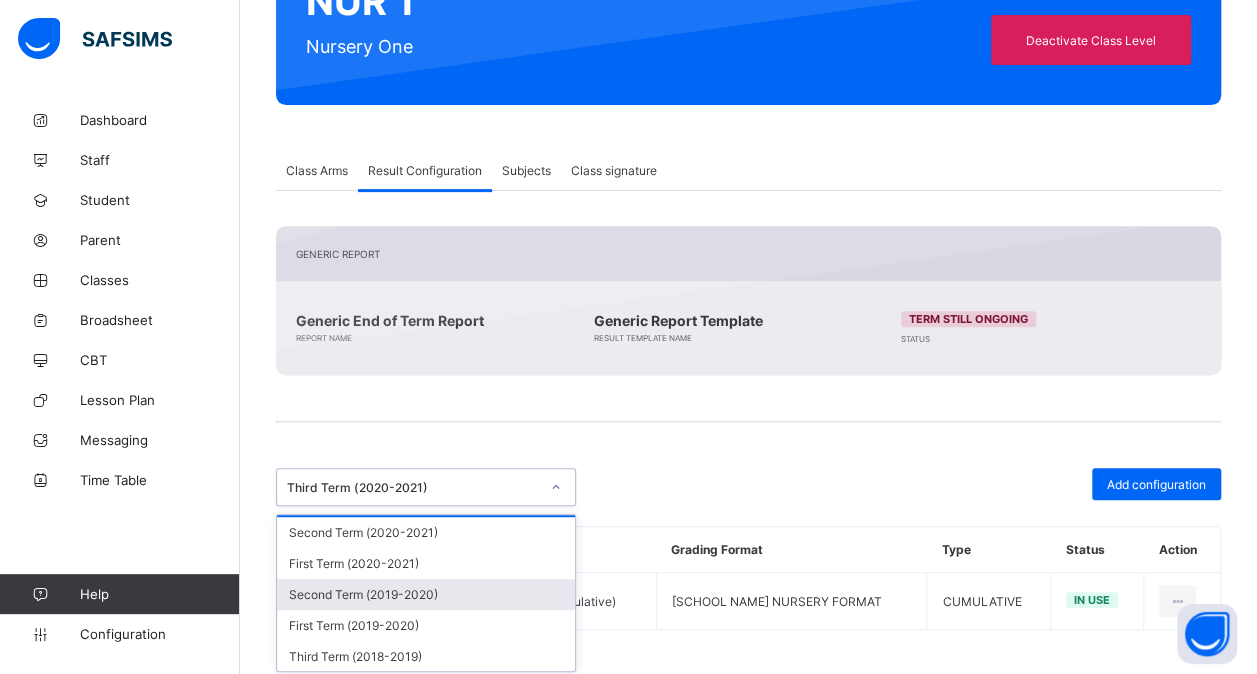 scroll, scrollTop: 497, scrollLeft: 0, axis: vertical 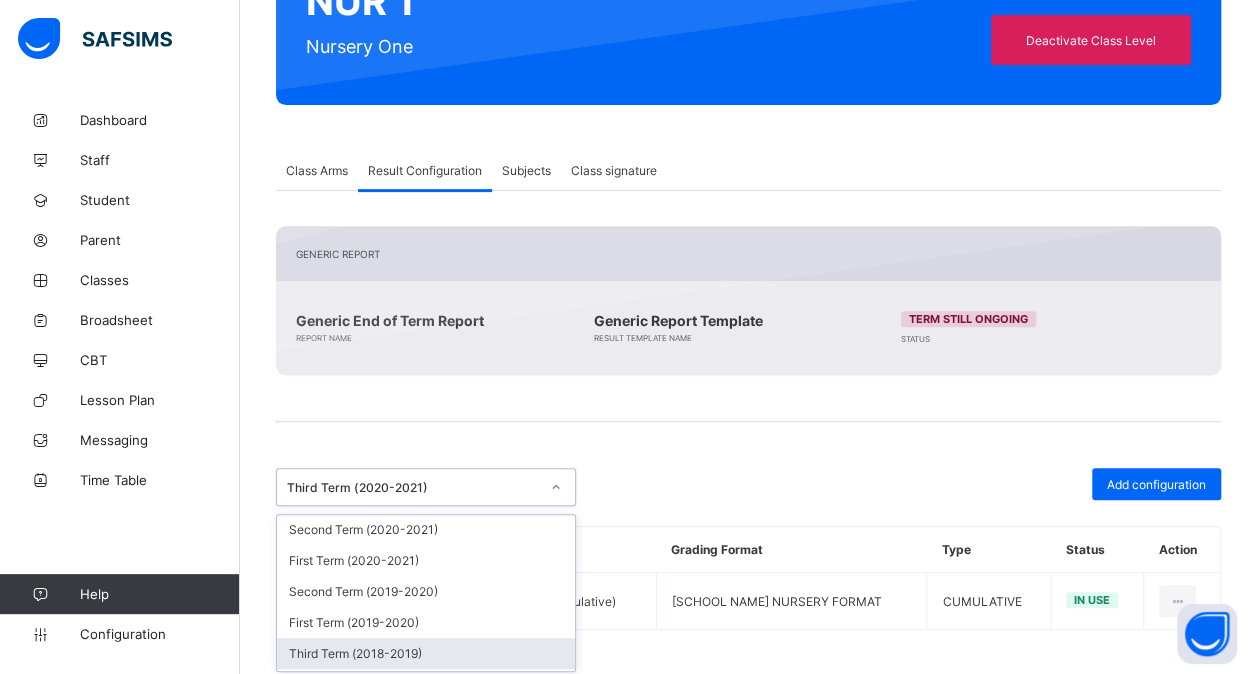 click on "Third Term (2018-2019)" at bounding box center (426, 653) 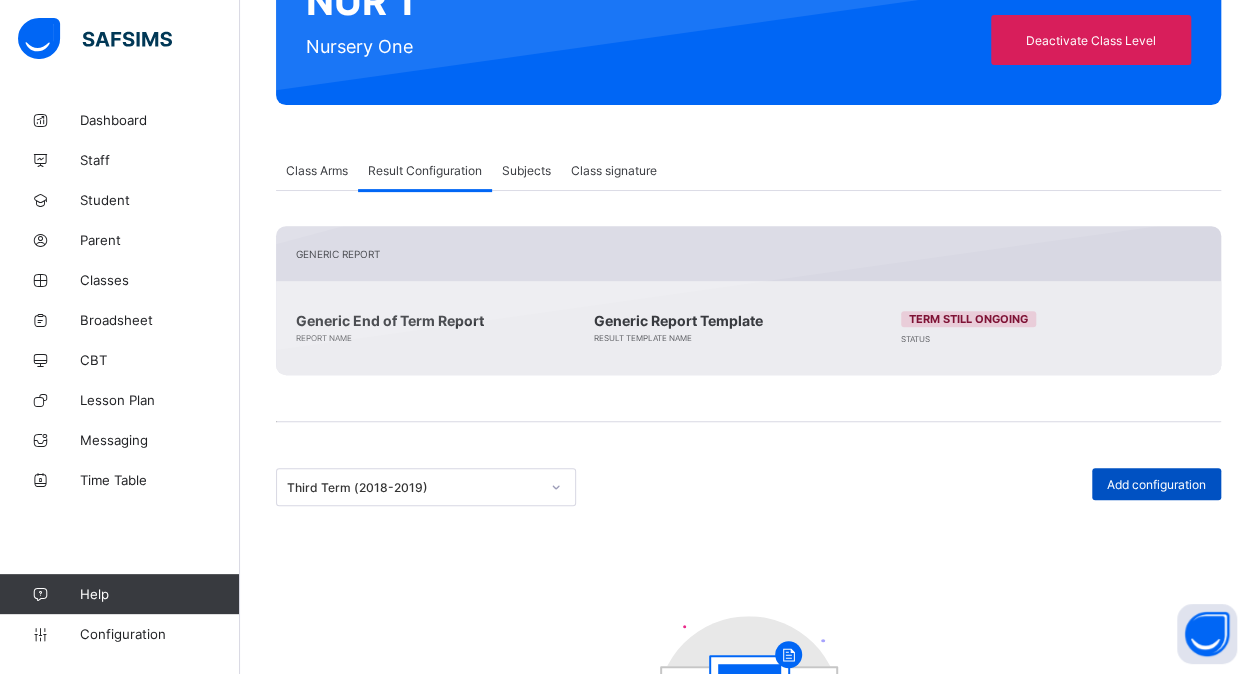 click on "Add configuration" at bounding box center [1156, 484] 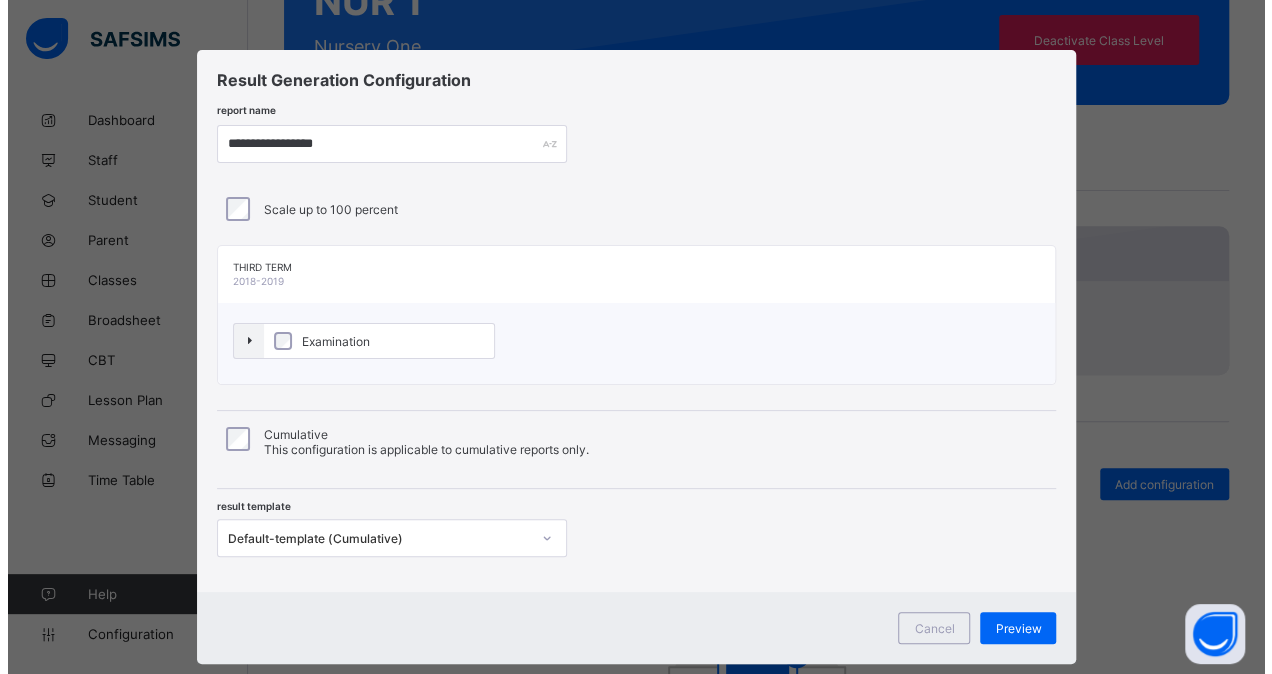 scroll, scrollTop: 37, scrollLeft: 0, axis: vertical 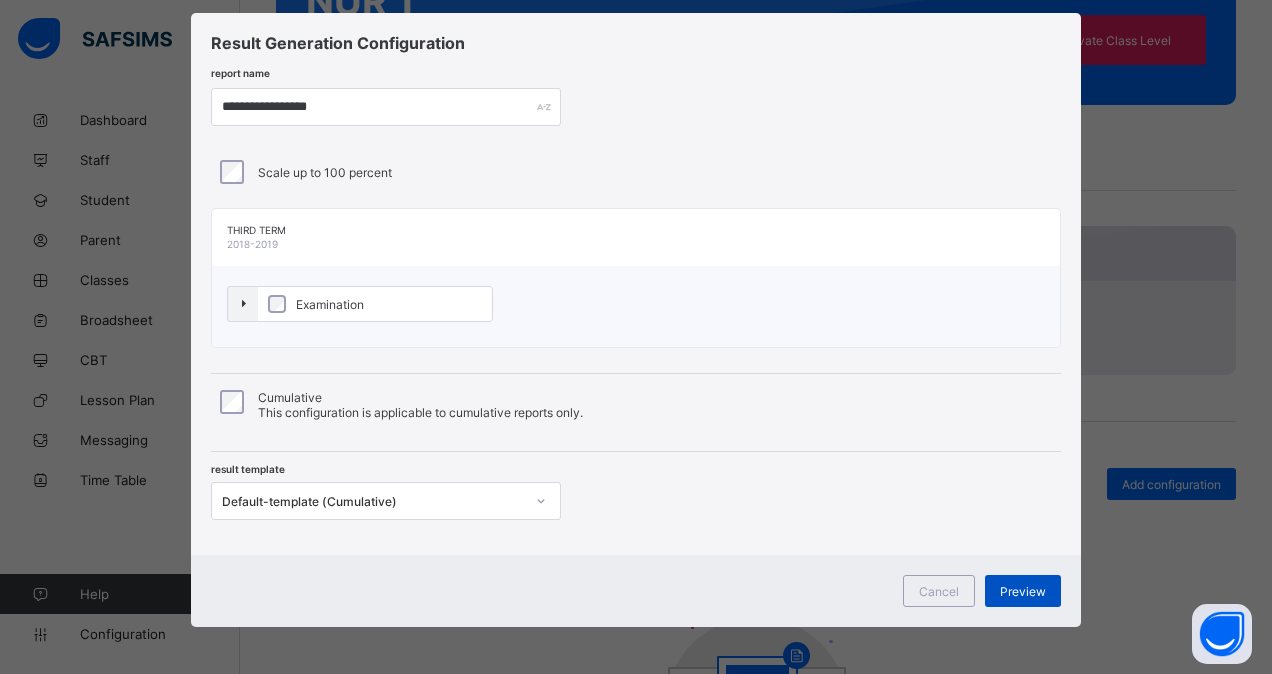 click on "Preview" at bounding box center [1023, 591] 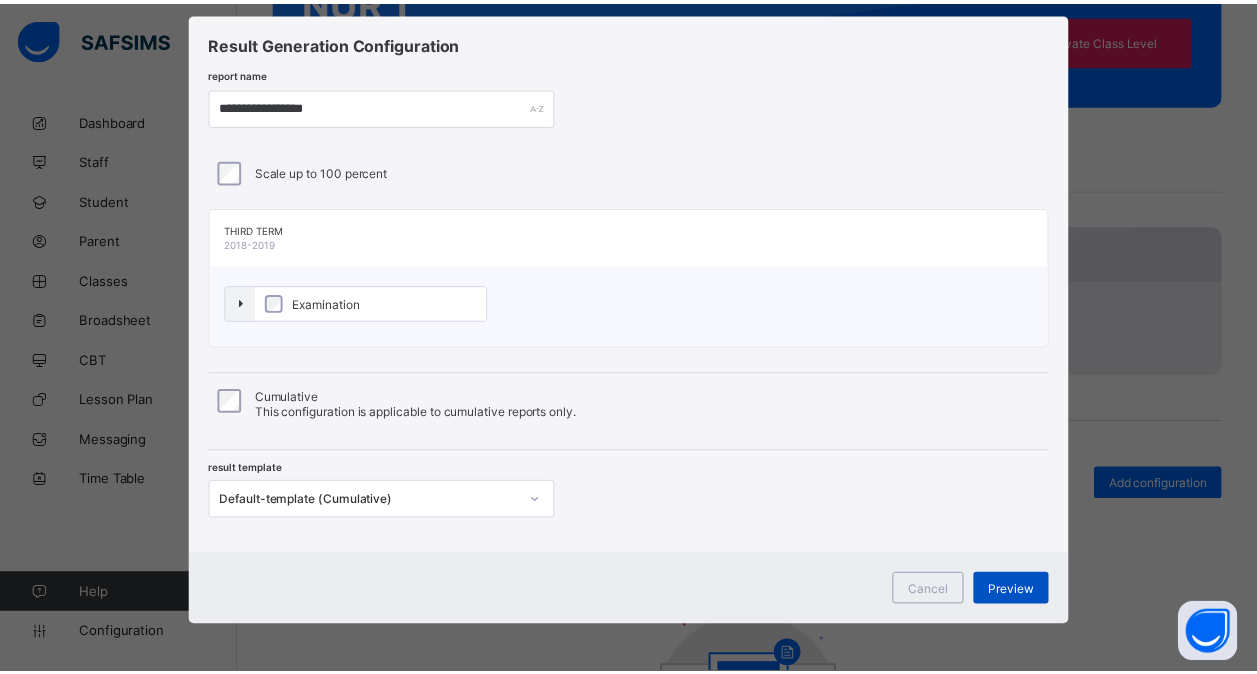 scroll, scrollTop: 0, scrollLeft: 0, axis: both 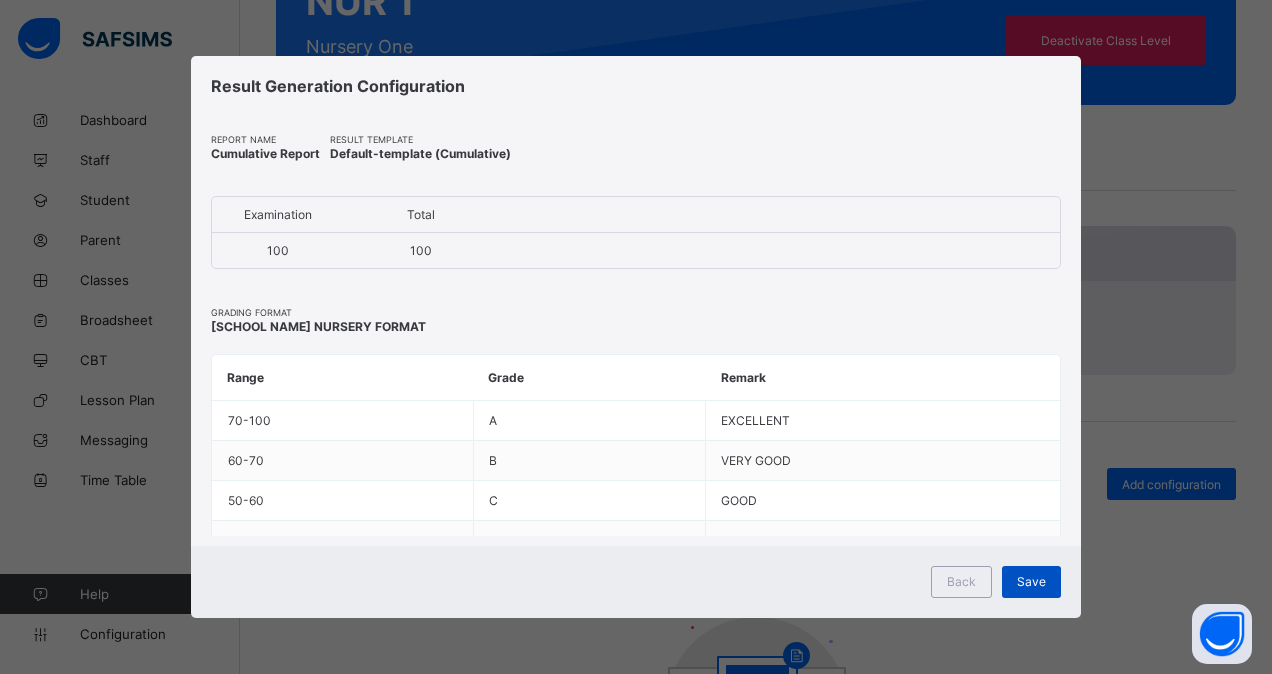click on "Save" at bounding box center [1031, 582] 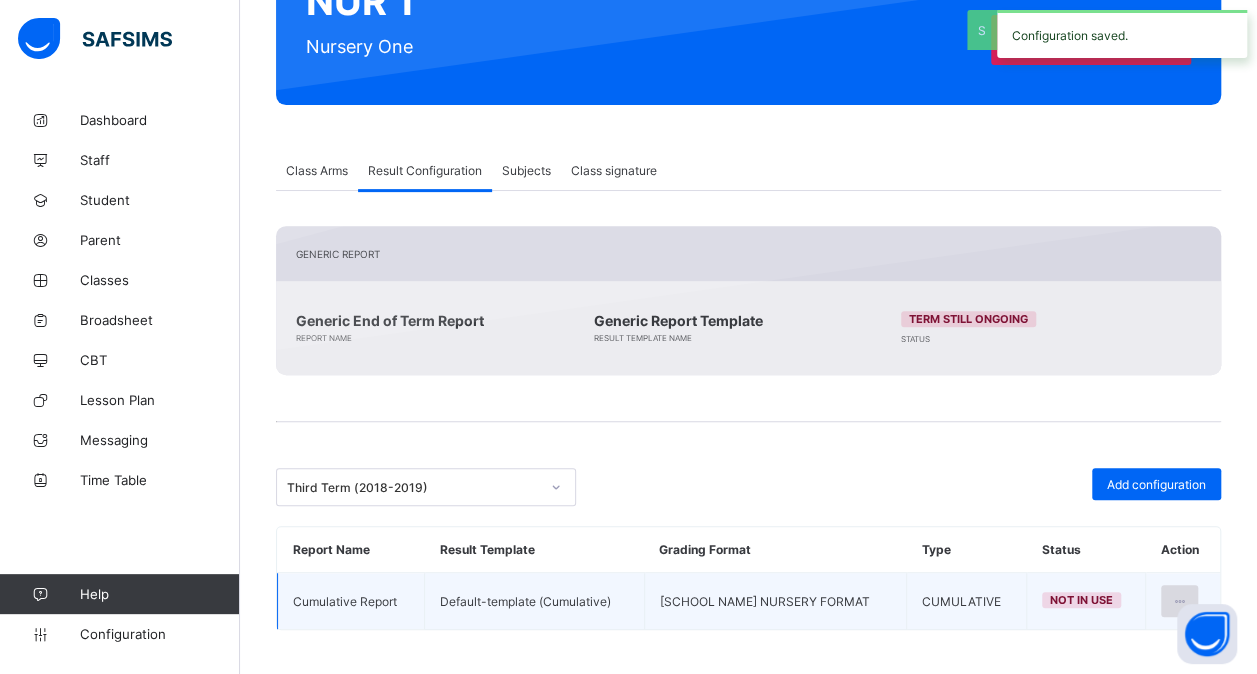 click at bounding box center (1179, 601) 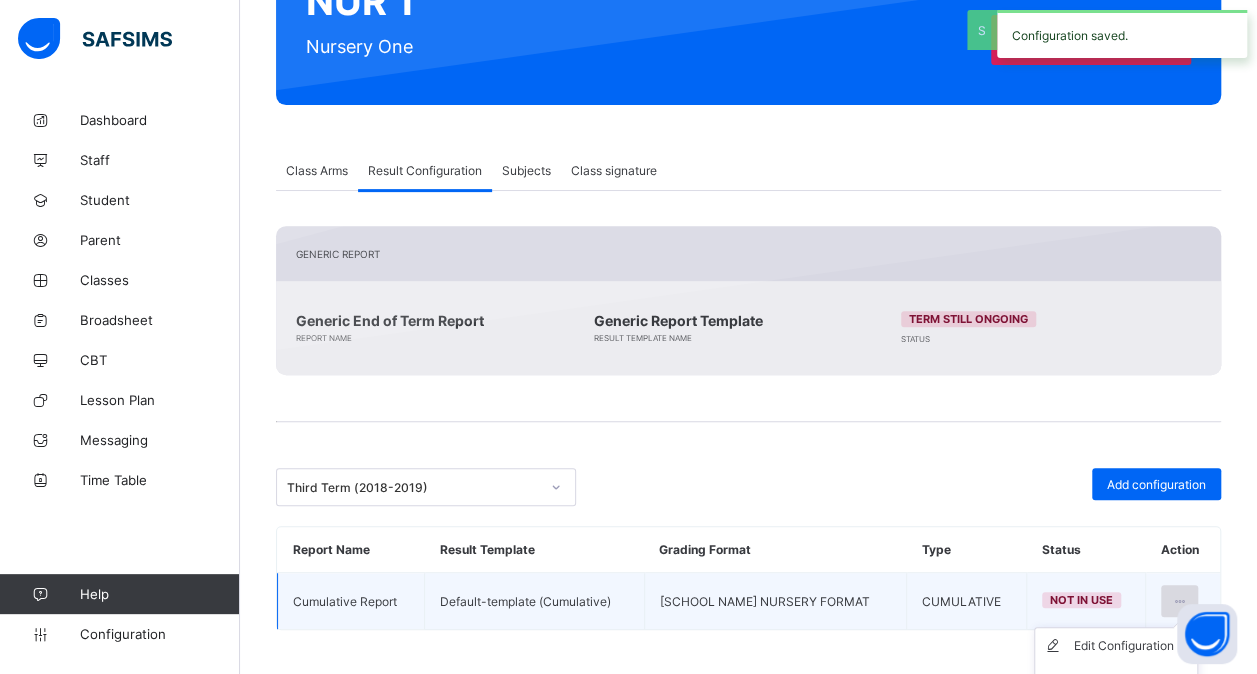 scroll, scrollTop: 290, scrollLeft: 0, axis: vertical 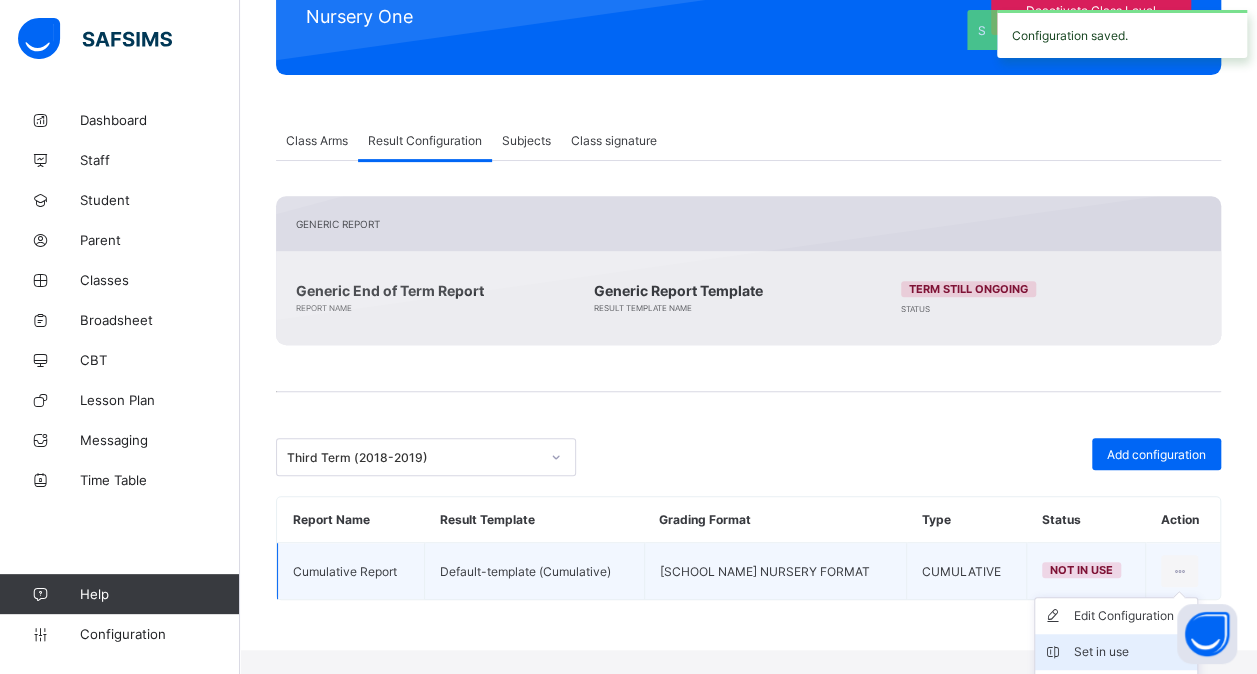 click on "Set in use" at bounding box center [1116, 652] 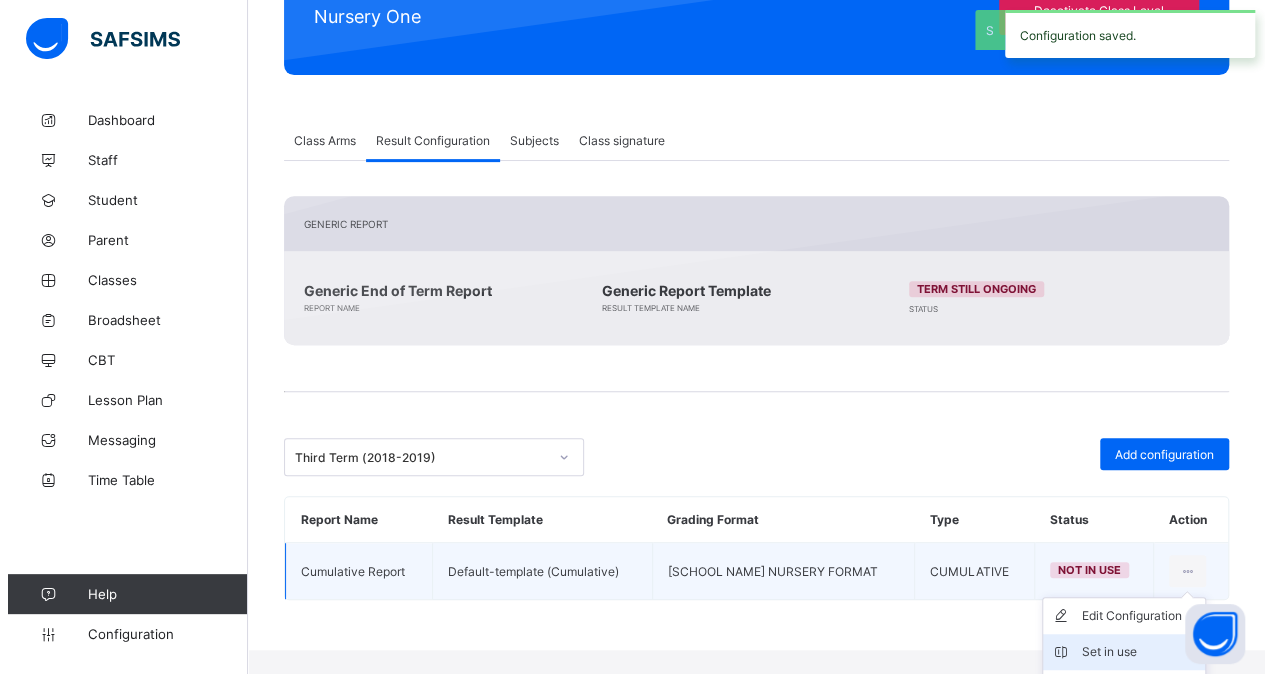 scroll, scrollTop: 260, scrollLeft: 0, axis: vertical 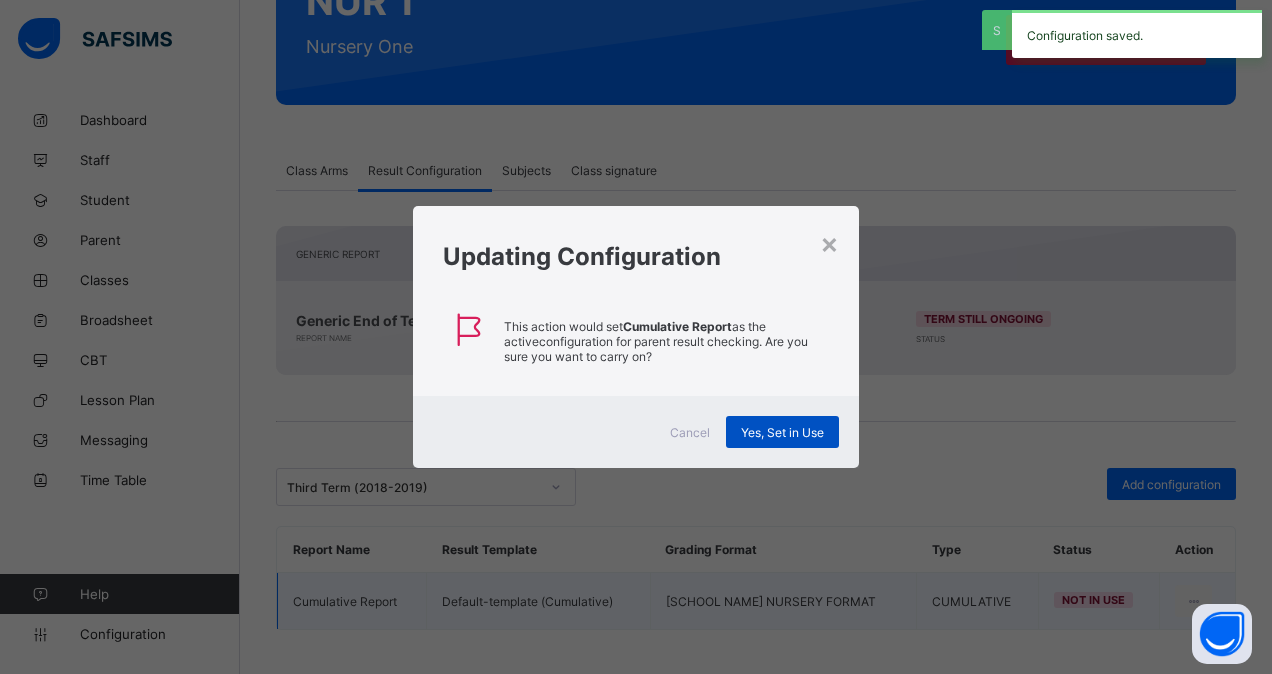 click on "Yes, Set in Use" at bounding box center (782, 432) 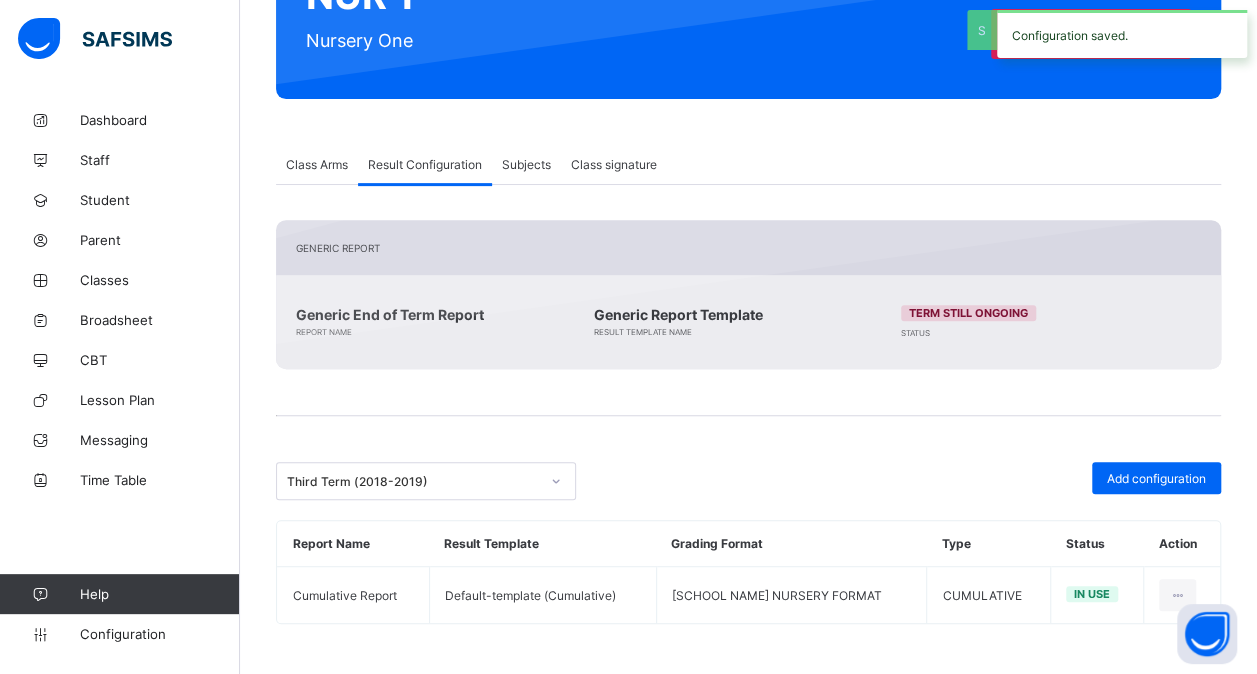 scroll, scrollTop: 260, scrollLeft: 0, axis: vertical 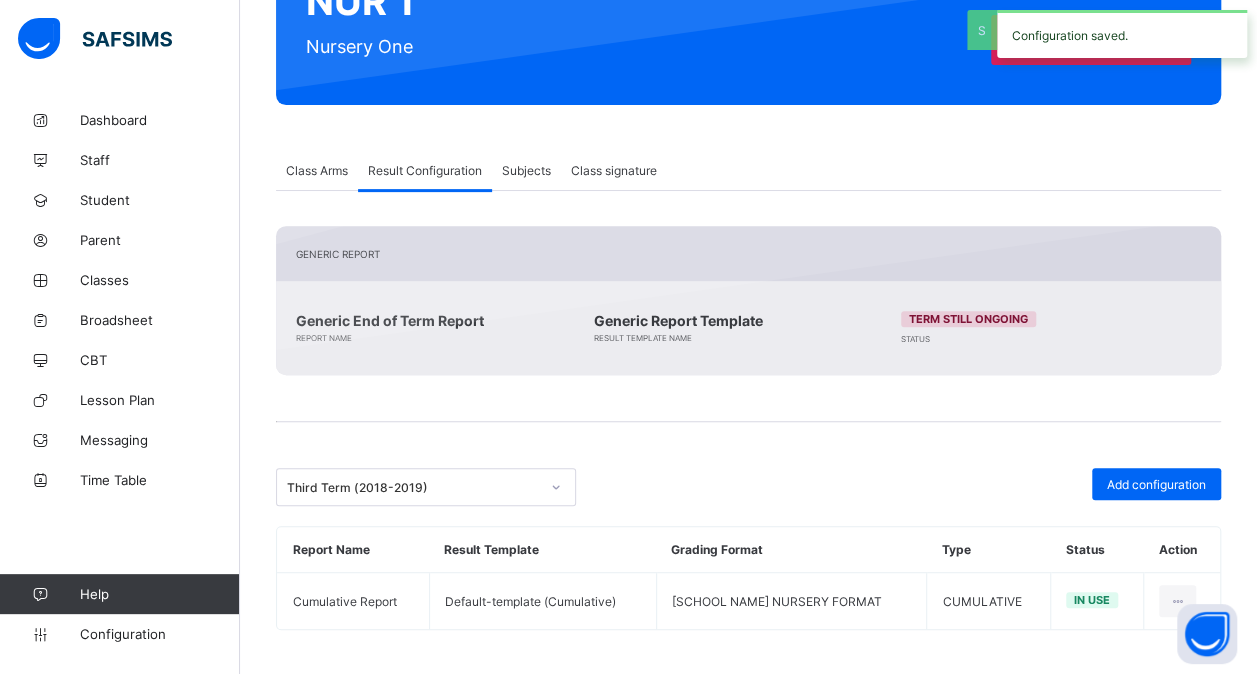 click 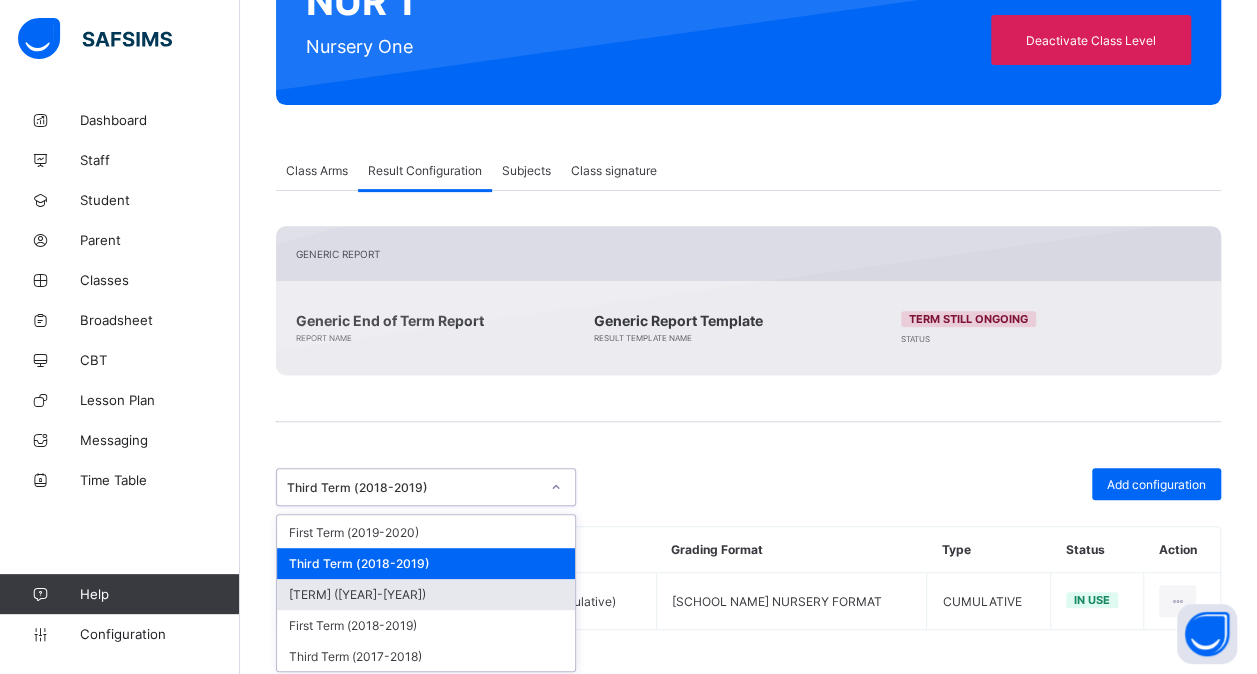 scroll, scrollTop: 589, scrollLeft: 0, axis: vertical 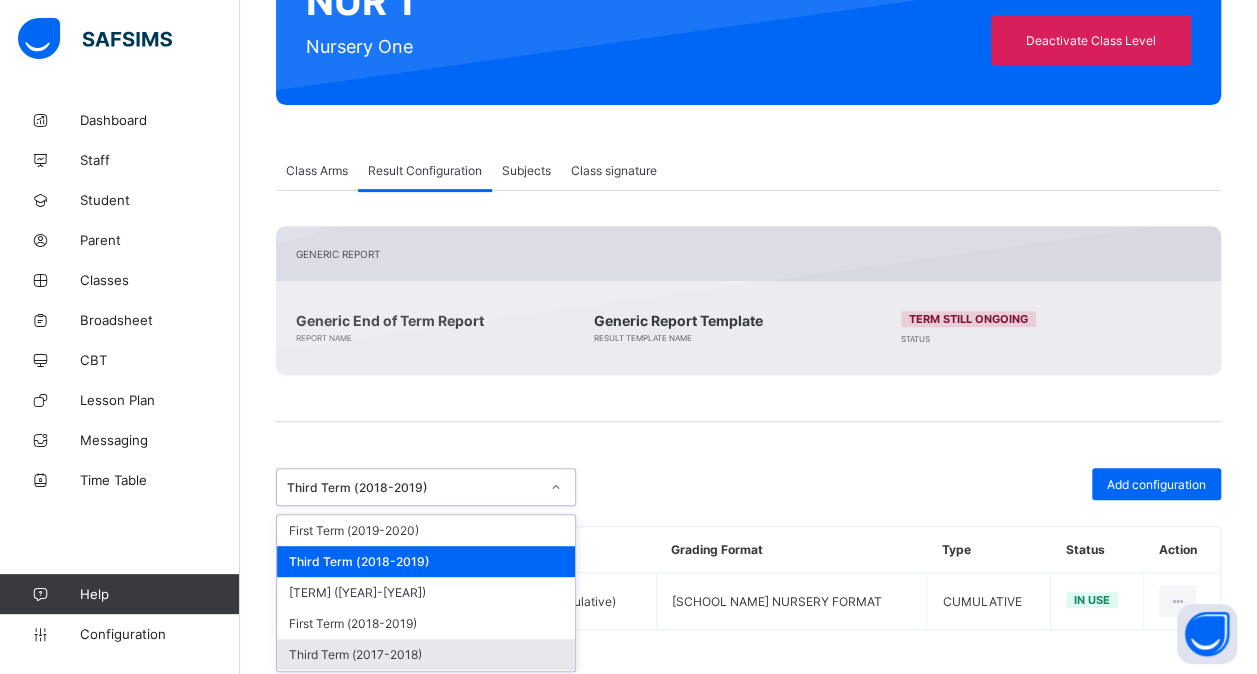 click on "Third Term (2017-2018)" at bounding box center (426, 654) 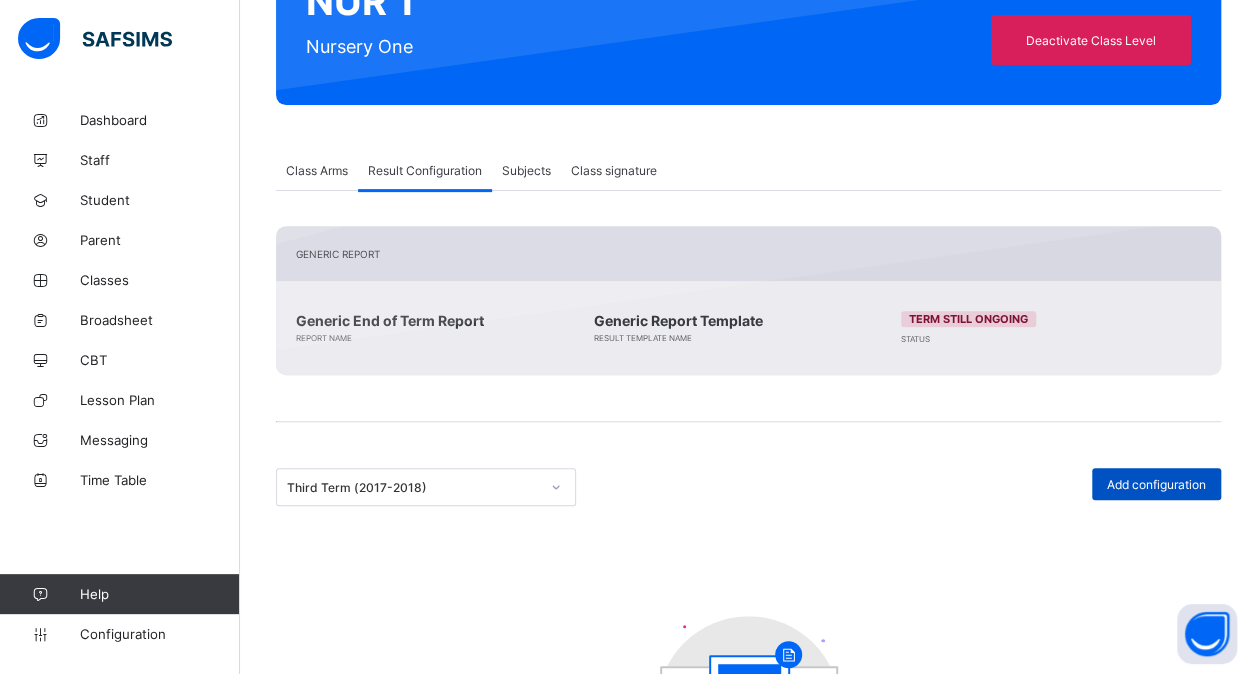 click on "Add configuration" at bounding box center (1156, 484) 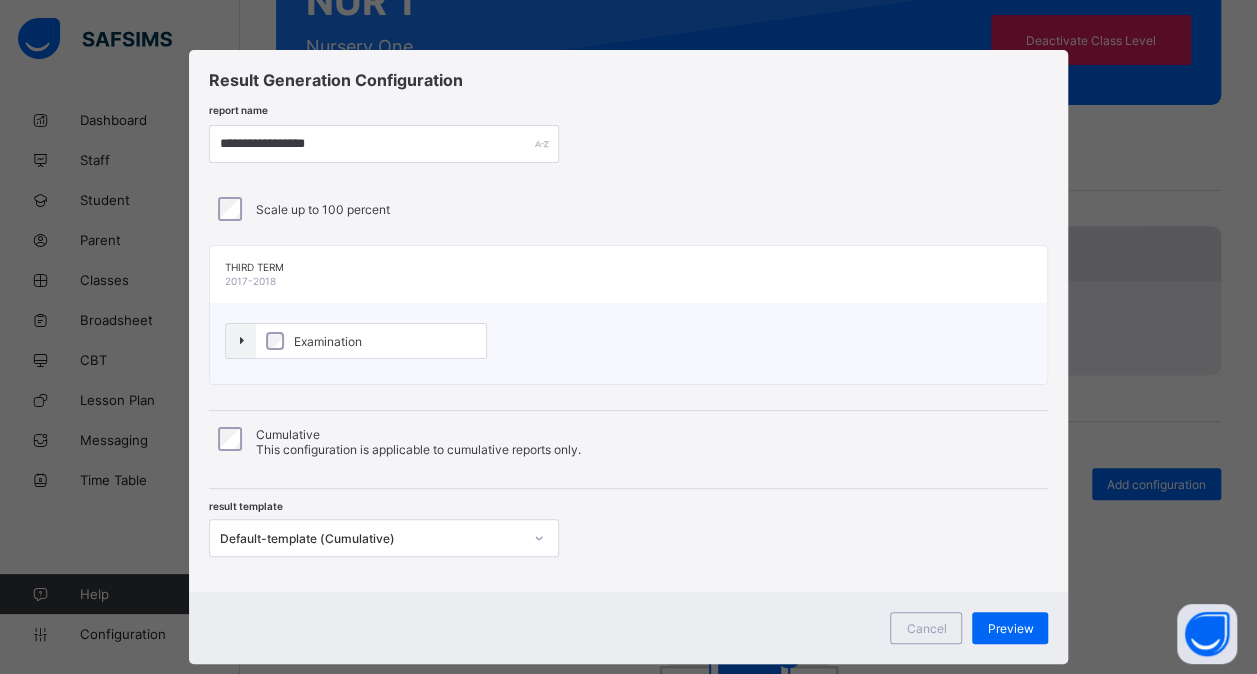 scroll, scrollTop: 37, scrollLeft: 0, axis: vertical 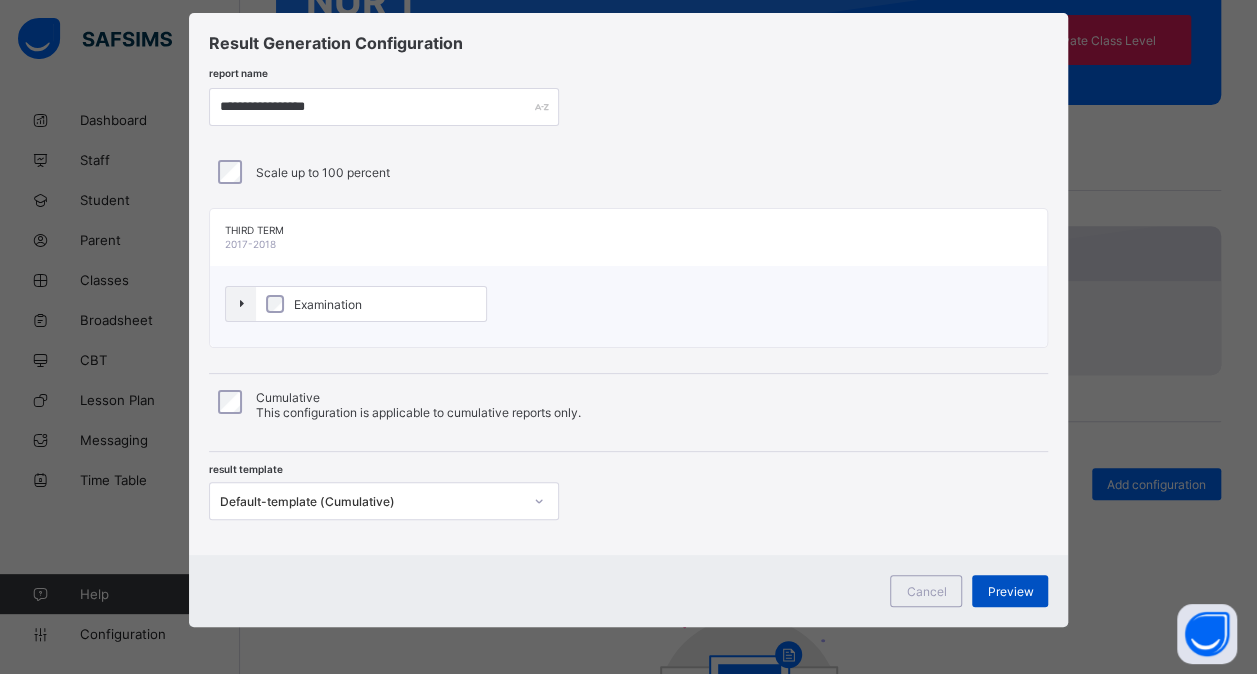 click on "Preview" at bounding box center (1010, 591) 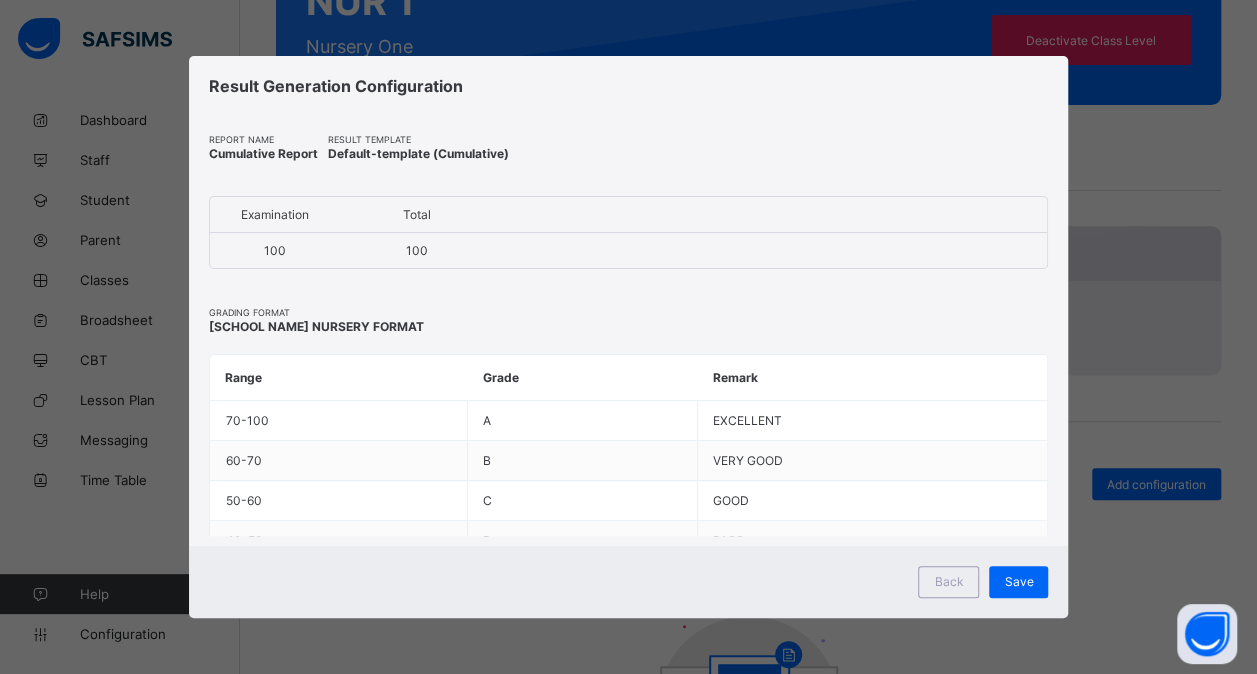 scroll, scrollTop: 0, scrollLeft: 0, axis: both 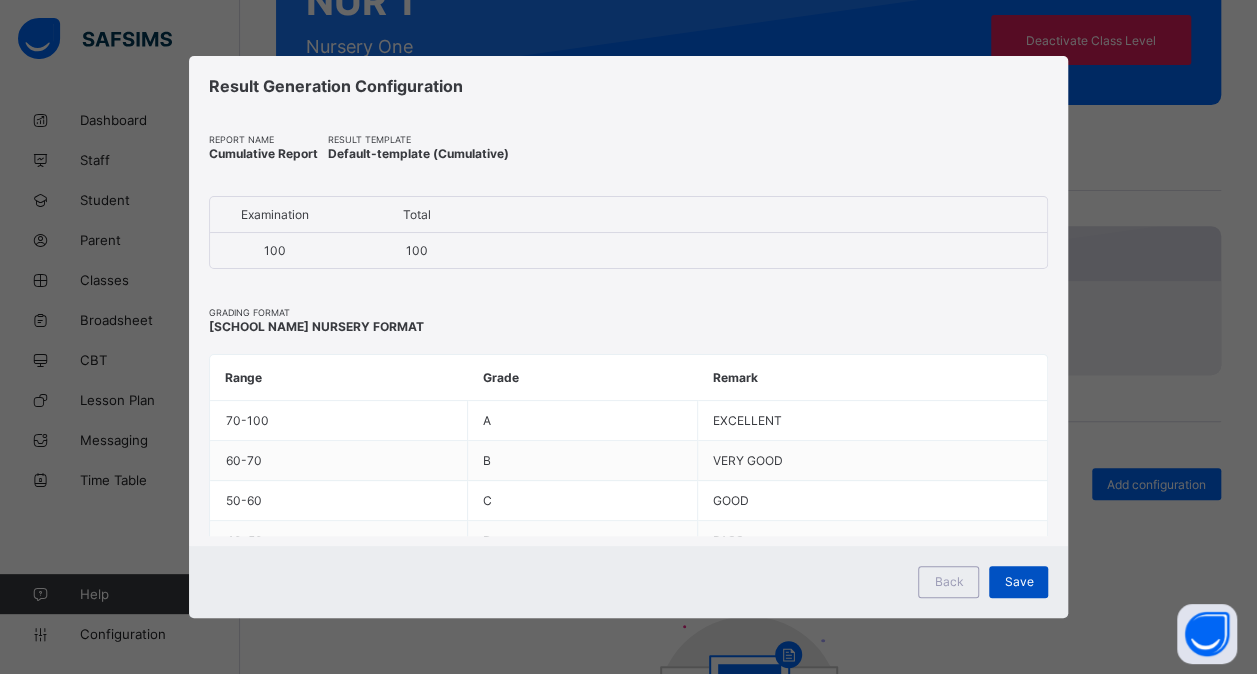 click on "Save" at bounding box center [1018, 581] 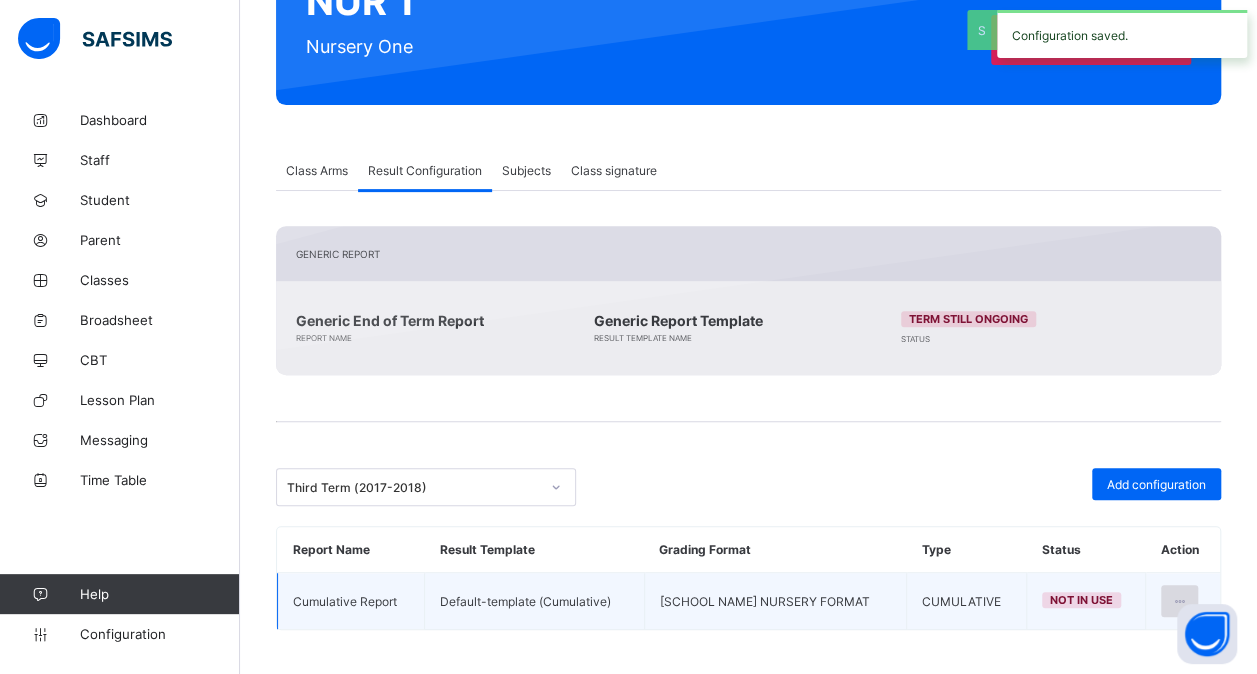 click at bounding box center (1179, 601) 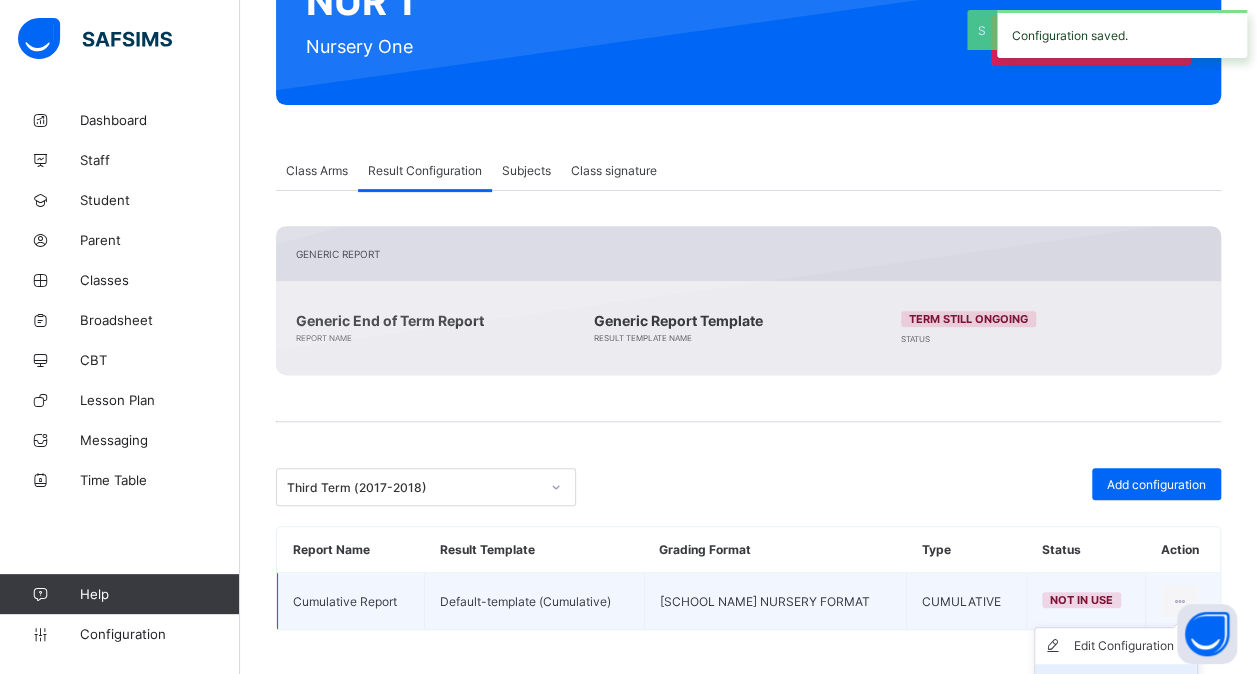click on "Set in use" at bounding box center (1116, 682) 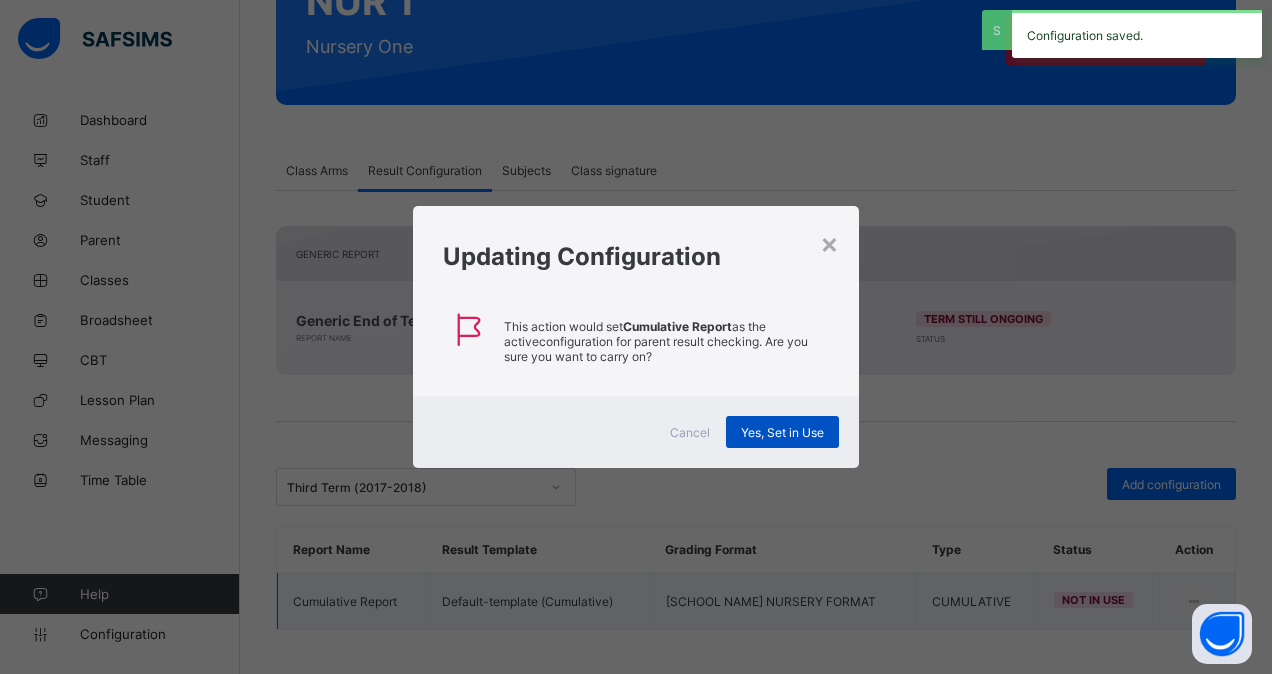 click on "Yes, Set in Use" at bounding box center [782, 432] 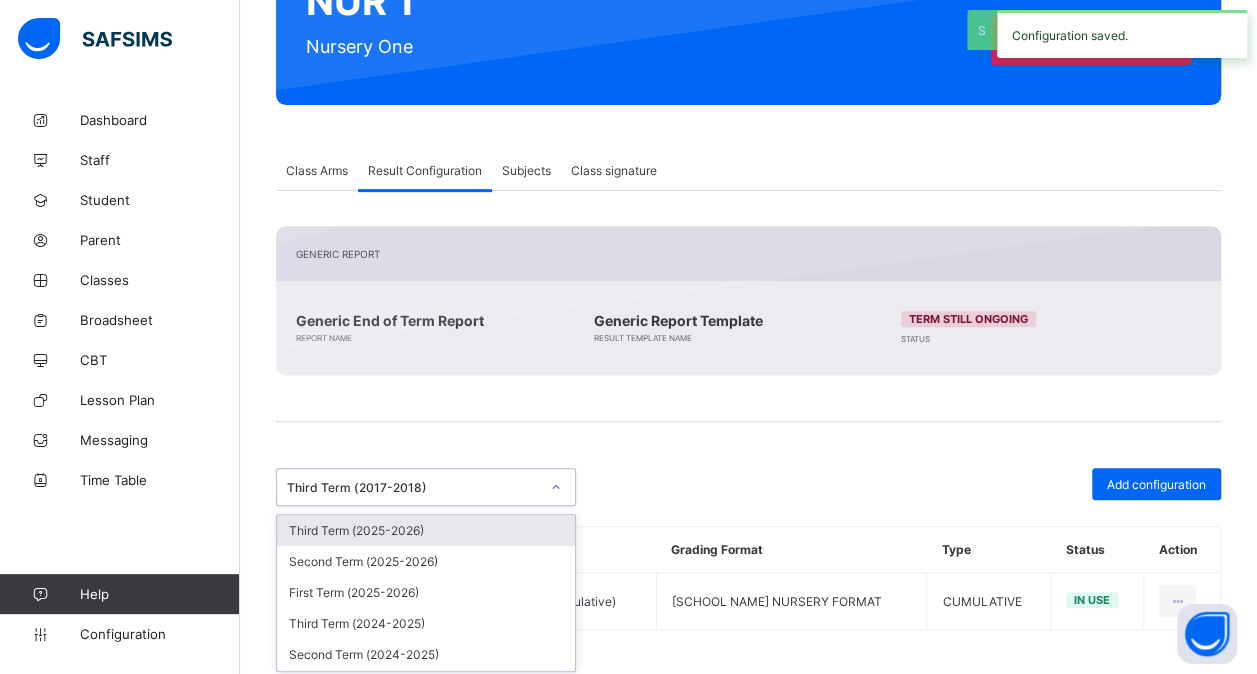 click at bounding box center [556, 487] 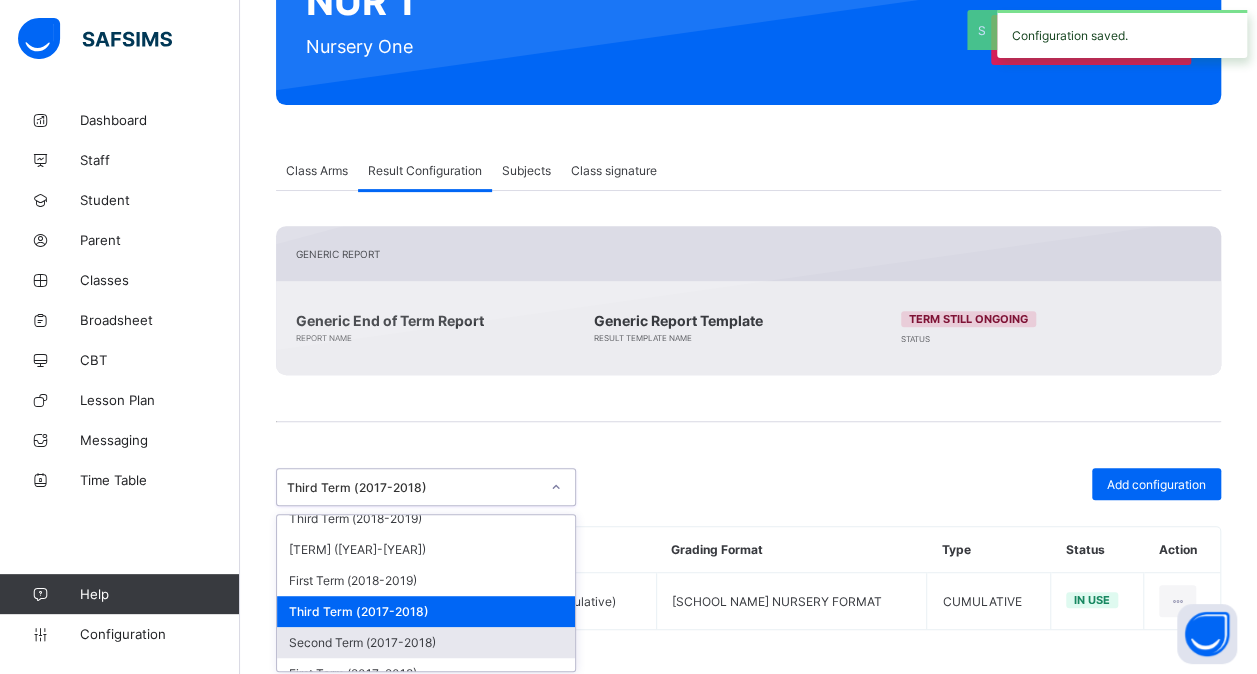scroll, scrollTop: 651, scrollLeft: 0, axis: vertical 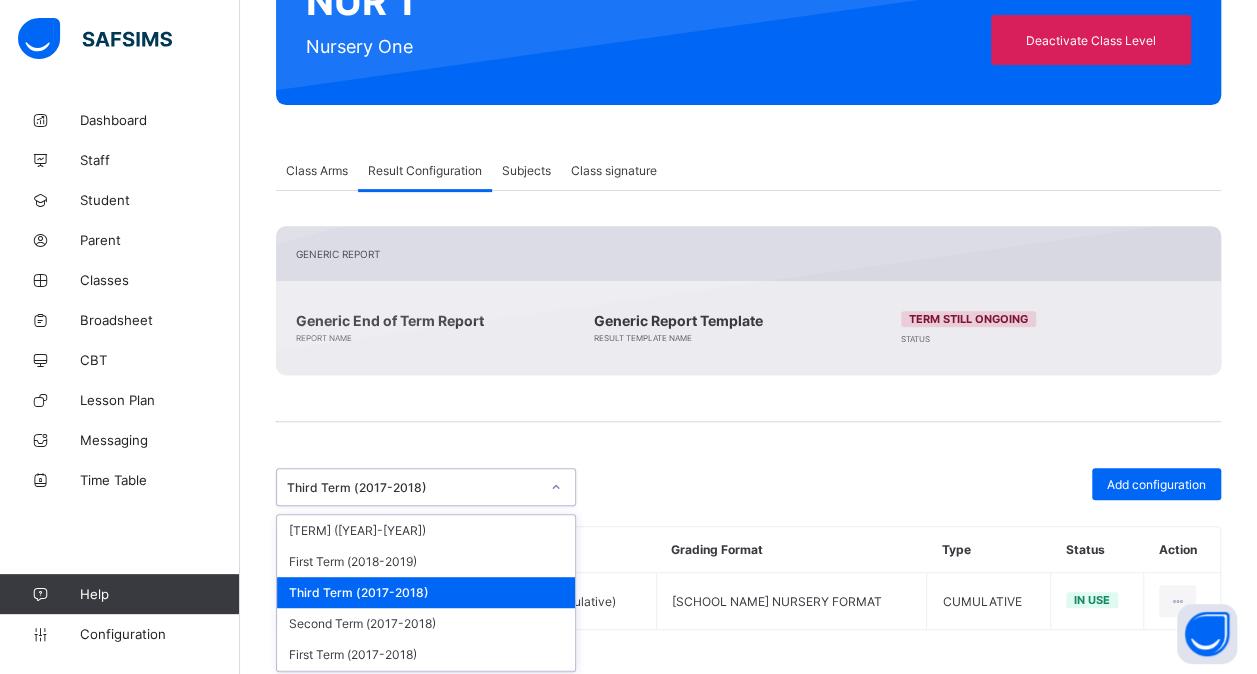 click on "Third Term (2016-2017)" at bounding box center (426, 685) 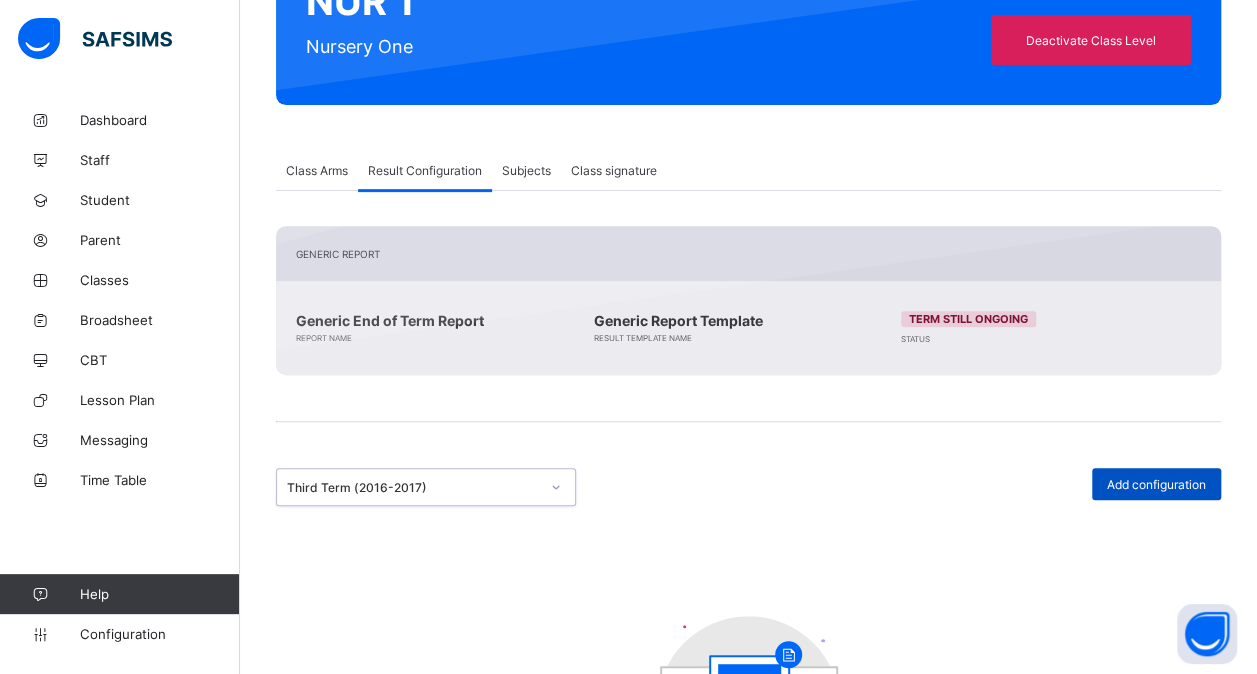 click on "Add configuration" at bounding box center (1156, 484) 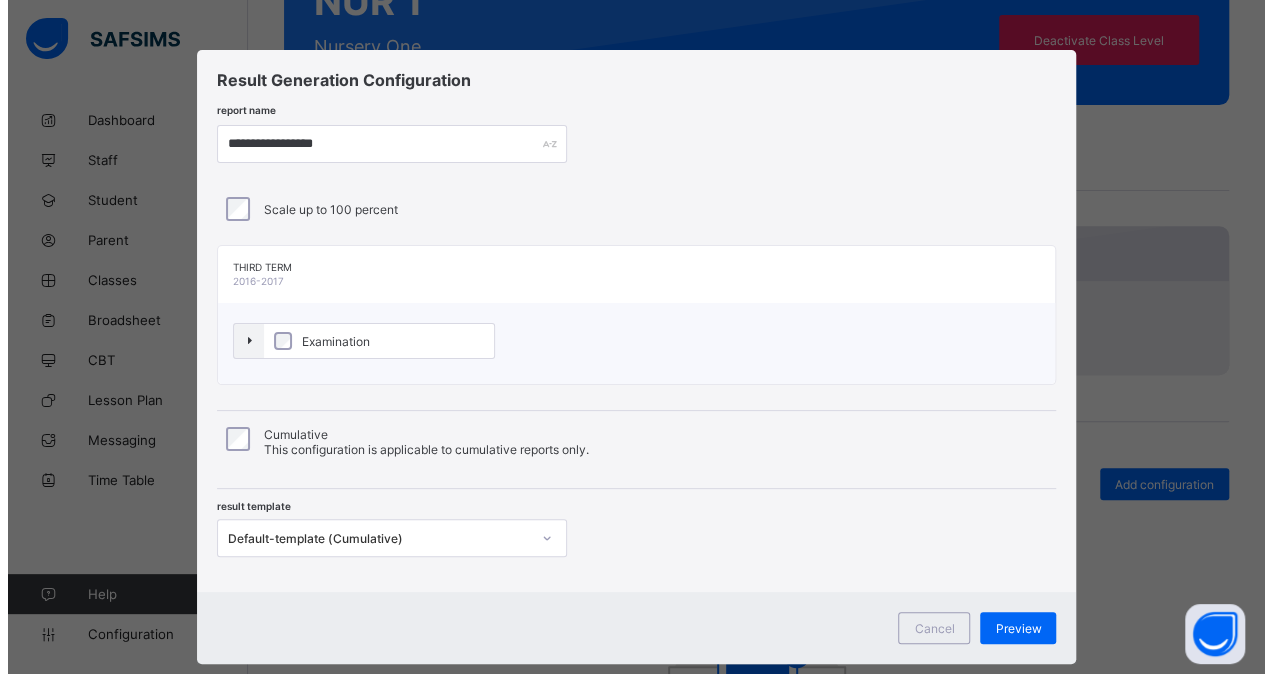 scroll, scrollTop: 37, scrollLeft: 0, axis: vertical 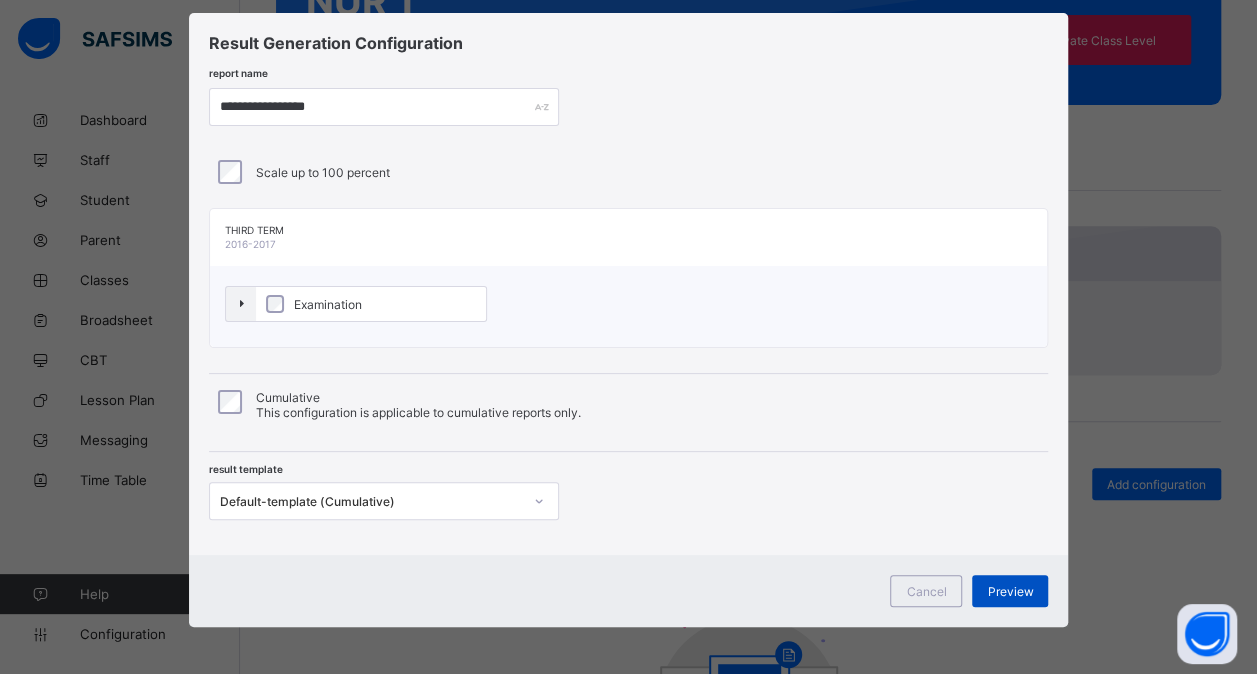 click on "Preview" at bounding box center (1010, 591) 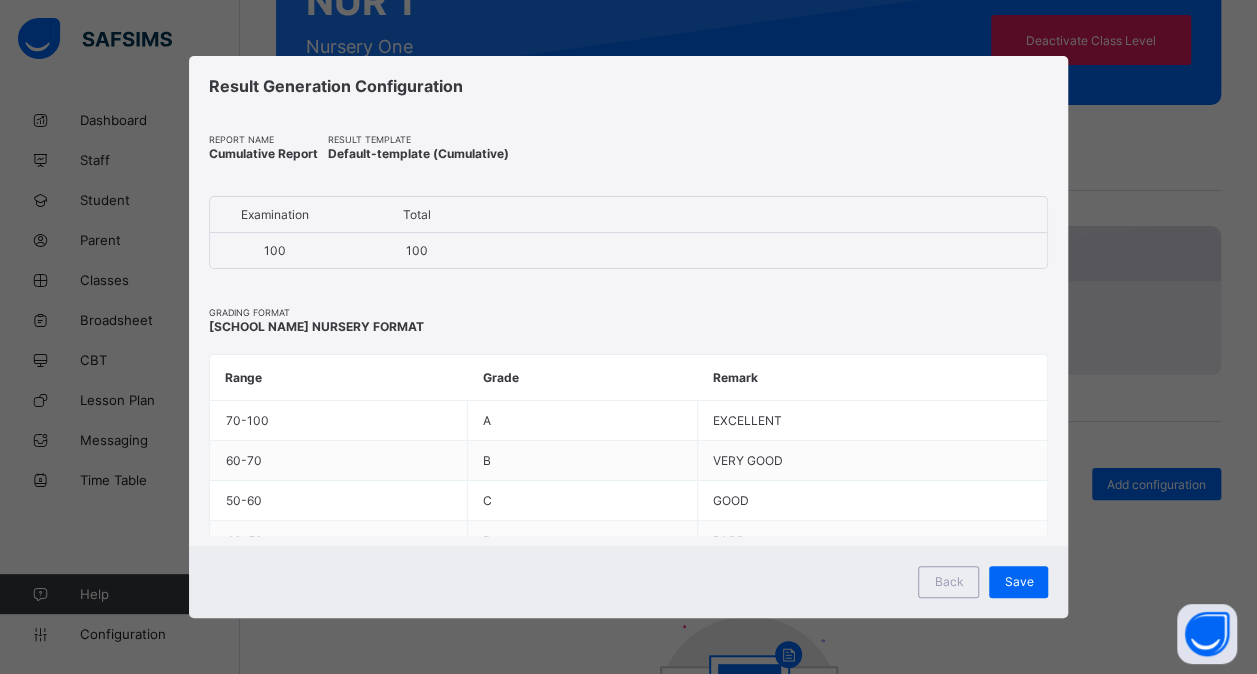 scroll, scrollTop: 0, scrollLeft: 0, axis: both 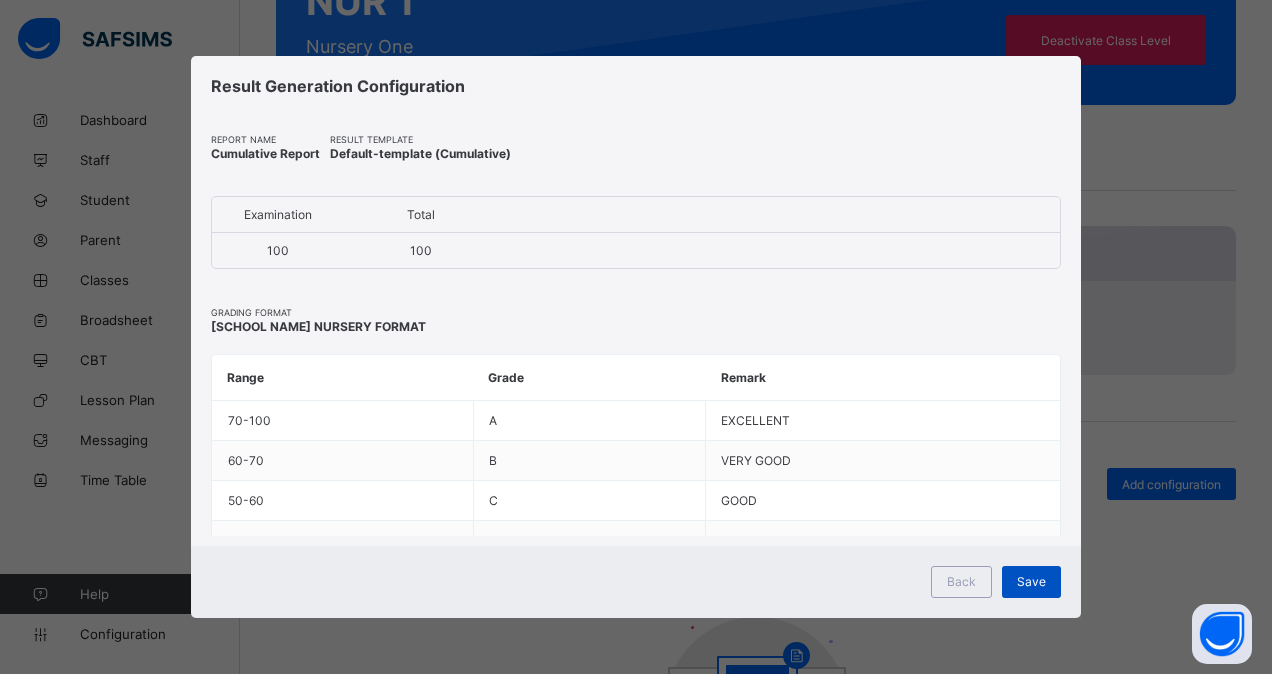 click on "Save" at bounding box center (1031, 581) 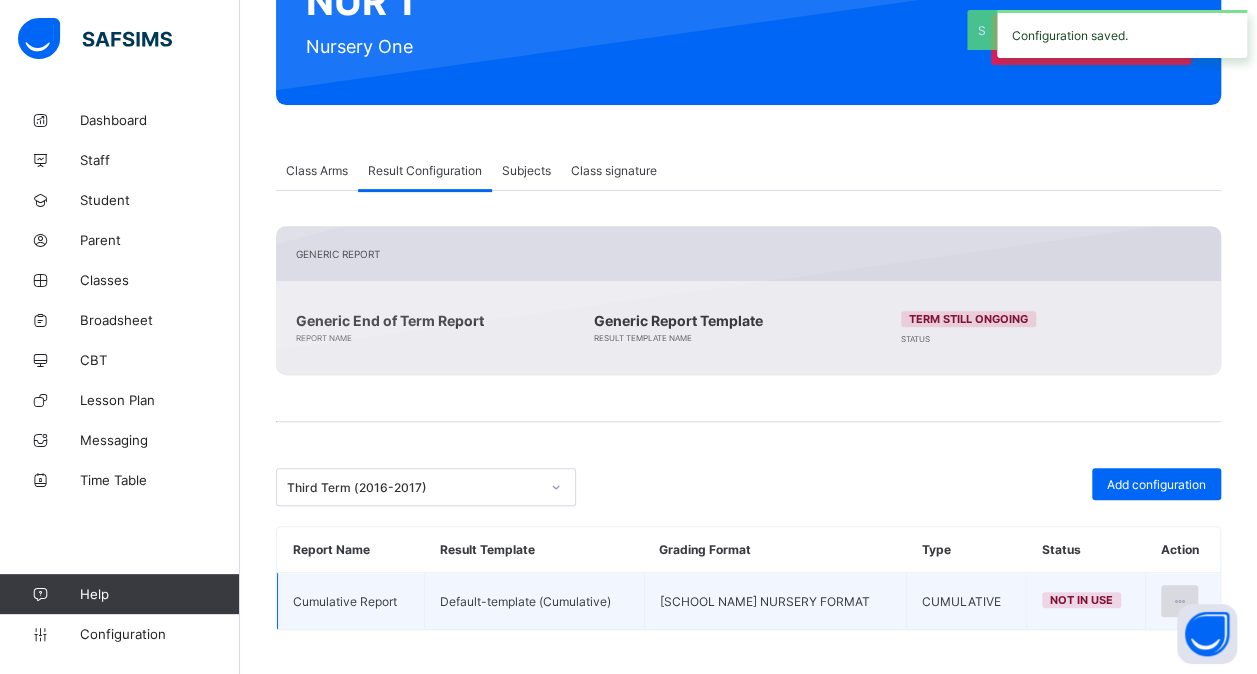 click at bounding box center [1179, 601] 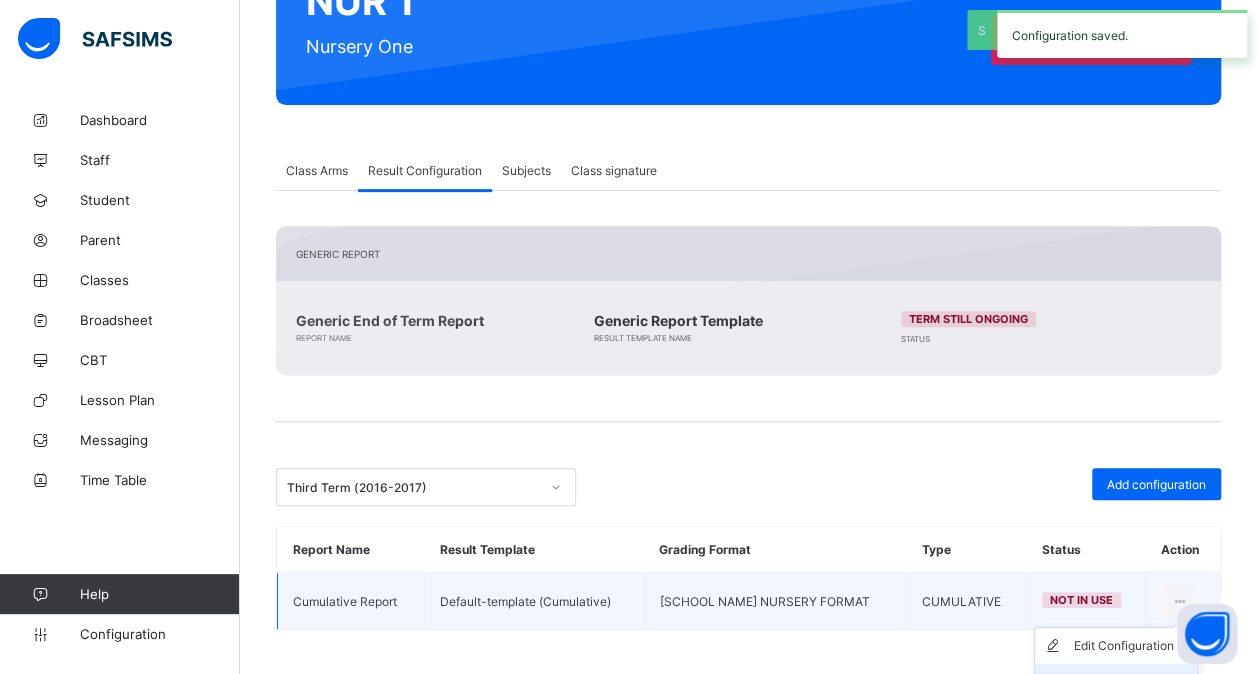 click on "Set in use" at bounding box center [1131, 682] 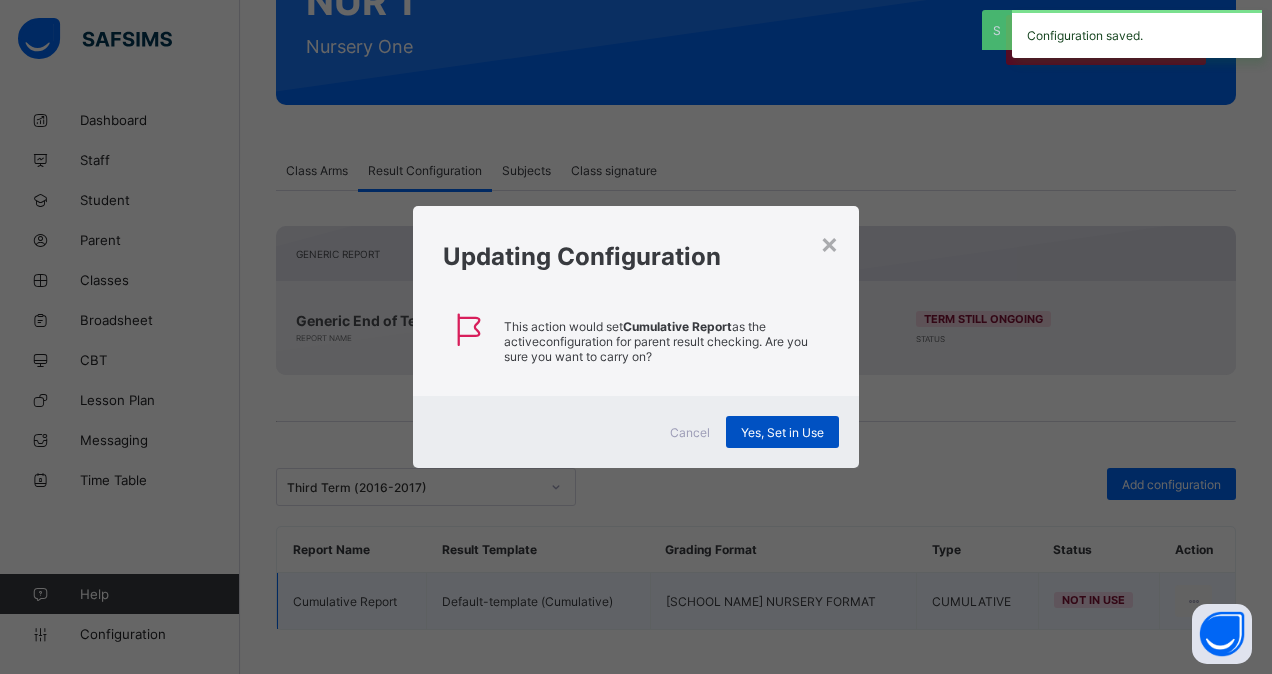 click on "Yes, Set in Use" at bounding box center [782, 432] 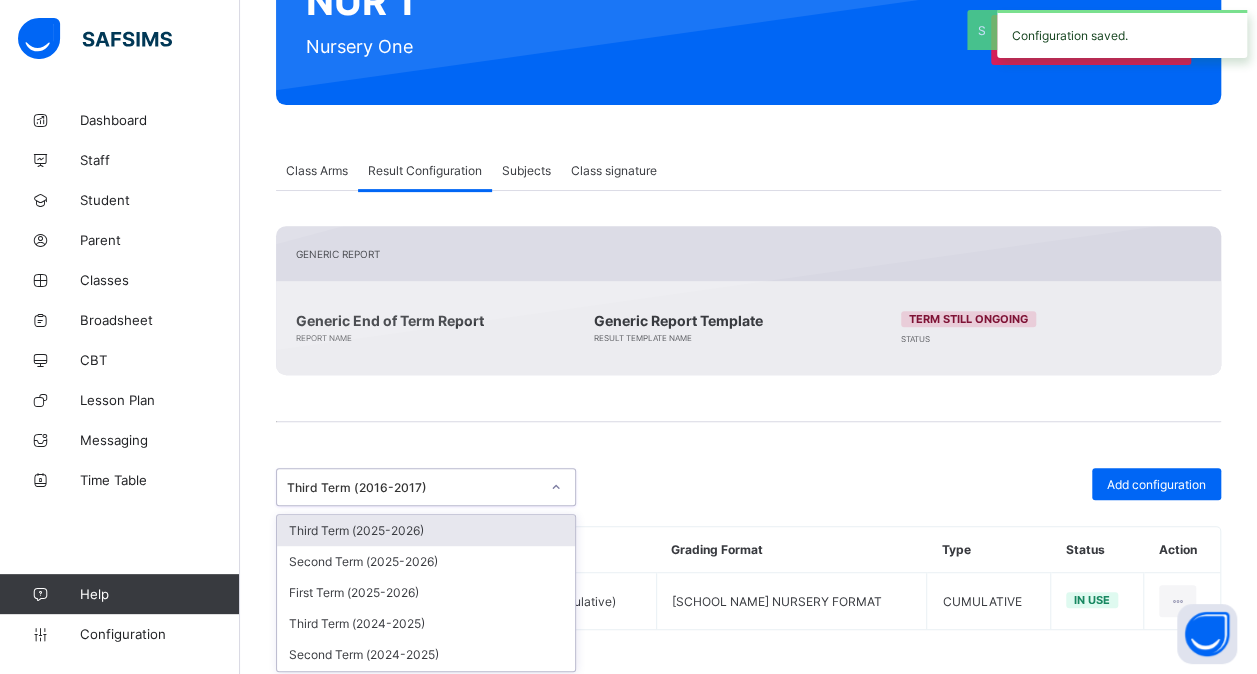 click 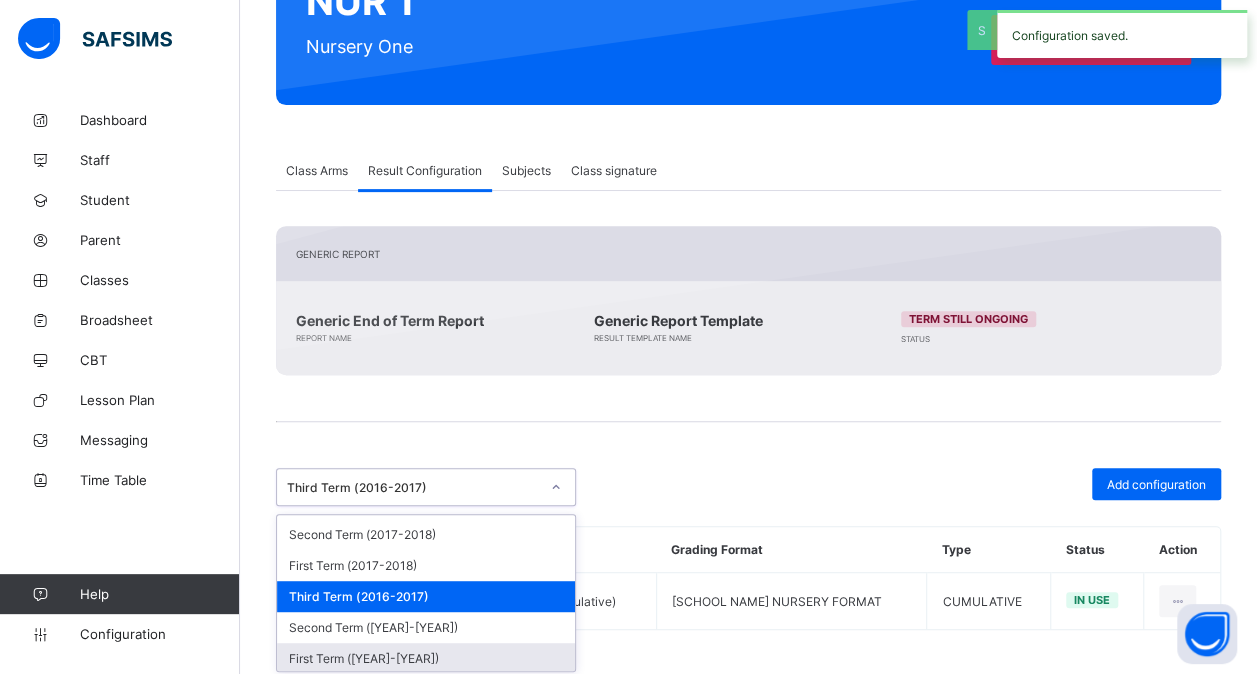 scroll, scrollTop: 788, scrollLeft: 0, axis: vertical 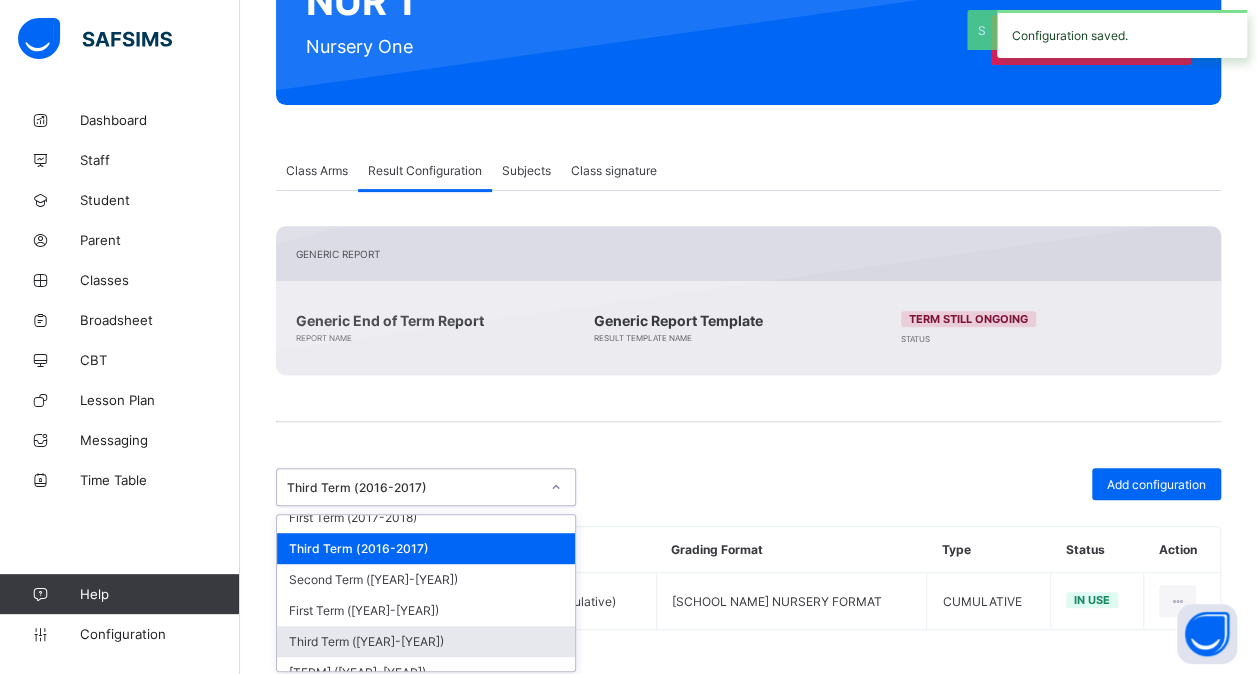 click on "Third Term ([YEAR]-[YEAR])" at bounding box center (426, 641) 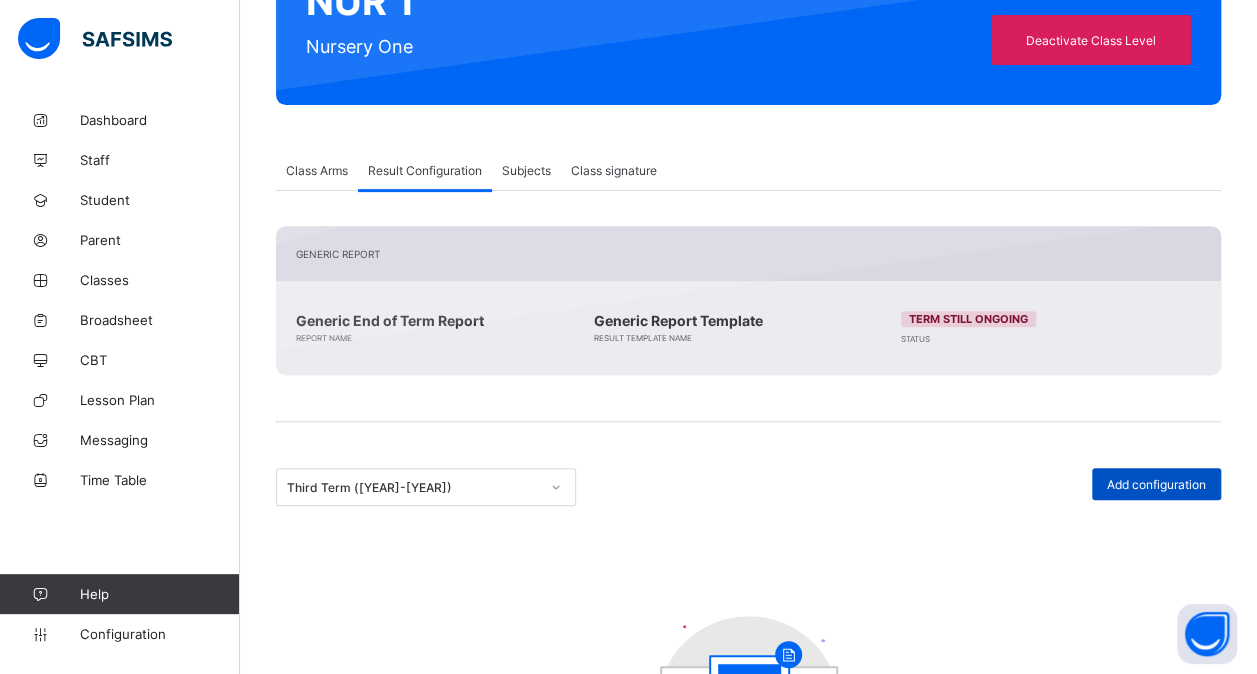 click on "Add configuration" at bounding box center (1156, 484) 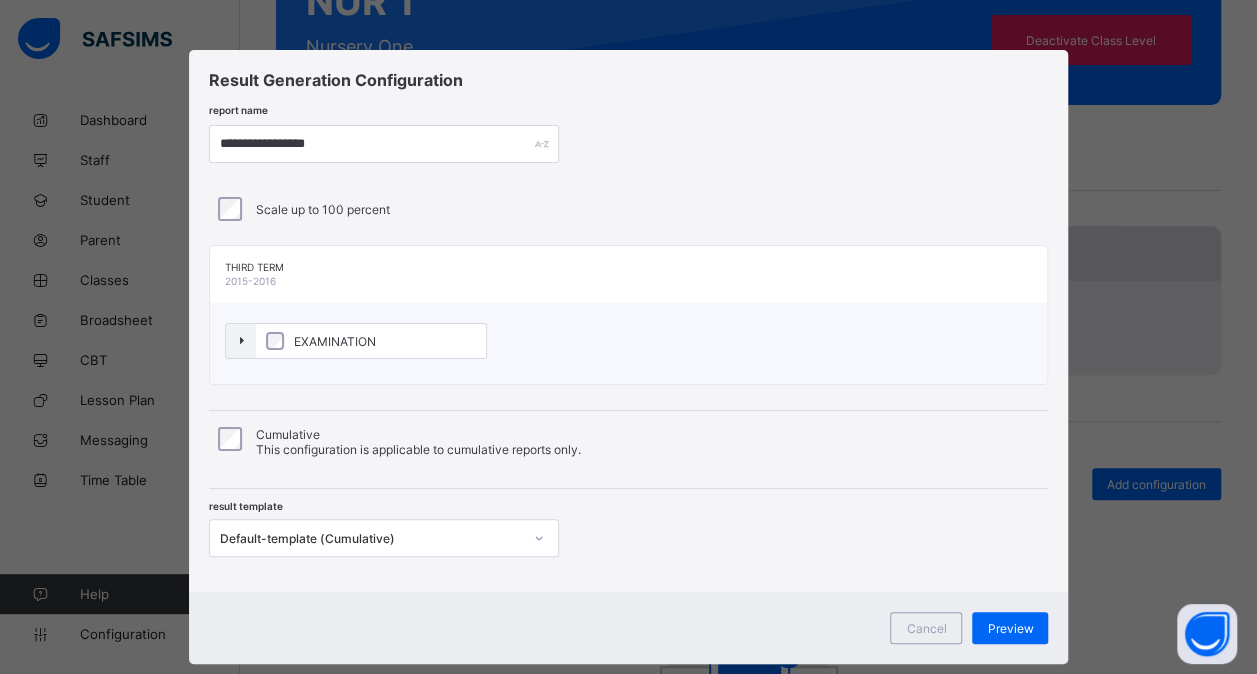 scroll, scrollTop: 37, scrollLeft: 0, axis: vertical 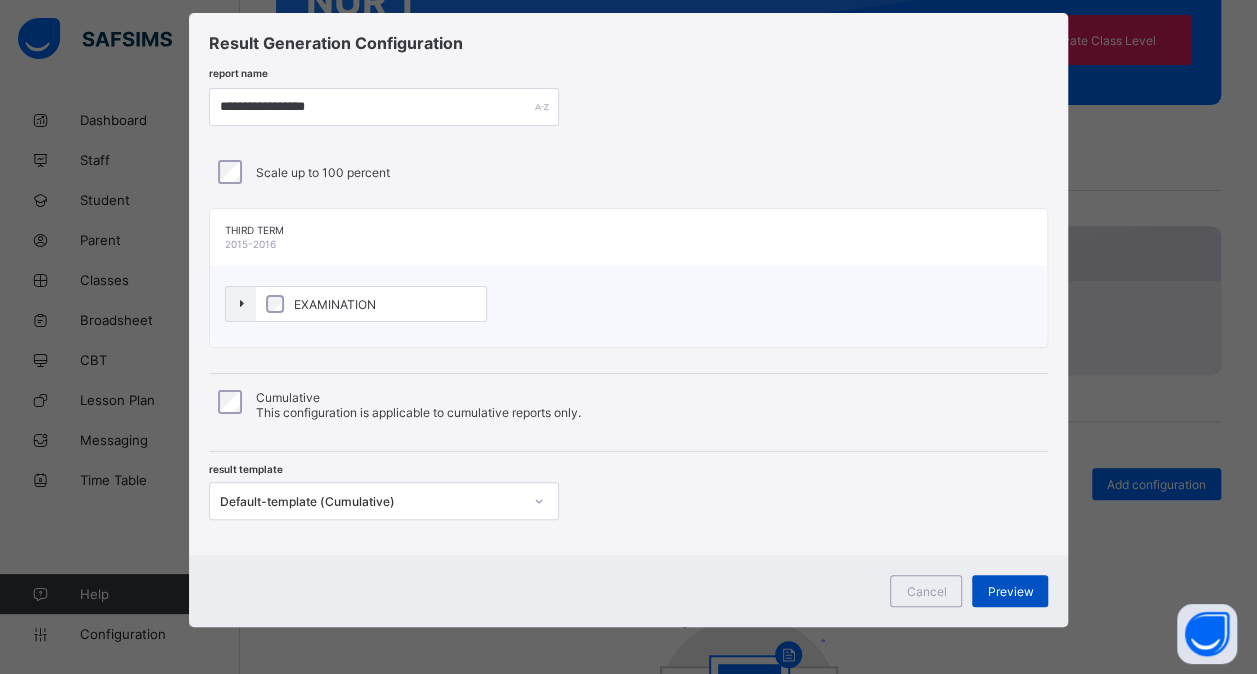 click on "Preview" at bounding box center [1010, 591] 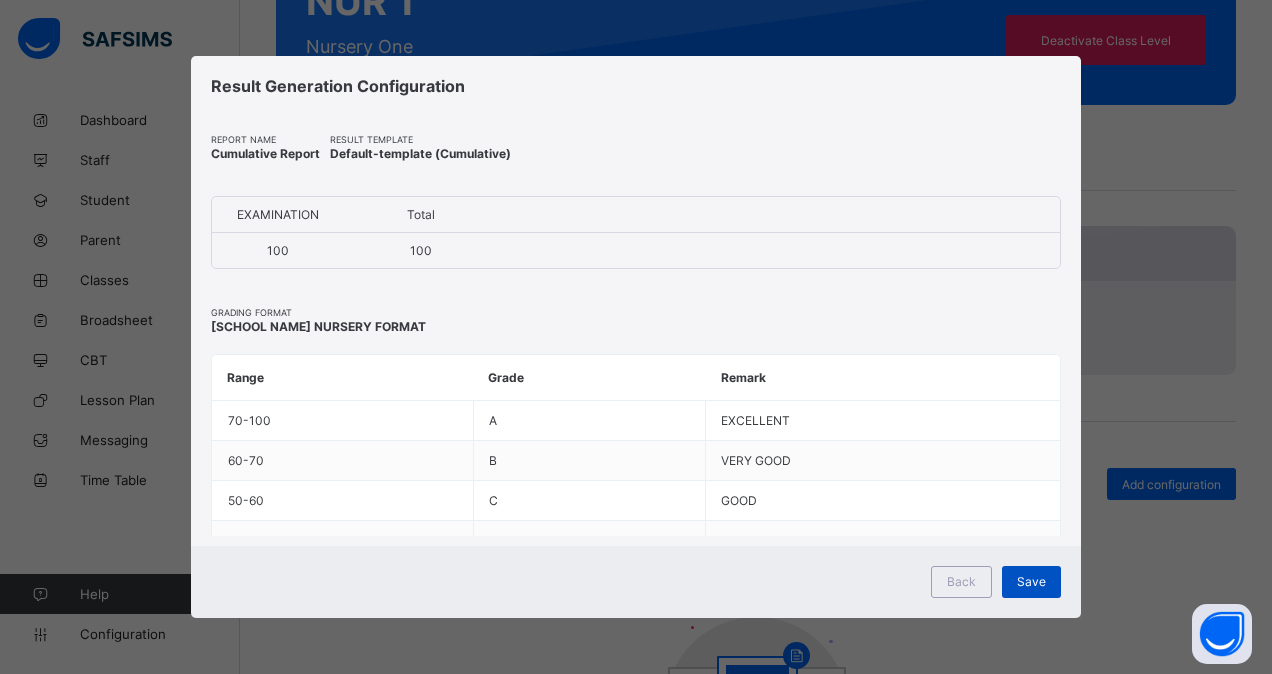 click on "Save" at bounding box center (1031, 581) 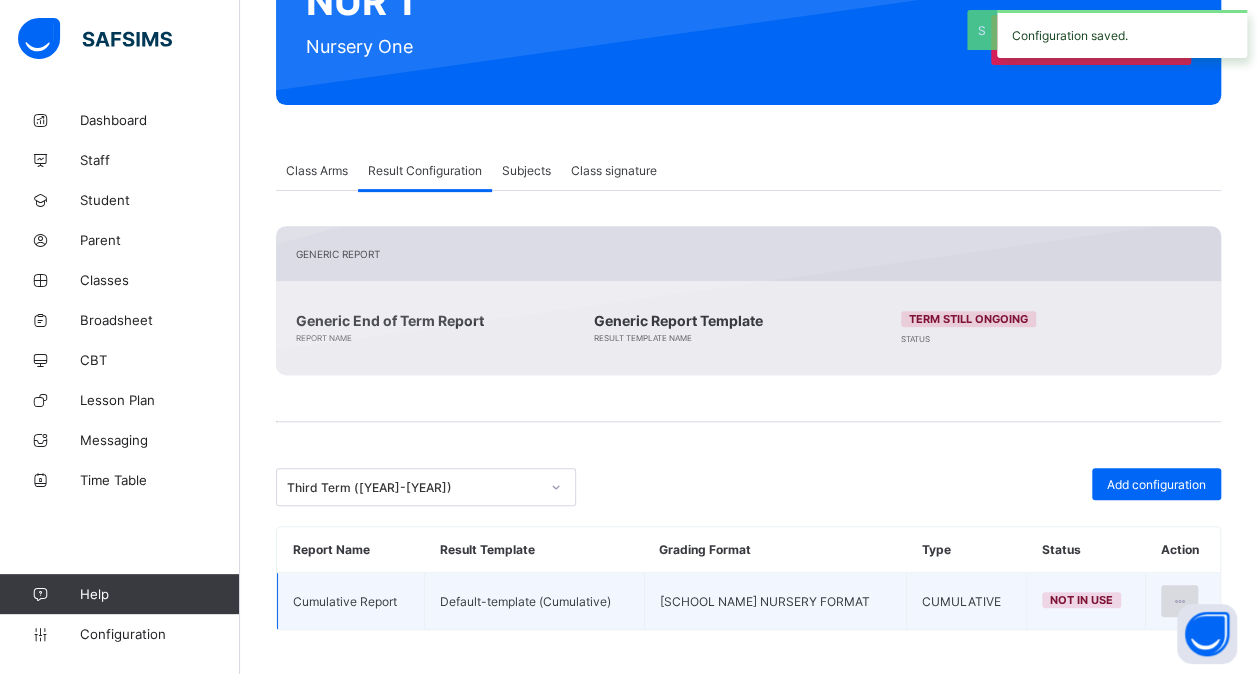 click at bounding box center (1179, 601) 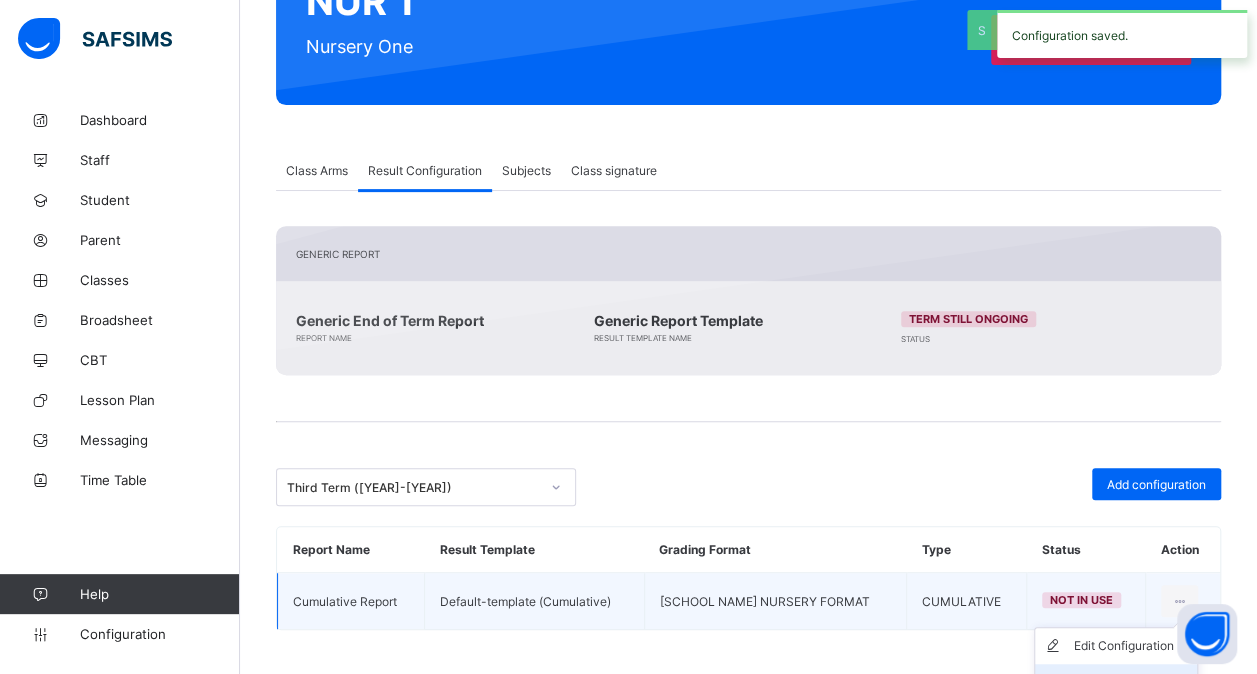 click on "Set in use" at bounding box center (1116, 682) 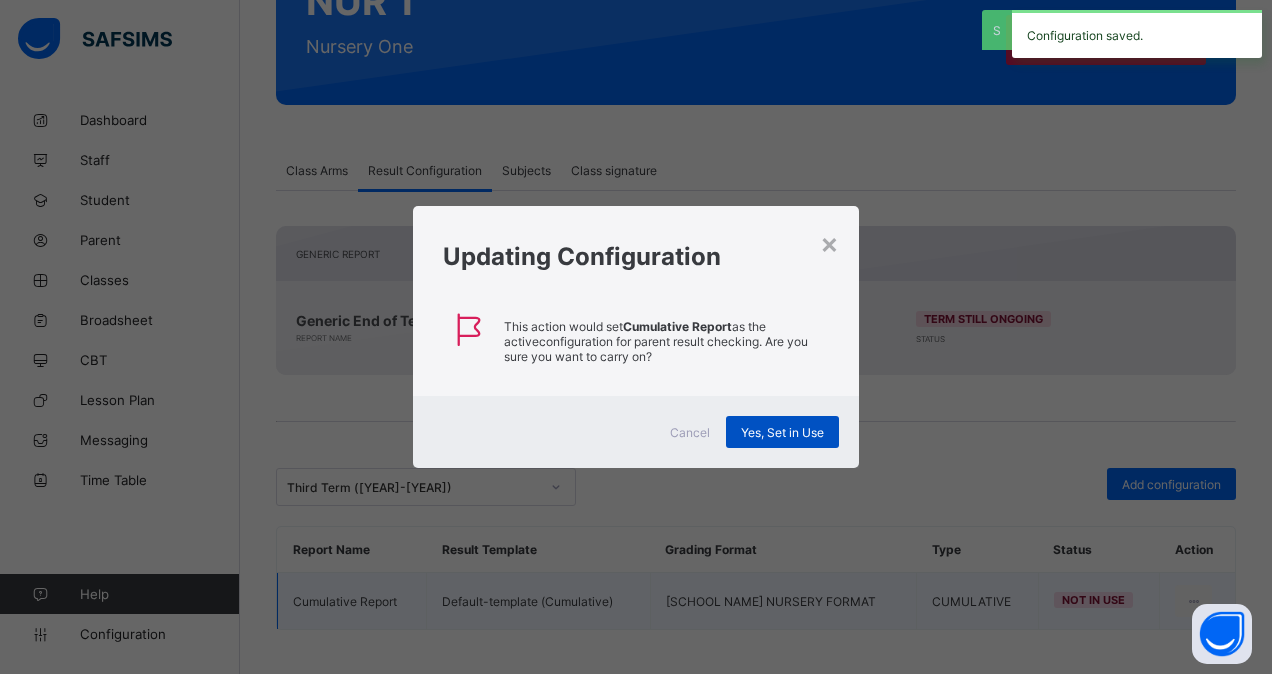 click on "Yes, Set in Use" at bounding box center (782, 432) 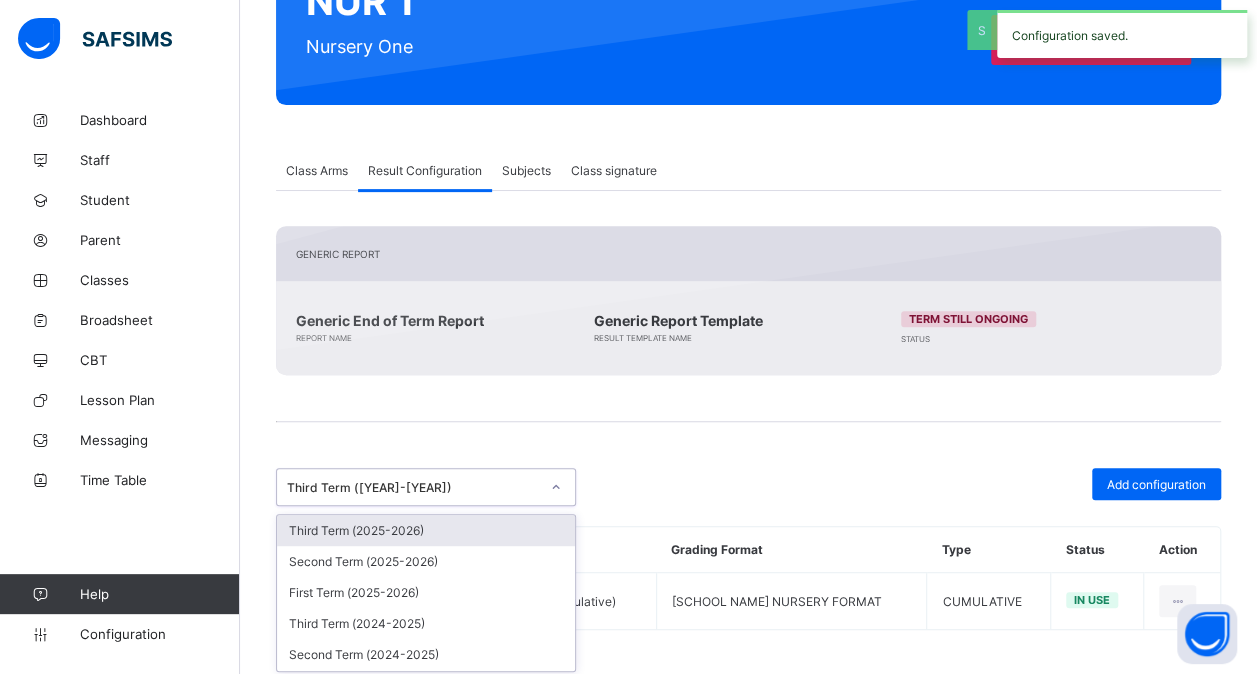 click 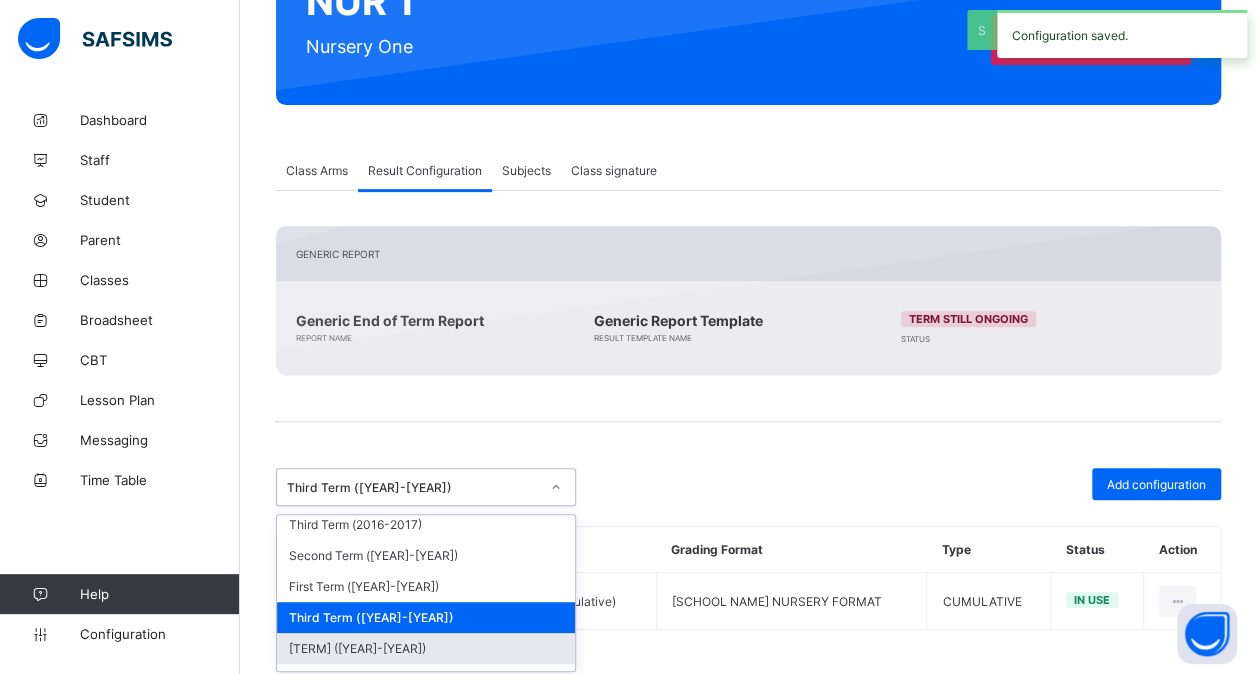 scroll, scrollTop: 834, scrollLeft: 0, axis: vertical 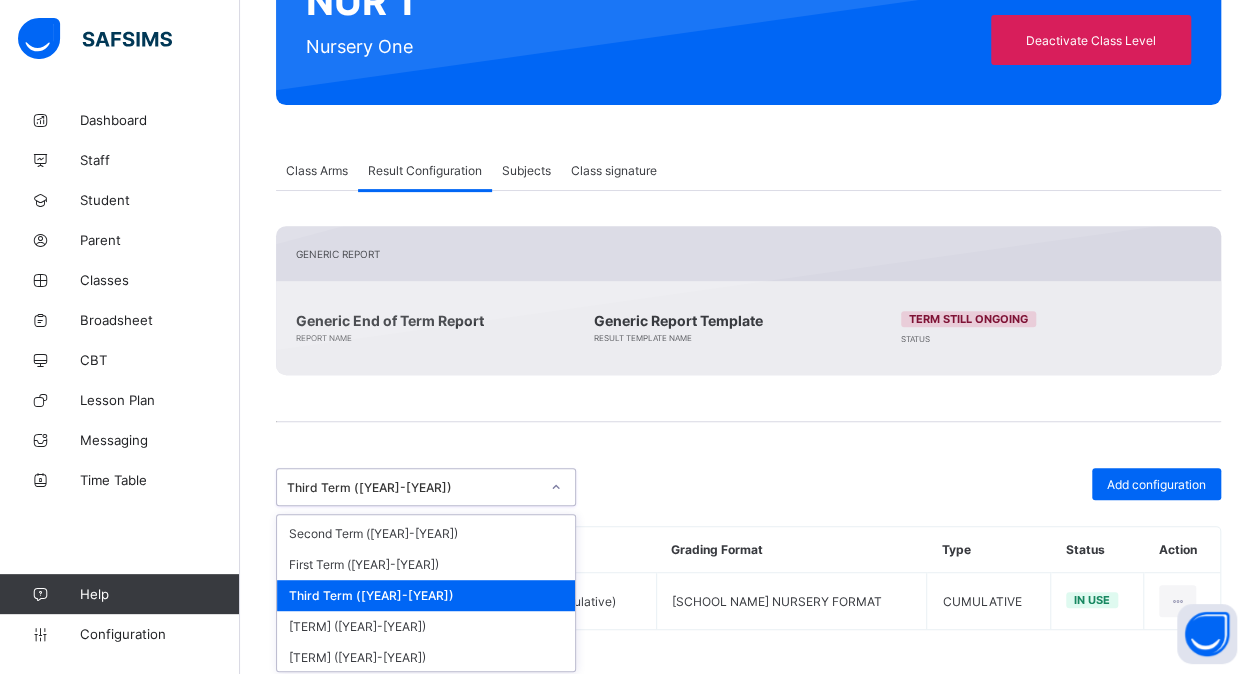 click on "[TERM] ([YEAR]-[YEAR])" at bounding box center [426, 688] 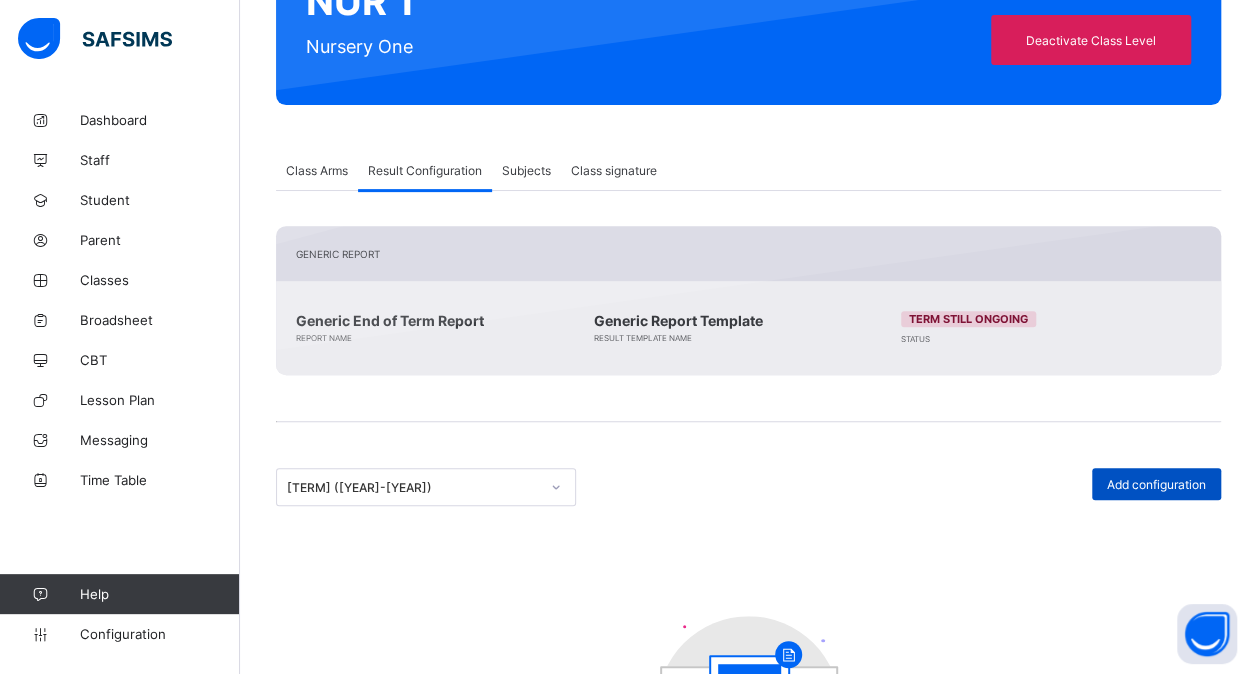 click on "Add configuration" at bounding box center (1156, 484) 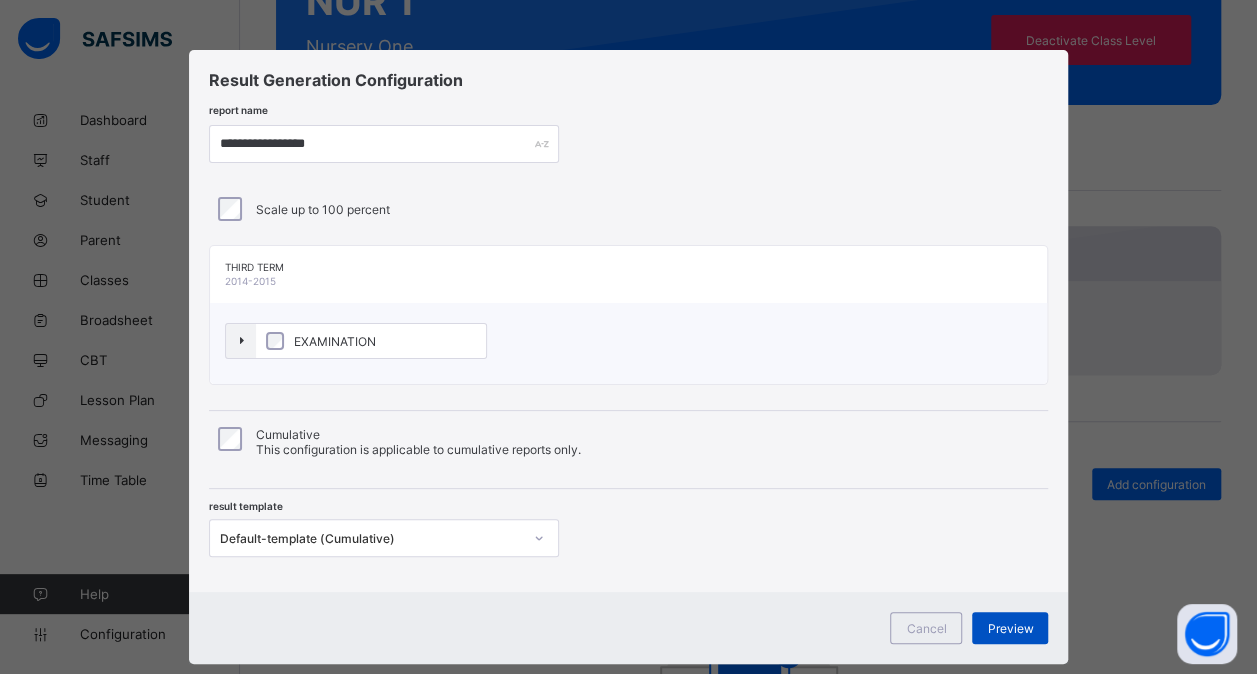 click on "Preview" at bounding box center (1010, 628) 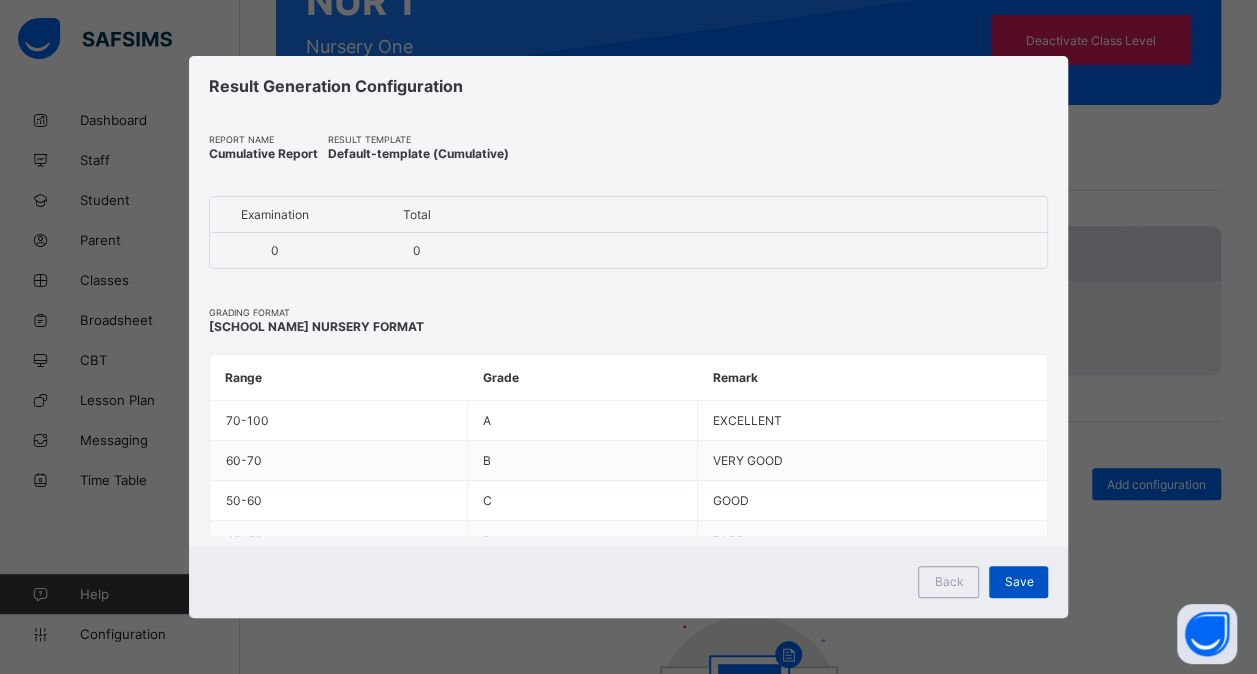 click on "Save" at bounding box center [1018, 581] 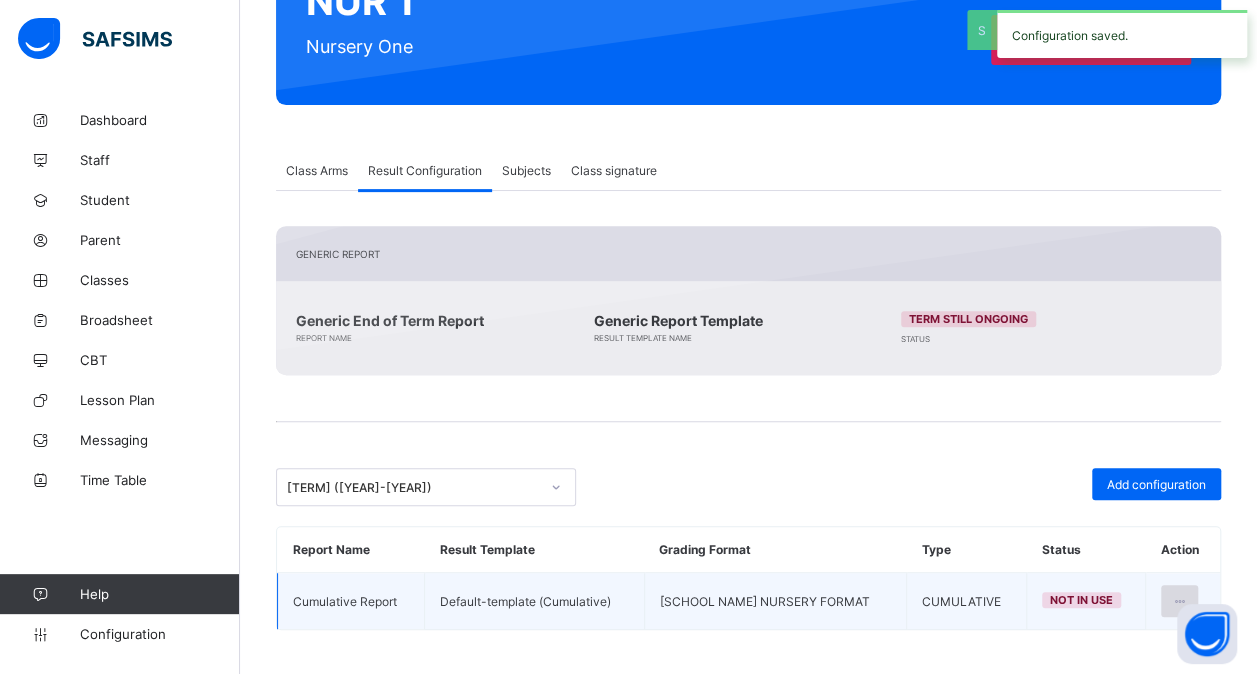 click at bounding box center (1179, 601) 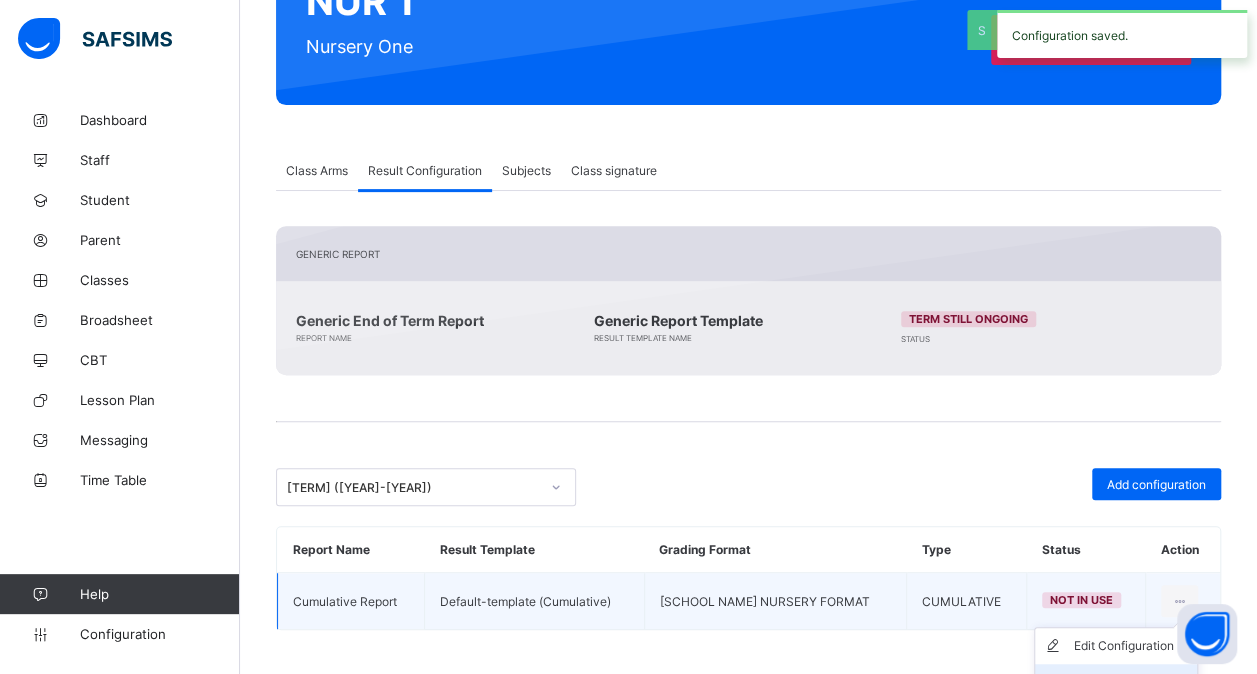 click on "Set in use" at bounding box center [1116, 682] 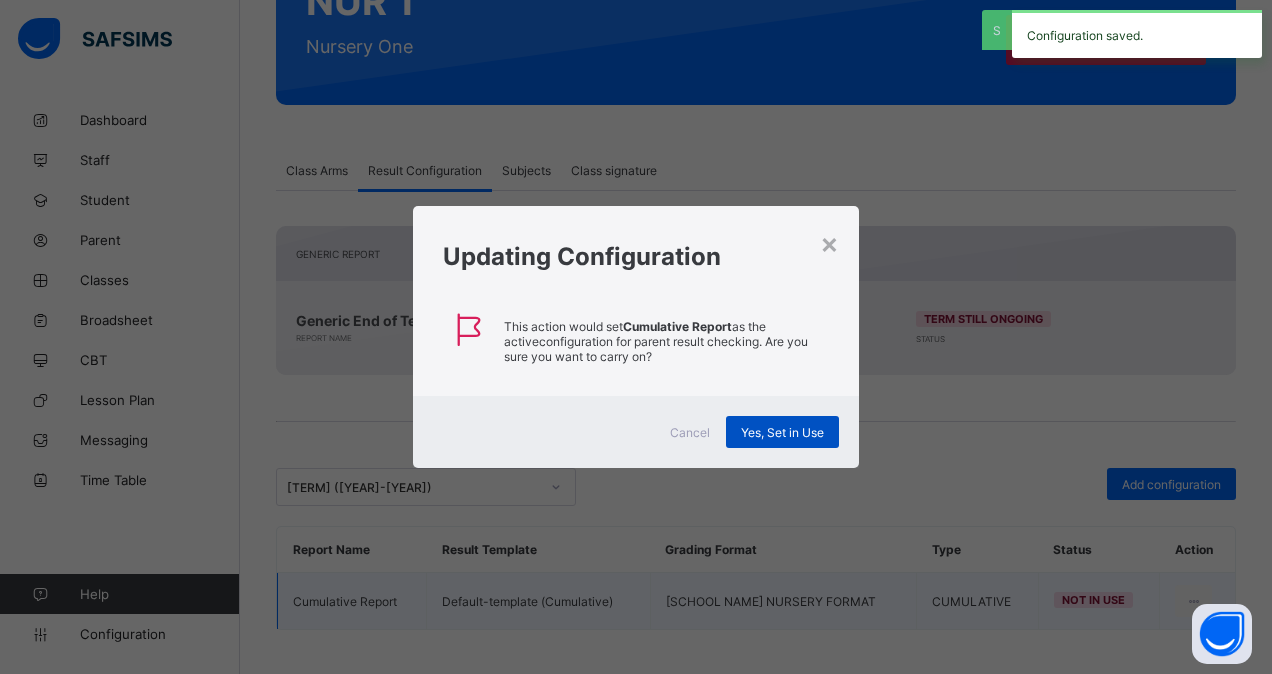 click on "Yes, Set in Use" at bounding box center (782, 432) 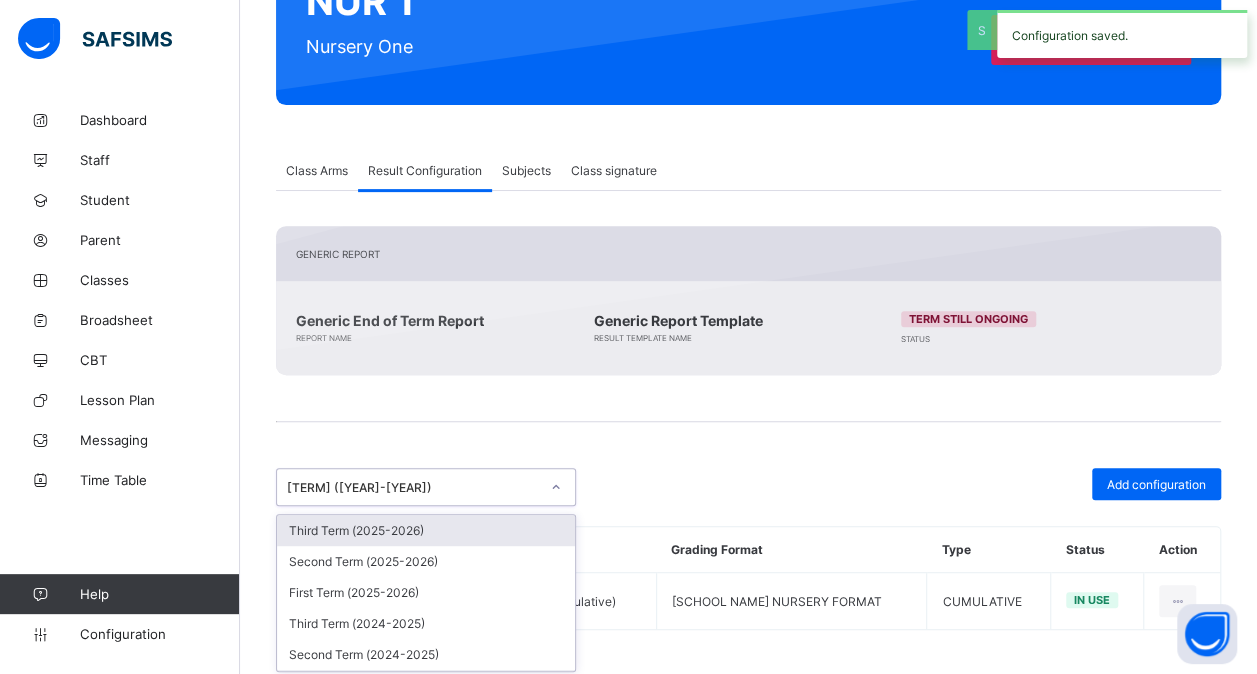 drag, startPoint x: 556, startPoint y: 472, endPoint x: 379, endPoint y: 661, distance: 258.94016 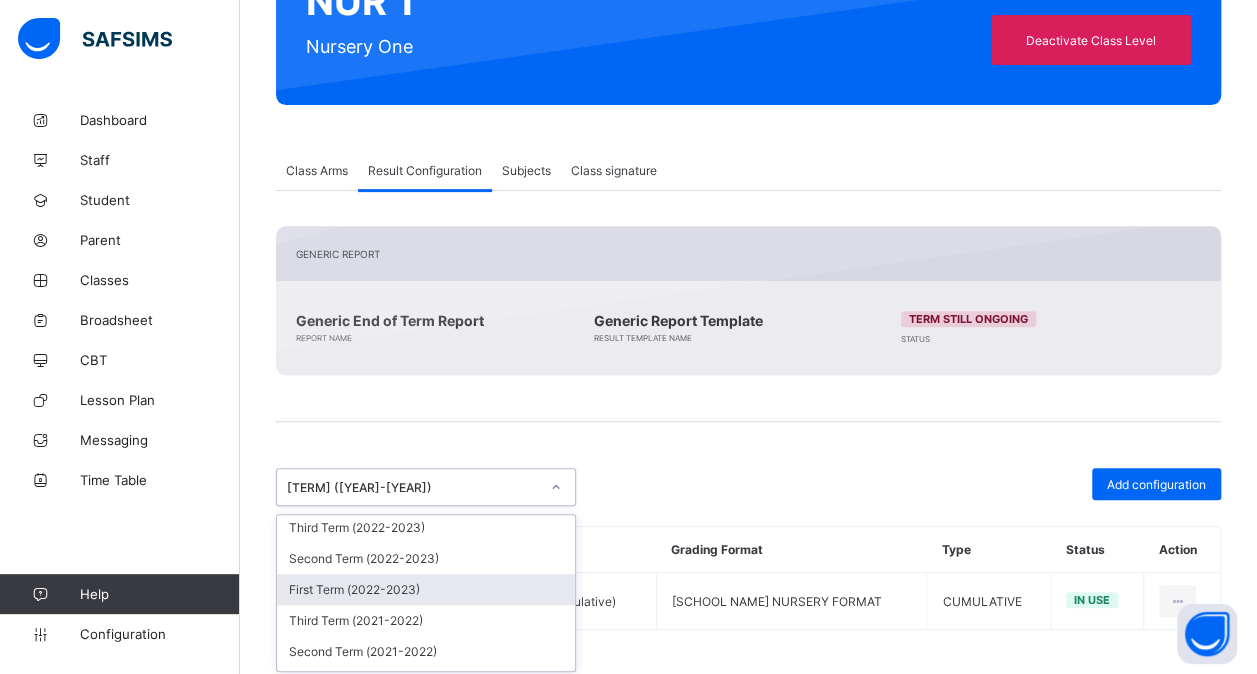 scroll, scrollTop: 295, scrollLeft: 0, axis: vertical 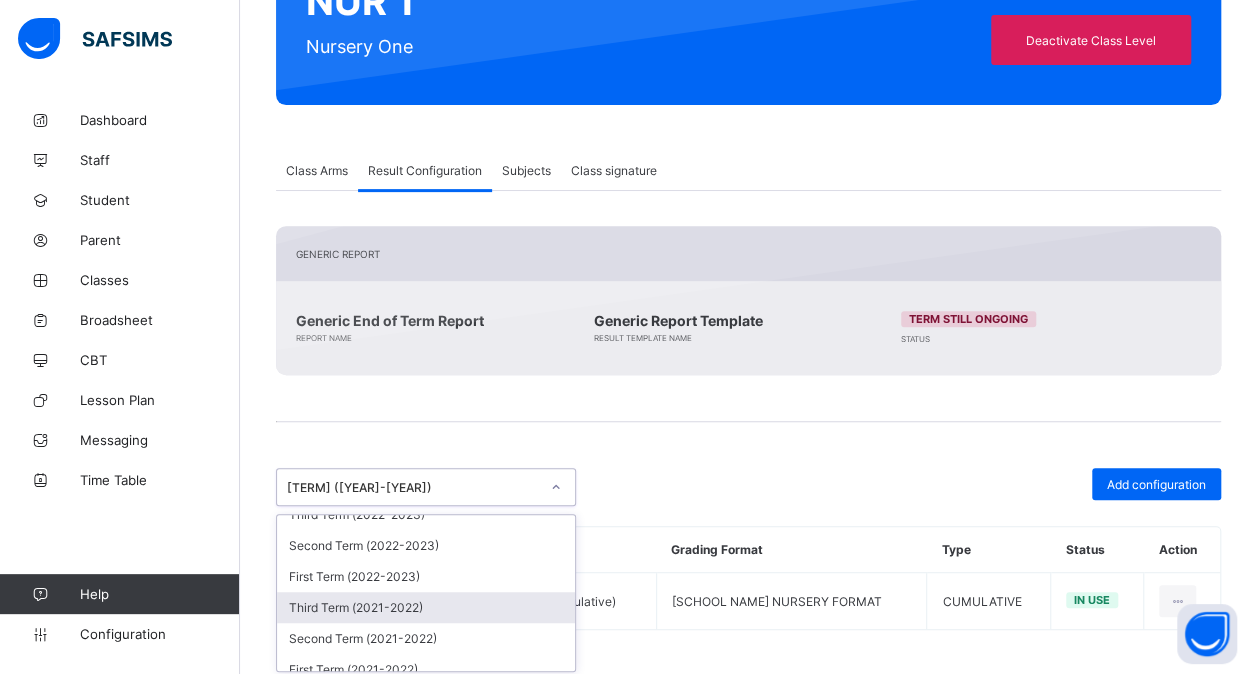 click on "Third Term (2021-2022)" at bounding box center [426, 607] 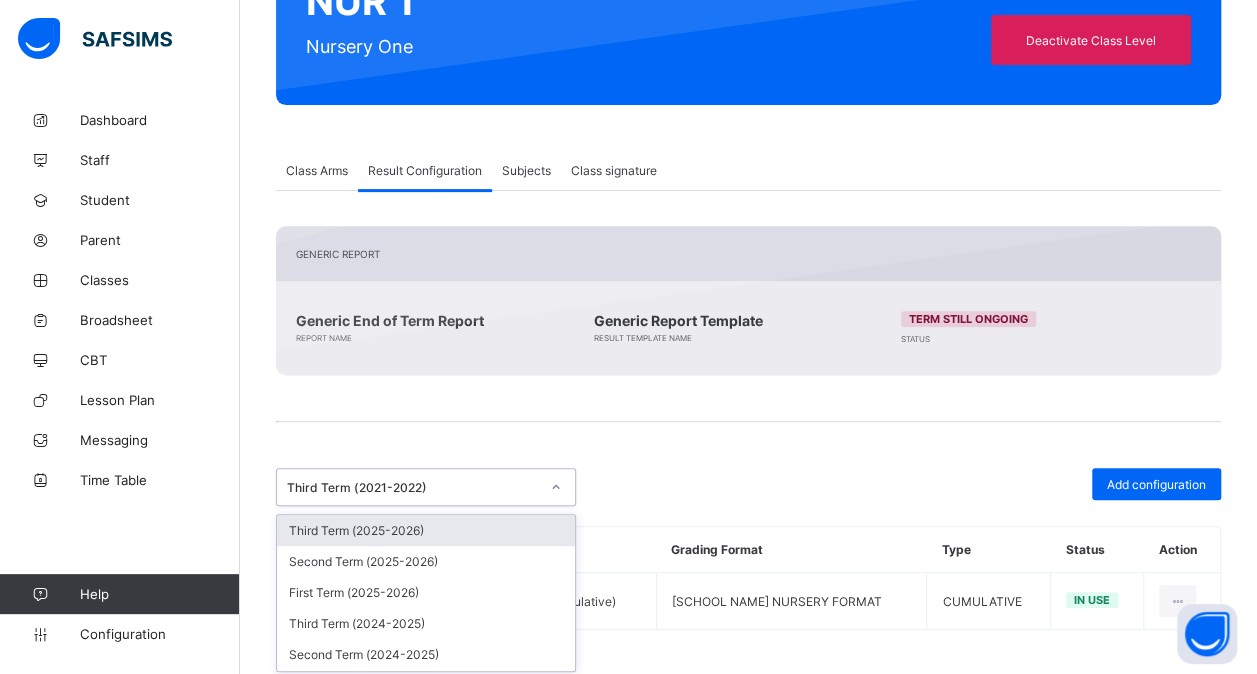 click 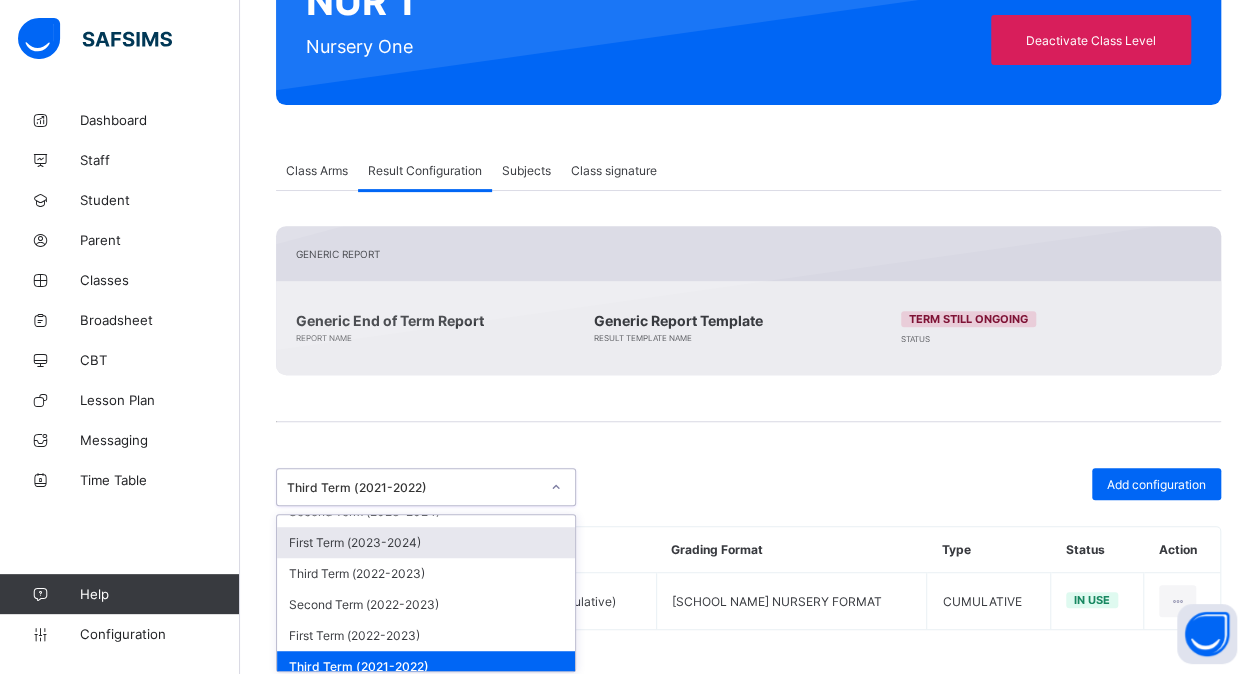 scroll, scrollTop: 237, scrollLeft: 0, axis: vertical 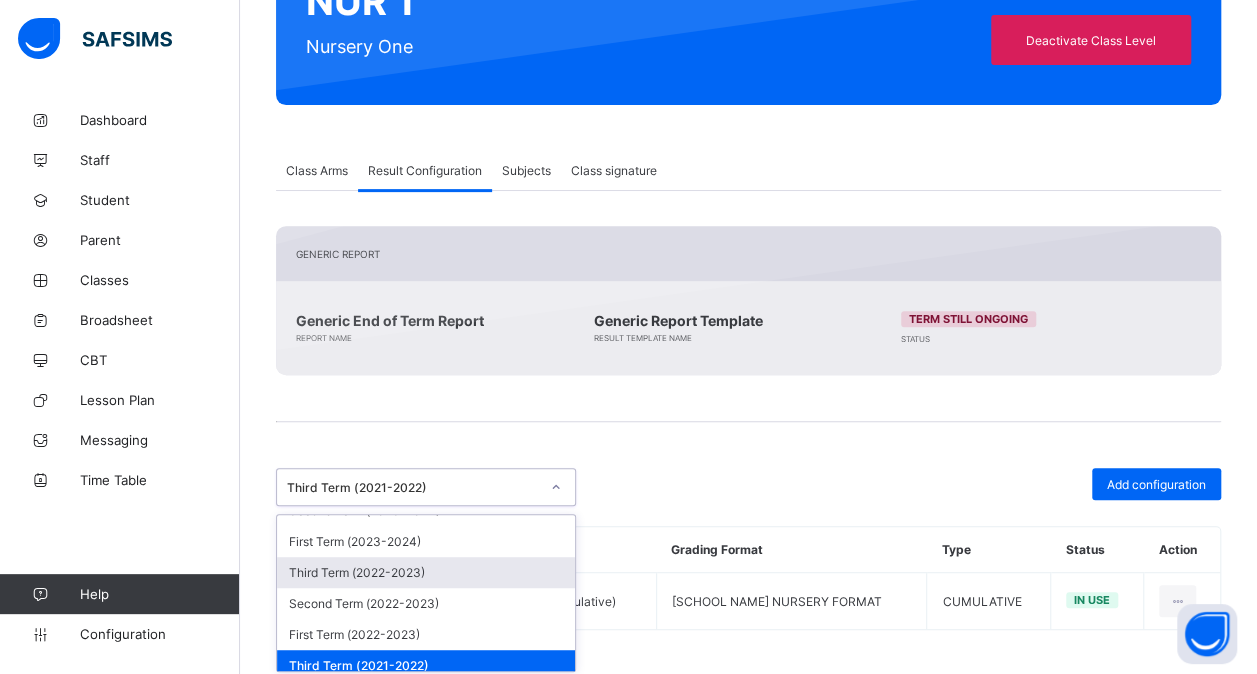 click on "Third Term (2022-2023)" at bounding box center (426, 572) 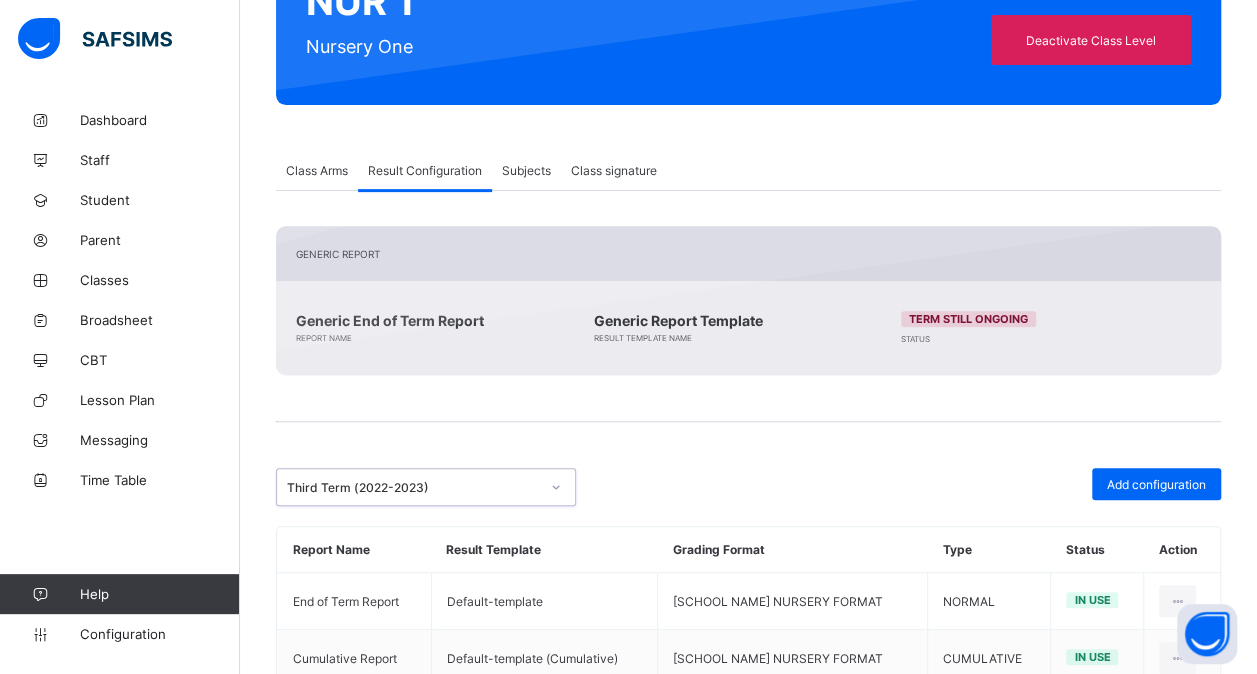 scroll, scrollTop: 317, scrollLeft: 0, axis: vertical 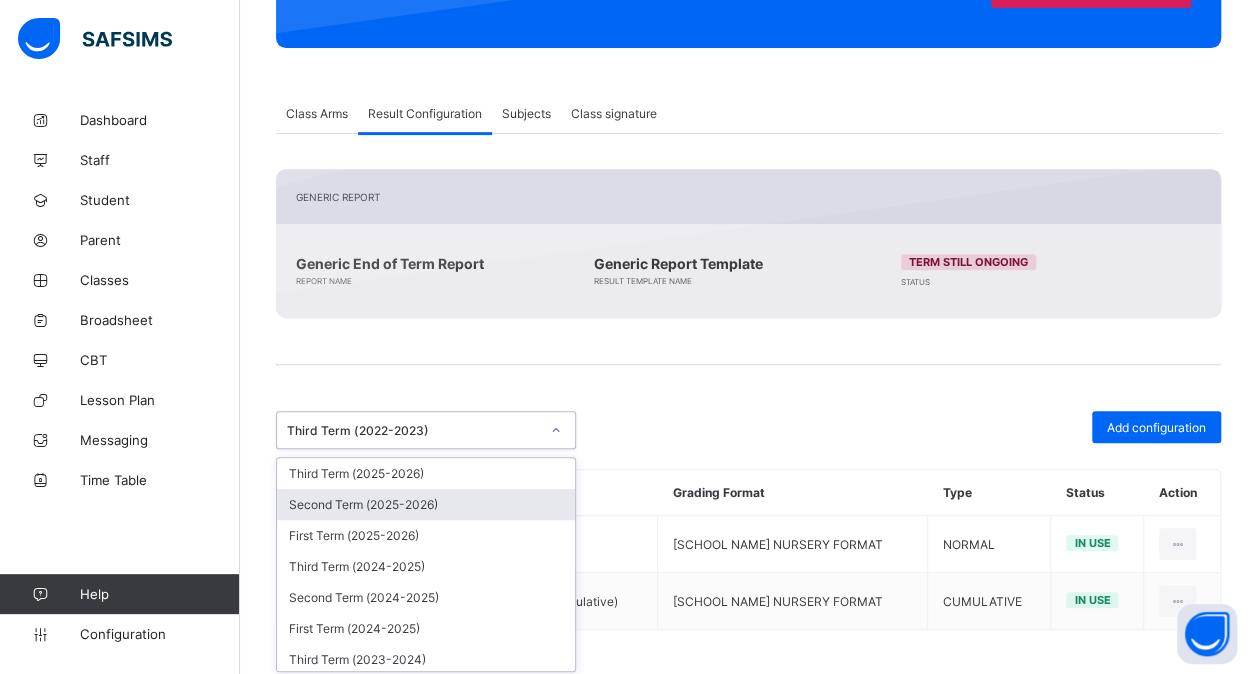 click on "option Third Term ([YEAR]-[YEAR]), selected.    option Second Term ([YEAR]-[YEAR]) focused, 2 of 33. 33 results available. Use Up and Down to choose options, press Enter to select the currently focused option, press Escape to exit the menu, press Tab to select the option and exit the menu. Third Term ([YEAR]-[YEAR]) Third Term ([YEAR]-[YEAR]) Second Term ([YEAR]-[YEAR]) First Term ([YEAR]-[YEAR]) Third Term ([YEAR]-[YEAR]) Second Term ([YEAR]-[YEAR]) First Term ([YEAR]-[YEAR]) Third Term ([YEAR]-[YEAR]) Second Term ([YEAR]-[YEAR]) First Term ([YEAR]-[YEAR]) Third Term ([YEAR]-[YEAR]) Second Term ([YEAR]-[YEAR]) First Term ([YEAR]-[YEAR]) Third Term ([YEAR]-[YEAR]) Second Term ([YEAR]-[YEAR]) First Term ([YEAR]-[YEAR]) Third Term ([YEAR]-[YEAR]) Second Term ([YEAR]-[YEAR]) First Term ([YEAR]-[YEAR]) Second Term ([YEAR]-[YEAR]) First Term ([YEAR]-[YEAR]) Third Term ([YEAR]-[YEAR]) Second Term ([YEAR]-[YEAR]) First Term ([YEAR]-[YEAR]) Third Term ([YEAR]-[YEAR]) Second Term ([YEAR]-[YEAR]) First Term ([YEAR]-[YEAR]) Third Term ([YEAR]-[YEAR]) Second Term ([YEAR]-[YEAR]) First Term ([YEAR]-[YEAR]) Third Term ([YEAR]-[YEAR])" at bounding box center (426, 430) 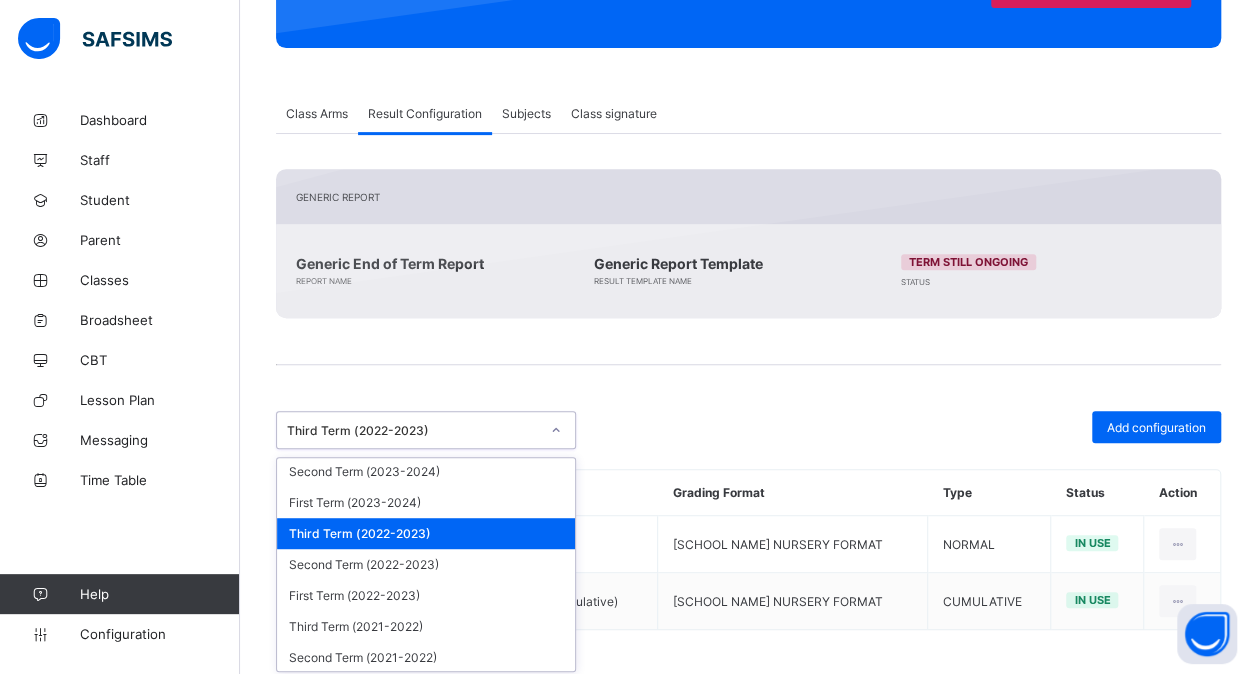 scroll, scrollTop: 221, scrollLeft: 0, axis: vertical 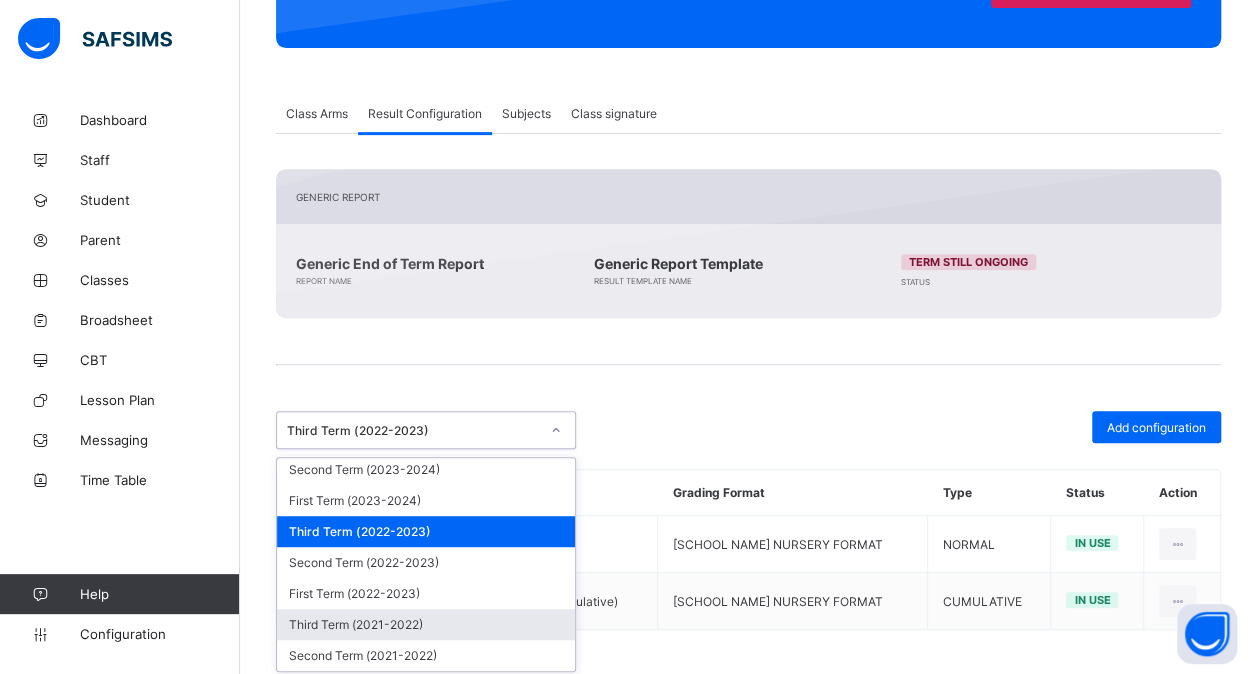 click on "Third Term (2021-2022)" at bounding box center [426, 624] 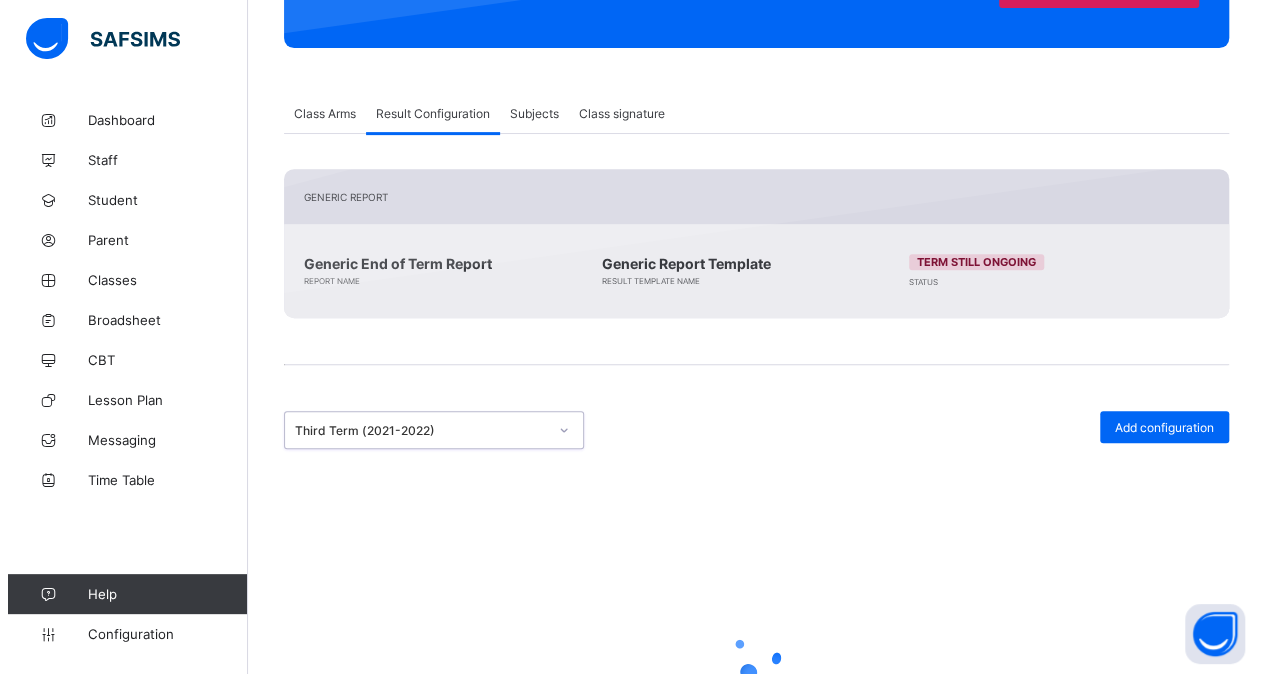 scroll, scrollTop: 260, scrollLeft: 0, axis: vertical 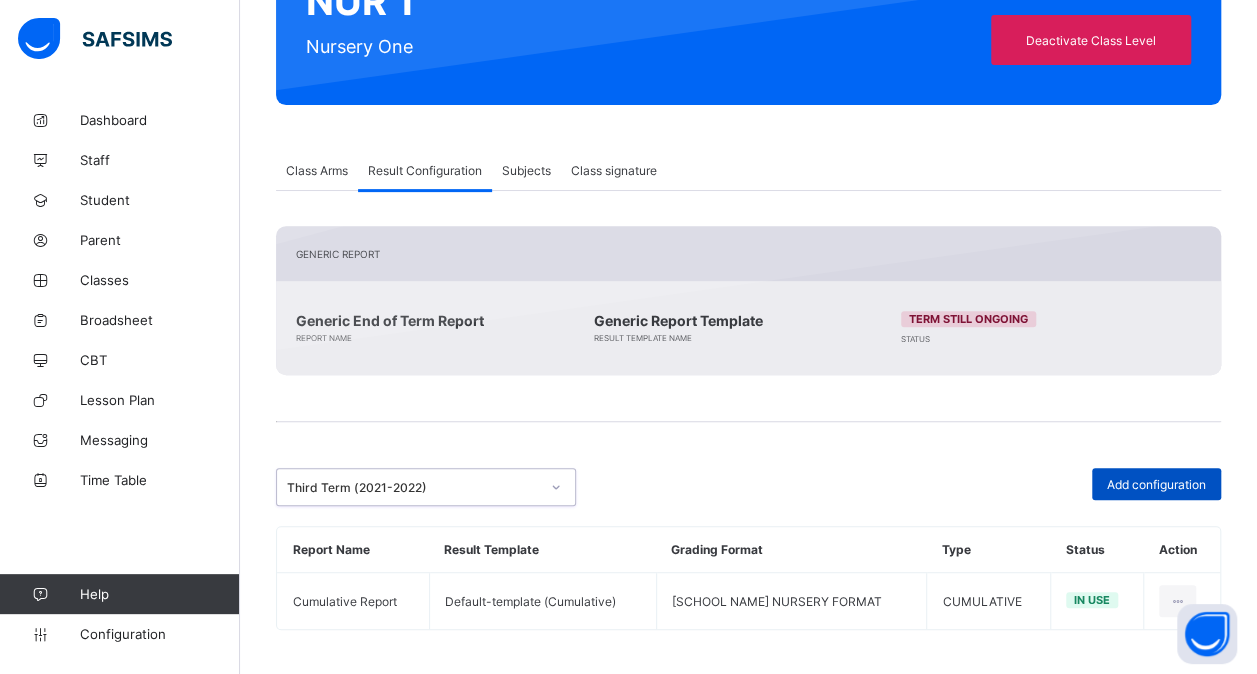click on "Add configuration" at bounding box center (1156, 484) 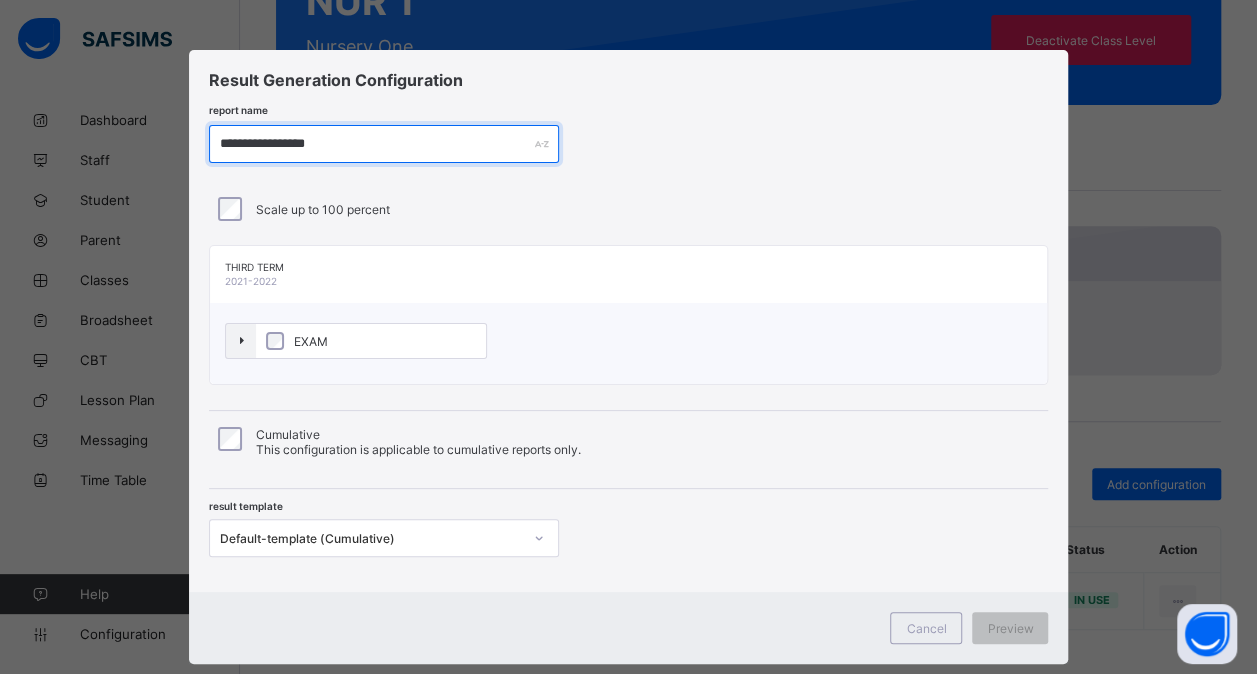 click on "**********" at bounding box center (384, 144) 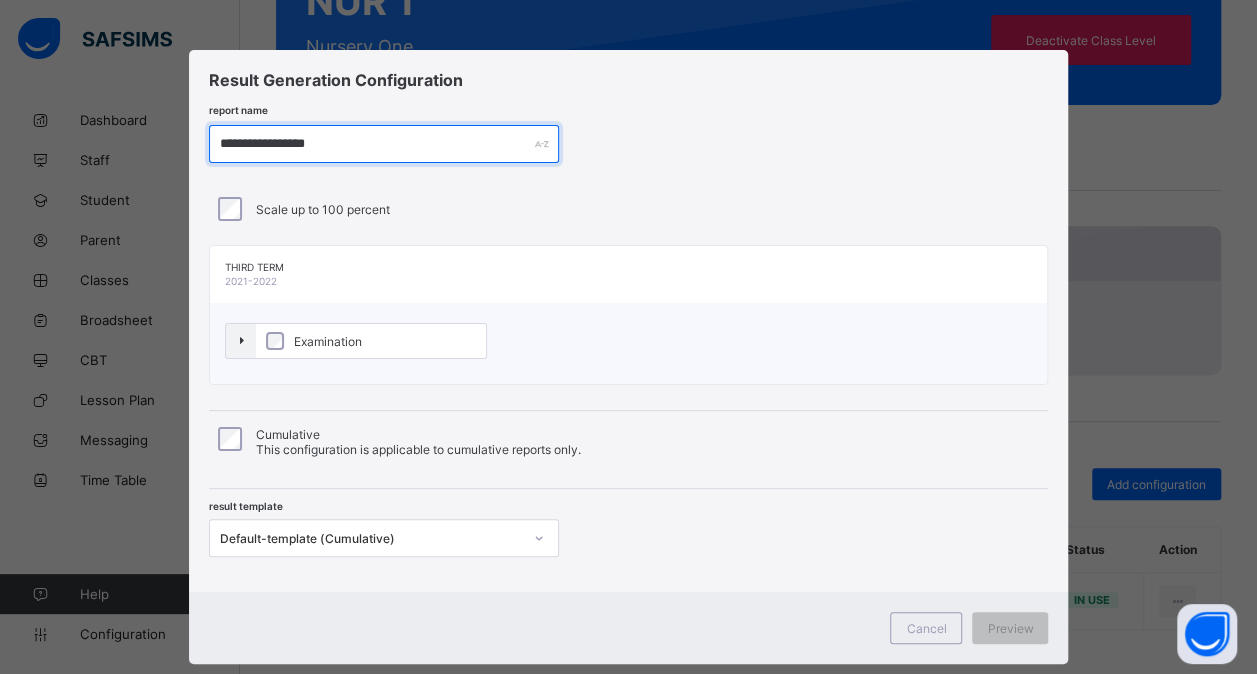 paste on "*" 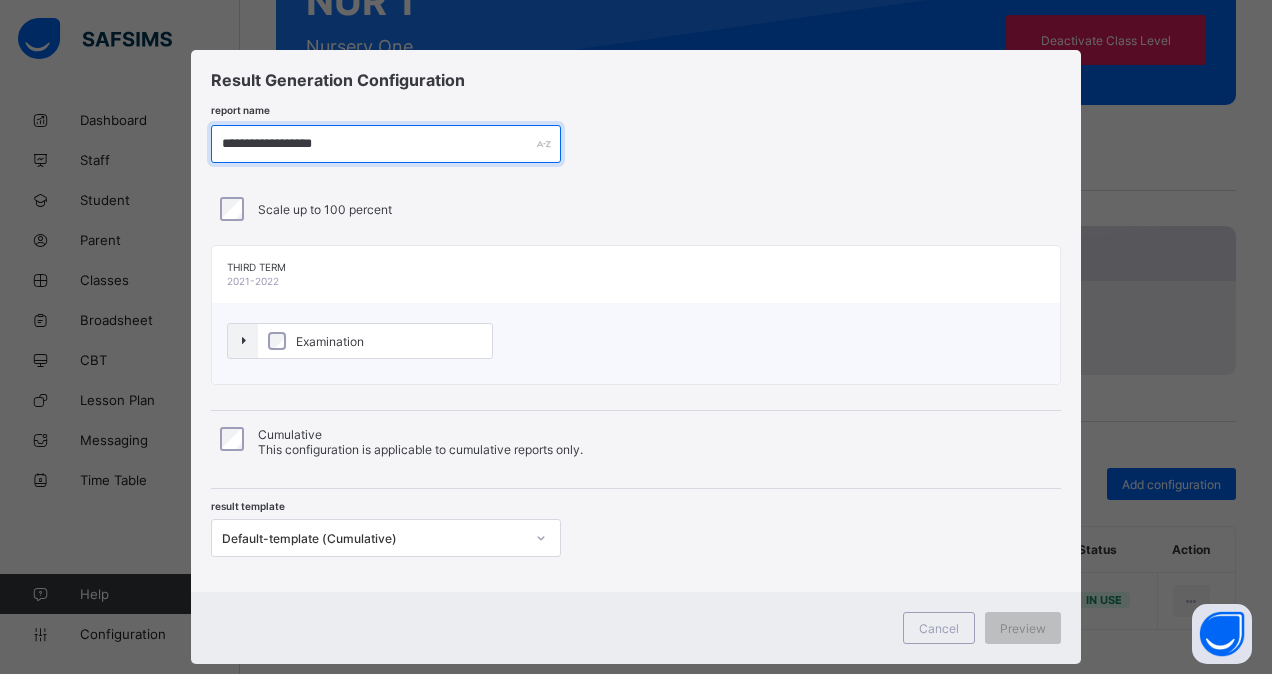 type on "**********" 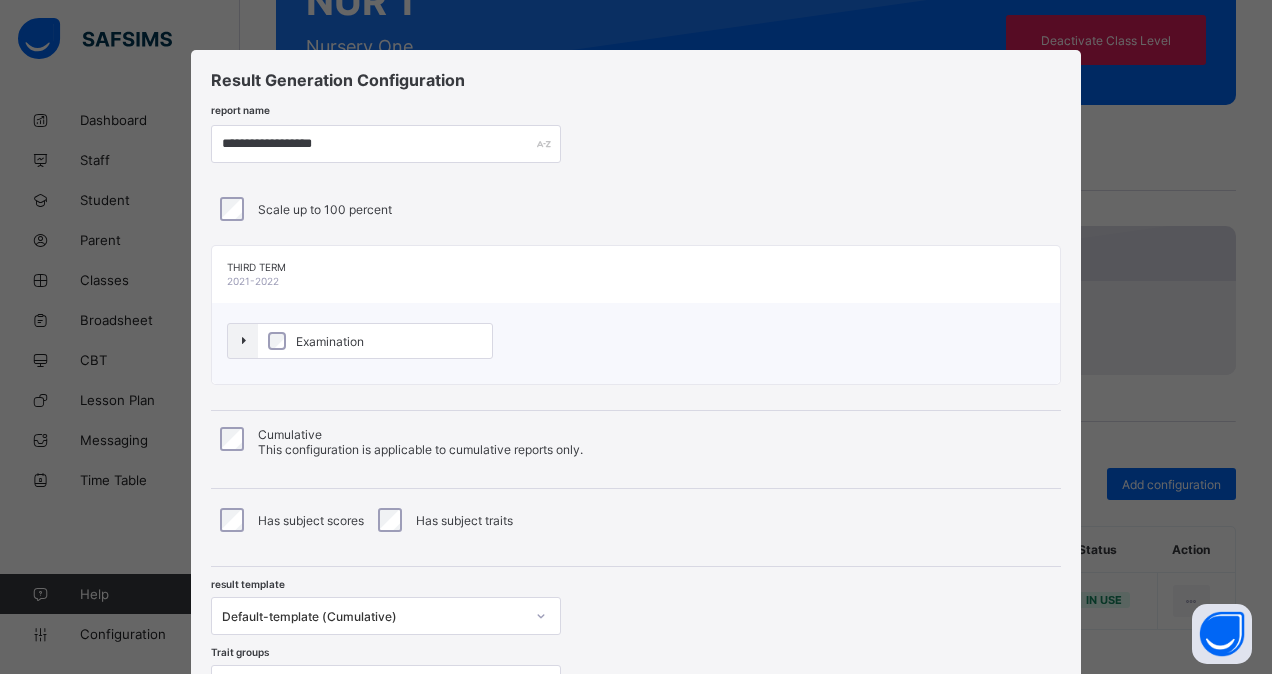 scroll, scrollTop: 65, scrollLeft: 0, axis: vertical 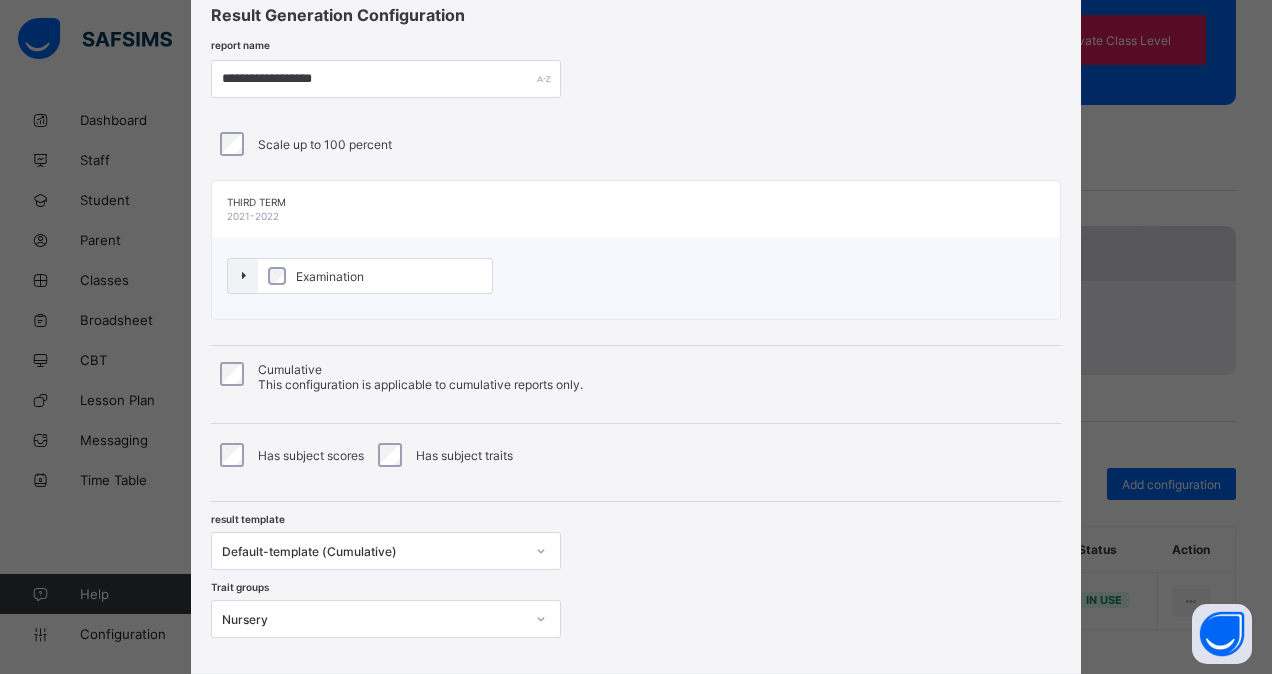 click on "Default-template (Cumulative)" at bounding box center [386, 551] 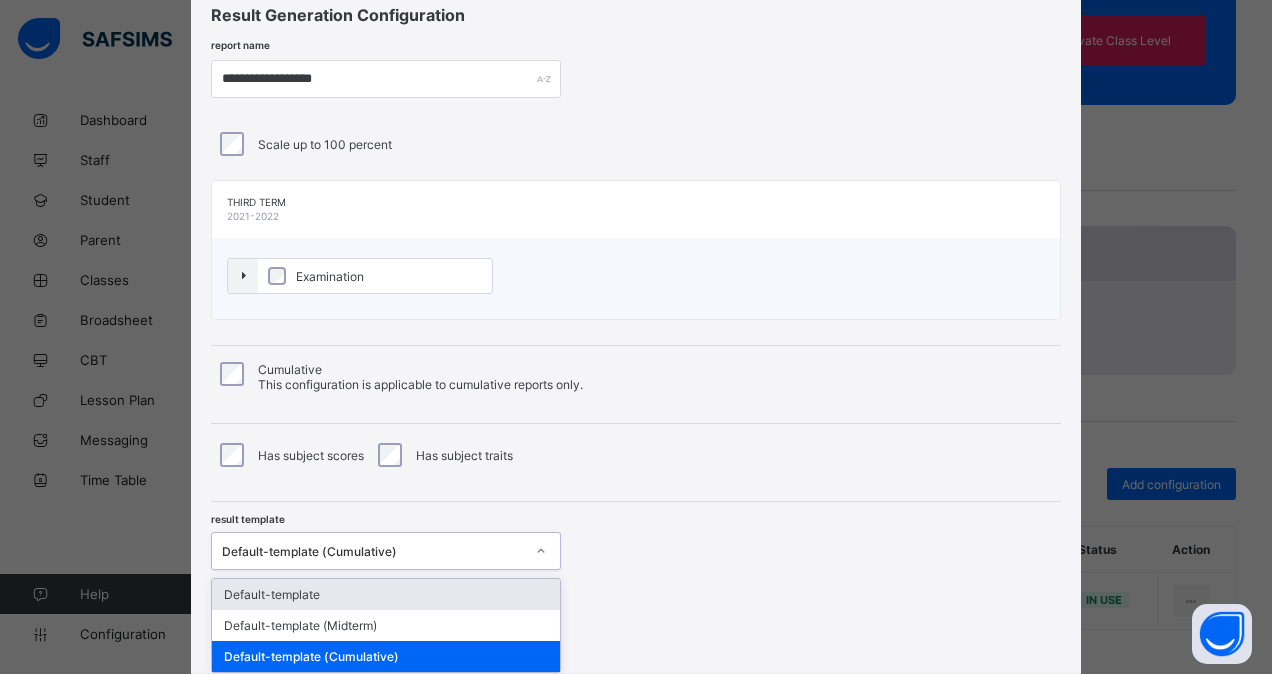 click on "Default-template" at bounding box center [386, 594] 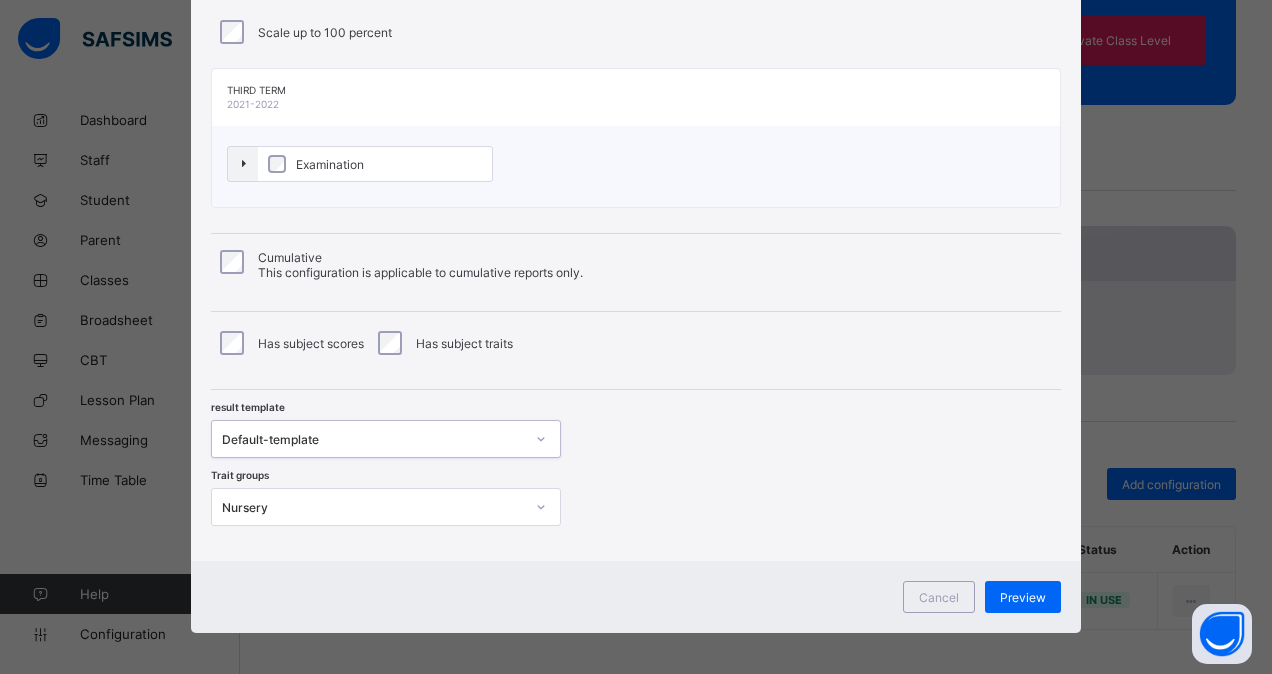 scroll, scrollTop: 181, scrollLeft: 0, axis: vertical 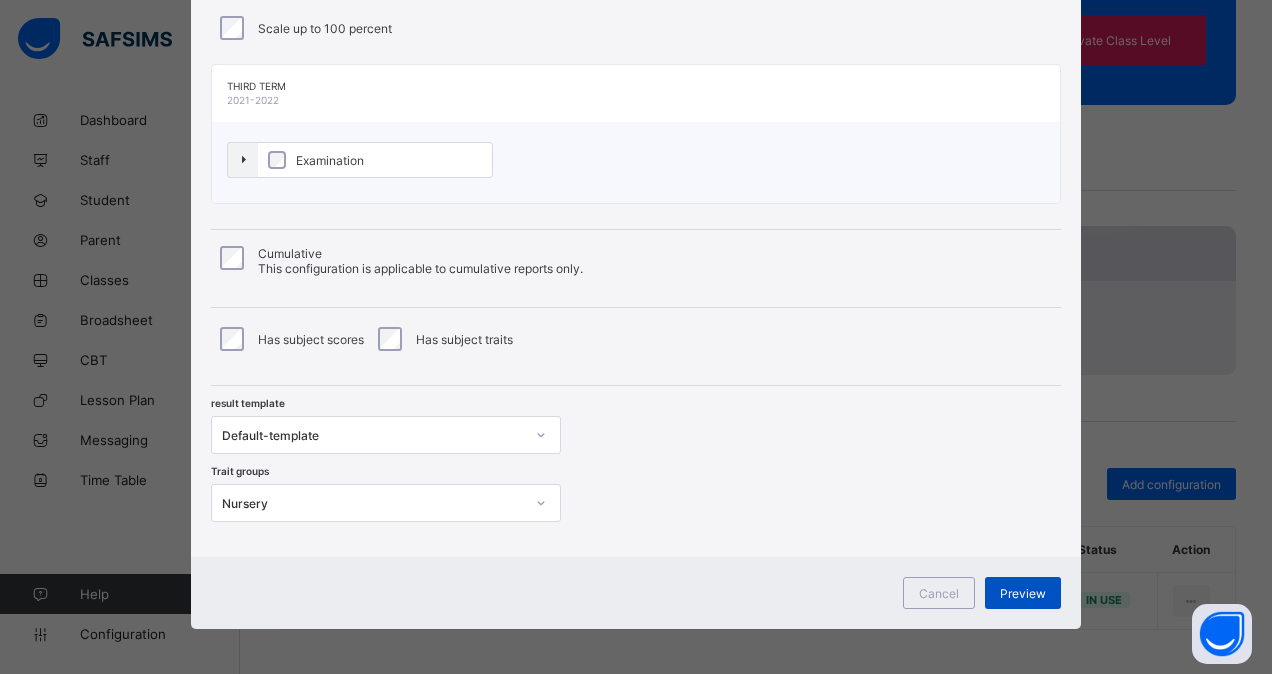 click on "Preview" at bounding box center (1023, 593) 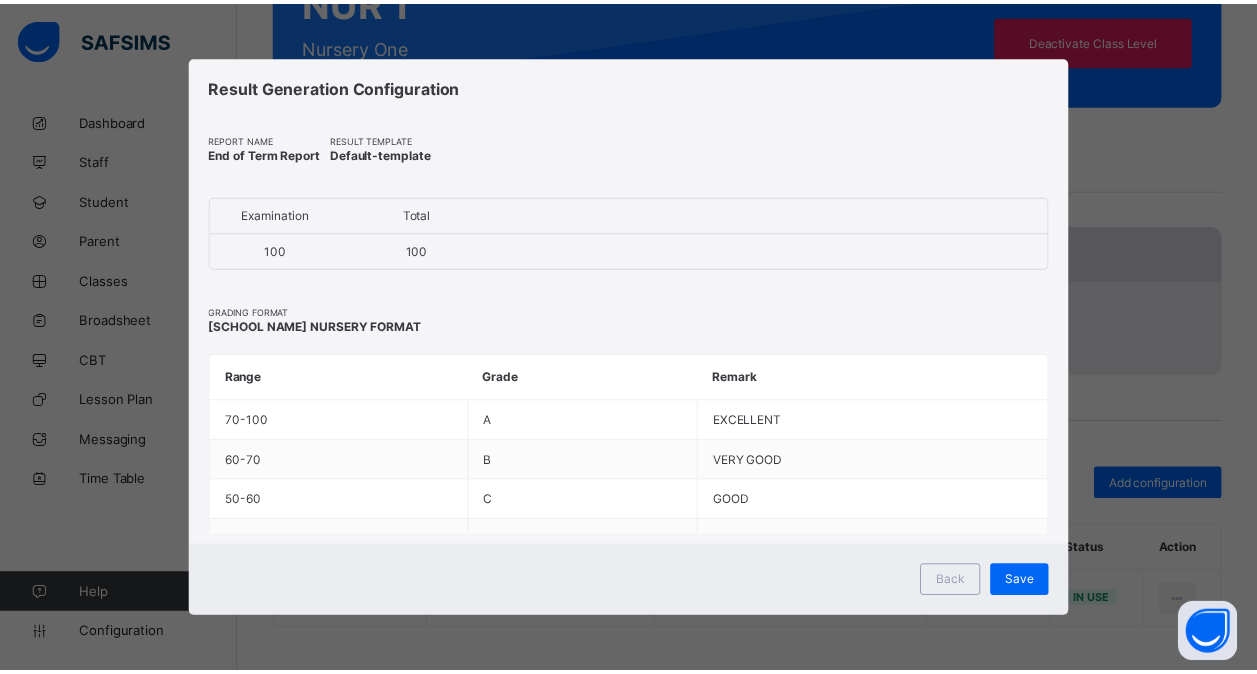 scroll, scrollTop: 0, scrollLeft: 0, axis: both 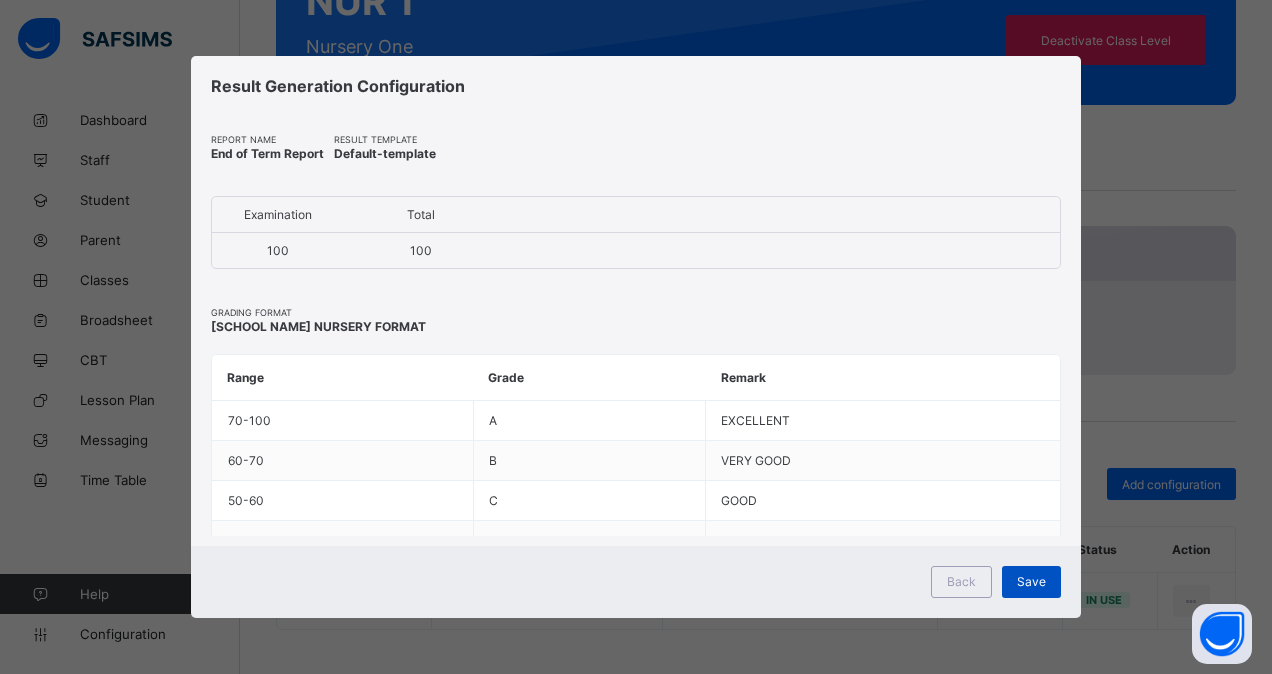 click on "Save" at bounding box center (1031, 581) 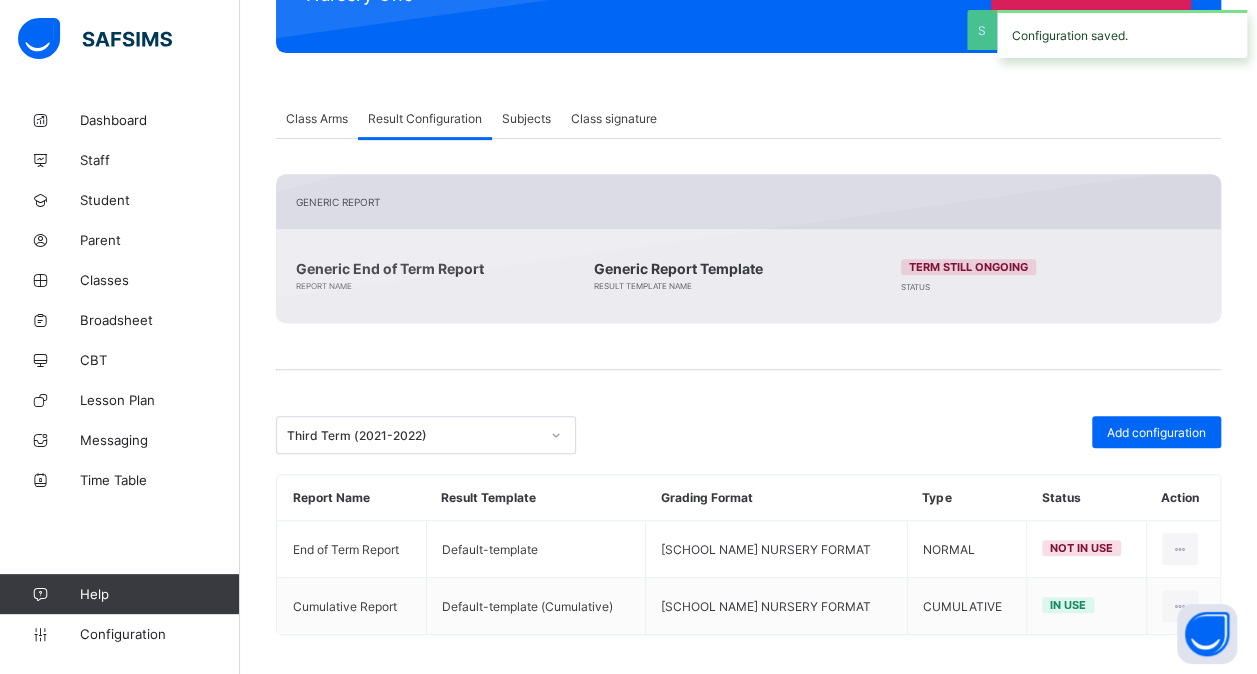 scroll, scrollTop: 317, scrollLeft: 0, axis: vertical 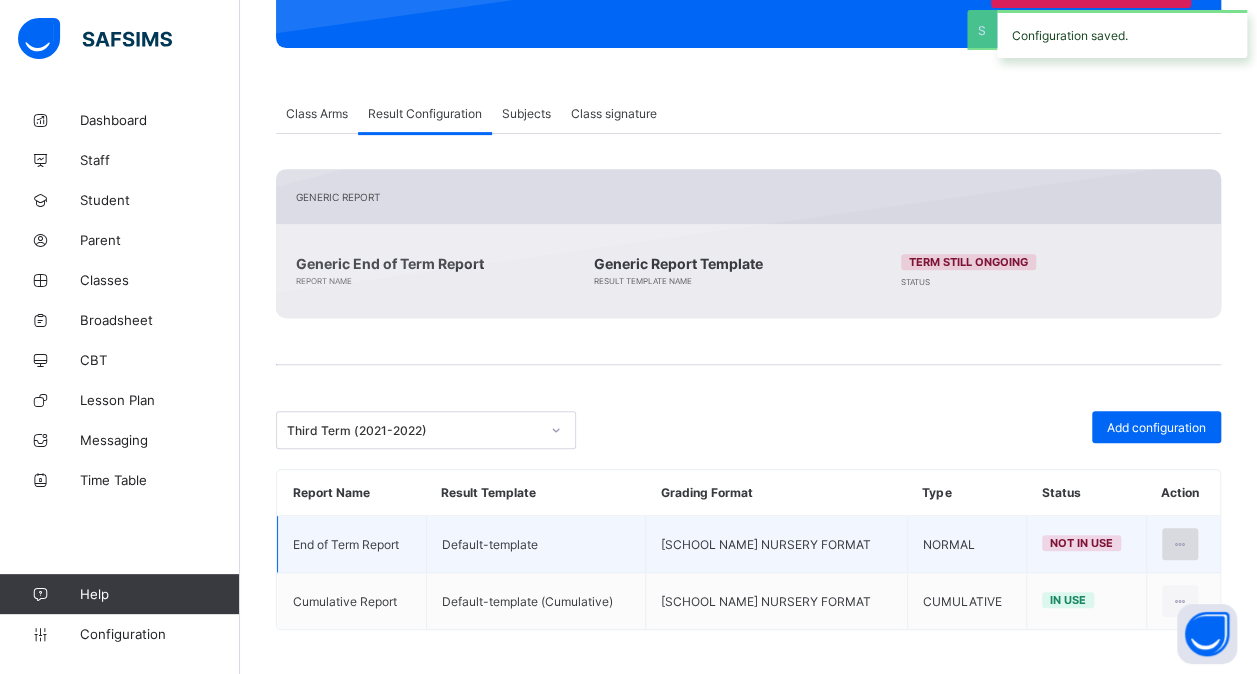 click at bounding box center (1180, 544) 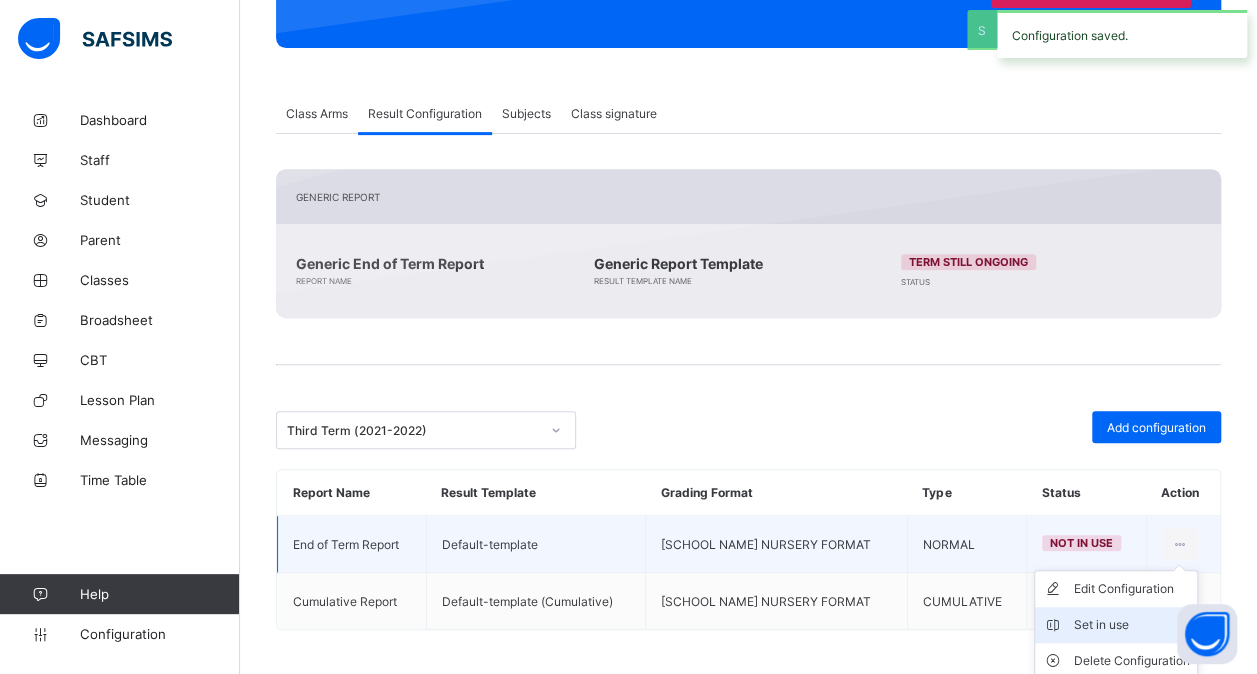 click on "Set in use" at bounding box center [1131, 625] 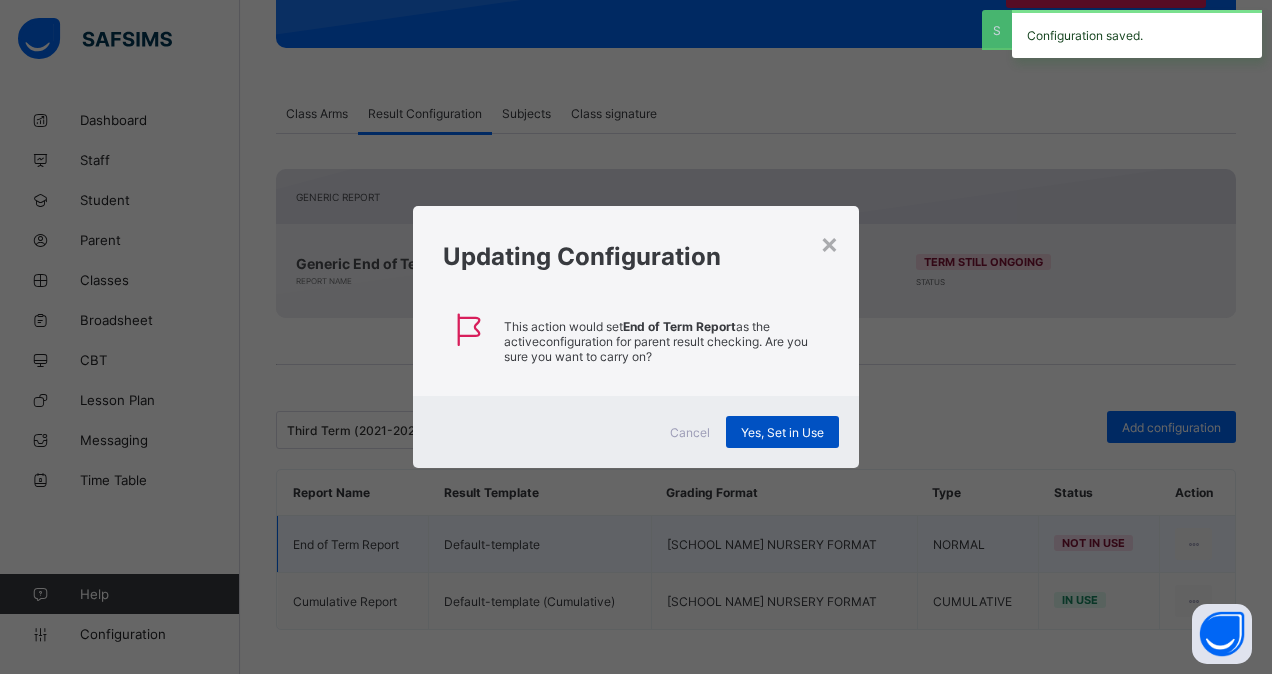 click on "Yes, Set in Use" at bounding box center (782, 432) 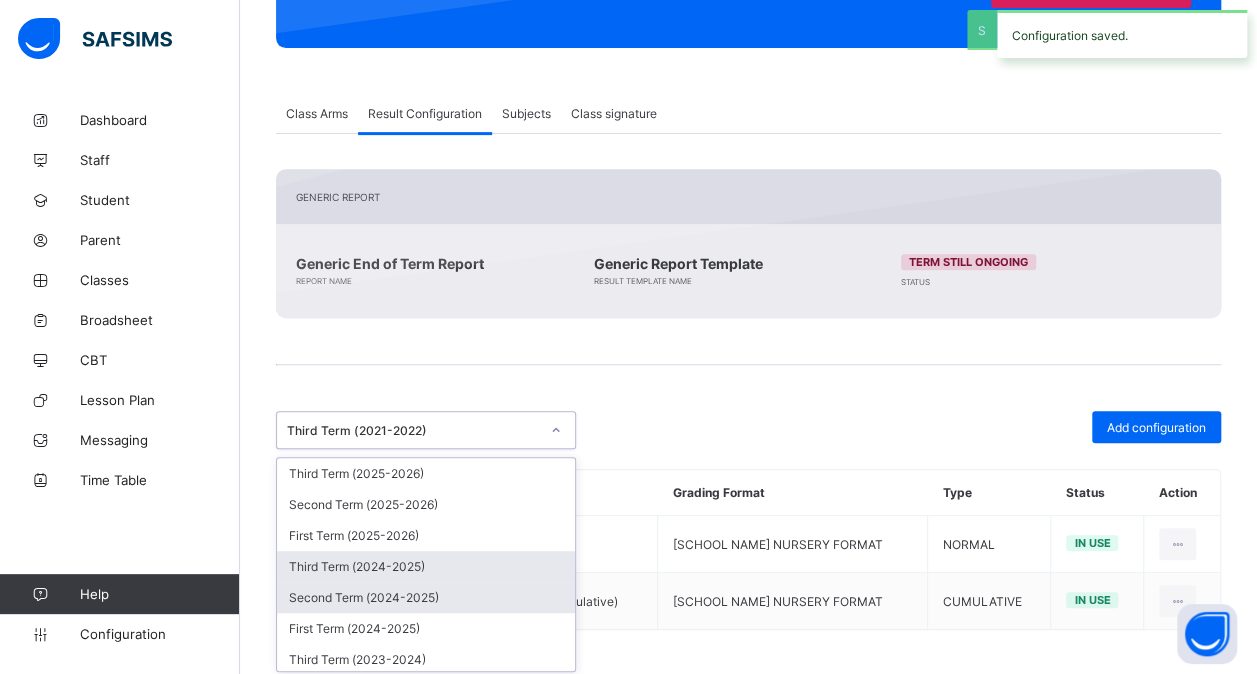 drag, startPoint x: 560, startPoint y: 435, endPoint x: 440, endPoint y: 578, distance: 186.67886 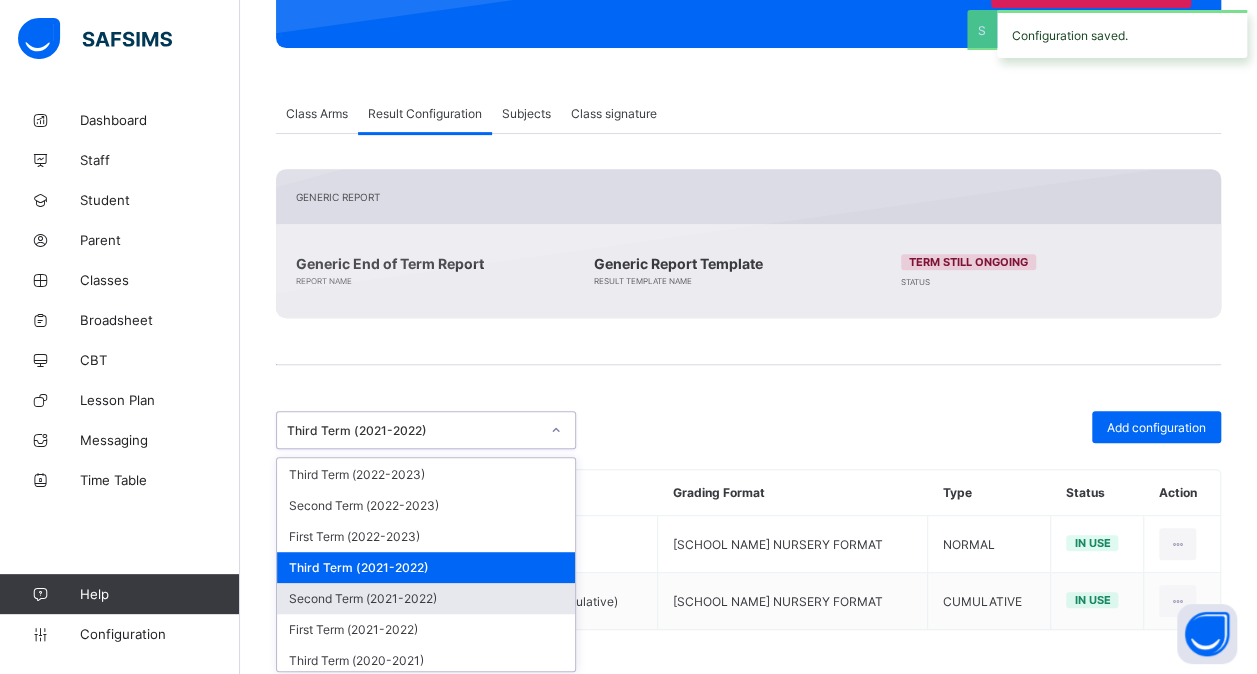 scroll, scrollTop: 279, scrollLeft: 0, axis: vertical 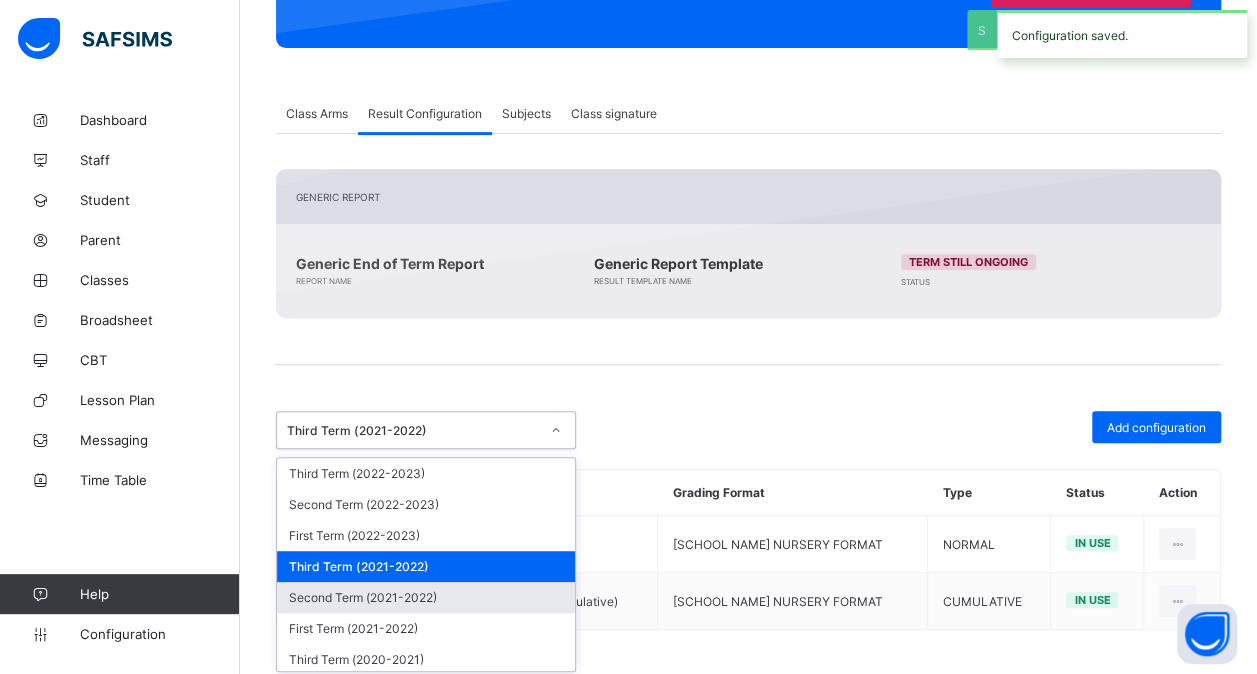 click on "Second Term (2021-2022)" at bounding box center (426, 597) 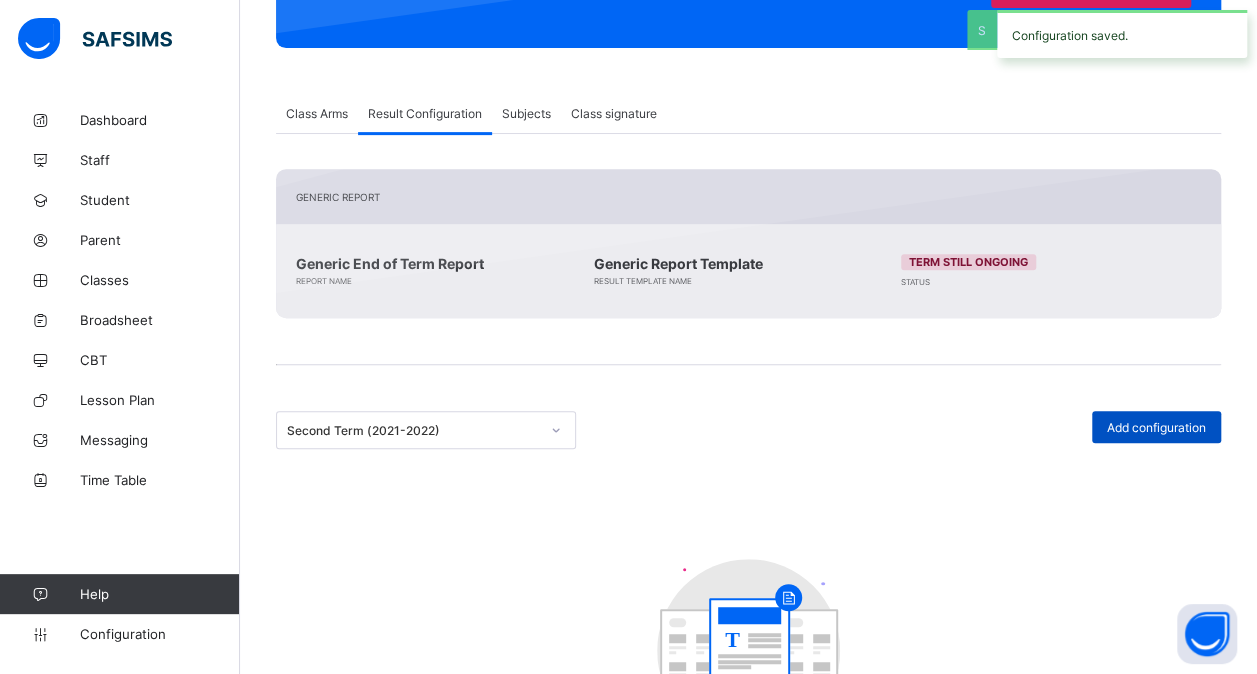 click on "Add configuration" at bounding box center [1156, 427] 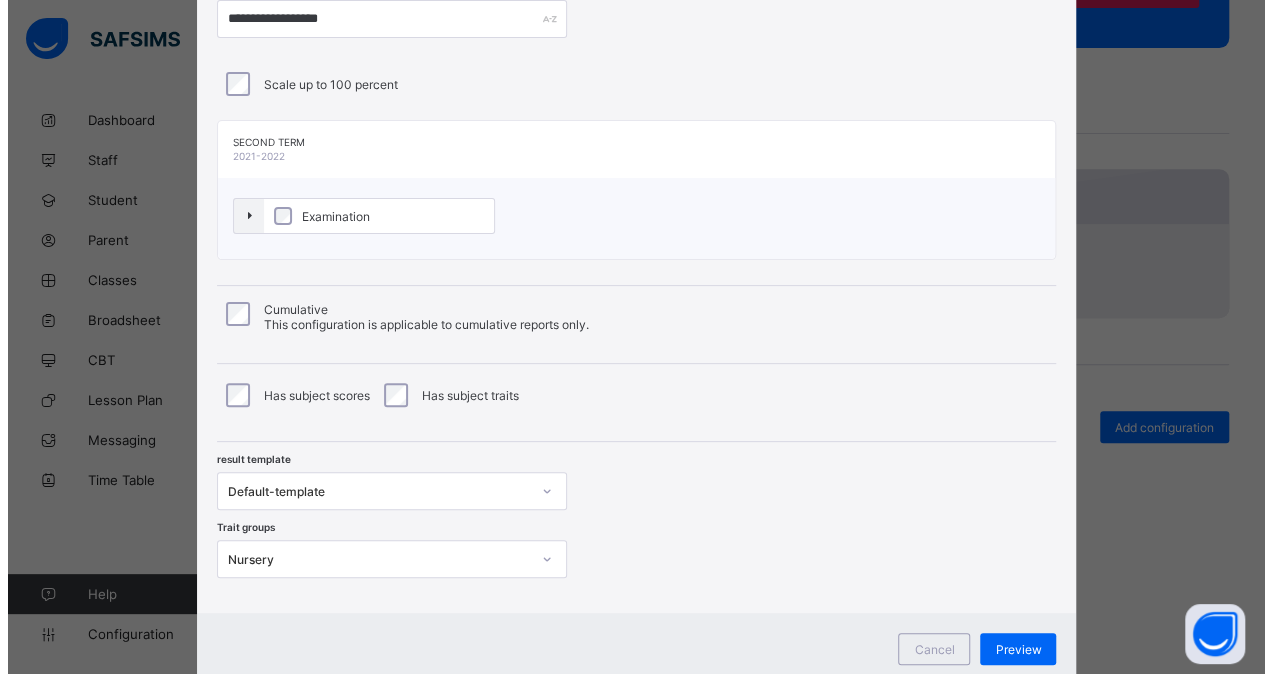 scroll, scrollTop: 126, scrollLeft: 0, axis: vertical 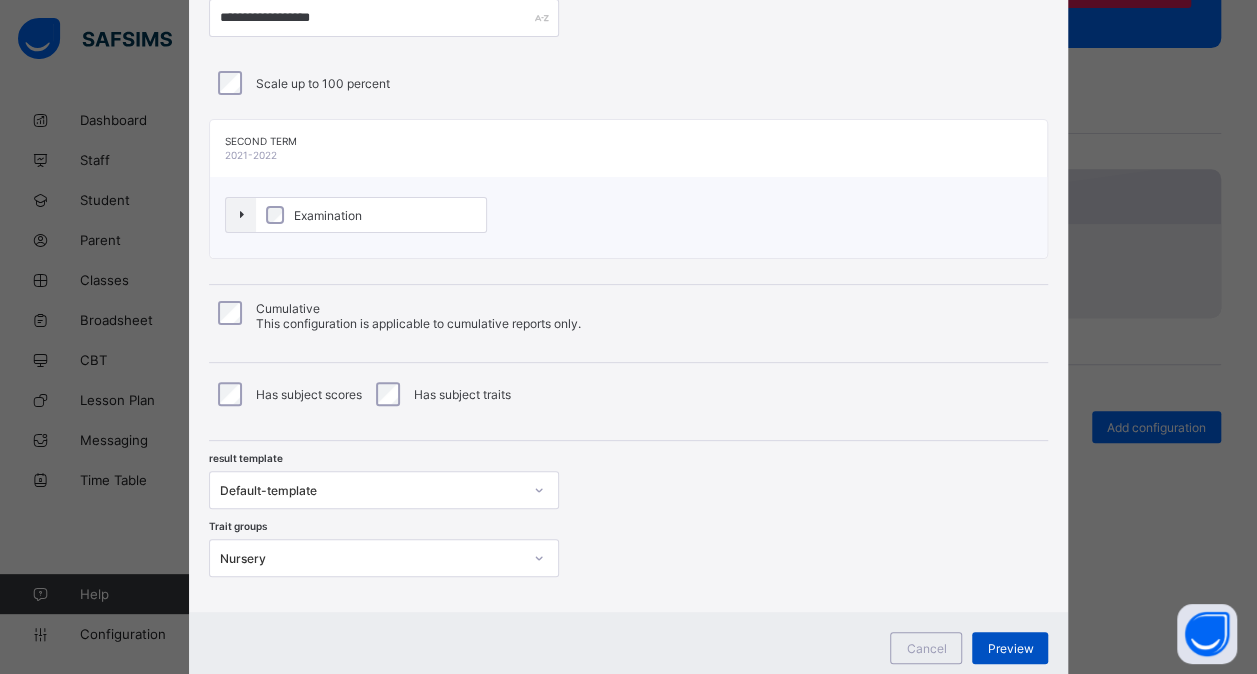 click on "Preview" at bounding box center (1010, 648) 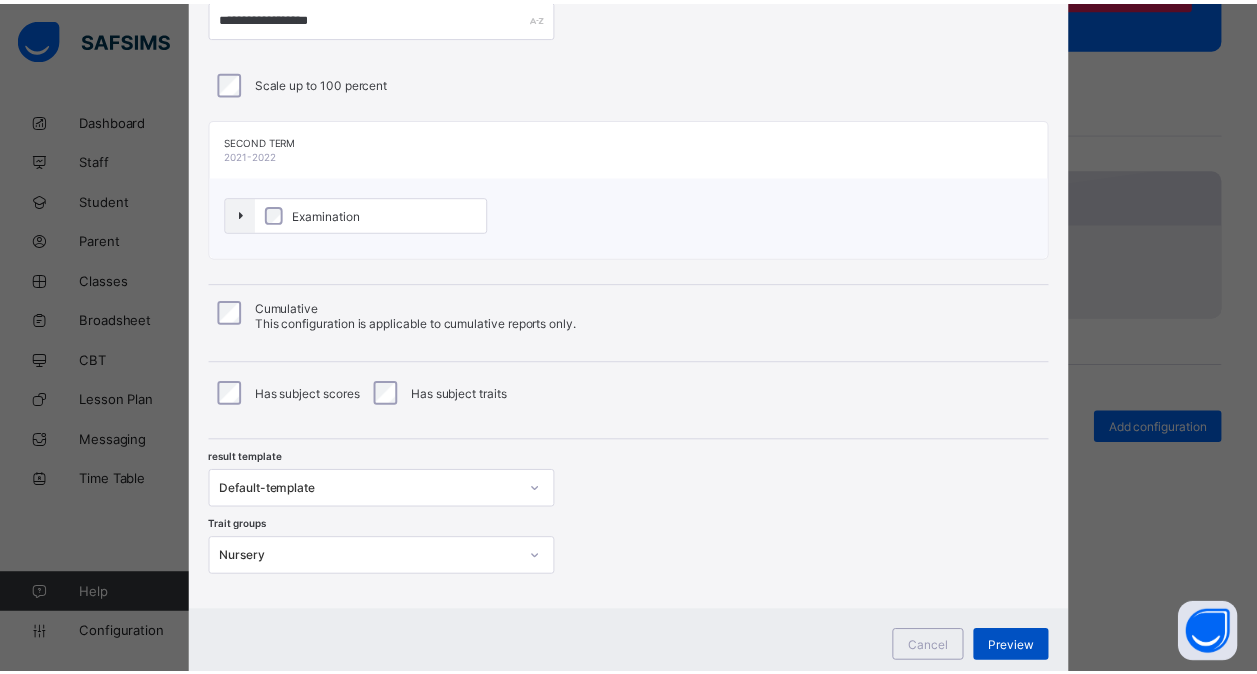 scroll, scrollTop: 0, scrollLeft: 0, axis: both 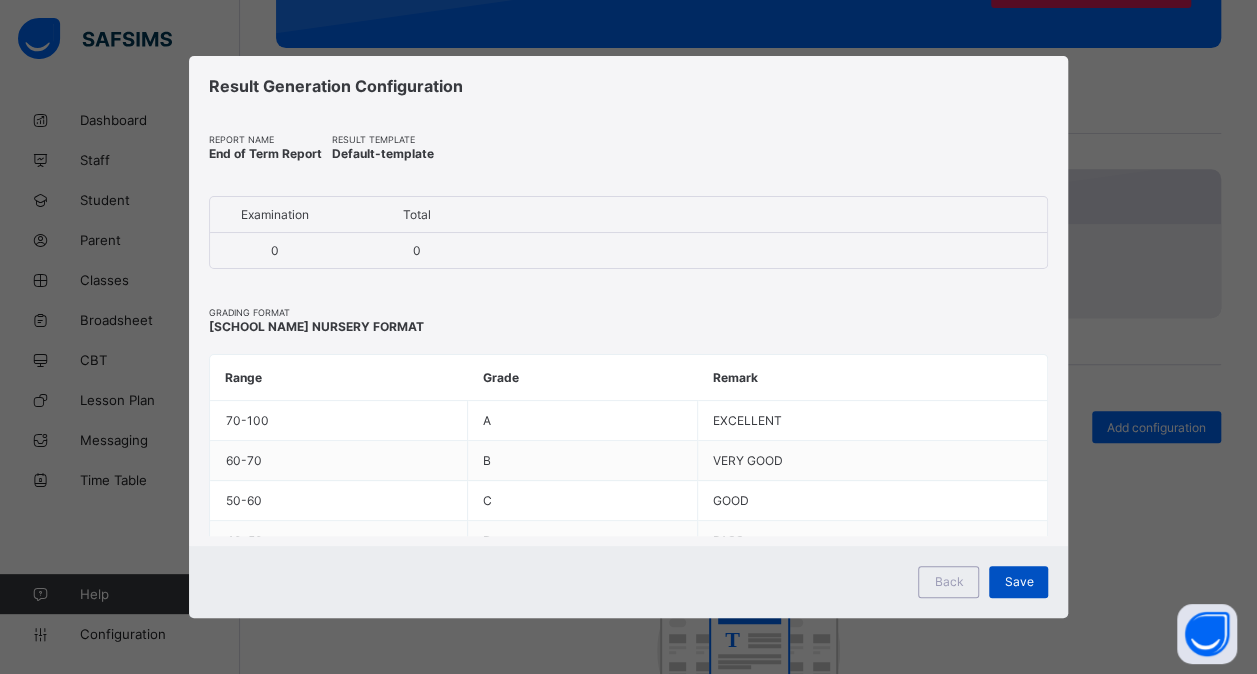 click on "Save" at bounding box center (1018, 581) 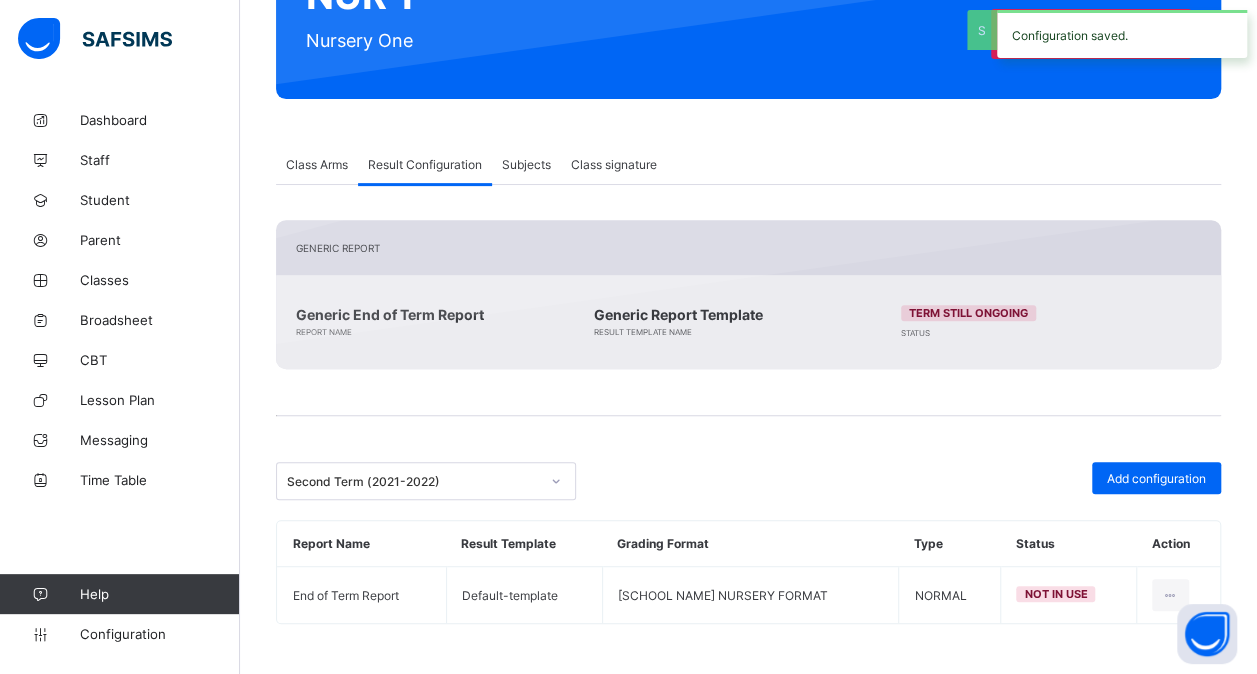scroll, scrollTop: 260, scrollLeft: 0, axis: vertical 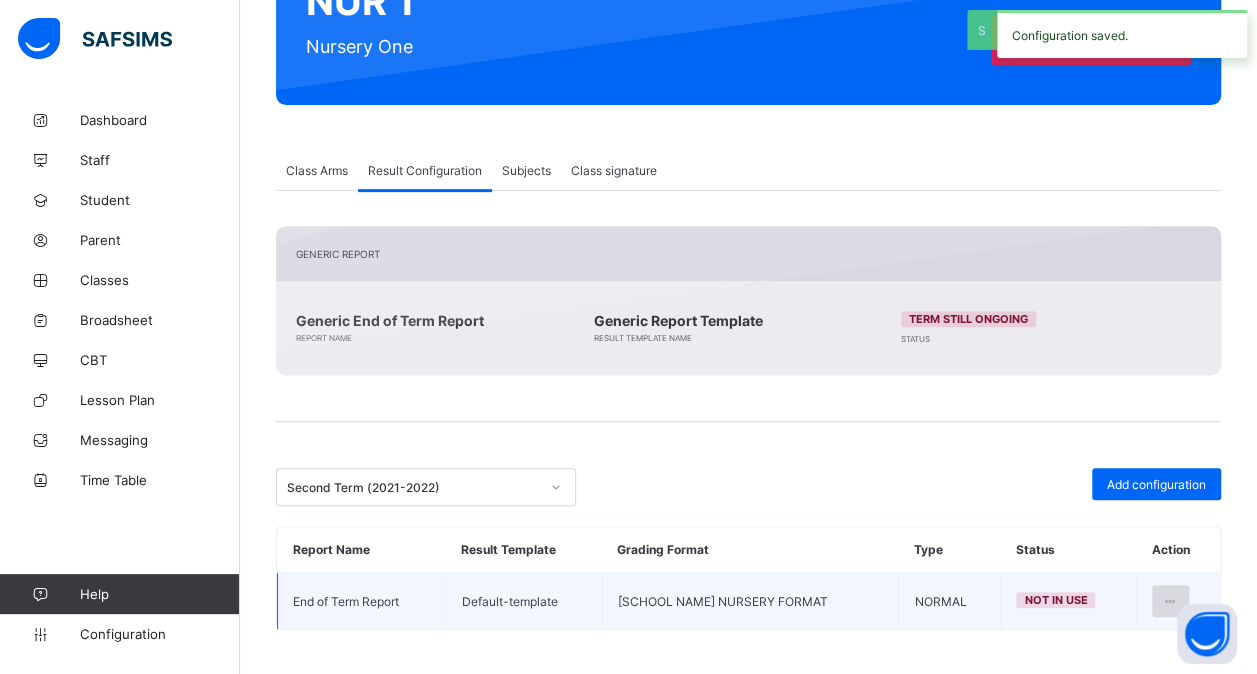 click at bounding box center (1170, 601) 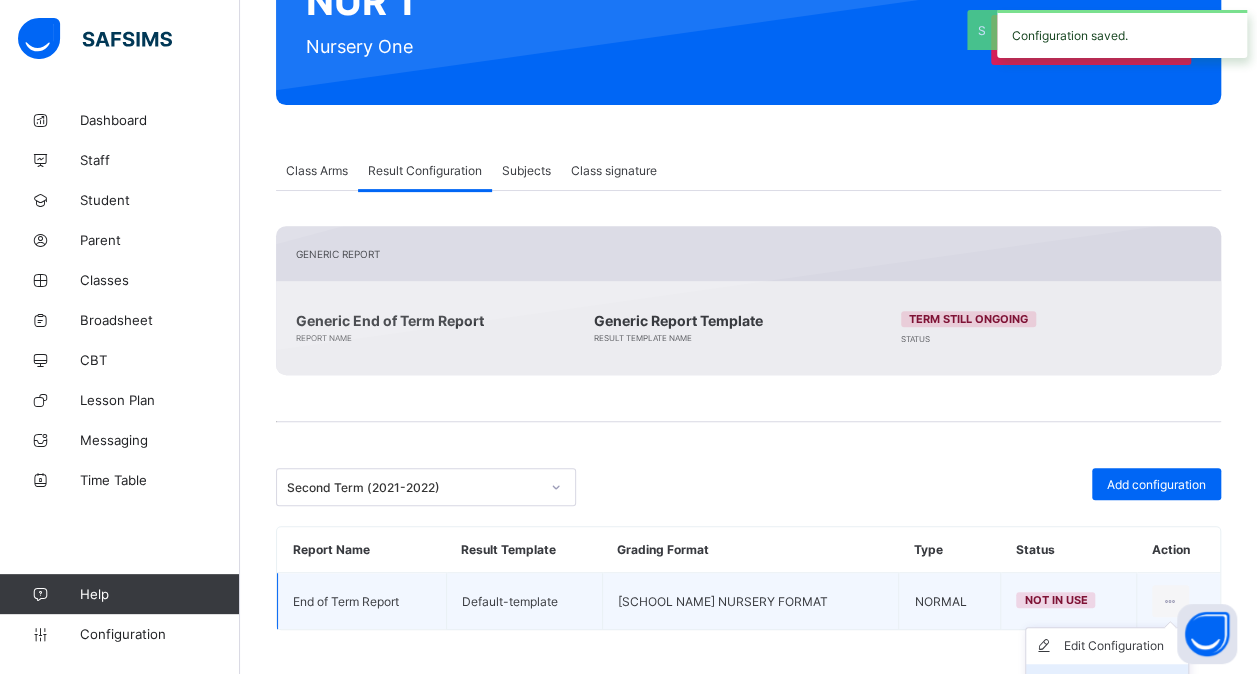 click on "Set in use" at bounding box center [1107, 682] 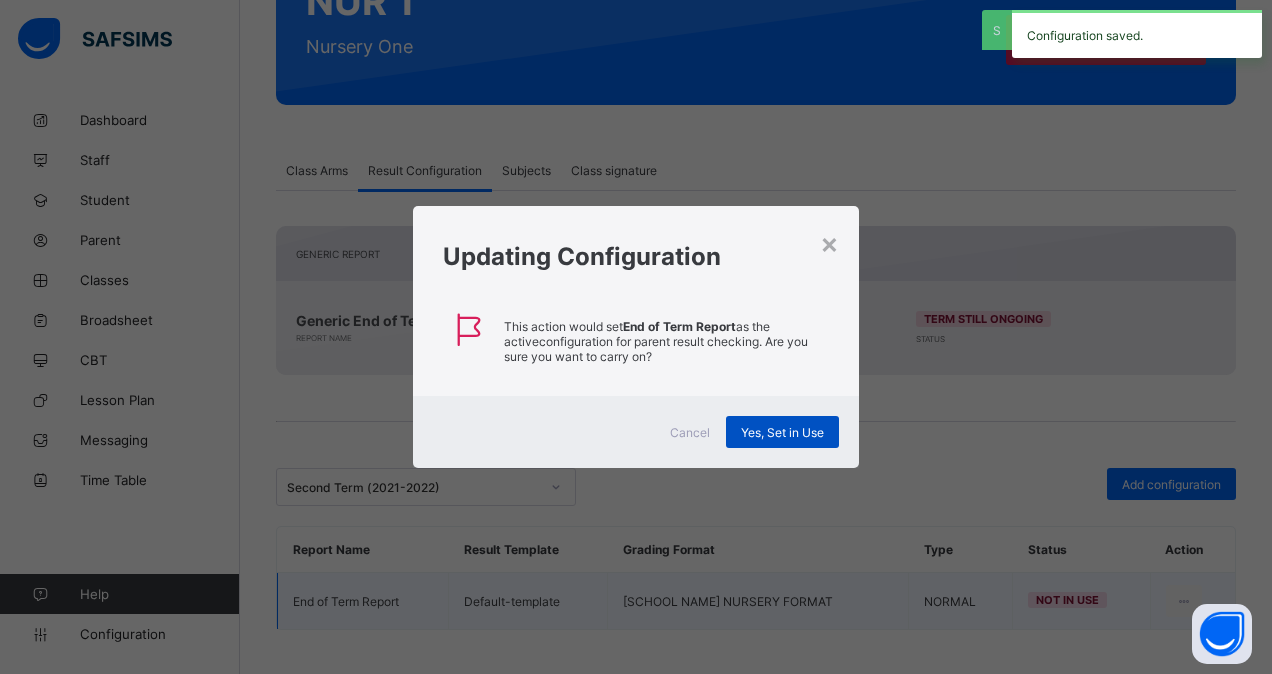 click on "Yes, Set in Use" at bounding box center (782, 432) 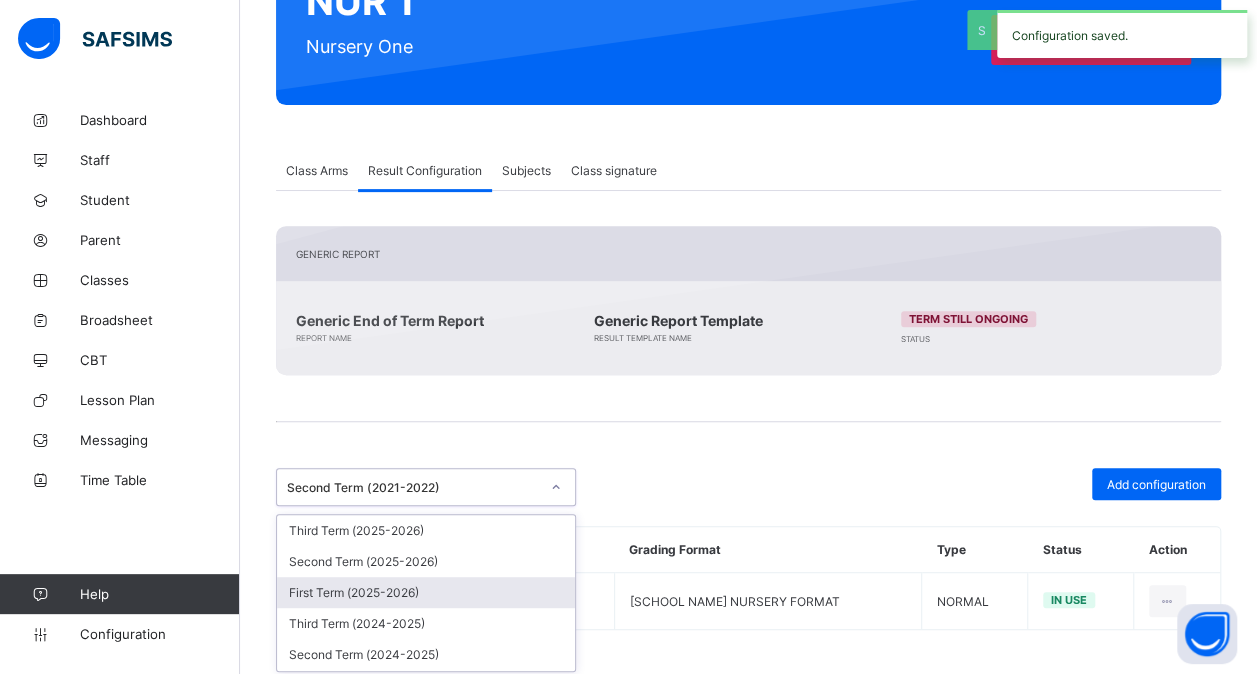 drag, startPoint x: 562, startPoint y: 484, endPoint x: 513, endPoint y: 599, distance: 125.004 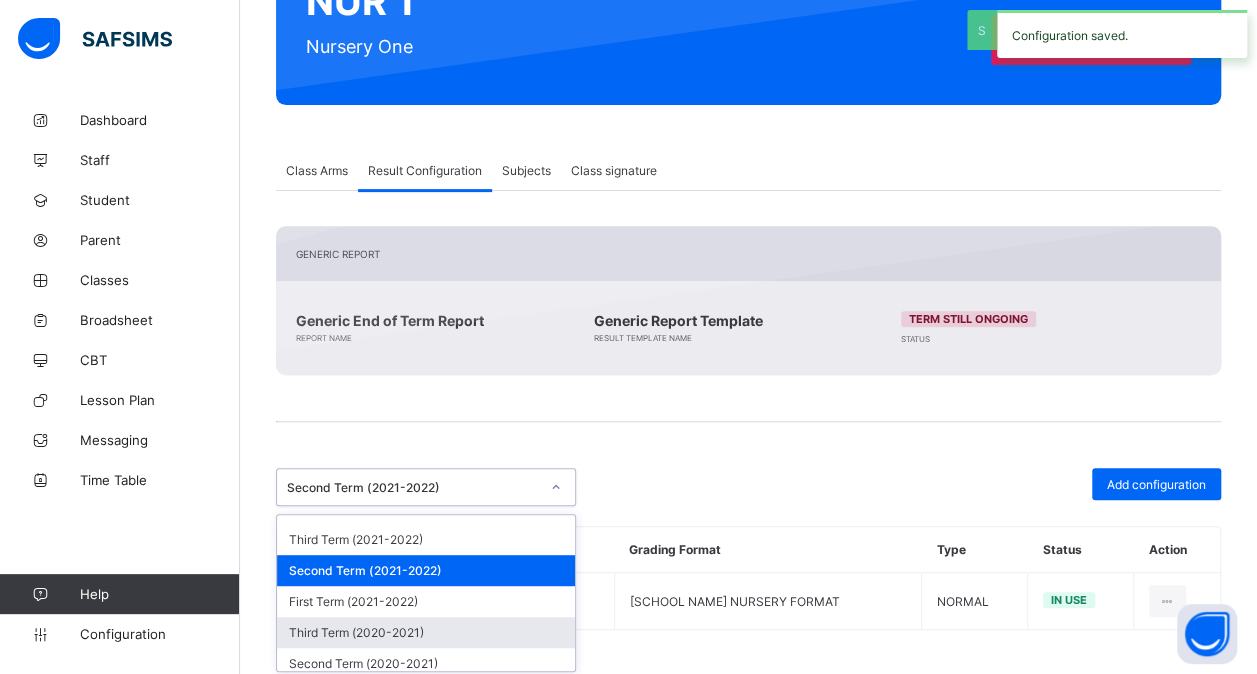 scroll, scrollTop: 364, scrollLeft: 0, axis: vertical 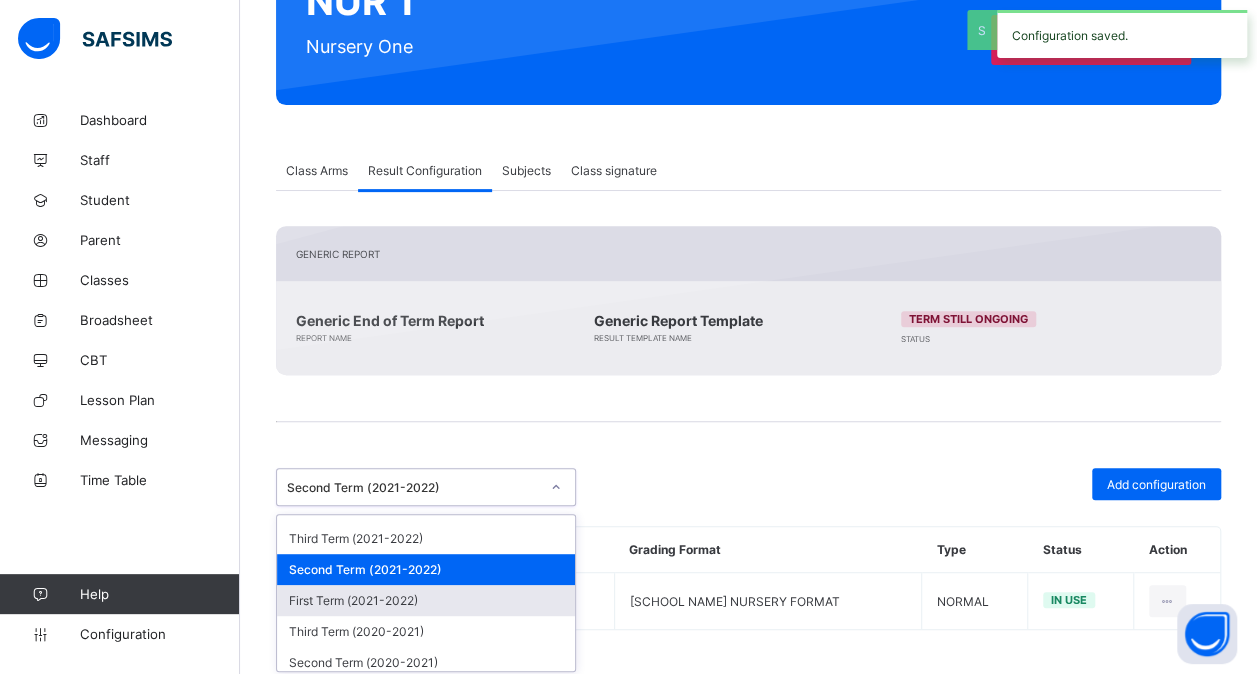 click on "First Term (2021-2022)" at bounding box center [426, 600] 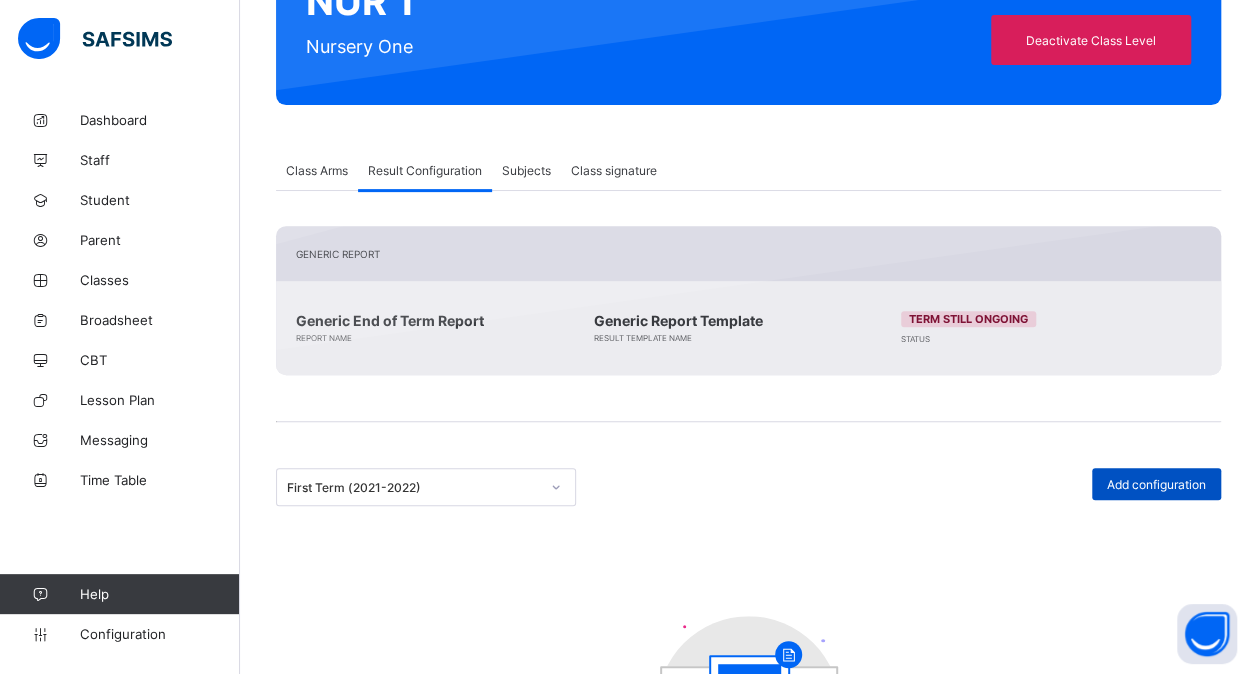 click on "Add configuration" at bounding box center (1156, 484) 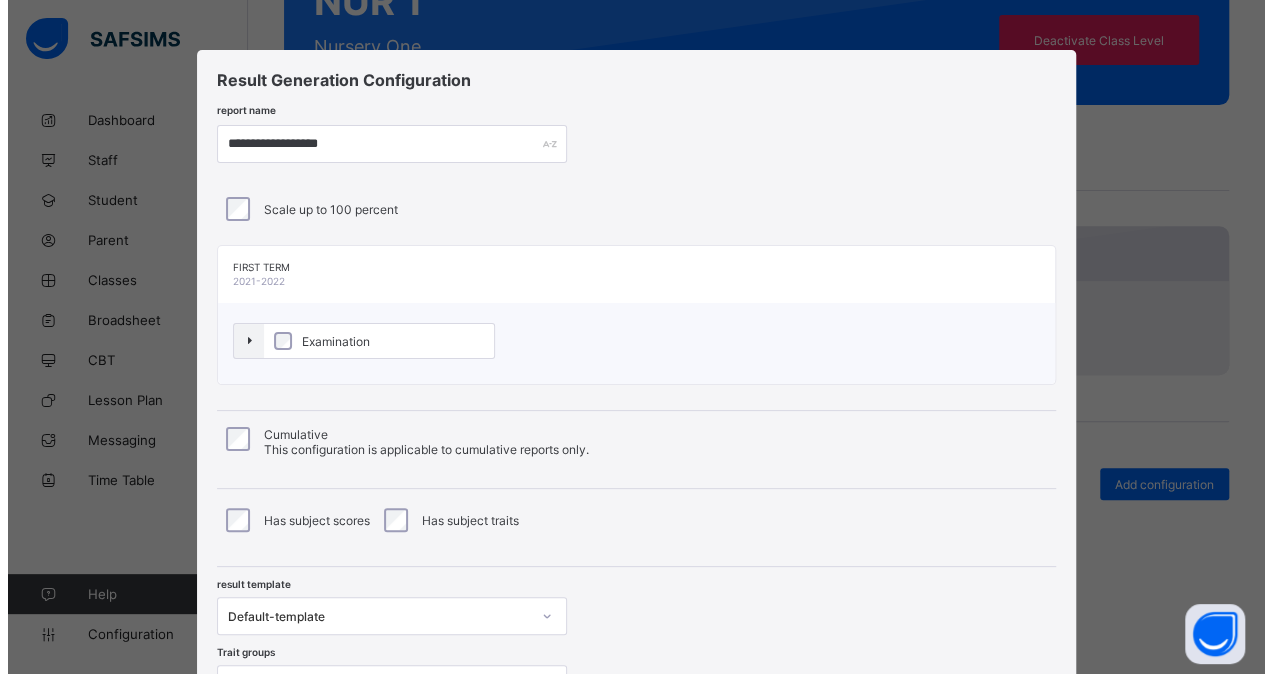 scroll, scrollTop: 182, scrollLeft: 0, axis: vertical 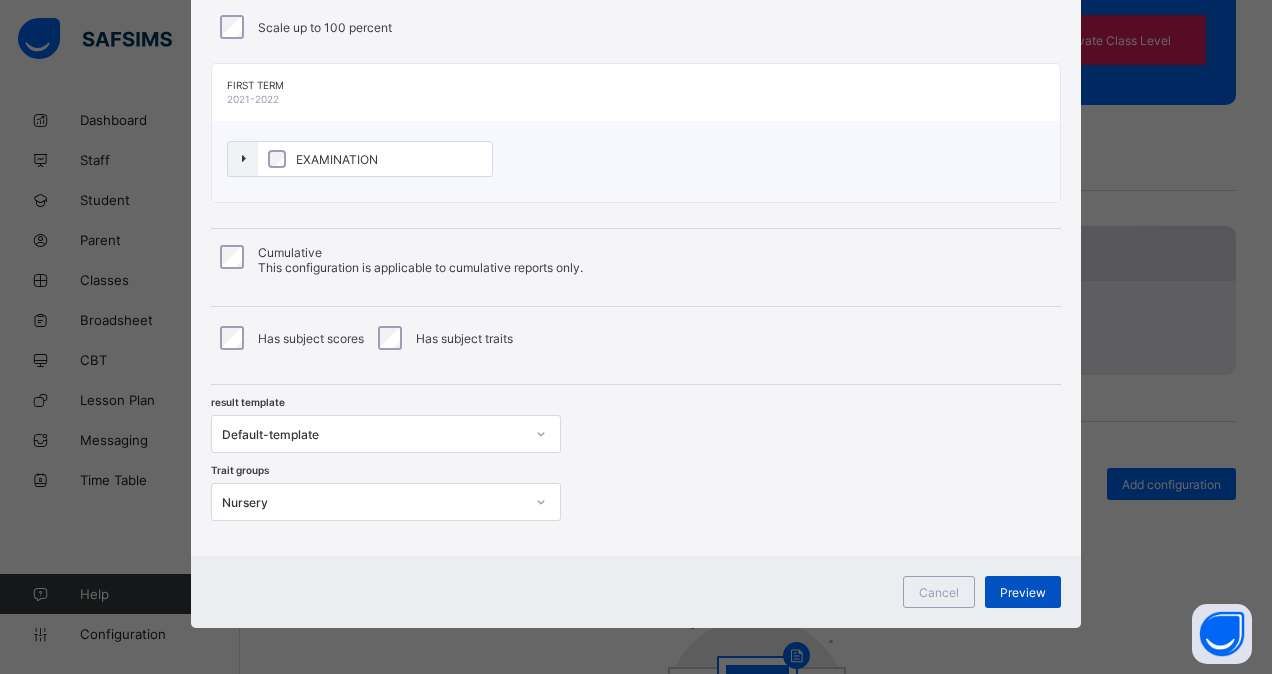 click on "Preview" at bounding box center [1023, 592] 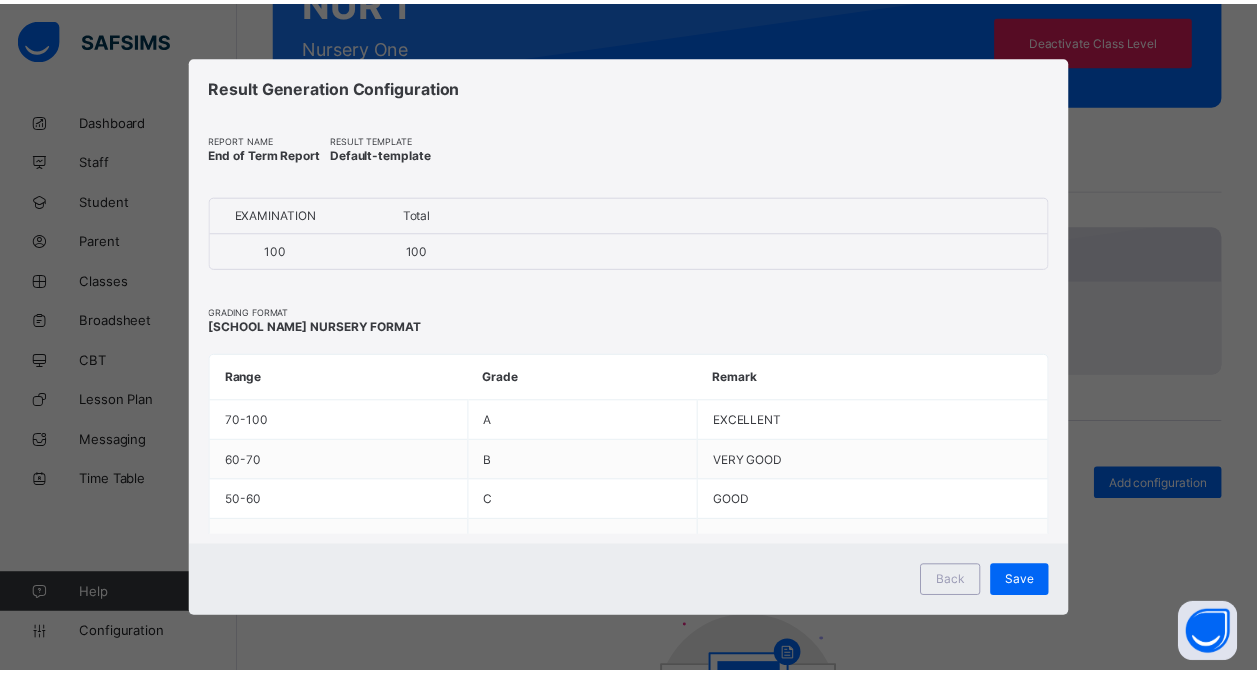 scroll, scrollTop: 0, scrollLeft: 0, axis: both 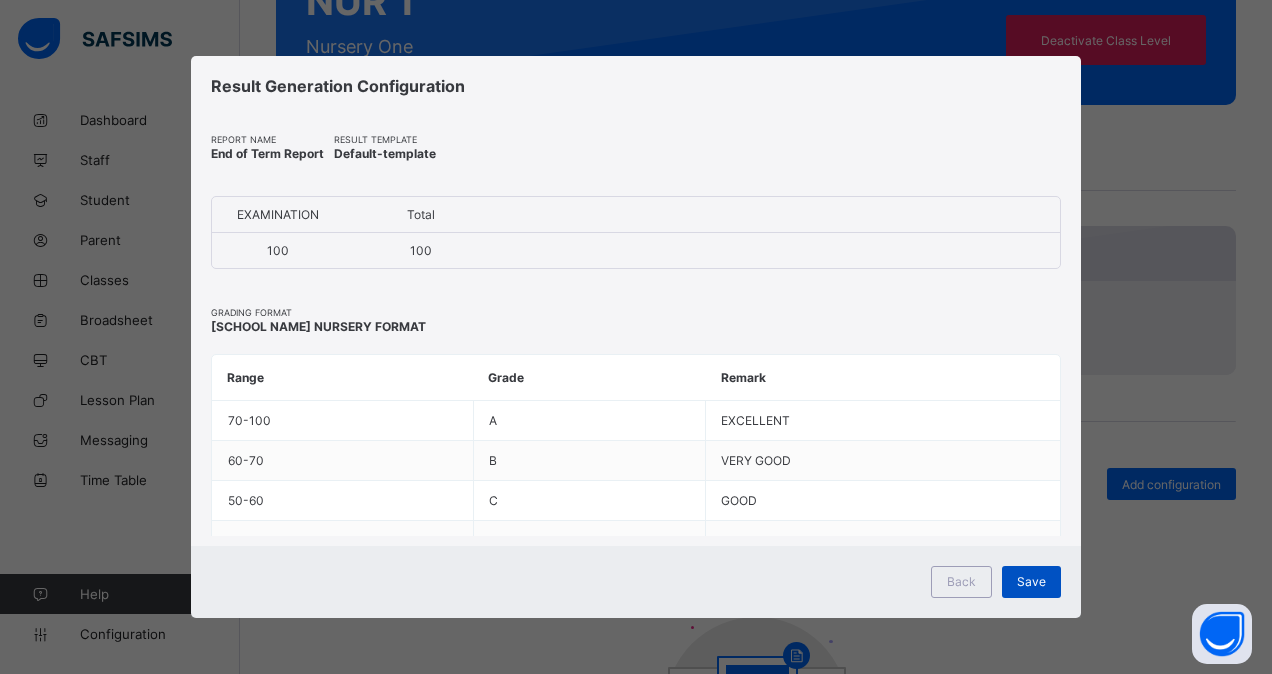 click on "Save" at bounding box center (1031, 581) 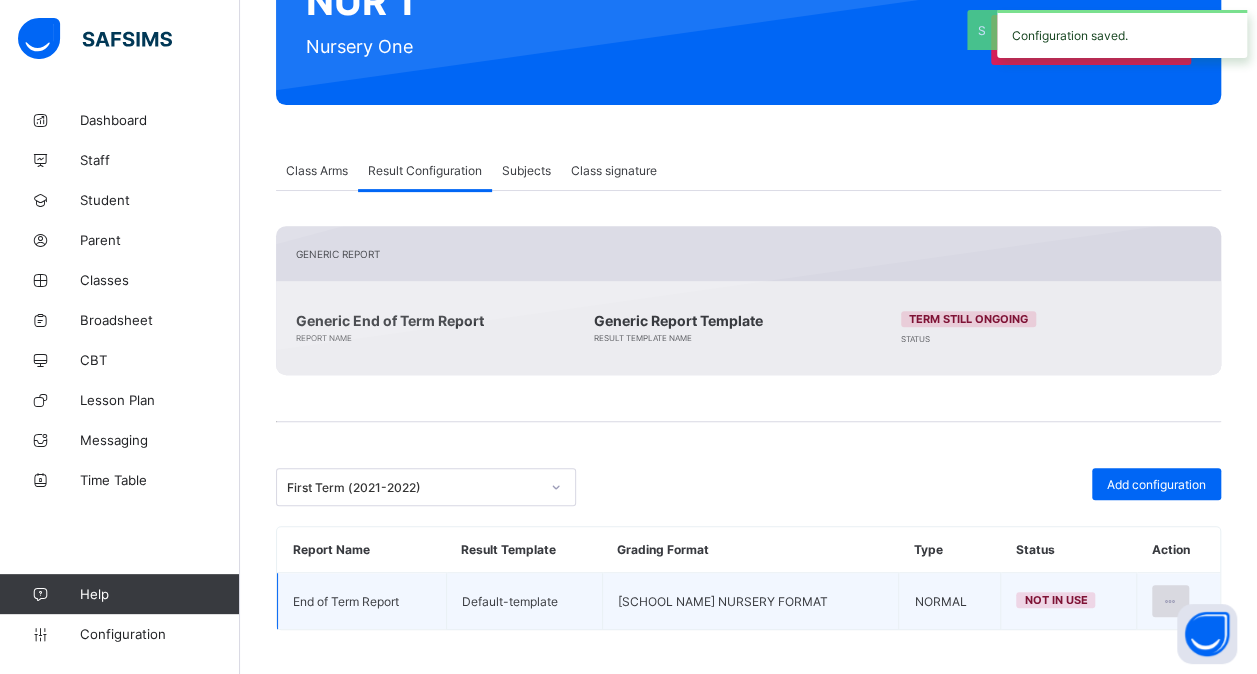 click at bounding box center [1170, 601] 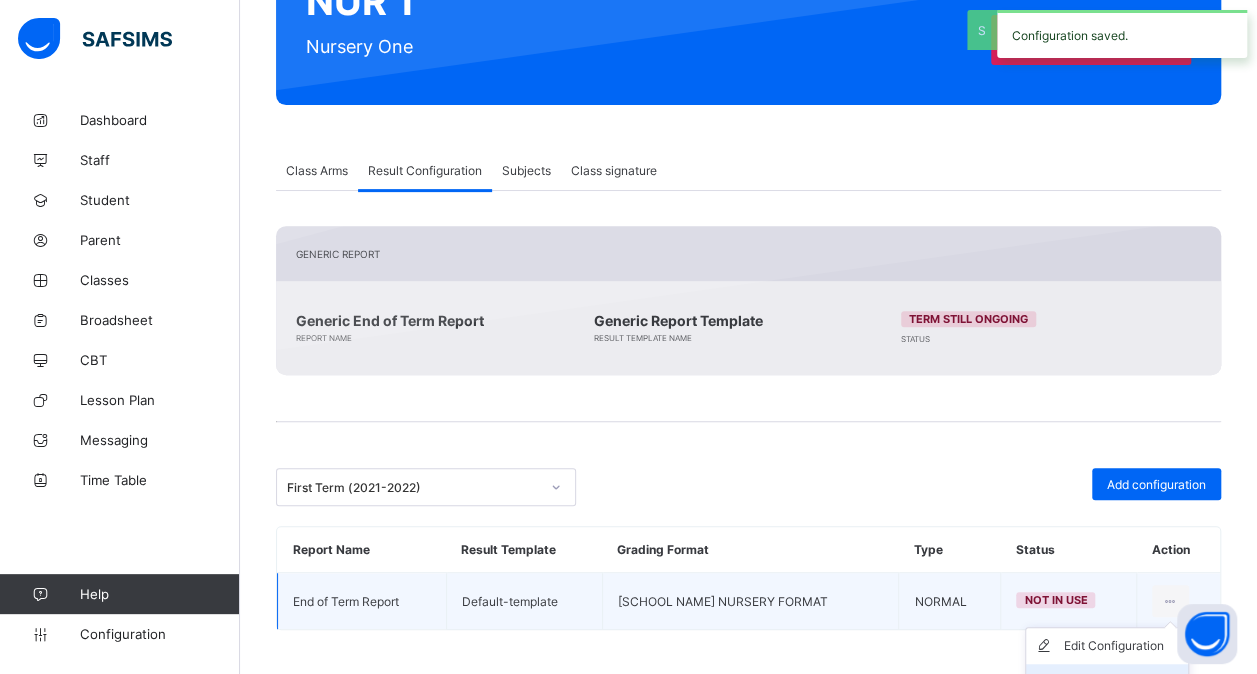 click on "Set in use" at bounding box center (1107, 682) 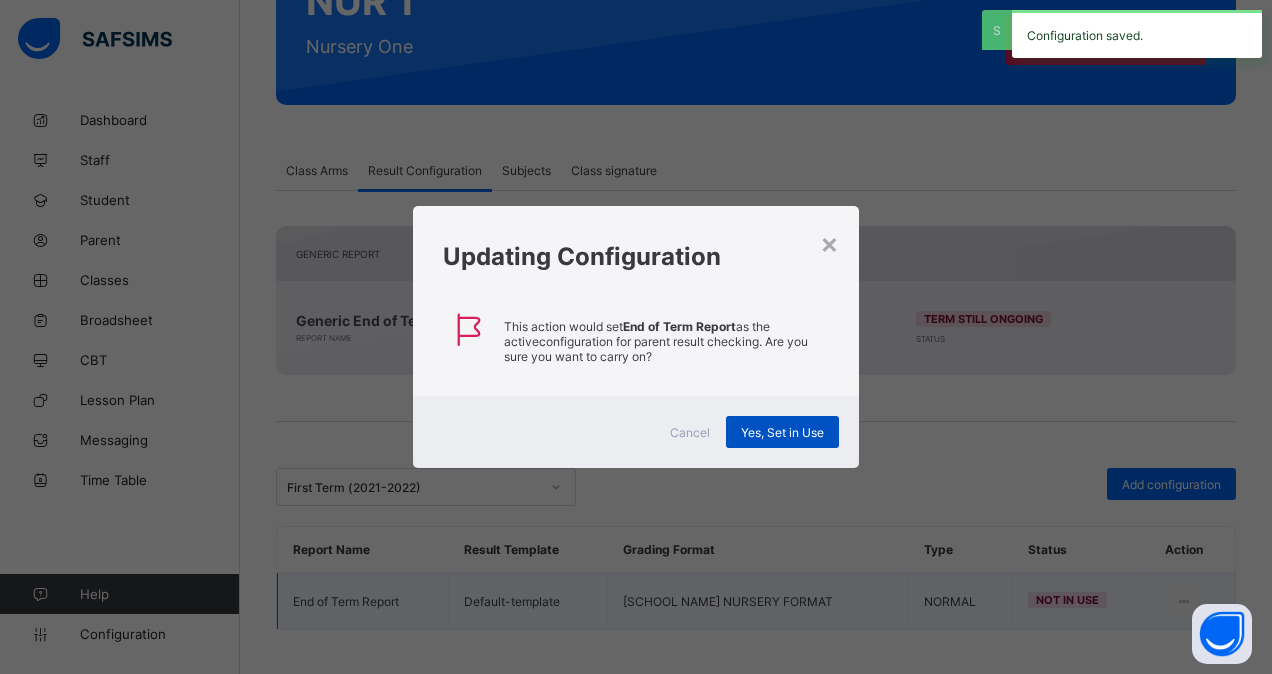 click on "Yes, Set in Use" at bounding box center (782, 432) 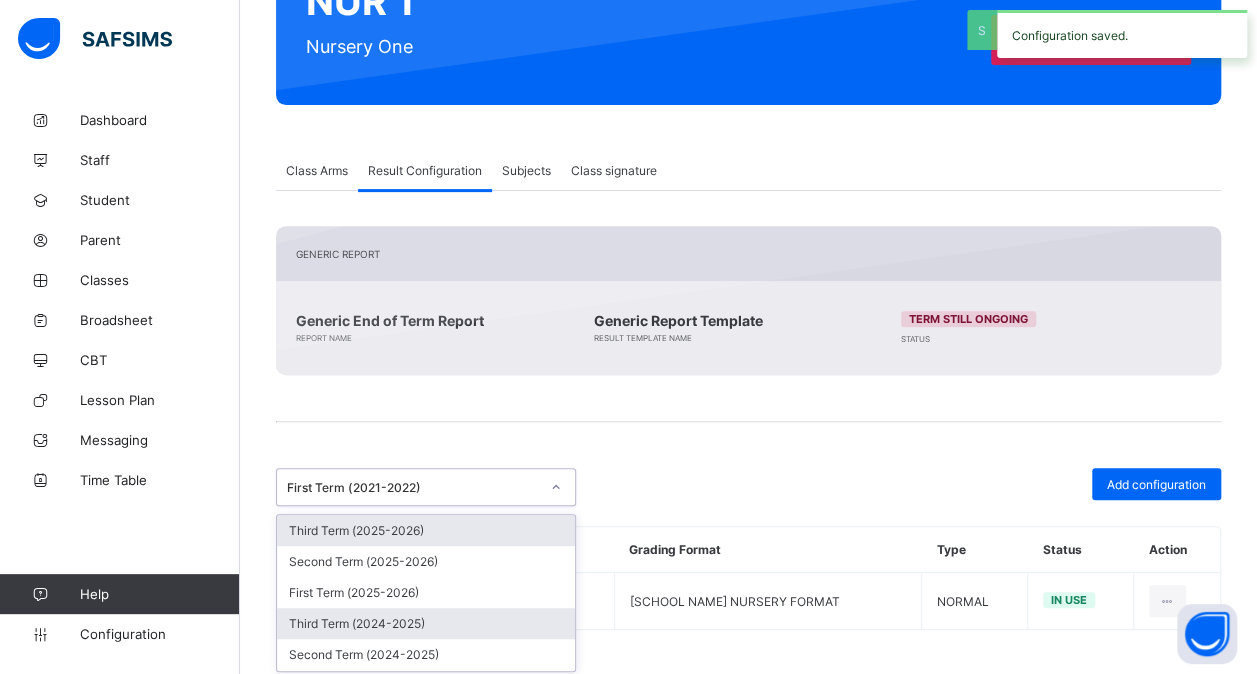 drag, startPoint x: 557, startPoint y: 484, endPoint x: 452, endPoint y: 617, distance: 169.45206 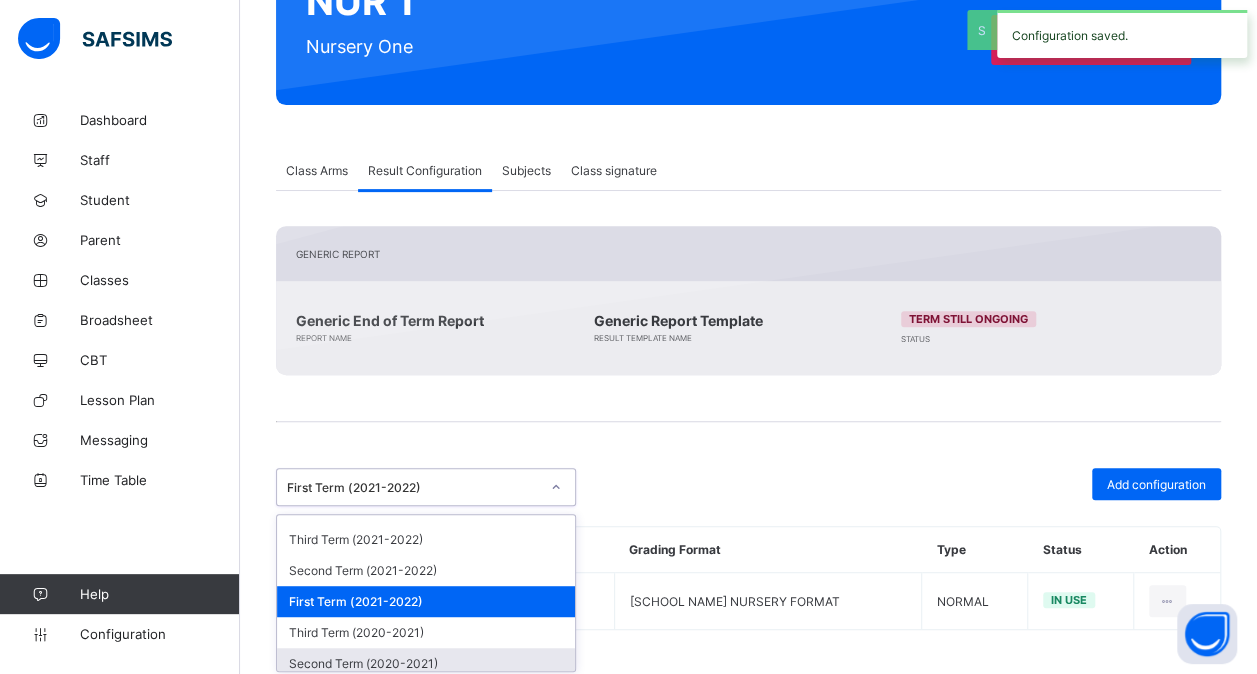 scroll, scrollTop: 374, scrollLeft: 0, axis: vertical 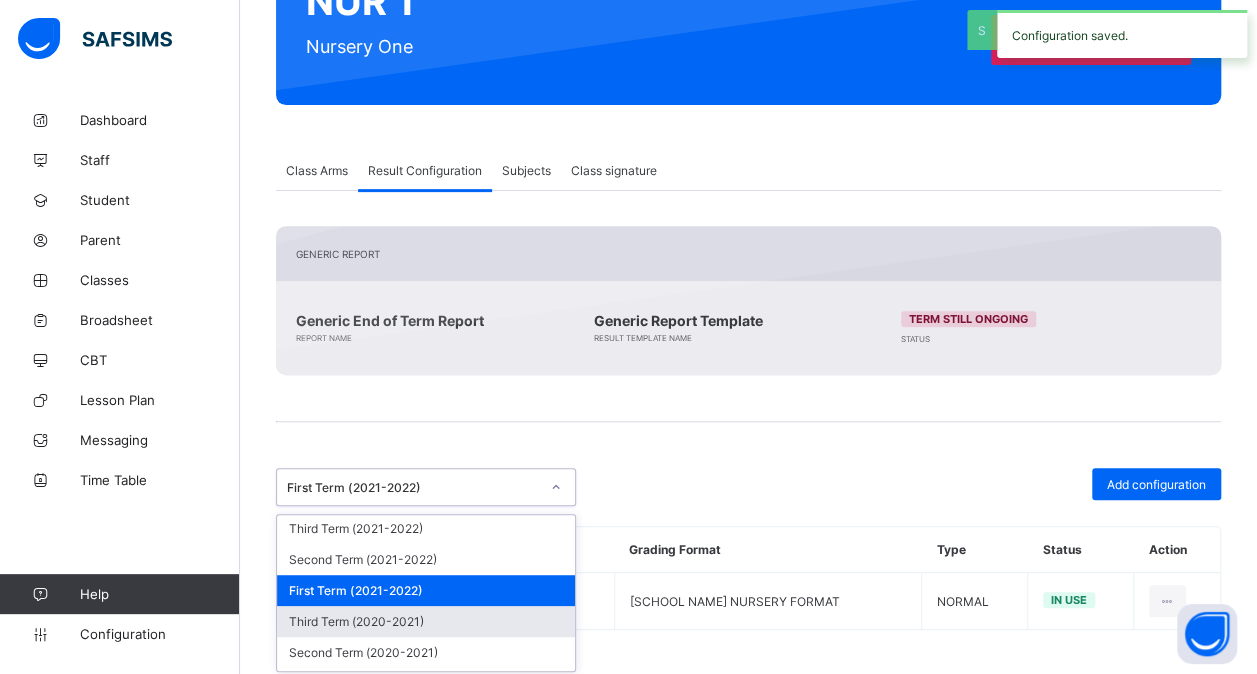 click on "Third Term (2020-2021)" at bounding box center [426, 621] 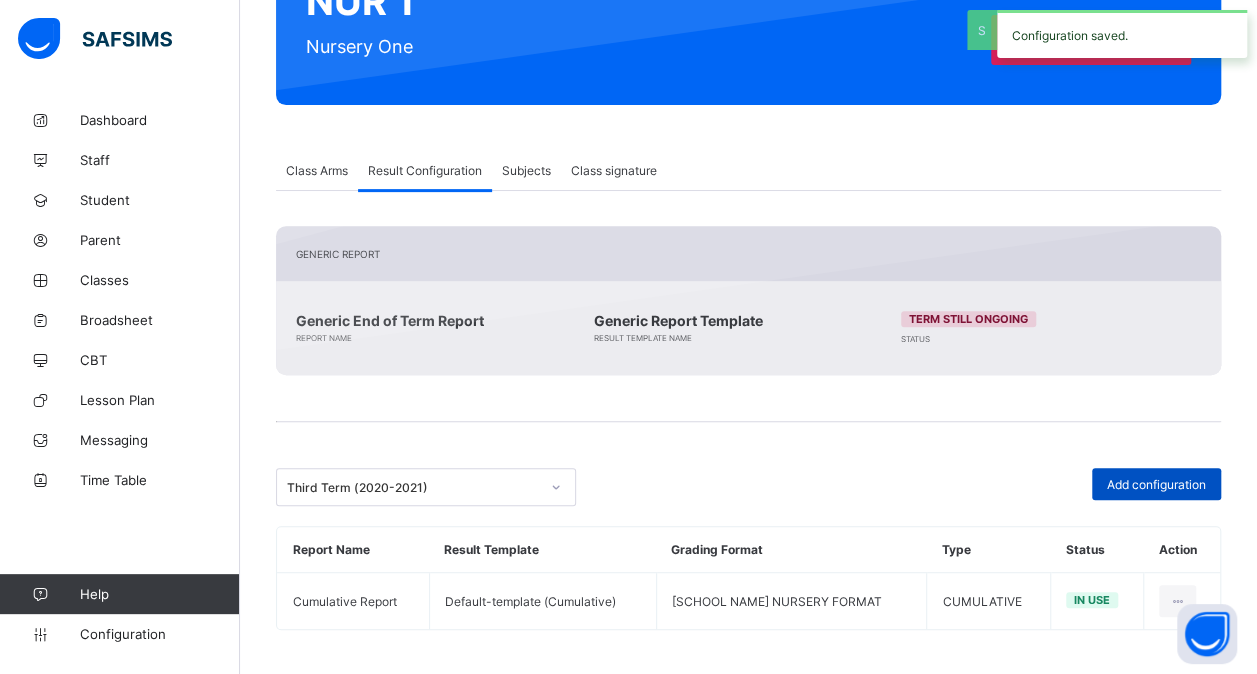 click on "Add configuration" at bounding box center (1156, 484) 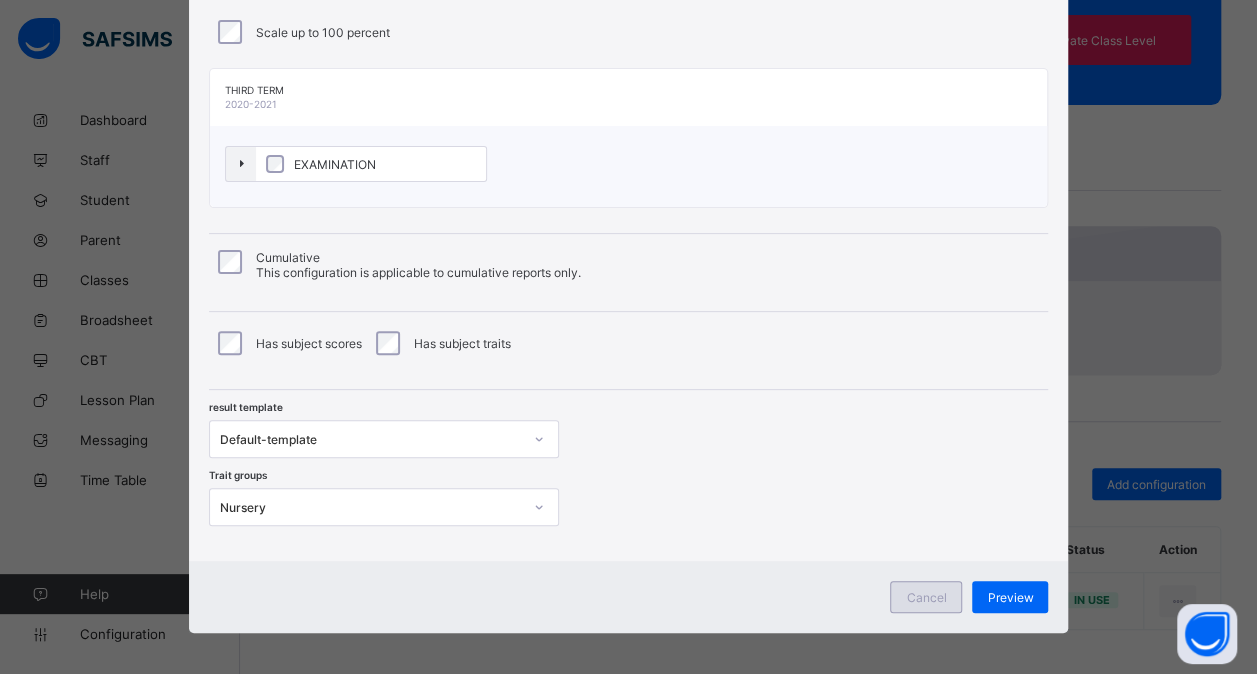 scroll, scrollTop: 178, scrollLeft: 0, axis: vertical 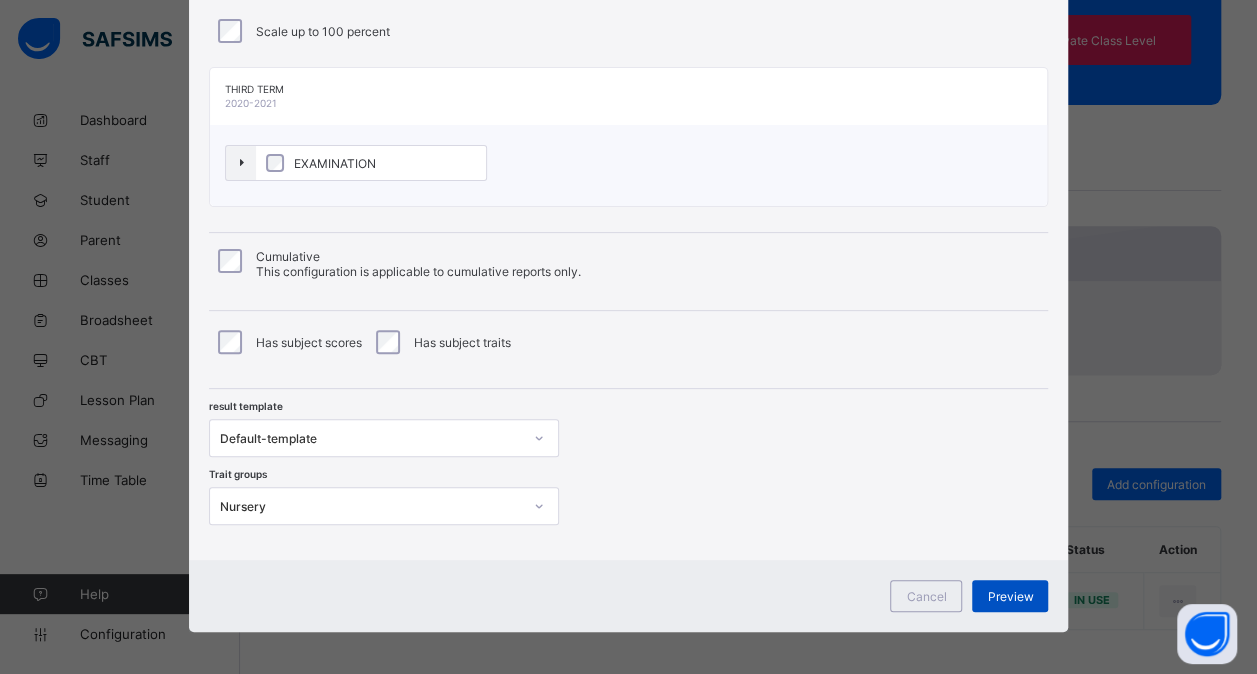 click on "Preview" at bounding box center (1010, 596) 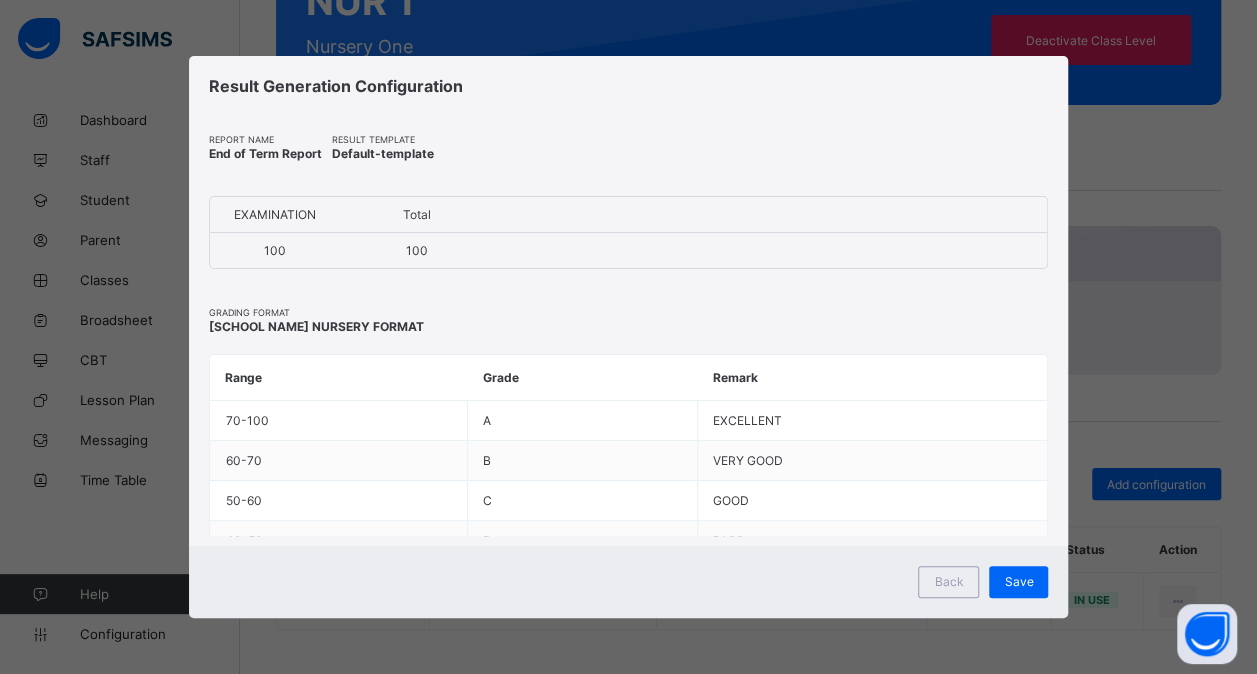 scroll, scrollTop: 0, scrollLeft: 0, axis: both 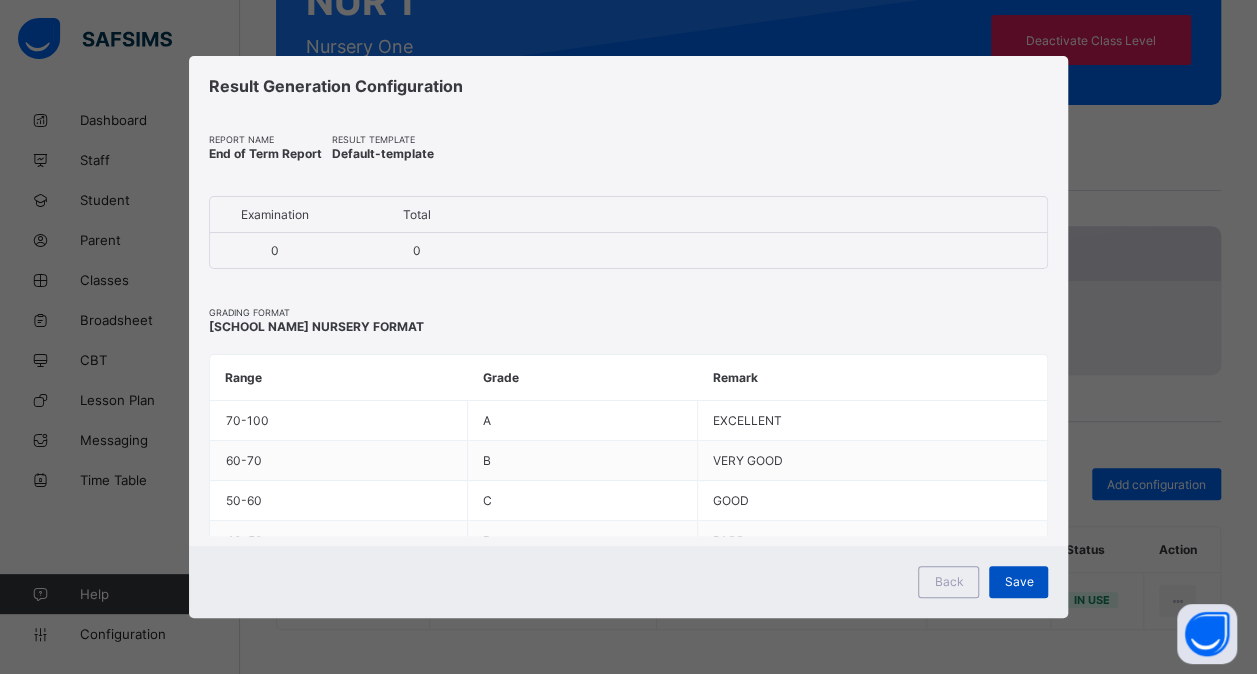 click on "Save" at bounding box center (1018, 582) 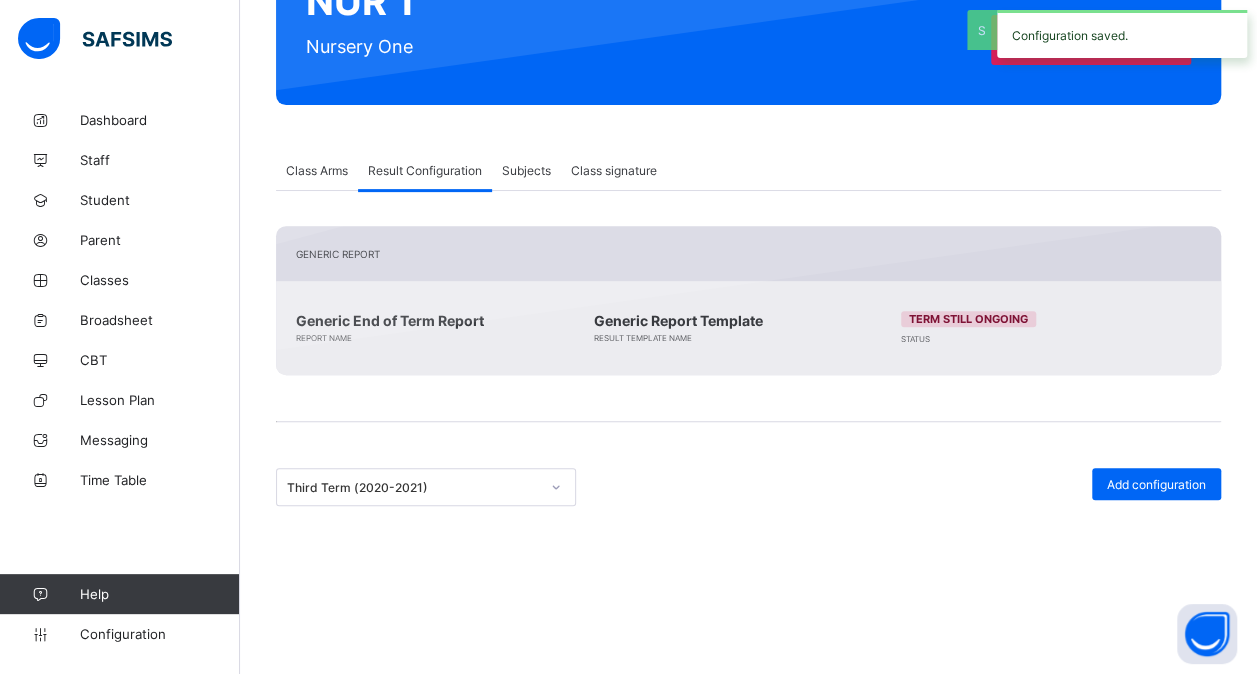 scroll, scrollTop: 317, scrollLeft: 0, axis: vertical 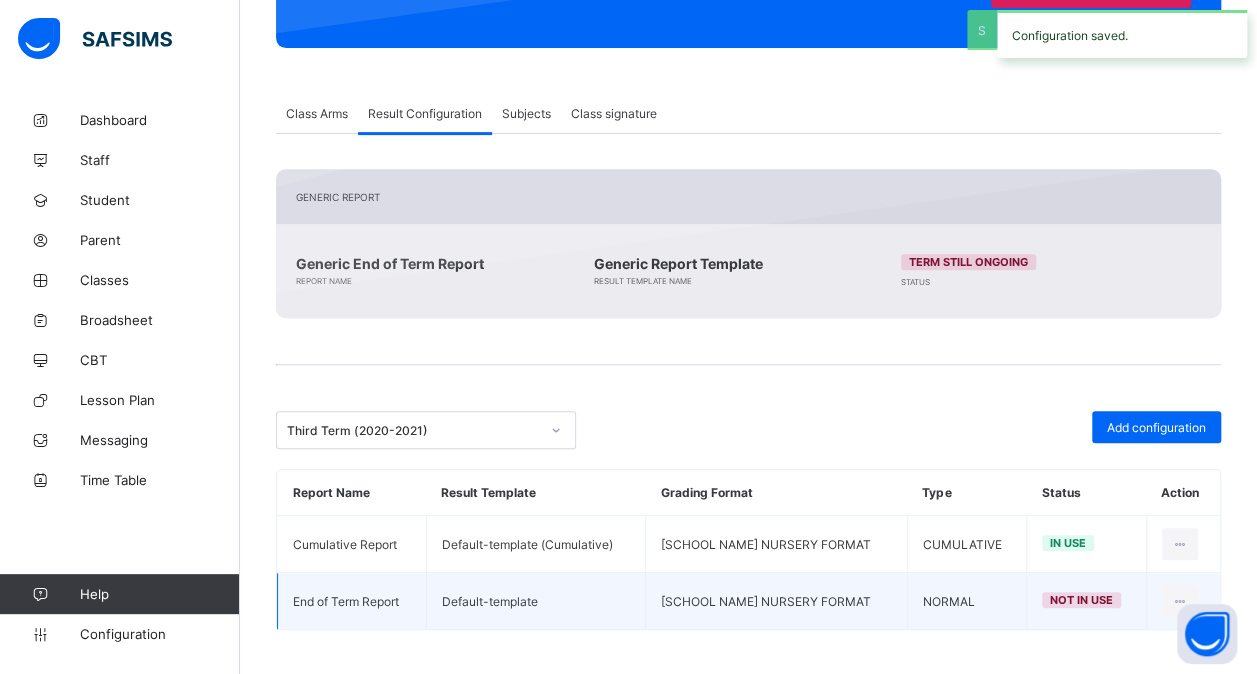 click at bounding box center (1183, 601) 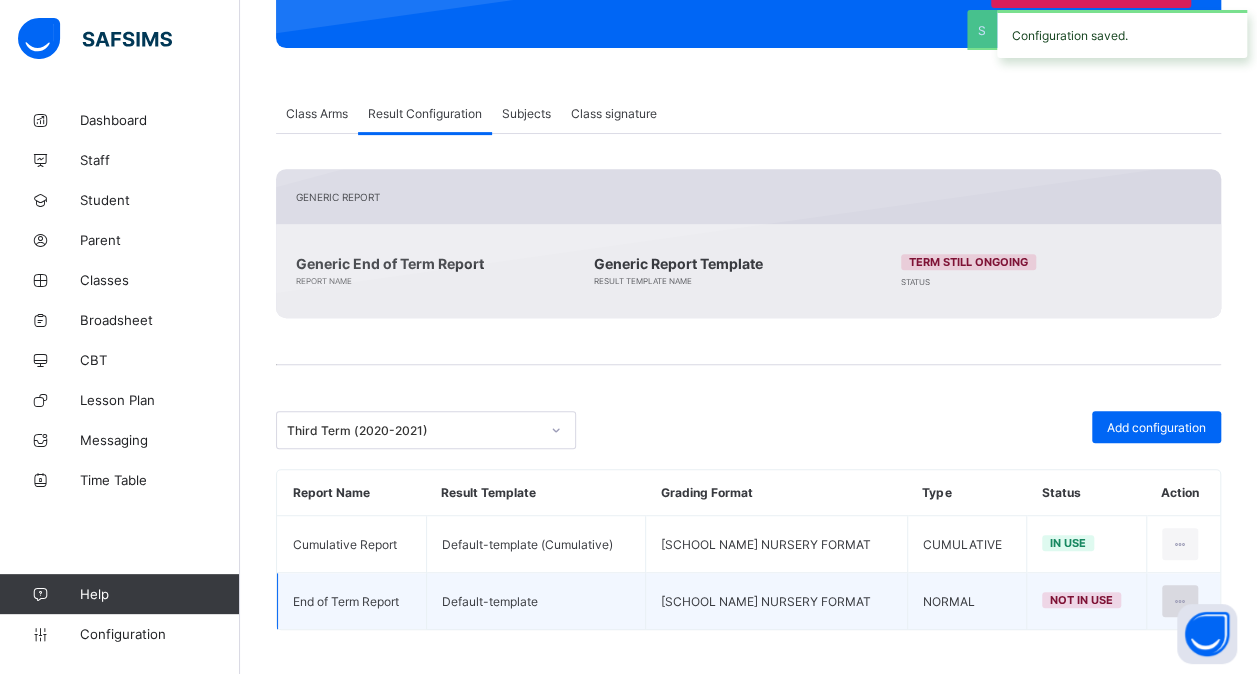 click at bounding box center [1180, 601] 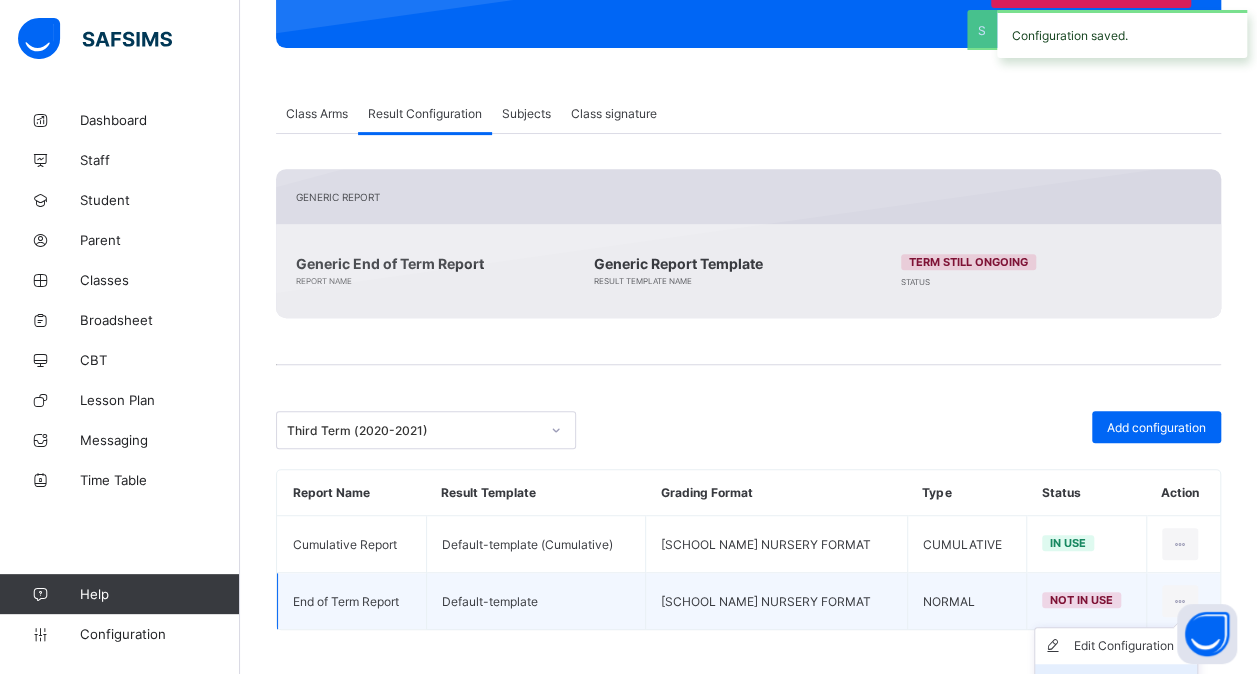 click on "Set in use" at bounding box center (1116, 682) 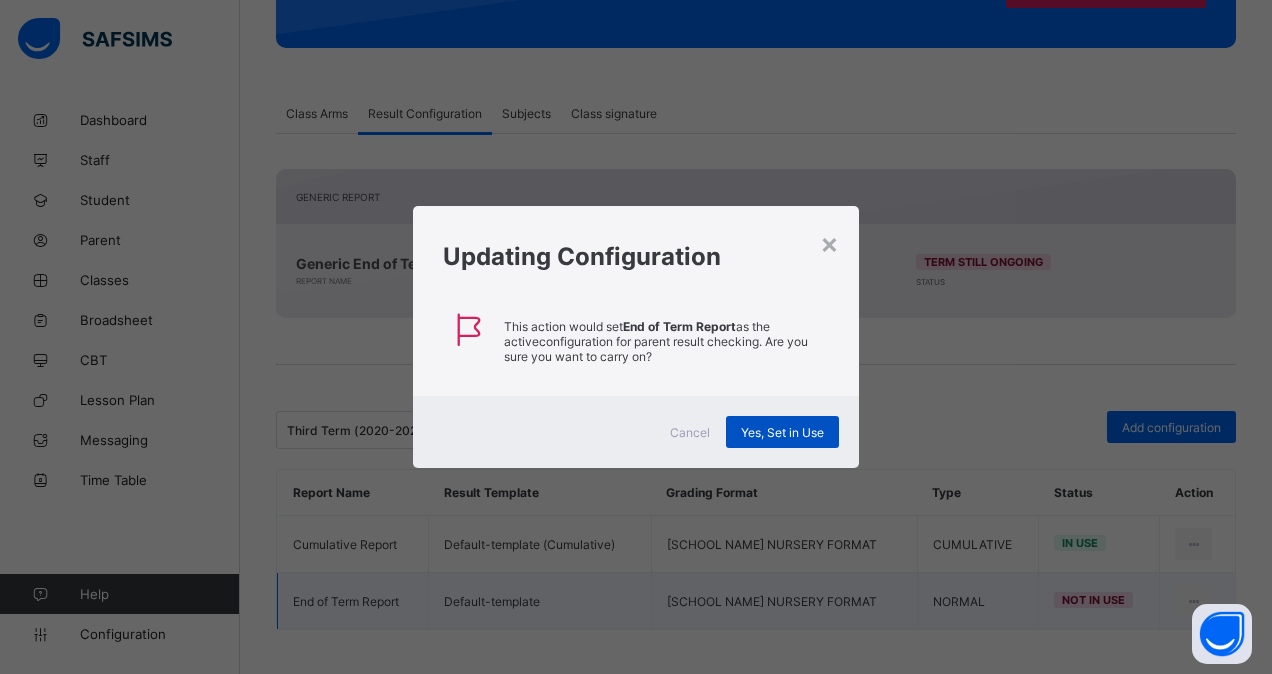 click on "Yes, Set in Use" at bounding box center [782, 432] 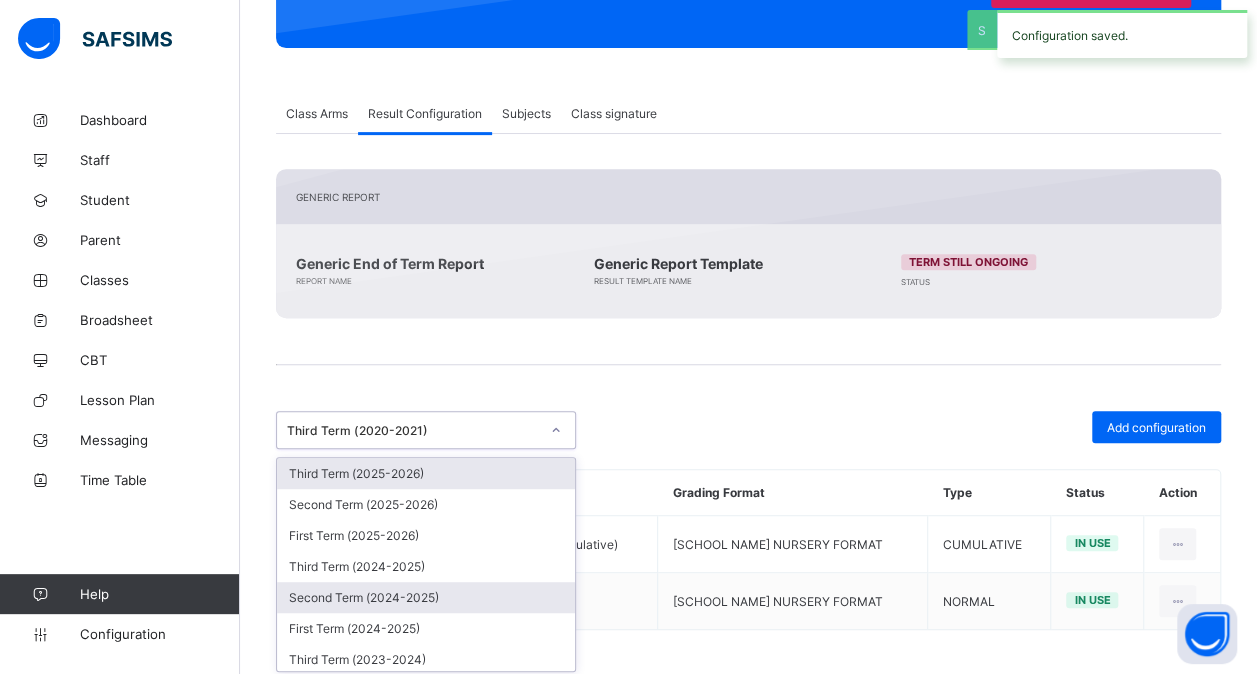 drag, startPoint x: 558, startPoint y: 429, endPoint x: 416, endPoint y: 596, distance: 219.20995 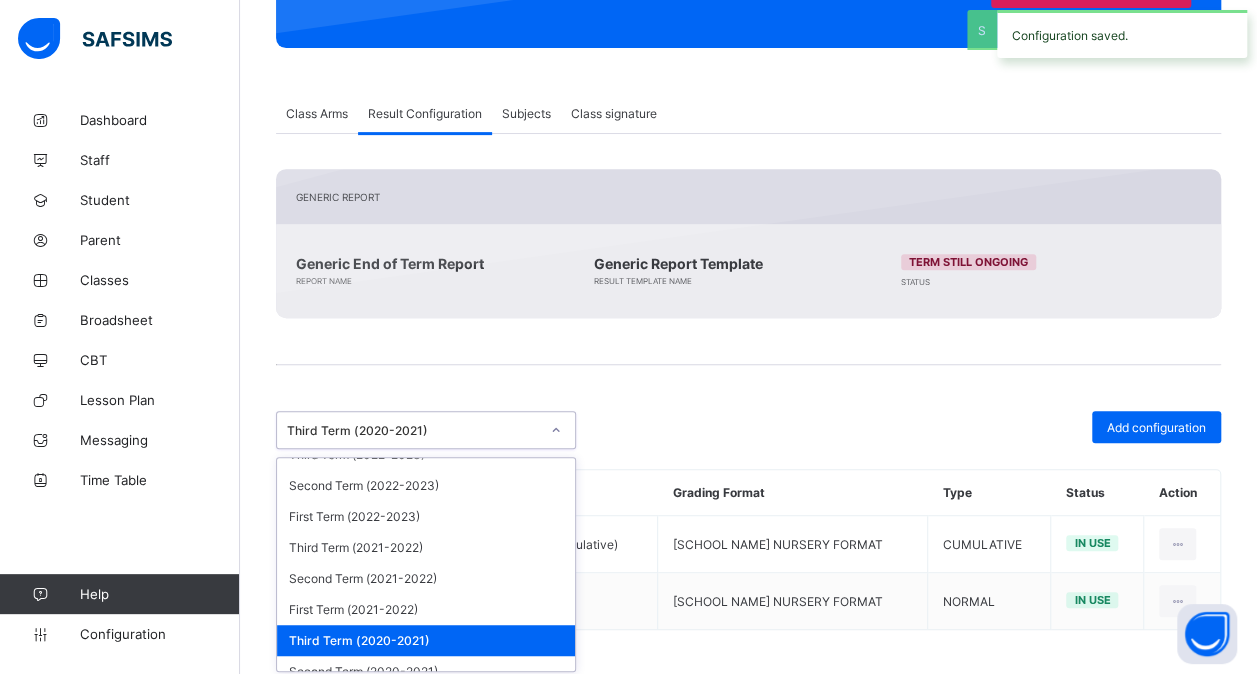 scroll, scrollTop: 362, scrollLeft: 0, axis: vertical 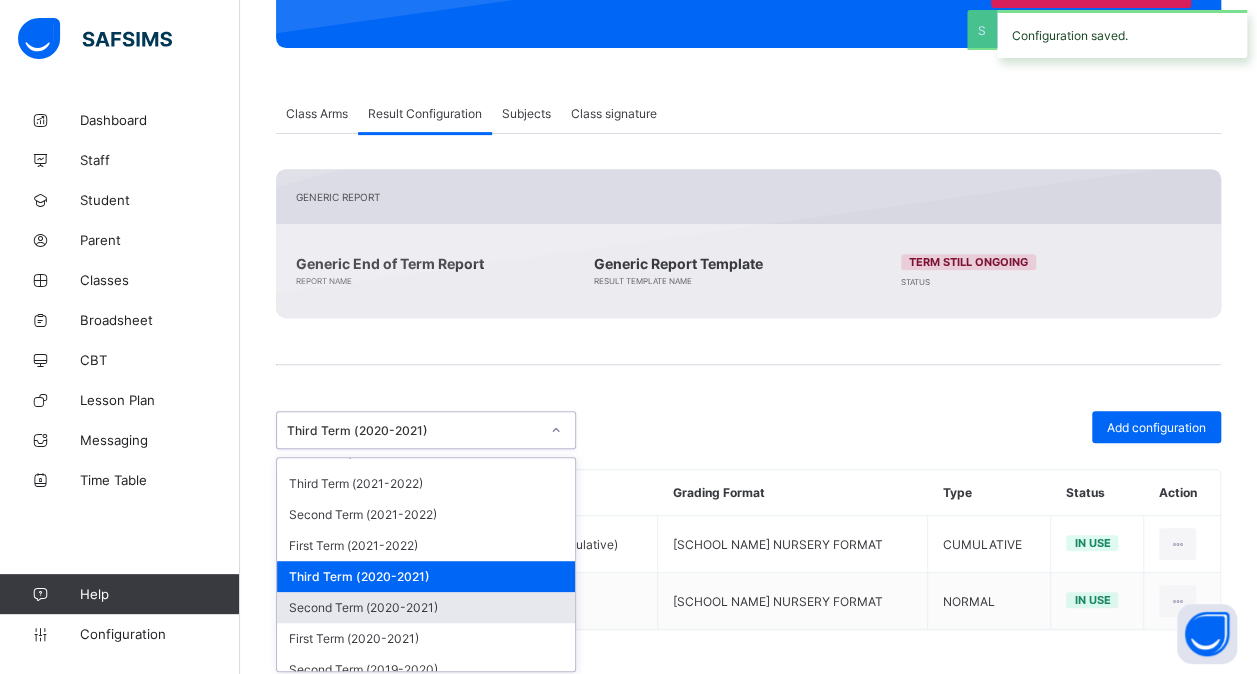 click on "Second Term (2020-2021)" at bounding box center (426, 607) 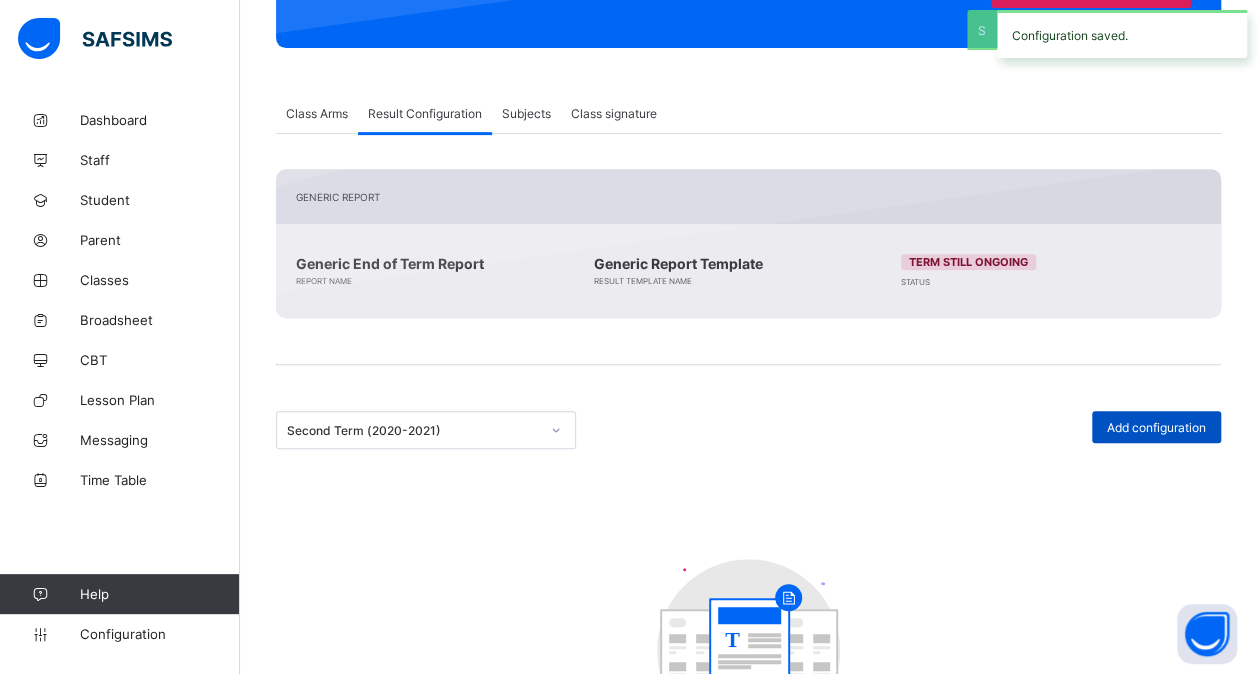 click on "Add configuration" at bounding box center [1156, 427] 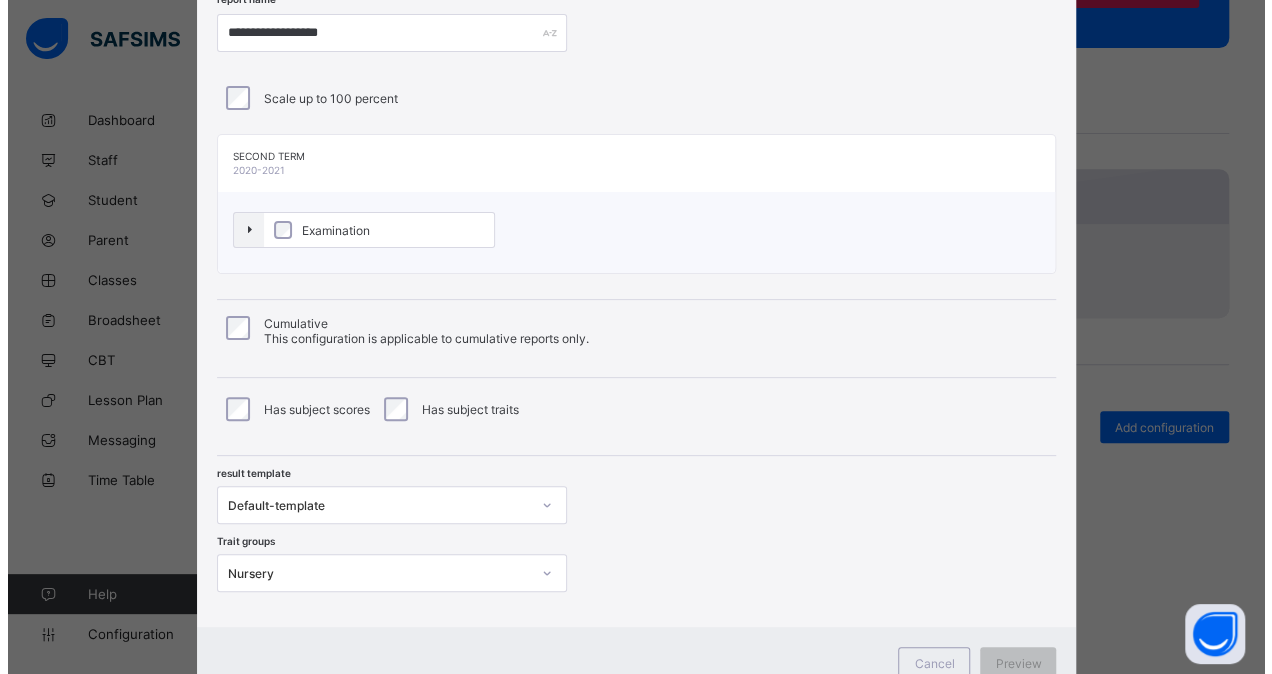 scroll, scrollTop: 113, scrollLeft: 0, axis: vertical 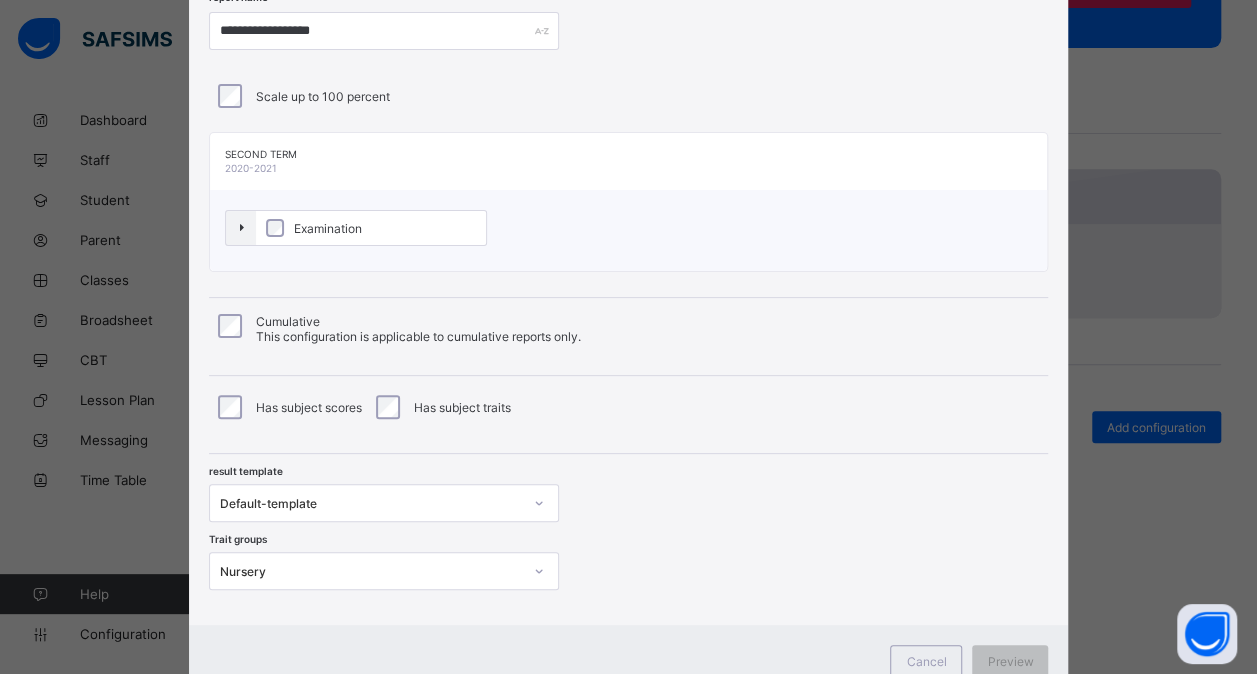 click on "Examination" at bounding box center (328, 228) 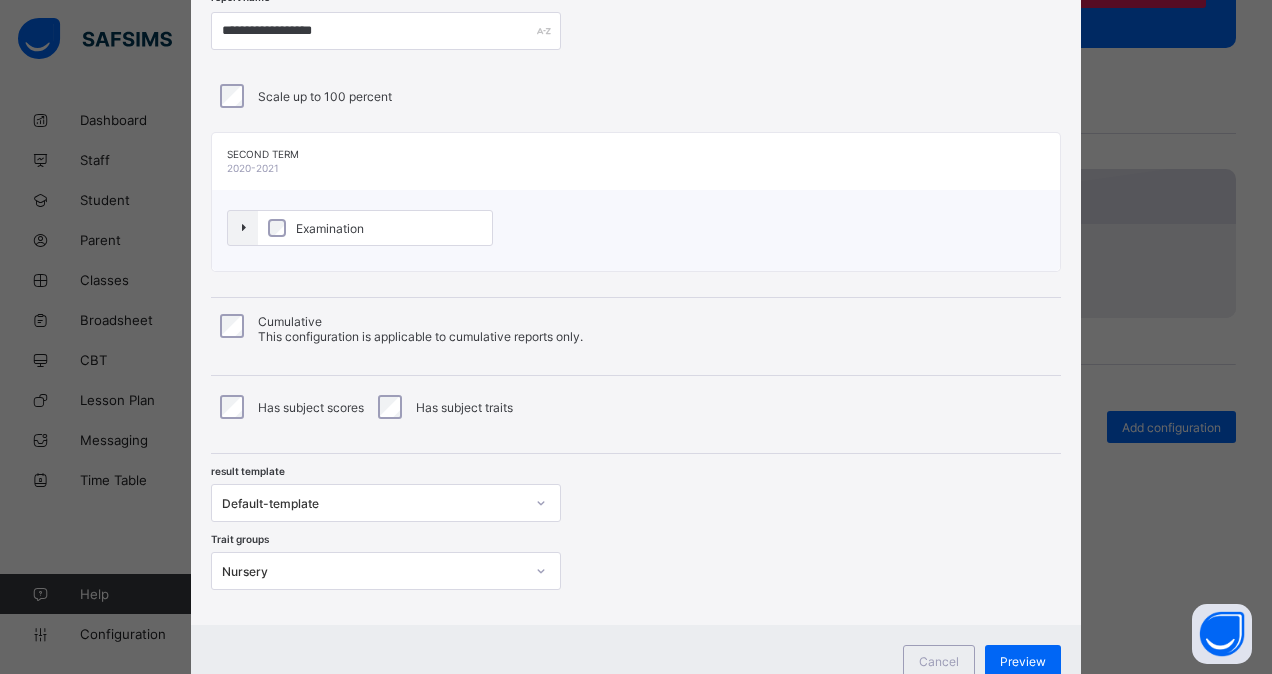 scroll, scrollTop: 182, scrollLeft: 0, axis: vertical 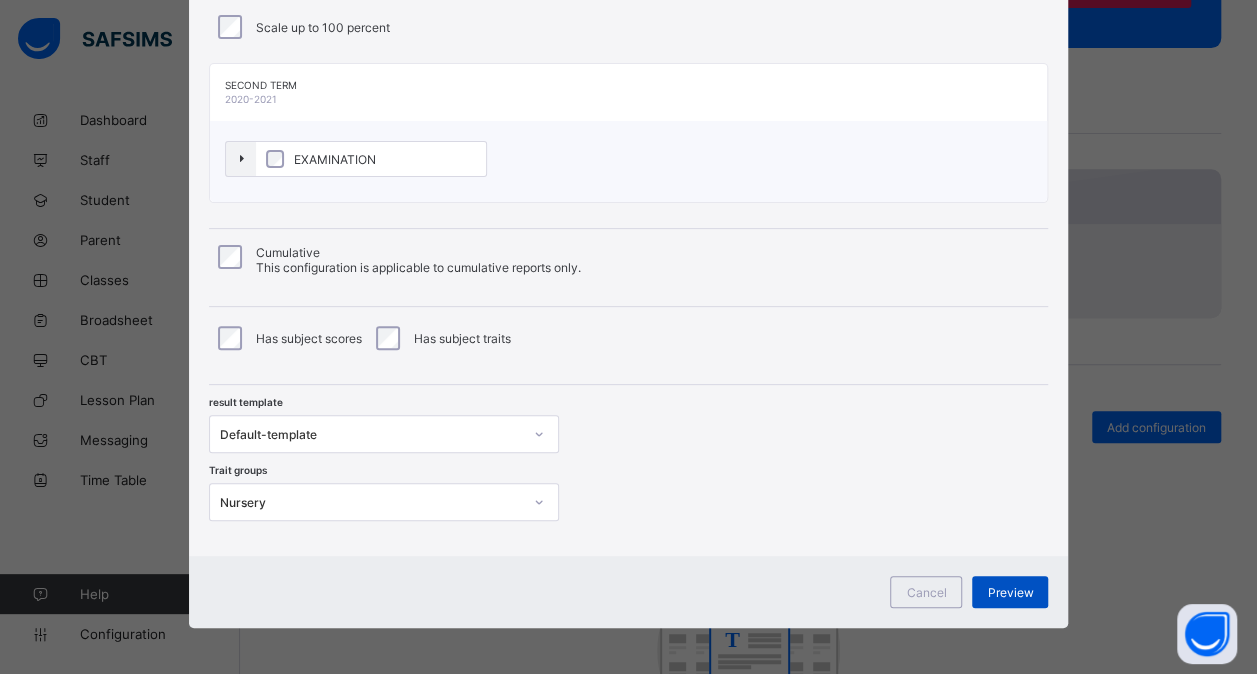 click on "Preview" at bounding box center [1010, 592] 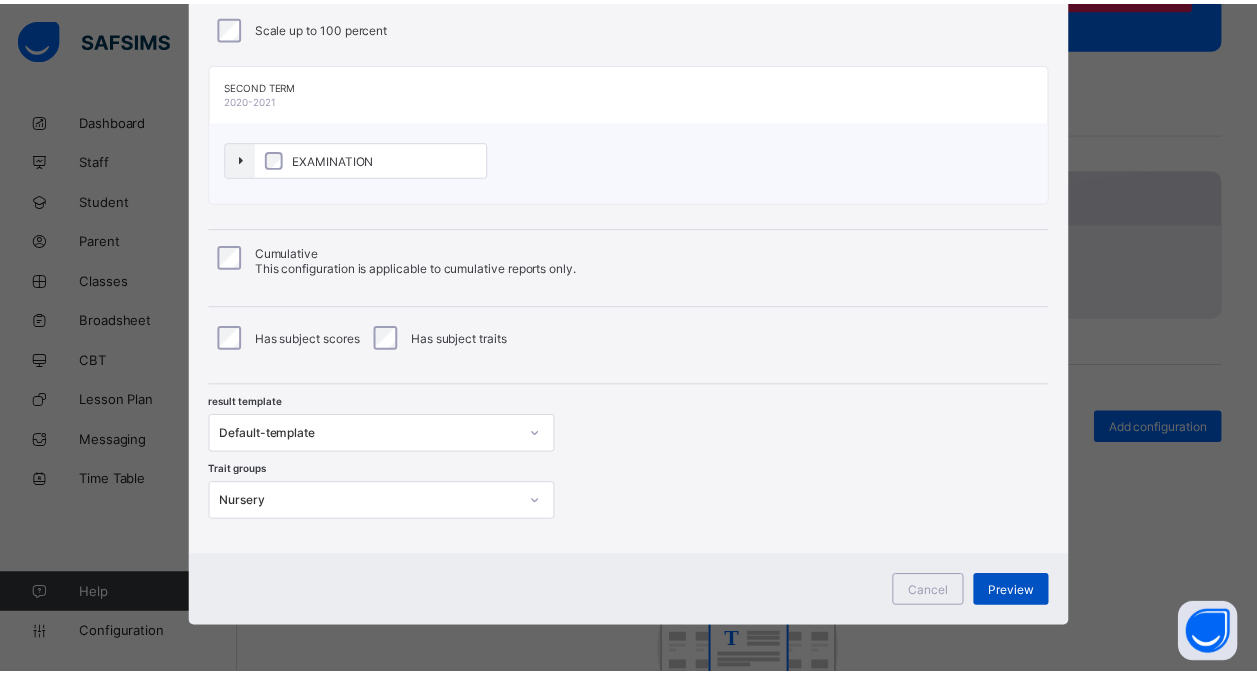 scroll, scrollTop: 0, scrollLeft: 0, axis: both 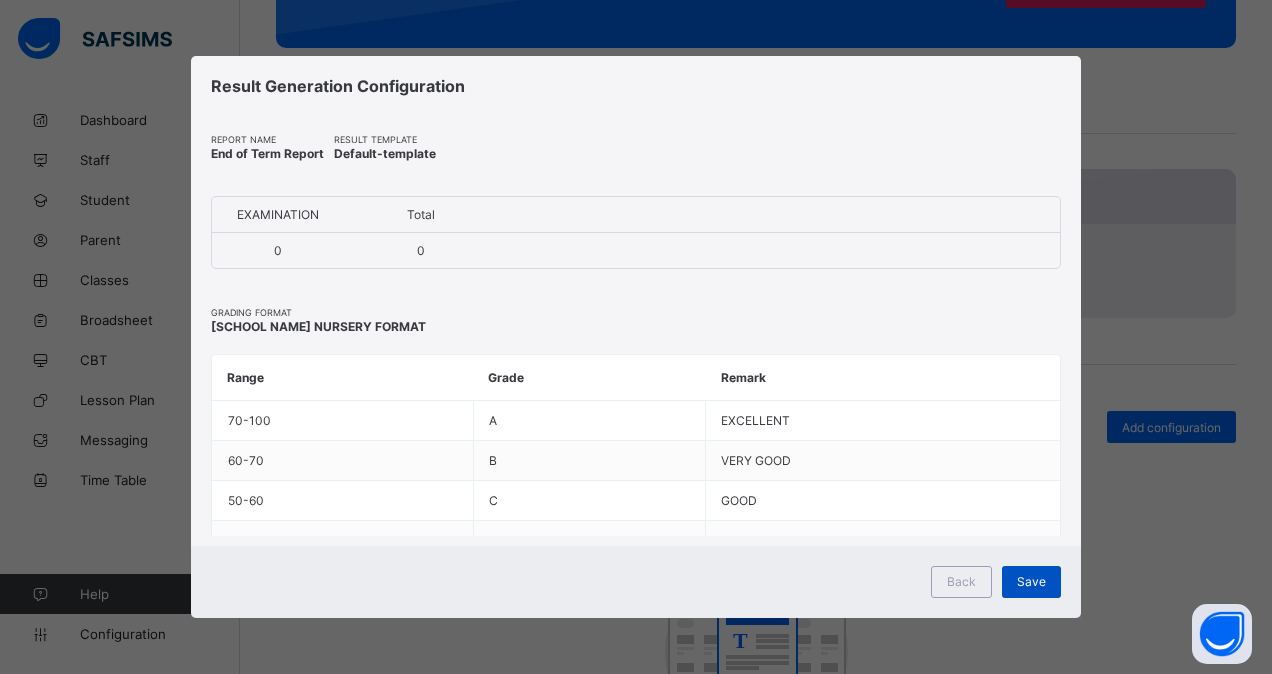 click on "Save" at bounding box center (1031, 581) 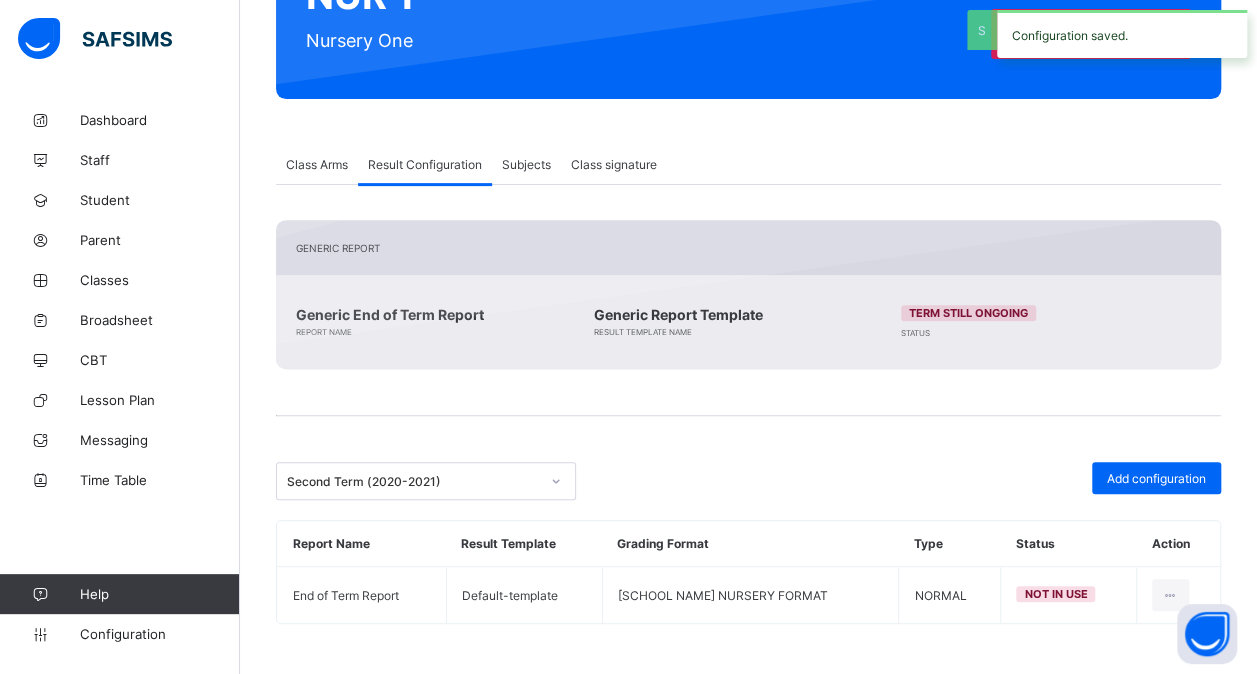 scroll, scrollTop: 260, scrollLeft: 0, axis: vertical 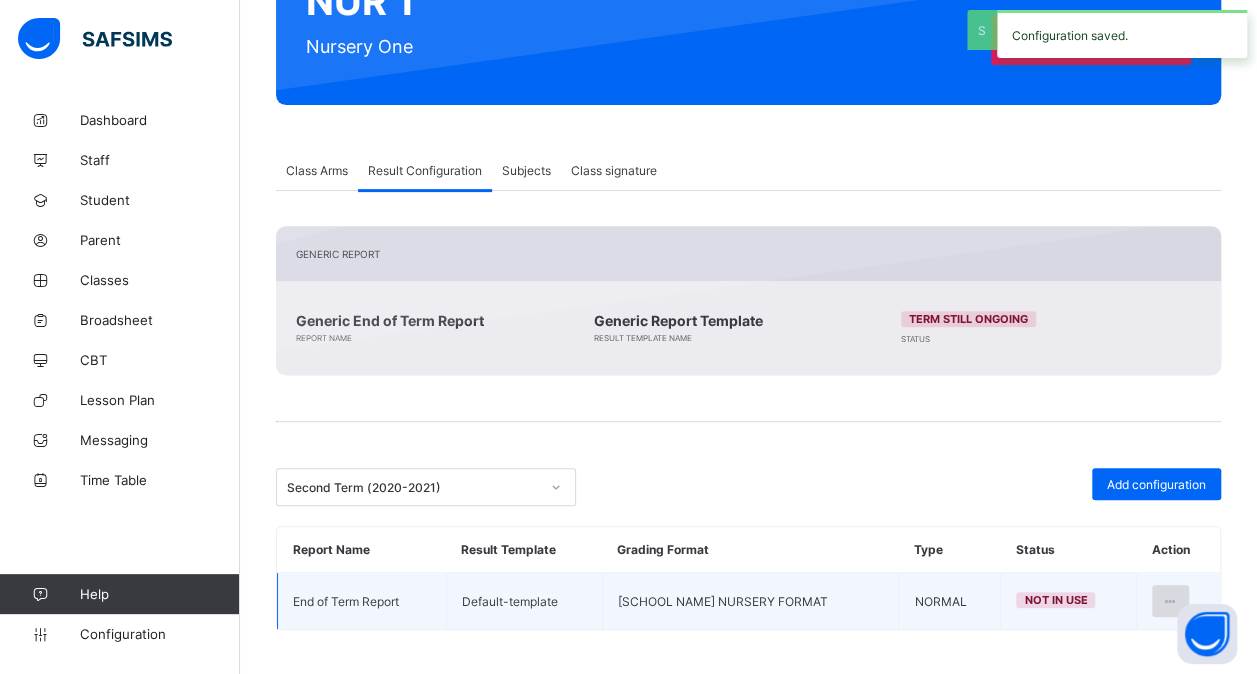click at bounding box center [1170, 601] 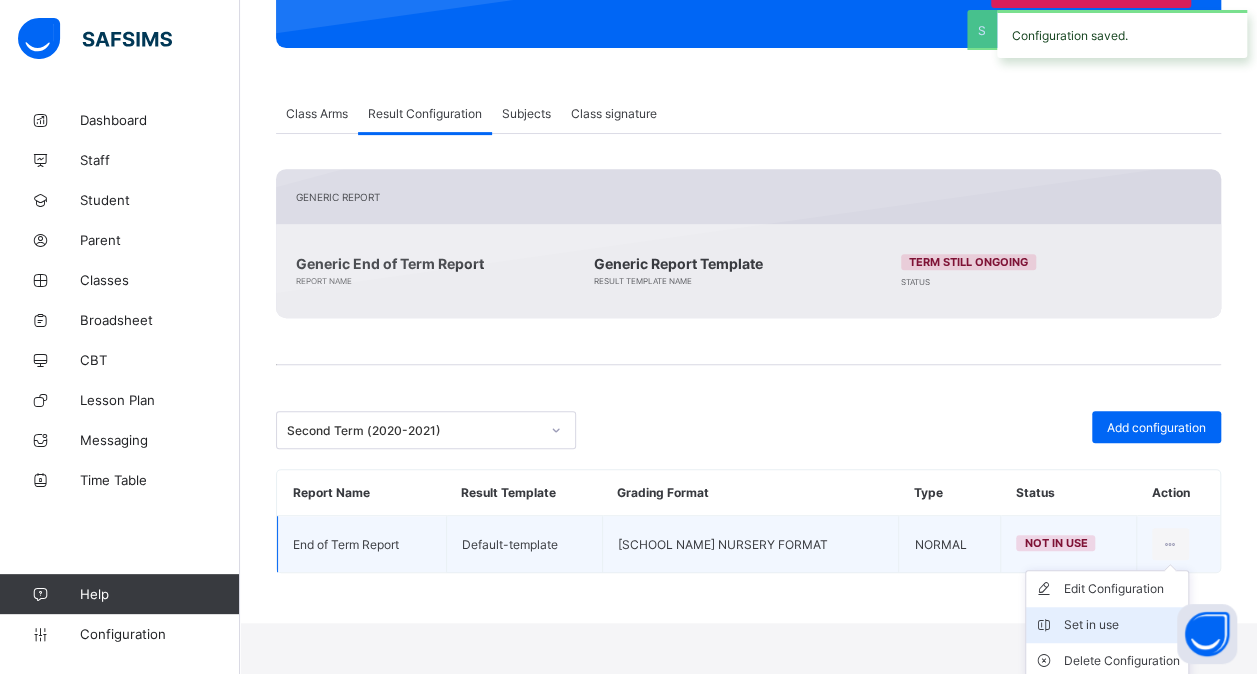 click on "Set in use" at bounding box center [1122, 625] 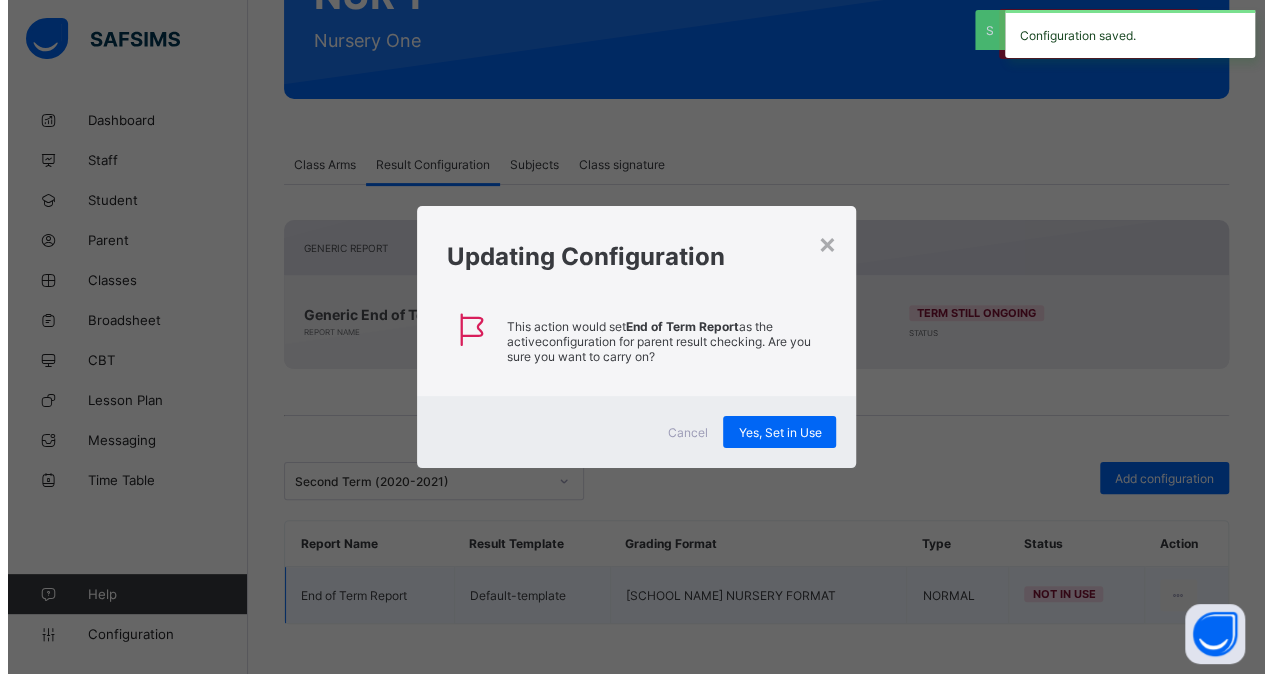 scroll, scrollTop: 260, scrollLeft: 0, axis: vertical 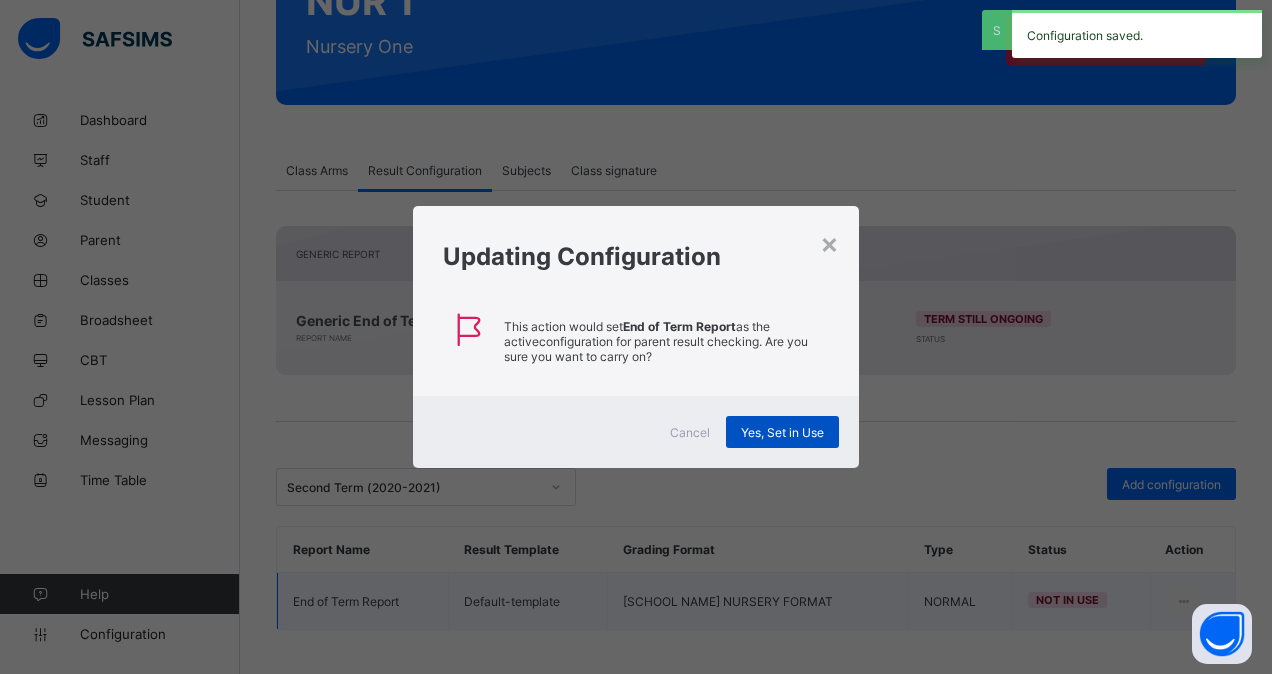 click on "Yes, Set in Use" at bounding box center [782, 432] 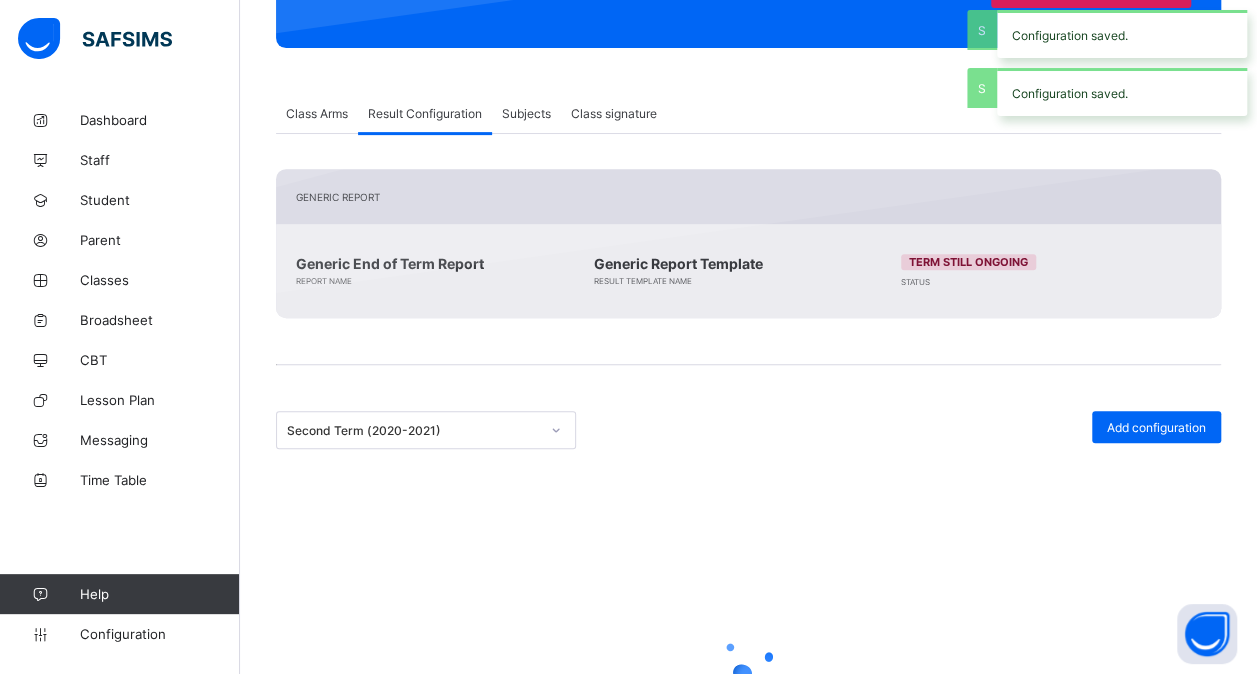 scroll, scrollTop: 260, scrollLeft: 0, axis: vertical 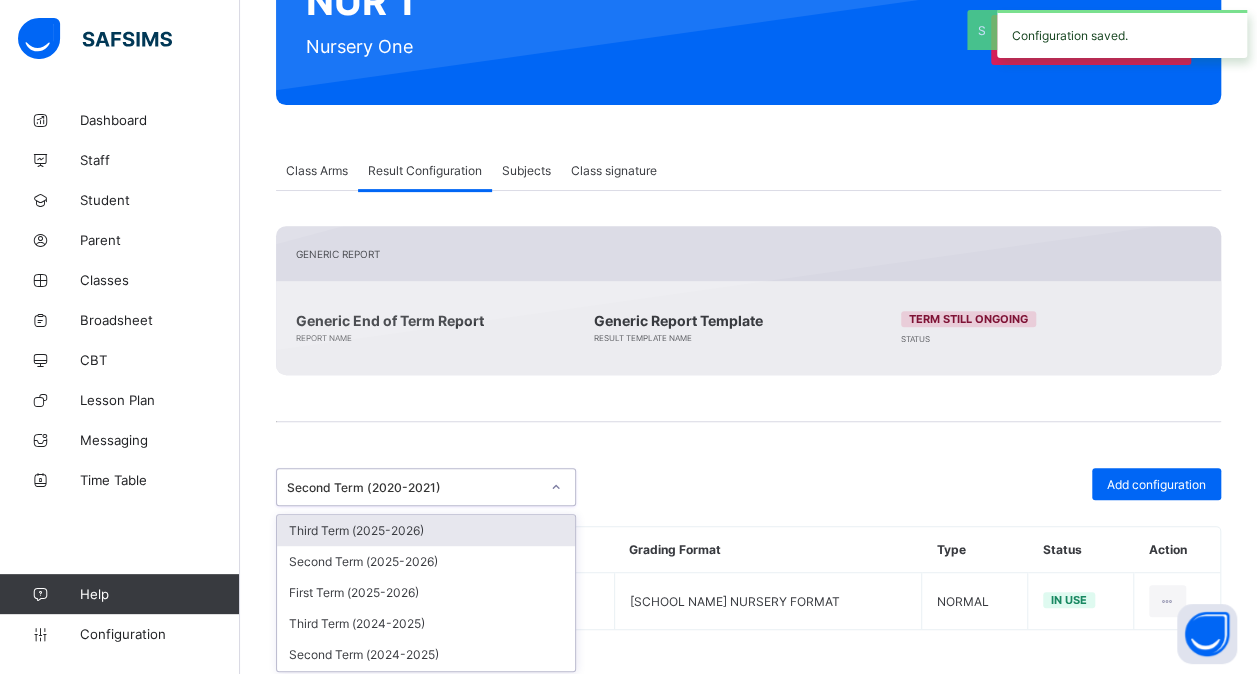 click at bounding box center (556, 487) 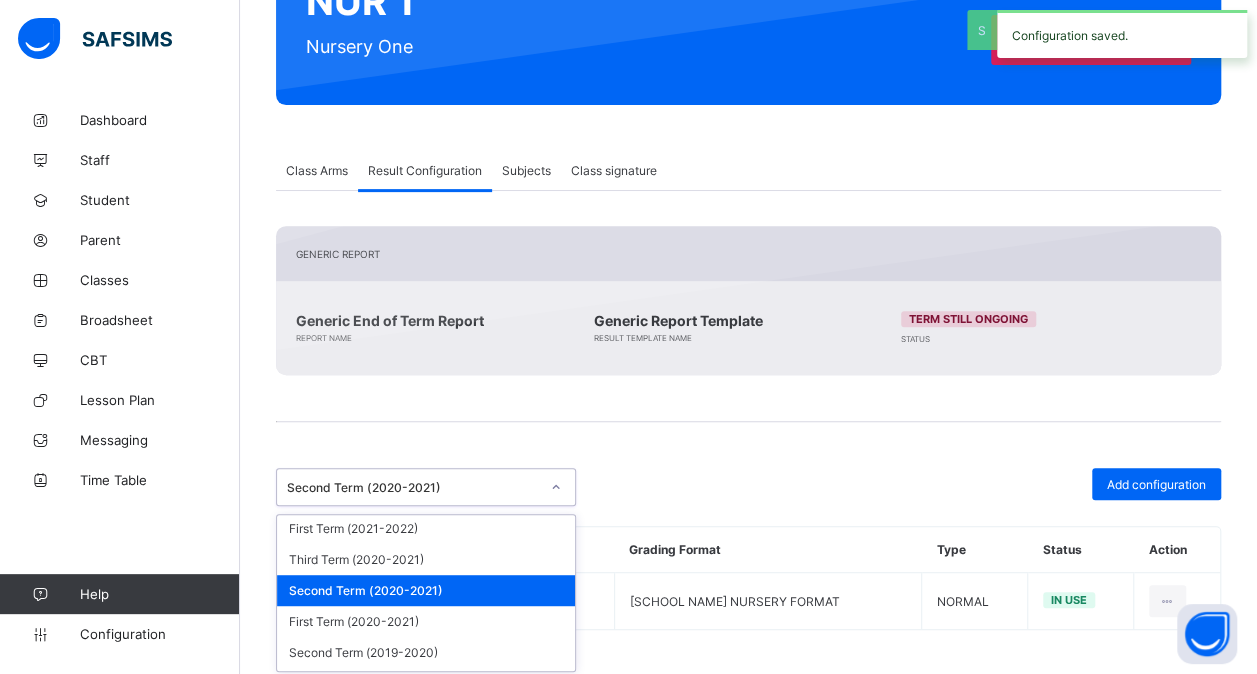 scroll, scrollTop: 443, scrollLeft: 0, axis: vertical 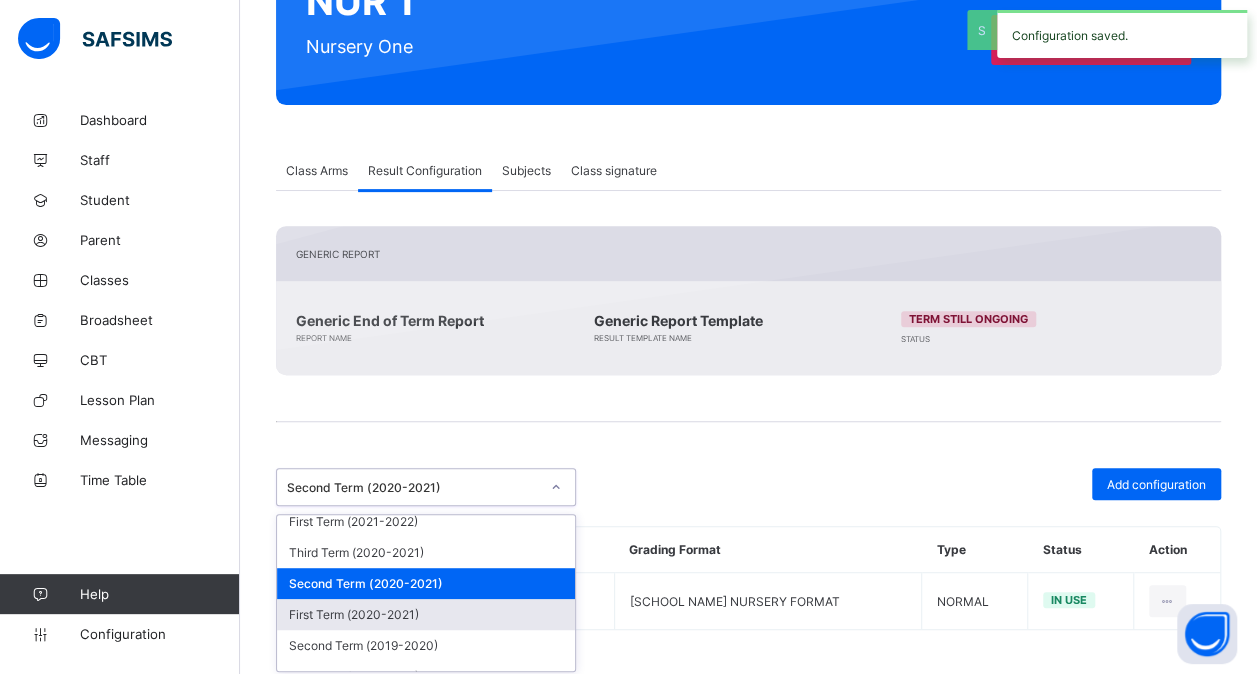 click on "First Term (2020-2021)" at bounding box center (426, 614) 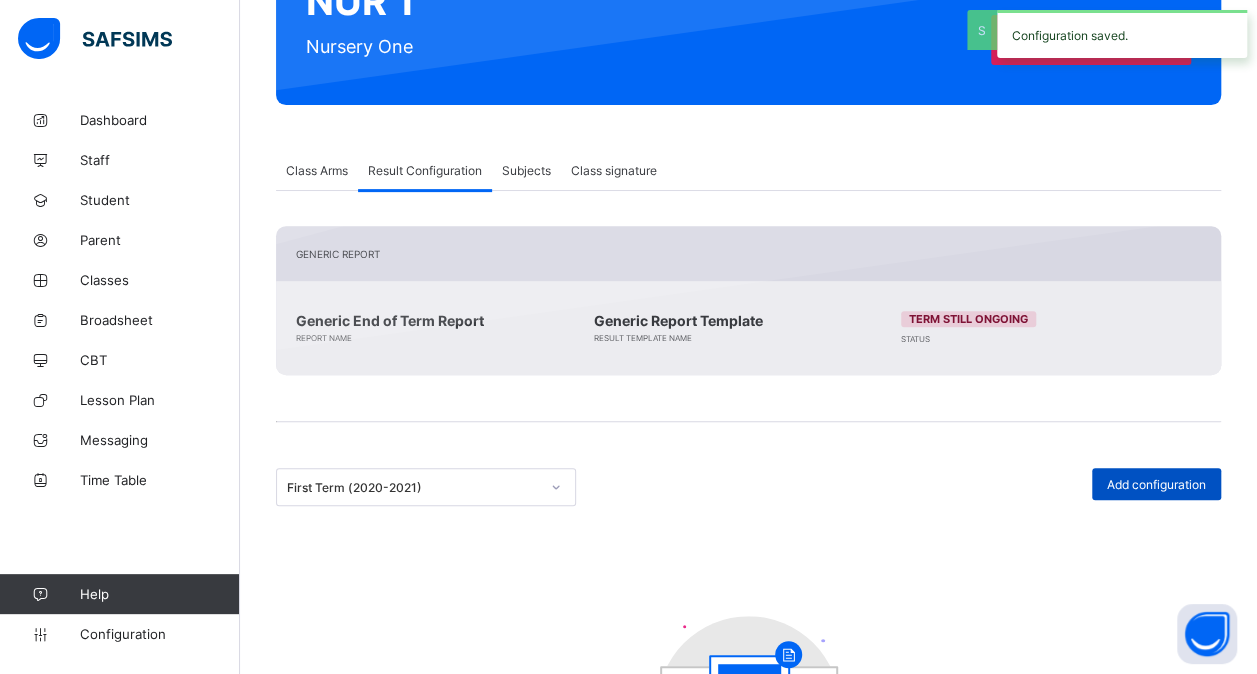 click on "Add configuration" at bounding box center [1156, 484] 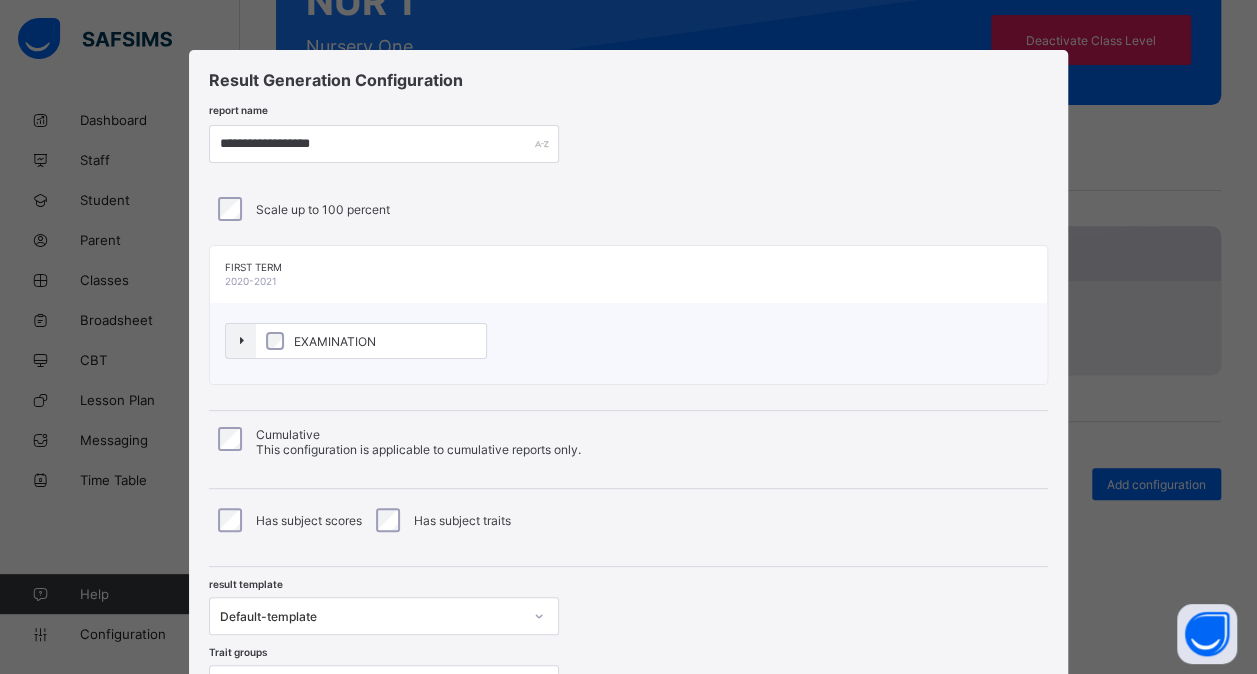 scroll, scrollTop: 182, scrollLeft: 0, axis: vertical 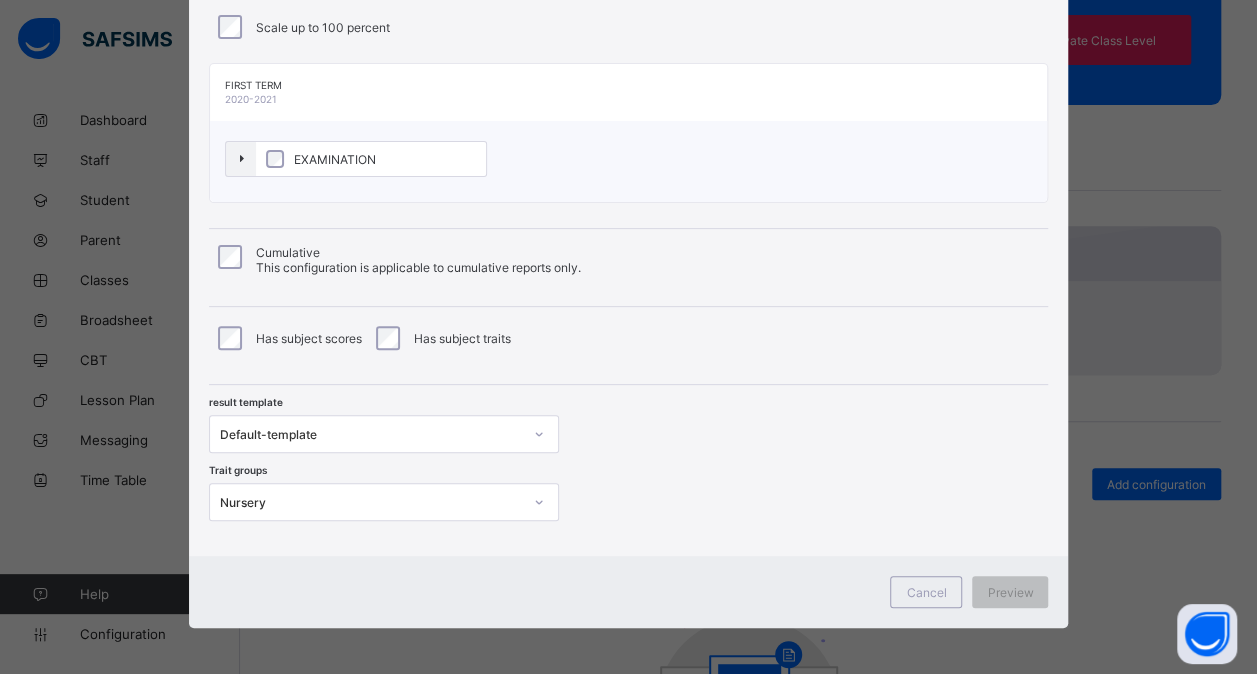 click on "EXAMINATION" at bounding box center [371, 159] 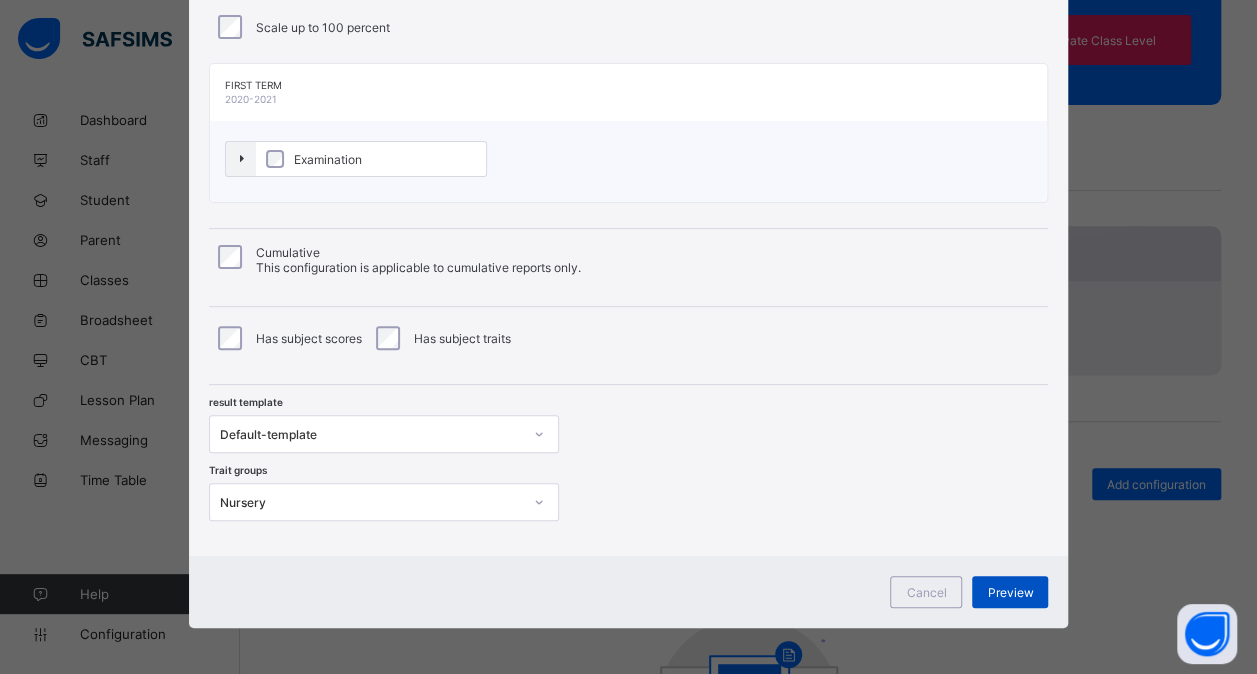 click on "Preview" at bounding box center [1010, 592] 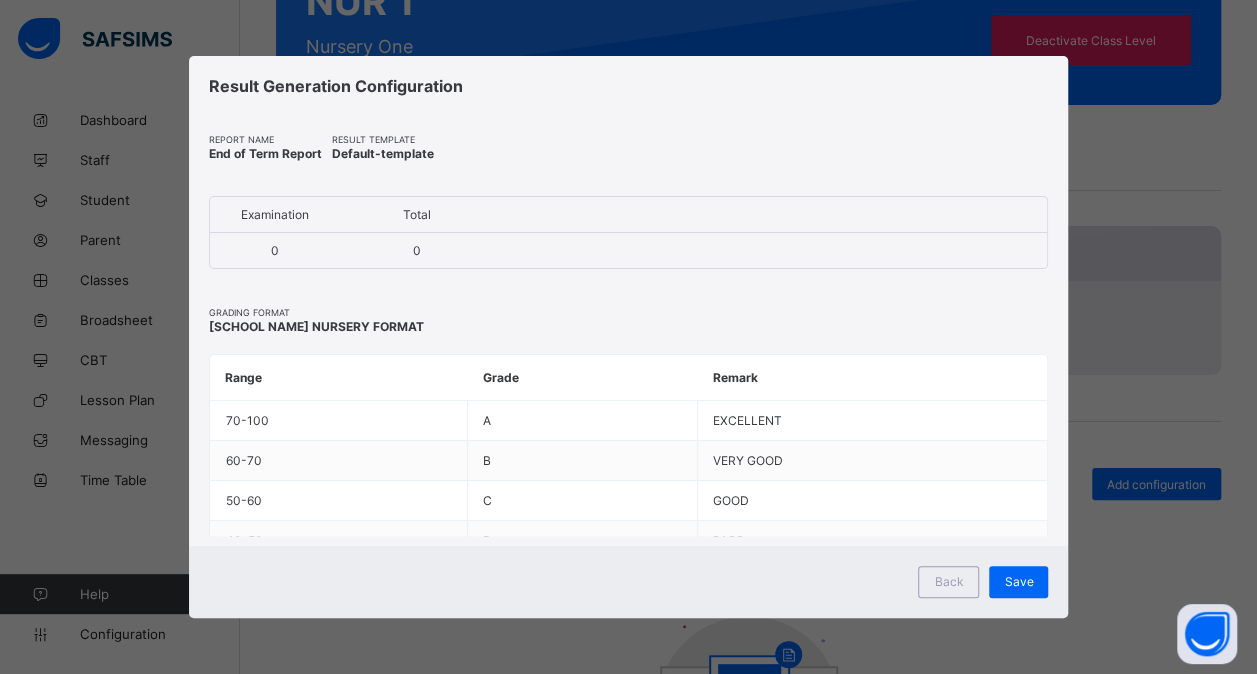scroll, scrollTop: 0, scrollLeft: 0, axis: both 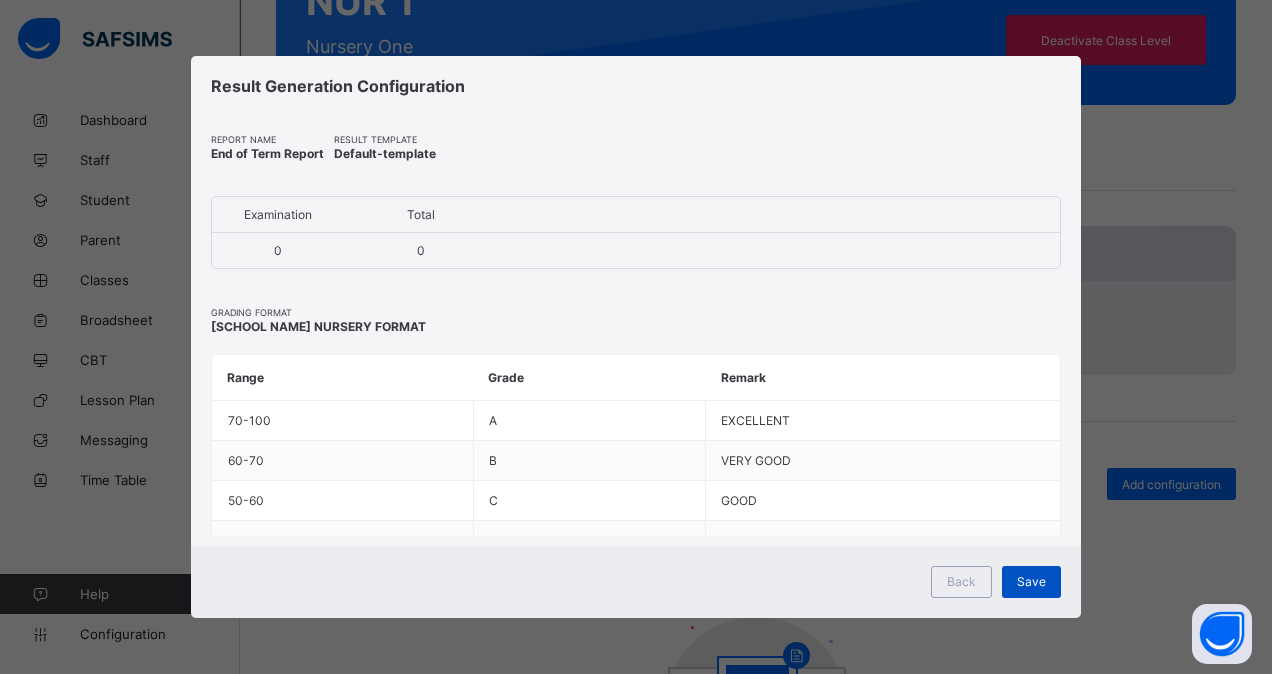 click on "Save" at bounding box center (1031, 581) 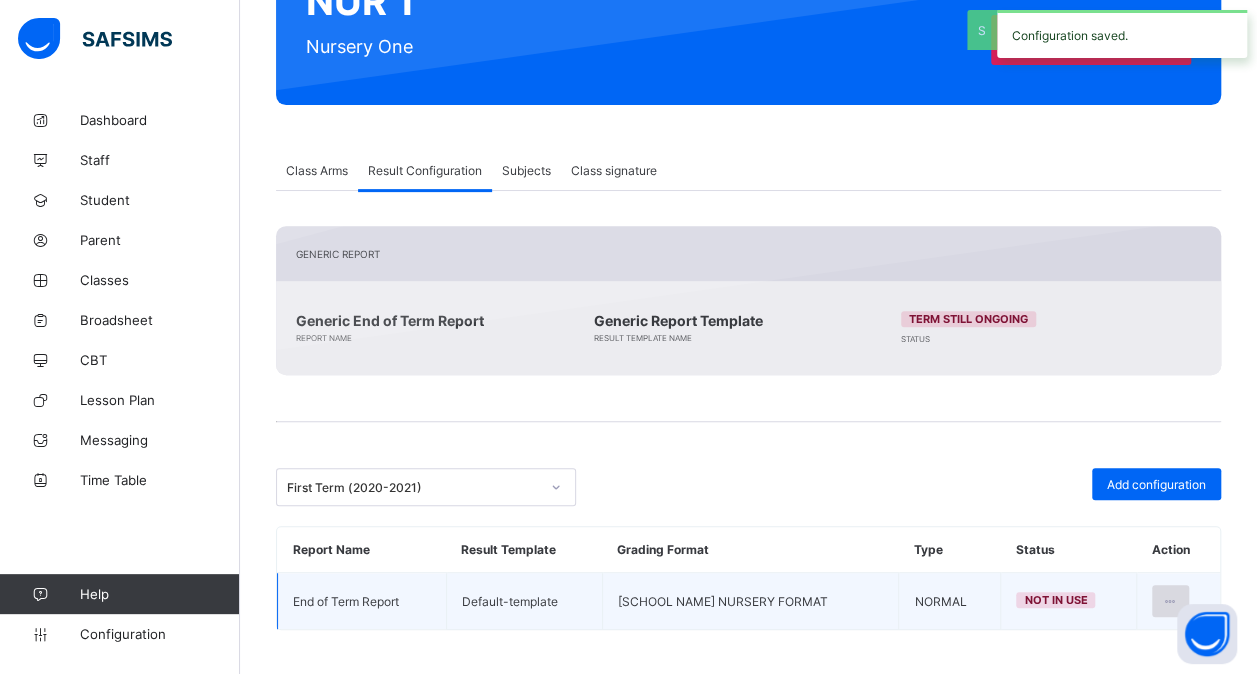 click at bounding box center (1170, 601) 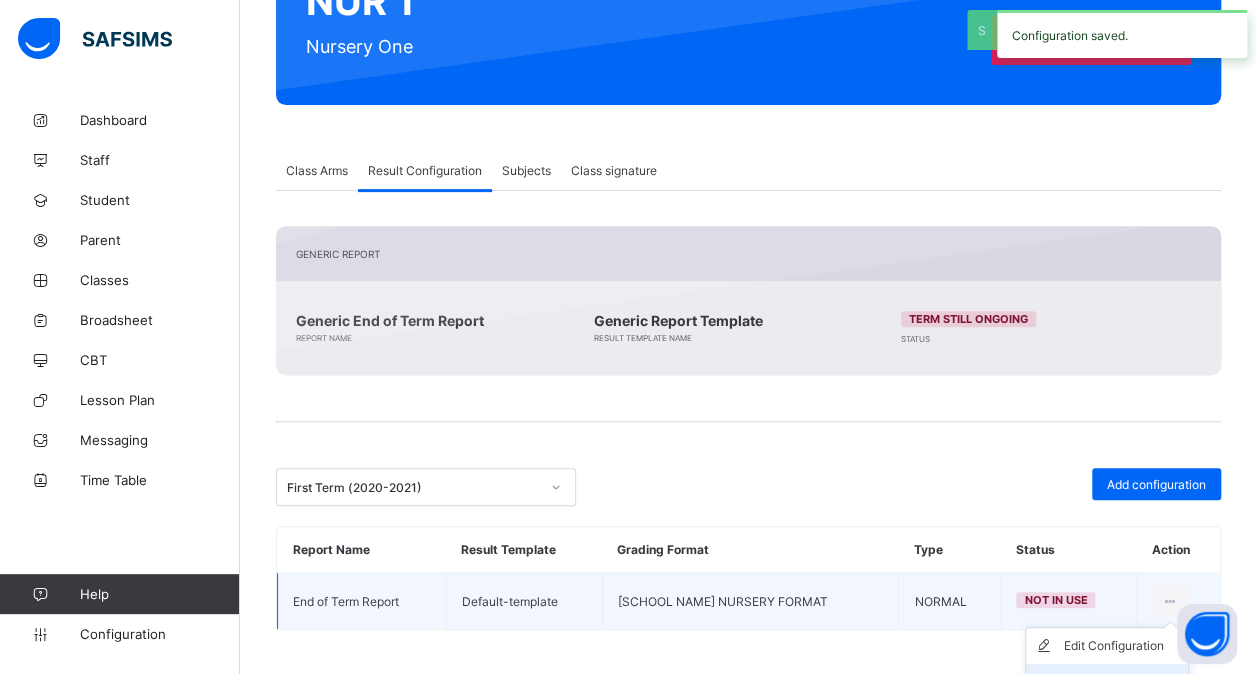 click on "Set in use" at bounding box center [1107, 682] 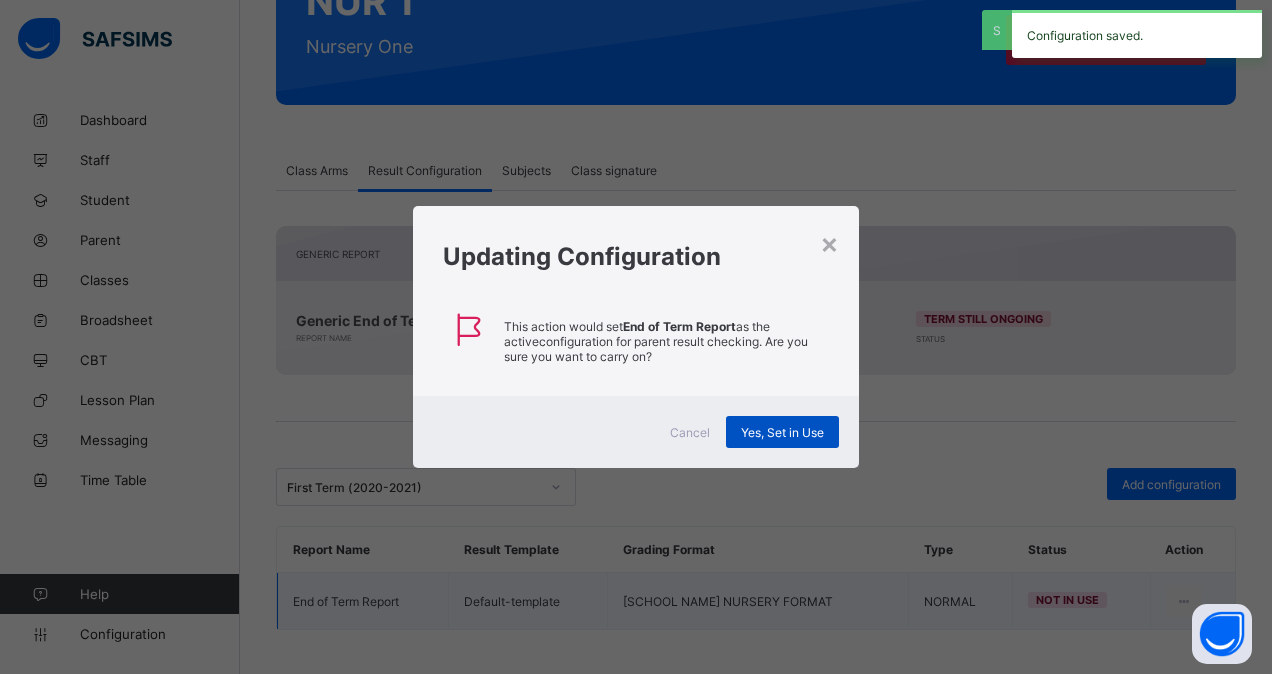 click on "Yes, Set in Use" at bounding box center [782, 432] 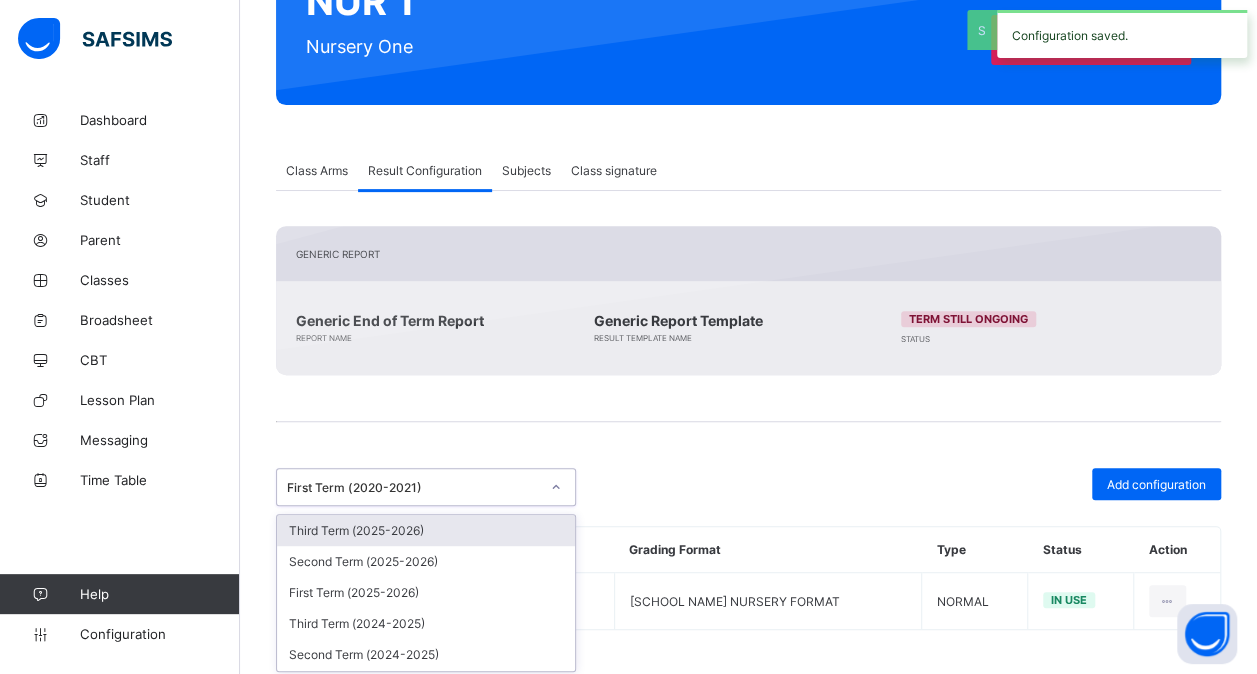 click at bounding box center [556, 487] 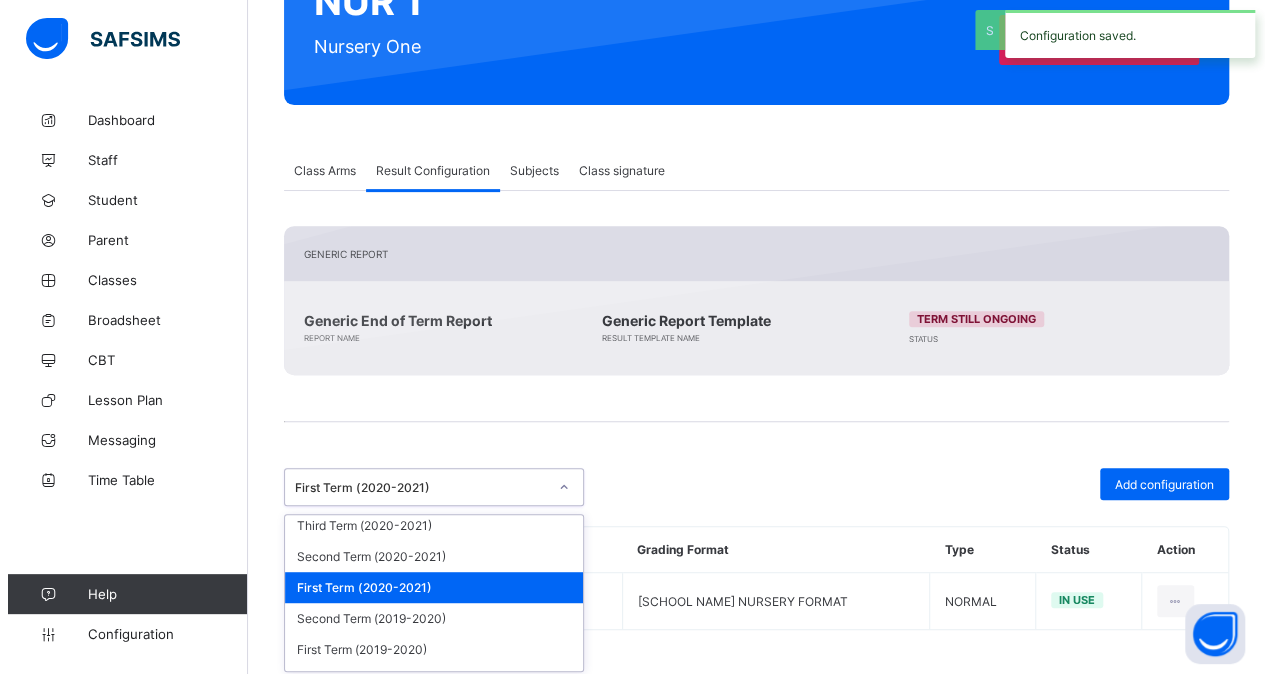 scroll, scrollTop: 472, scrollLeft: 0, axis: vertical 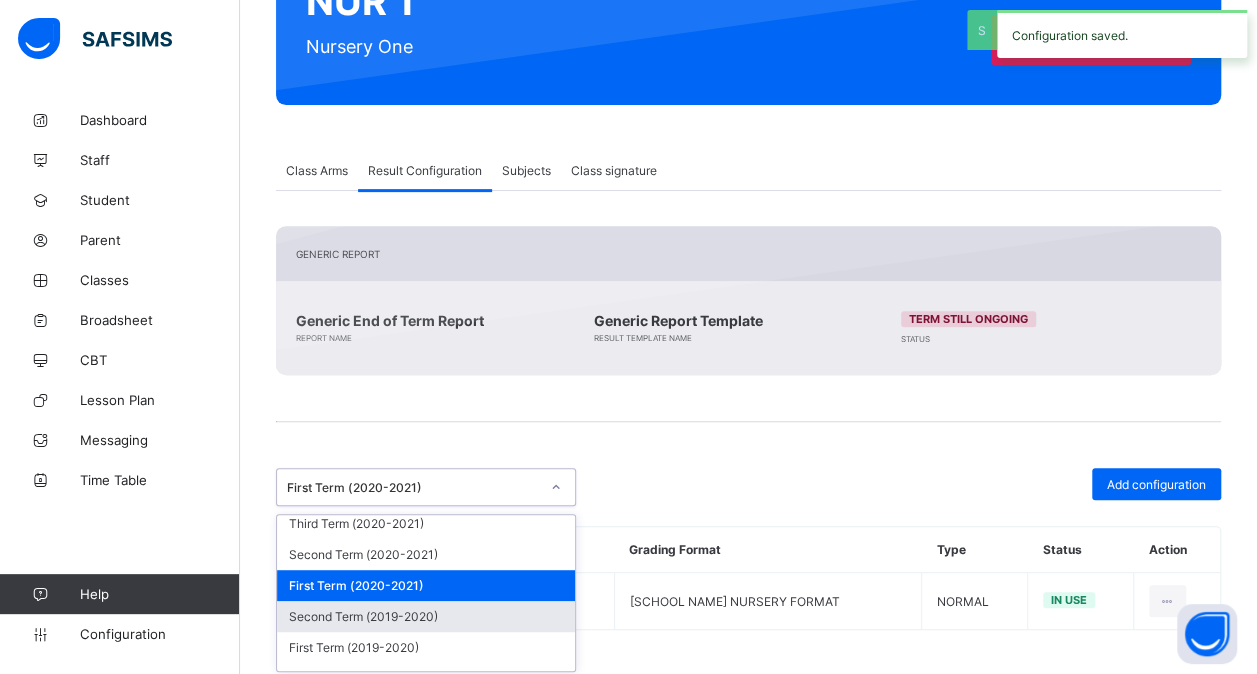 click on "Second Term (2019-2020)" at bounding box center (426, 616) 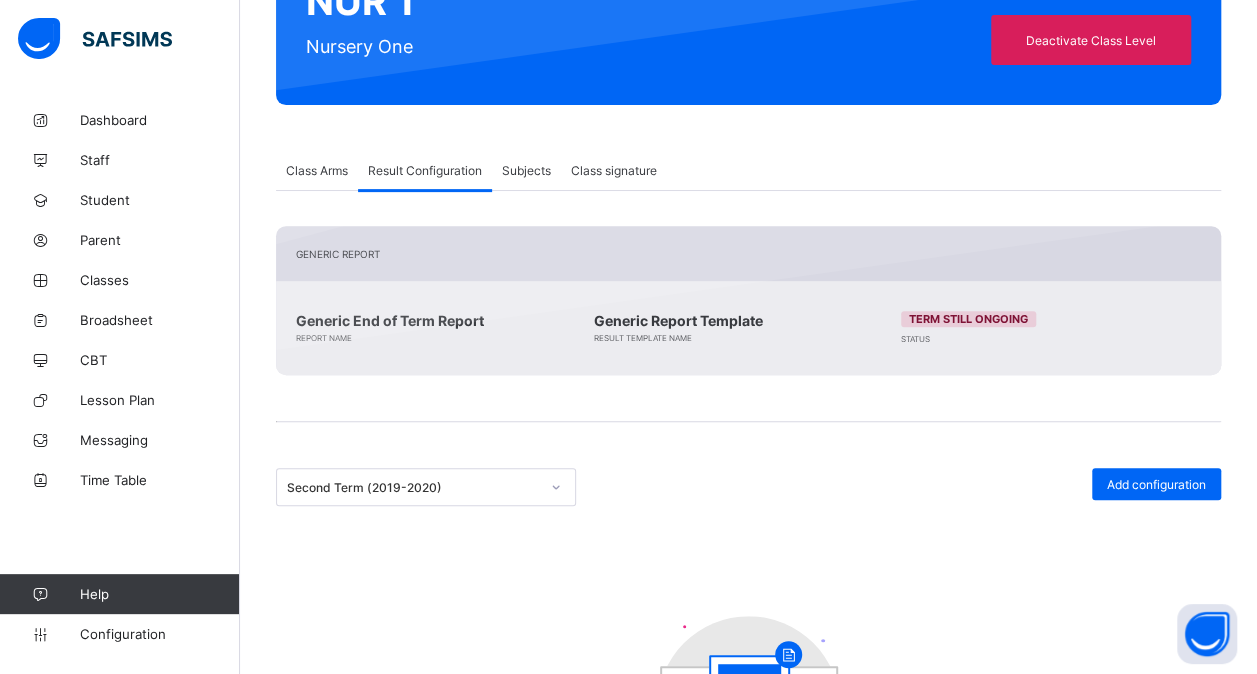 click on "Add configuration" at bounding box center [988, 487] 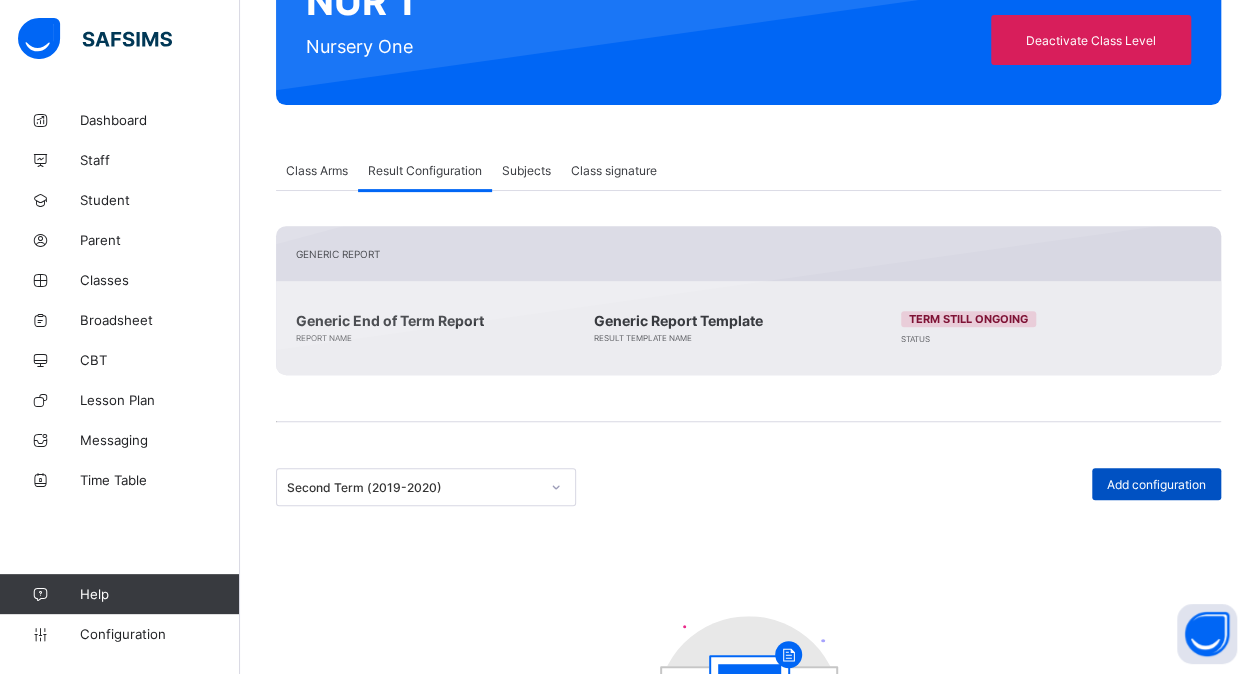 click on "Add configuration" at bounding box center [1156, 484] 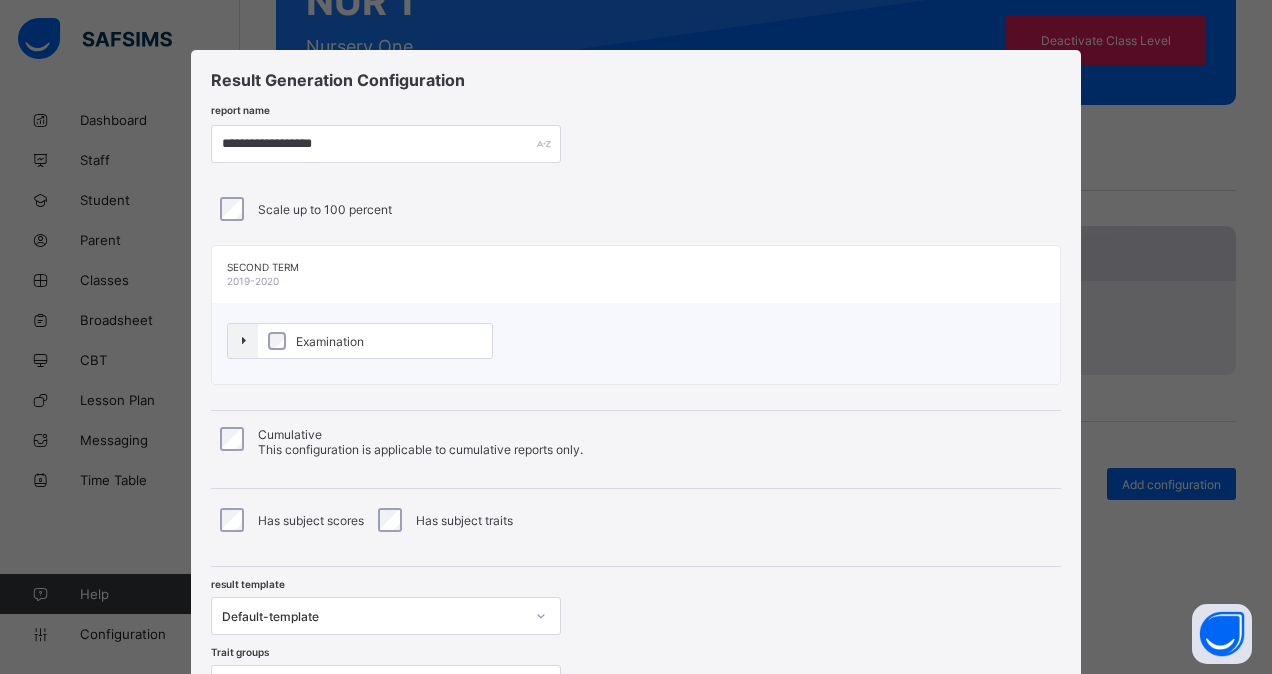 scroll, scrollTop: 182, scrollLeft: 0, axis: vertical 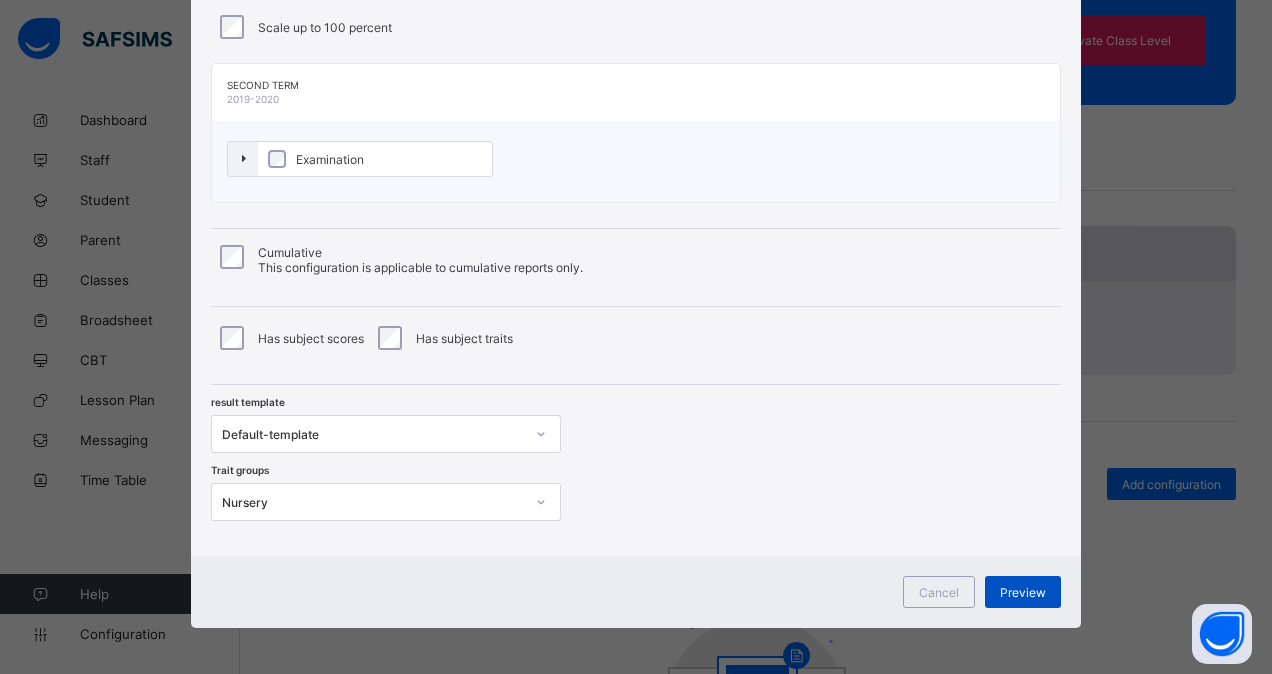 click on "Preview" at bounding box center (1023, 592) 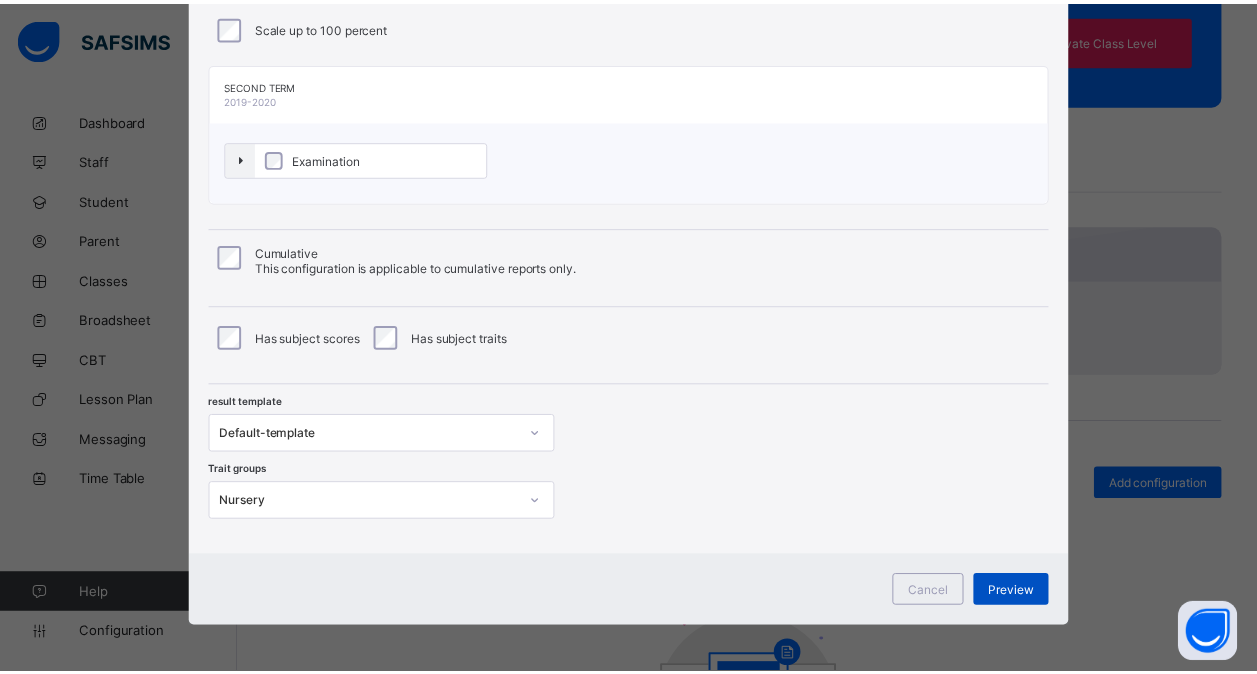 scroll, scrollTop: 0, scrollLeft: 0, axis: both 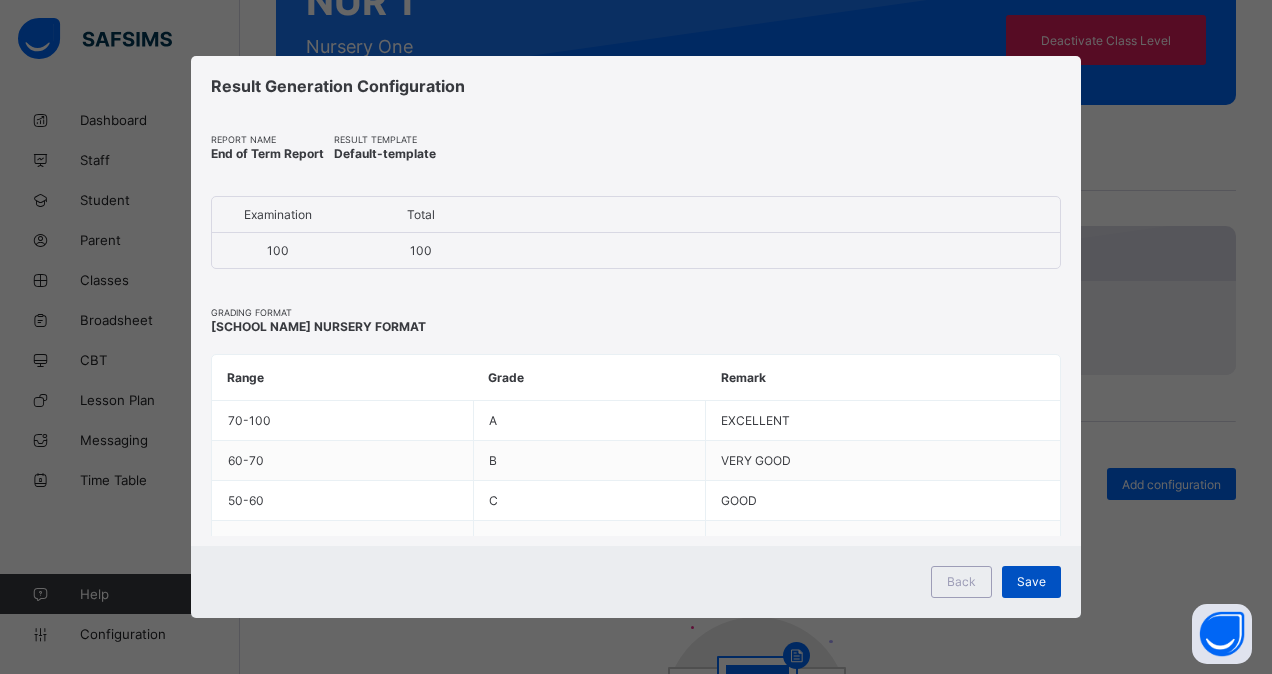 click on "Save" at bounding box center (1031, 581) 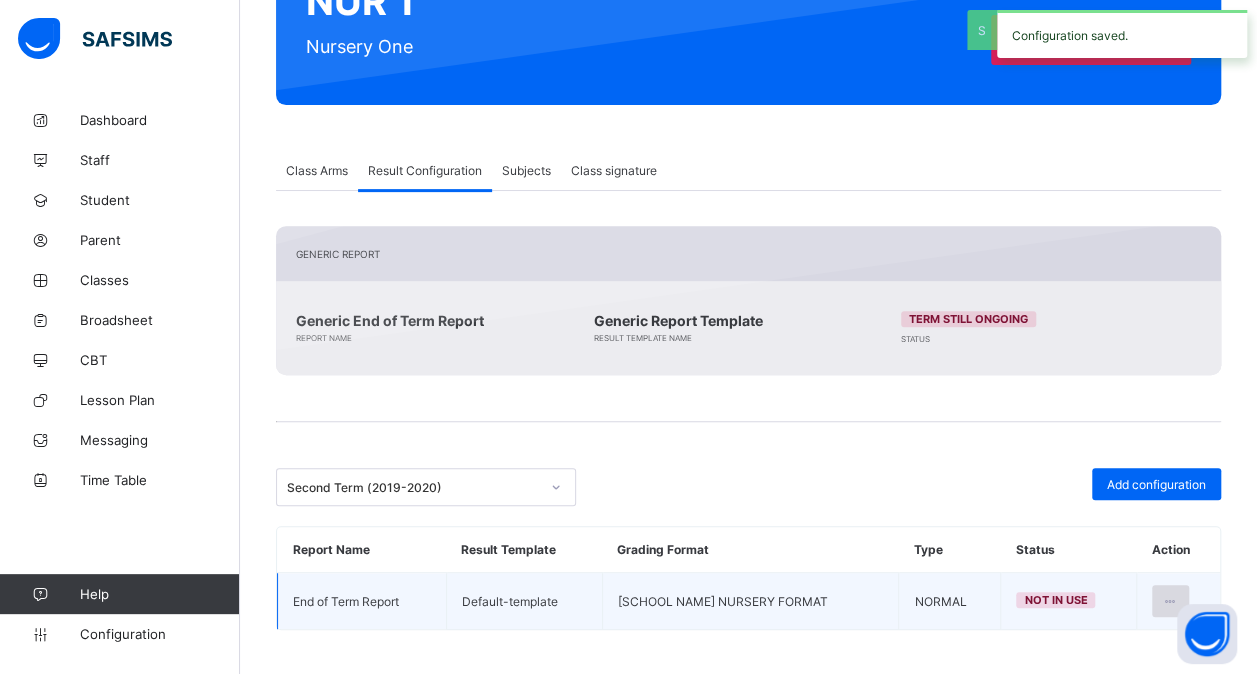 click at bounding box center [1170, 601] 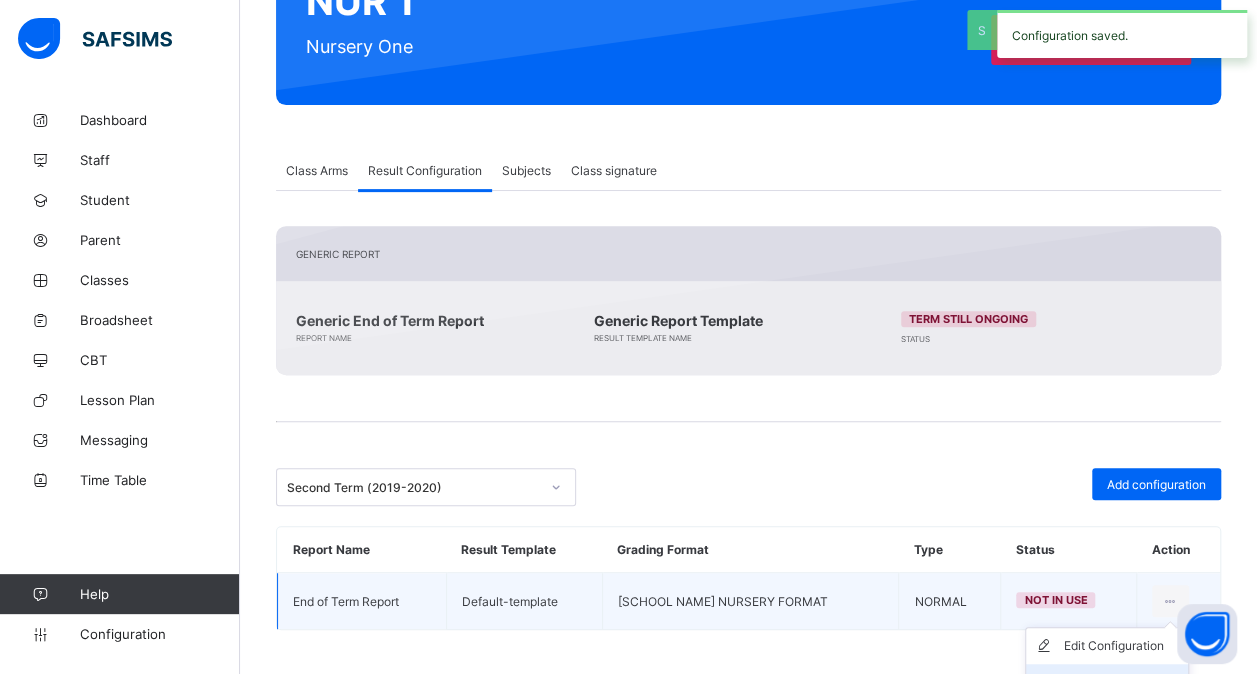 click on "Set in use" at bounding box center (1107, 682) 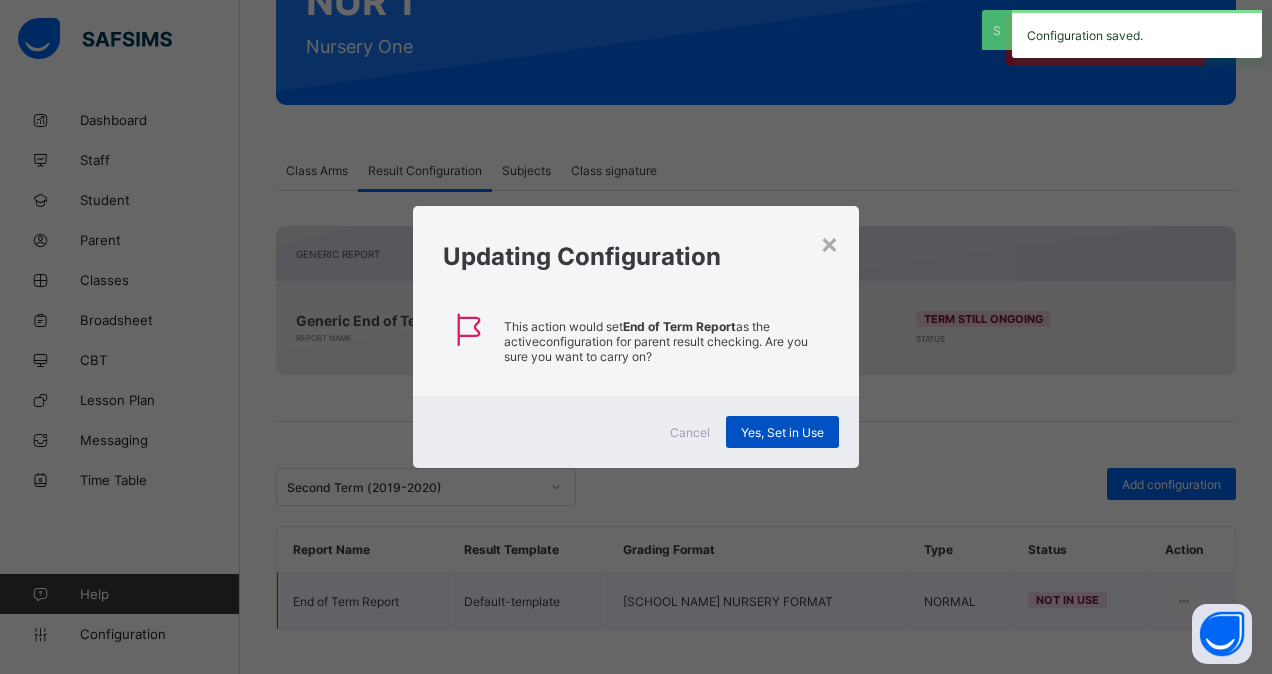 click on "Yes, Set in Use" at bounding box center (782, 432) 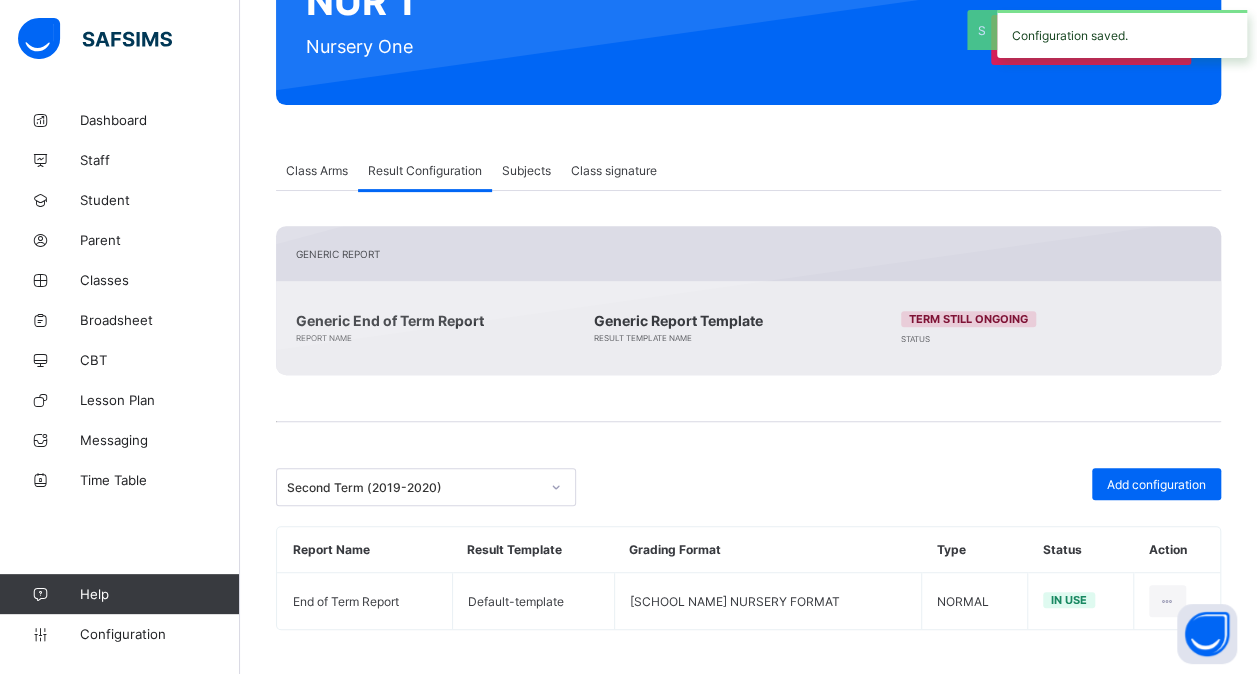 click 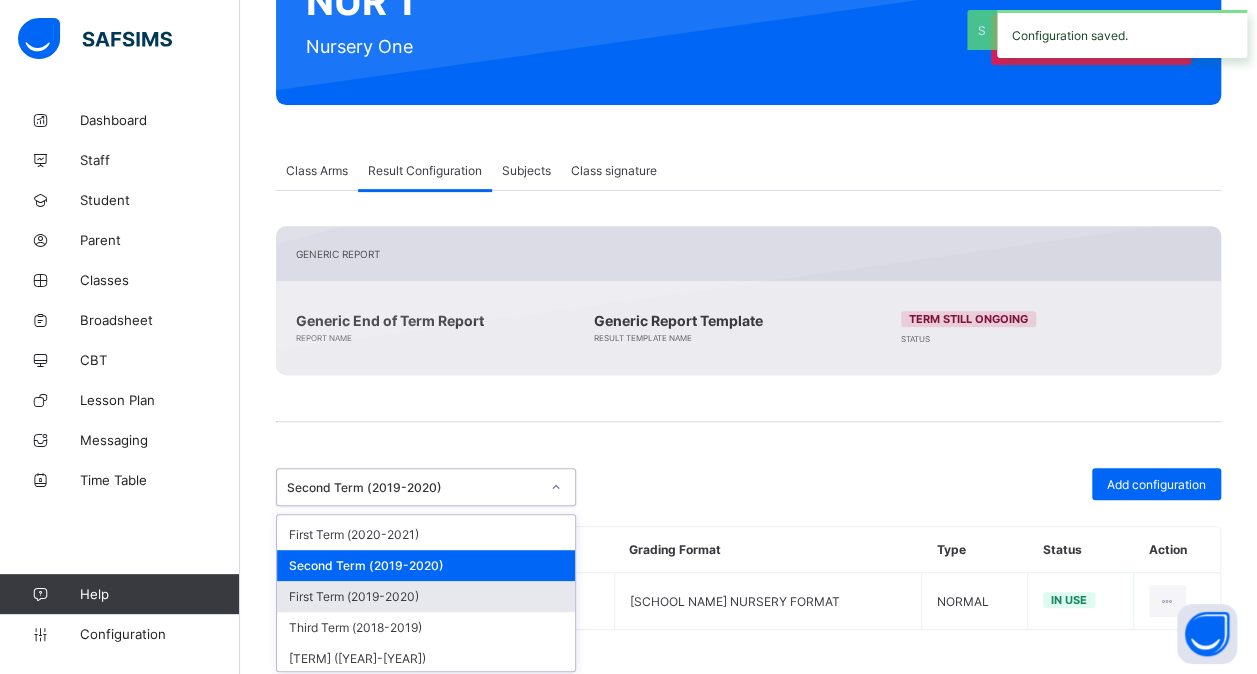 scroll, scrollTop: 531, scrollLeft: 0, axis: vertical 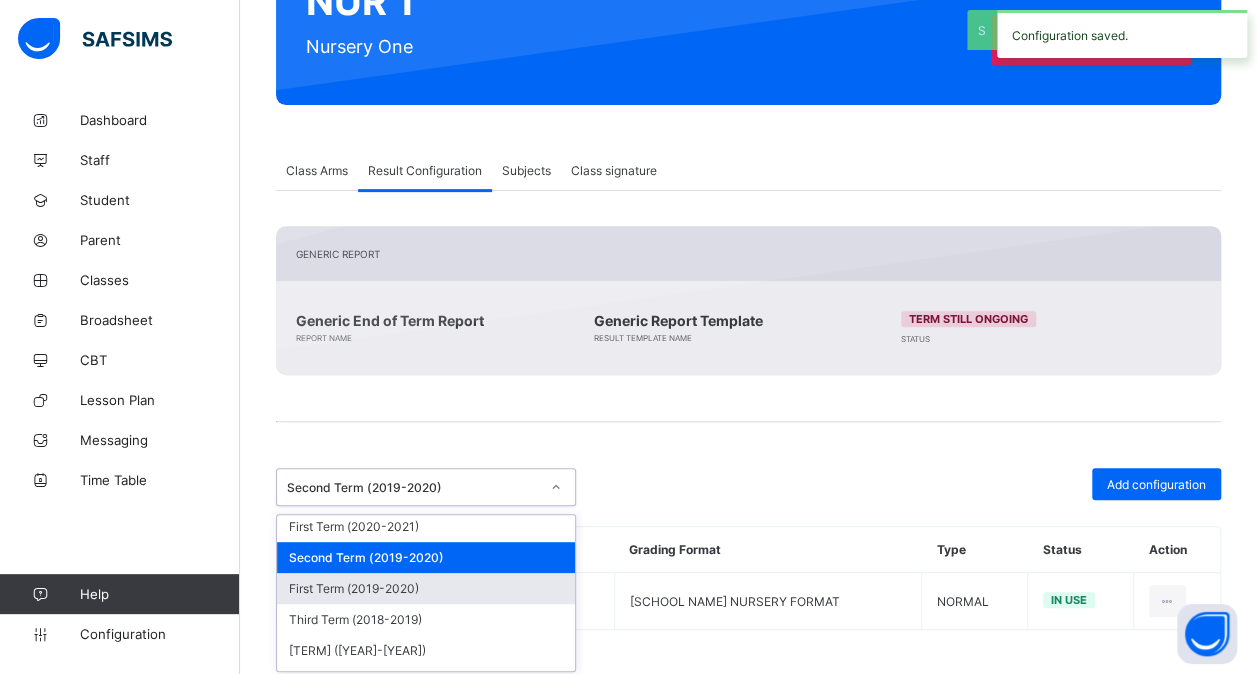 click on "First Term (2019-2020)" at bounding box center [426, 588] 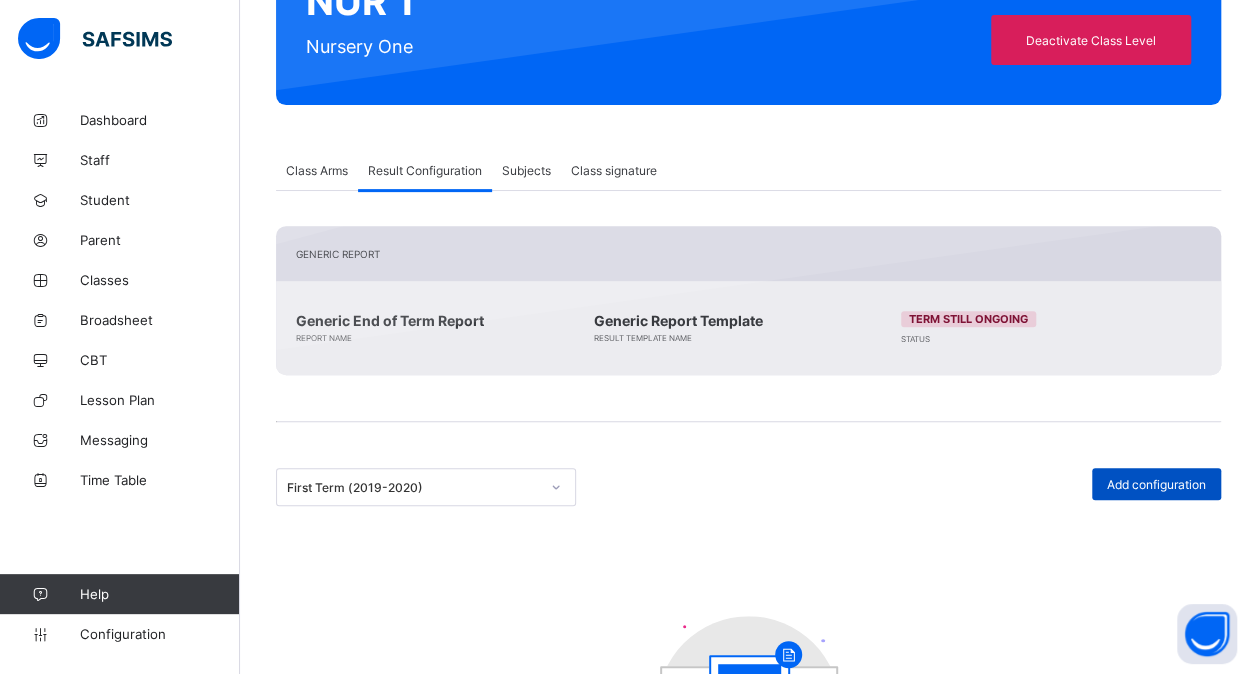 click on "Add configuration" at bounding box center [1156, 484] 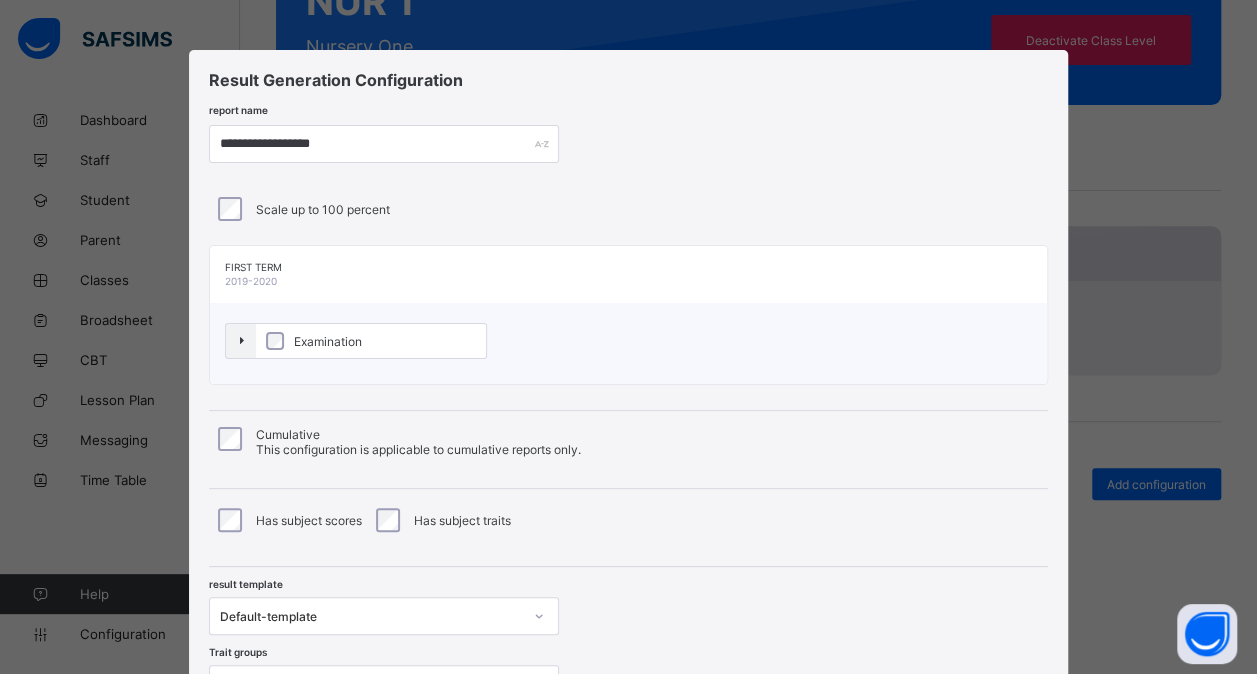 scroll, scrollTop: 182, scrollLeft: 0, axis: vertical 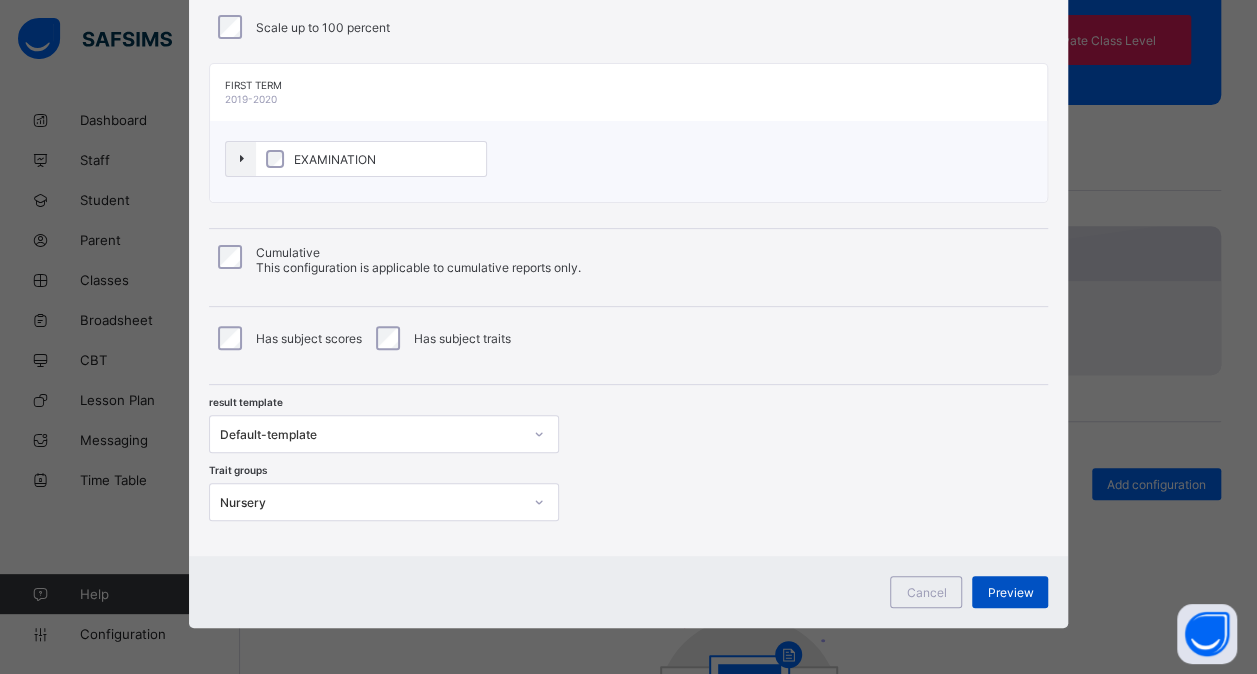 click on "Preview" at bounding box center (1010, 592) 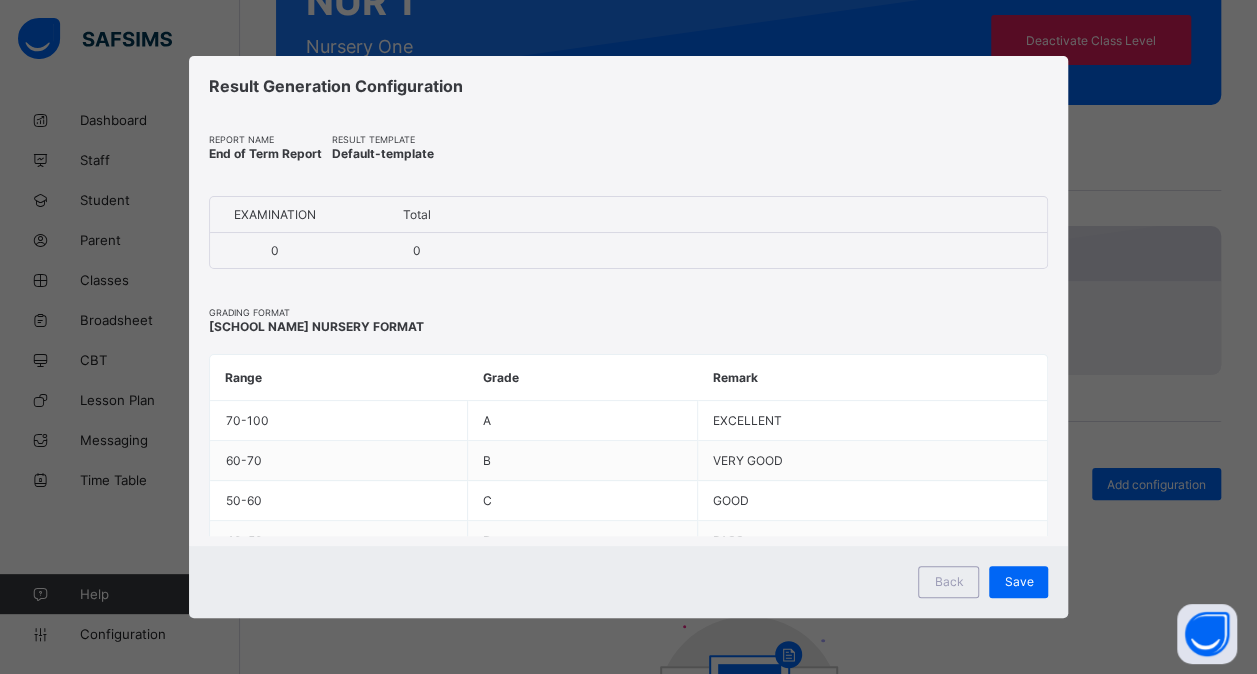 scroll, scrollTop: 0, scrollLeft: 0, axis: both 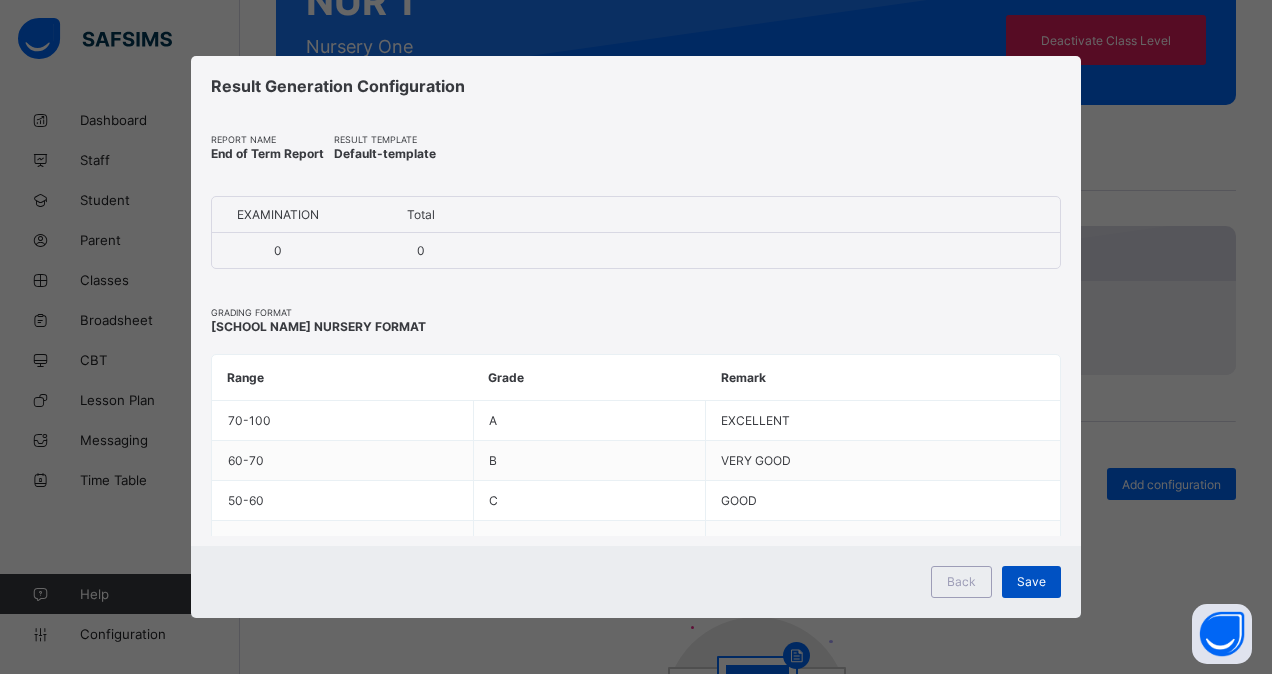 click on "Save" at bounding box center [1031, 581] 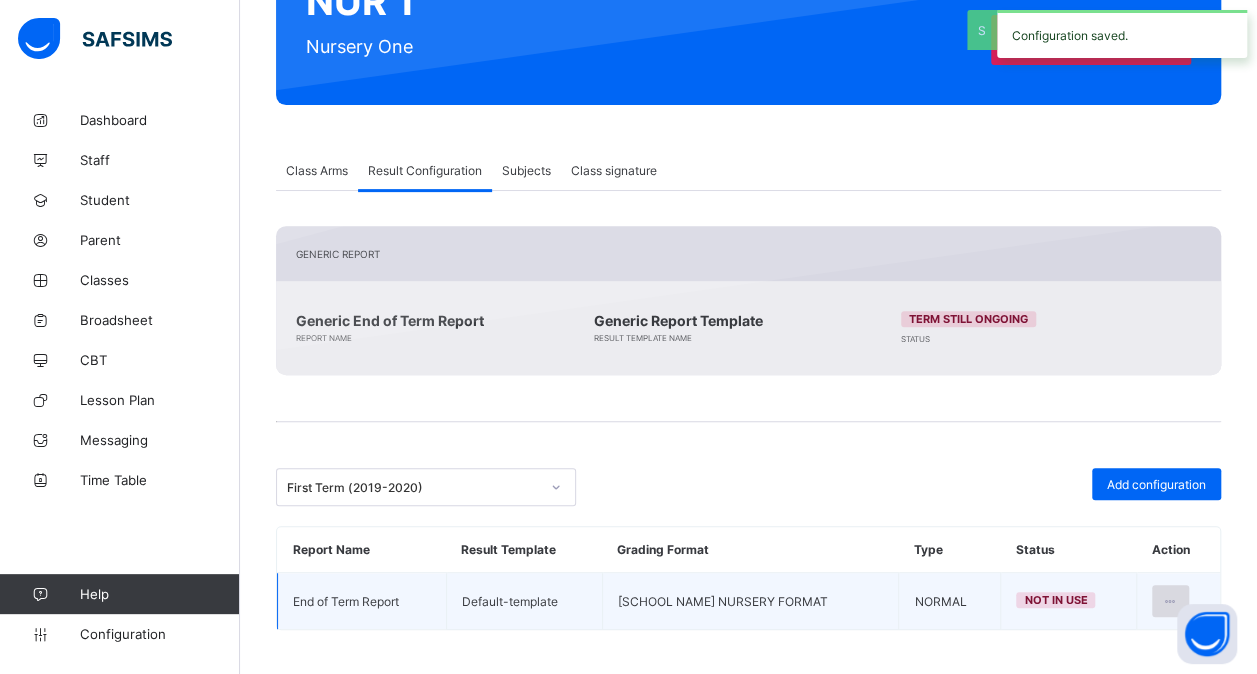 click at bounding box center (1170, 601) 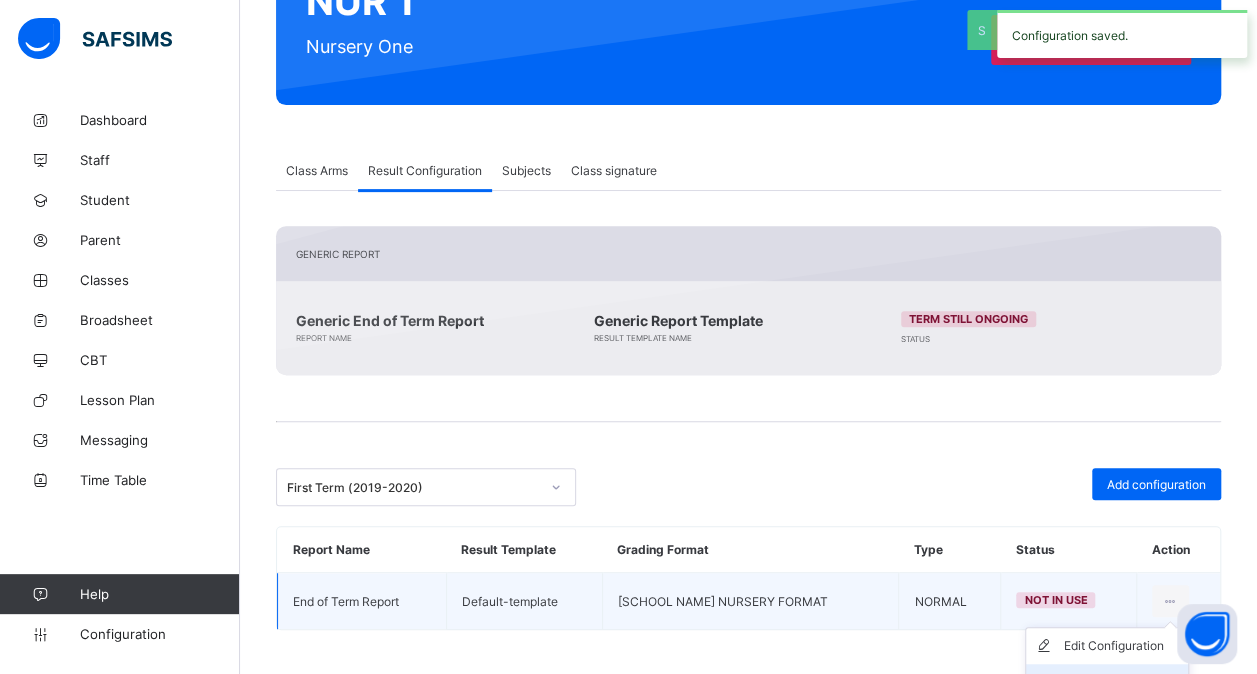click on "Set in use" at bounding box center [1122, 682] 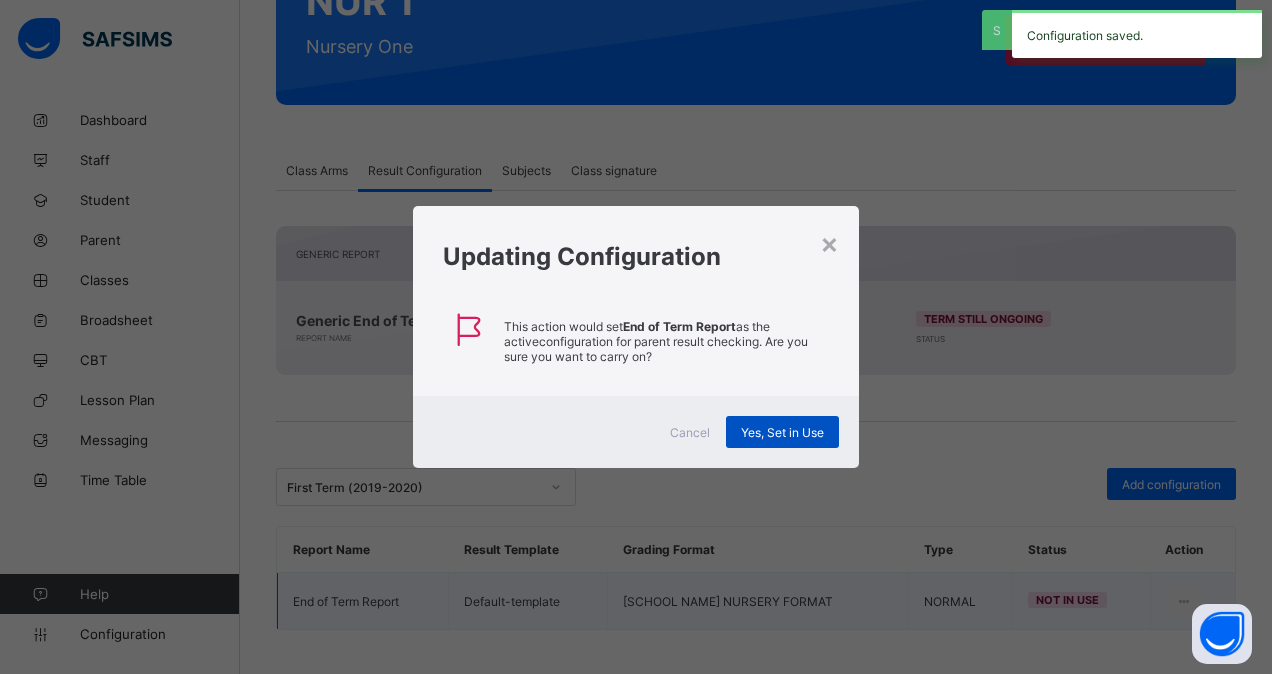 click on "Yes, Set in Use" at bounding box center [782, 432] 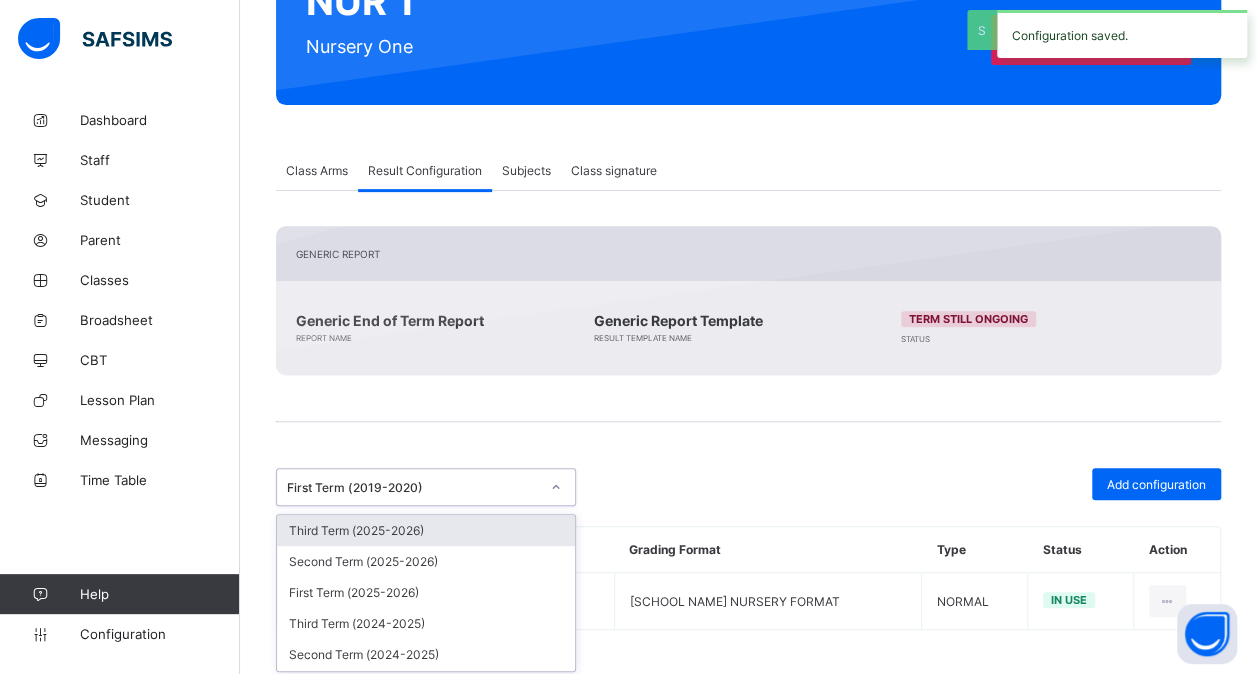 click at bounding box center [556, 487] 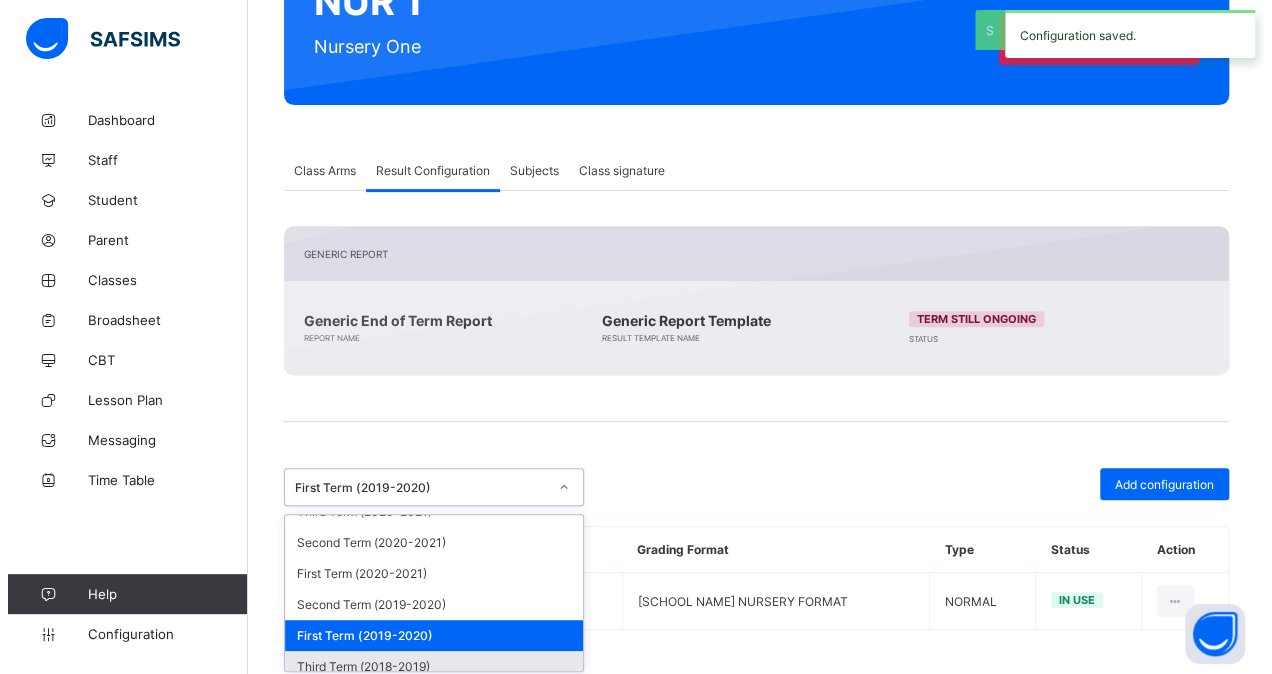scroll, scrollTop: 509, scrollLeft: 0, axis: vertical 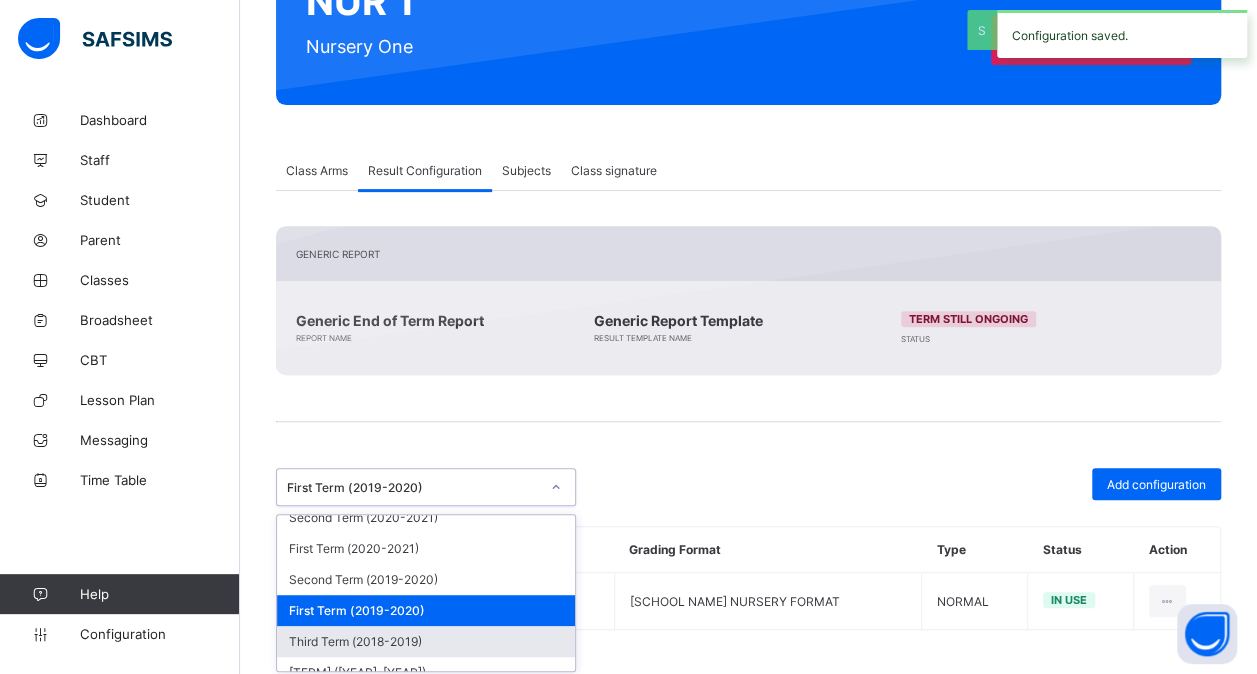 click on "Third Term (2018-2019)" at bounding box center (426, 641) 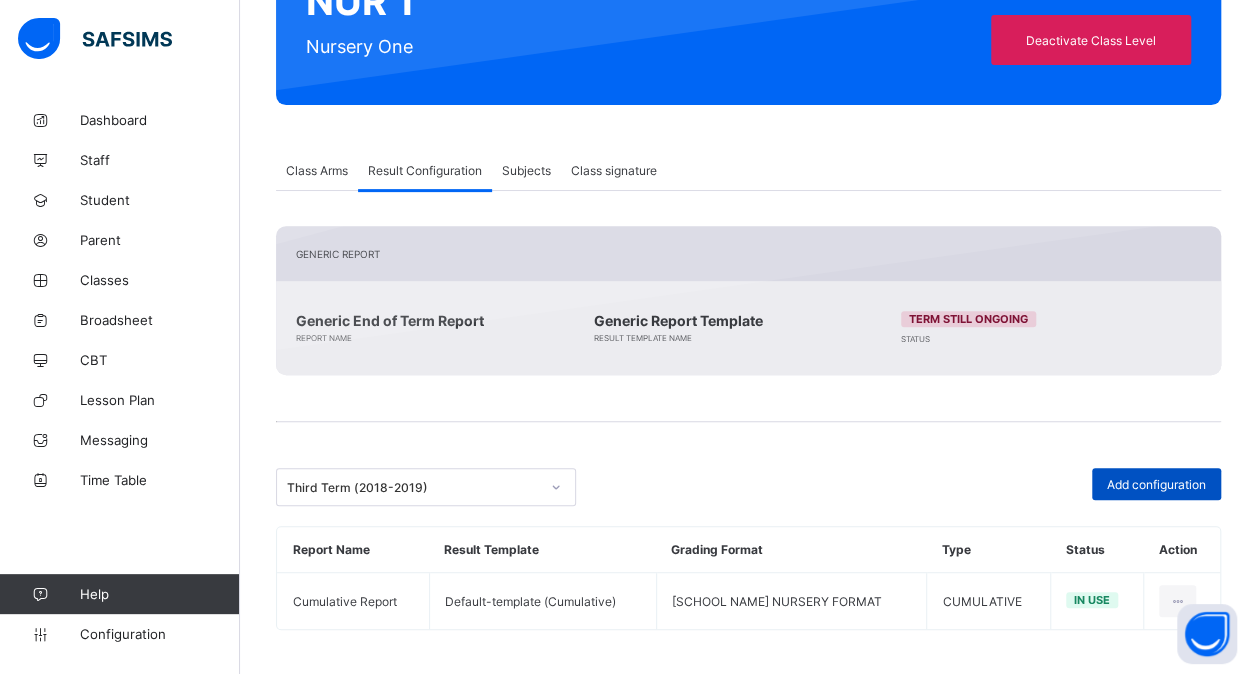 click on "Add configuration" at bounding box center (1156, 484) 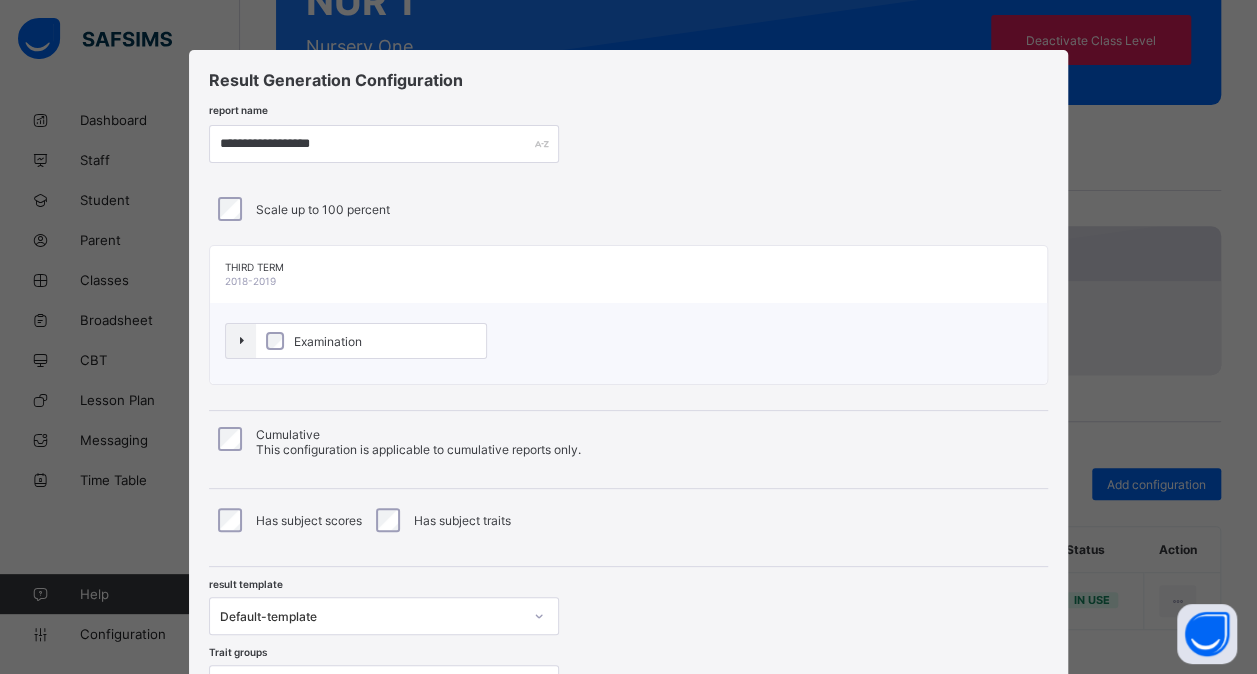 click on "Examination" at bounding box center (371, 341) 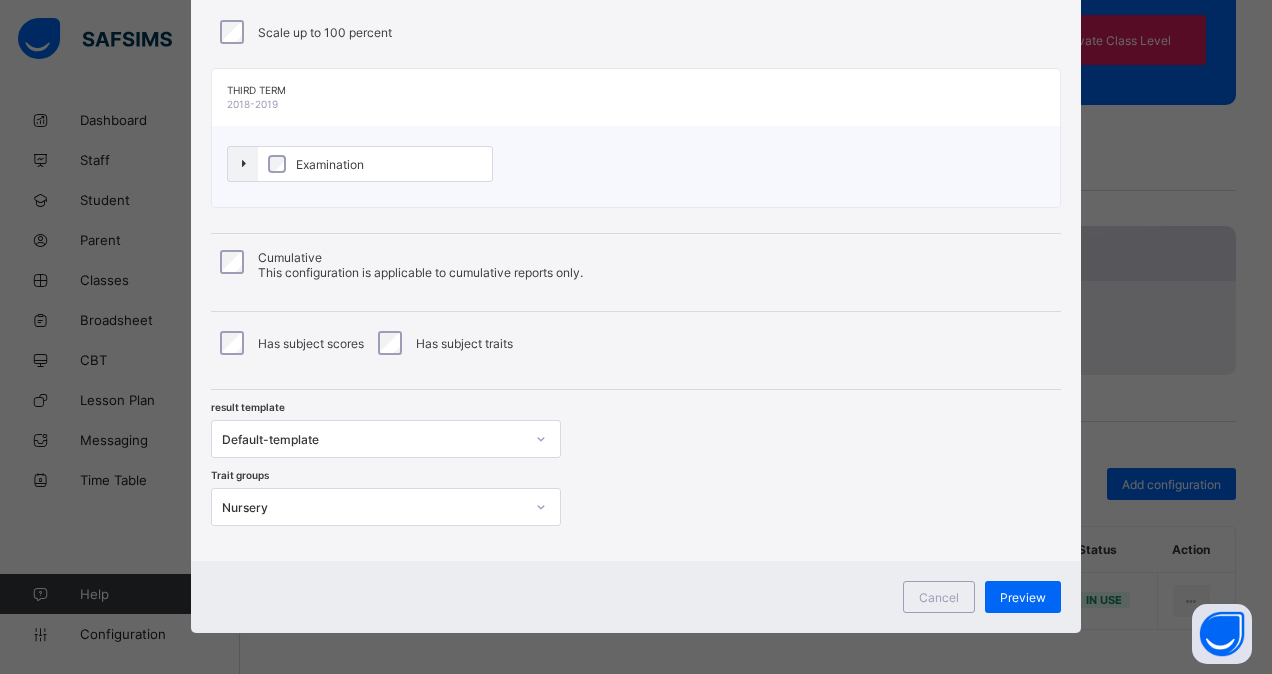 scroll, scrollTop: 182, scrollLeft: 0, axis: vertical 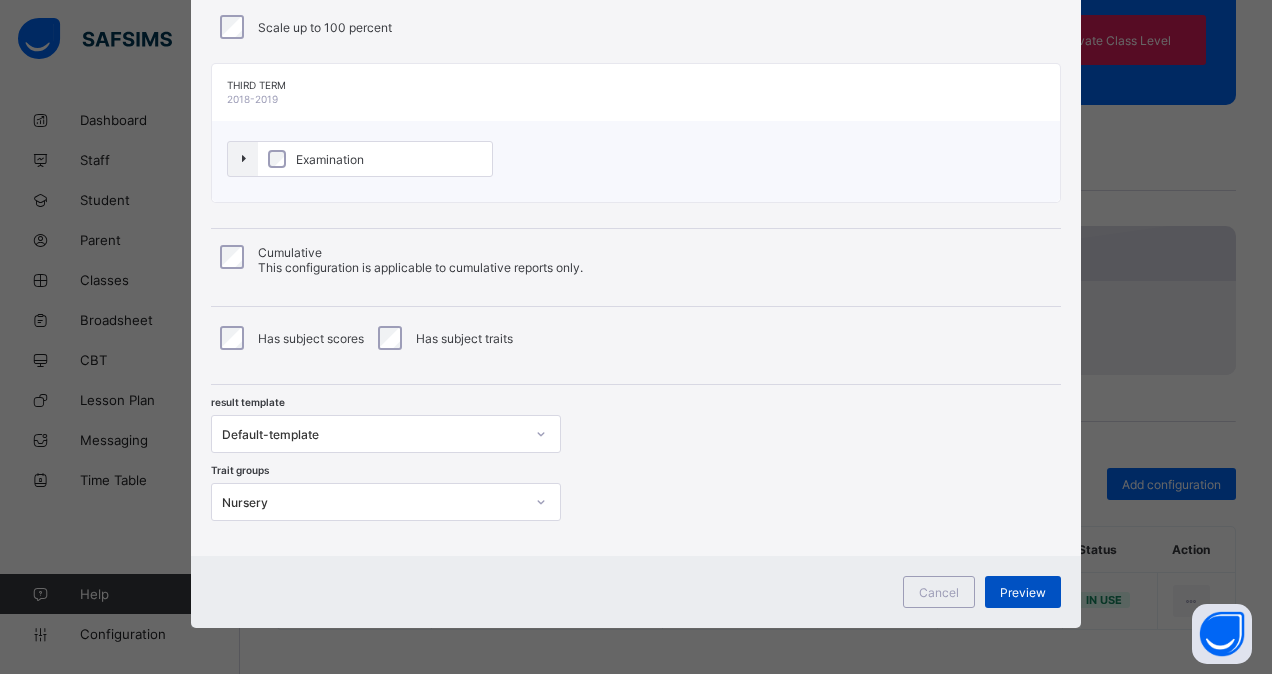 click on "Preview" at bounding box center [1023, 592] 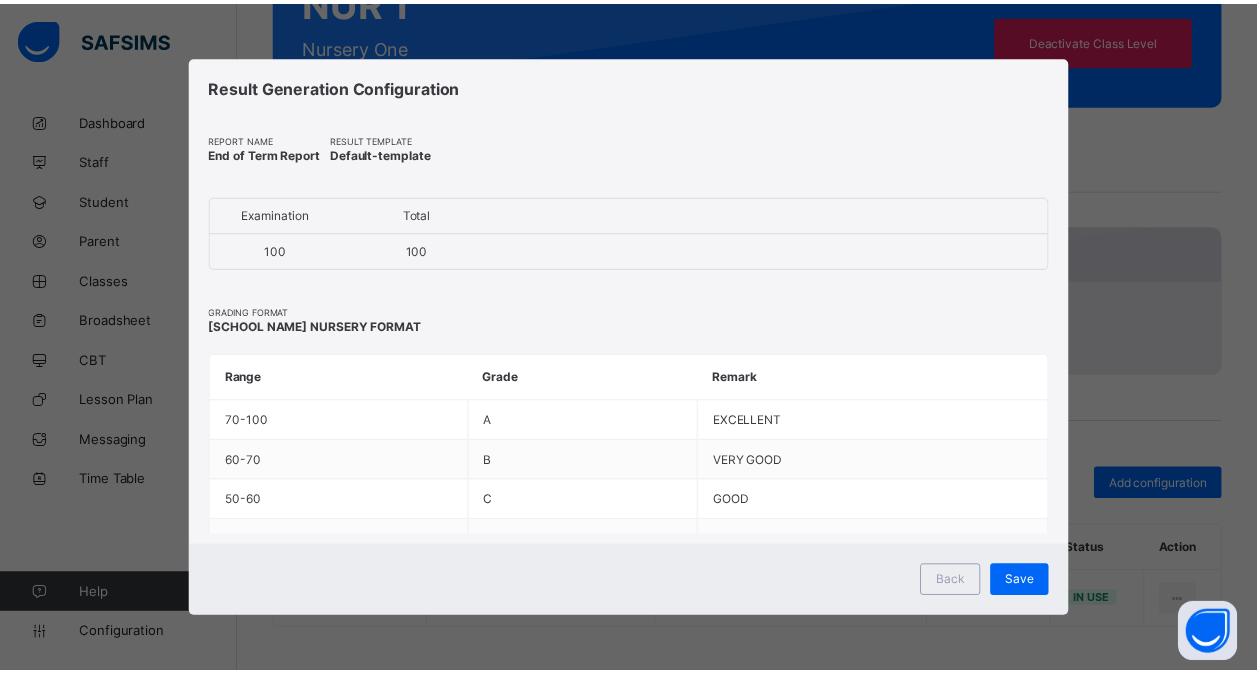 scroll, scrollTop: 0, scrollLeft: 0, axis: both 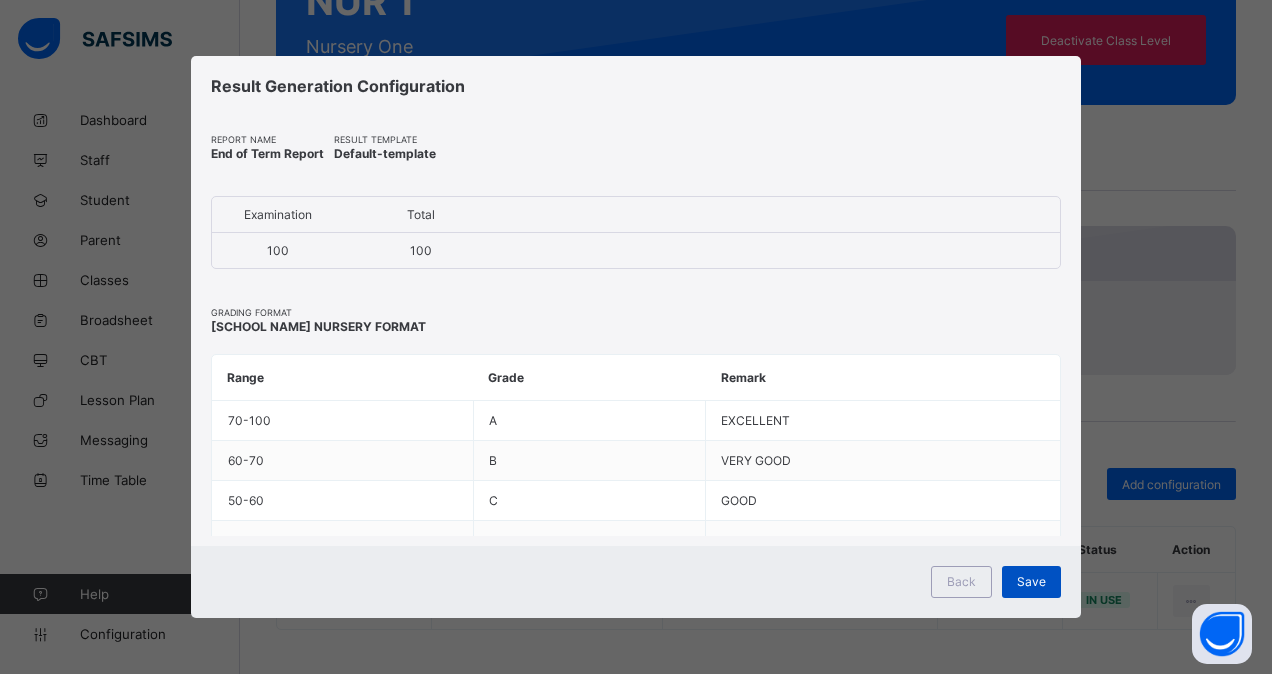 click on "Save" at bounding box center (1031, 581) 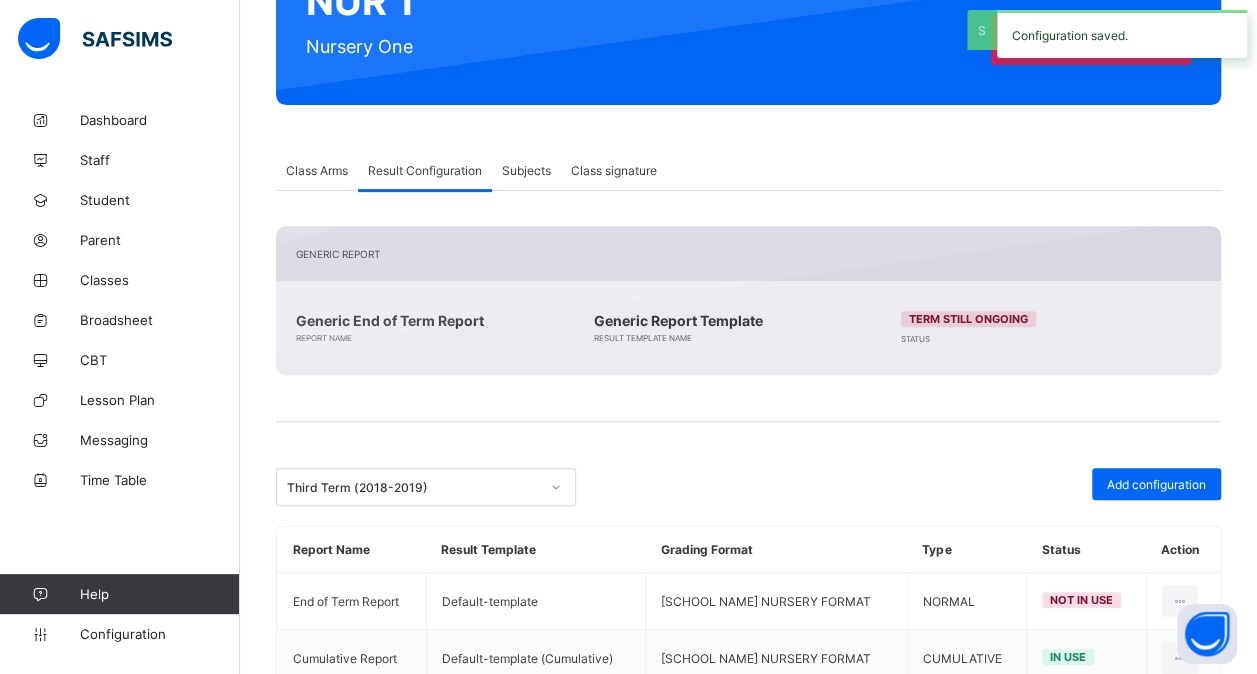scroll, scrollTop: 317, scrollLeft: 0, axis: vertical 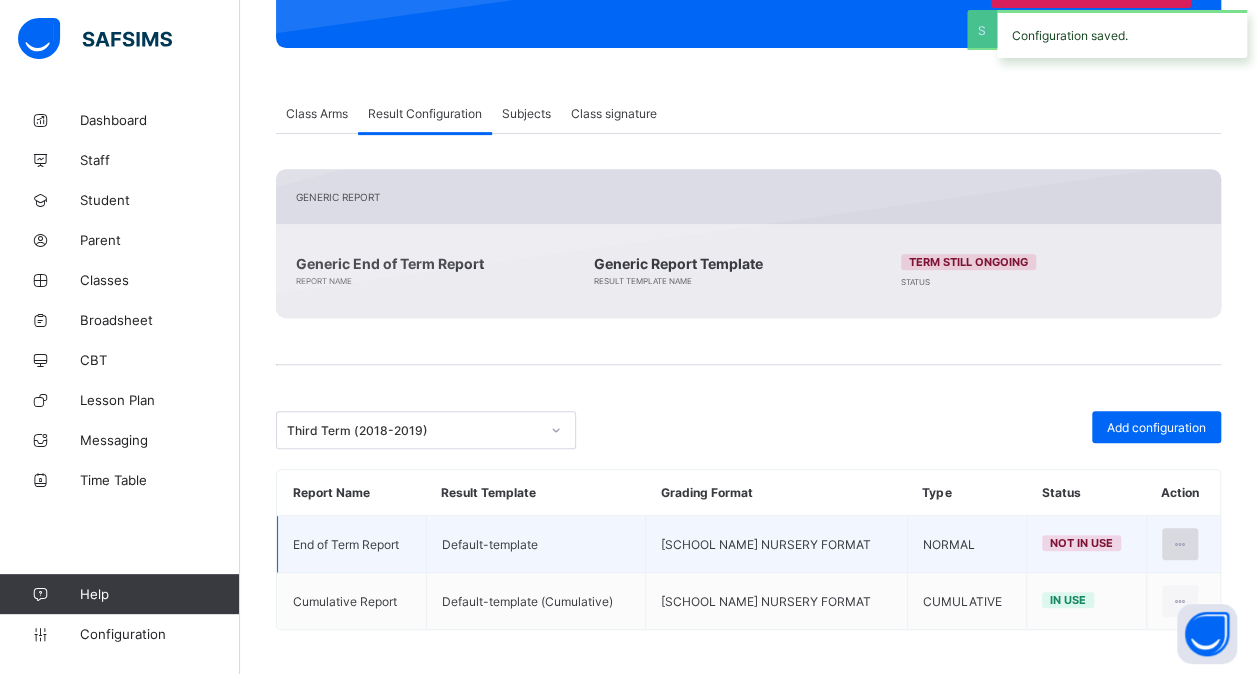 click at bounding box center (1180, 544) 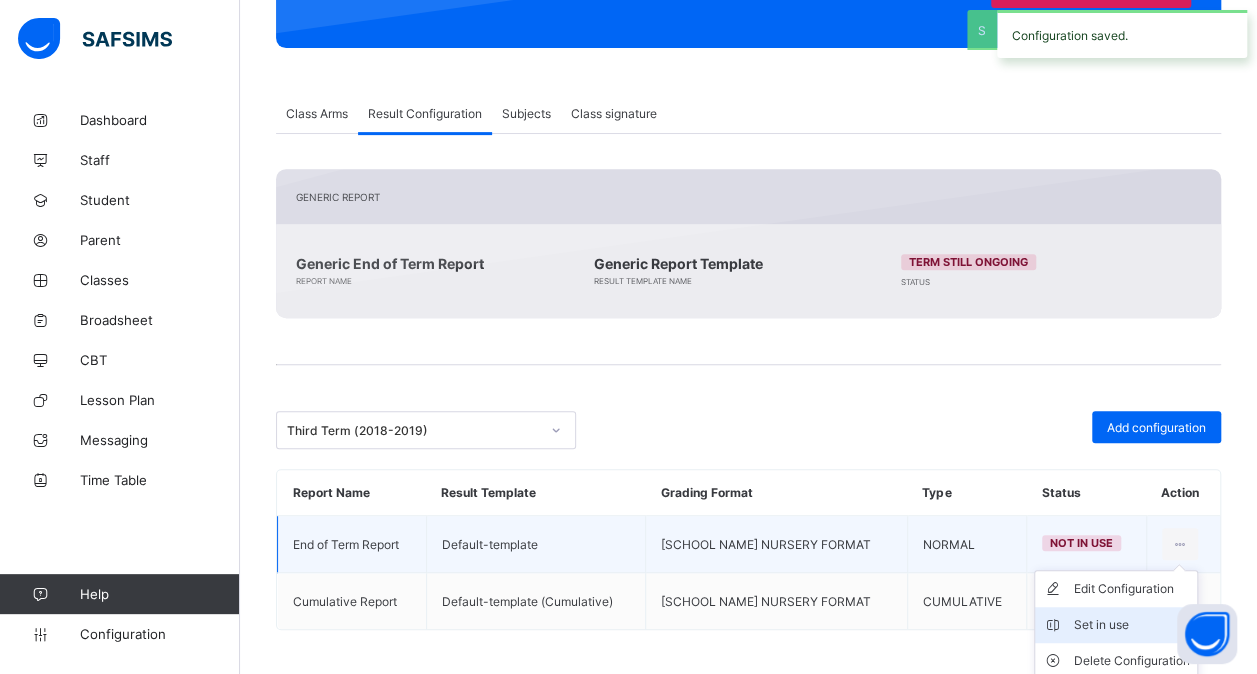 click on "Set in use" at bounding box center (1131, 625) 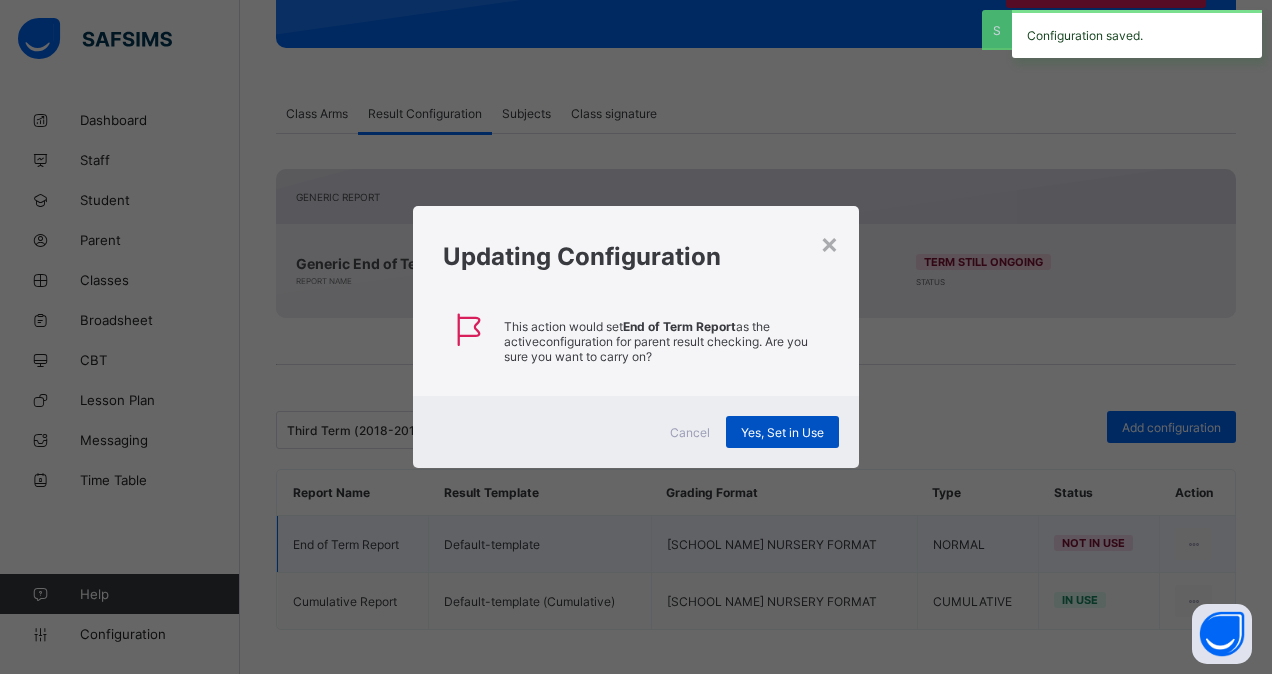 click on "Yes, Set in Use" at bounding box center [782, 432] 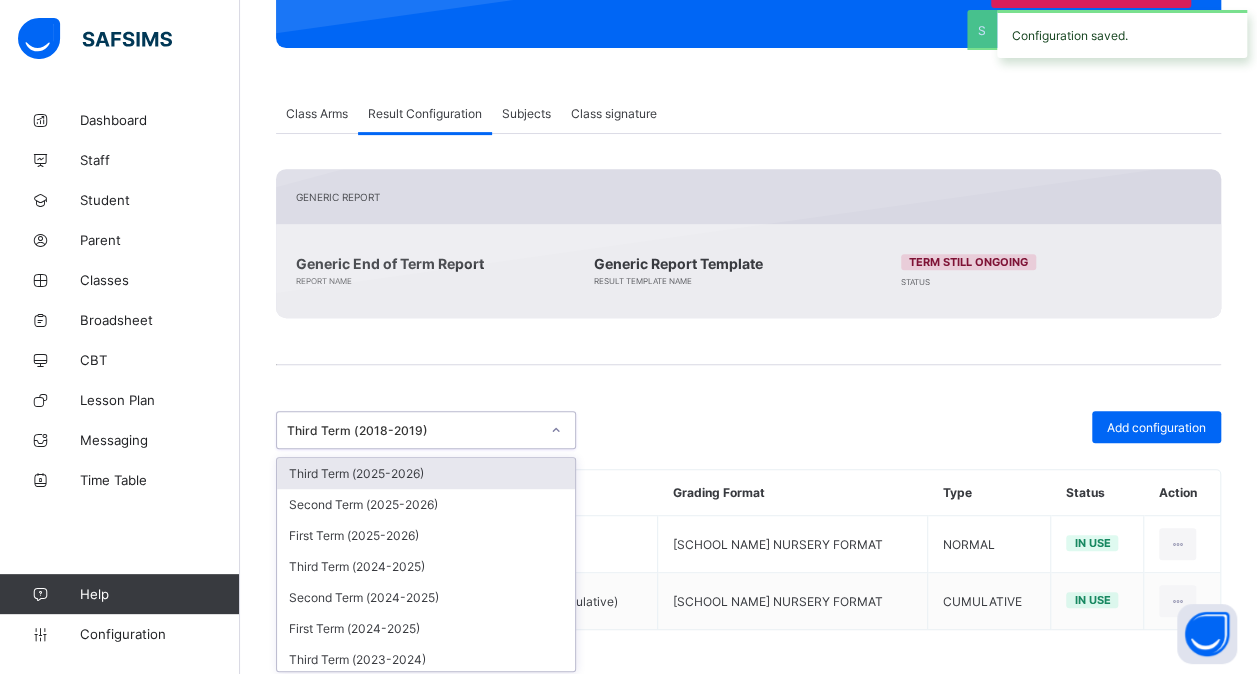 click at bounding box center (556, 430) 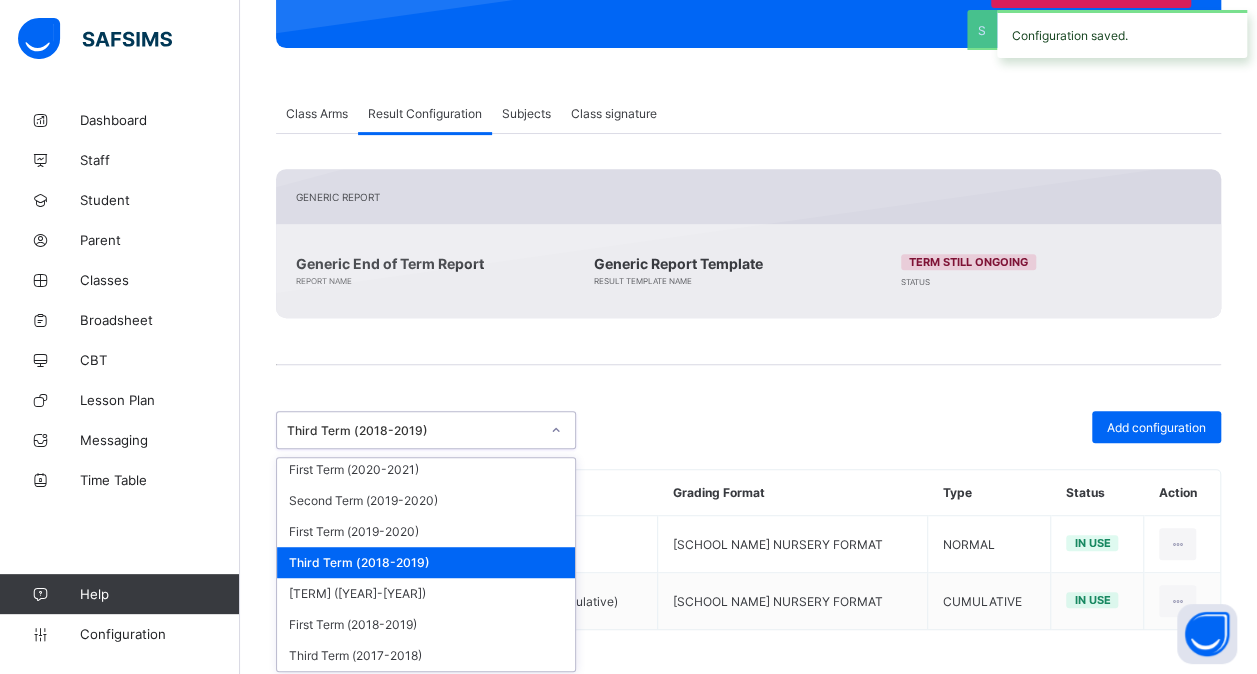 scroll, scrollTop: 528, scrollLeft: 0, axis: vertical 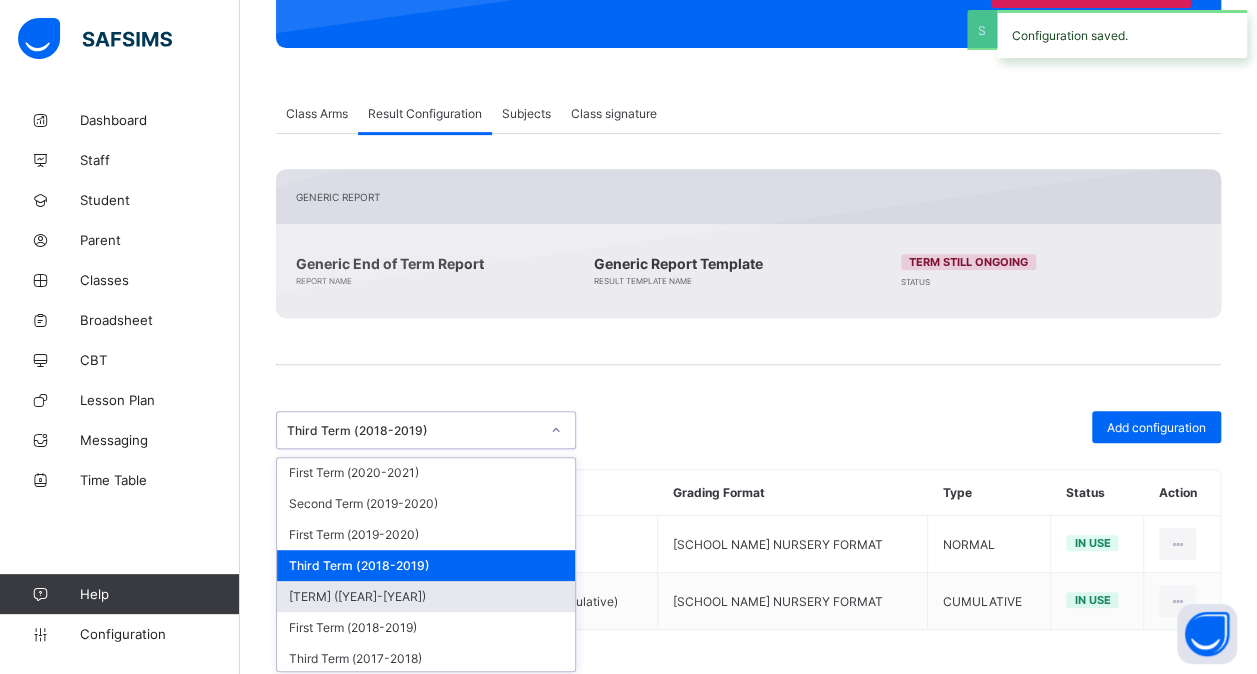 click on "[TERM] ([YEAR]-[YEAR])" at bounding box center (426, 596) 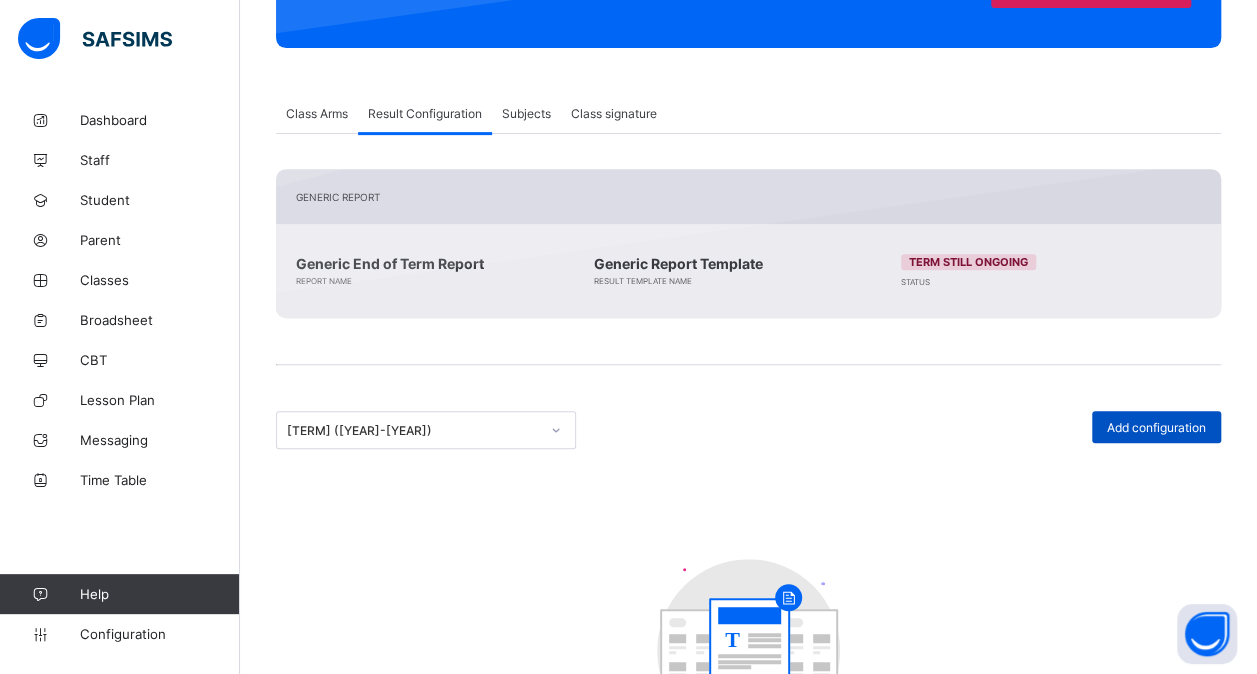 click on "Add configuration" at bounding box center (1156, 427) 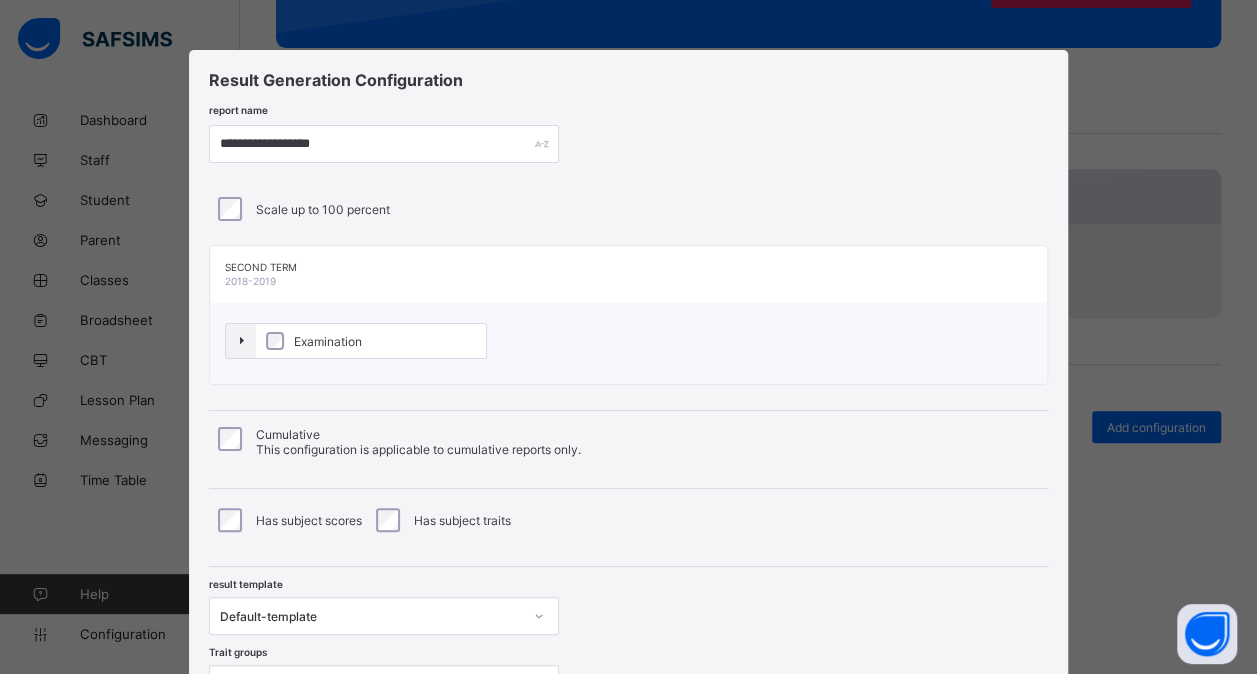 scroll, scrollTop: 182, scrollLeft: 0, axis: vertical 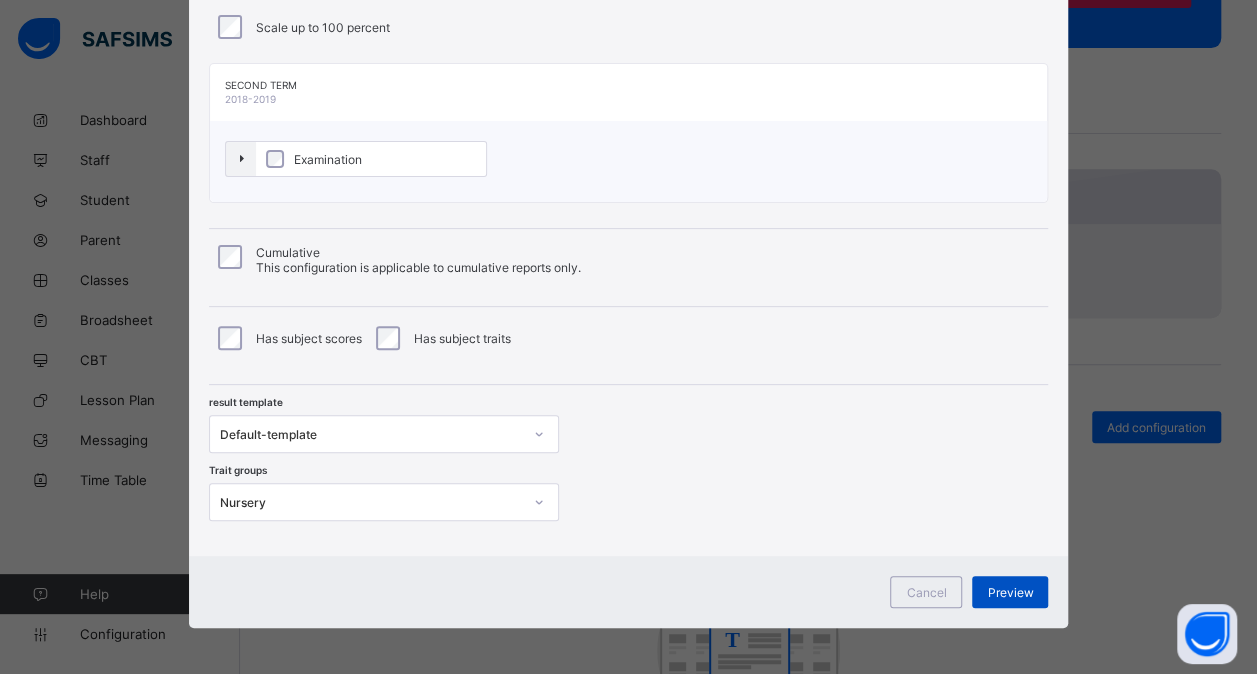 click on "Preview" at bounding box center (1010, 592) 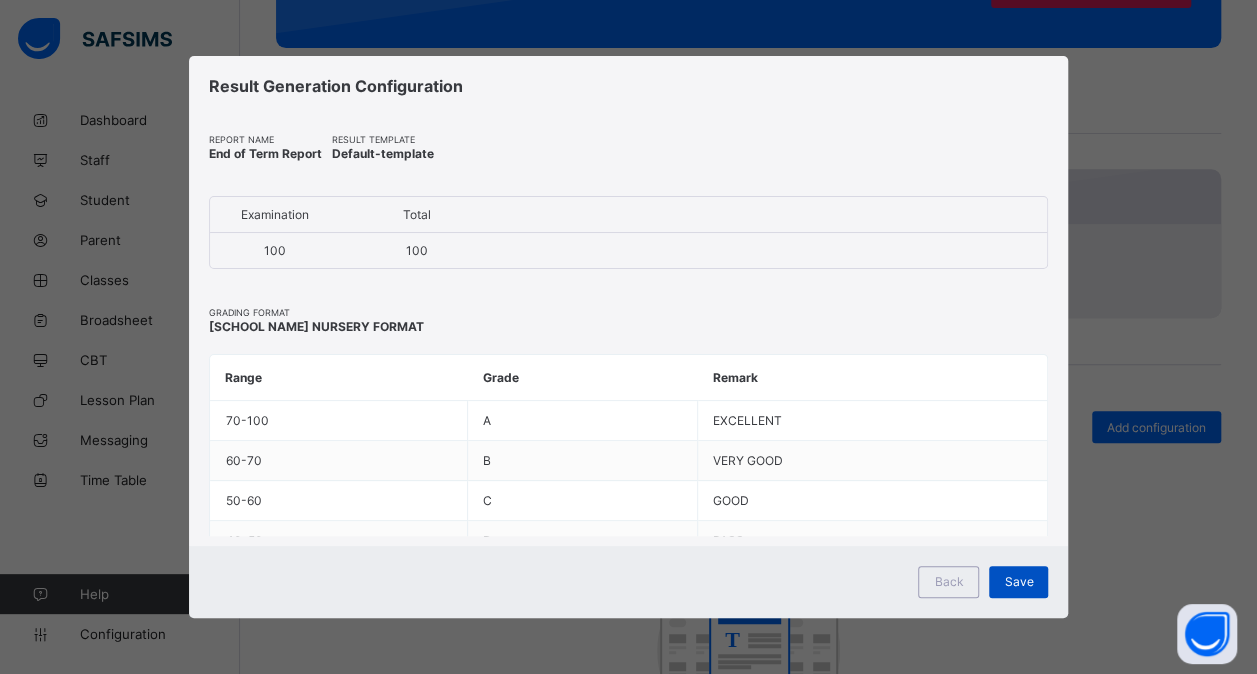 click on "Save" at bounding box center [1018, 582] 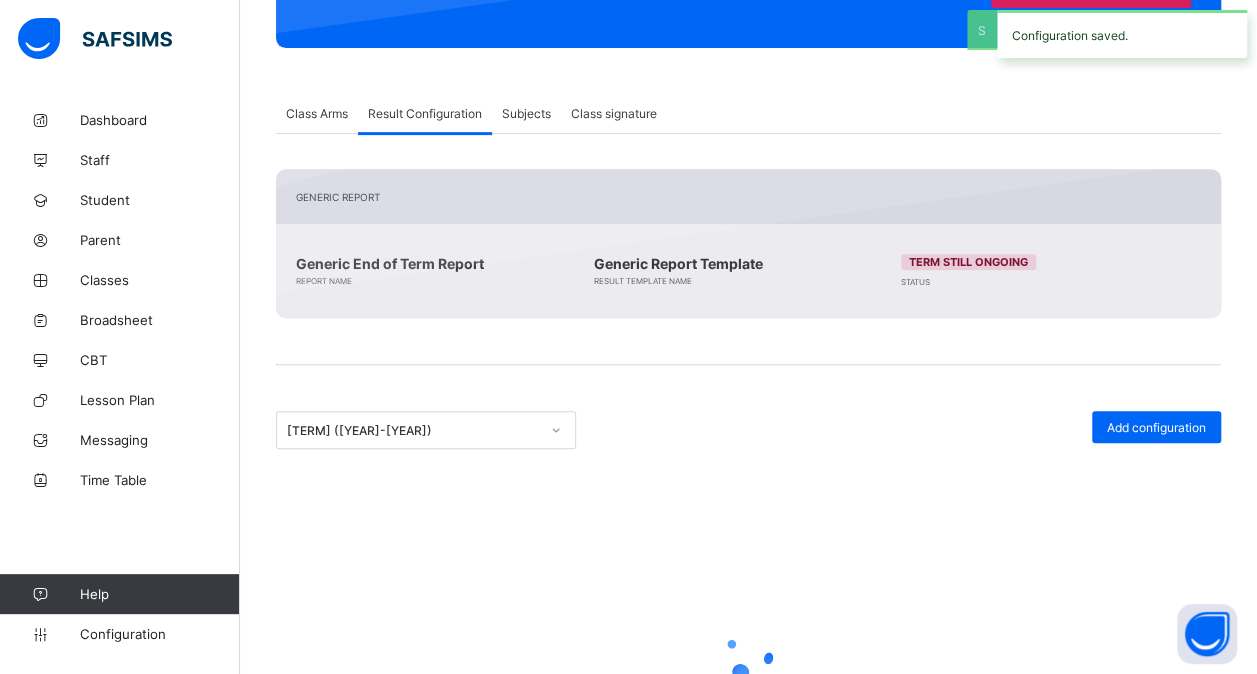 scroll, scrollTop: 260, scrollLeft: 0, axis: vertical 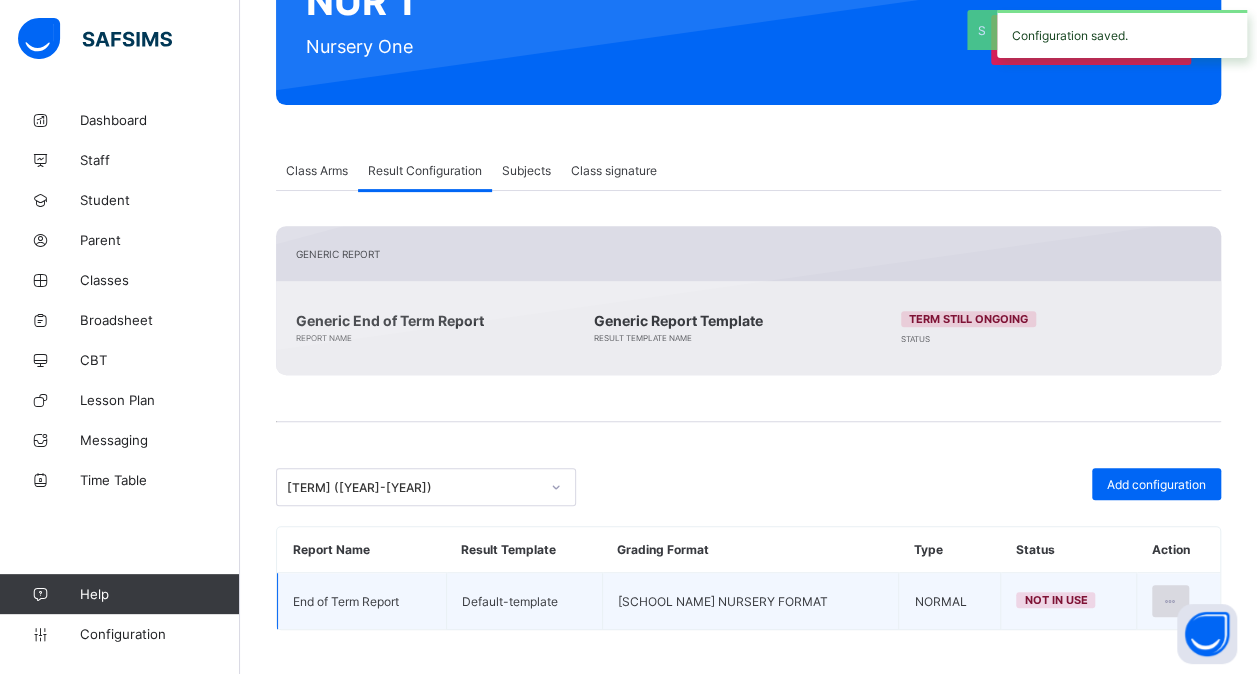 click at bounding box center [1170, 601] 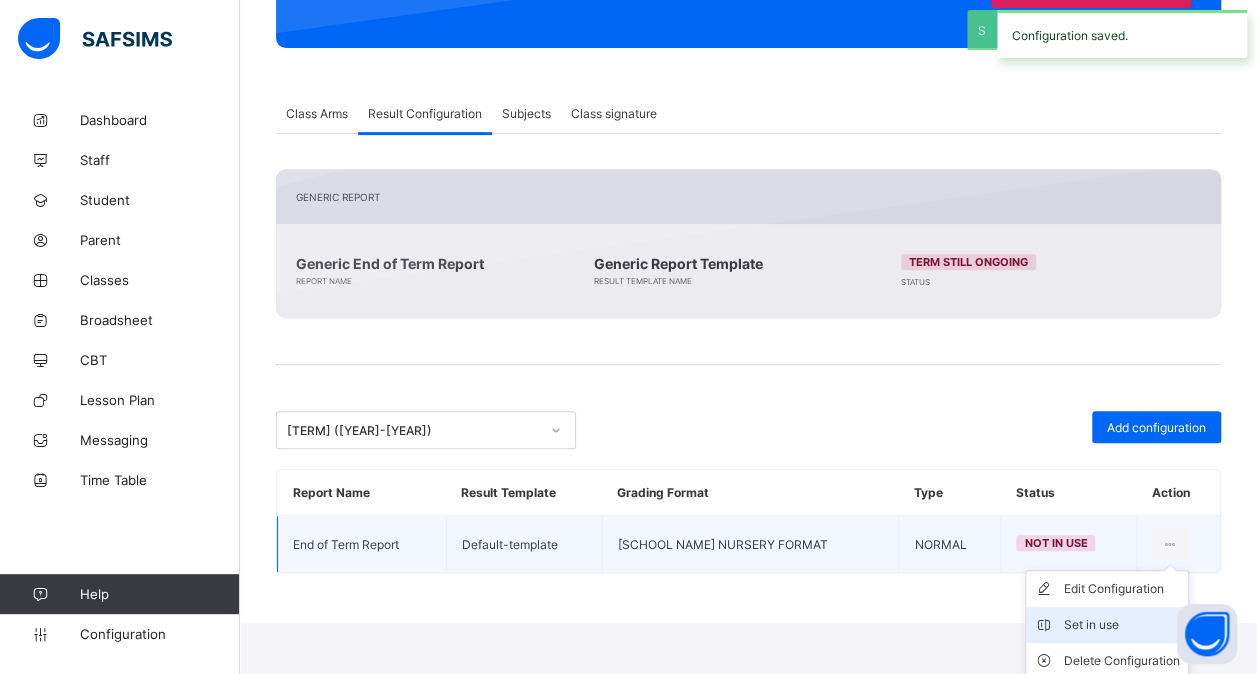 click on "Set in use" at bounding box center [1122, 625] 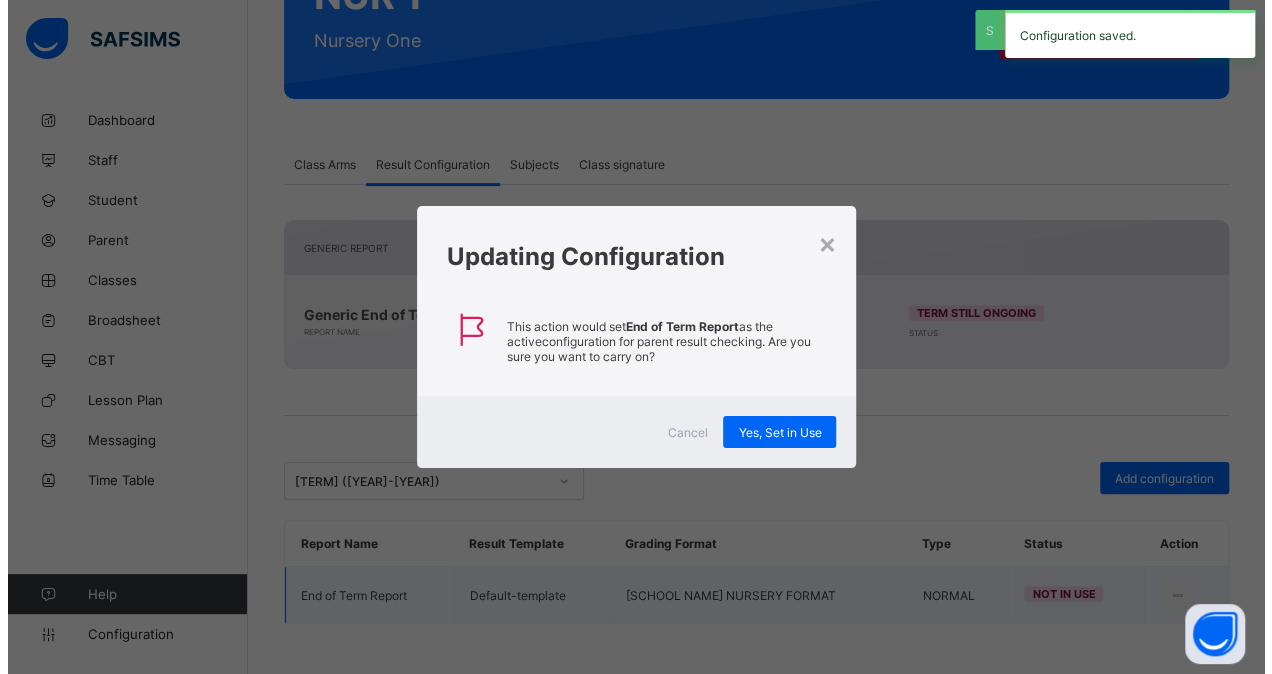 scroll, scrollTop: 260, scrollLeft: 0, axis: vertical 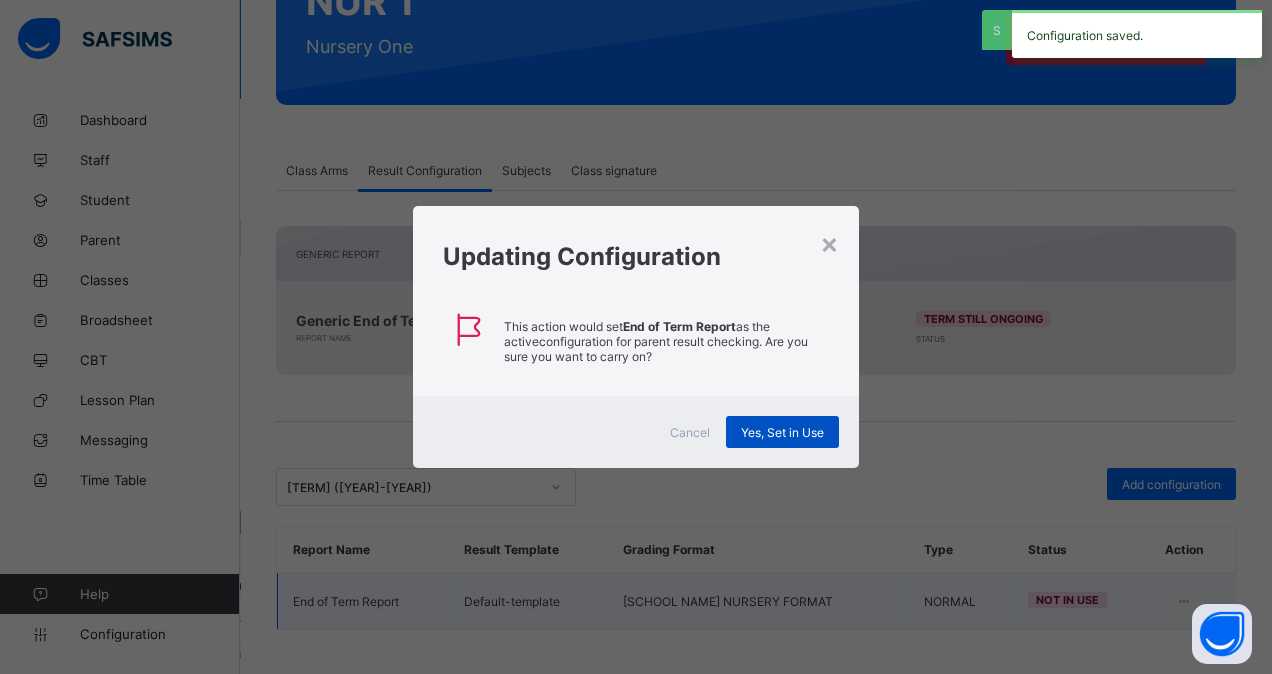 click on "Yes, Set in Use" at bounding box center (782, 432) 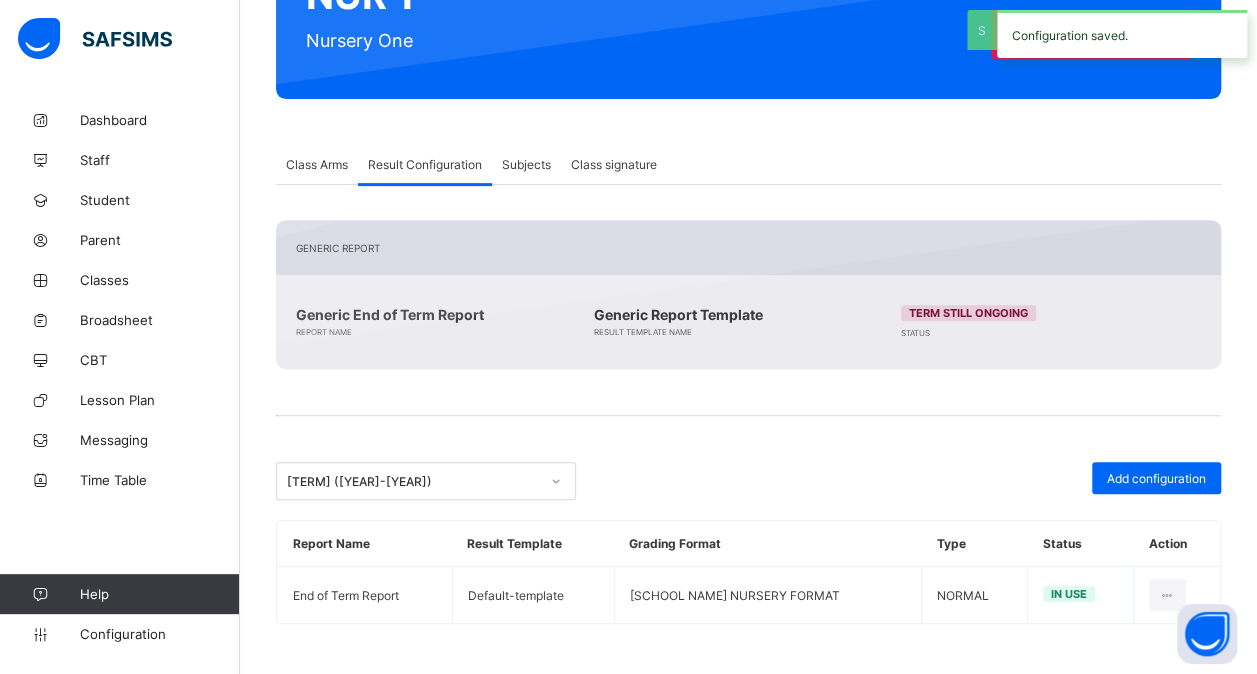 scroll, scrollTop: 260, scrollLeft: 0, axis: vertical 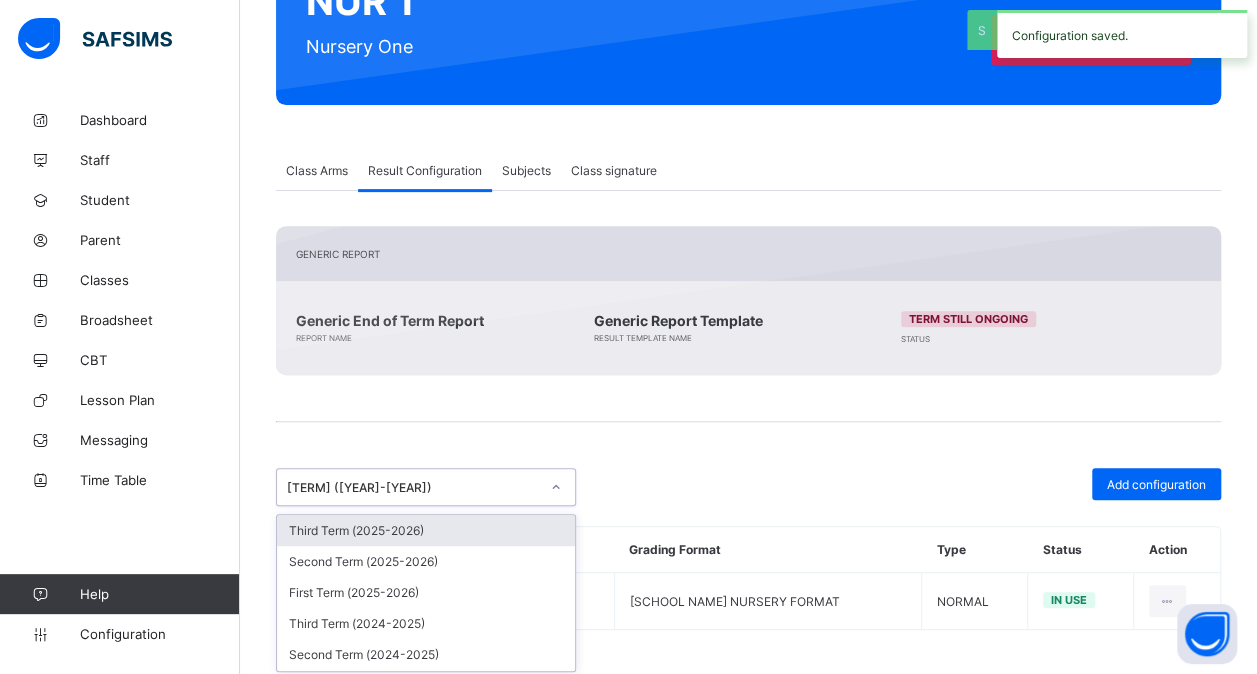 click 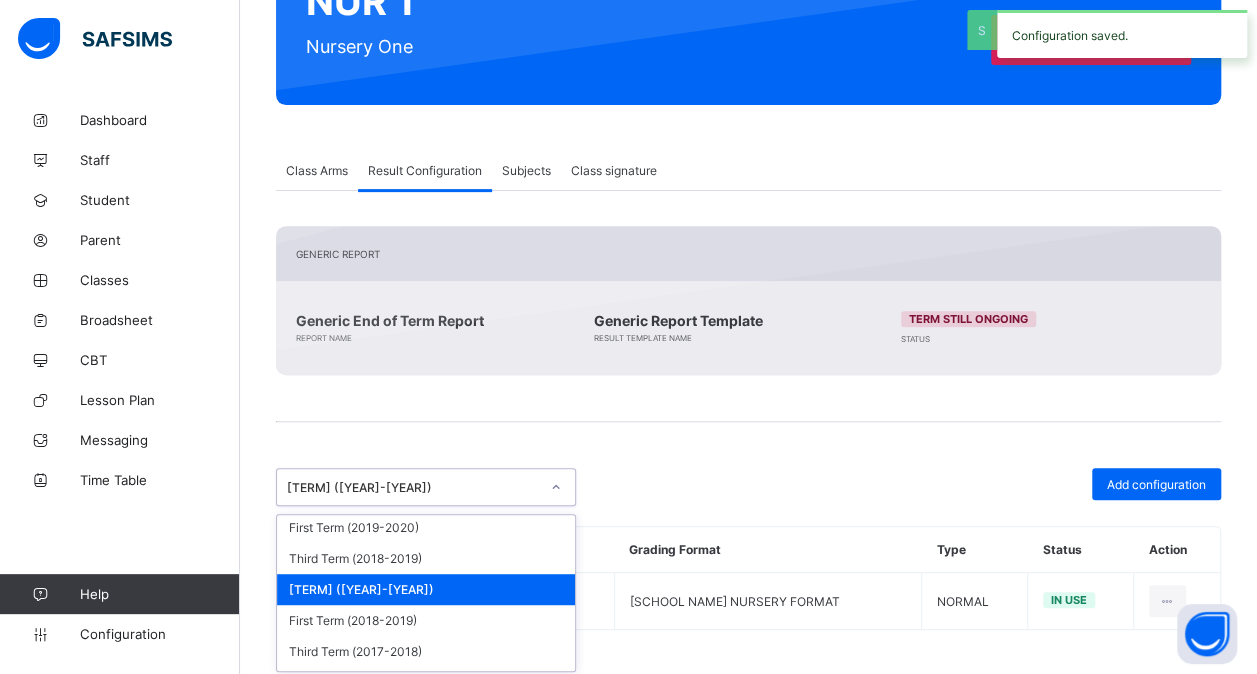 scroll, scrollTop: 596, scrollLeft: 0, axis: vertical 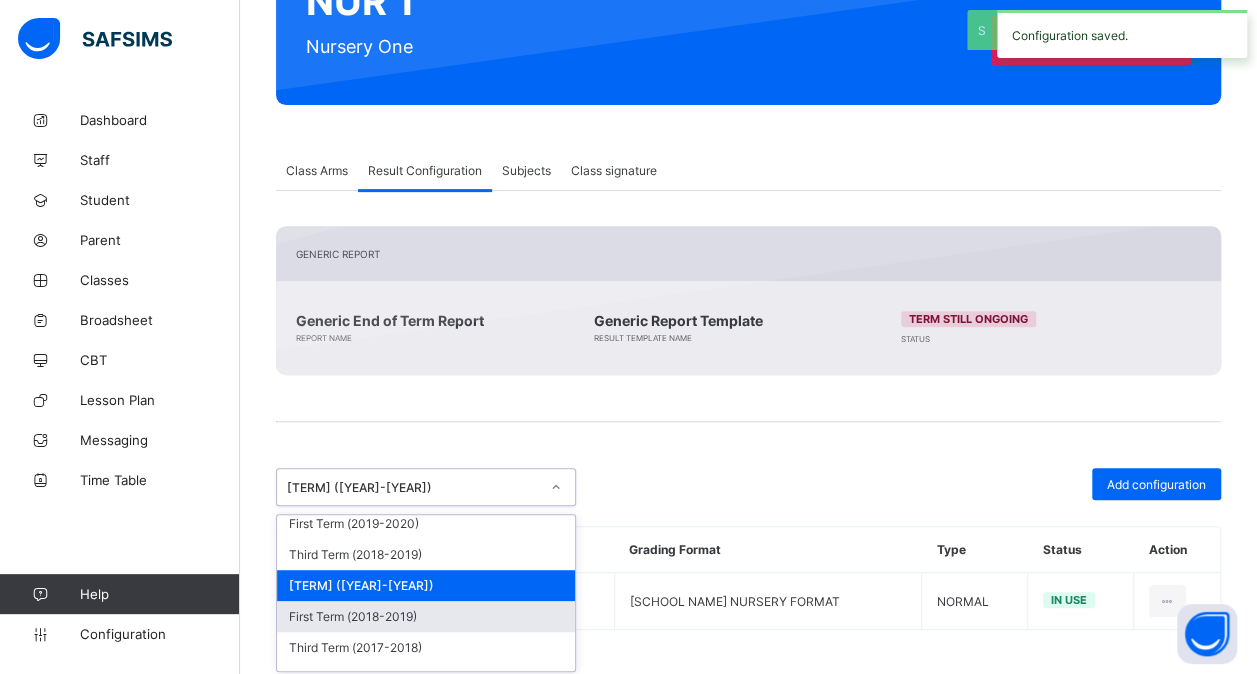 click on "First Term (2018-2019)" at bounding box center (426, 616) 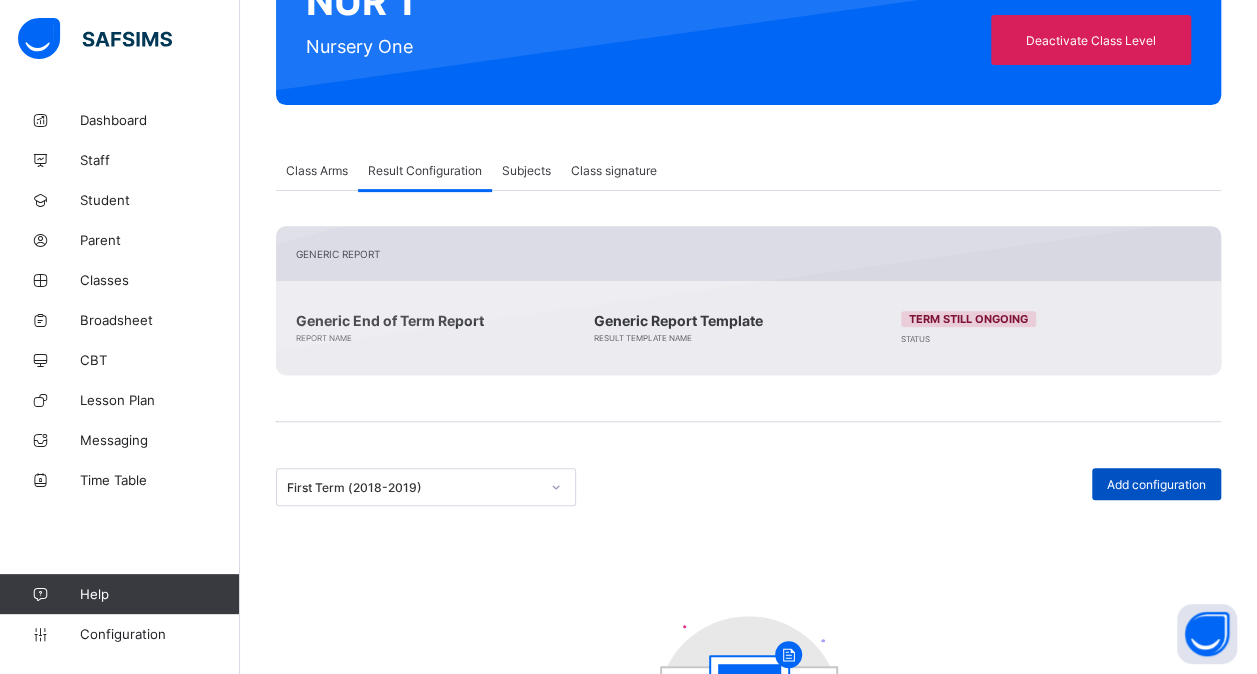 click on "Add configuration" at bounding box center [1156, 484] 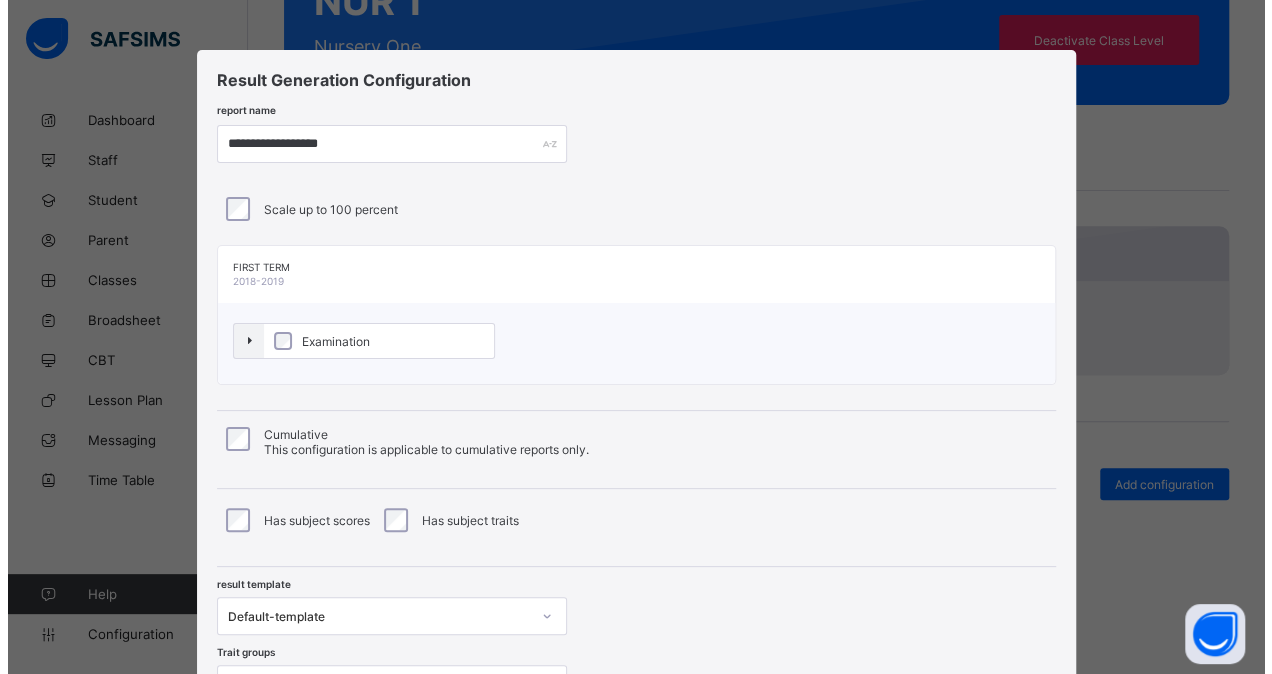 scroll, scrollTop: 182, scrollLeft: 0, axis: vertical 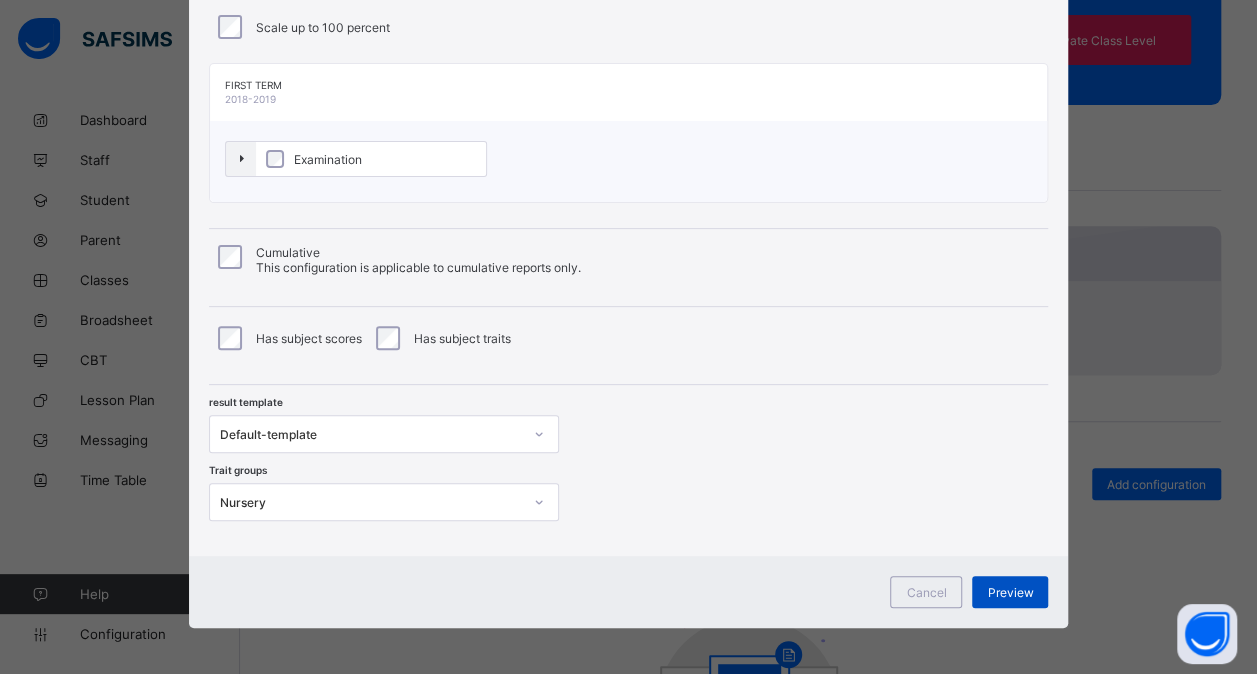 click on "Preview" at bounding box center (1010, 592) 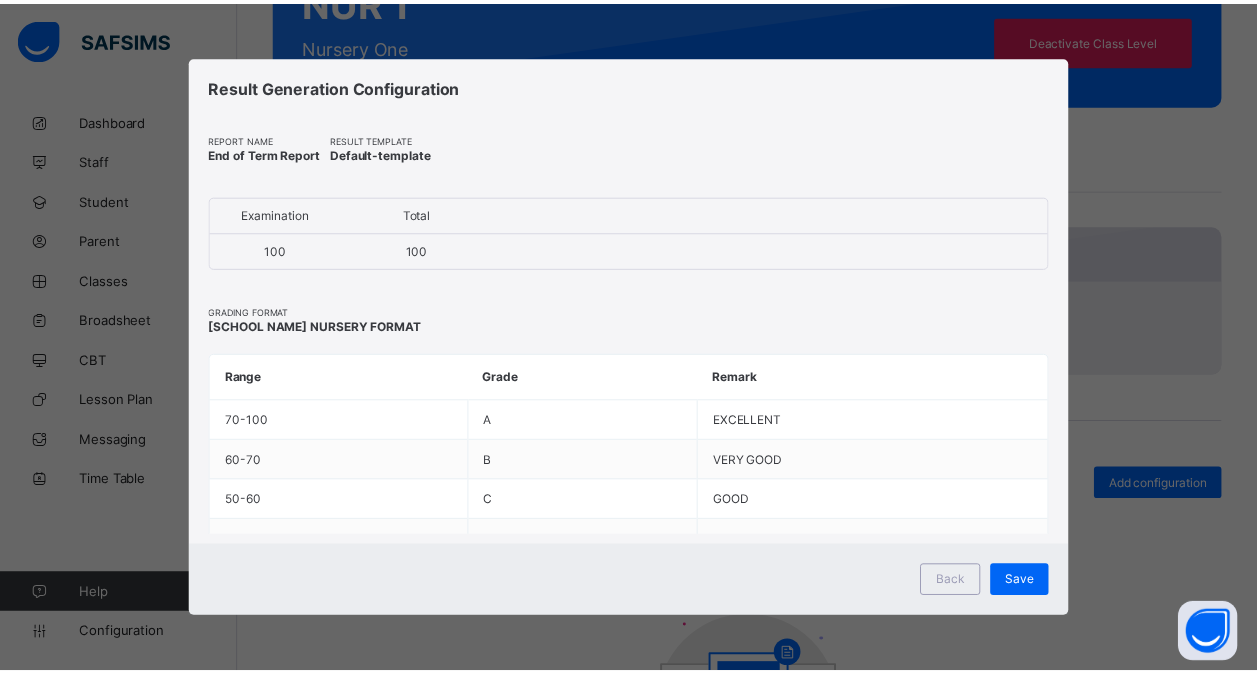 scroll, scrollTop: 0, scrollLeft: 0, axis: both 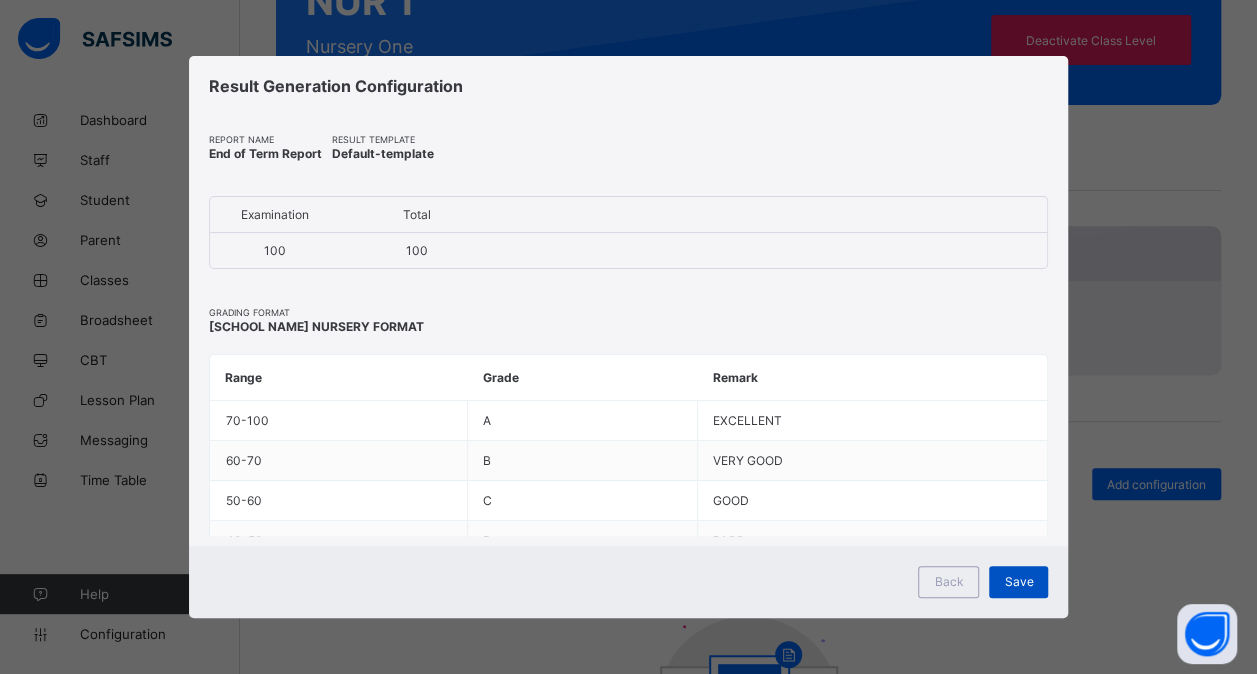 click on "Save" at bounding box center [1018, 582] 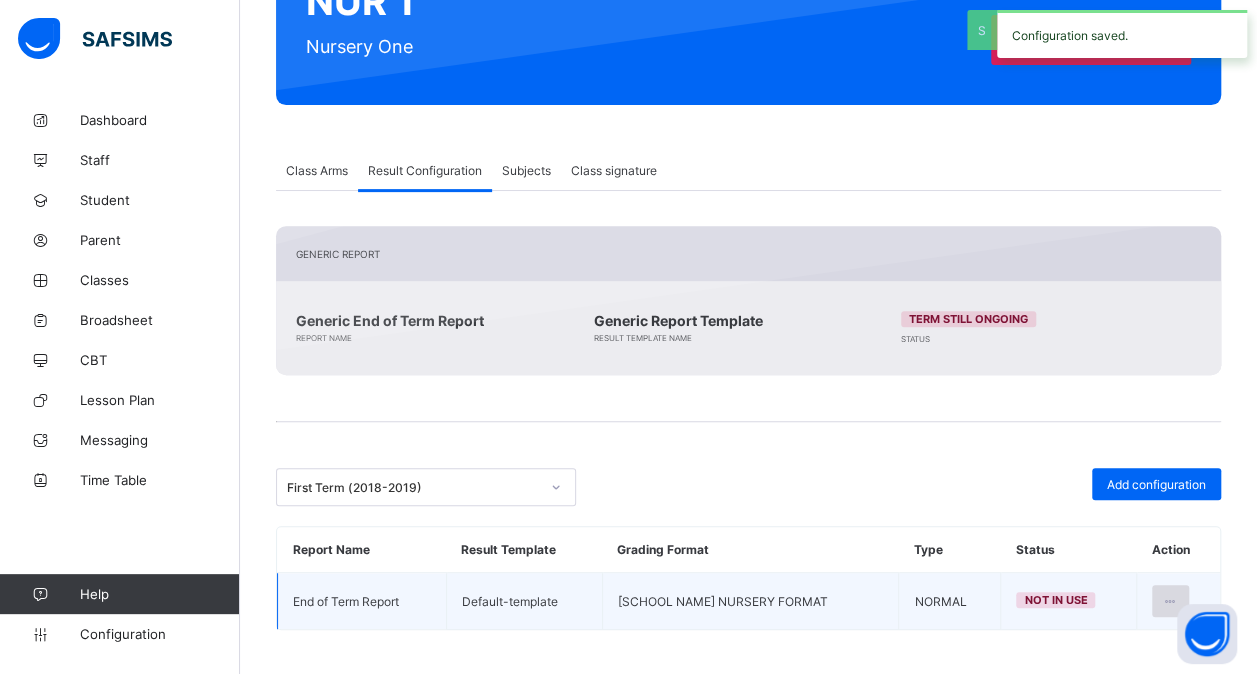 click at bounding box center (1170, 601) 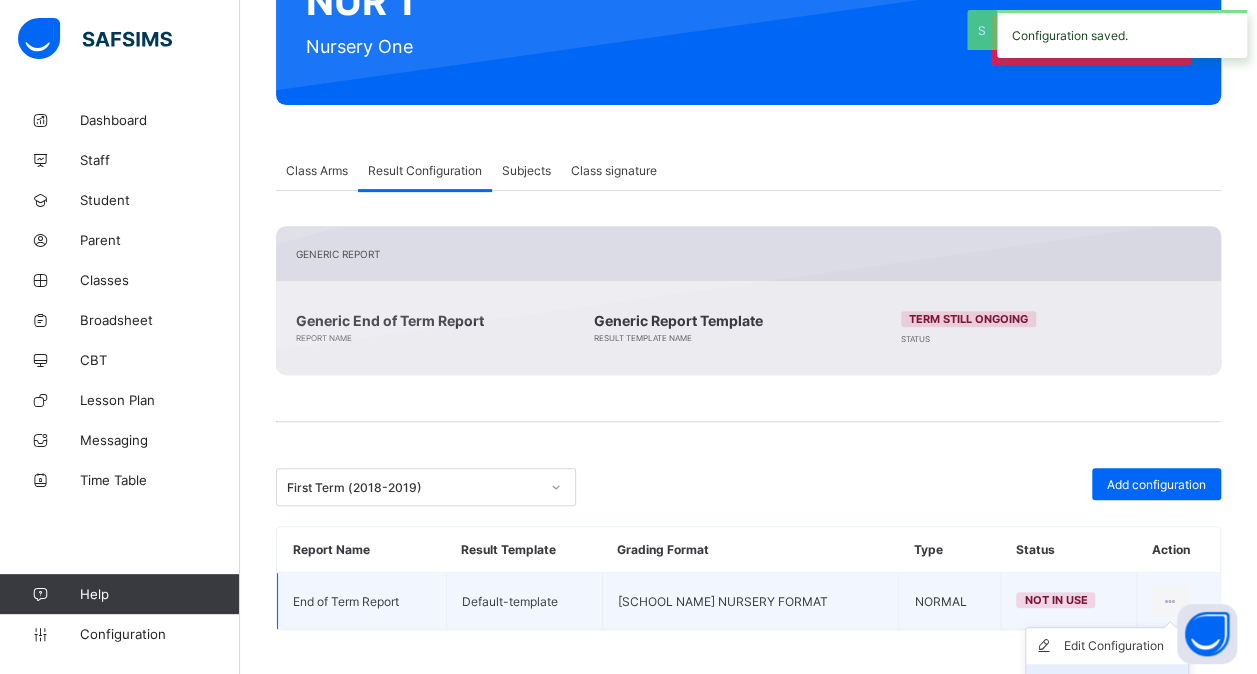 click on "Set in use" at bounding box center (1107, 682) 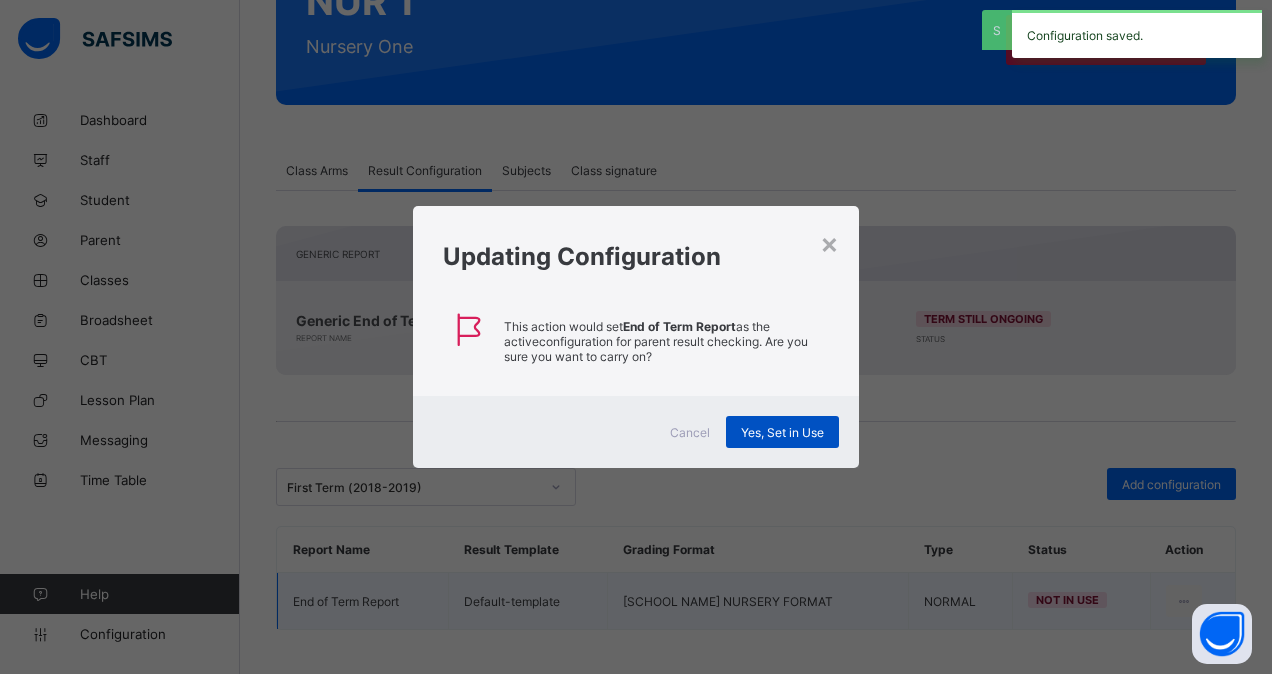 click on "Yes, Set in Use" at bounding box center [782, 432] 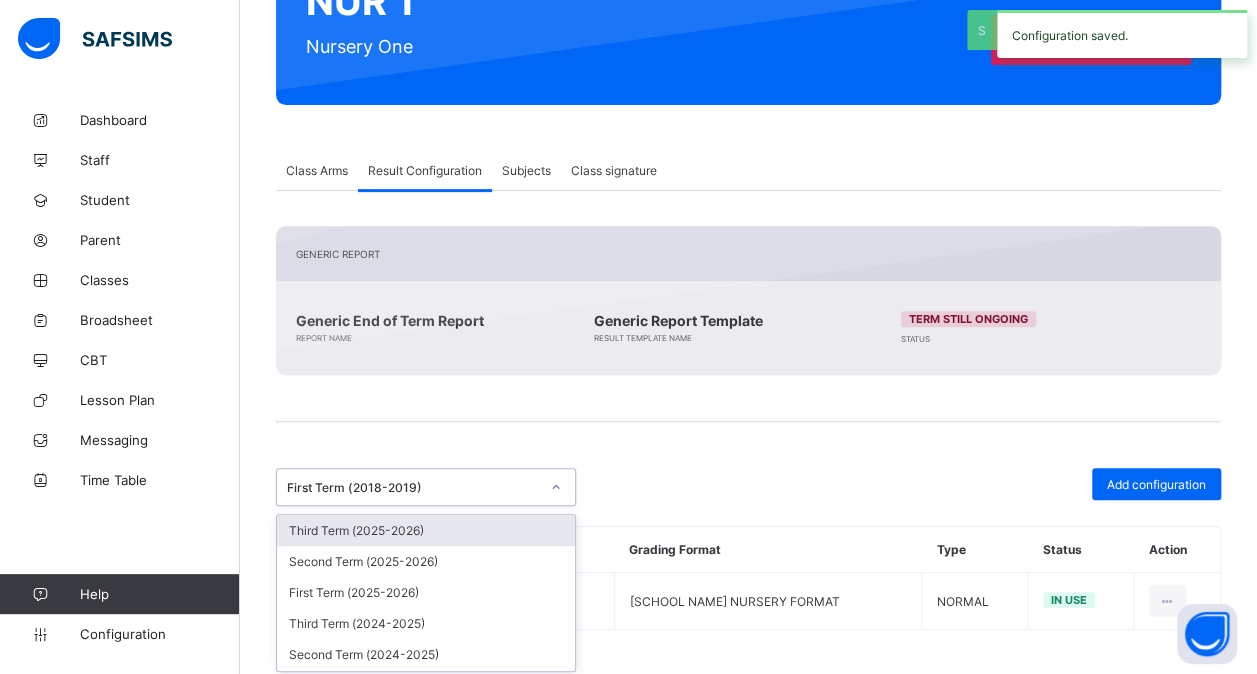 click at bounding box center [556, 487] 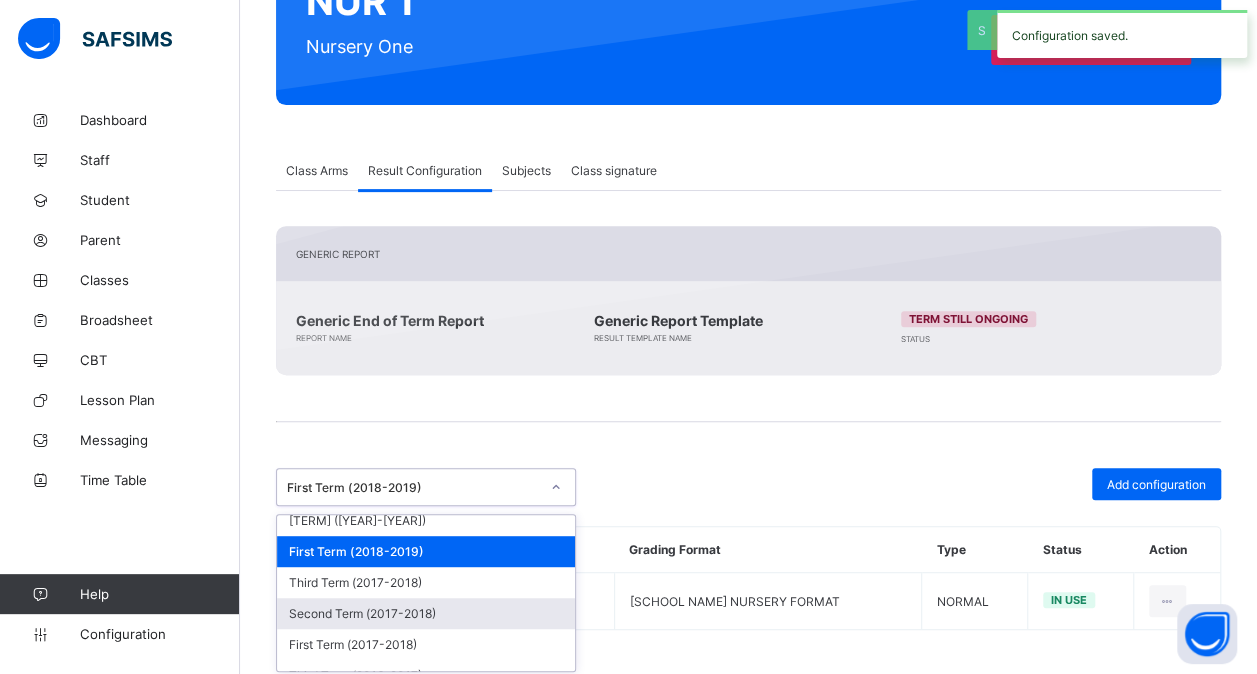 scroll, scrollTop: 666, scrollLeft: 0, axis: vertical 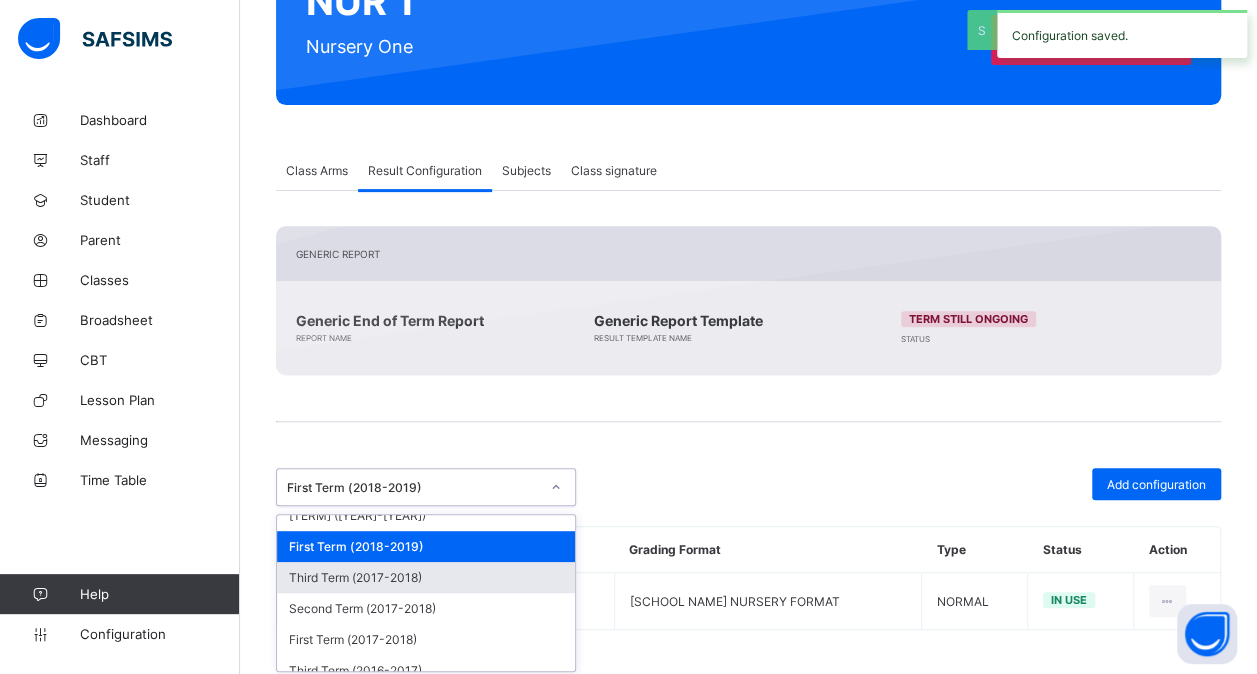 click on "Third Term (2017-2018)" at bounding box center (426, 577) 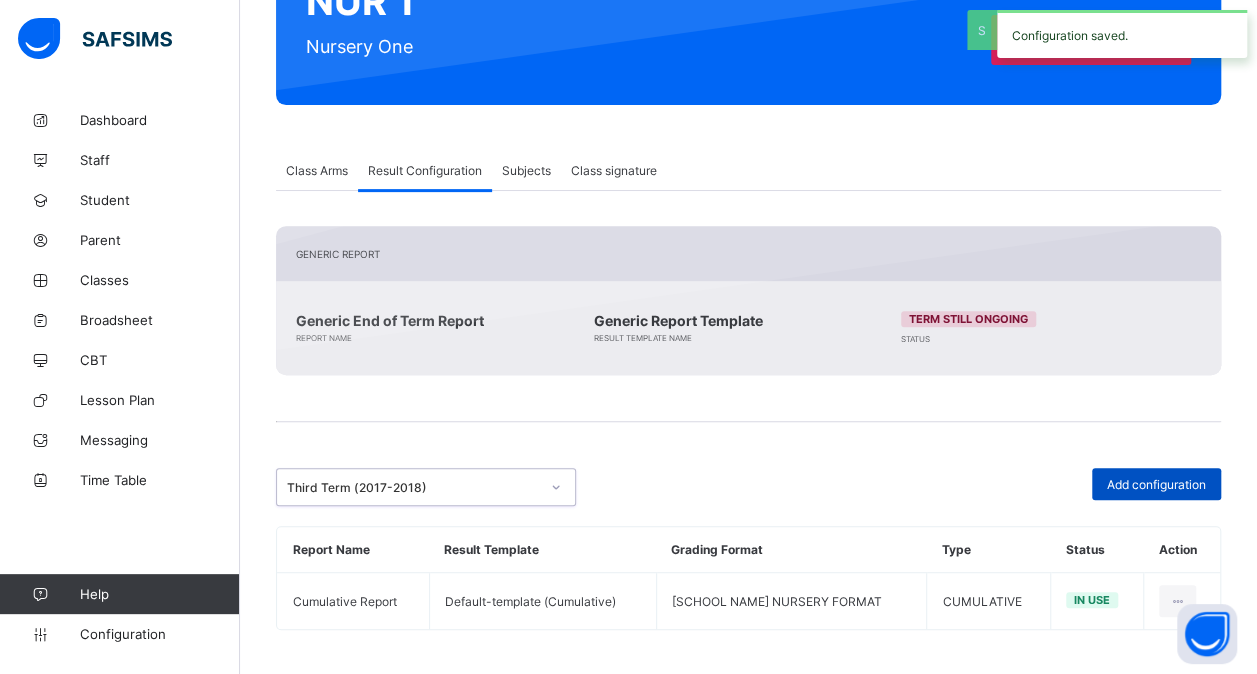 click on "Add configuration" at bounding box center (1156, 484) 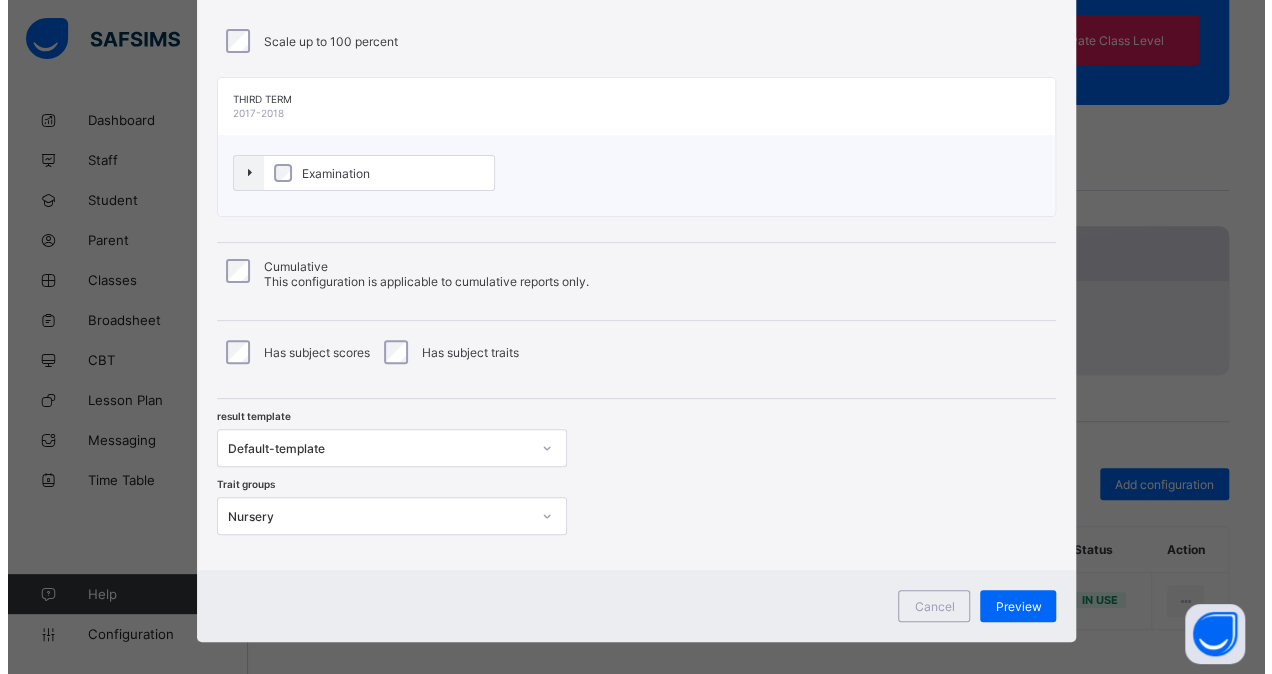 scroll, scrollTop: 172, scrollLeft: 0, axis: vertical 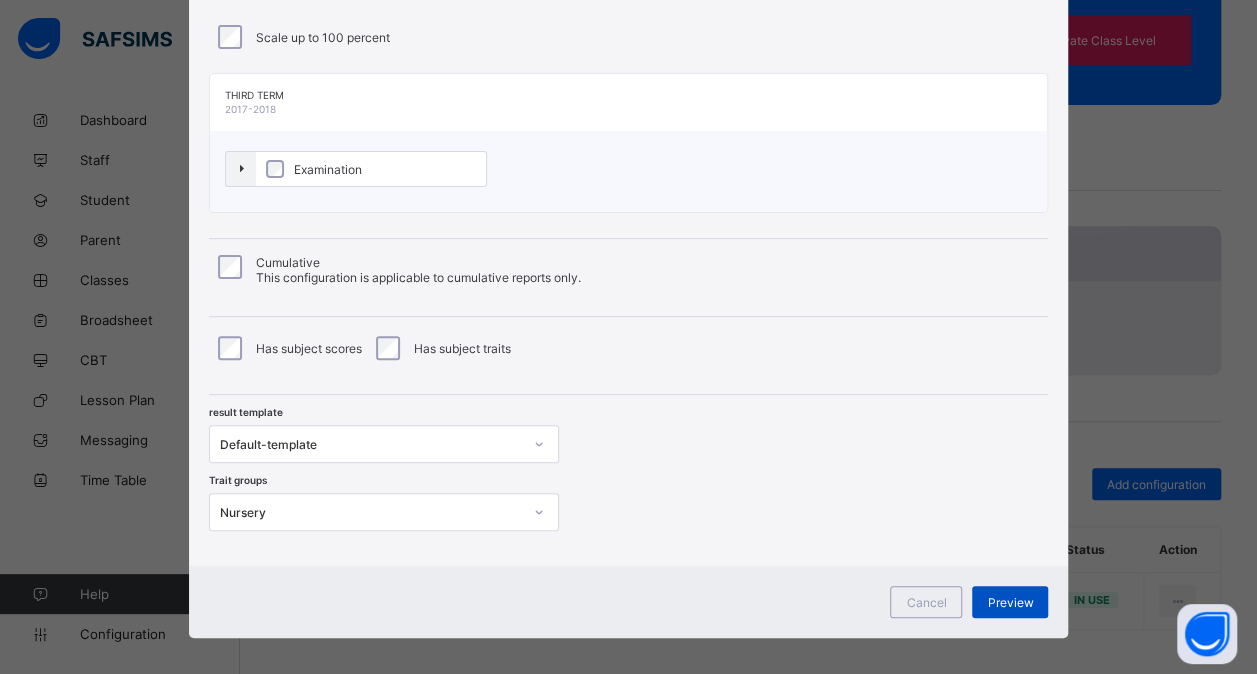 click on "Preview" at bounding box center (1010, 602) 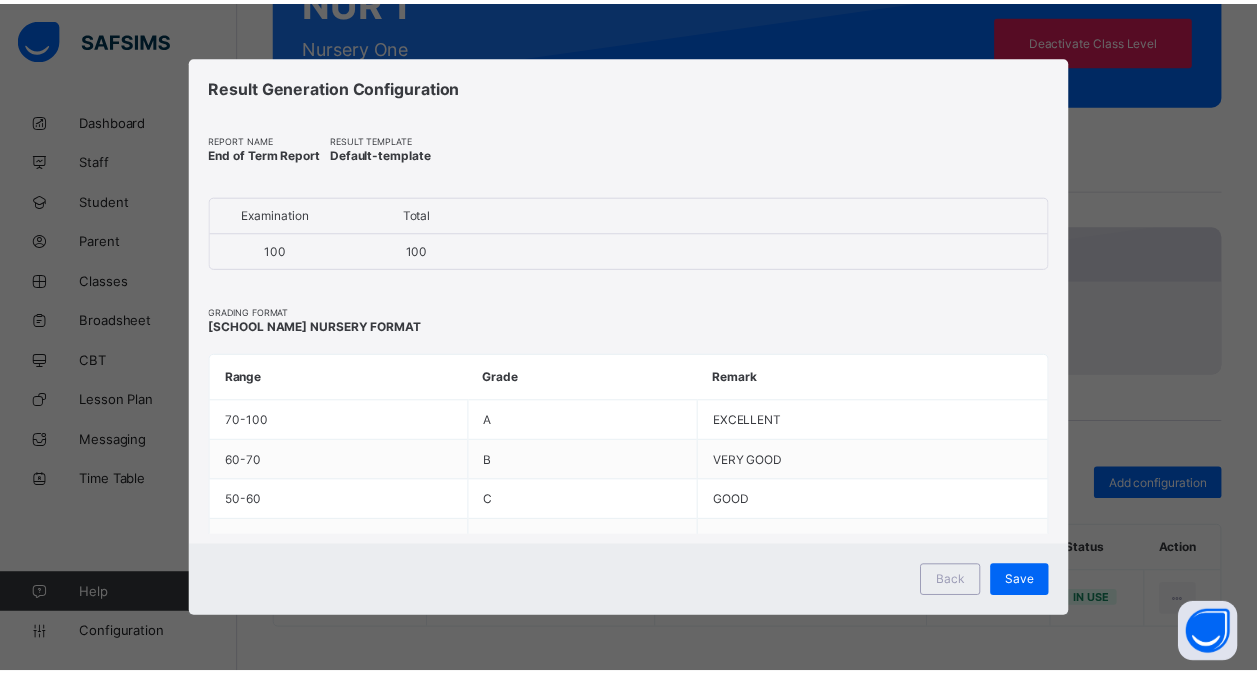 scroll, scrollTop: 0, scrollLeft: 0, axis: both 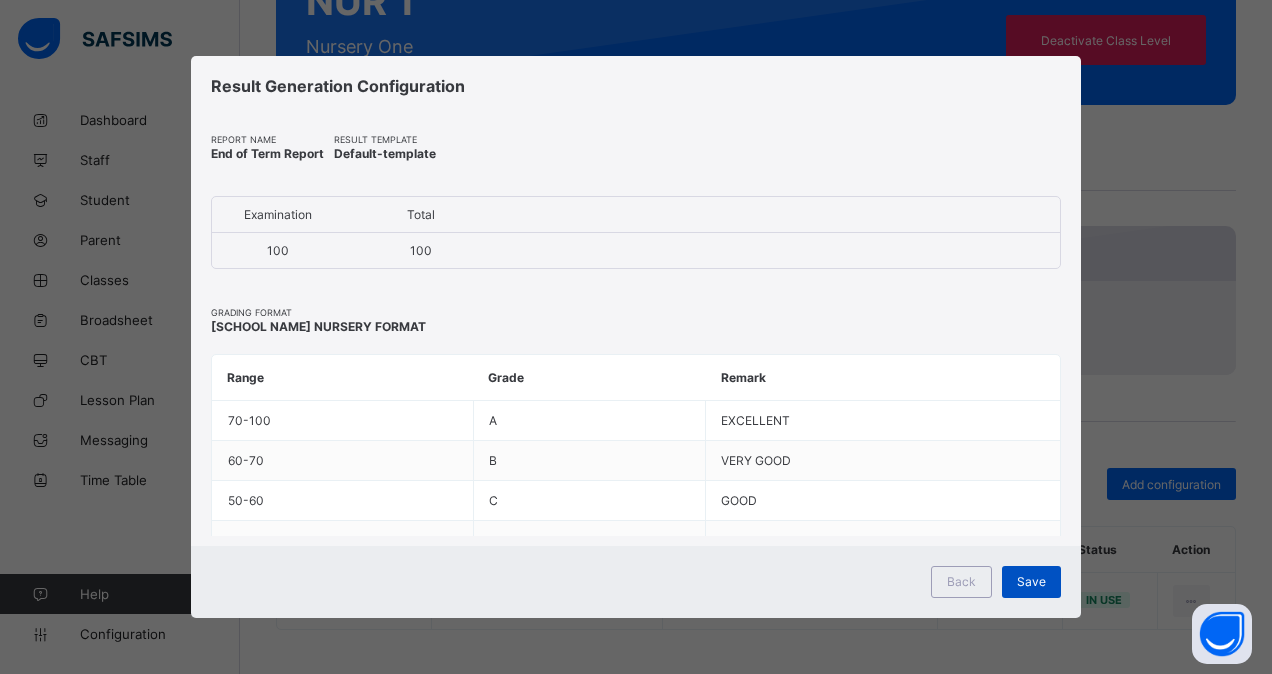 click on "Save" at bounding box center [1031, 582] 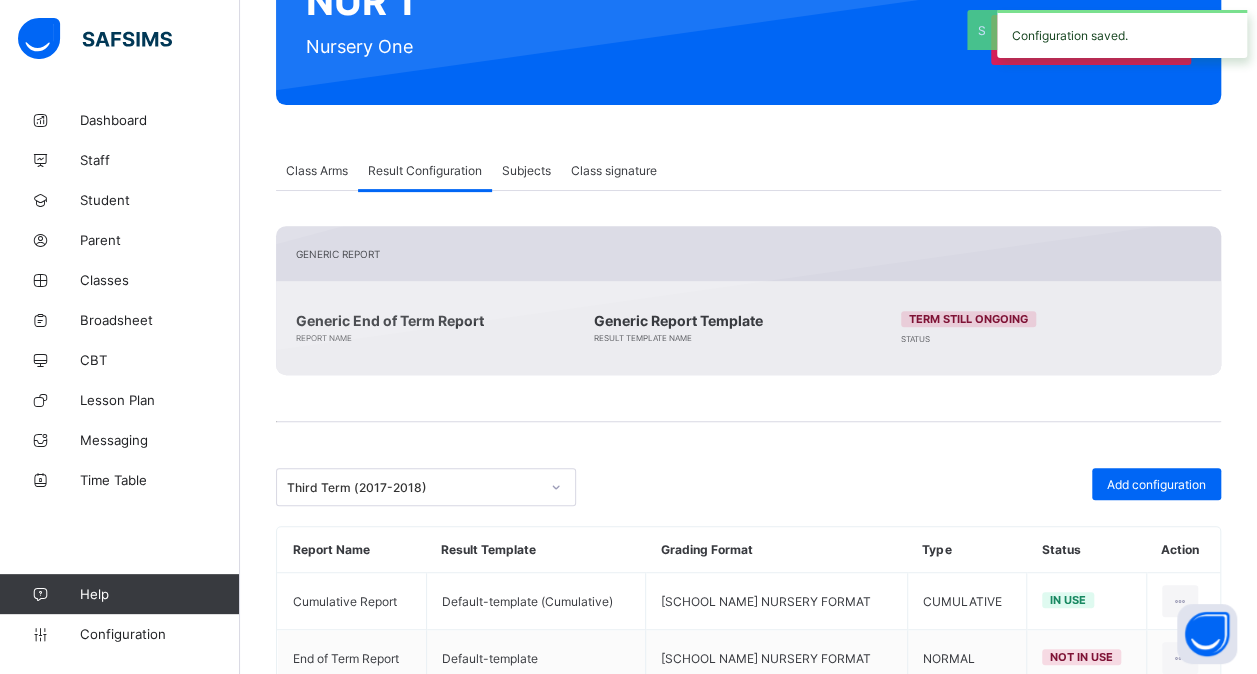 scroll, scrollTop: 317, scrollLeft: 0, axis: vertical 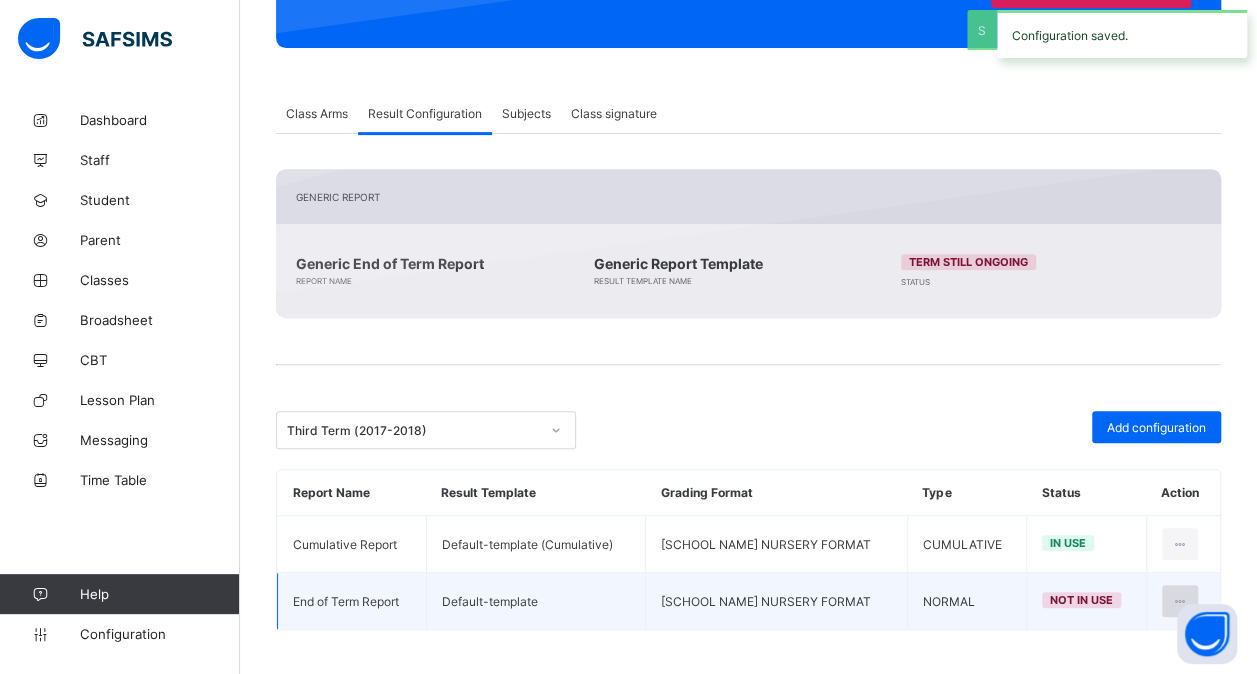 click at bounding box center [1180, 601] 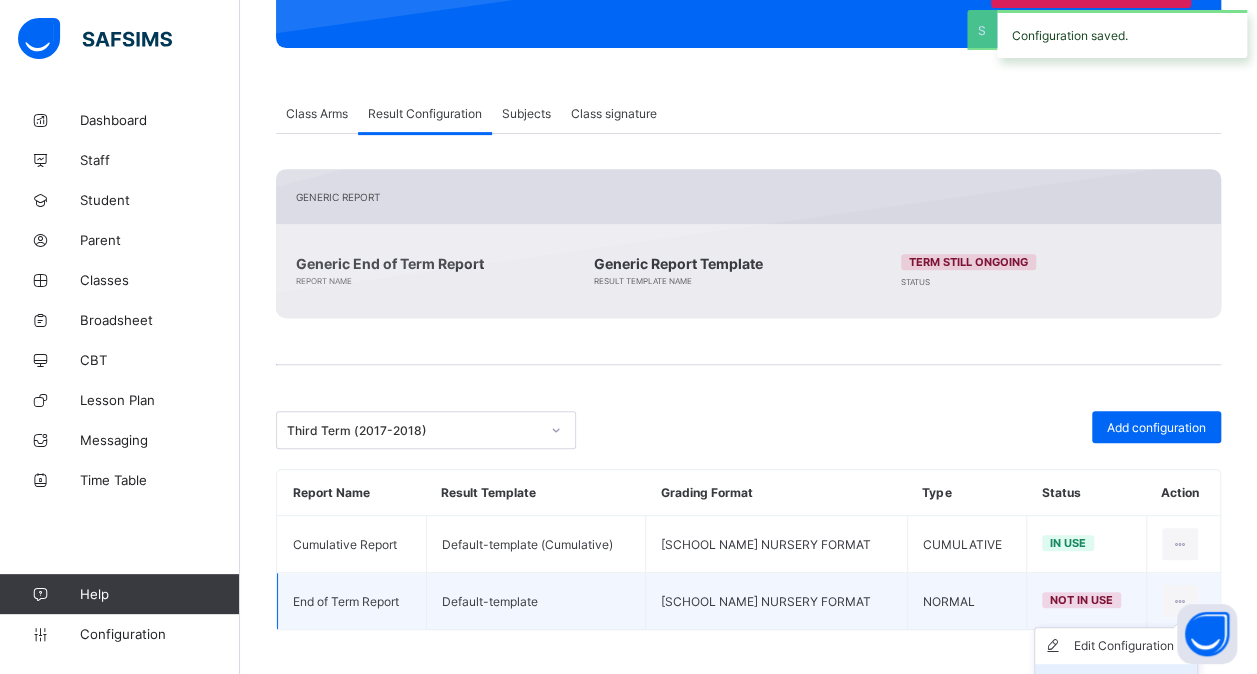click on "Set in use" at bounding box center [1116, 682] 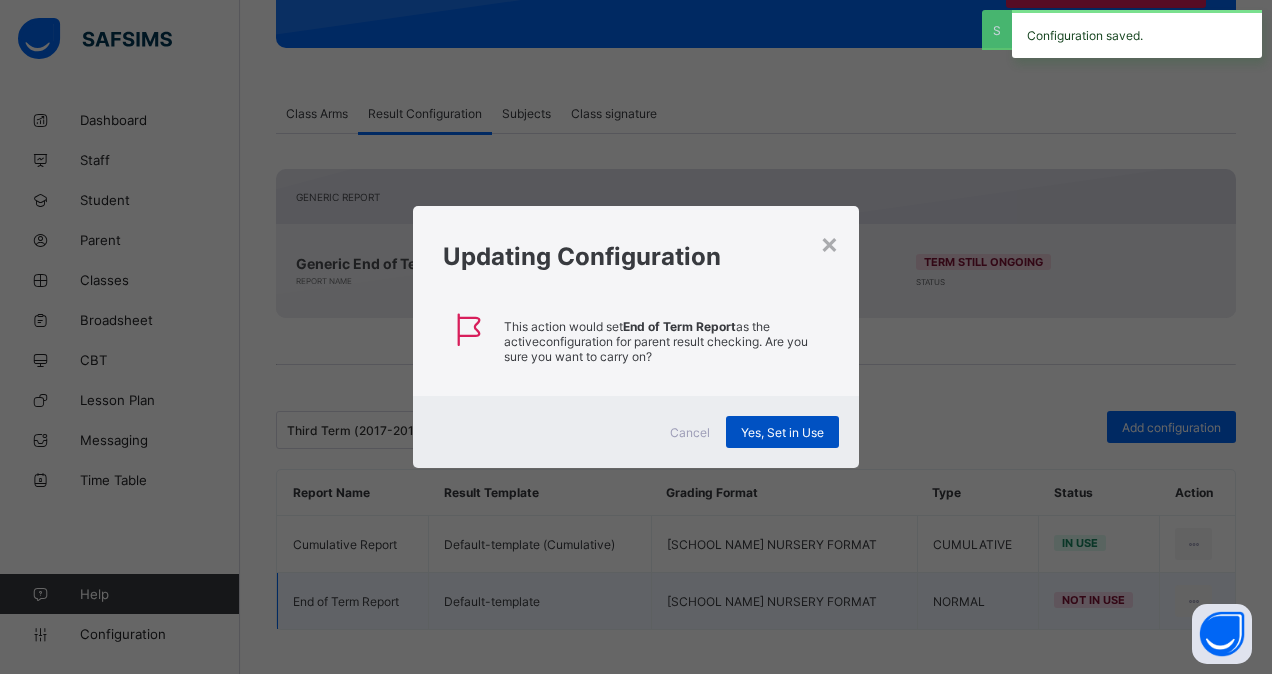 click on "Yes, Set in Use" at bounding box center (782, 432) 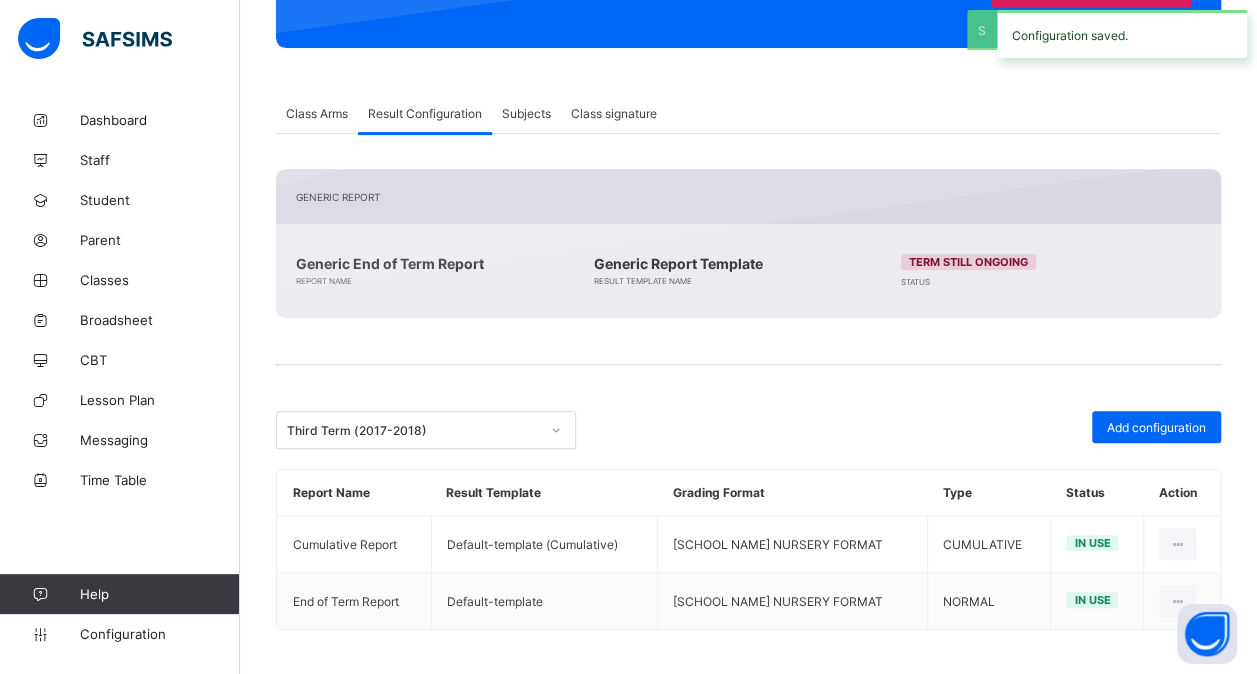 click 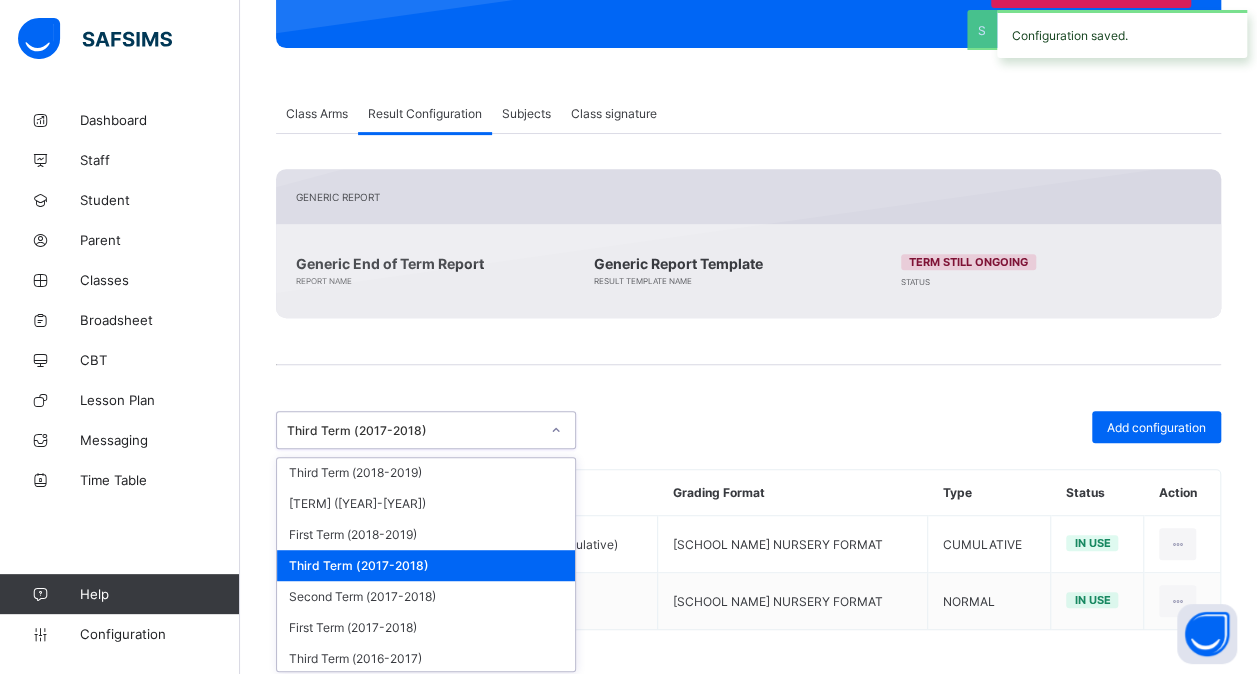 scroll, scrollTop: 624, scrollLeft: 0, axis: vertical 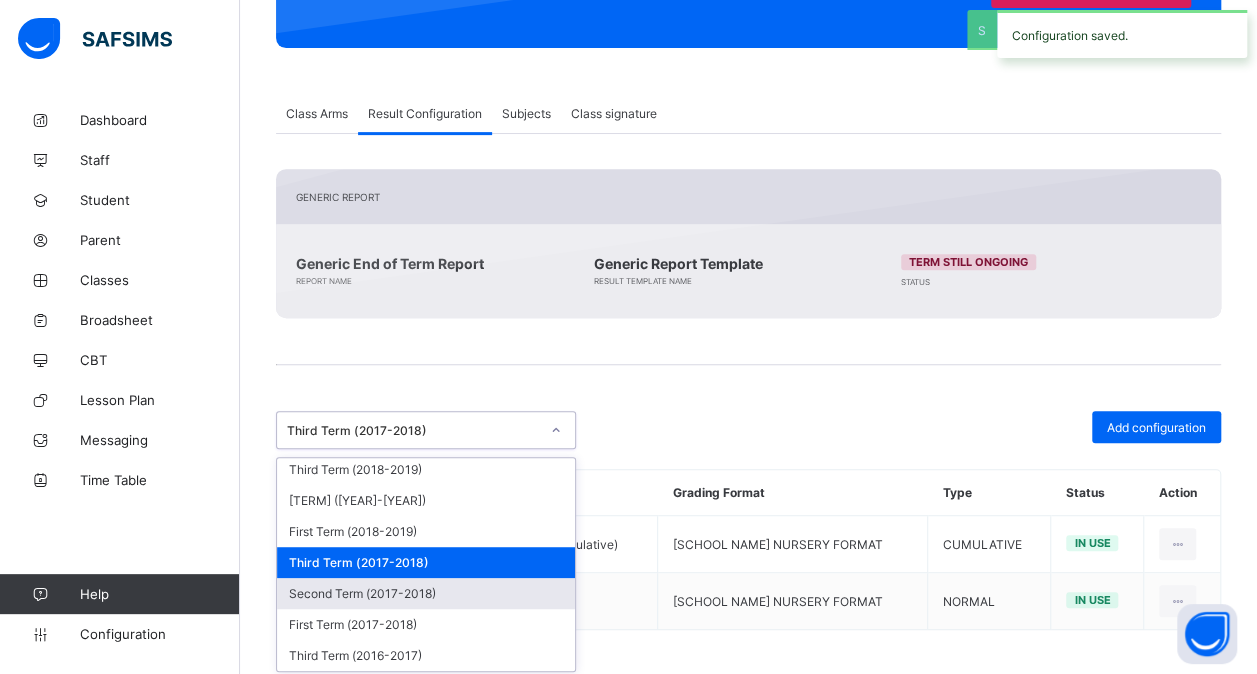 click on "Second Term (2017-2018)" at bounding box center (426, 593) 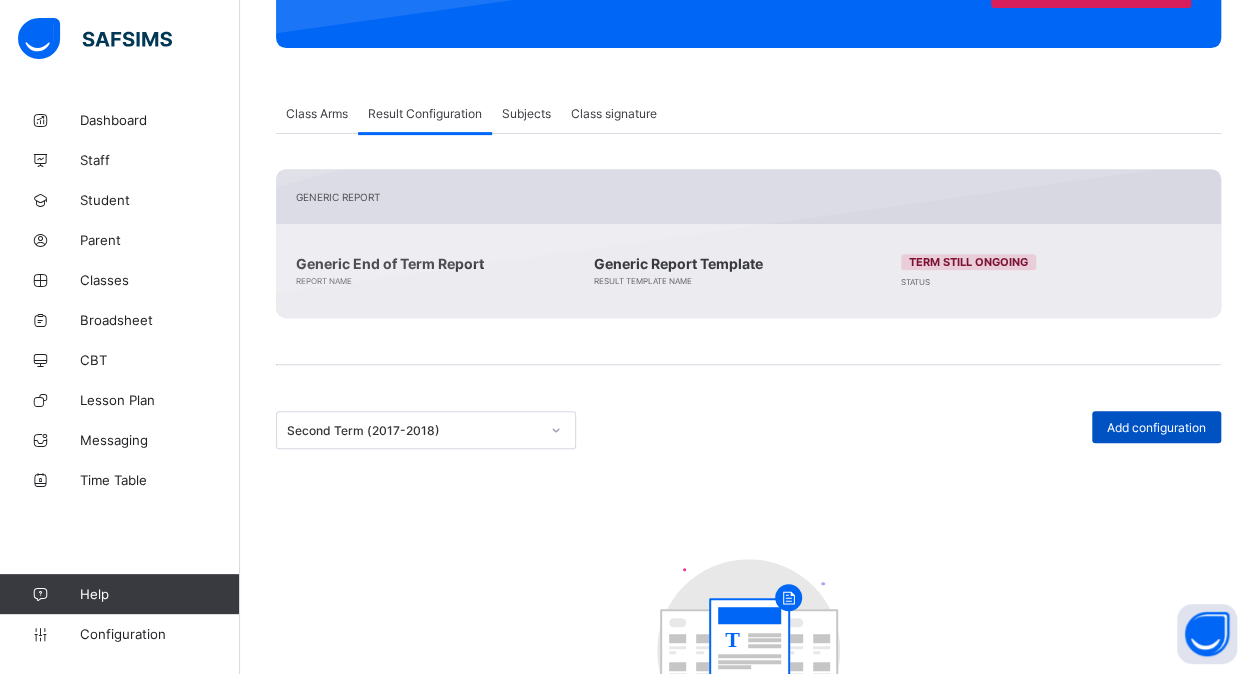 click on "Add configuration" at bounding box center [1156, 427] 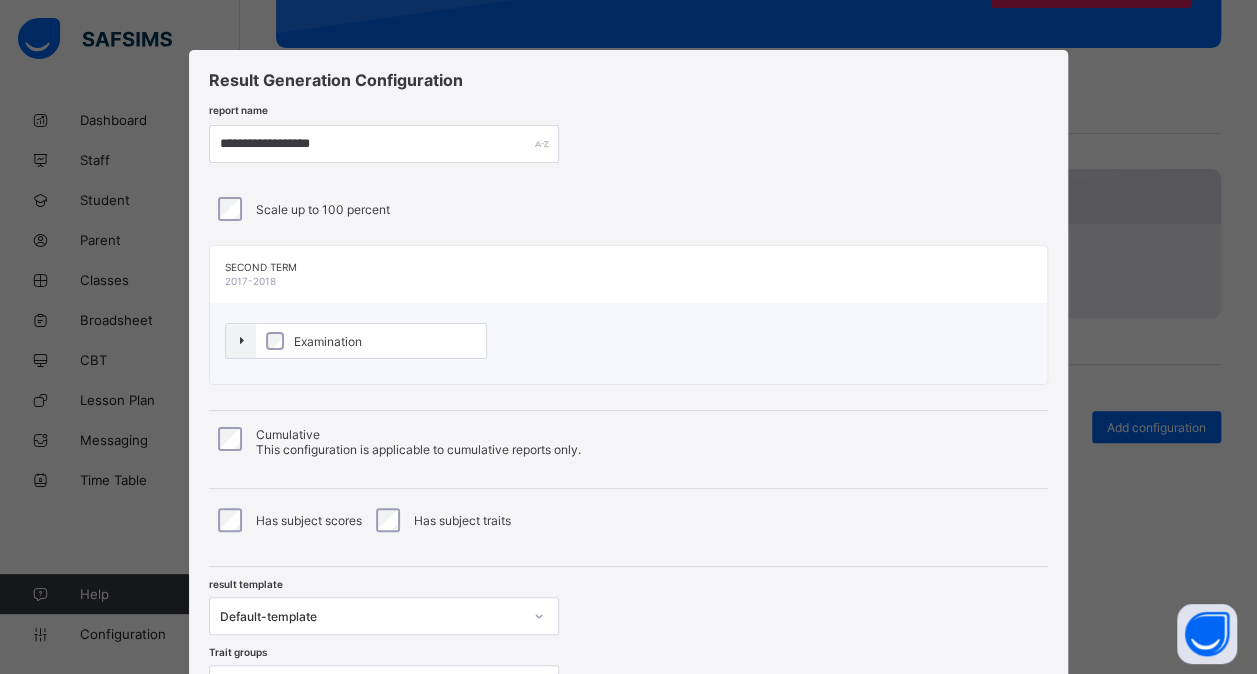 scroll, scrollTop: 182, scrollLeft: 0, axis: vertical 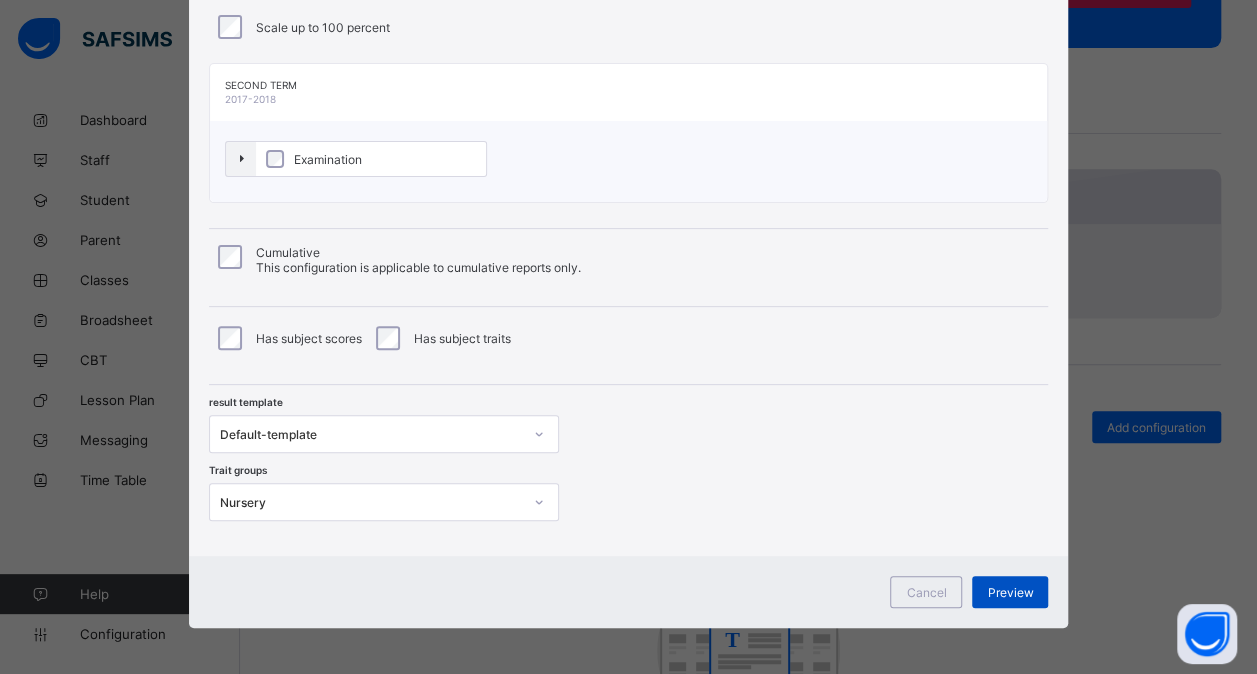 click on "Preview" at bounding box center [1010, 592] 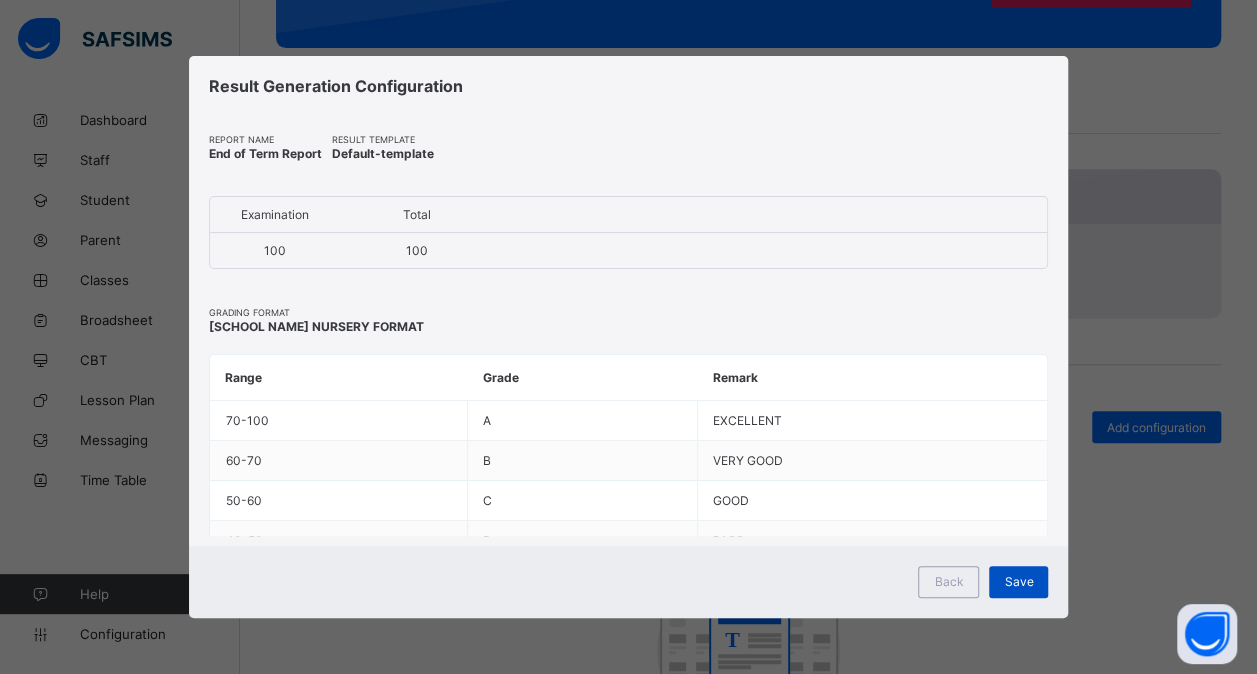 click on "Save" at bounding box center [1018, 581] 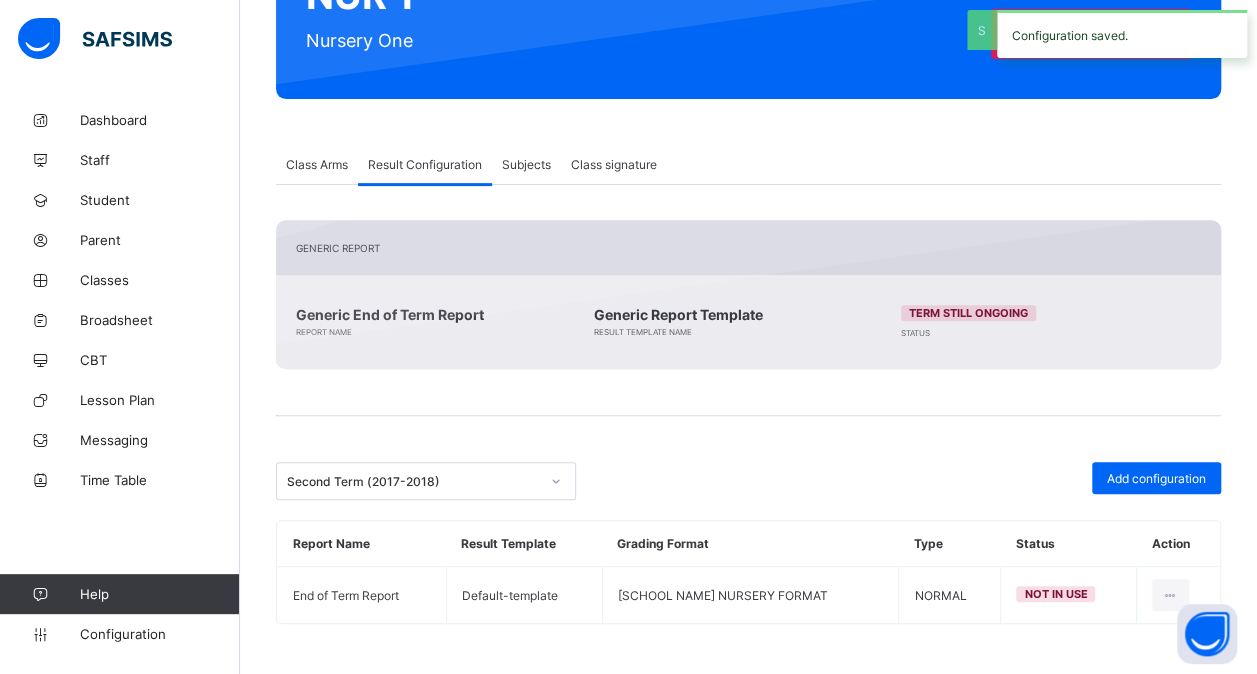 scroll, scrollTop: 260, scrollLeft: 0, axis: vertical 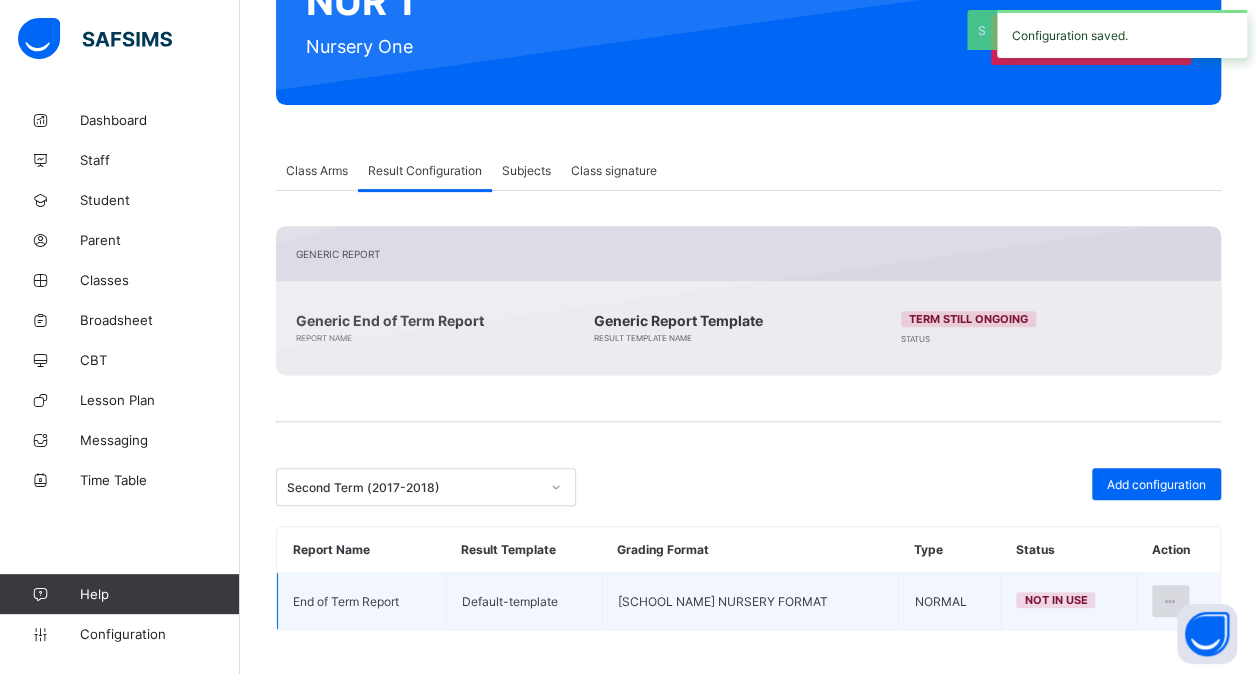 click at bounding box center [1170, 601] 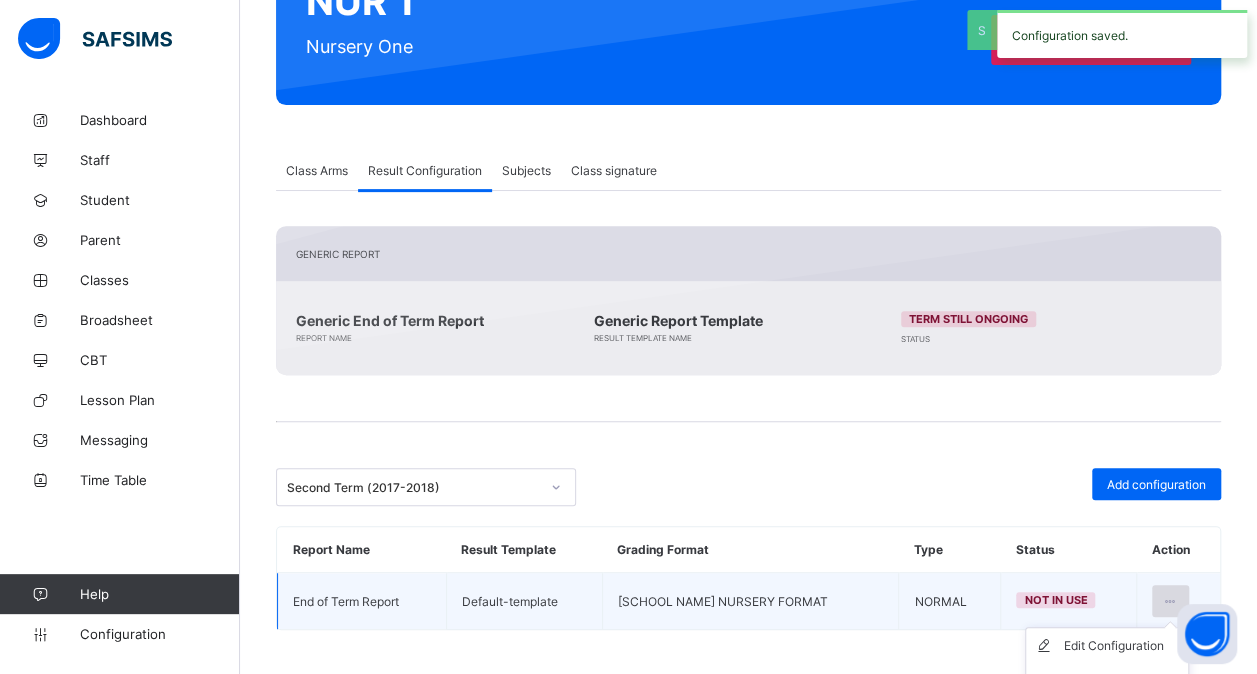 scroll, scrollTop: 317, scrollLeft: 0, axis: vertical 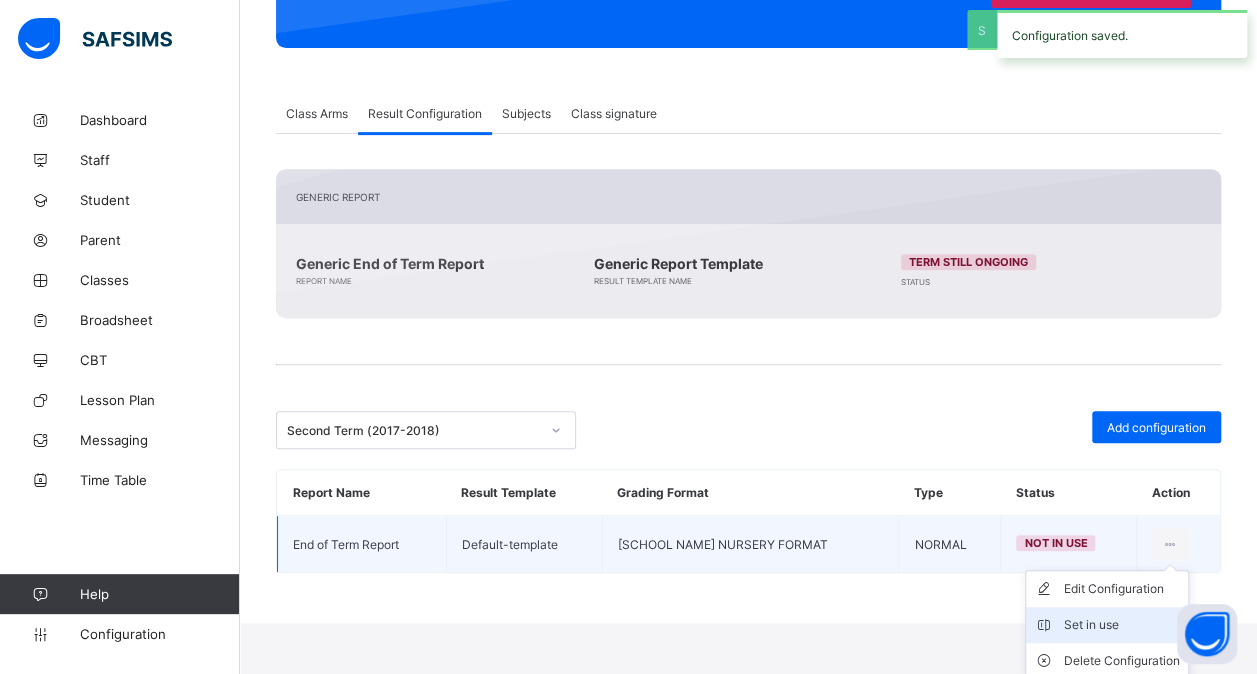 click on "Set in use" at bounding box center [1122, 625] 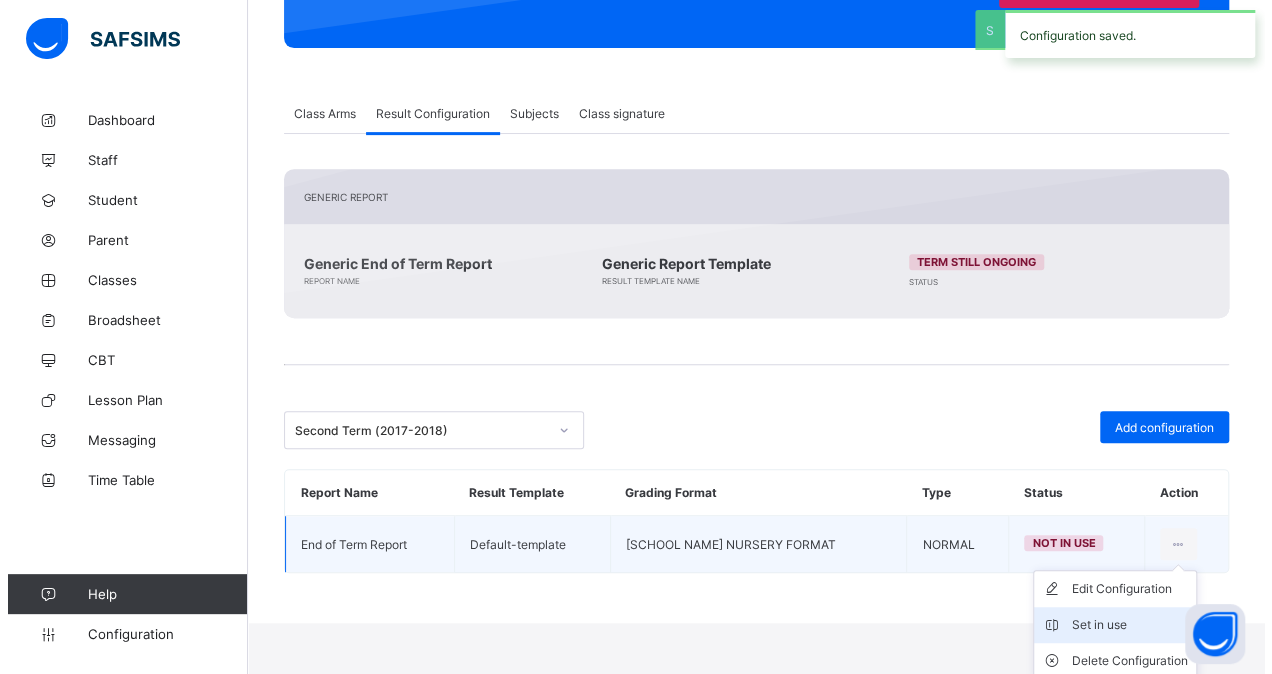 scroll, scrollTop: 260, scrollLeft: 0, axis: vertical 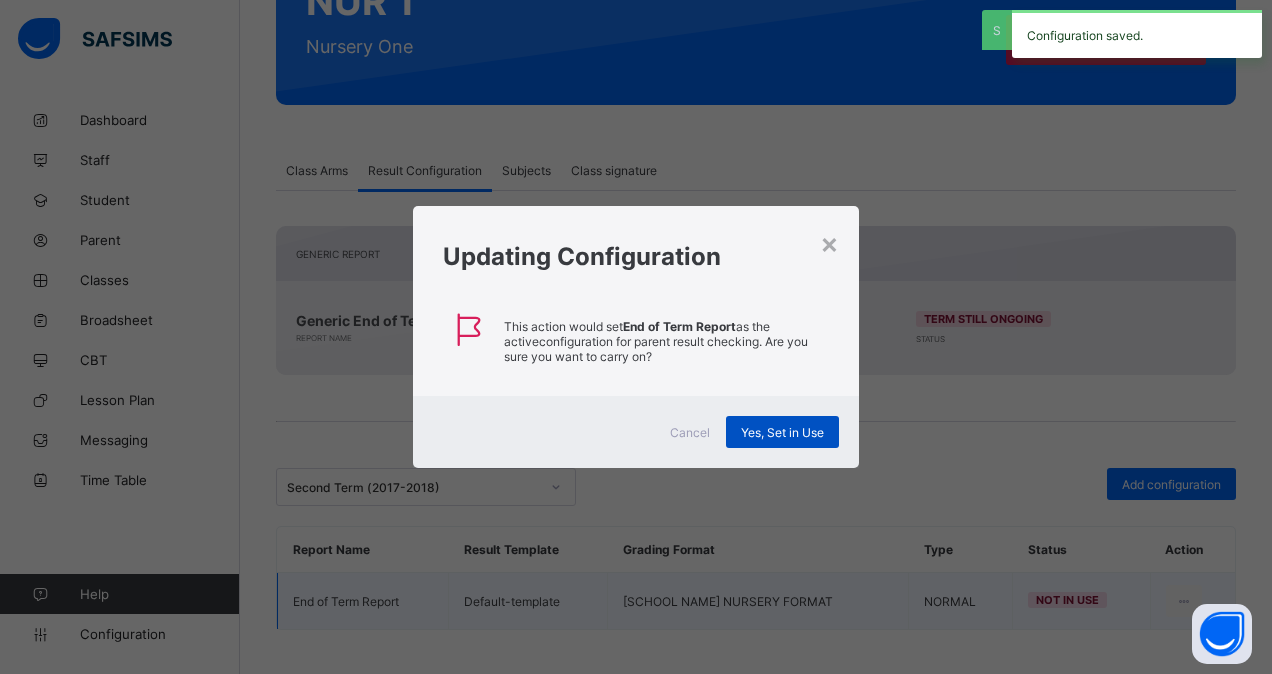 click on "Yes, Set in Use" at bounding box center (782, 432) 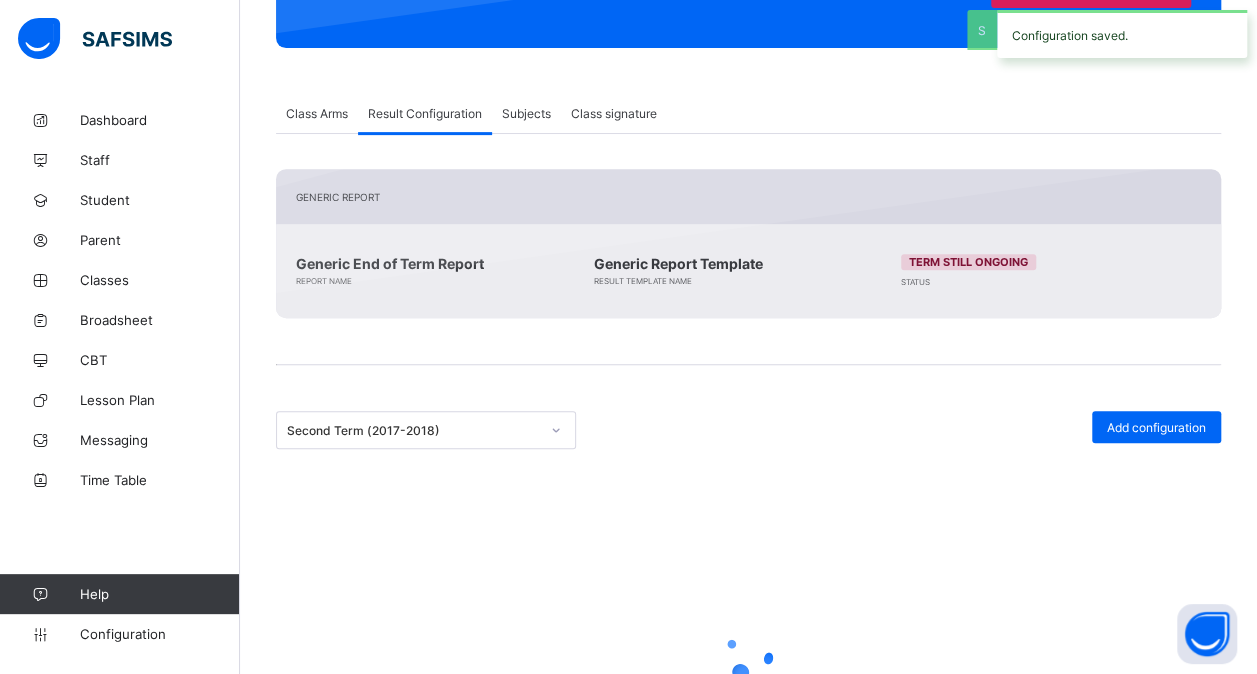 scroll, scrollTop: 260, scrollLeft: 0, axis: vertical 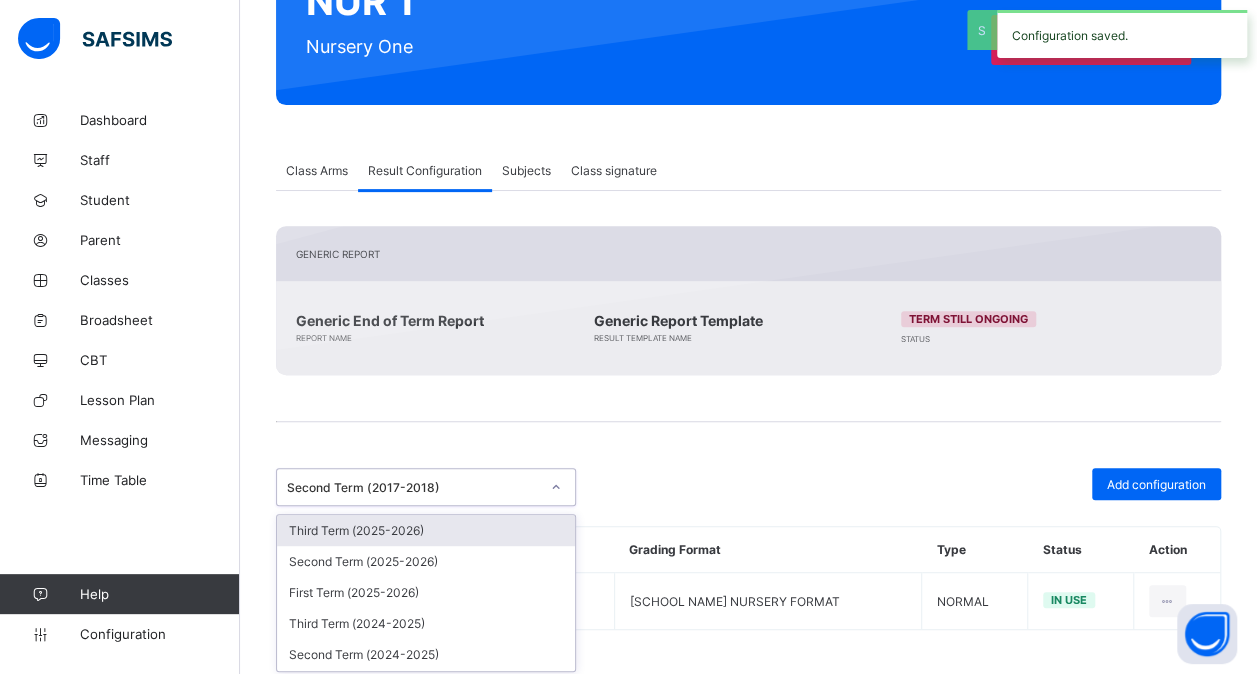 click 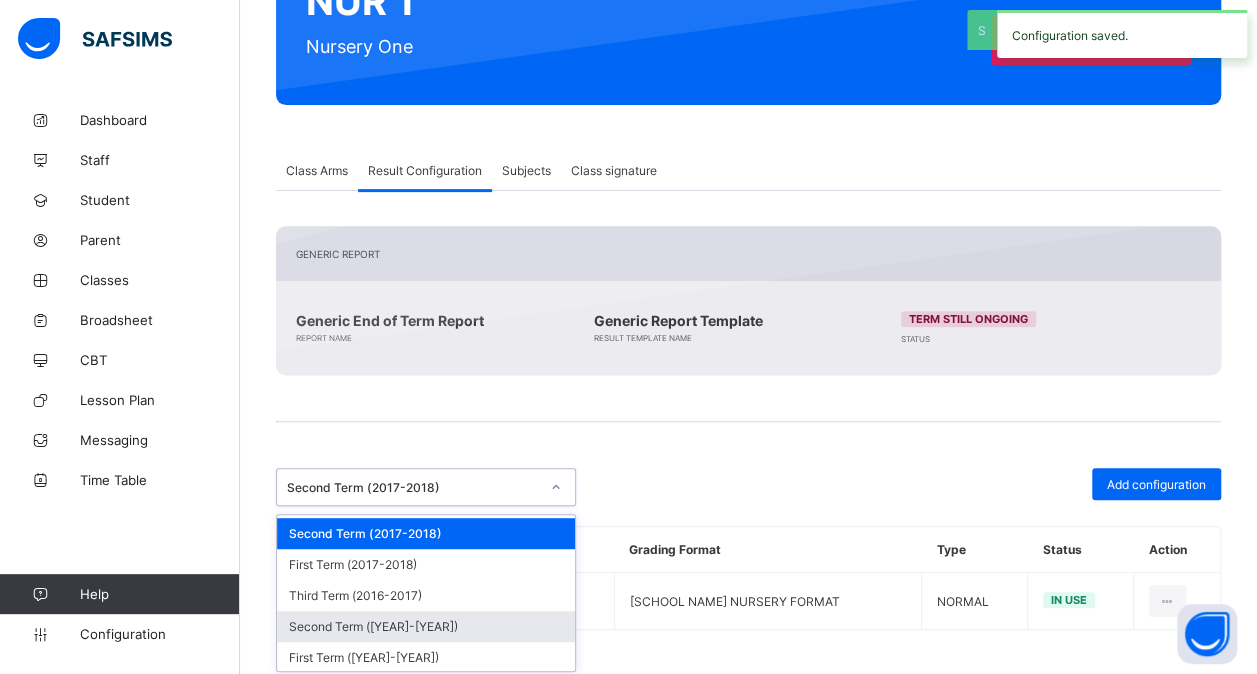 scroll, scrollTop: 744, scrollLeft: 0, axis: vertical 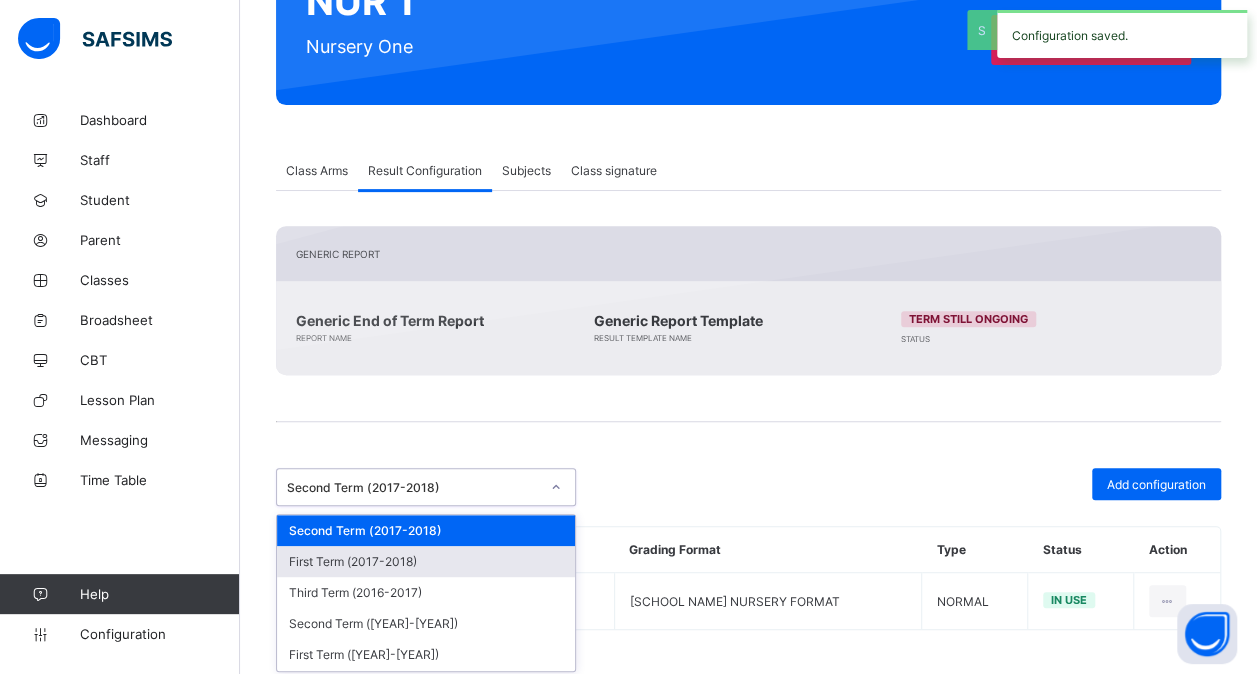 click on "First Term (2017-2018)" at bounding box center (426, 561) 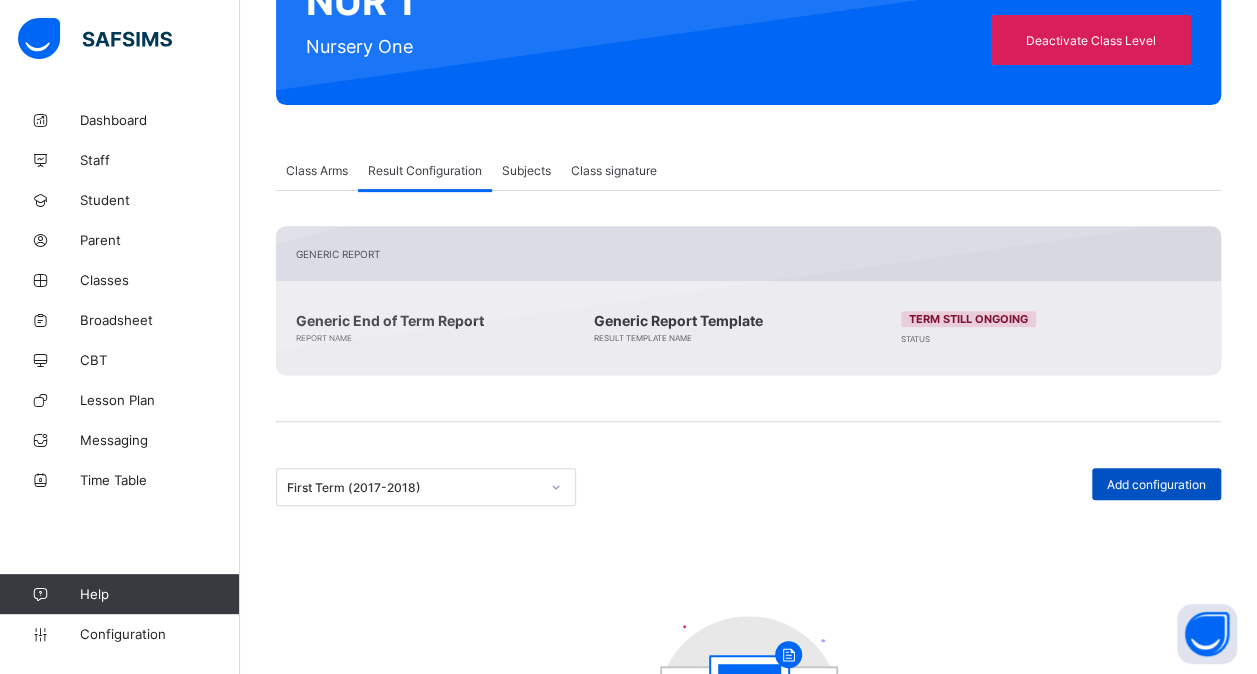 click on "Add configuration" at bounding box center [1156, 484] 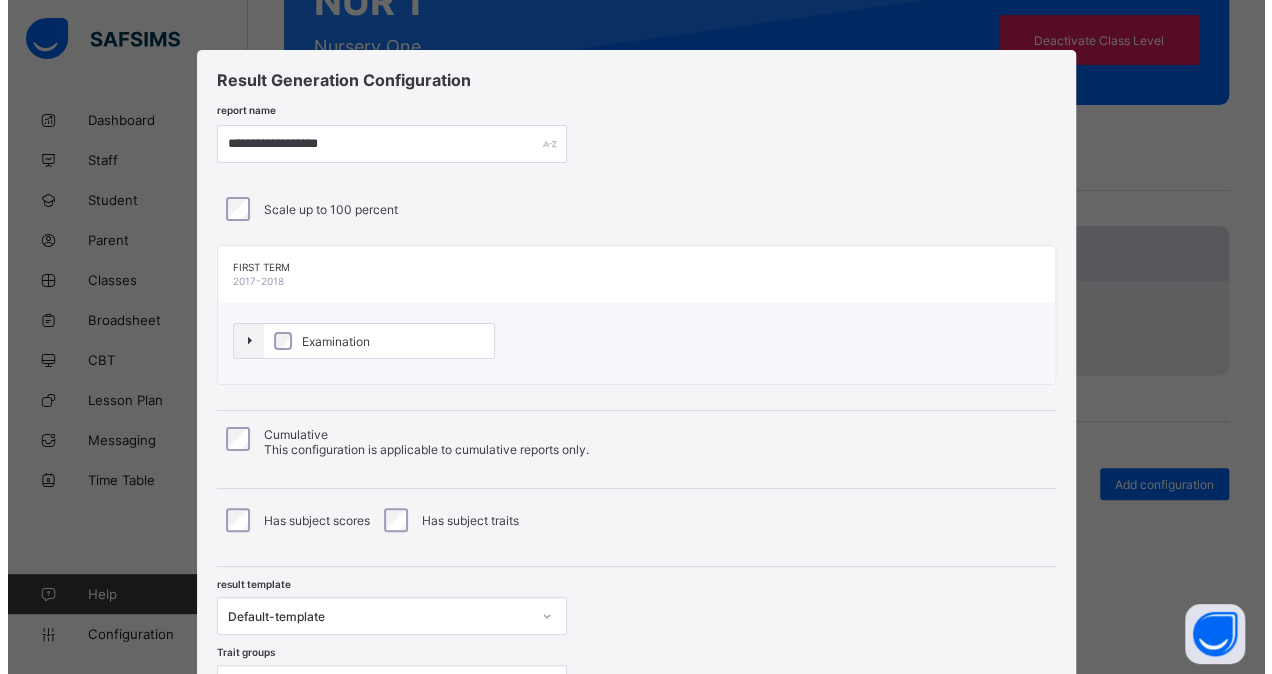 scroll, scrollTop: 182, scrollLeft: 0, axis: vertical 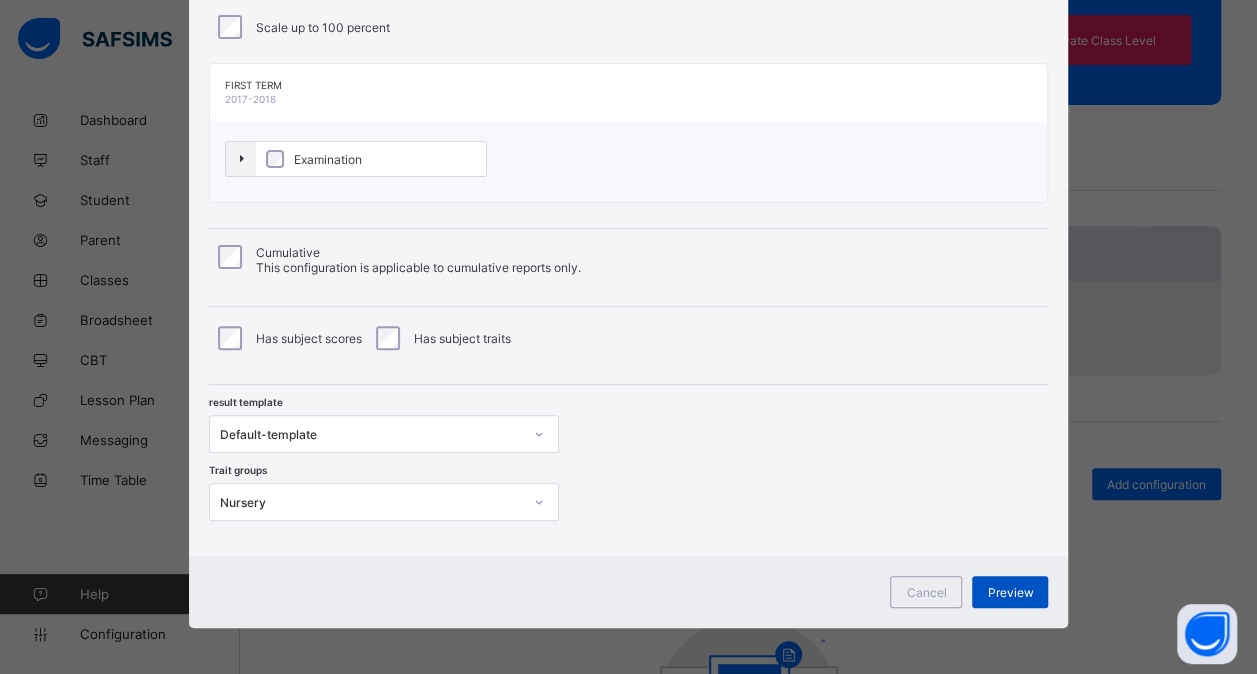 click on "Preview" at bounding box center [1010, 592] 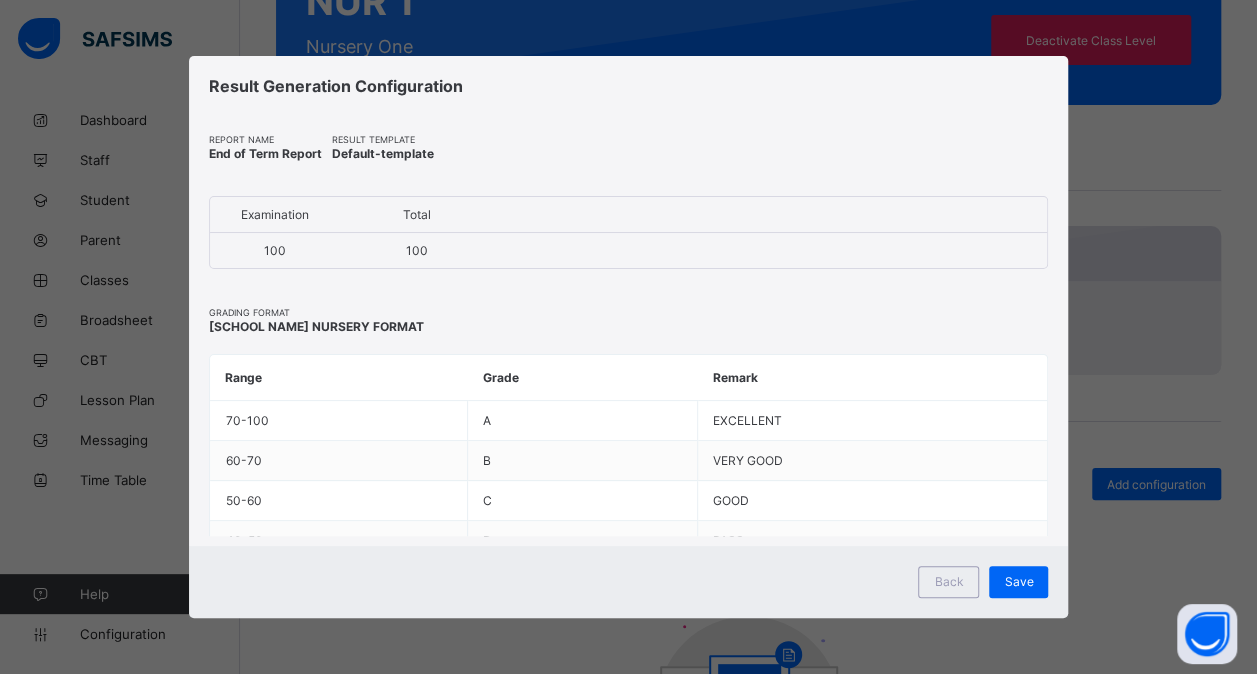 scroll, scrollTop: 0, scrollLeft: 0, axis: both 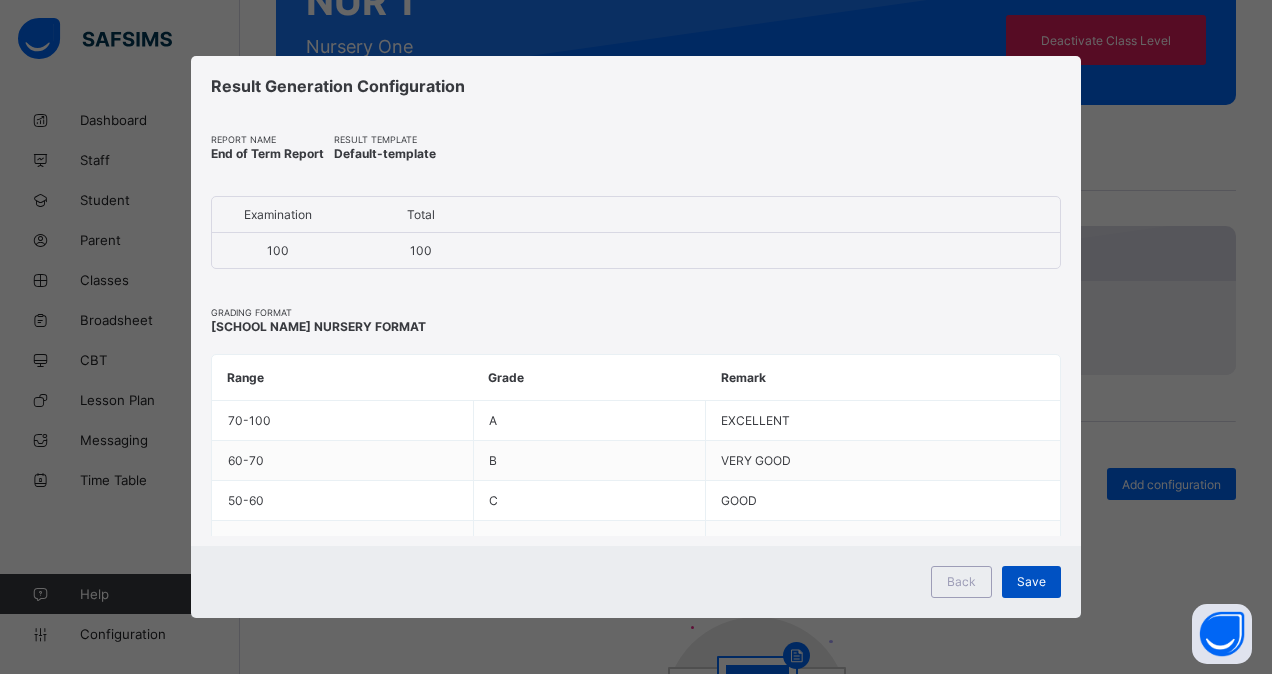 click on "Save" at bounding box center [1031, 581] 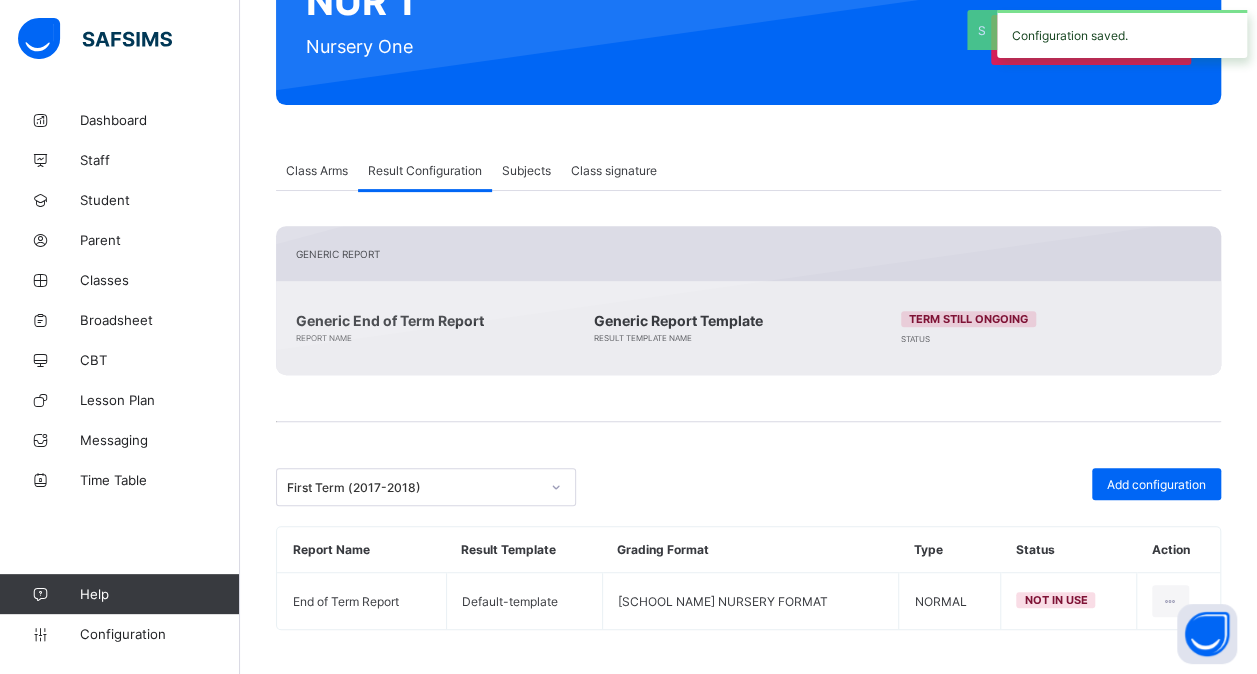 scroll, scrollTop: 260, scrollLeft: 0, axis: vertical 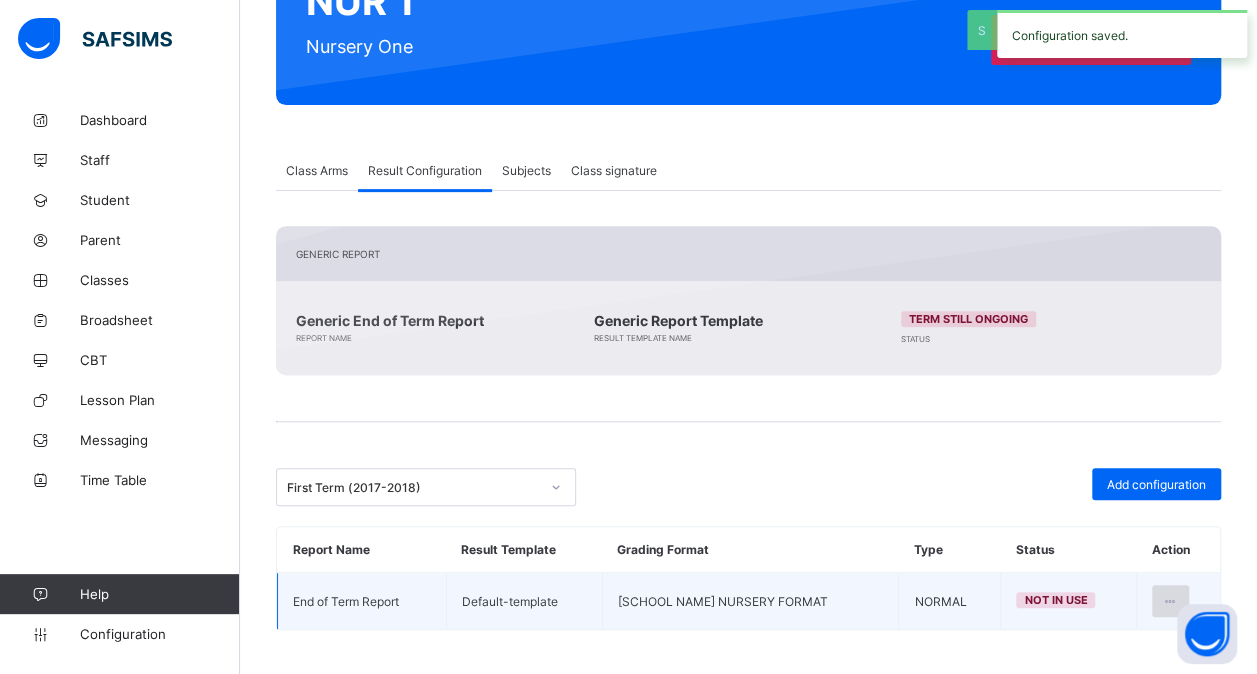 click at bounding box center [1170, 601] 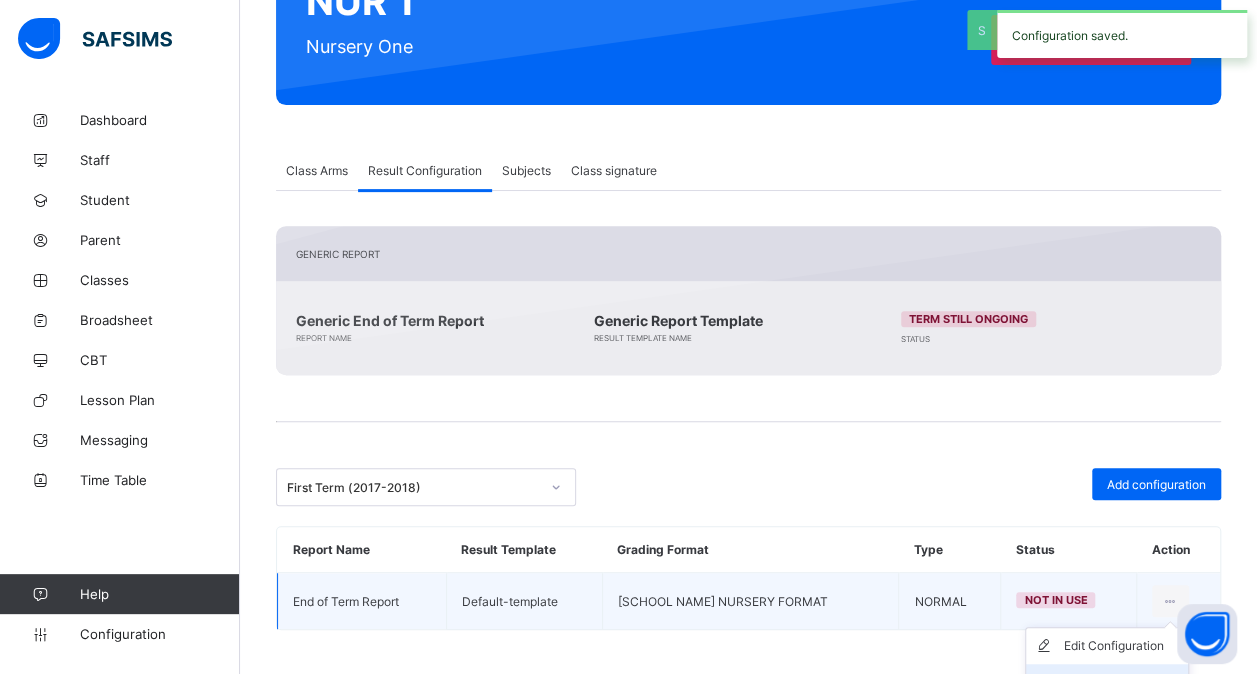 click on "Set in use" at bounding box center [1107, 682] 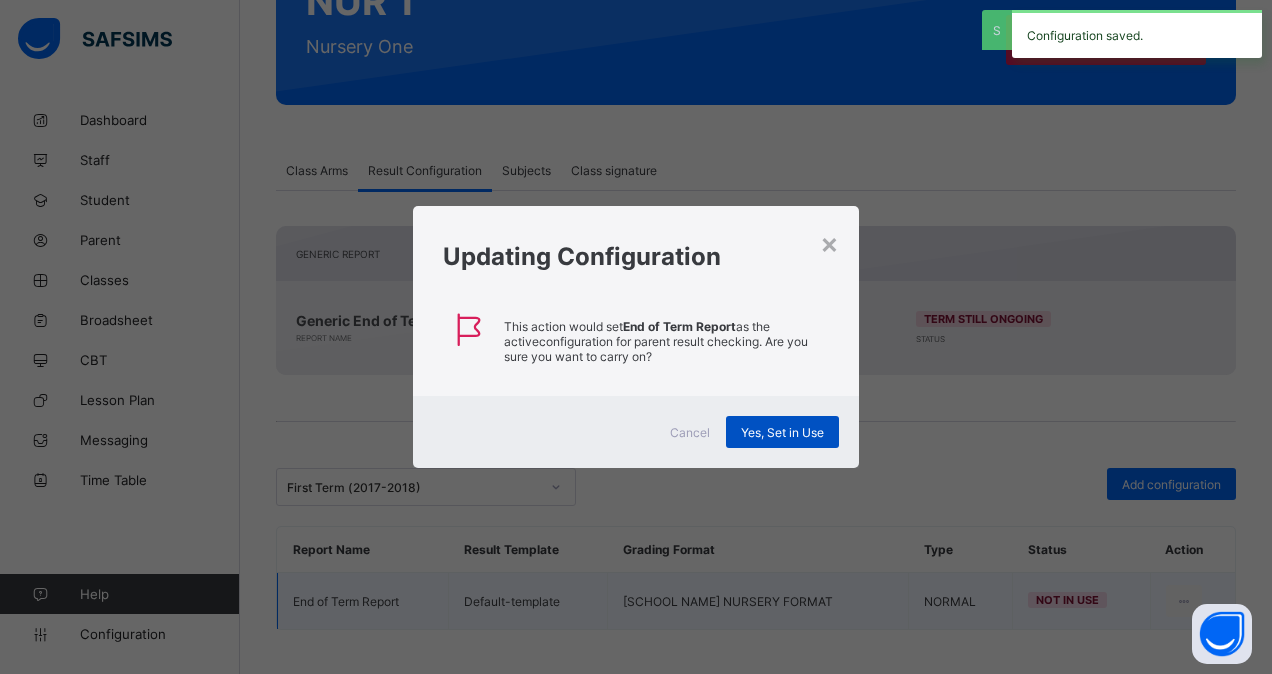 click on "Yes, Set in Use" at bounding box center [782, 432] 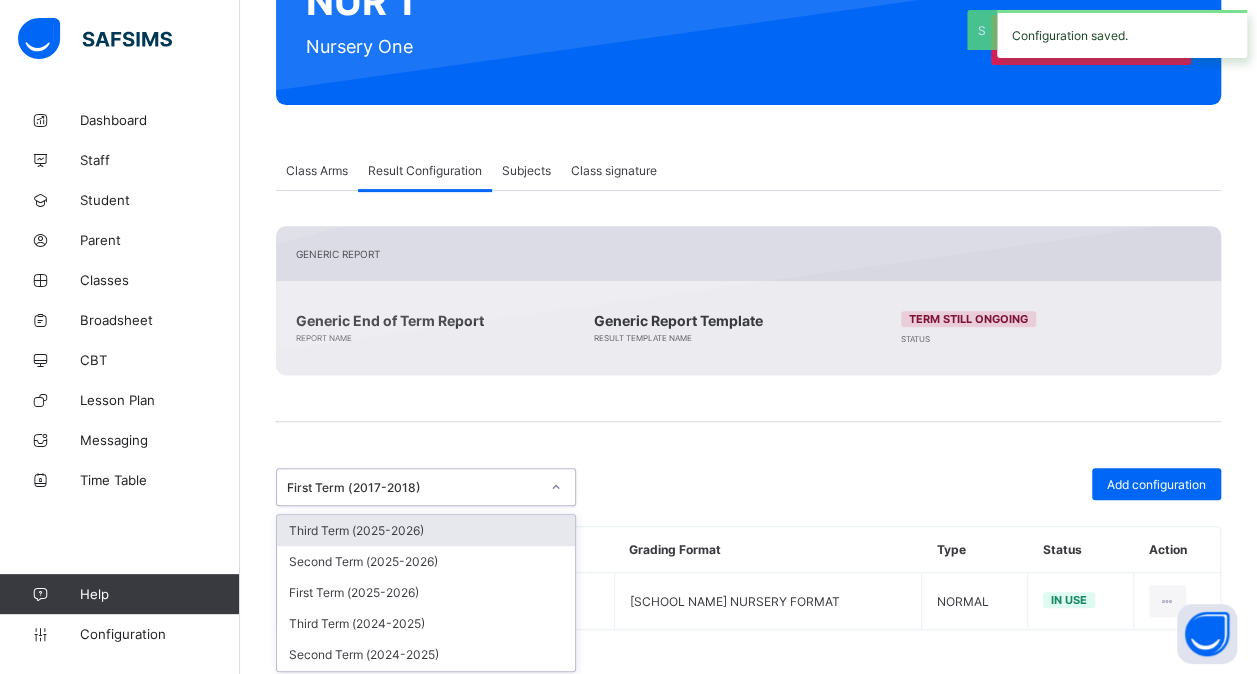 click 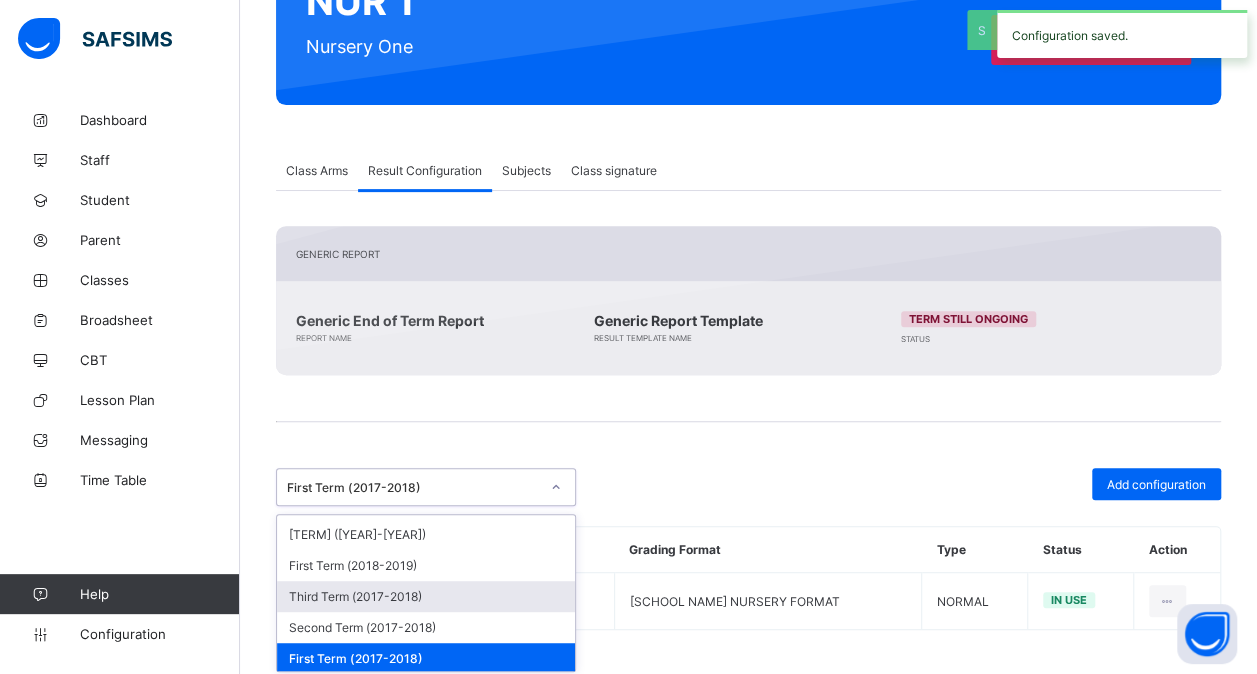 scroll, scrollTop: 648, scrollLeft: 0, axis: vertical 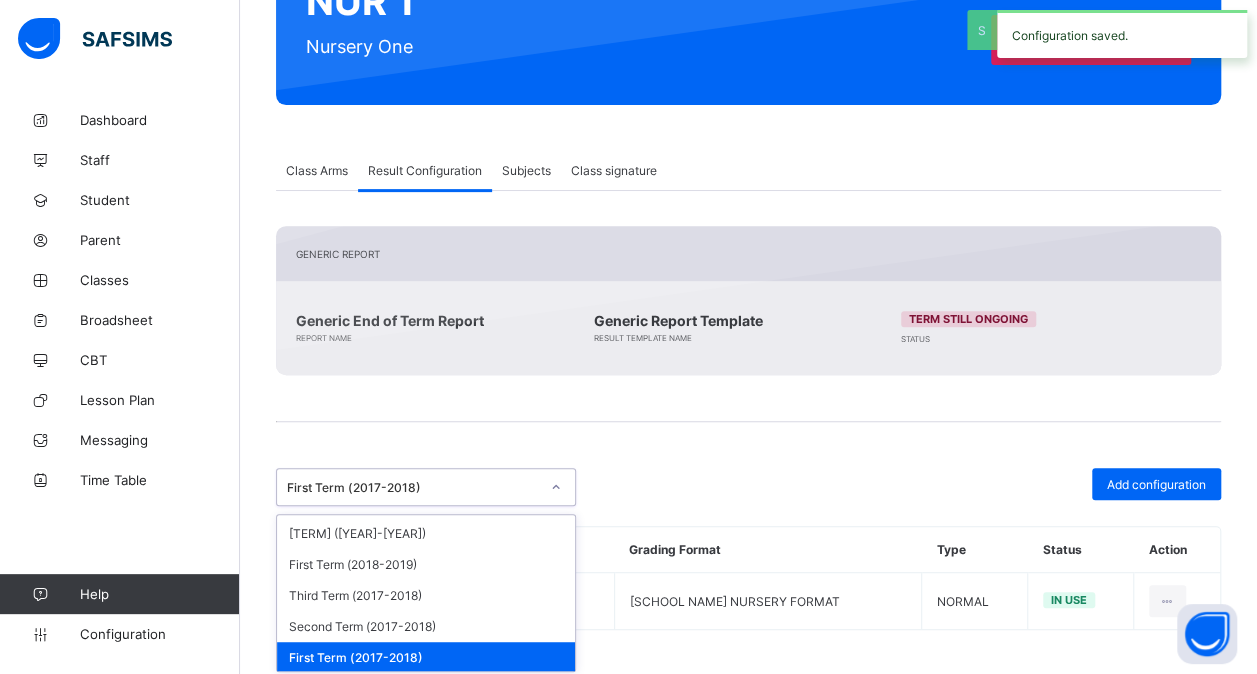 click on "Third Term (2016-2017)" at bounding box center (426, 688) 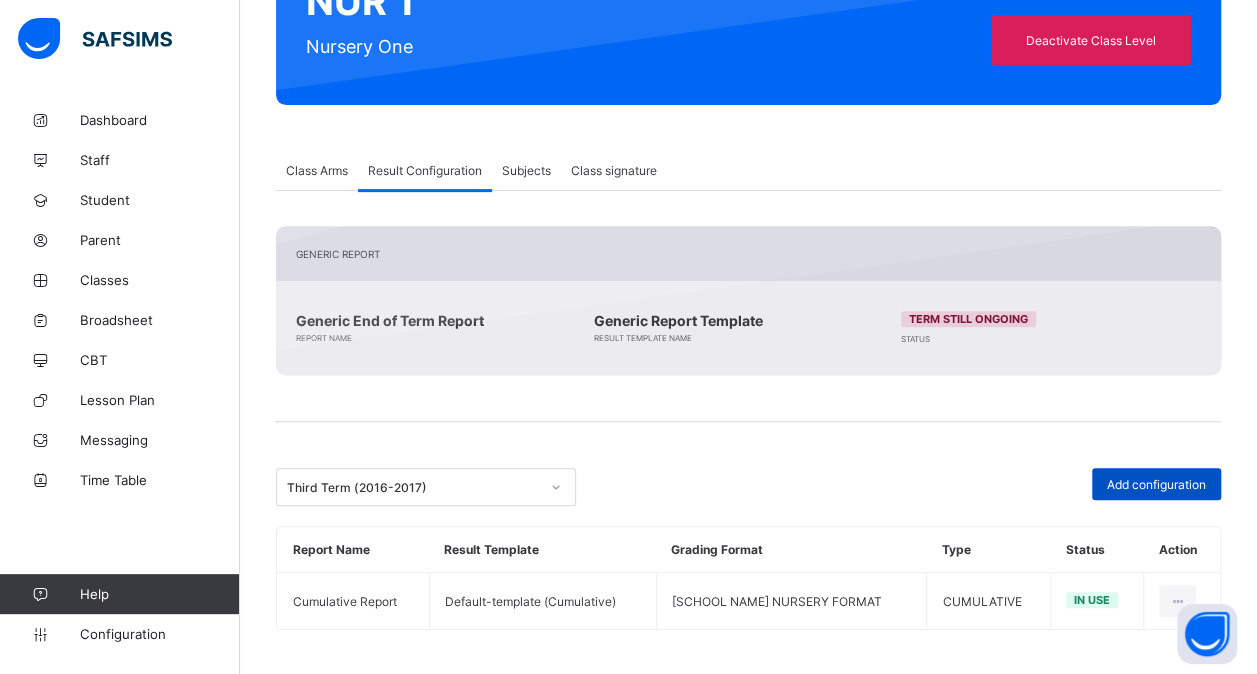 click on "Add configuration" at bounding box center (1156, 484) 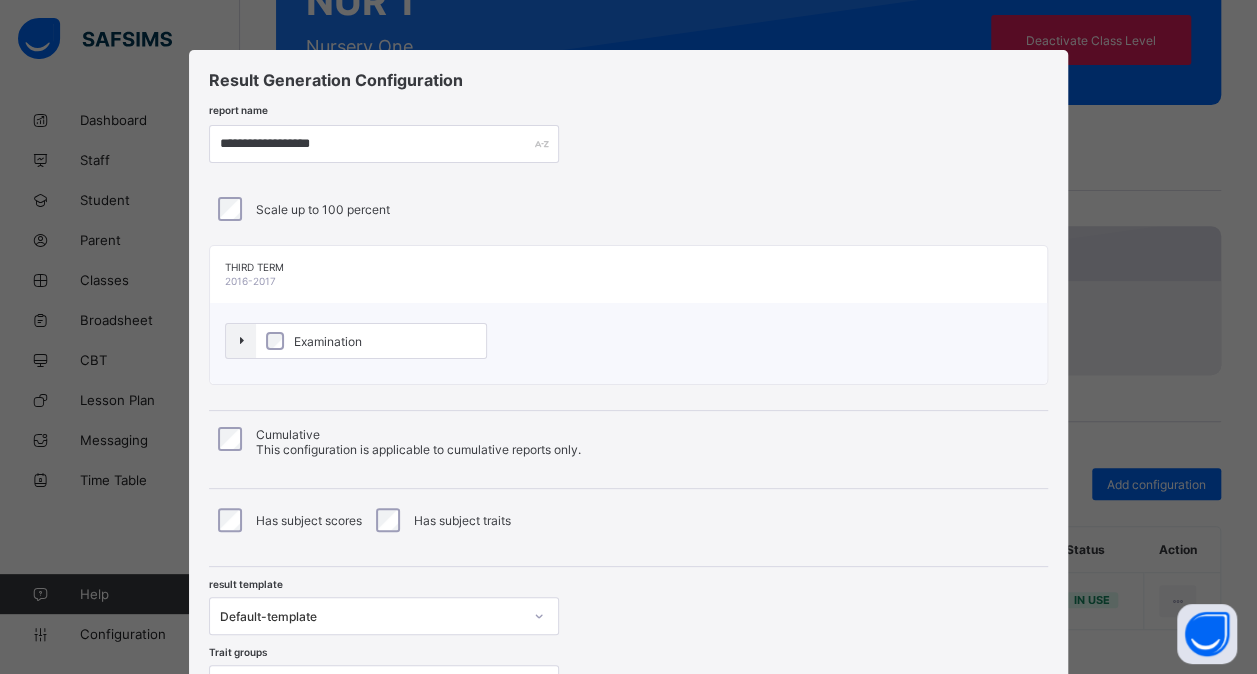 scroll, scrollTop: 182, scrollLeft: 0, axis: vertical 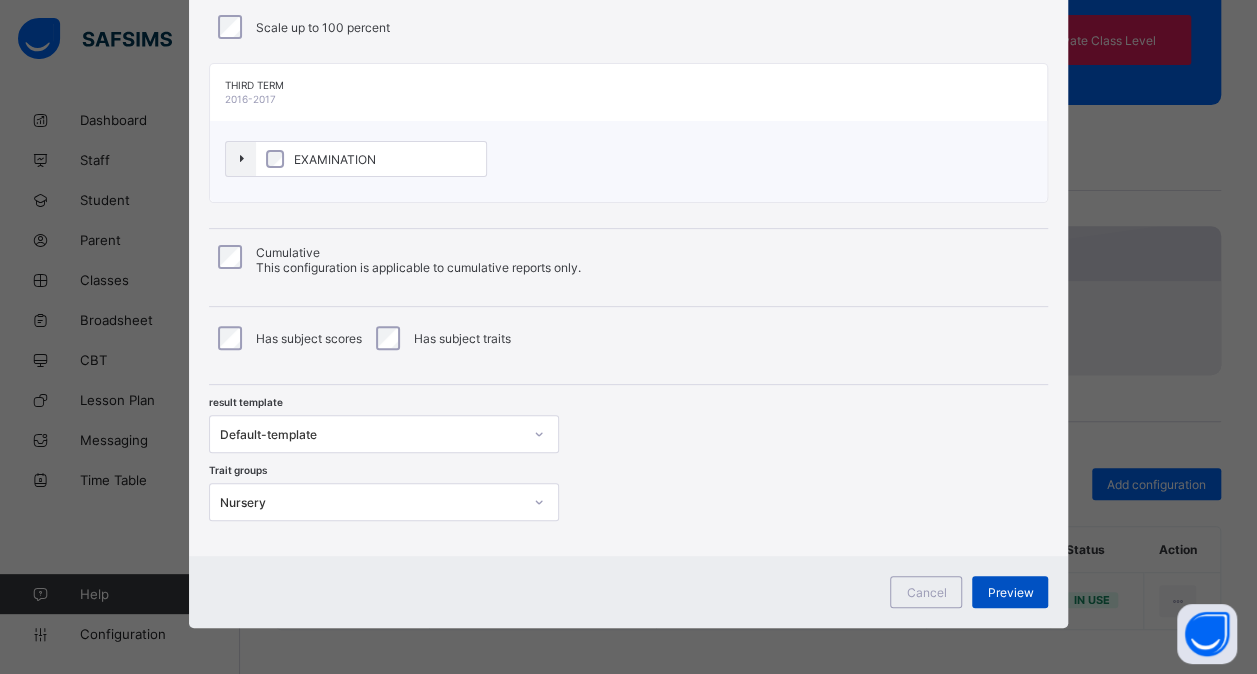 click on "Preview" at bounding box center (1010, 592) 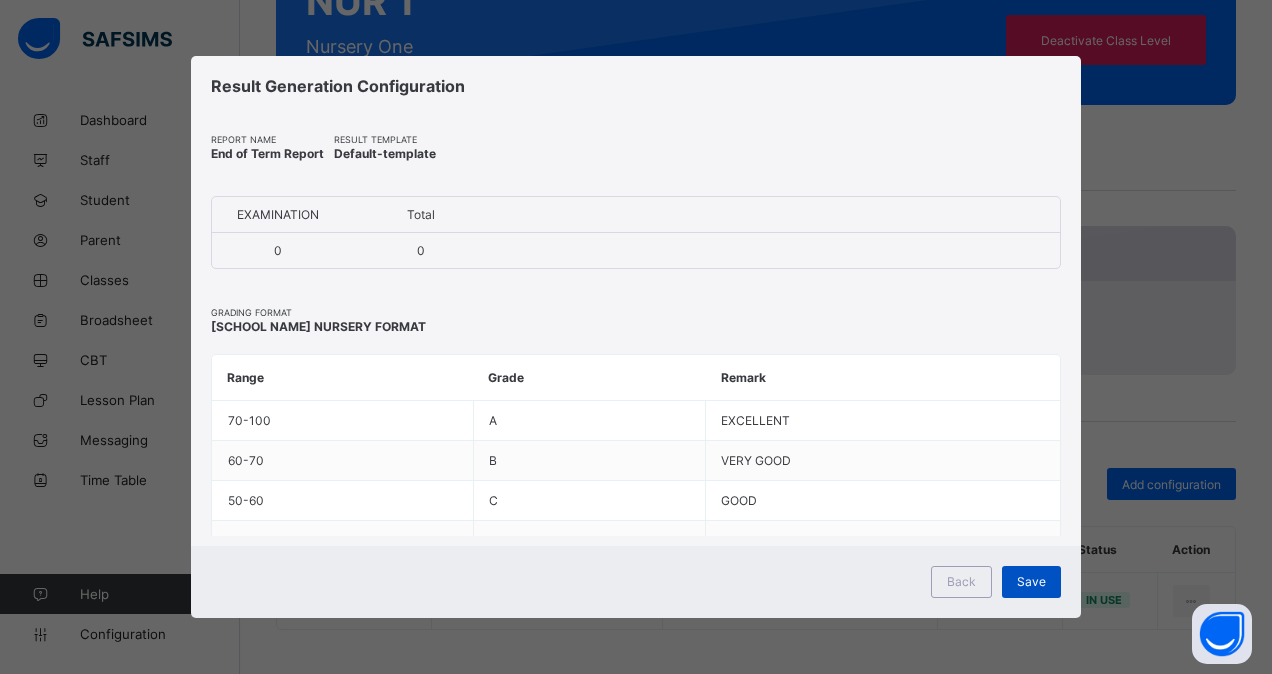 click on "Save" at bounding box center [1031, 581] 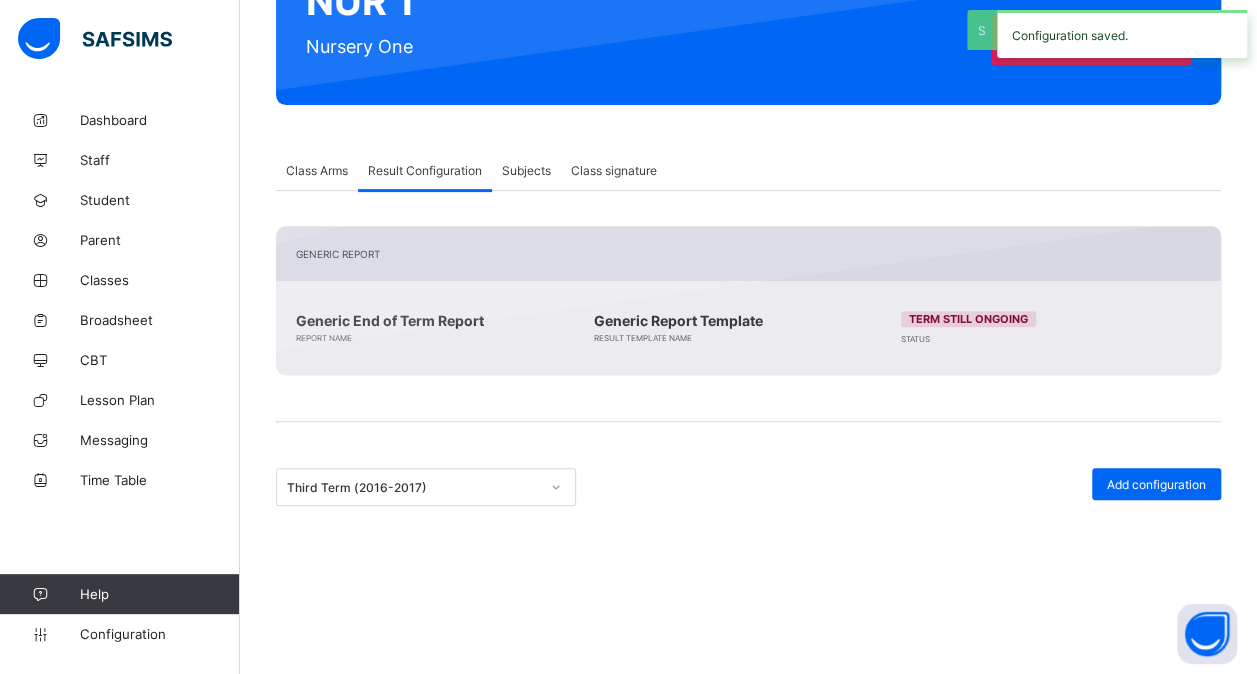 scroll, scrollTop: 317, scrollLeft: 0, axis: vertical 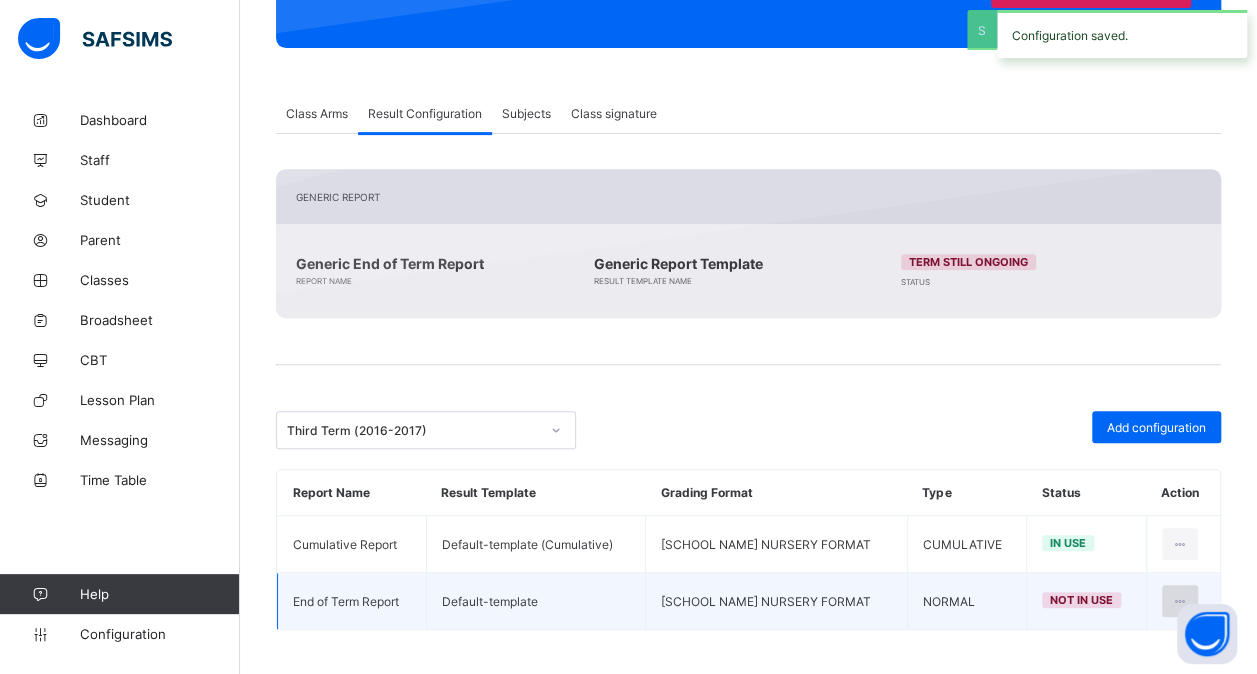 click at bounding box center (1180, 601) 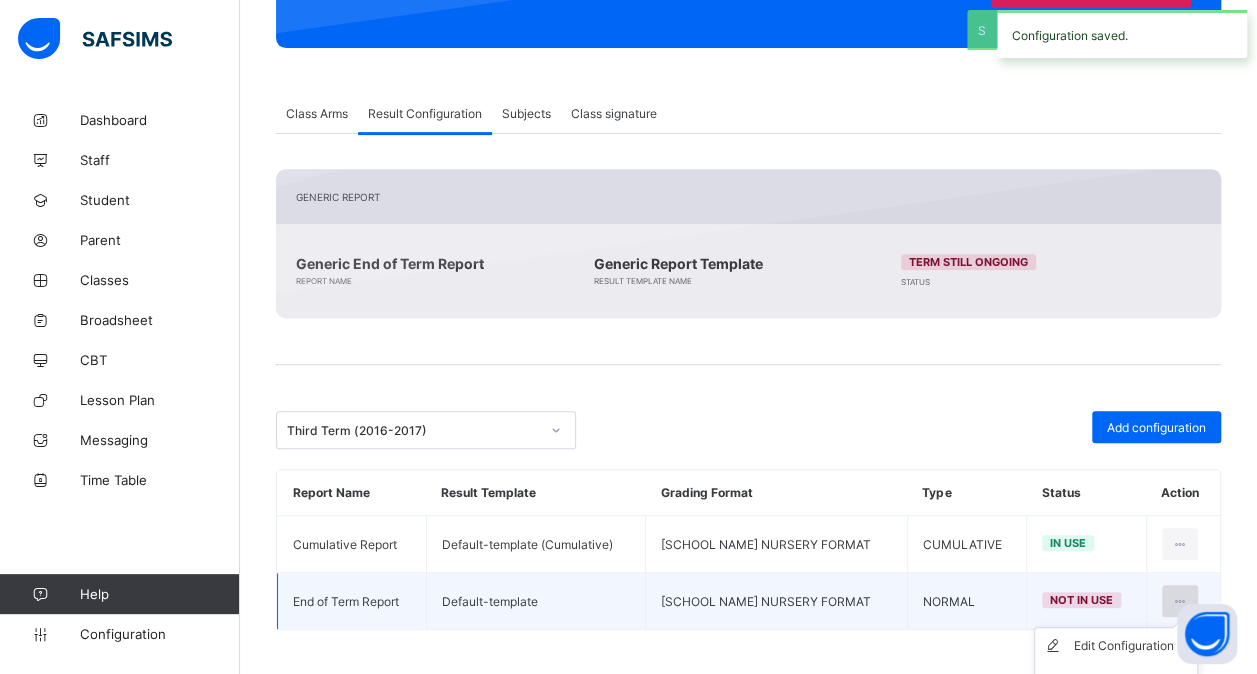 click at bounding box center [1180, 601] 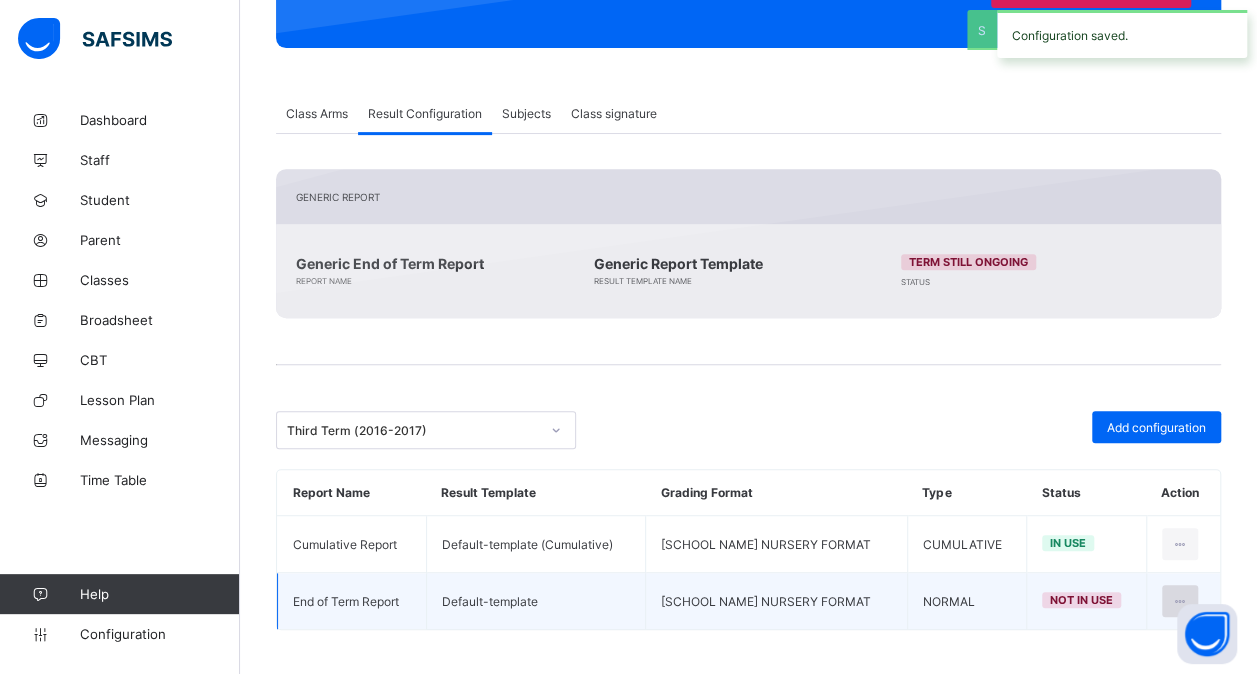 click at bounding box center (1180, 601) 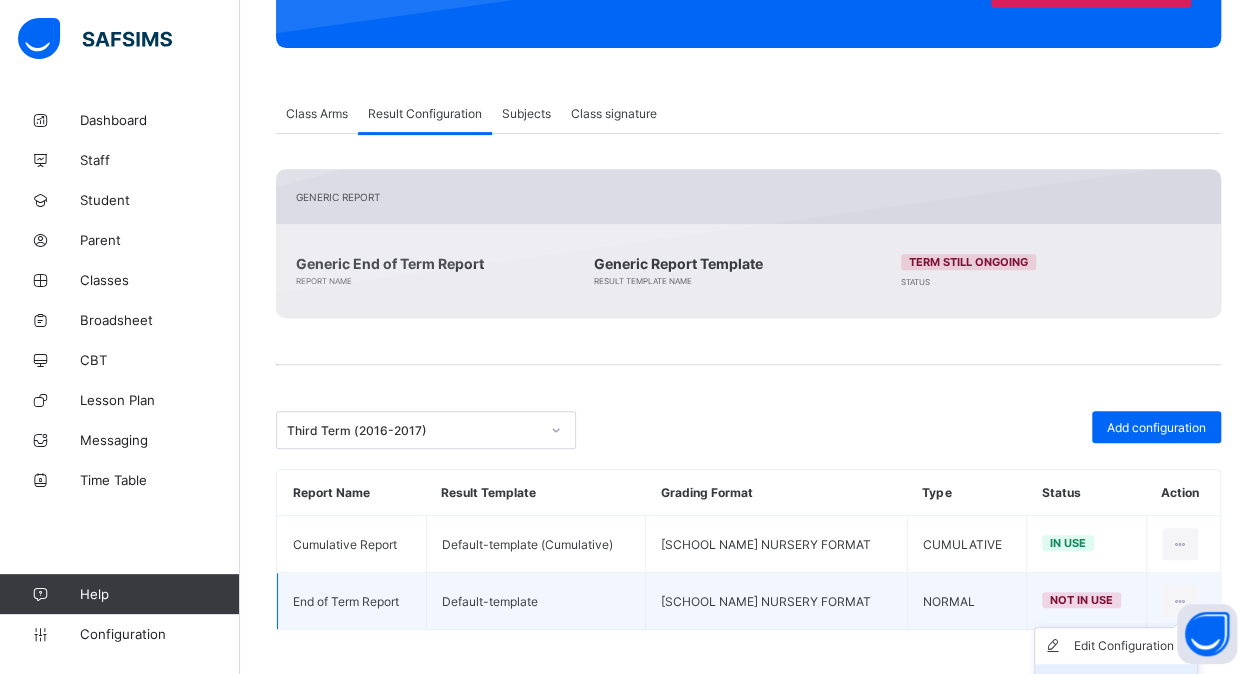 click on "Set in use" at bounding box center [1116, 682] 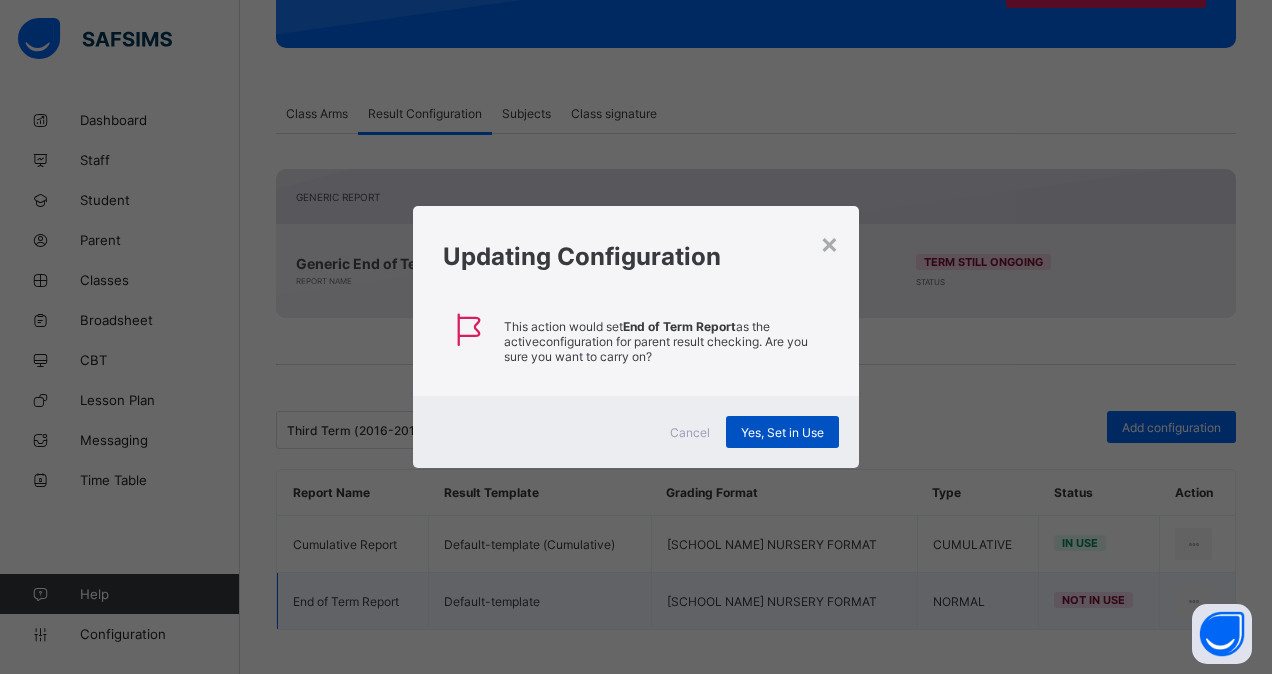 click on "Yes, Set in Use" at bounding box center (782, 432) 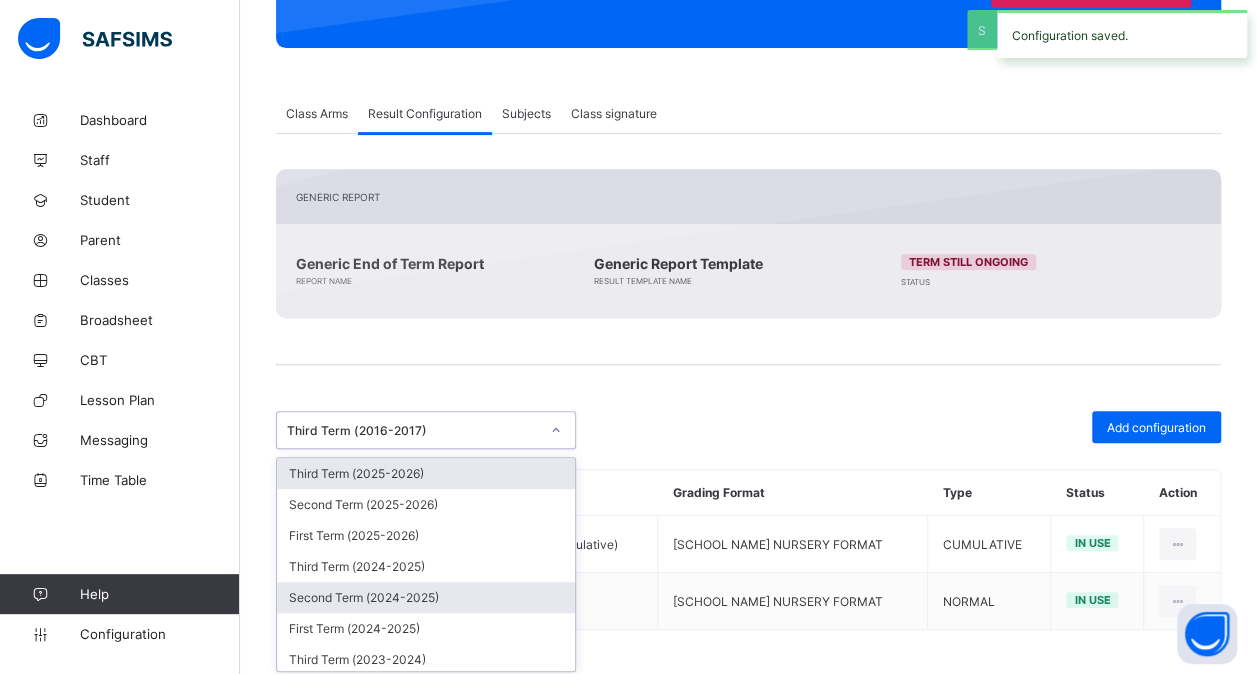 drag, startPoint x: 510, startPoint y: 419, endPoint x: 393, endPoint y: 586, distance: 203.90685 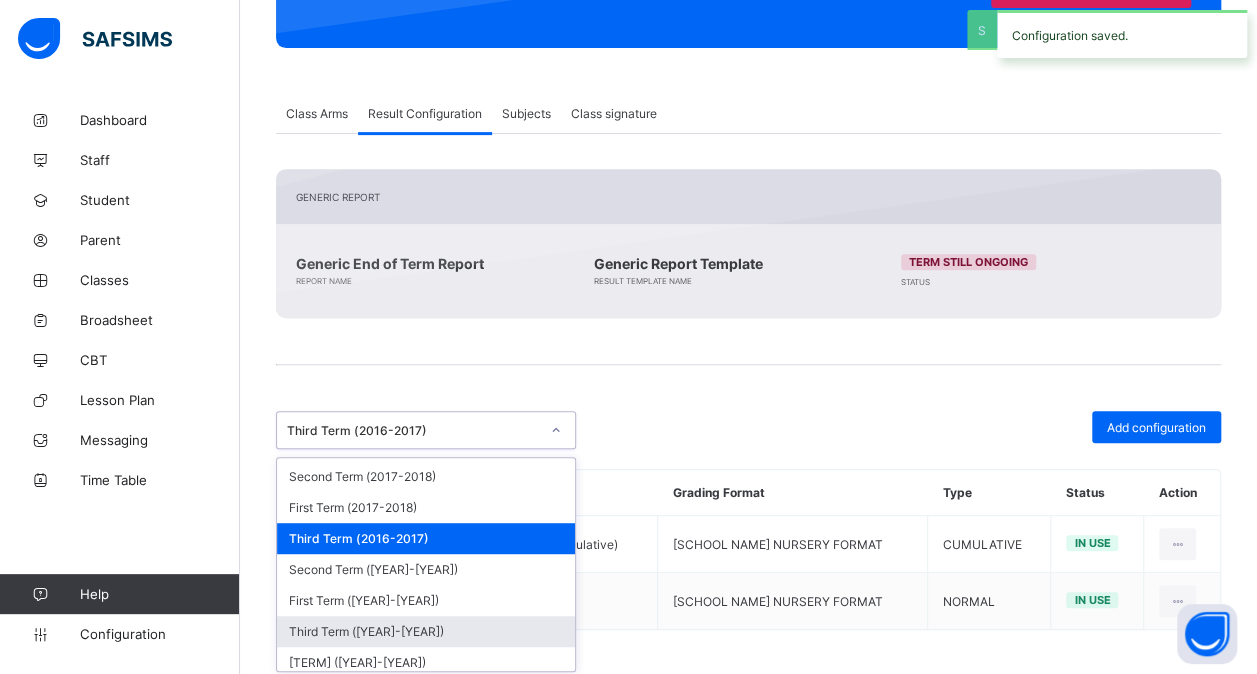 scroll, scrollTop: 757, scrollLeft: 0, axis: vertical 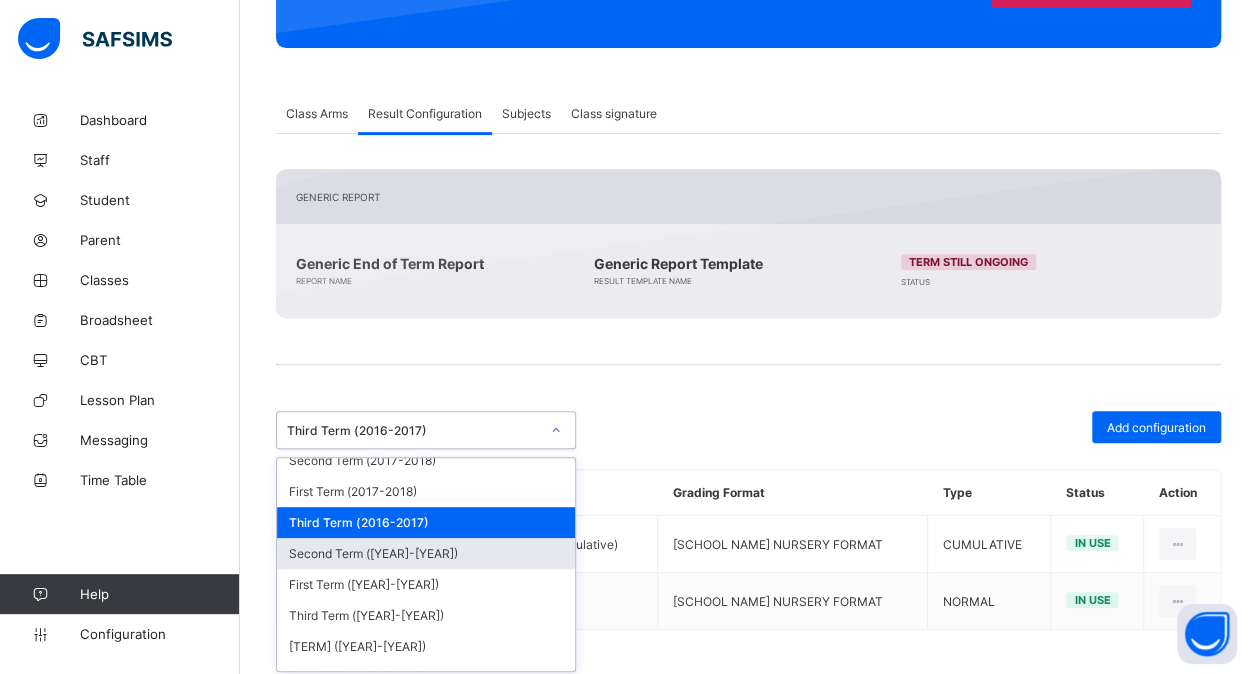 click on "Second Term ([YEAR]-[YEAR])" at bounding box center (426, 553) 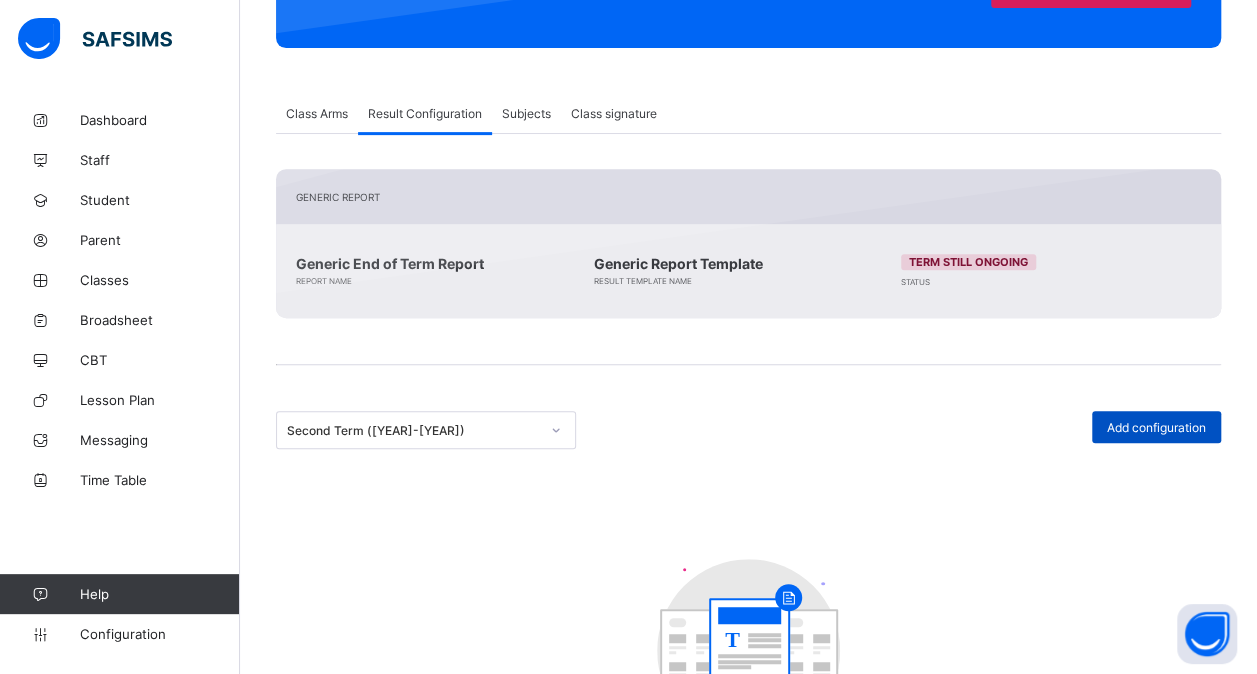 click on "Add configuration" at bounding box center [1156, 427] 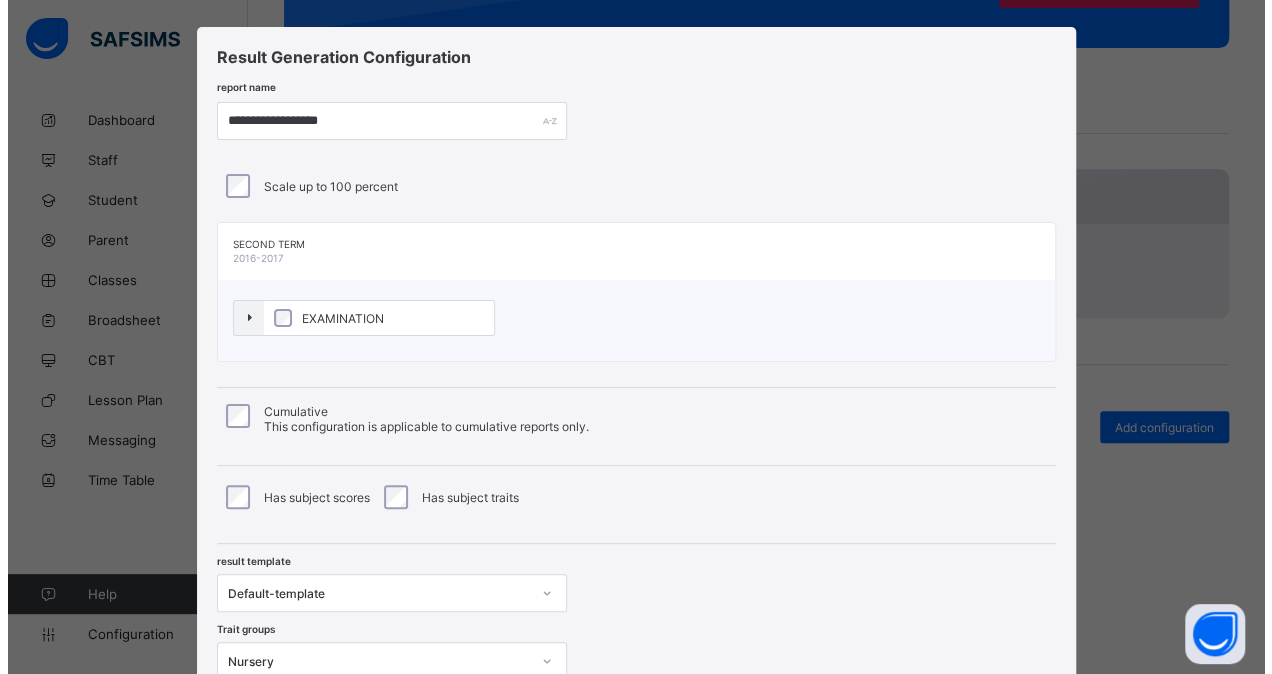 scroll, scrollTop: 29, scrollLeft: 0, axis: vertical 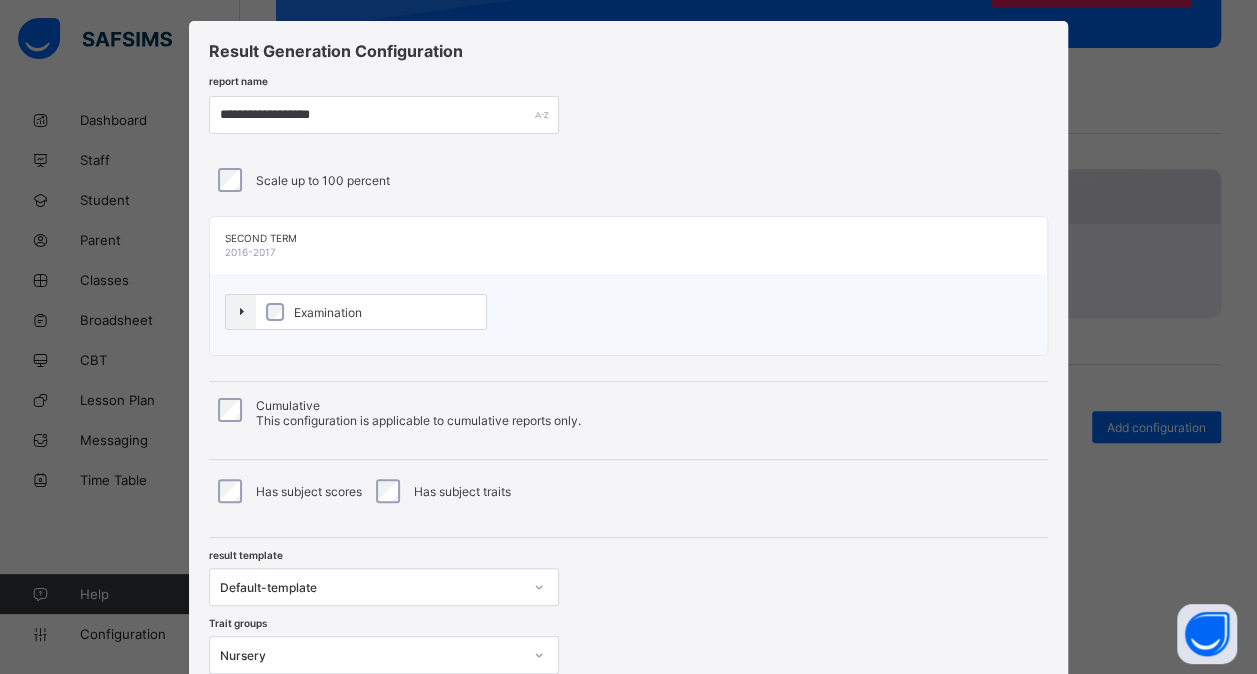 click on "Examination" at bounding box center [629, 314] 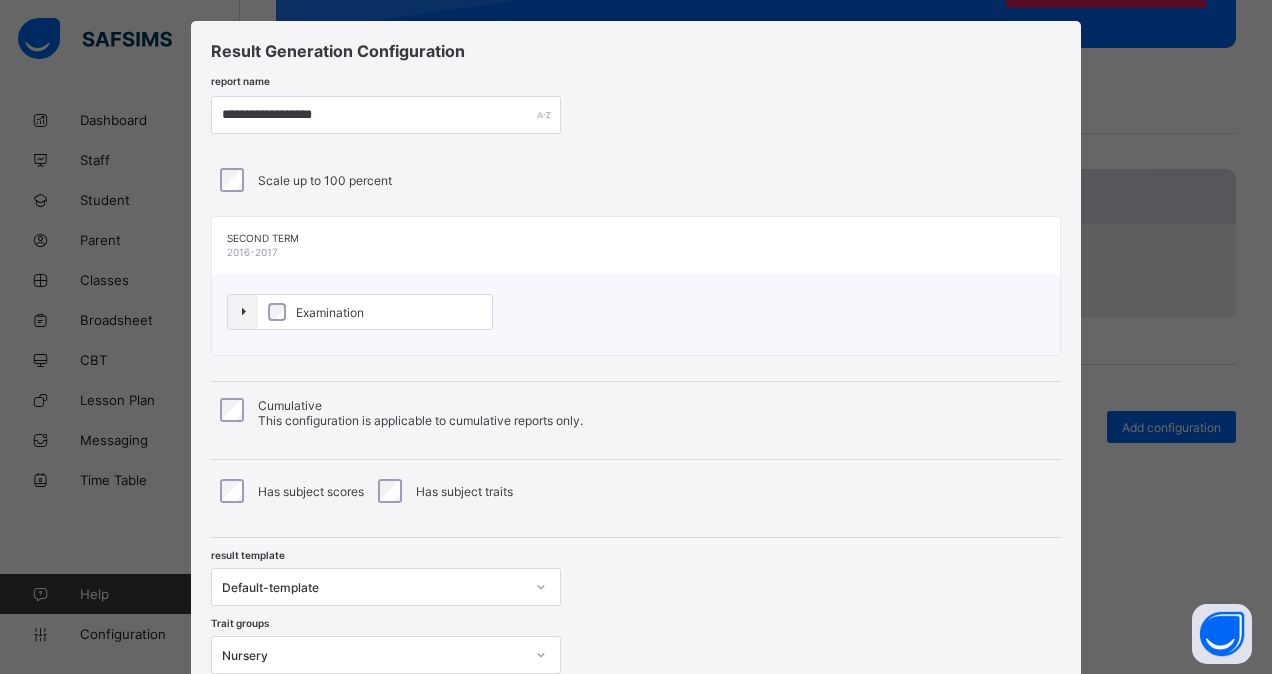 scroll, scrollTop: 182, scrollLeft: 0, axis: vertical 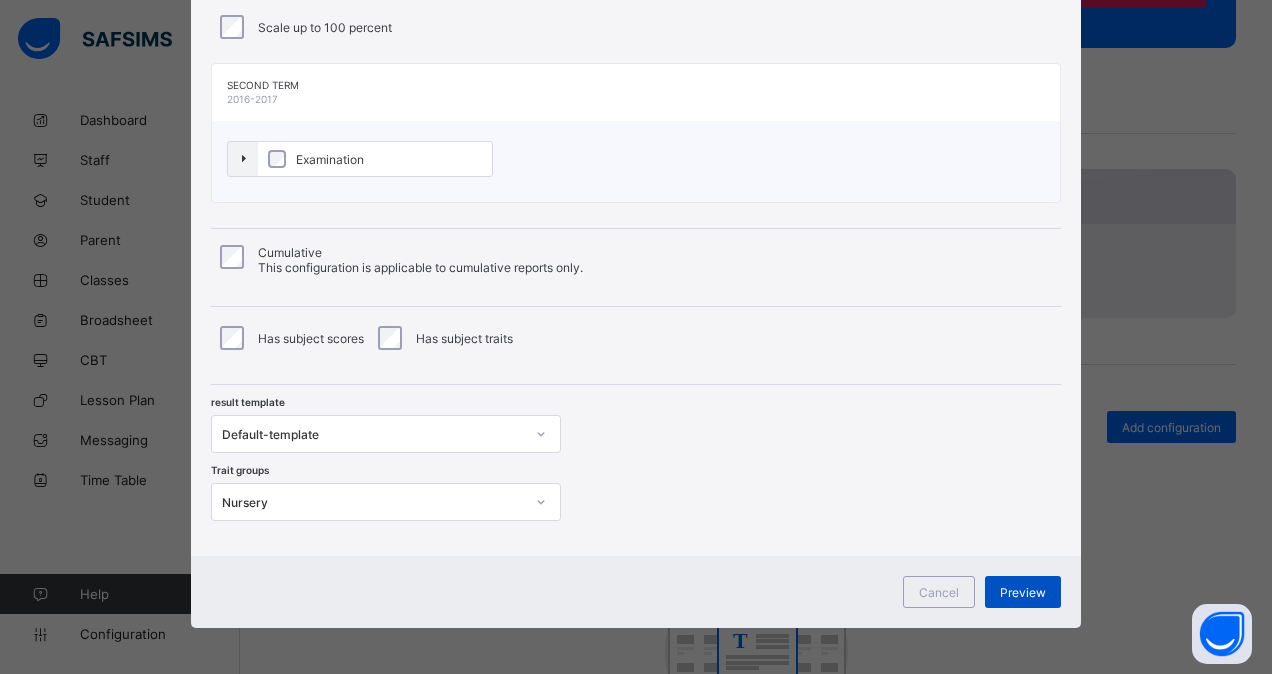 click on "Preview" at bounding box center (1023, 592) 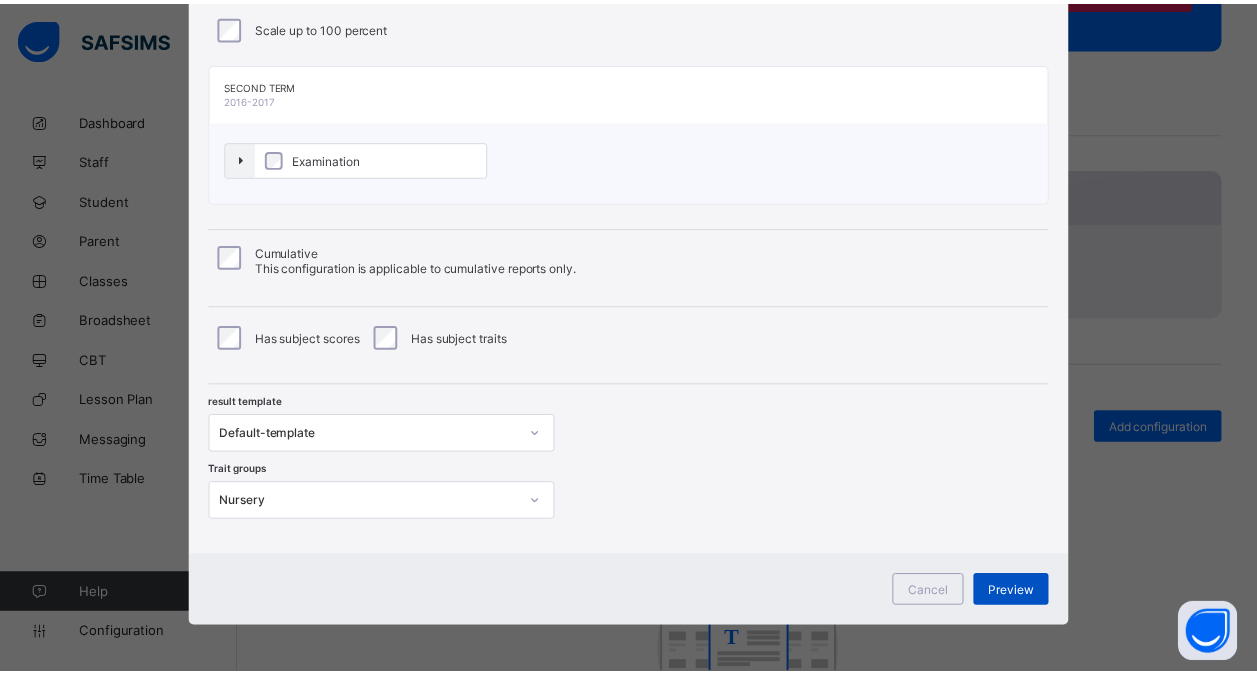 scroll, scrollTop: 0, scrollLeft: 0, axis: both 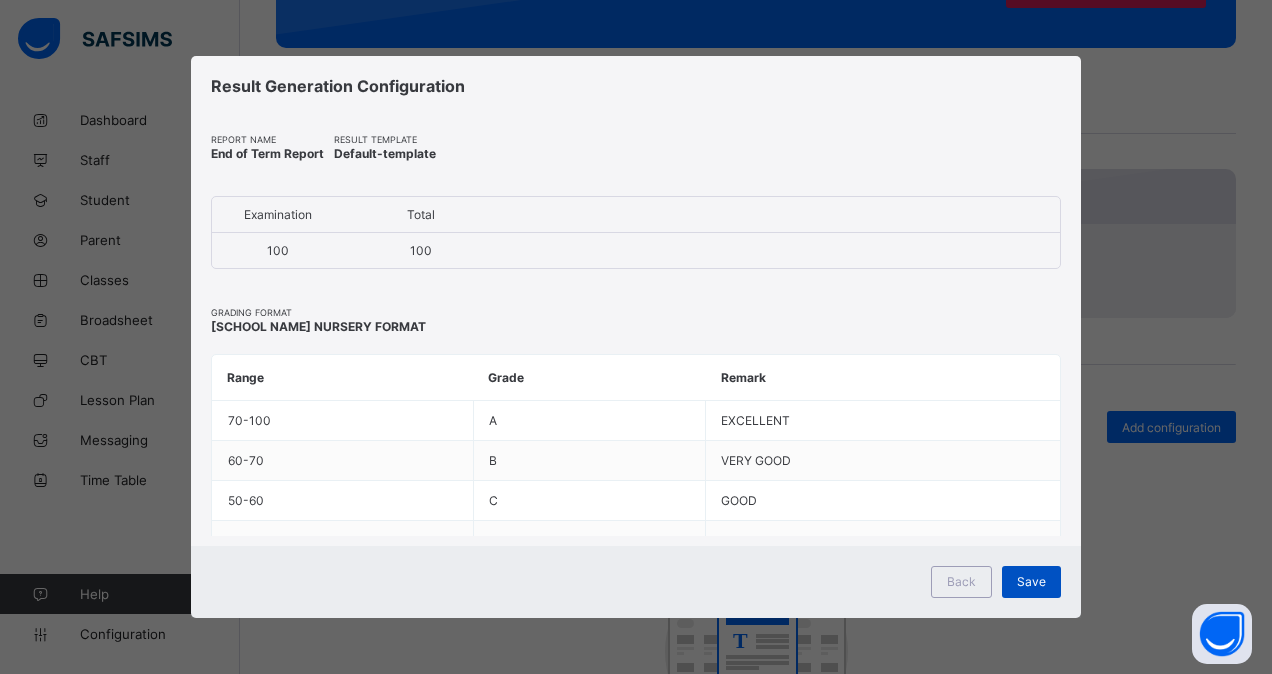 click on "Save" at bounding box center [1031, 581] 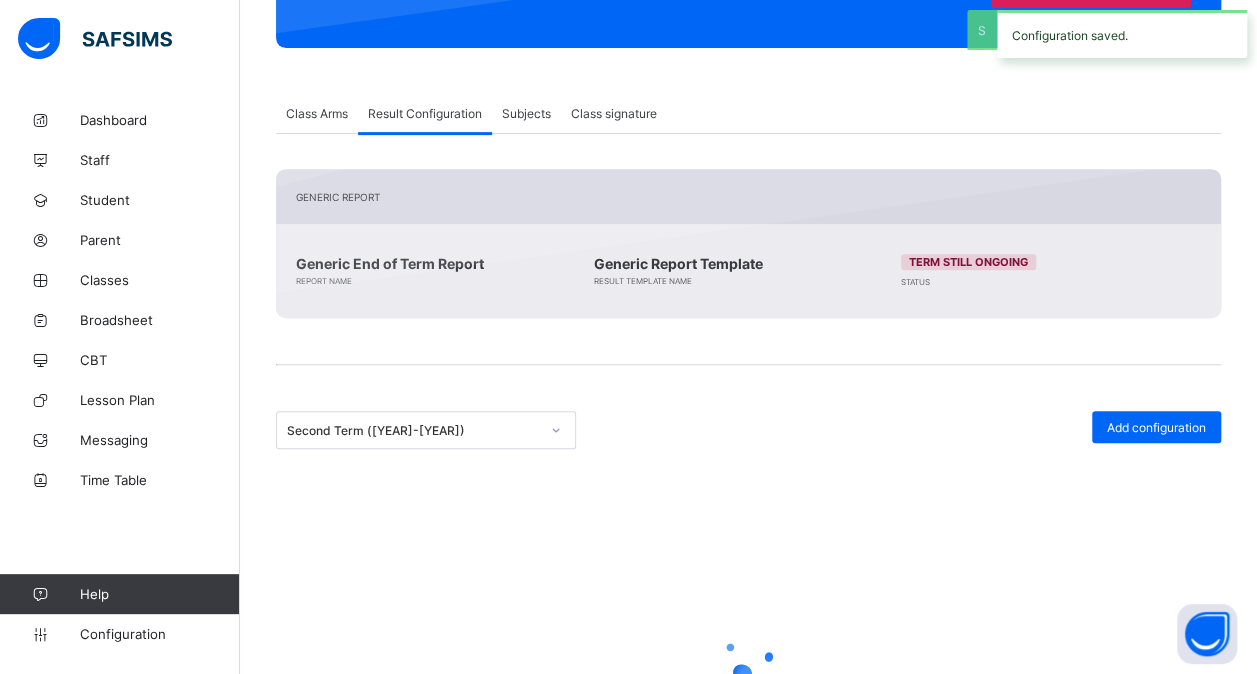 scroll, scrollTop: 260, scrollLeft: 0, axis: vertical 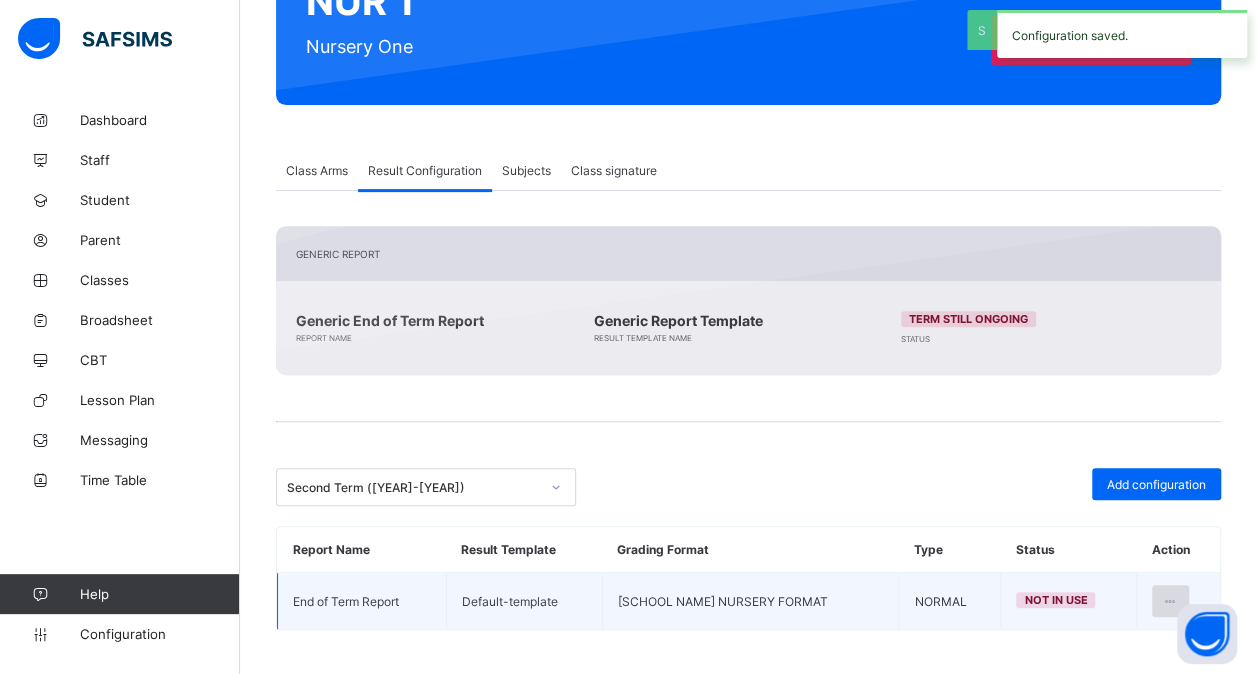click at bounding box center (1170, 601) 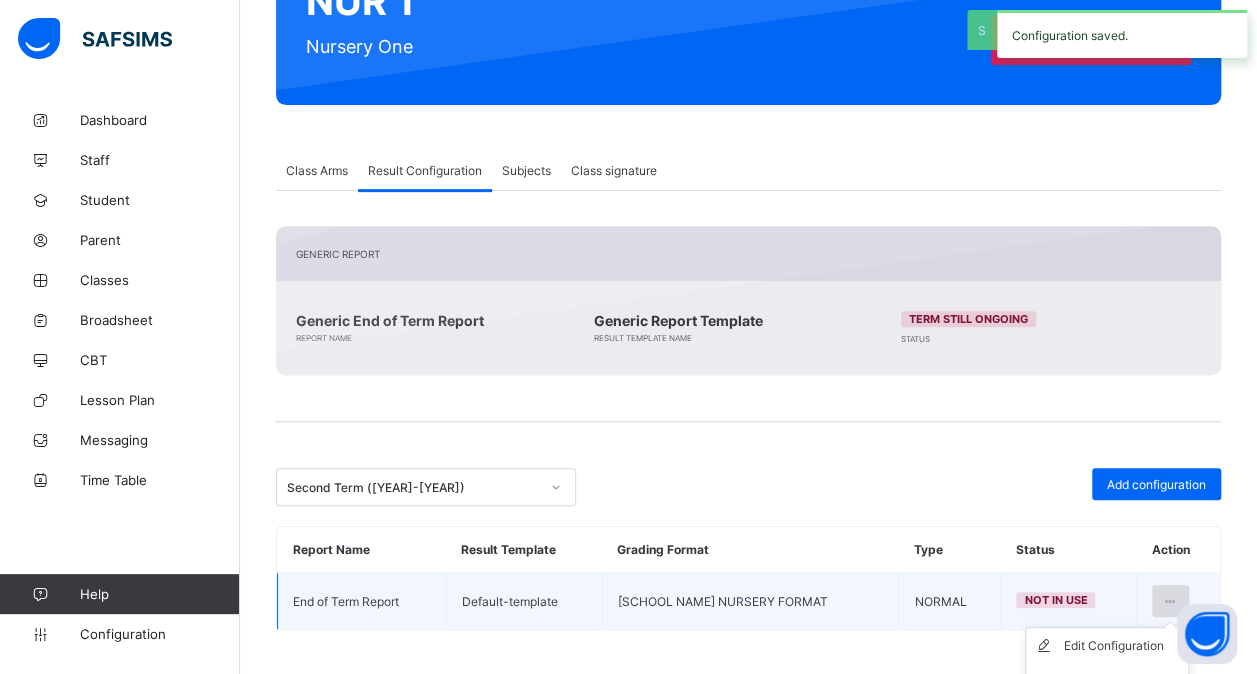 scroll, scrollTop: 317, scrollLeft: 0, axis: vertical 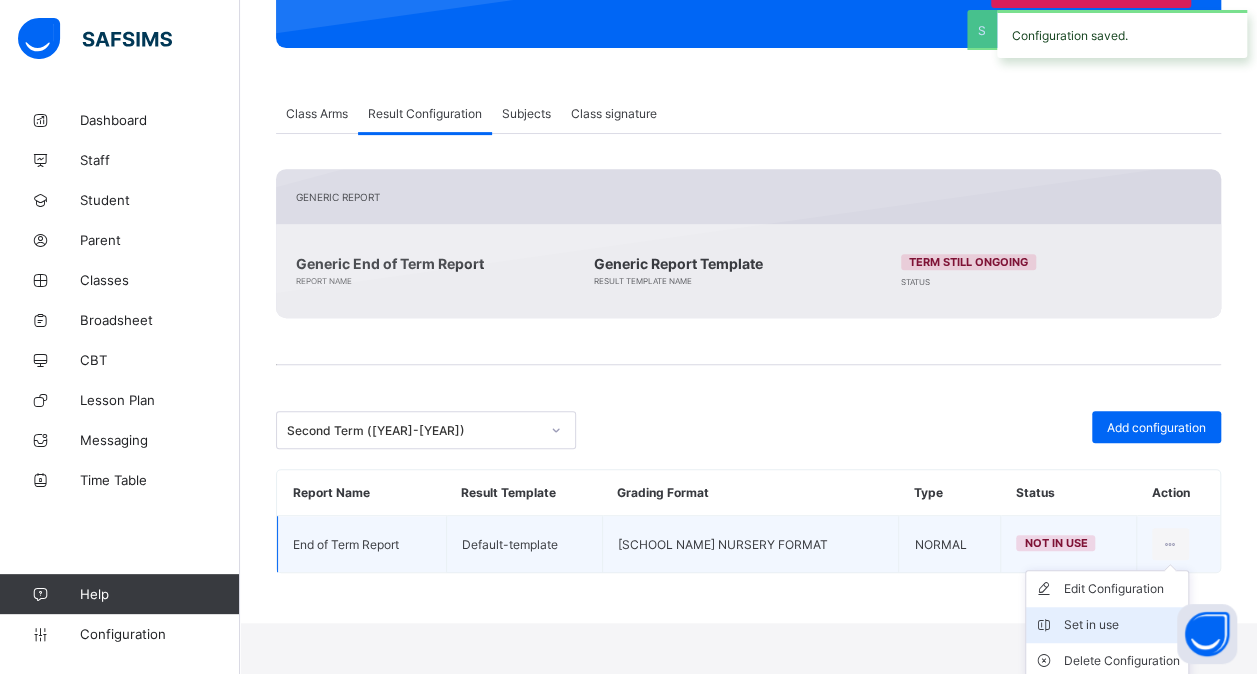 click on "Set in use" at bounding box center (1107, 625) 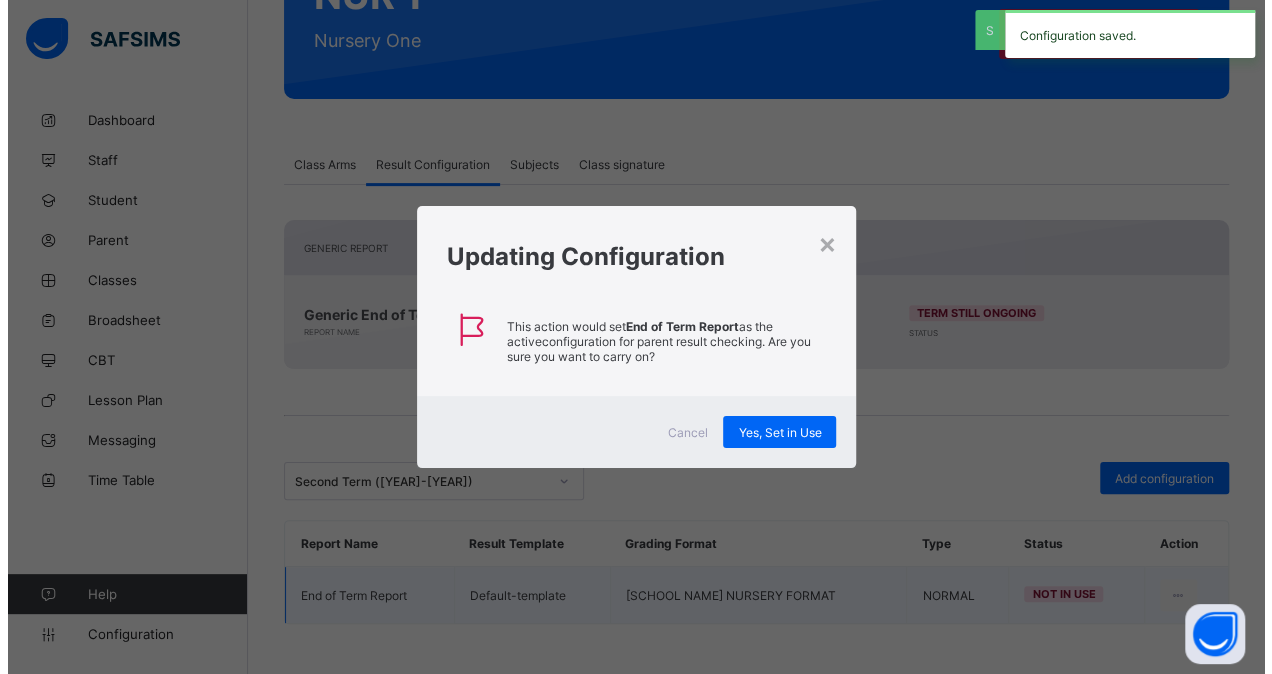 scroll, scrollTop: 260, scrollLeft: 0, axis: vertical 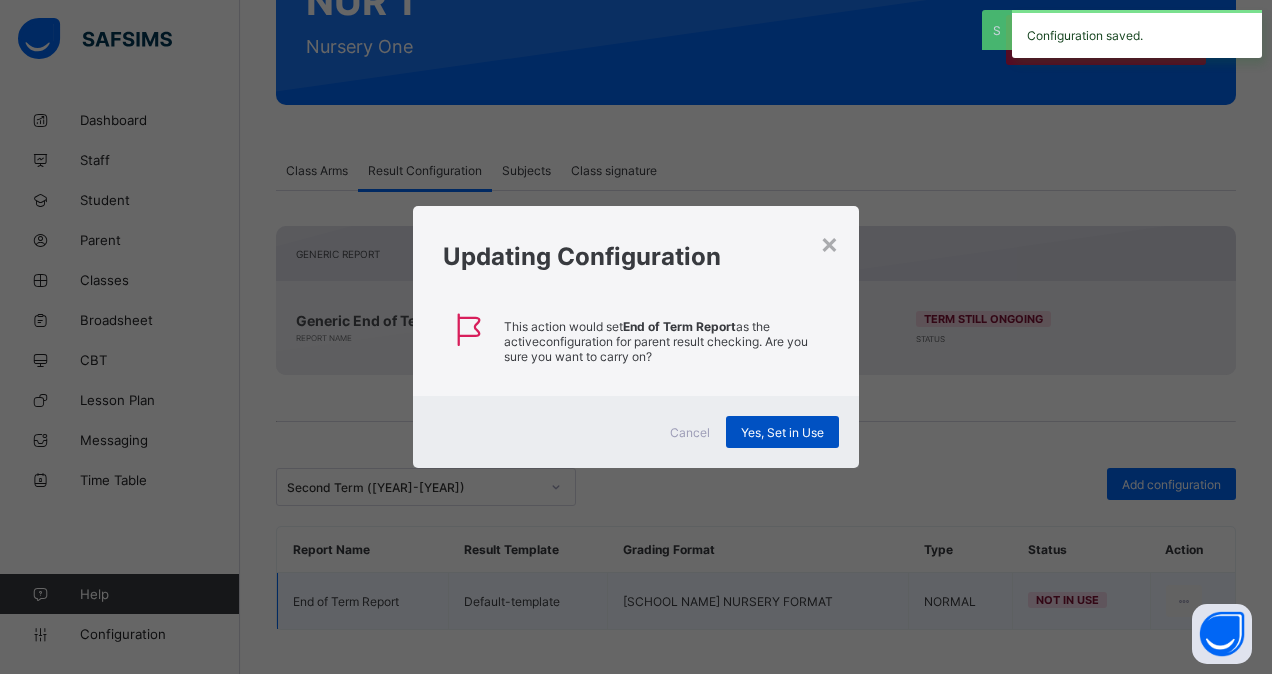 click on "Yes, Set in Use" at bounding box center [782, 432] 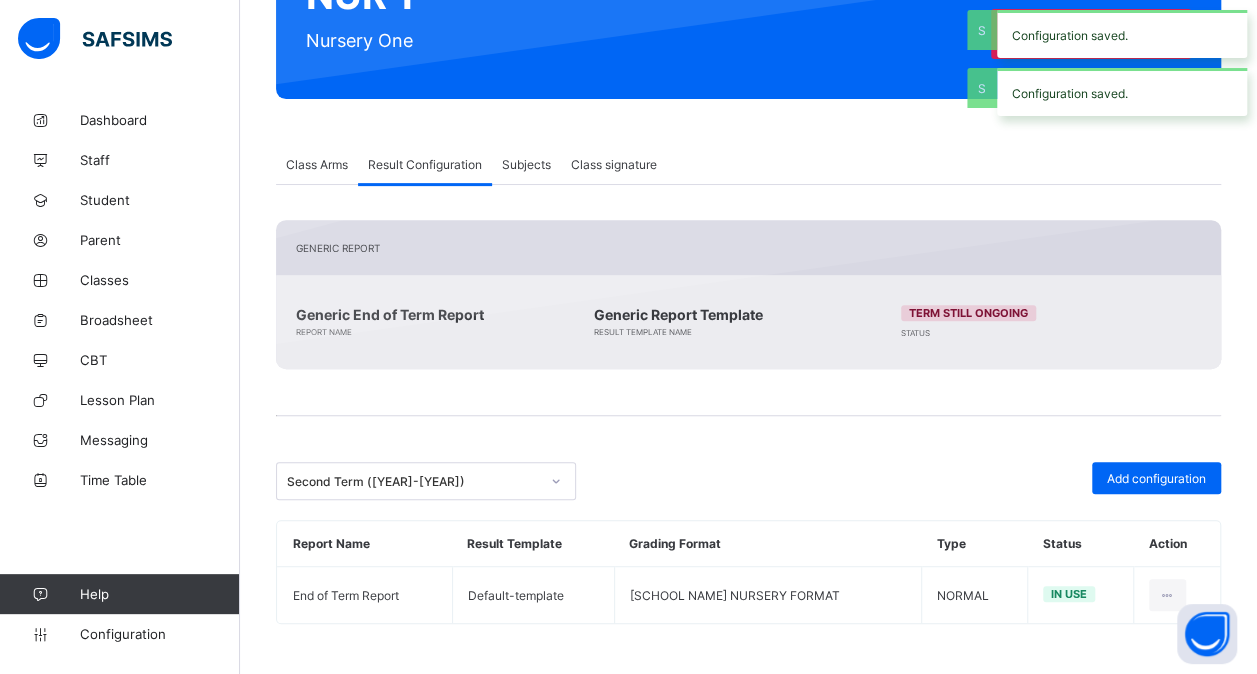 scroll, scrollTop: 260, scrollLeft: 0, axis: vertical 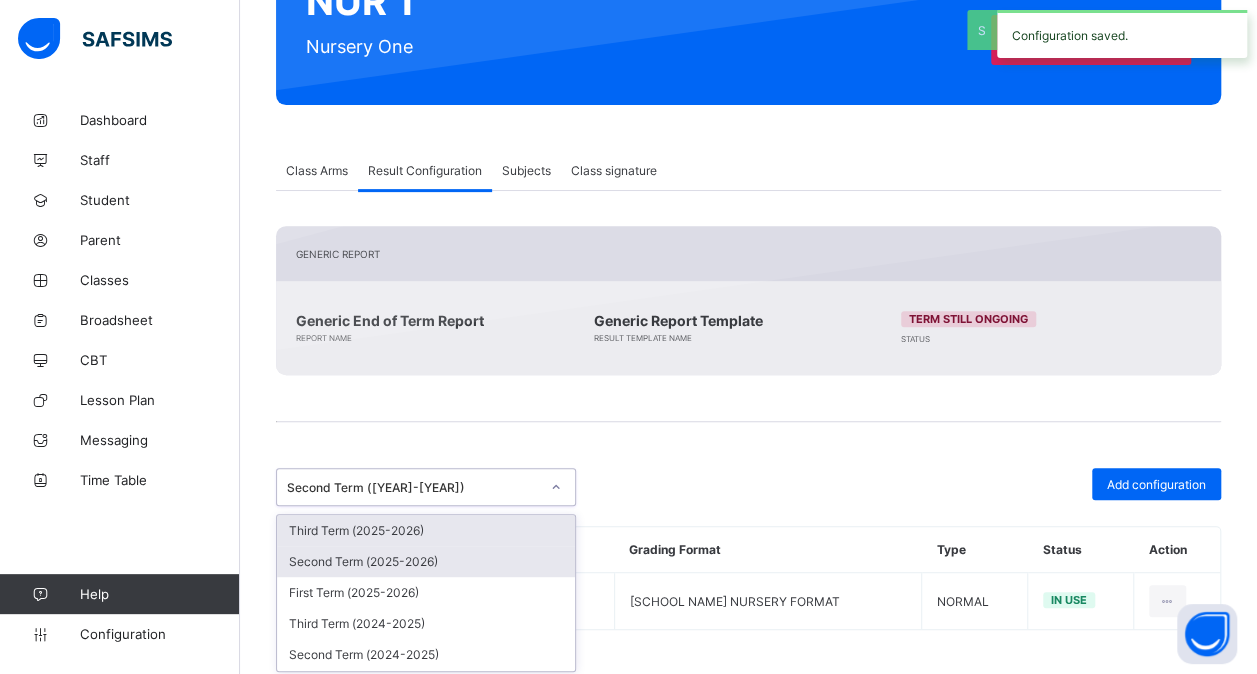 drag, startPoint x: 553, startPoint y: 481, endPoint x: 464, endPoint y: 567, distance: 123.76187 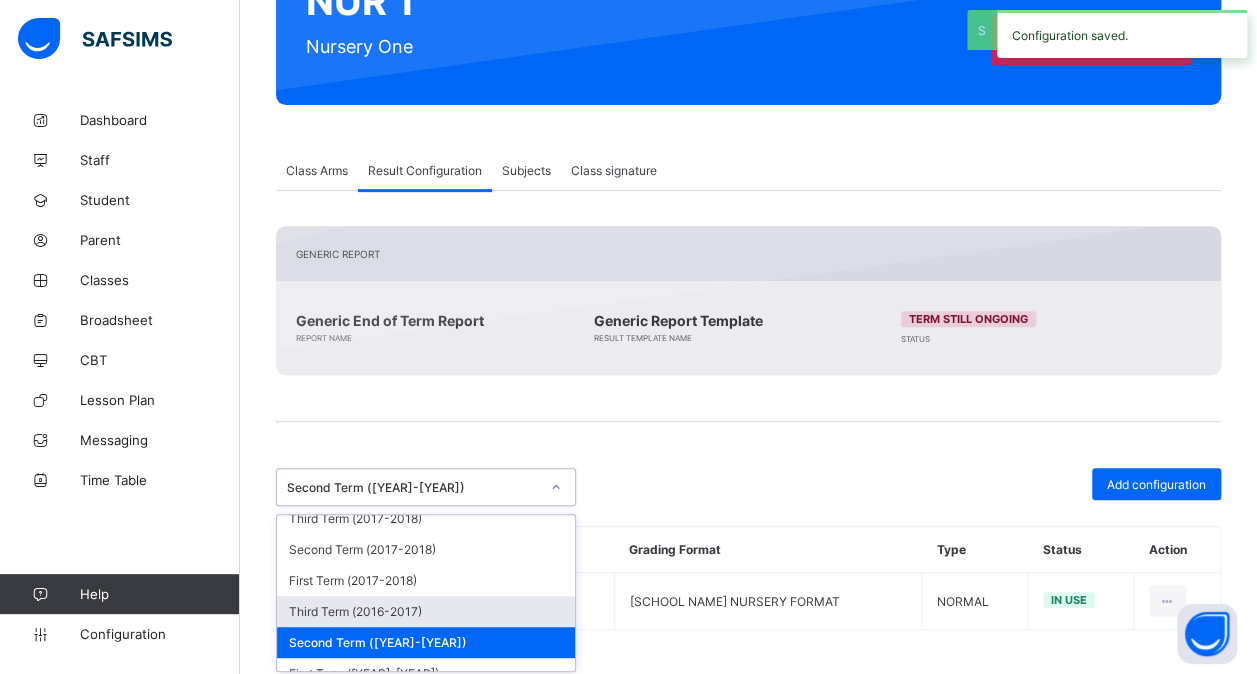 scroll, scrollTop: 745, scrollLeft: 0, axis: vertical 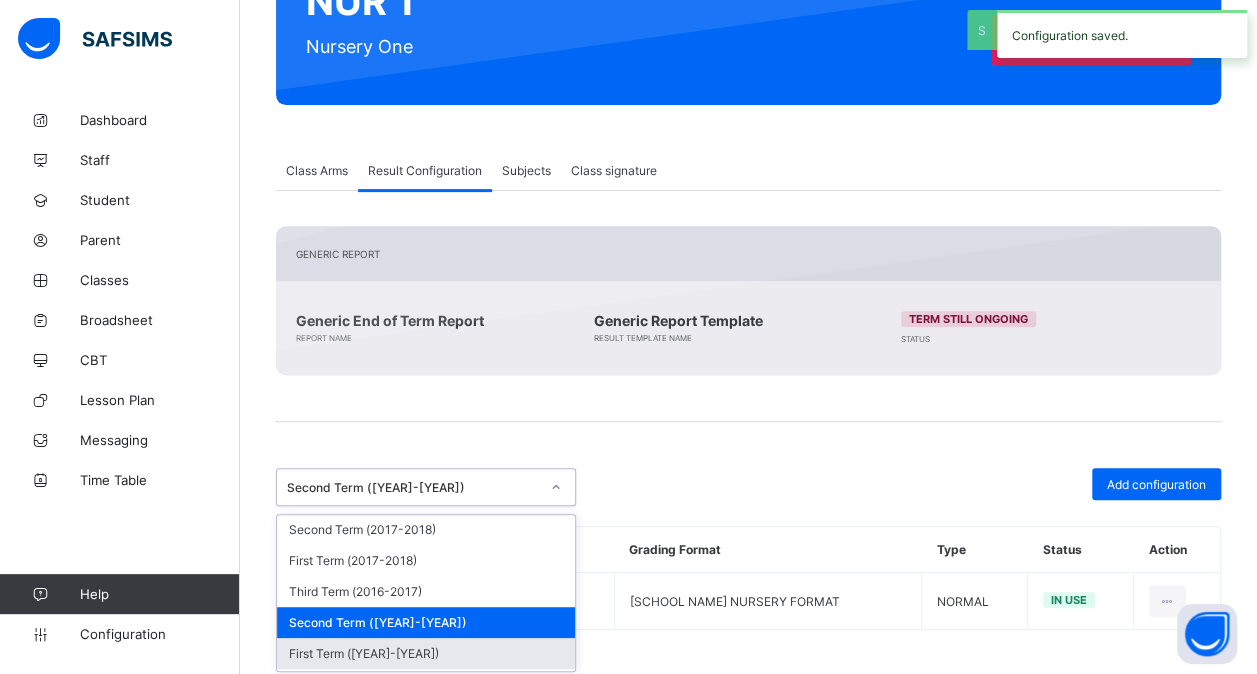 click on "First Term ([YEAR]-[YEAR])" at bounding box center (426, 653) 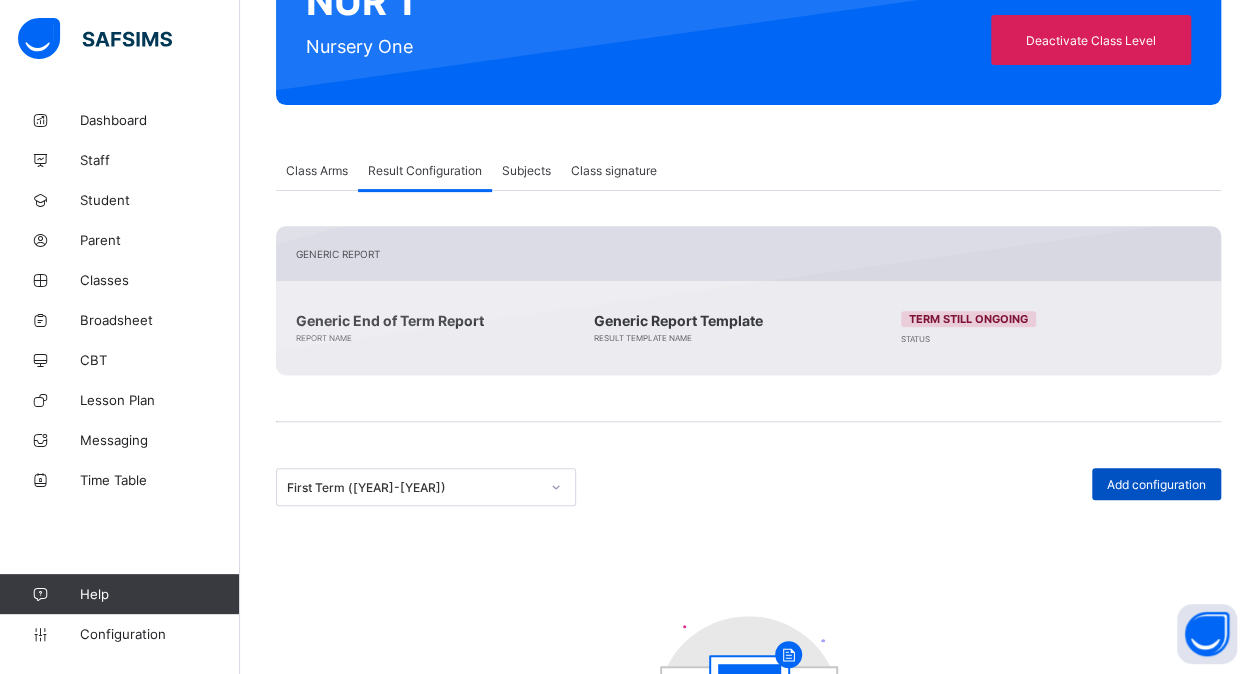 click on "Add configuration" at bounding box center [1156, 484] 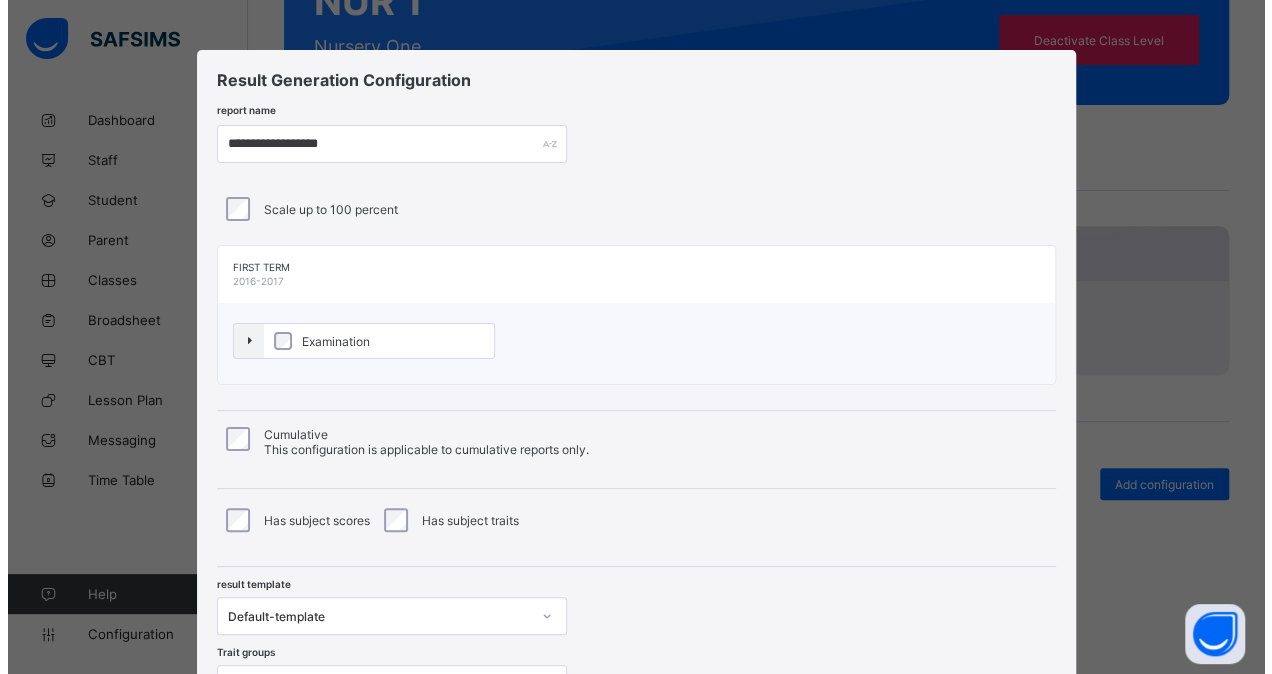 scroll, scrollTop: 182, scrollLeft: 0, axis: vertical 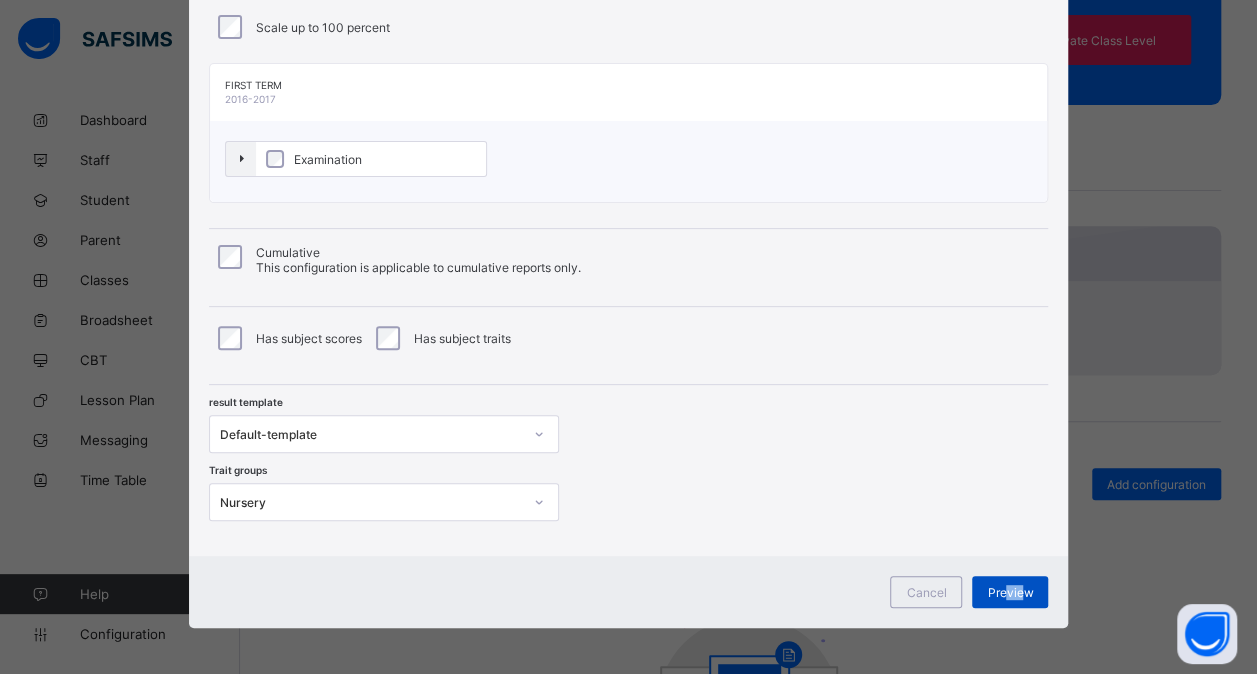drag, startPoint x: 1010, startPoint y: 588, endPoint x: 1024, endPoint y: 583, distance: 14.866069 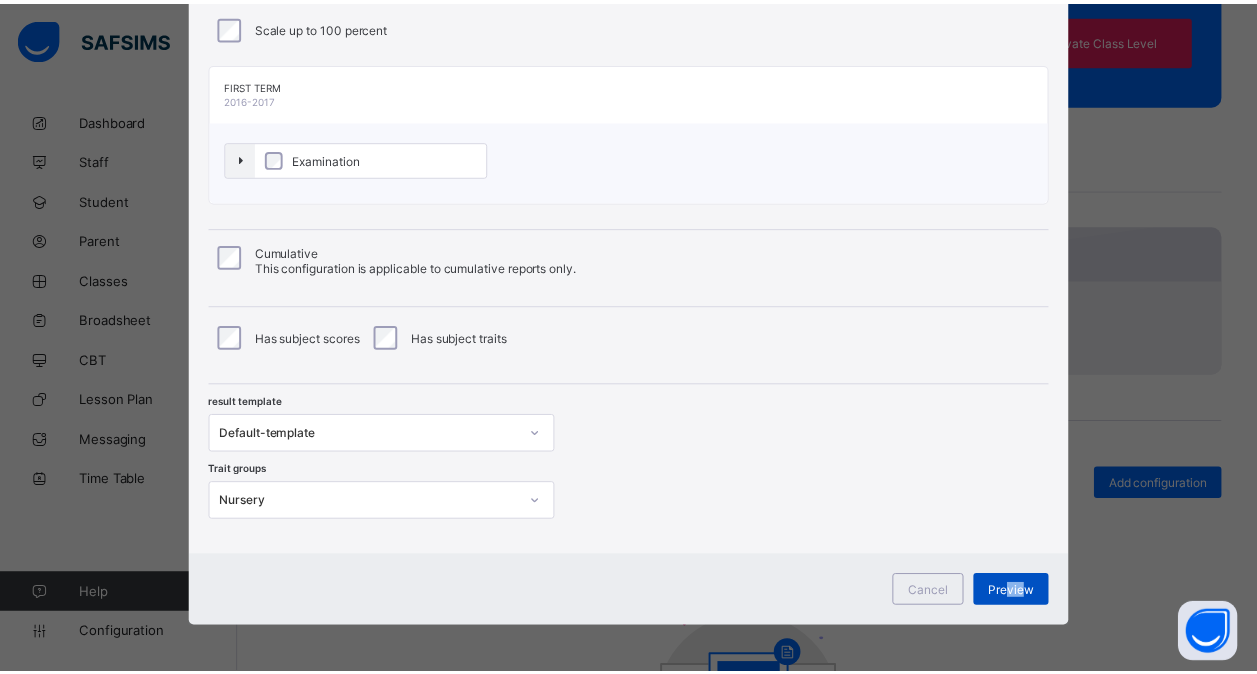 scroll, scrollTop: 0, scrollLeft: 0, axis: both 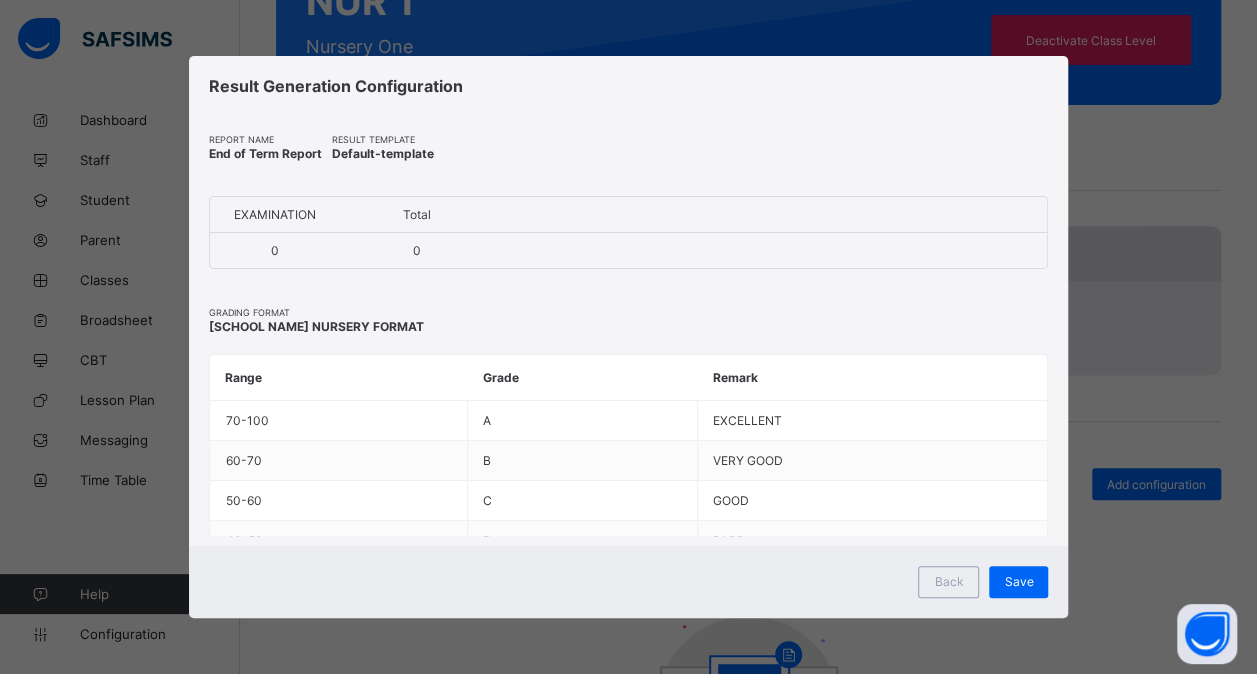 click on "Save" at bounding box center (1018, 581) 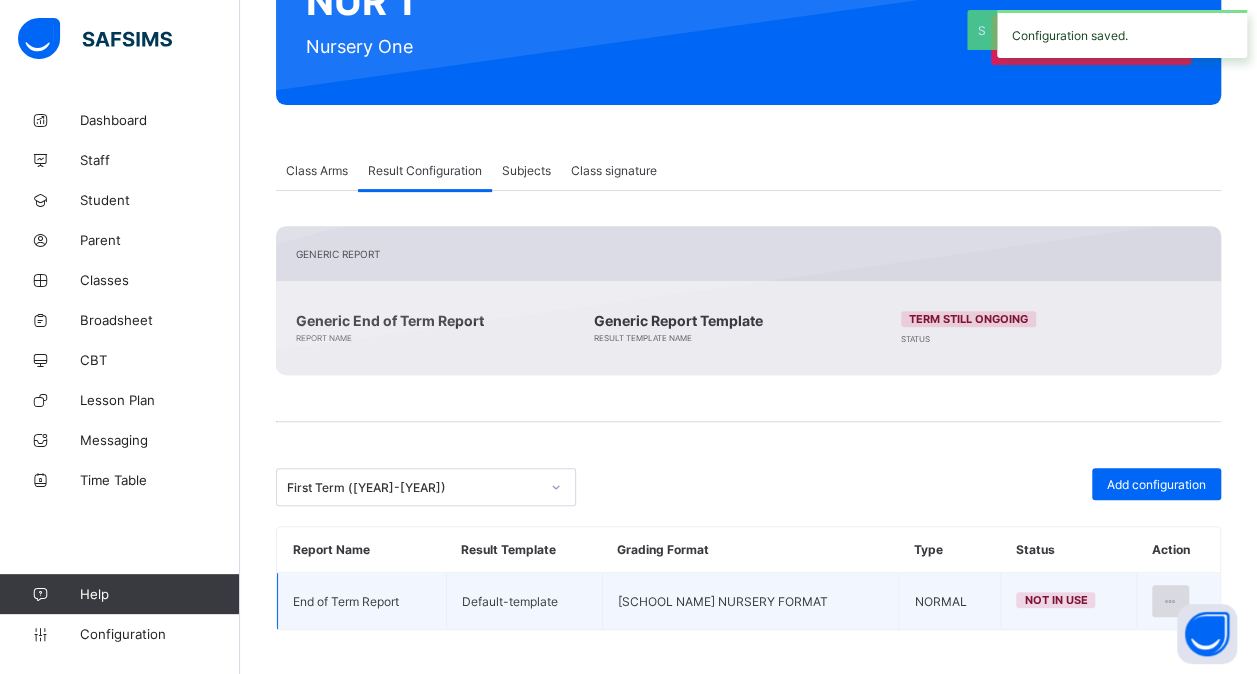 click at bounding box center [1170, 601] 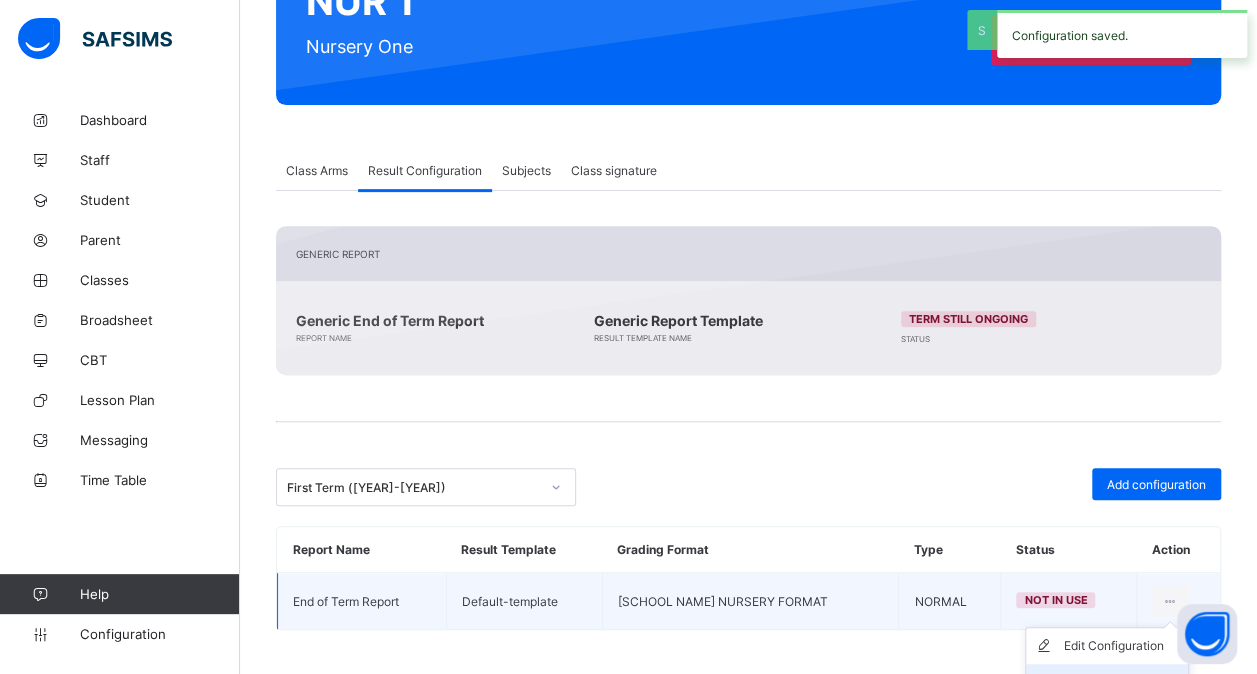 click on "Set in use" at bounding box center [1107, 682] 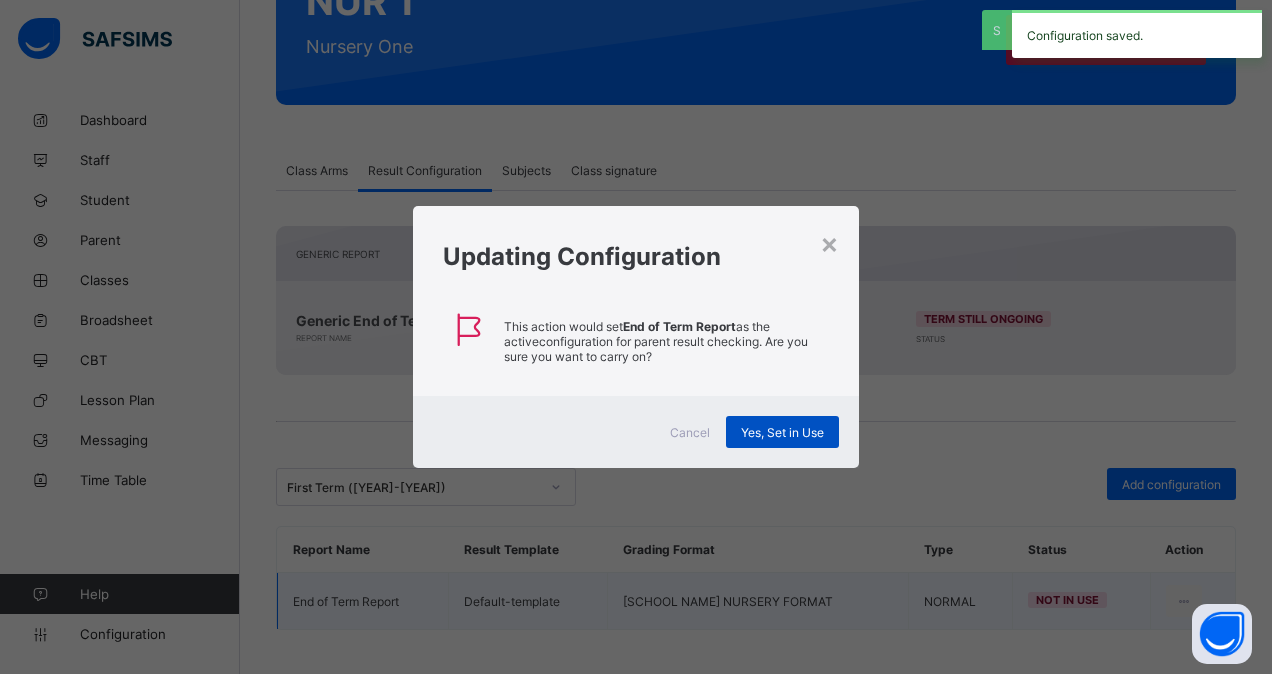 click on "Yes, Set in Use" at bounding box center [782, 432] 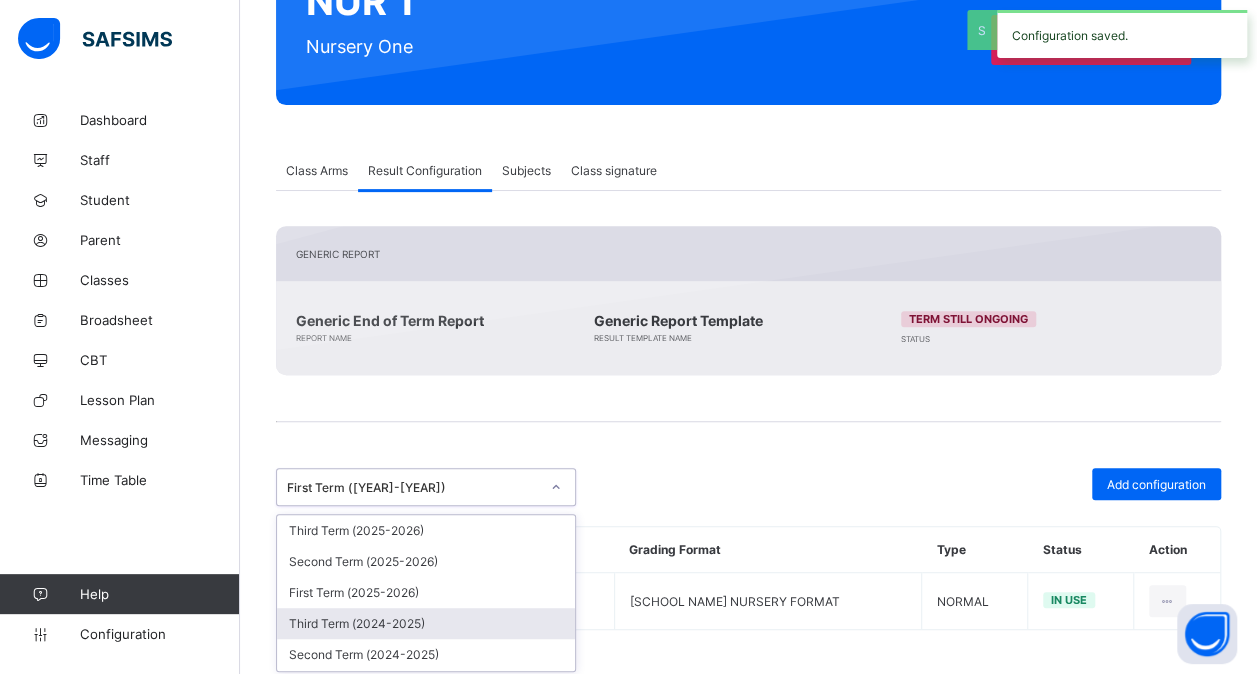 drag, startPoint x: 544, startPoint y: 484, endPoint x: 458, endPoint y: 606, distance: 149.26486 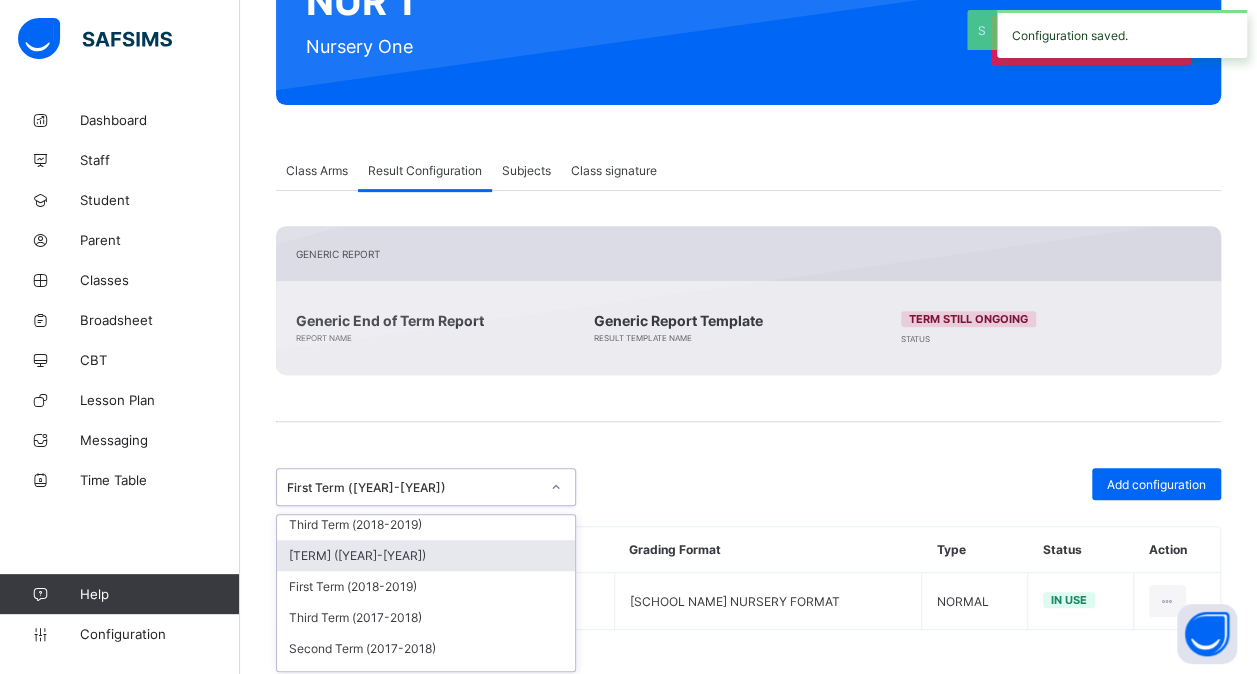 scroll, scrollTop: 834, scrollLeft: 0, axis: vertical 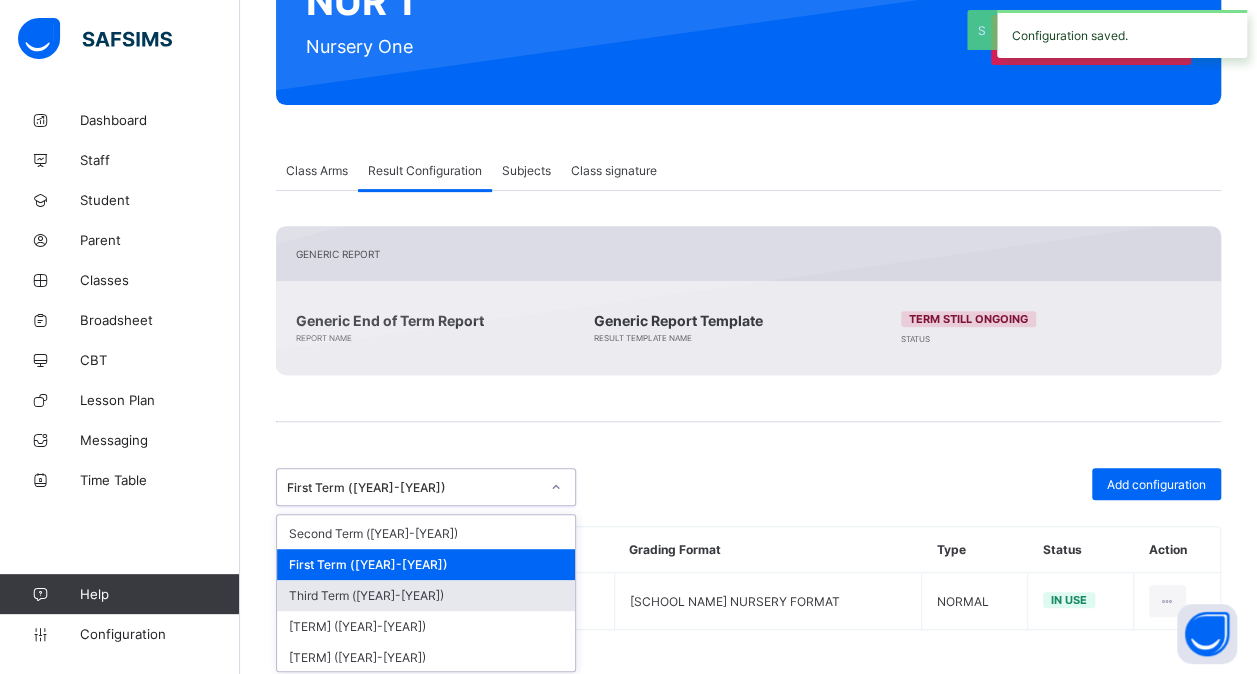 click on "Third Term ([YEAR]-[YEAR])" at bounding box center [426, 595] 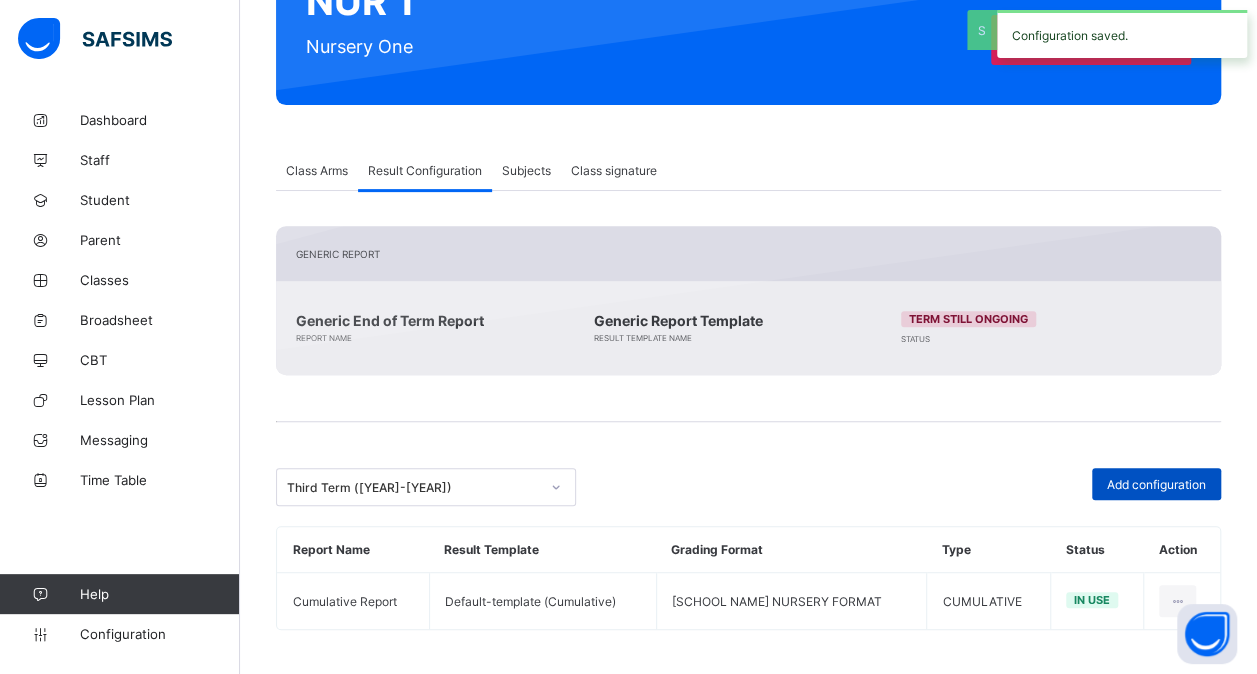 click on "Add configuration" at bounding box center (1156, 484) 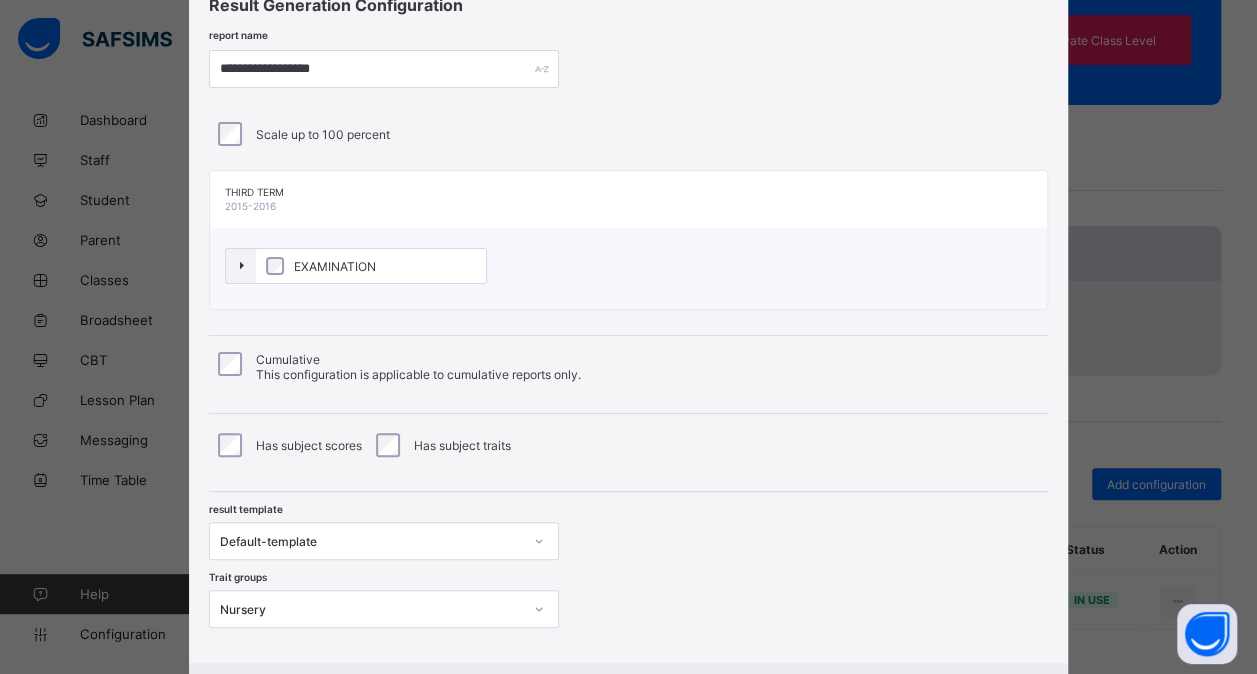 scroll, scrollTop: 82, scrollLeft: 0, axis: vertical 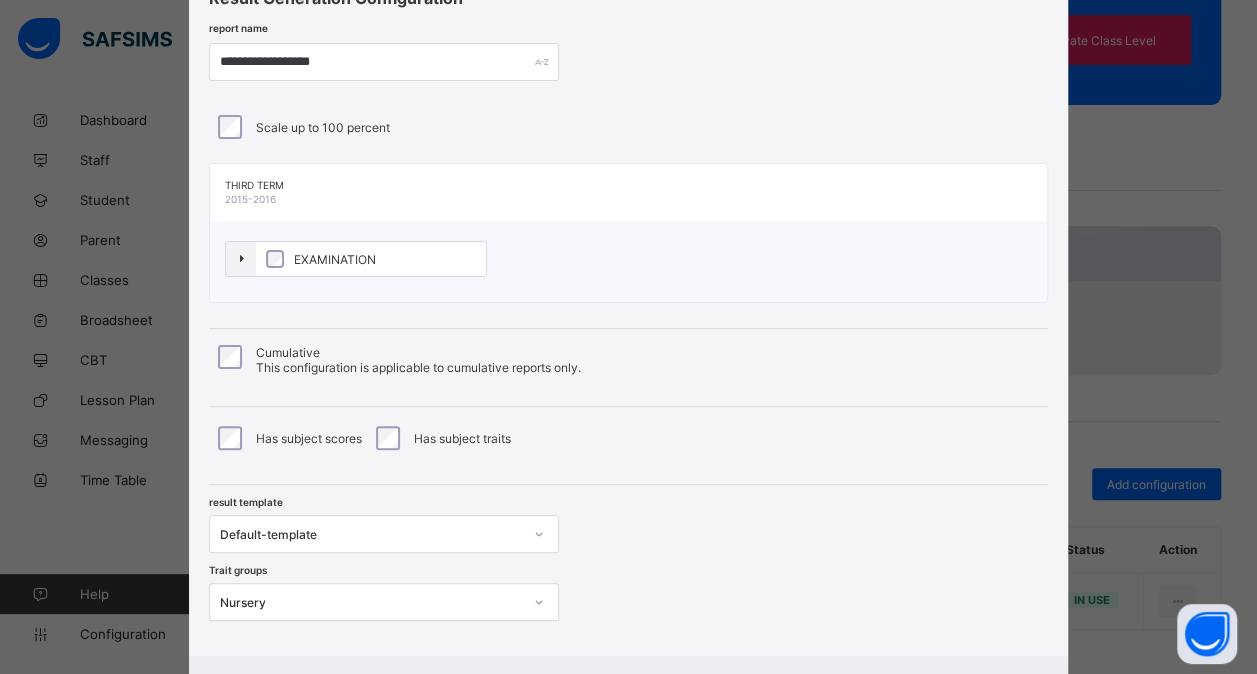 click on "EXAMINATION" at bounding box center (335, 259) 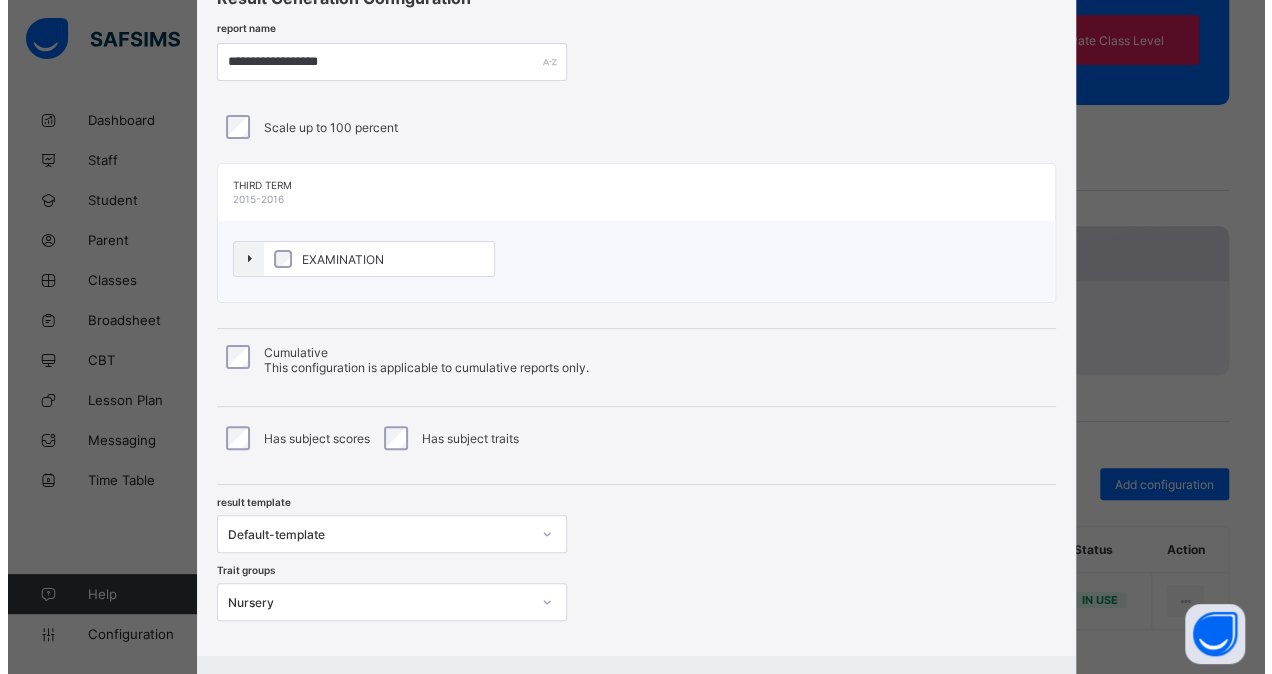 scroll, scrollTop: 182, scrollLeft: 0, axis: vertical 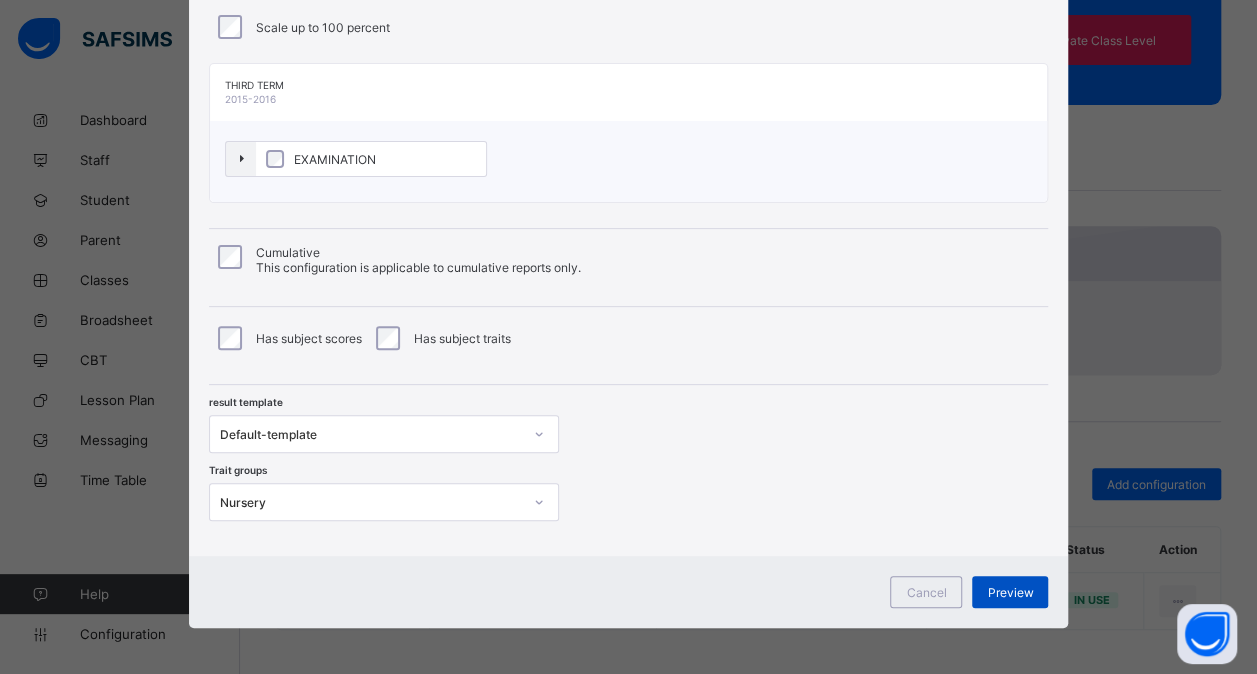 click on "Preview" at bounding box center [1010, 592] 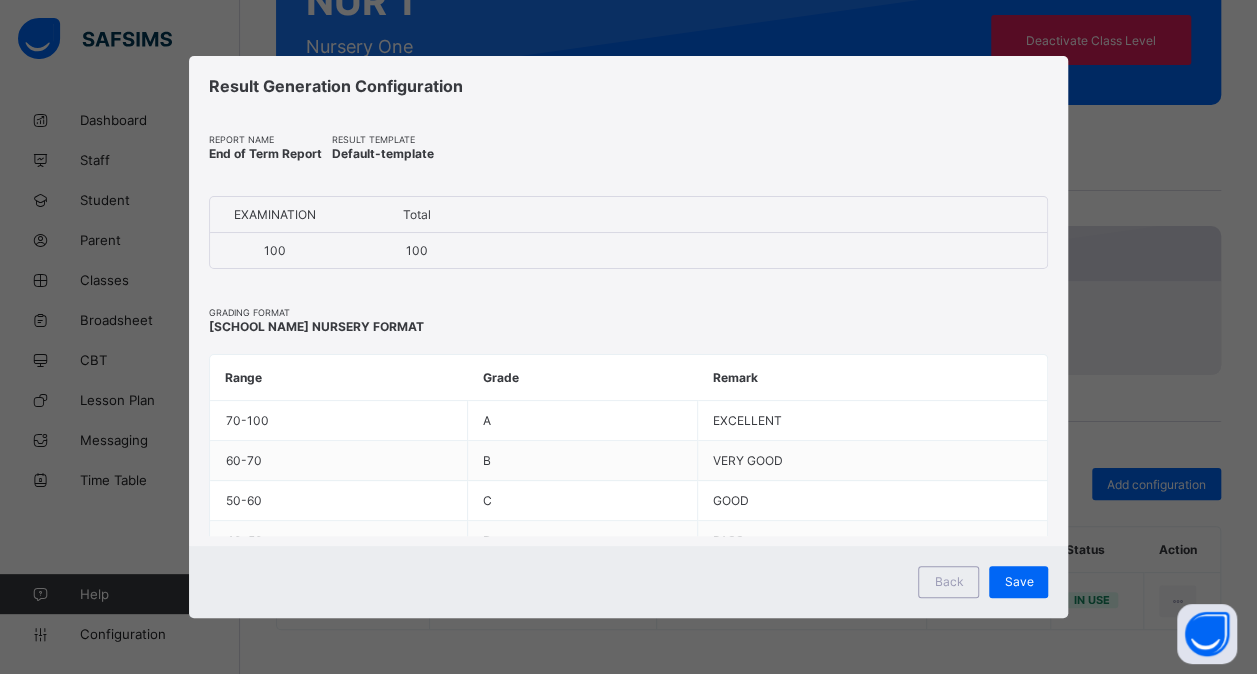 scroll, scrollTop: 0, scrollLeft: 0, axis: both 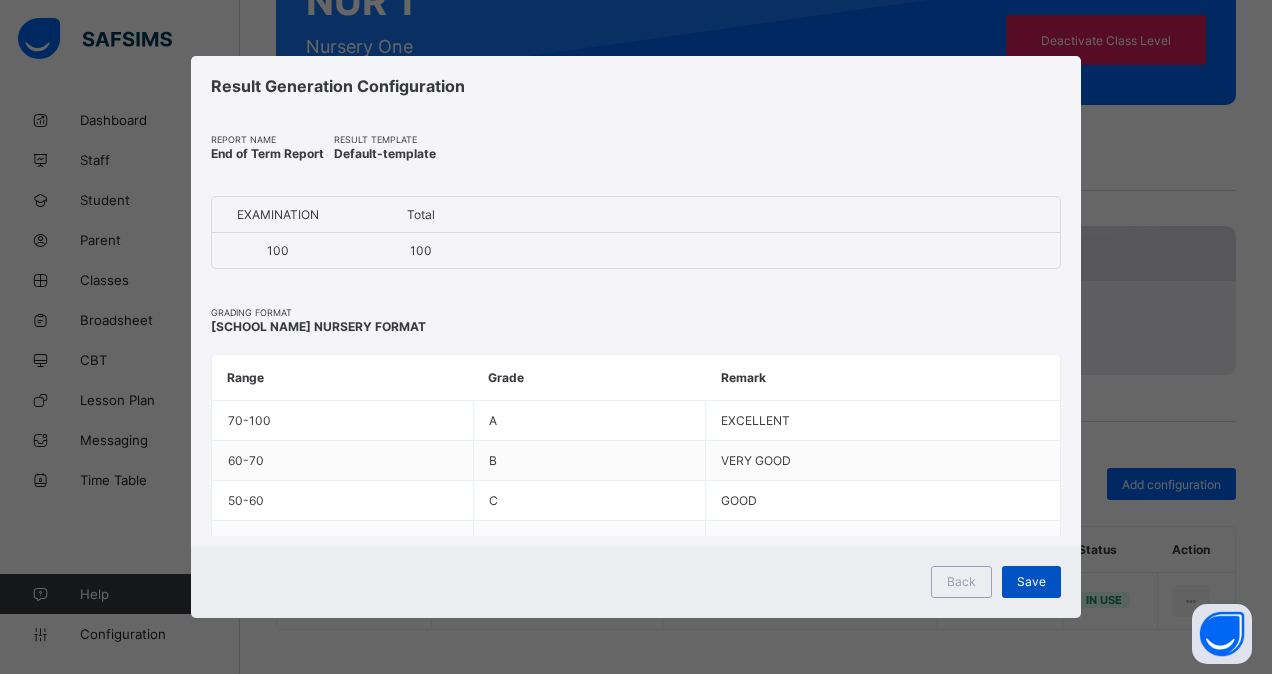 click on "Save" at bounding box center [1031, 582] 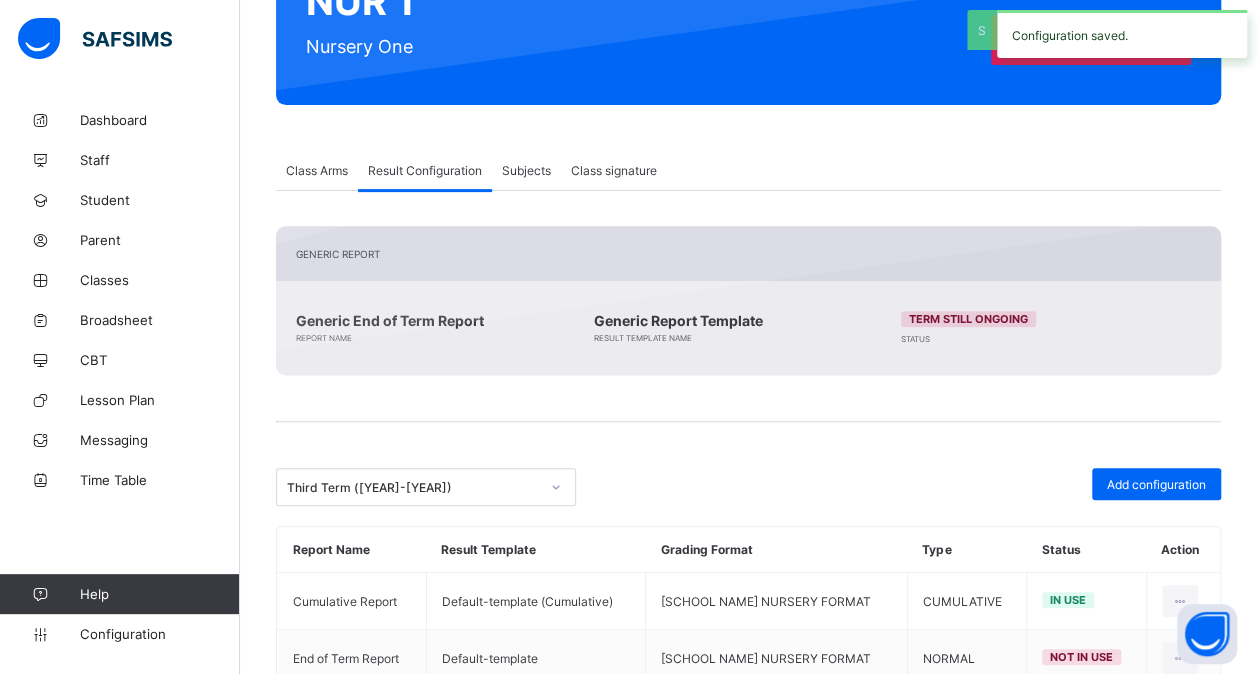 scroll, scrollTop: 317, scrollLeft: 0, axis: vertical 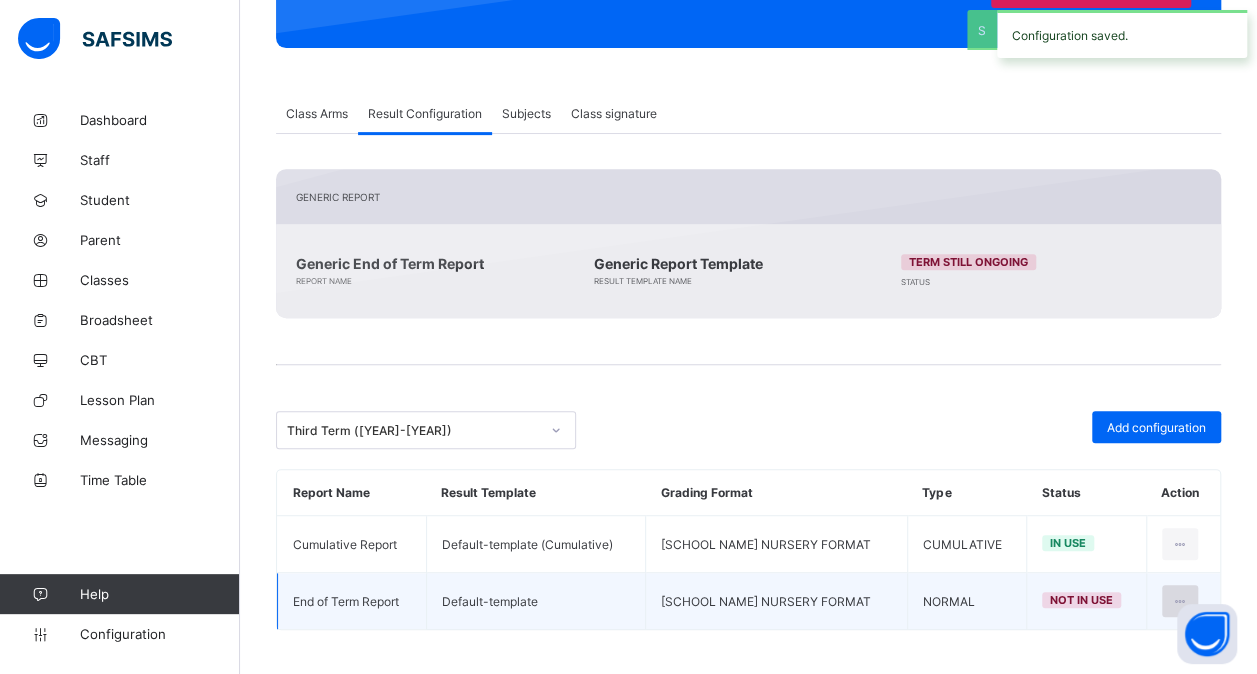 click at bounding box center (1180, 601) 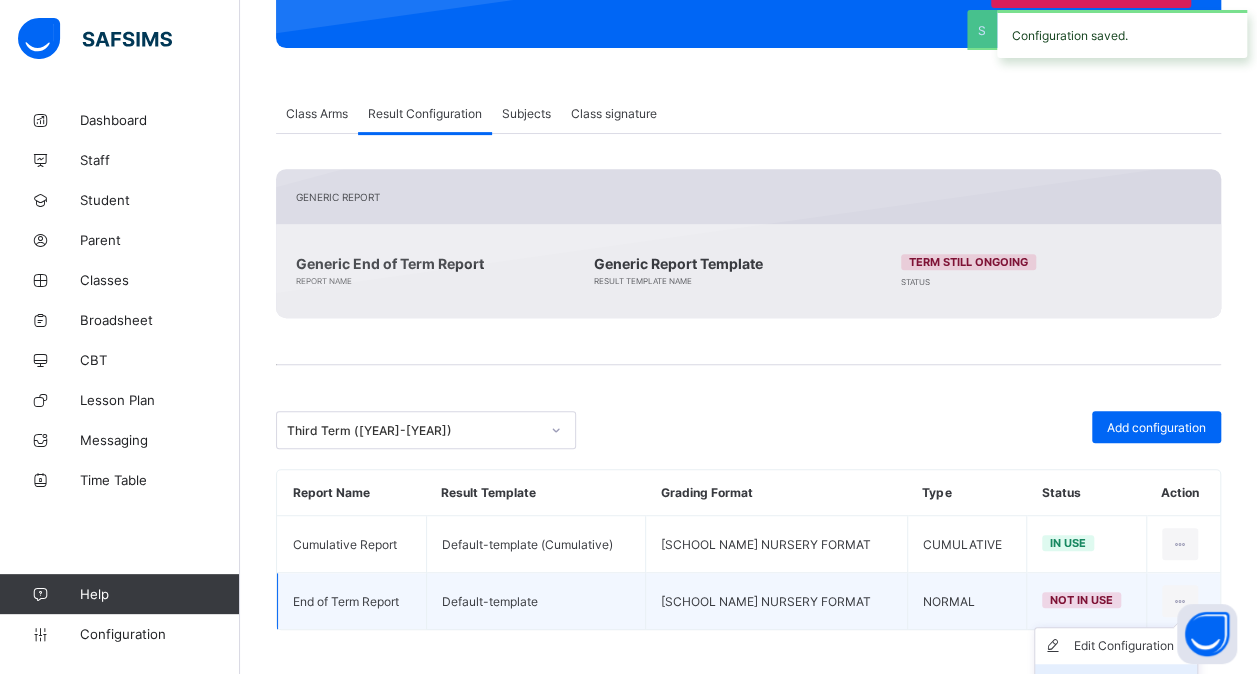 click on "Set in use" at bounding box center [1116, 682] 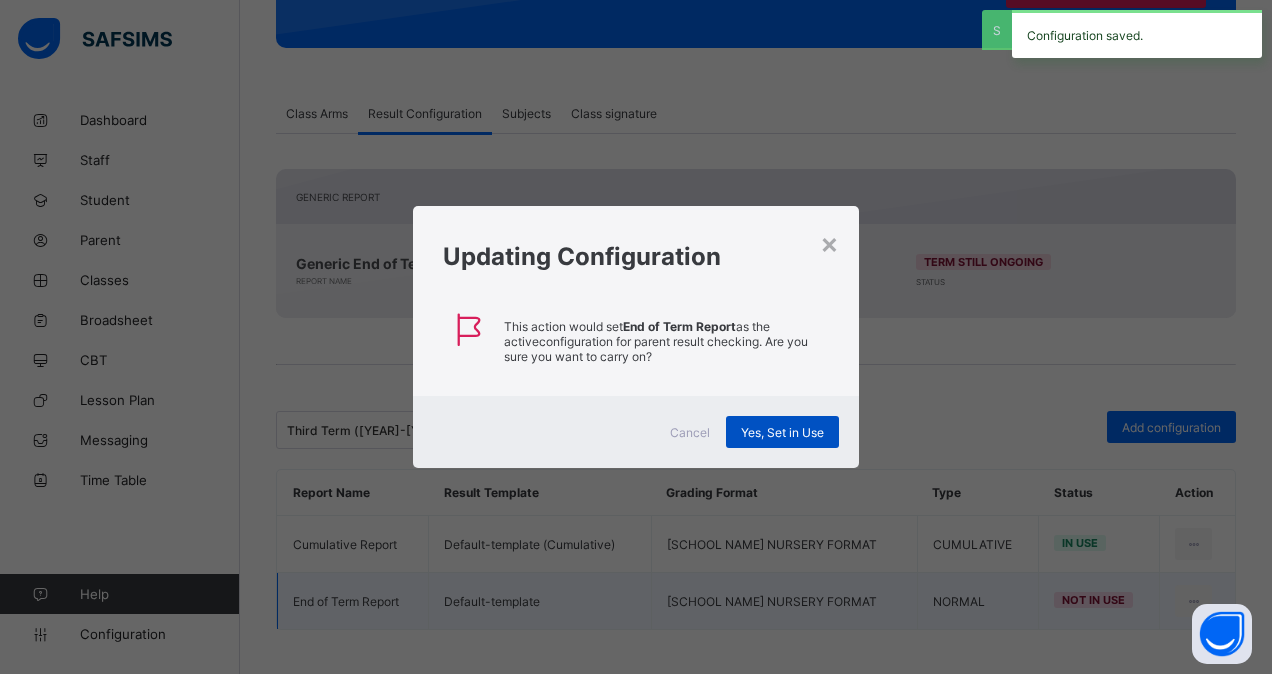 click on "Yes, Set in Use" at bounding box center (782, 432) 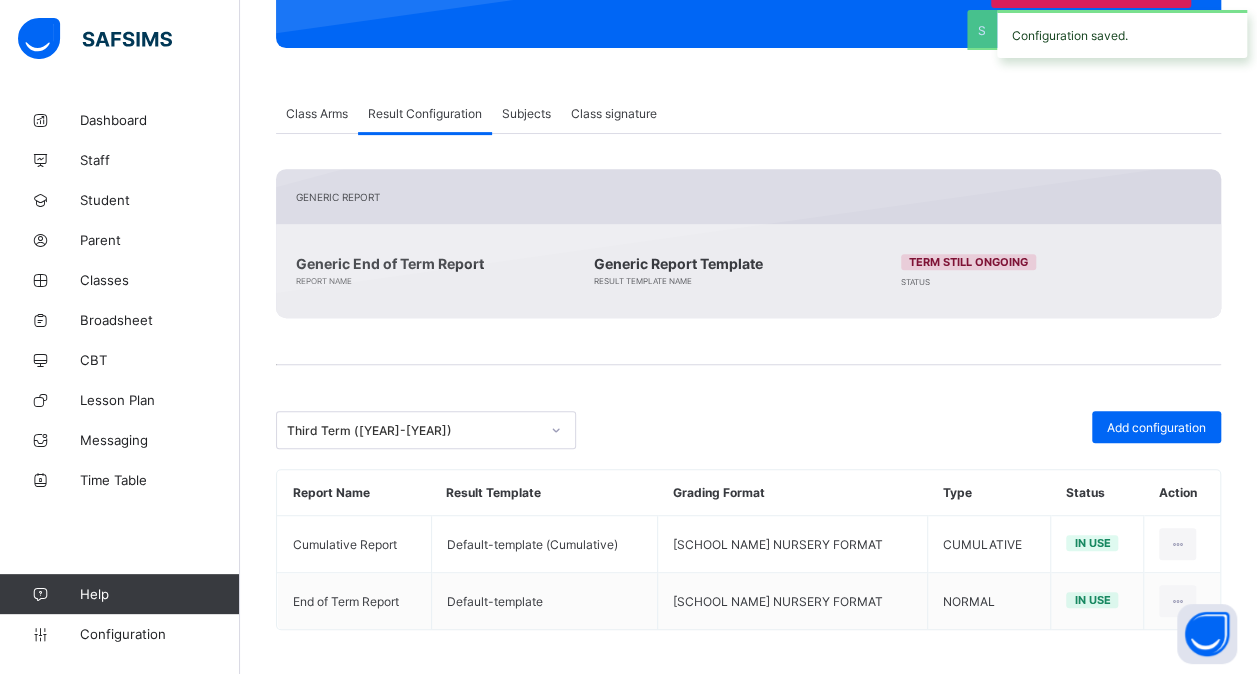 click at bounding box center (556, 430) 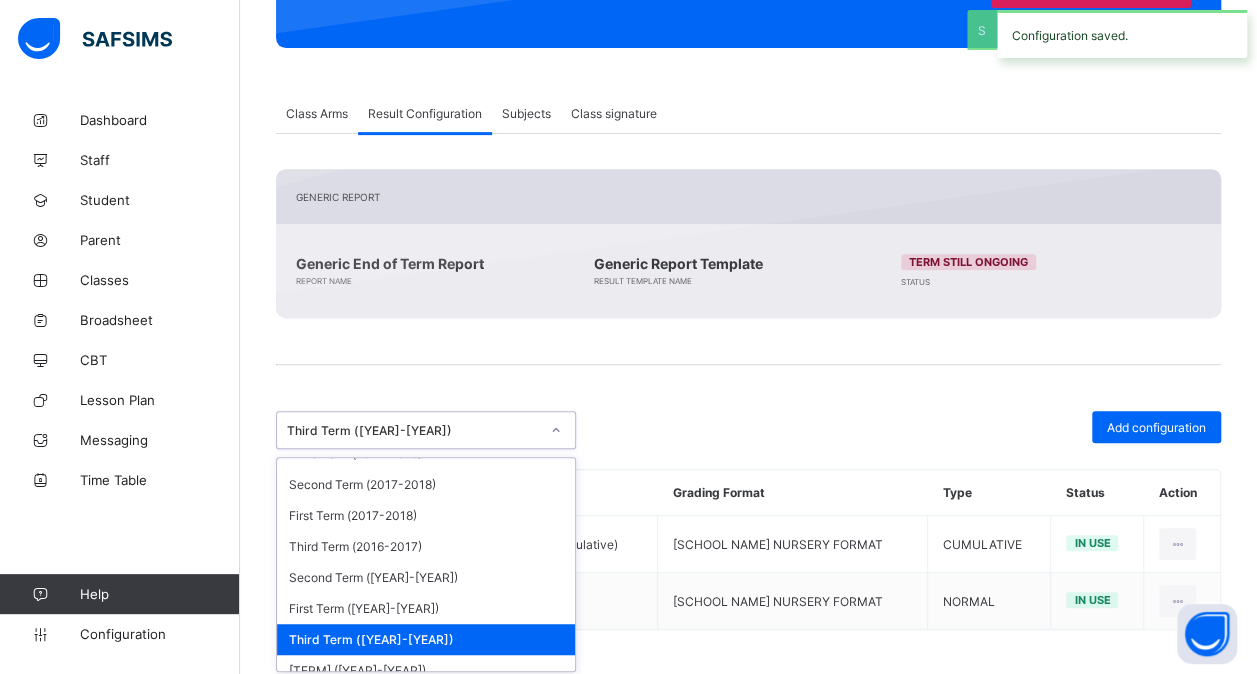 scroll, scrollTop: 740, scrollLeft: 0, axis: vertical 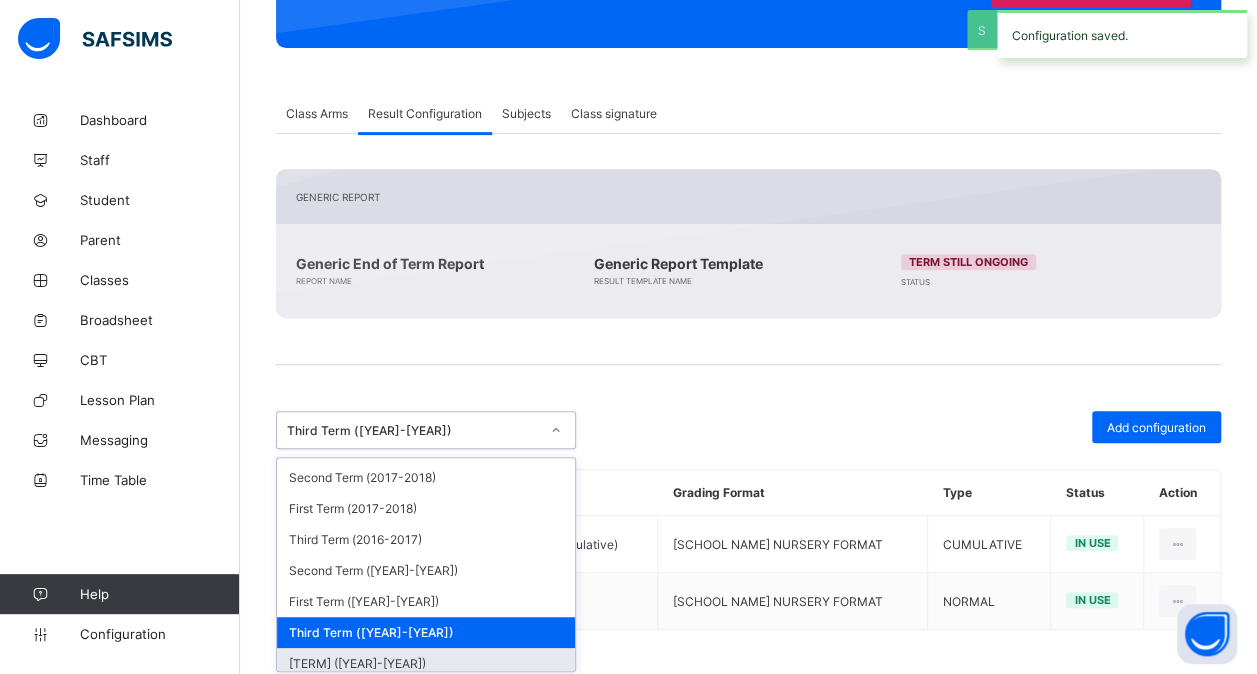click on "[TERM] ([YEAR]-[YEAR])" at bounding box center (426, 663) 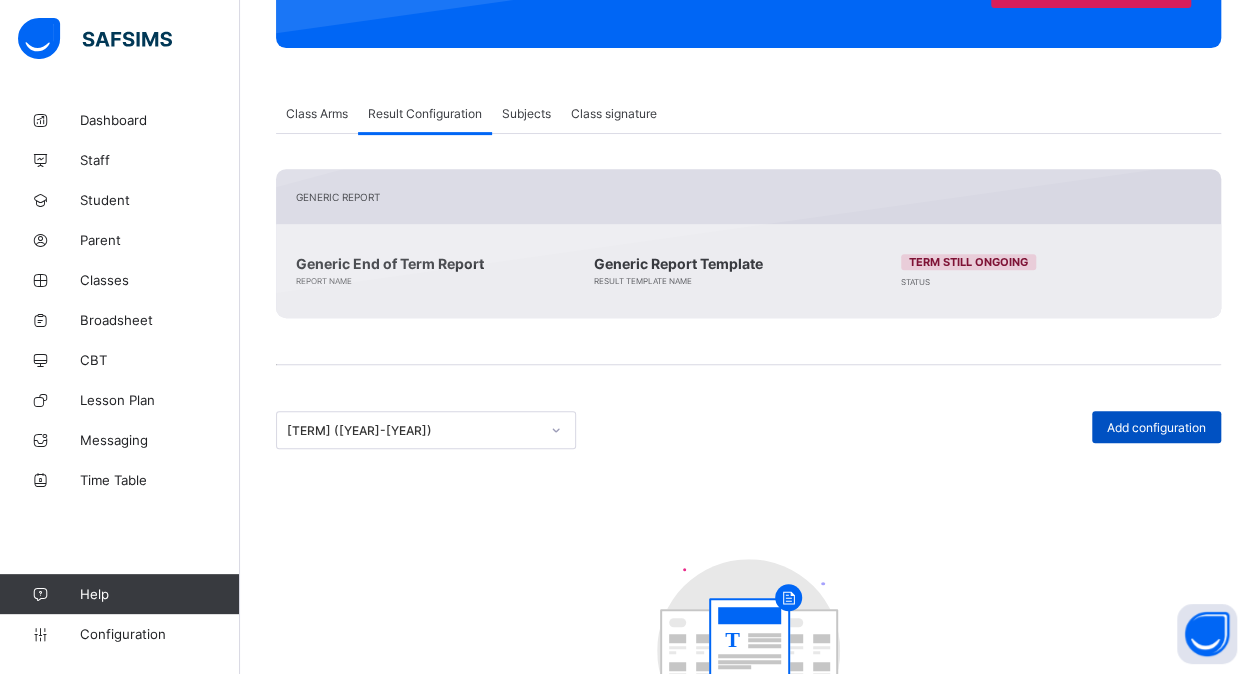 click on "Add configuration" at bounding box center [1156, 427] 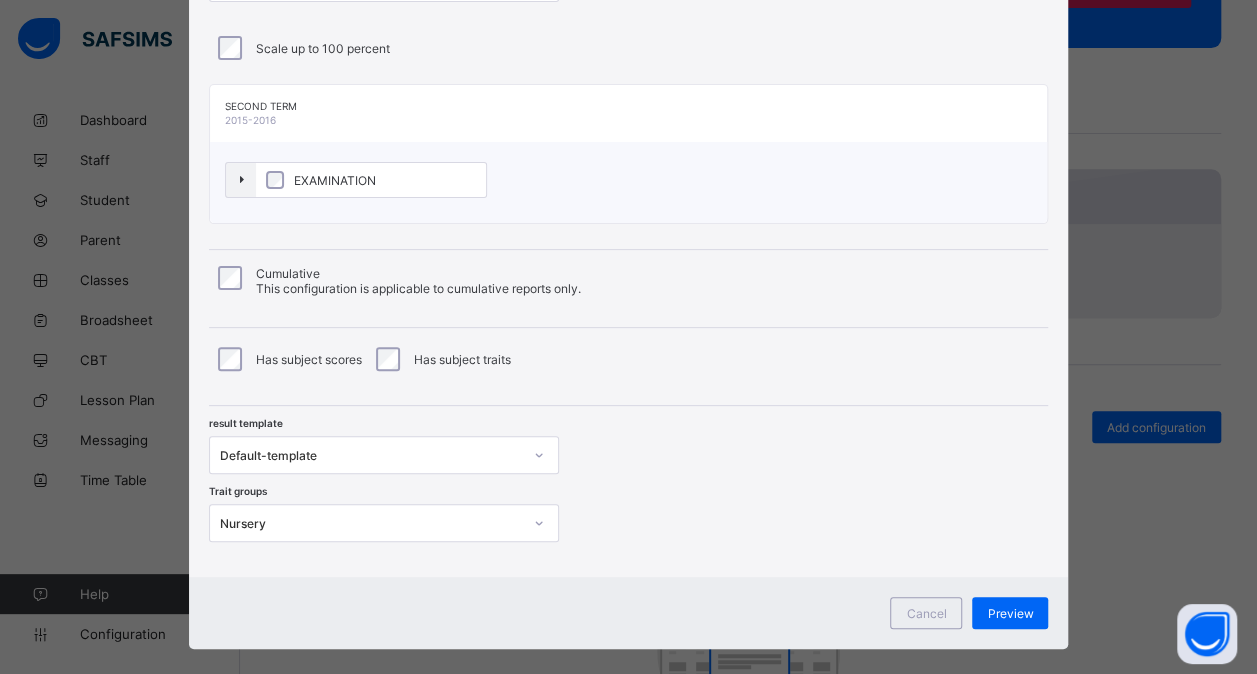 scroll, scrollTop: 182, scrollLeft: 0, axis: vertical 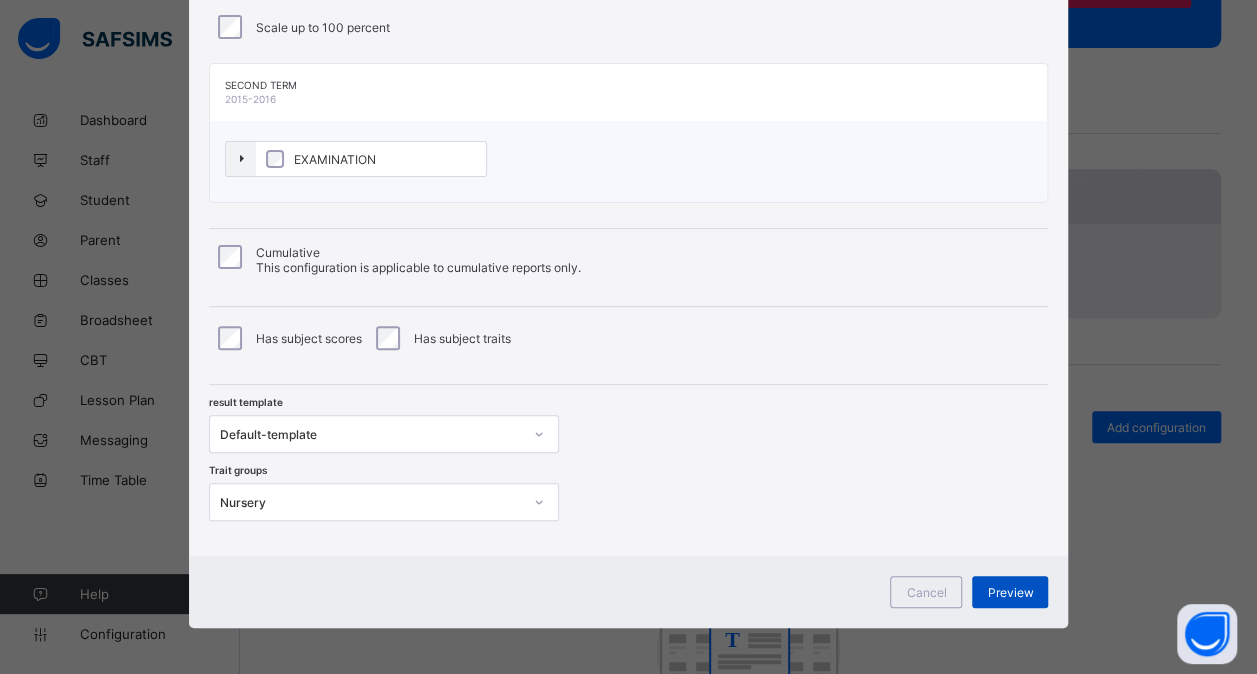 click on "Preview" at bounding box center (1010, 592) 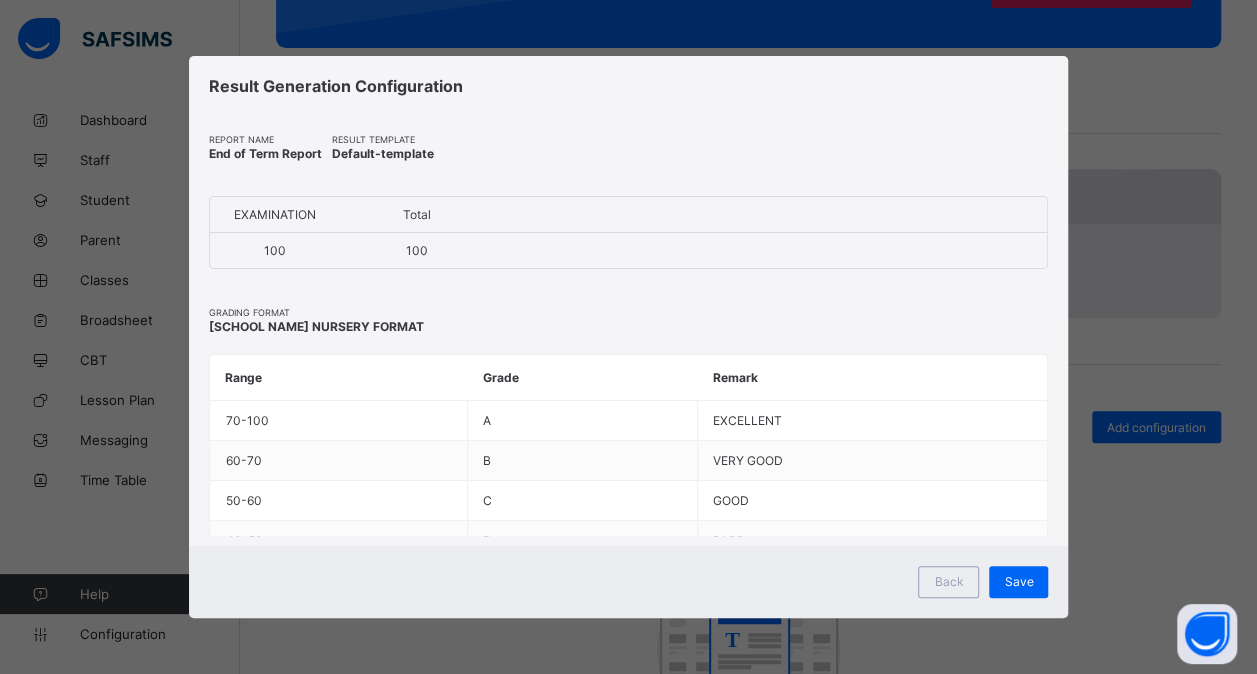 scroll, scrollTop: 0, scrollLeft: 0, axis: both 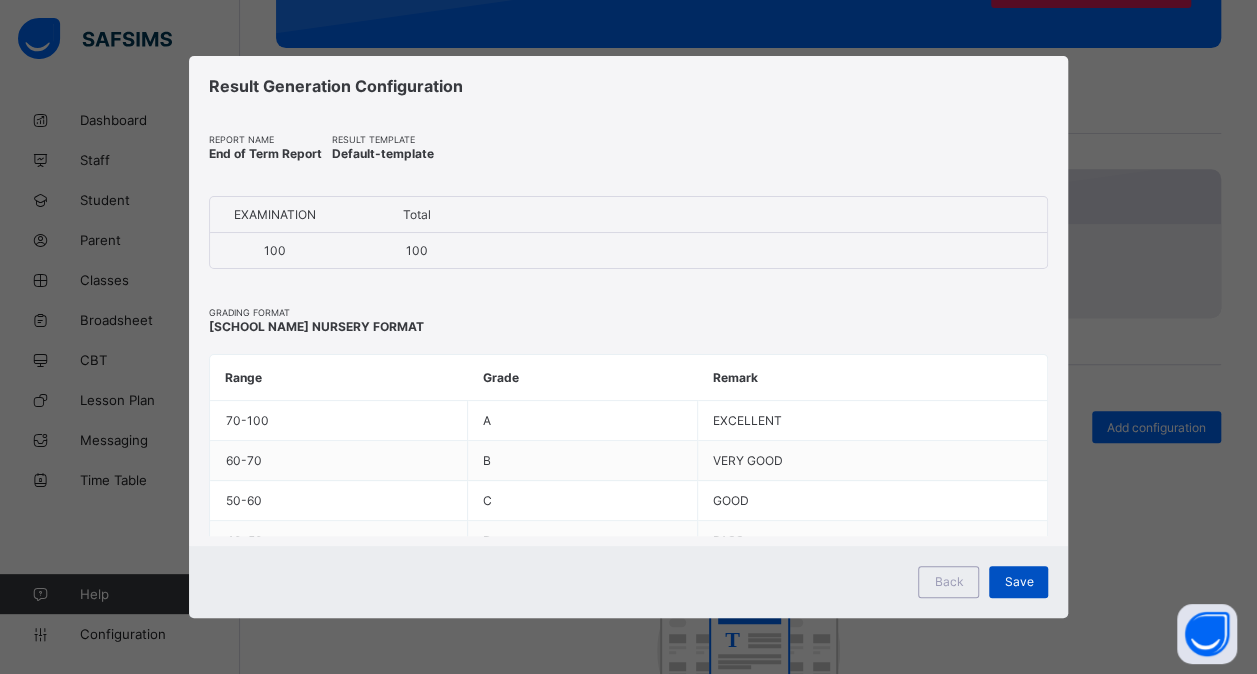 click on "Save" at bounding box center (1018, 581) 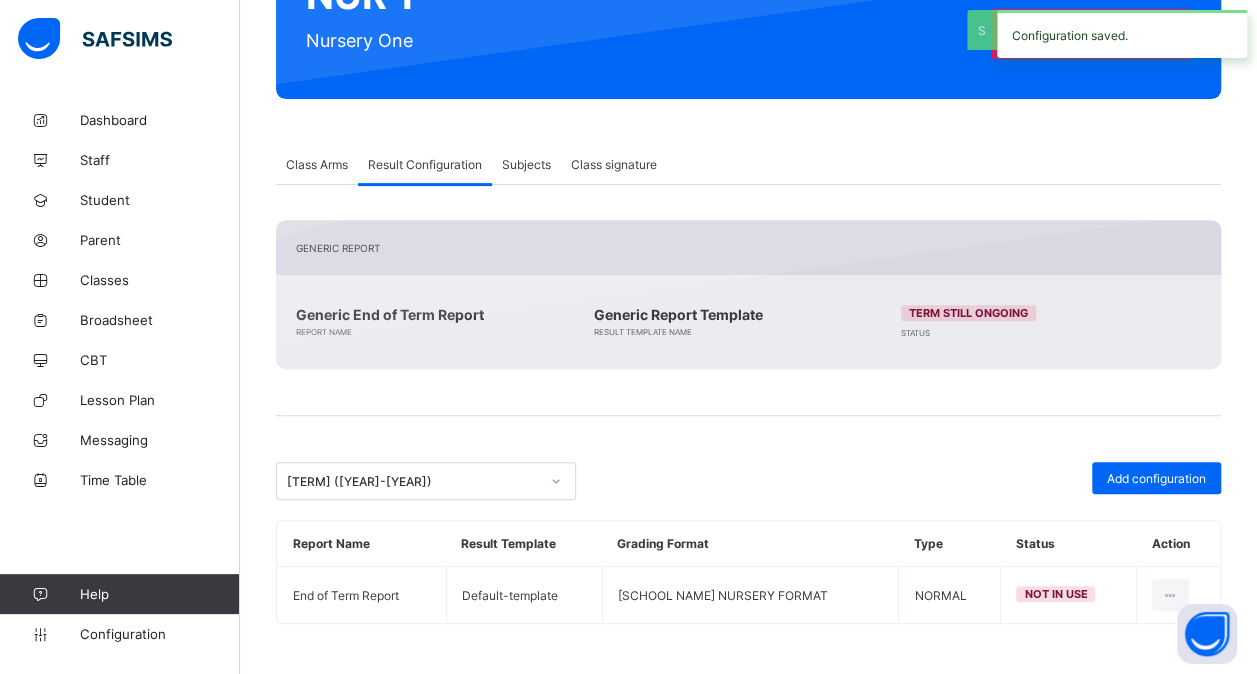 scroll, scrollTop: 260, scrollLeft: 0, axis: vertical 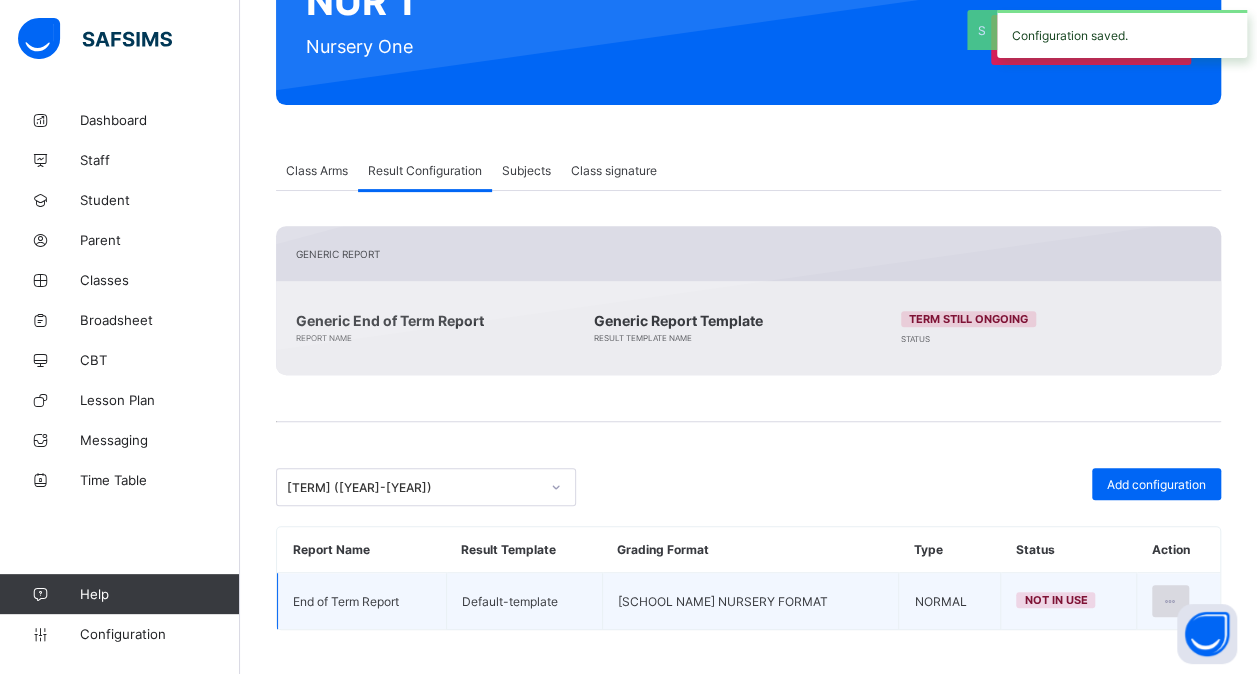 click at bounding box center [1170, 601] 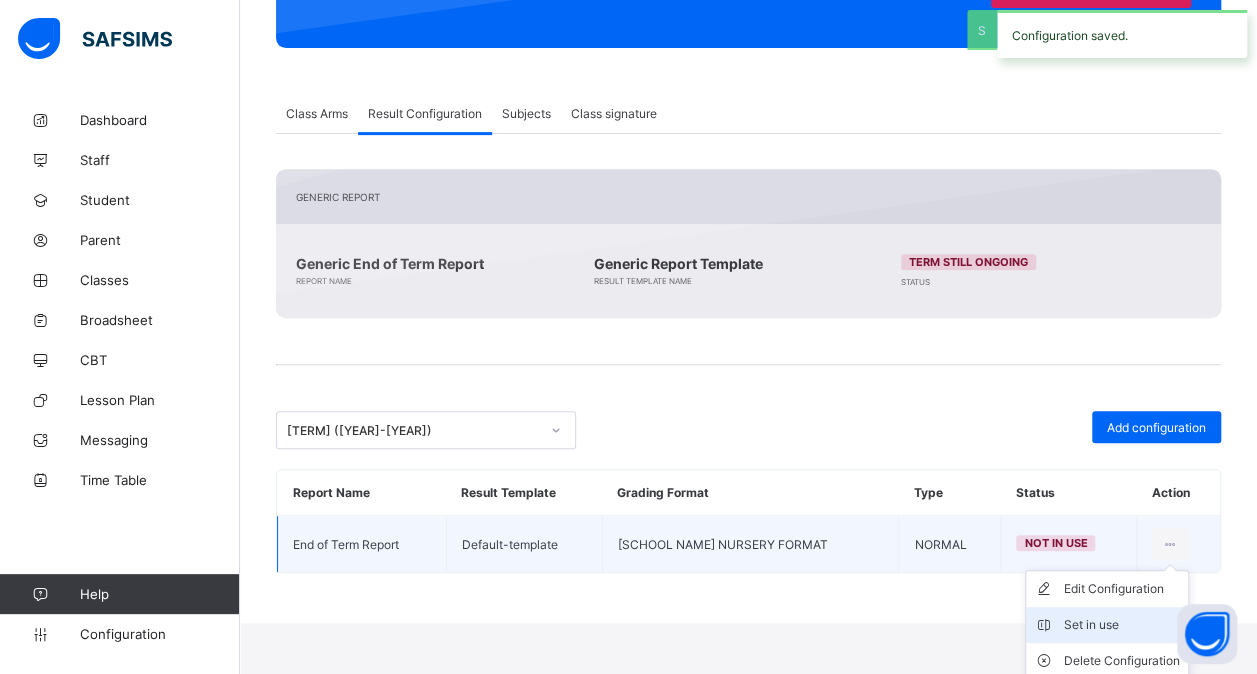 click on "Set in use" at bounding box center [1122, 625] 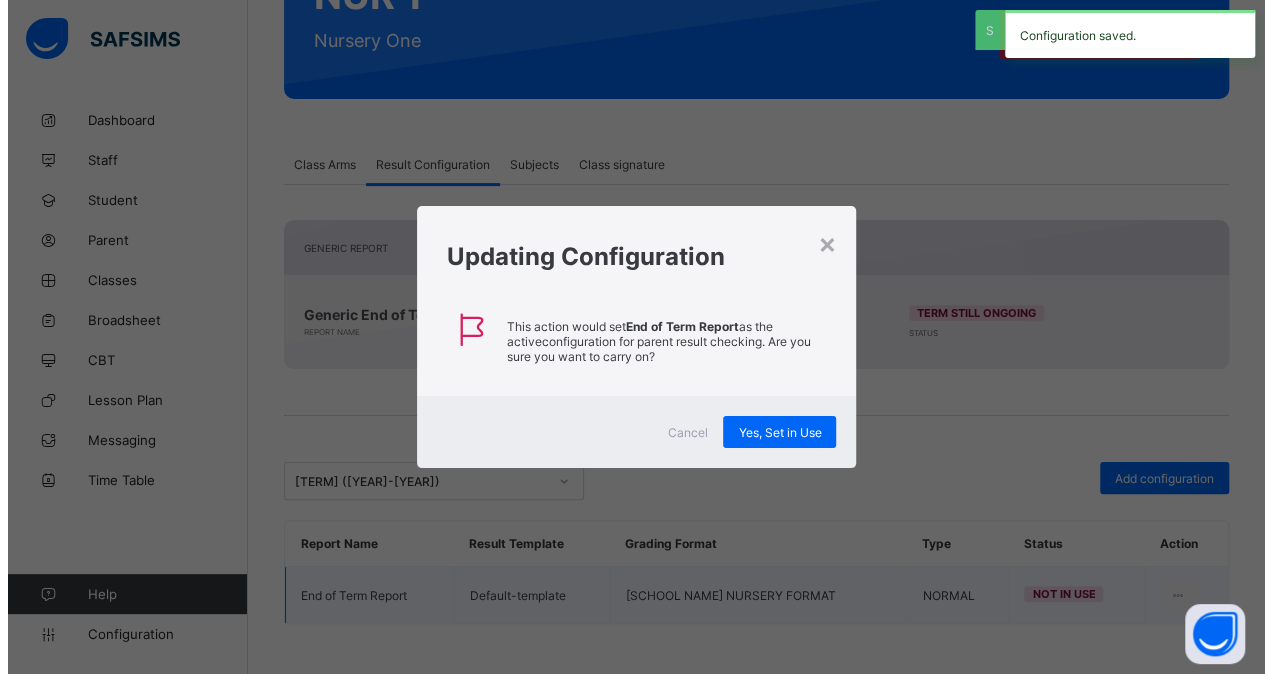 scroll, scrollTop: 260, scrollLeft: 0, axis: vertical 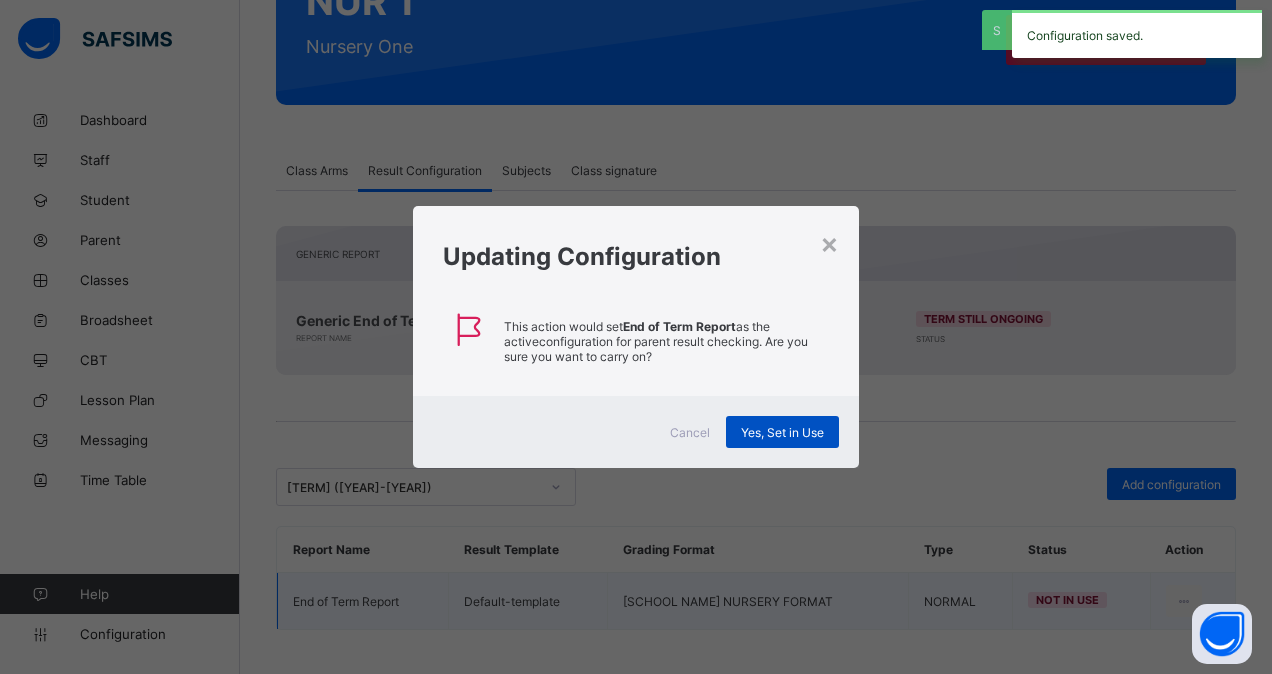click on "Yes, Set in Use" at bounding box center [782, 432] 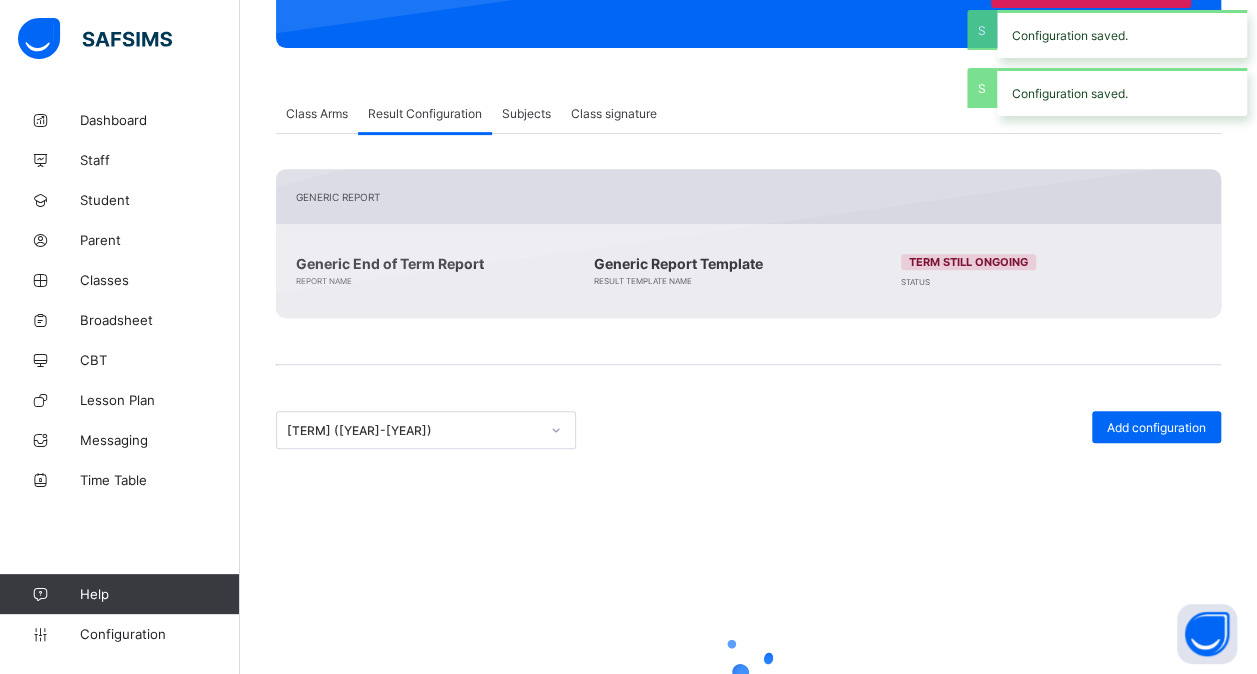 scroll, scrollTop: 260, scrollLeft: 0, axis: vertical 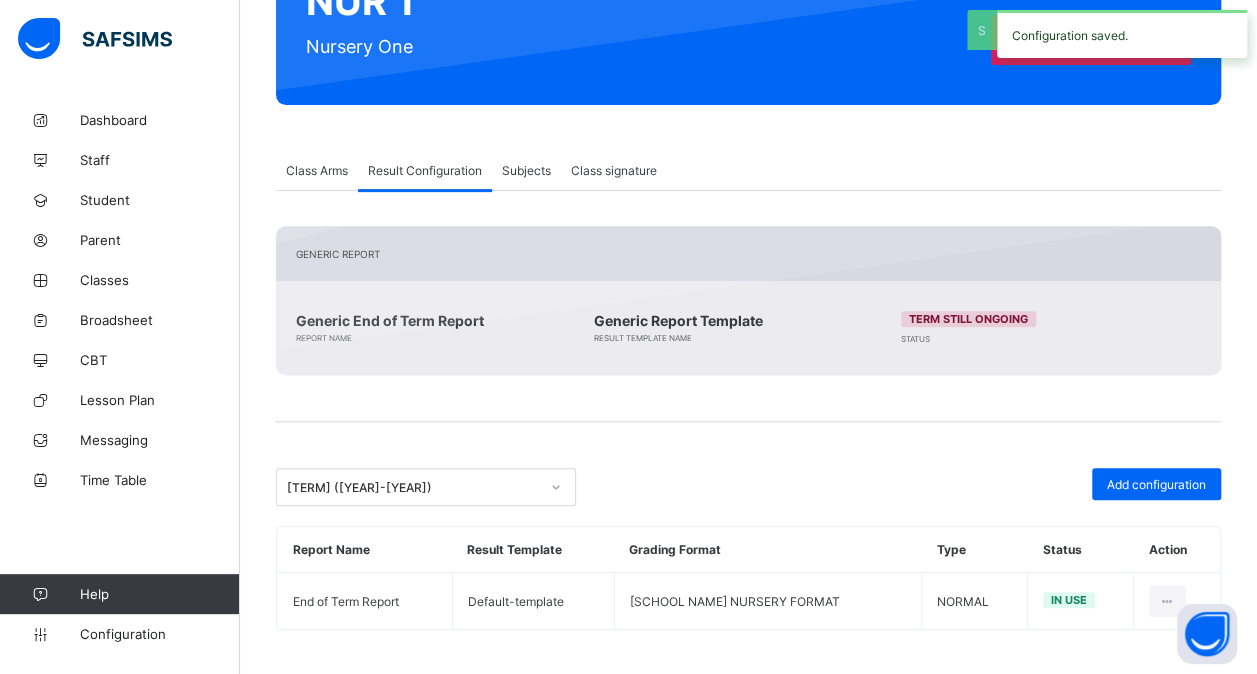 click 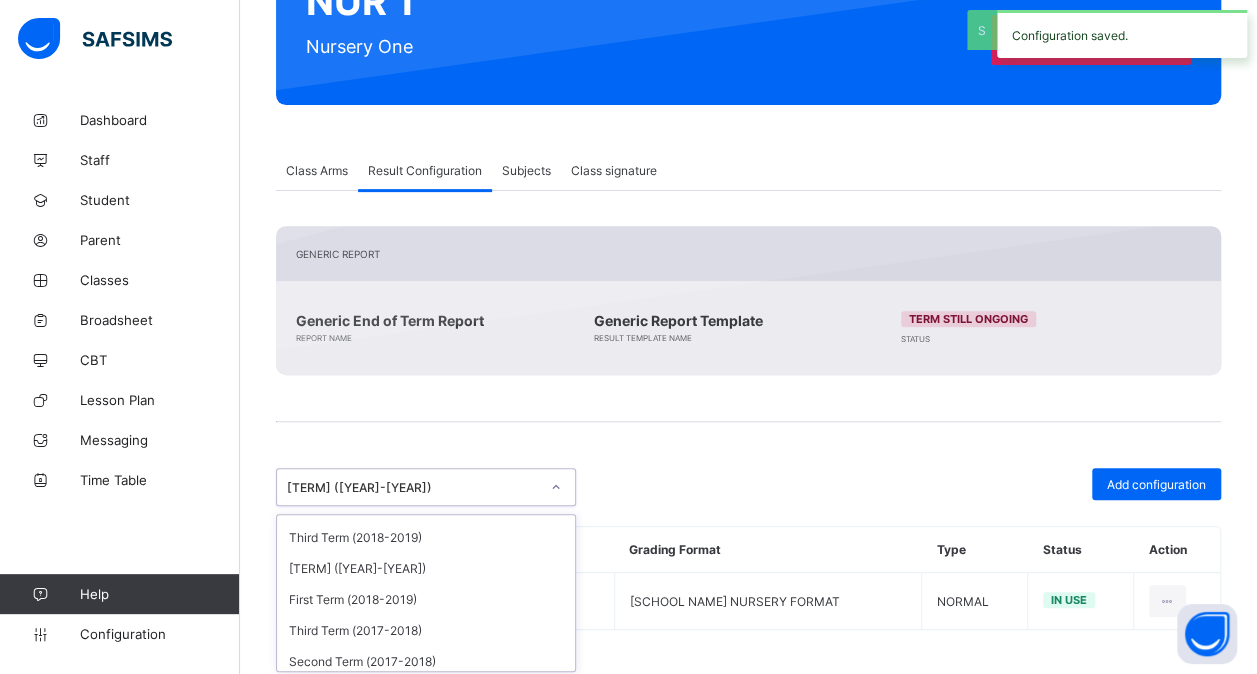 scroll, scrollTop: 834, scrollLeft: 0, axis: vertical 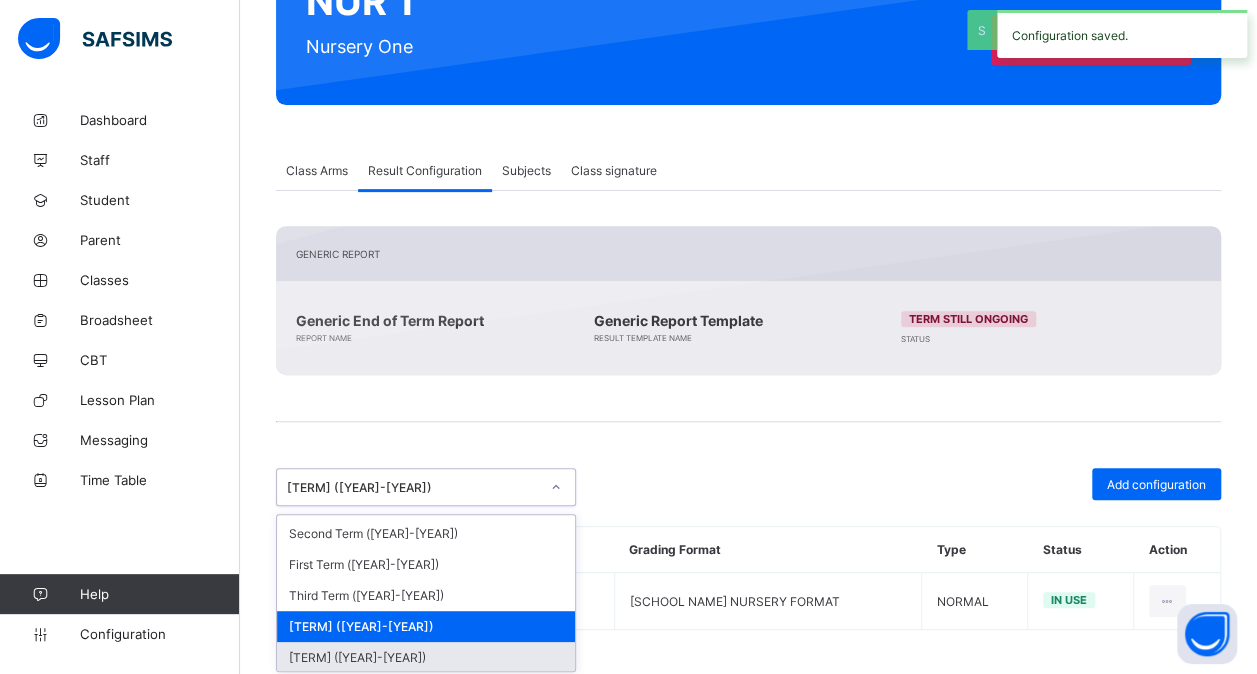 click on "[TERM] ([YEAR]-[YEAR])" at bounding box center [426, 657] 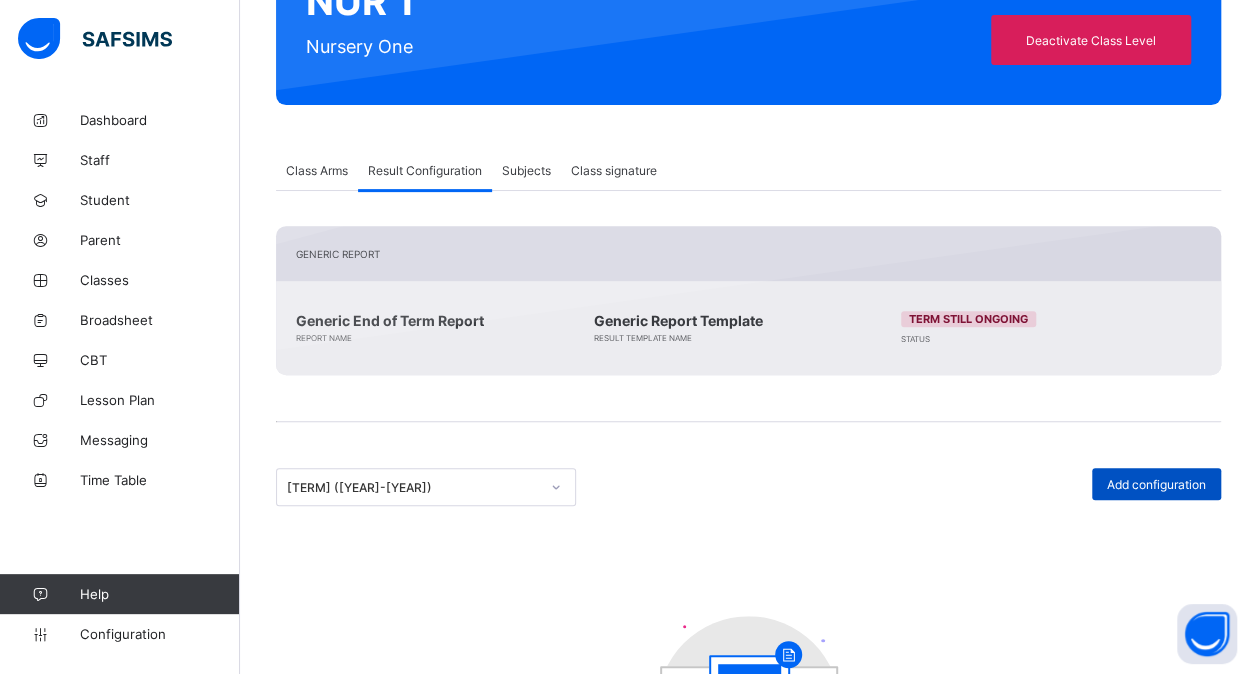 click on "Add configuration" at bounding box center [1156, 484] 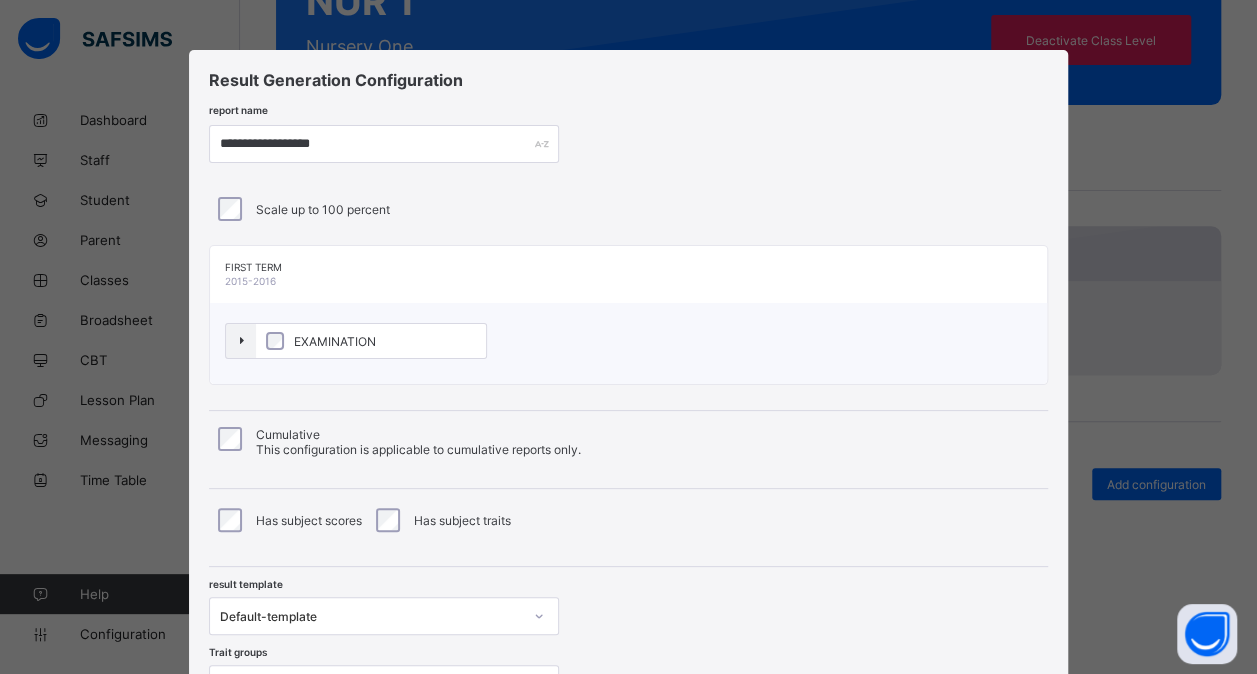 scroll, scrollTop: 182, scrollLeft: 0, axis: vertical 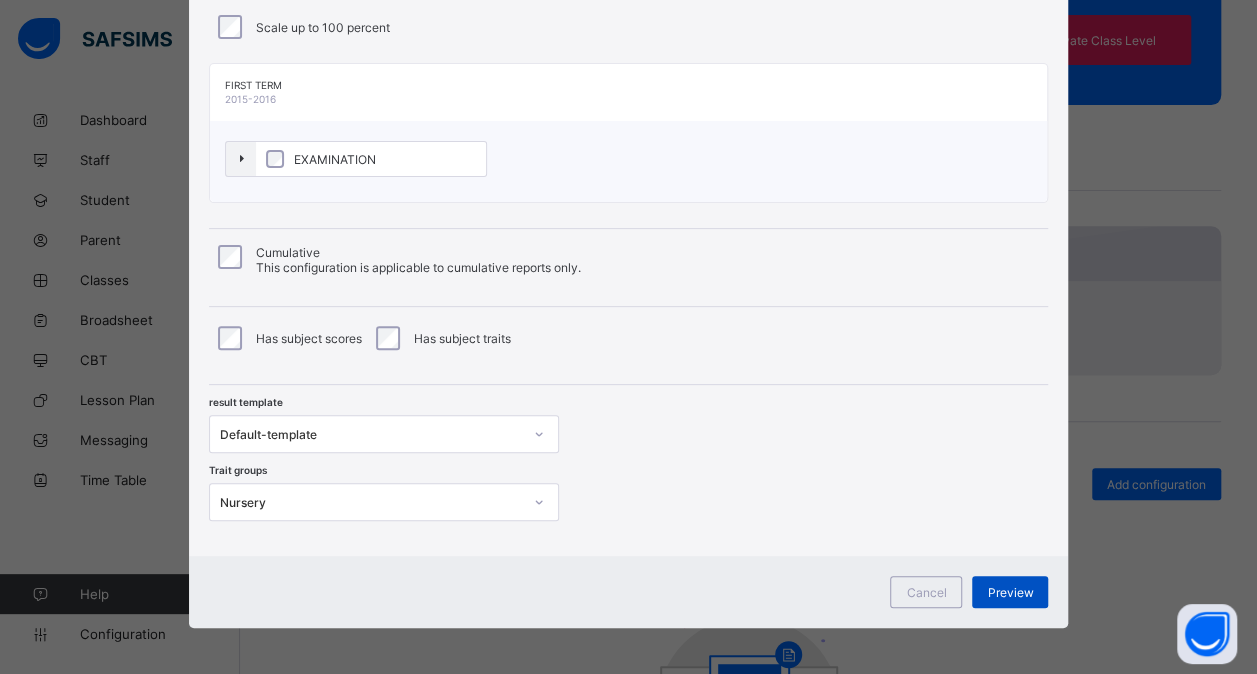 click on "Preview" at bounding box center [1010, 592] 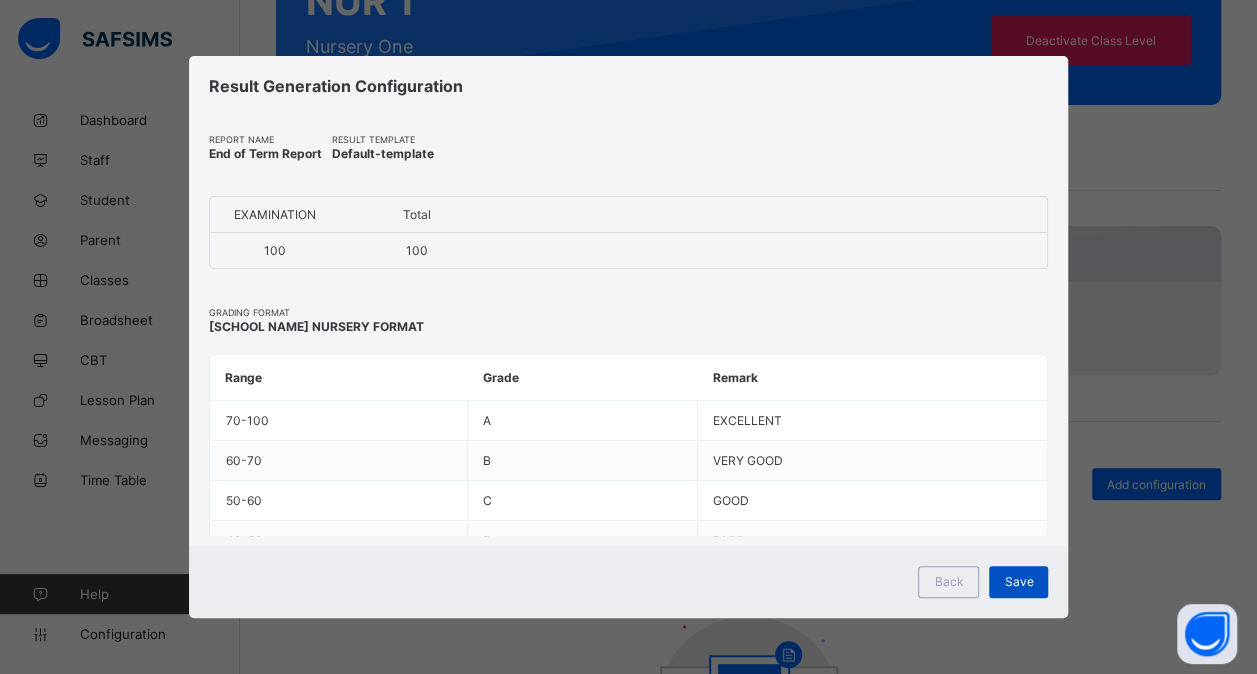 click on "Save" at bounding box center (1018, 581) 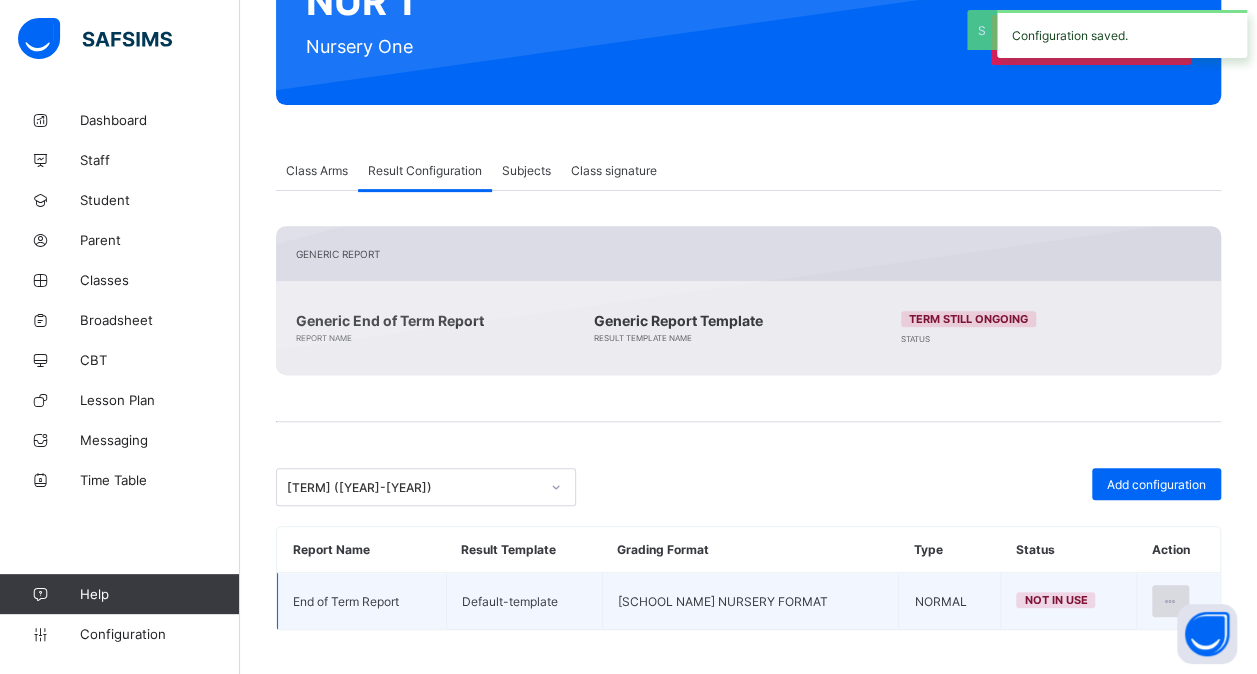 click at bounding box center [1170, 601] 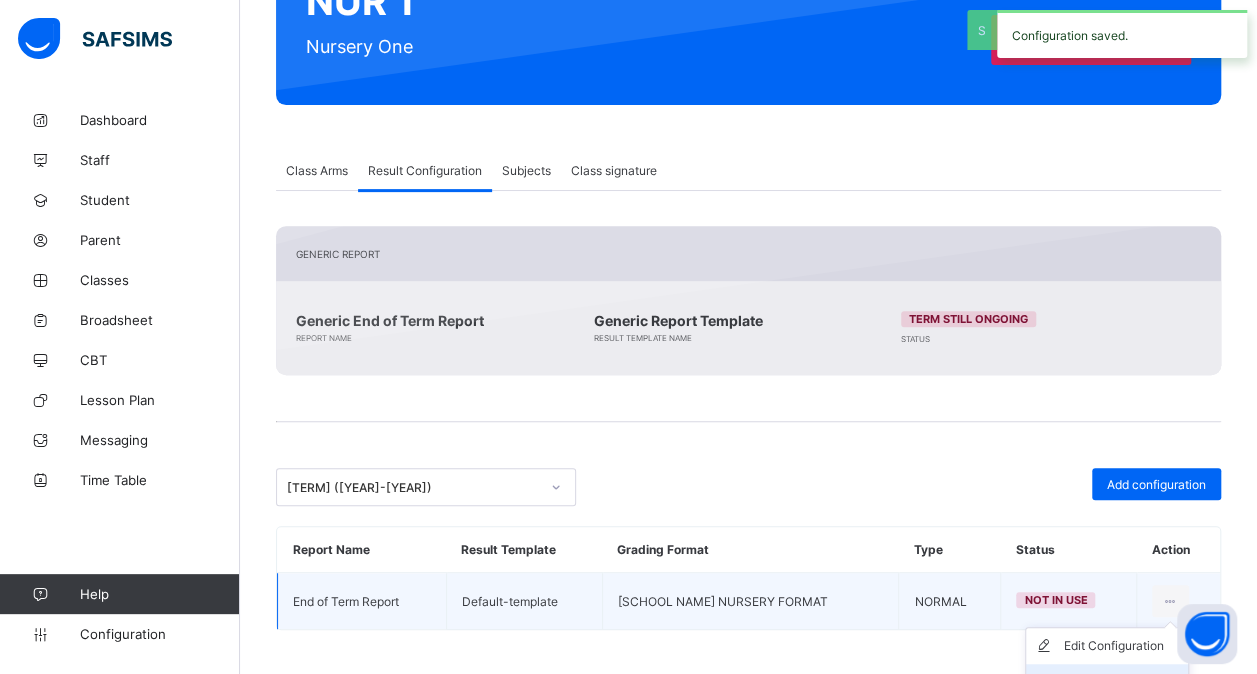 click on "Set in use" at bounding box center [1107, 682] 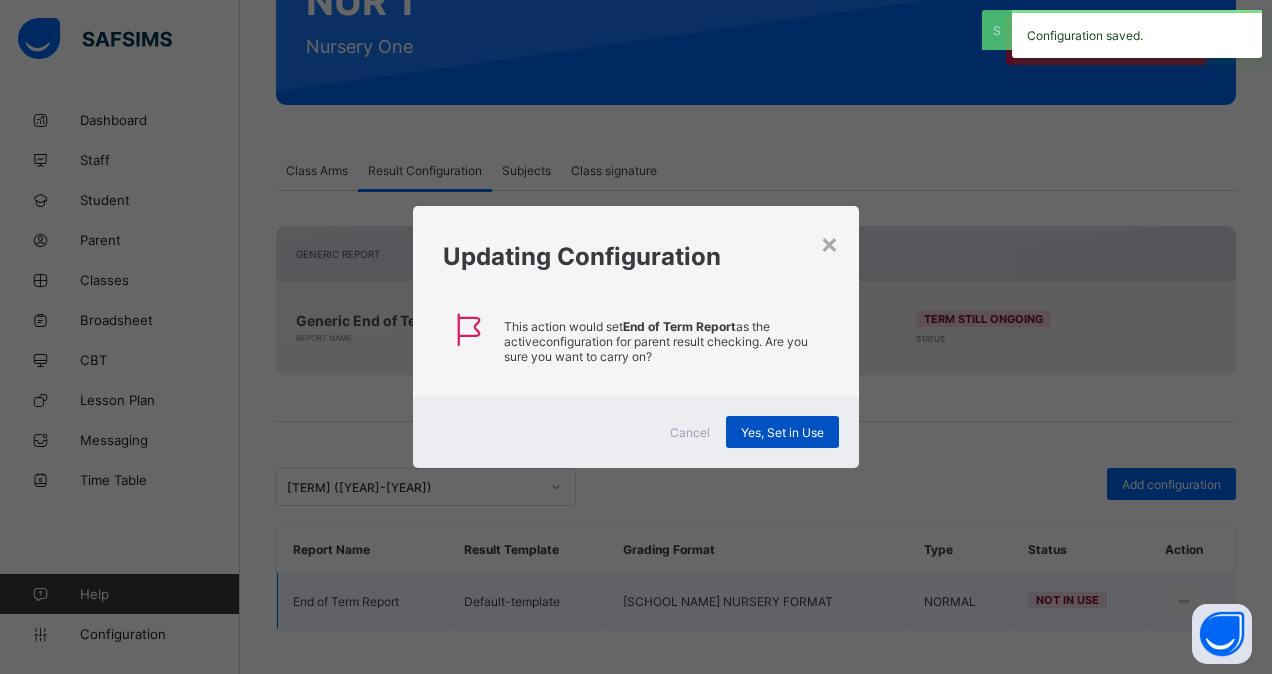 click on "Yes, Set in Use" at bounding box center (782, 432) 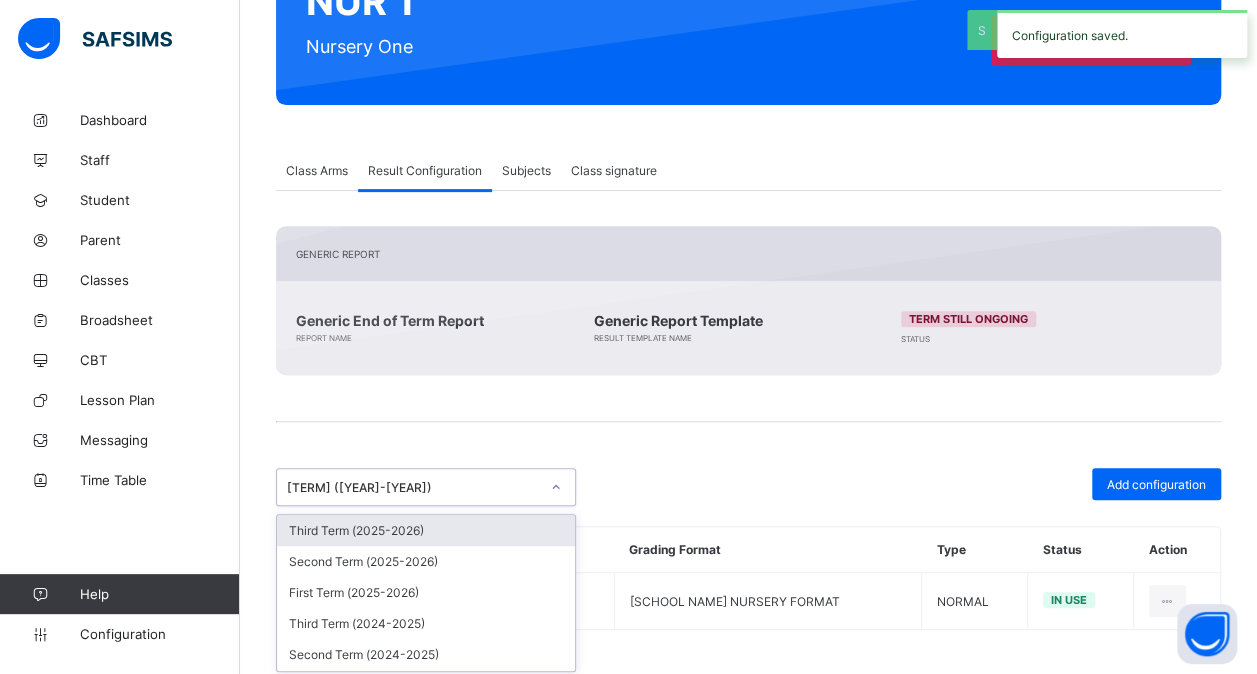 click at bounding box center (556, 487) 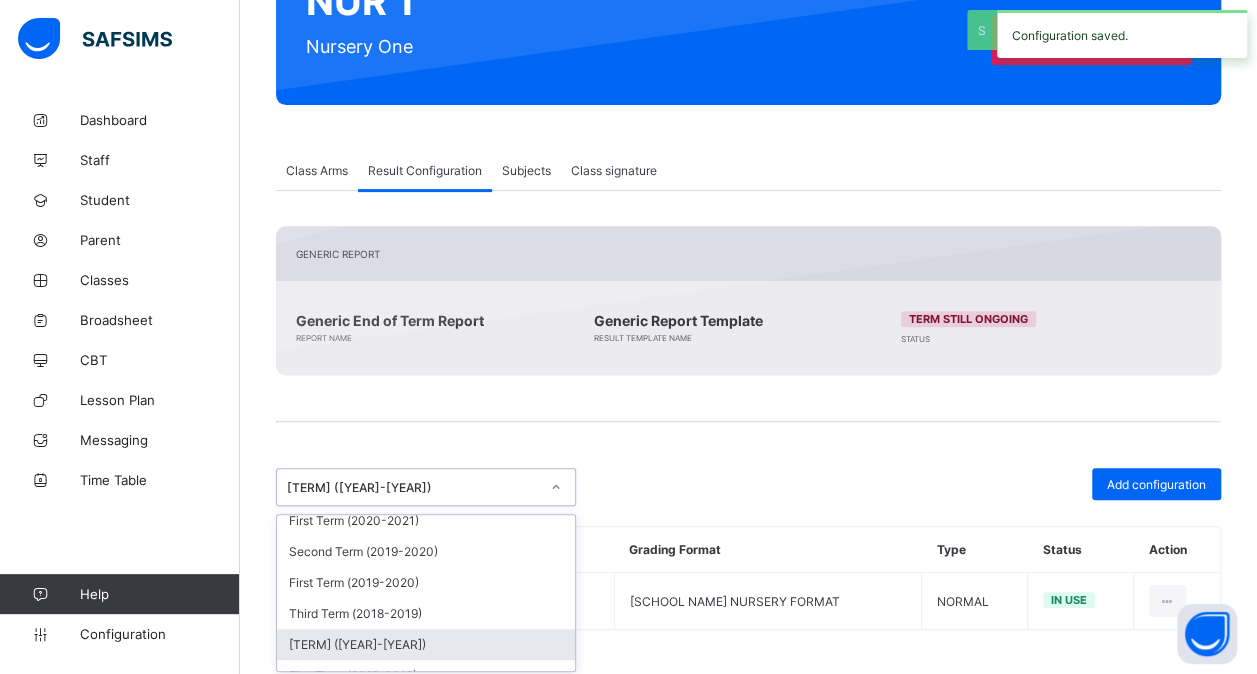 scroll, scrollTop: 834, scrollLeft: 0, axis: vertical 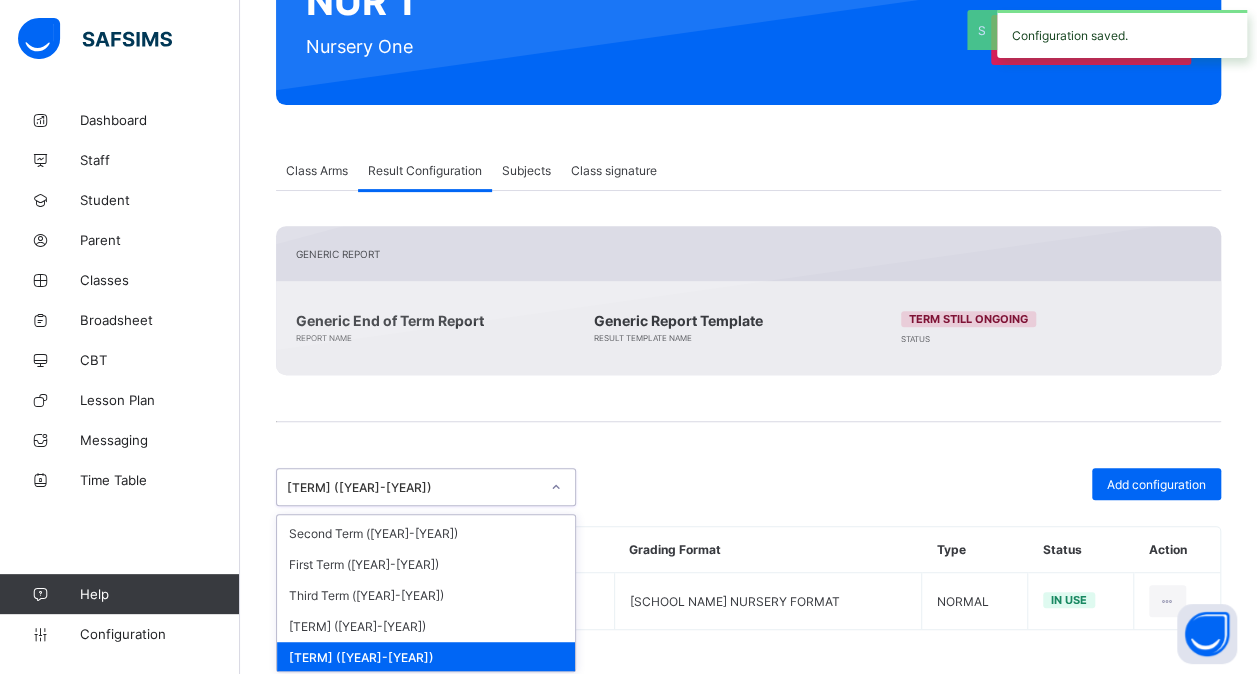 click on "[TERM] ([YEAR]-[YEAR])" at bounding box center (426, 688) 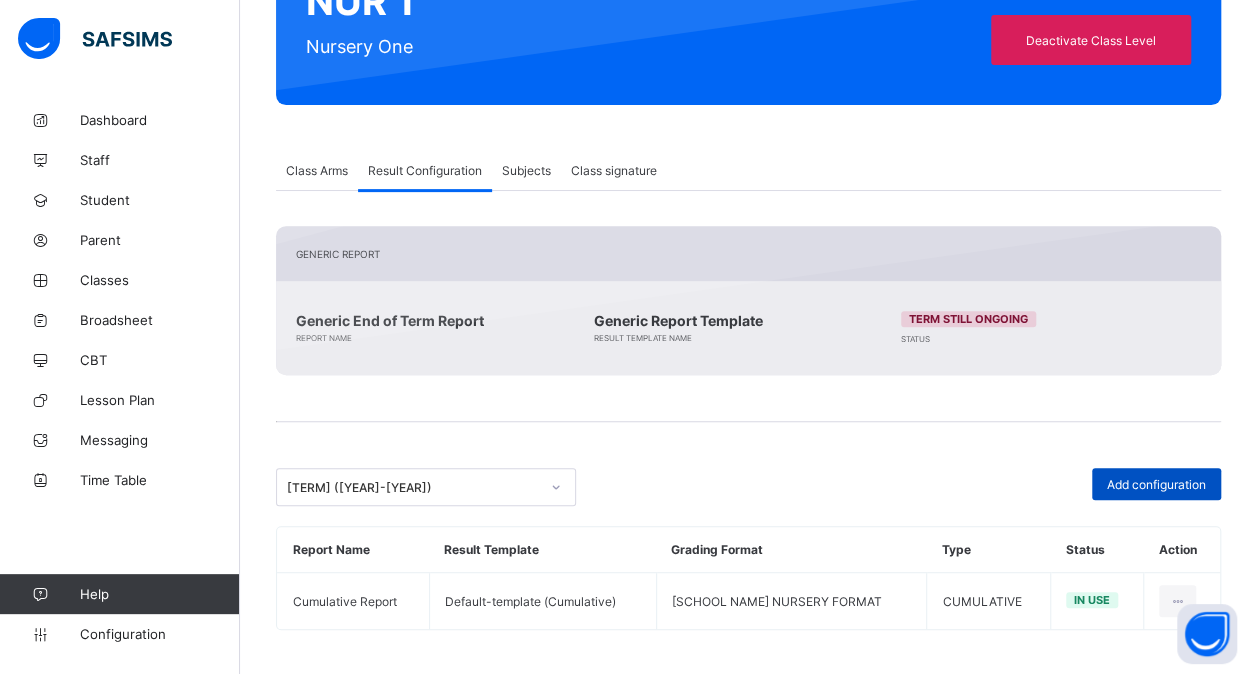 click on "Add configuration" at bounding box center [1156, 484] 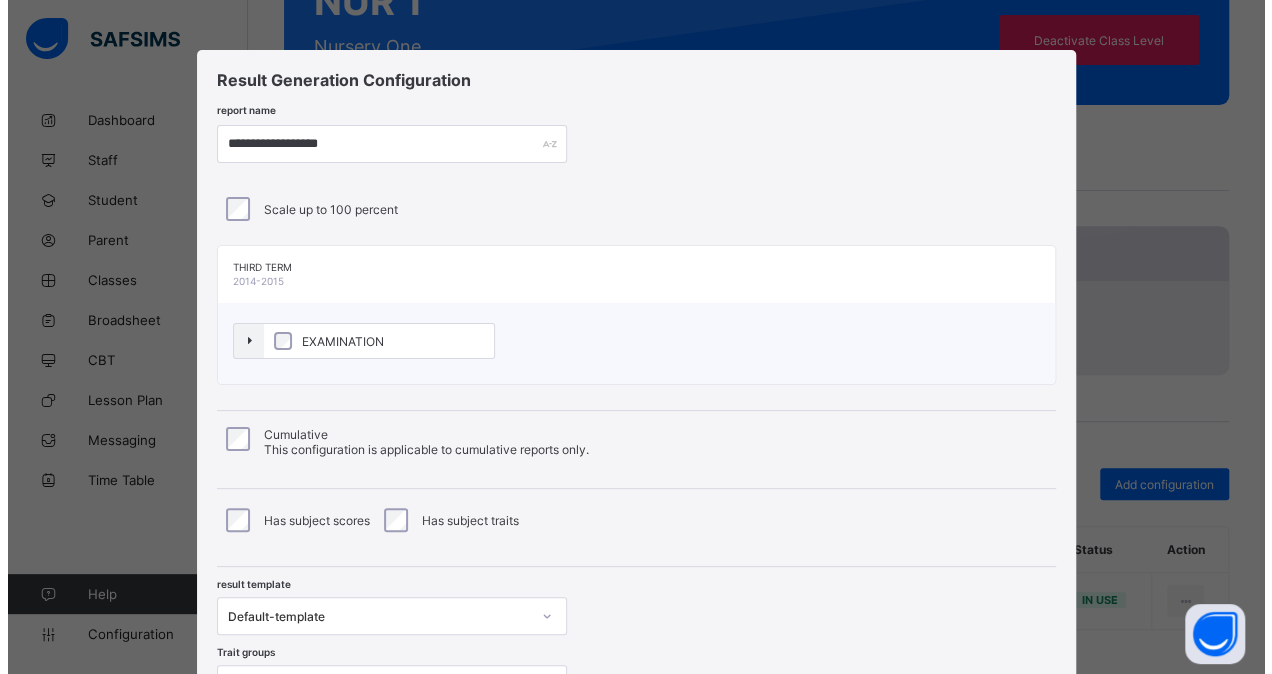 scroll, scrollTop: 182, scrollLeft: 0, axis: vertical 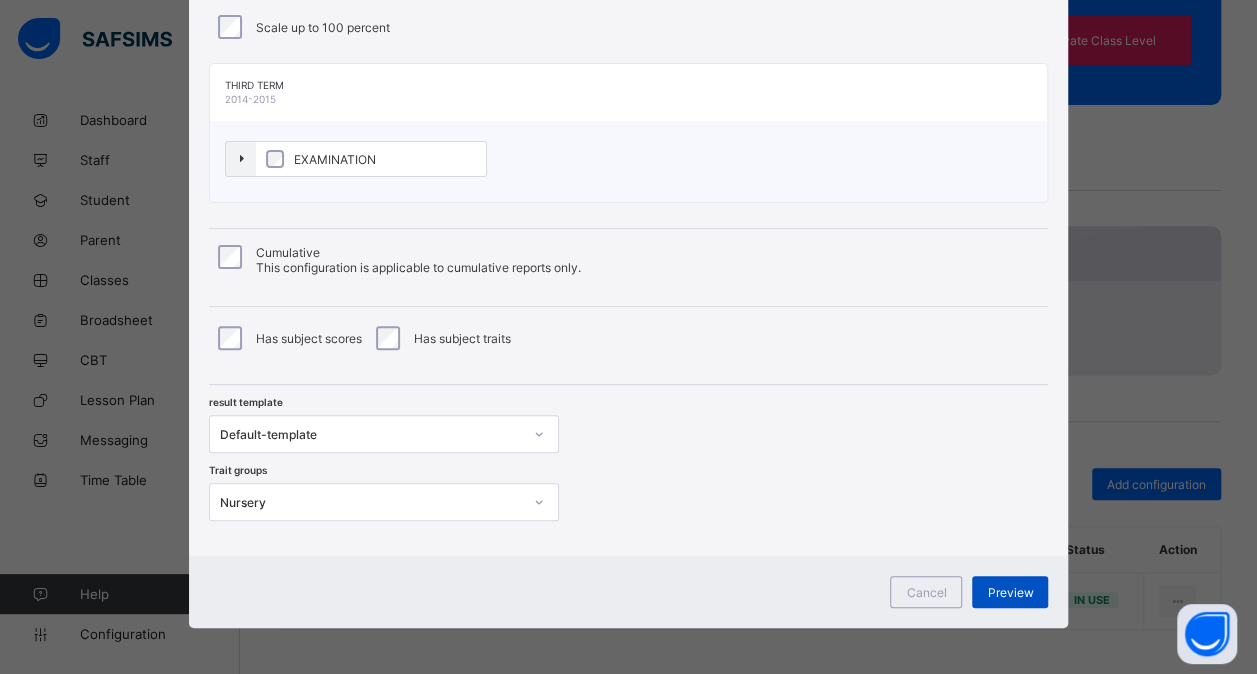 click on "Preview" at bounding box center (1010, 592) 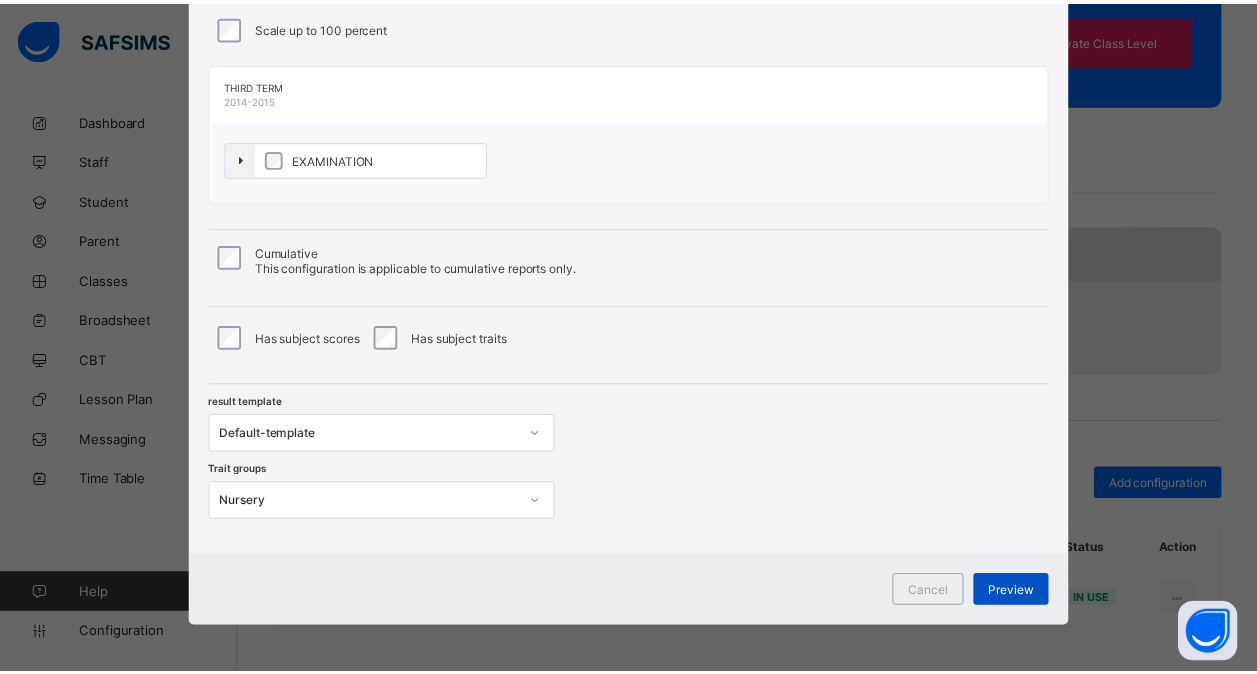 scroll, scrollTop: 0, scrollLeft: 0, axis: both 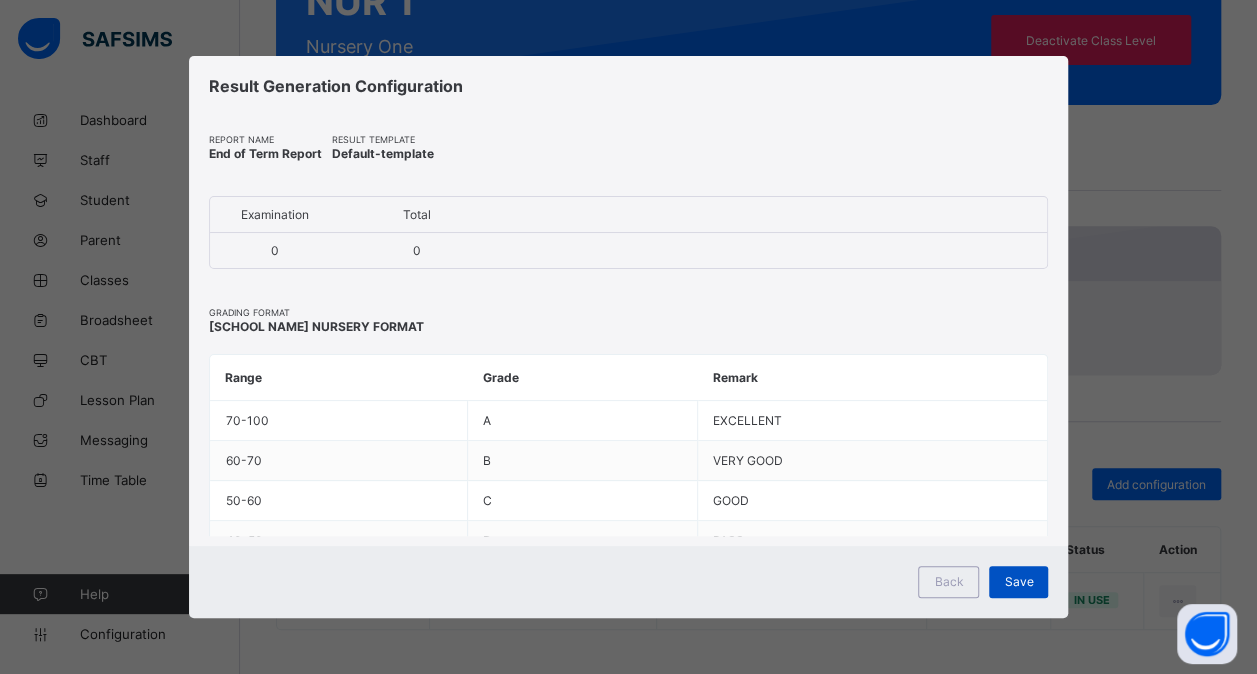 click on "Save" at bounding box center (1018, 581) 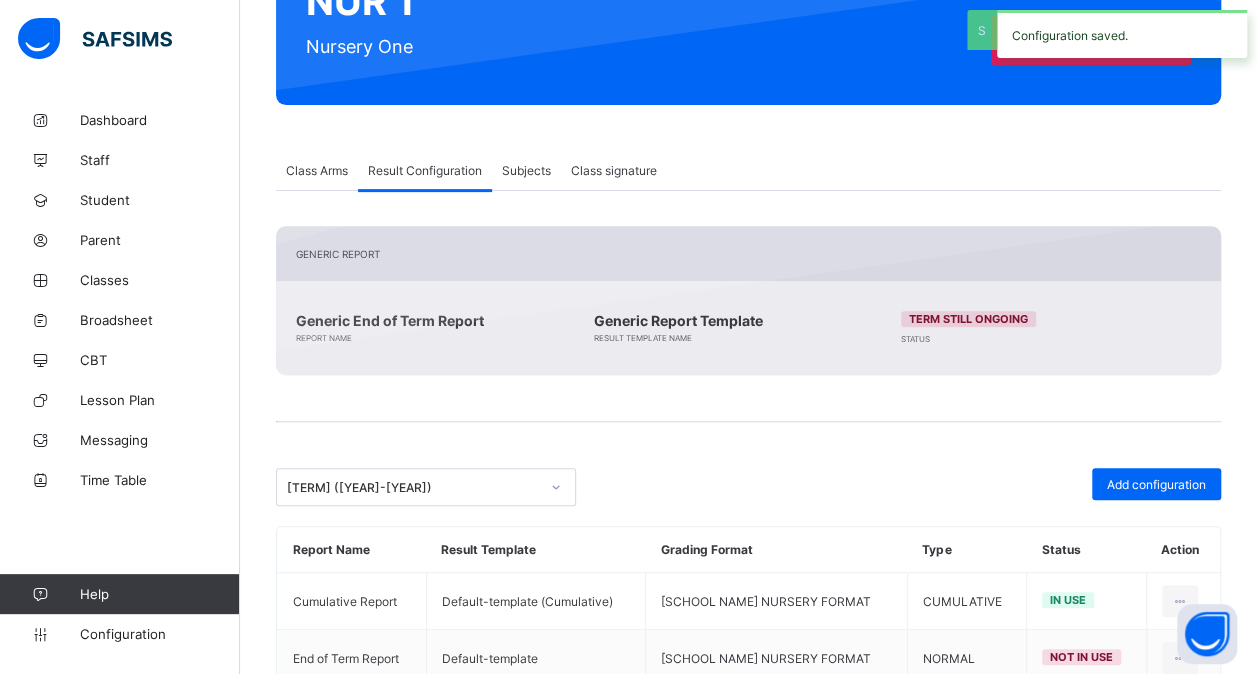 scroll, scrollTop: 317, scrollLeft: 0, axis: vertical 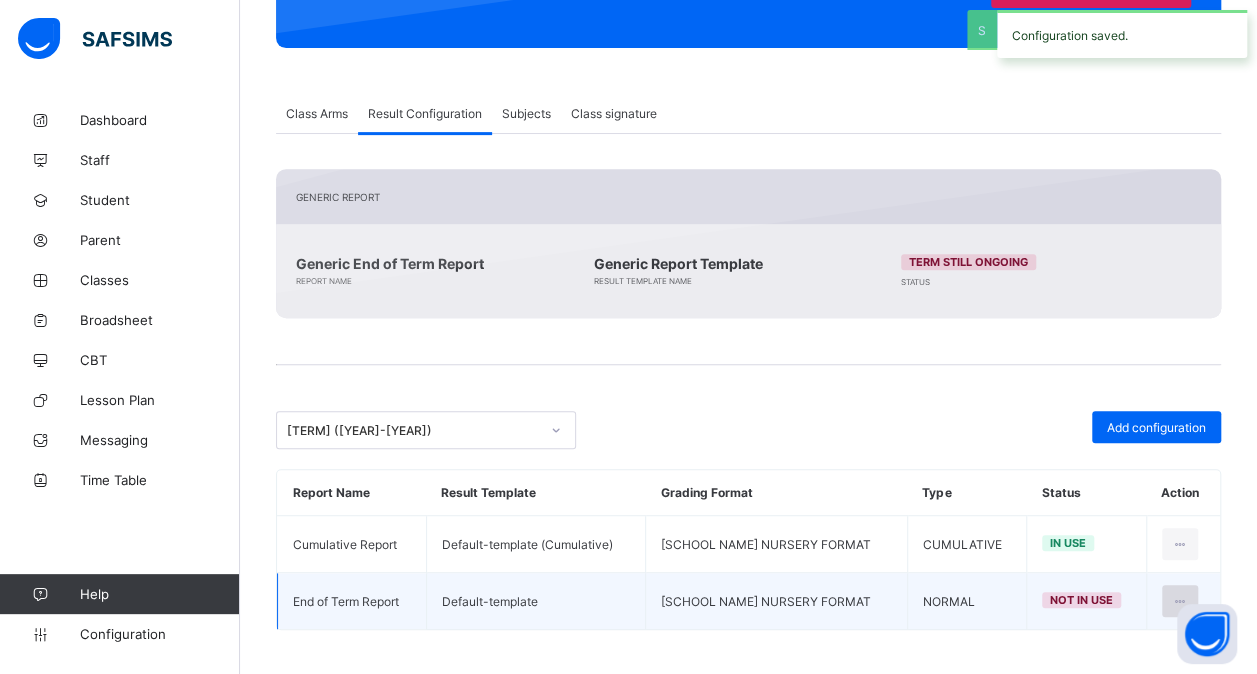 click at bounding box center (1180, 601) 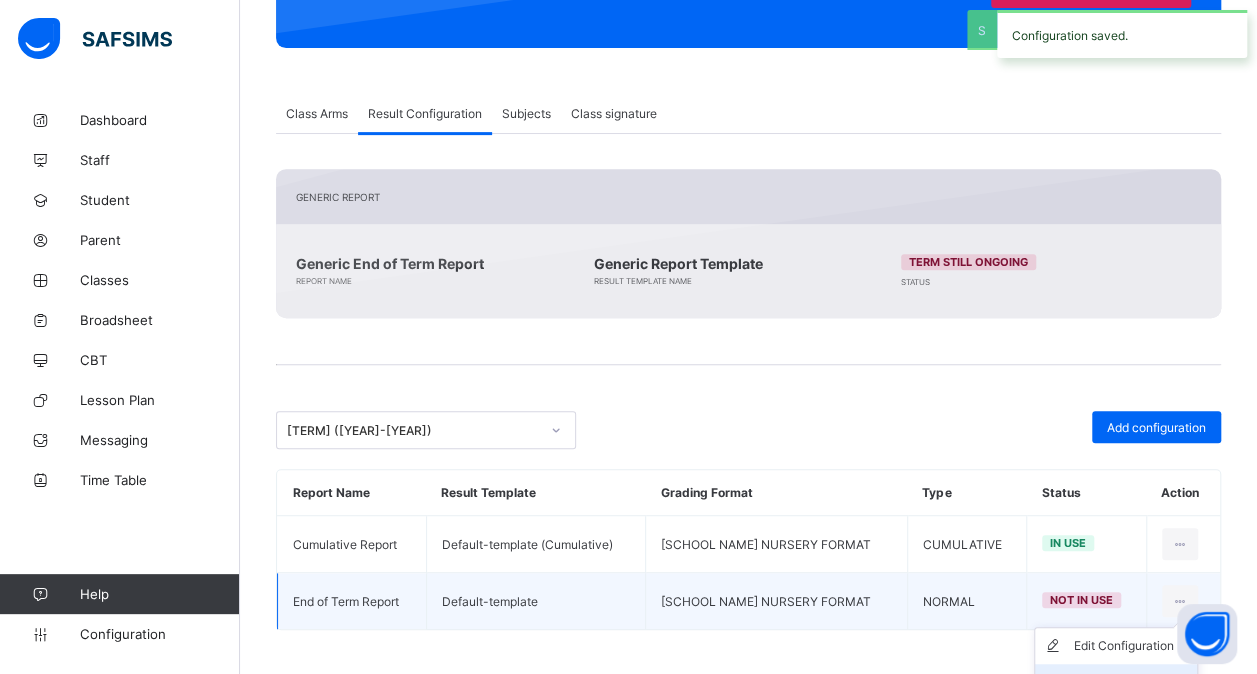click on "Set in use" at bounding box center (1131, 682) 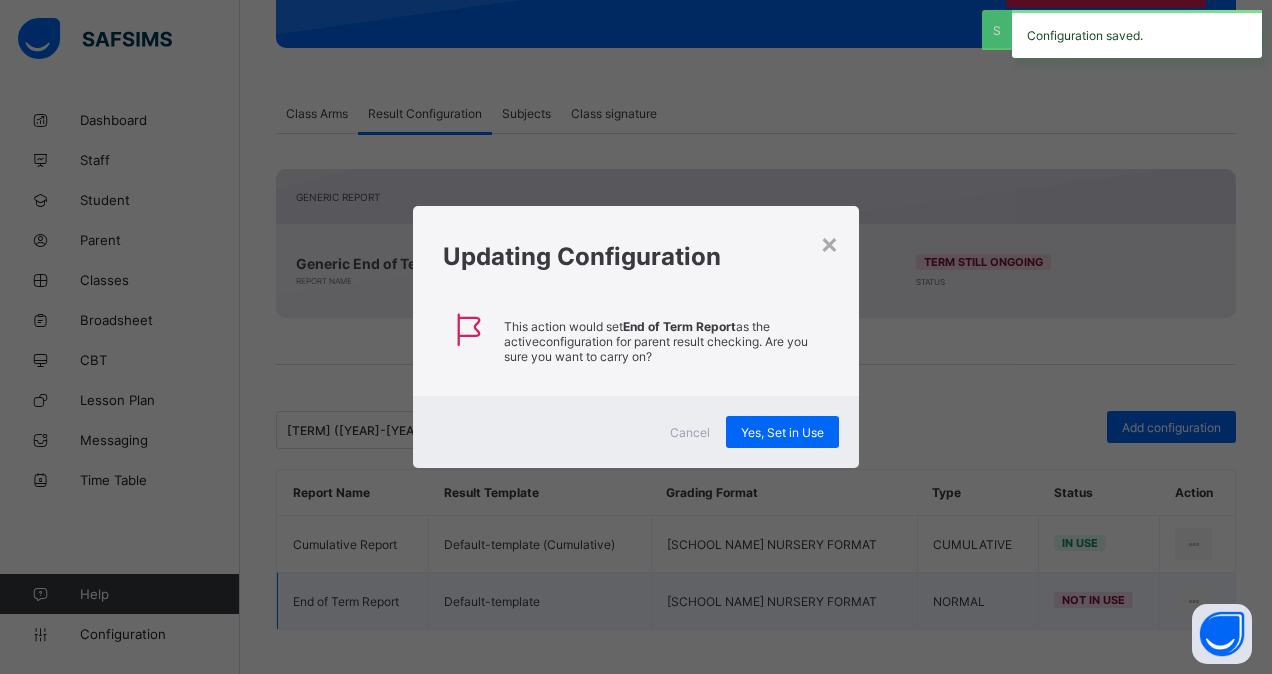 click on "Cancel Yes, Set in Use" at bounding box center (635, 432) 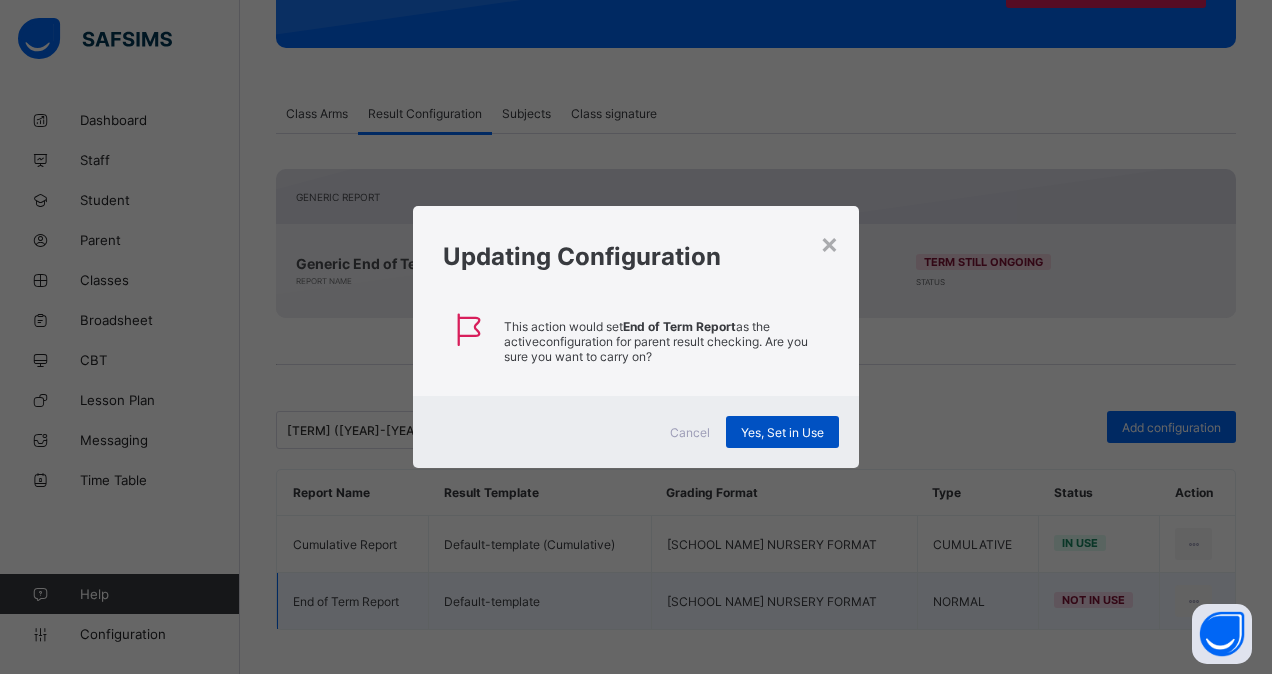 click on "Yes, Set in Use" at bounding box center [782, 432] 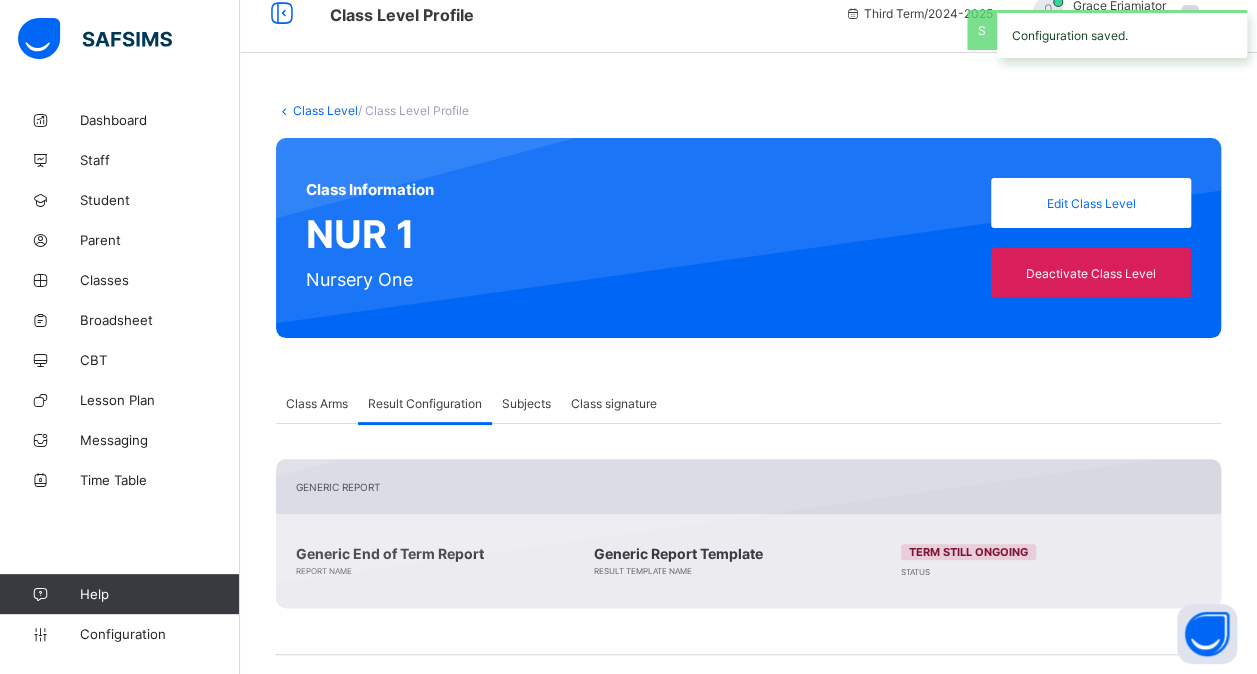 scroll, scrollTop: 0, scrollLeft: 0, axis: both 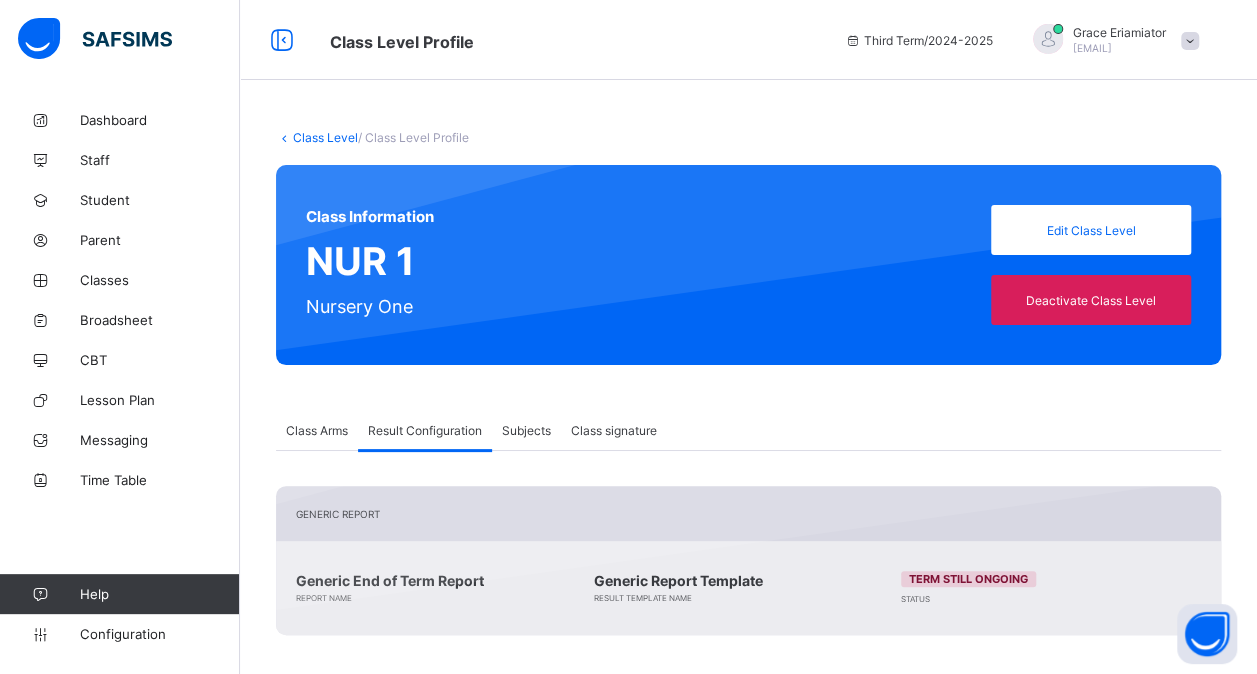 click on "Class Level" at bounding box center (325, 137) 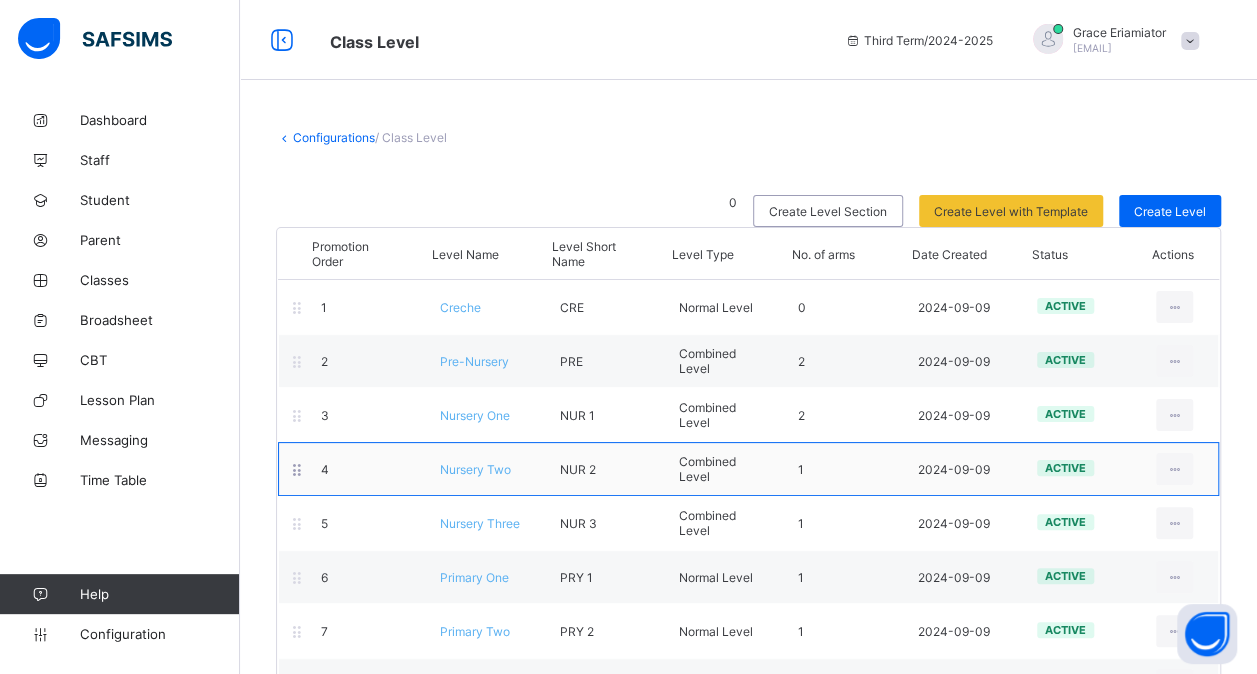 click on "Nursery Two" at bounding box center [475, 469] 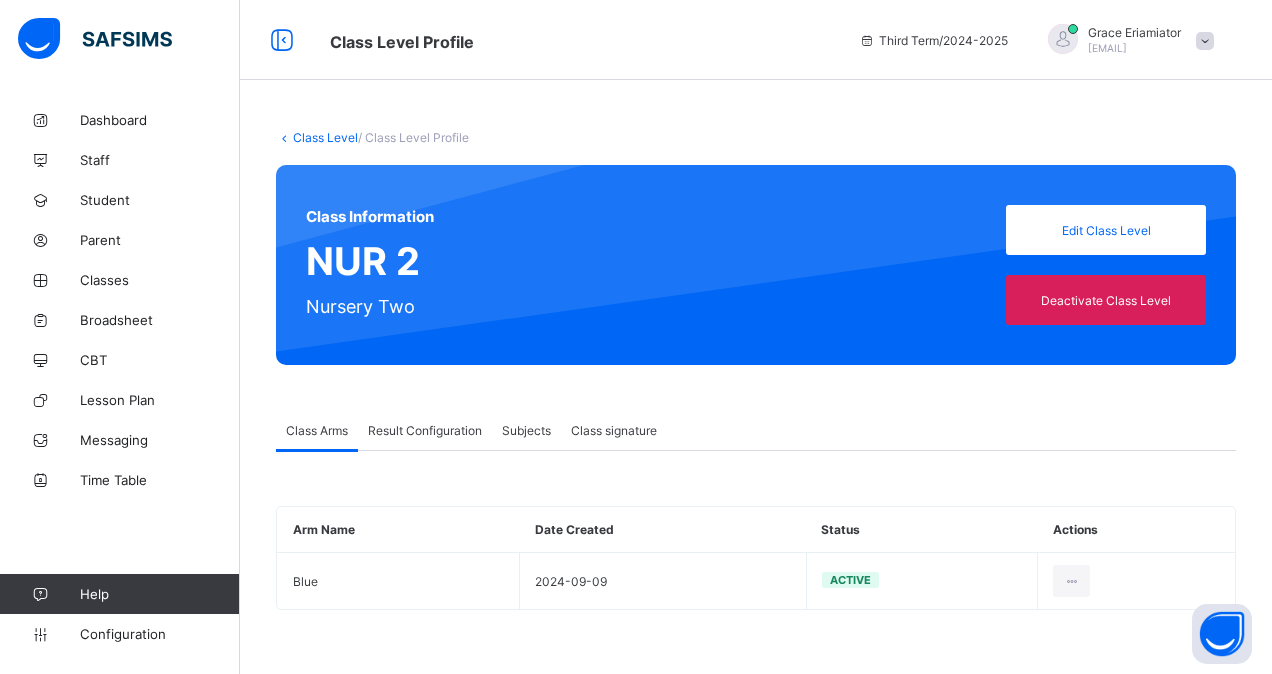 click on "Result Configuration" at bounding box center (425, 430) 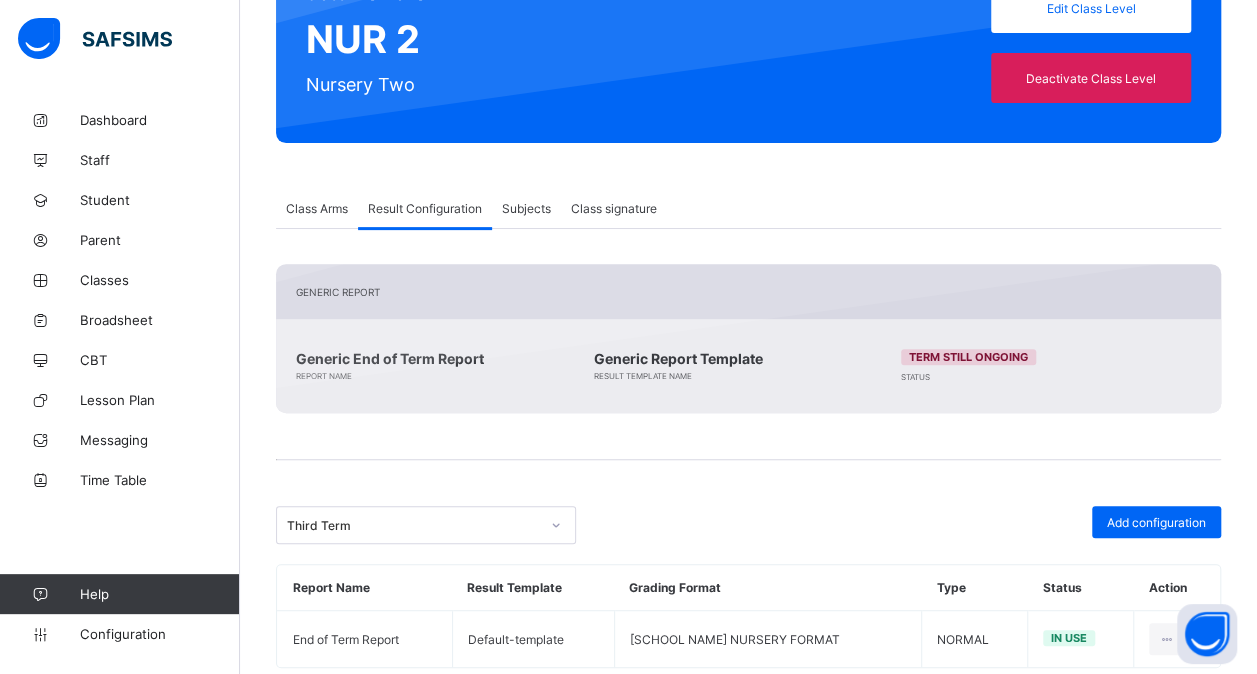 scroll, scrollTop: 260, scrollLeft: 0, axis: vertical 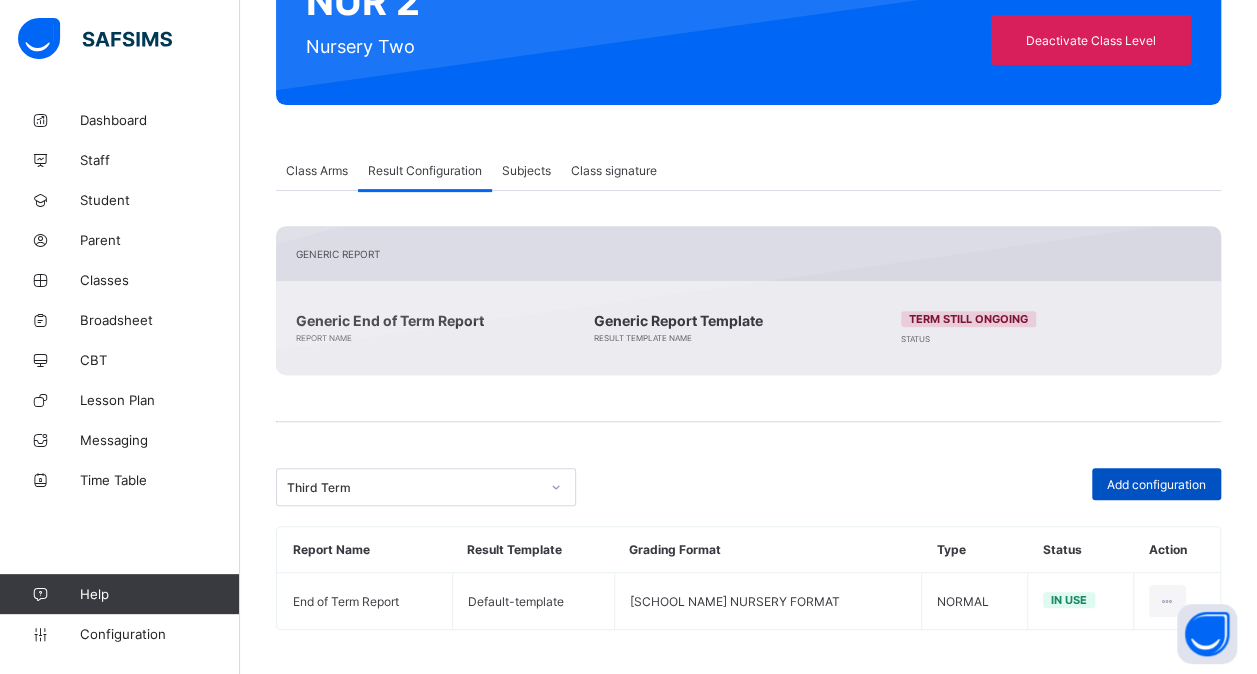 click on "Add configuration" at bounding box center [1156, 484] 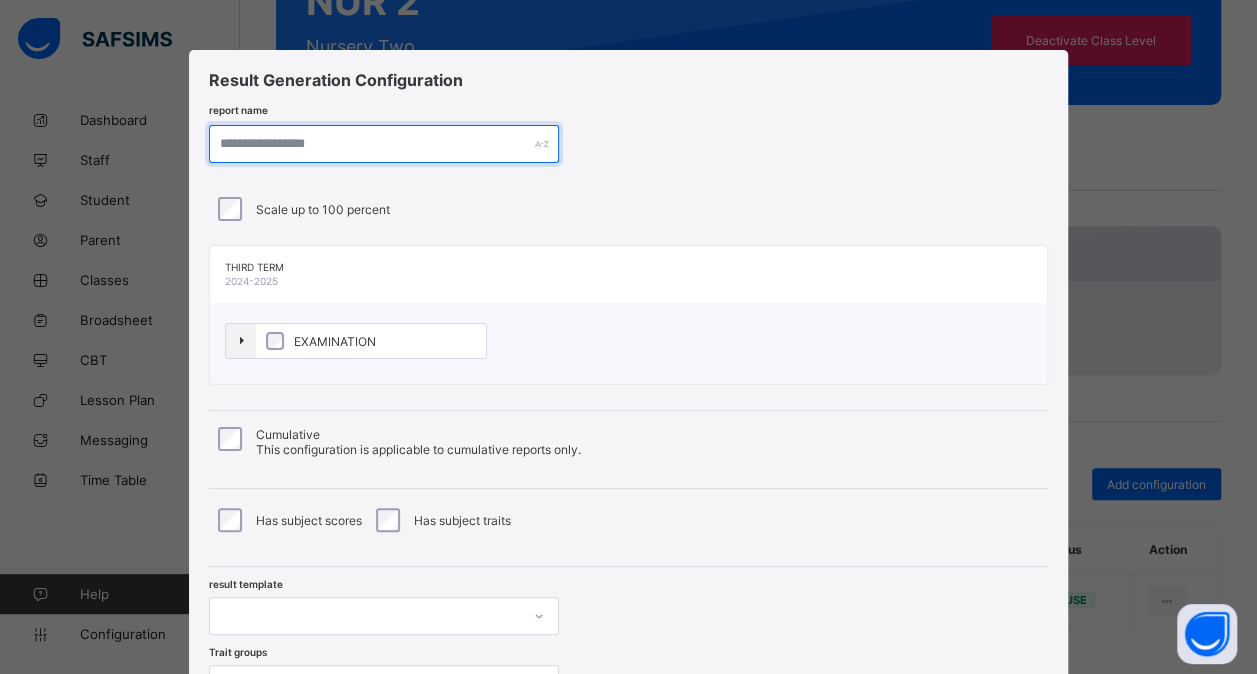 click at bounding box center (384, 144) 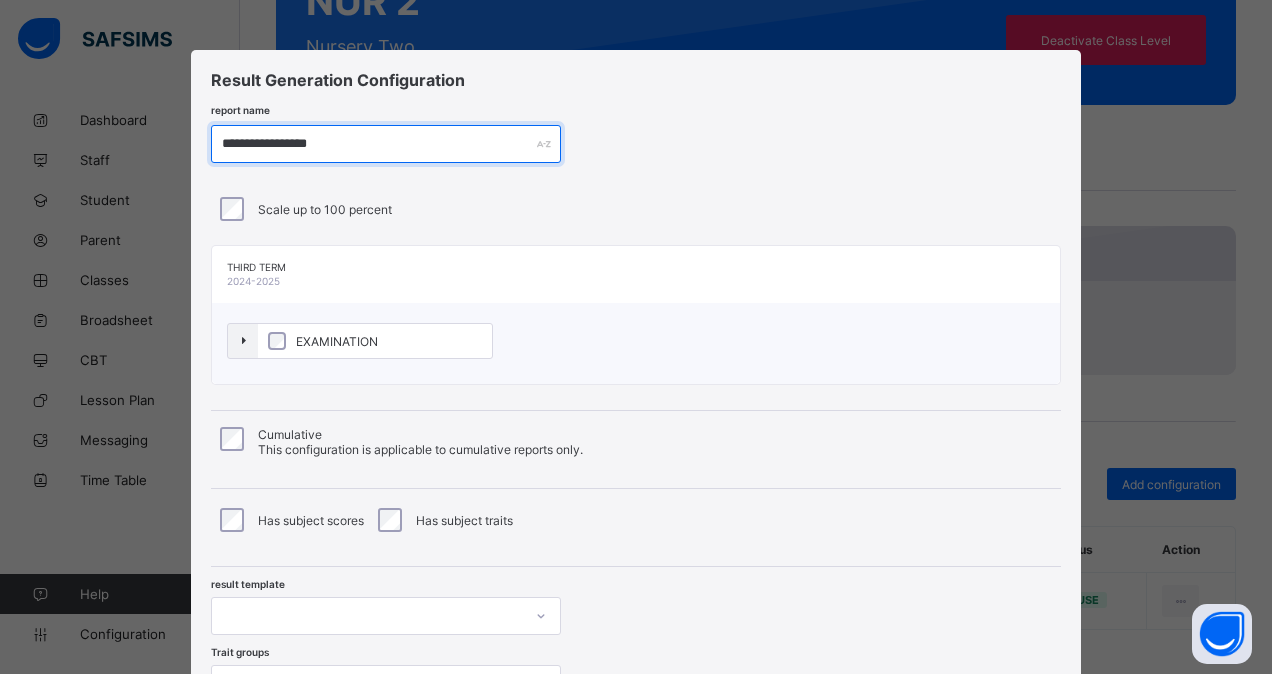 type on "**********" 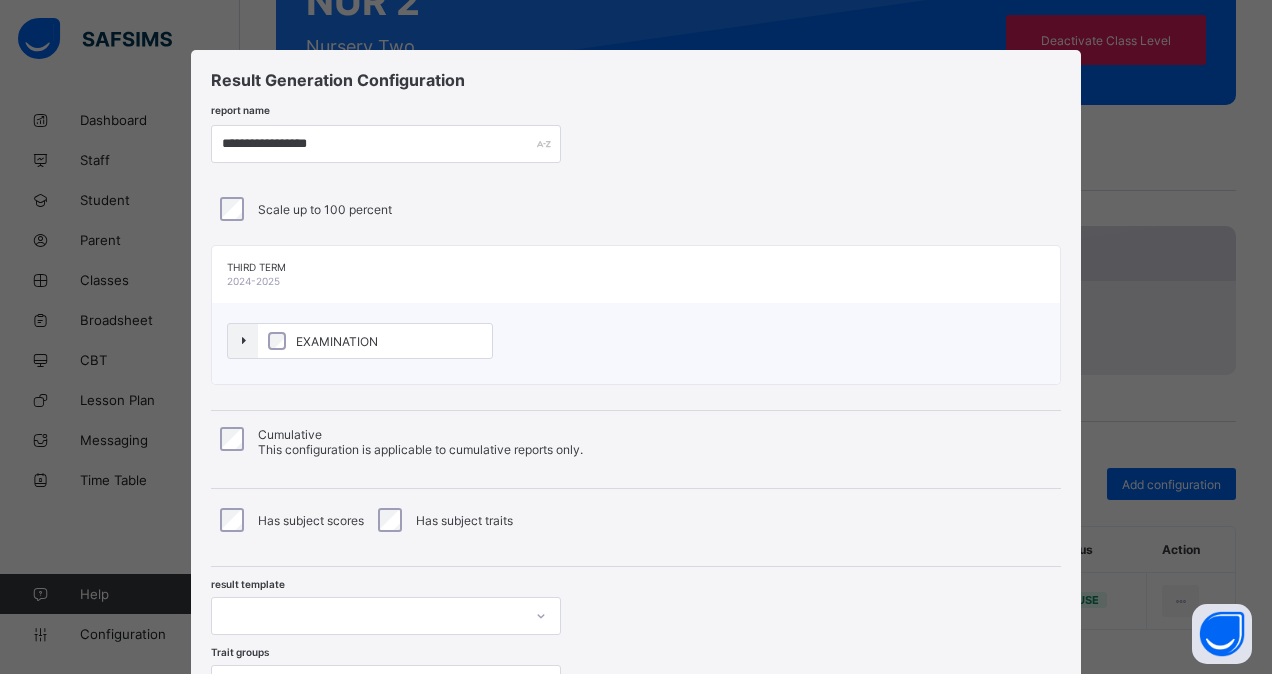 click on "EXAMINATION" at bounding box center [375, 341] 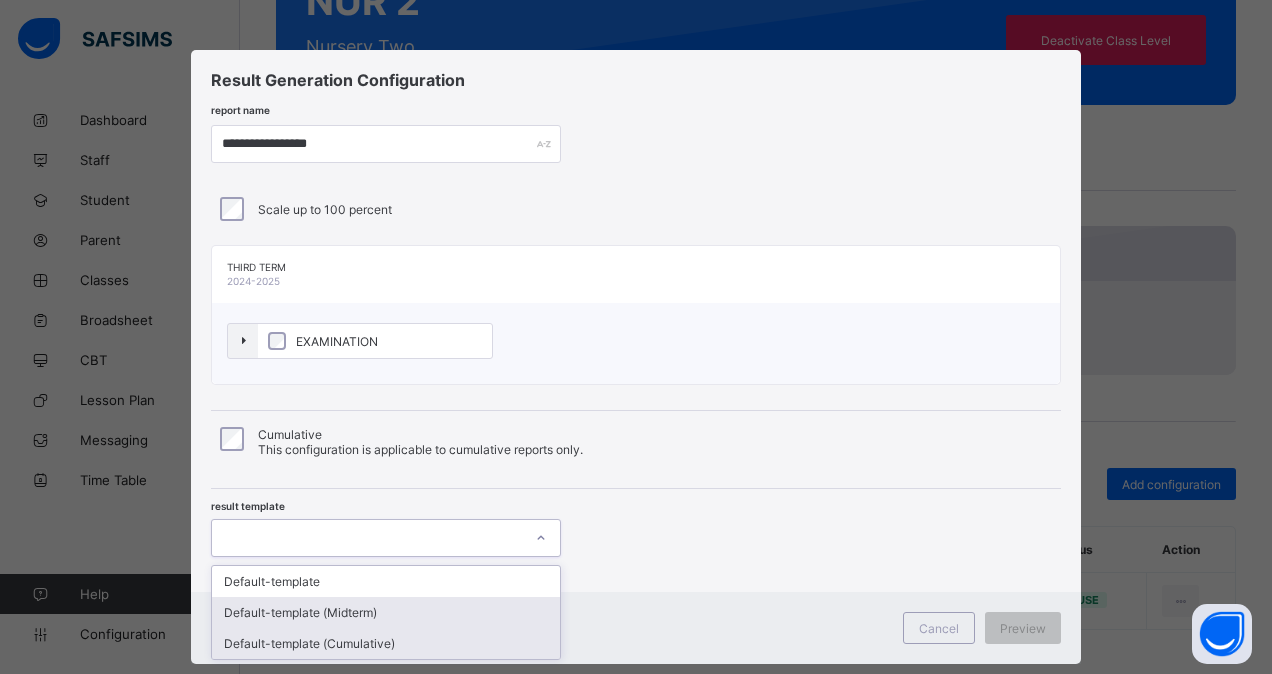 drag, startPoint x: 341, startPoint y: 534, endPoint x: 347, endPoint y: 637, distance: 103.17461 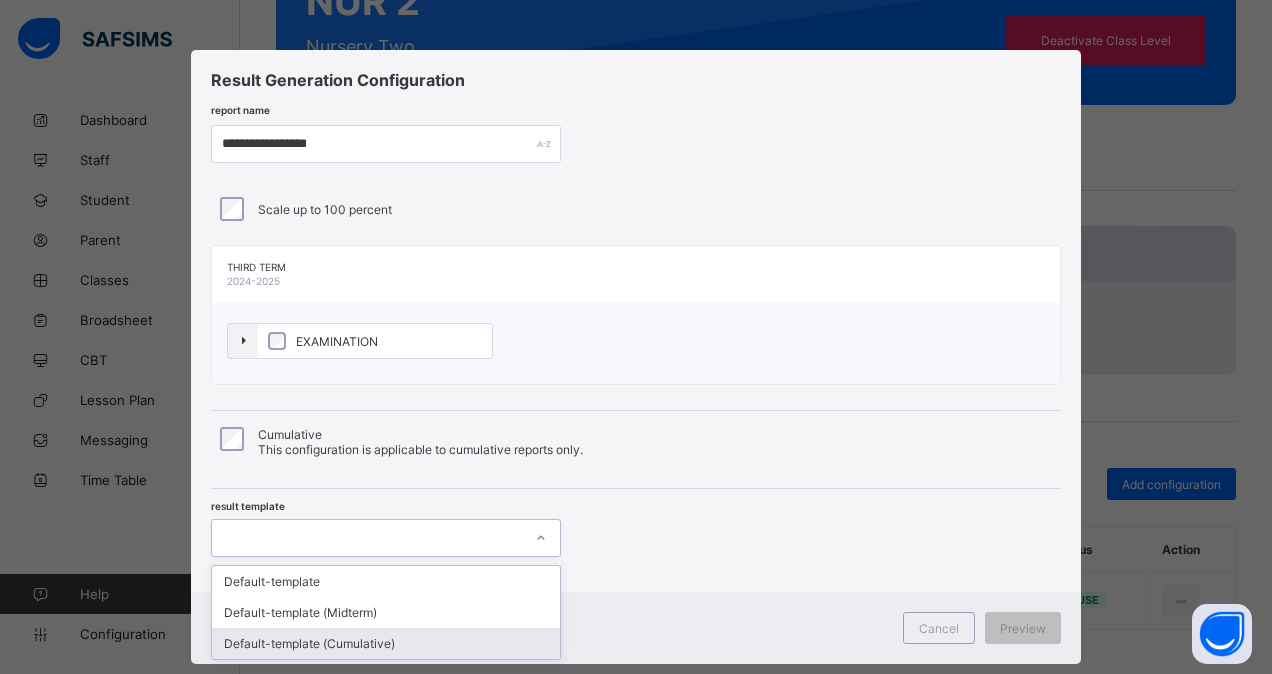 click on "Default-template (Cumulative)" at bounding box center [386, 643] 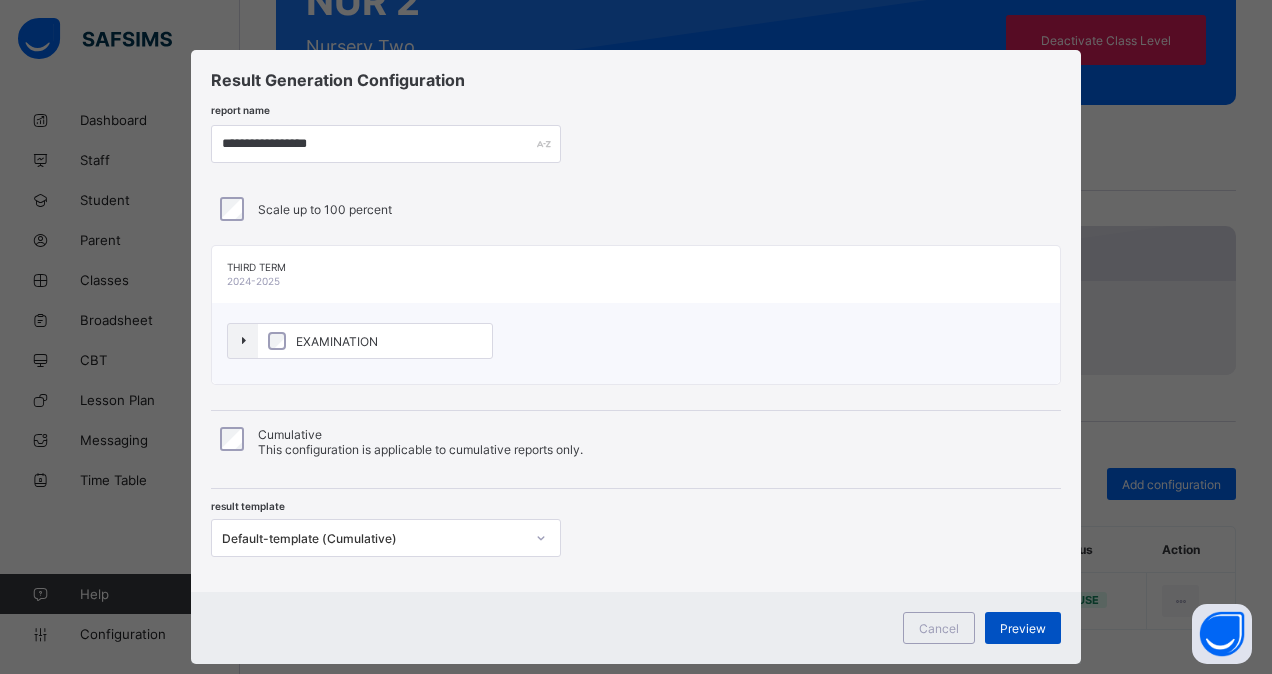 click on "Preview" at bounding box center [1023, 628] 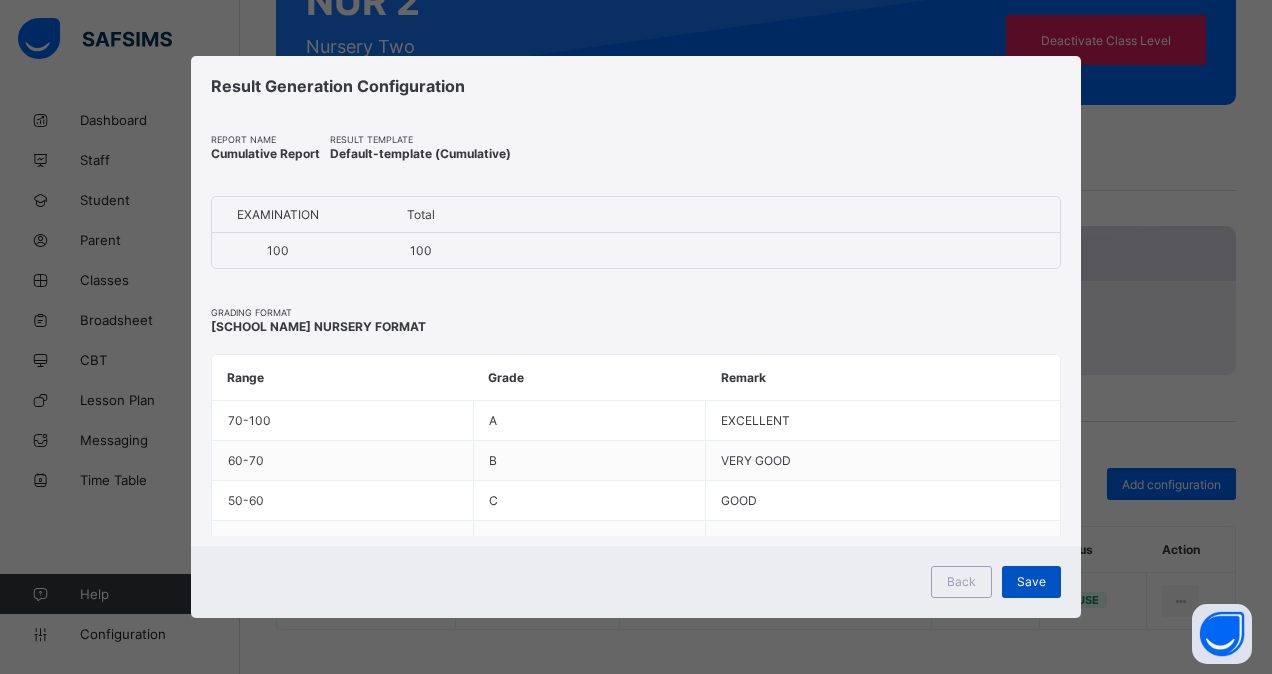 click on "Save" at bounding box center [1031, 582] 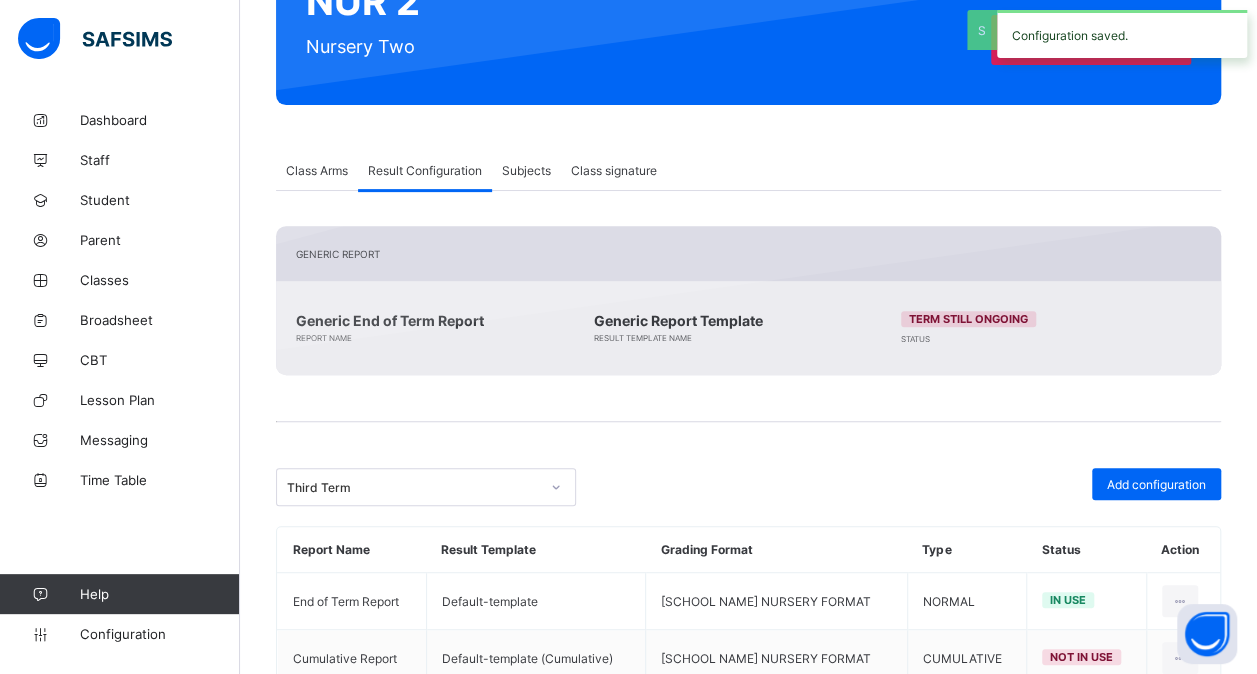 scroll, scrollTop: 317, scrollLeft: 0, axis: vertical 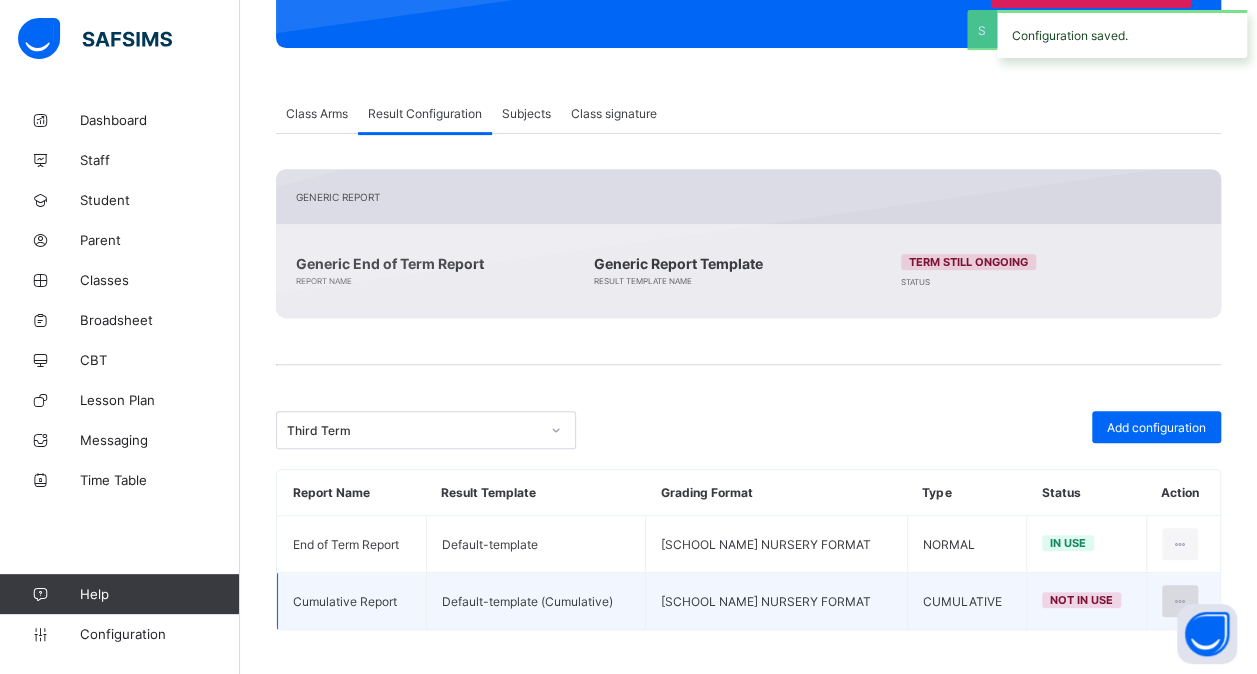 click at bounding box center (1180, 601) 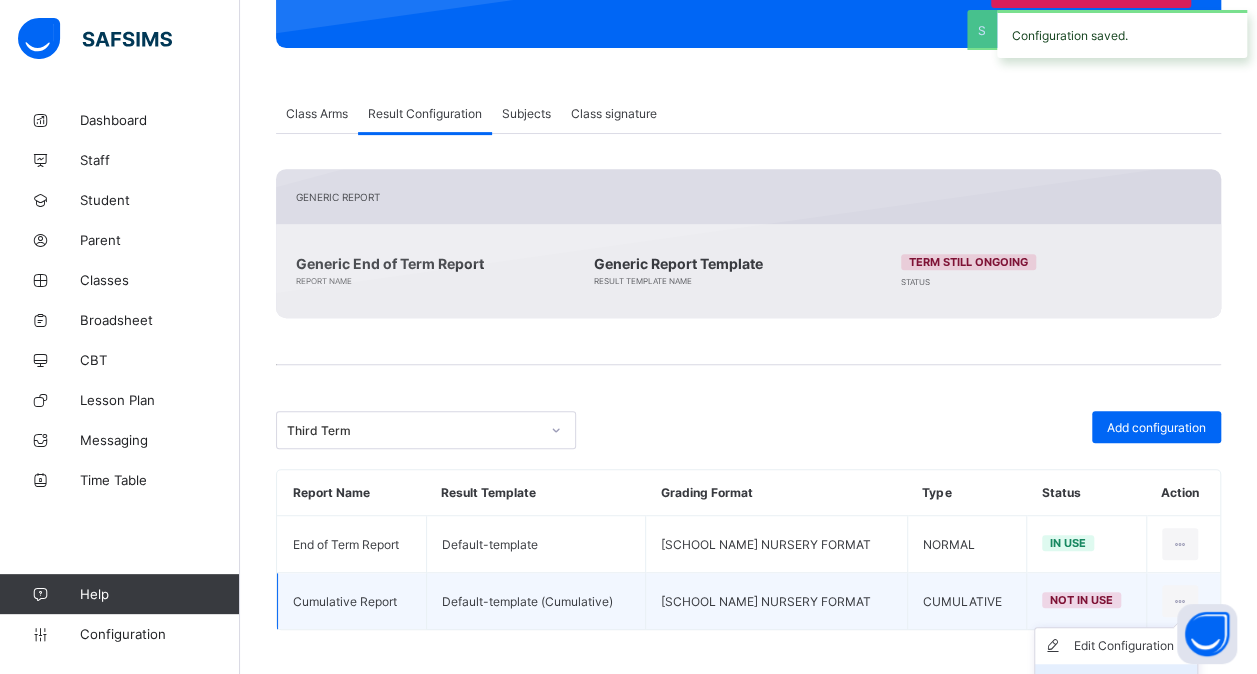 click on "Set in use" at bounding box center (1116, 682) 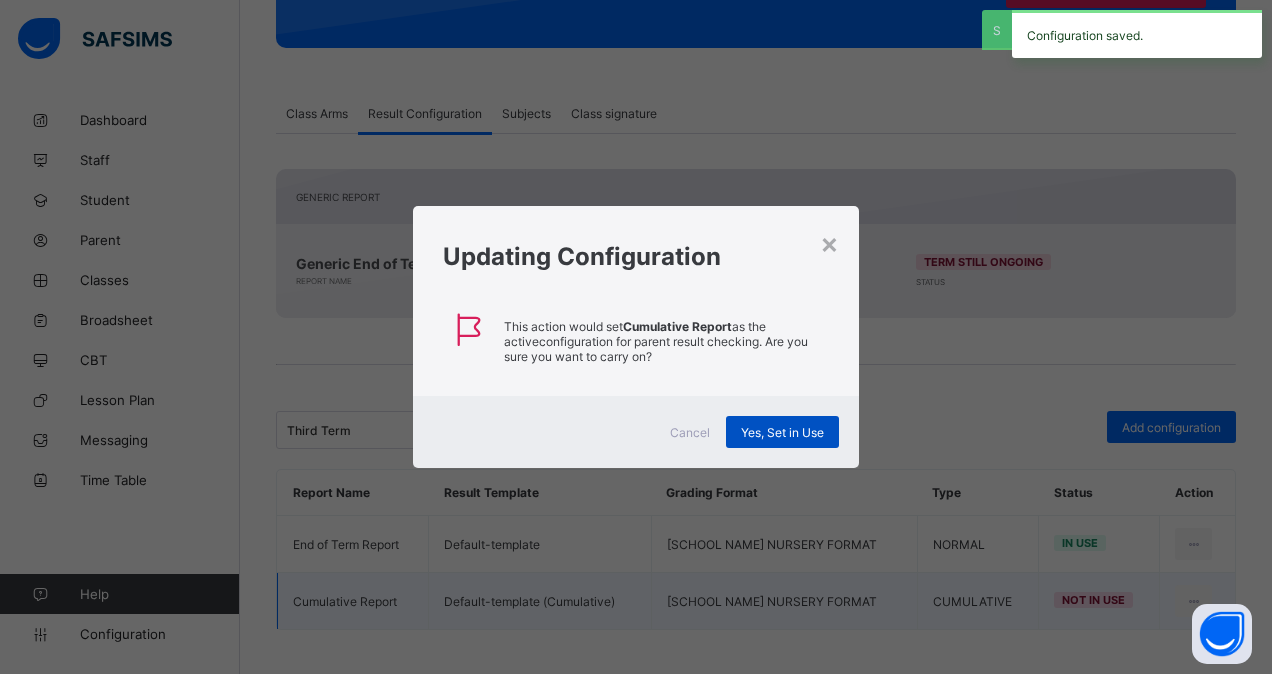 click on "Yes, Set in Use" at bounding box center [782, 432] 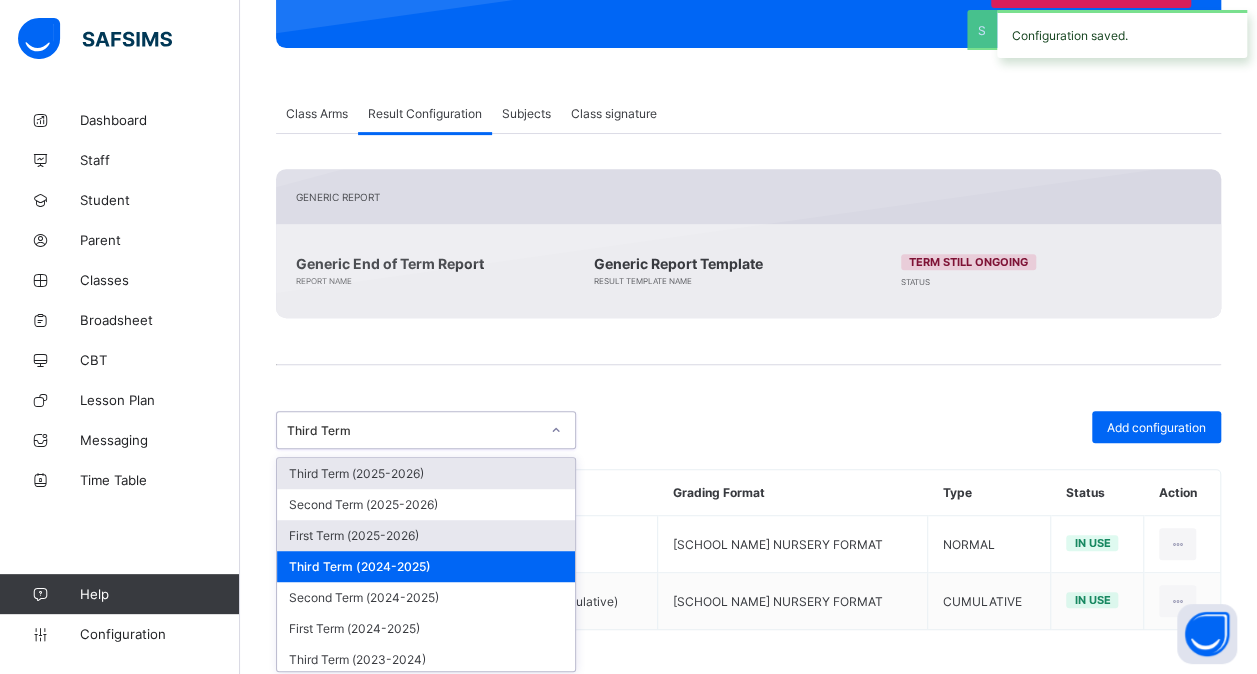 drag, startPoint x: 562, startPoint y: 422, endPoint x: 442, endPoint y: 536, distance: 165.51736 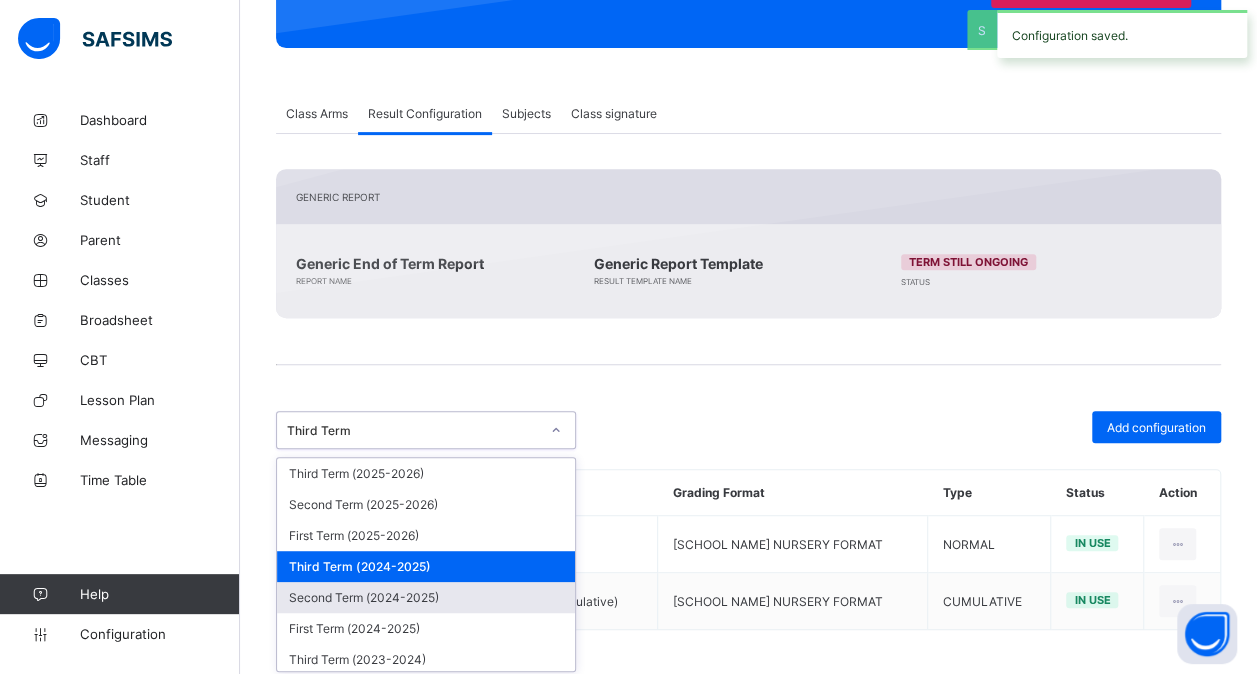 click on "Second Term (2024-2025)" at bounding box center (426, 597) 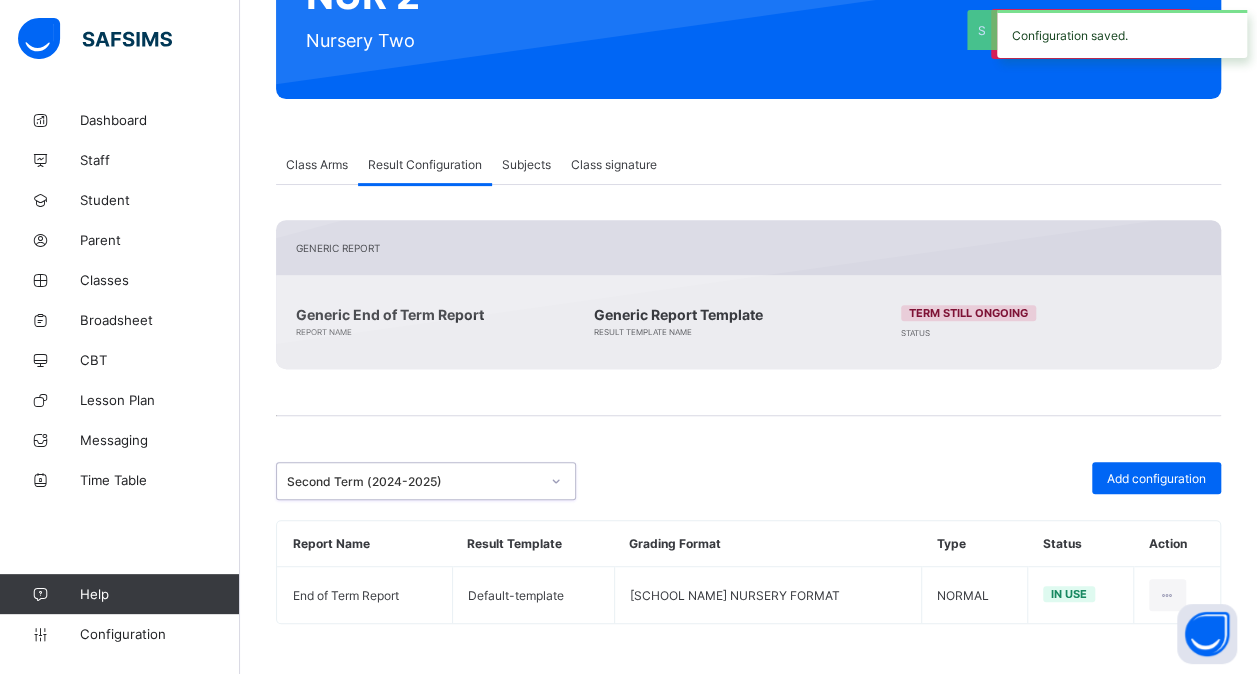 scroll, scrollTop: 260, scrollLeft: 0, axis: vertical 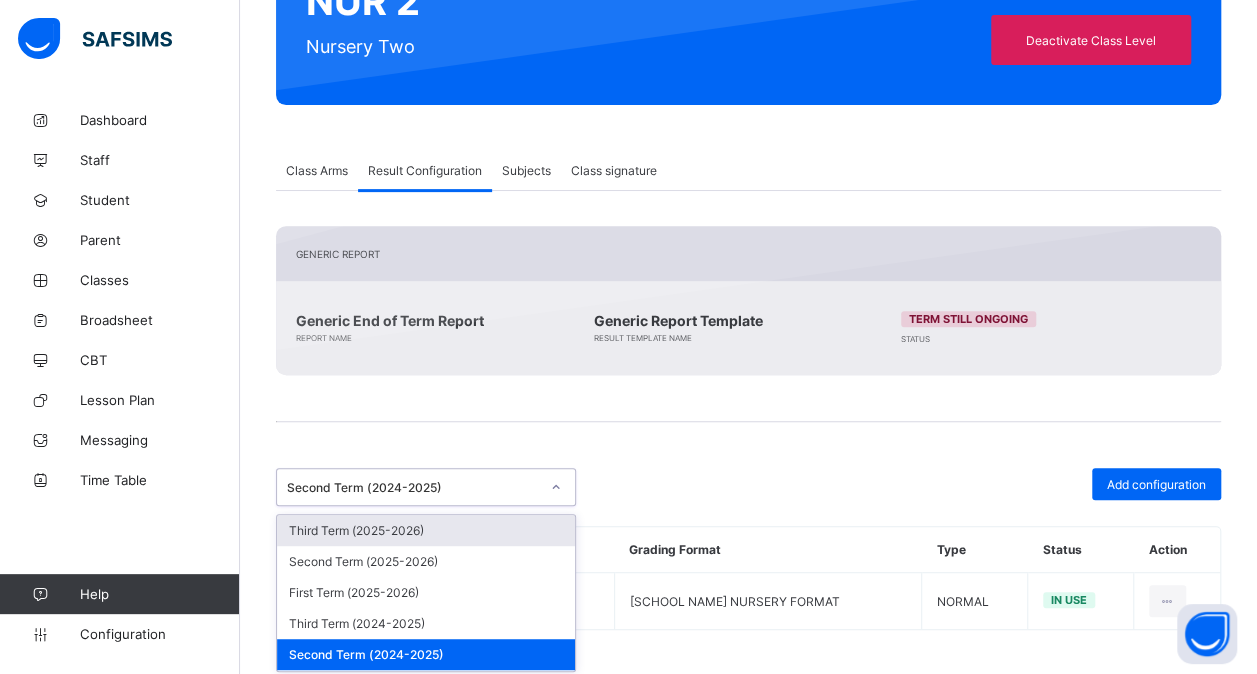 click at bounding box center (556, 487) 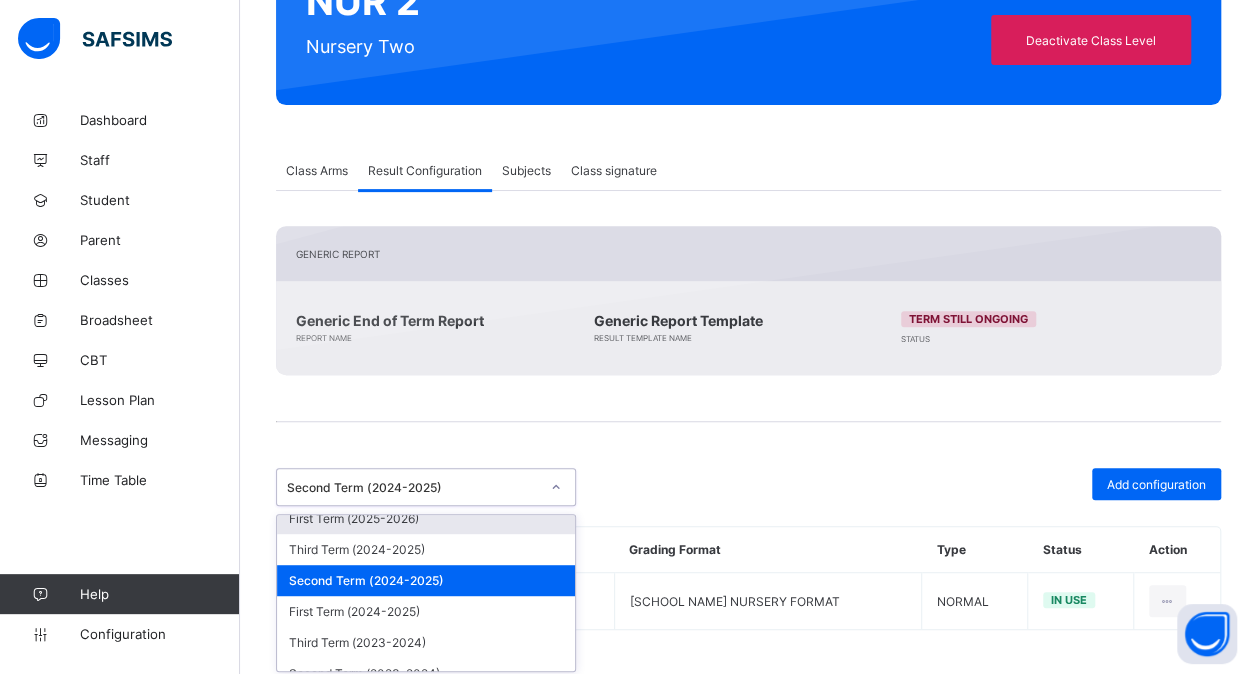 scroll, scrollTop: 91, scrollLeft: 0, axis: vertical 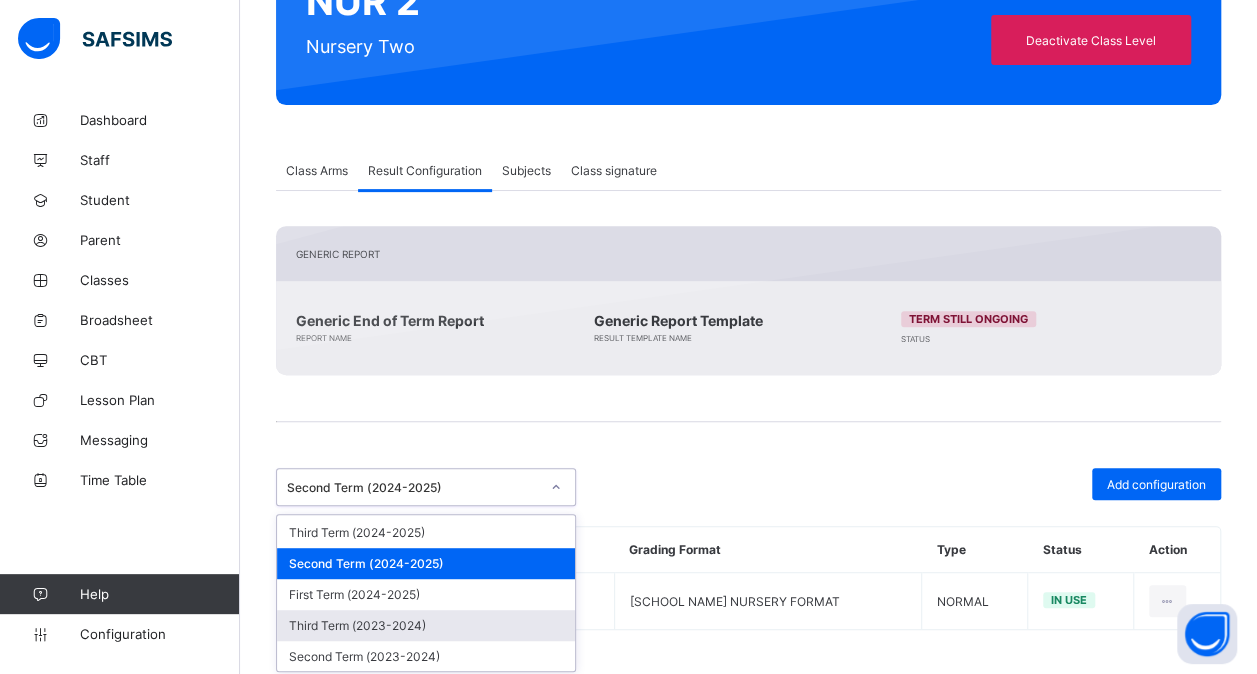click on "Third Term (2023-2024)" at bounding box center (426, 625) 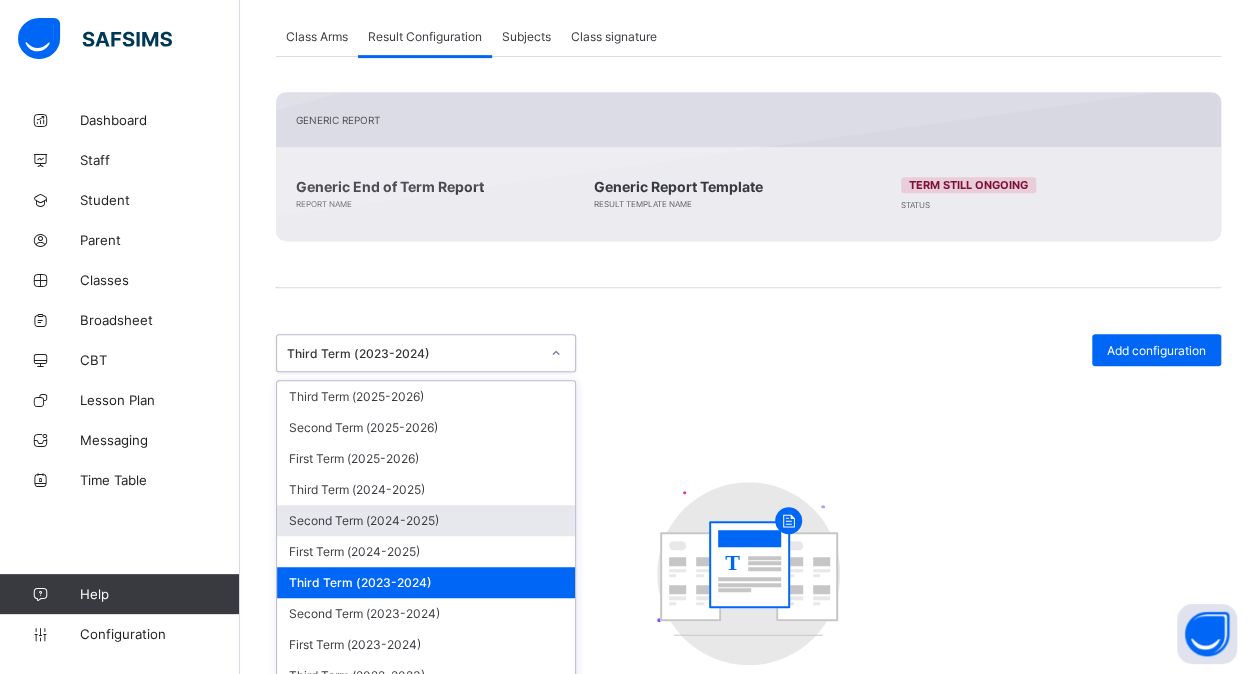scroll, scrollTop: 406, scrollLeft: 0, axis: vertical 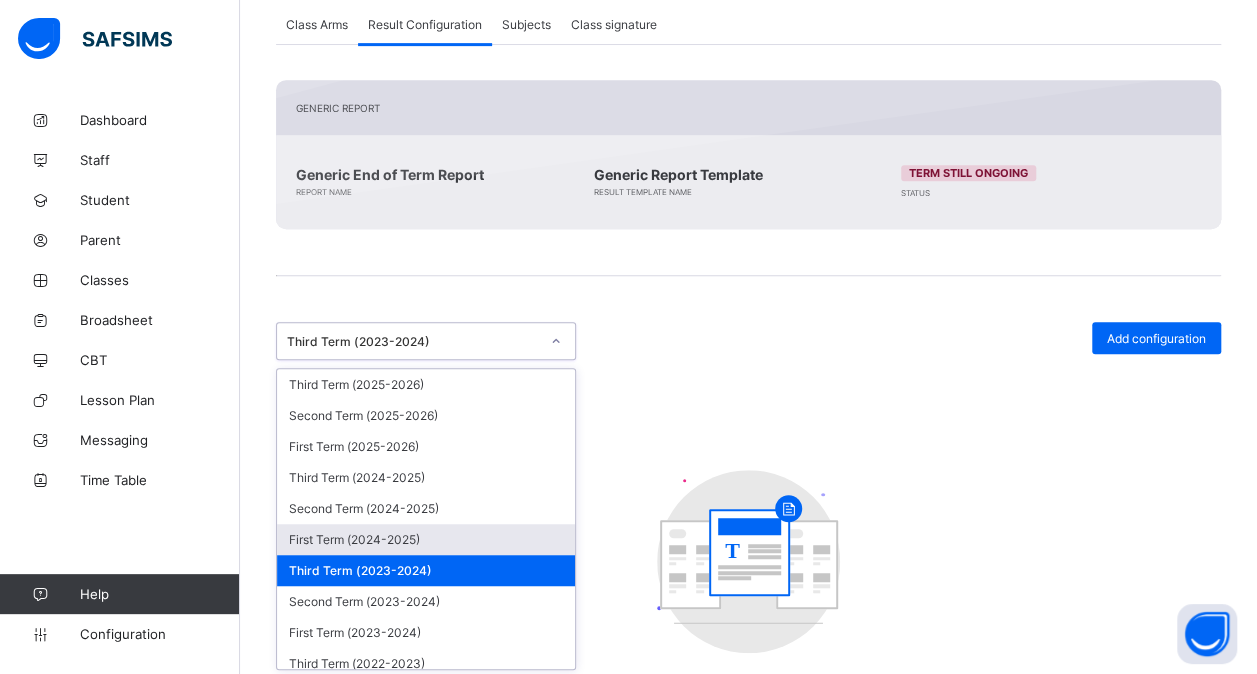 drag, startPoint x: 558, startPoint y: 485, endPoint x: 446, endPoint y: 536, distance: 123.065025 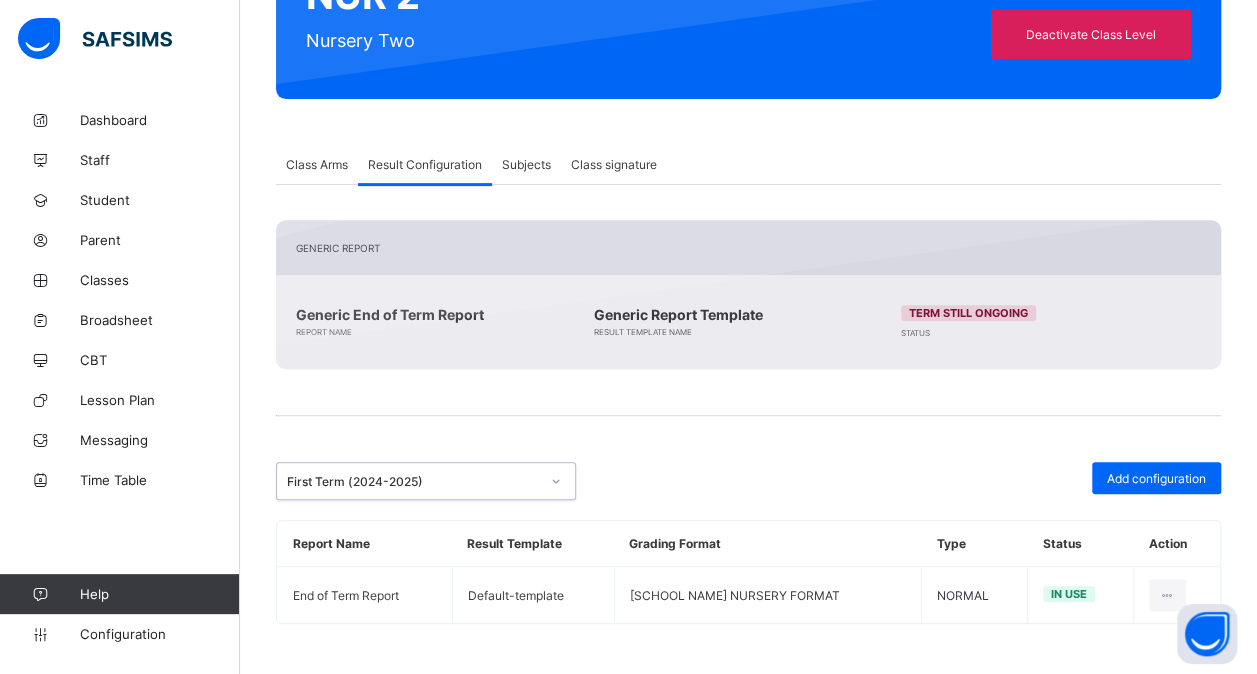 scroll, scrollTop: 260, scrollLeft: 0, axis: vertical 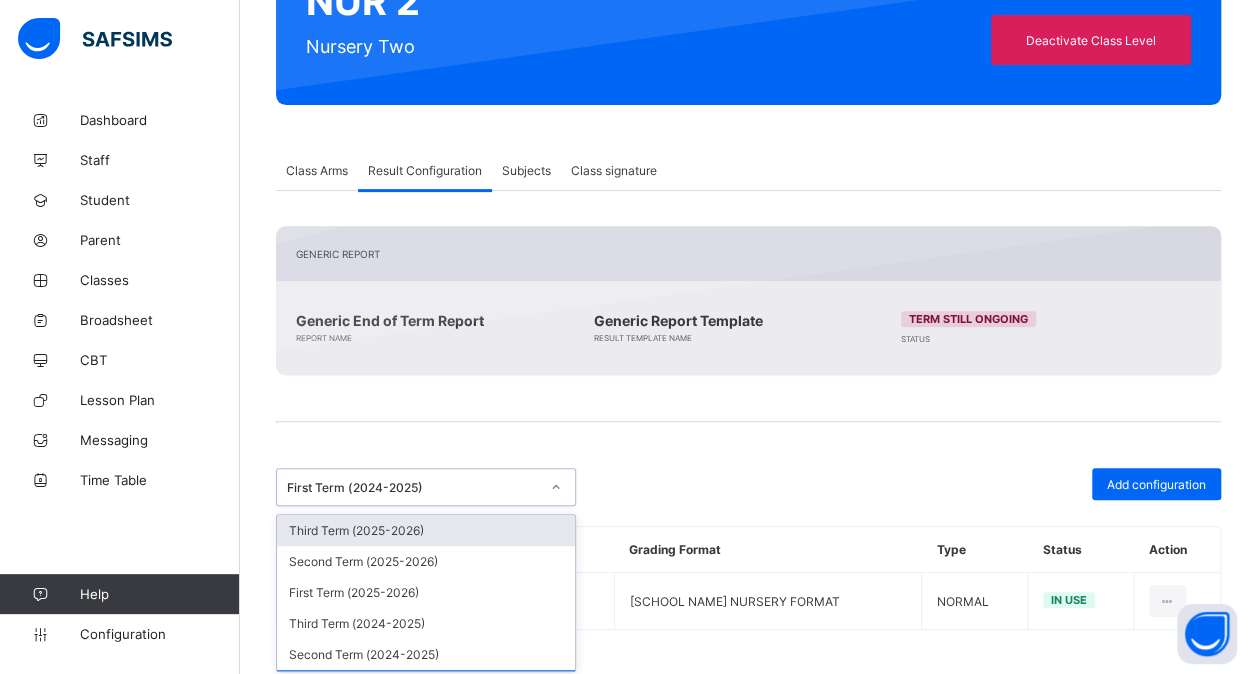 click 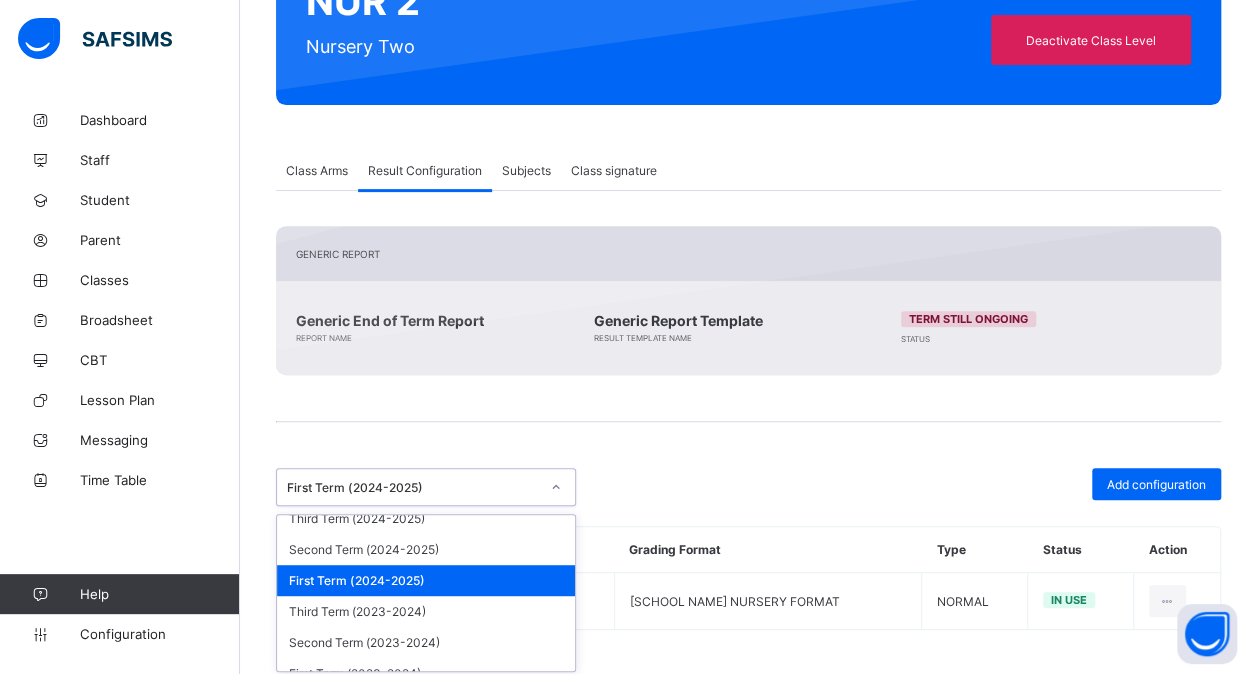scroll, scrollTop: 120, scrollLeft: 0, axis: vertical 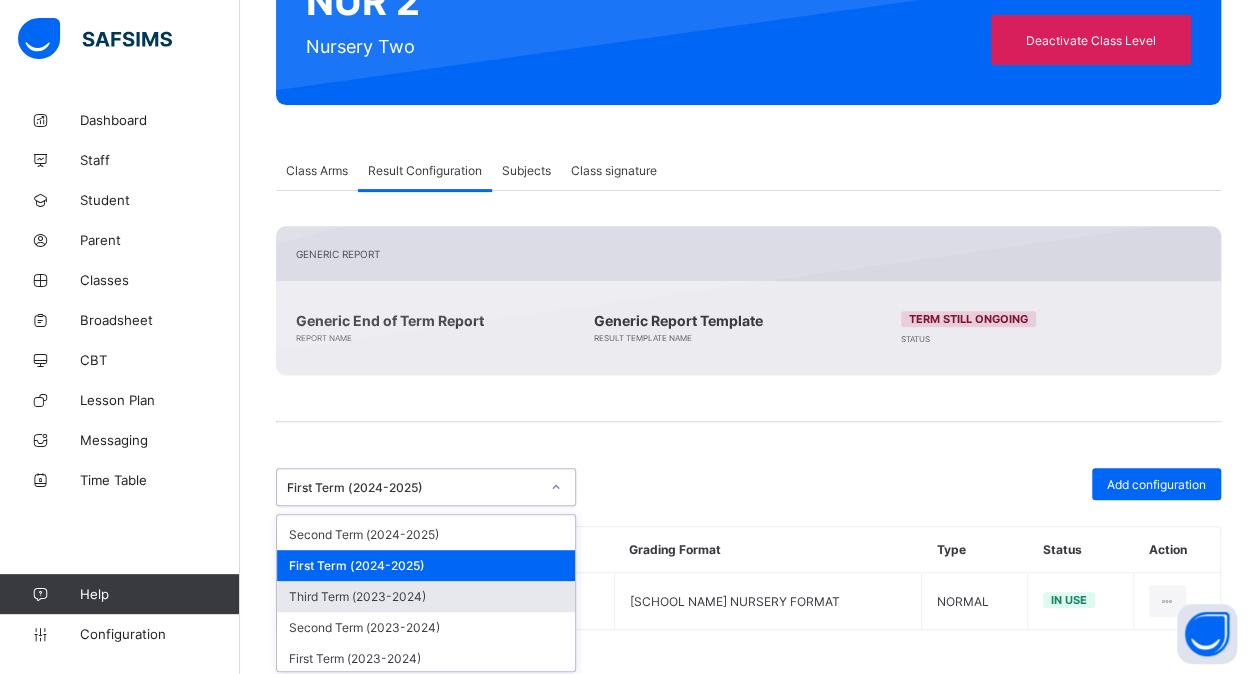 click on "Third Term (2023-2024)" at bounding box center (426, 596) 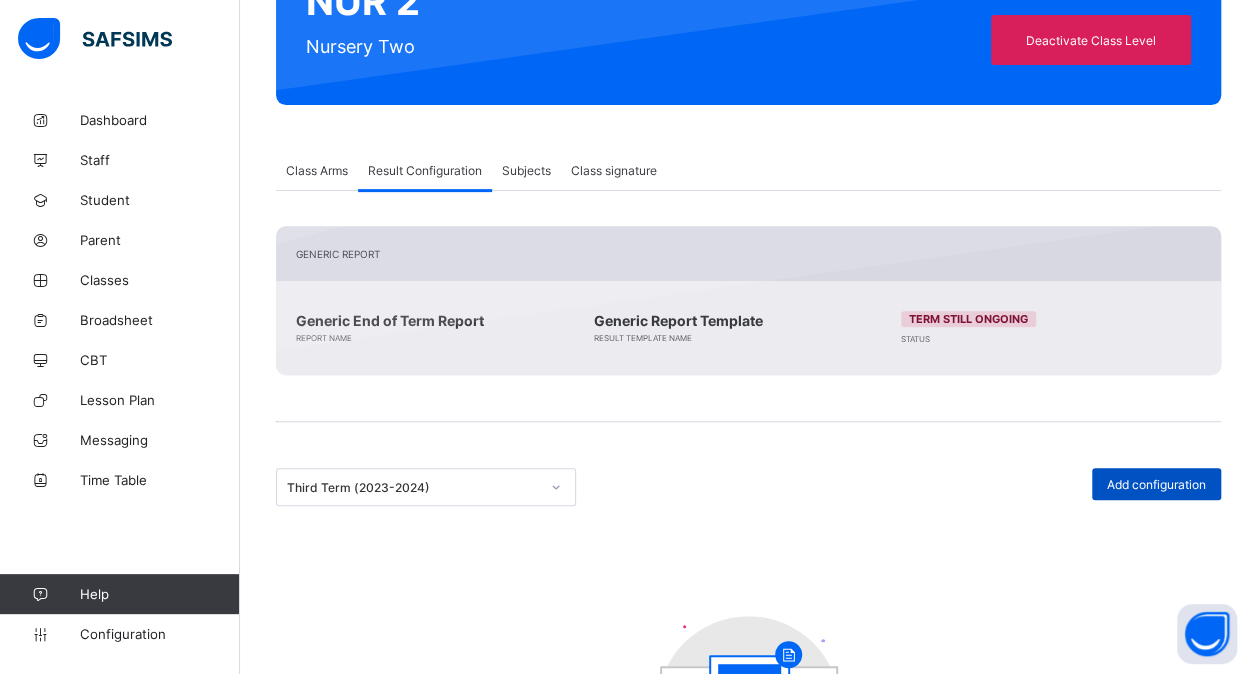 click on "Add configuration" at bounding box center (1156, 484) 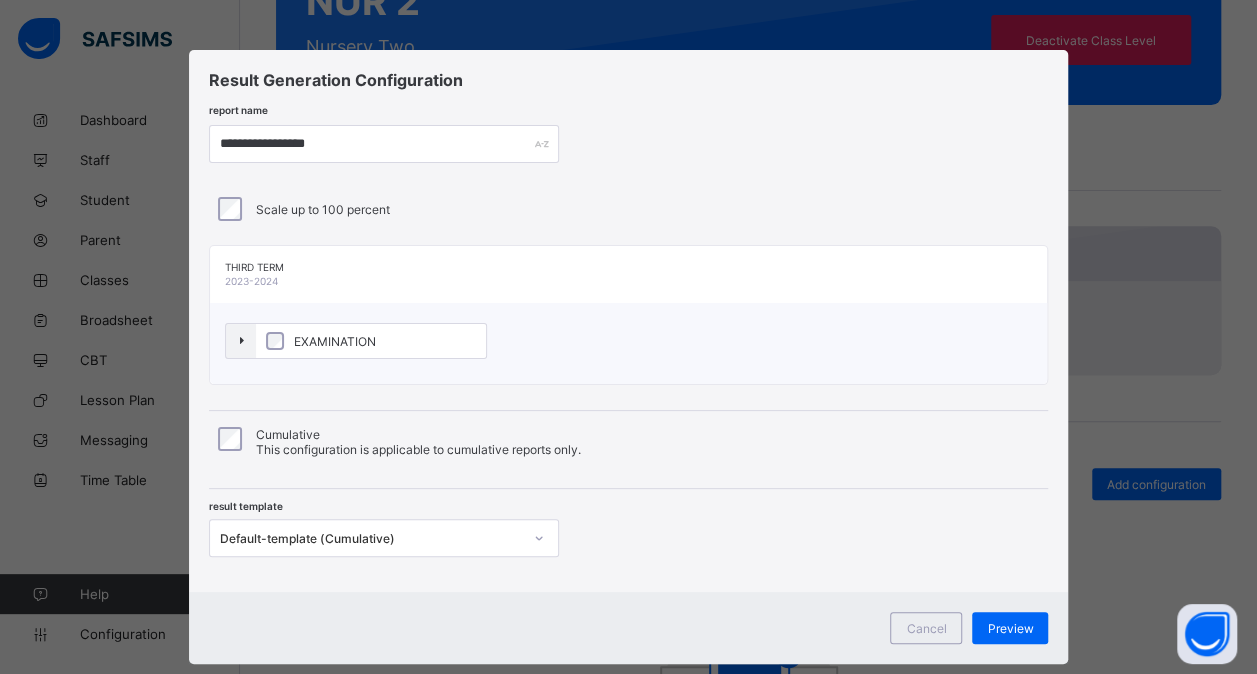 scroll, scrollTop: 37, scrollLeft: 0, axis: vertical 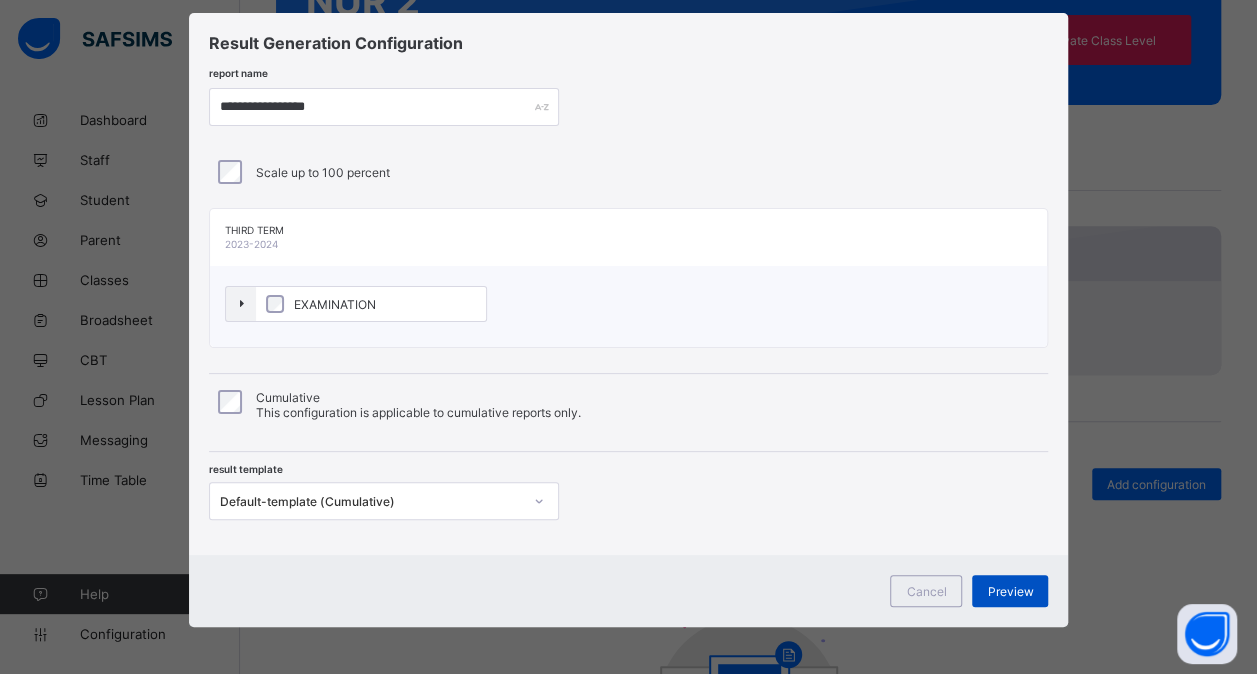 click on "Preview" at bounding box center [1010, 591] 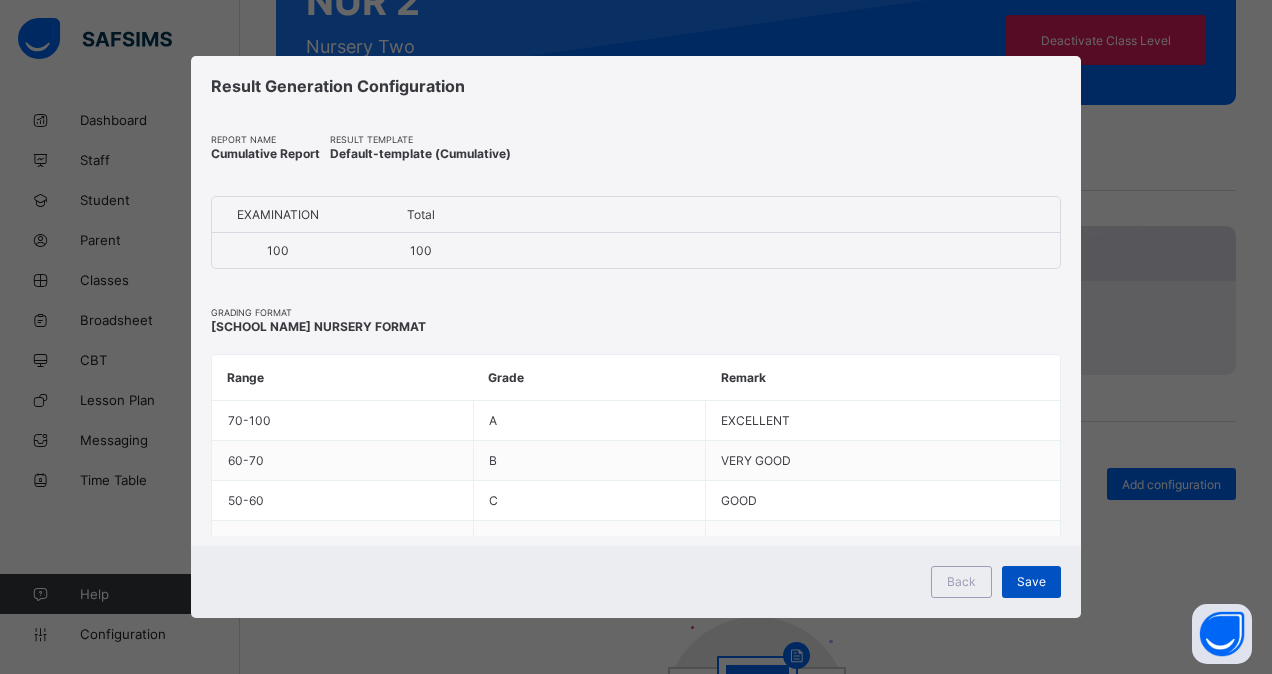 click on "Save" at bounding box center (1031, 581) 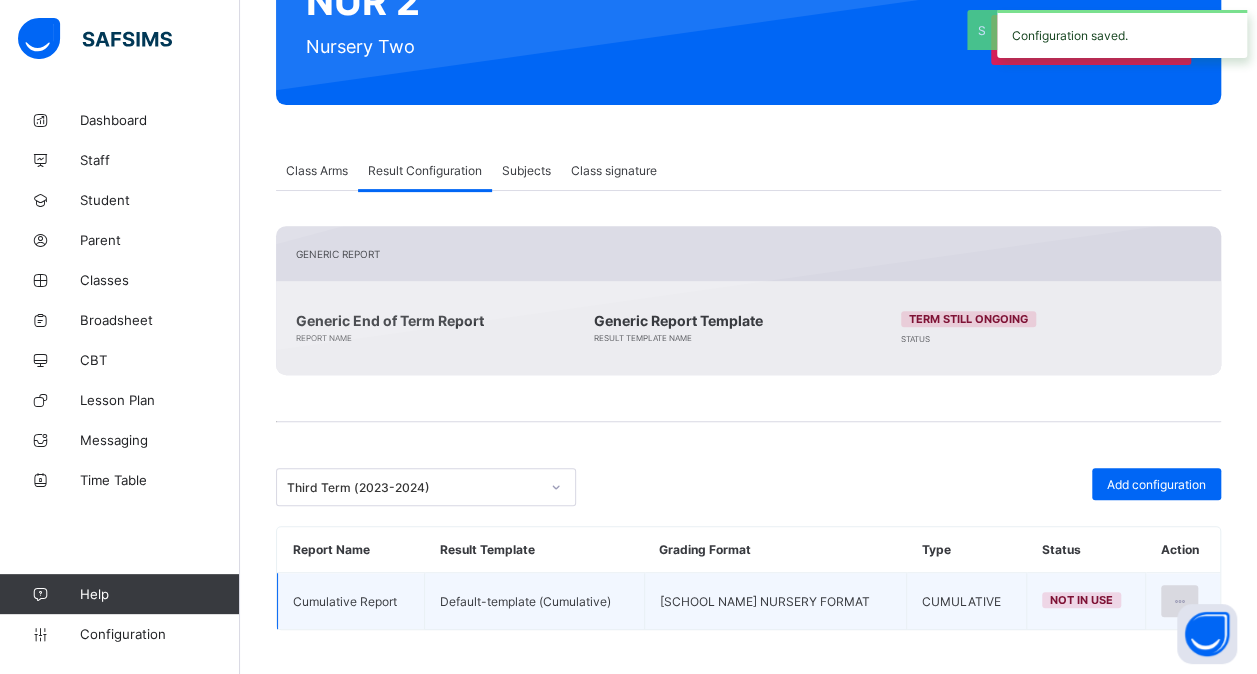 click at bounding box center (1179, 601) 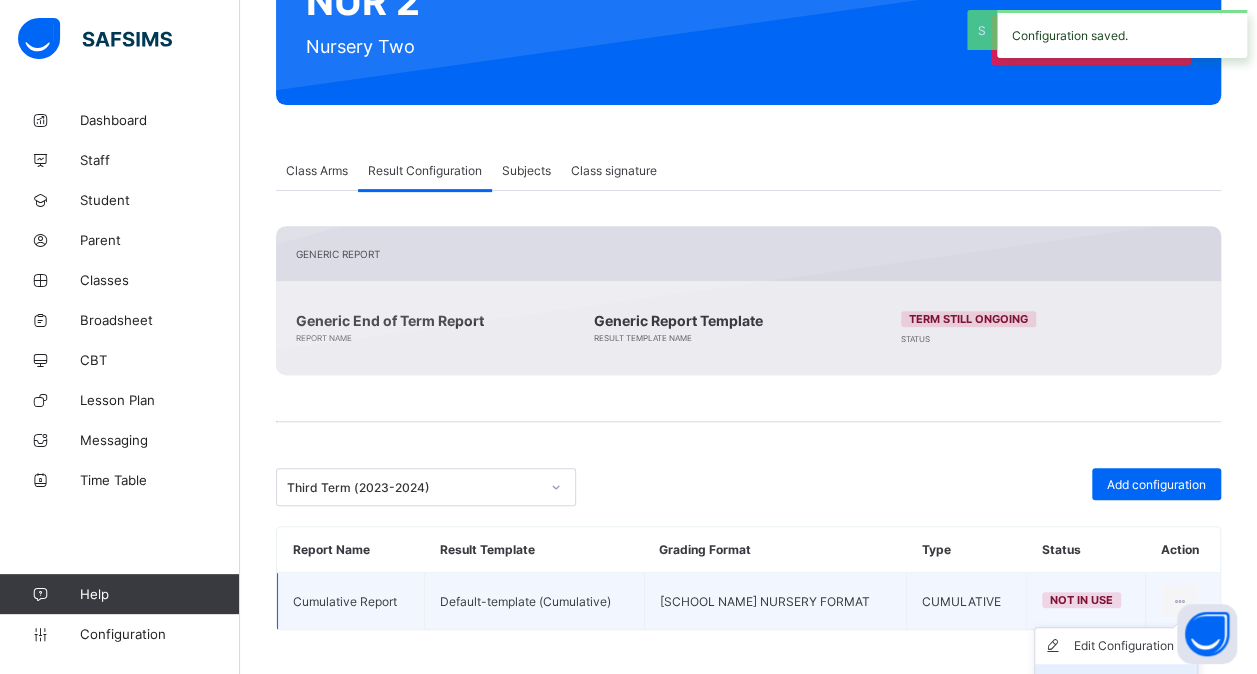 click on "Set in use" at bounding box center (1131, 682) 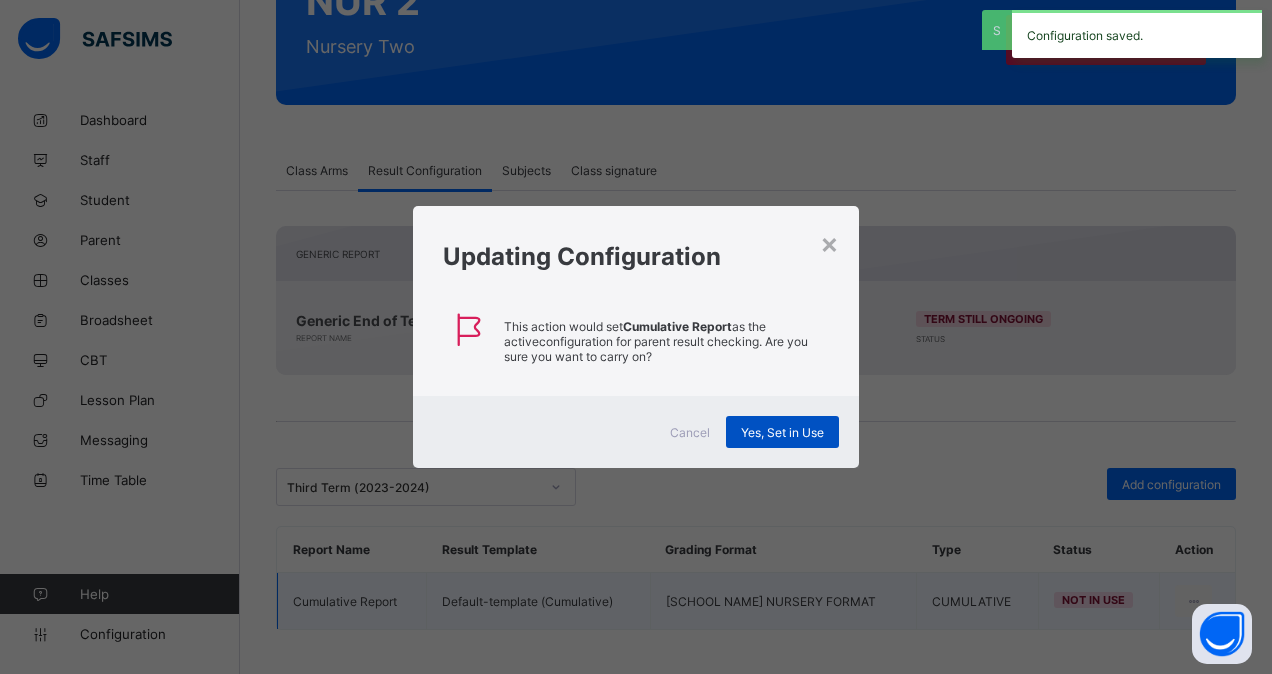 click on "Yes, Set in Use" at bounding box center (782, 432) 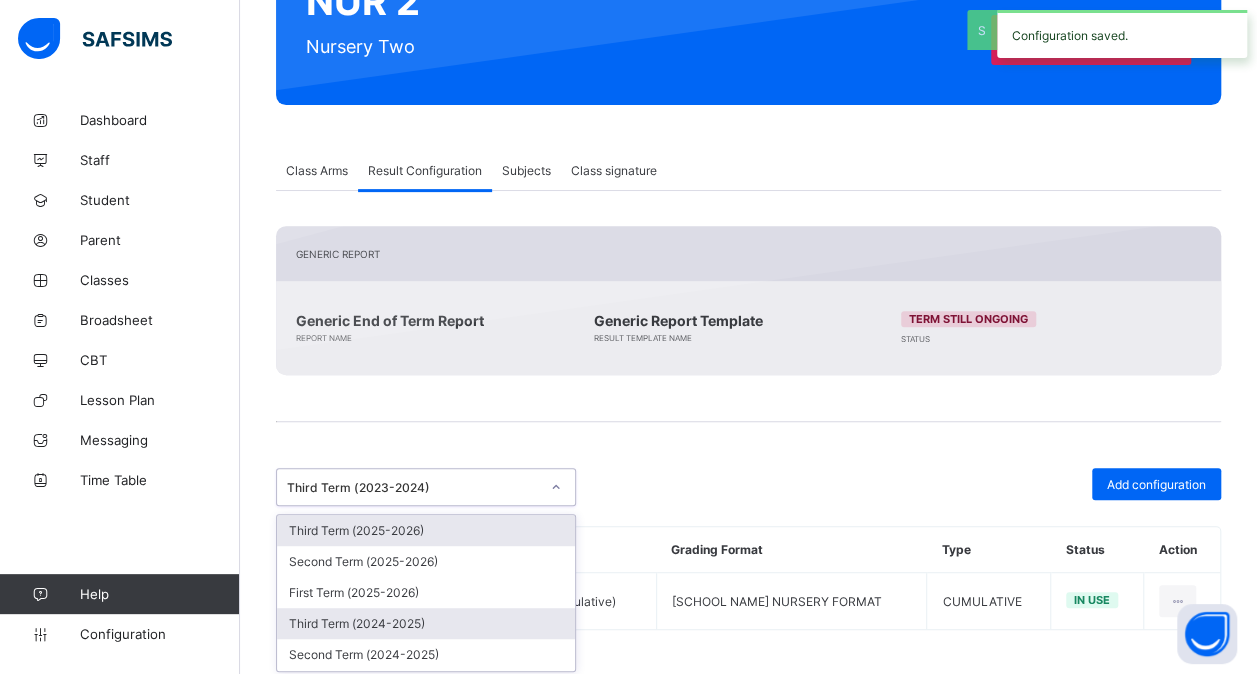 drag, startPoint x: 558, startPoint y: 486, endPoint x: 431, endPoint y: 610, distance: 177.49648 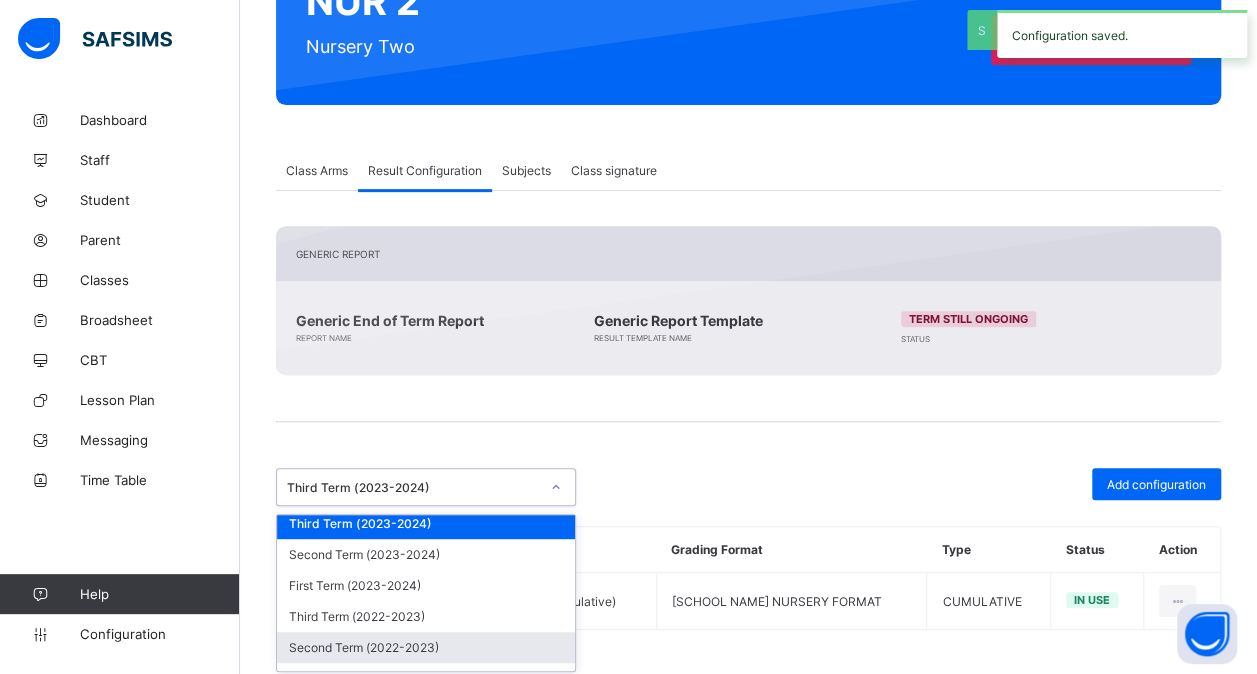 scroll, scrollTop: 202, scrollLeft: 0, axis: vertical 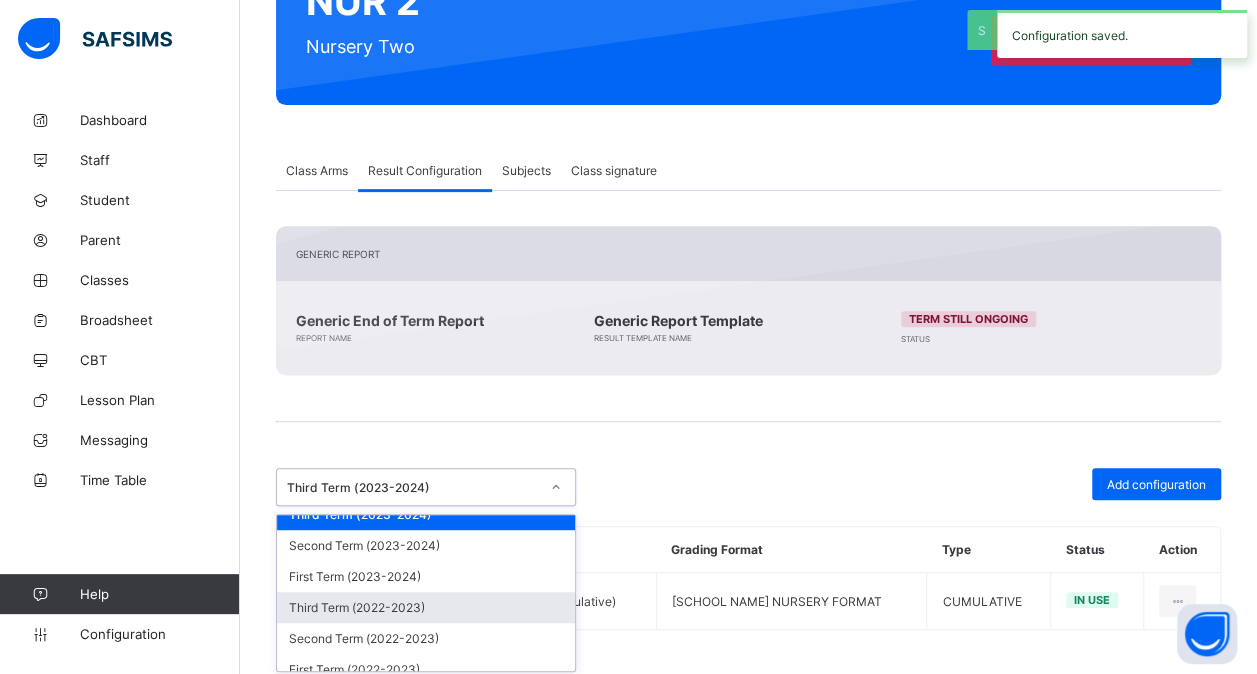 click on "Third Term (2022-2023)" at bounding box center [426, 607] 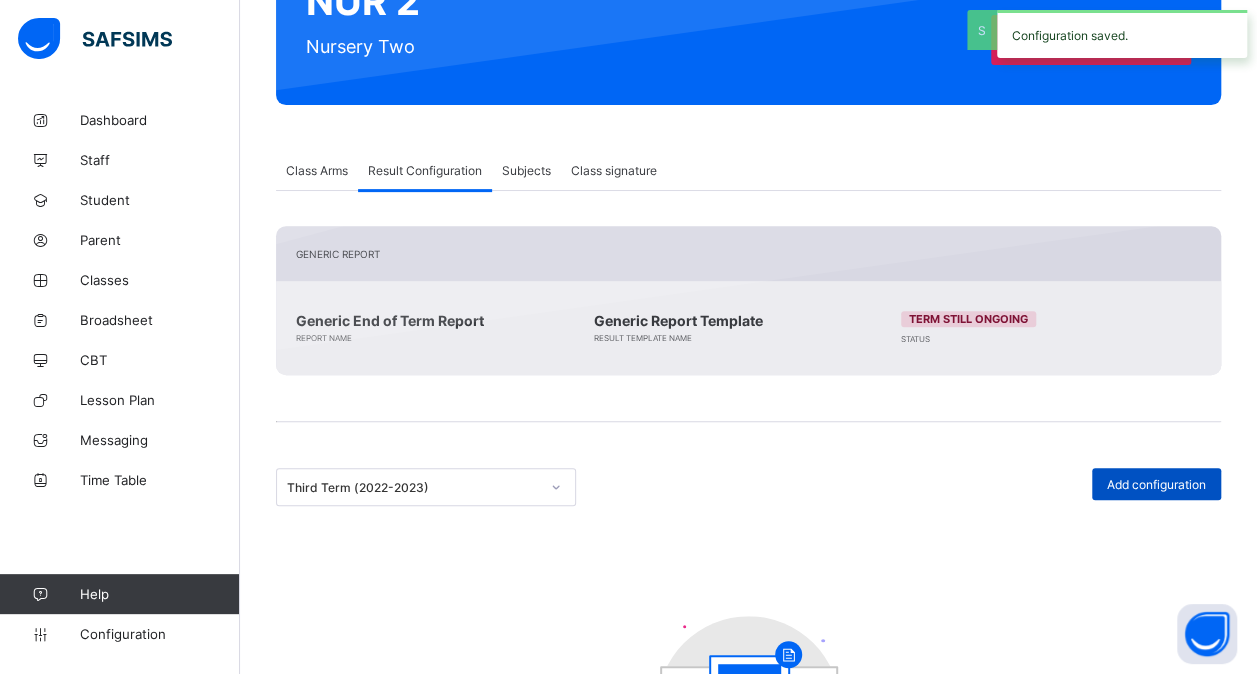 click on "Add configuration" at bounding box center [1156, 484] 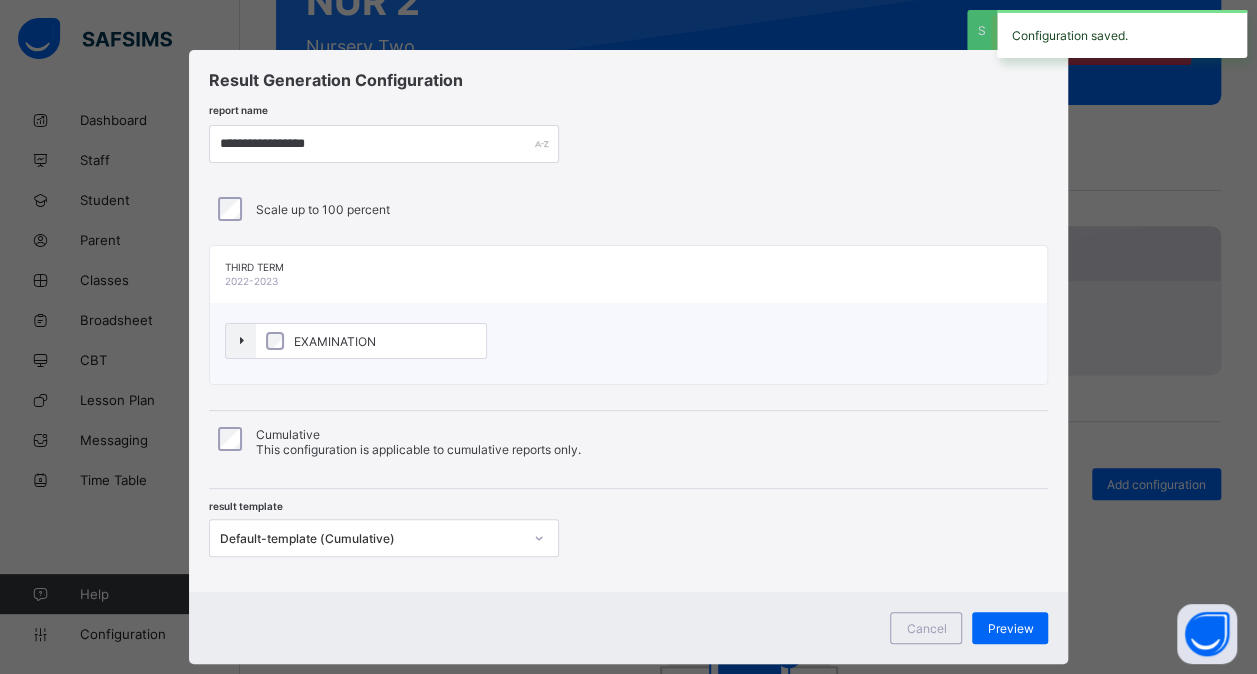scroll, scrollTop: 37, scrollLeft: 0, axis: vertical 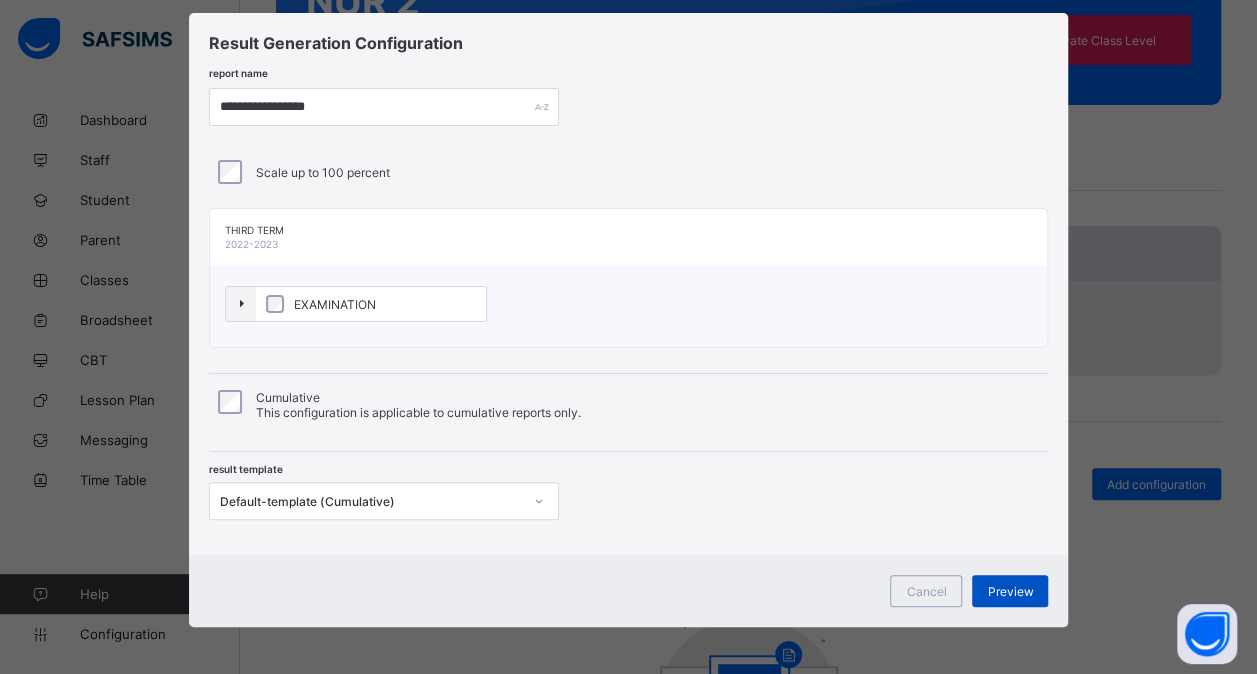 click on "Preview" at bounding box center [1010, 591] 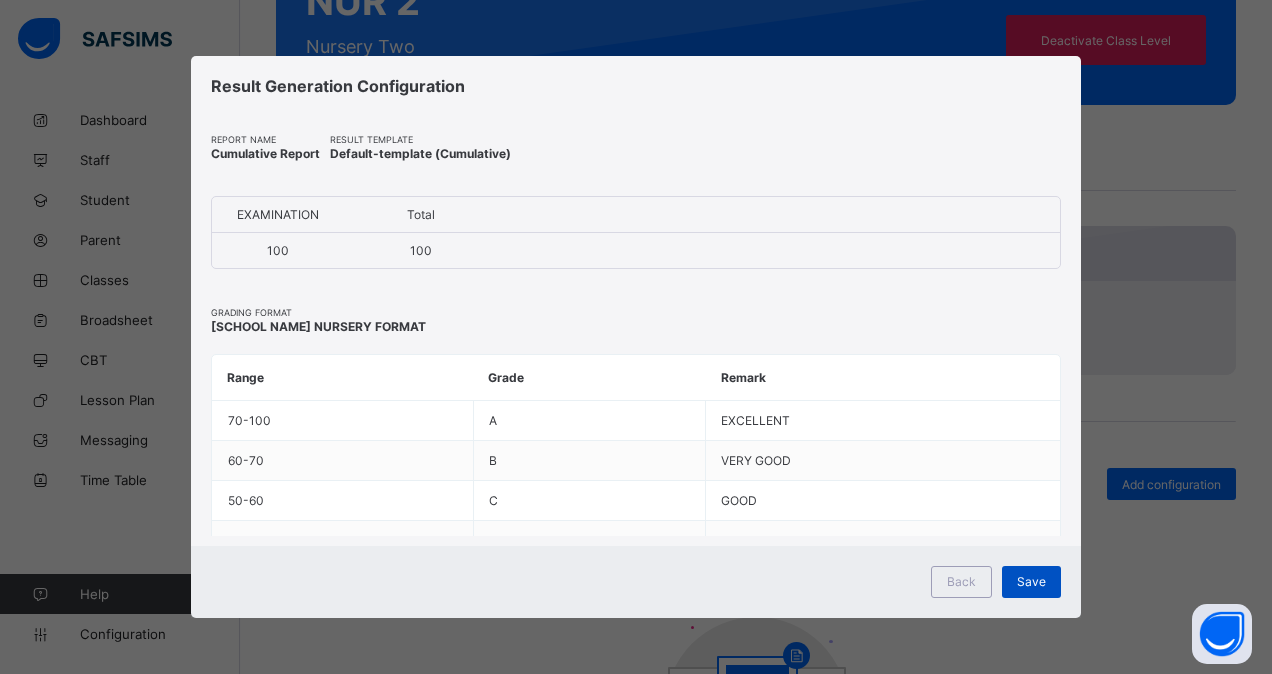 click on "Save" at bounding box center [1031, 582] 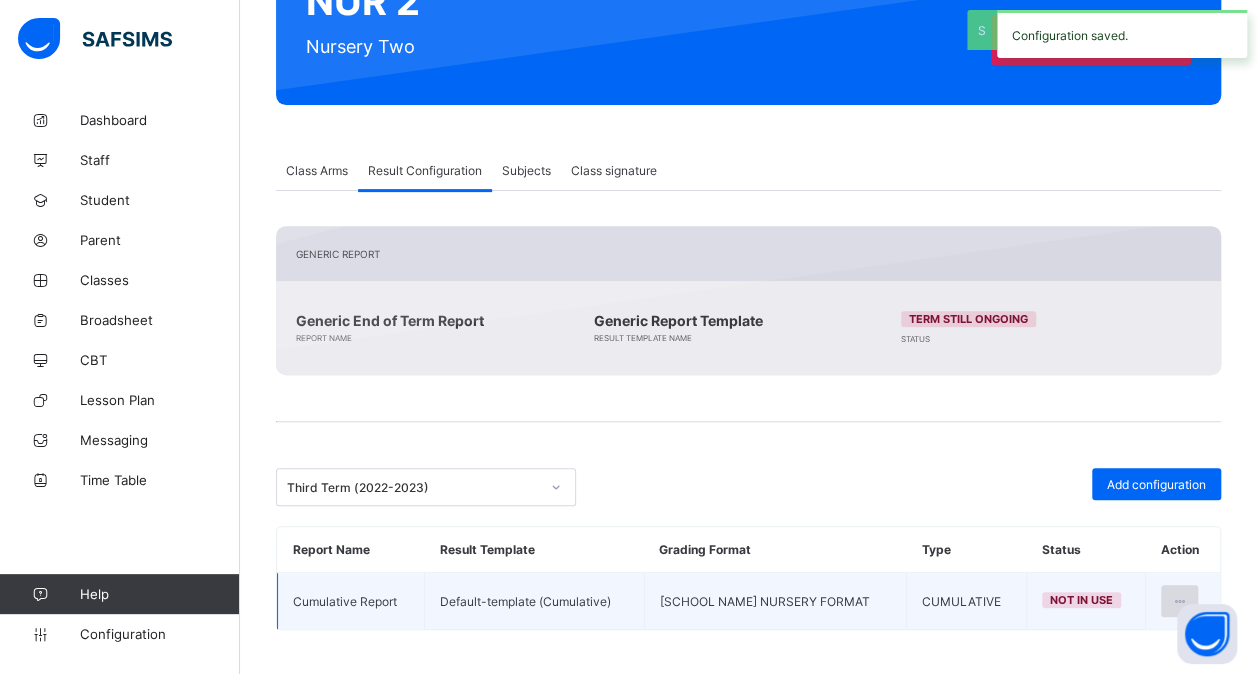 click at bounding box center (1179, 601) 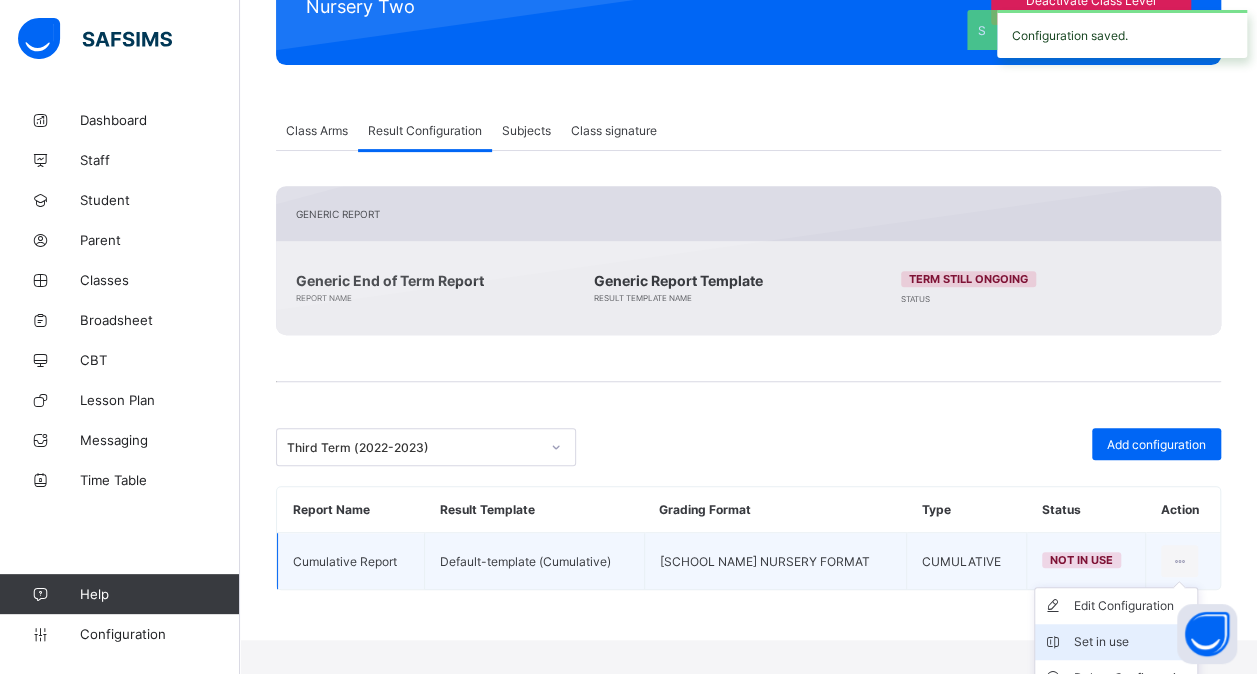 click on "Set in use" at bounding box center [1131, 642] 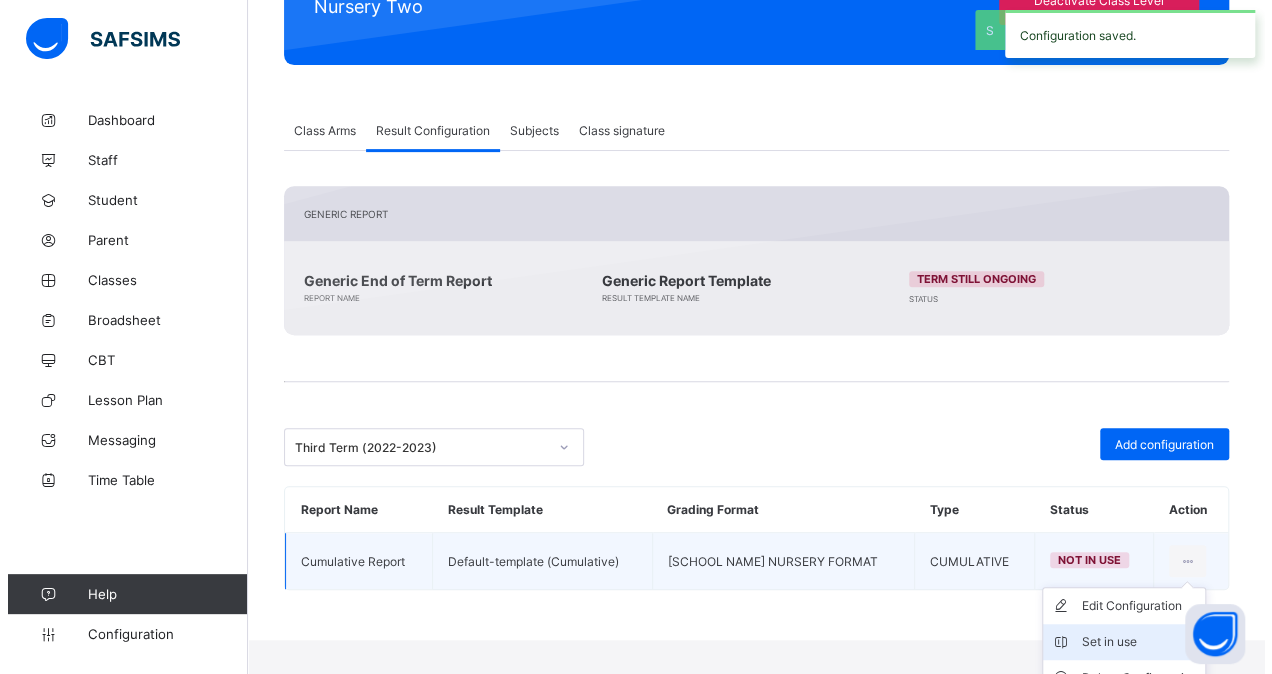 scroll, scrollTop: 260, scrollLeft: 0, axis: vertical 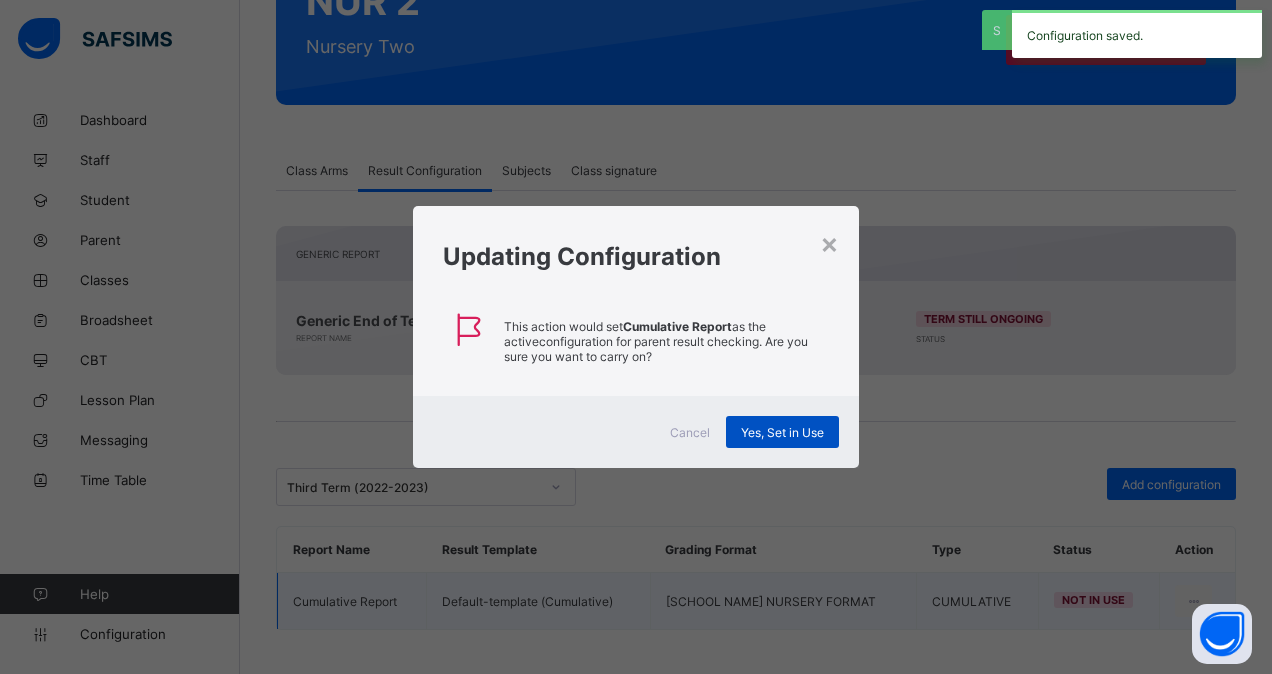 click on "Yes, Set in Use" at bounding box center (782, 432) 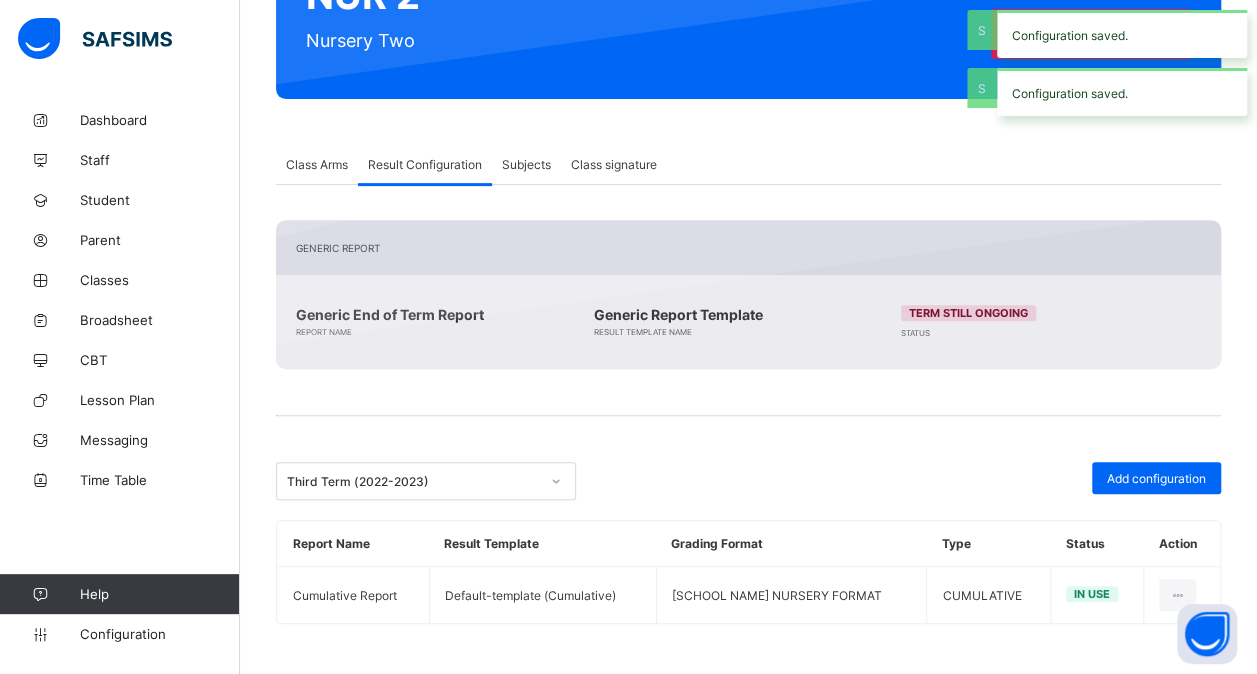 scroll, scrollTop: 260, scrollLeft: 0, axis: vertical 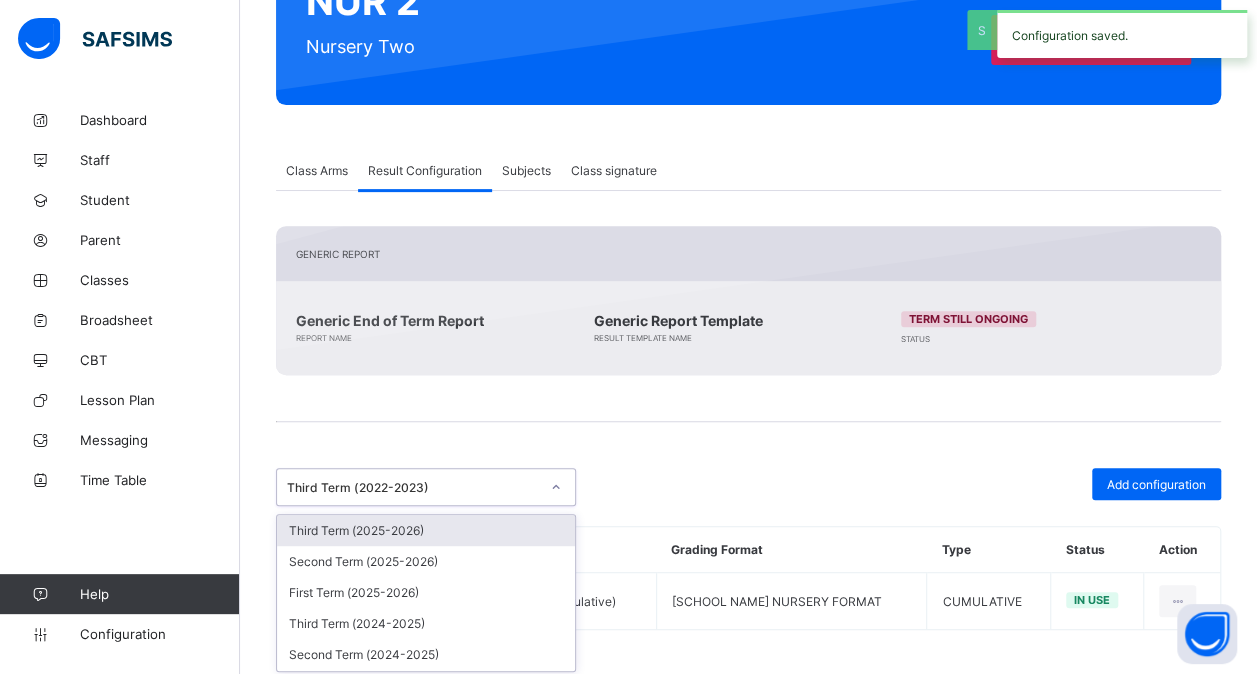 click 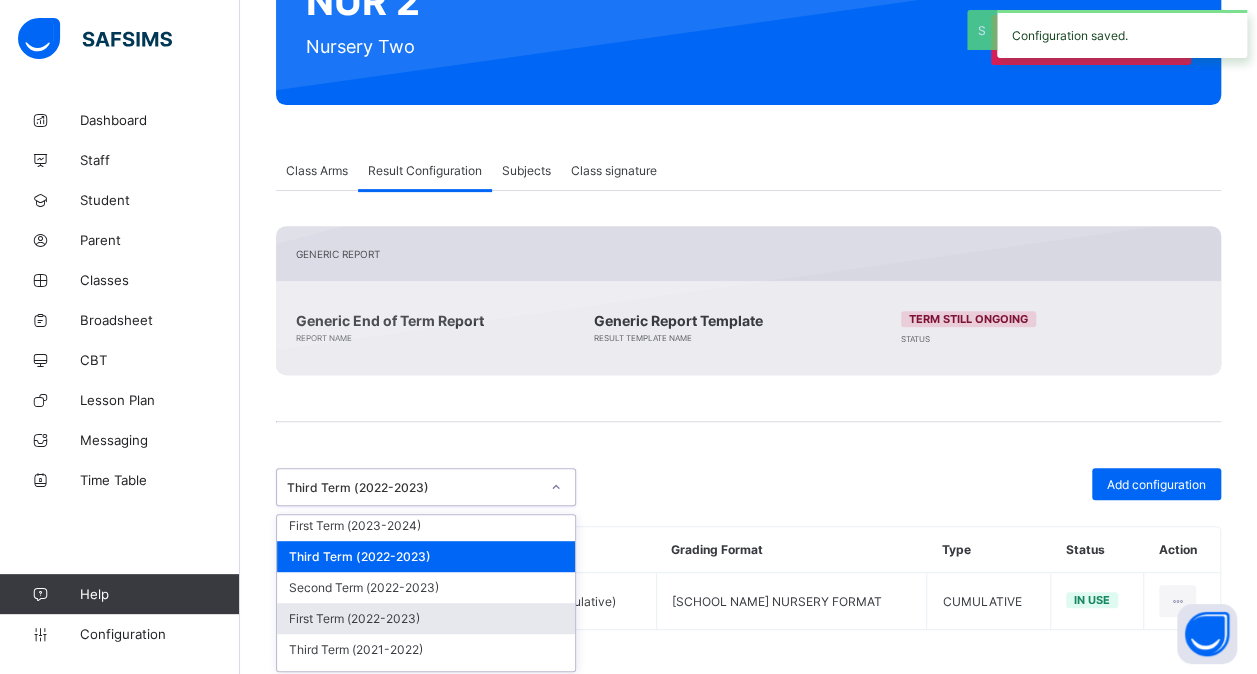 scroll, scrollTop: 258, scrollLeft: 0, axis: vertical 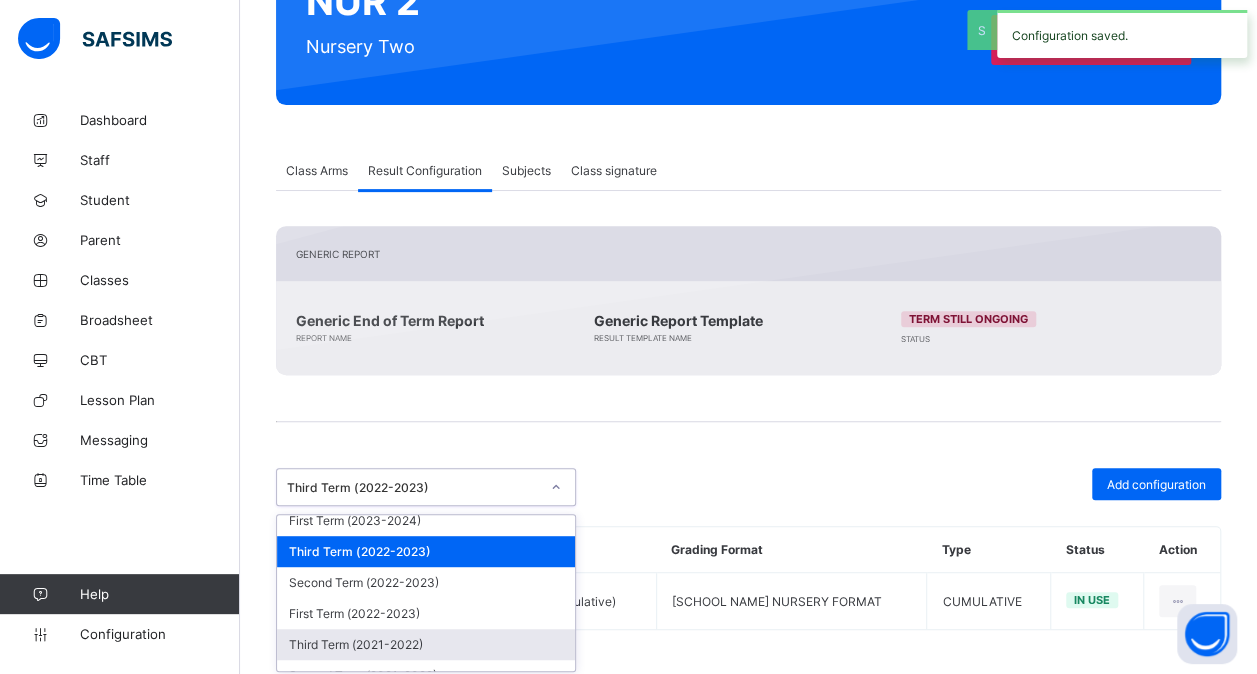 click on "Third Term (2021-2022)" at bounding box center (426, 644) 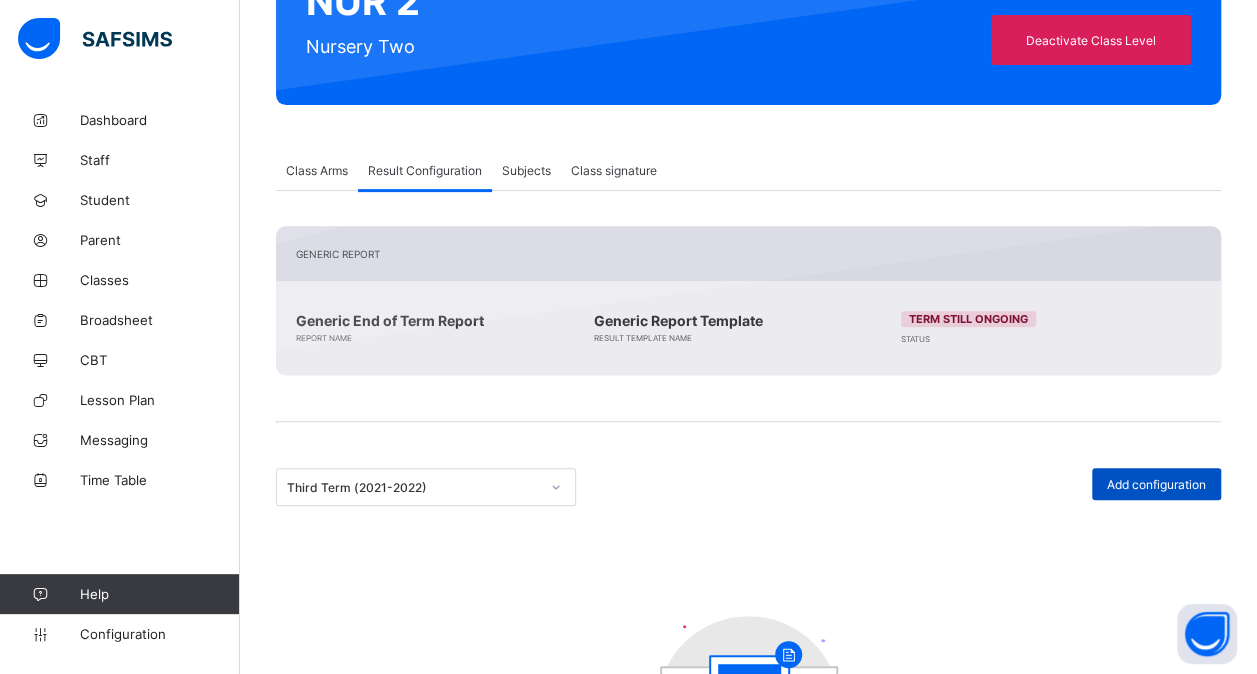 click on "Add configuration" at bounding box center (1156, 484) 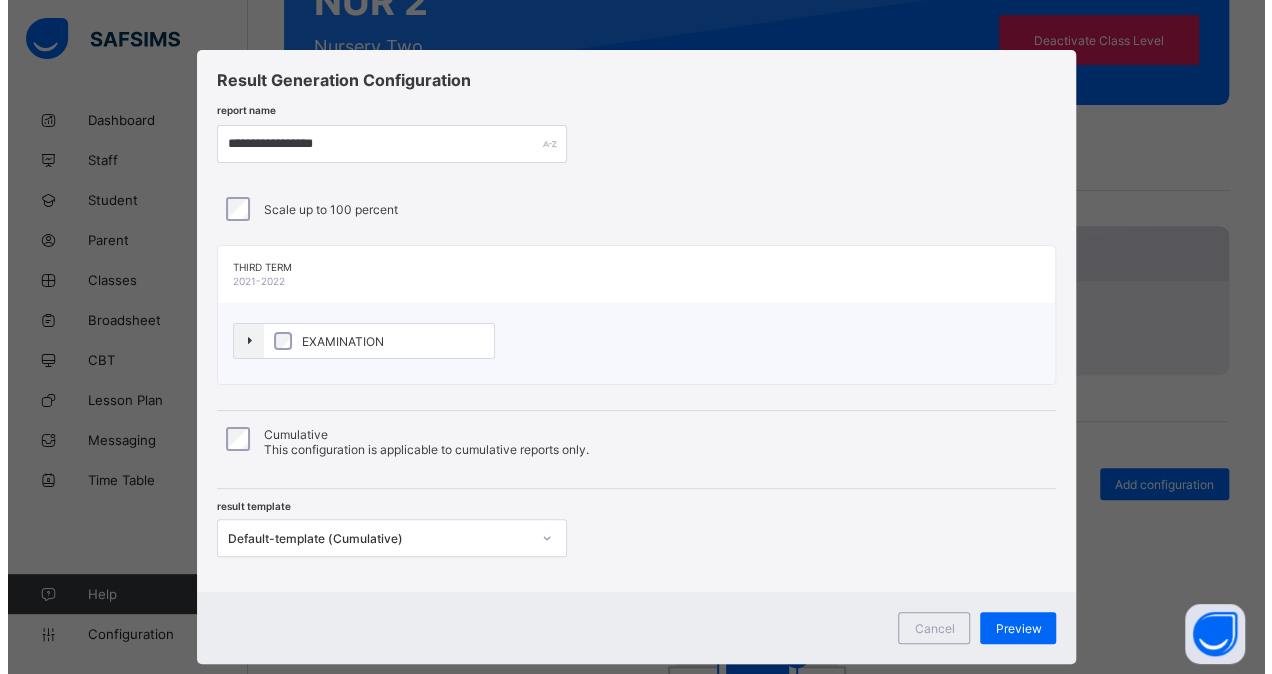 scroll, scrollTop: 37, scrollLeft: 0, axis: vertical 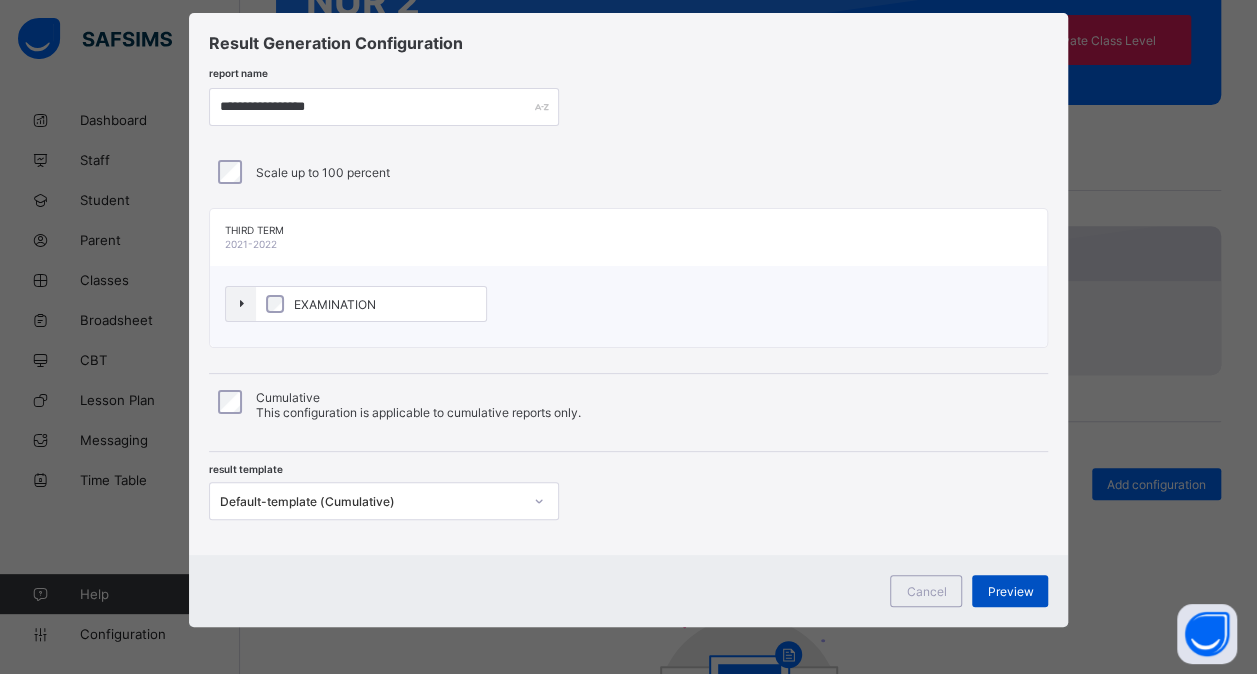 click on "Preview" at bounding box center (1010, 591) 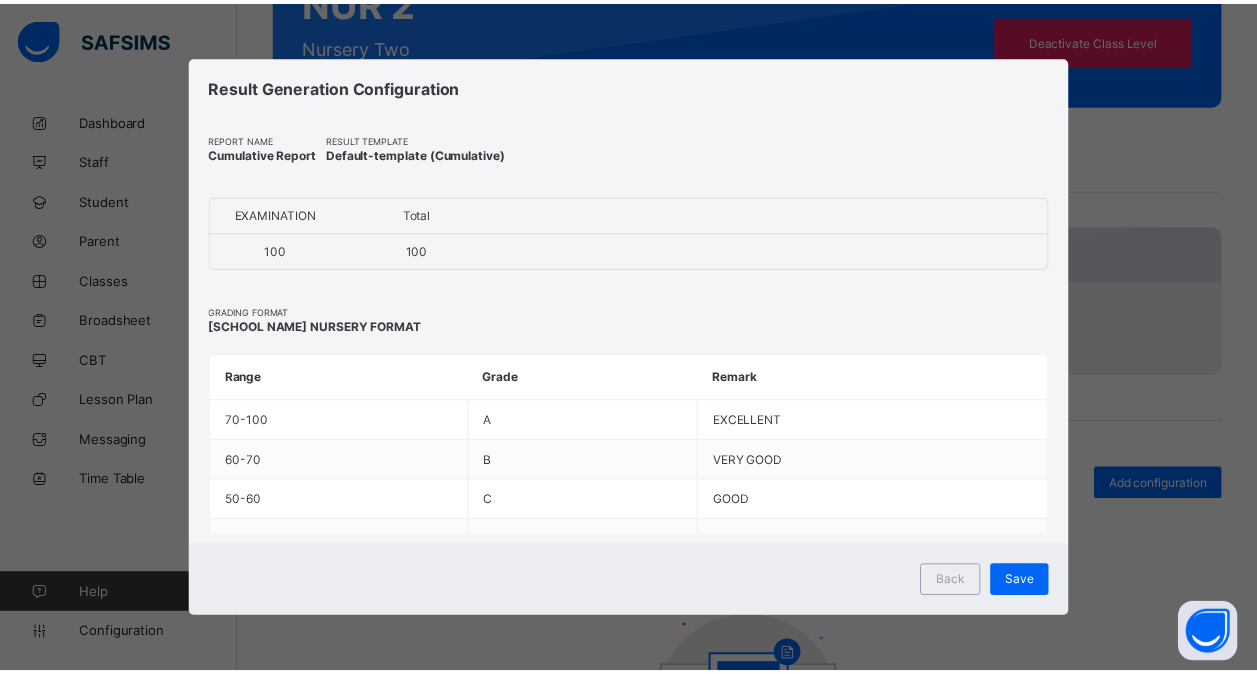 scroll, scrollTop: 0, scrollLeft: 0, axis: both 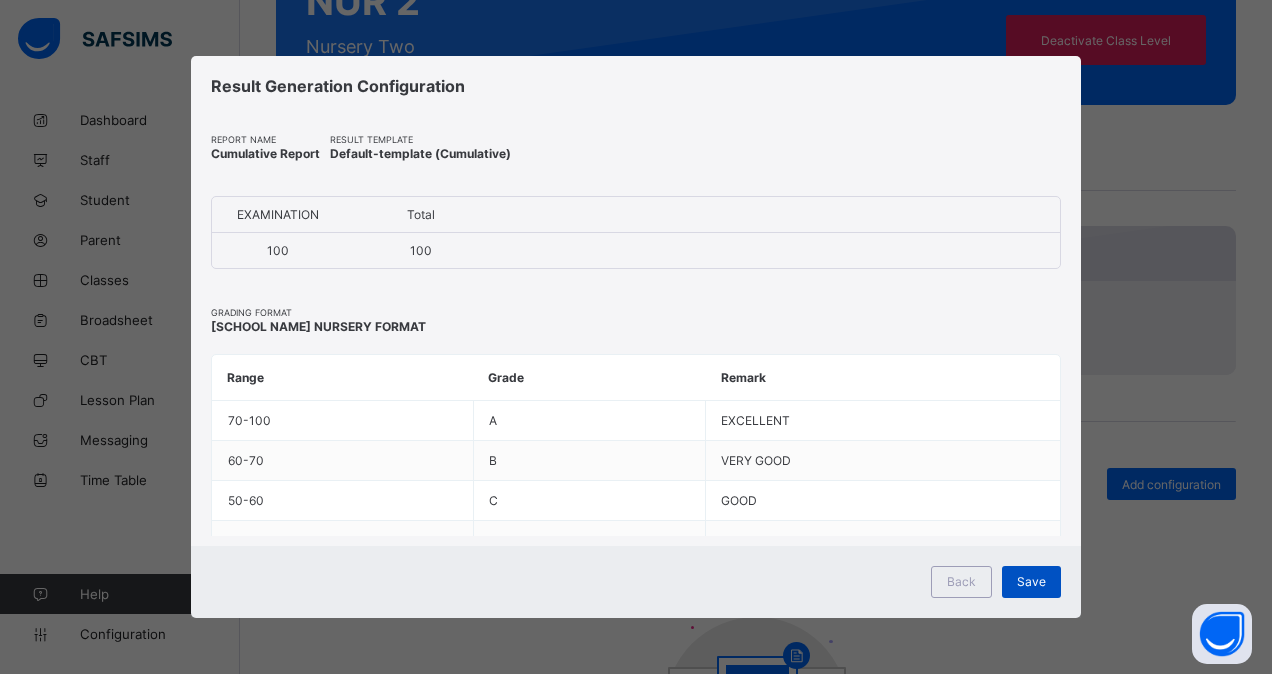 click on "Save" at bounding box center (1031, 581) 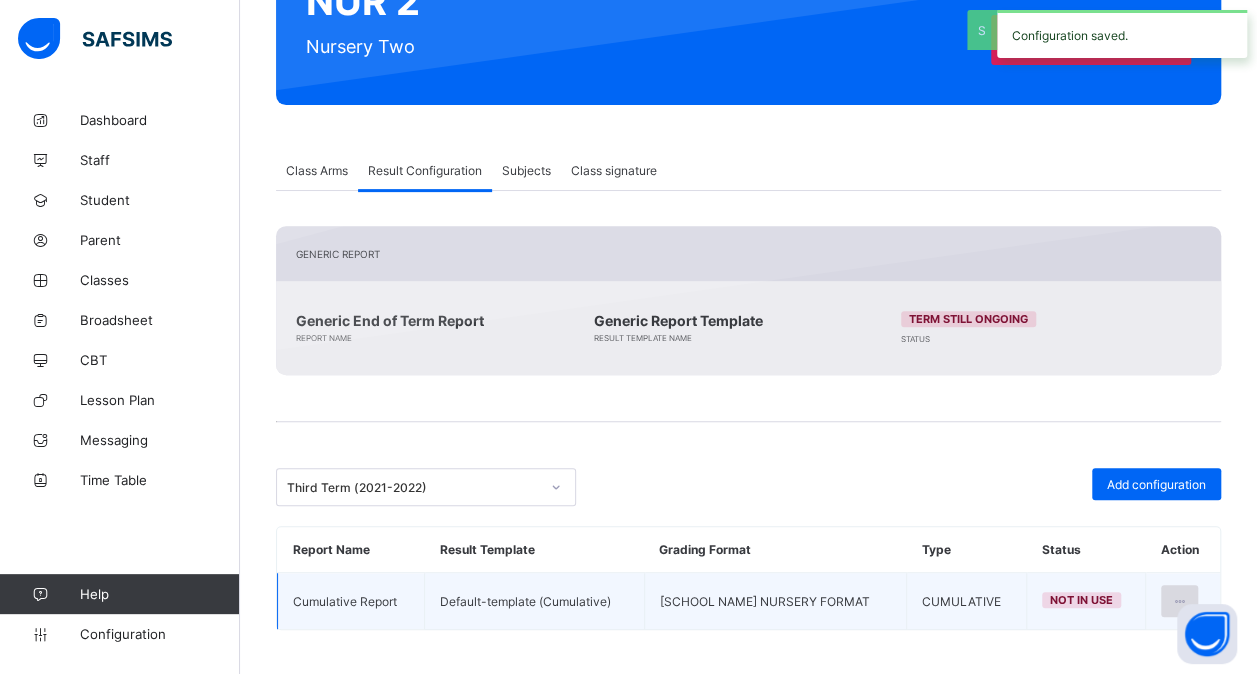 click at bounding box center (1179, 601) 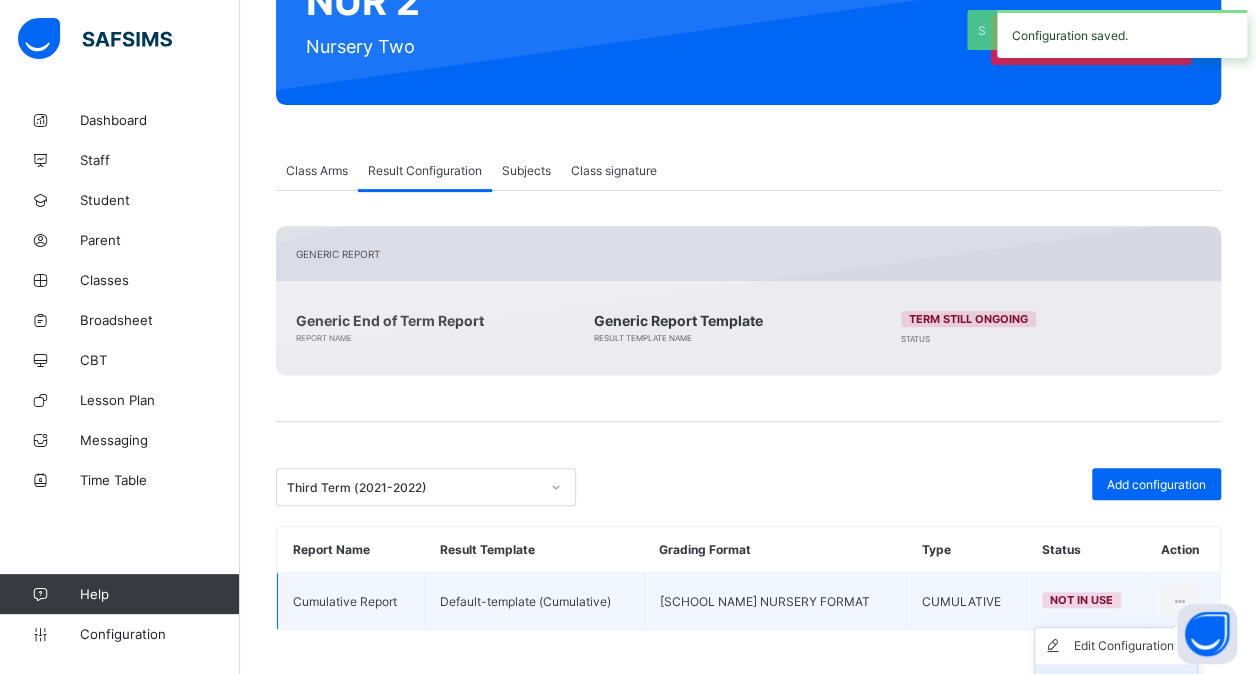 click on "Set in use" at bounding box center [1116, 682] 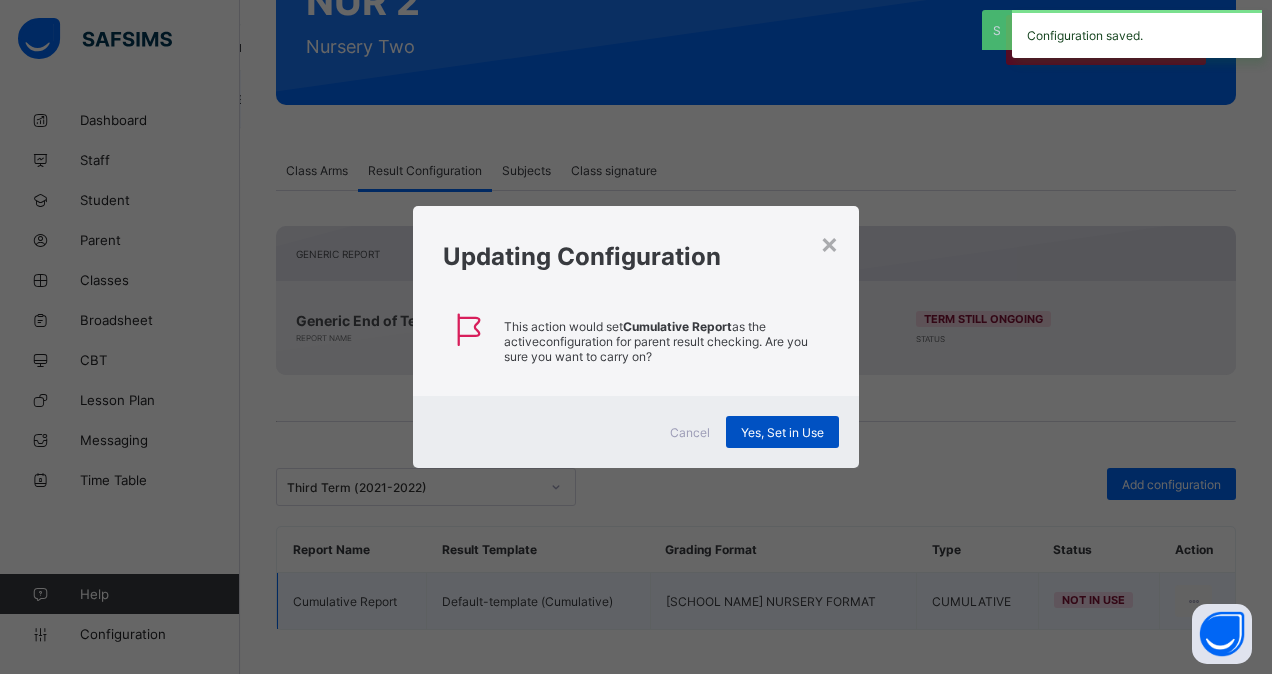 click on "Yes, Set in Use" at bounding box center (782, 432) 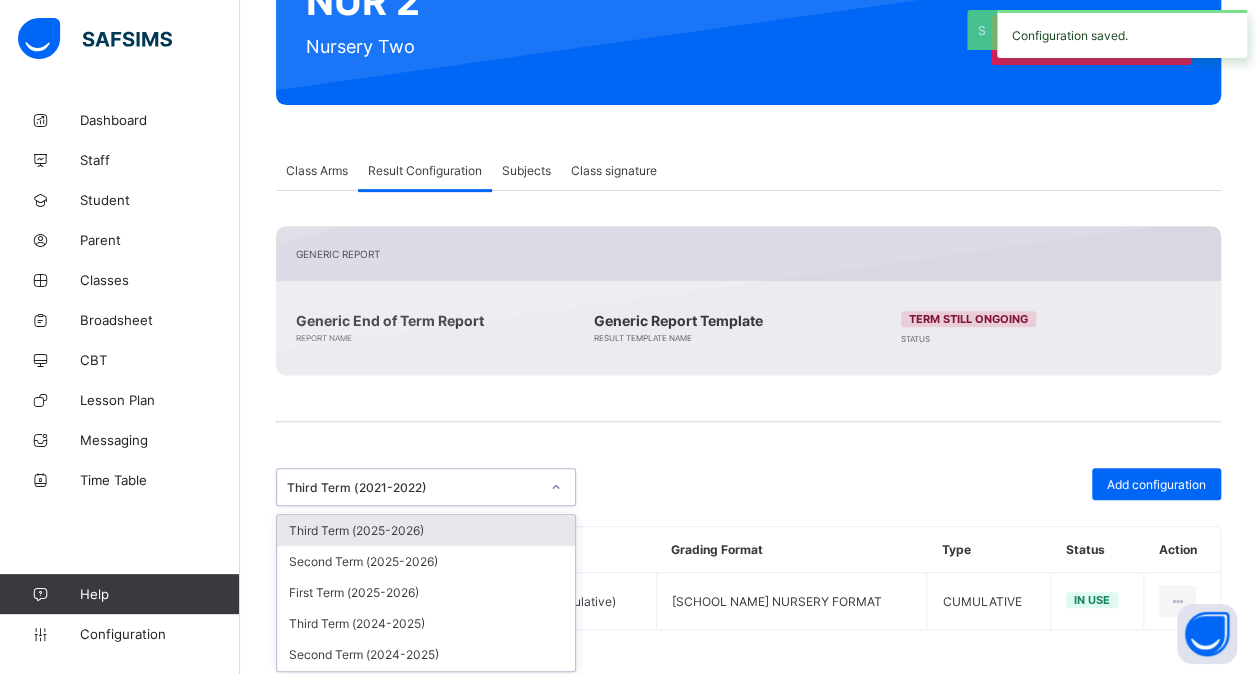 click 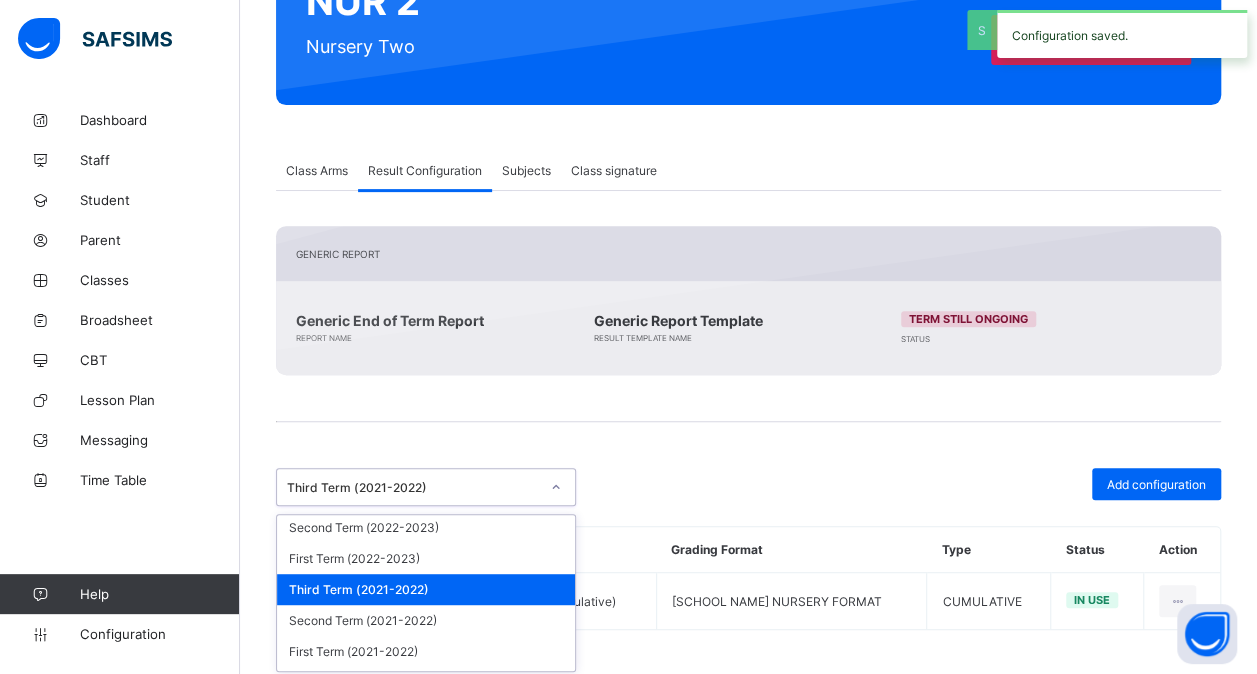 scroll, scrollTop: 328, scrollLeft: 0, axis: vertical 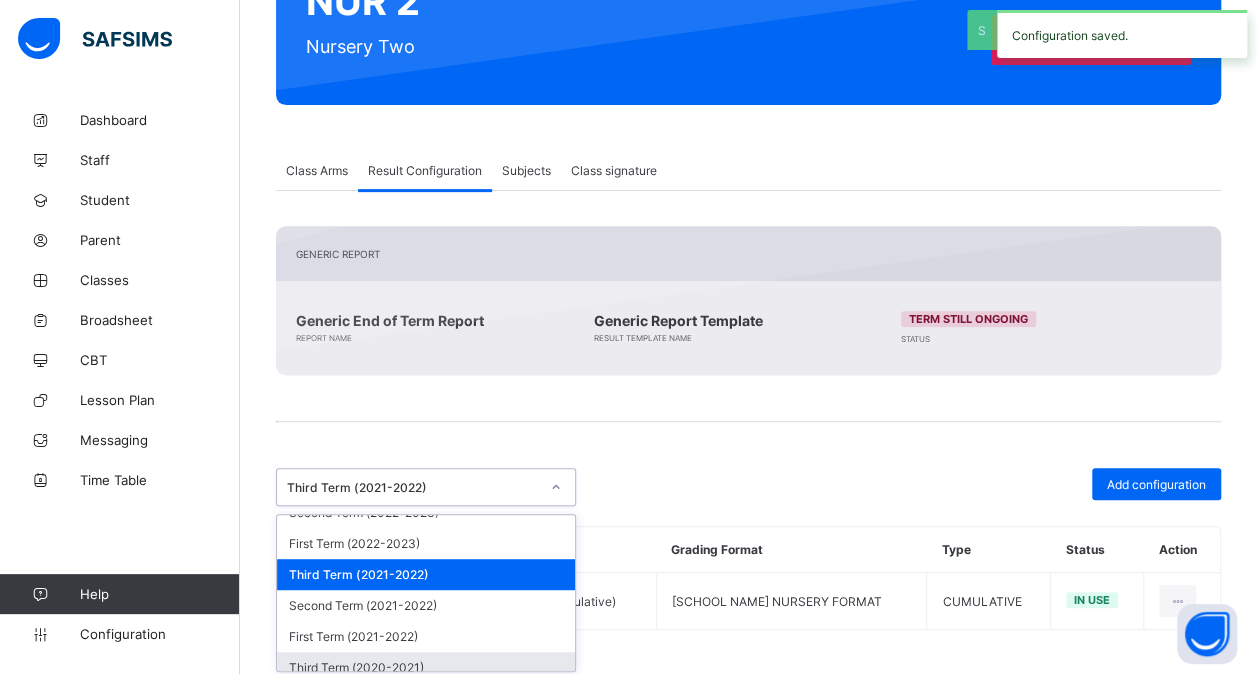 click on "Third Term (2020-2021)" at bounding box center (426, 667) 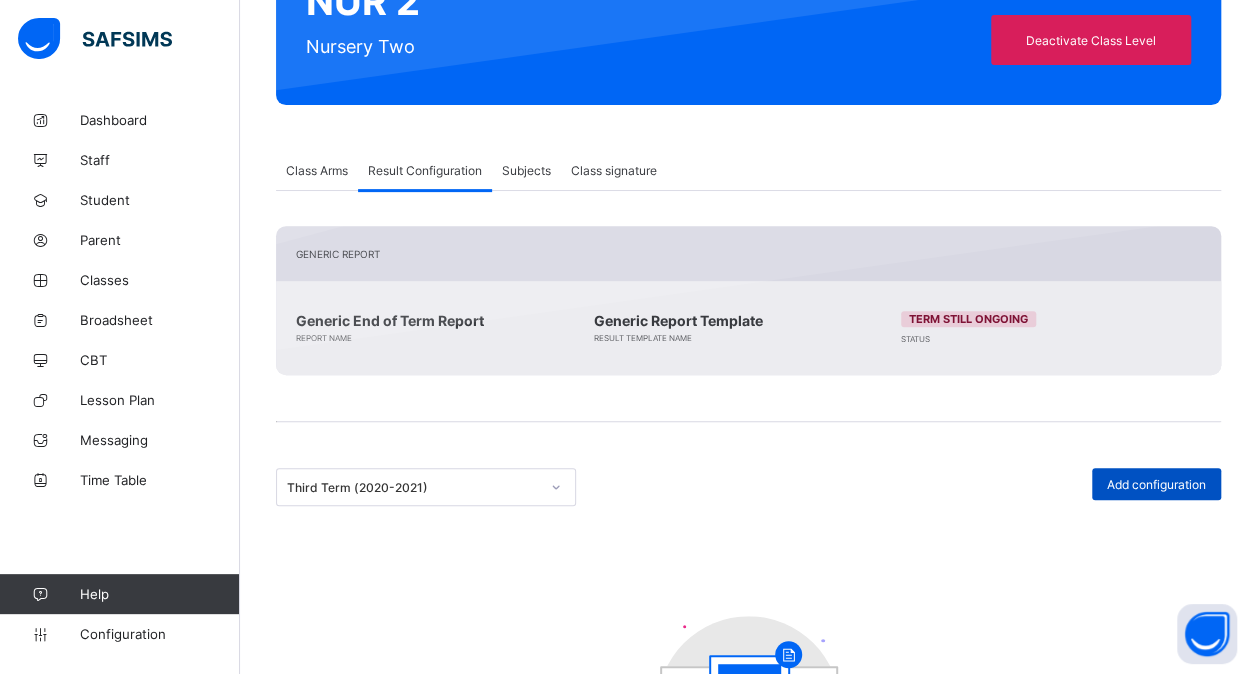 click on "Add configuration" at bounding box center [1156, 484] 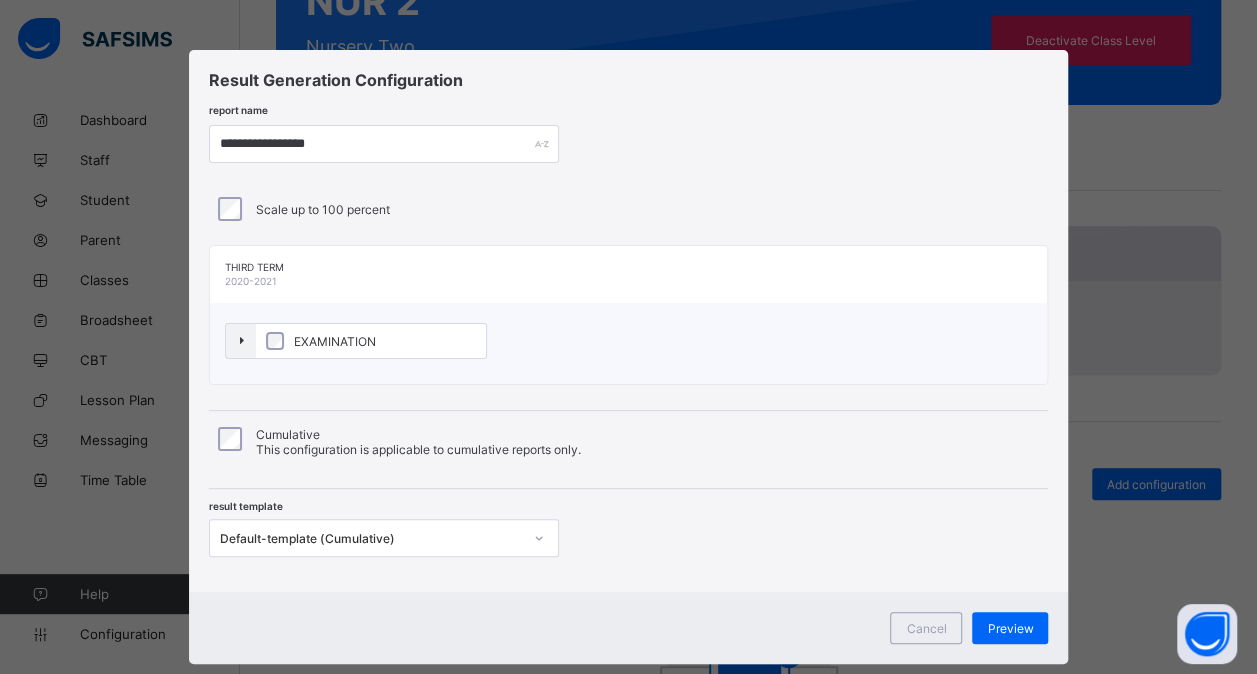 scroll, scrollTop: 37, scrollLeft: 0, axis: vertical 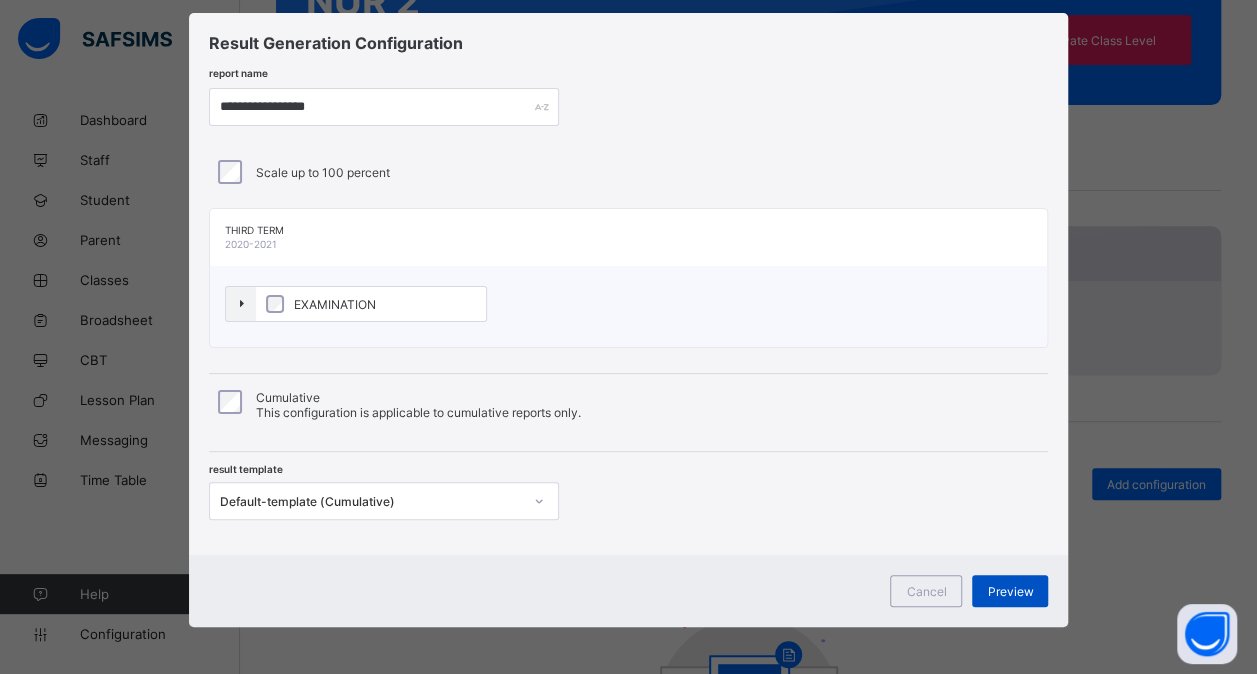 click on "Preview" at bounding box center (1010, 591) 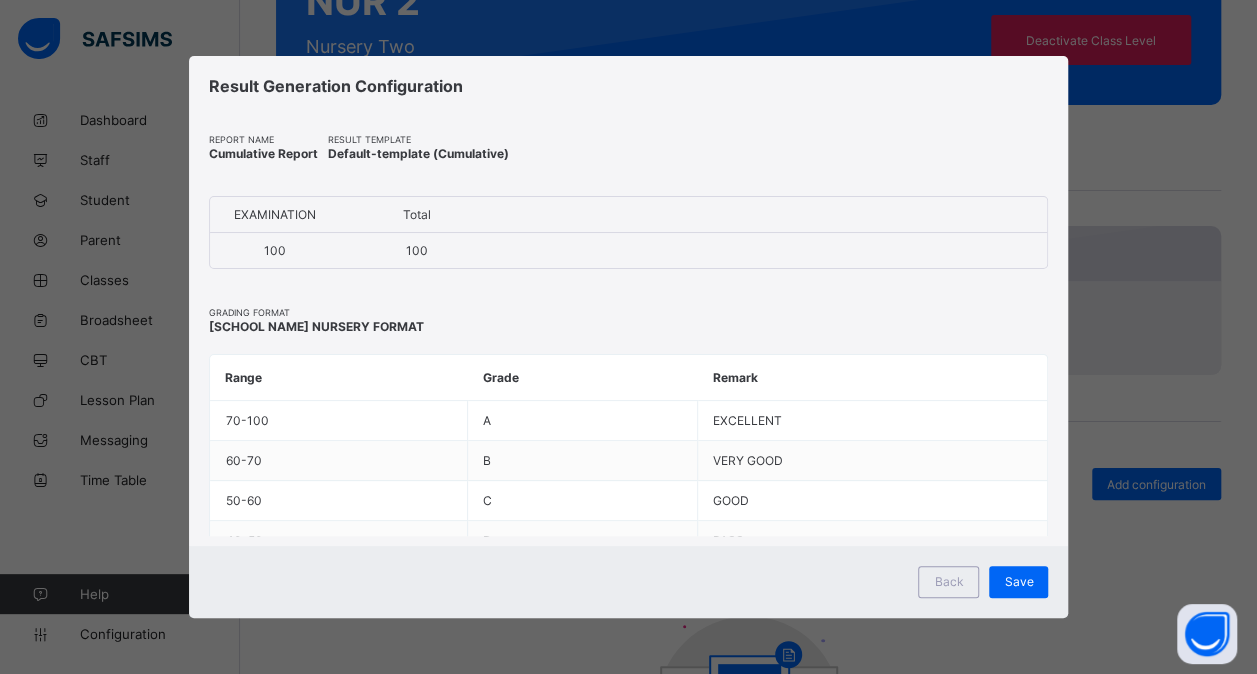 scroll, scrollTop: 0, scrollLeft: 0, axis: both 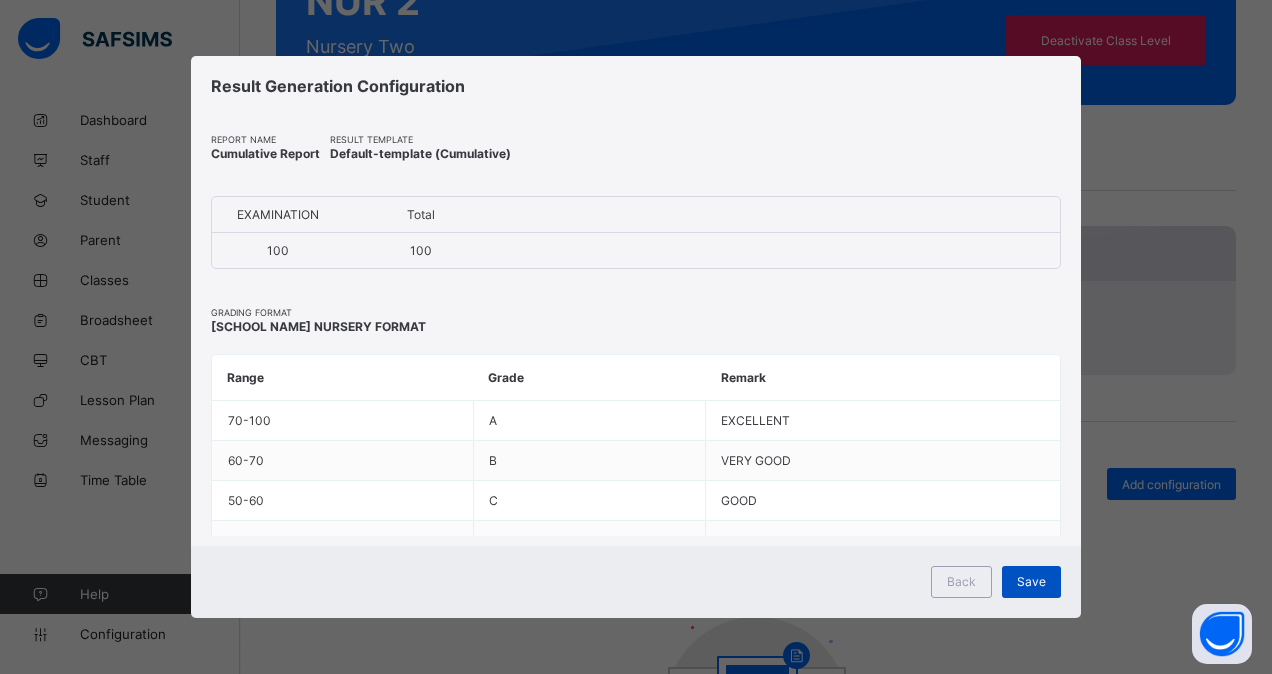 click on "Save" at bounding box center [1031, 581] 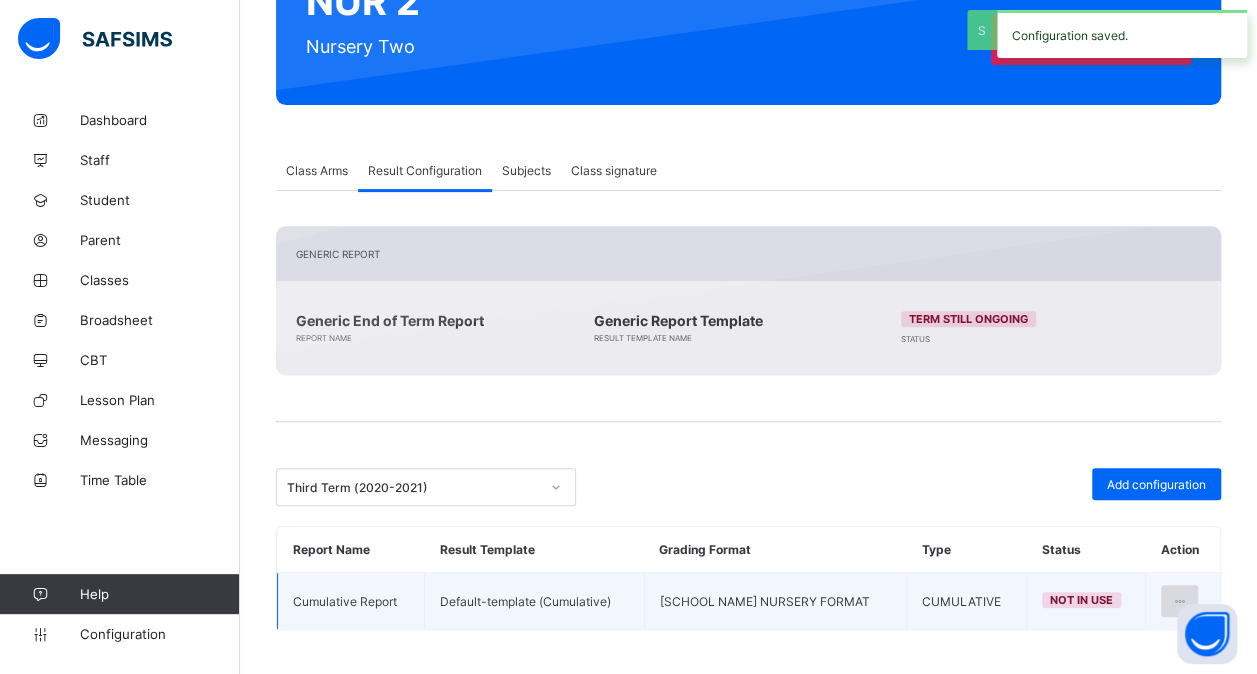 click at bounding box center [1179, 601] 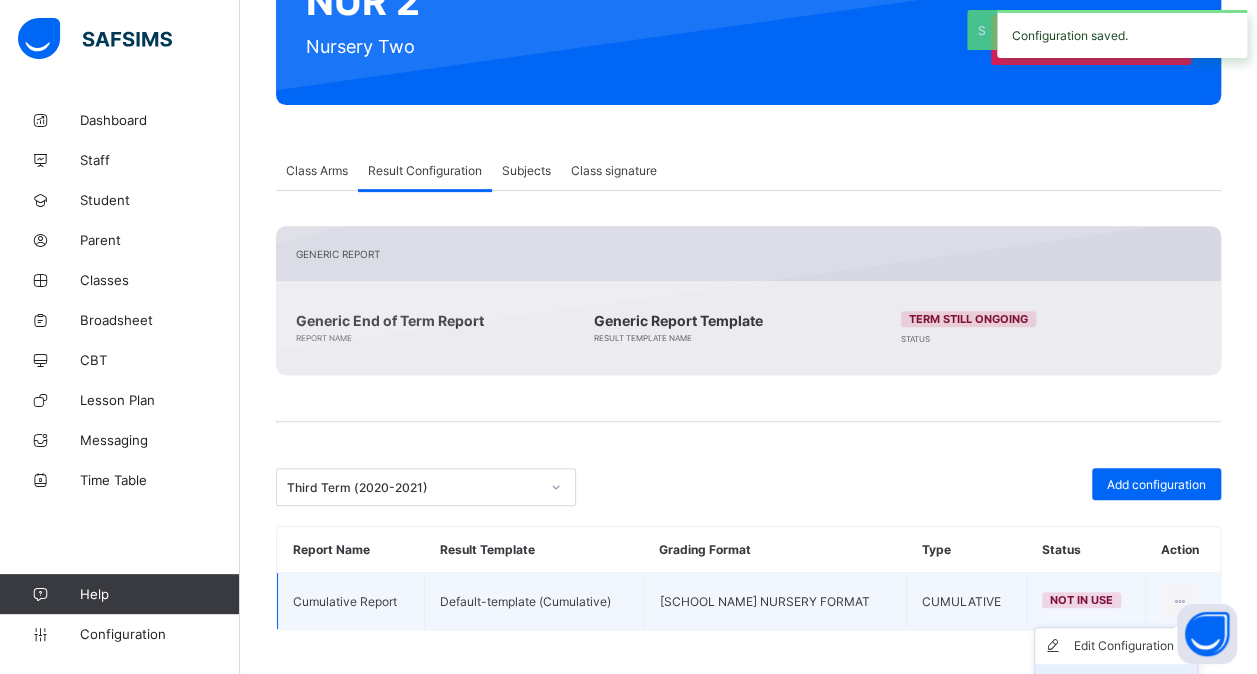 click on "Set in use" at bounding box center (1116, 682) 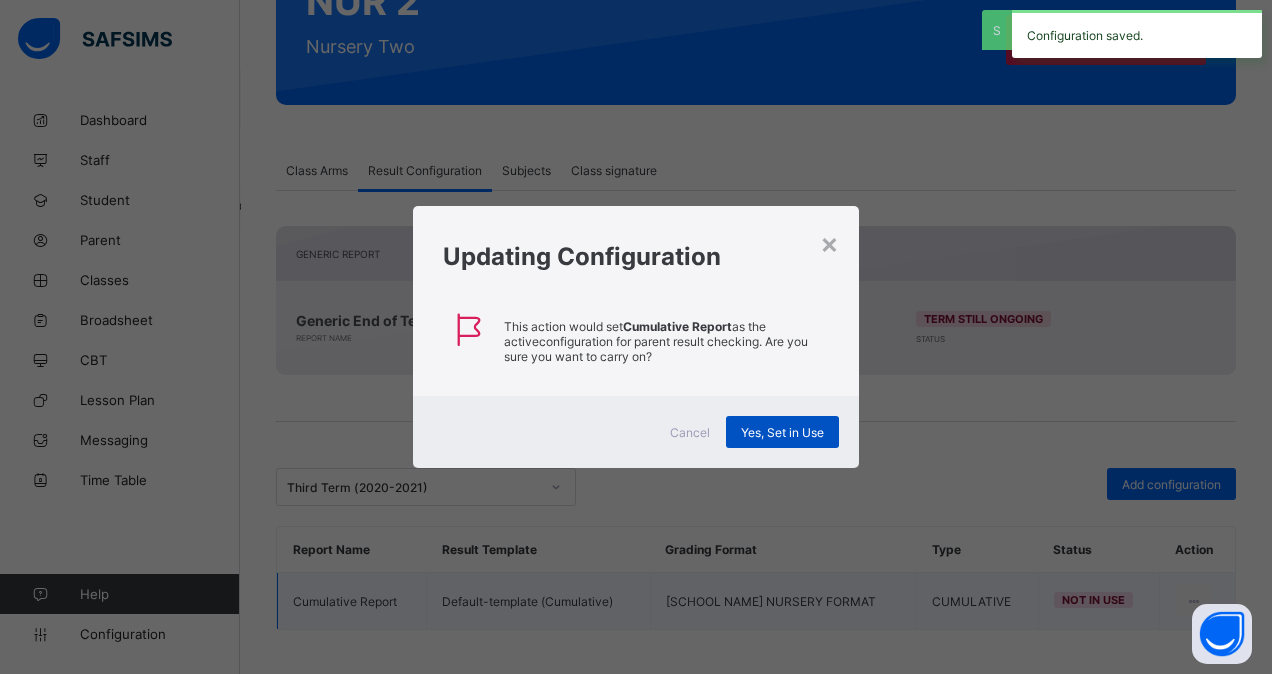 click on "Yes, Set in Use" at bounding box center (782, 432) 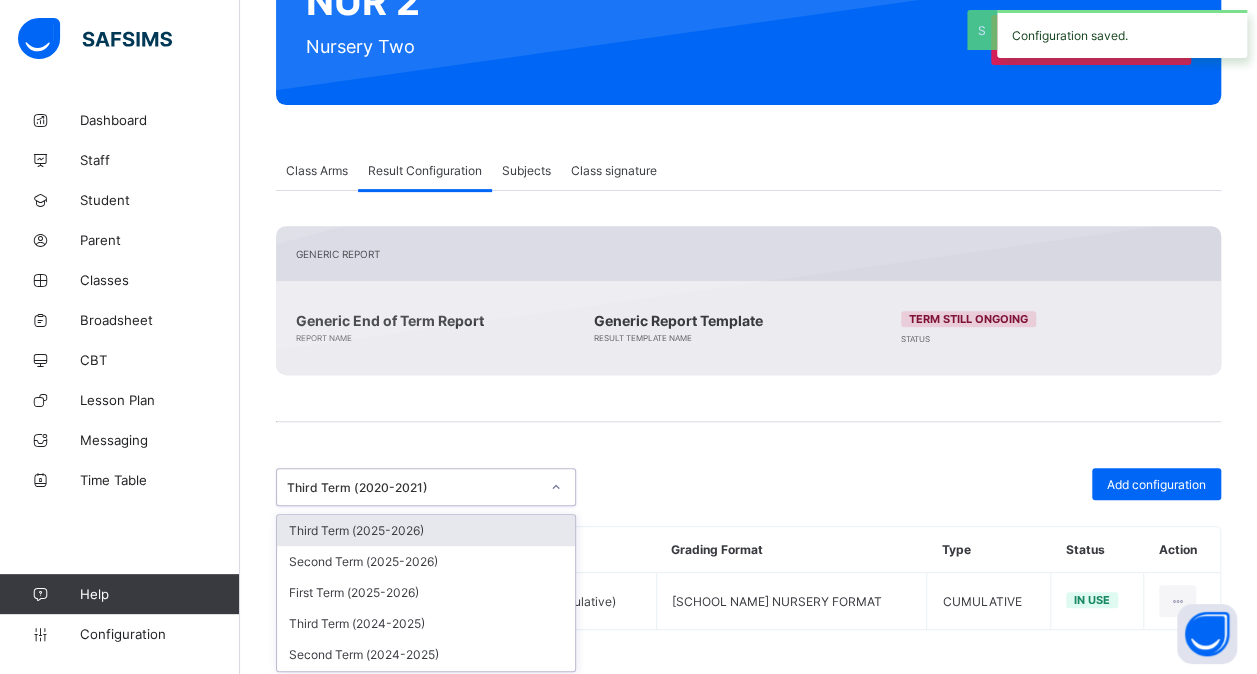 click 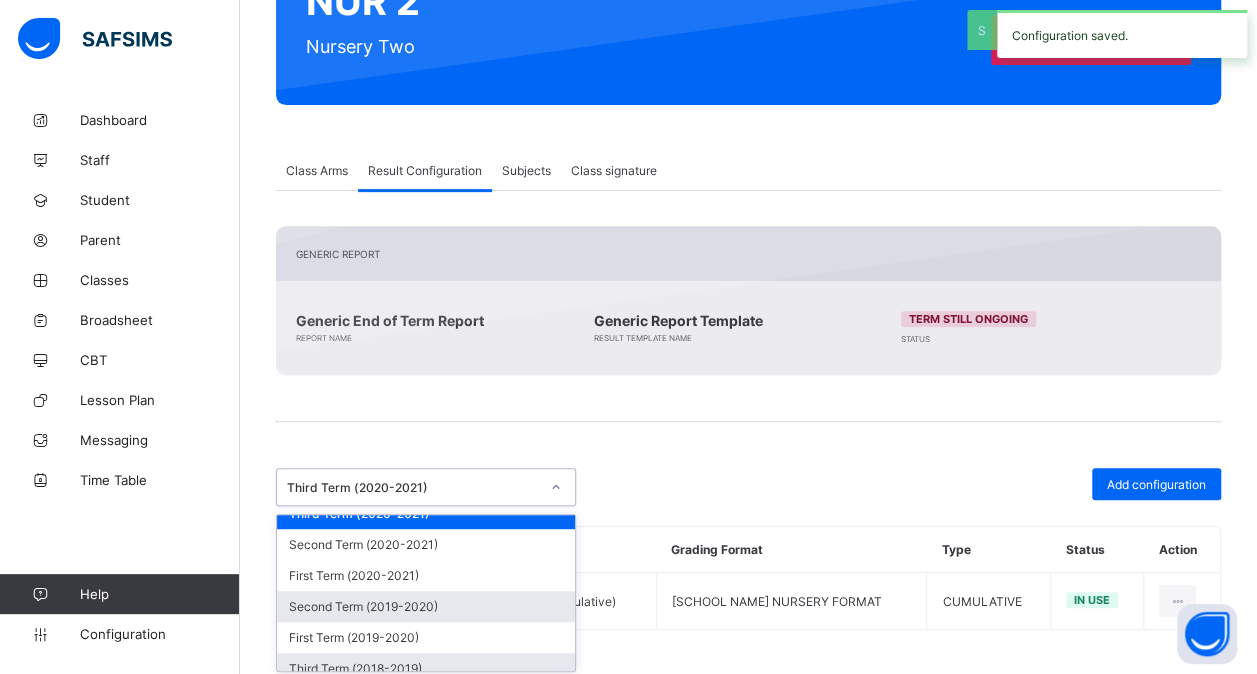 scroll, scrollTop: 488, scrollLeft: 0, axis: vertical 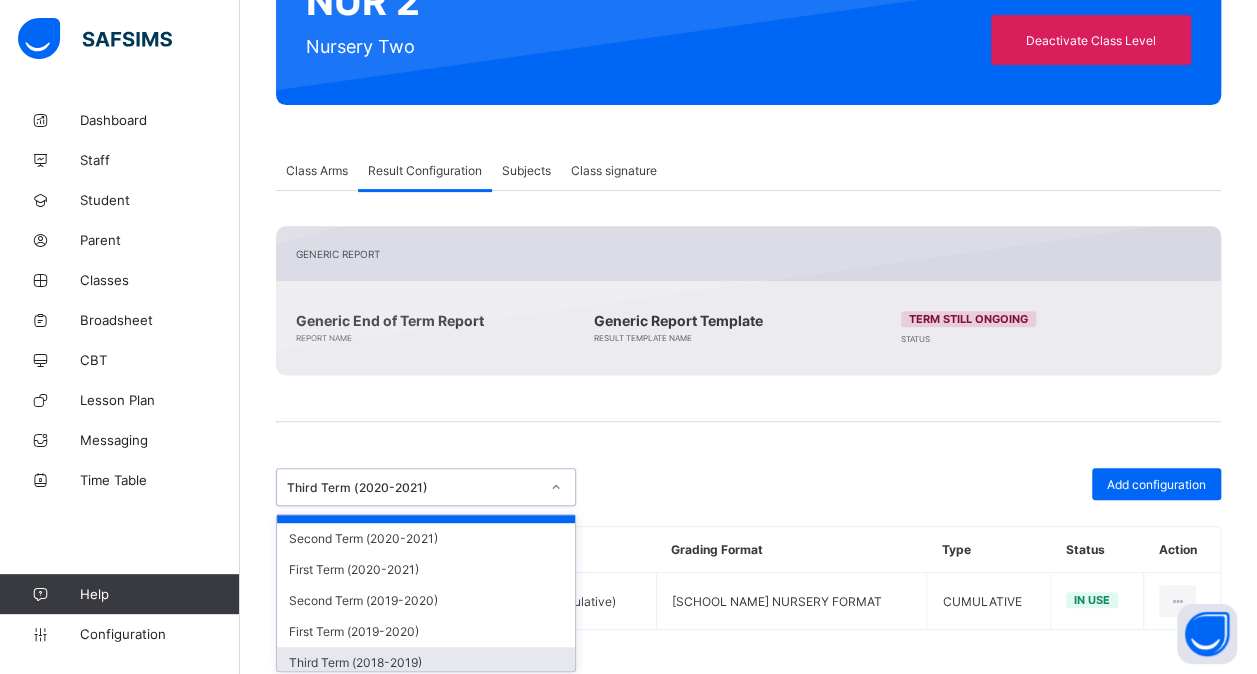 click 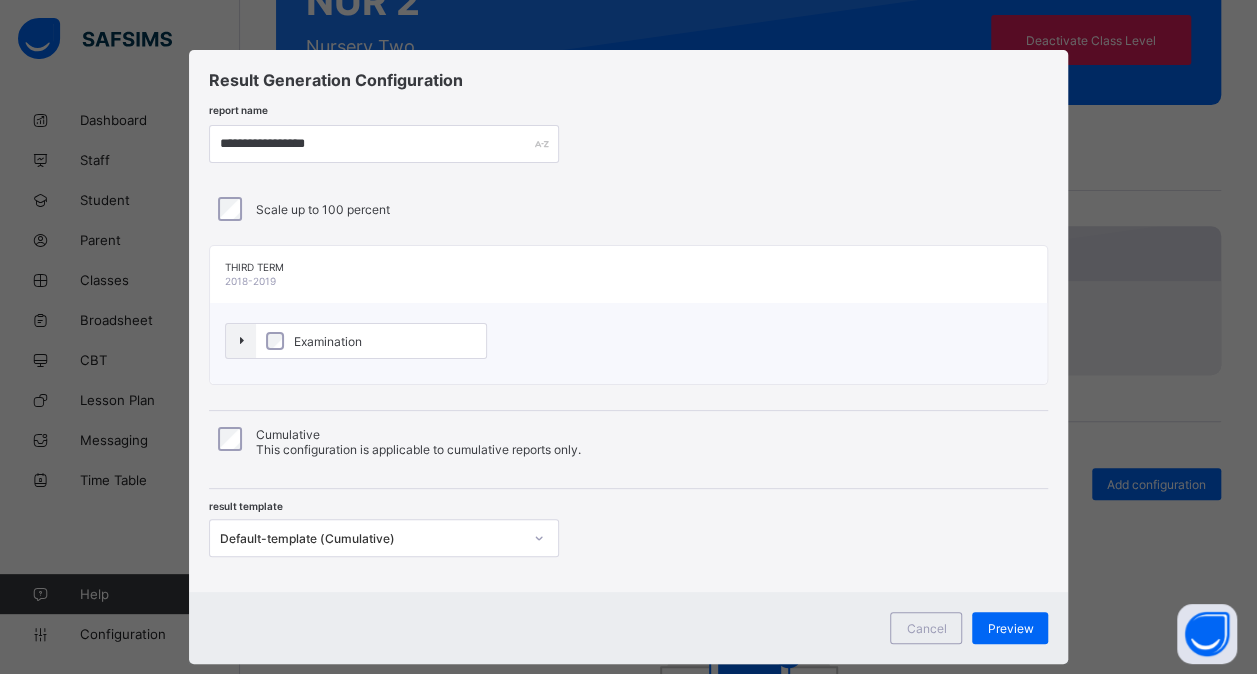 scroll, scrollTop: 37, scrollLeft: 0, axis: vertical 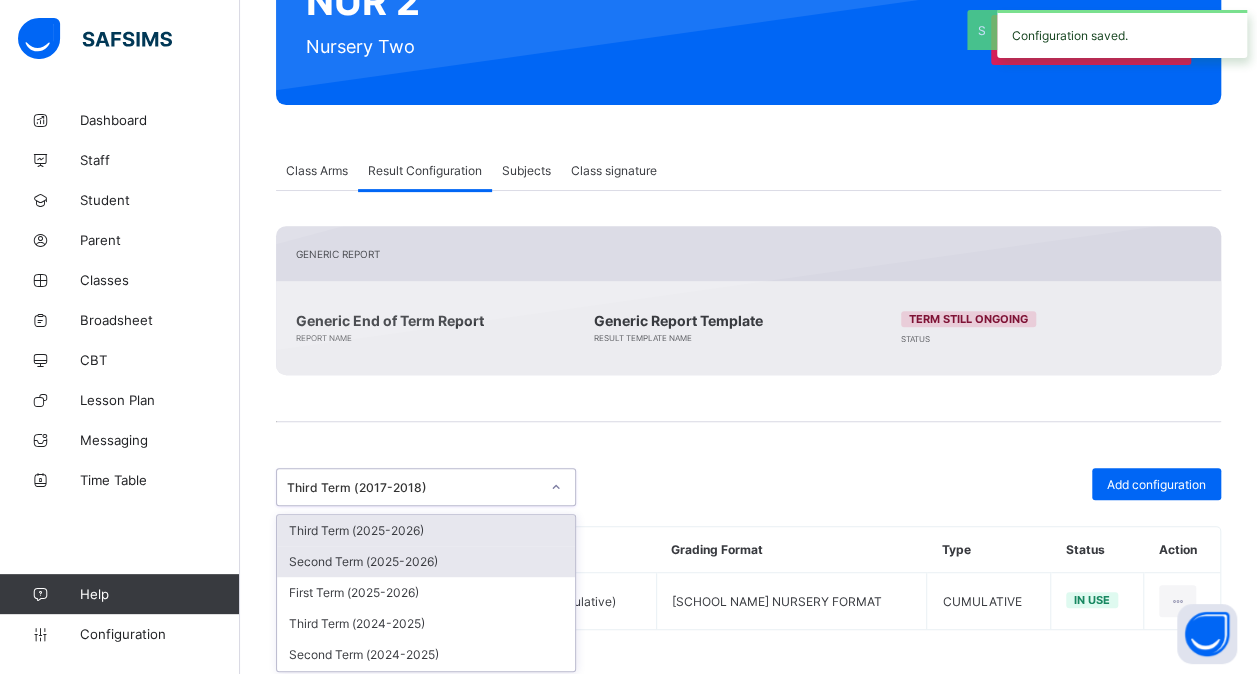 drag, startPoint x: 560, startPoint y: 482, endPoint x: 458, endPoint y: 568, distance: 133.41664 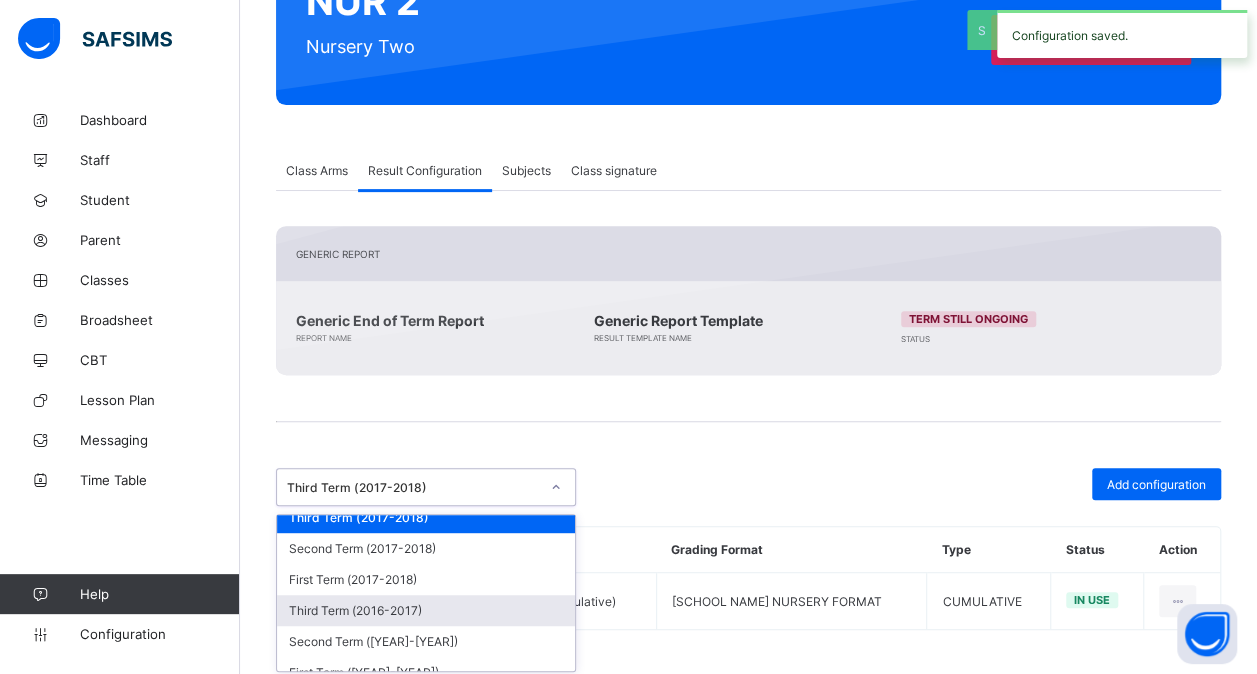 scroll, scrollTop: 728, scrollLeft: 0, axis: vertical 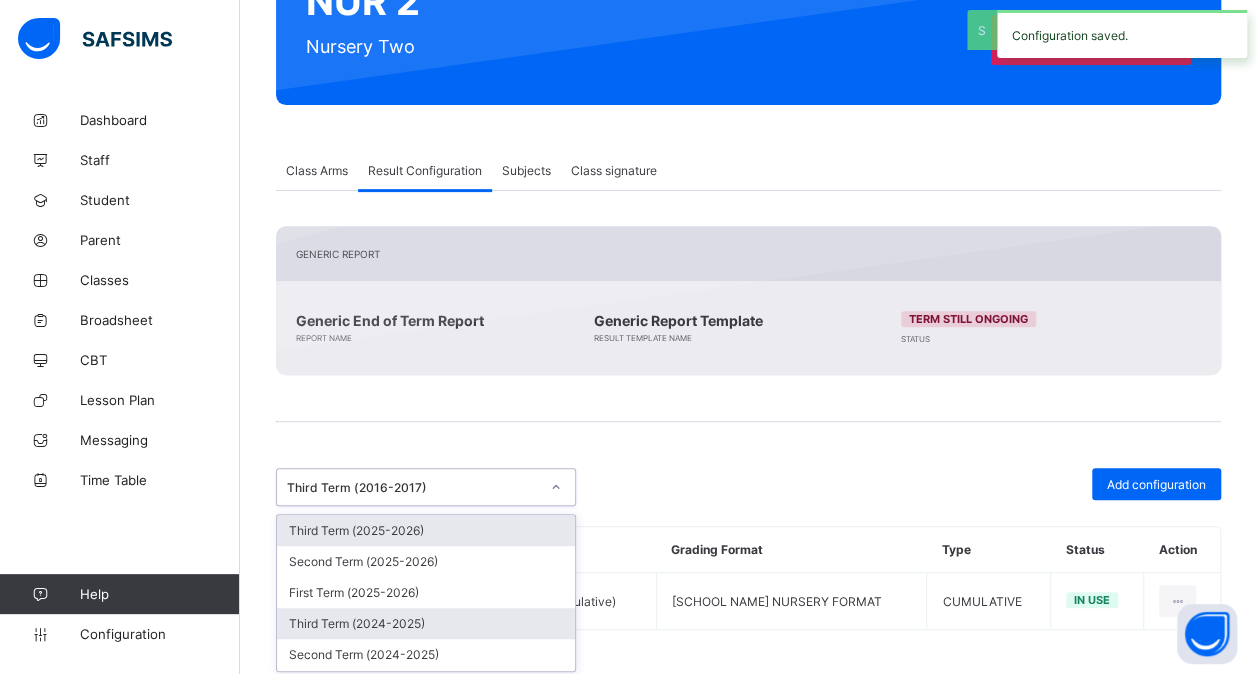 drag, startPoint x: 556, startPoint y: 466, endPoint x: 461, endPoint y: 606, distance: 169.18924 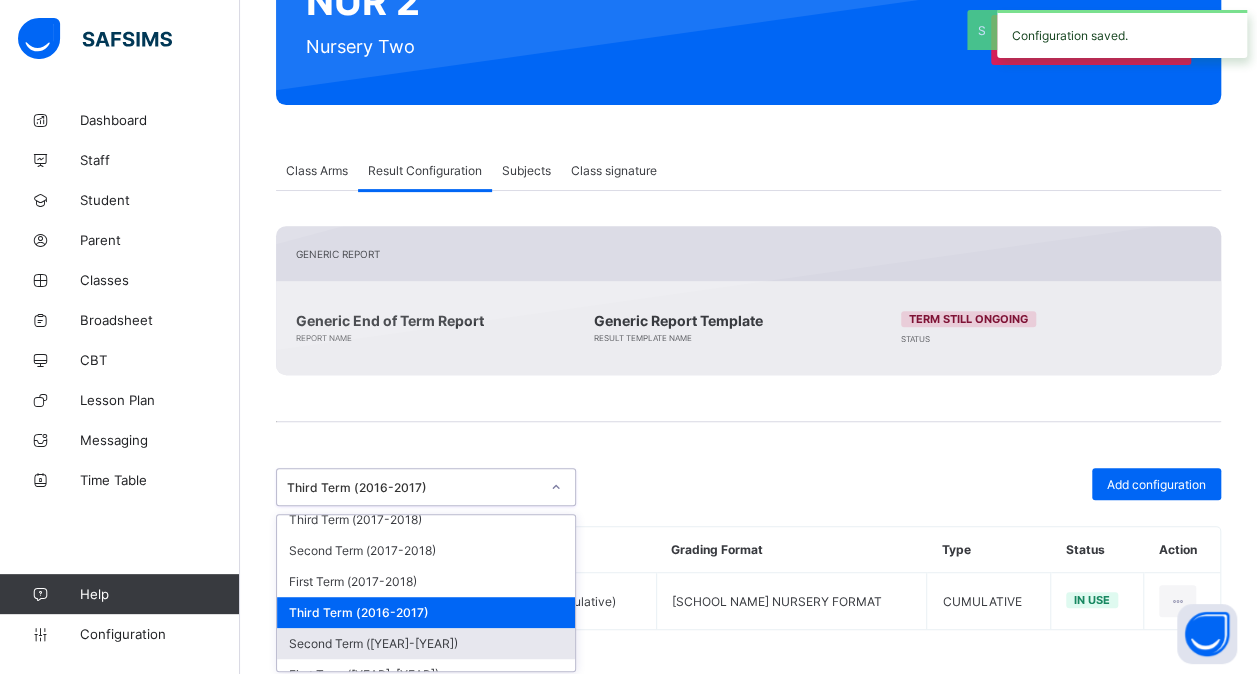 scroll, scrollTop: 730, scrollLeft: 0, axis: vertical 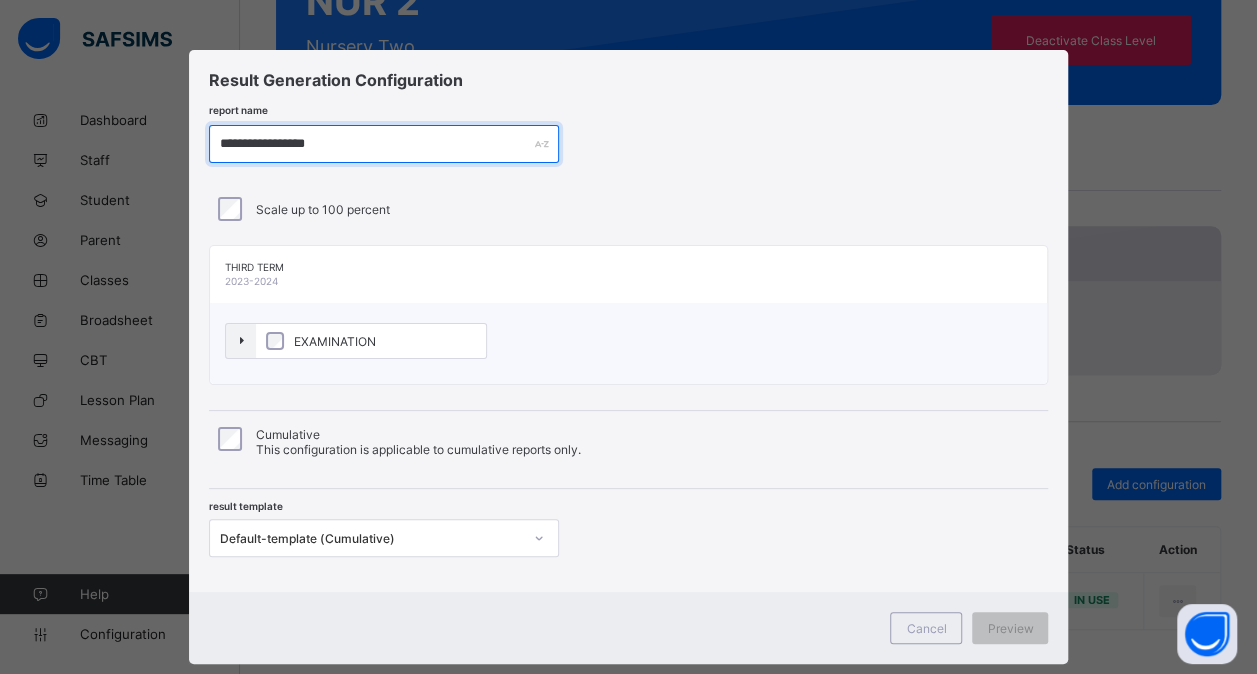 paste on "*" 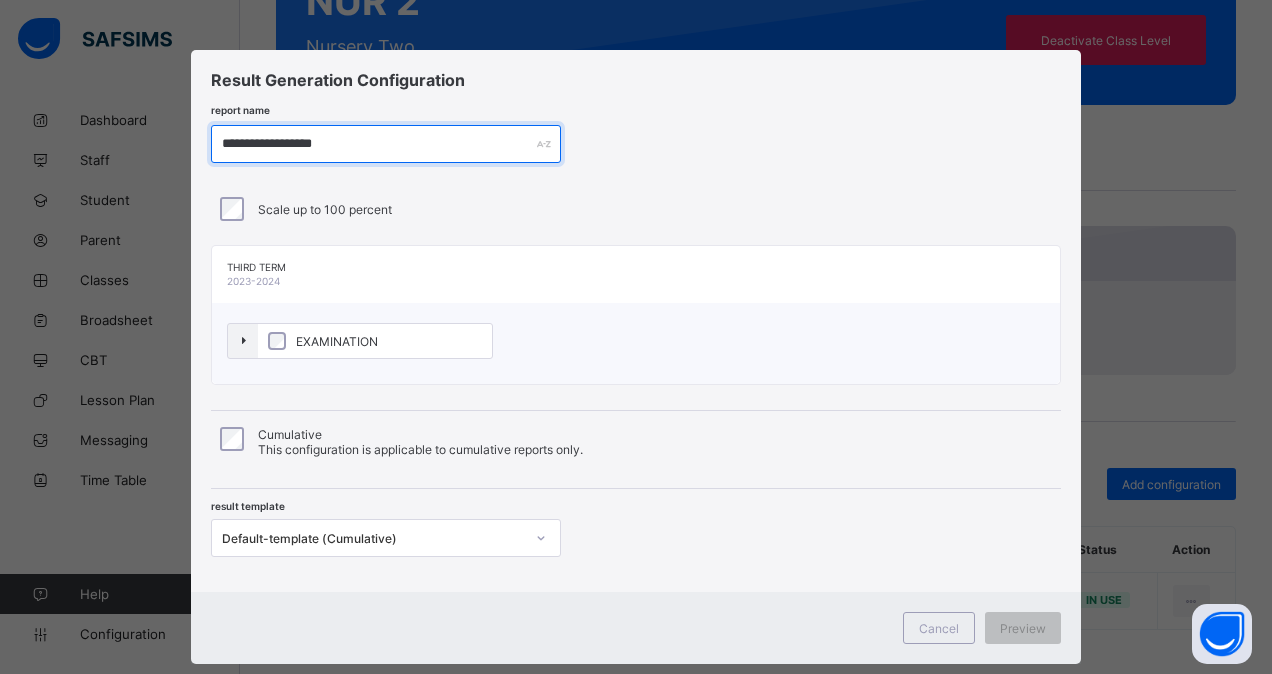 type on "**********" 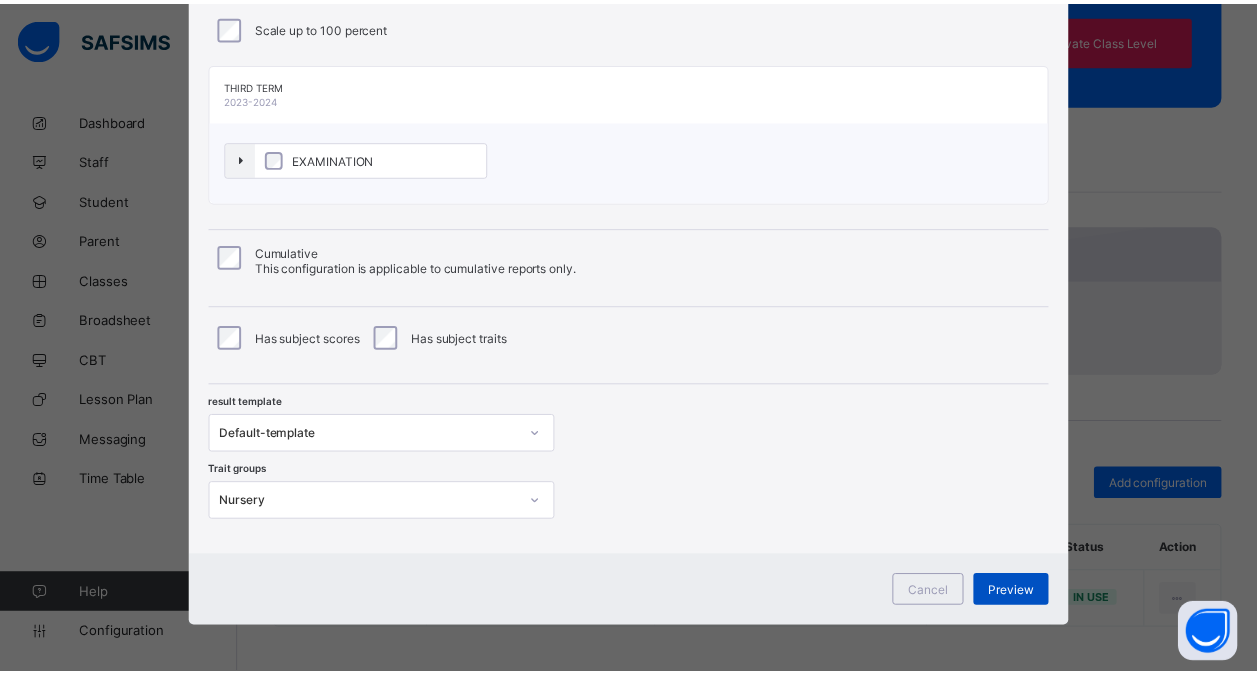 scroll, scrollTop: 0, scrollLeft: 0, axis: both 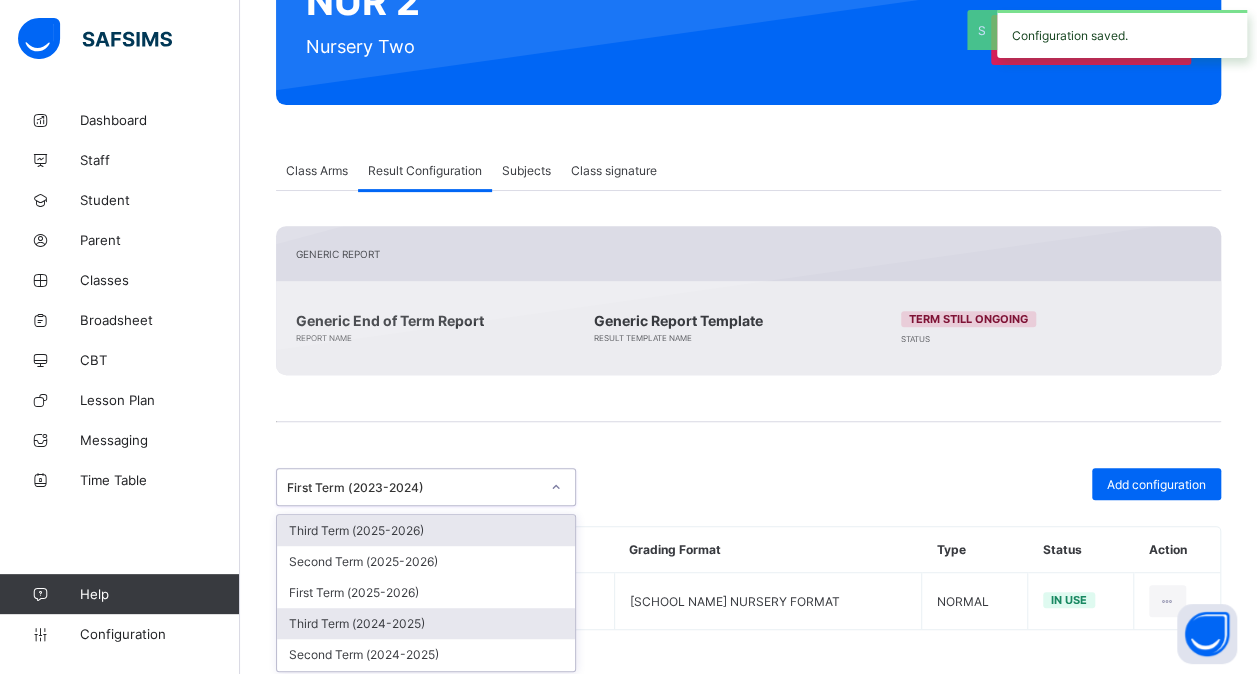 drag, startPoint x: 556, startPoint y: 486, endPoint x: 461, endPoint y: 621, distance: 165.07574 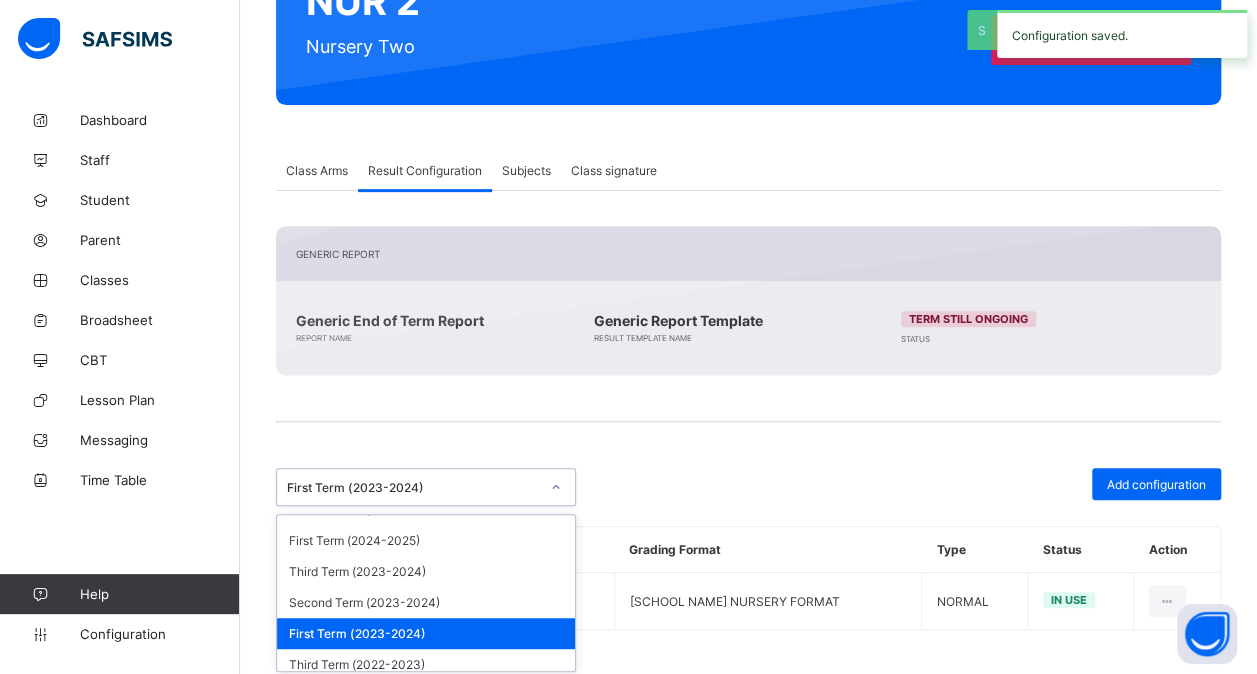 scroll, scrollTop: 169, scrollLeft: 0, axis: vertical 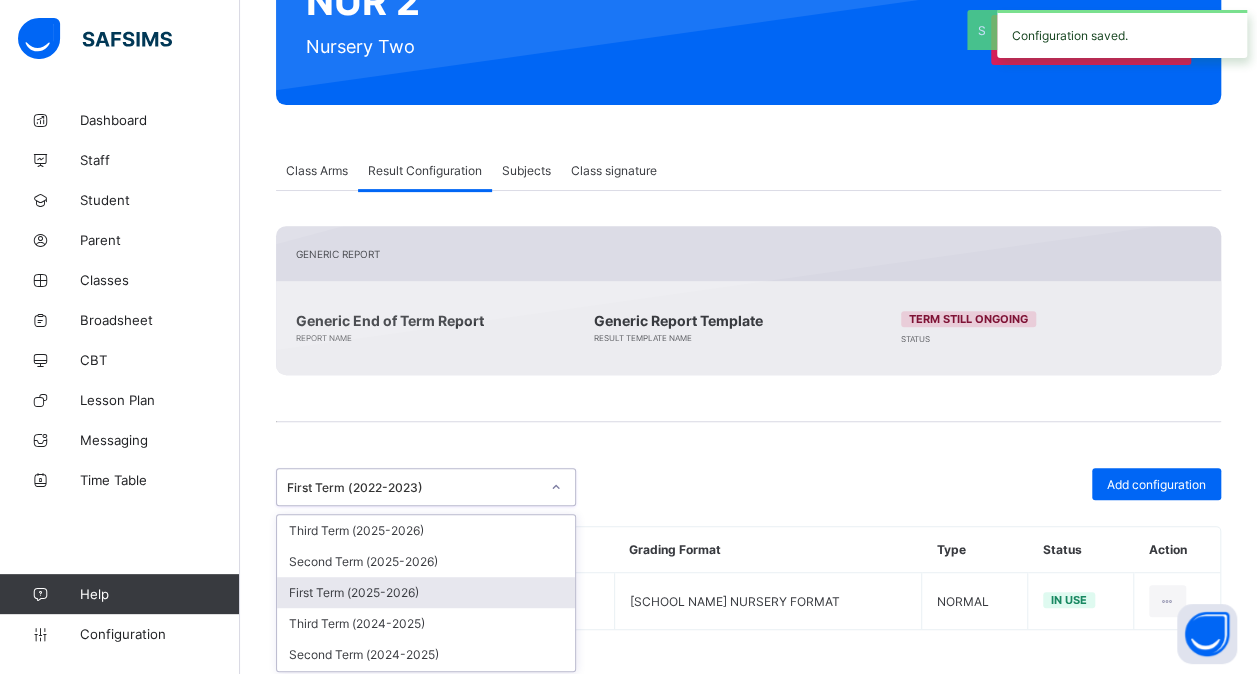 drag, startPoint x: 557, startPoint y: 480, endPoint x: 440, endPoint y: 598, distance: 166.1716 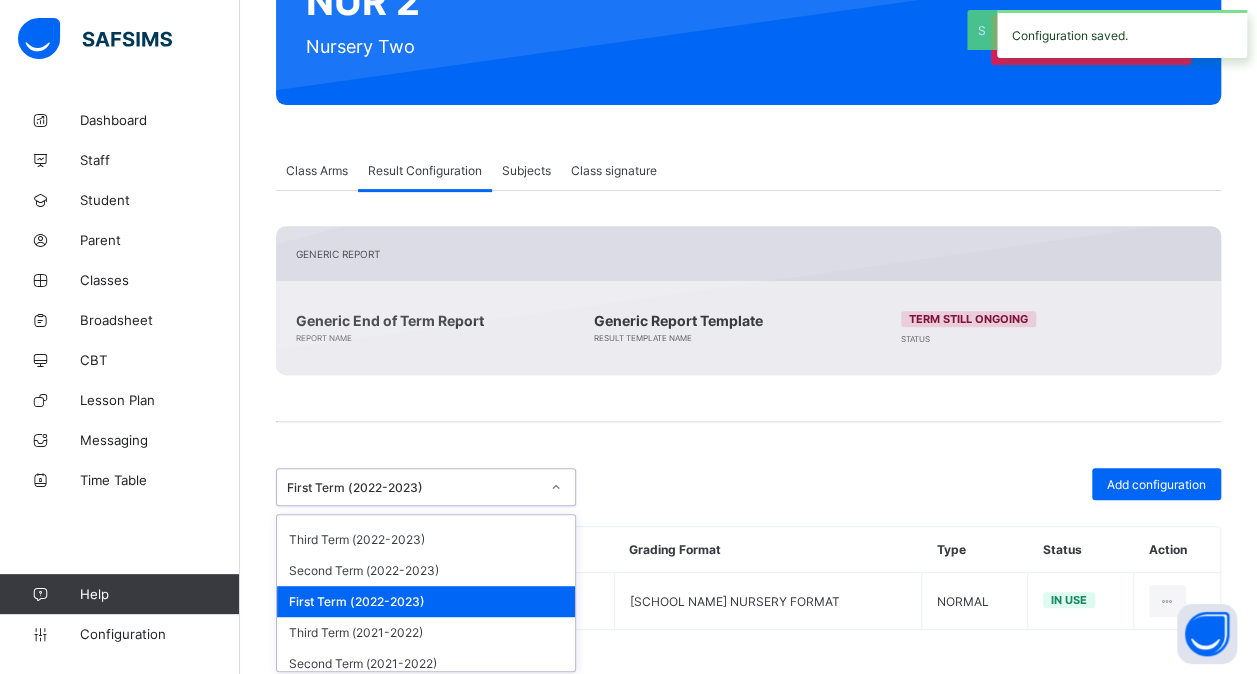 scroll, scrollTop: 271, scrollLeft: 0, axis: vertical 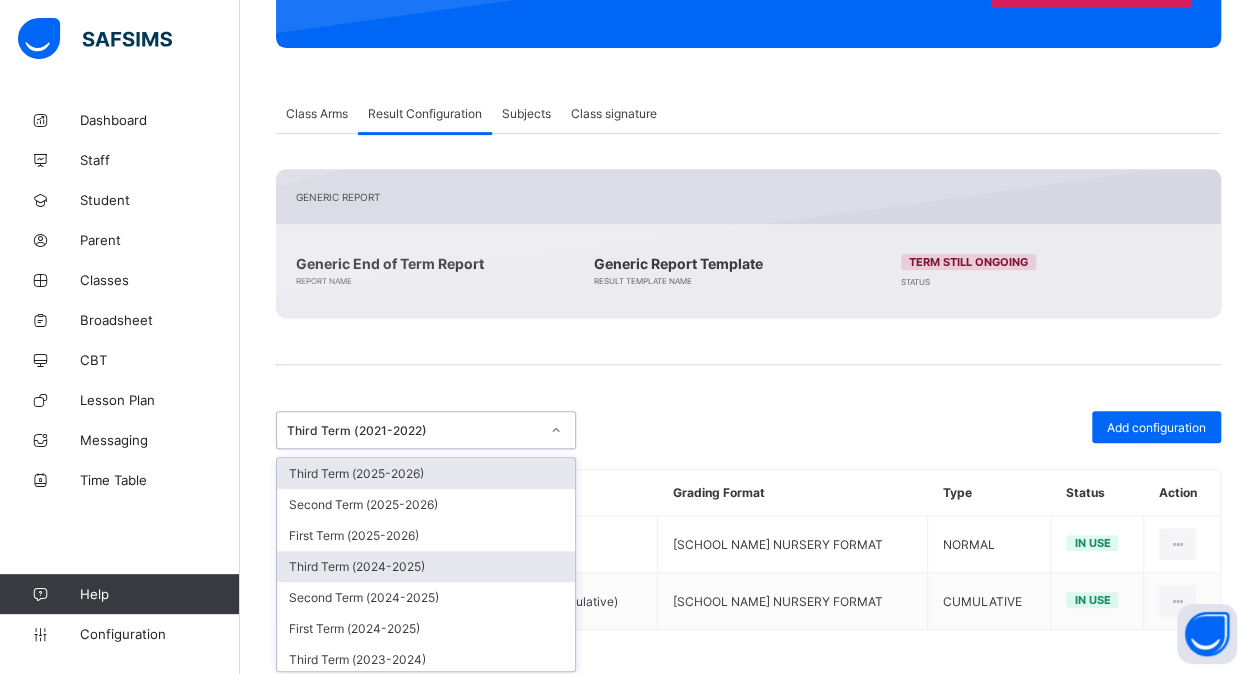 drag, startPoint x: 551, startPoint y: 424, endPoint x: 472, endPoint y: 548, distance: 147.0272 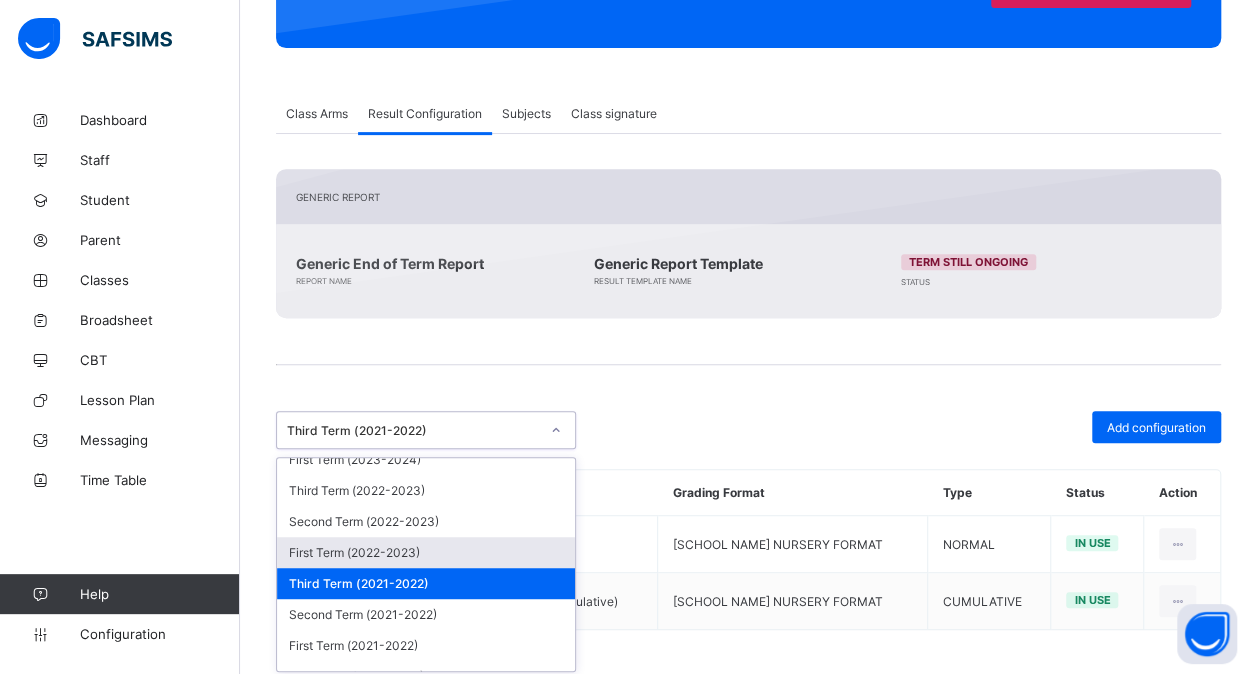 scroll, scrollTop: 264, scrollLeft: 0, axis: vertical 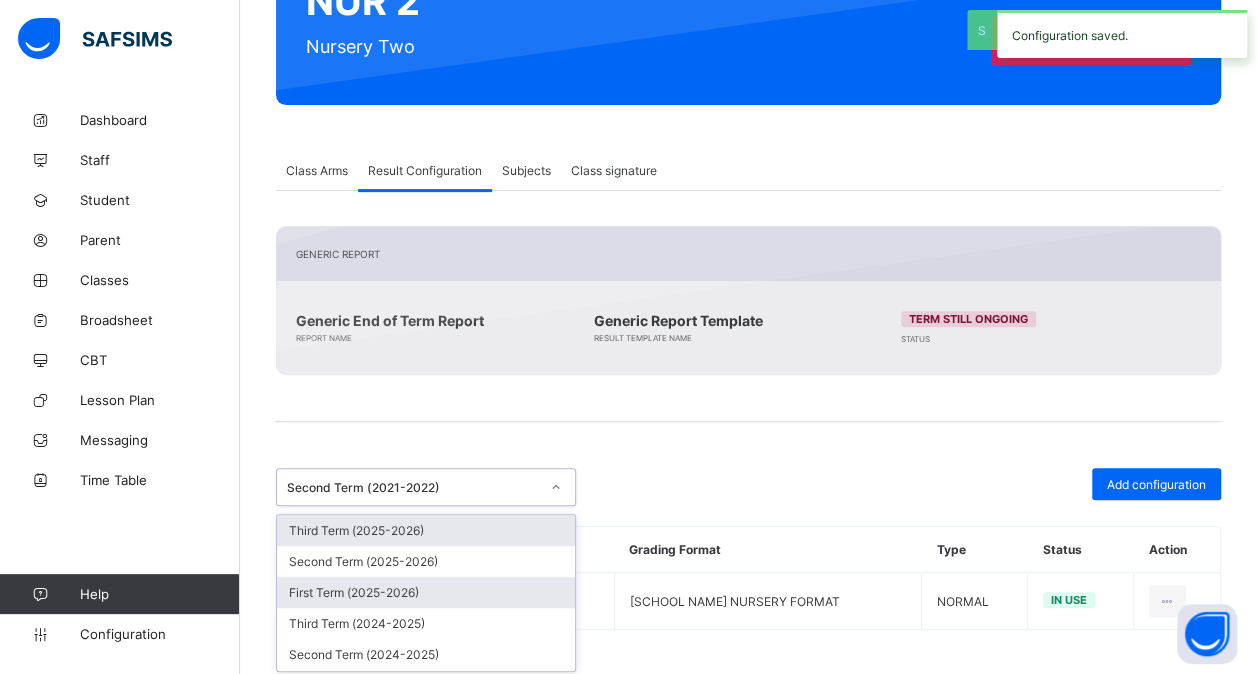 drag, startPoint x: 550, startPoint y: 480, endPoint x: 461, endPoint y: 574, distance: 129.44884 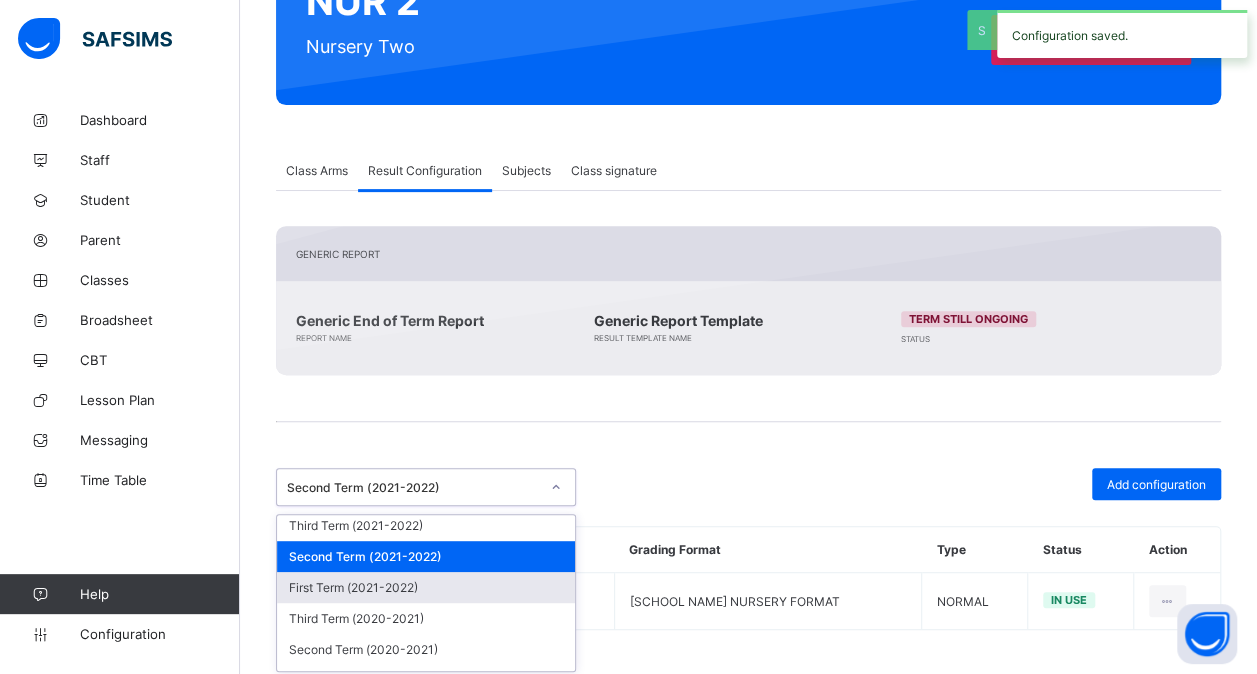 scroll, scrollTop: 378, scrollLeft: 0, axis: vertical 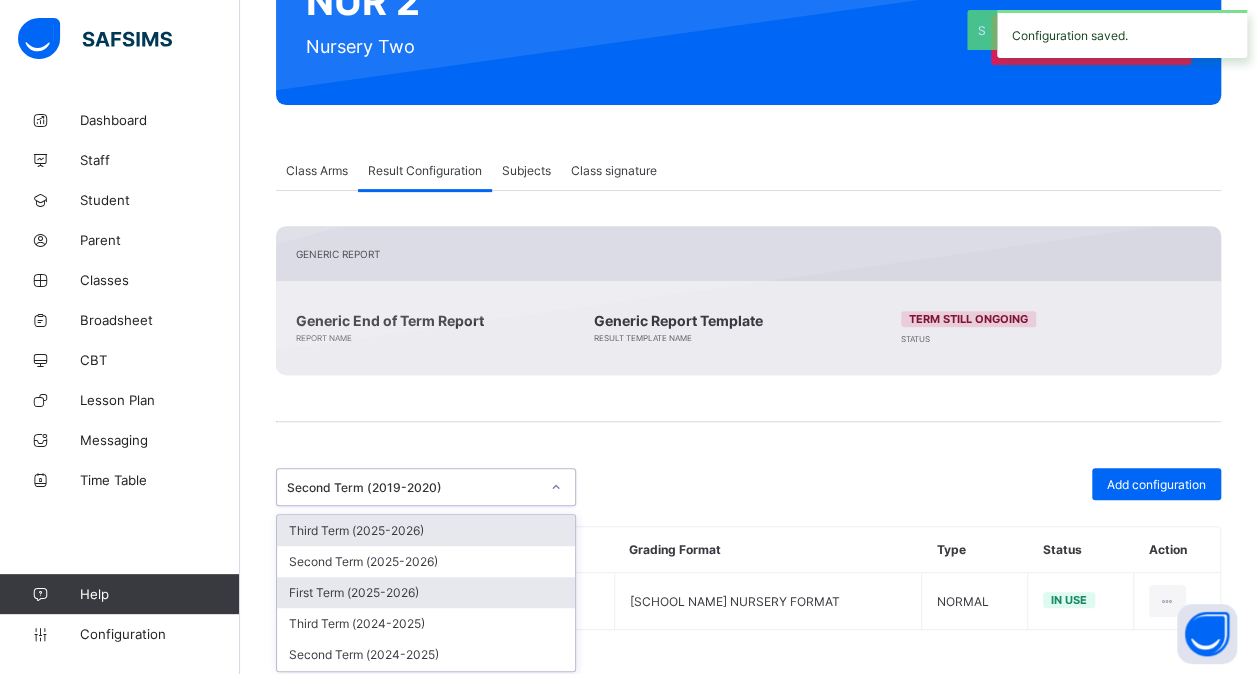 drag, startPoint x: 560, startPoint y: 478, endPoint x: 428, endPoint y: 578, distance: 165.60193 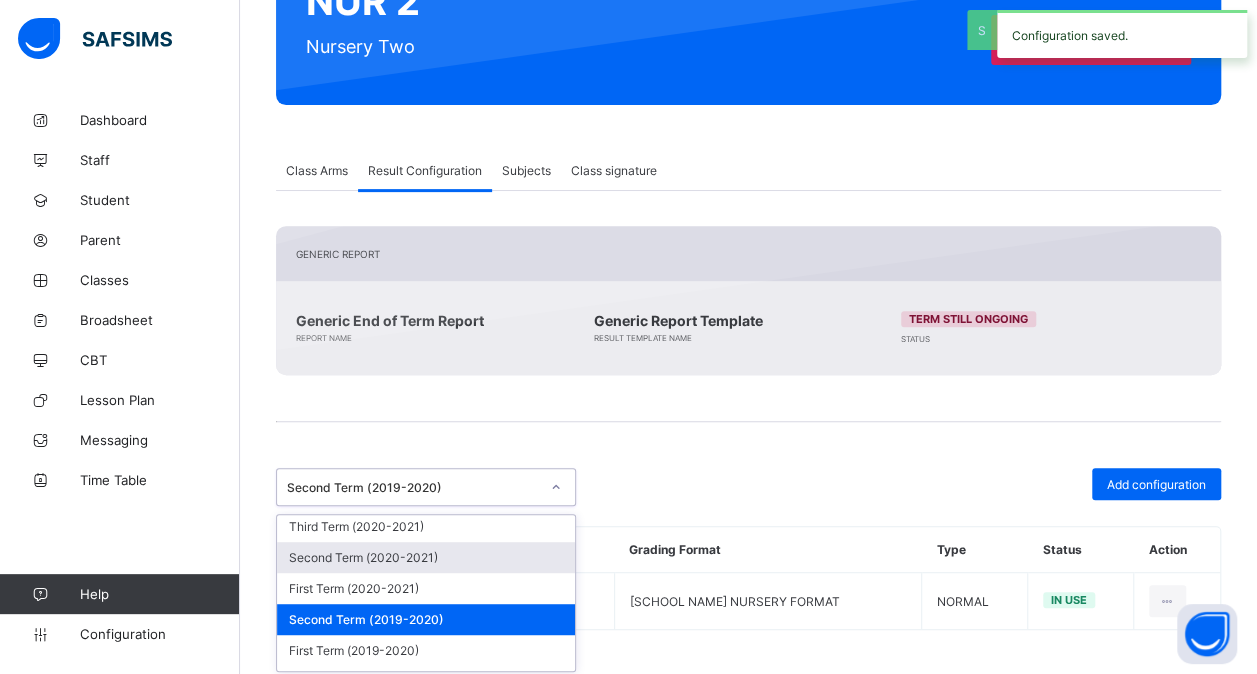 scroll, scrollTop: 485, scrollLeft: 0, axis: vertical 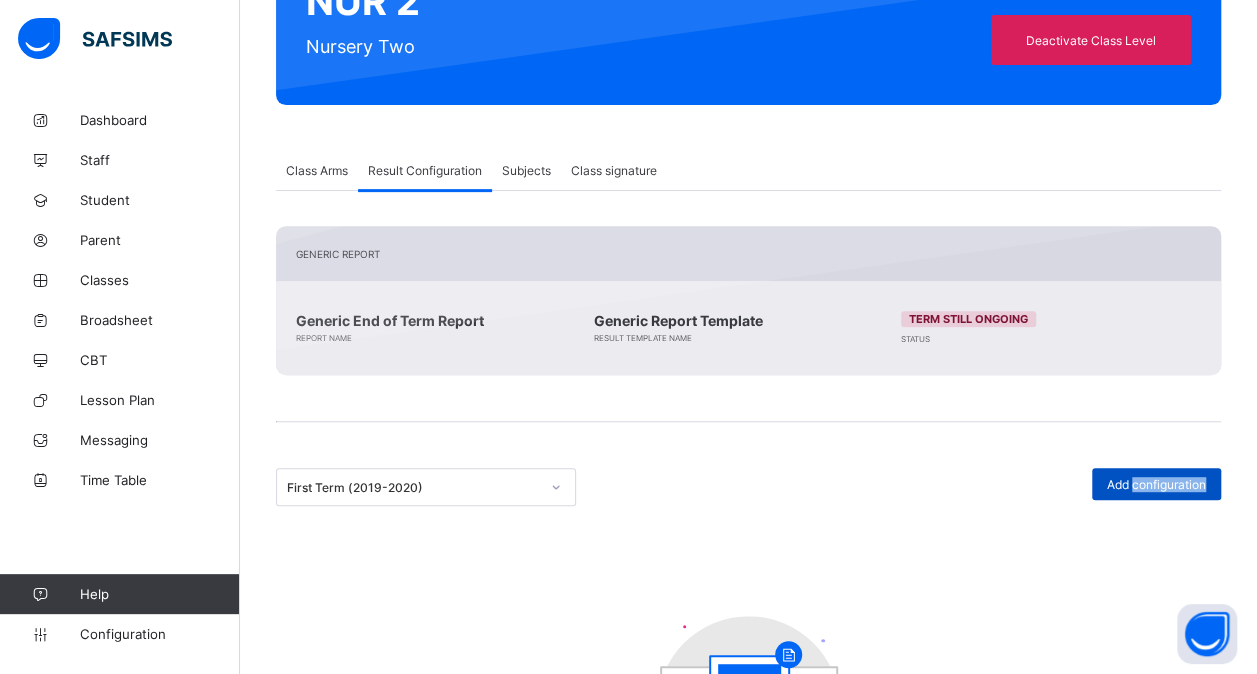 drag, startPoint x: 1127, startPoint y: 500, endPoint x: 1150, endPoint y: 486, distance: 26.925823 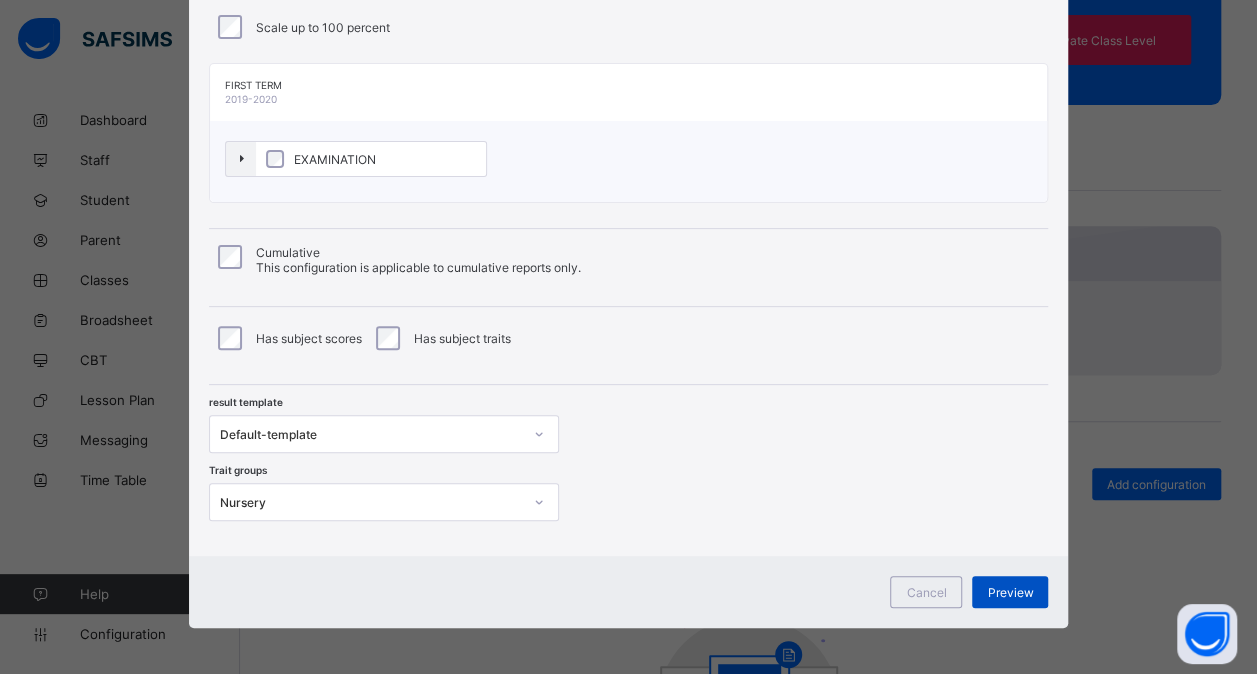 scroll, scrollTop: 0, scrollLeft: 0, axis: both 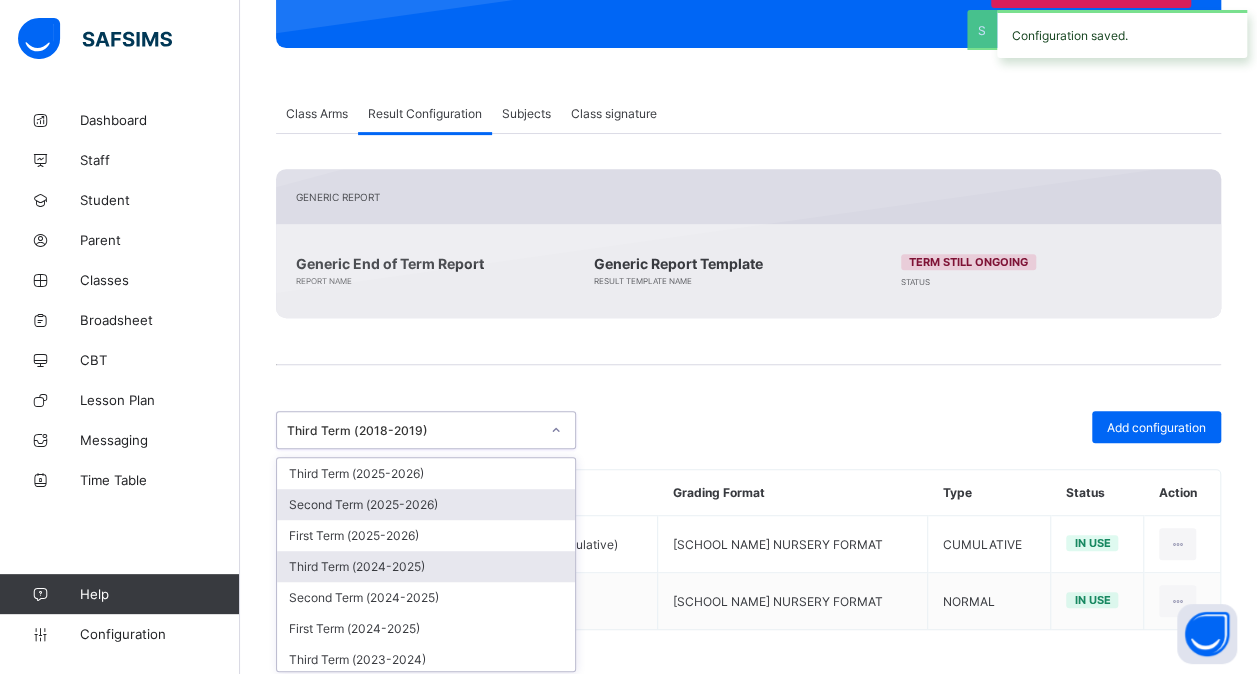 drag, startPoint x: 556, startPoint y: 425, endPoint x: 426, endPoint y: 557, distance: 185.26738 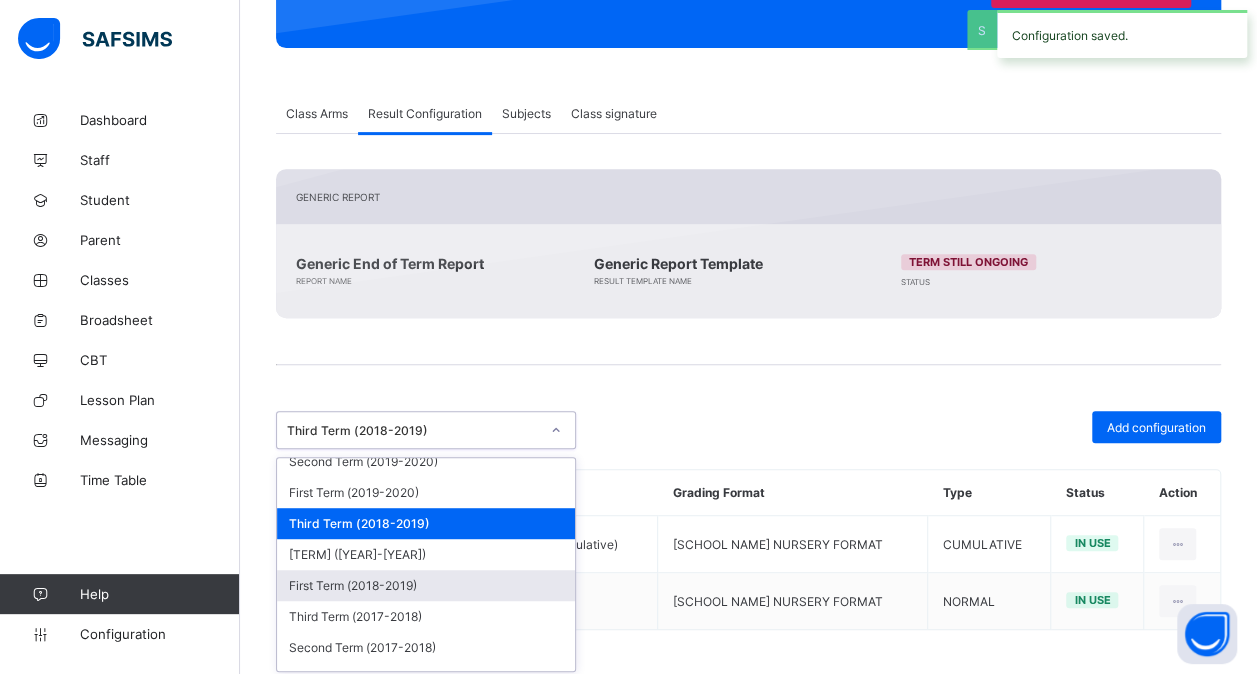 scroll, scrollTop: 572, scrollLeft: 0, axis: vertical 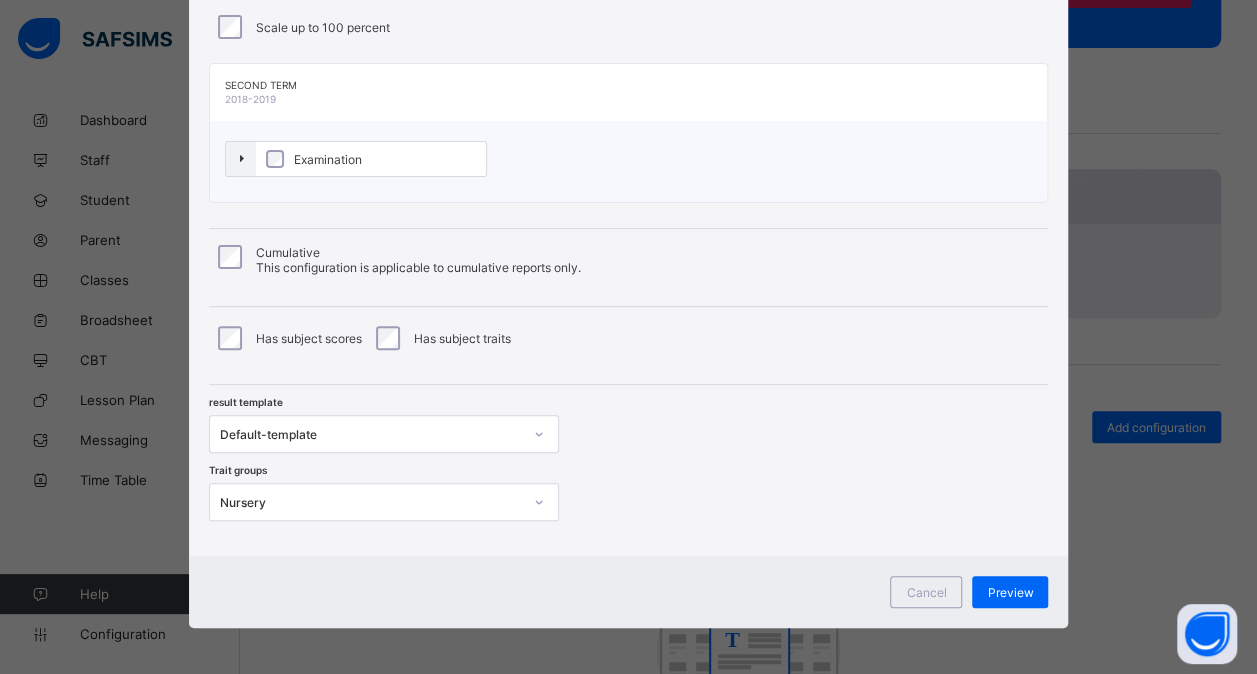 drag, startPoint x: 1022, startPoint y: 608, endPoint x: 808, endPoint y: 563, distance: 218.68013 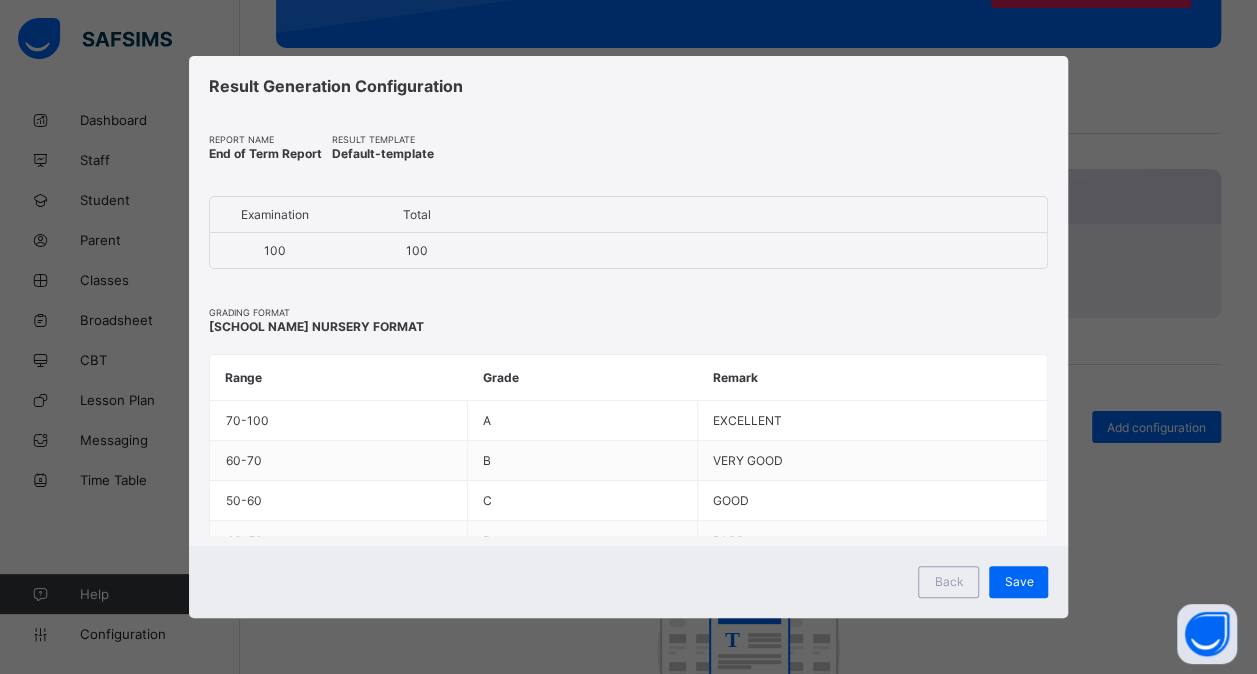 scroll, scrollTop: 0, scrollLeft: 0, axis: both 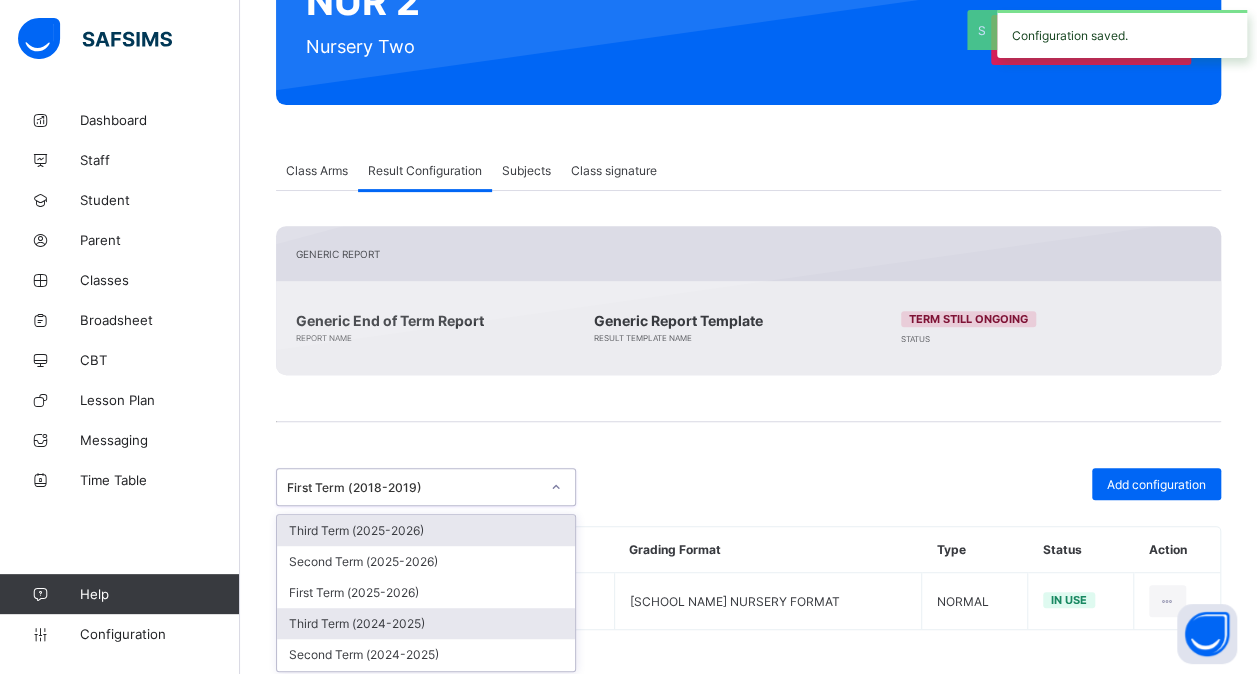 drag, startPoint x: 554, startPoint y: 485, endPoint x: 440, endPoint y: 624, distance: 179.7693 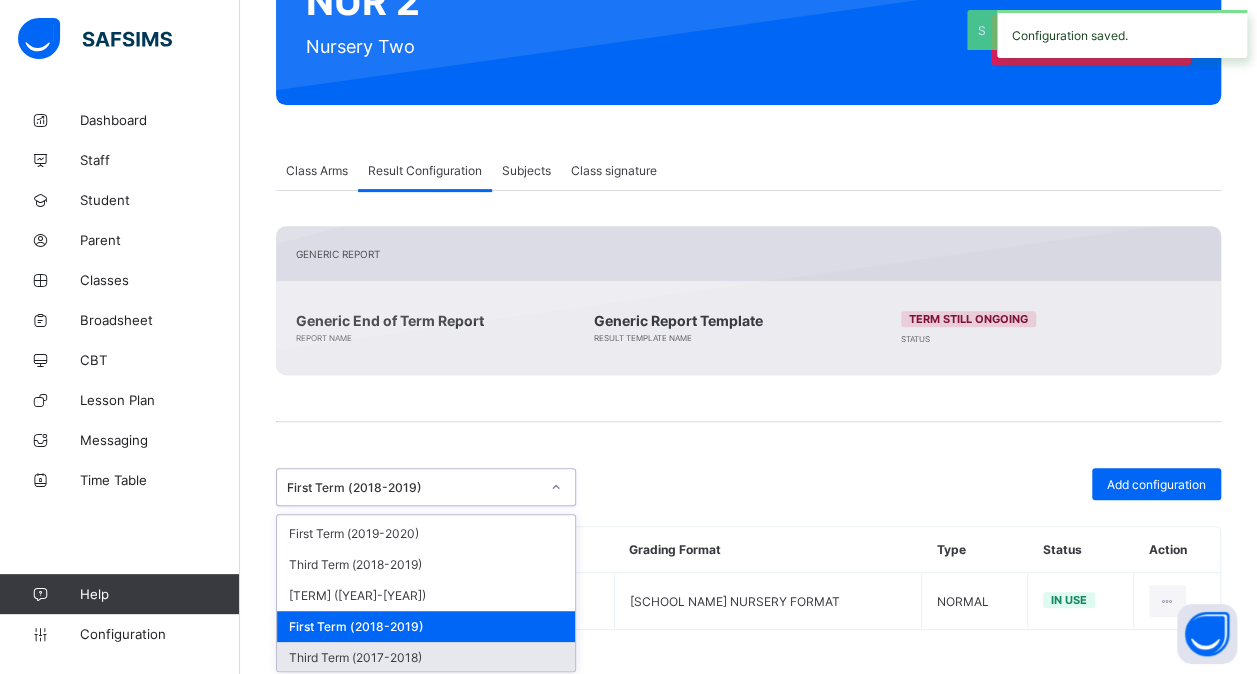 scroll, scrollTop: 606, scrollLeft: 0, axis: vertical 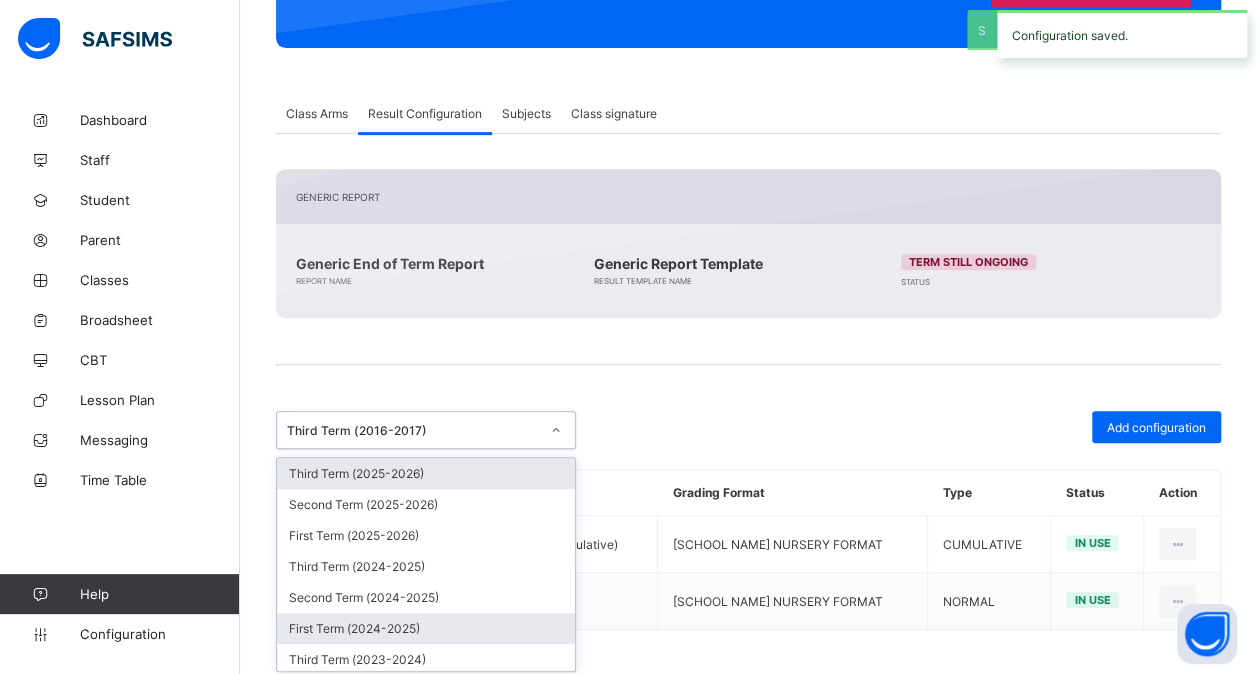 drag, startPoint x: 557, startPoint y: 430, endPoint x: 438, endPoint y: 608, distance: 214.11446 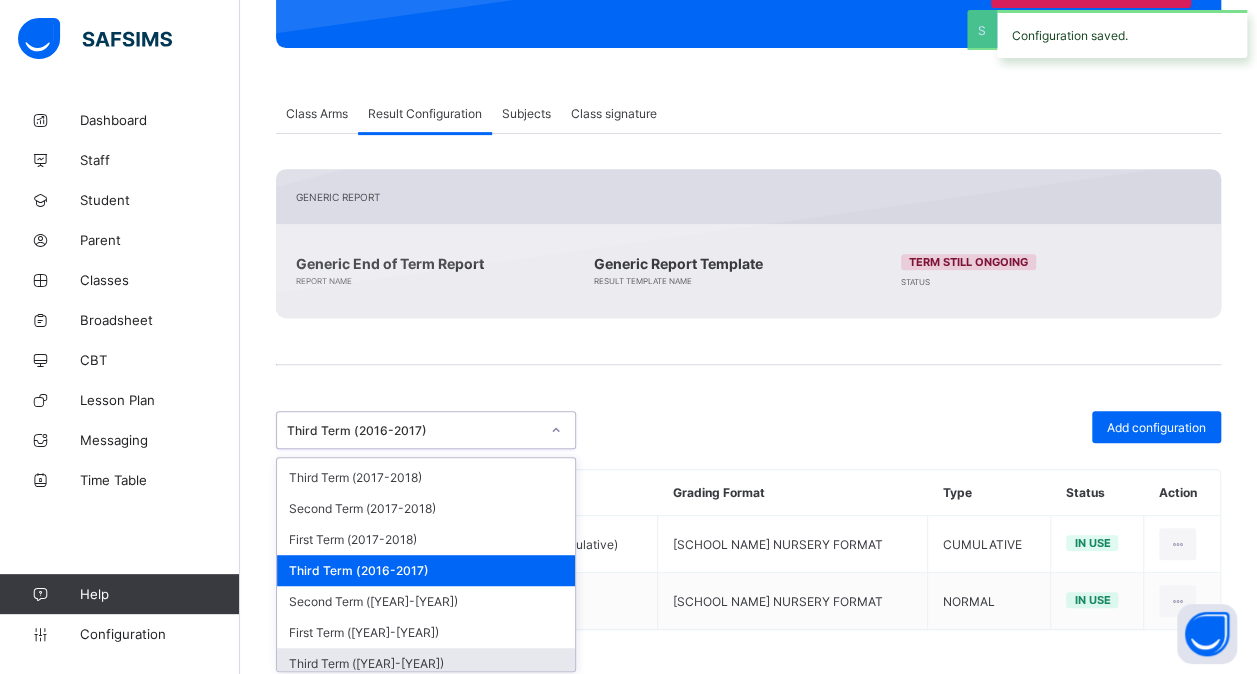 scroll, scrollTop: 715, scrollLeft: 0, axis: vertical 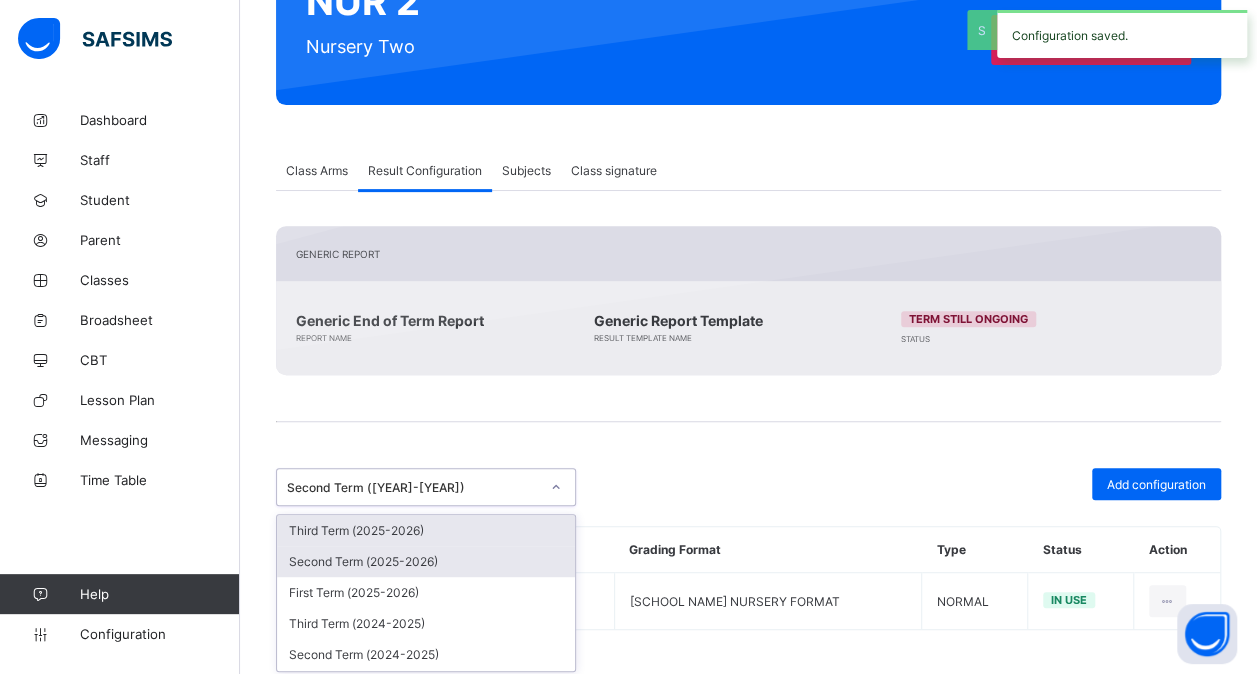 drag, startPoint x: 558, startPoint y: 486, endPoint x: 460, endPoint y: 570, distance: 129.07362 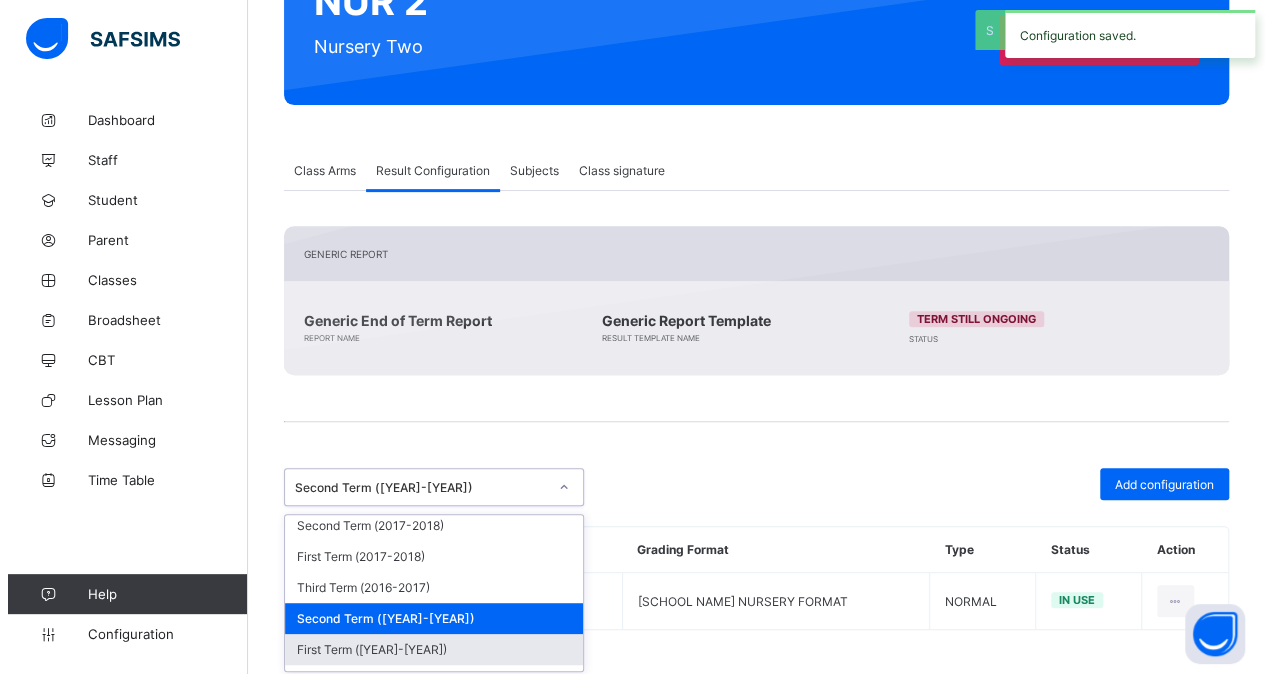 scroll, scrollTop: 810, scrollLeft: 0, axis: vertical 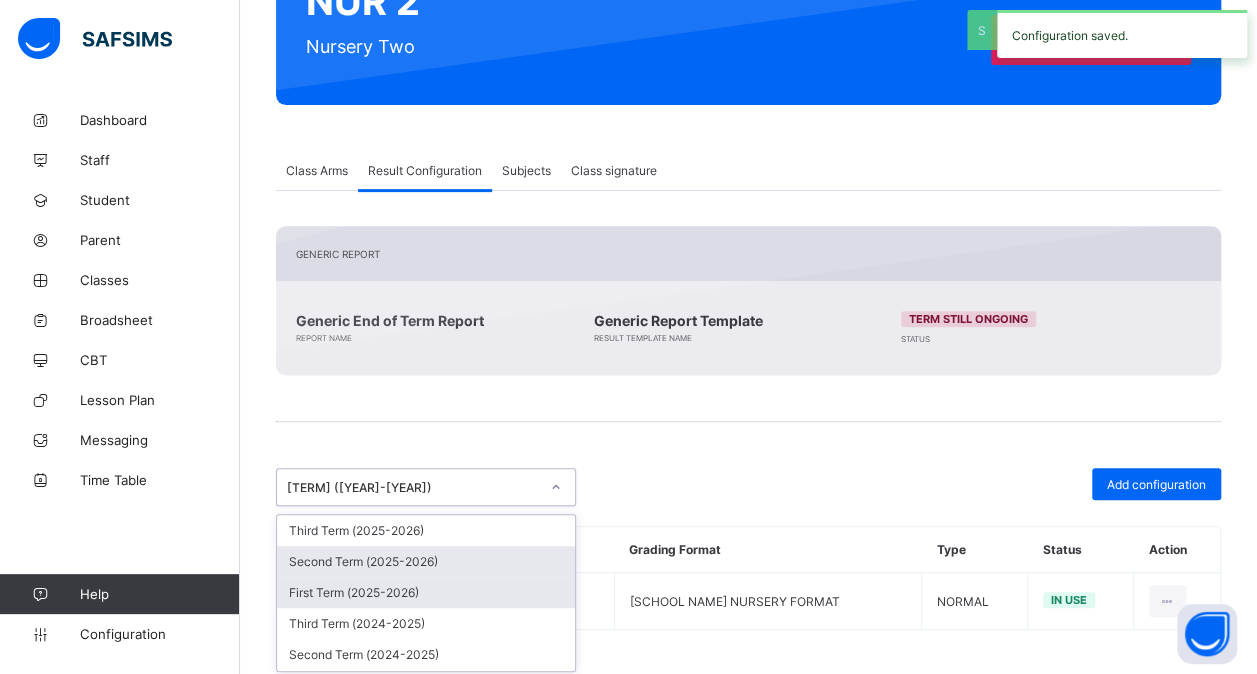 drag, startPoint x: 554, startPoint y: 480, endPoint x: 474, endPoint y: 597, distance: 141.73567 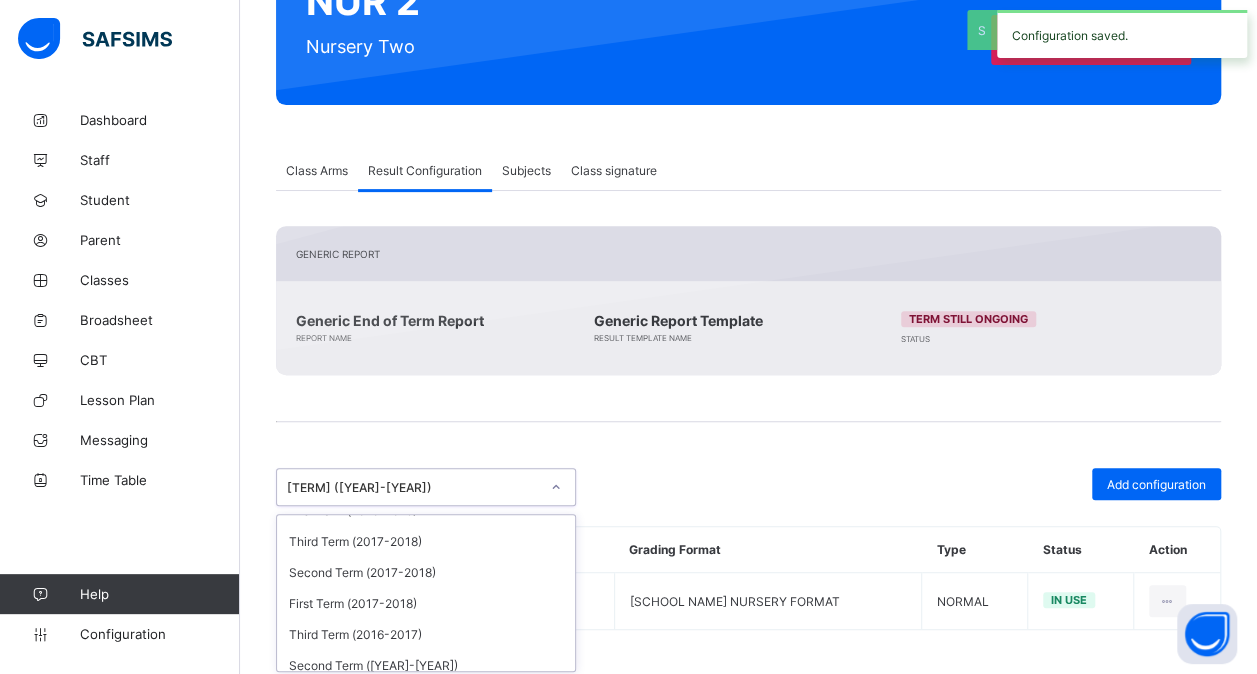 scroll, scrollTop: 834, scrollLeft: 0, axis: vertical 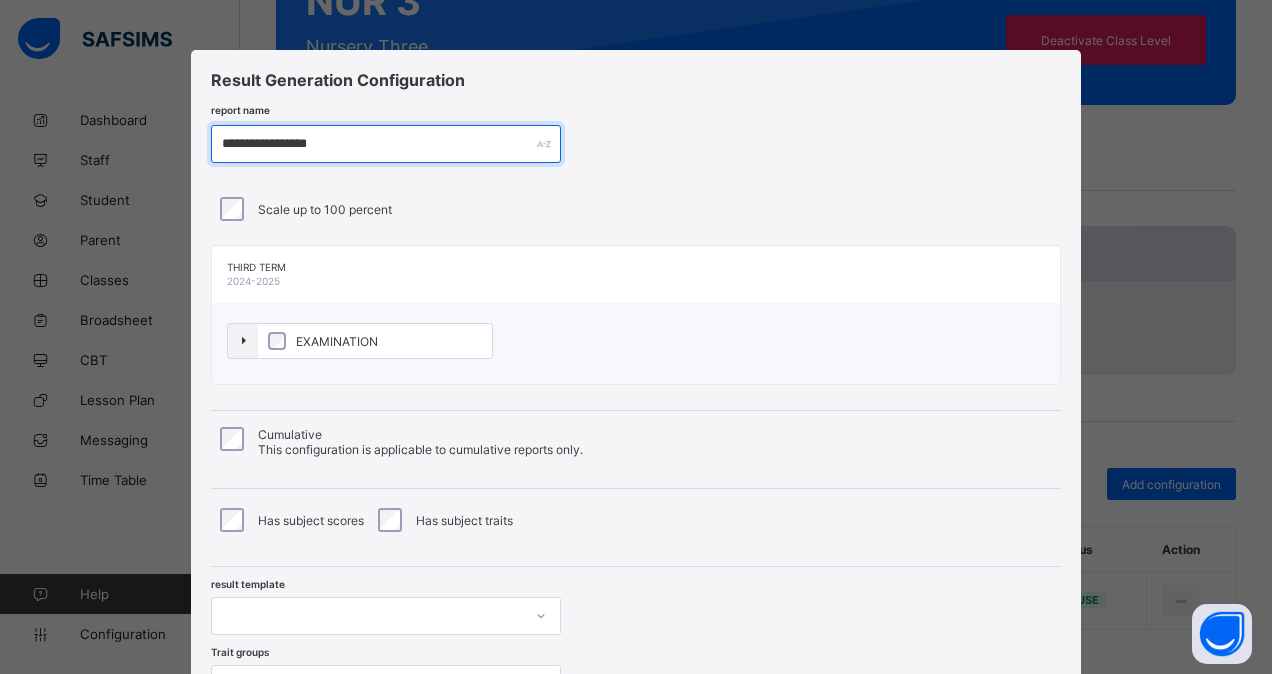 type on "**********" 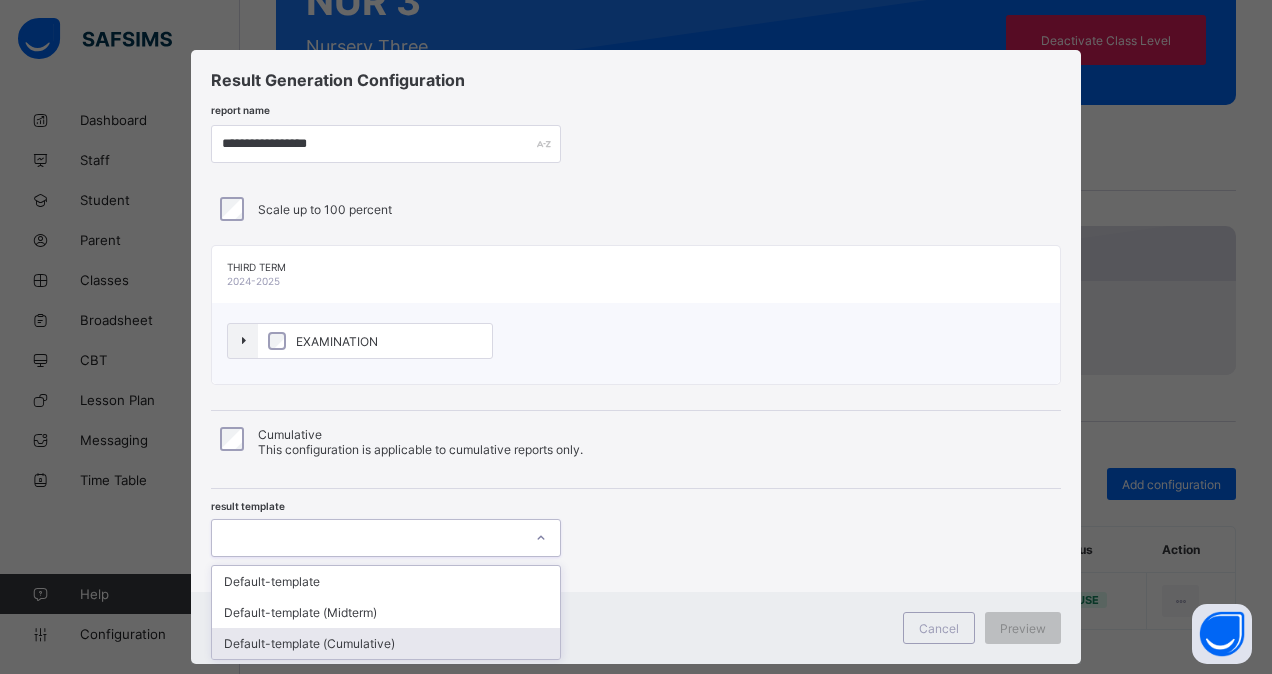 drag, startPoint x: 338, startPoint y: 534, endPoint x: 352, endPoint y: 642, distance: 108.903625 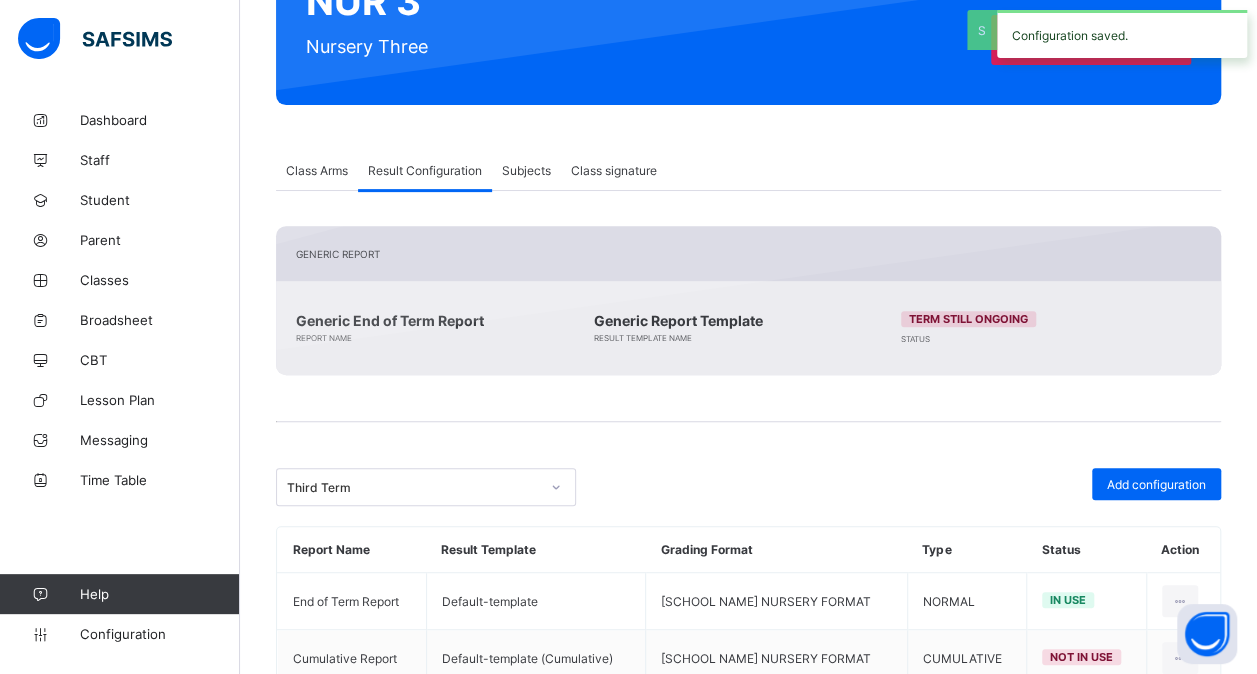 scroll, scrollTop: 317, scrollLeft: 0, axis: vertical 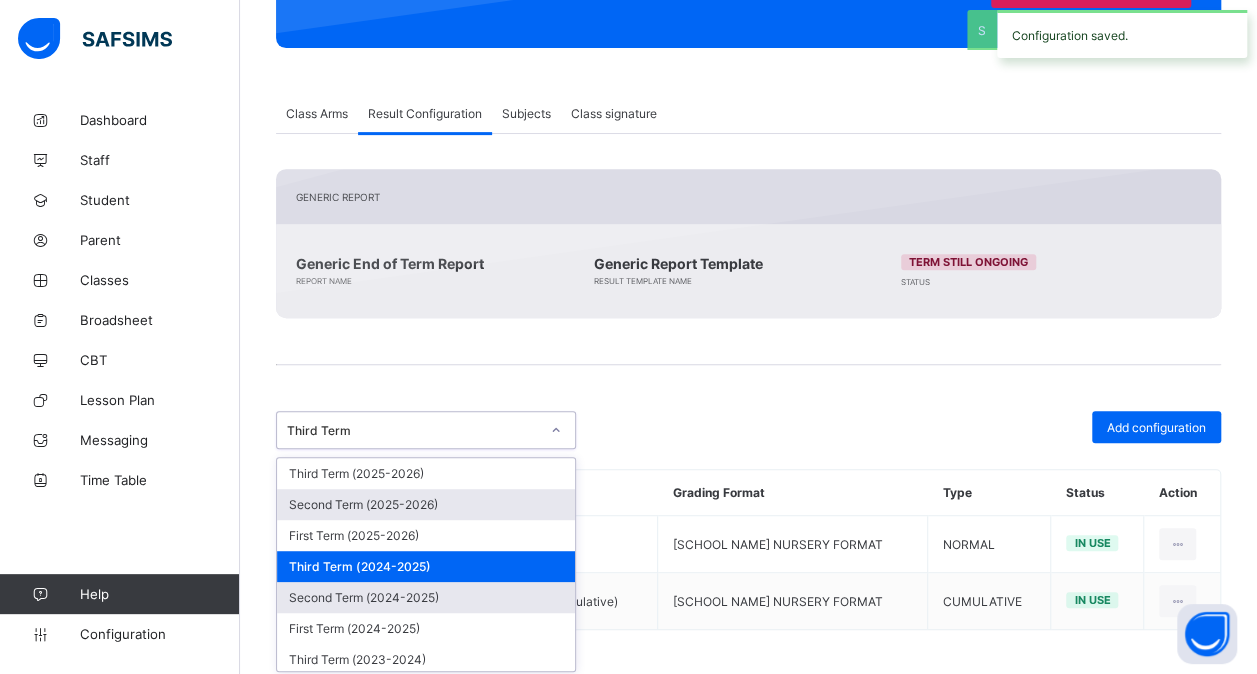 drag, startPoint x: 558, startPoint y: 422, endPoint x: 455, endPoint y: 574, distance: 183.61101 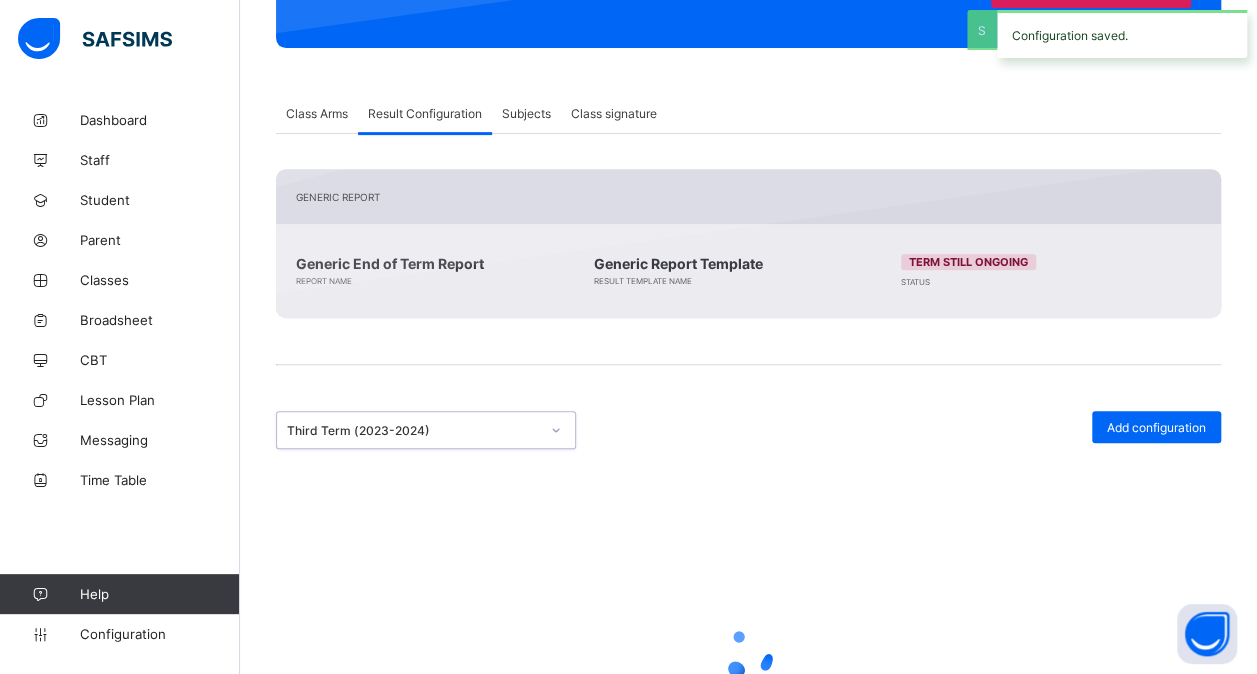 scroll, scrollTop: 332, scrollLeft: 0, axis: vertical 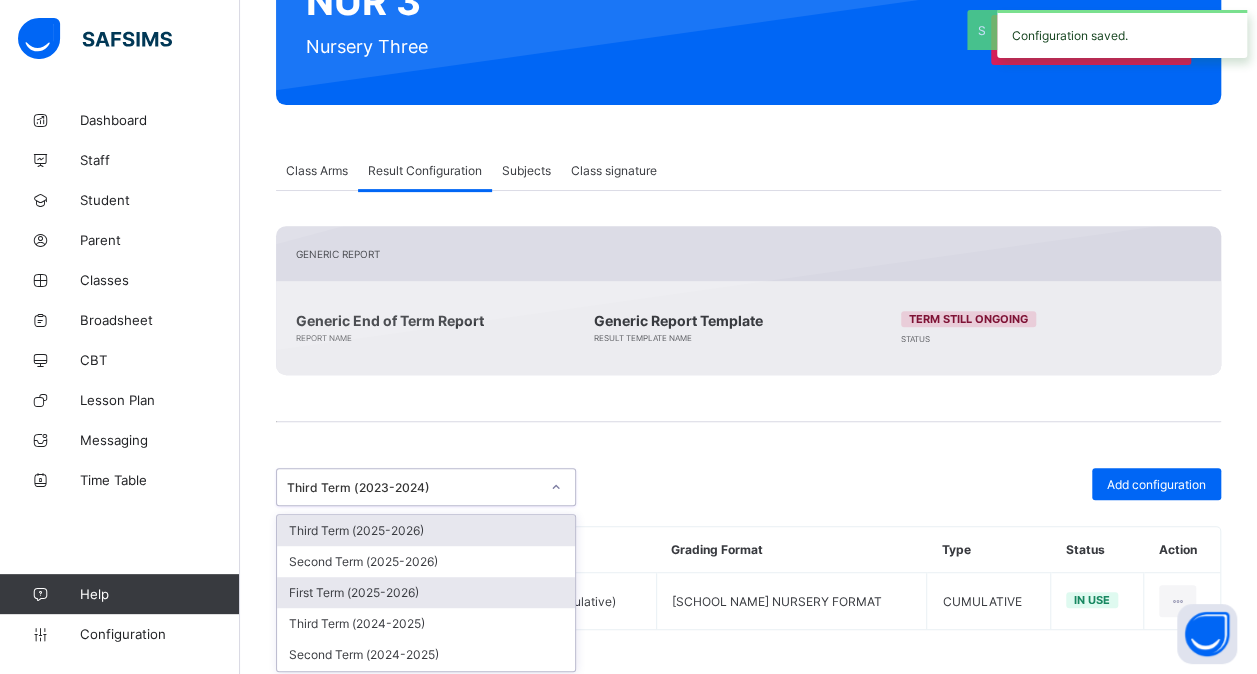 drag, startPoint x: 551, startPoint y: 478, endPoint x: 460, endPoint y: 570, distance: 129.40247 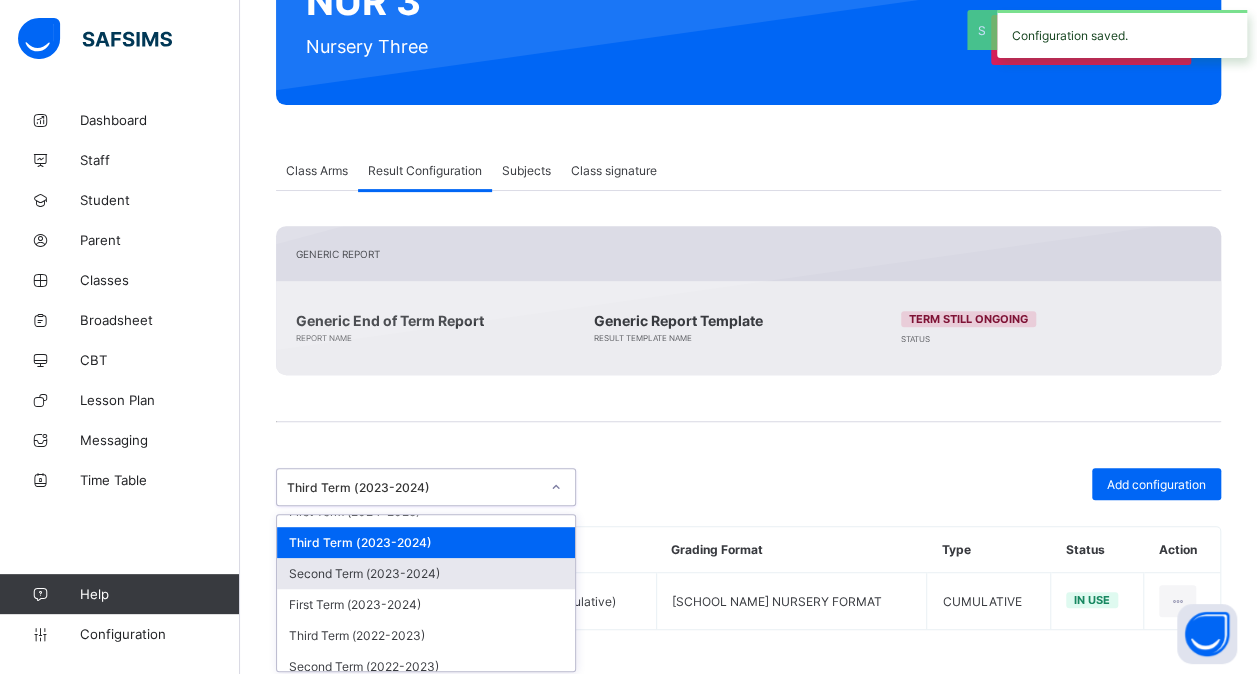scroll, scrollTop: 210, scrollLeft: 0, axis: vertical 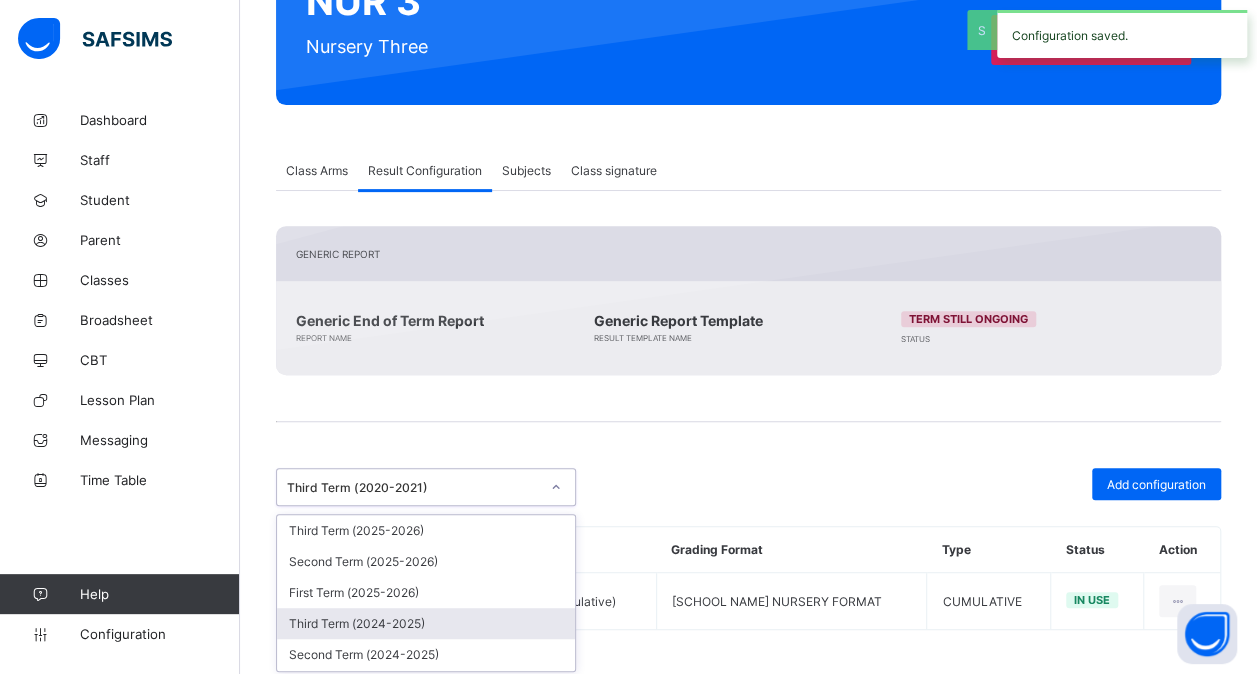 drag, startPoint x: 551, startPoint y: 483, endPoint x: 467, endPoint y: 614, distance: 155.61812 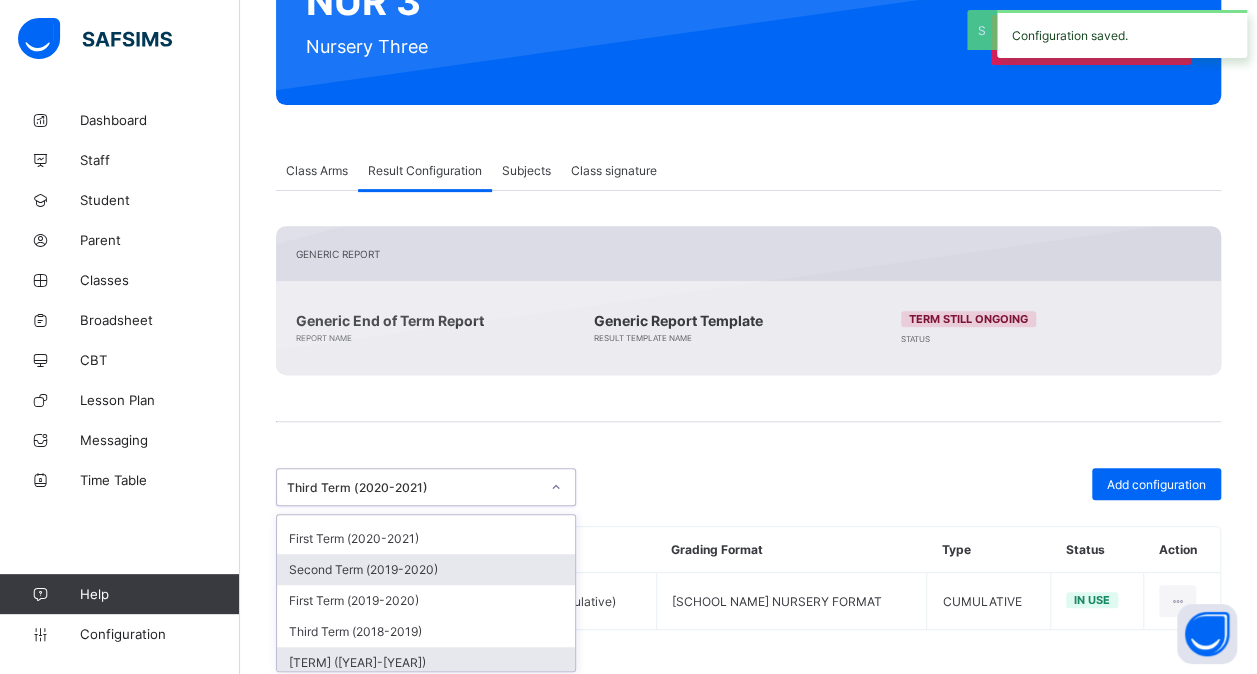 scroll, scrollTop: 522, scrollLeft: 0, axis: vertical 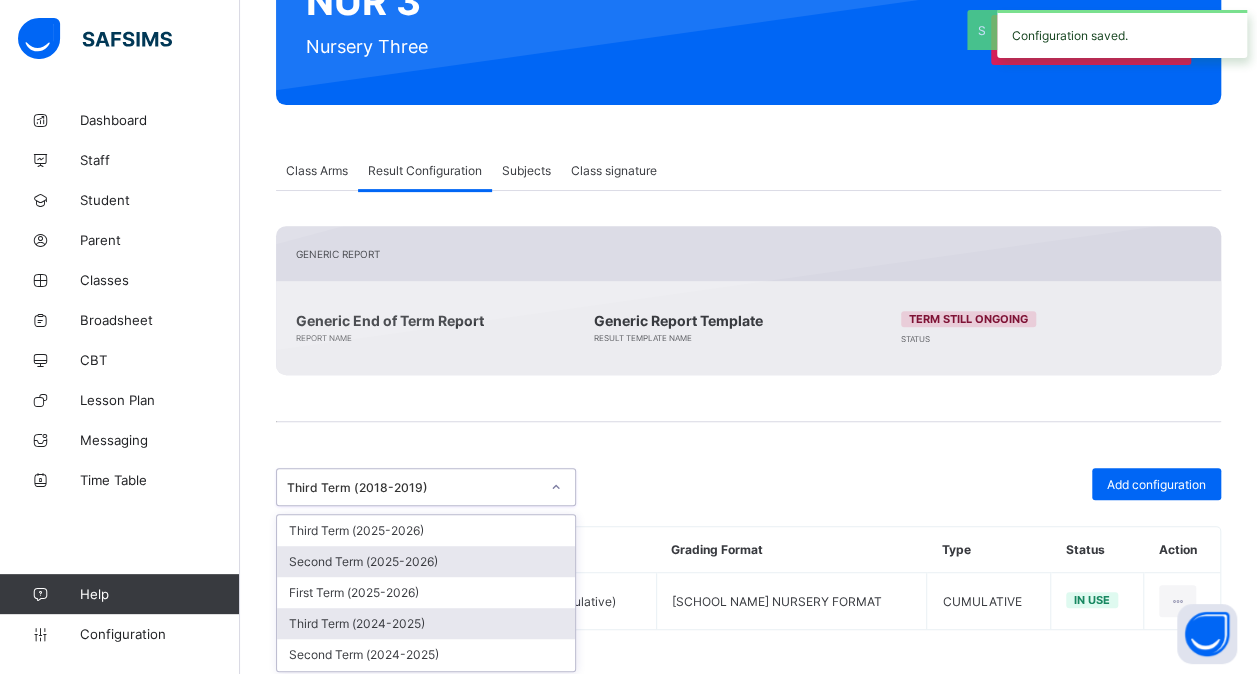drag, startPoint x: 556, startPoint y: 488, endPoint x: 472, endPoint y: 613, distance: 150.60213 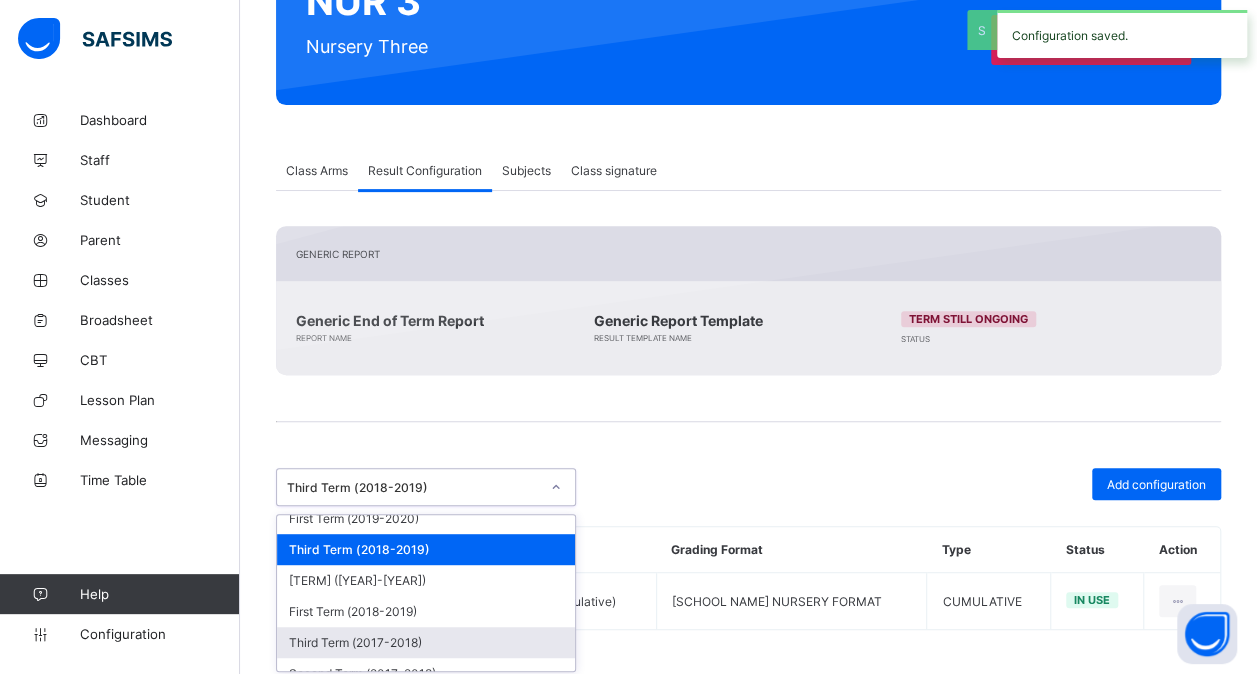 scroll, scrollTop: 607, scrollLeft: 0, axis: vertical 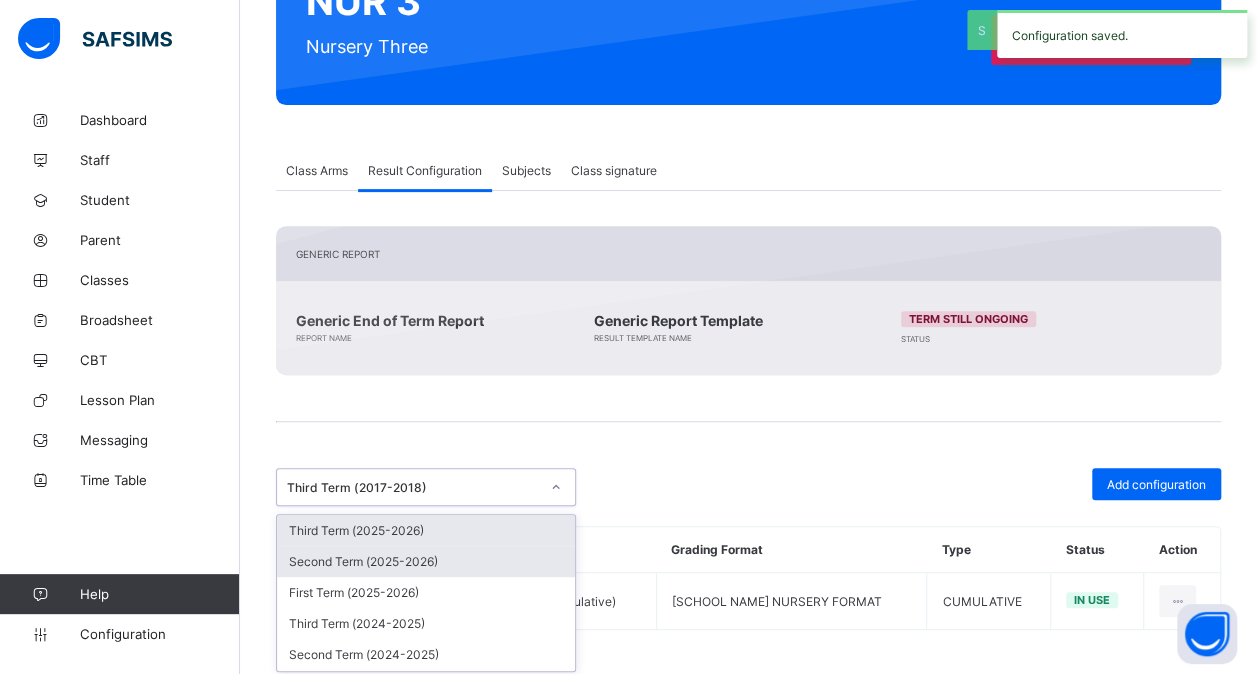 drag, startPoint x: 557, startPoint y: 492, endPoint x: 472, endPoint y: 567, distance: 113.35784 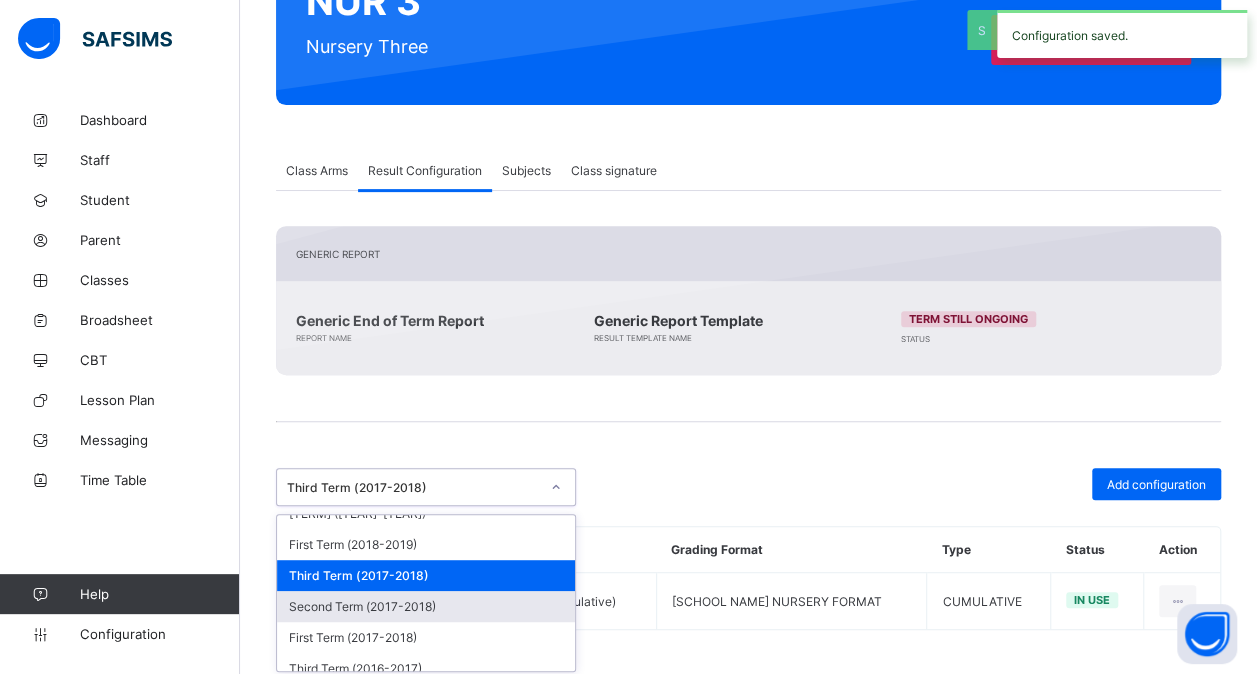 scroll, scrollTop: 702, scrollLeft: 0, axis: vertical 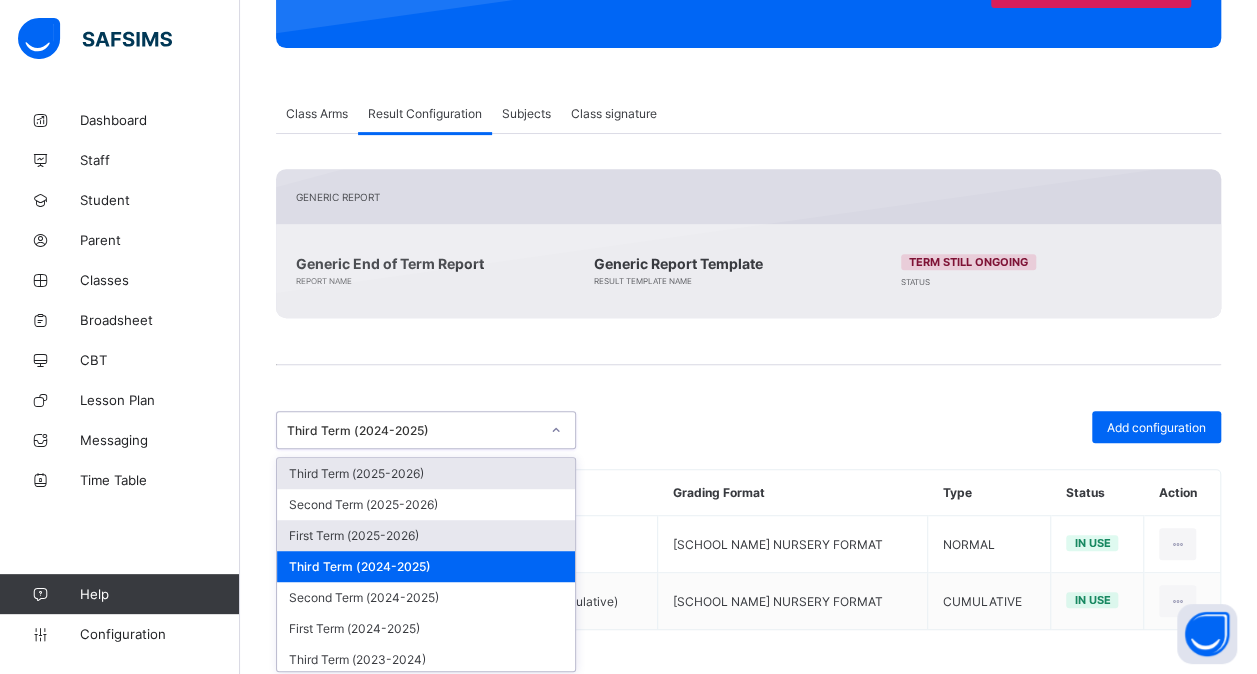 drag, startPoint x: 557, startPoint y: 464, endPoint x: 490, endPoint y: 528, distance: 92.65527 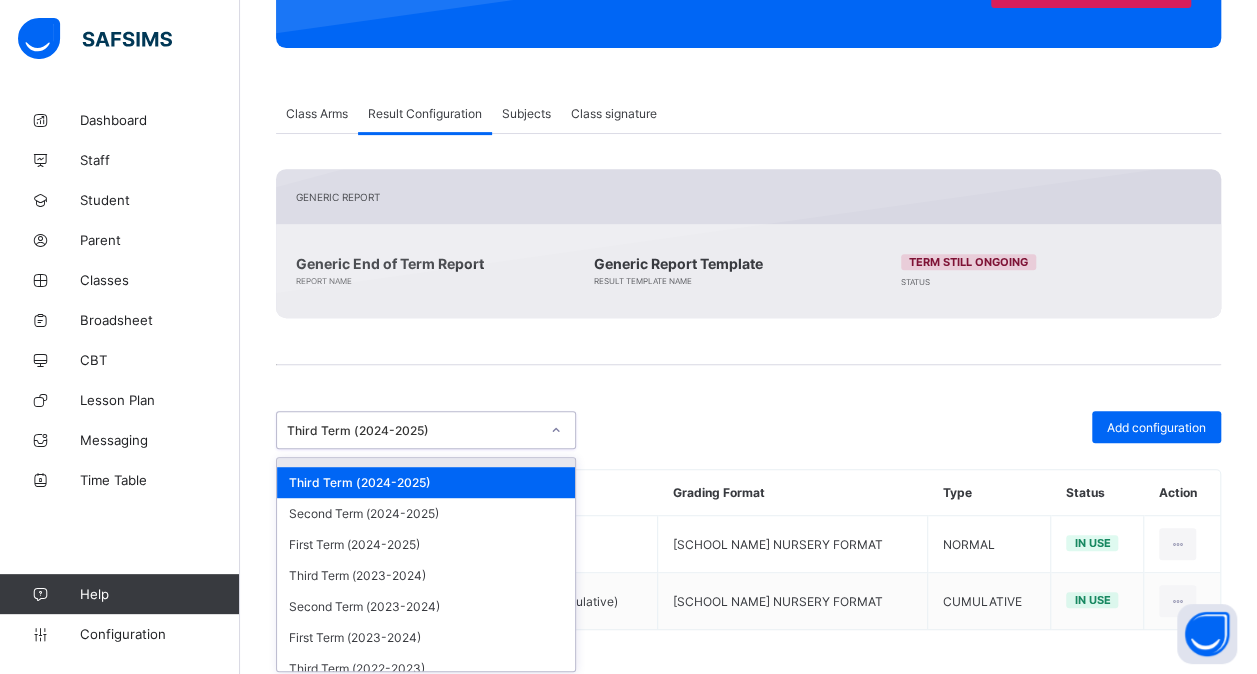 scroll, scrollTop: 91, scrollLeft: 0, axis: vertical 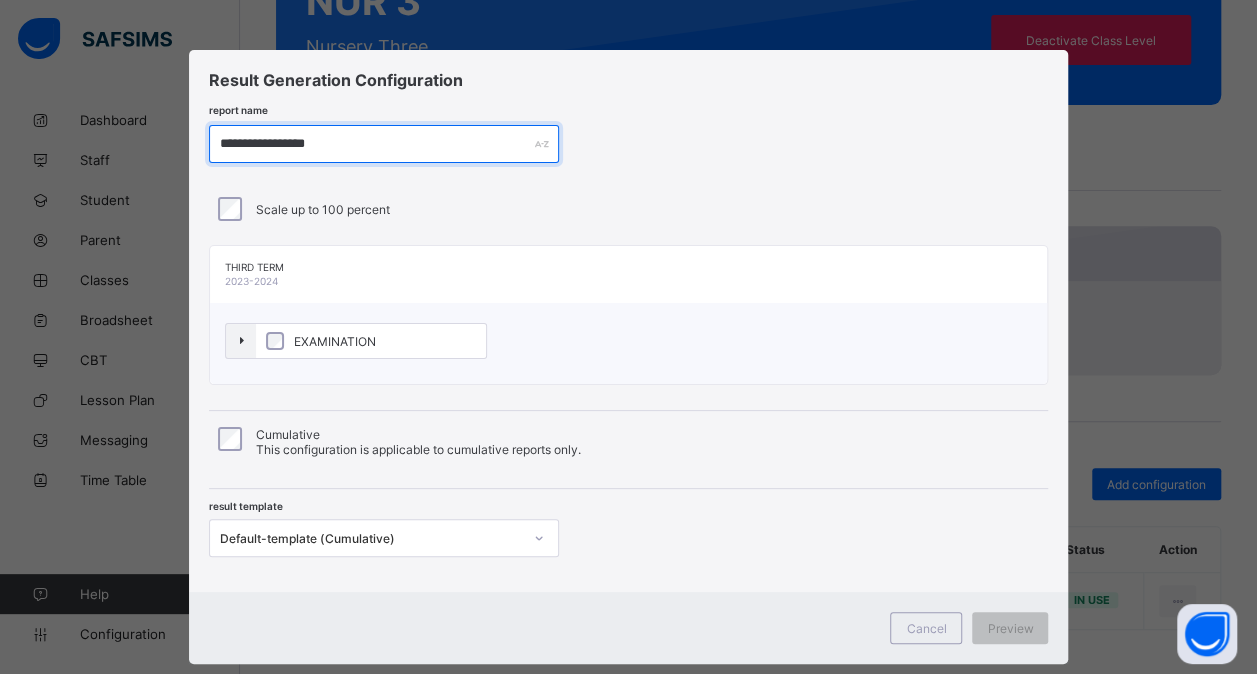 paste on "*" 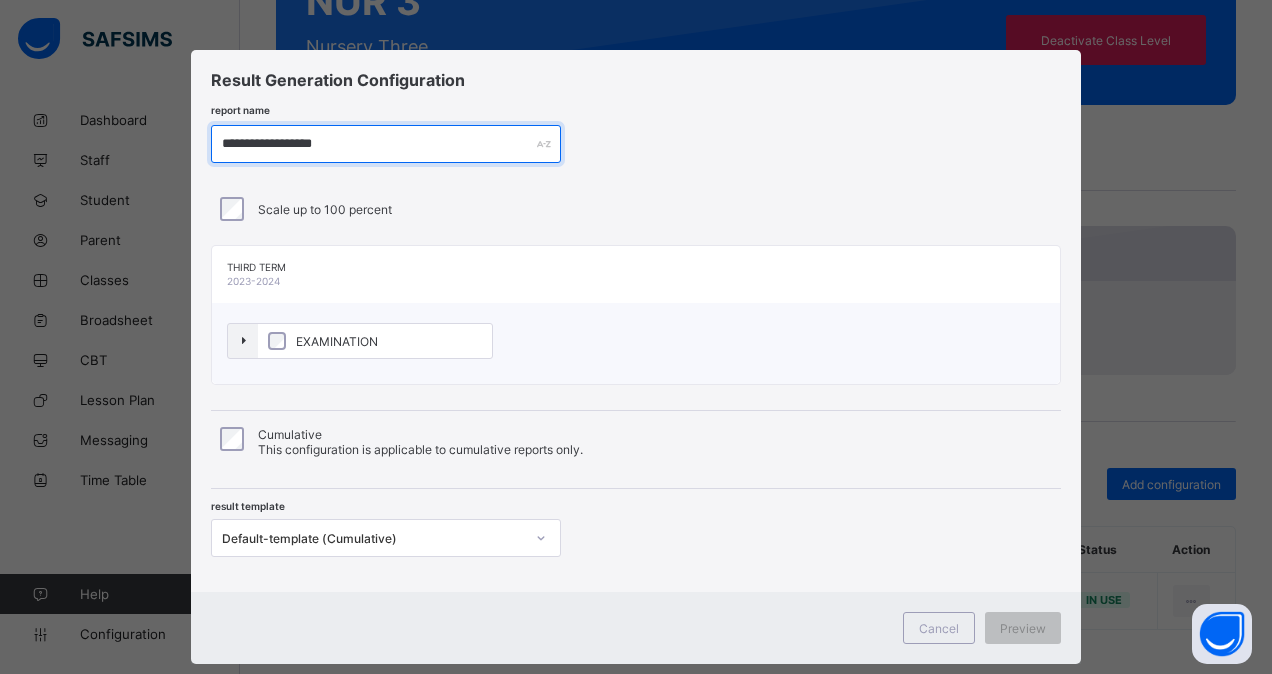 type on "**********" 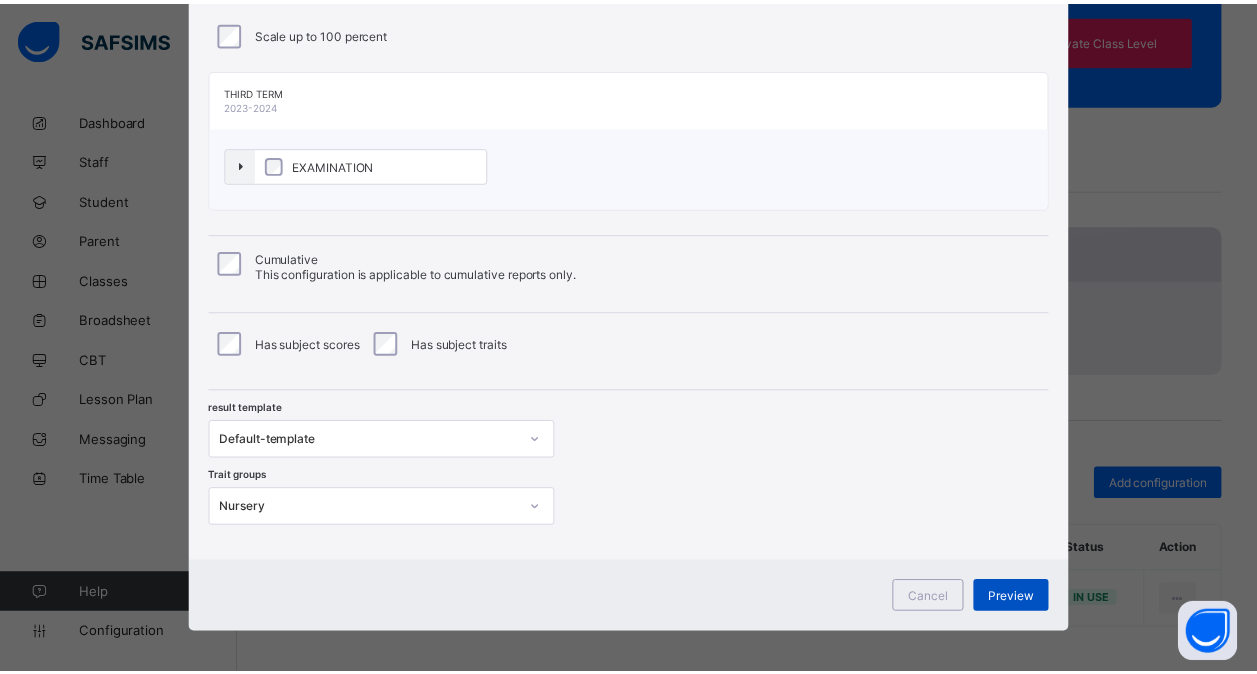 scroll, scrollTop: 0, scrollLeft: 0, axis: both 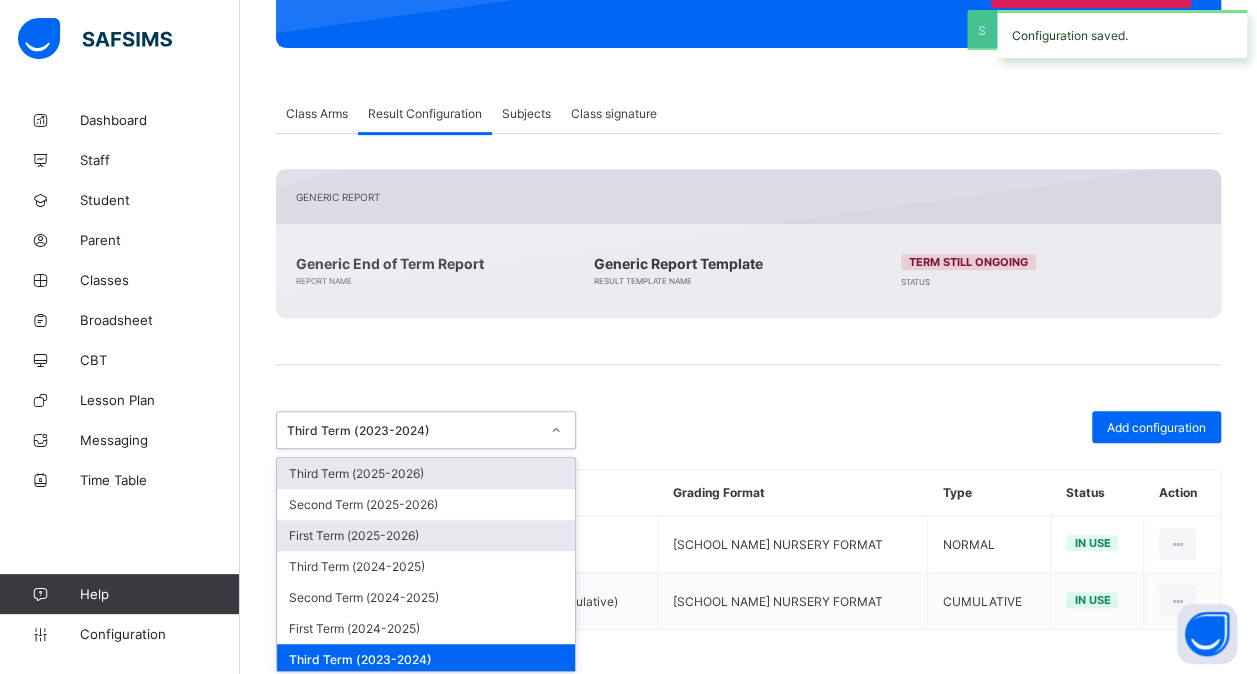 drag, startPoint x: 552, startPoint y: 424, endPoint x: 460, endPoint y: 524, distance: 135.88231 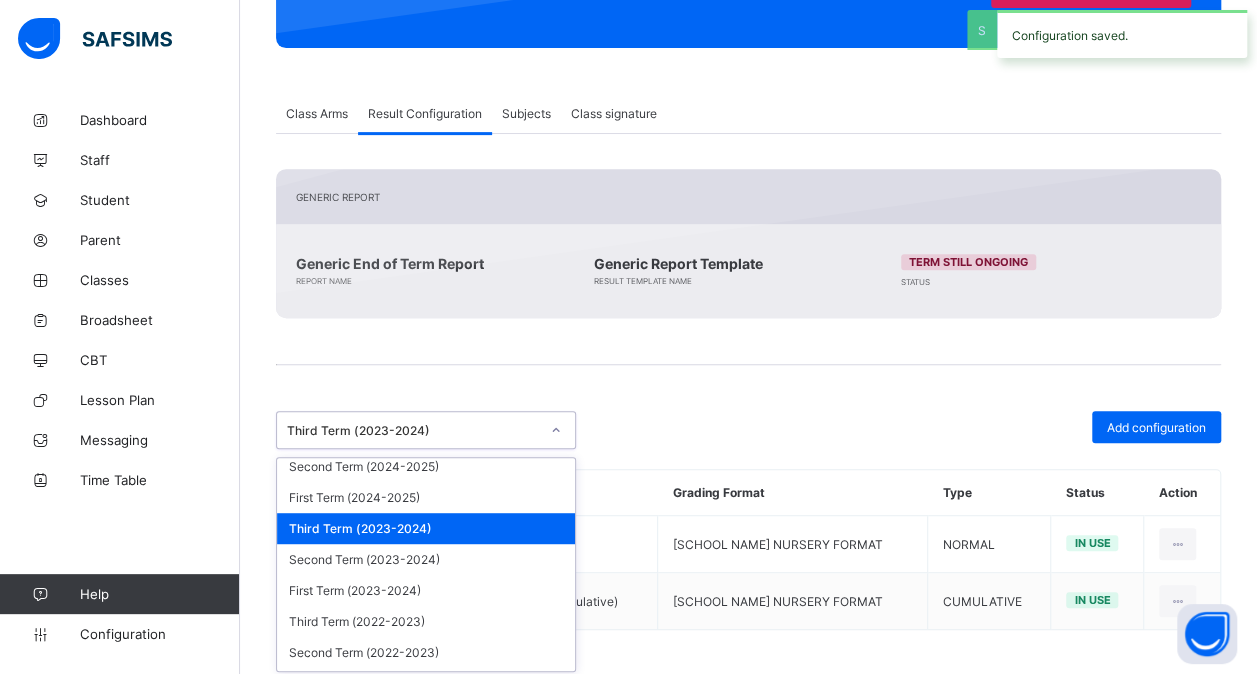 scroll, scrollTop: 132, scrollLeft: 0, axis: vertical 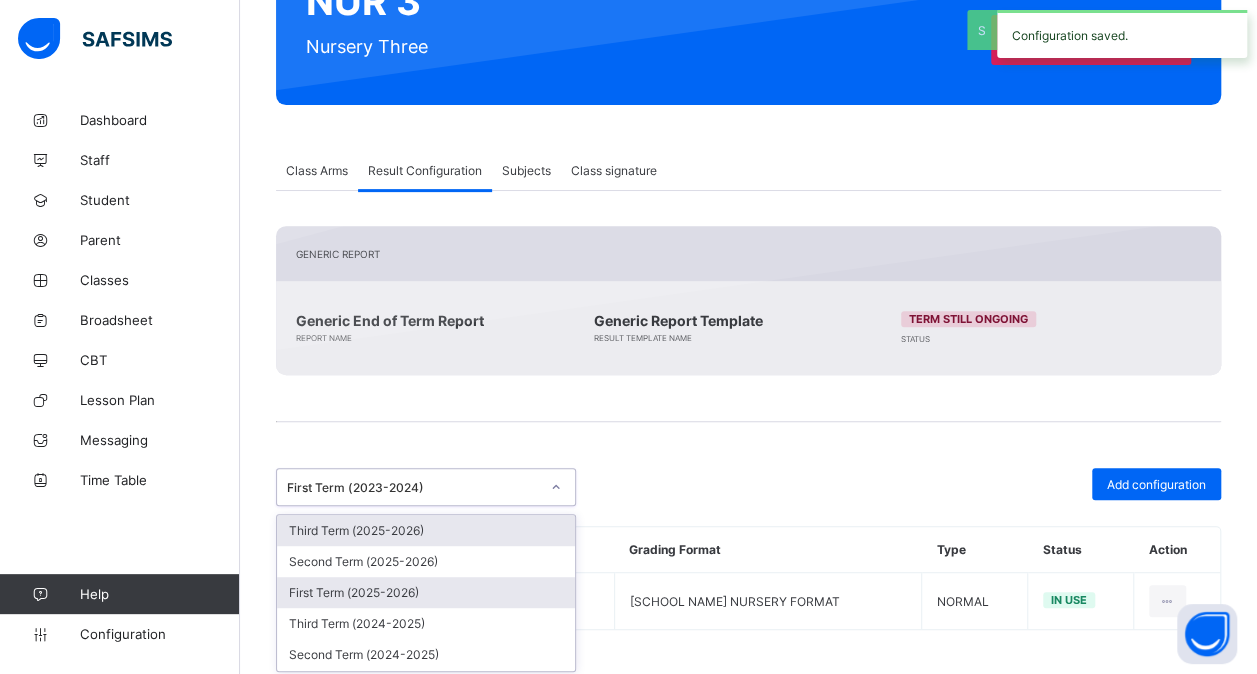 drag, startPoint x: 557, startPoint y: 482, endPoint x: 464, endPoint y: 578, distance: 133.66002 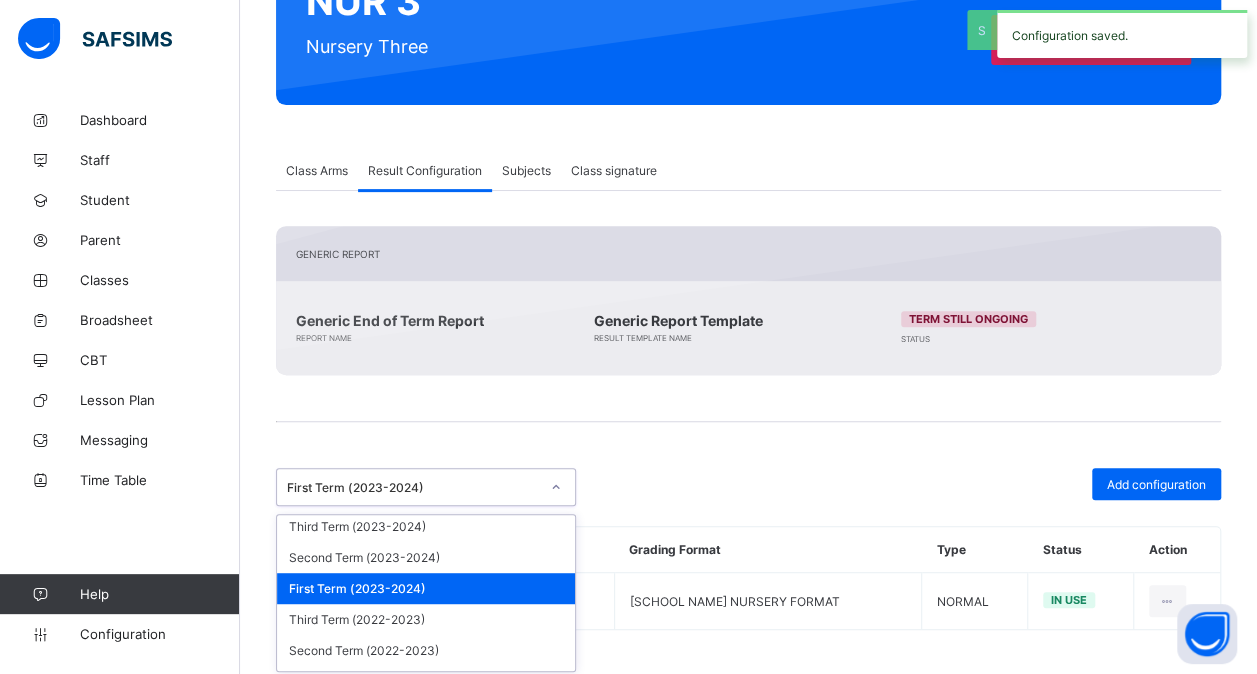 scroll, scrollTop: 191, scrollLeft: 0, axis: vertical 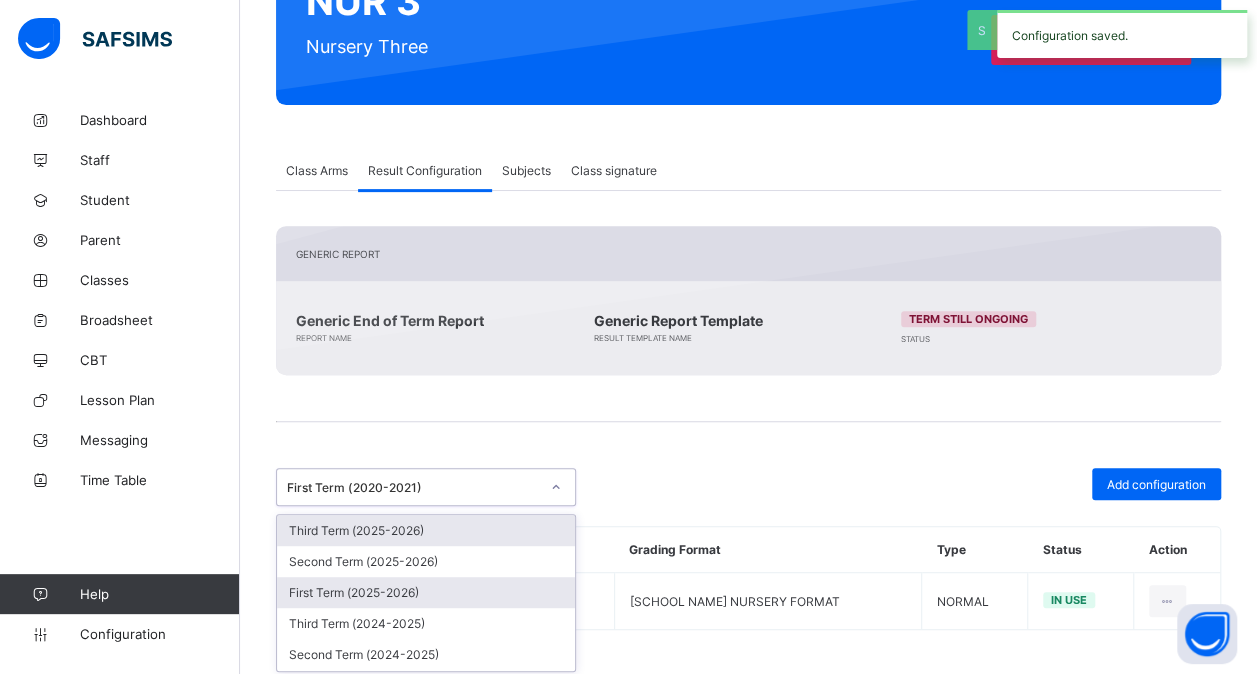 drag, startPoint x: 558, startPoint y: 479, endPoint x: 449, endPoint y: 574, distance: 144.58907 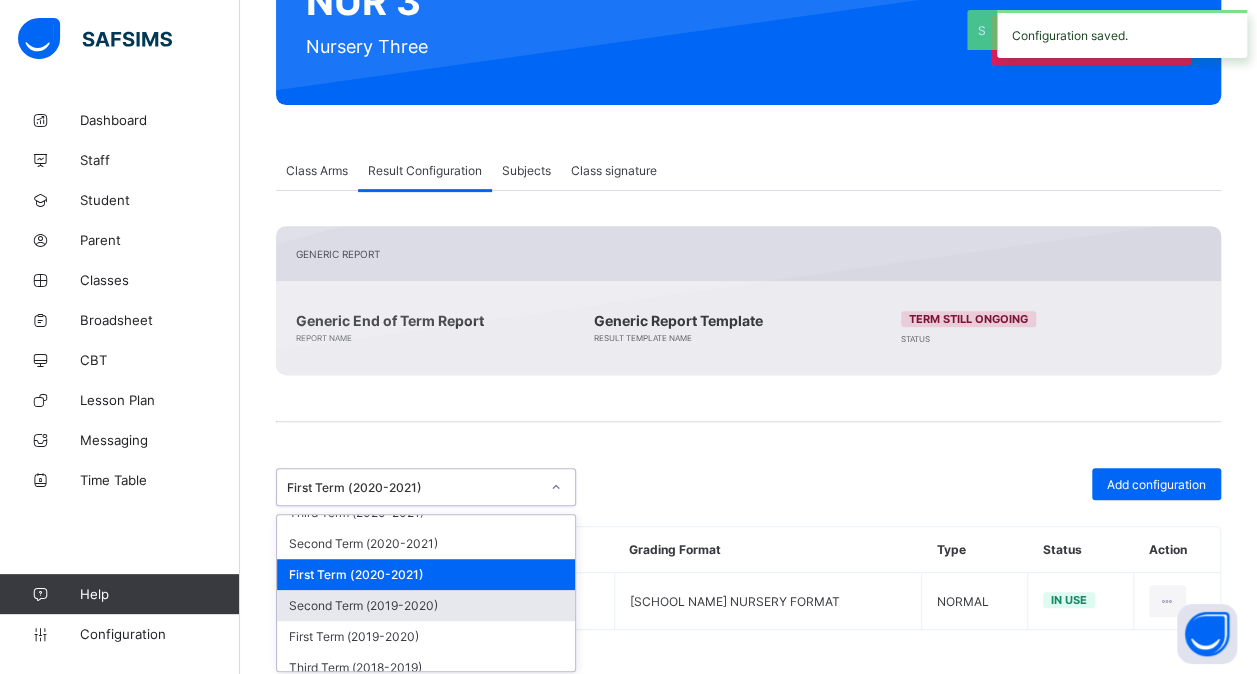 scroll, scrollTop: 479, scrollLeft: 0, axis: vertical 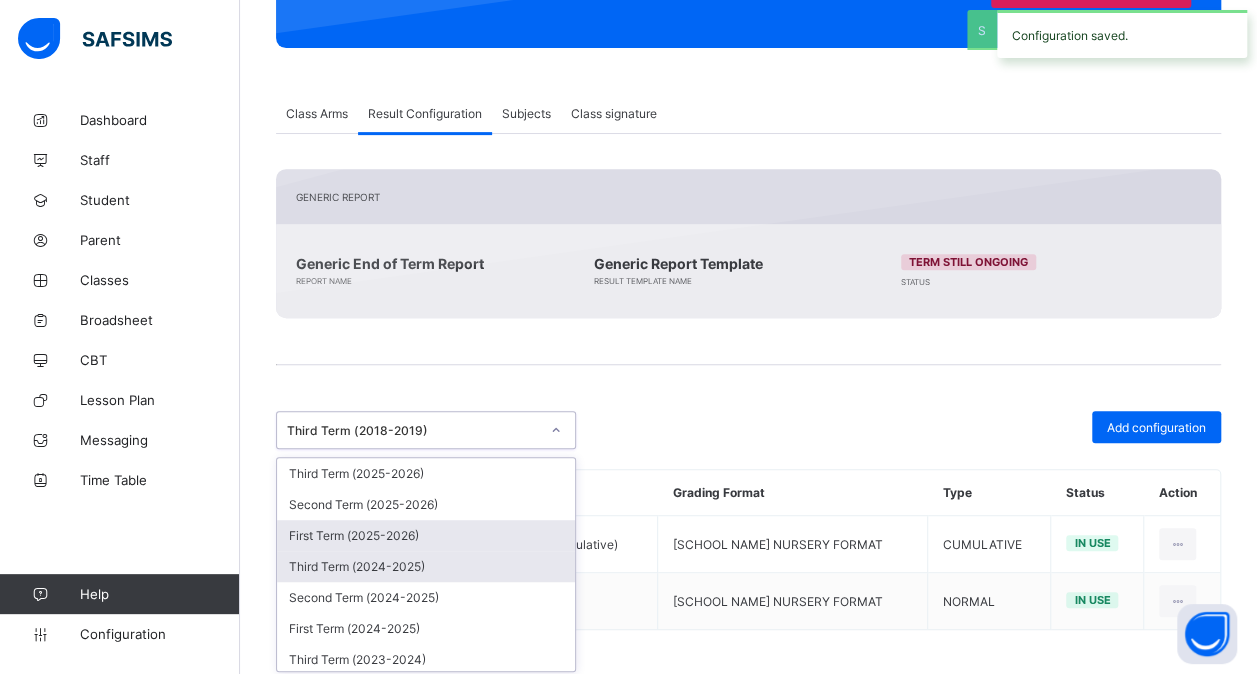 drag, startPoint x: 553, startPoint y: 426, endPoint x: 448, endPoint y: 566, distance: 175 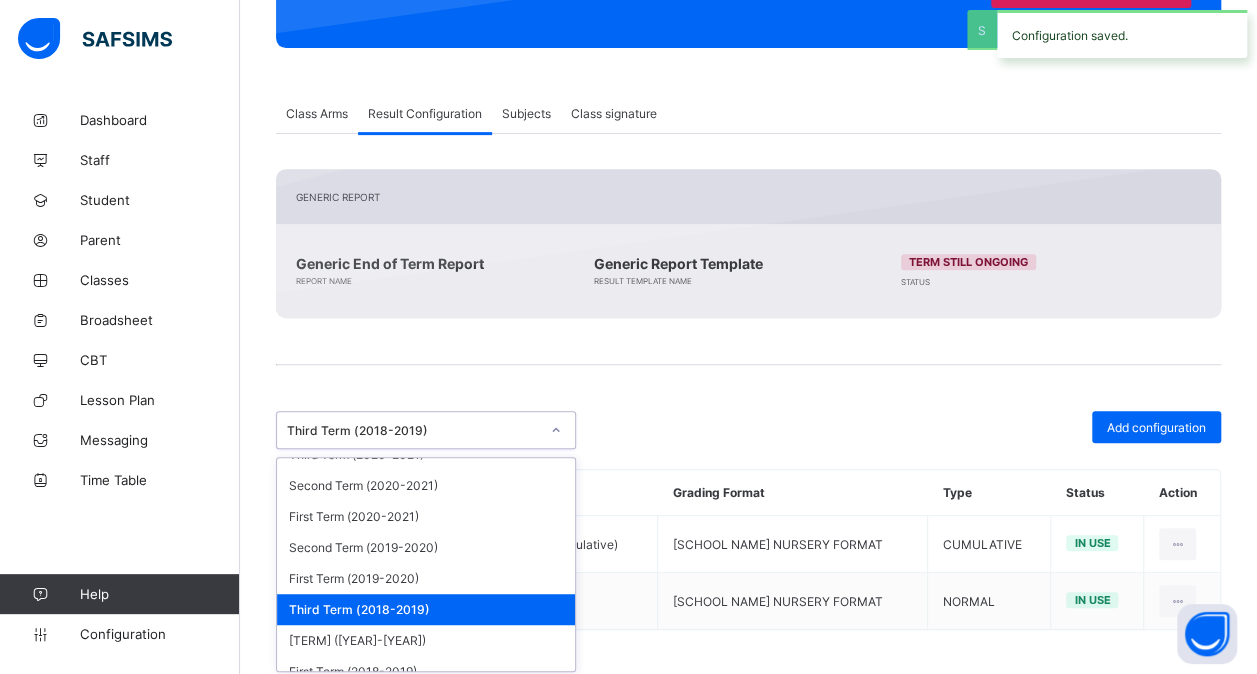 scroll, scrollTop: 493, scrollLeft: 0, axis: vertical 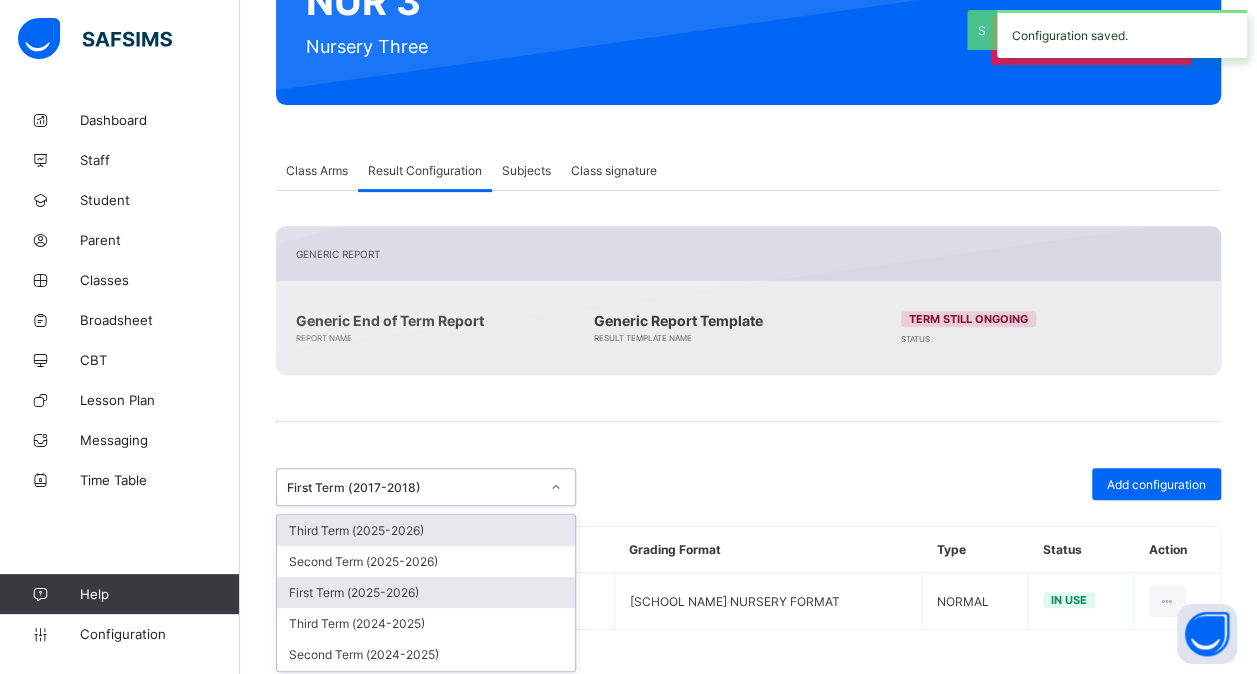 drag, startPoint x: 546, startPoint y: 476, endPoint x: 468, endPoint y: 578, distance: 128.40561 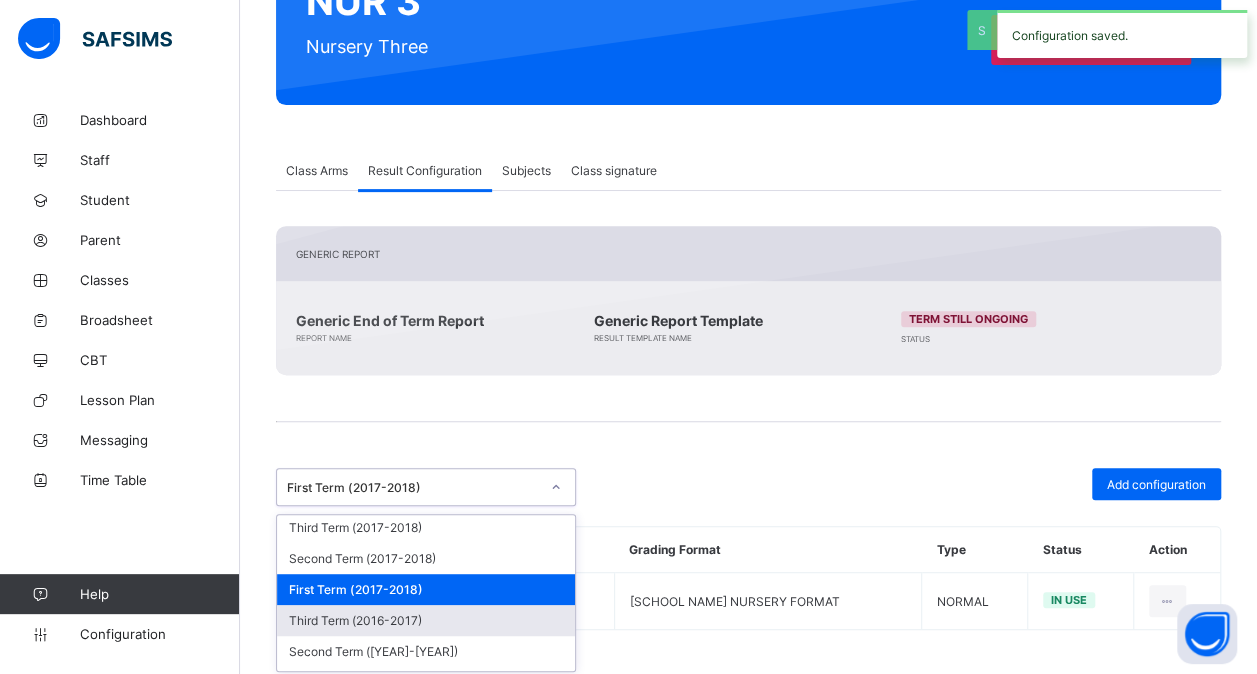 scroll, scrollTop: 718, scrollLeft: 0, axis: vertical 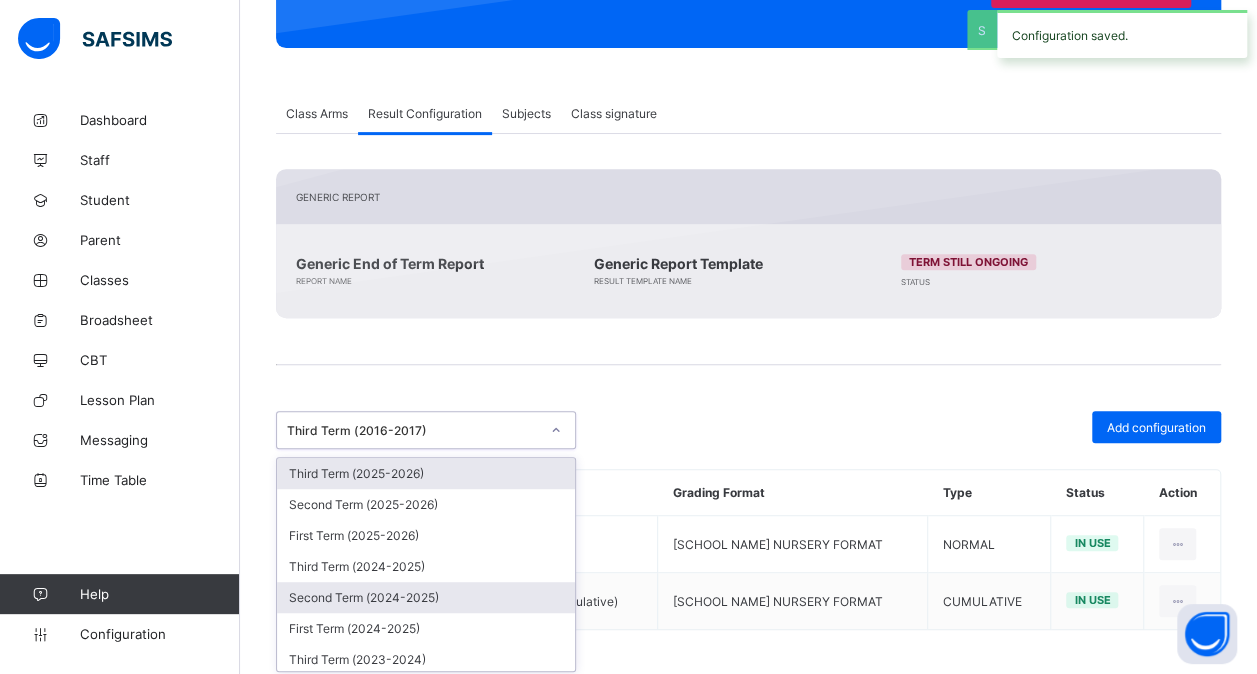 drag, startPoint x: 549, startPoint y: 422, endPoint x: 500, endPoint y: 578, distance: 163.51453 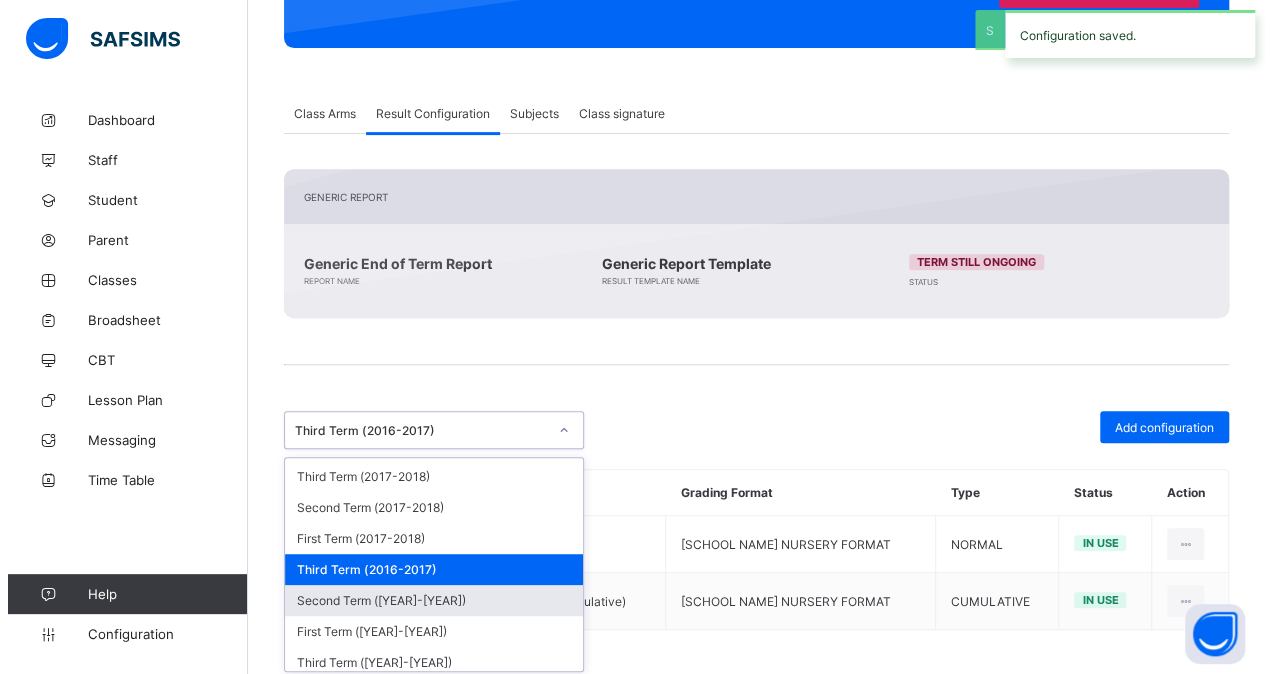 scroll, scrollTop: 726, scrollLeft: 0, axis: vertical 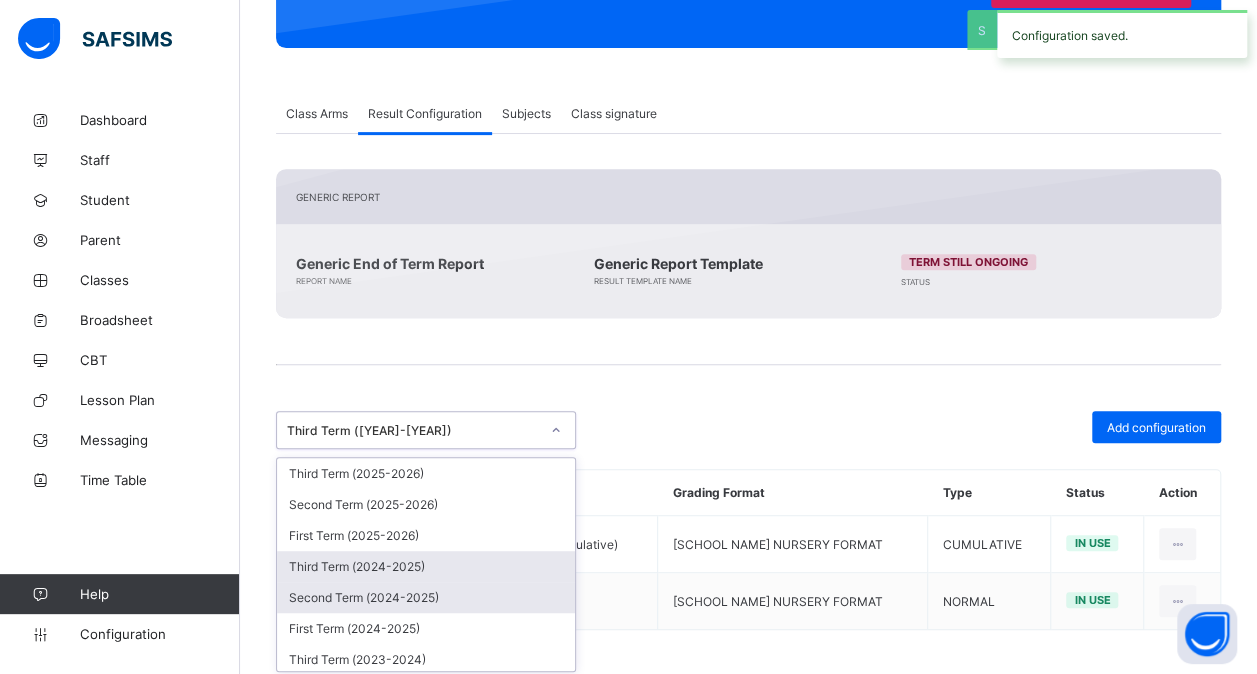 drag, startPoint x: 559, startPoint y: 426, endPoint x: 438, endPoint y: 575, distance: 191.9427 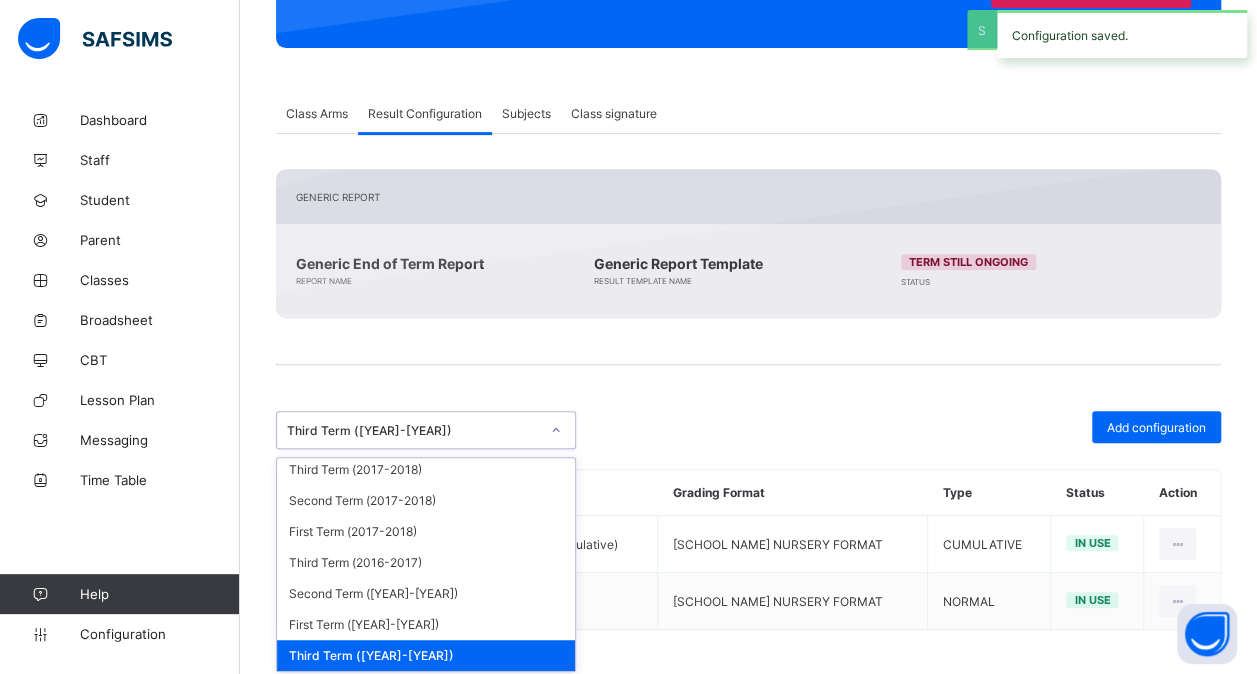 scroll, scrollTop: 777, scrollLeft: 0, axis: vertical 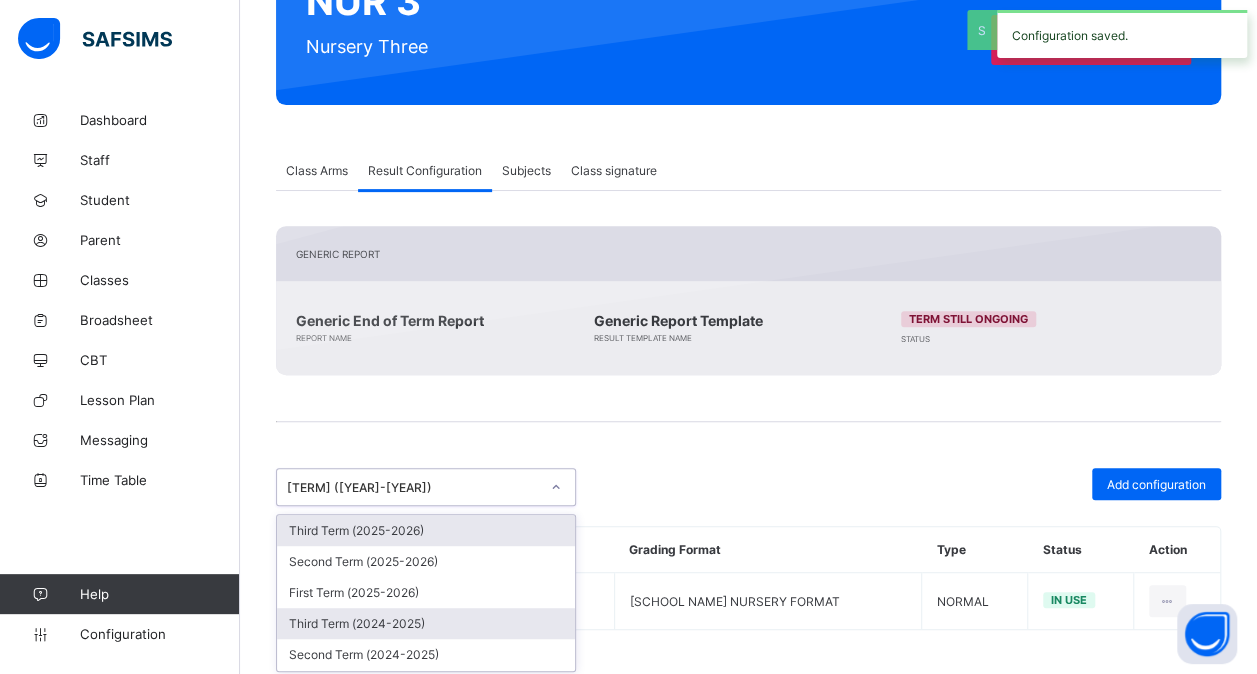 drag, startPoint x: 550, startPoint y: 479, endPoint x: 438, endPoint y: 602, distance: 166.35204 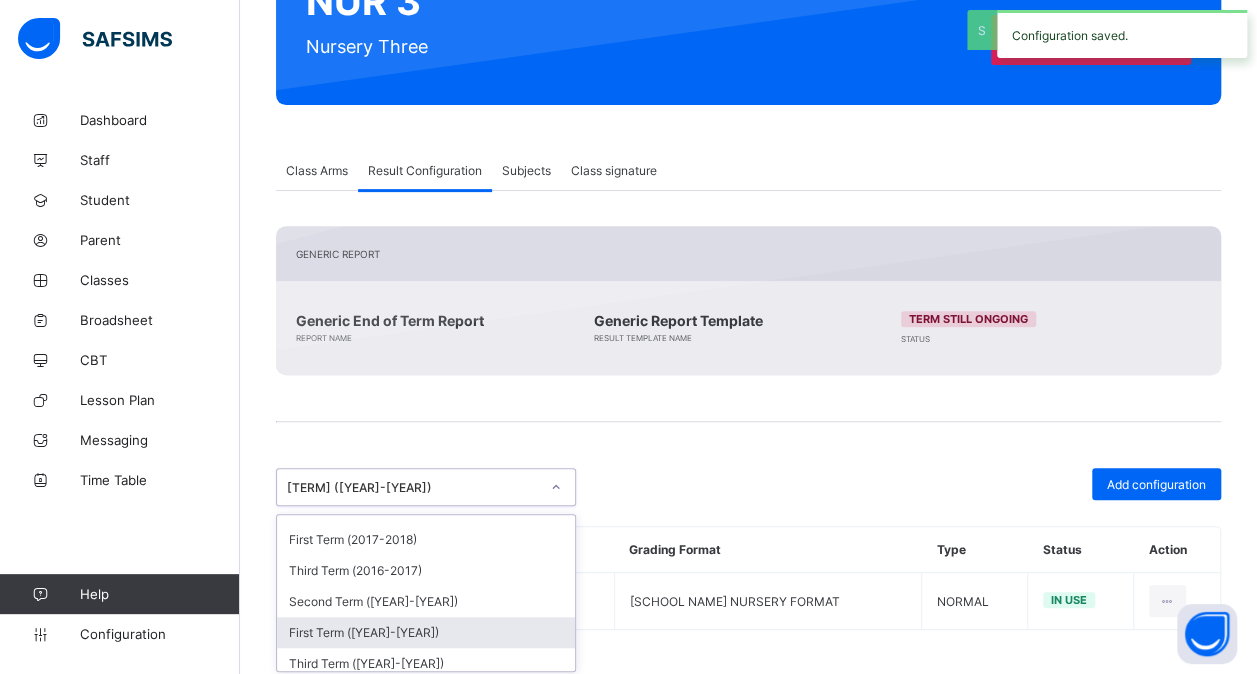 scroll, scrollTop: 834, scrollLeft: 0, axis: vertical 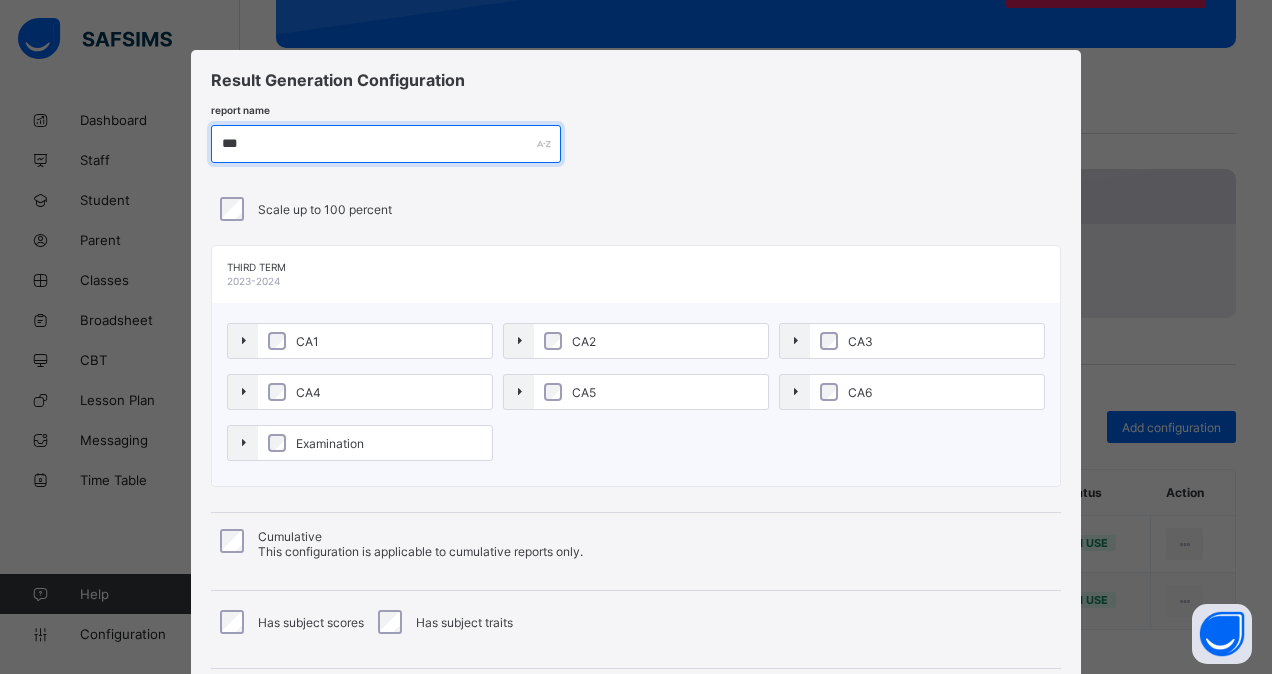 type on "***" 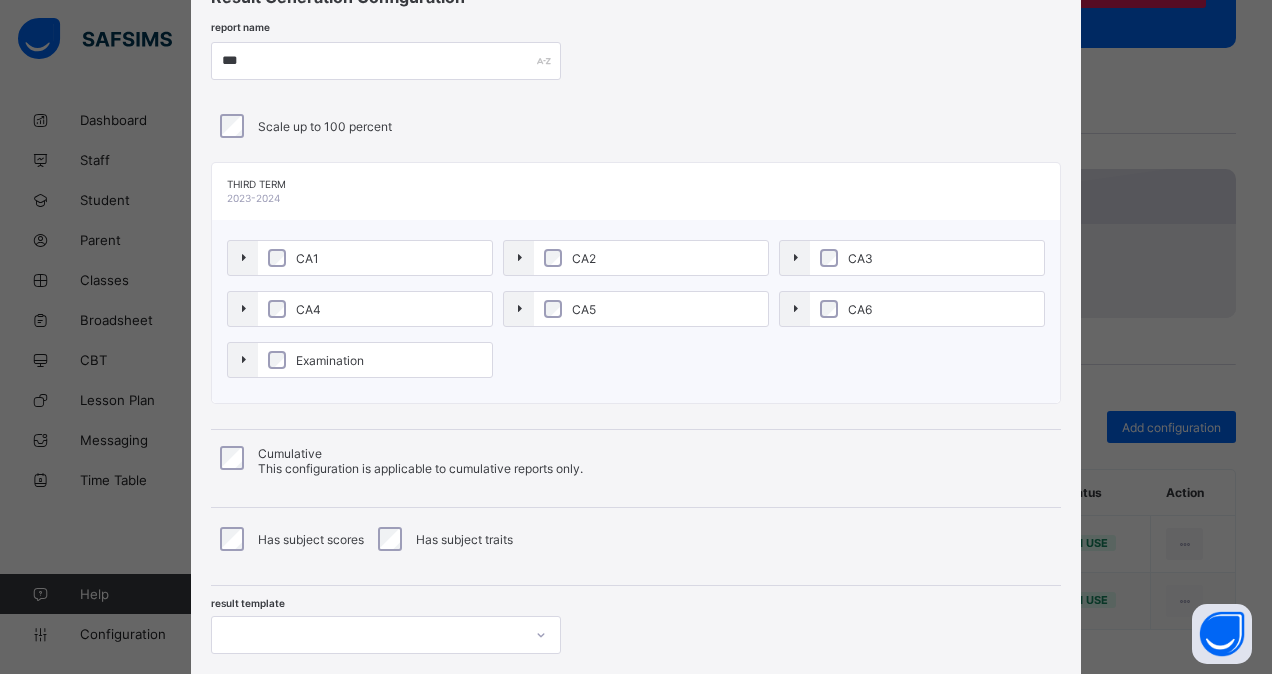 scroll, scrollTop: 91, scrollLeft: 0, axis: vertical 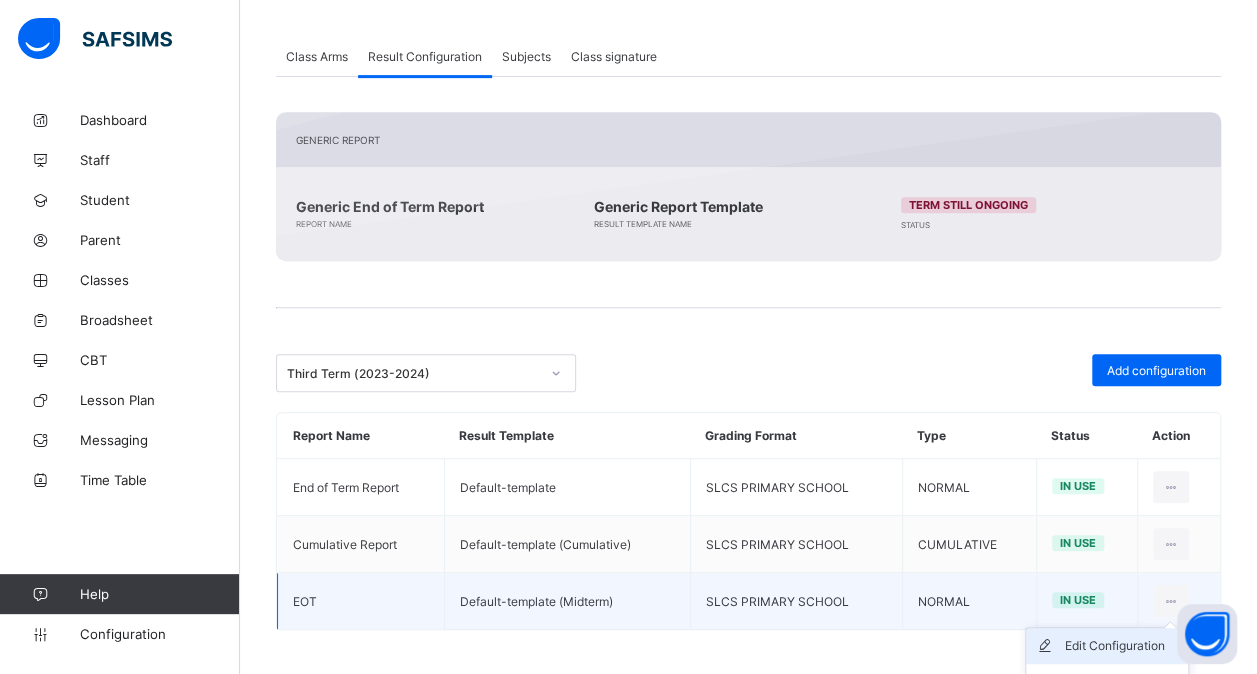 type on "***" 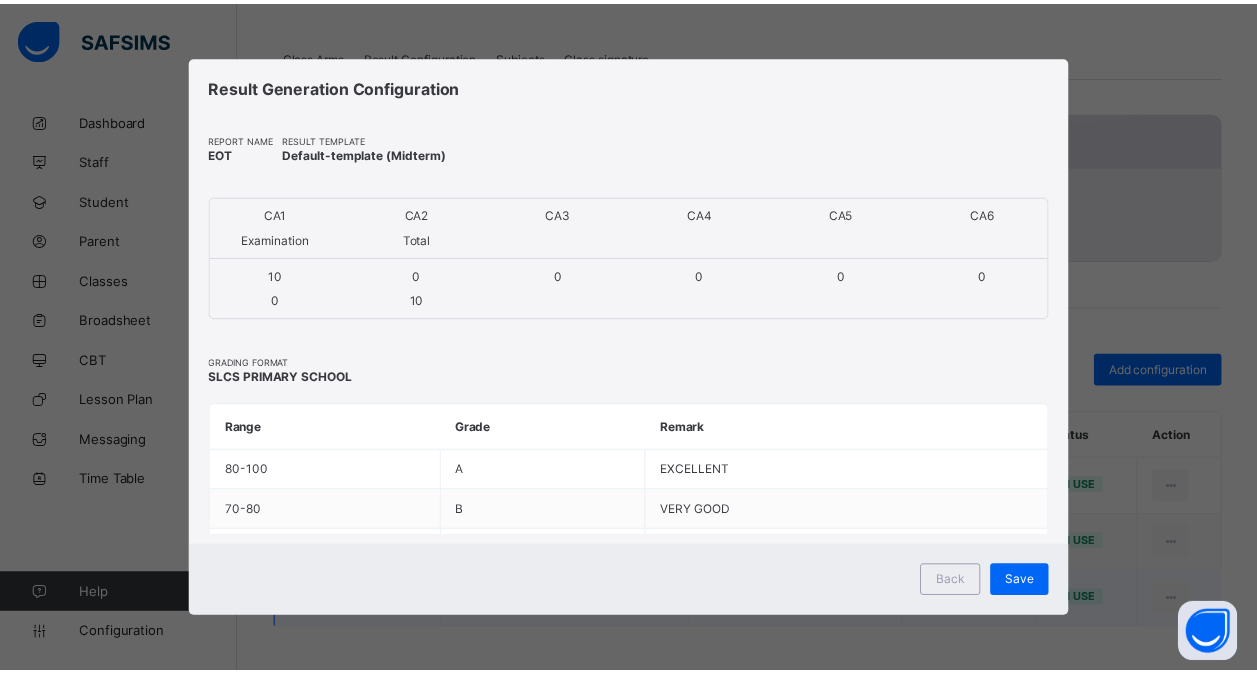 scroll, scrollTop: 0, scrollLeft: 0, axis: both 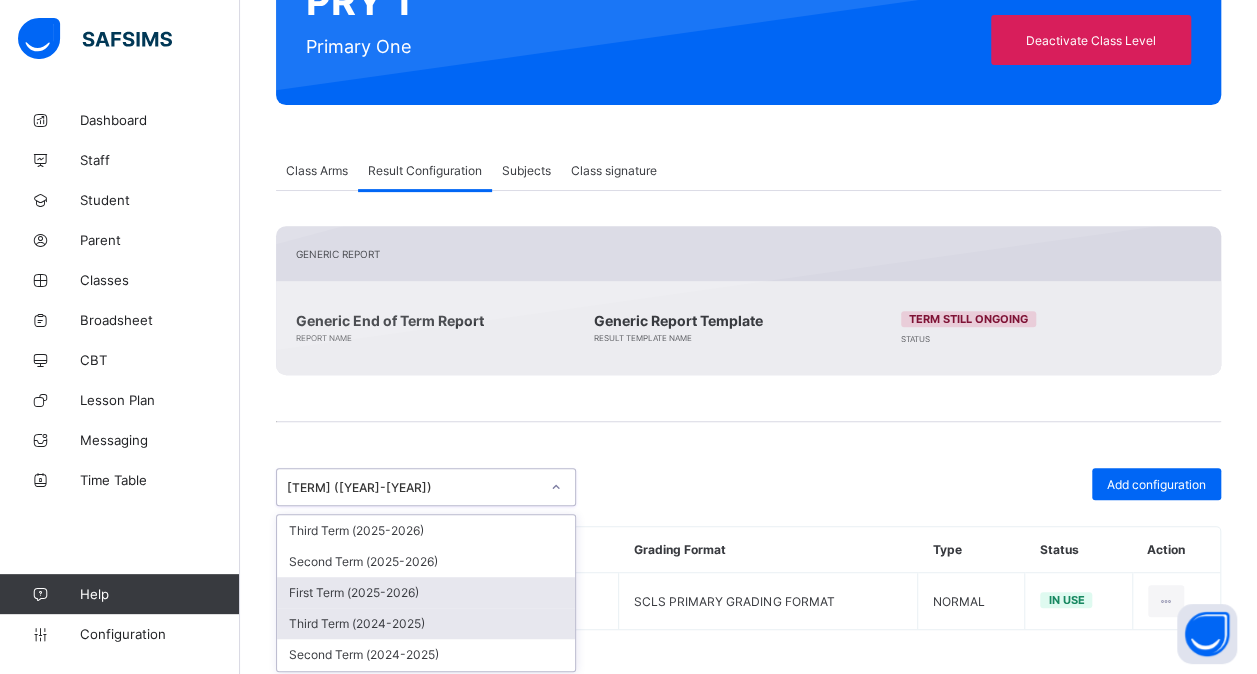 drag, startPoint x: 547, startPoint y: 479, endPoint x: 433, endPoint y: 608, distance: 172.154 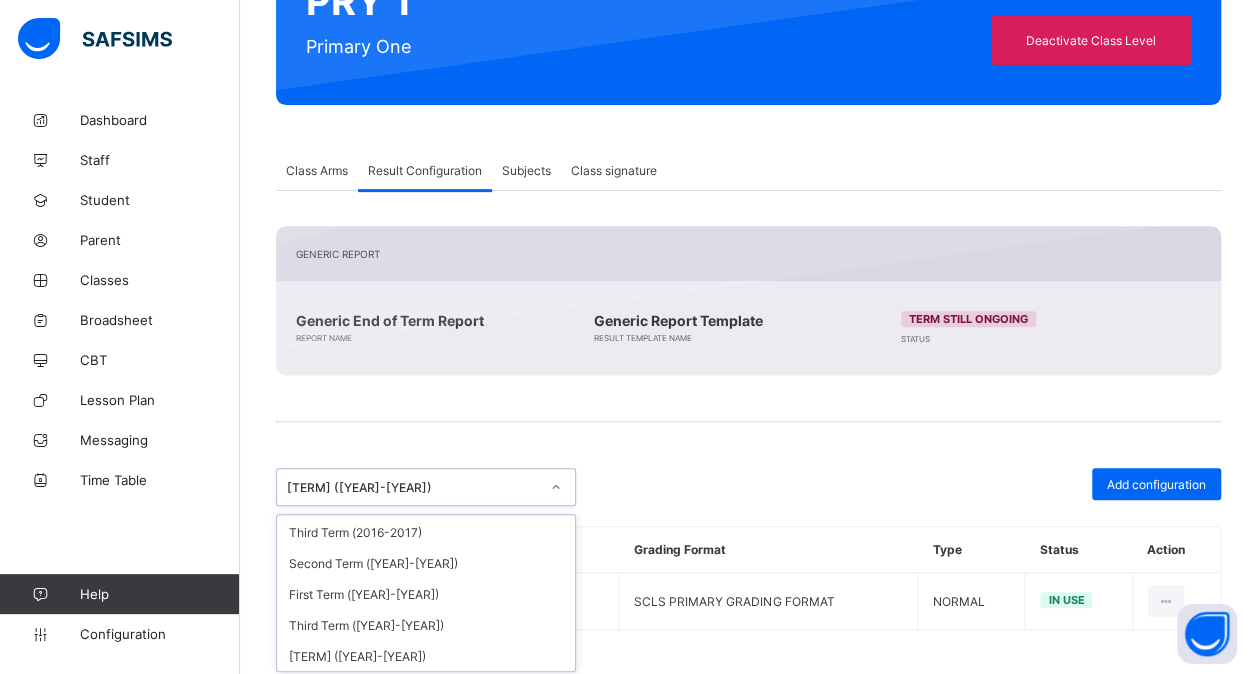 scroll, scrollTop: 834, scrollLeft: 0, axis: vertical 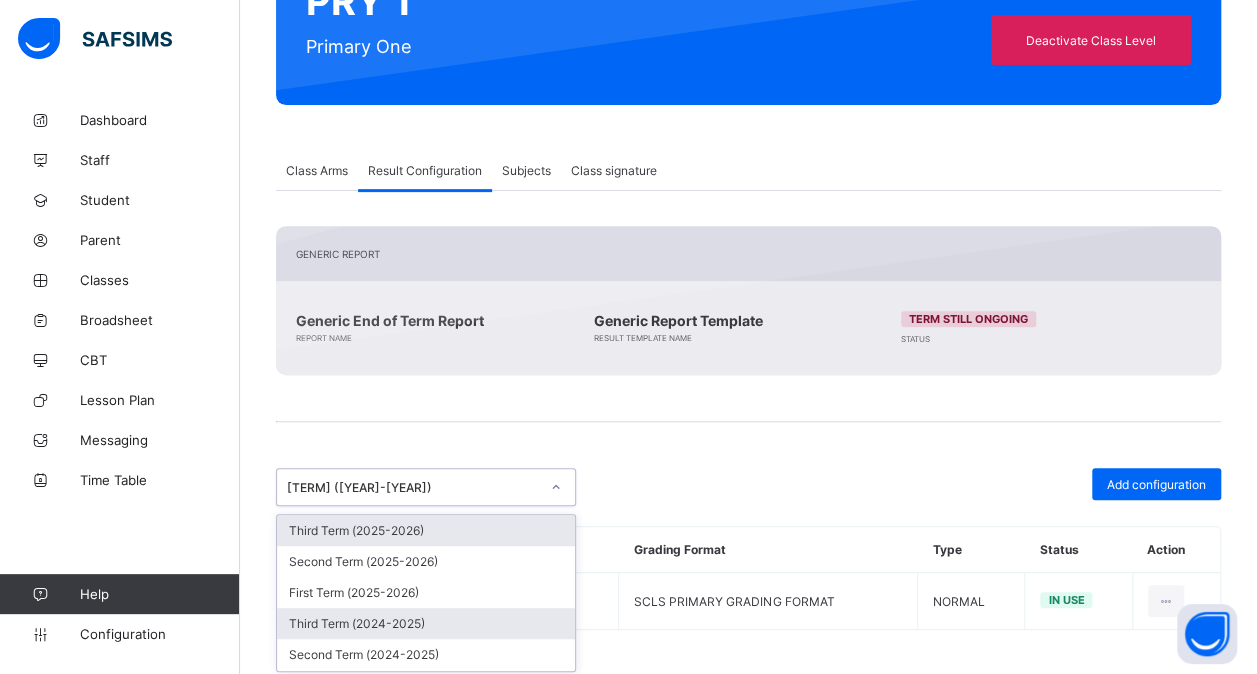 drag, startPoint x: 554, startPoint y: 481, endPoint x: 469, endPoint y: 605, distance: 150.33629 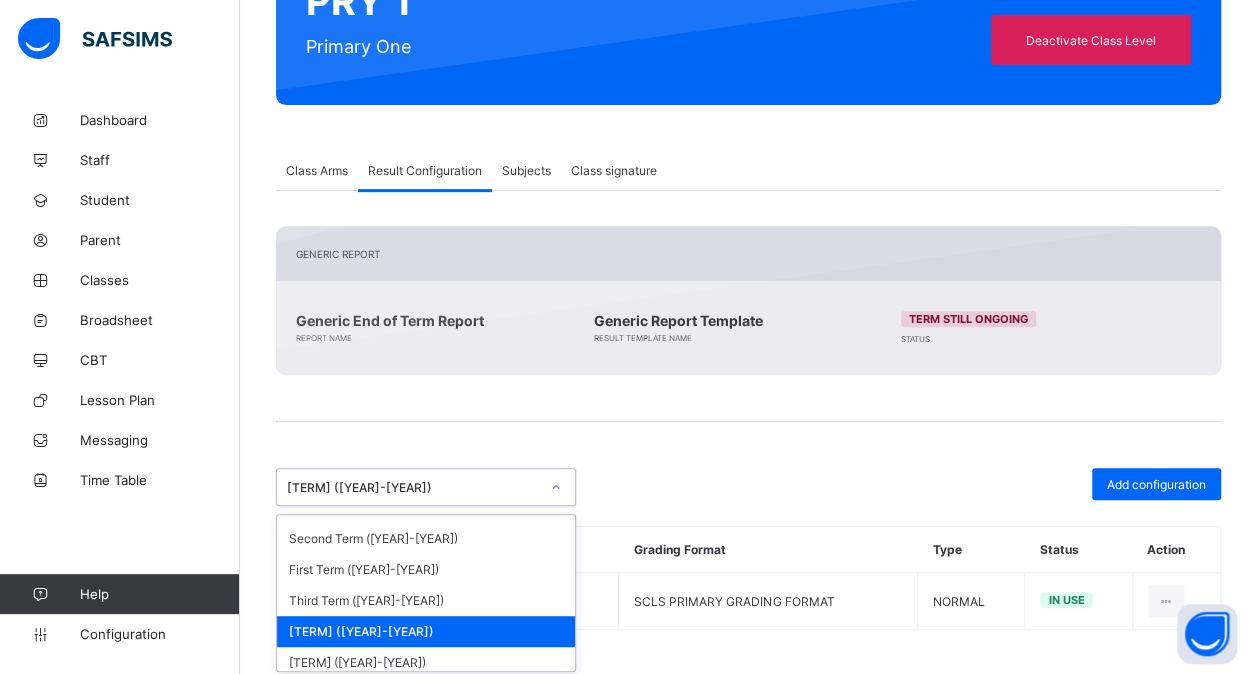 scroll, scrollTop: 834, scrollLeft: 0, axis: vertical 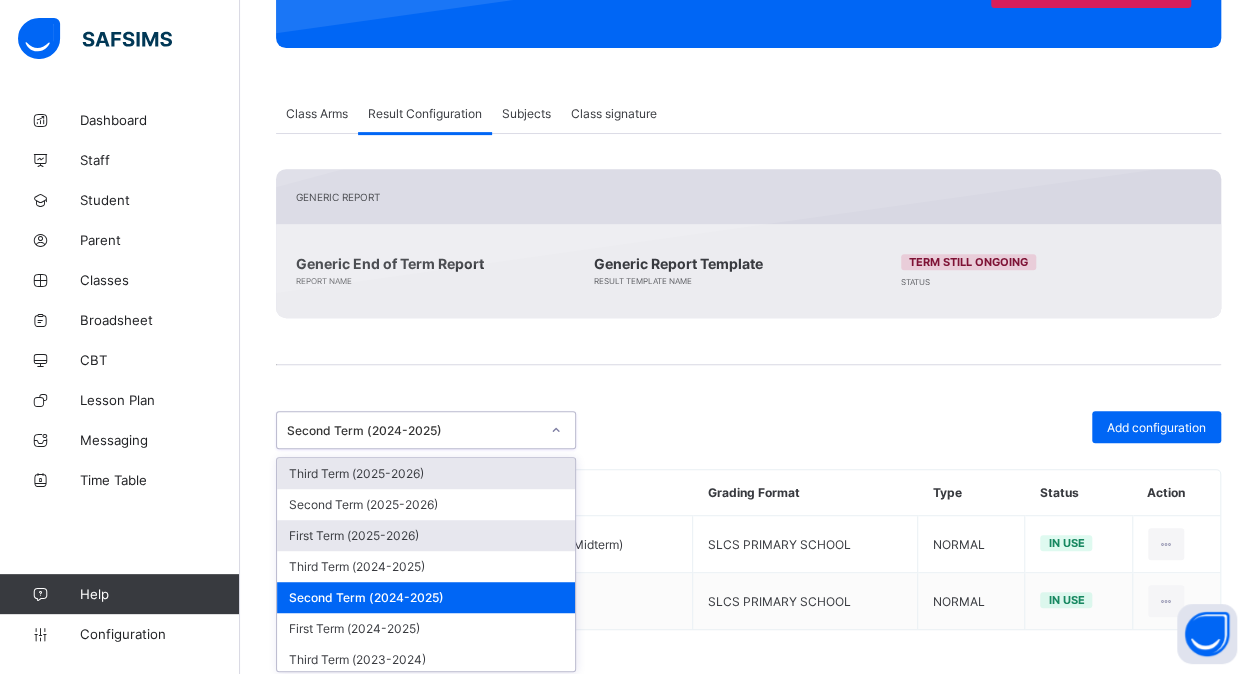 drag, startPoint x: 552, startPoint y: 420, endPoint x: 464, endPoint y: 536, distance: 145.6022 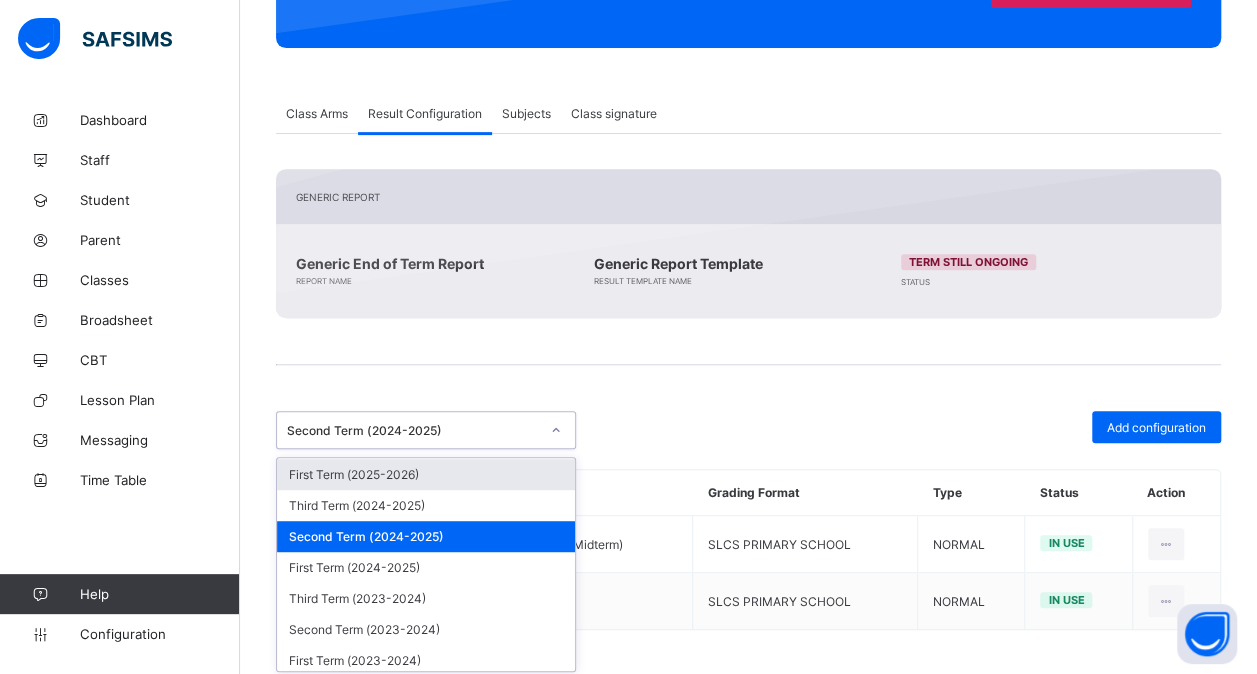 scroll, scrollTop: 62, scrollLeft: 0, axis: vertical 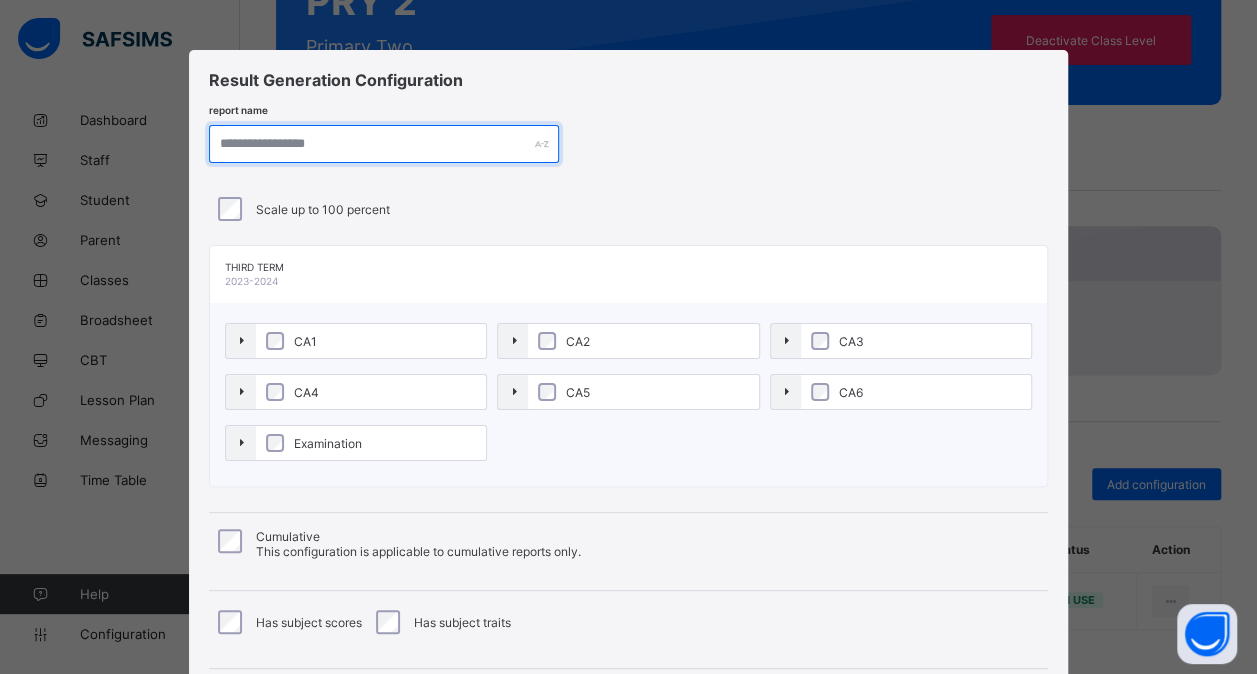 paste on "**********" 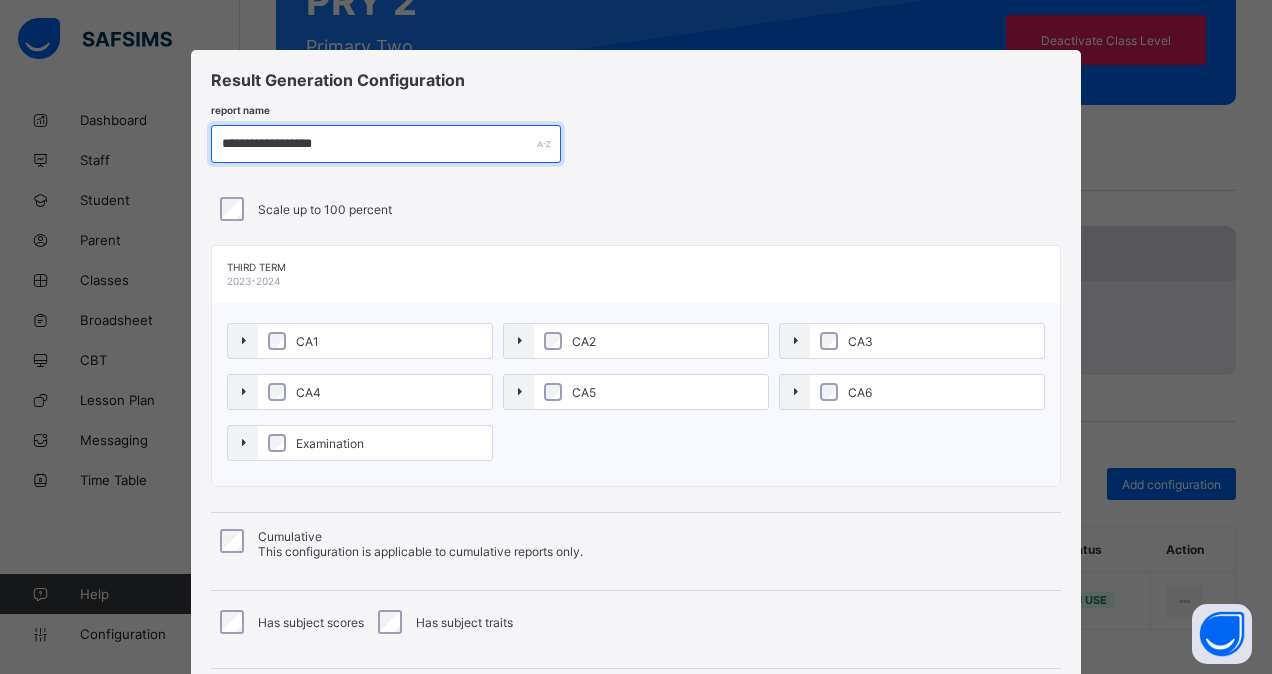 type on "**********" 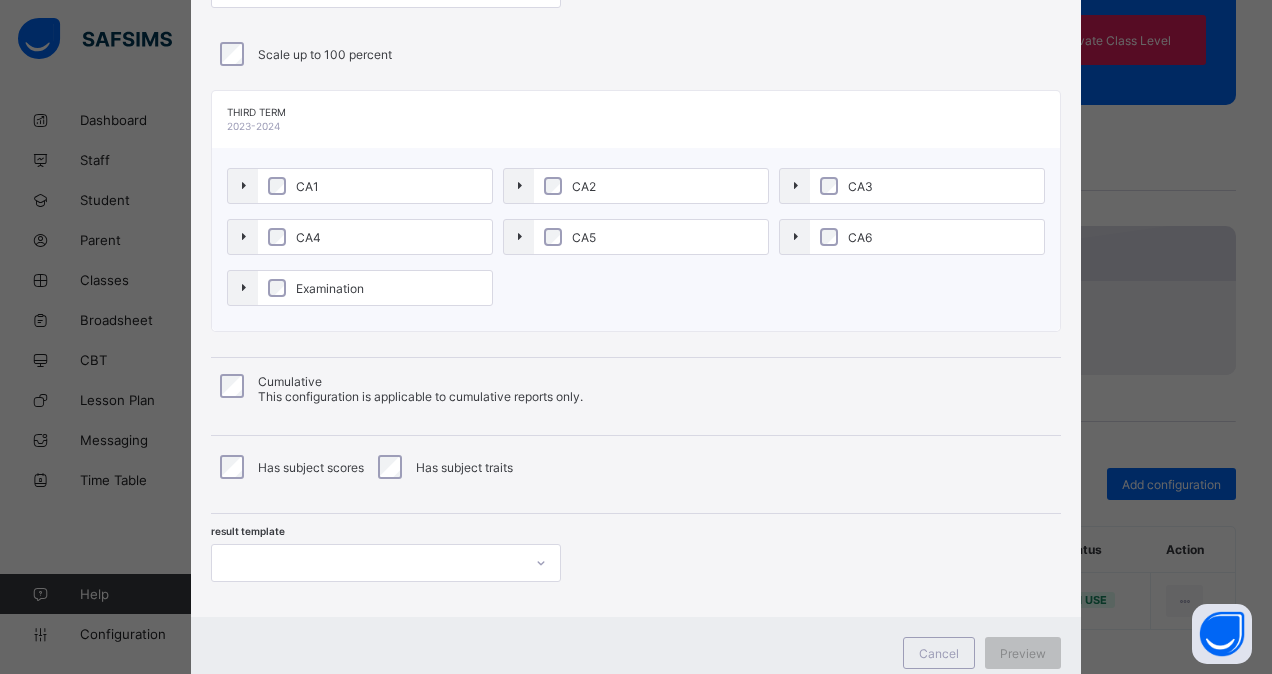 scroll, scrollTop: 161, scrollLeft: 0, axis: vertical 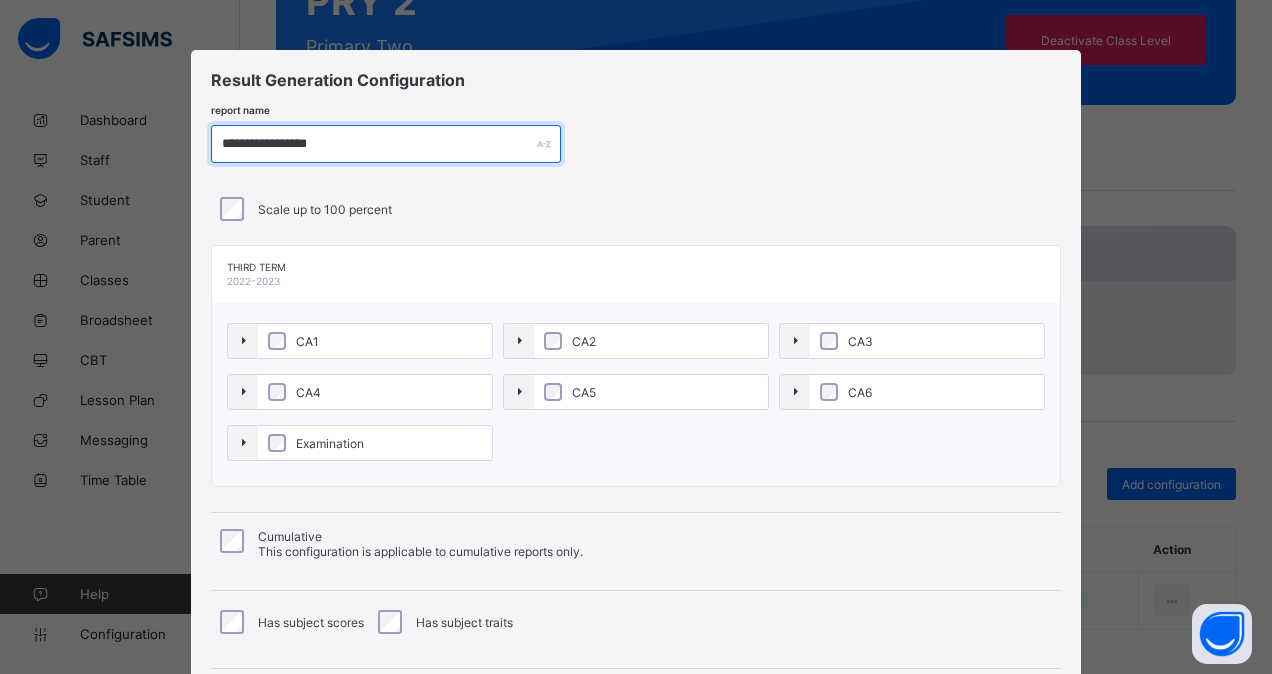 type on "**********" 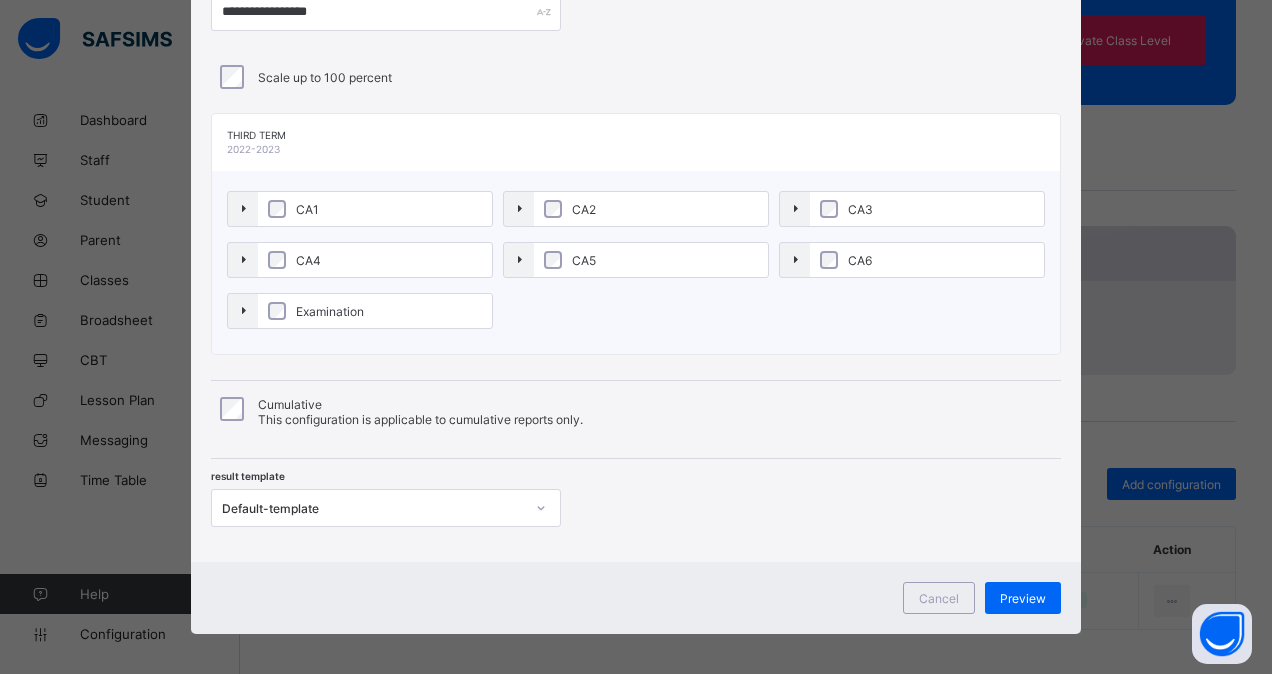 scroll, scrollTop: 138, scrollLeft: 0, axis: vertical 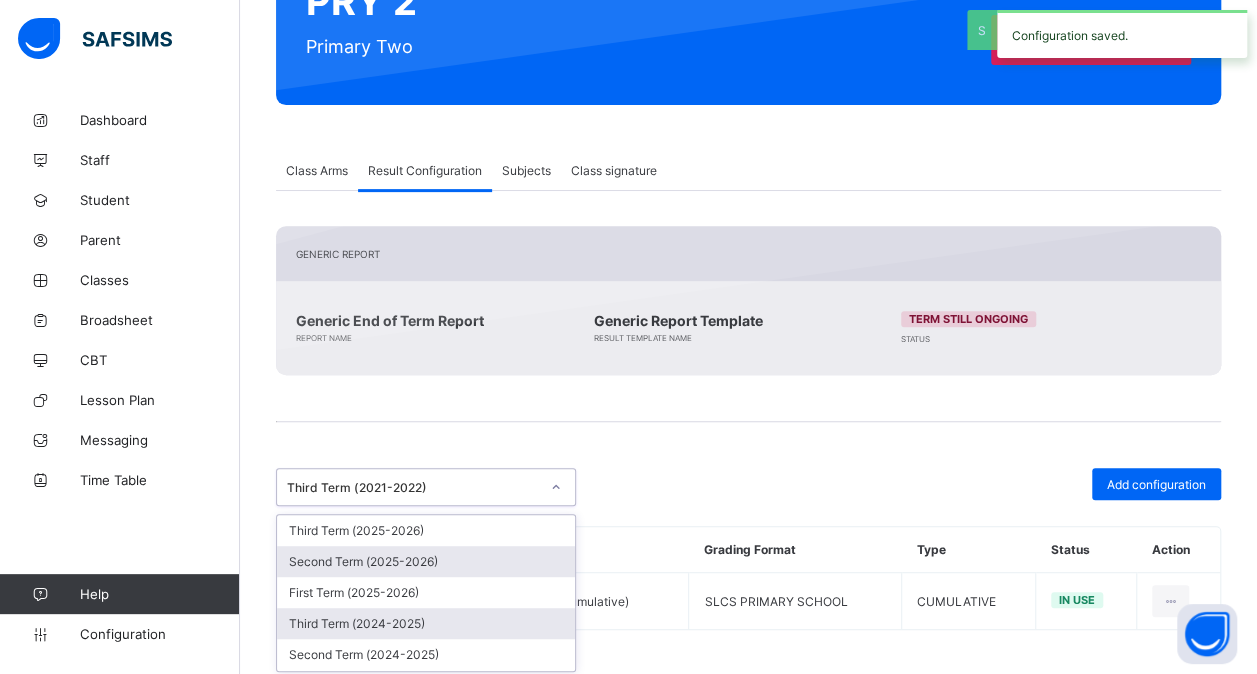 drag, startPoint x: 552, startPoint y: 481, endPoint x: 486, endPoint y: 618, distance: 152.06906 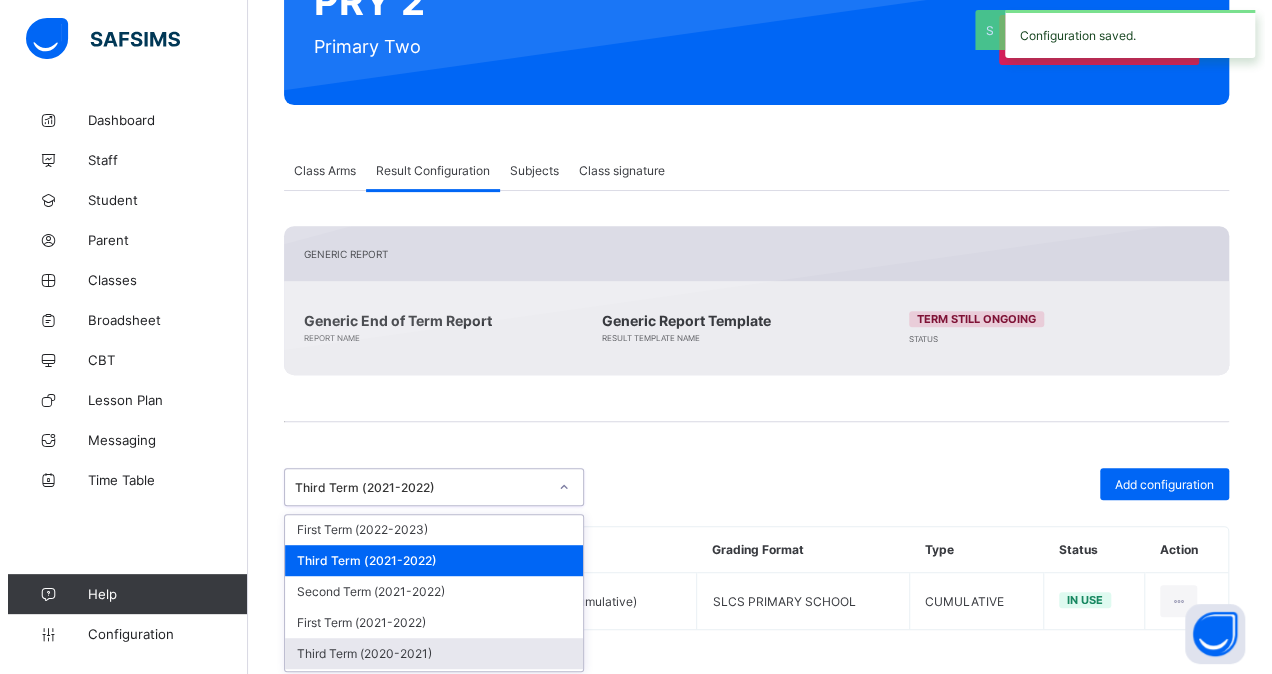 scroll, scrollTop: 345, scrollLeft: 0, axis: vertical 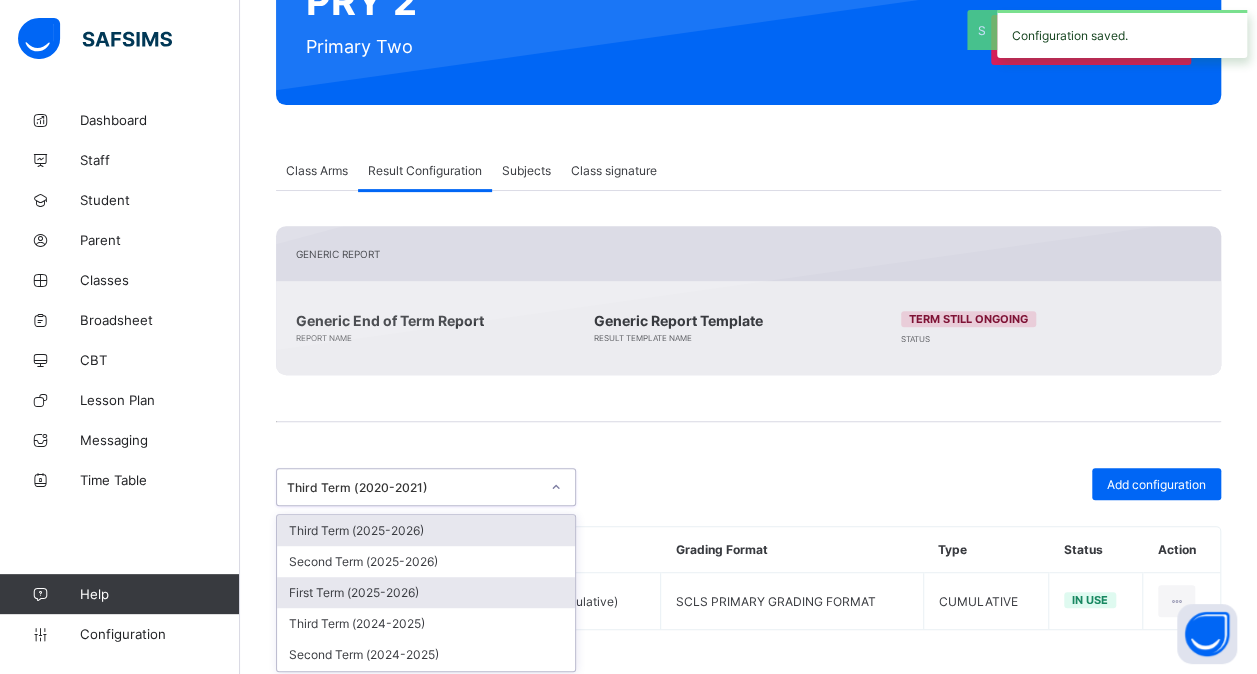drag, startPoint x: 561, startPoint y: 476, endPoint x: 446, endPoint y: 594, distance: 164.76953 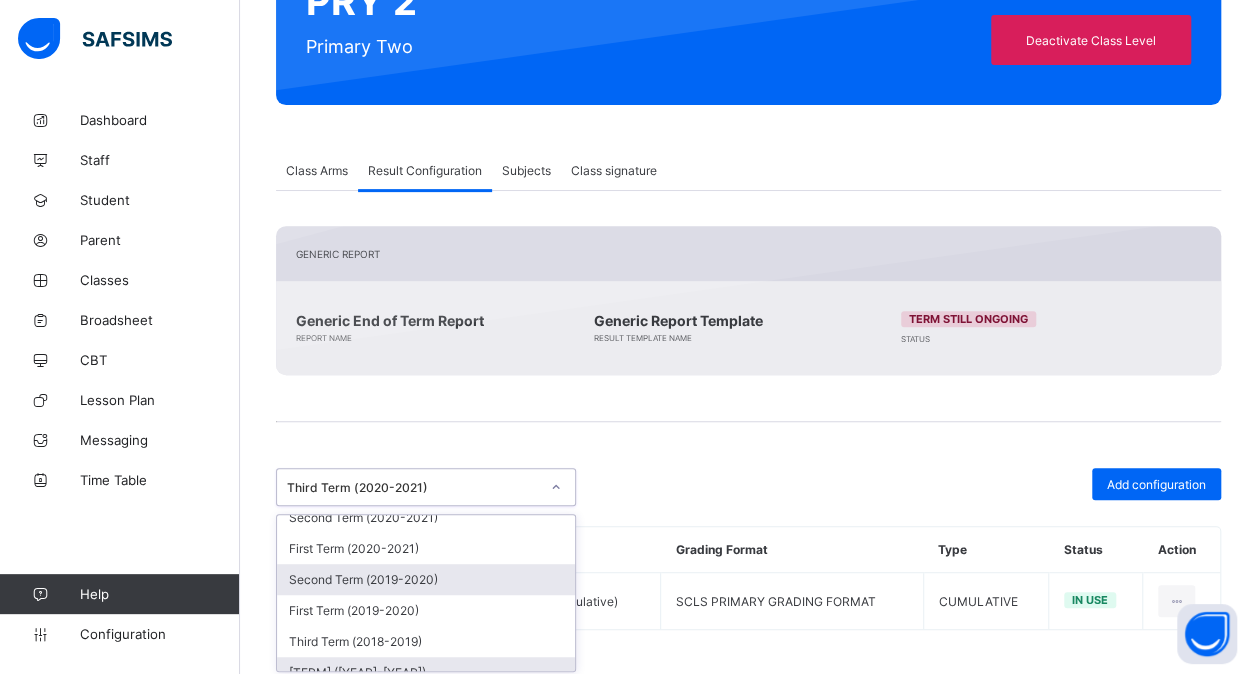scroll, scrollTop: 518, scrollLeft: 0, axis: vertical 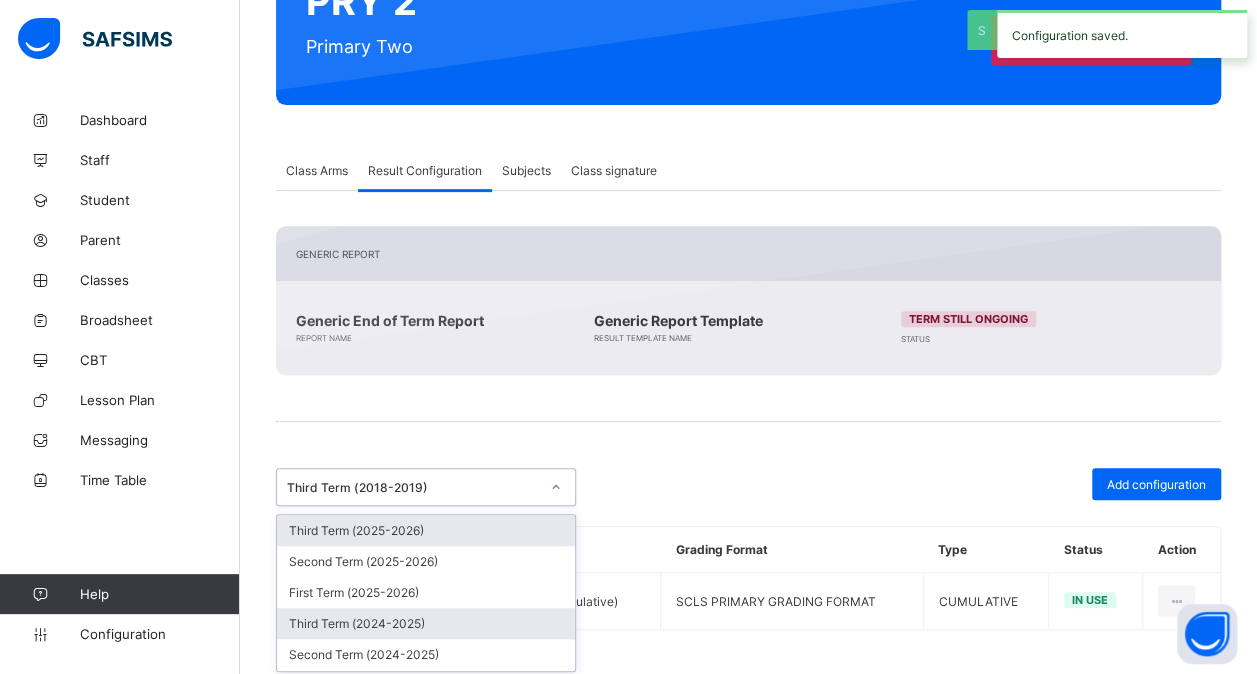 drag, startPoint x: 556, startPoint y: 486, endPoint x: 484, endPoint y: 606, distance: 139.94284 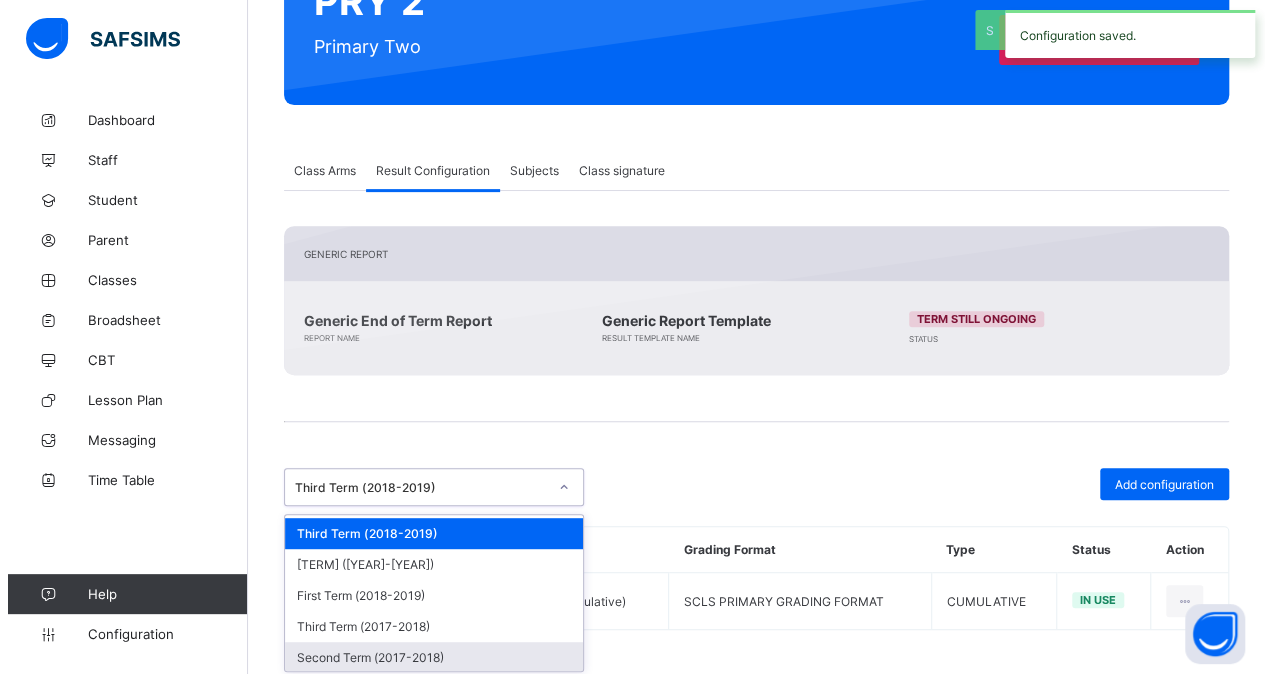 scroll, scrollTop: 630, scrollLeft: 0, axis: vertical 